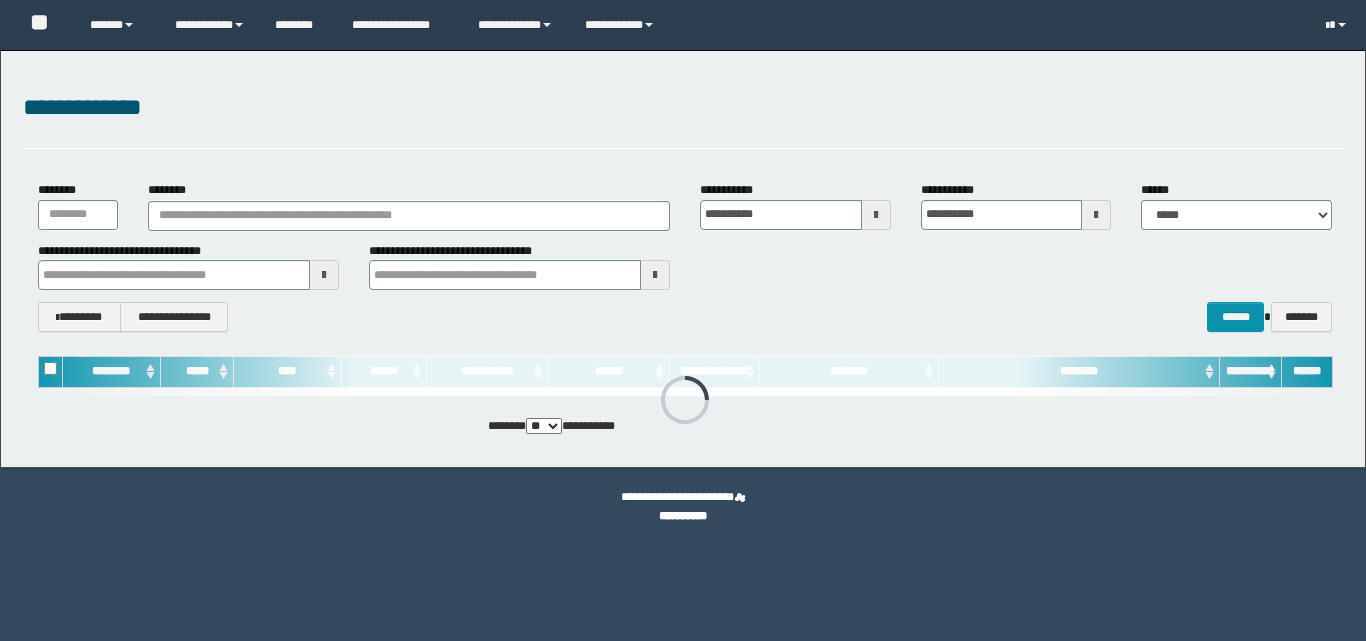 scroll, scrollTop: 0, scrollLeft: 0, axis: both 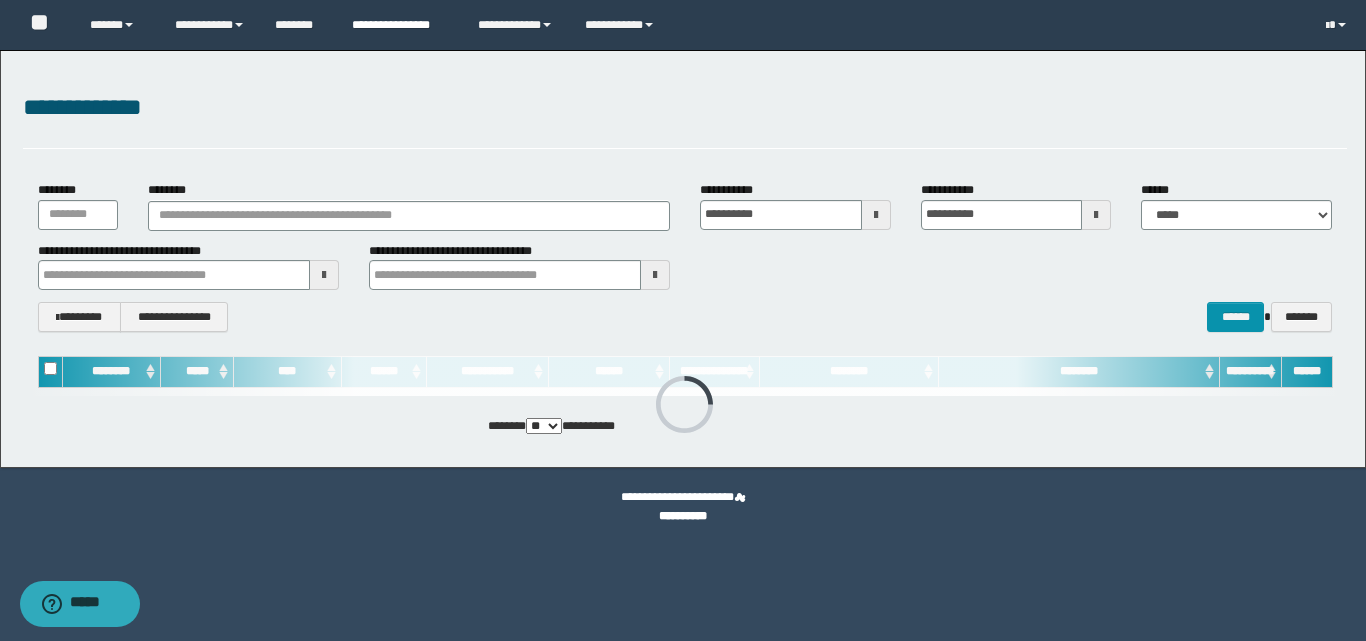 click on "**********" at bounding box center [400, 25] 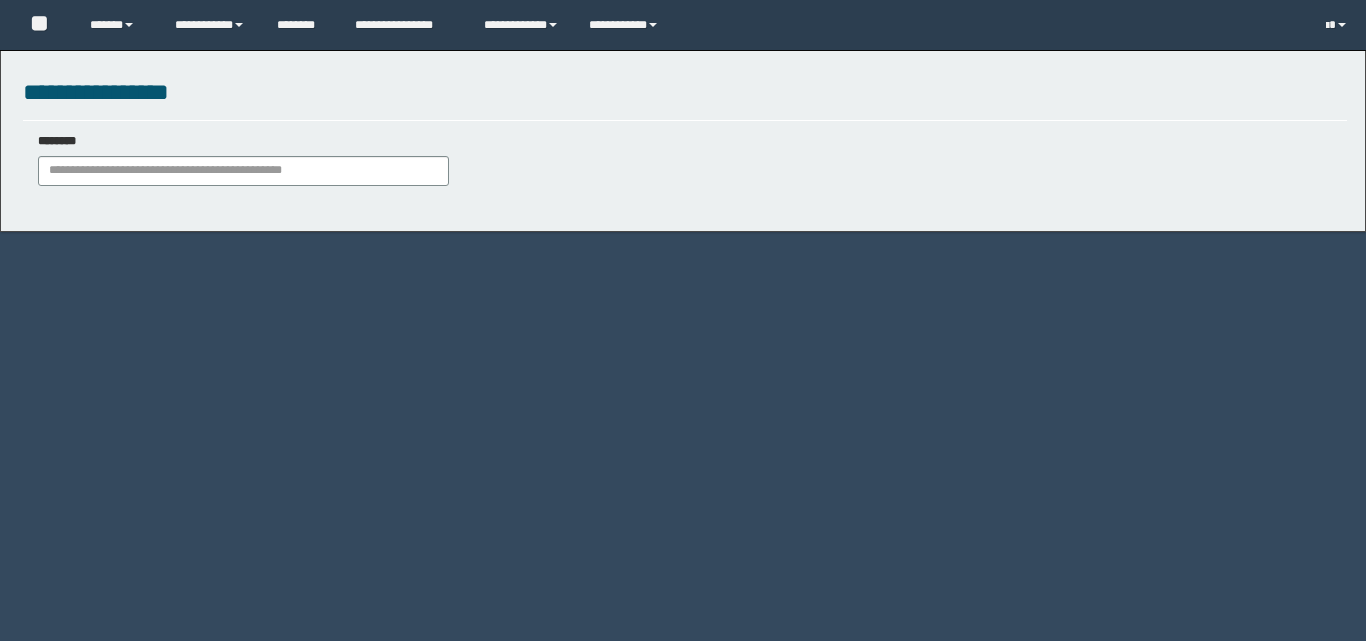 scroll, scrollTop: 0, scrollLeft: 0, axis: both 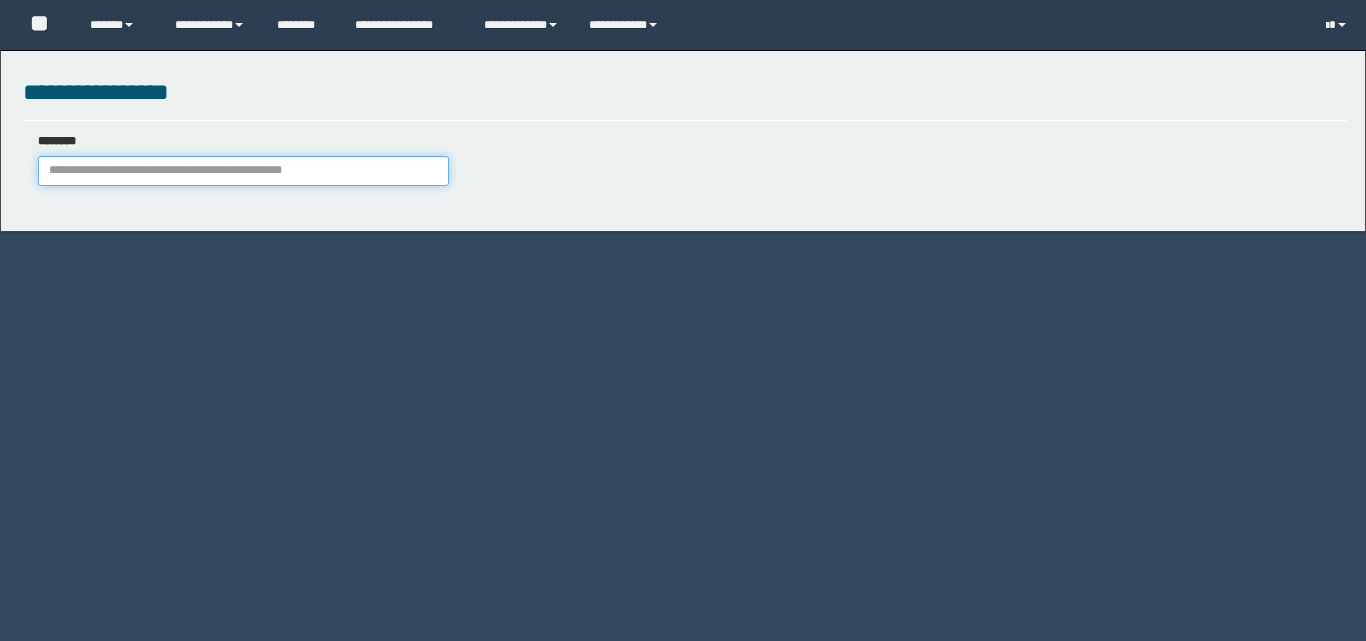 click on "********" at bounding box center [243, 159] 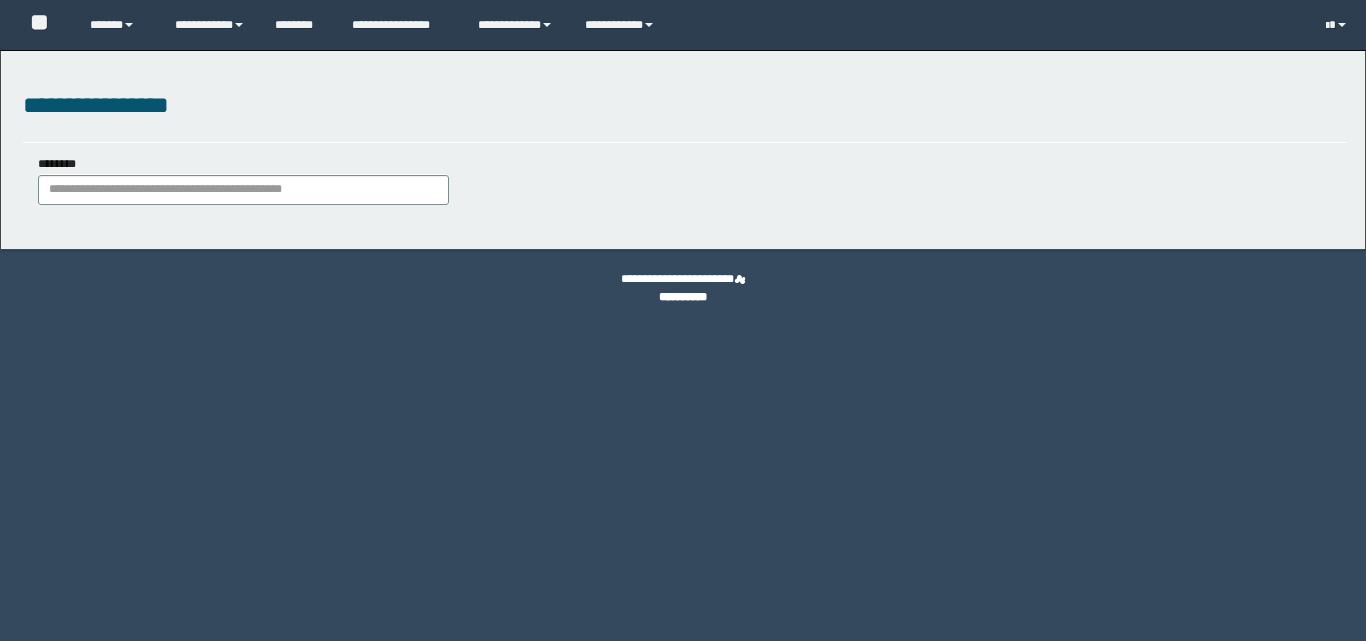 scroll, scrollTop: 0, scrollLeft: 0, axis: both 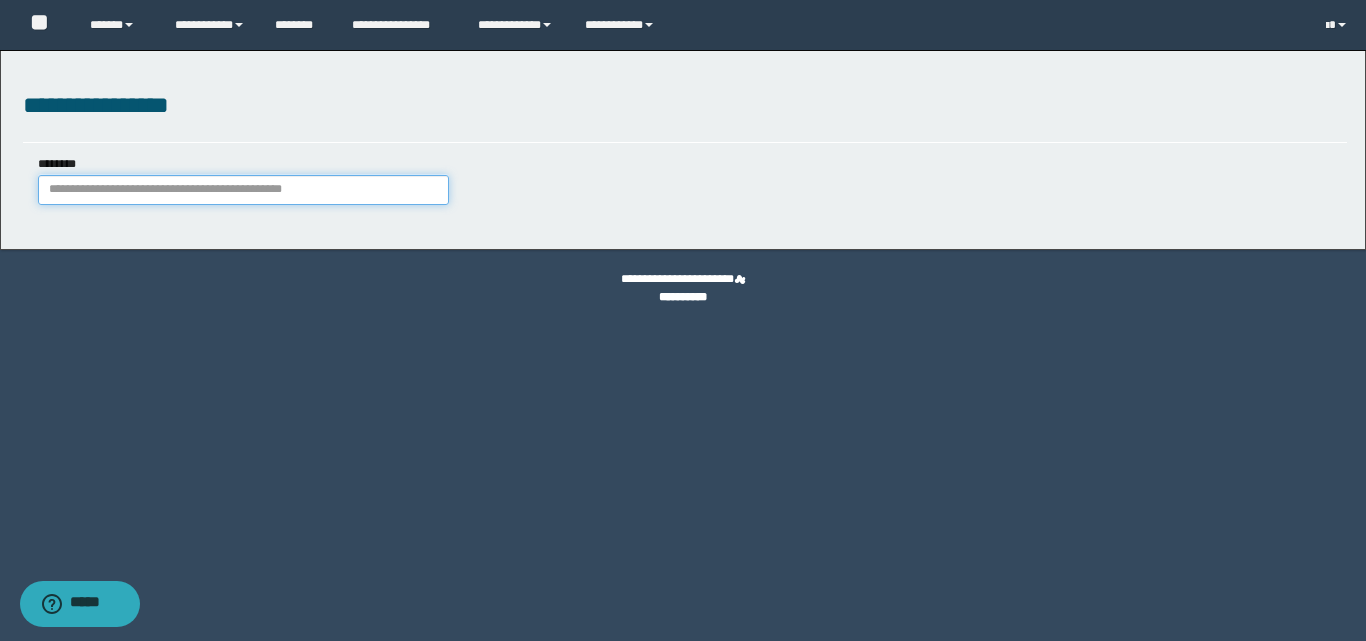 click on "********" at bounding box center [243, 190] 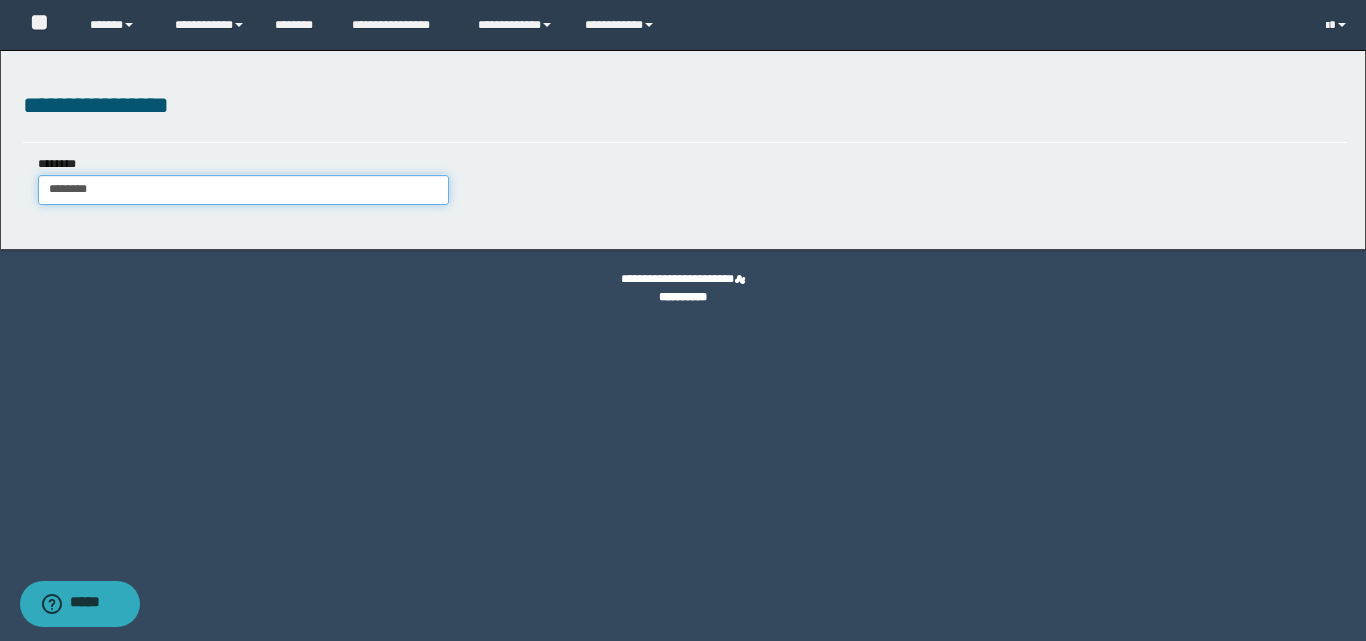 type on "*********" 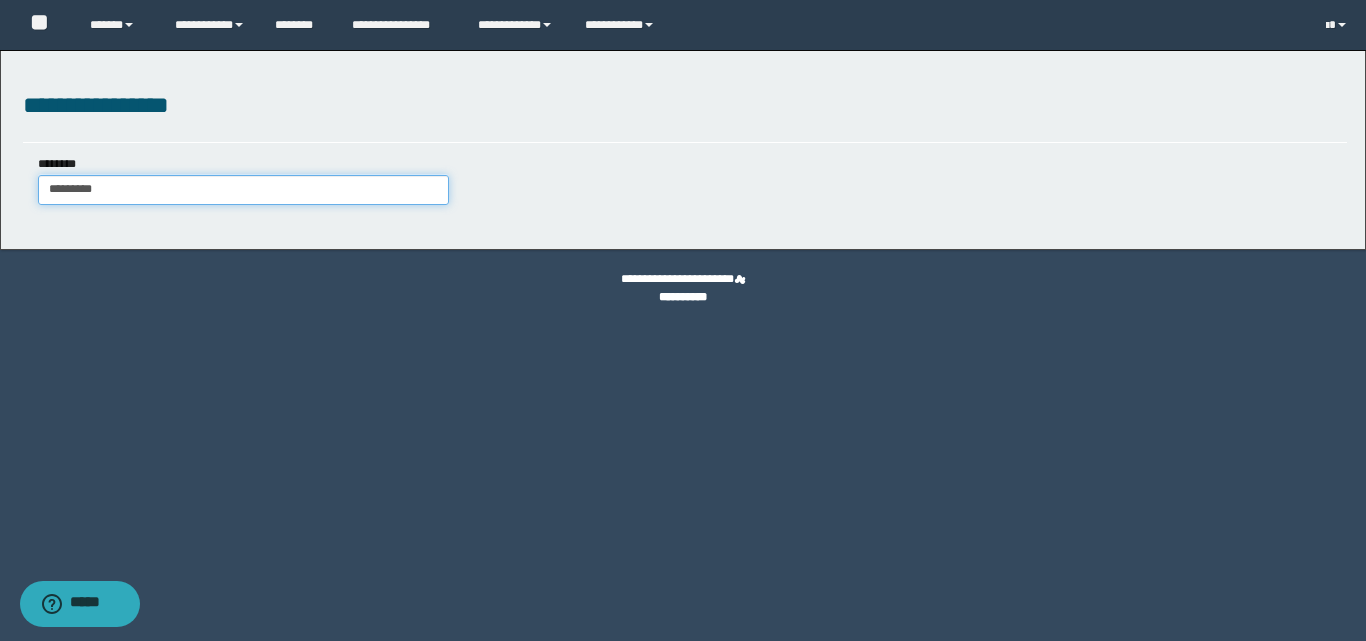 type on "*********" 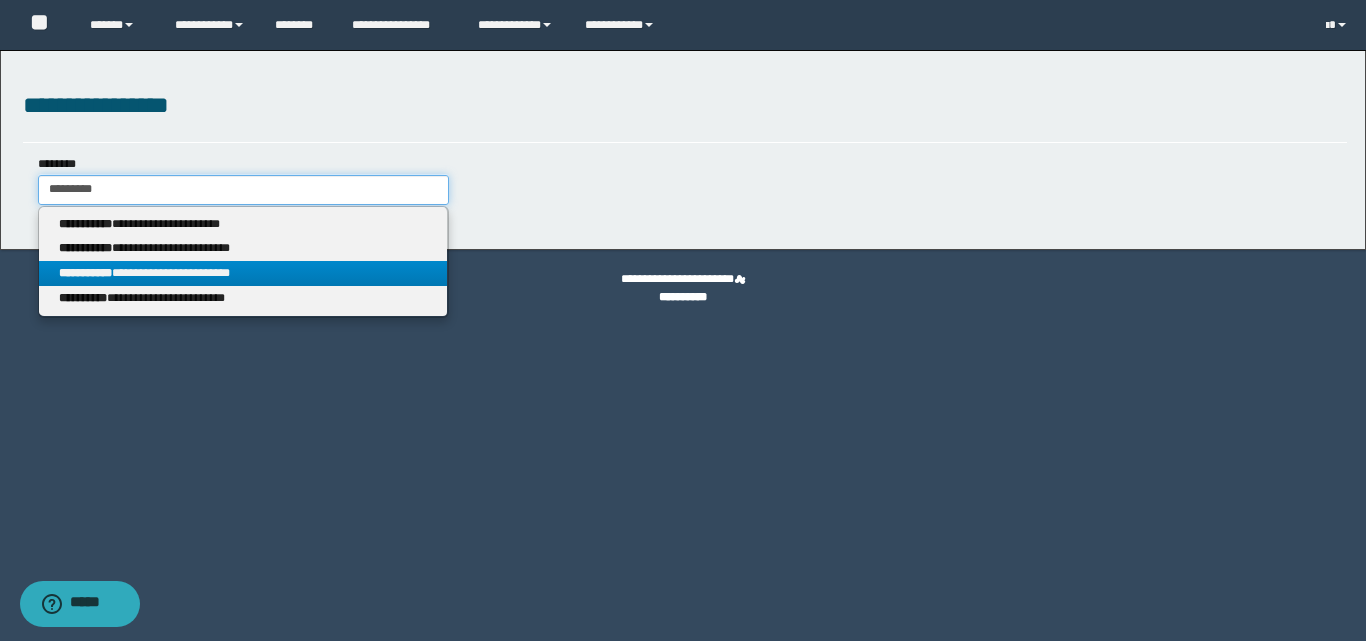 type on "*********" 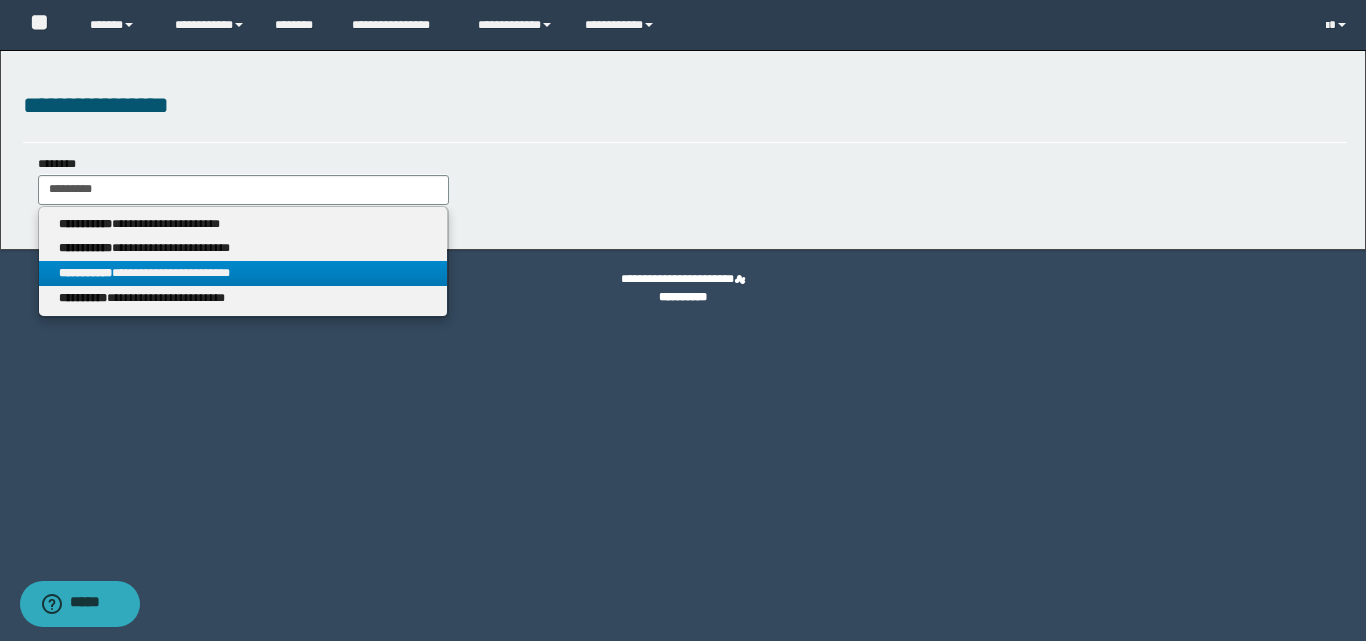 click on "**********" at bounding box center [243, 273] 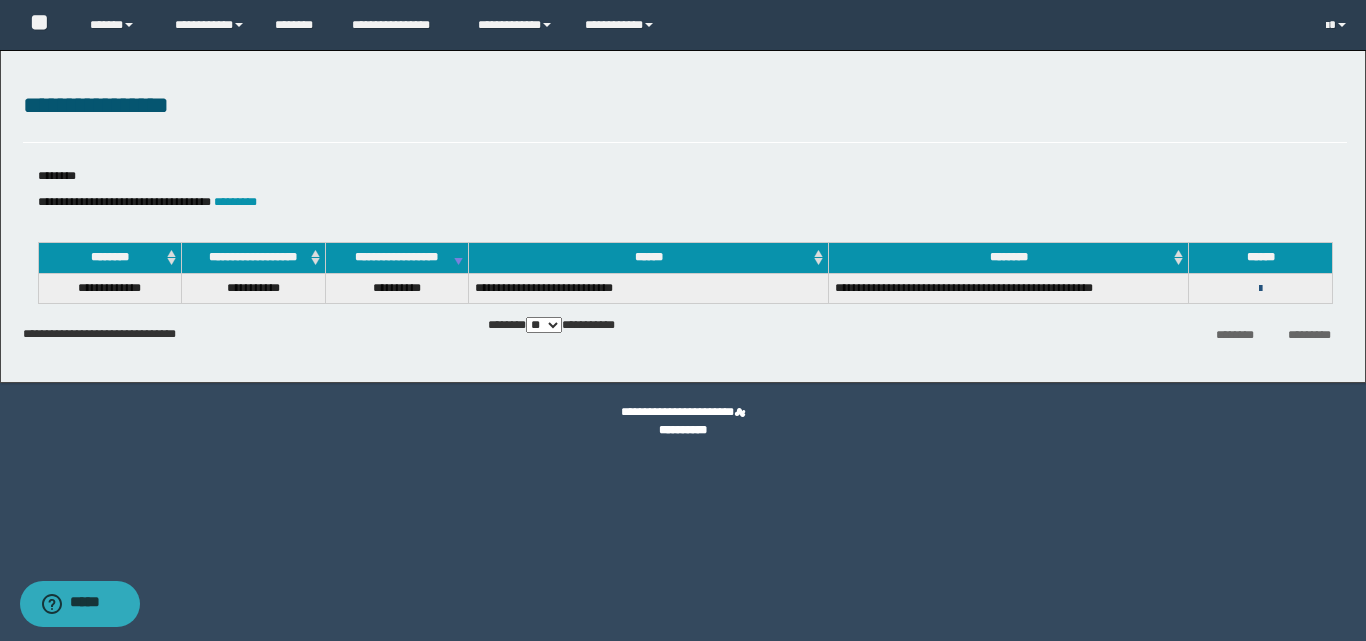 click at bounding box center [1260, 289] 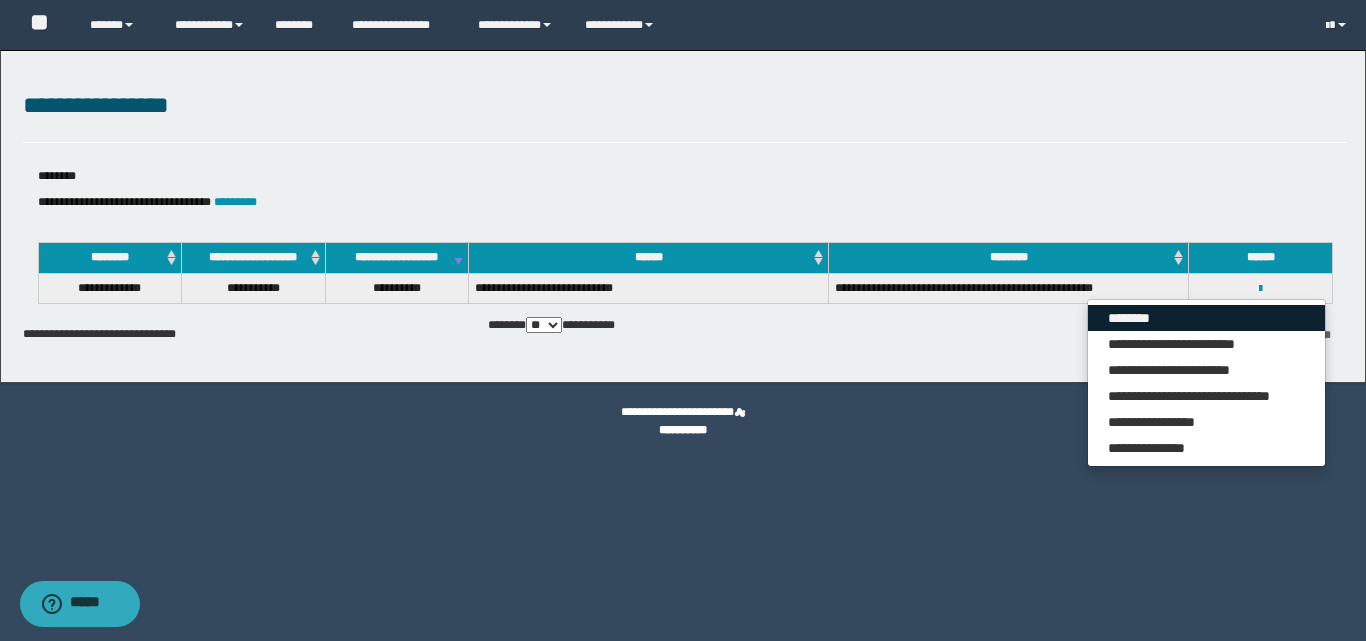 click on "********" at bounding box center (1206, 318) 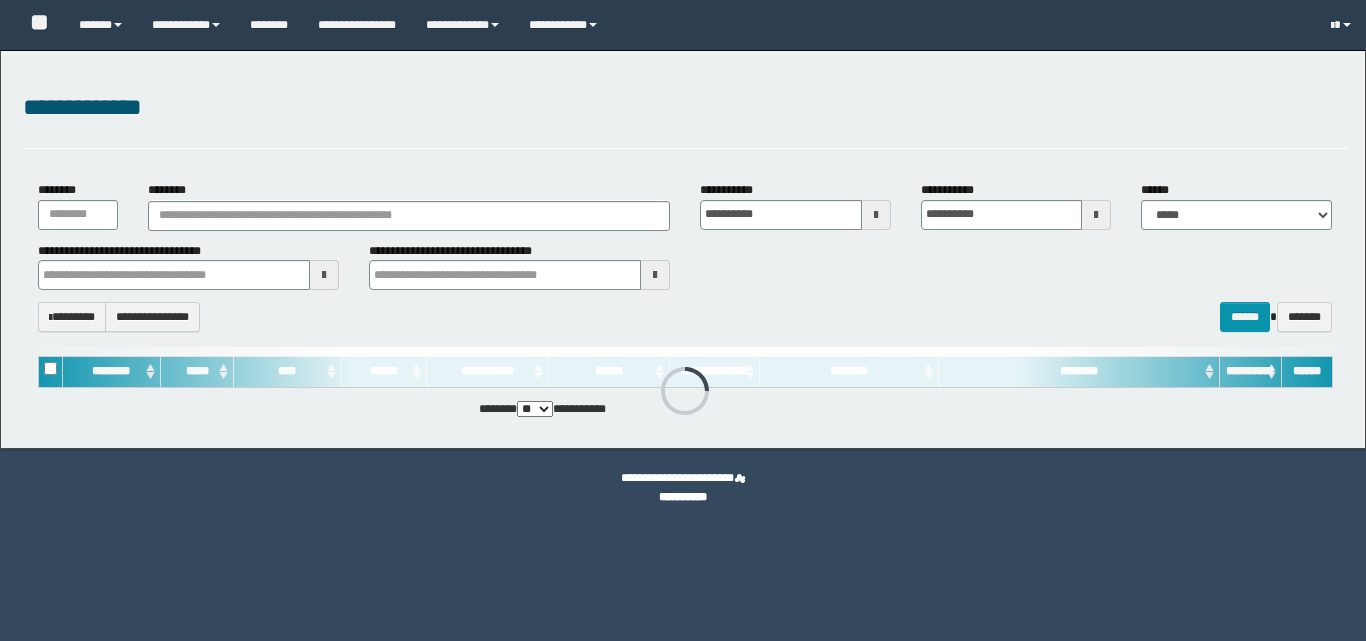 scroll, scrollTop: 0, scrollLeft: 0, axis: both 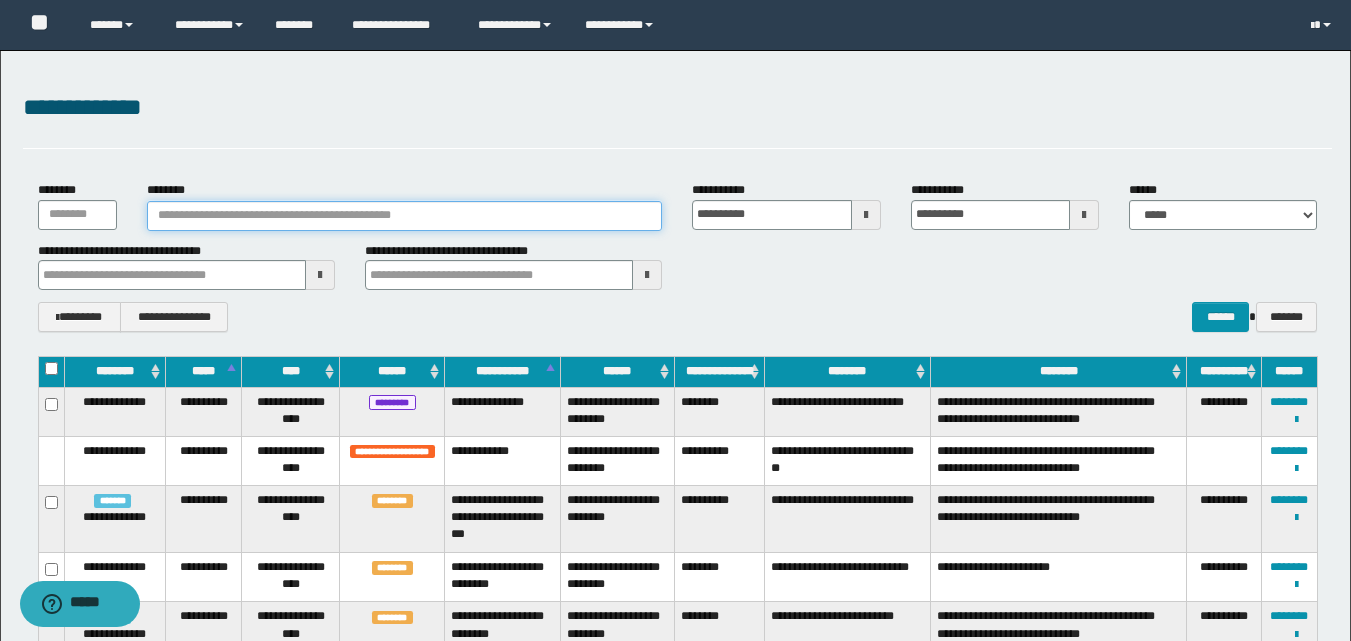click on "********" at bounding box center [405, 216] 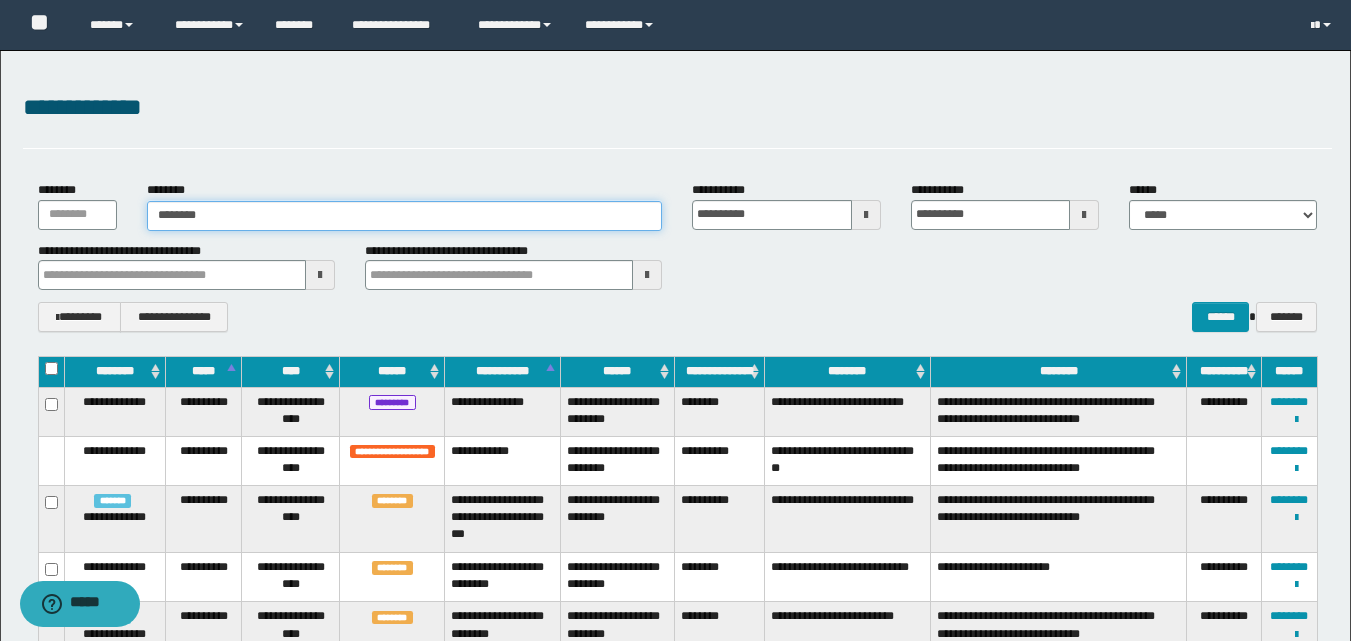 type on "*********" 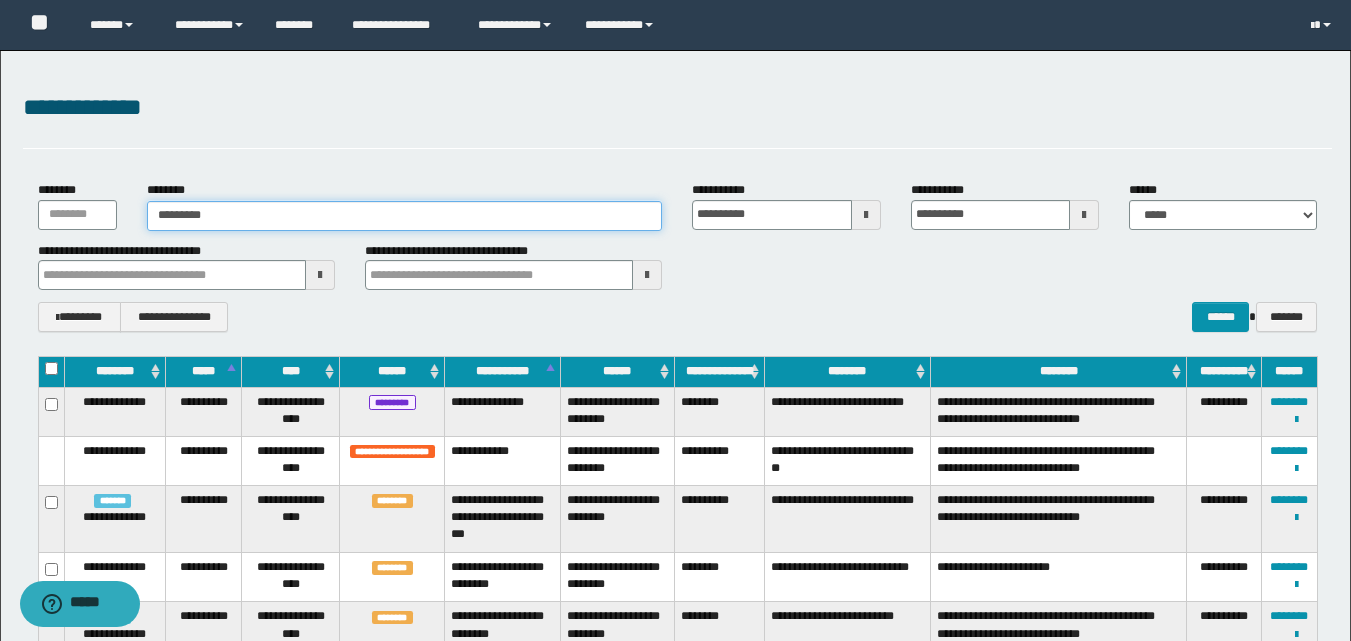 type on "*********" 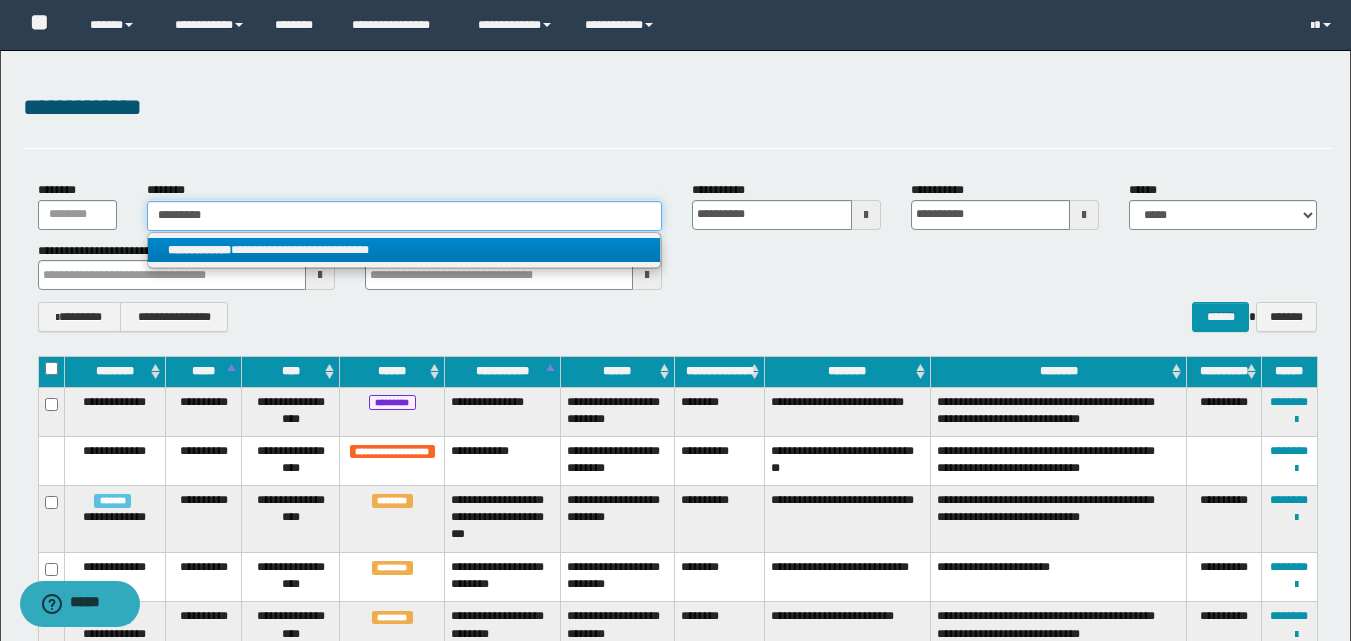 type on "*********" 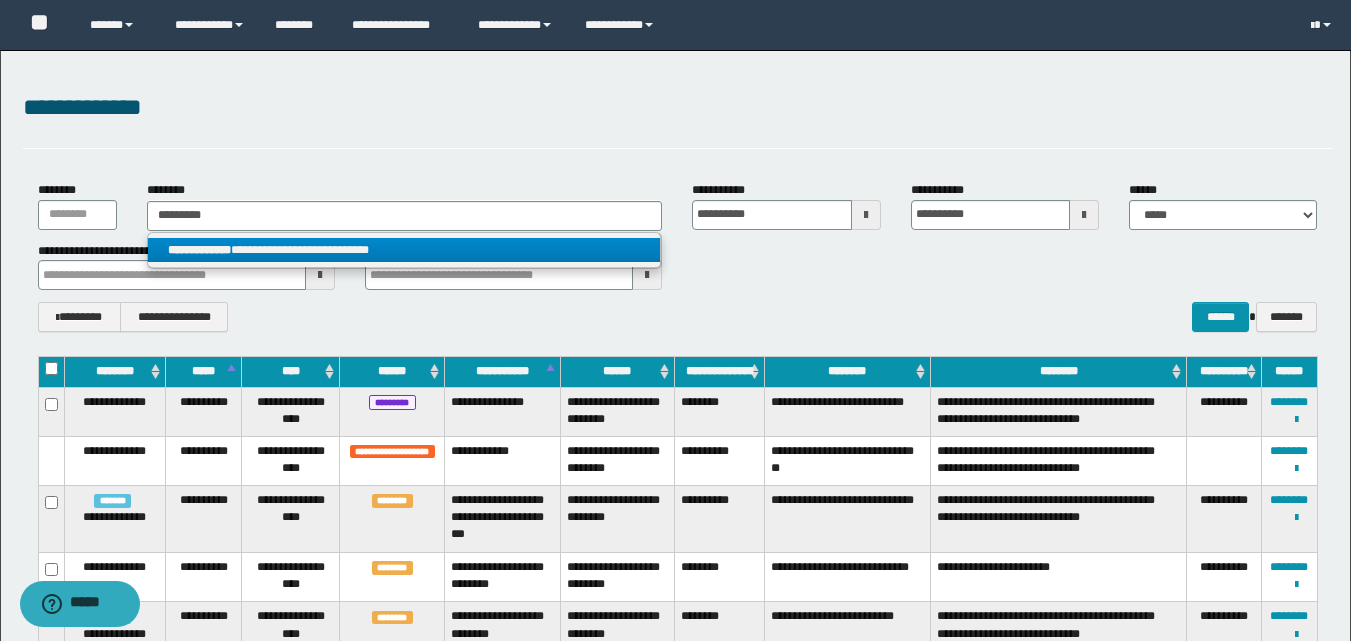 click on "**********" at bounding box center [404, 250] 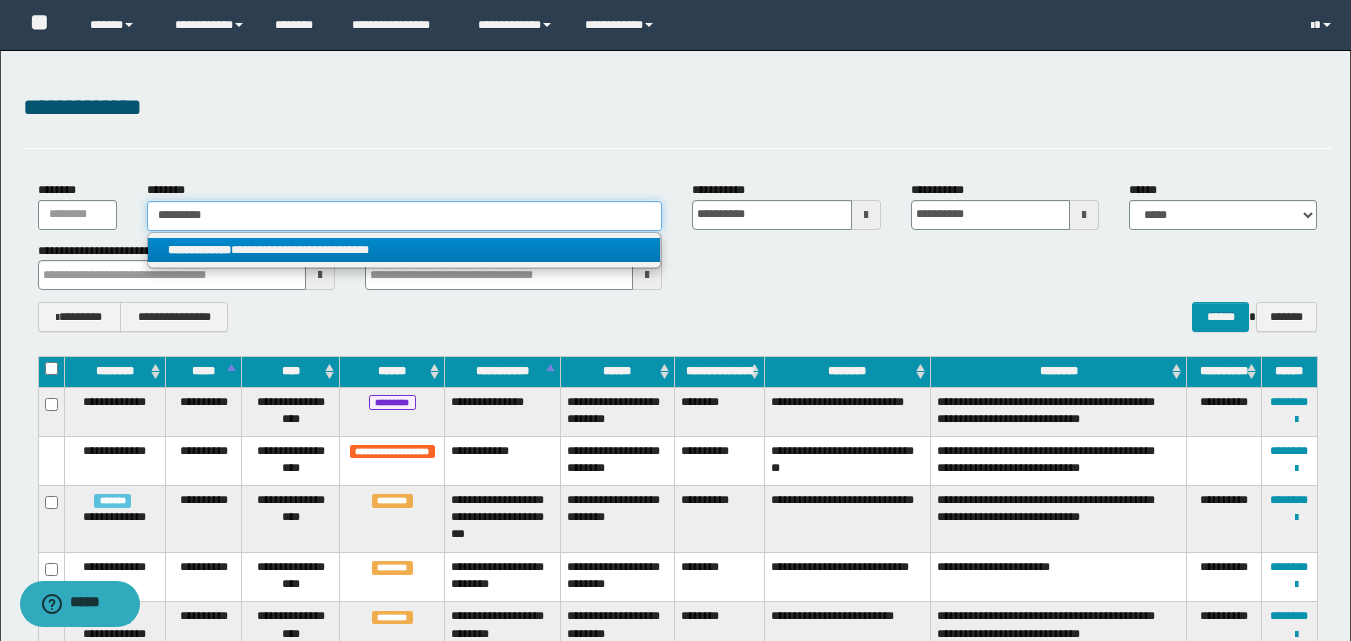 type 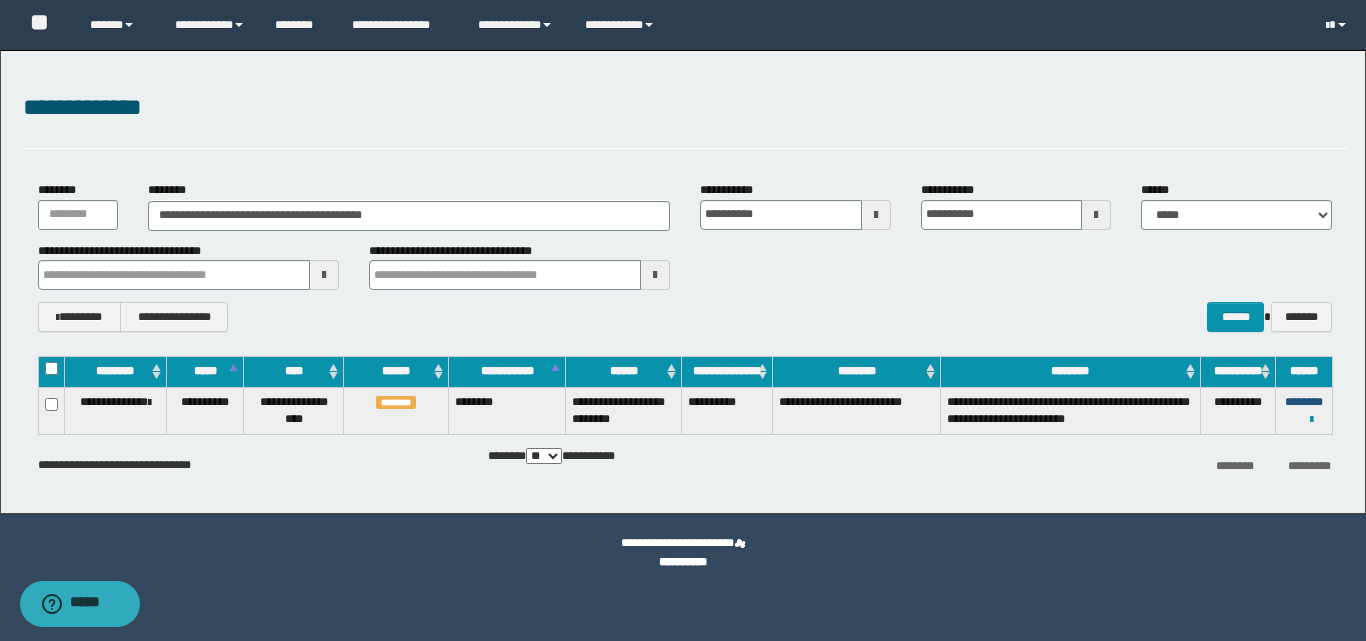click on "********" at bounding box center (1304, 402) 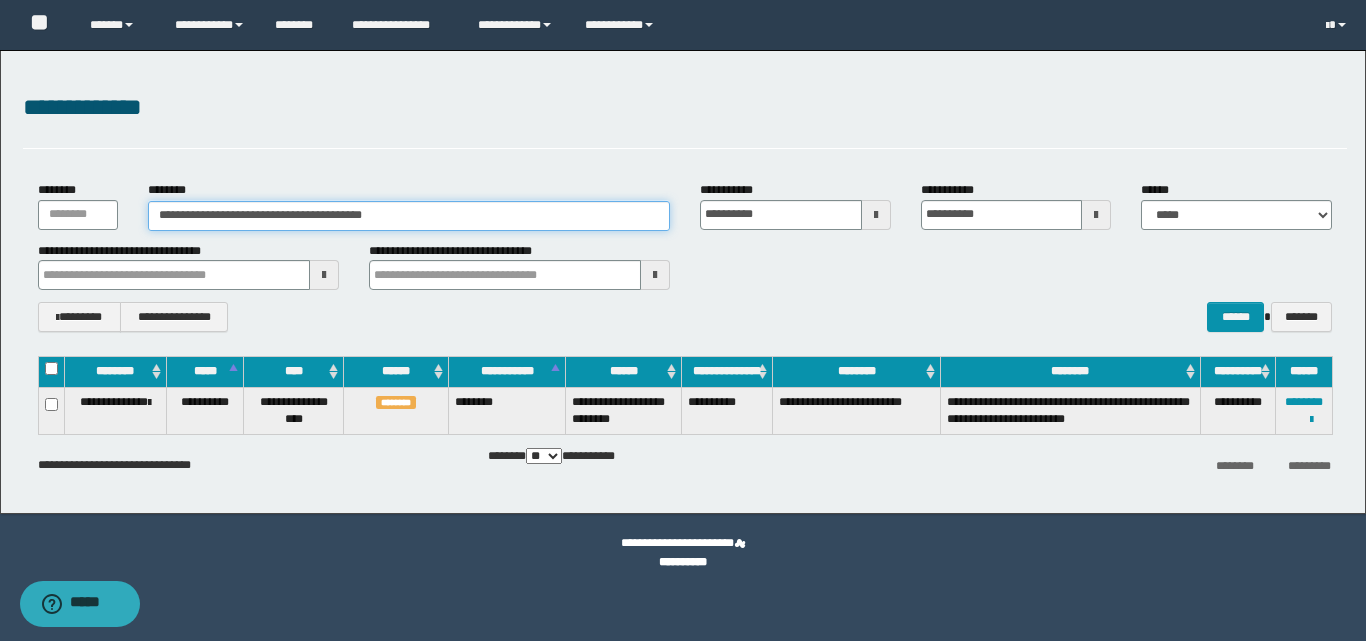 drag, startPoint x: 450, startPoint y: 221, endPoint x: 97, endPoint y: 217, distance: 353.02267 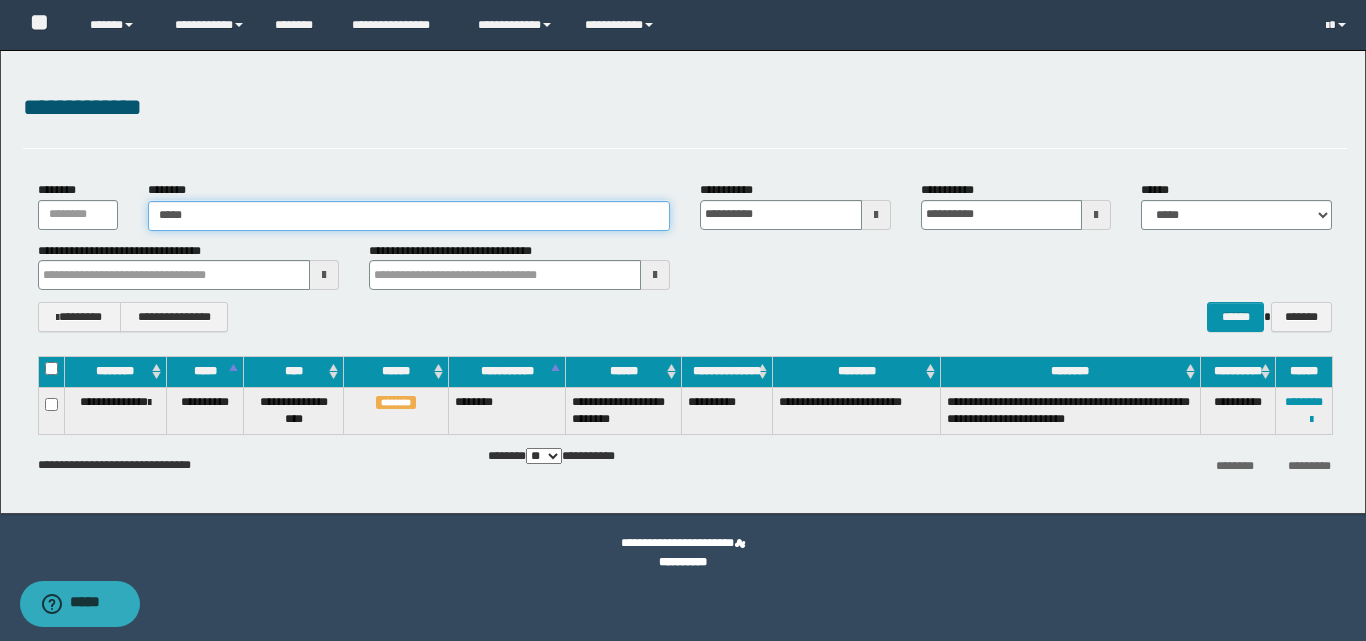 type on "******" 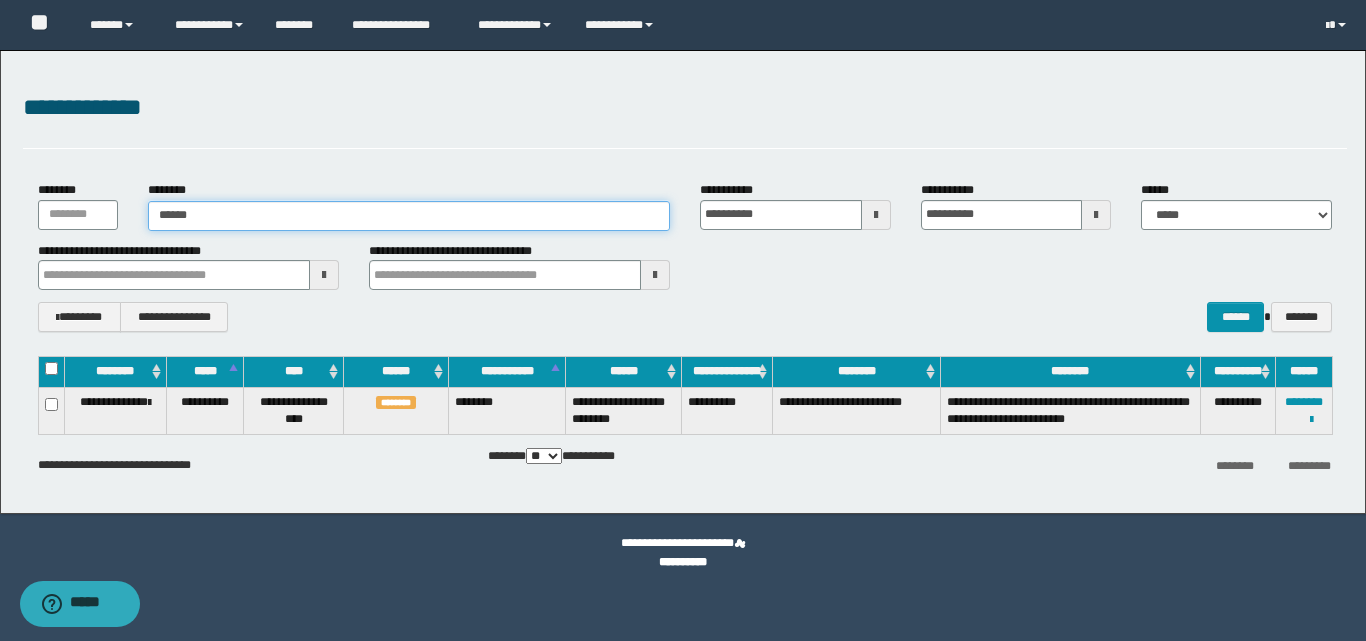 type on "******" 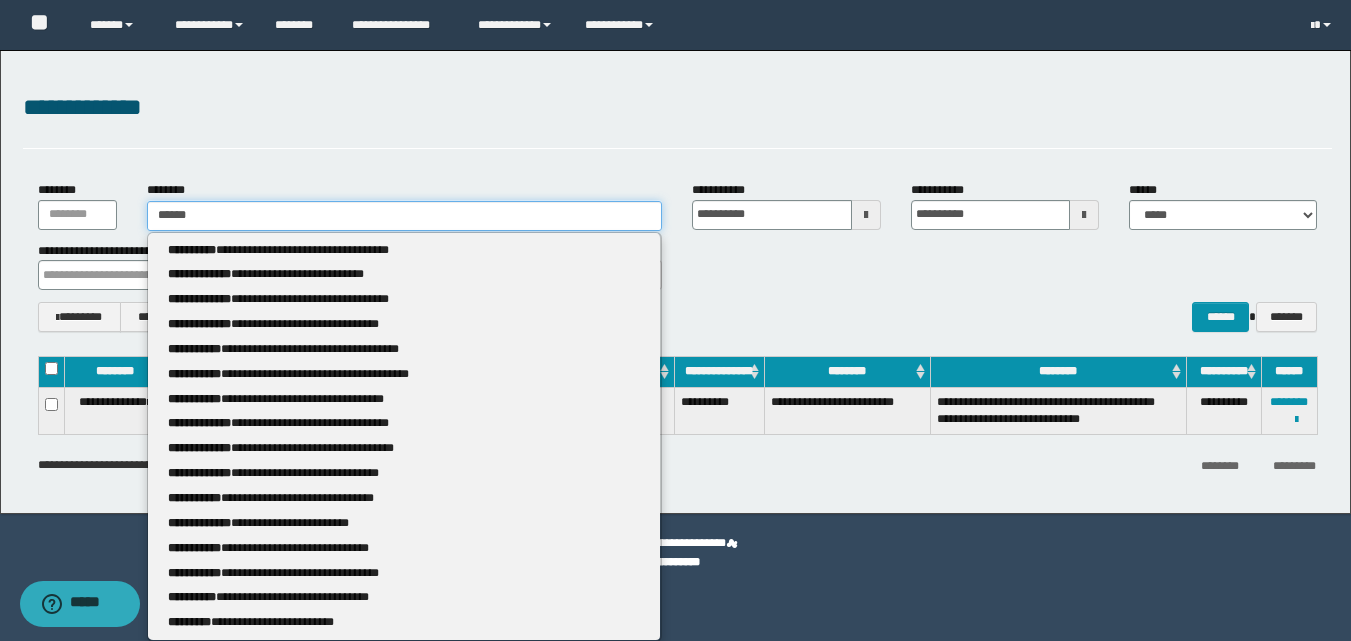 type 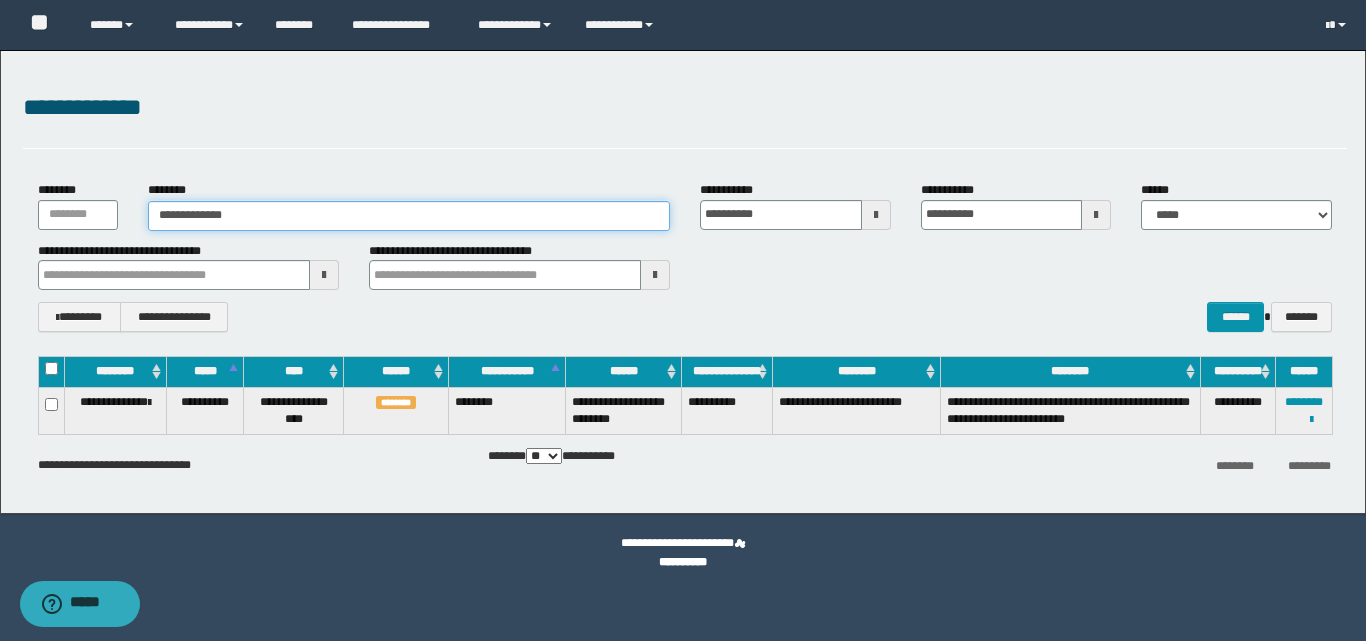 type on "**********" 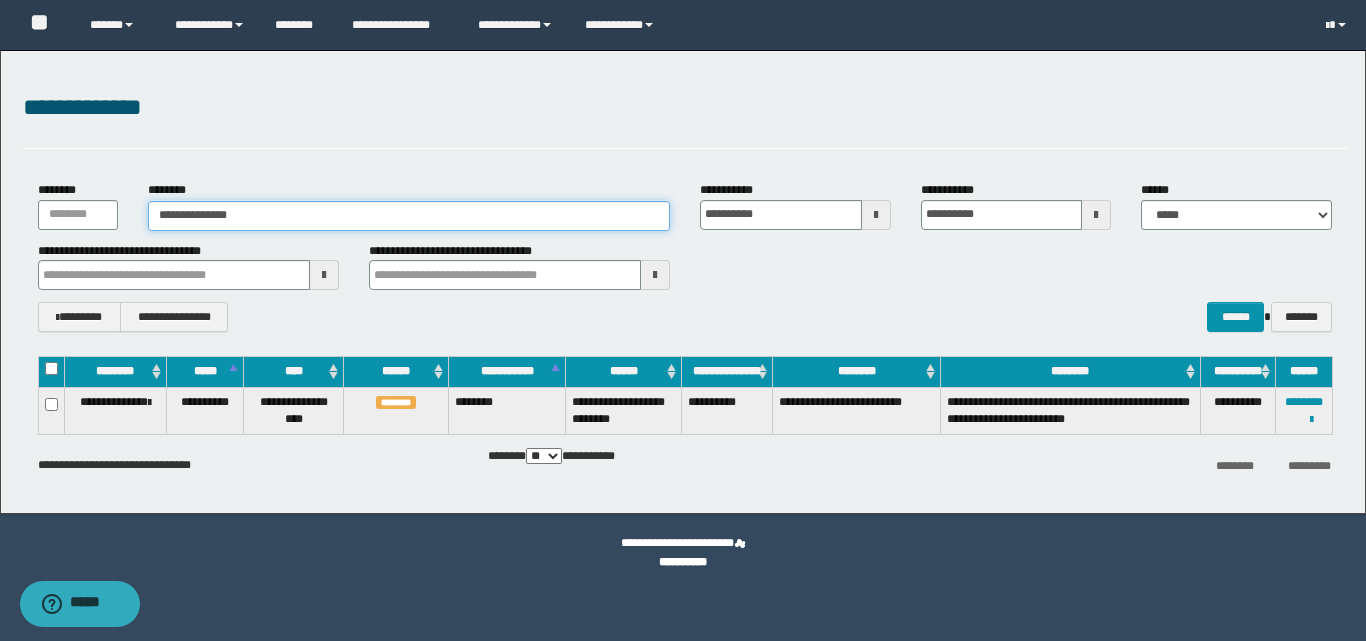 type on "**********" 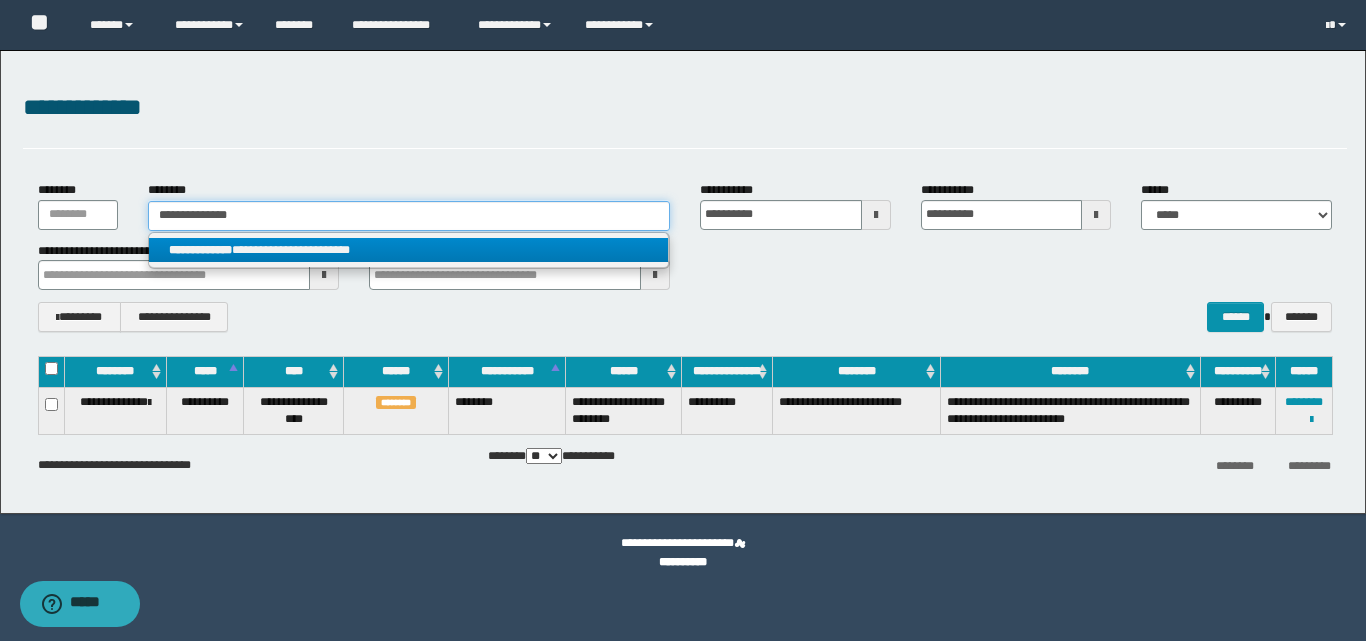 type on "**********" 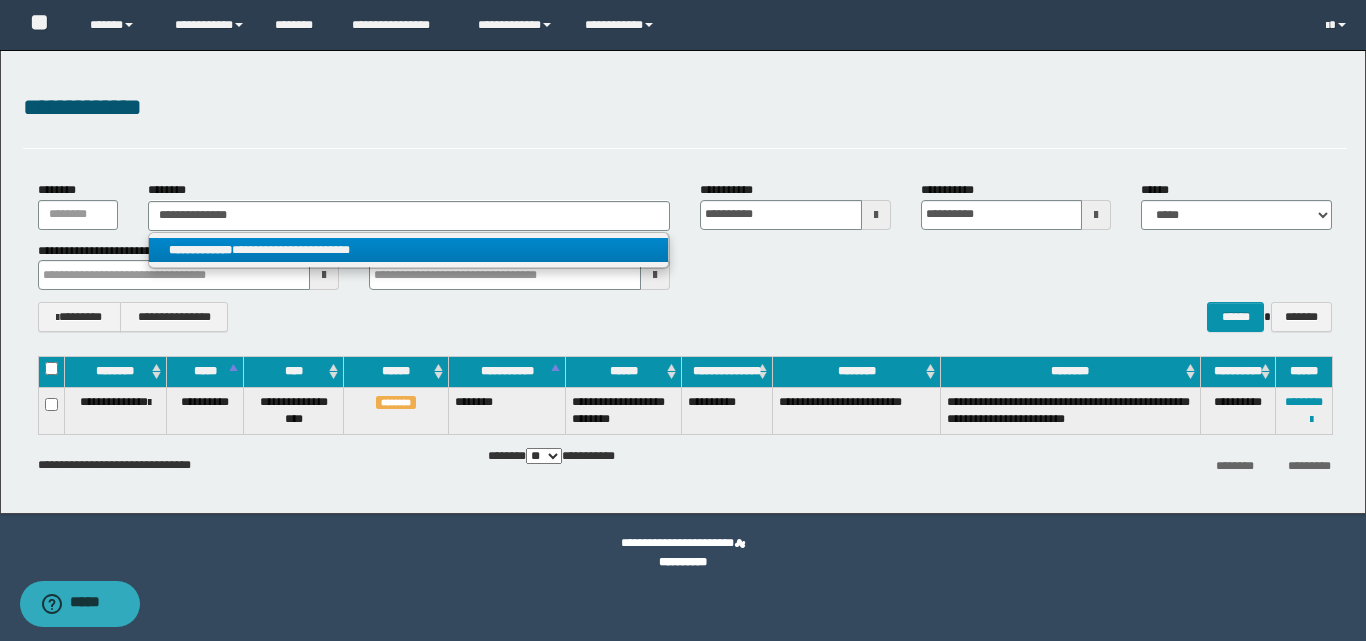 click on "**********" at bounding box center [408, 250] 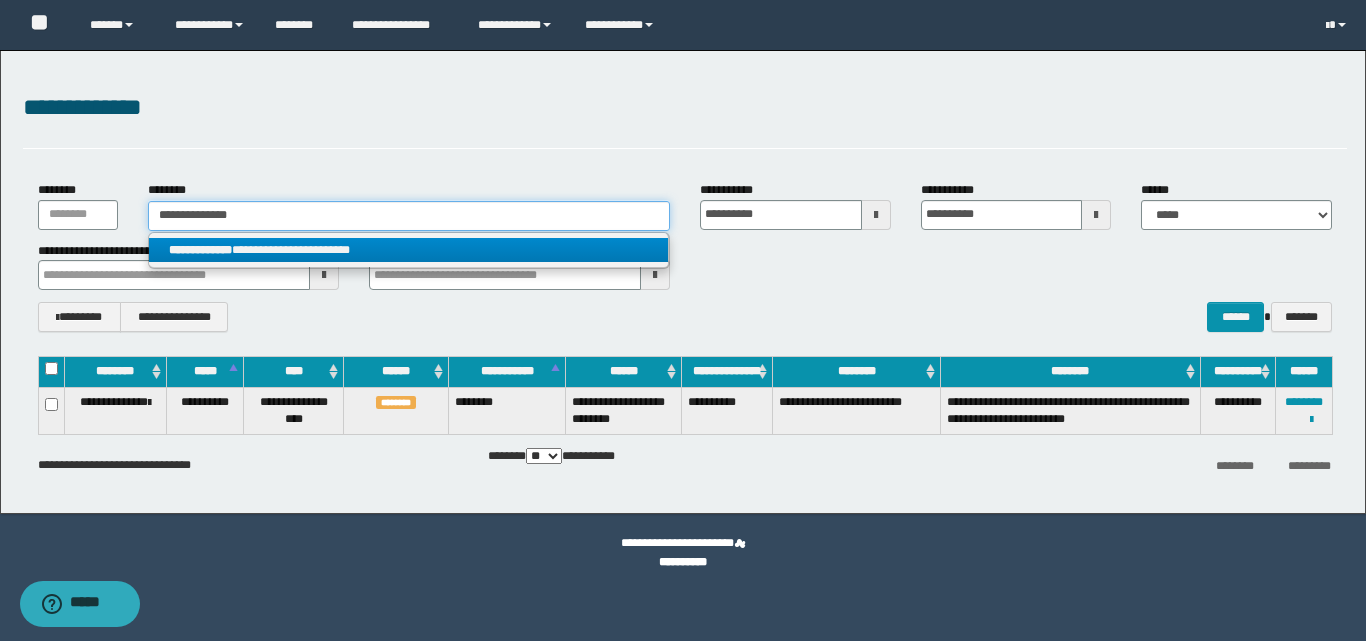 type 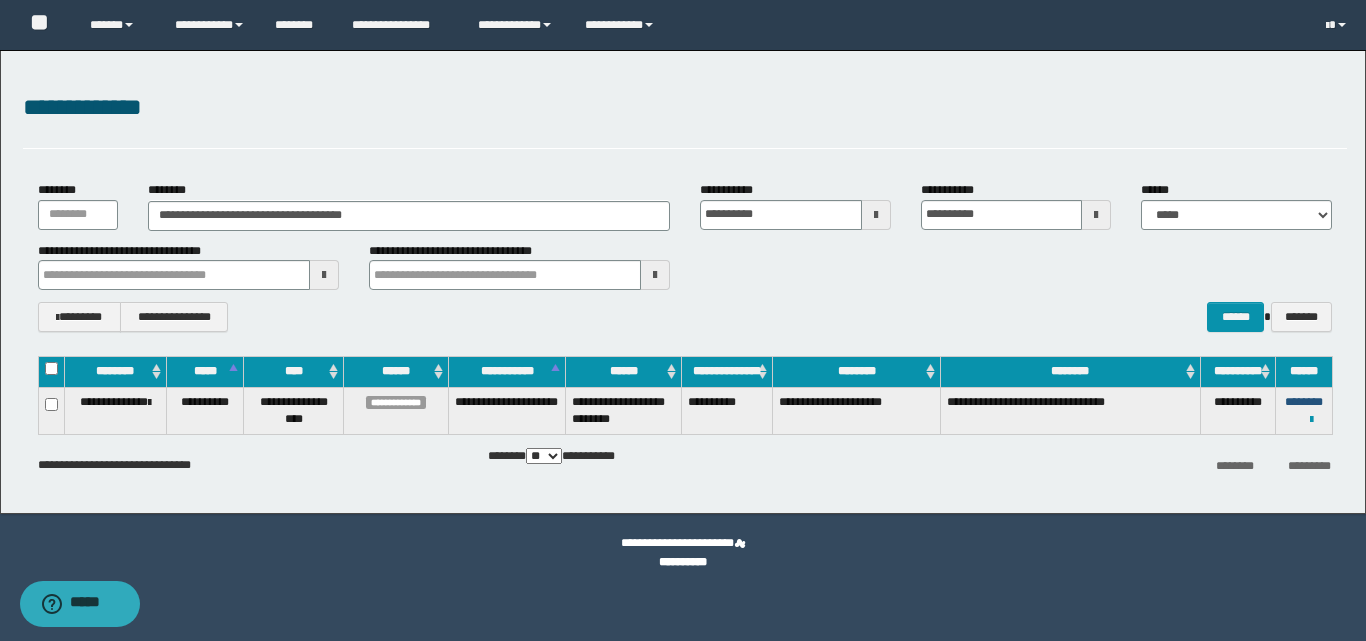 click on "********" at bounding box center (1304, 402) 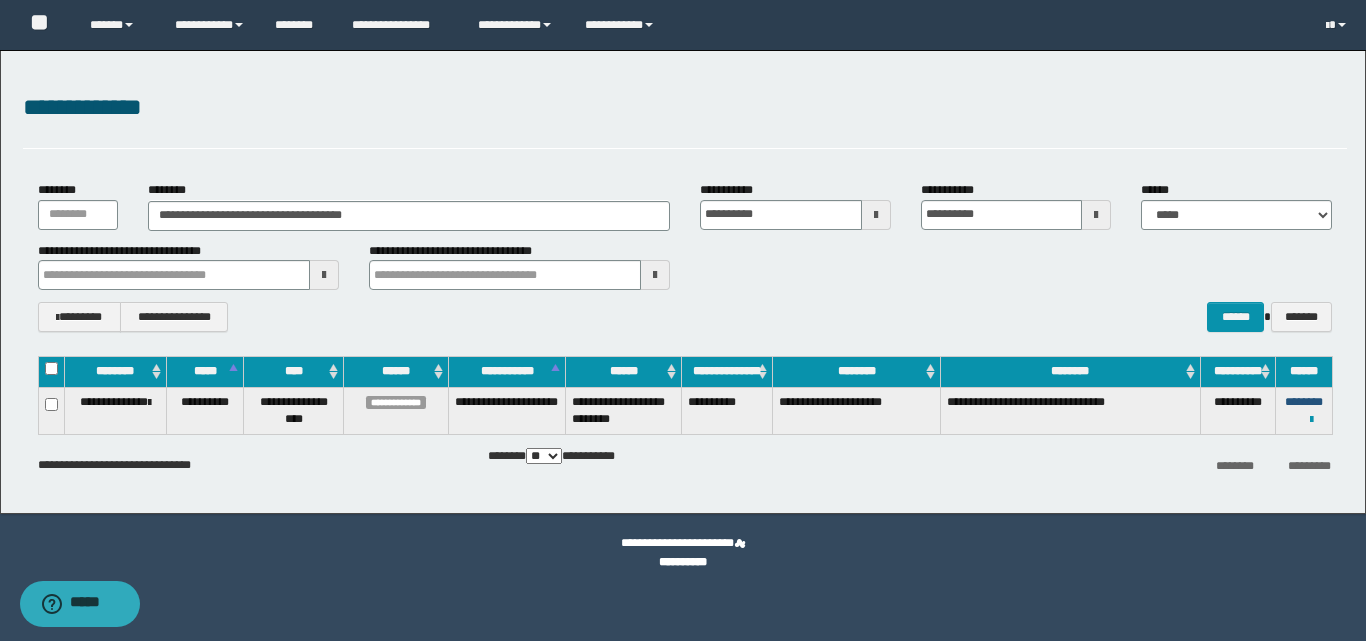 click on "********" at bounding box center (1304, 402) 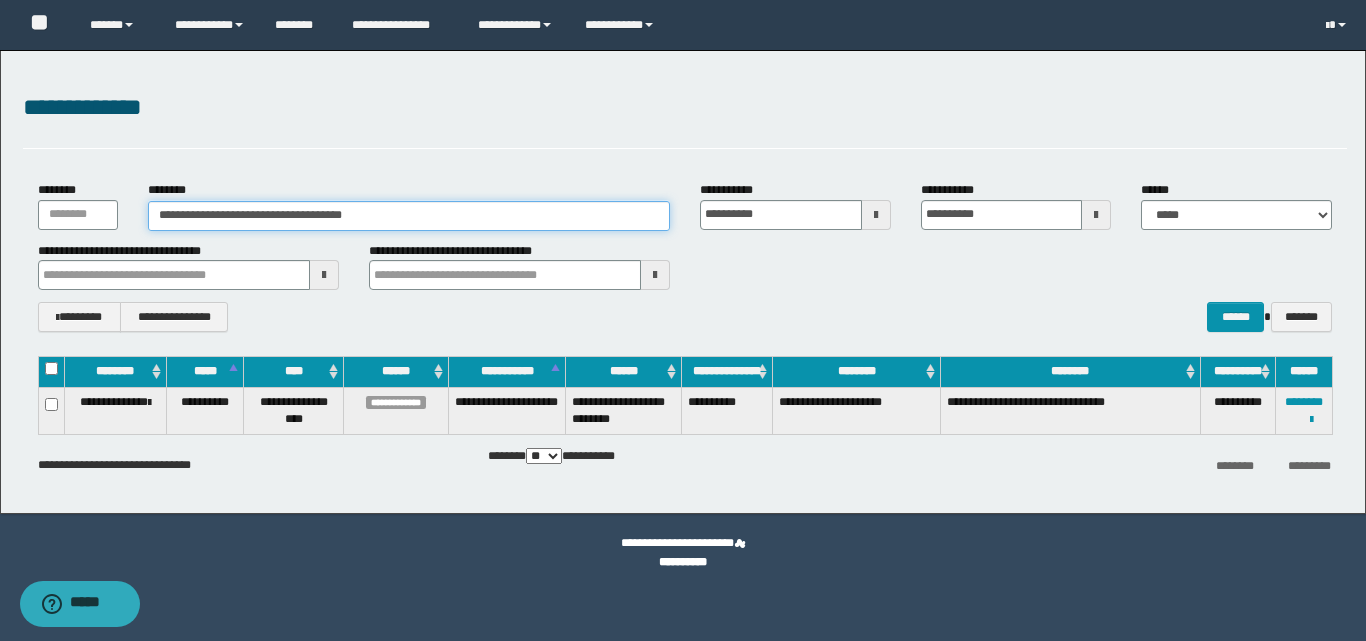 drag, startPoint x: 367, startPoint y: 220, endPoint x: 94, endPoint y: 219, distance: 273.00183 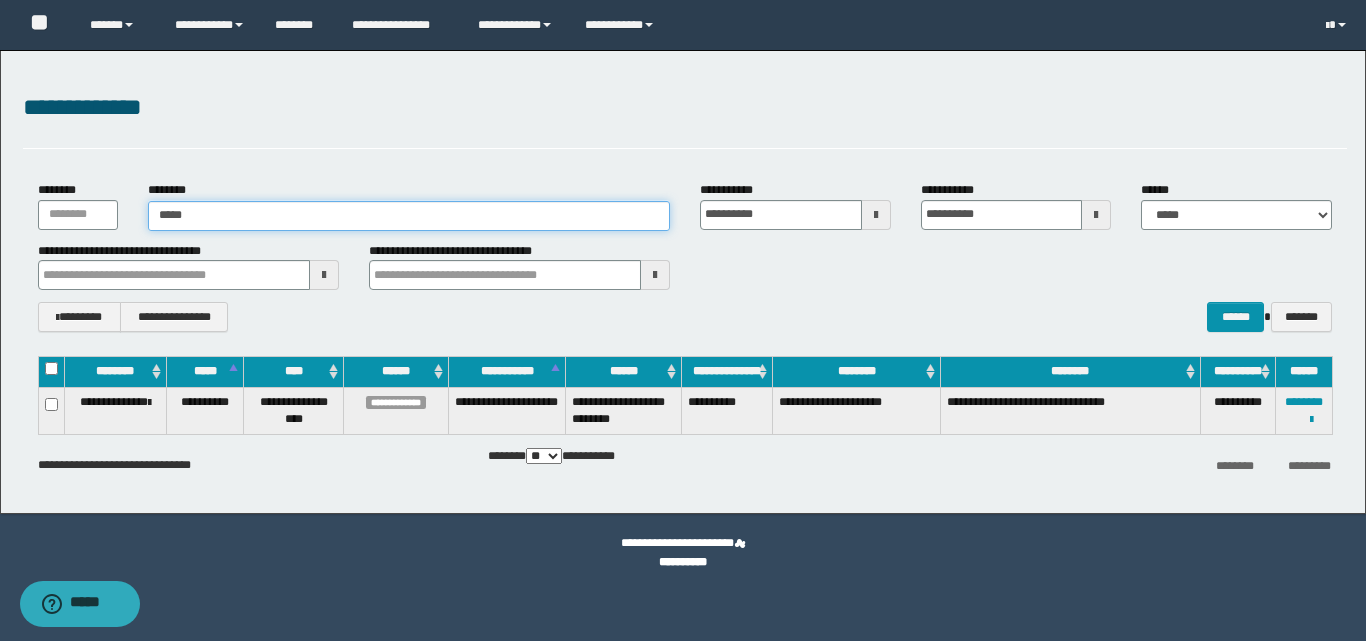 type on "******" 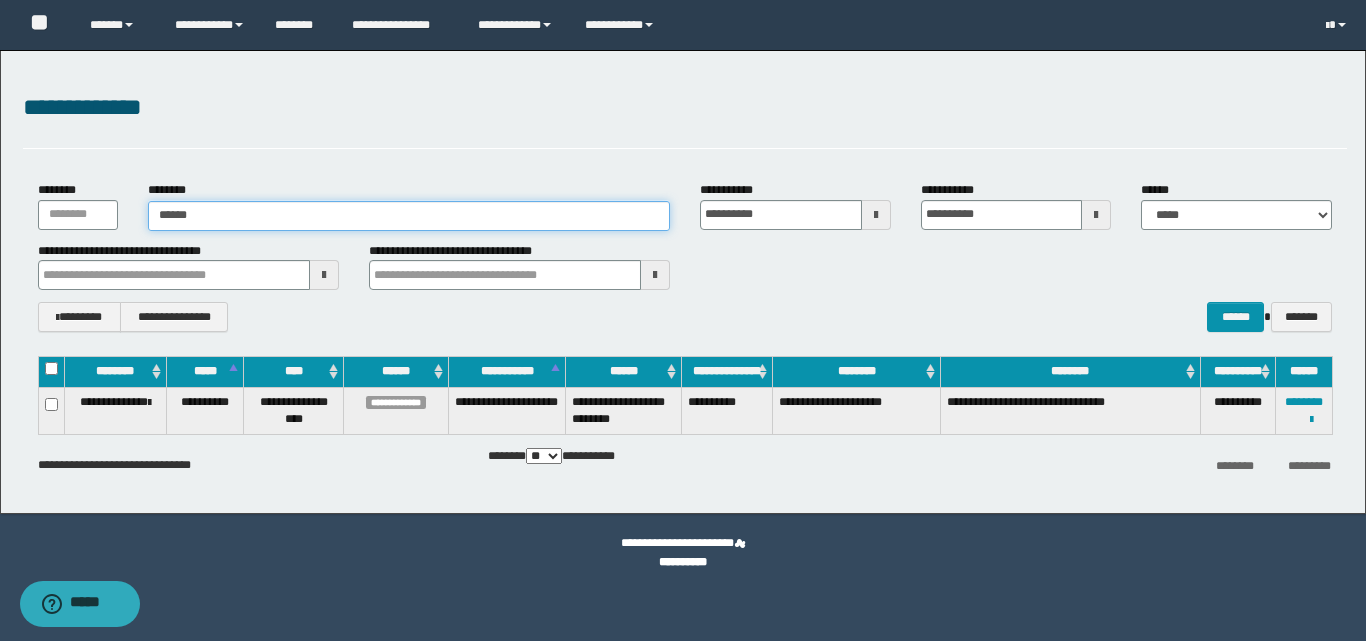 type on "******" 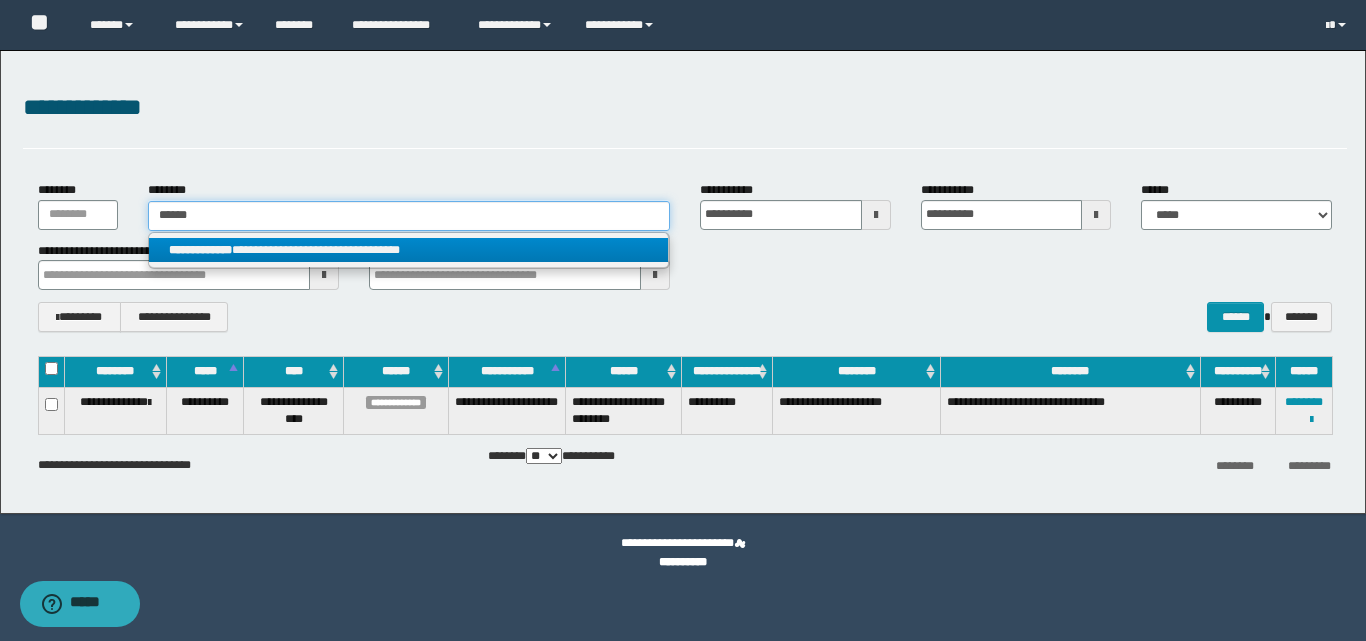 type on "******" 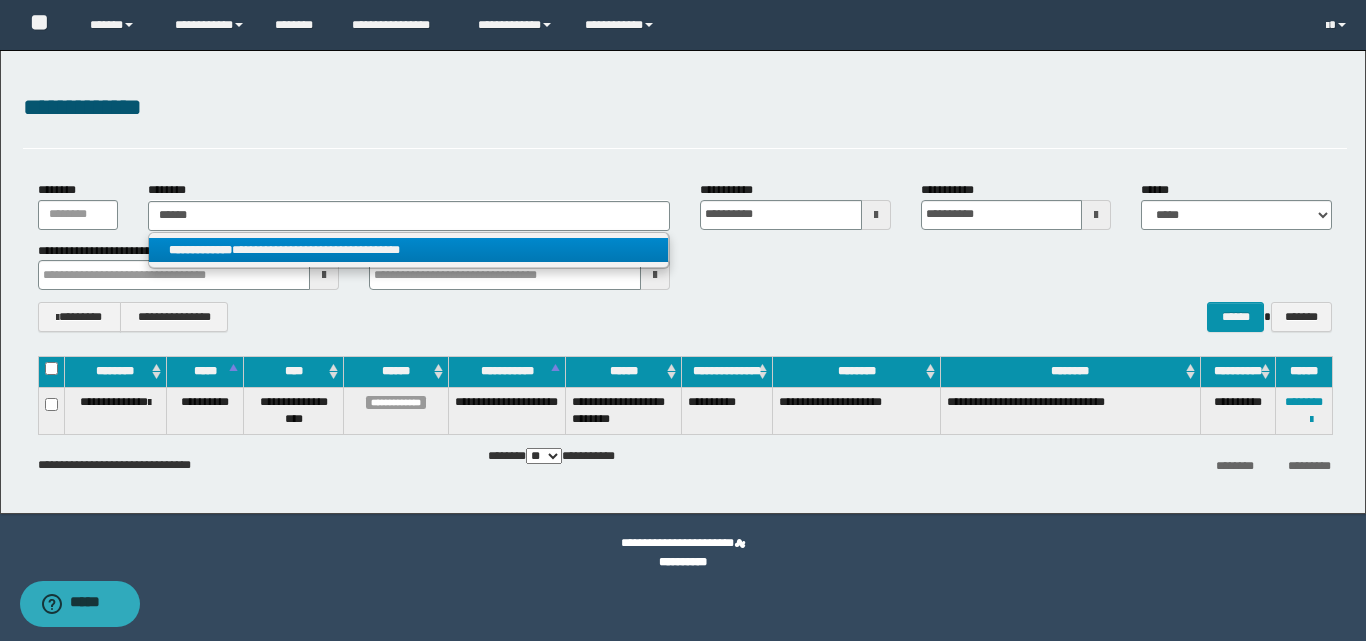 click on "**********" at bounding box center [408, 250] 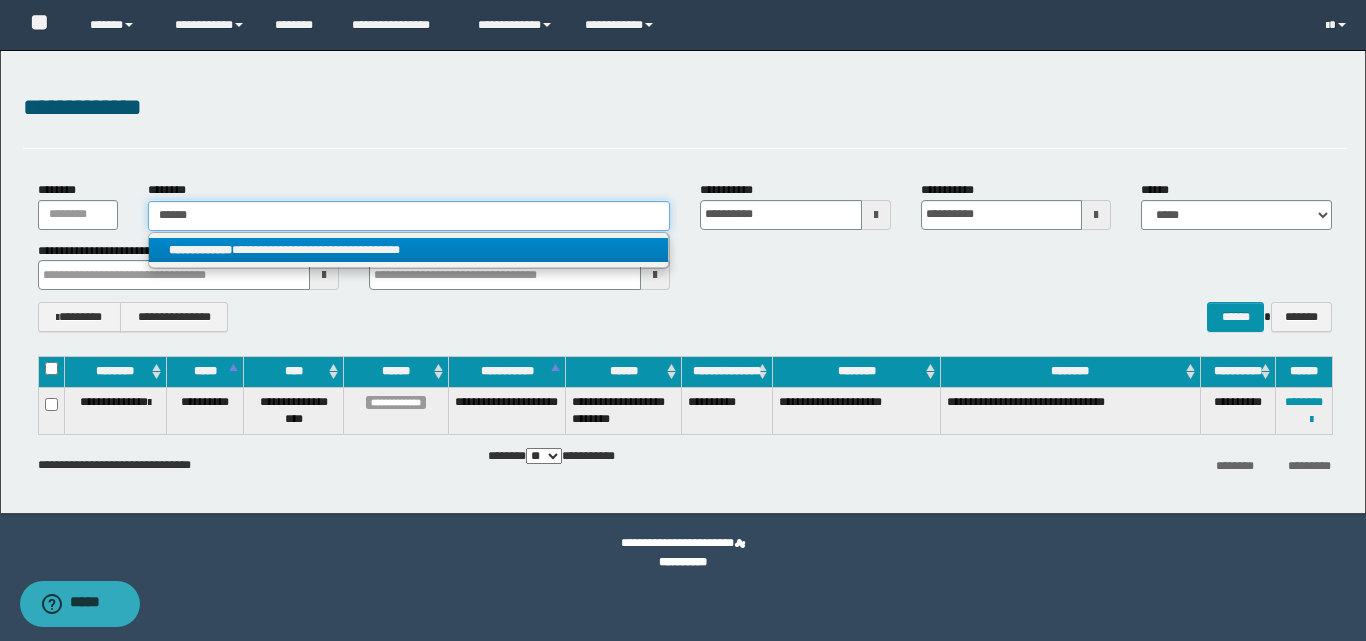 type 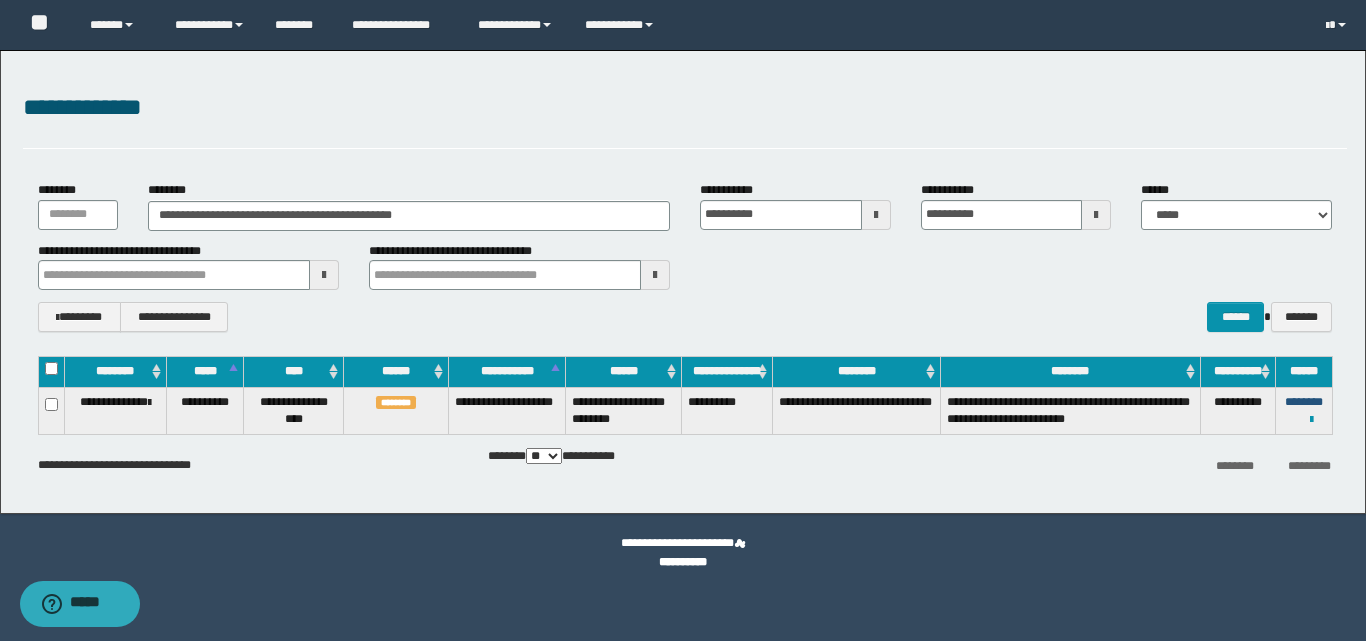 click on "********" at bounding box center (1304, 402) 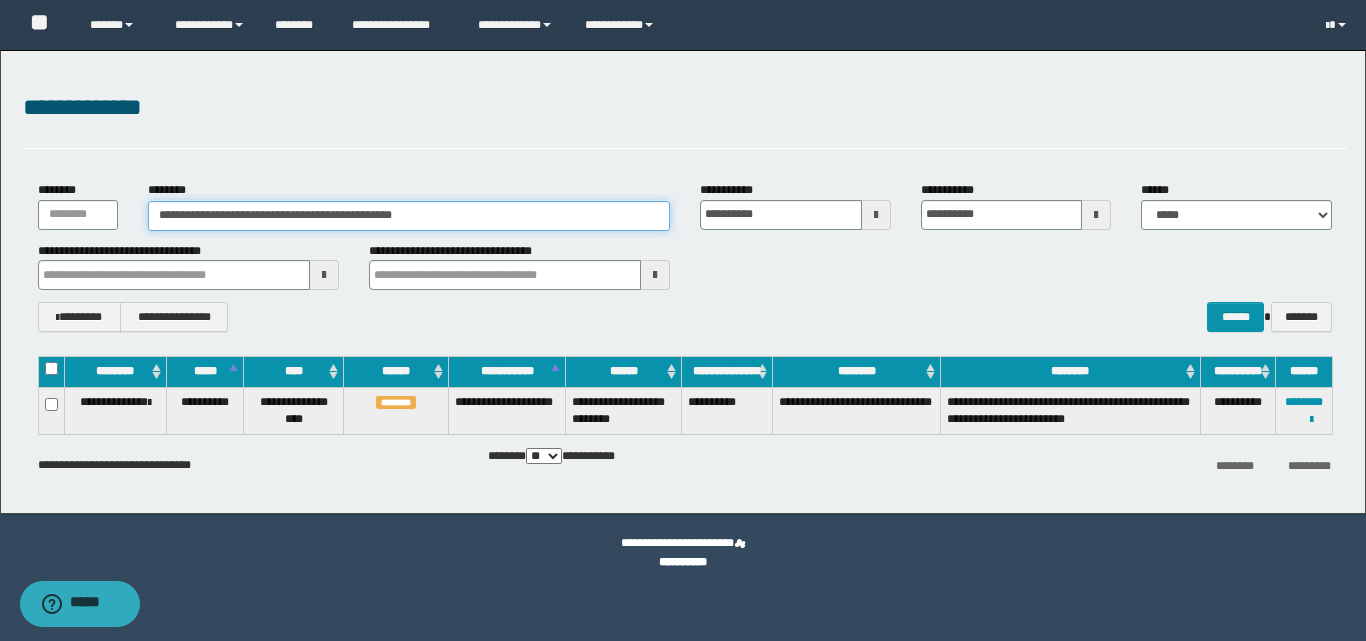 drag, startPoint x: 488, startPoint y: 218, endPoint x: 130, endPoint y: 210, distance: 358.0894 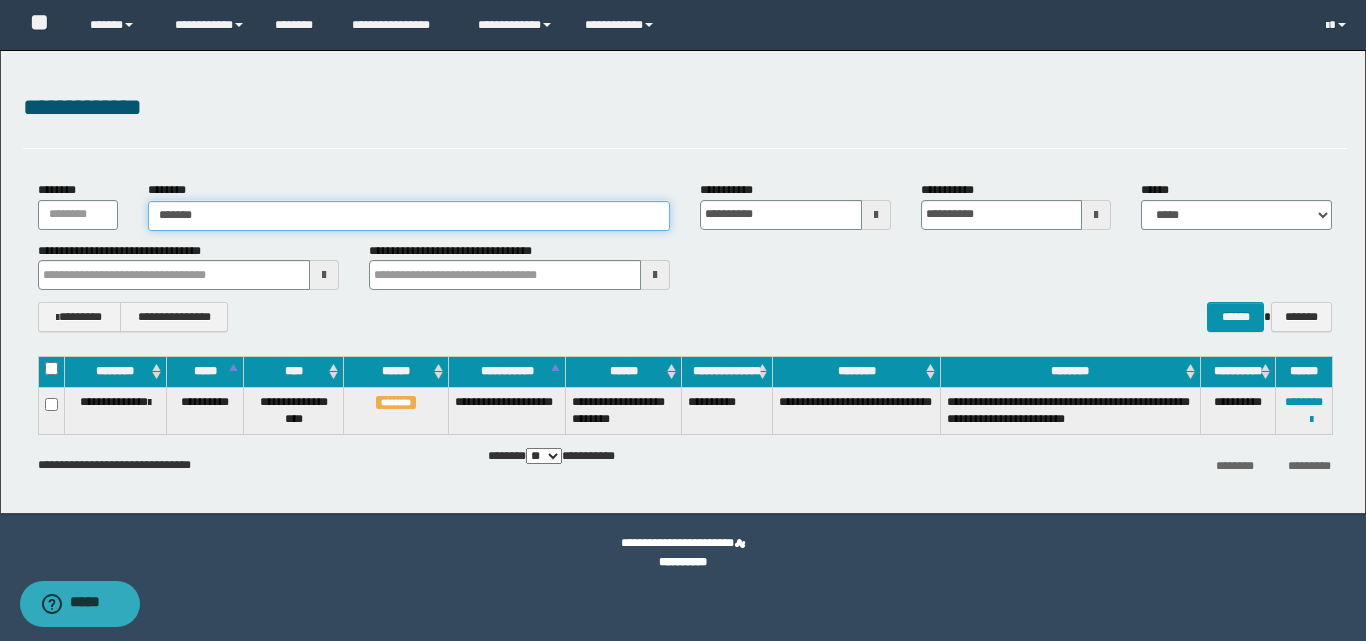 type on "********" 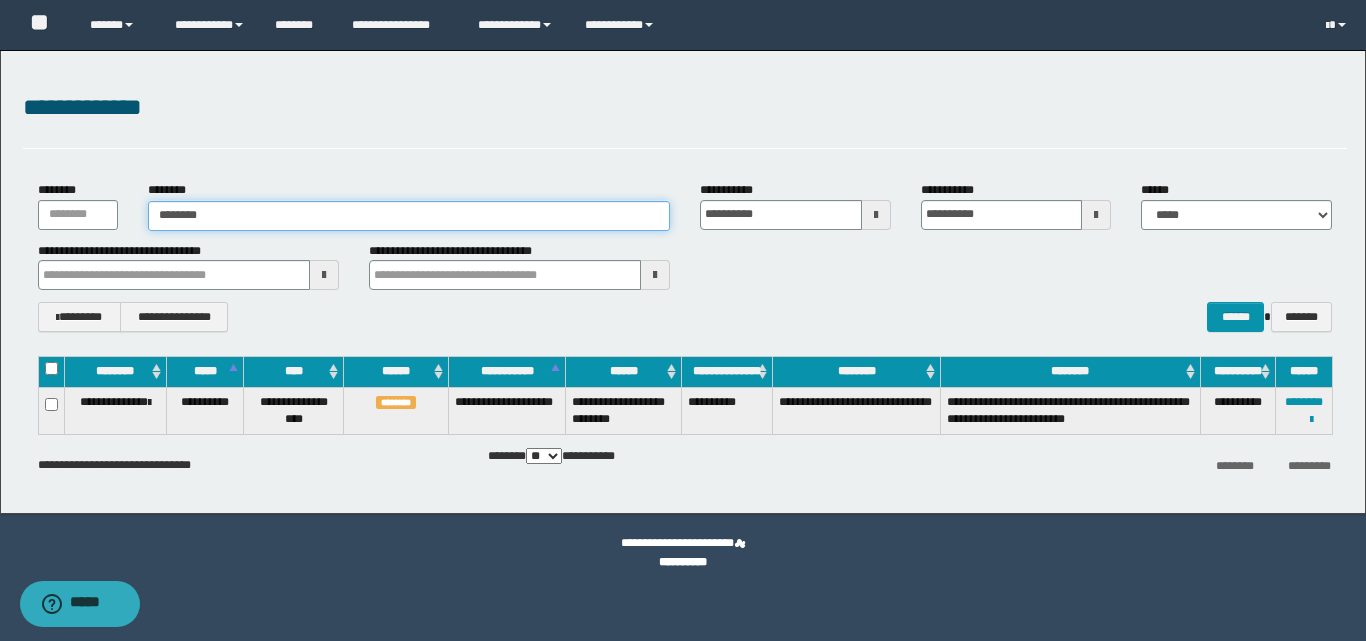 type on "********" 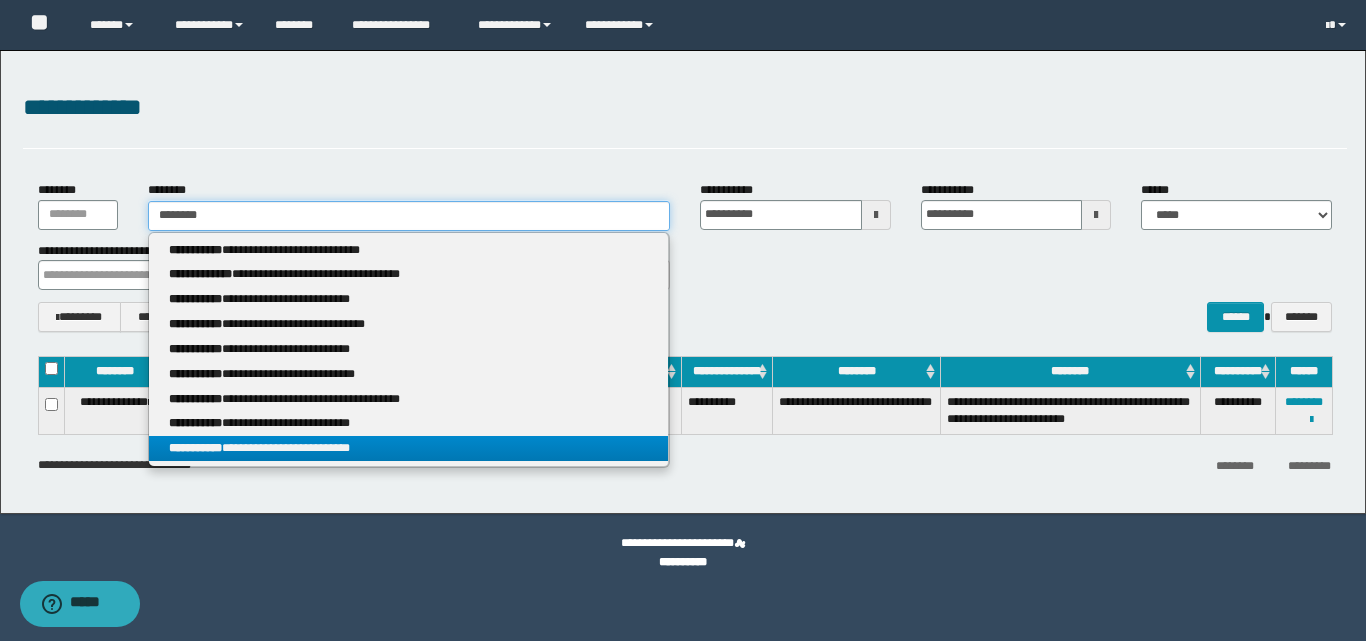 type on "********" 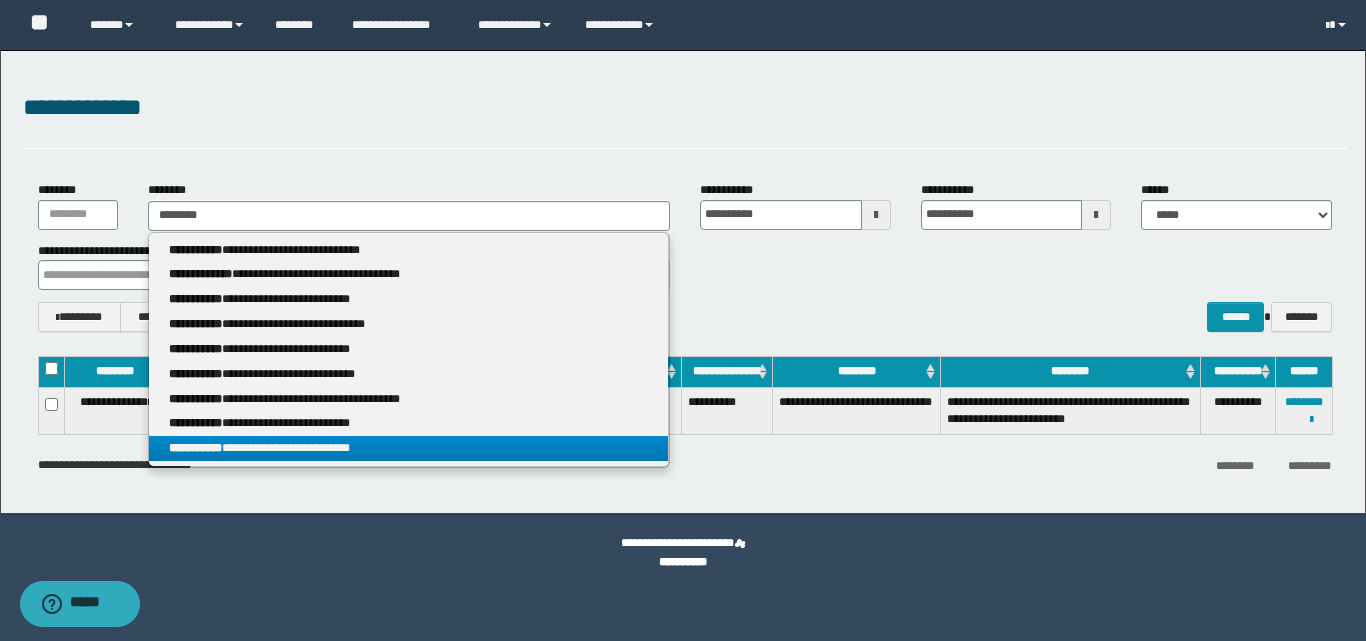click on "**********" at bounding box center [408, 448] 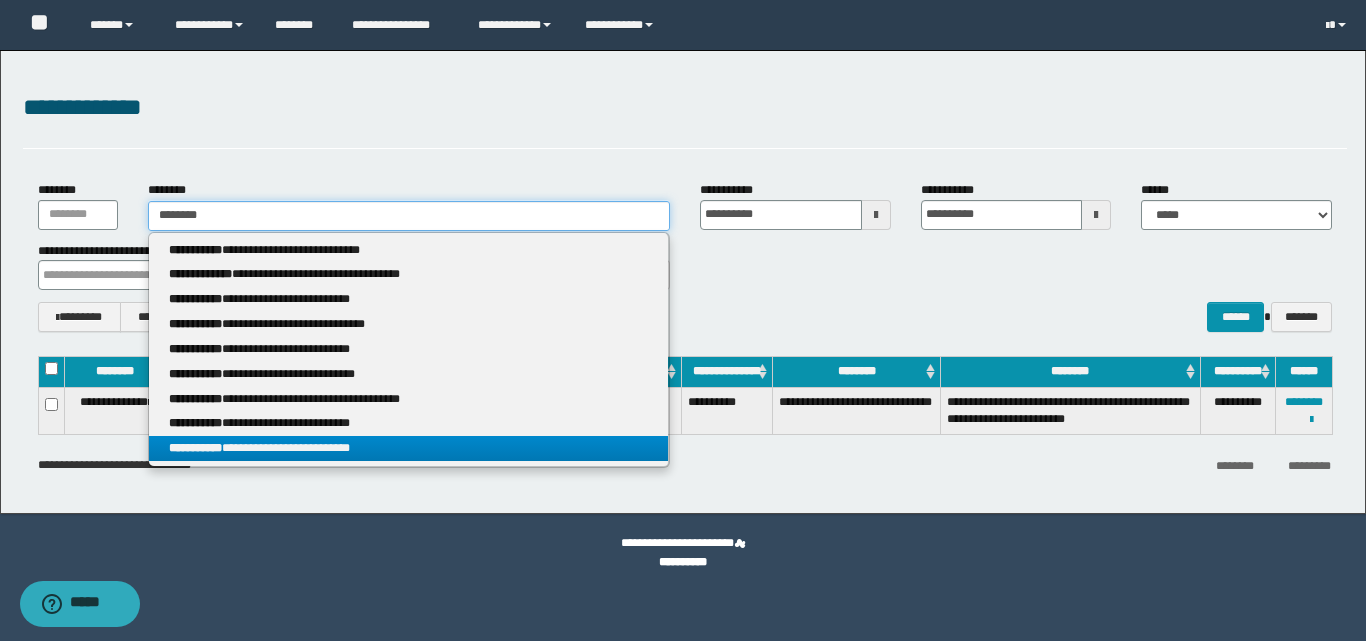 type 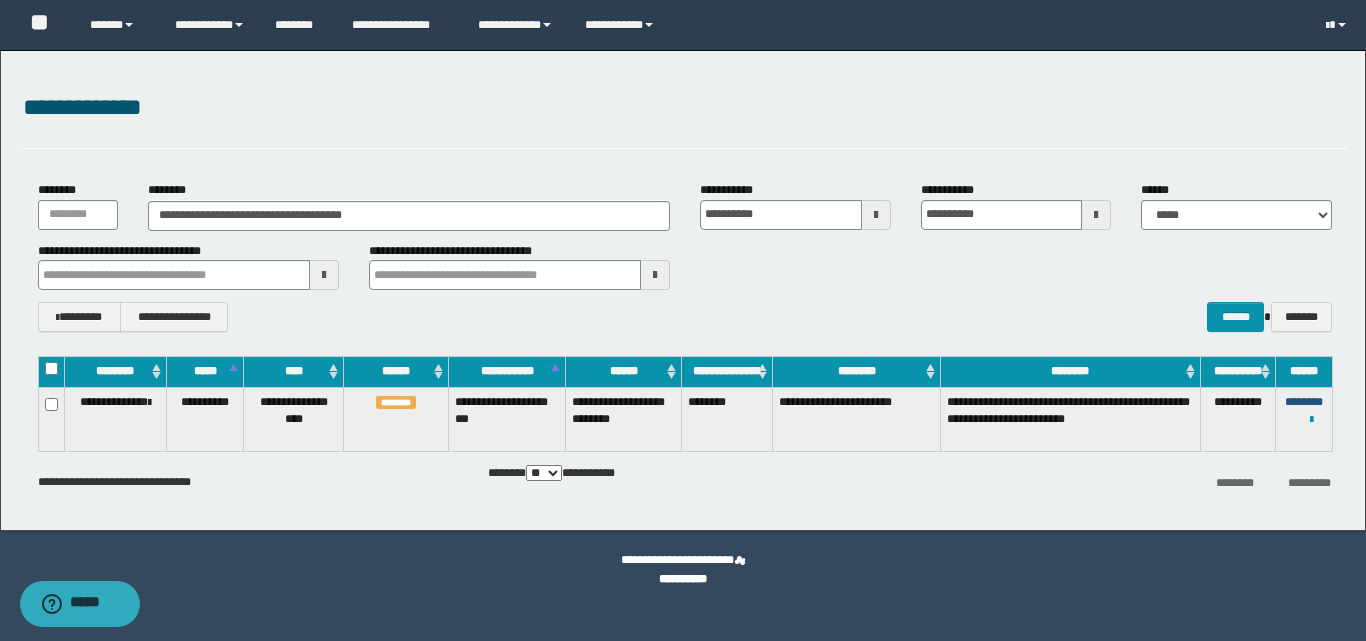 click on "********" at bounding box center (1304, 402) 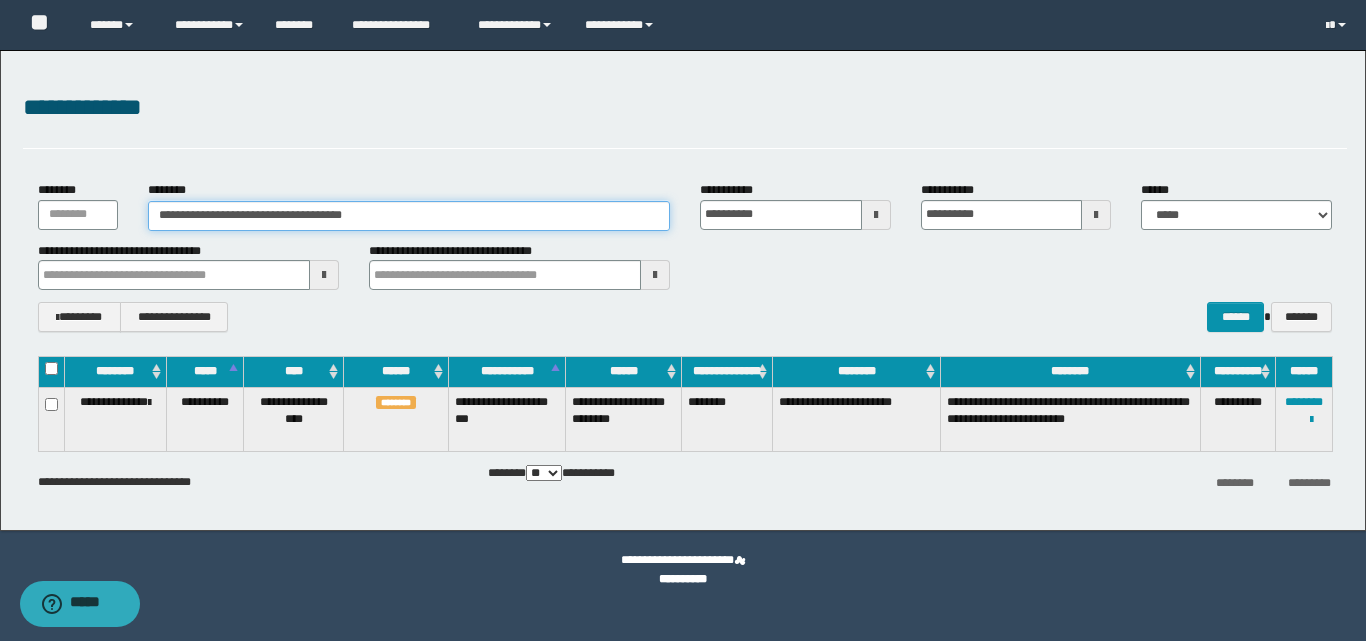 drag, startPoint x: 396, startPoint y: 219, endPoint x: 142, endPoint y: 226, distance: 254.09644 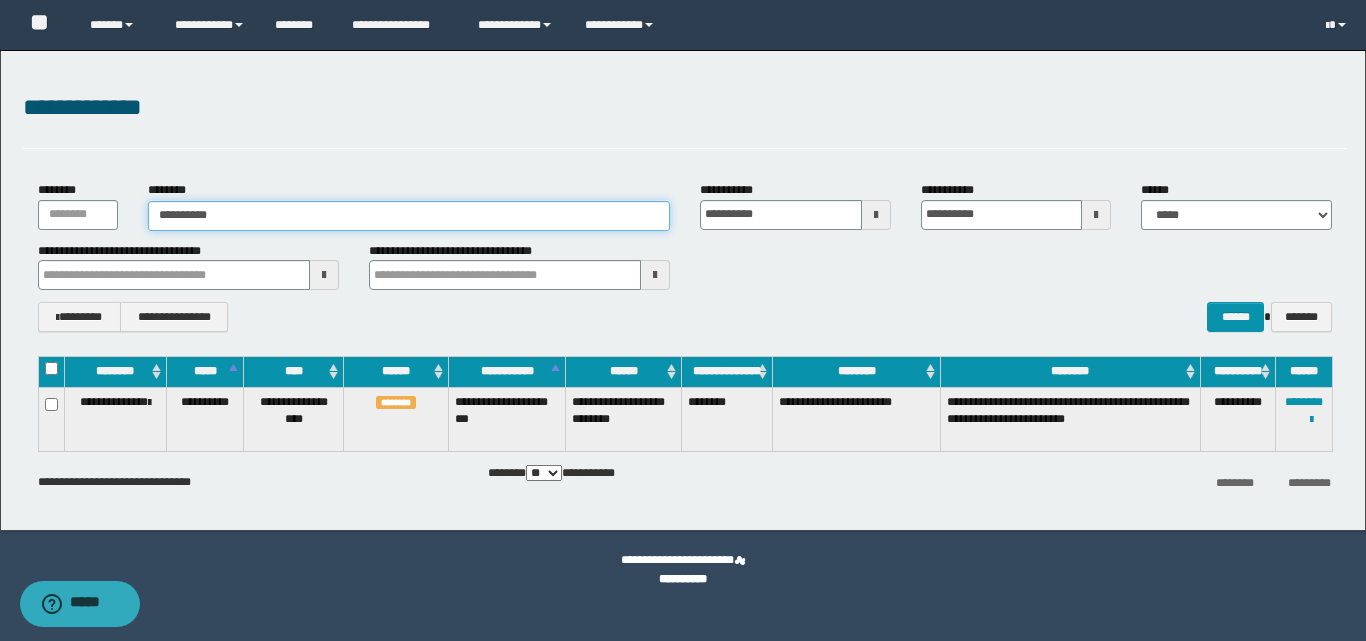 type on "**********" 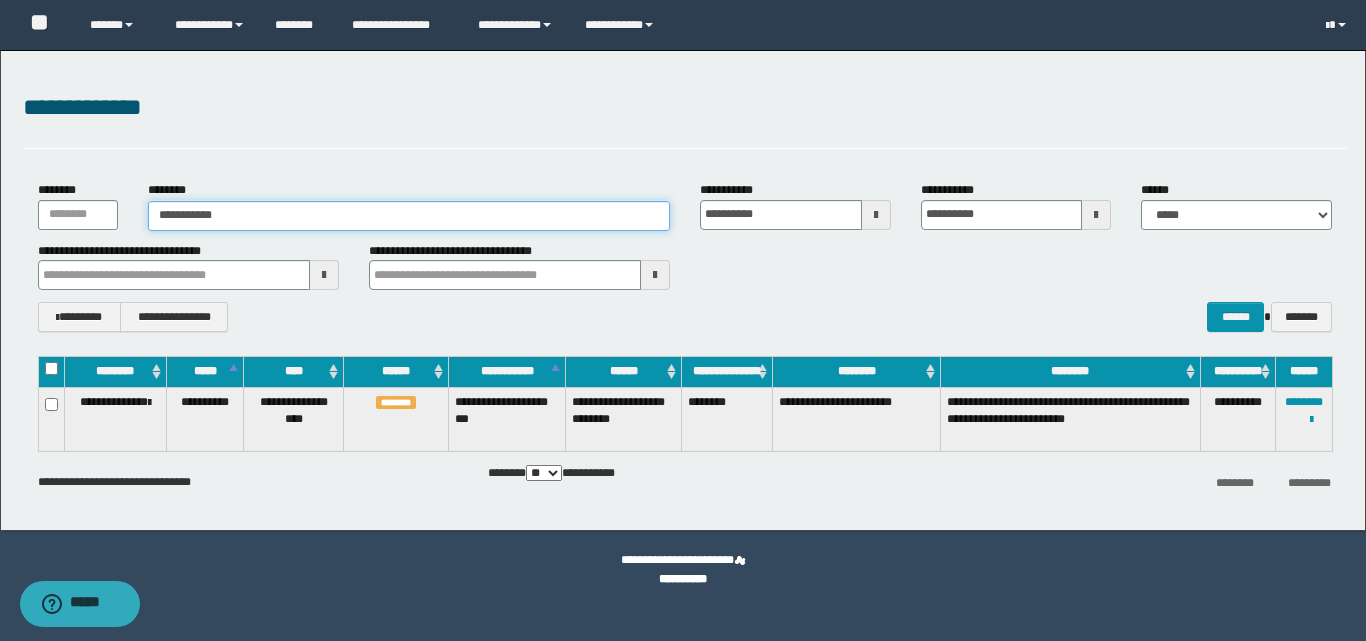 type on "**********" 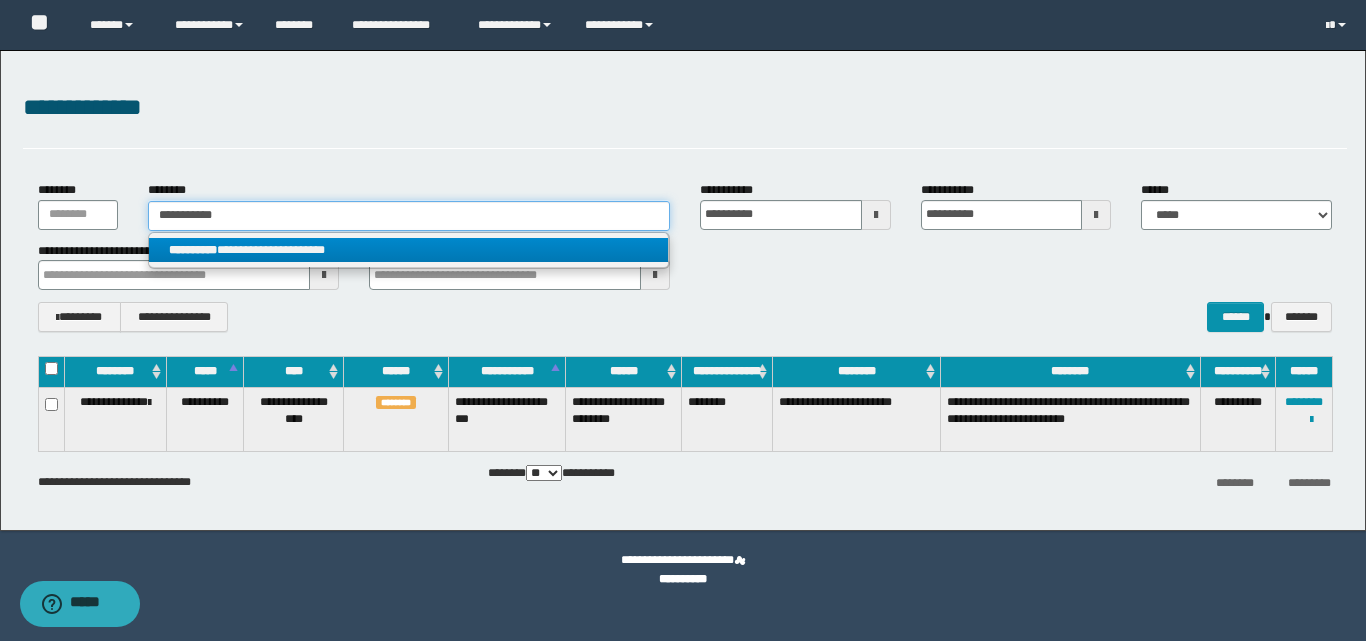 type on "**********" 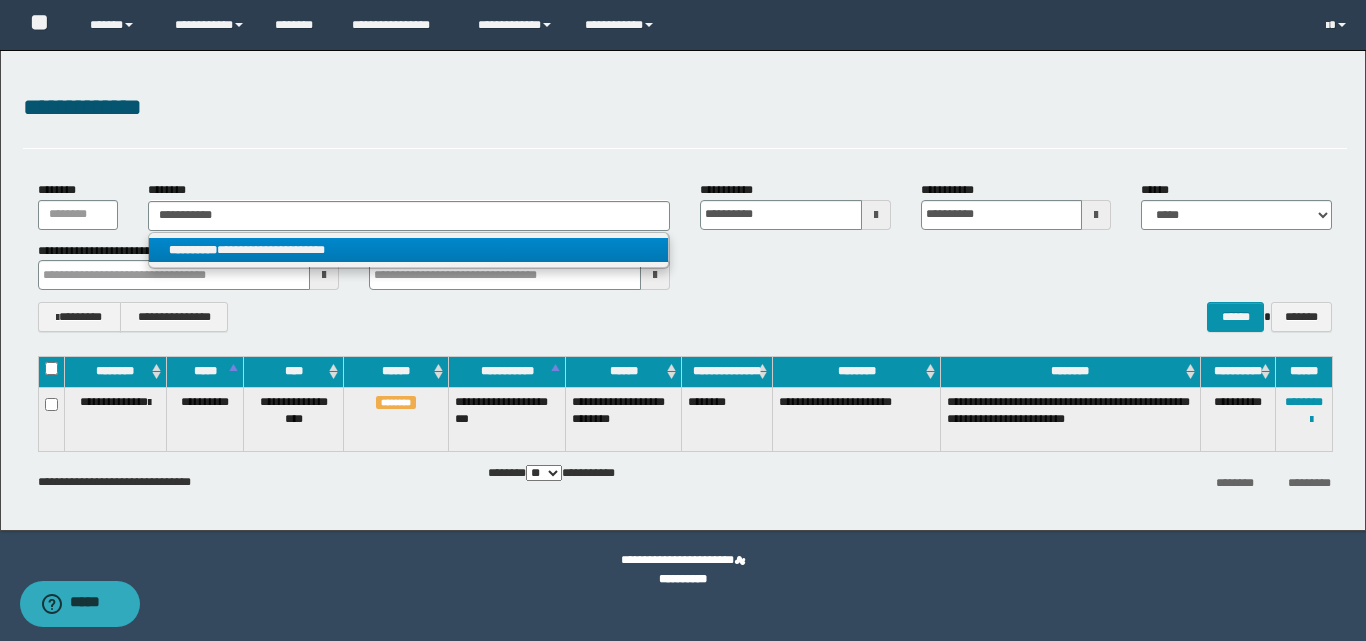 click on "**********" at bounding box center [408, 250] 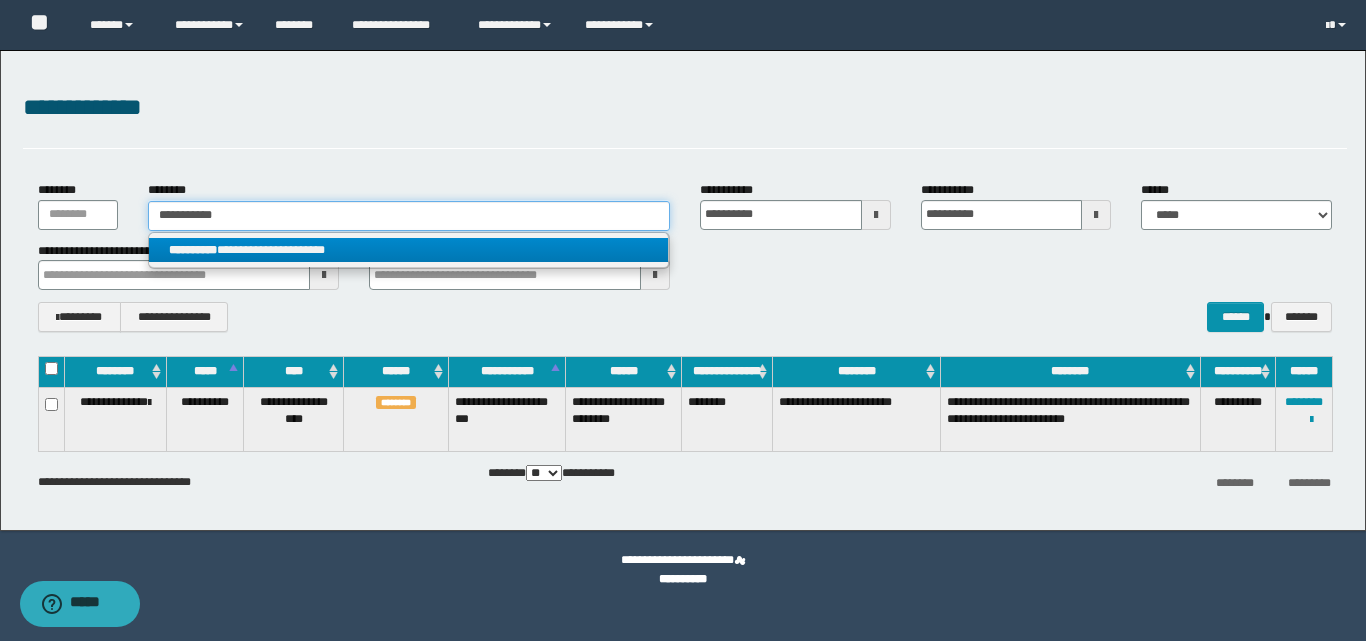 type 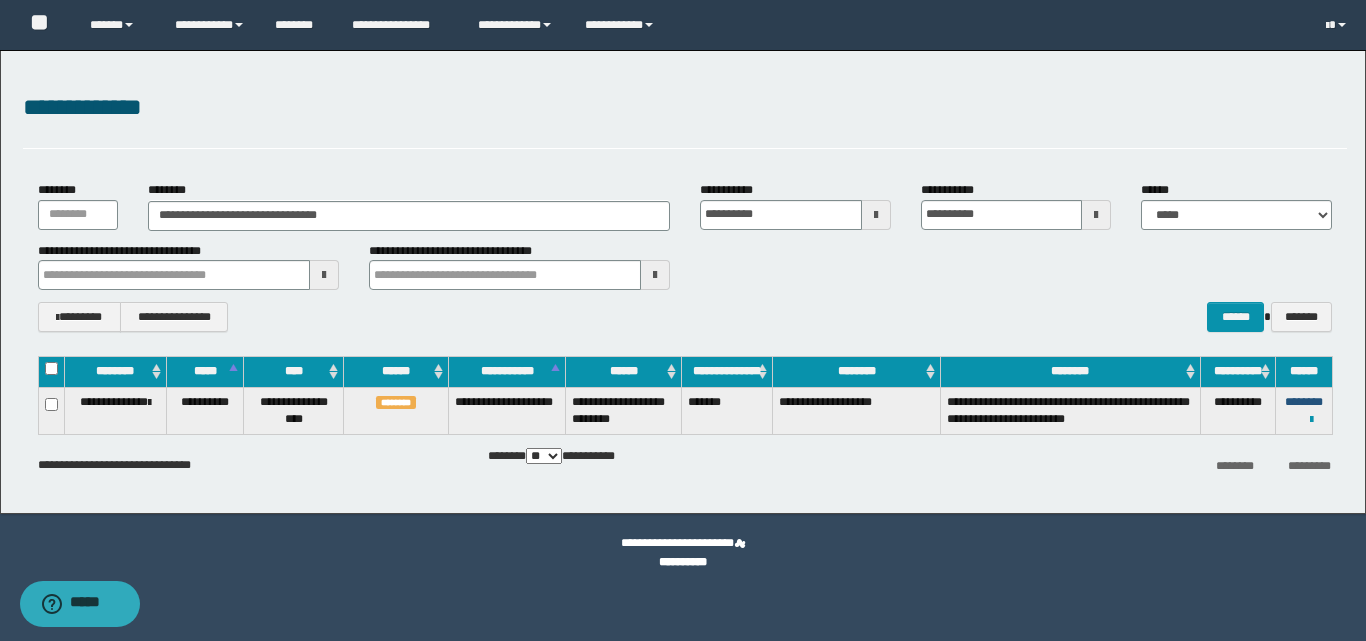 click on "********" at bounding box center (1304, 402) 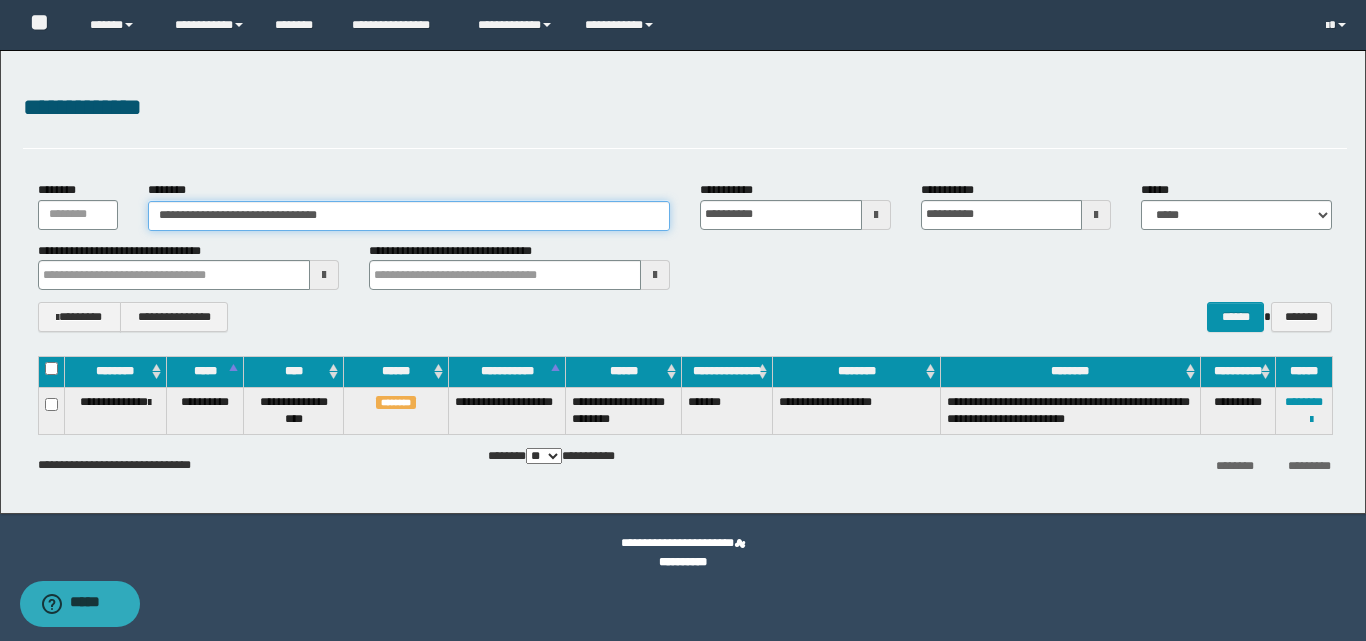 drag, startPoint x: 370, startPoint y: 225, endPoint x: 113, endPoint y: 232, distance: 257.0953 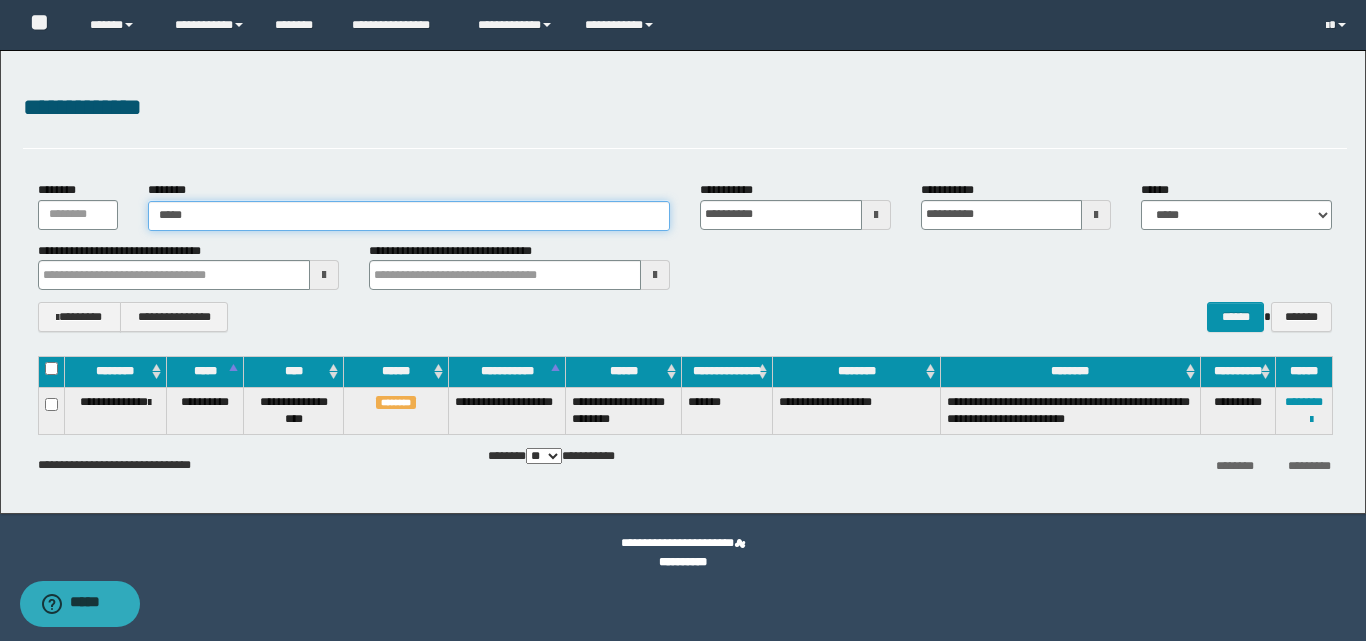 type on "******" 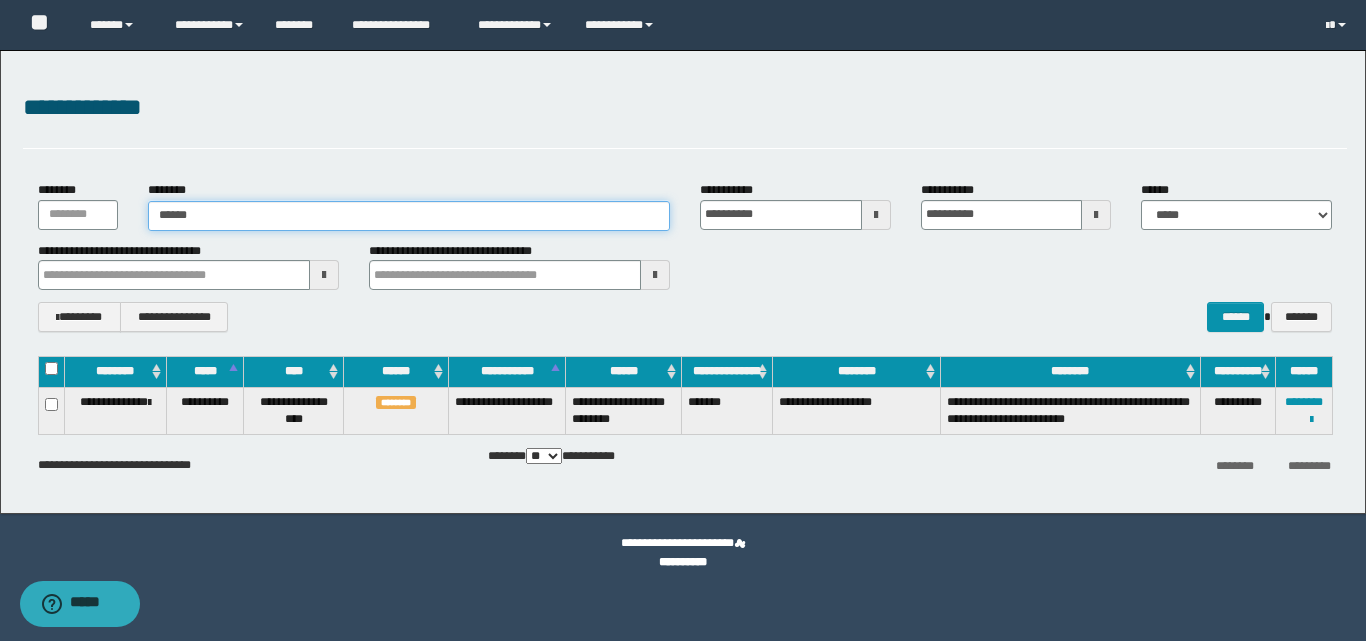type on "******" 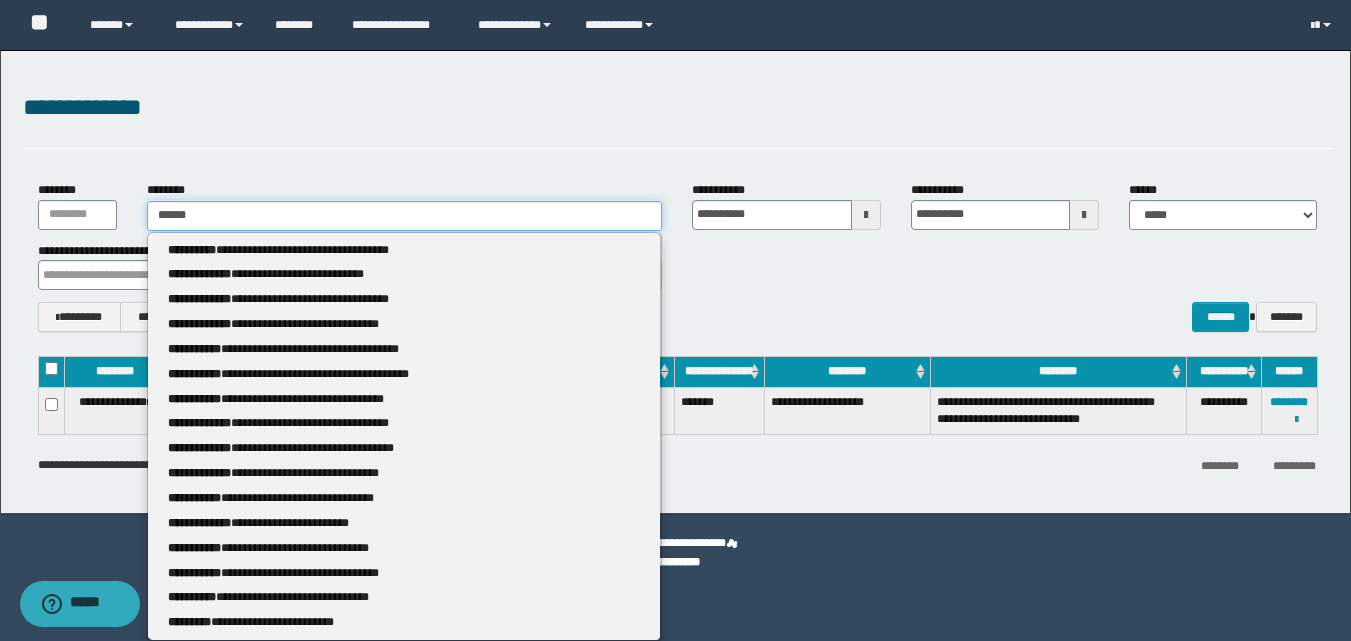 type 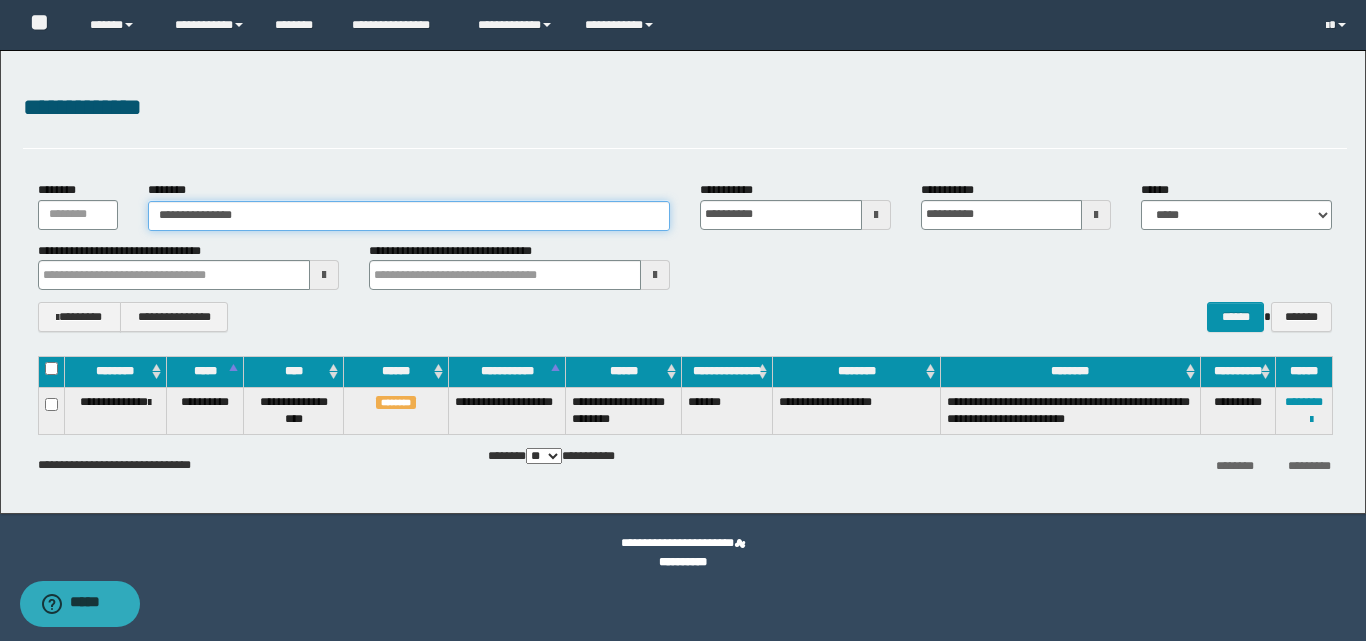 type on "**********" 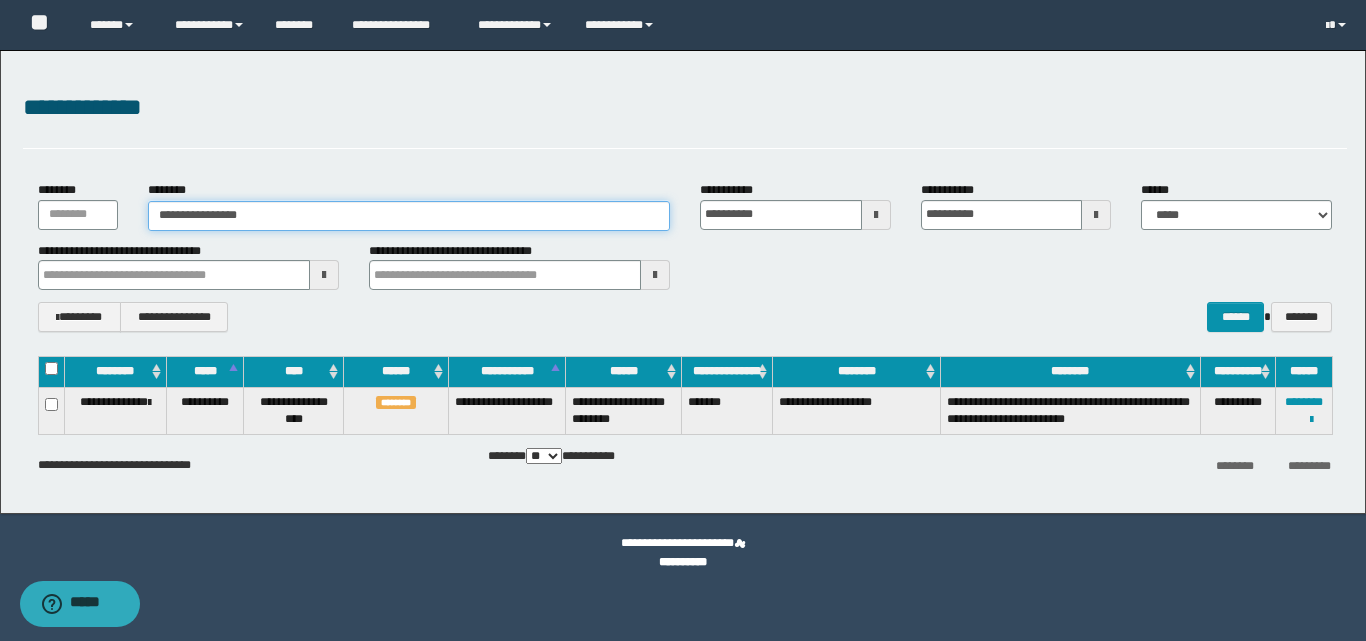 type on "**********" 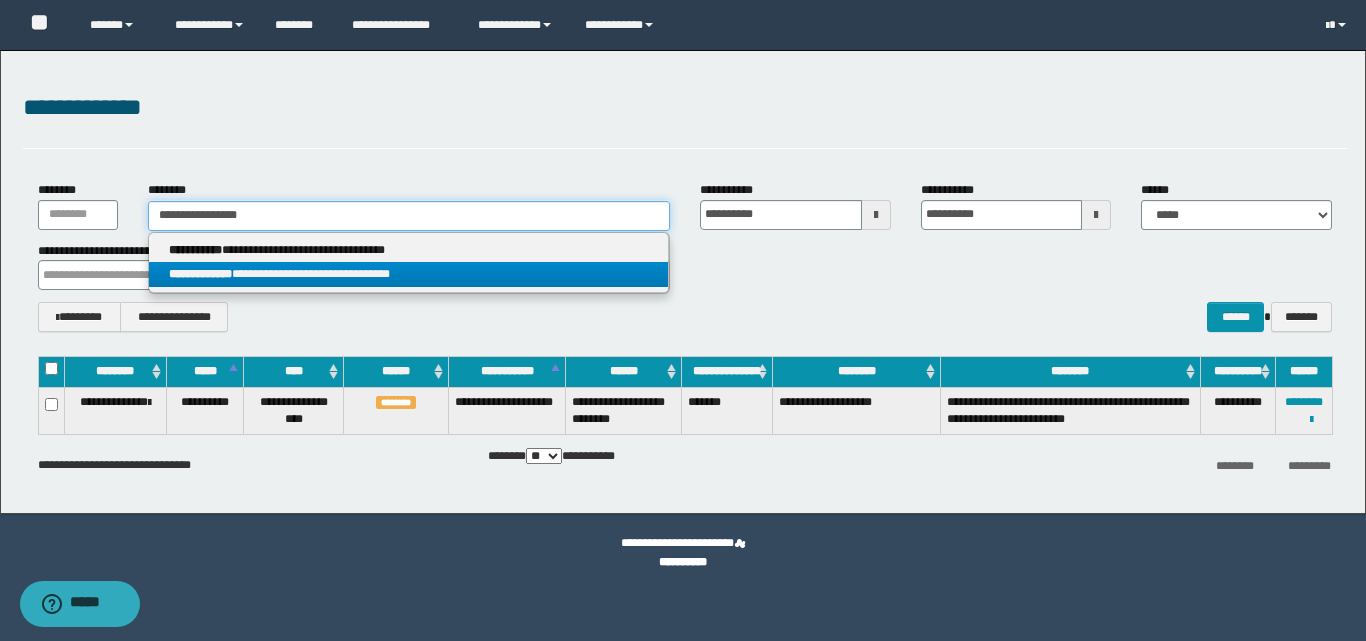 type on "**********" 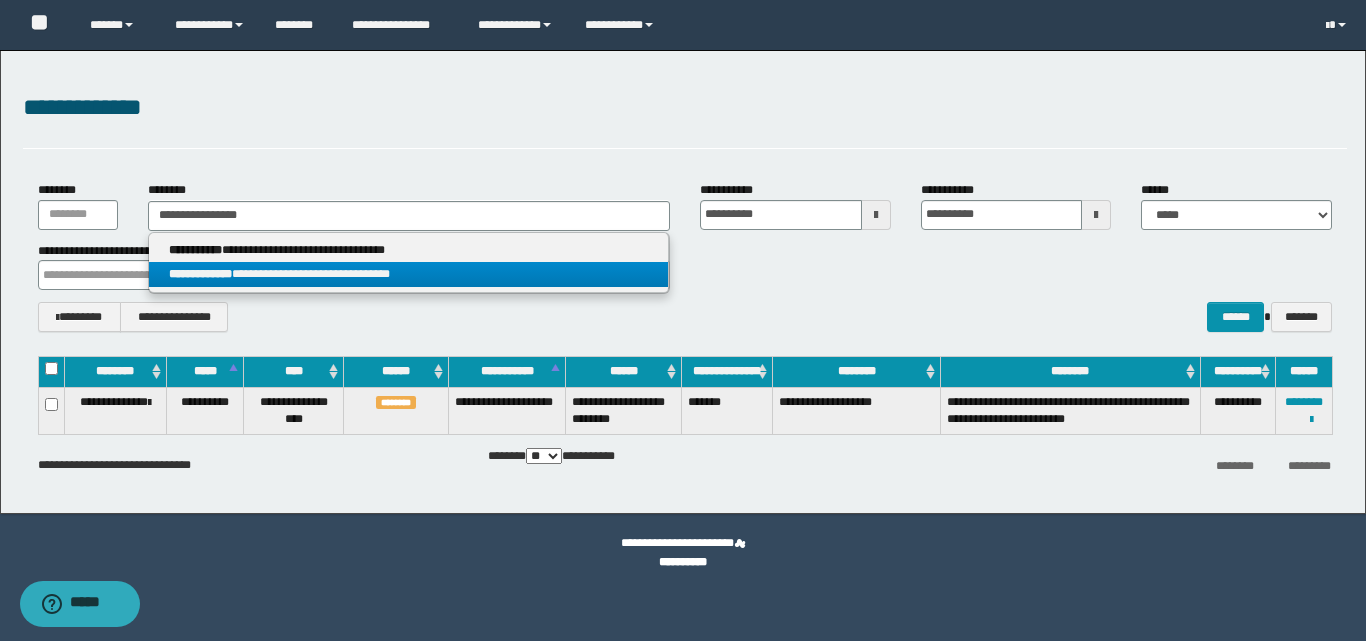 click on "**********" at bounding box center [408, 274] 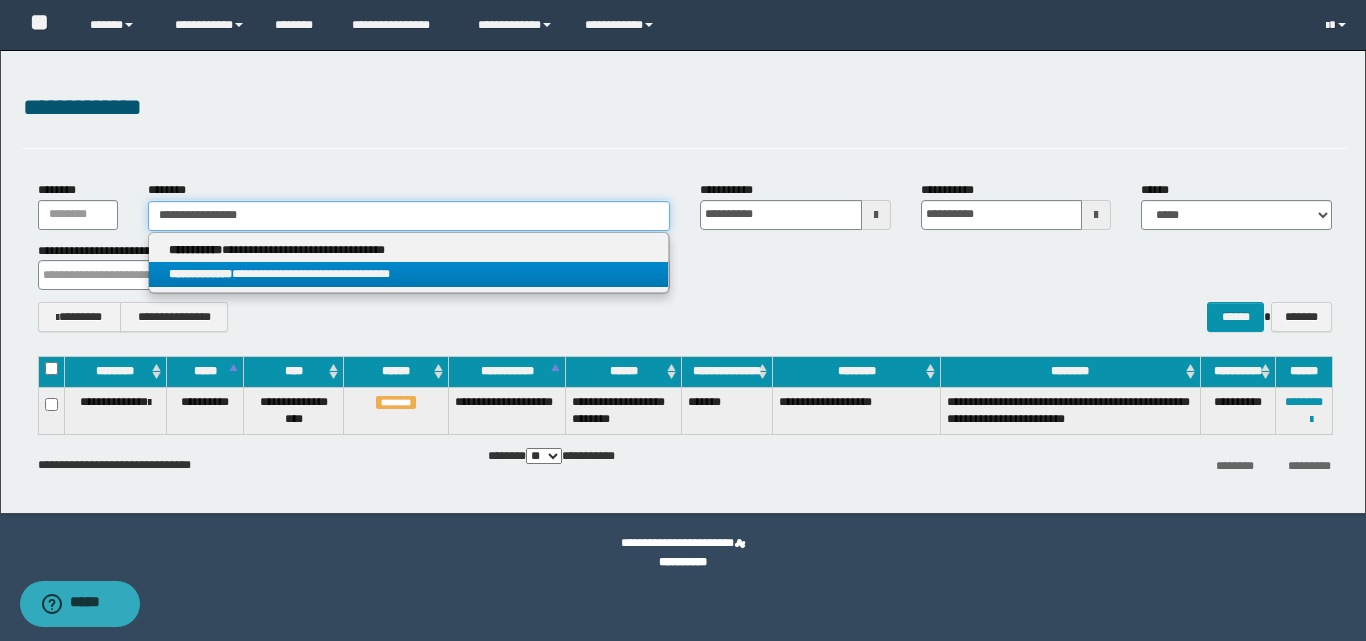 type 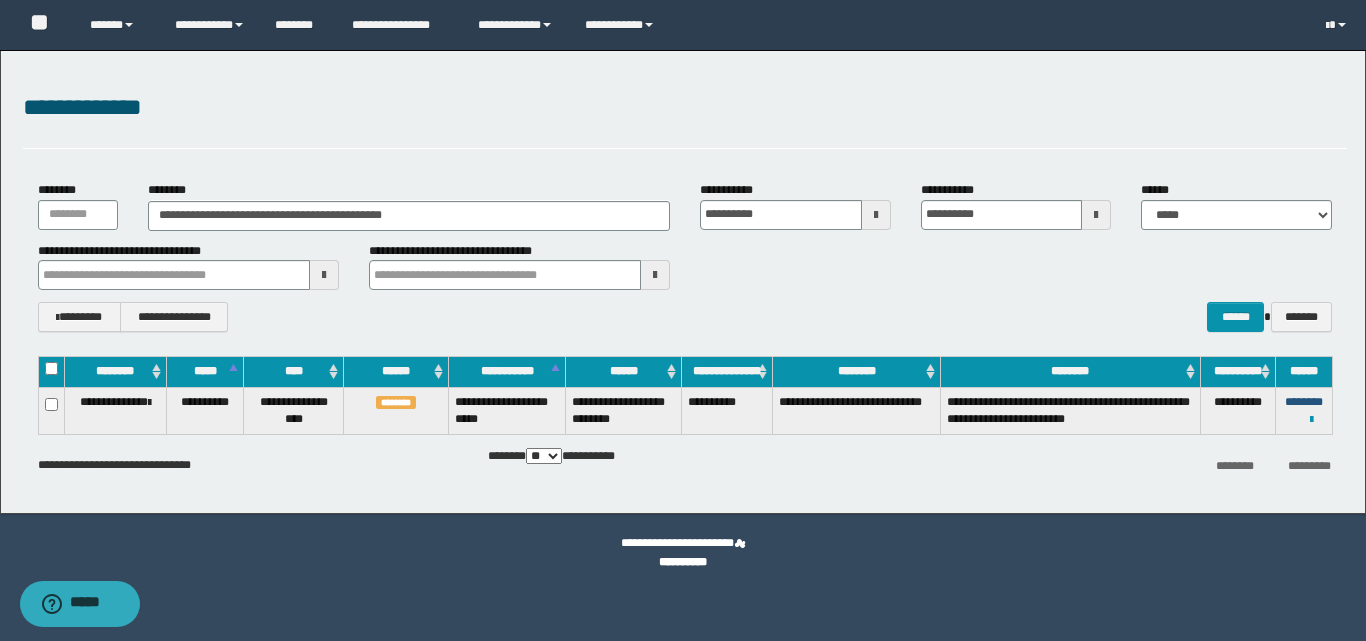 click on "********" at bounding box center (1304, 402) 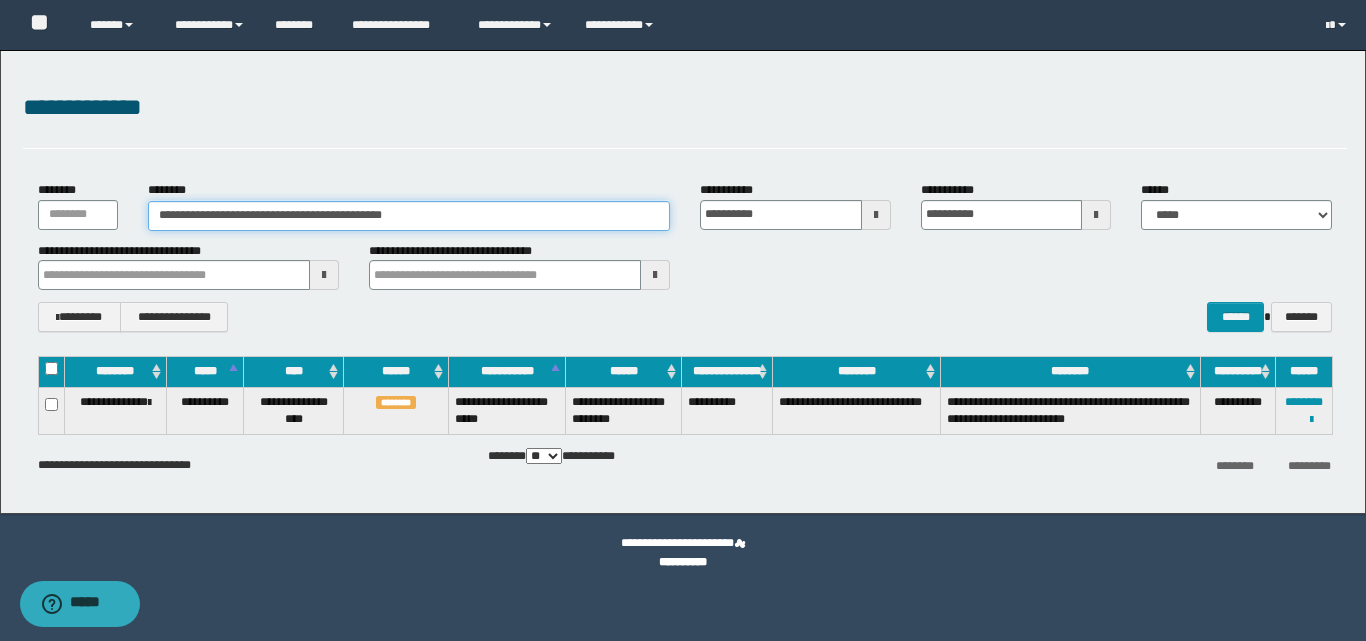 drag, startPoint x: 475, startPoint y: 219, endPoint x: 156, endPoint y: 217, distance: 319.00626 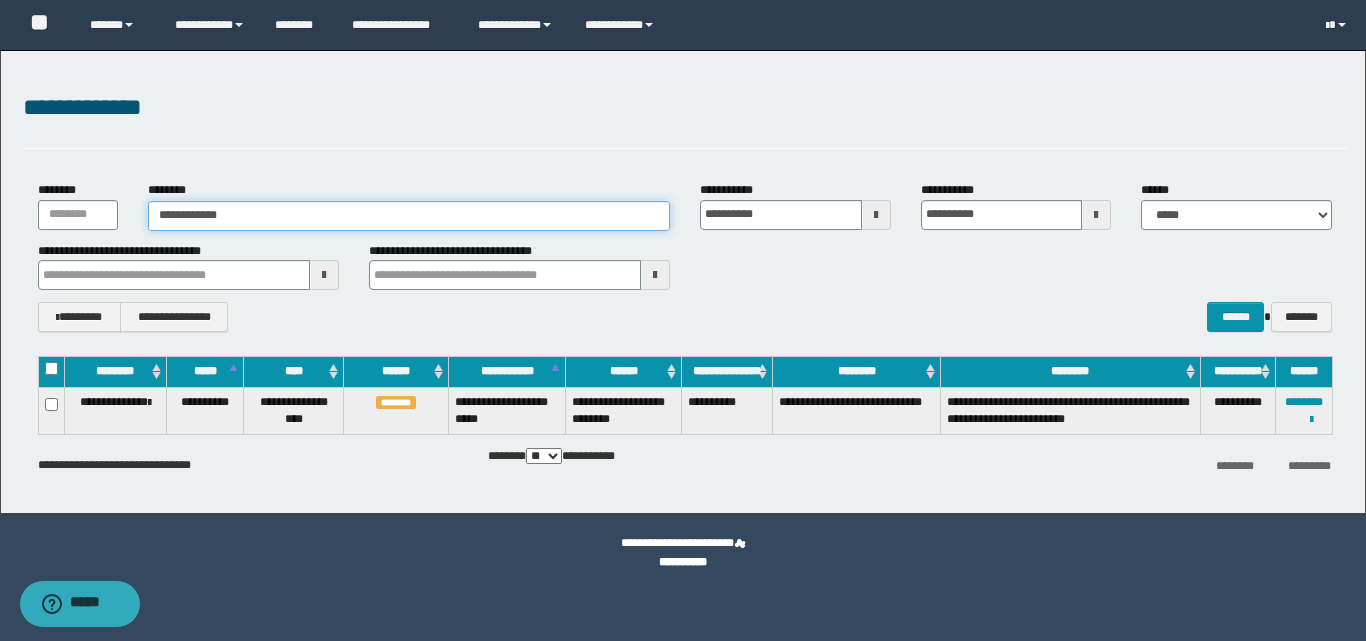 type on "**********" 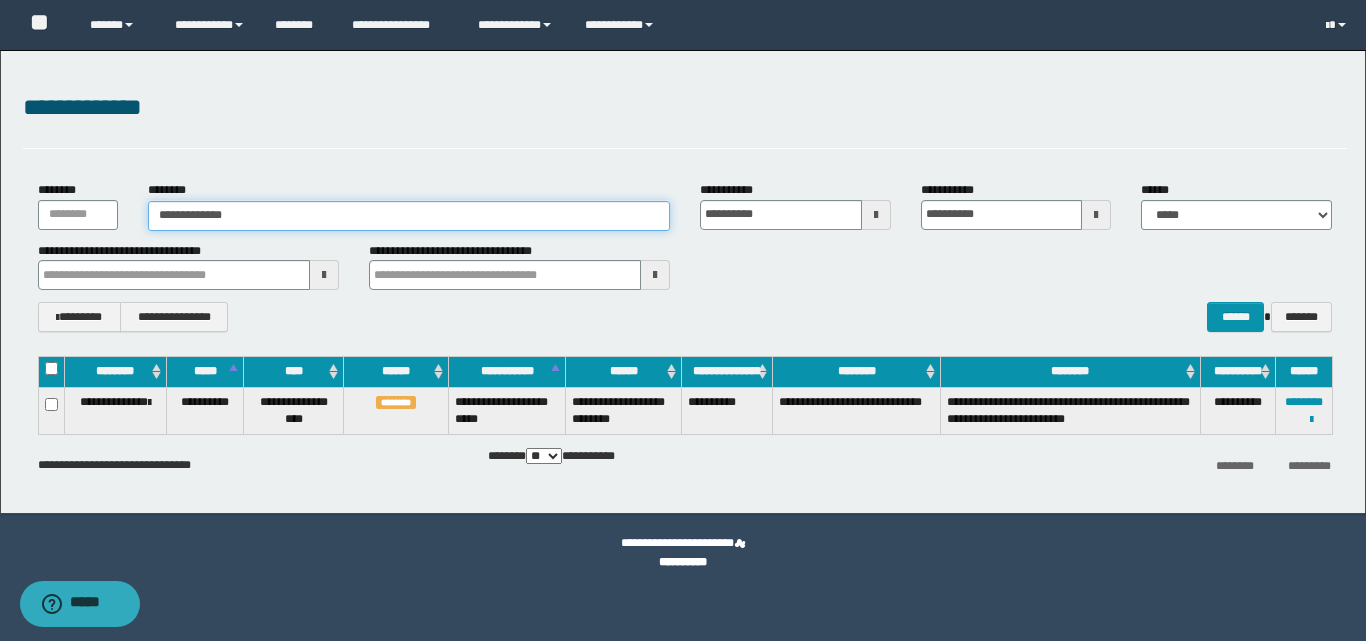 click on "**********" at bounding box center (409, 216) 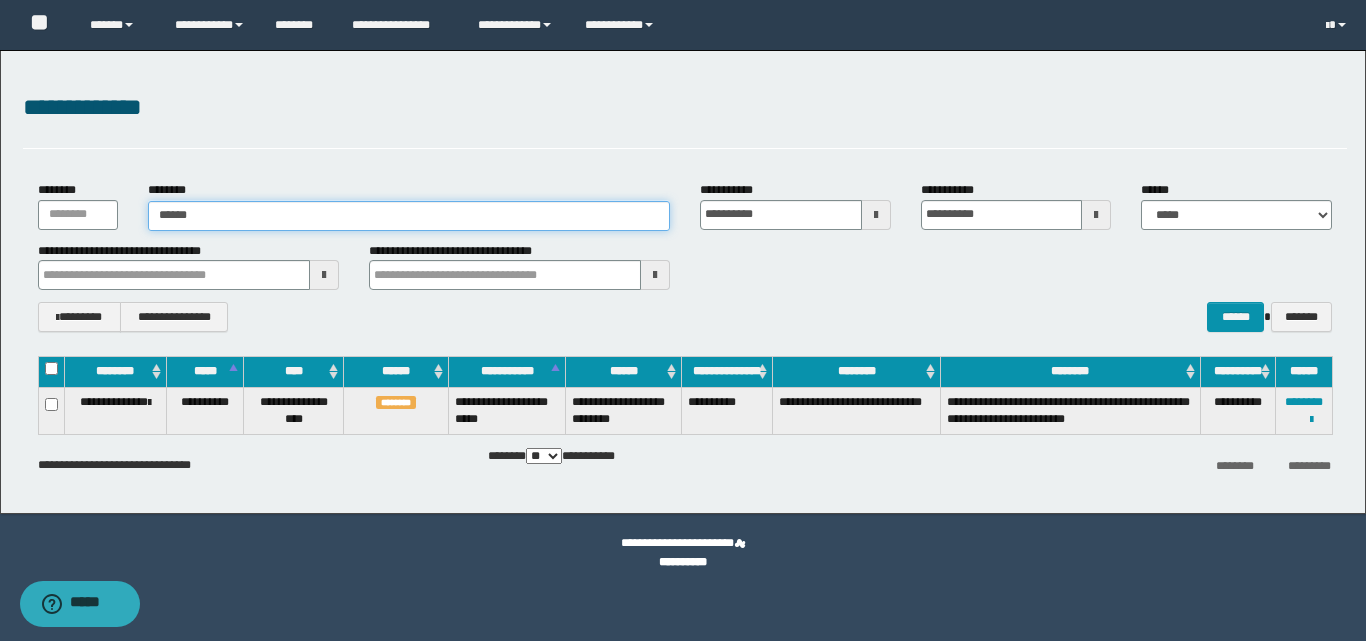 type on "*******" 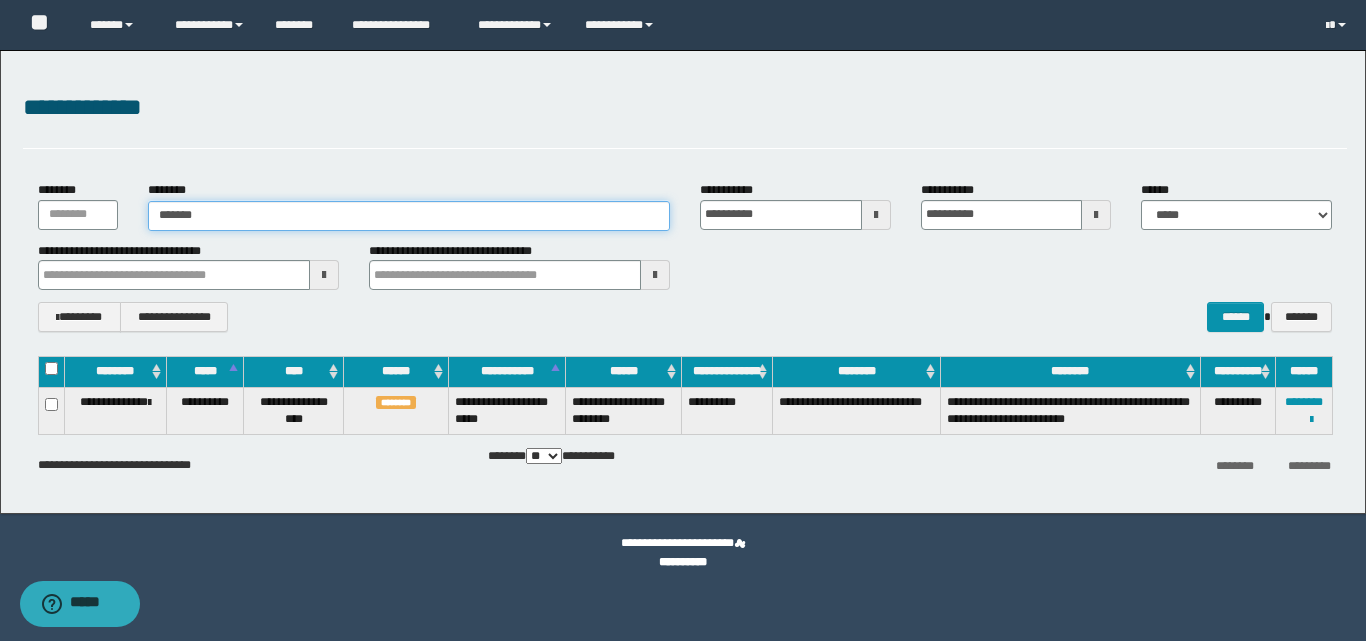 type on "*******" 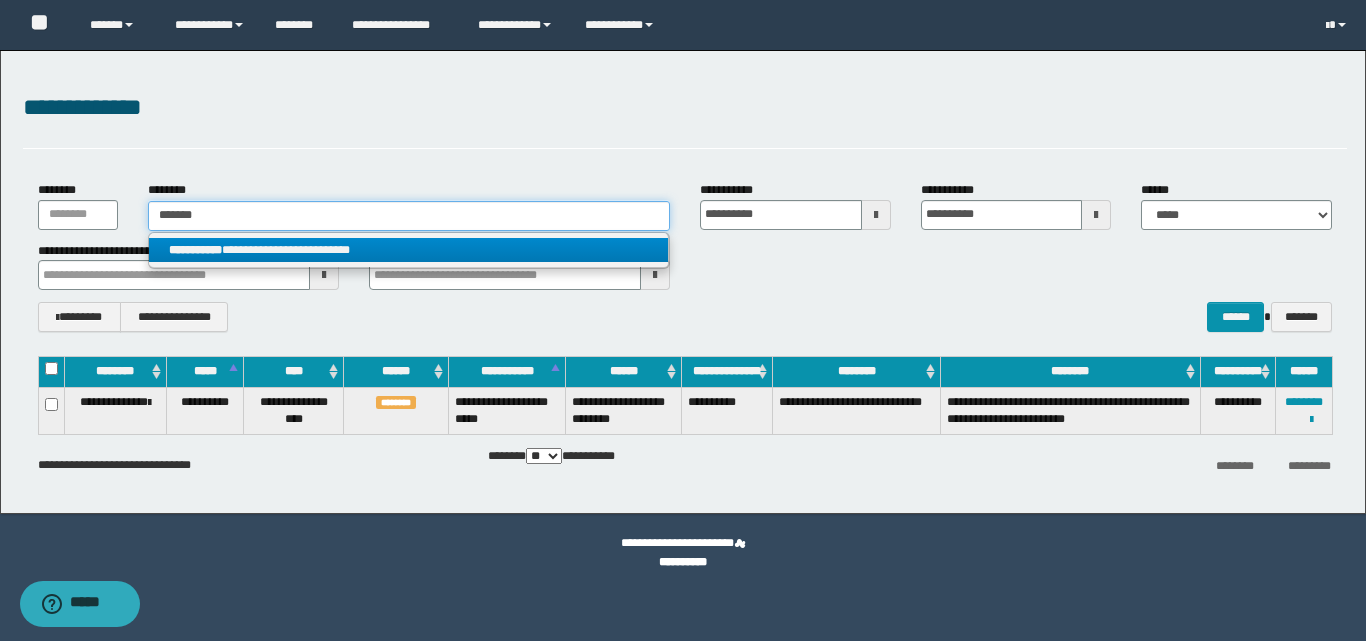 type on "*******" 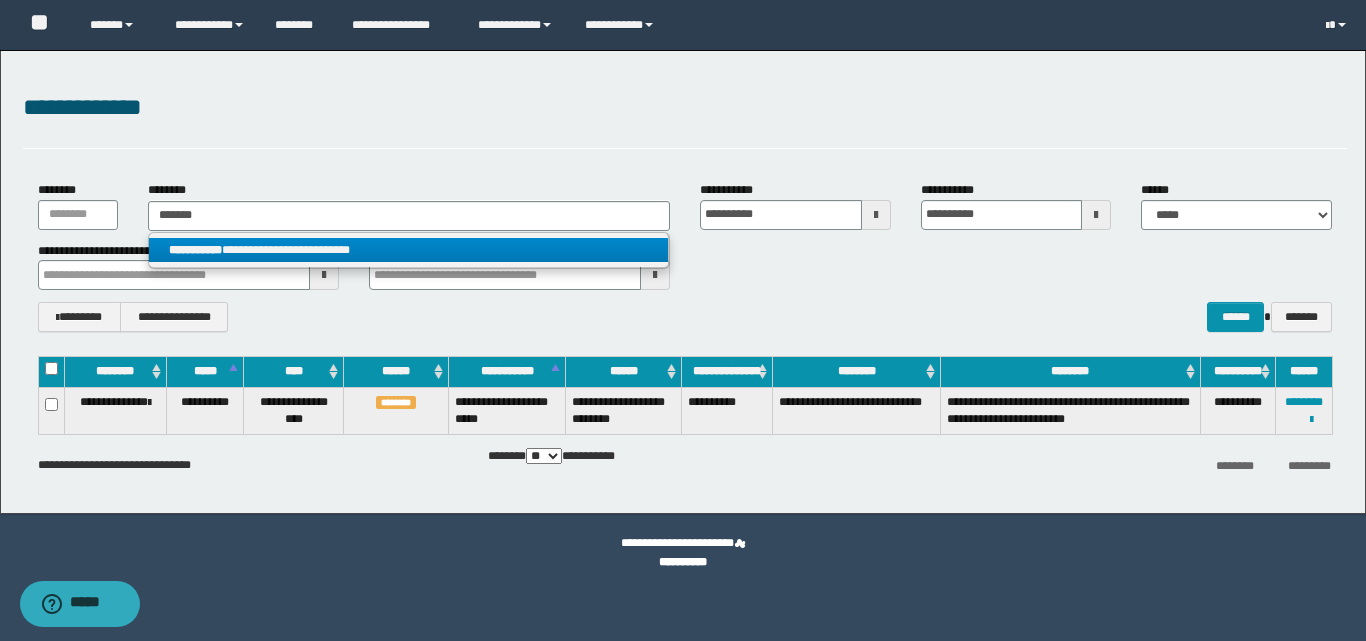 click on "**********" at bounding box center [408, 250] 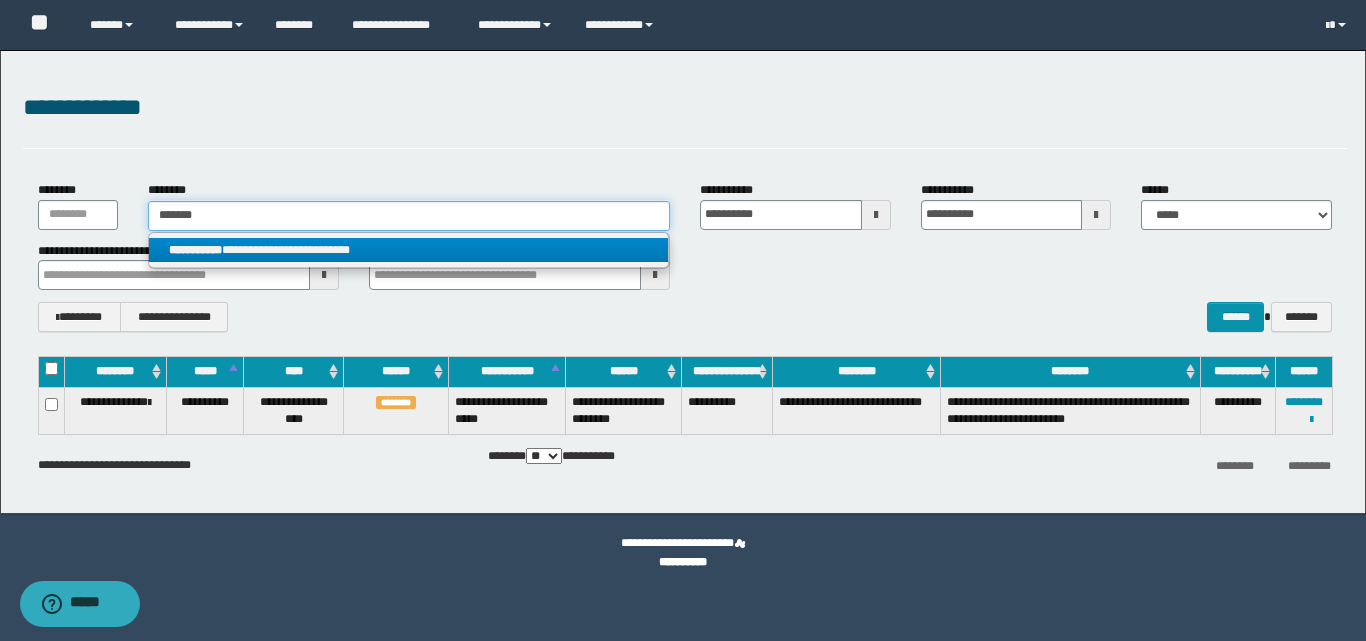 type 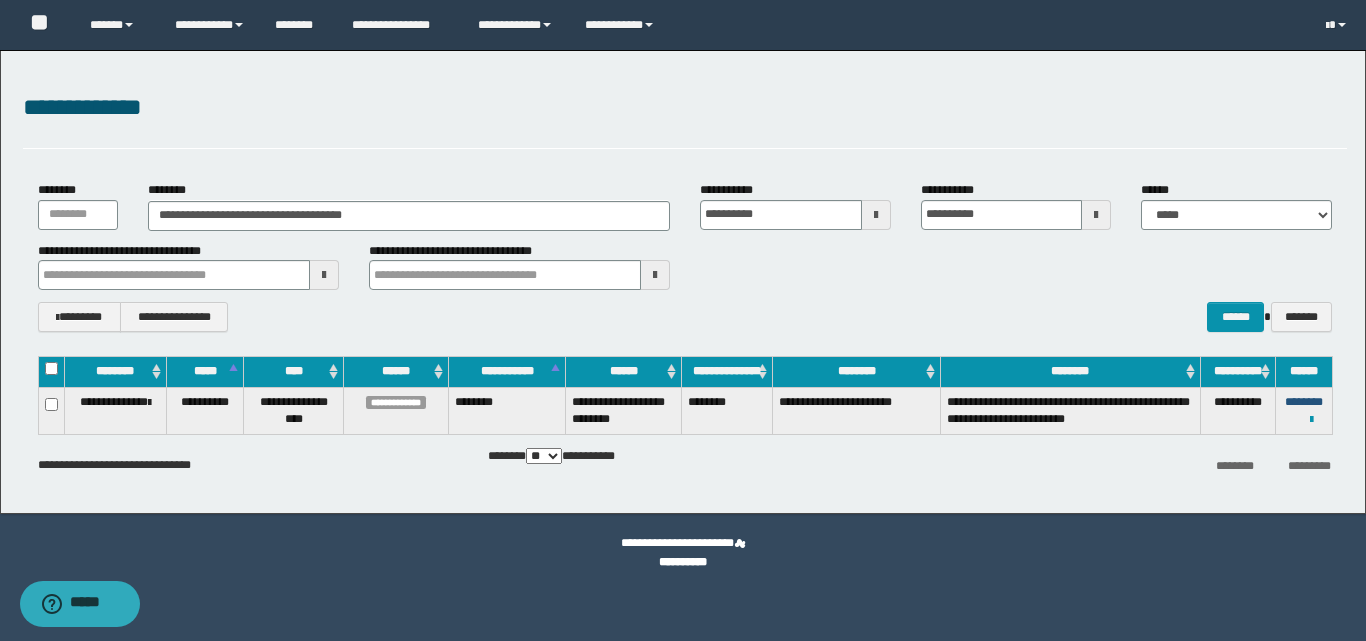 click on "********" at bounding box center [1304, 402] 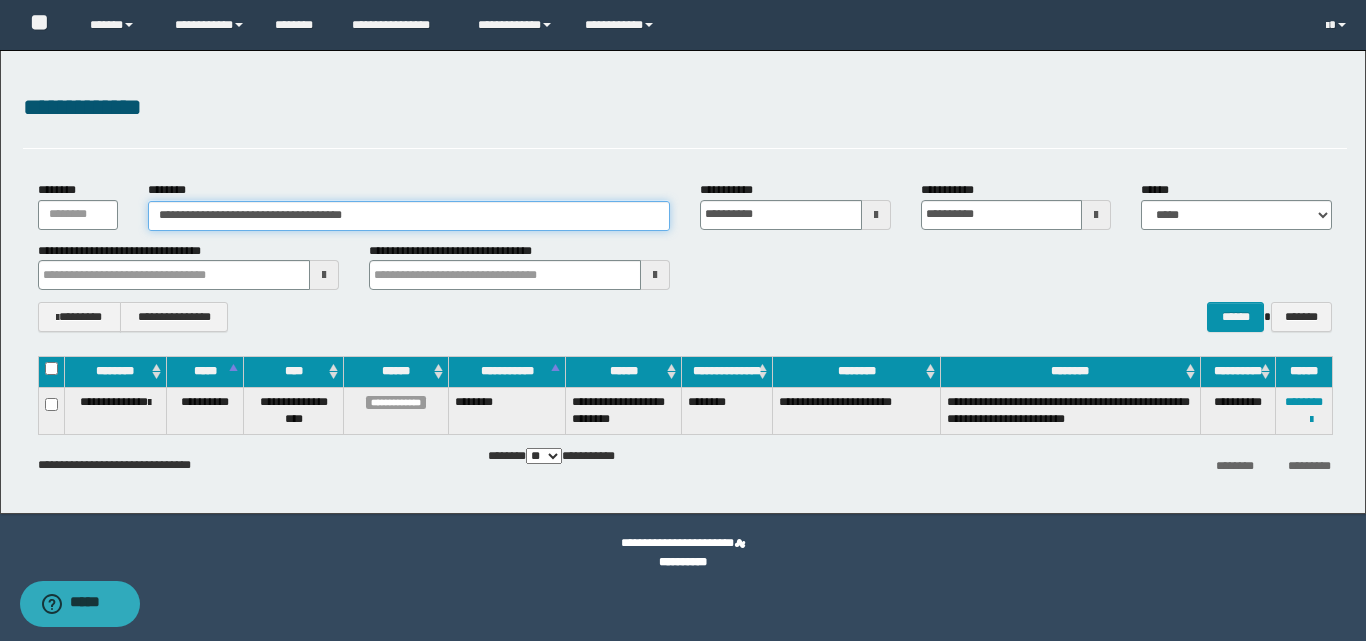 drag, startPoint x: 410, startPoint y: 227, endPoint x: 128, endPoint y: 234, distance: 282.08685 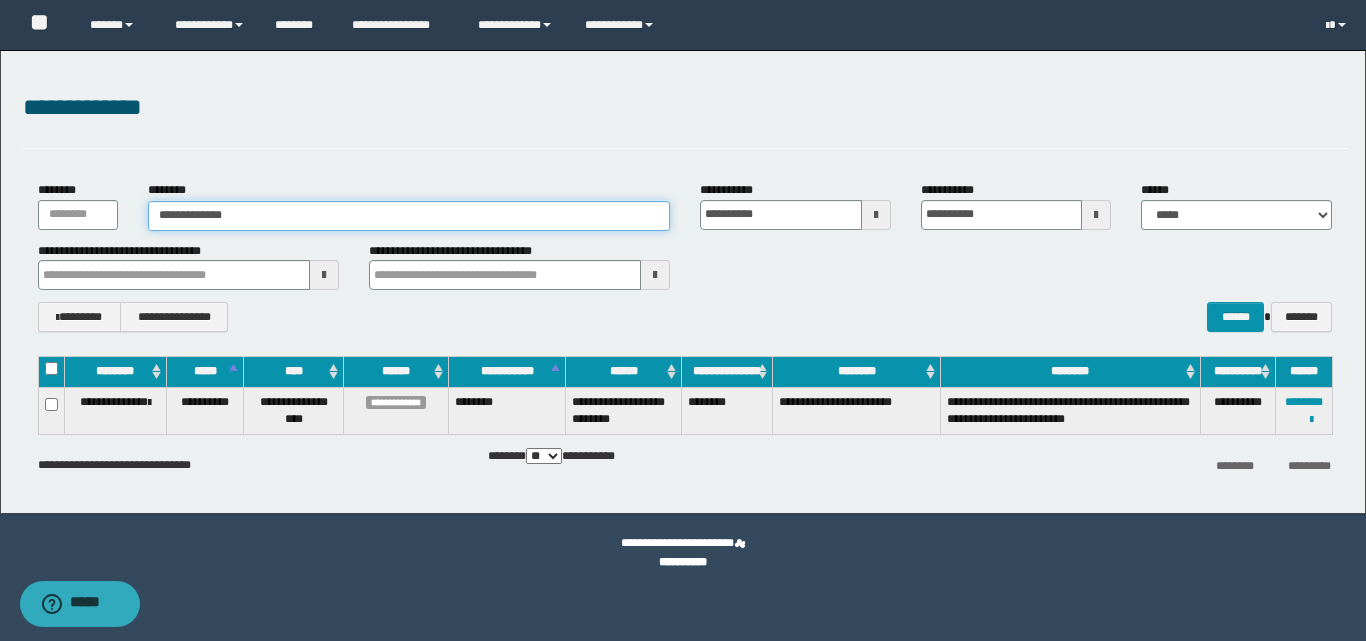 type on "**********" 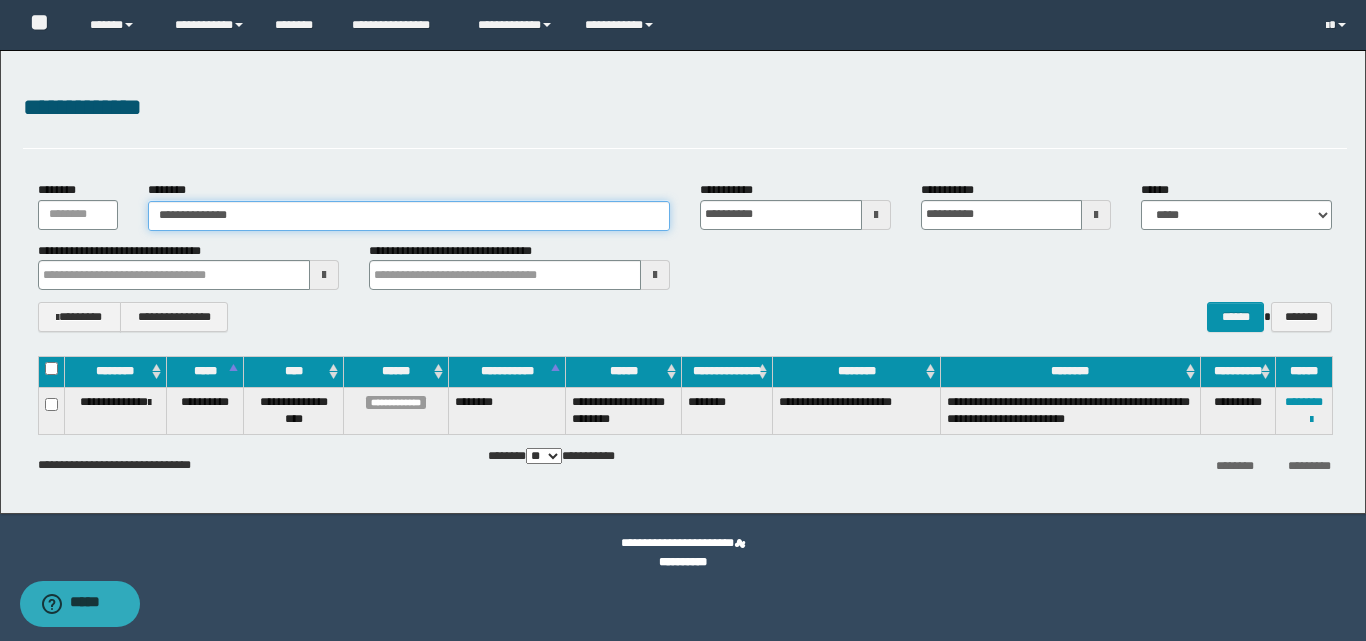 type on "**********" 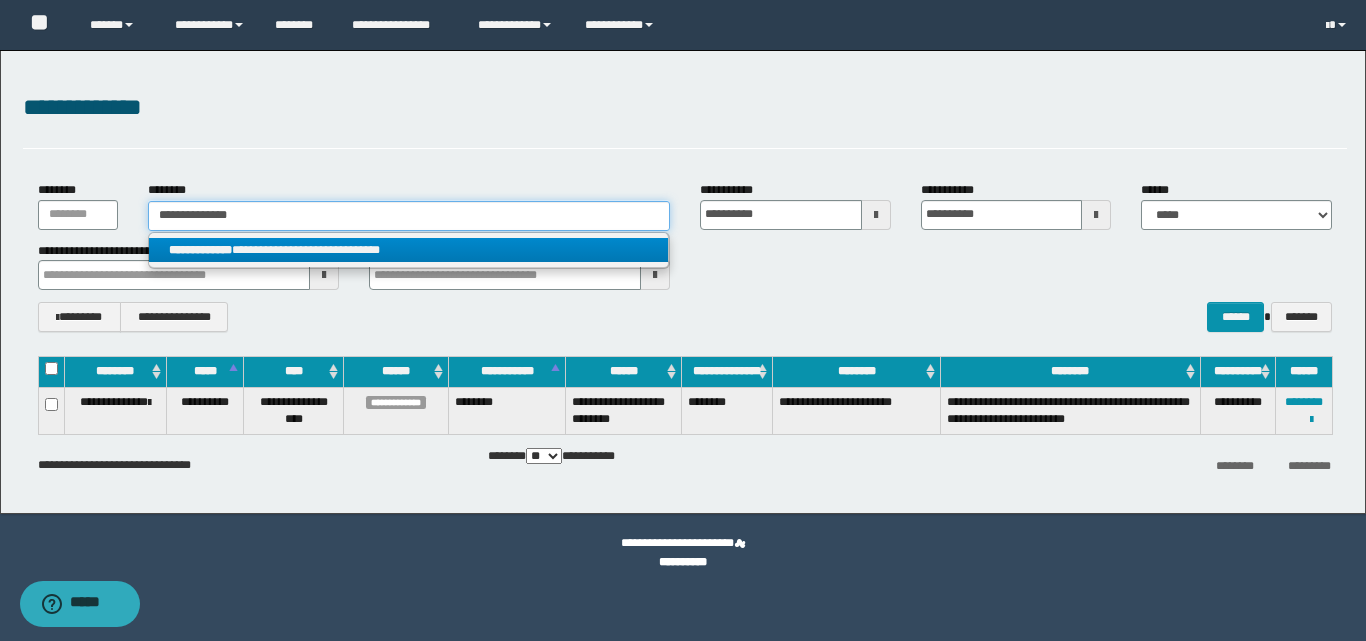 type on "**********" 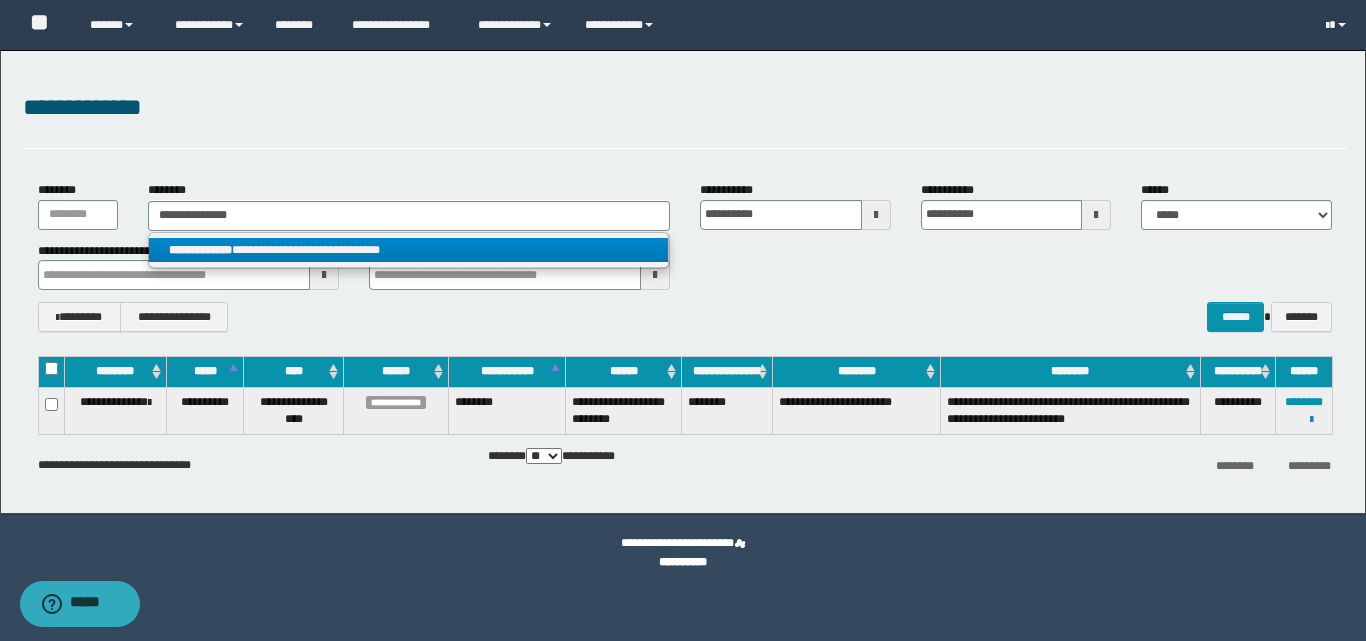 click on "**********" at bounding box center (408, 250) 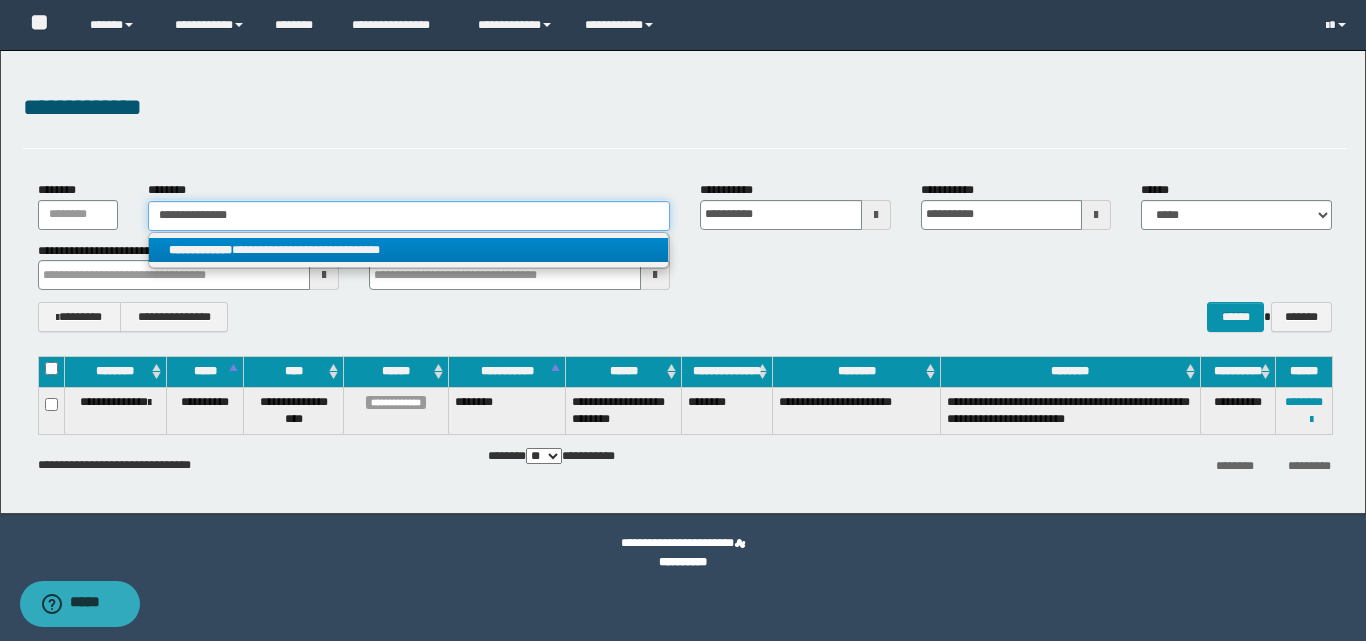 type 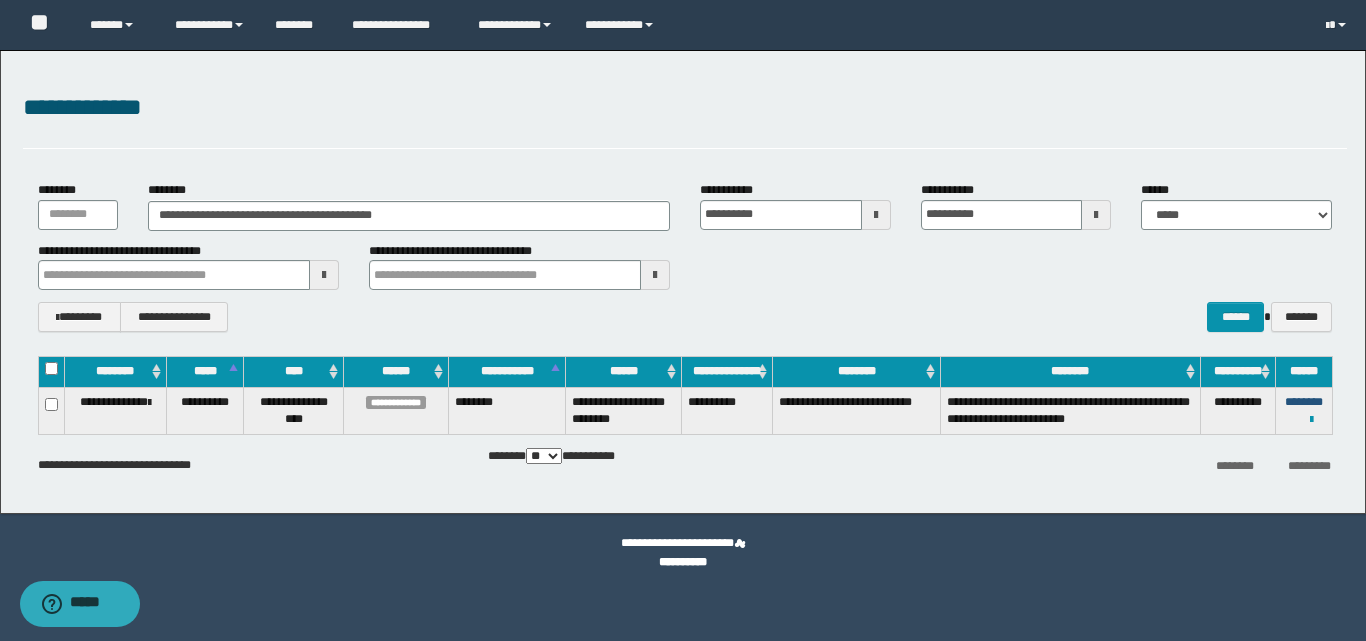 click on "********" at bounding box center [1304, 402] 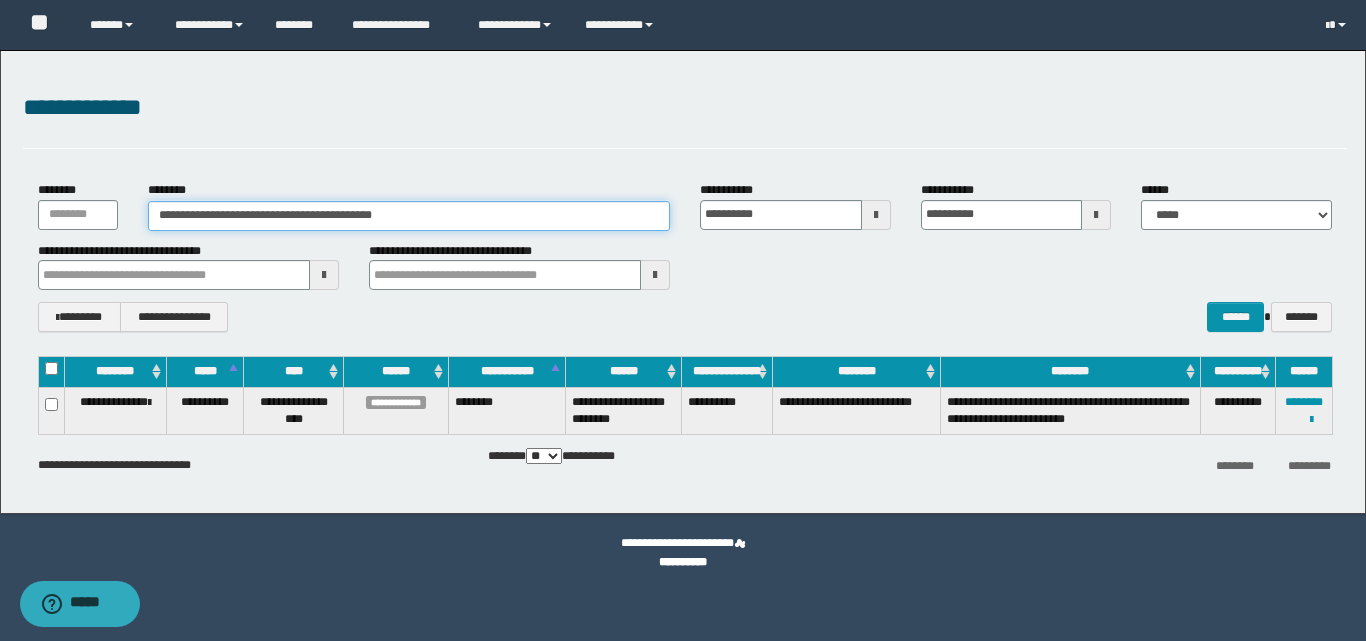 drag, startPoint x: 463, startPoint y: 217, endPoint x: 135, endPoint y: 214, distance: 328.01373 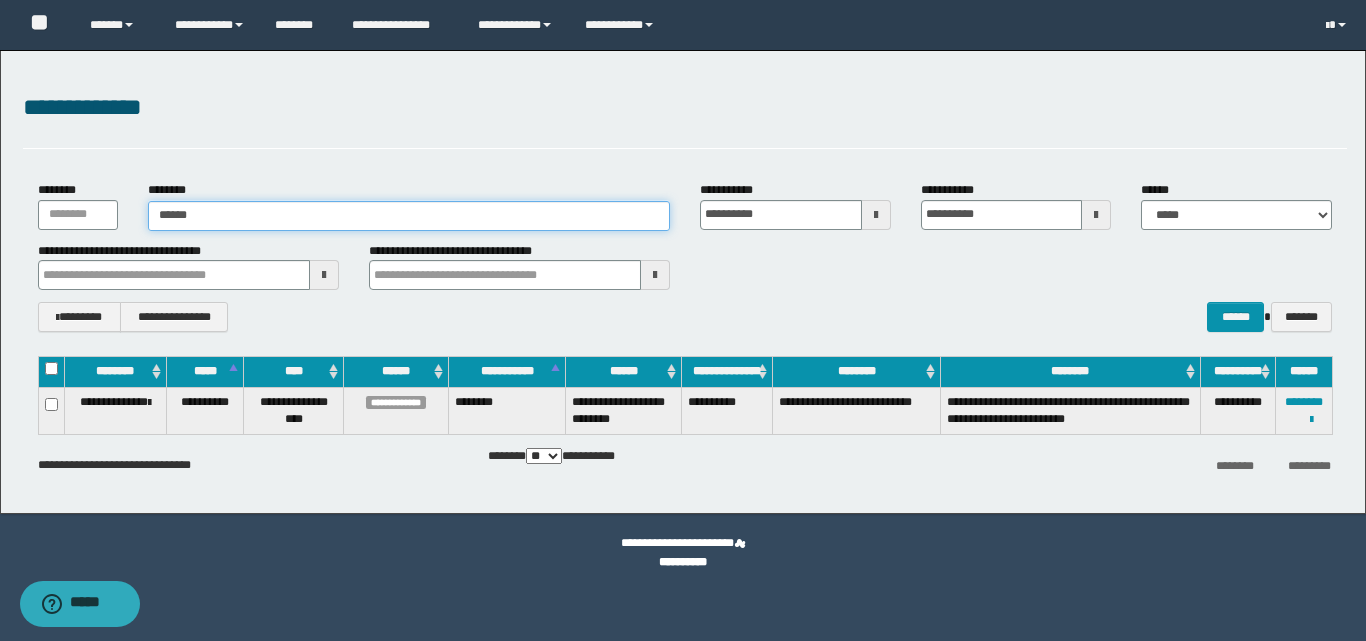 type on "*******" 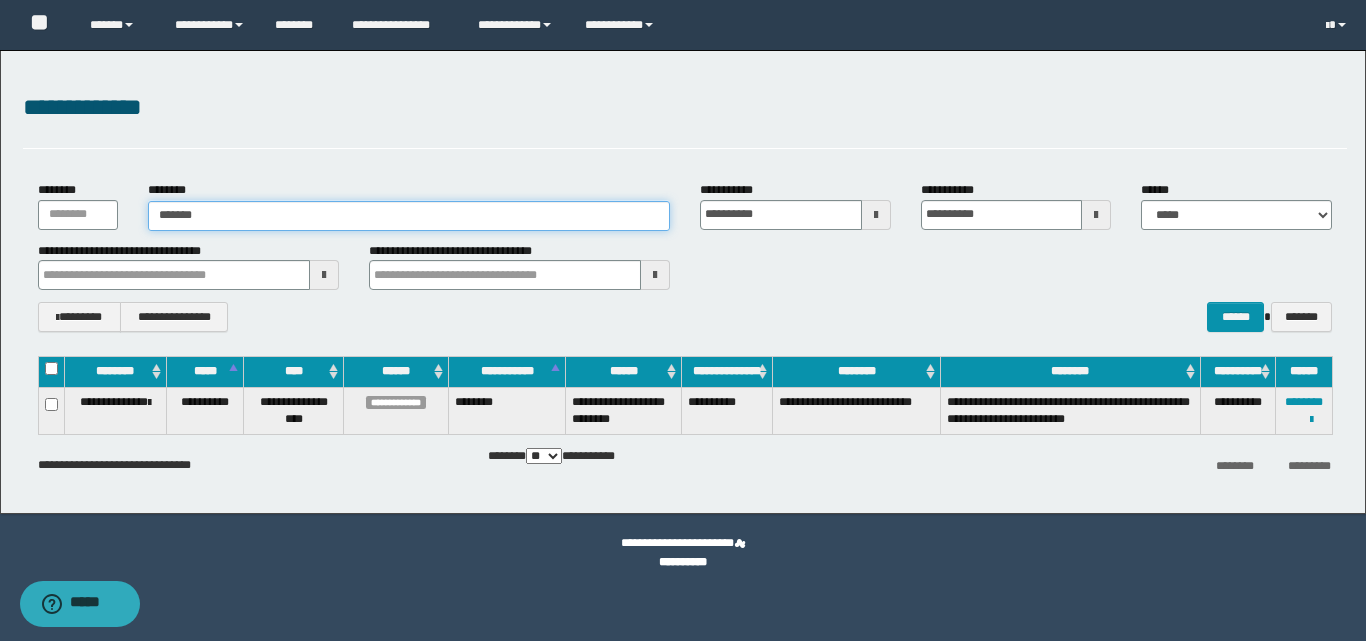 type on "*******" 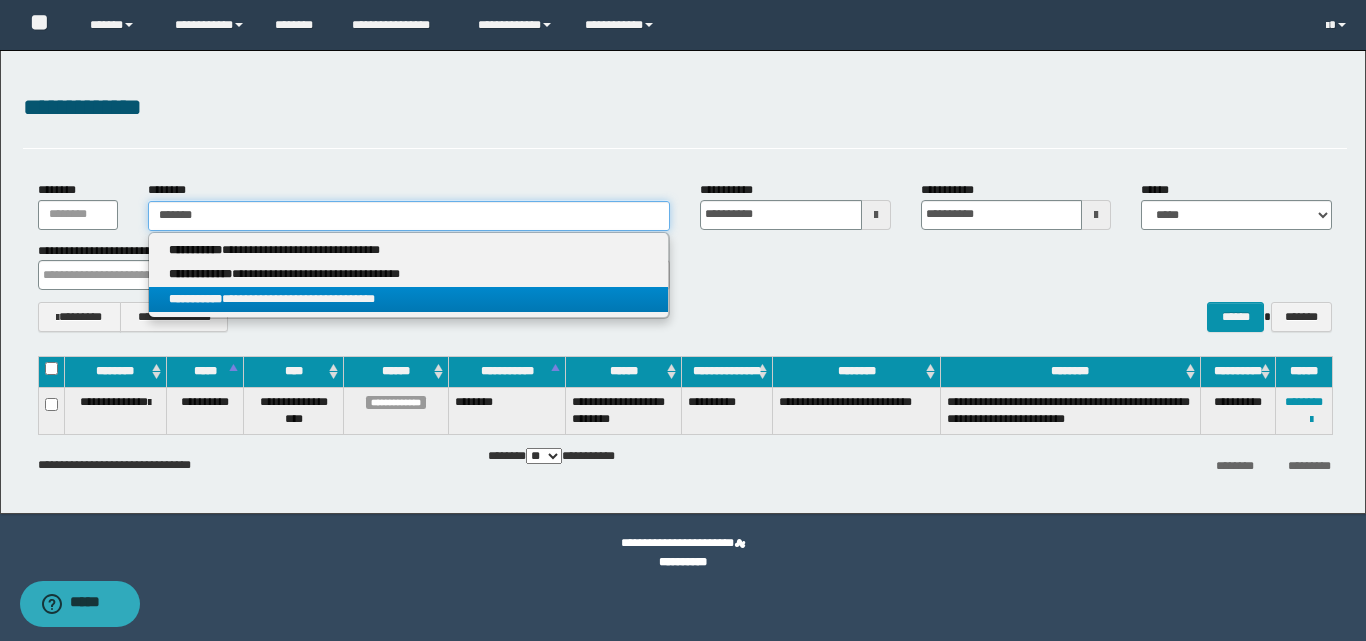 type on "*******" 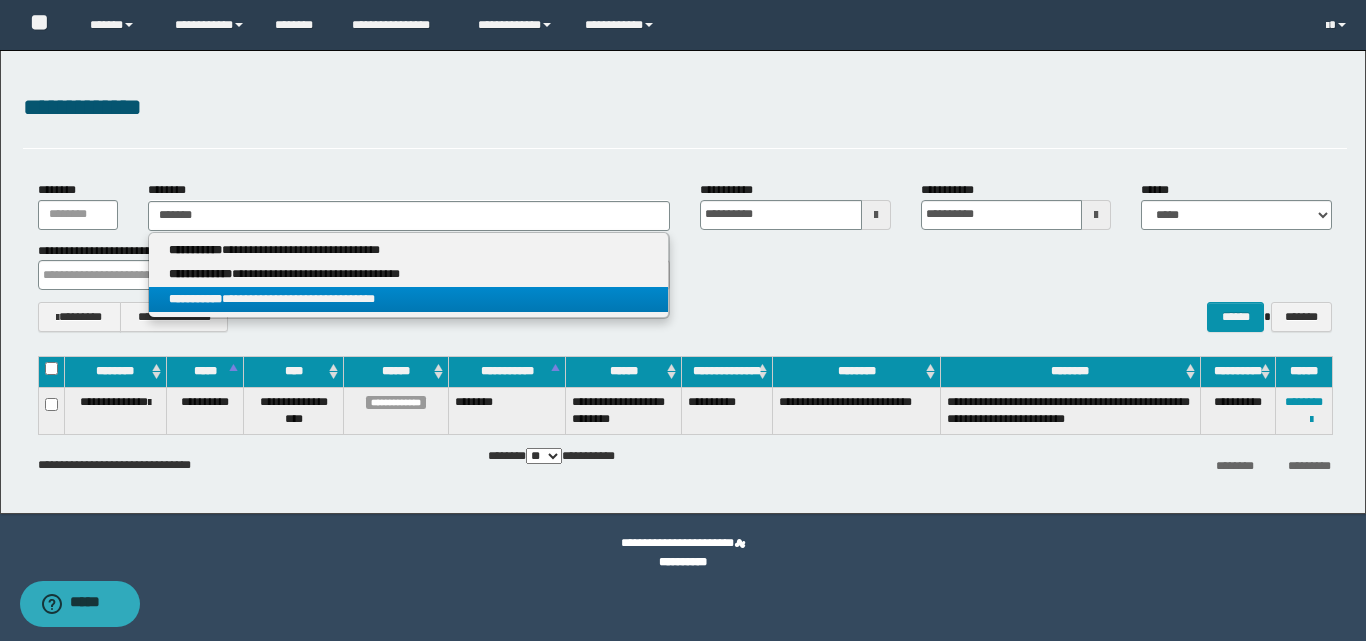 click on "**********" at bounding box center [408, 299] 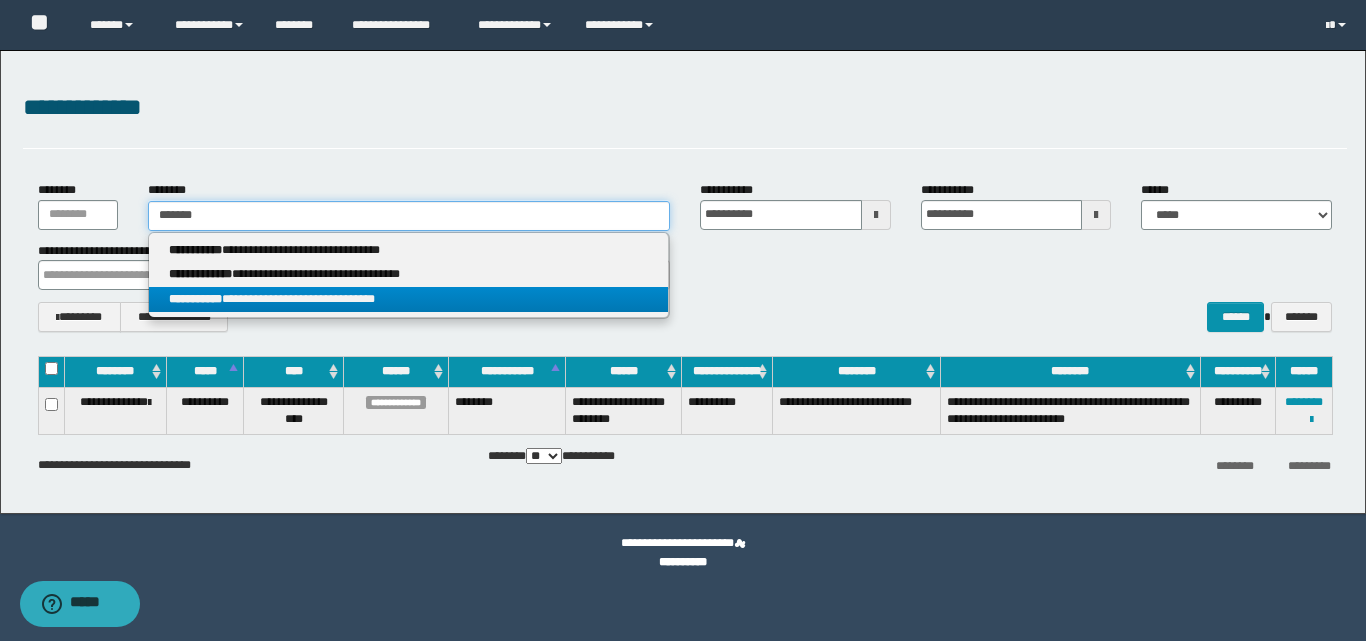type 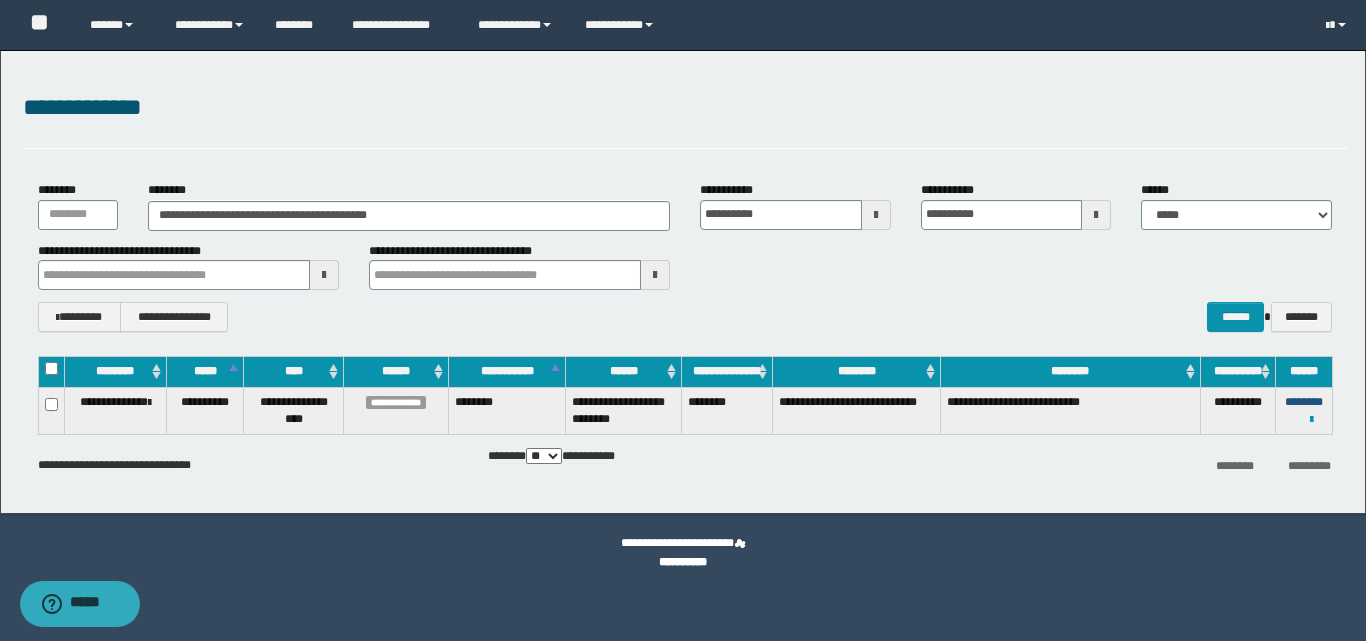 click on "********" at bounding box center [1304, 402] 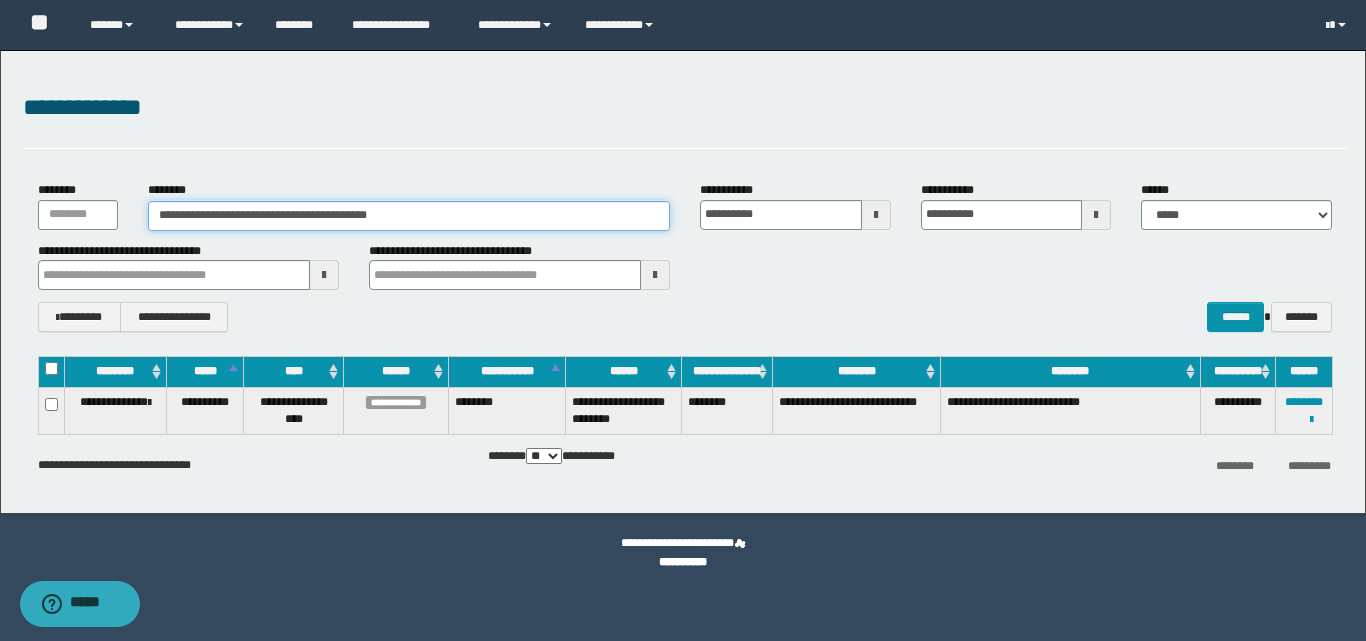 drag, startPoint x: 450, startPoint y: 216, endPoint x: 125, endPoint y: 202, distance: 325.3014 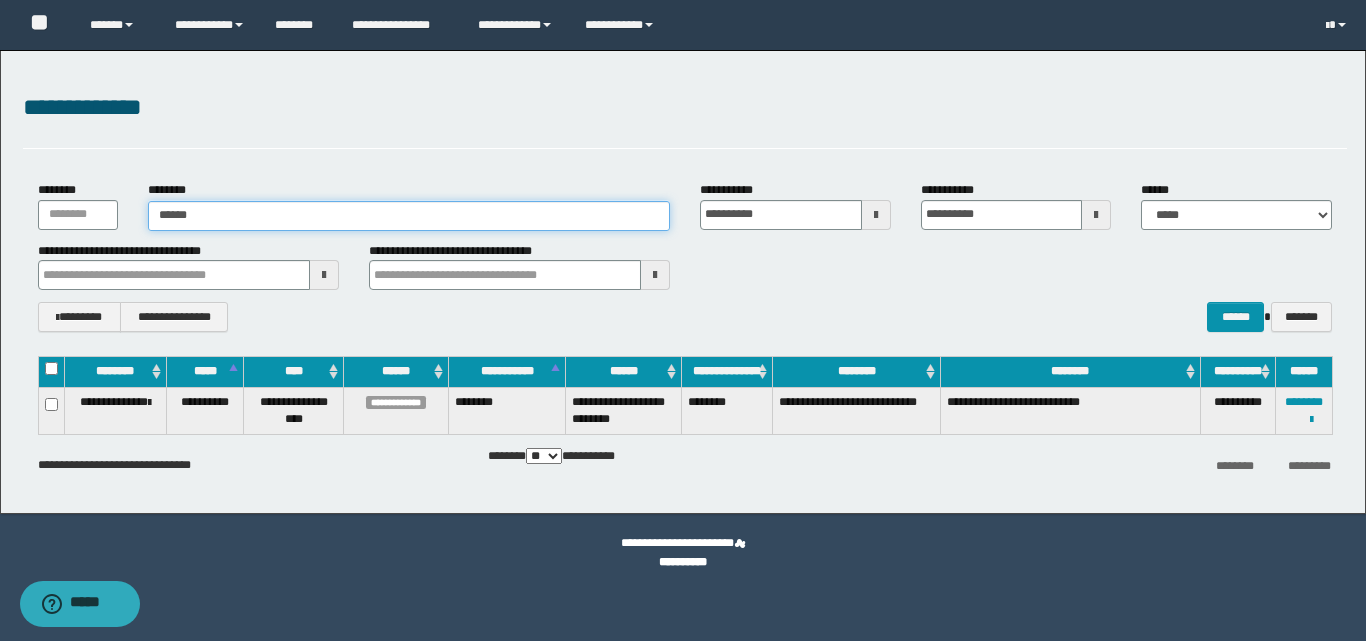 type on "*******" 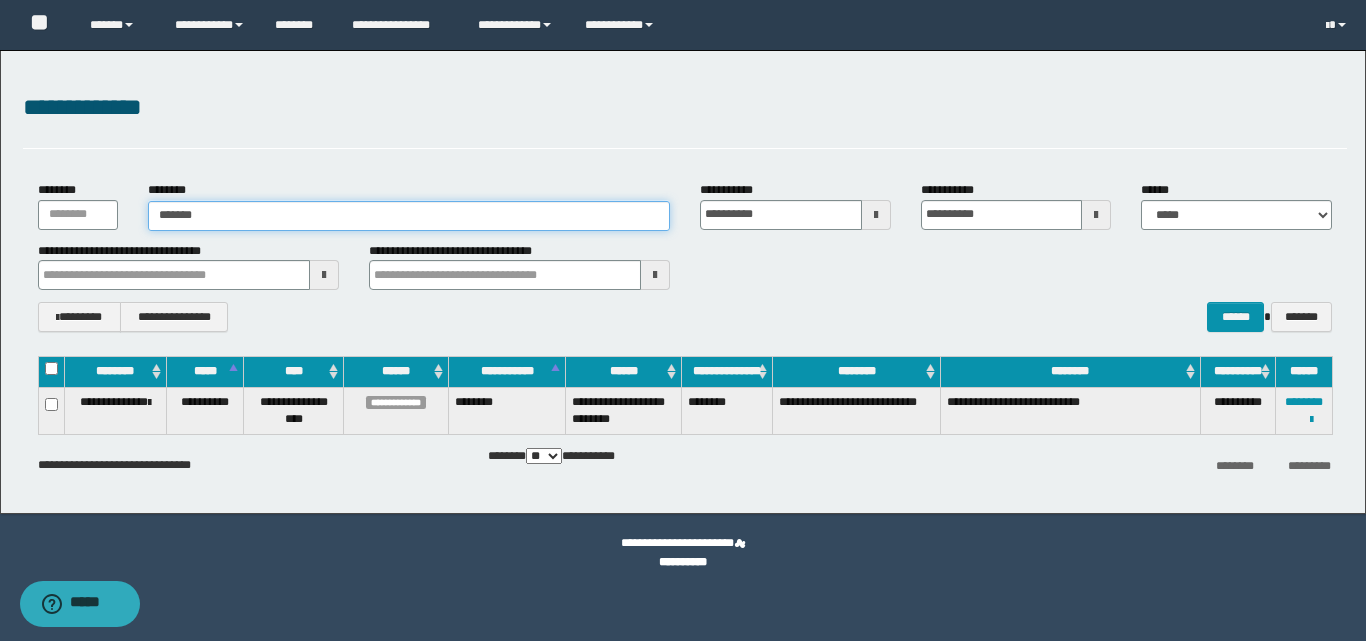 type on "*******" 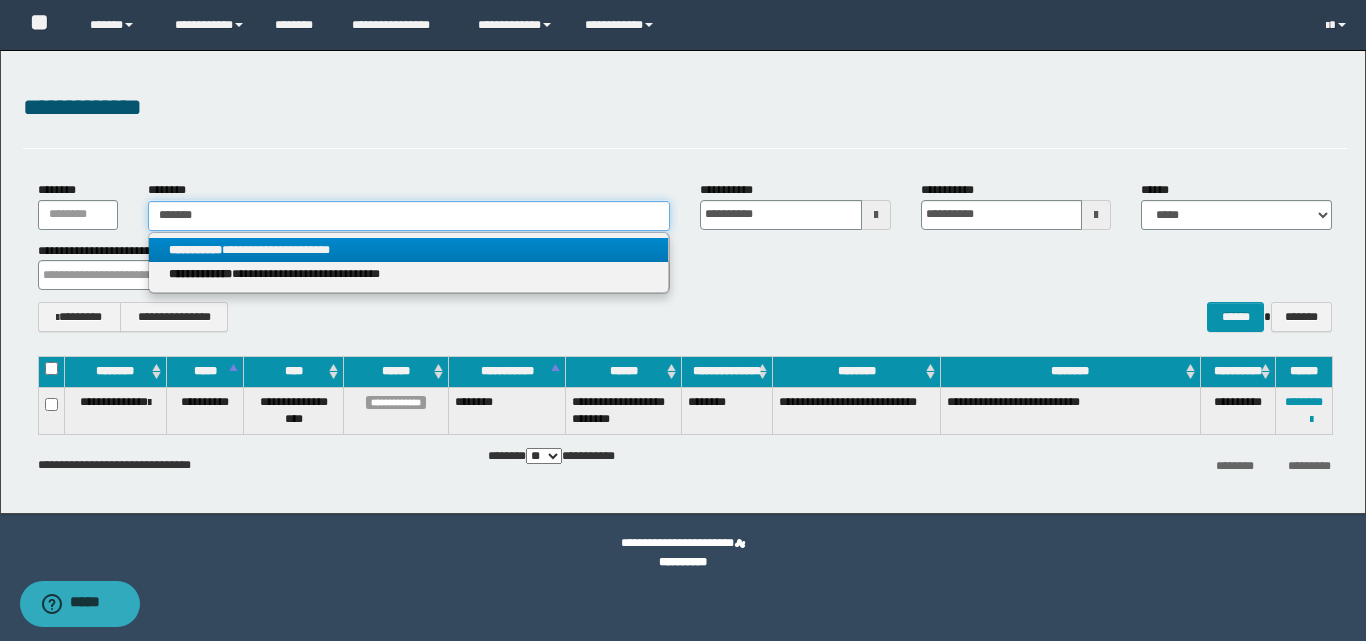 type on "*******" 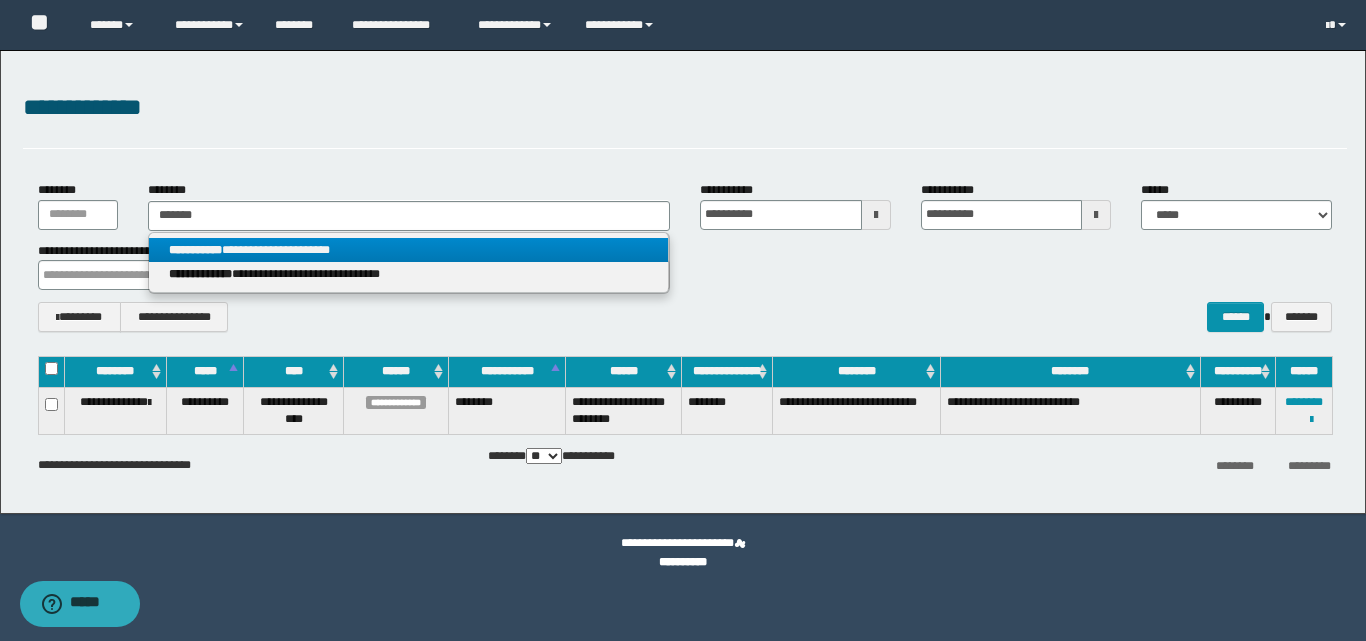 click on "**********" at bounding box center (408, 250) 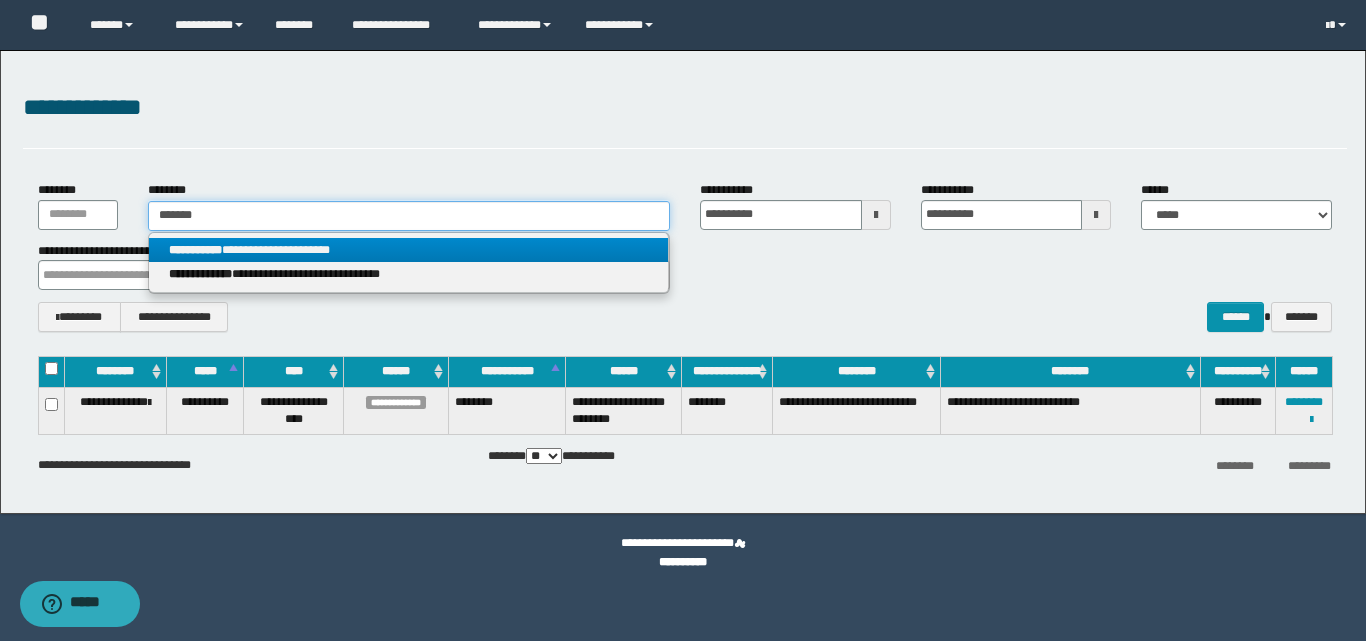 type 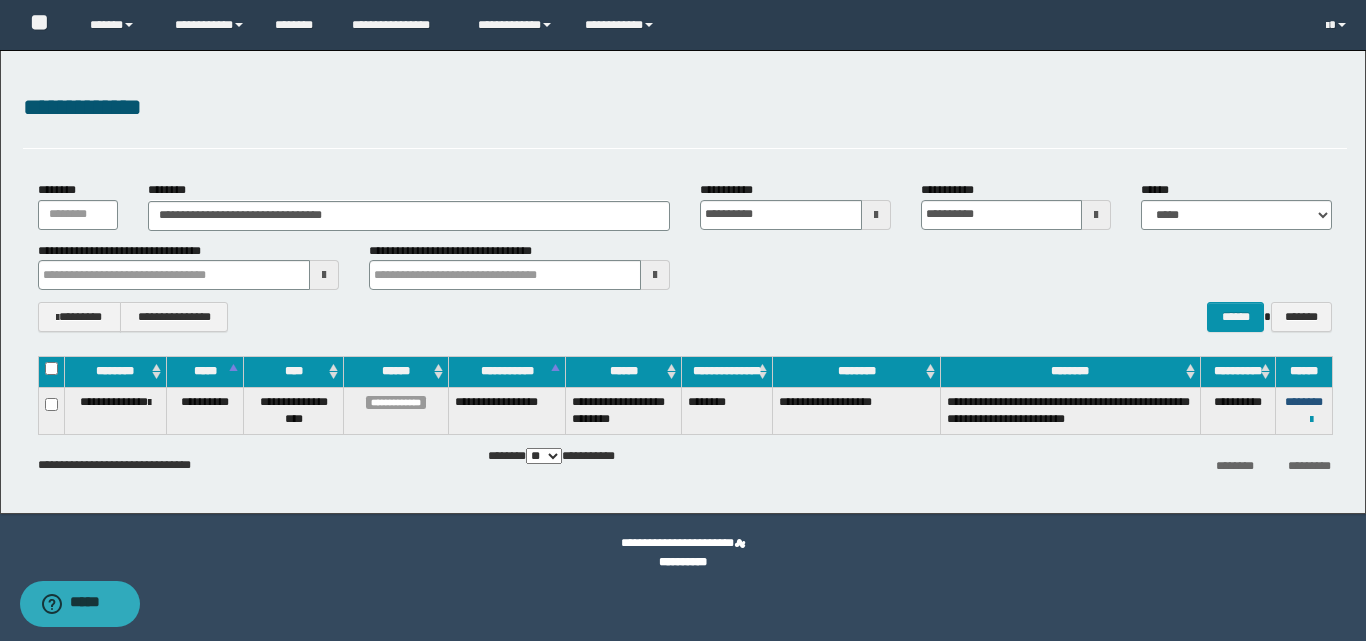 click on "********" at bounding box center (1304, 402) 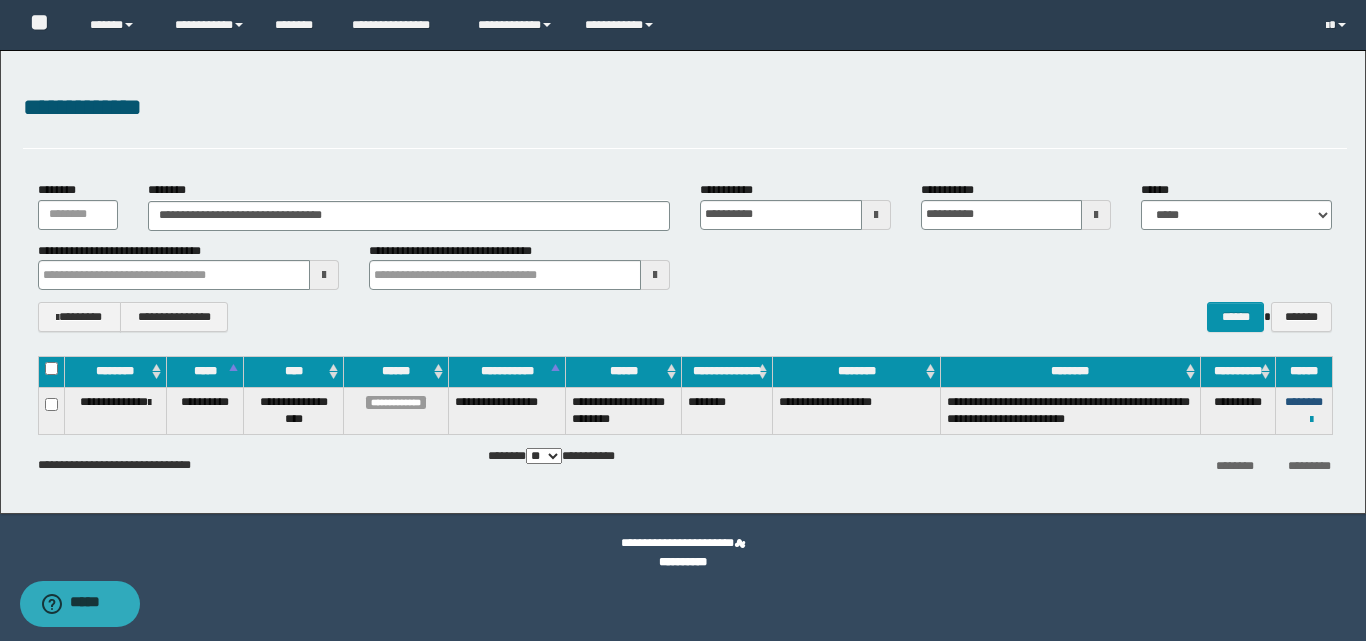 click on "********" at bounding box center [1304, 402] 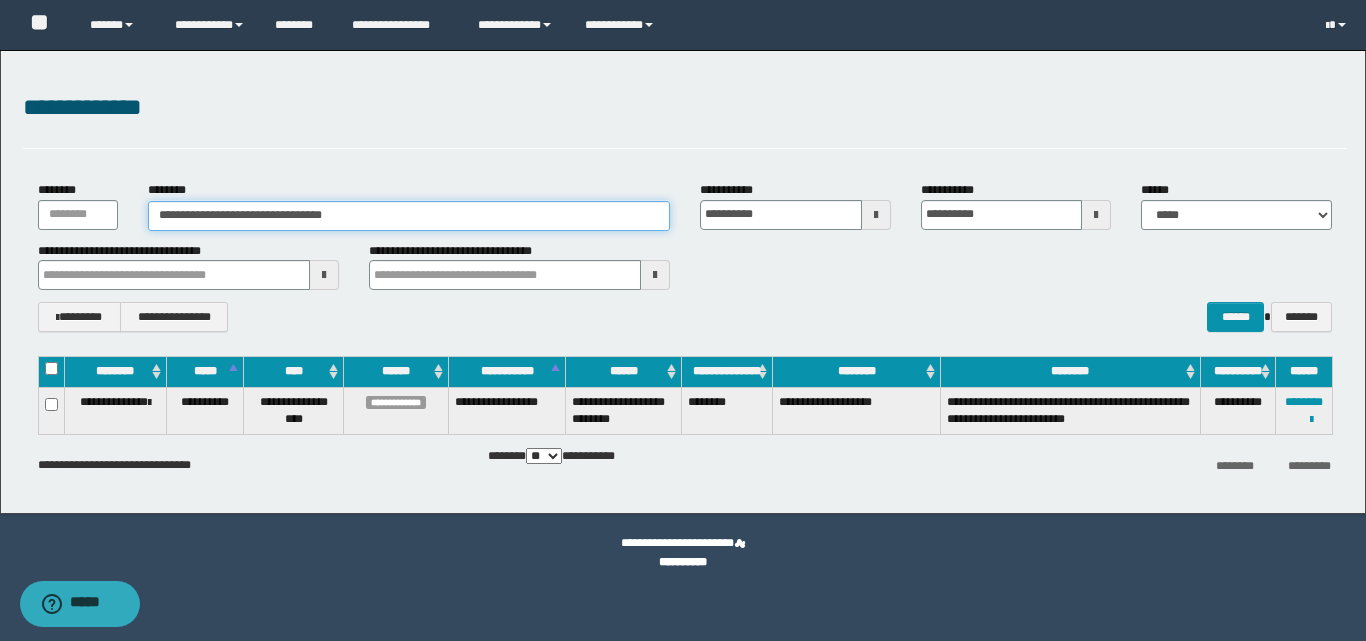 drag, startPoint x: 391, startPoint y: 218, endPoint x: 135, endPoint y: 222, distance: 256.03125 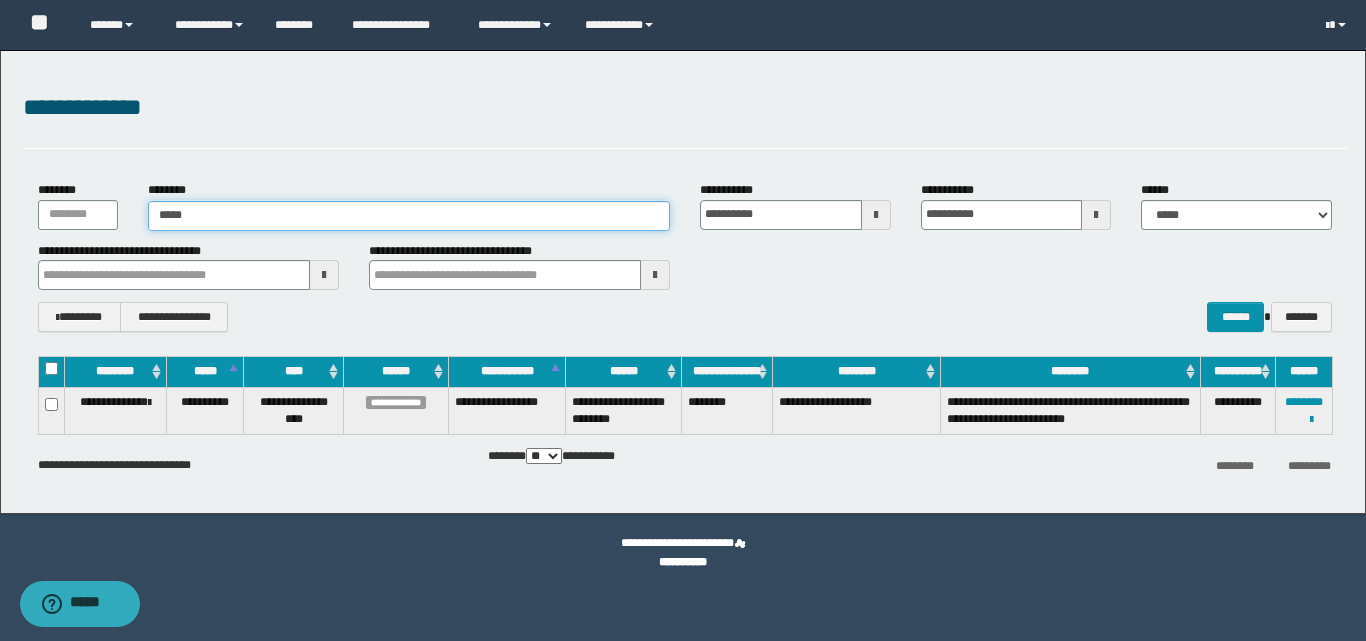 type on "******" 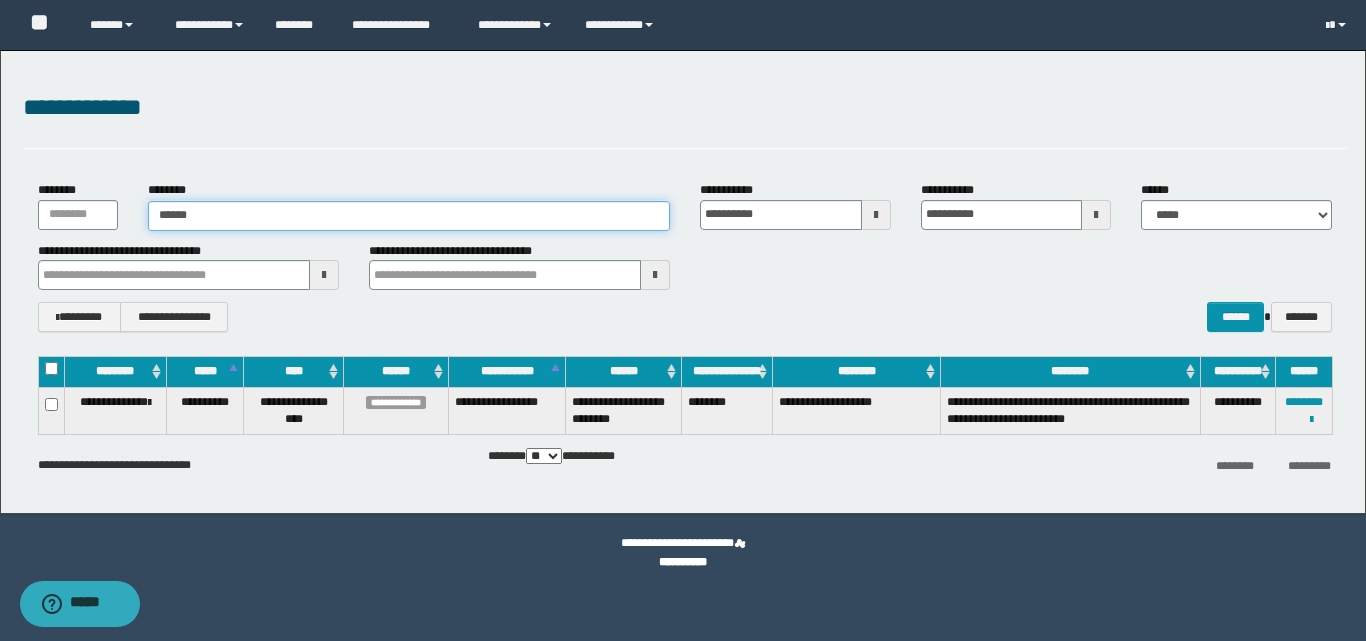 type on "******" 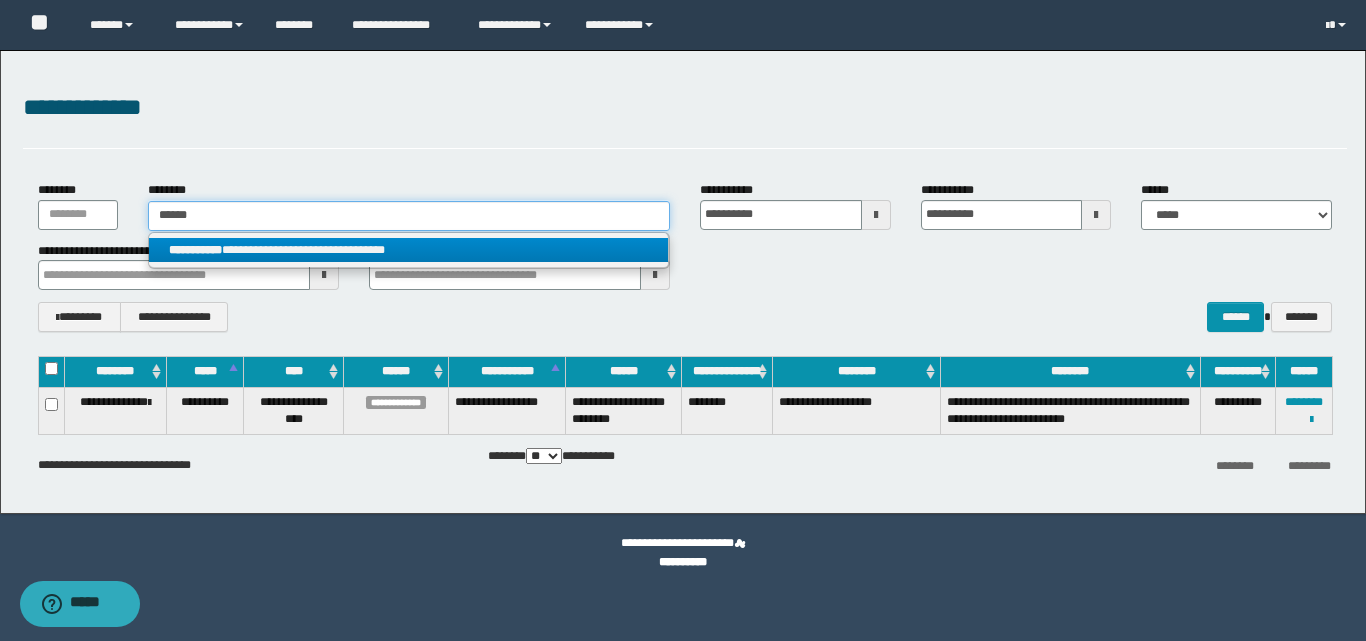 type on "******" 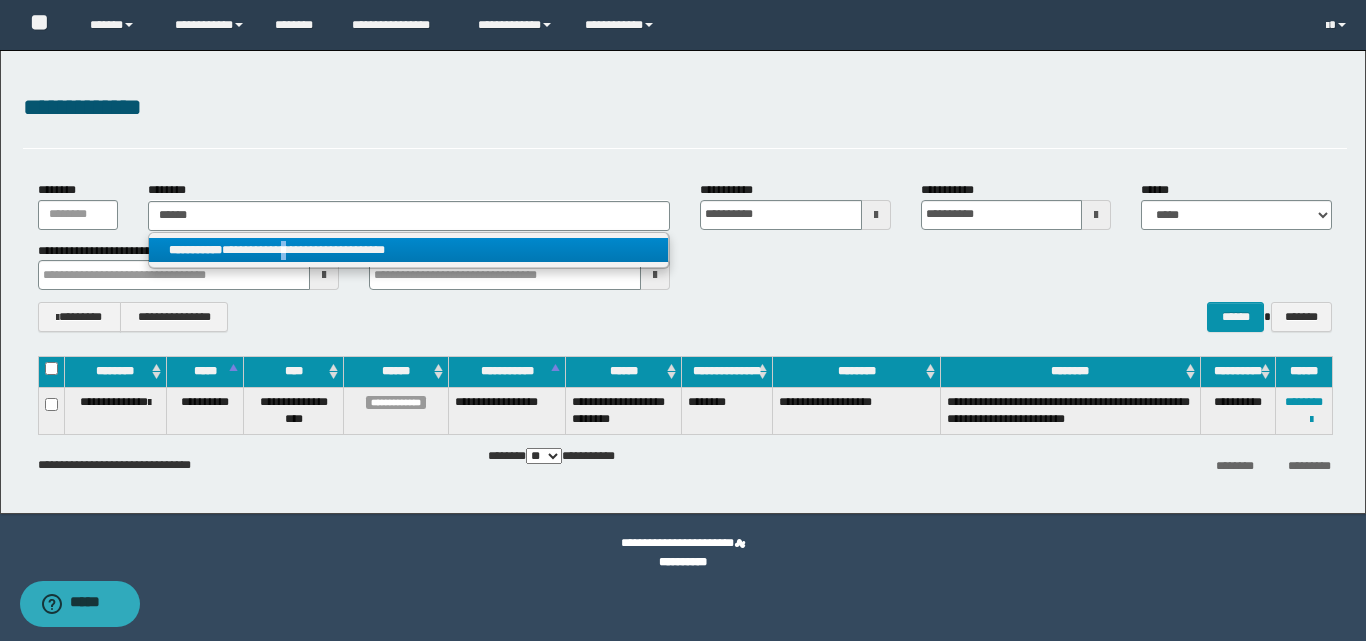 click on "**********" at bounding box center [408, 250] 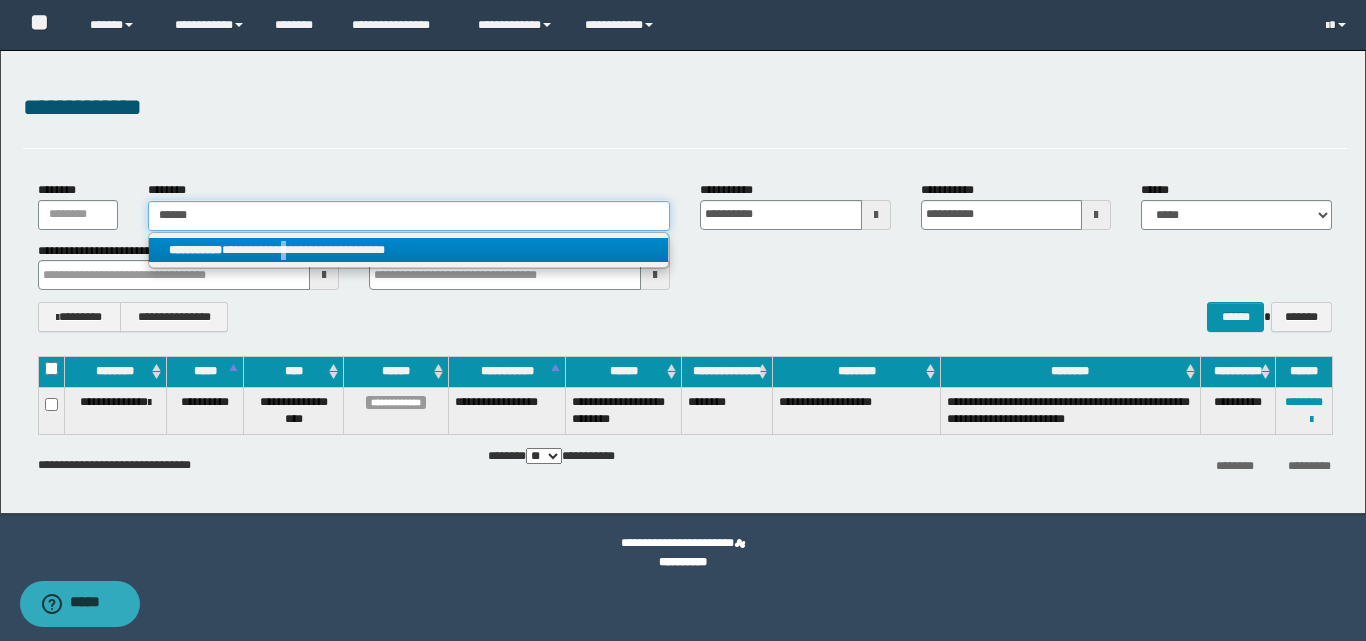 type 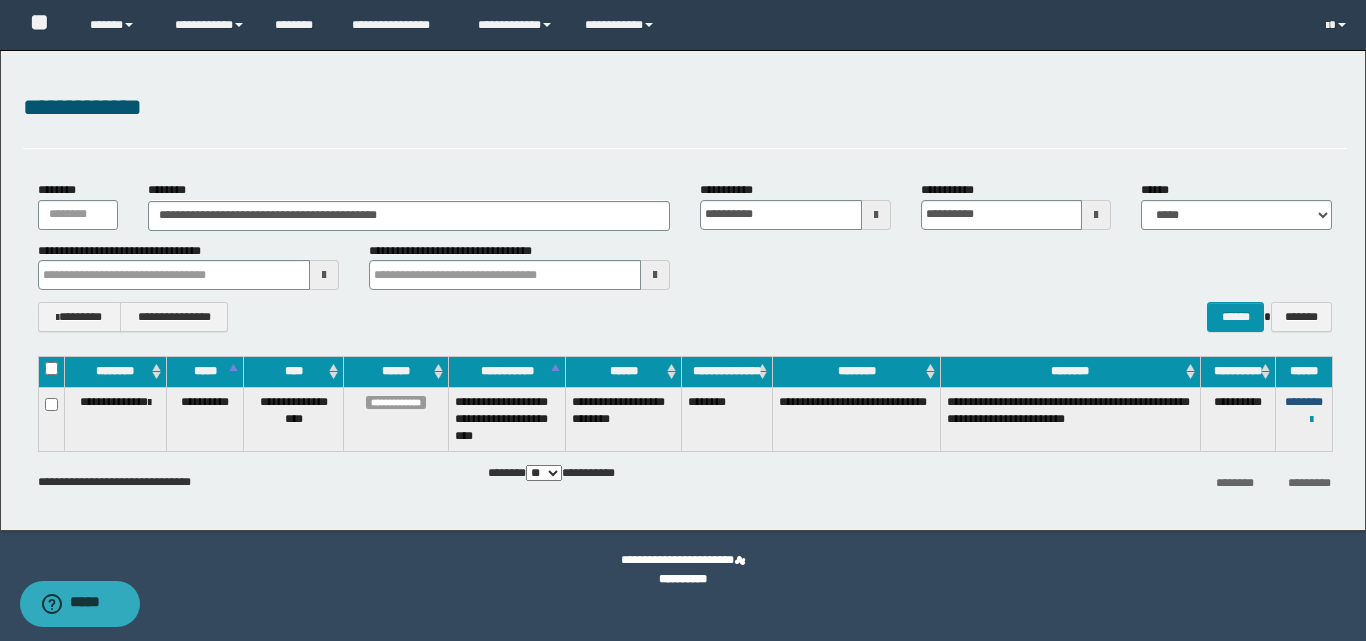click on "********" at bounding box center [1304, 402] 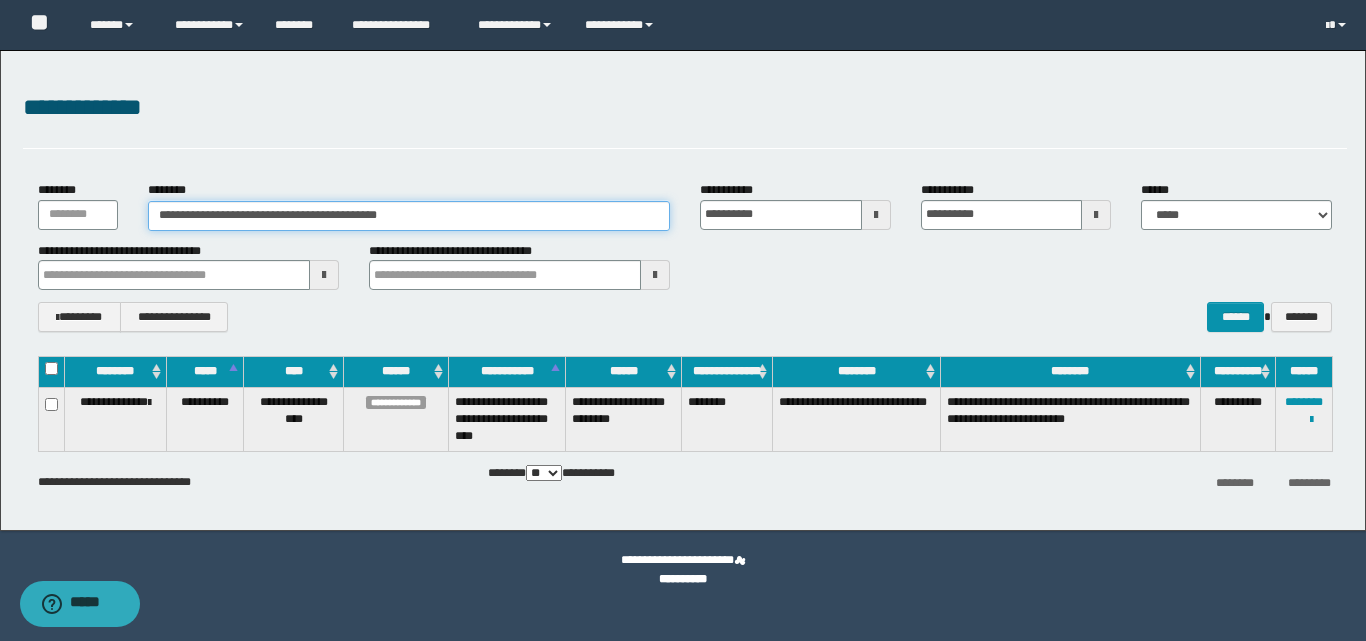 drag, startPoint x: 425, startPoint y: 219, endPoint x: 145, endPoint y: 225, distance: 280.06427 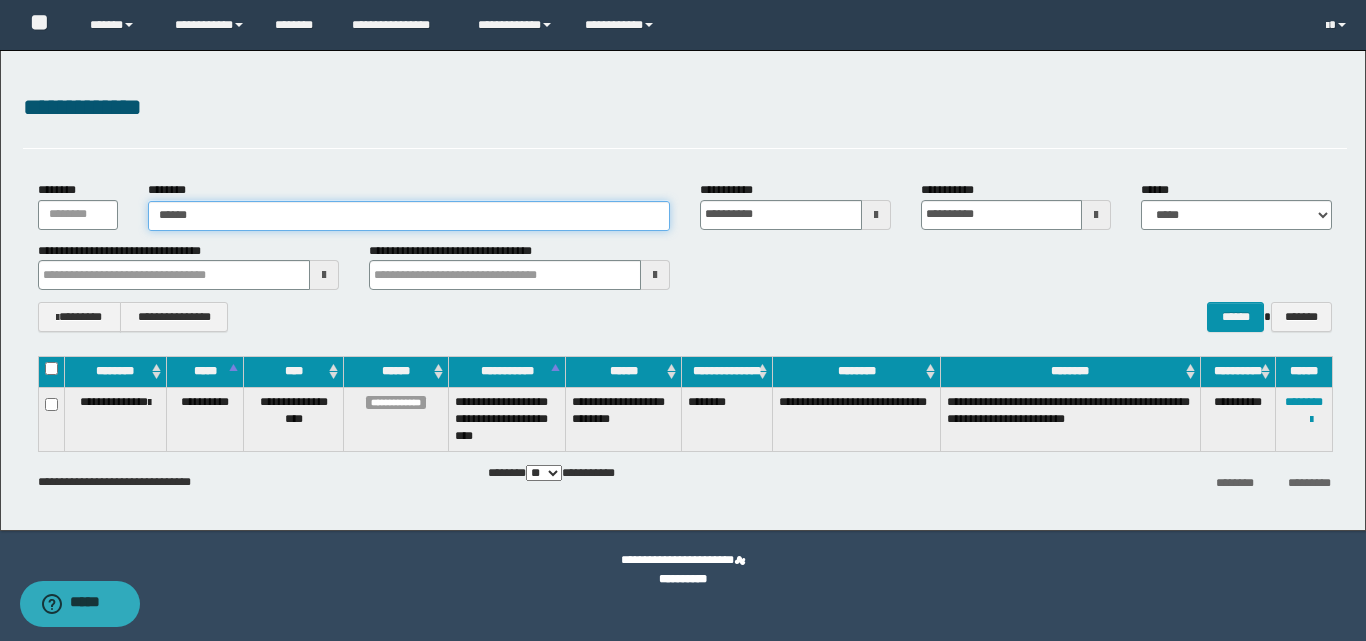 type on "*******" 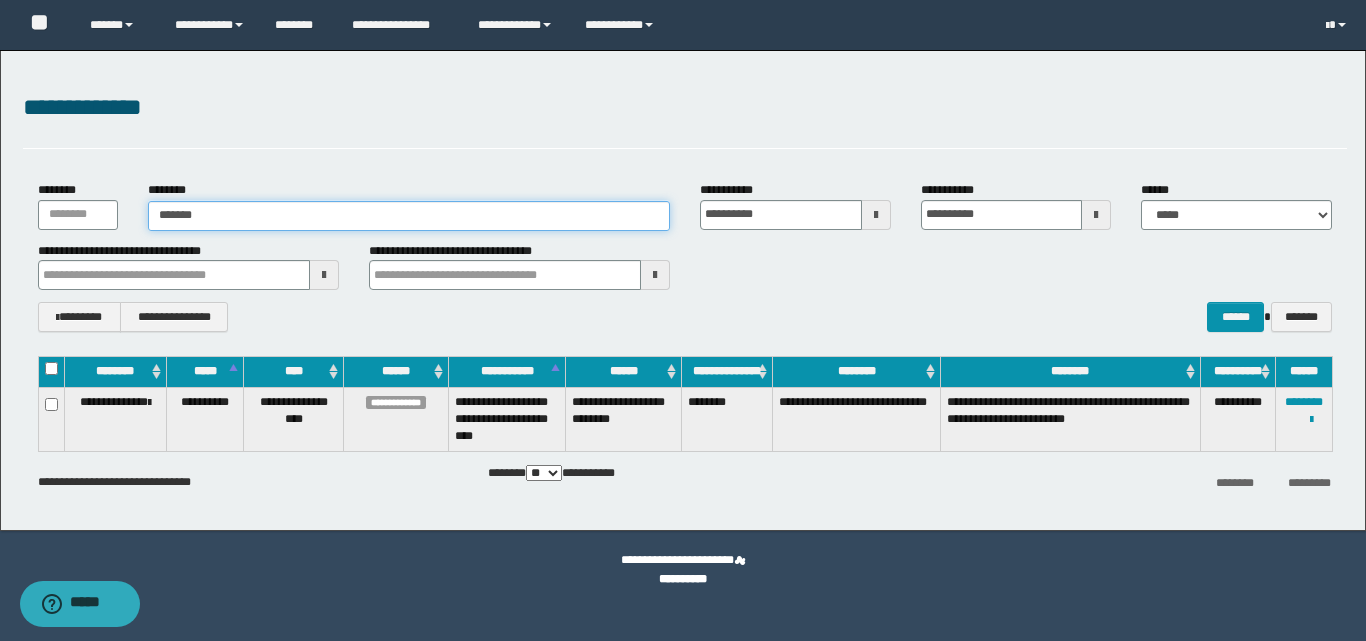 type on "*******" 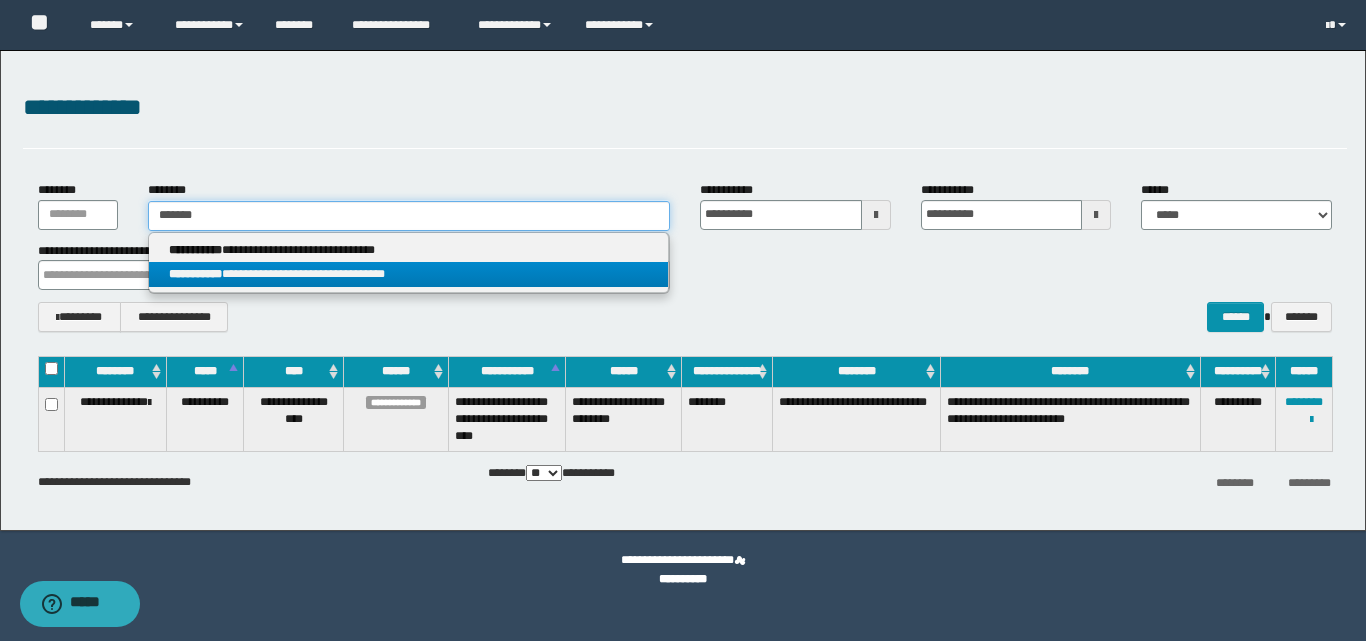 type on "*******" 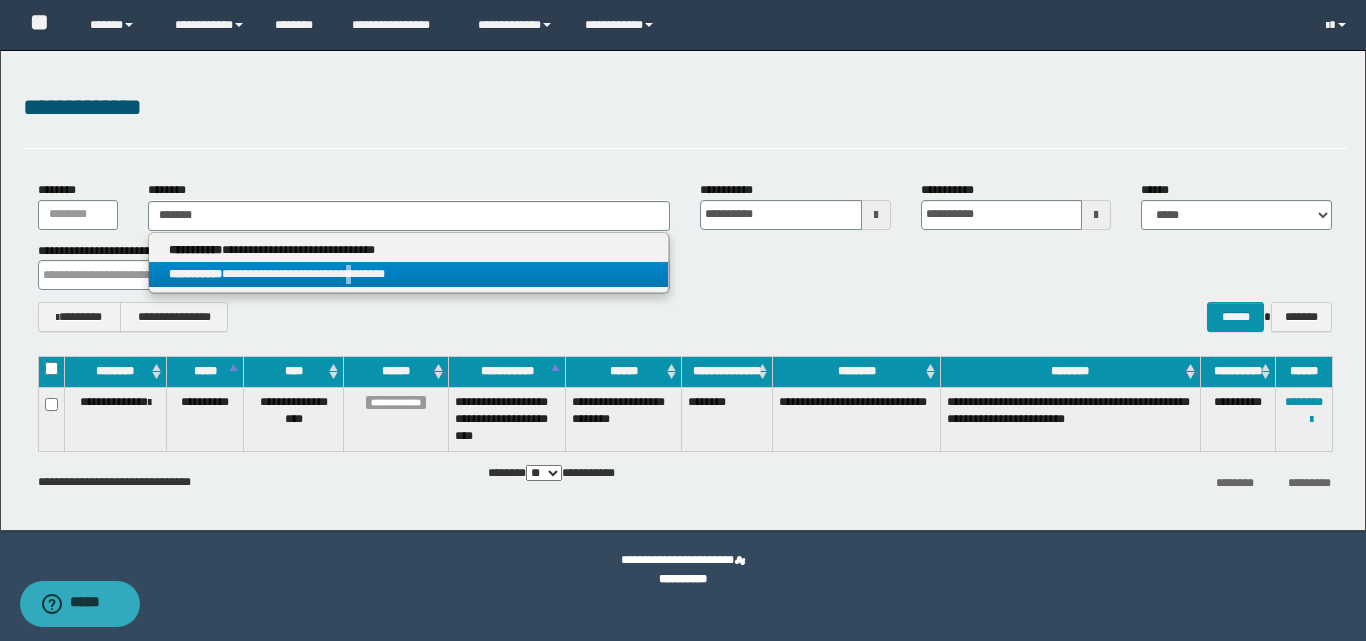 click on "**********" at bounding box center [408, 274] 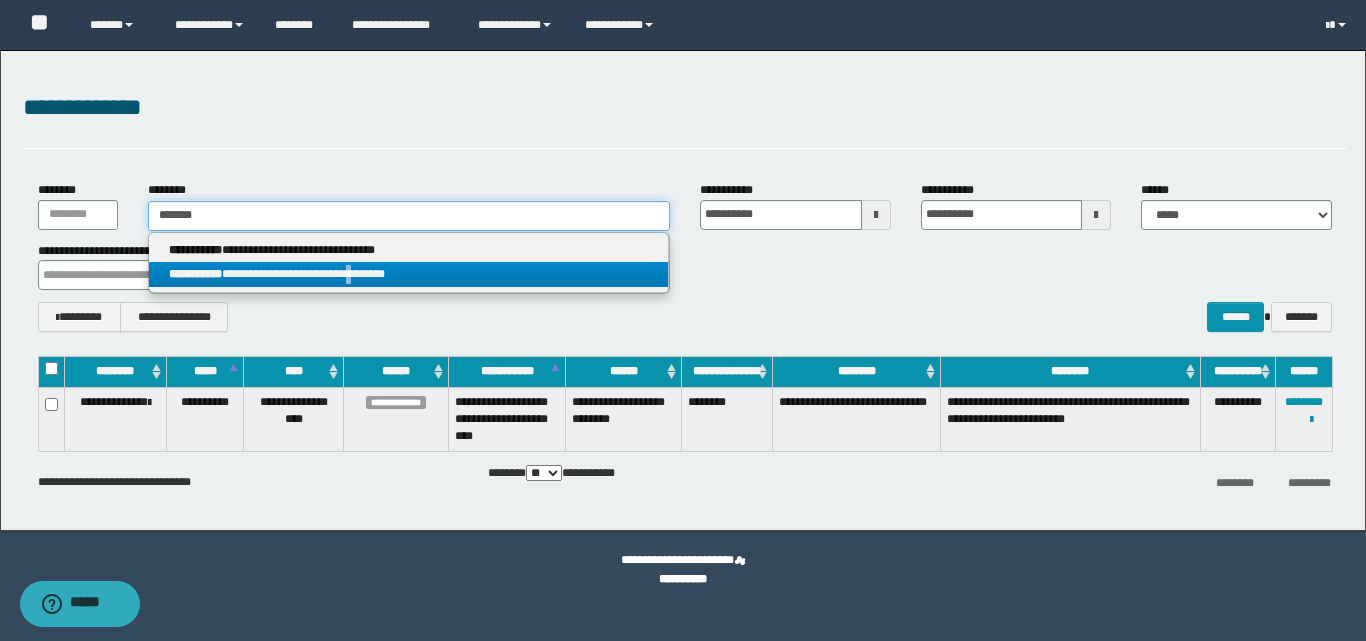 type 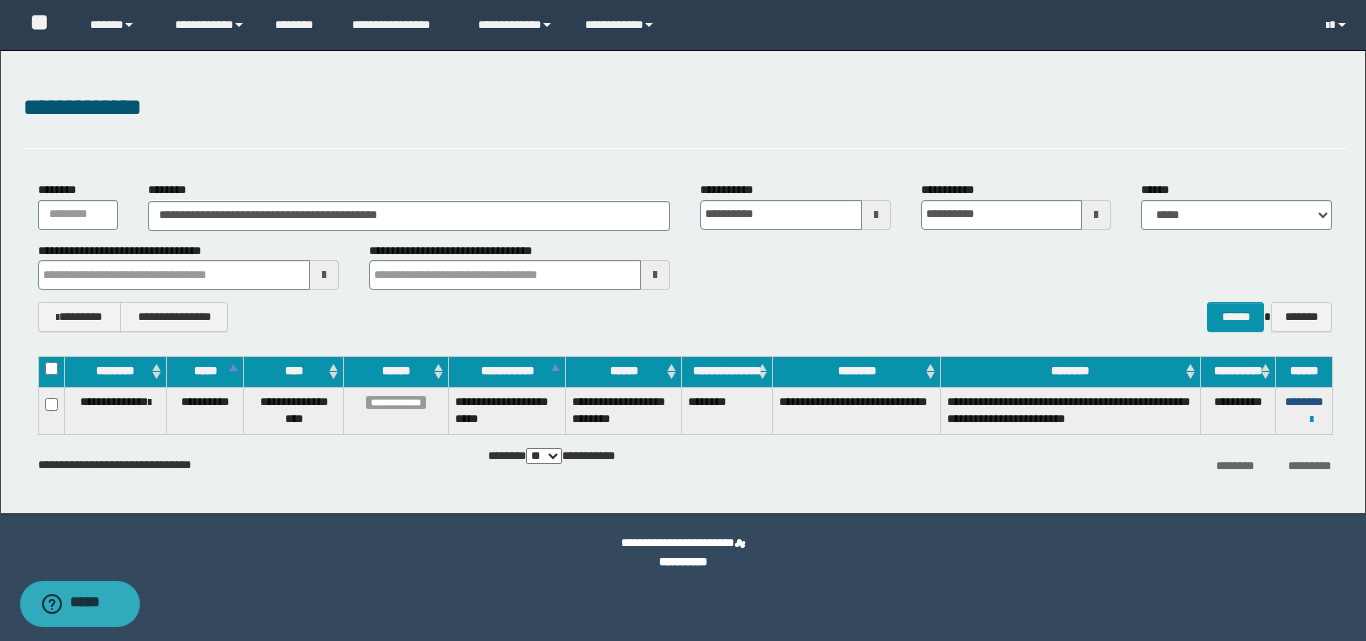 click on "********" at bounding box center [1304, 402] 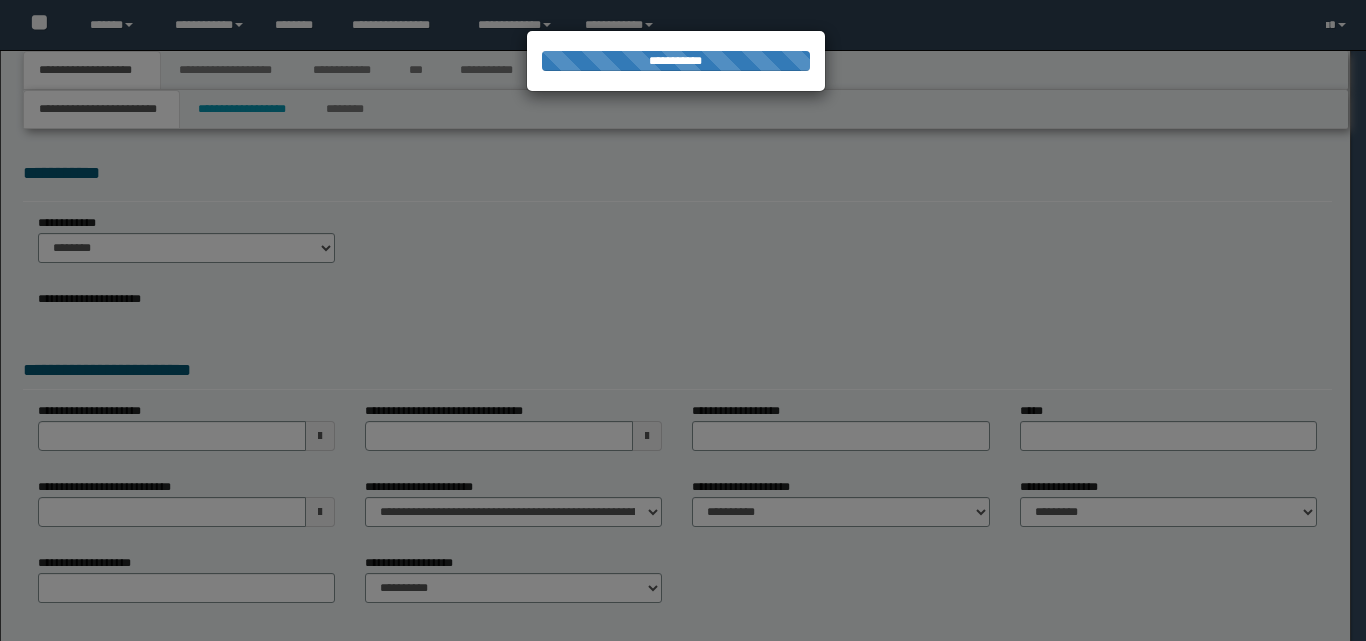 scroll, scrollTop: 0, scrollLeft: 0, axis: both 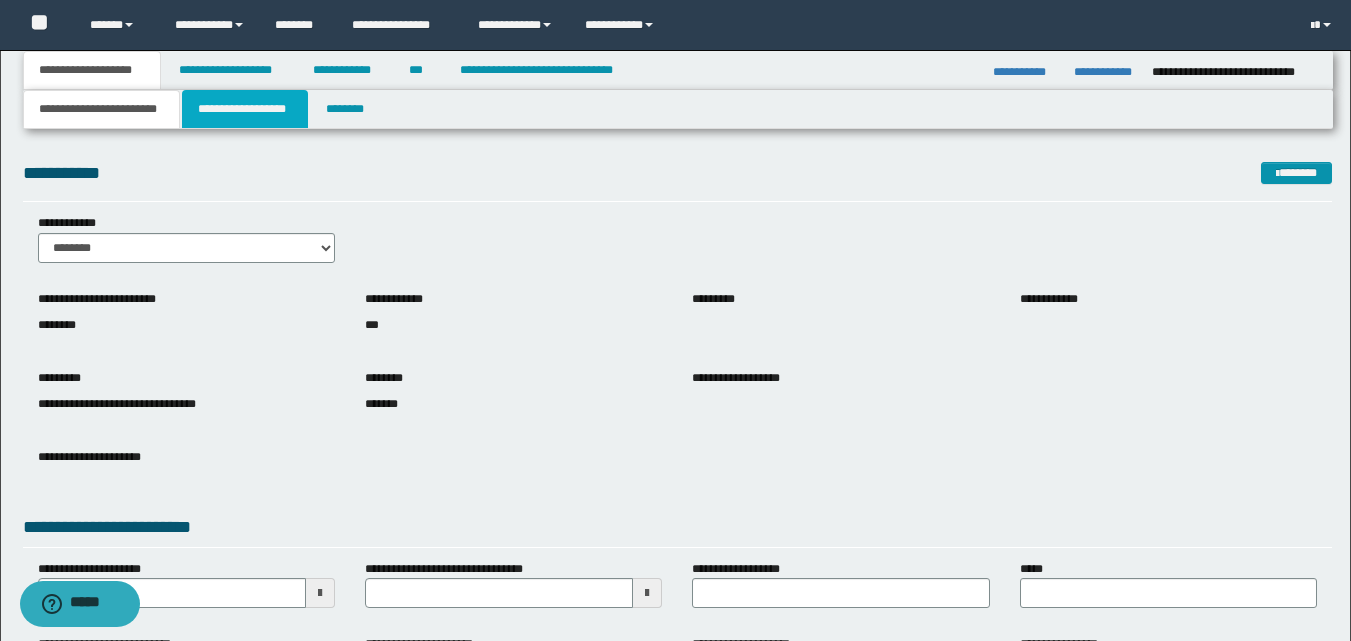 click on "**********" at bounding box center (245, 109) 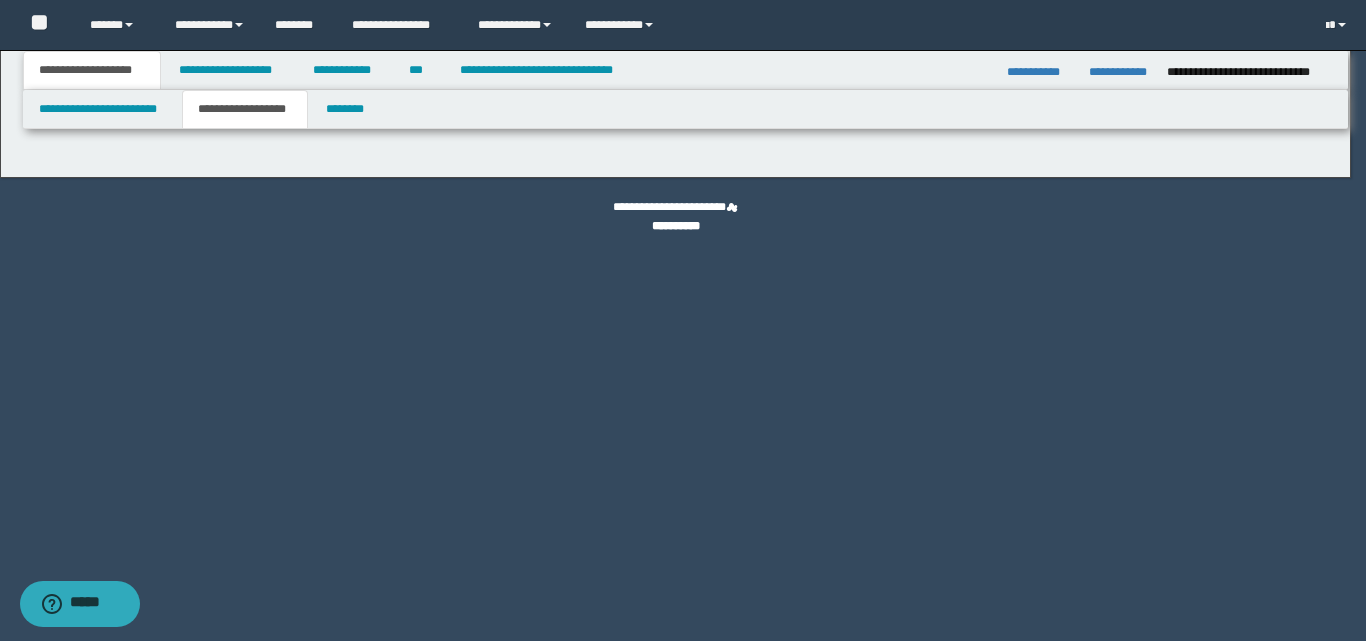 select on "*" 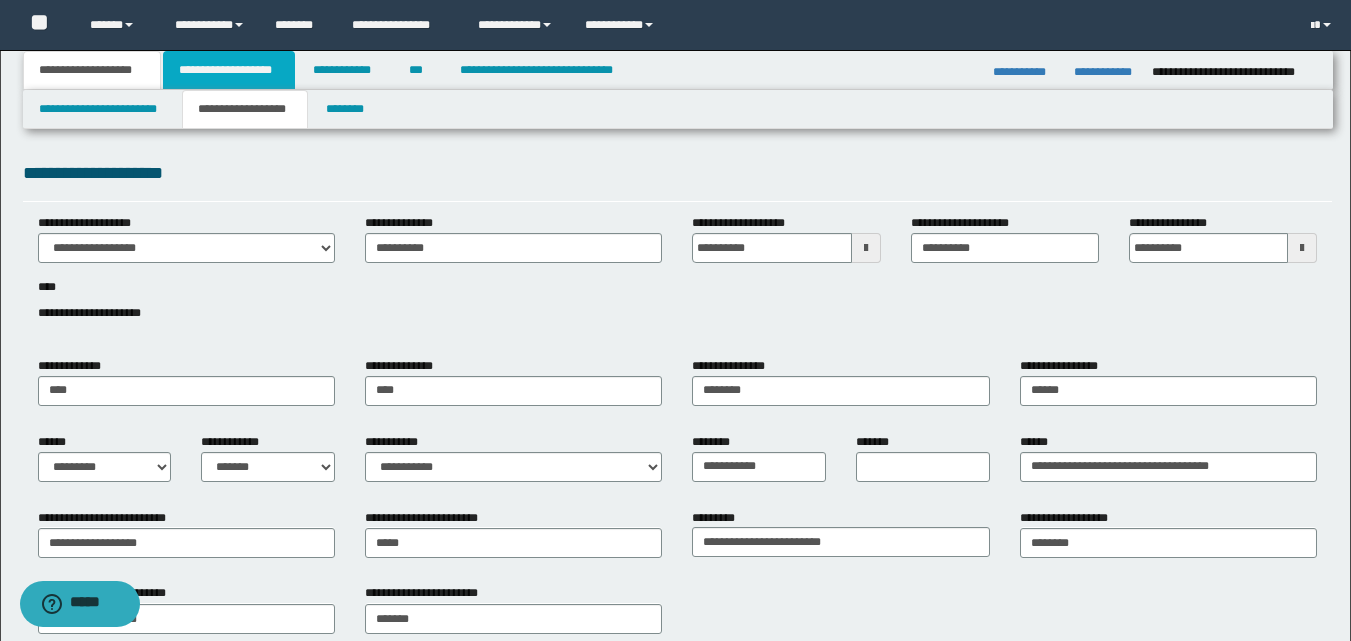 click on "**********" at bounding box center [229, 70] 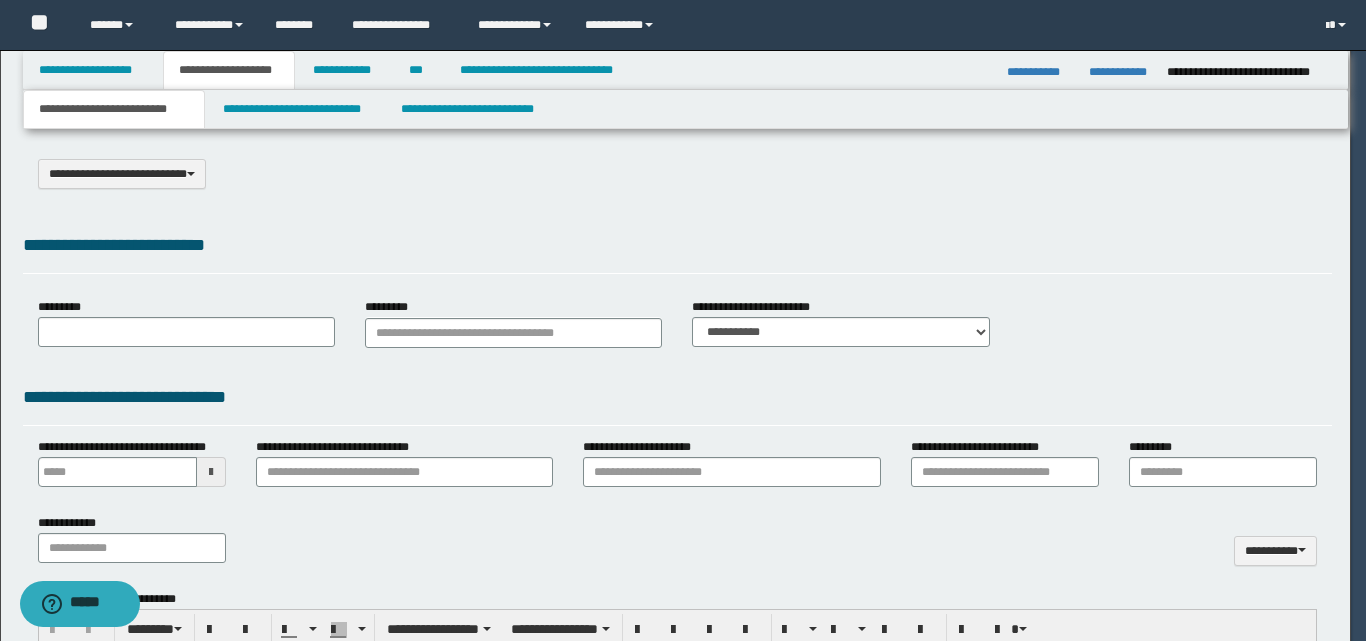 type on "**********" 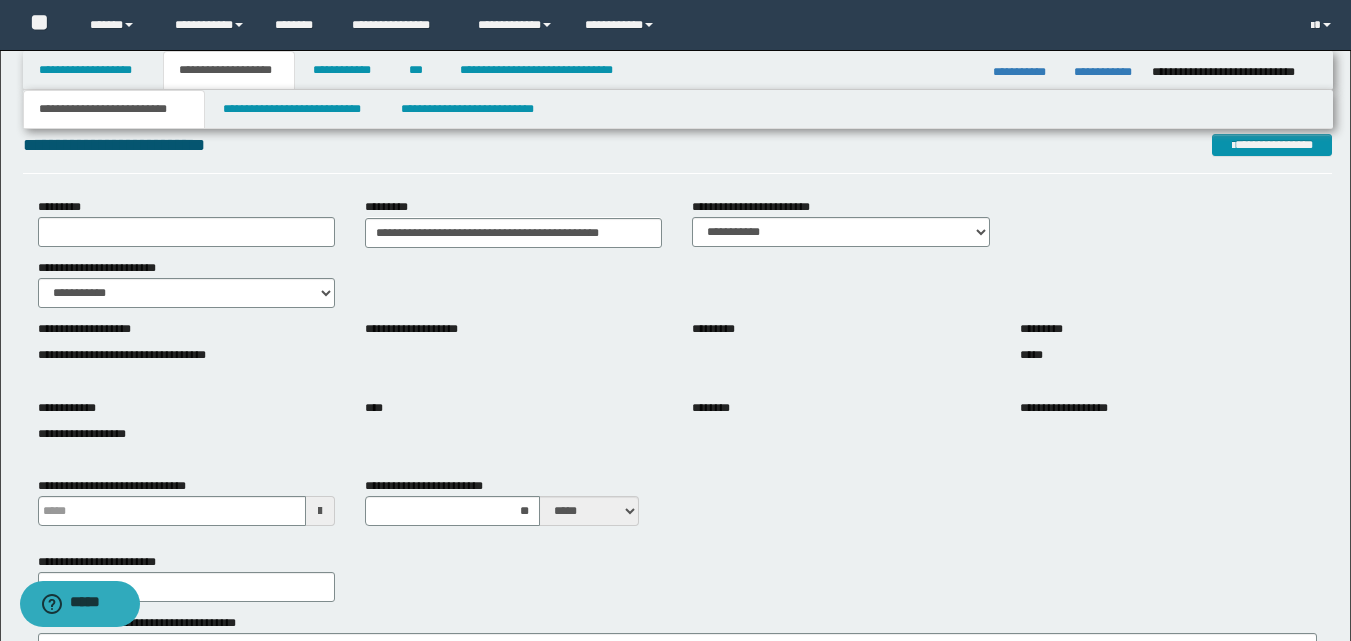 scroll, scrollTop: 200, scrollLeft: 0, axis: vertical 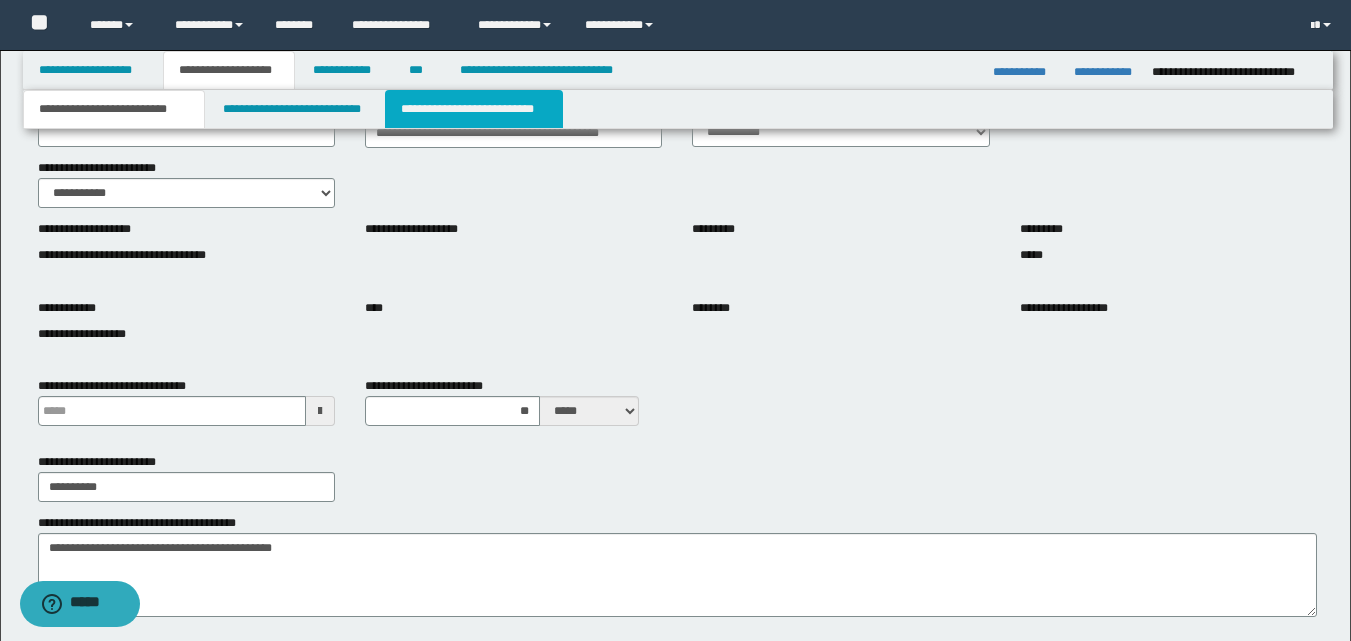 click on "**********" at bounding box center [474, 109] 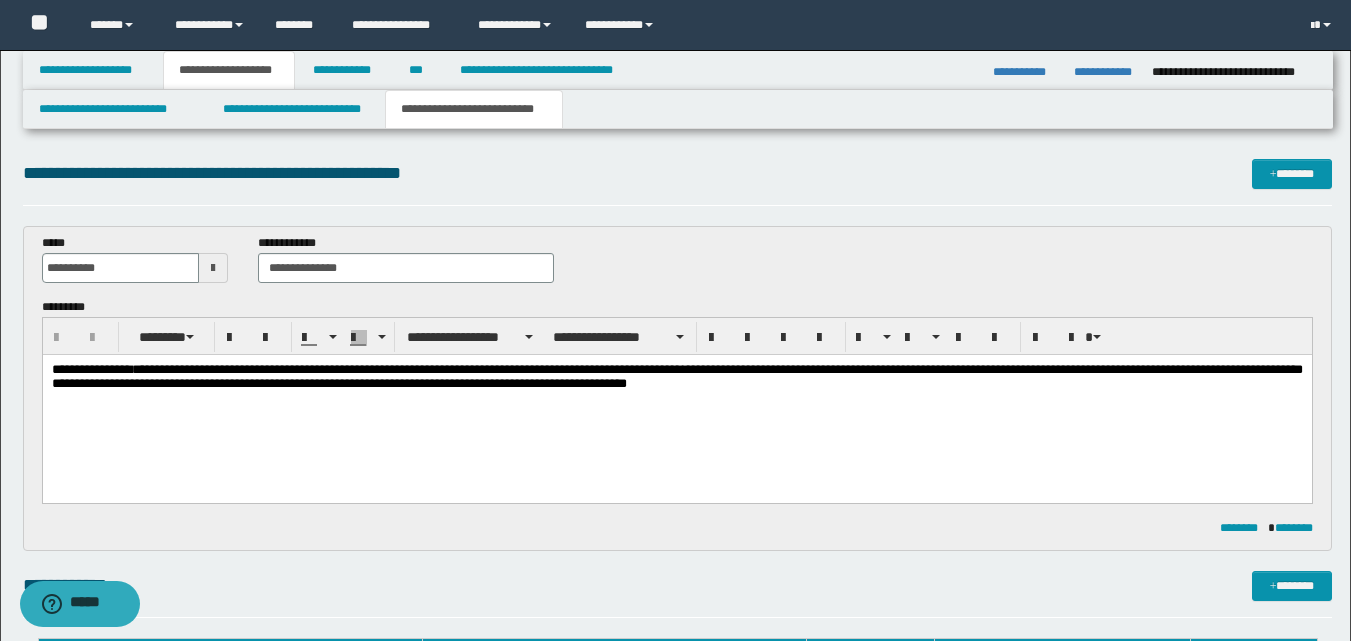 scroll, scrollTop: 0, scrollLeft: 0, axis: both 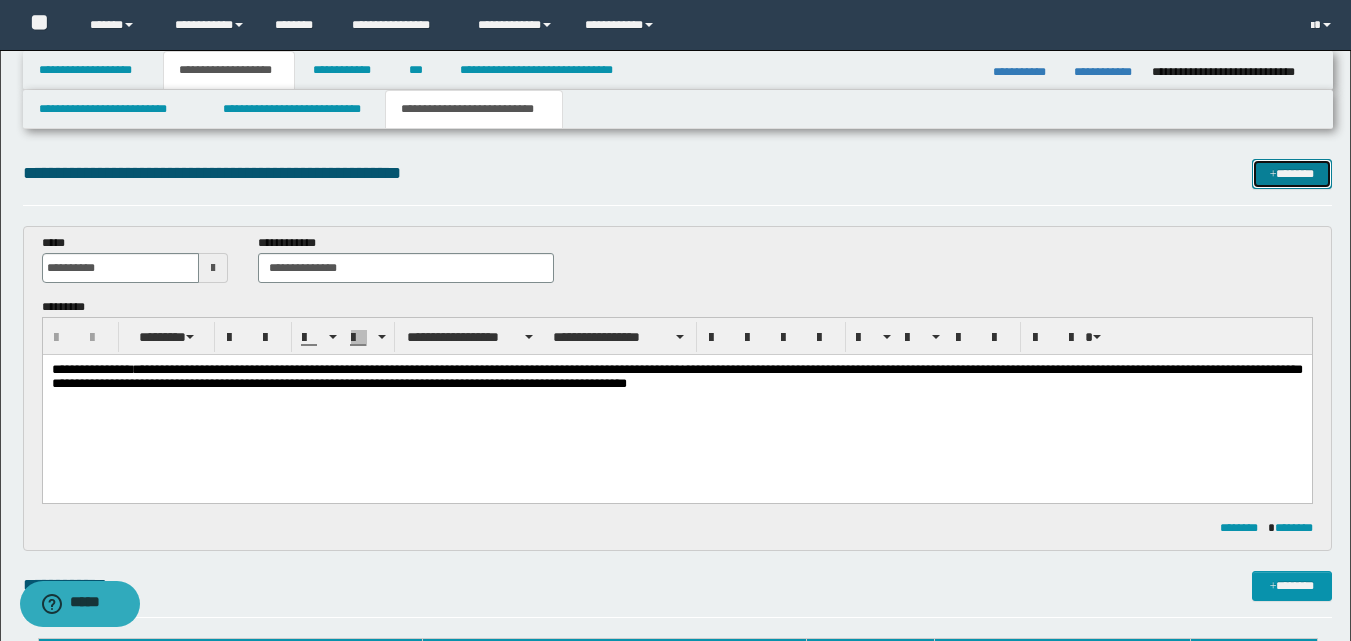 click on "*******" at bounding box center (1292, 174) 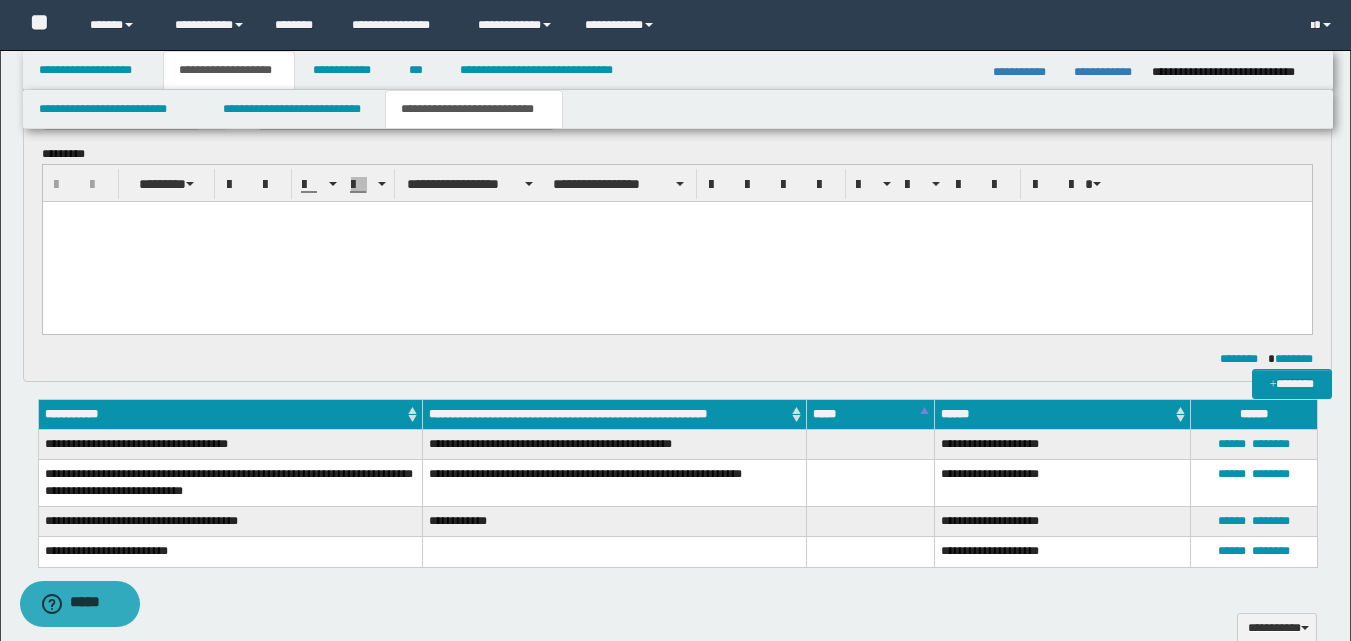 scroll, scrollTop: 0, scrollLeft: 0, axis: both 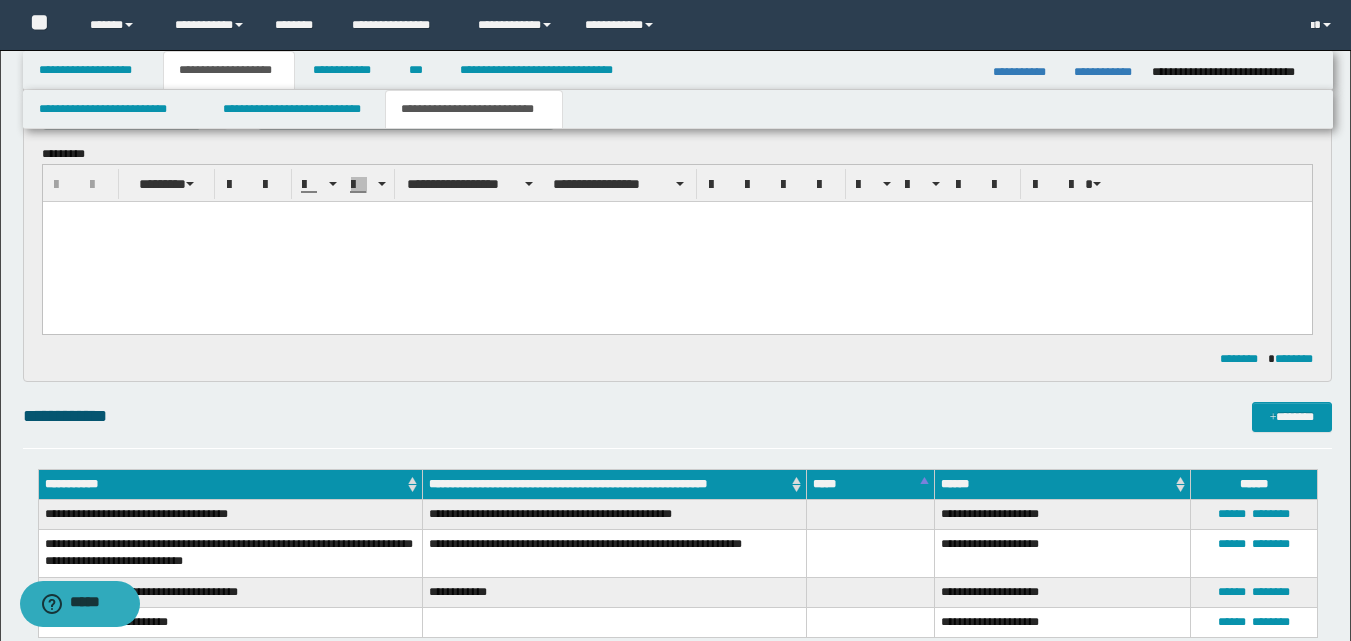type 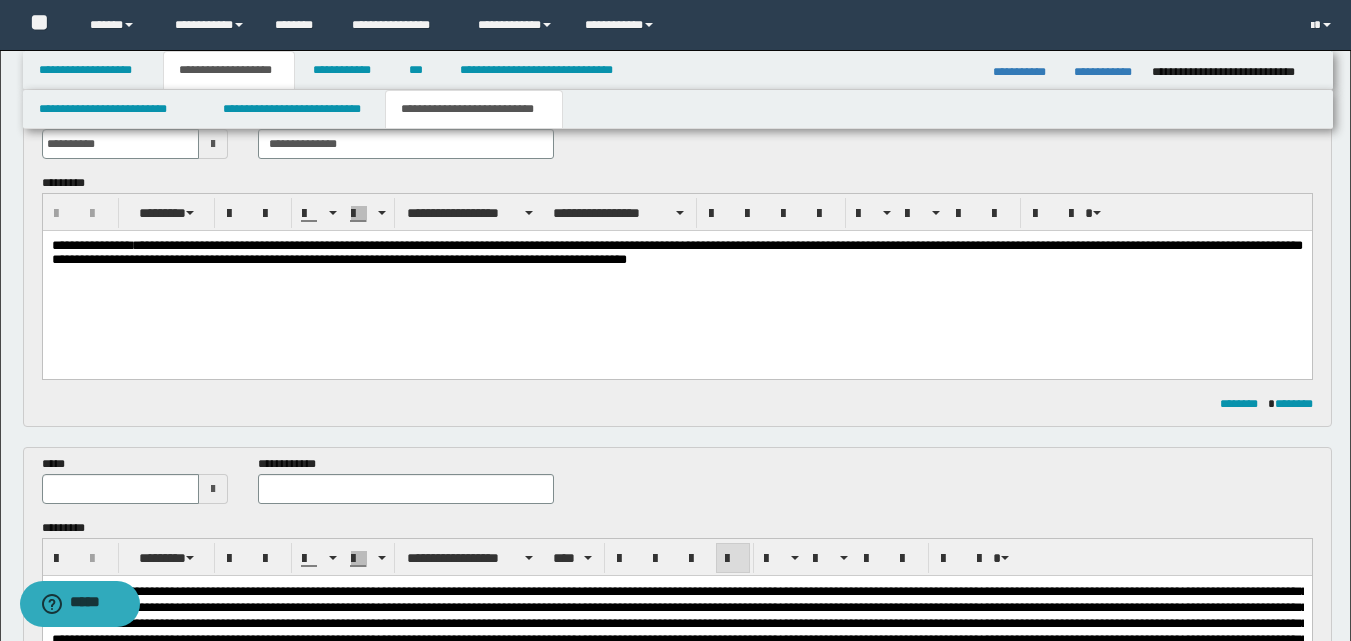 scroll, scrollTop: 98, scrollLeft: 0, axis: vertical 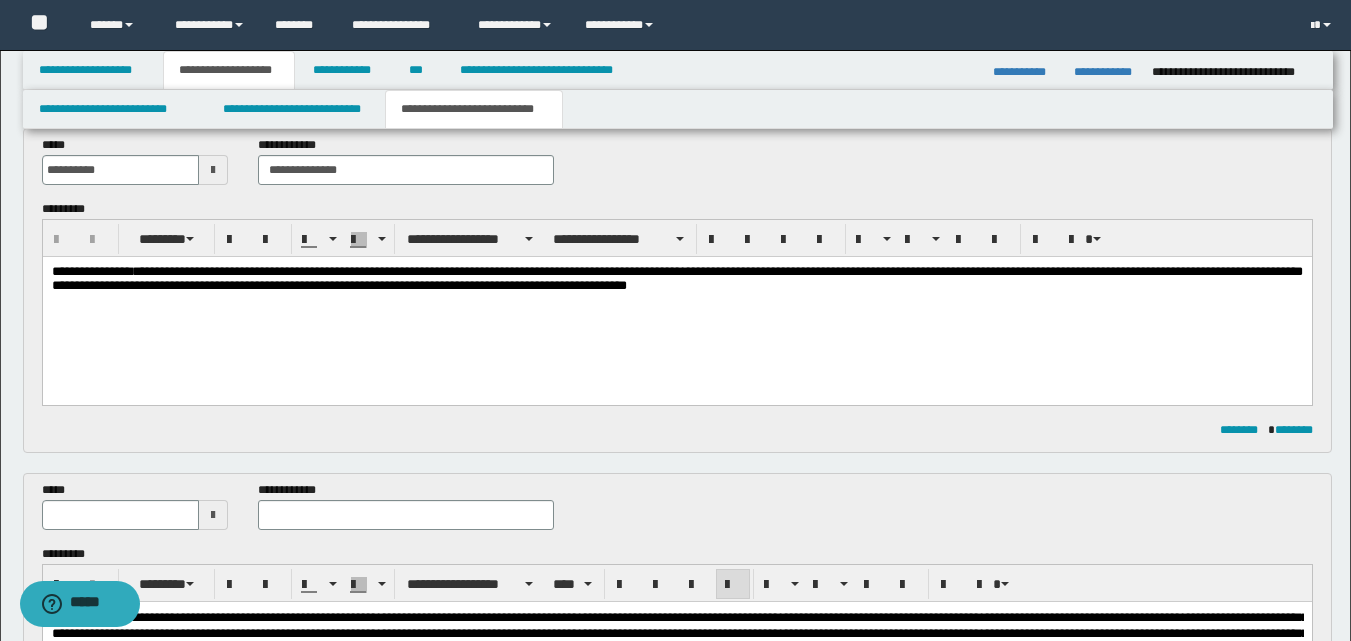 click at bounding box center [213, 515] 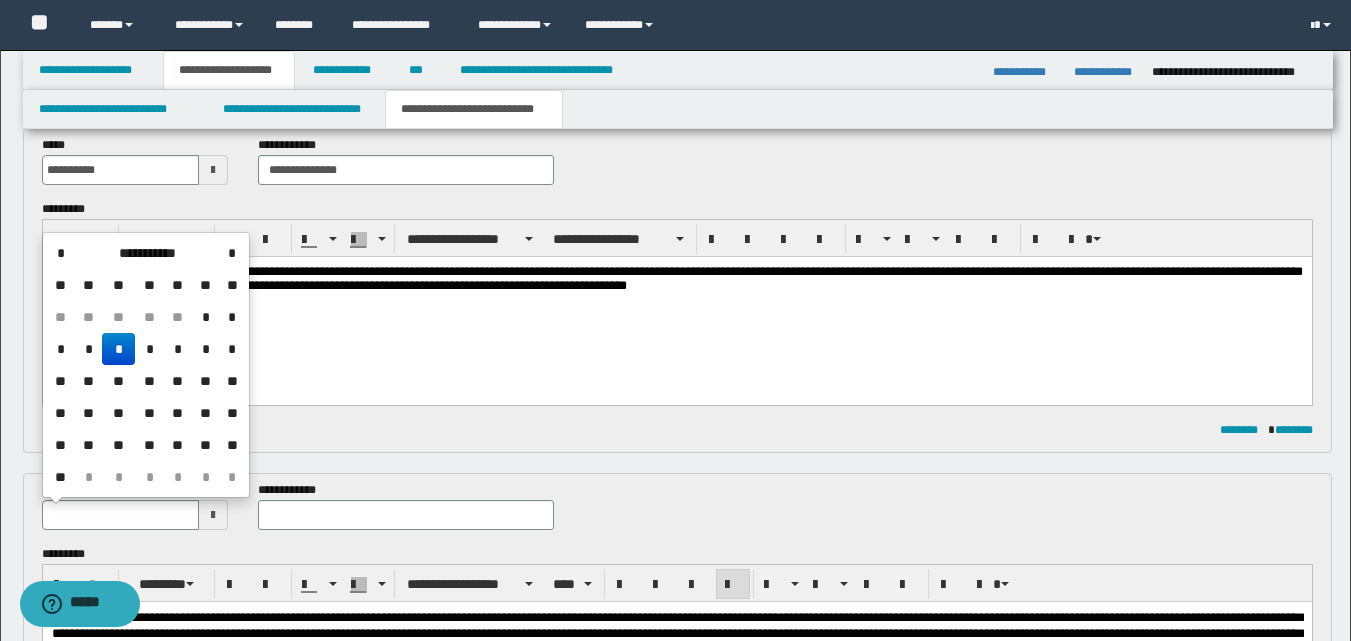 drag, startPoint x: 203, startPoint y: 320, endPoint x: 191, endPoint y: 123, distance: 197.36514 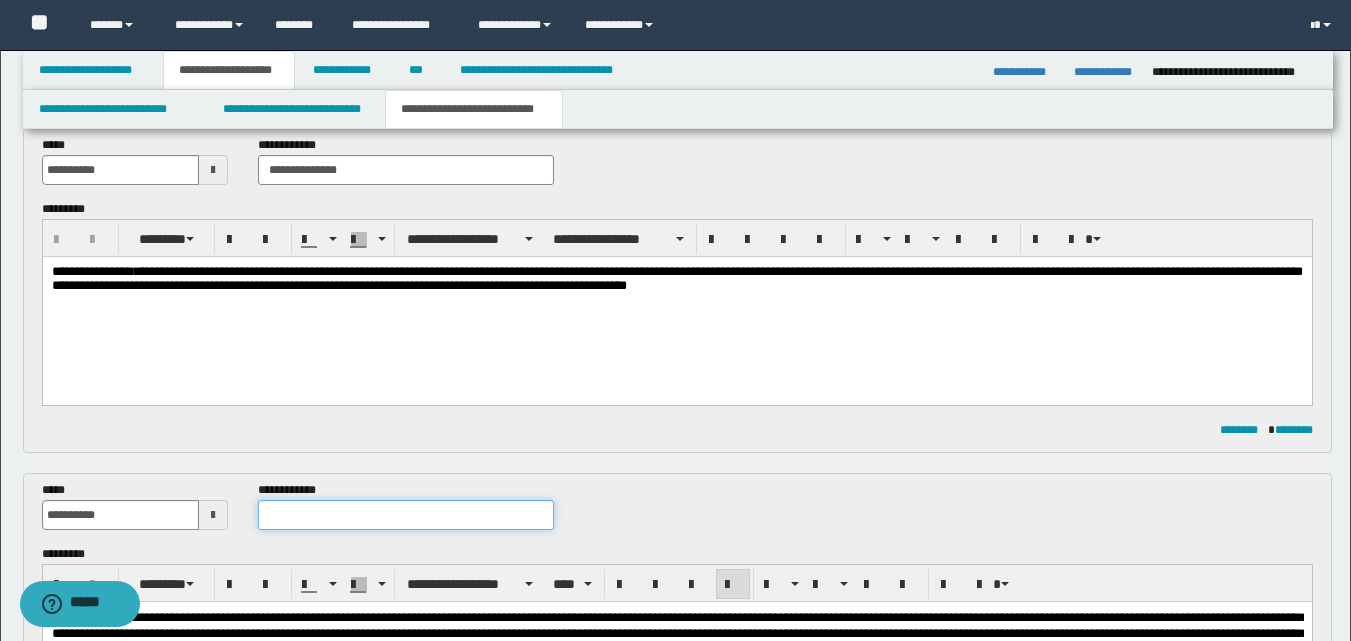 click at bounding box center (405, 515) 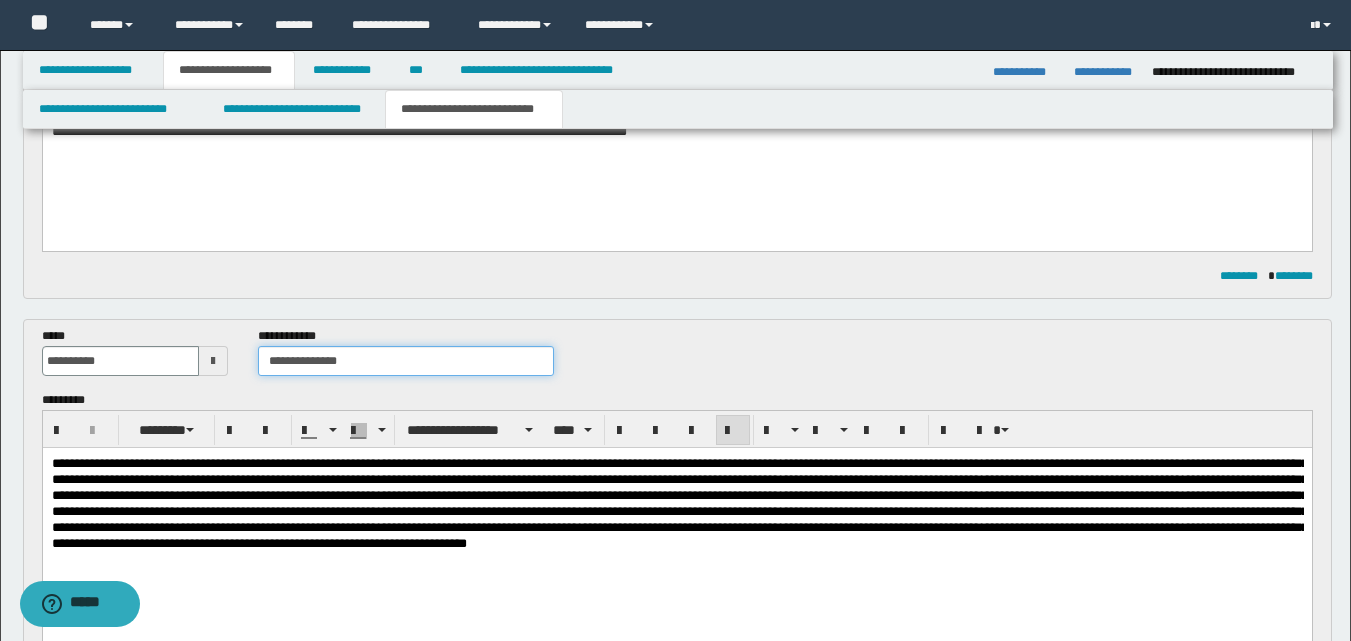 scroll, scrollTop: 298, scrollLeft: 0, axis: vertical 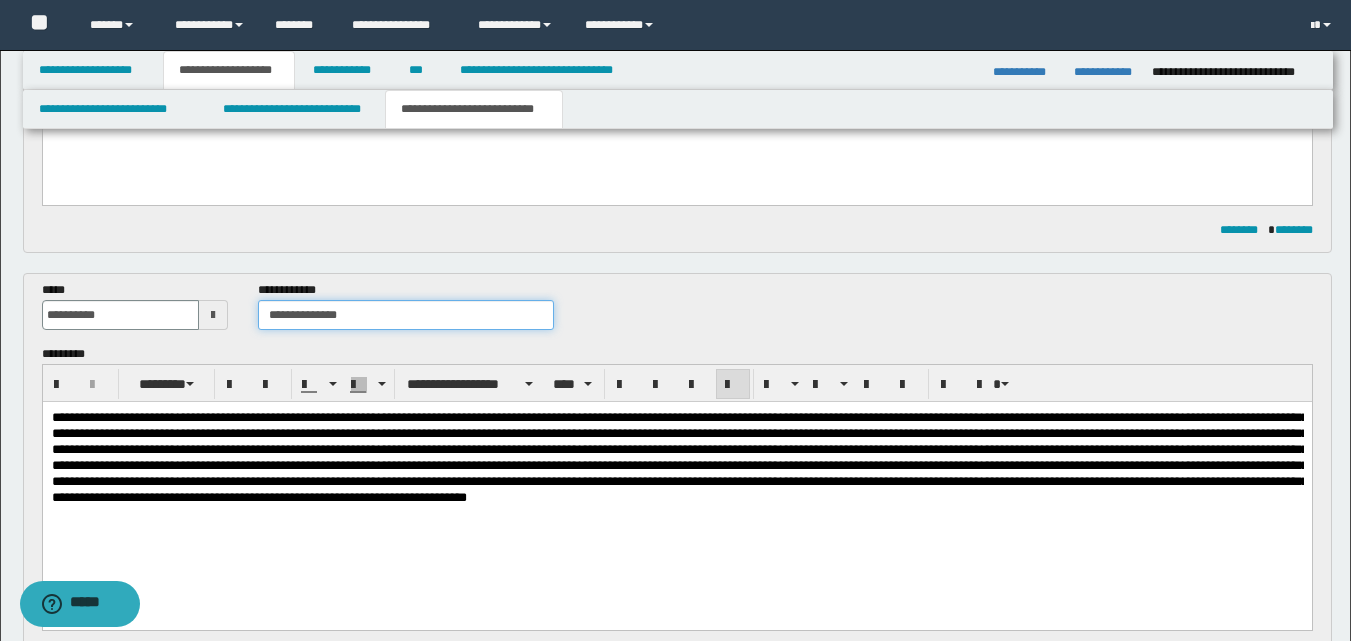 type on "**********" 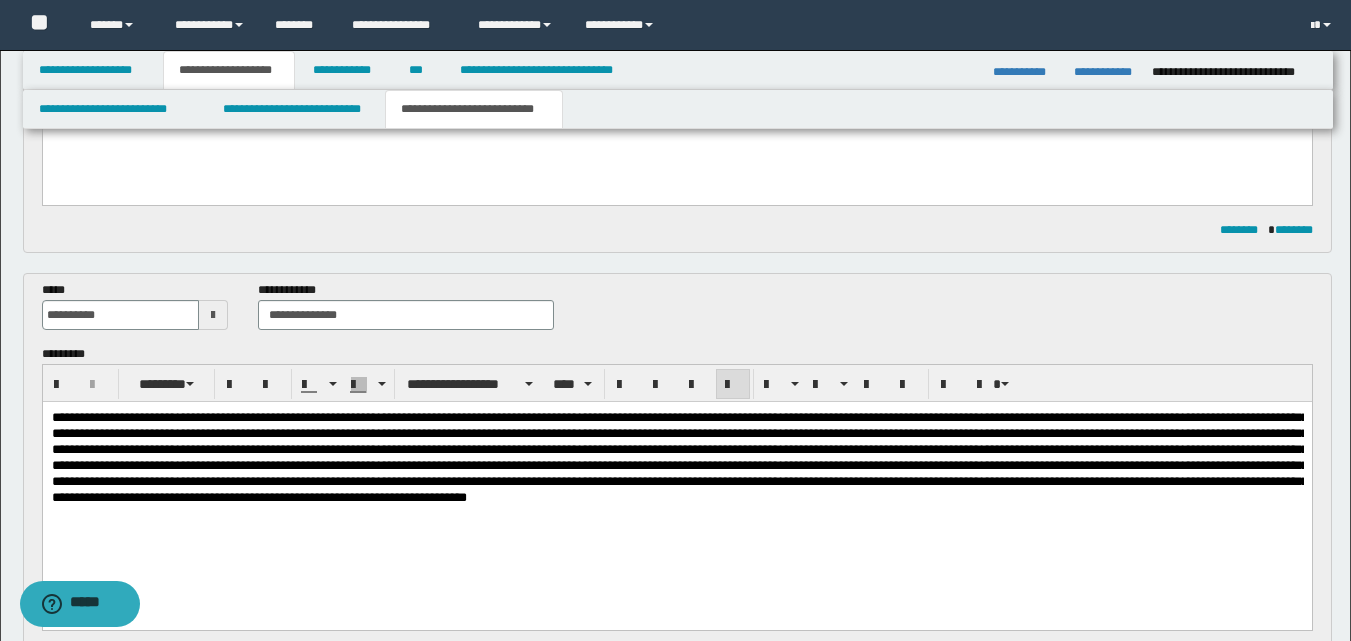 click at bounding box center (679, 456) 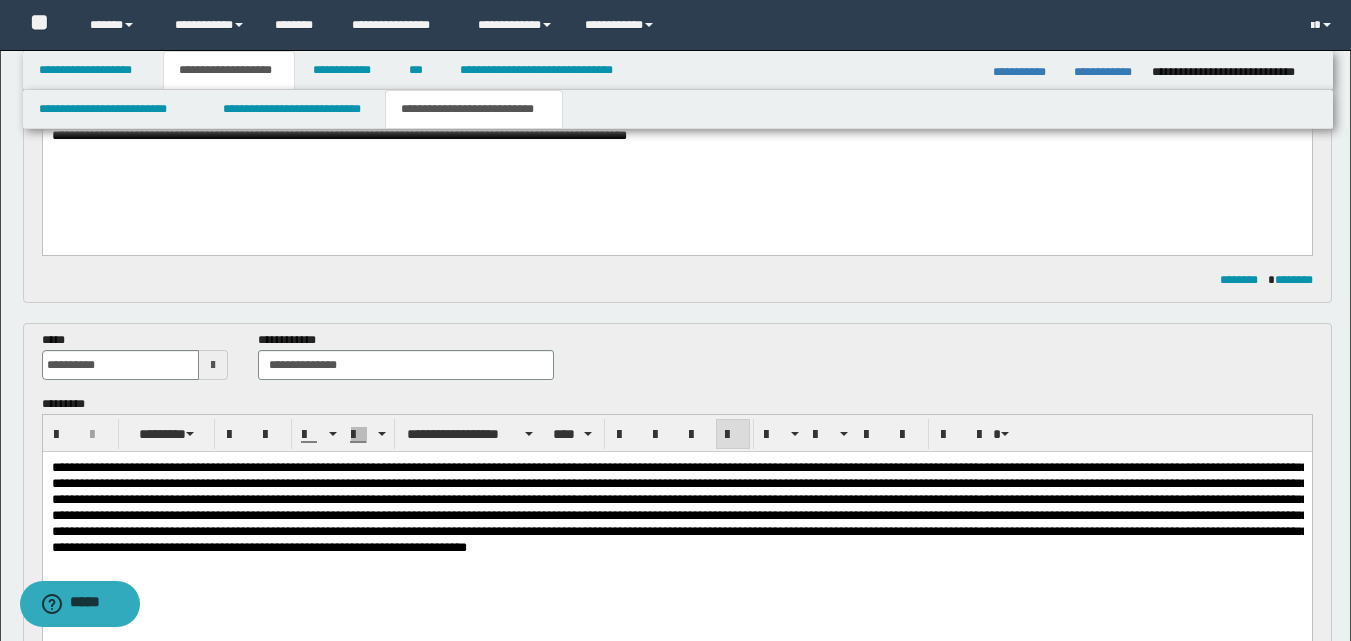 scroll, scrollTop: 298, scrollLeft: 0, axis: vertical 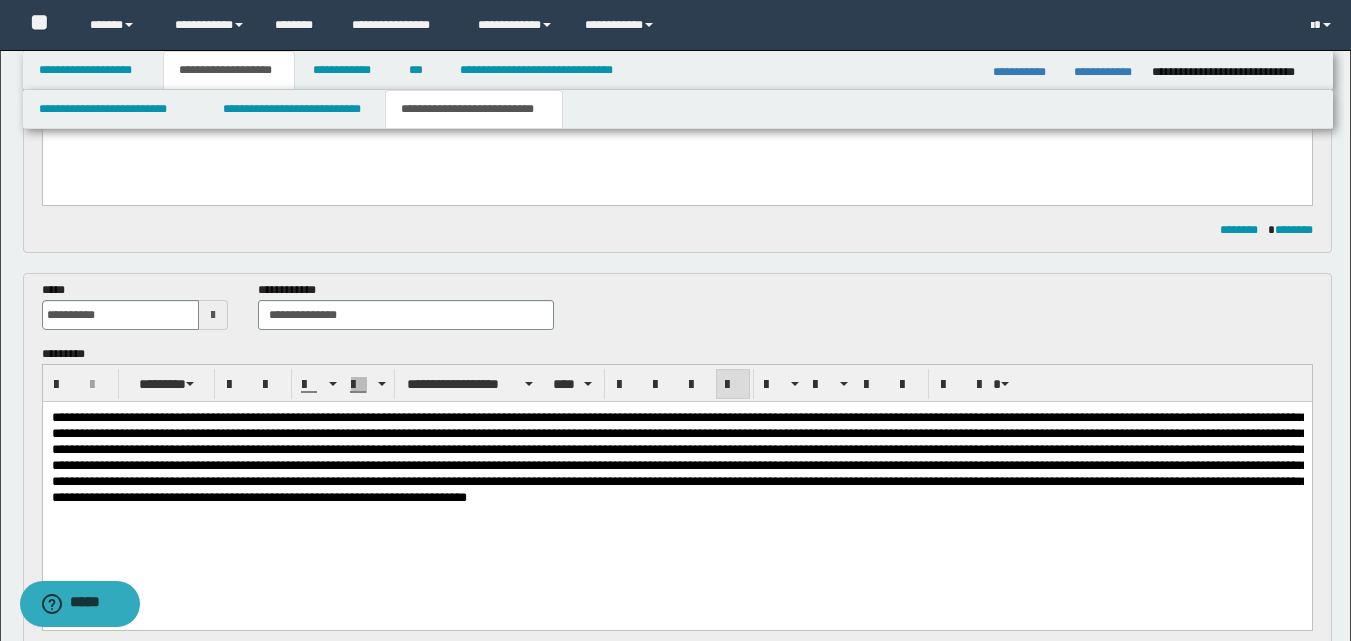 click at bounding box center (679, 456) 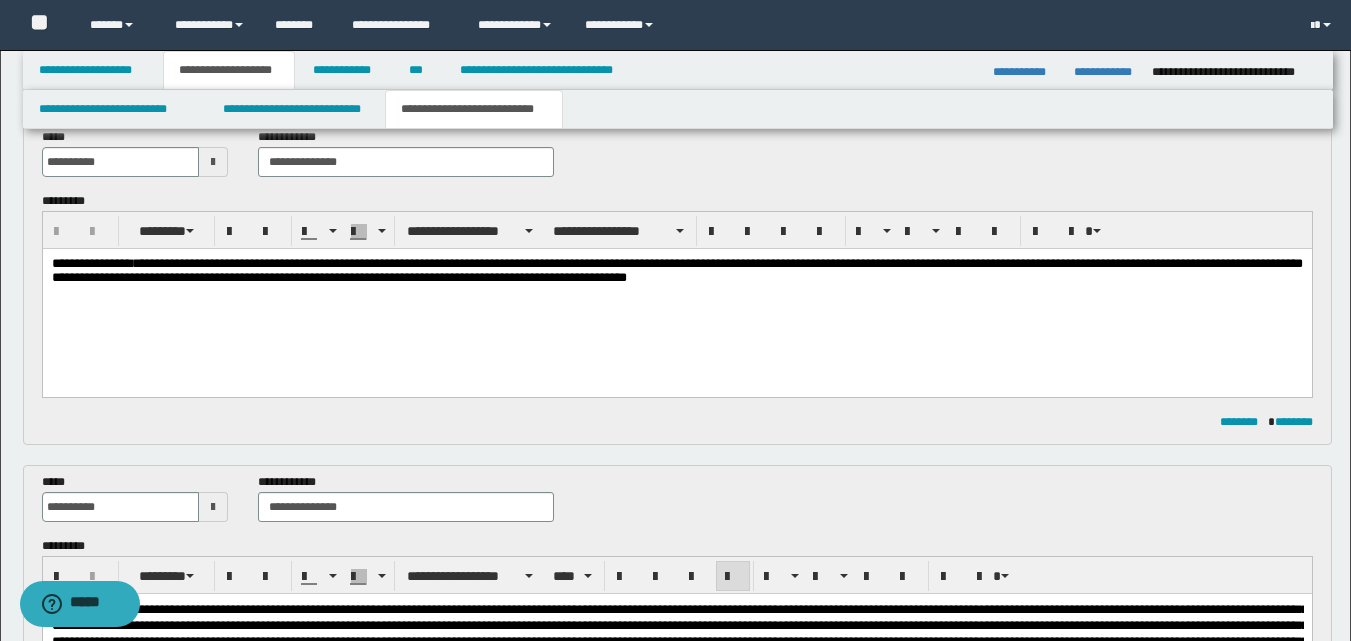 scroll, scrollTop: 98, scrollLeft: 0, axis: vertical 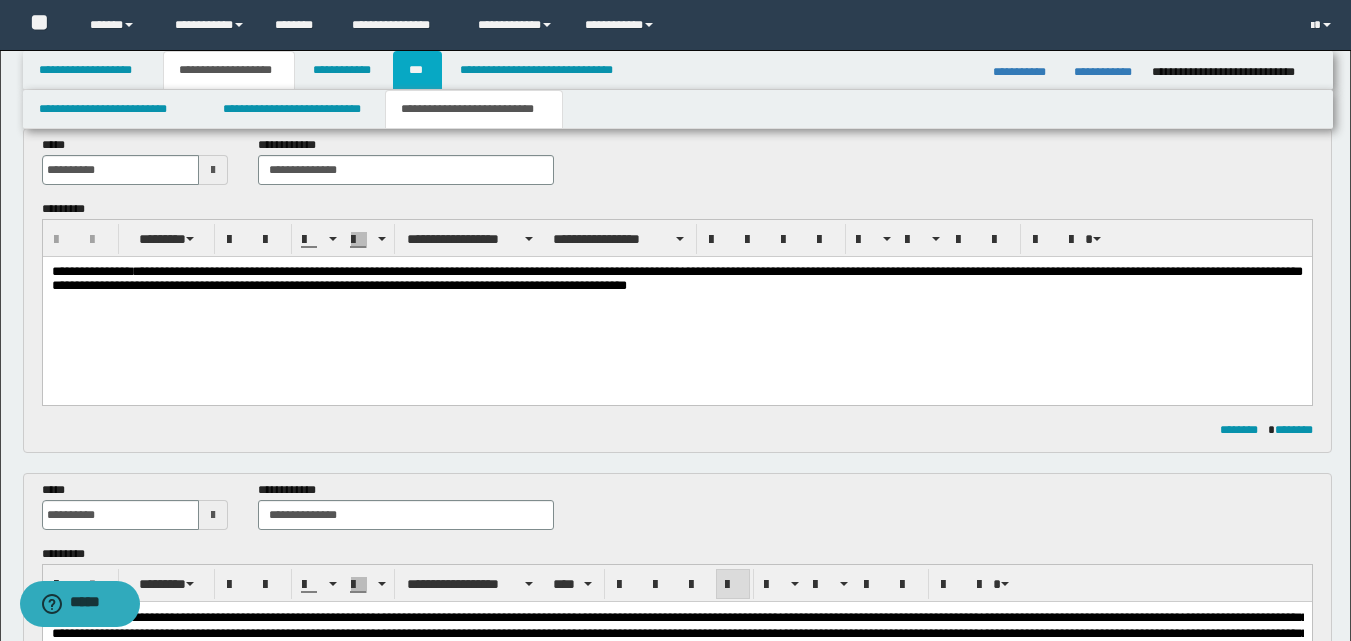 click on "***" at bounding box center (417, 70) 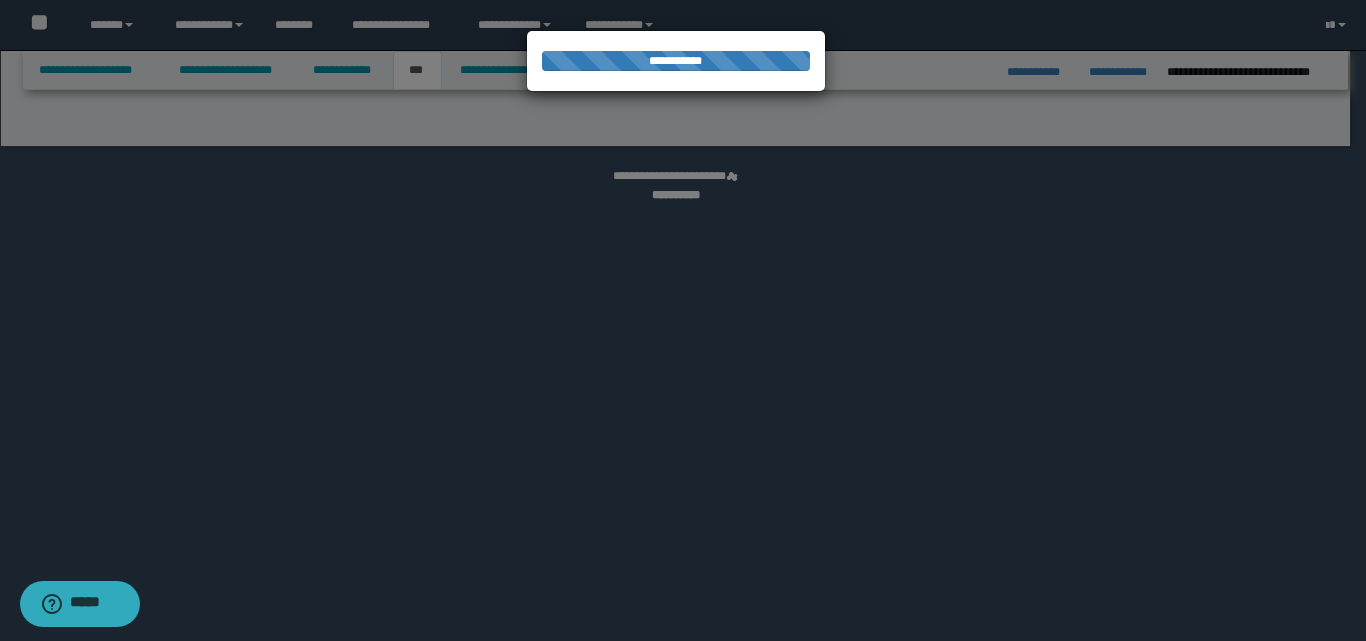 select on "*" 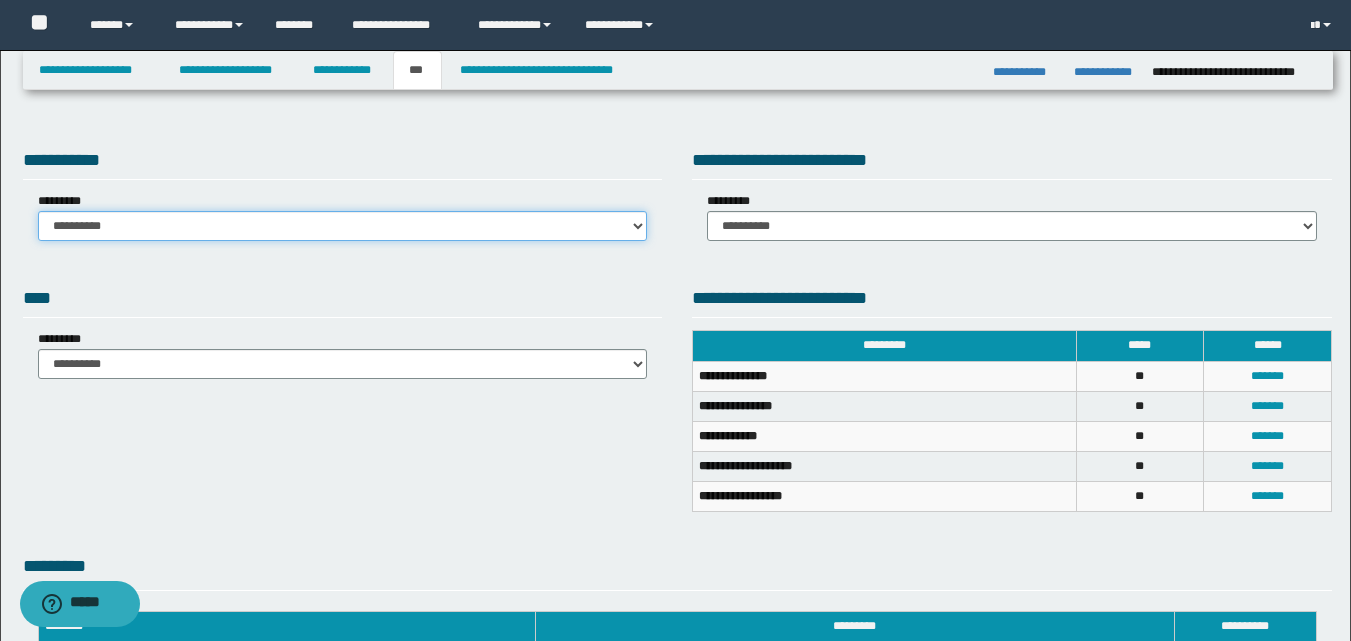 click on "**********" at bounding box center [343, 226] 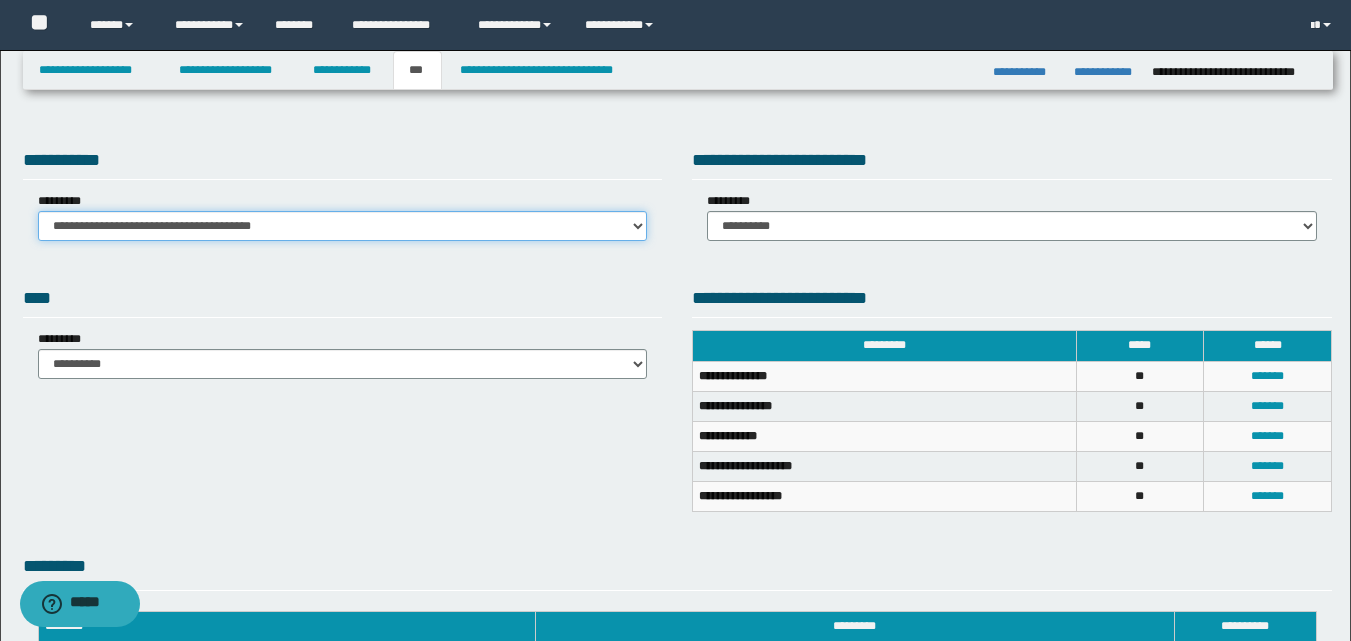 click on "**********" at bounding box center [343, 226] 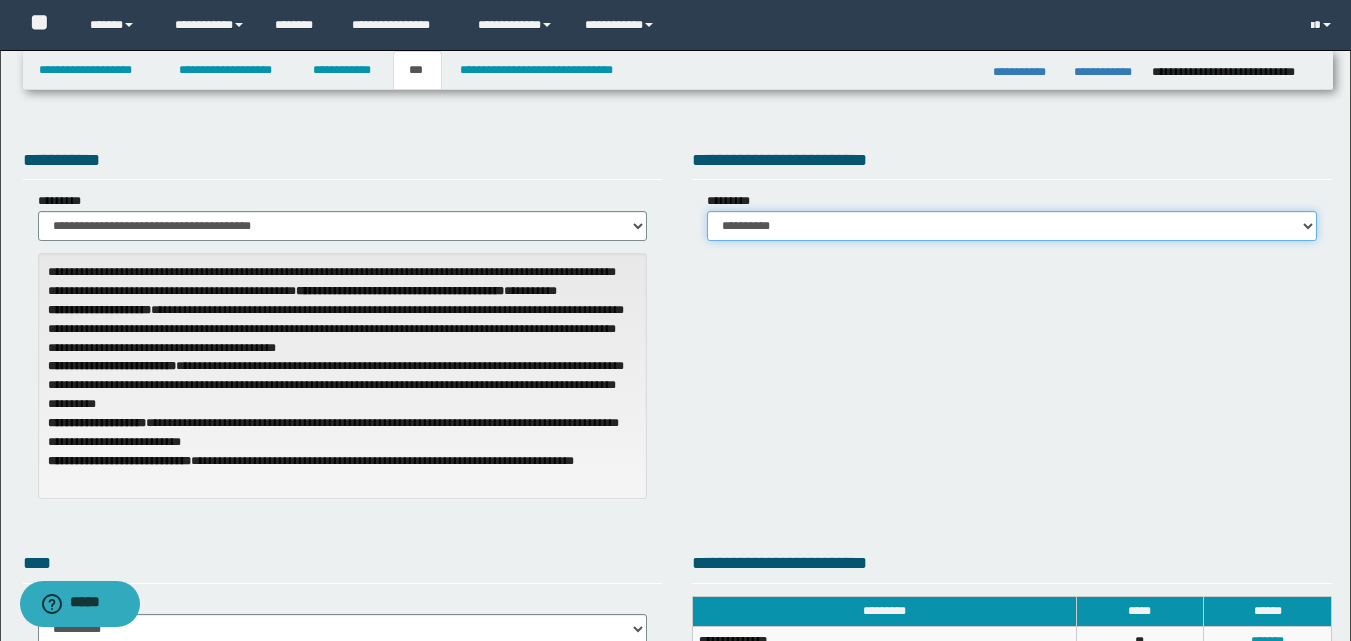click on "**********" at bounding box center [1012, 226] 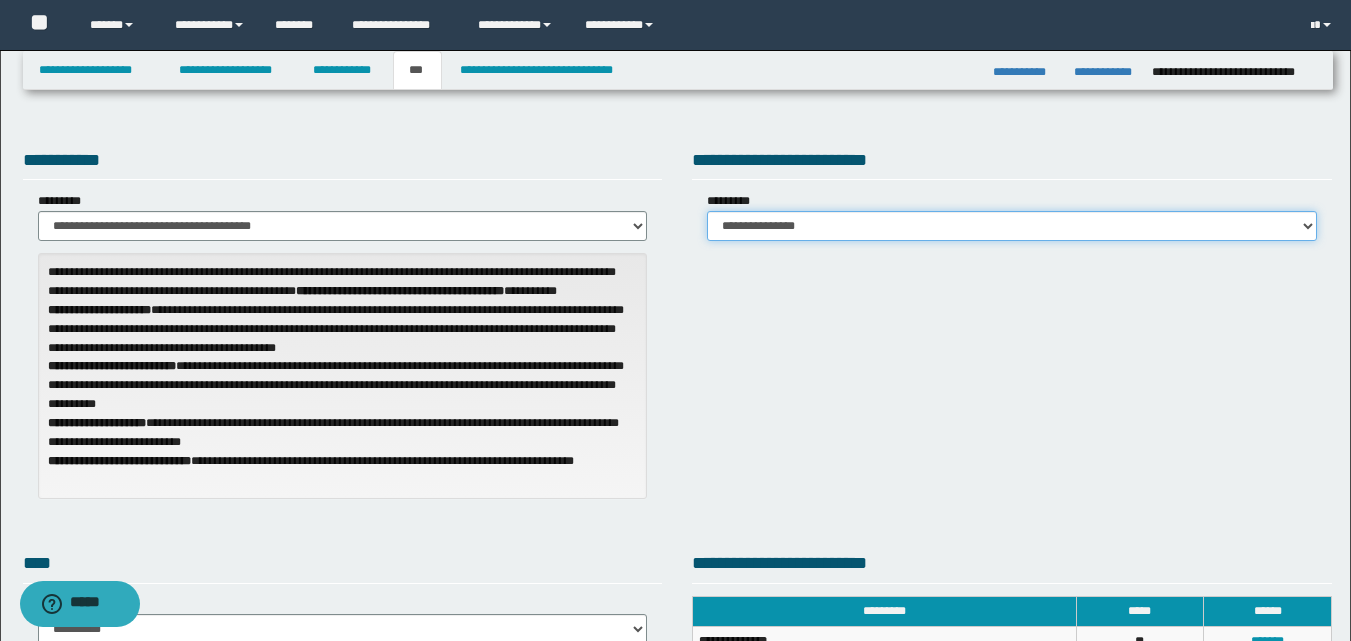 click on "**********" at bounding box center (1012, 226) 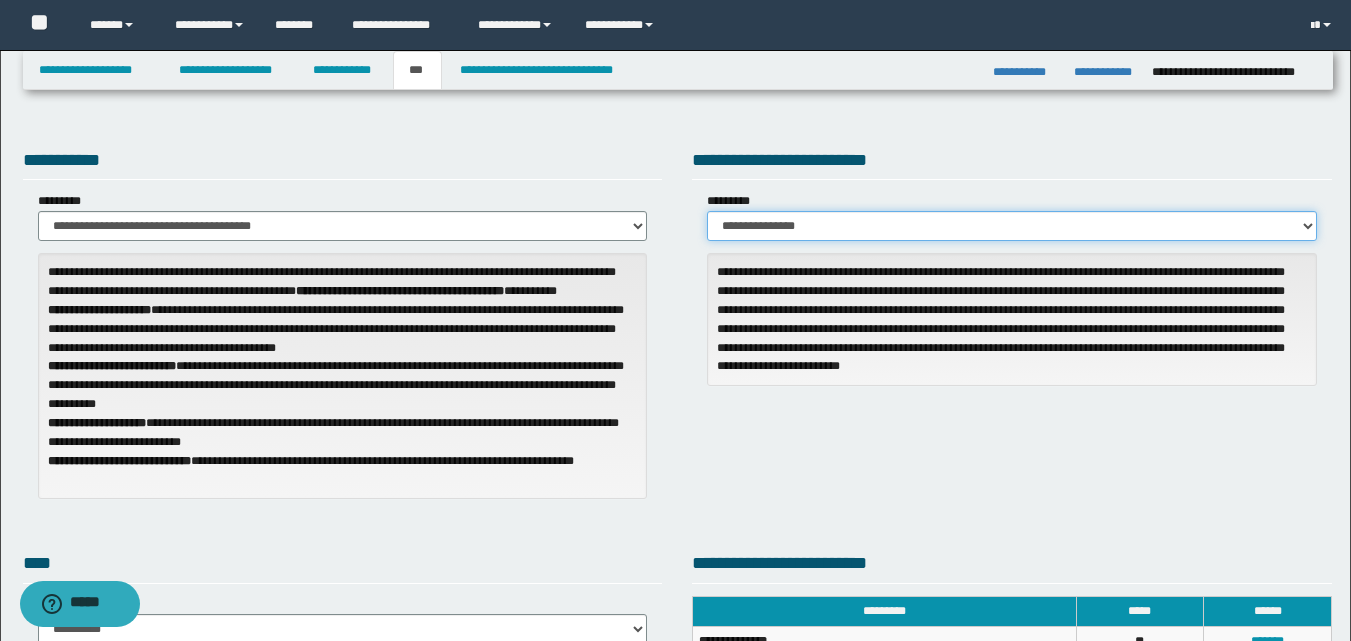 click on "**********" at bounding box center (1012, 226) 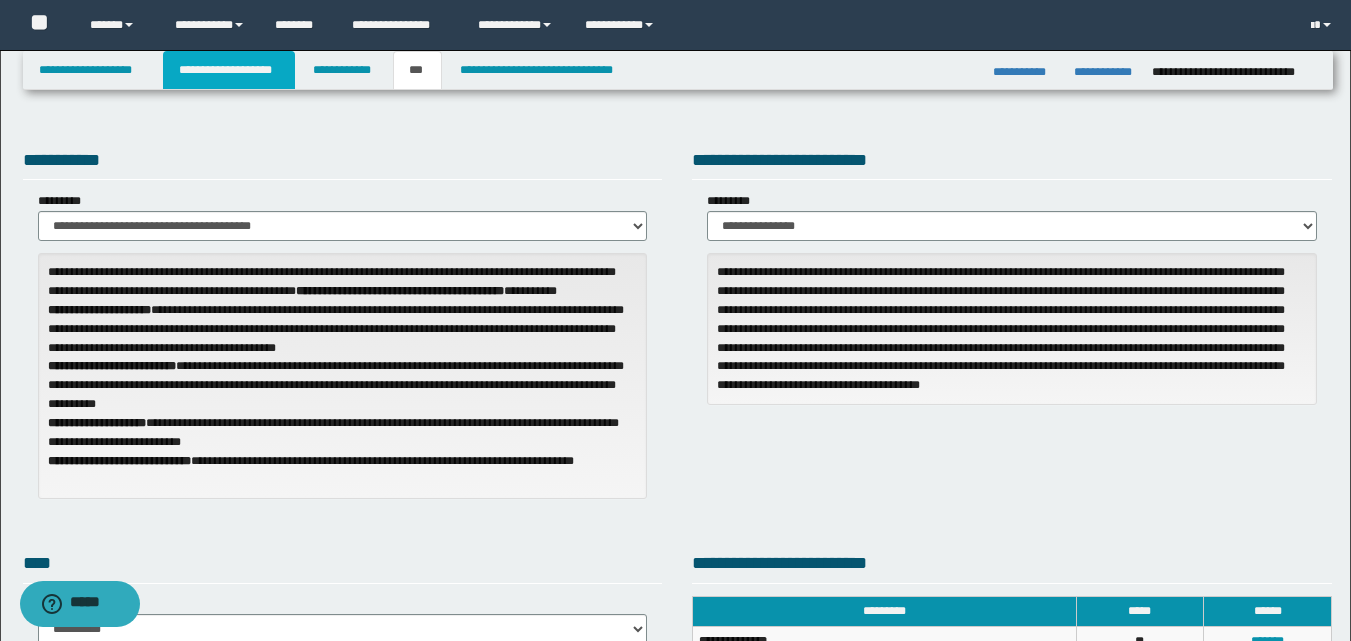 click on "**********" at bounding box center (229, 70) 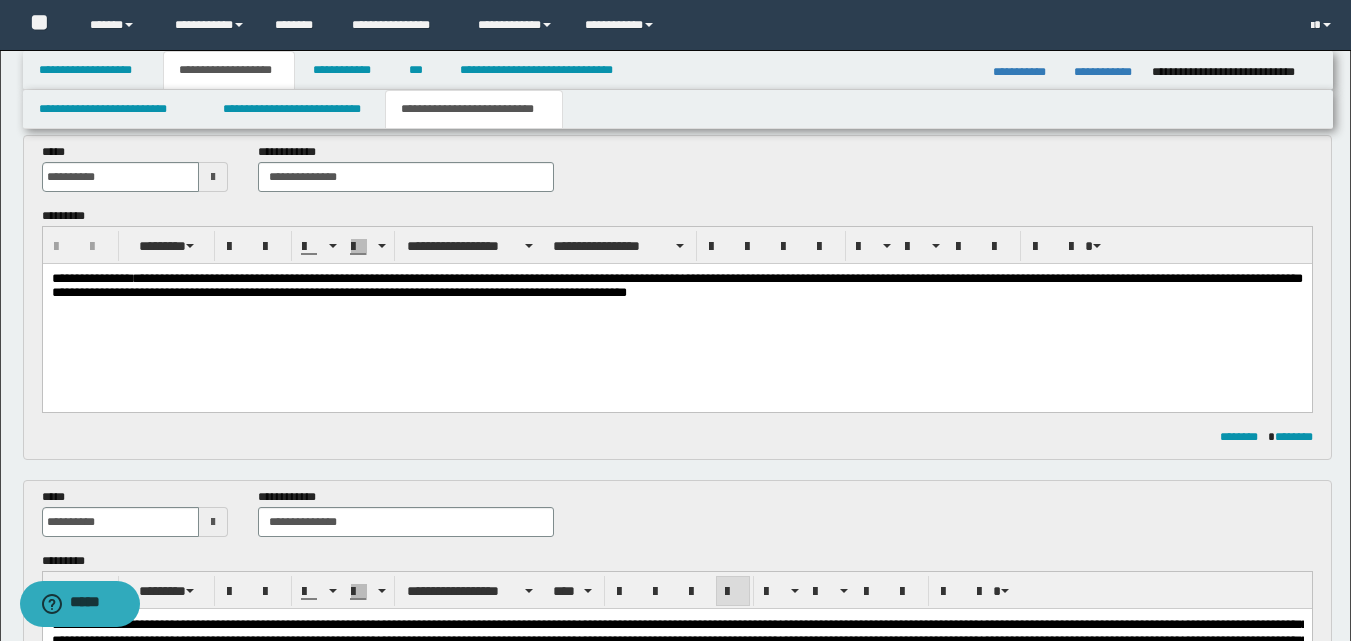 scroll, scrollTop: 200, scrollLeft: 0, axis: vertical 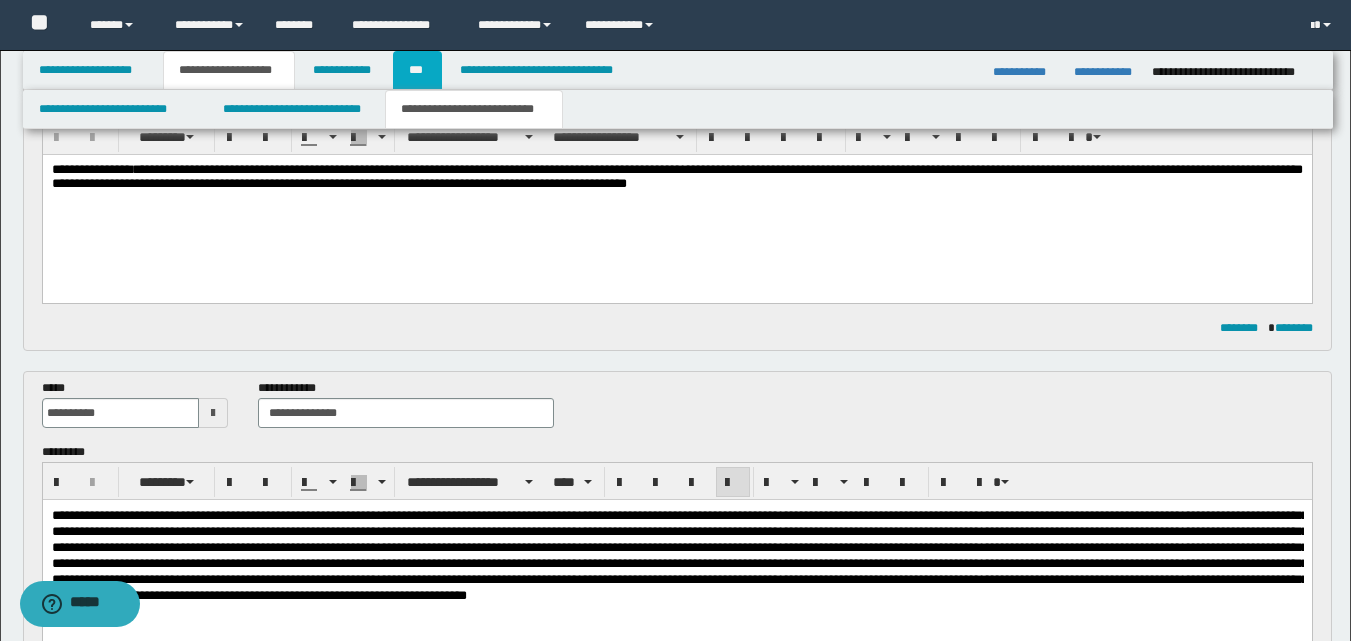 click on "***" at bounding box center [417, 70] 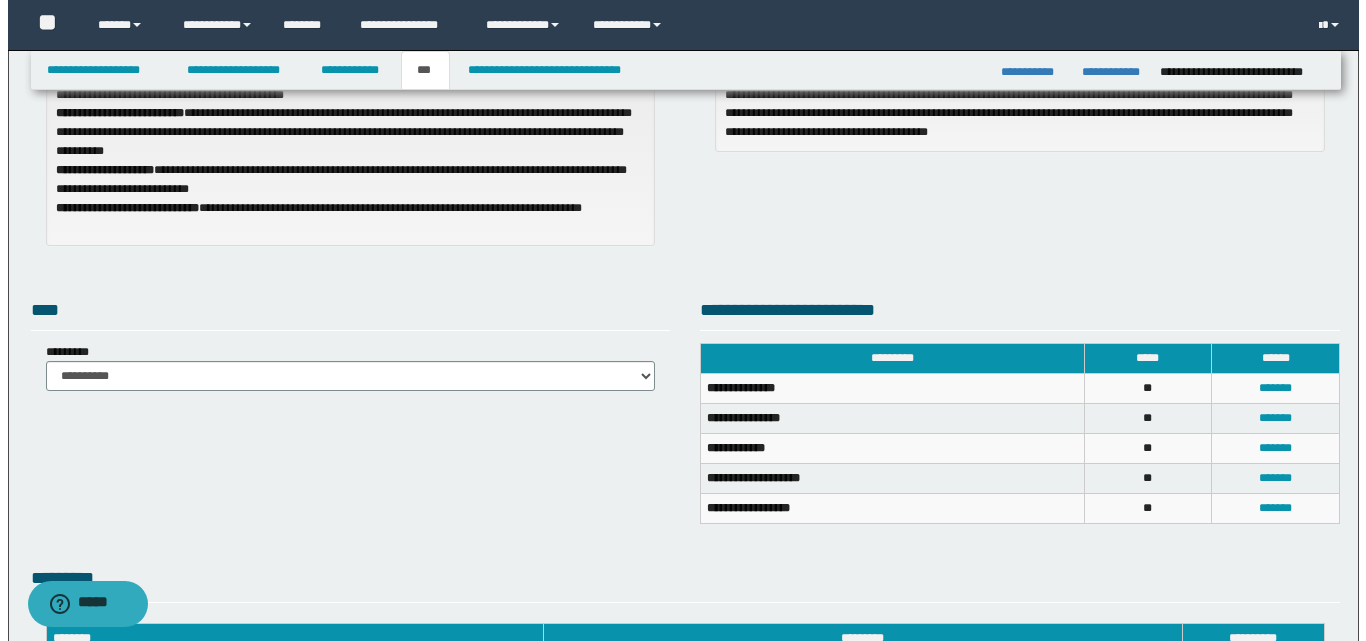 scroll, scrollTop: 369, scrollLeft: 0, axis: vertical 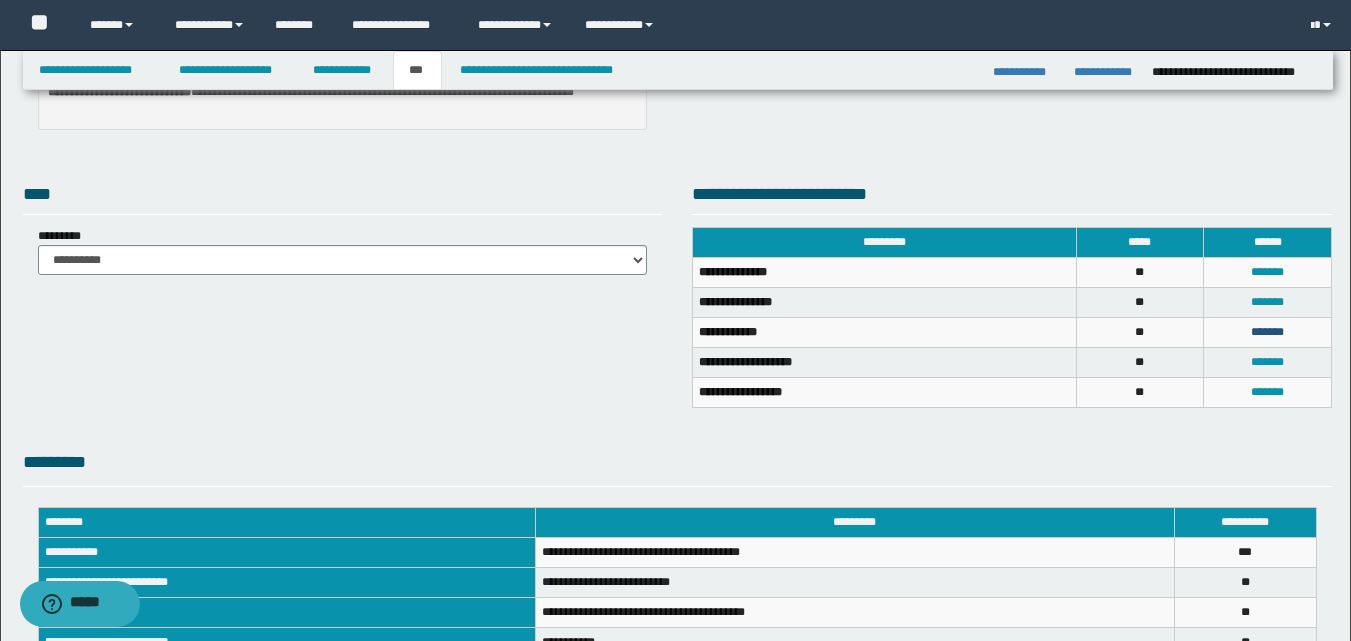 click on "*******" at bounding box center (1267, 332) 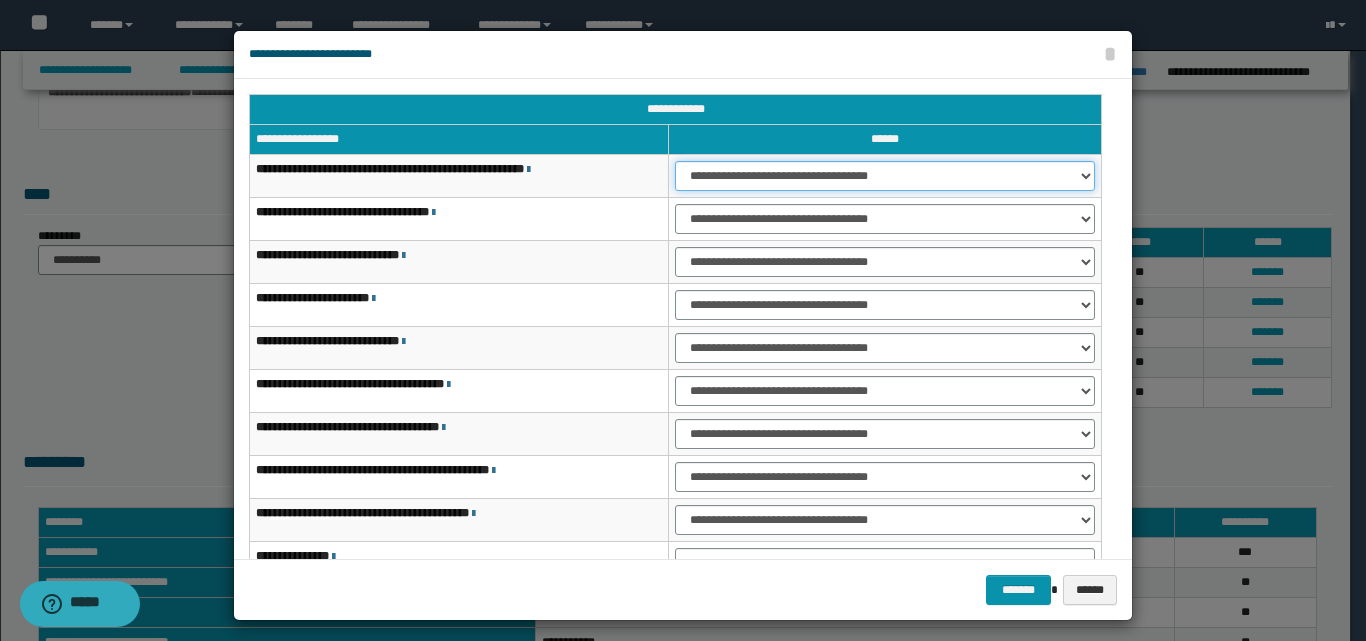 click on "**********" at bounding box center [885, 176] 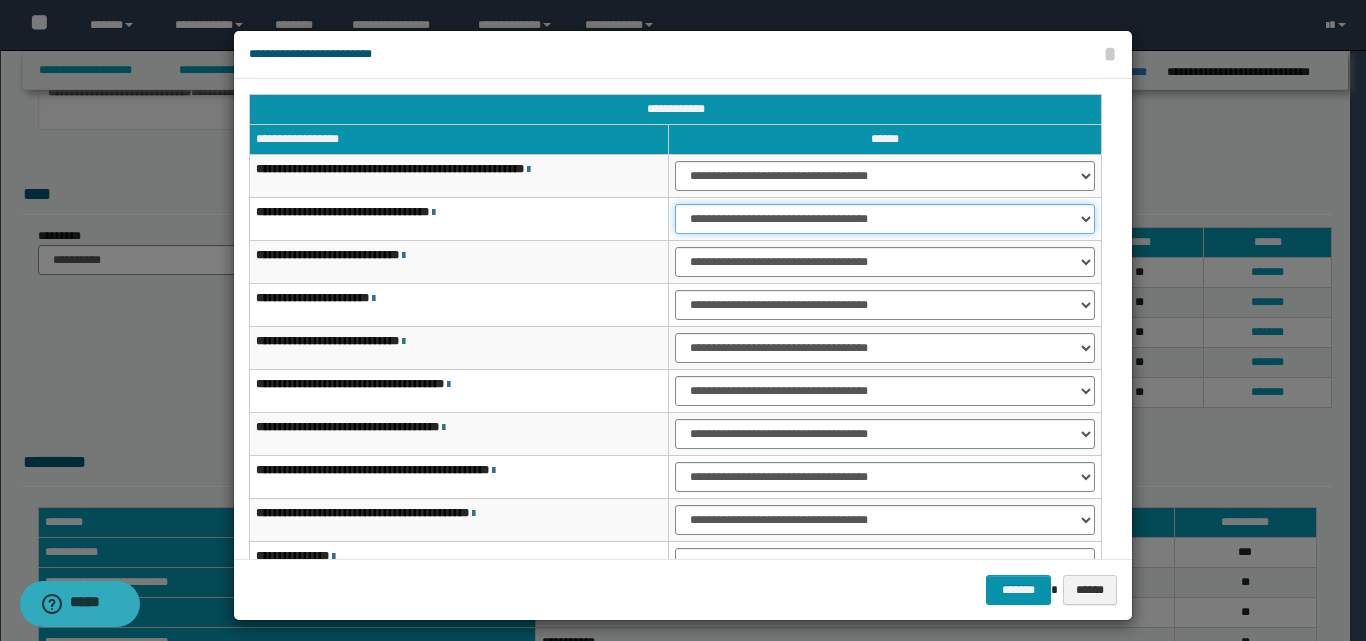 drag, startPoint x: 758, startPoint y: 213, endPoint x: 756, endPoint y: 229, distance: 16.124516 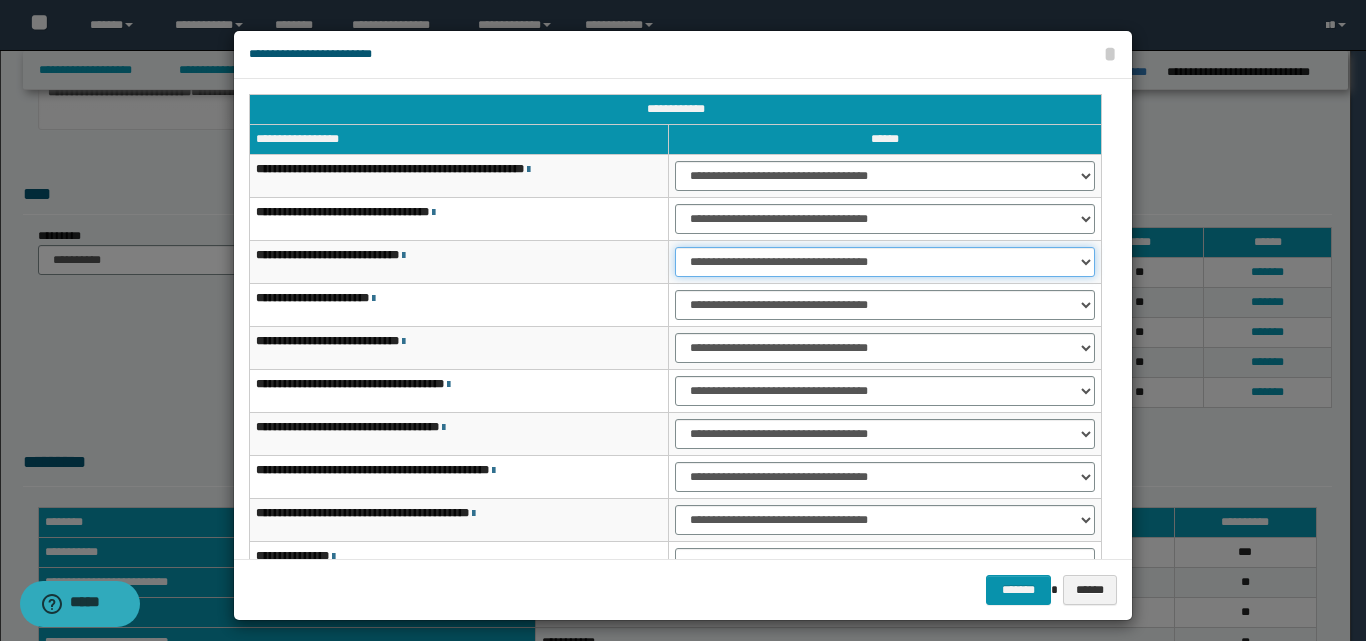 click on "**********" at bounding box center [885, 262] 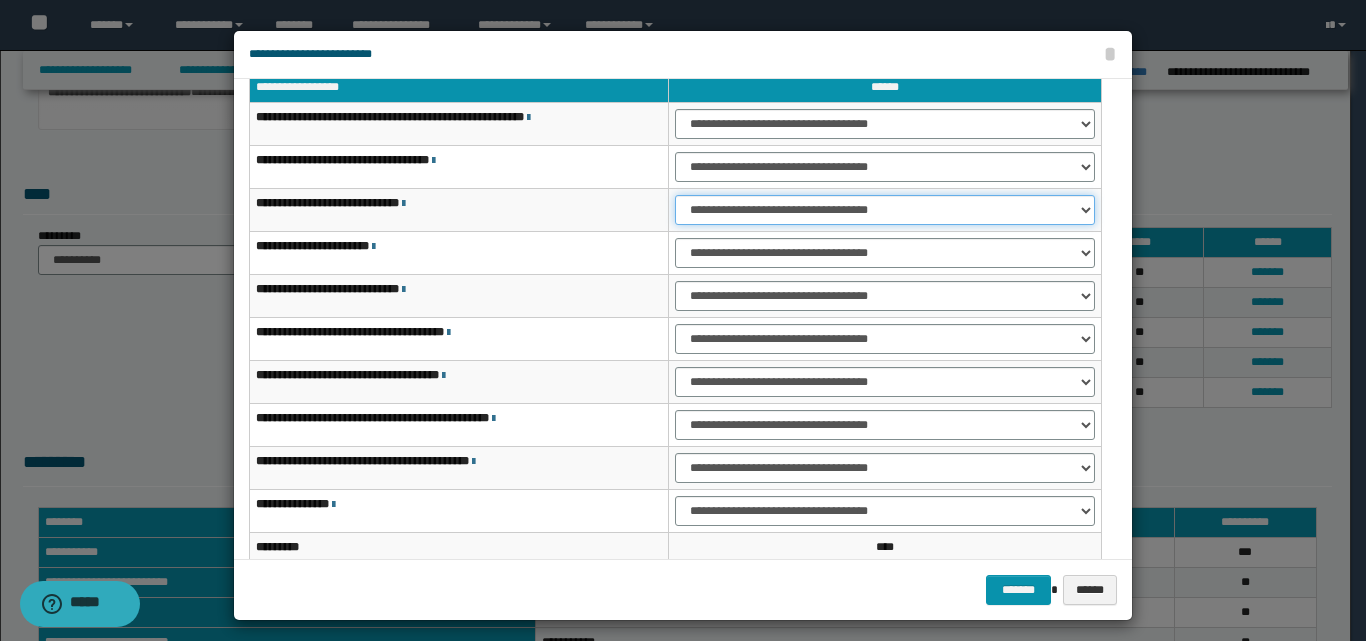 scroll, scrollTop: 100, scrollLeft: 0, axis: vertical 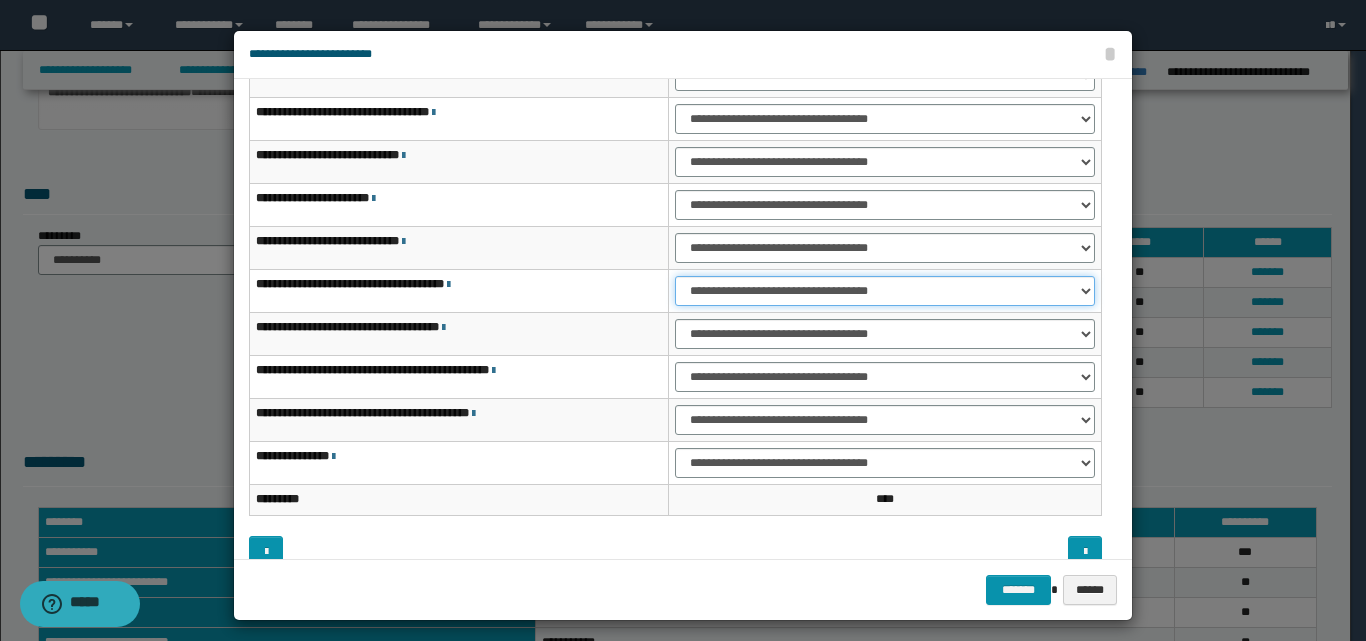 click on "**********" at bounding box center [885, 291] 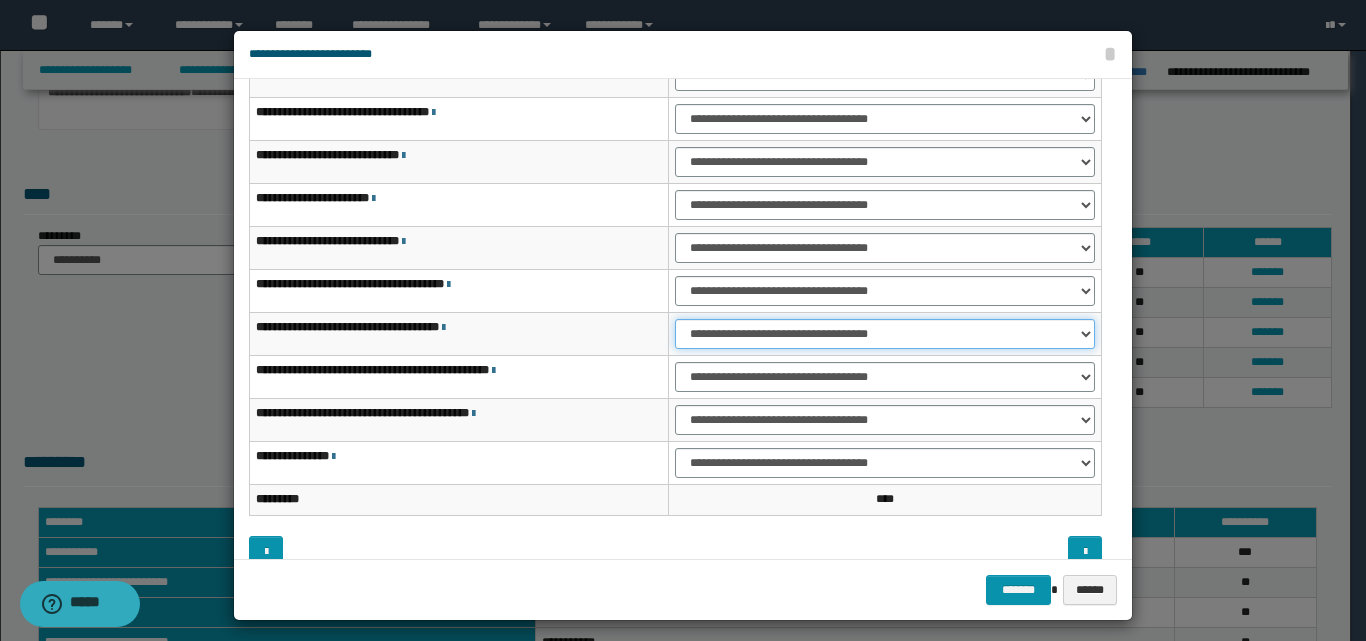 click on "**********" at bounding box center (885, 334) 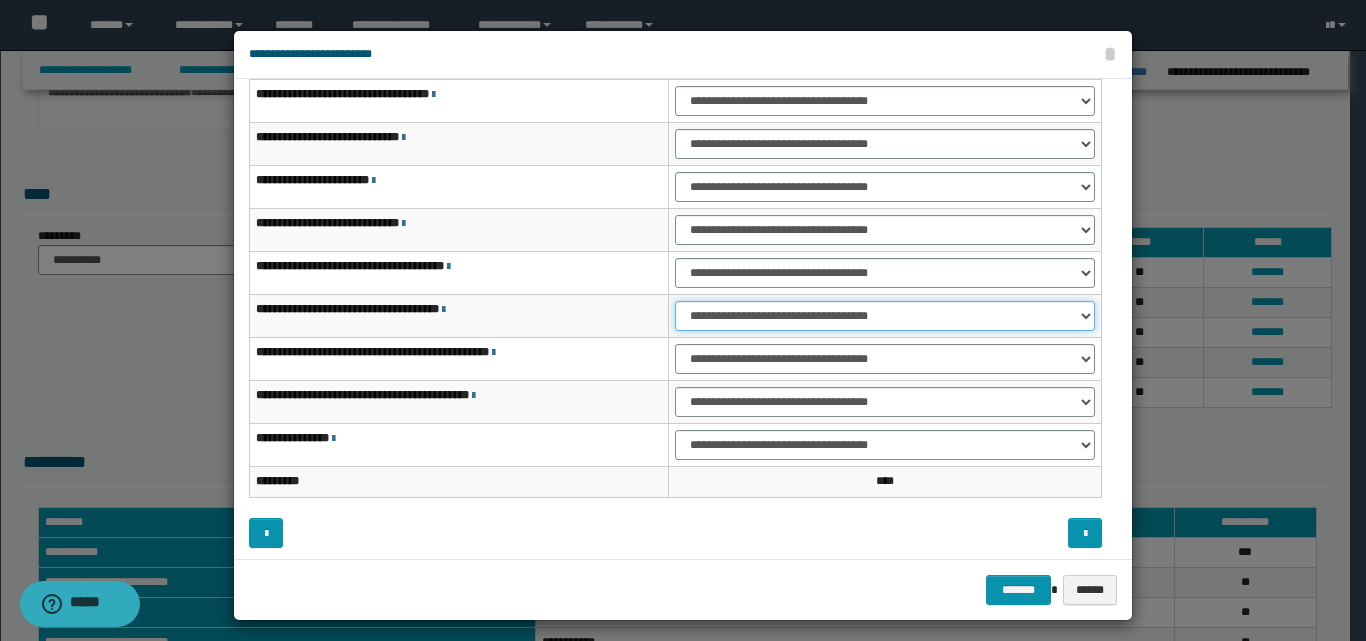 scroll, scrollTop: 121, scrollLeft: 0, axis: vertical 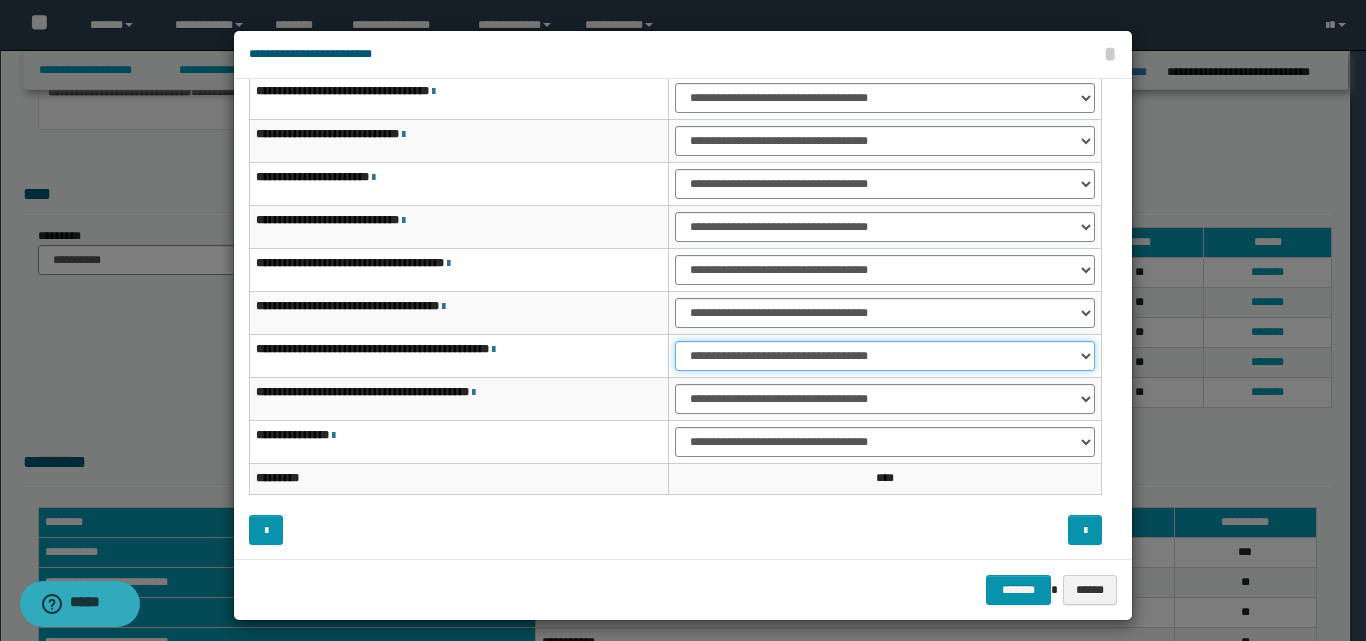 click on "**********" at bounding box center (885, 356) 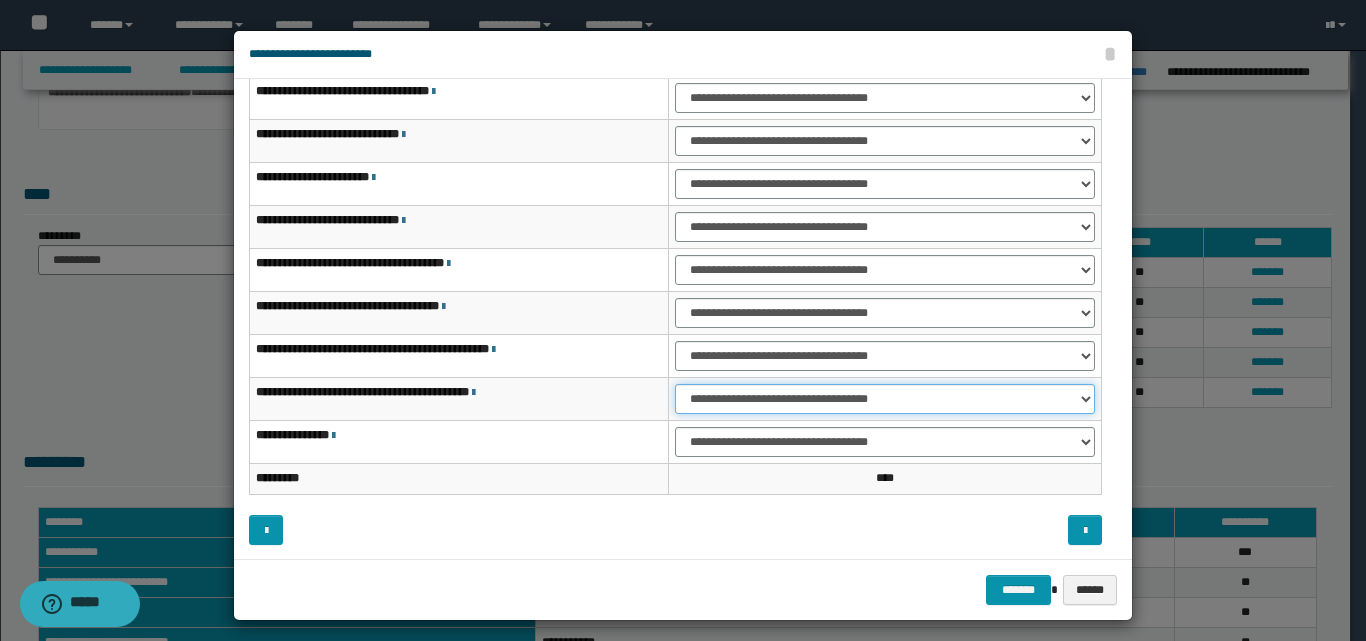 click on "**********" at bounding box center [885, 399] 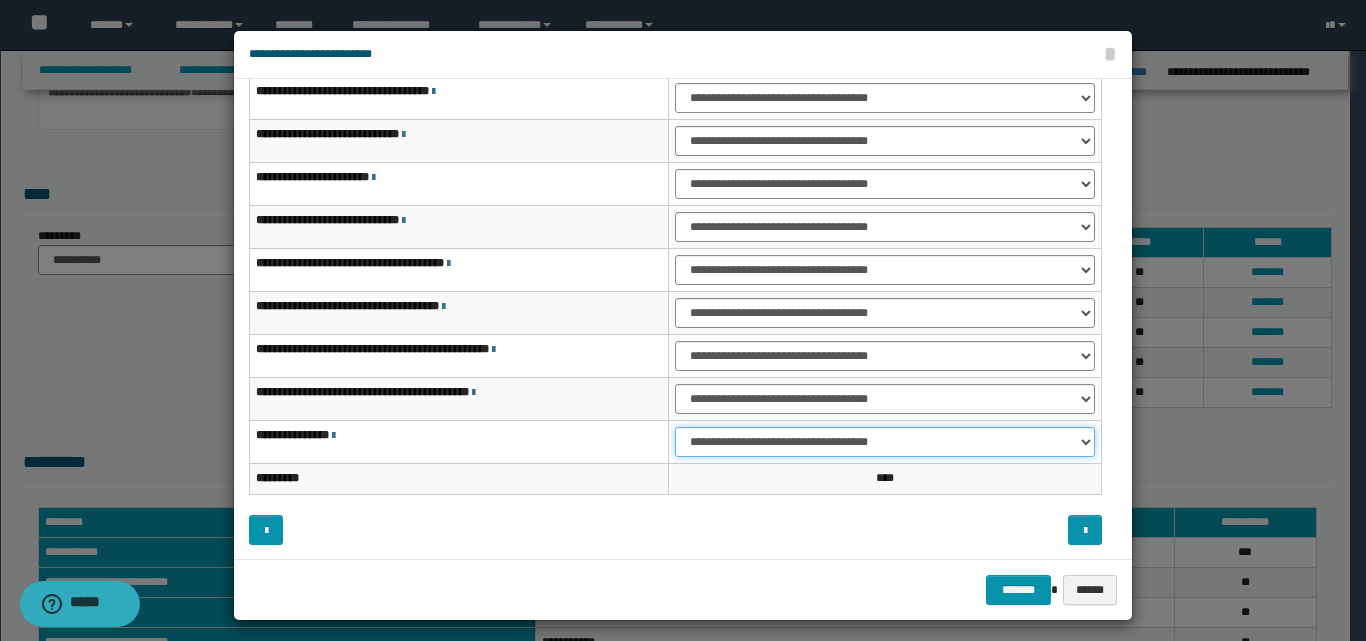 click on "**********" at bounding box center [885, 442] 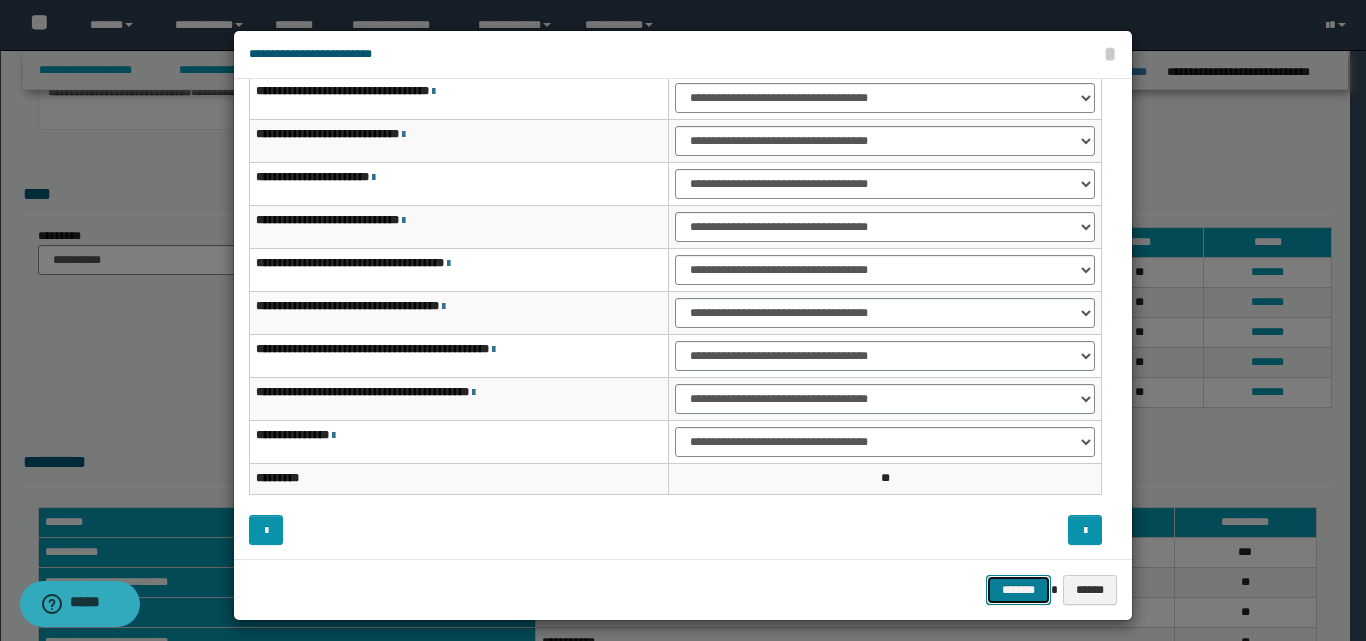 click on "*******" at bounding box center (1018, 590) 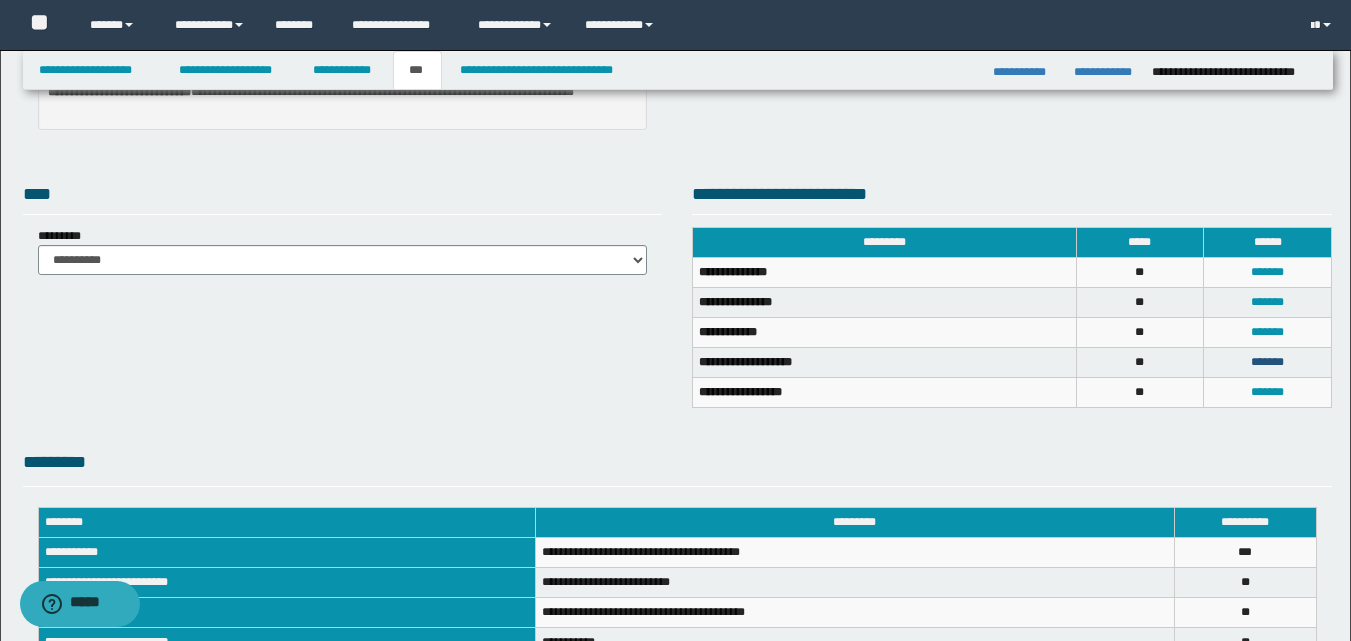 click on "*******" at bounding box center (1267, 362) 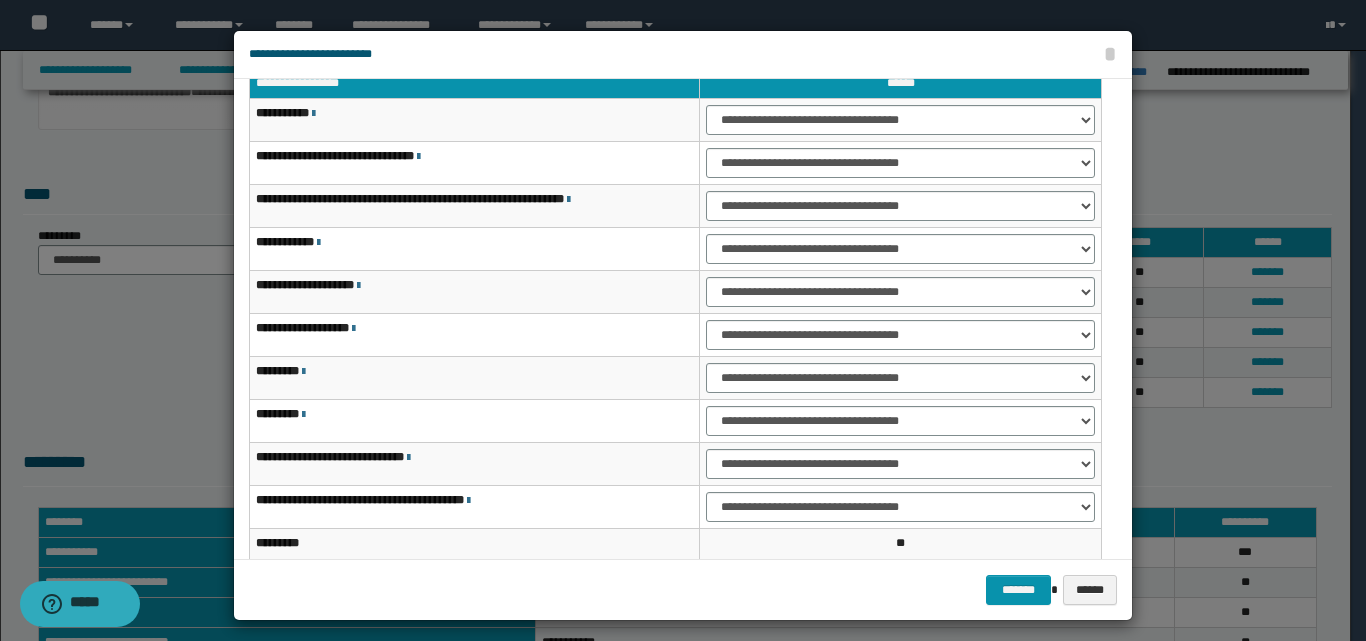 scroll, scrollTop: 21, scrollLeft: 0, axis: vertical 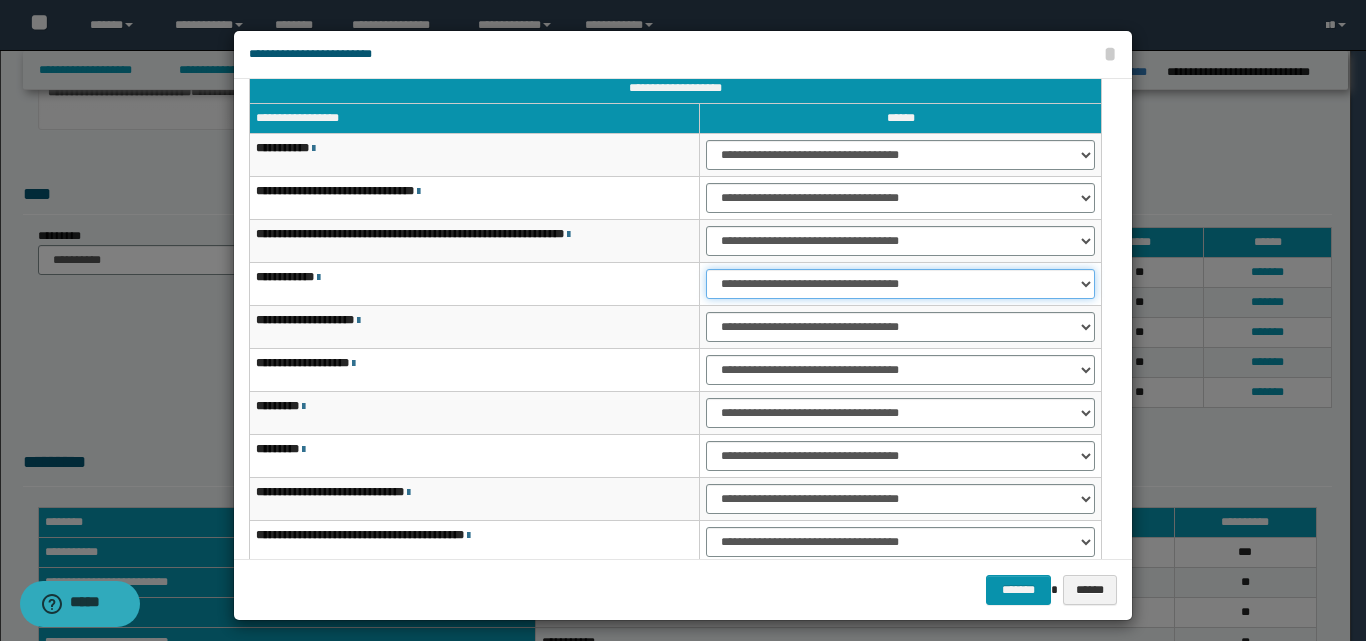 click on "**********" at bounding box center [900, 284] 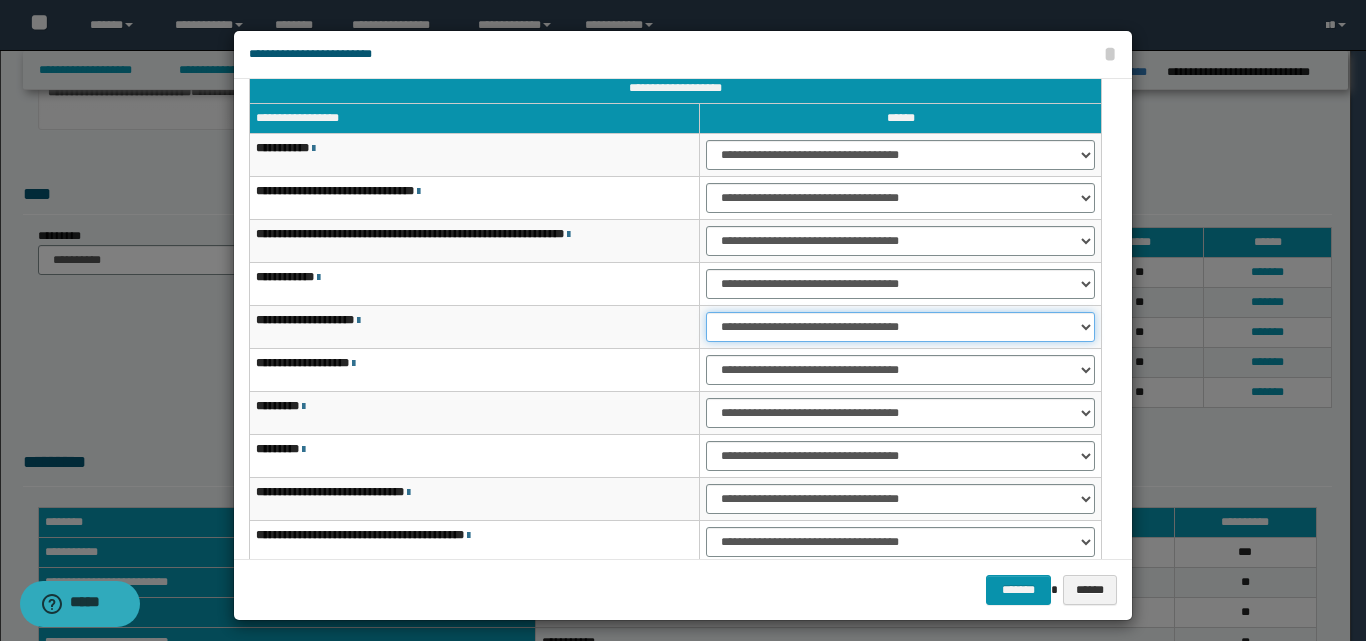 click on "**********" at bounding box center [900, 327] 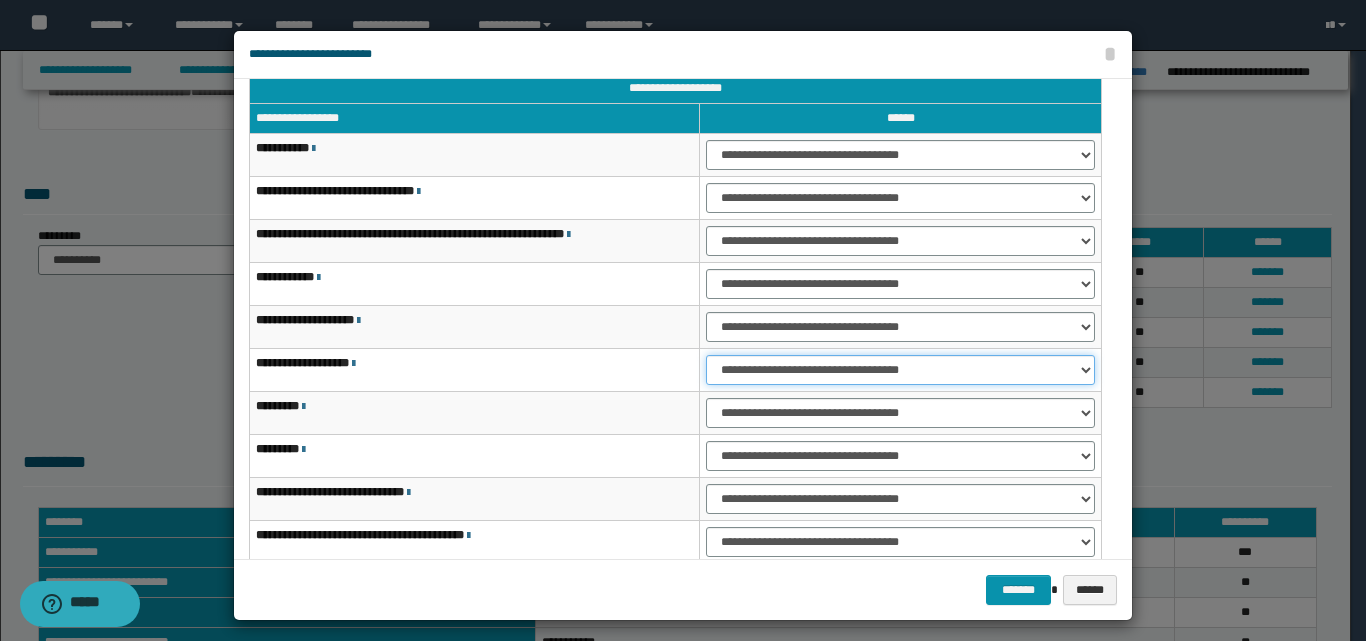 click on "**********" at bounding box center [900, 370] 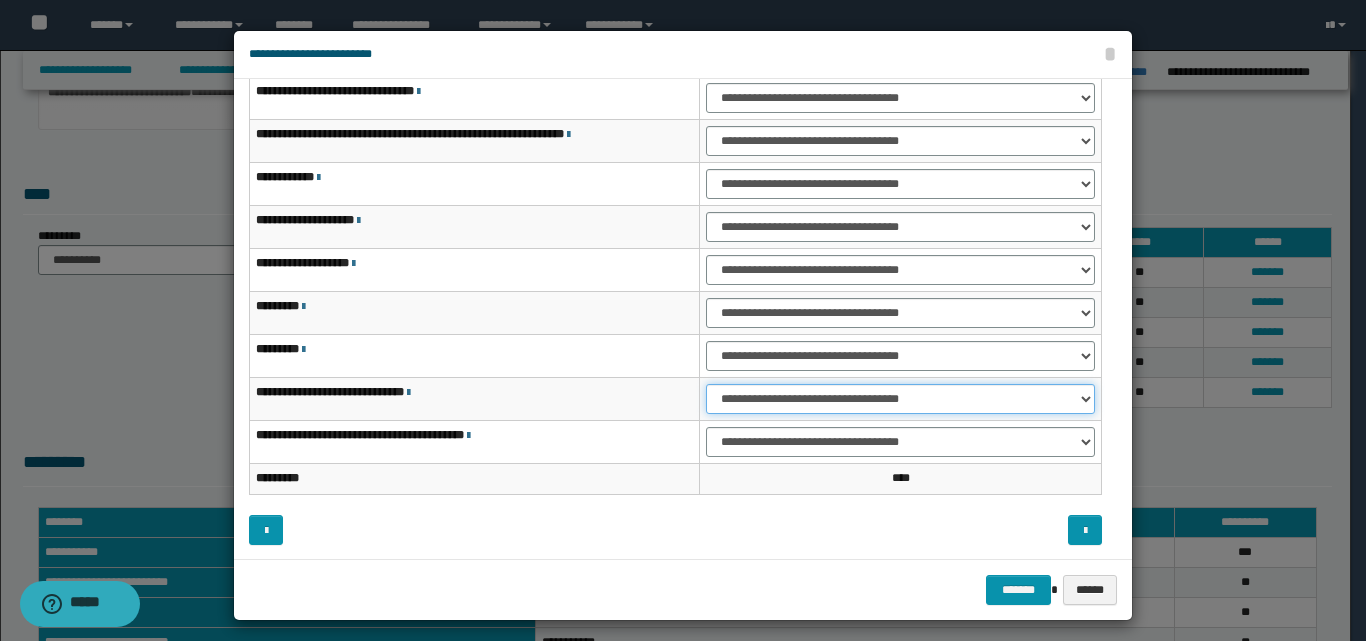 click on "**********" at bounding box center [900, 399] 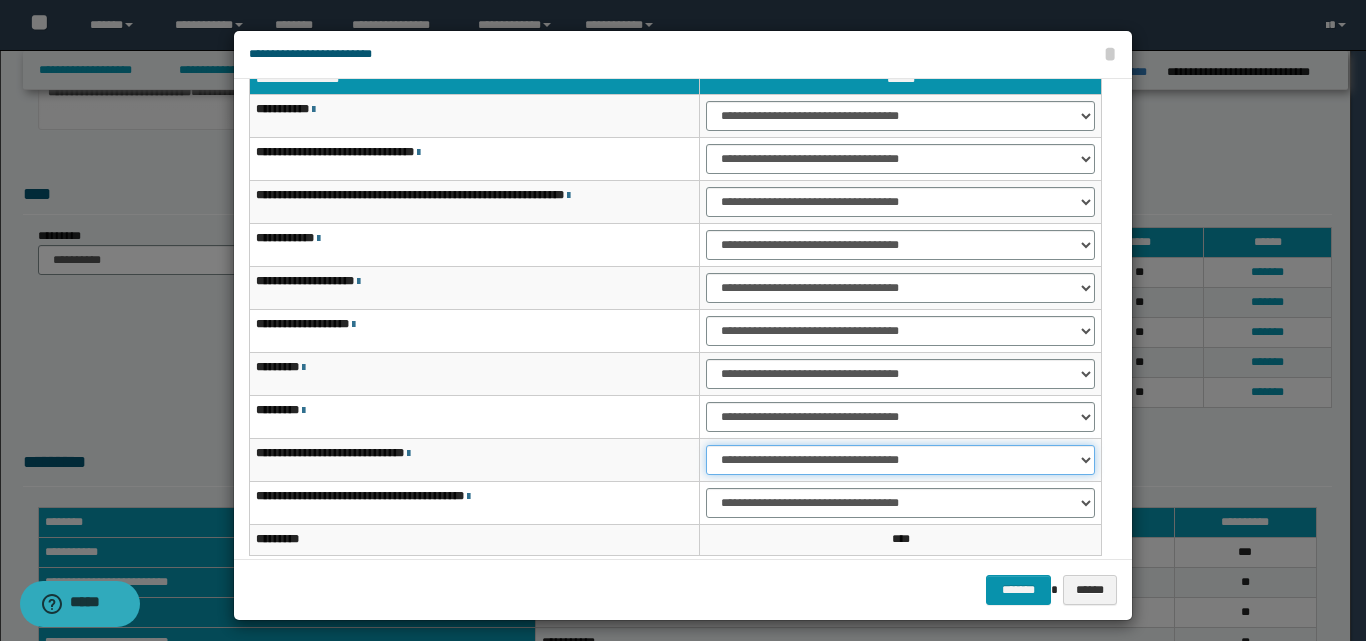 scroll, scrollTop: 0, scrollLeft: 0, axis: both 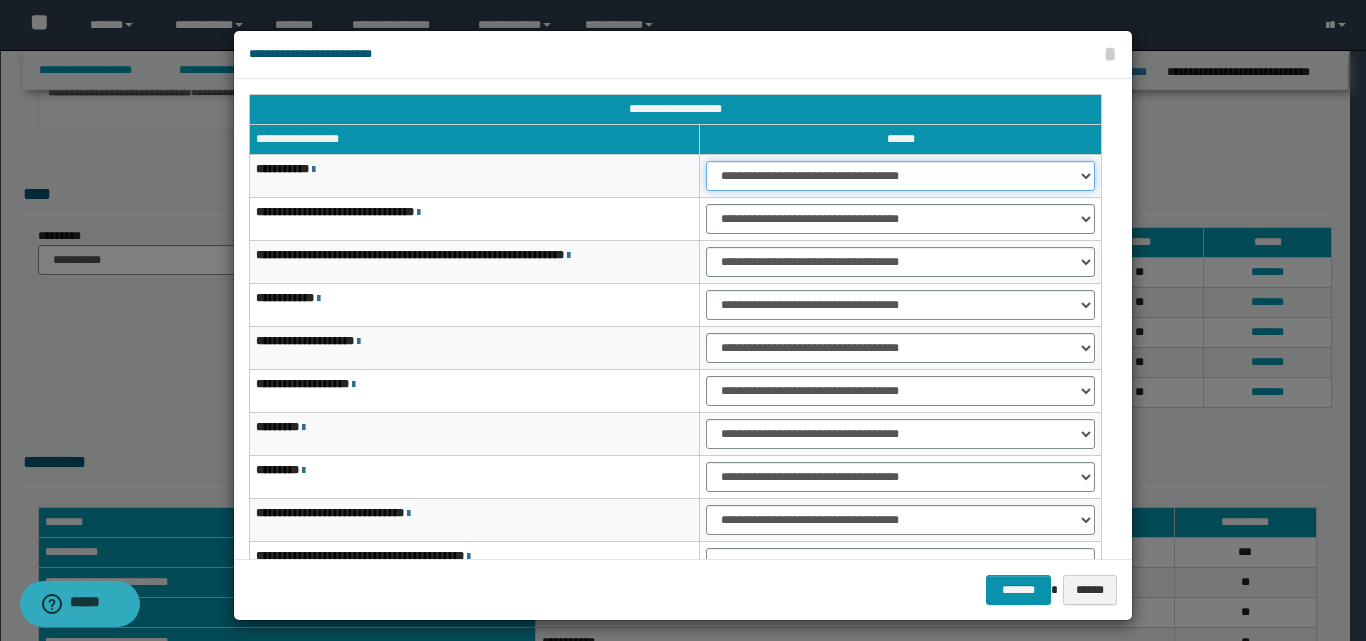 click on "**********" at bounding box center [900, 176] 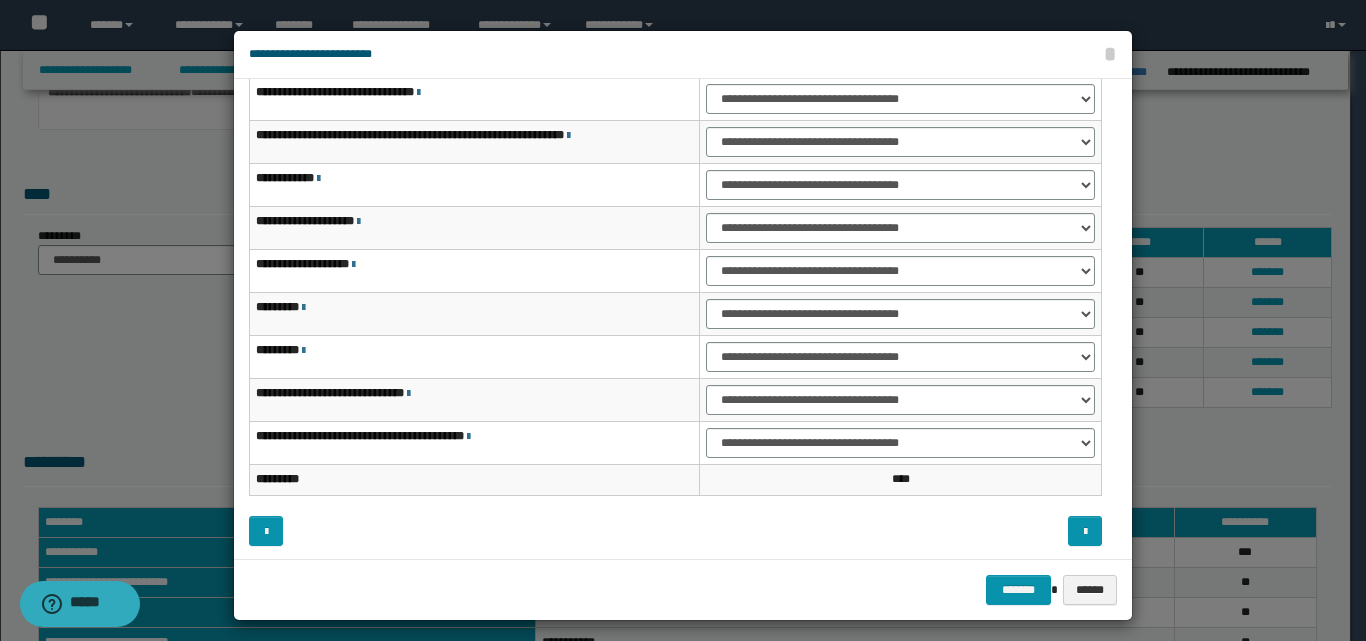 scroll, scrollTop: 121, scrollLeft: 0, axis: vertical 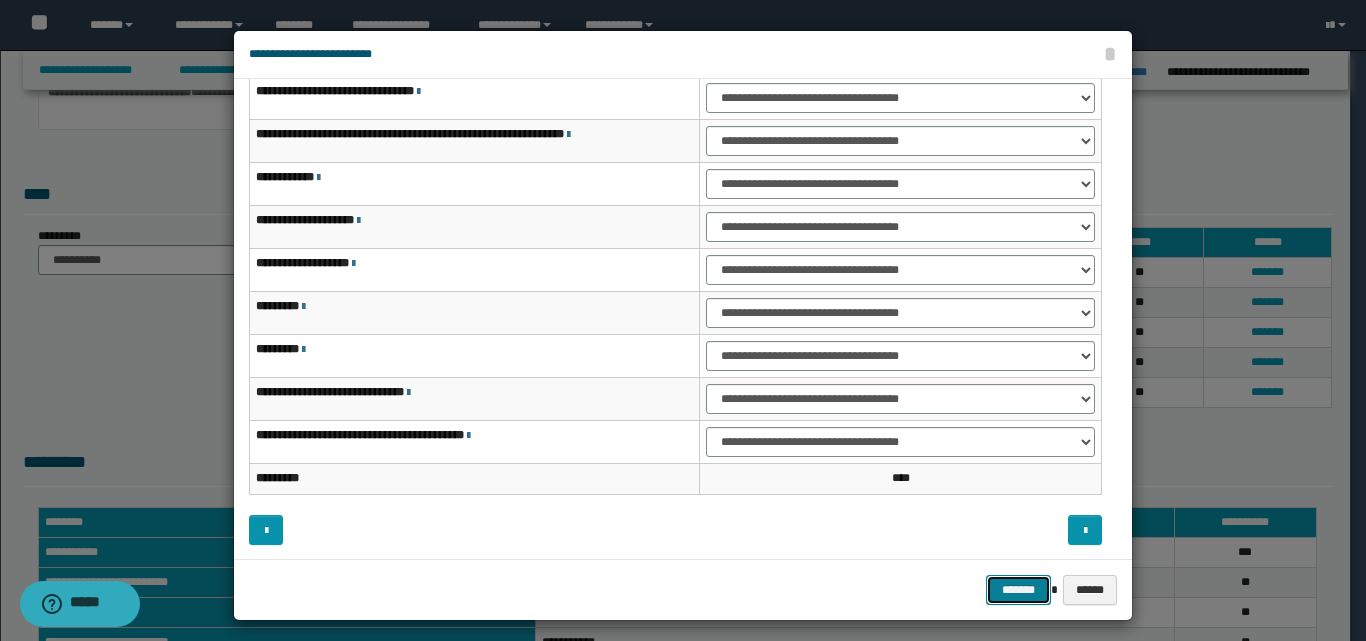 click on "*******" at bounding box center (1018, 590) 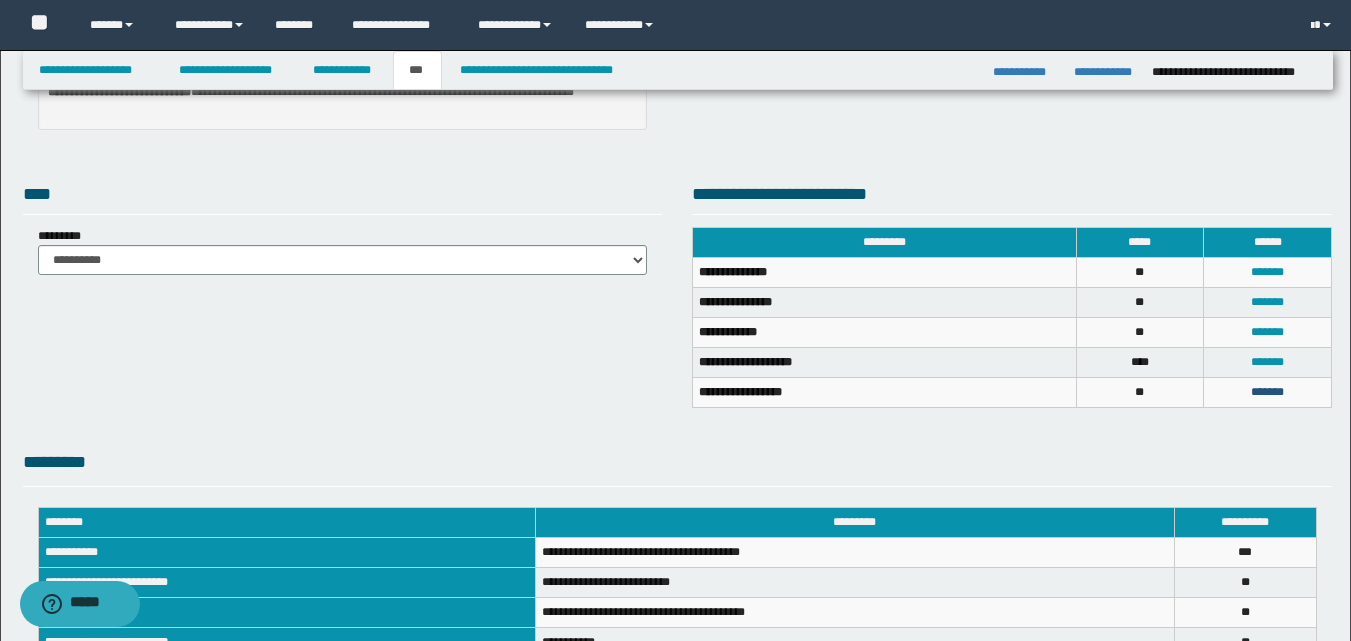 click on "*******" at bounding box center [1267, 392] 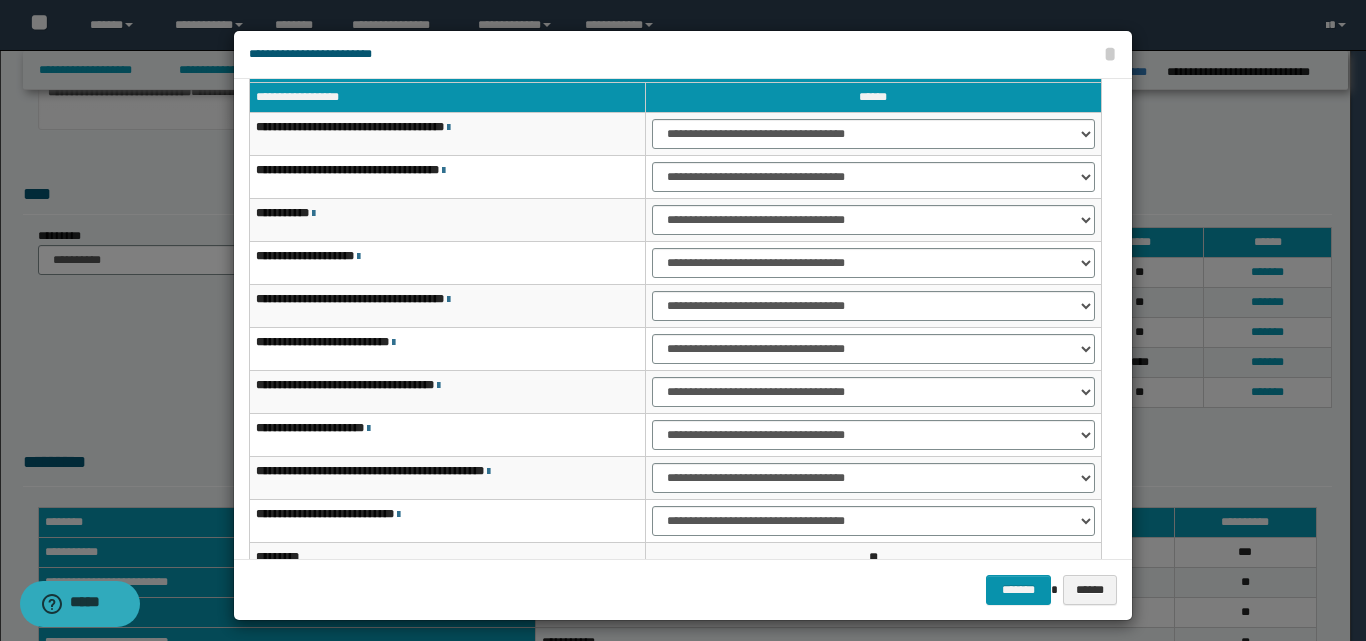 scroll, scrollTop: 22, scrollLeft: 0, axis: vertical 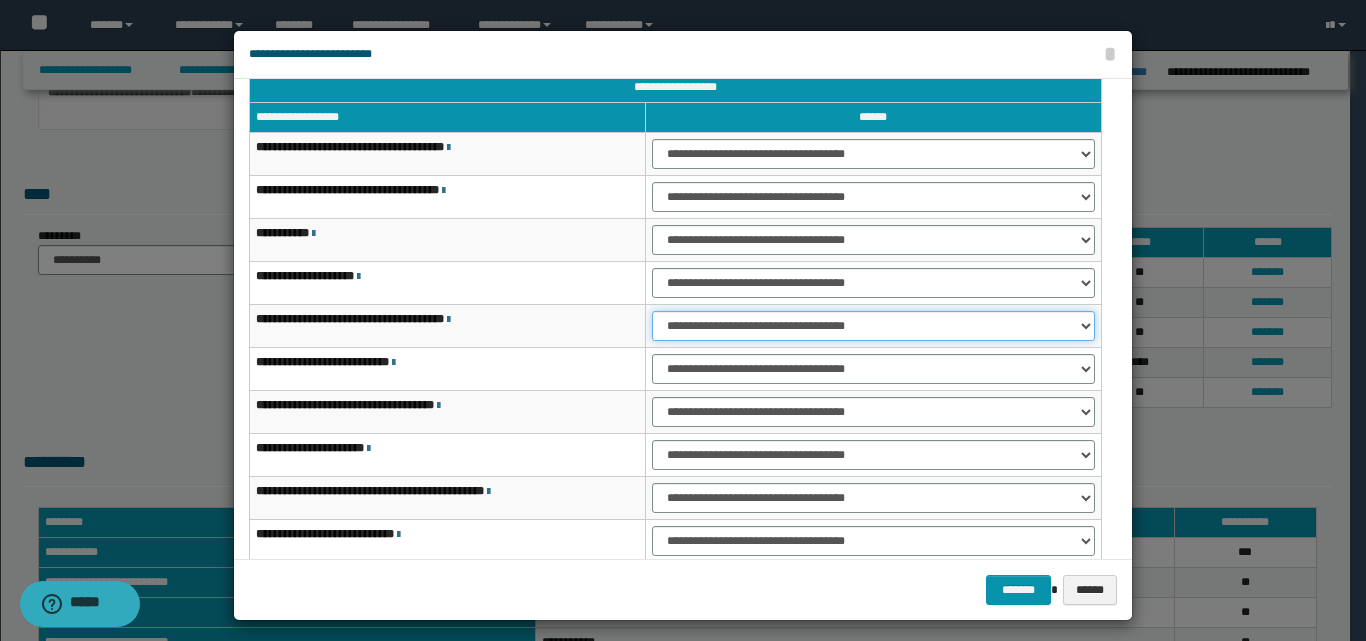 click on "**********" at bounding box center (873, 326) 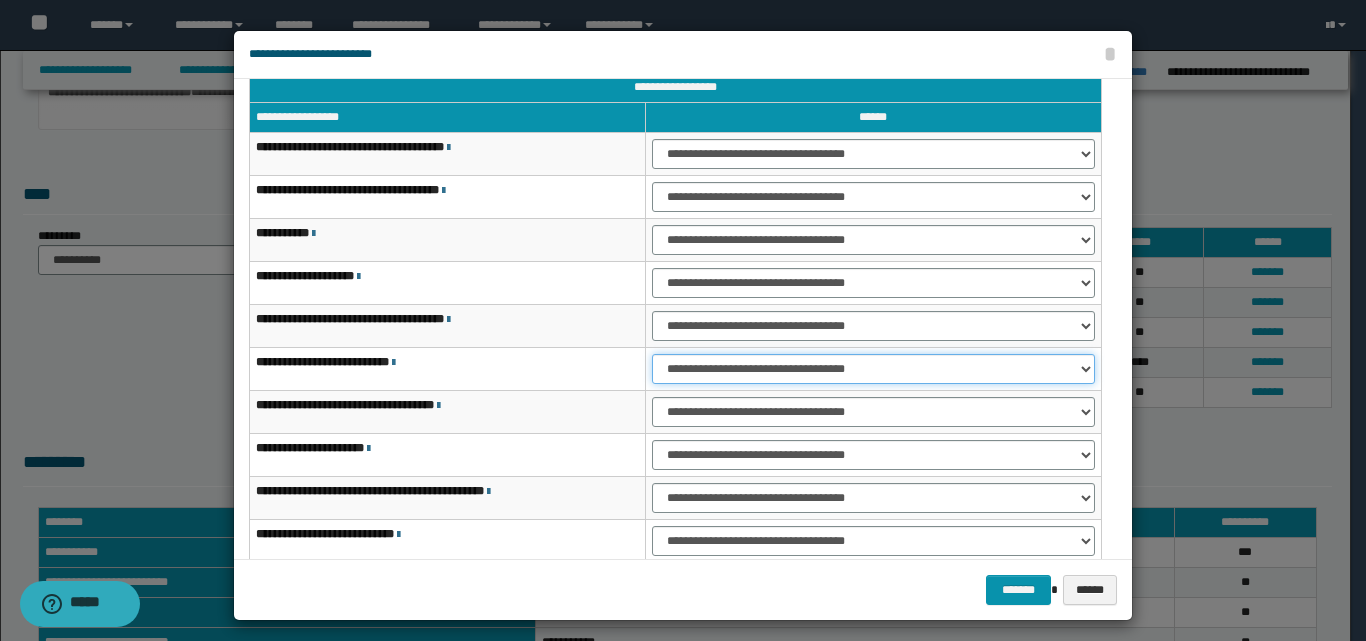click on "**********" at bounding box center [873, 369] 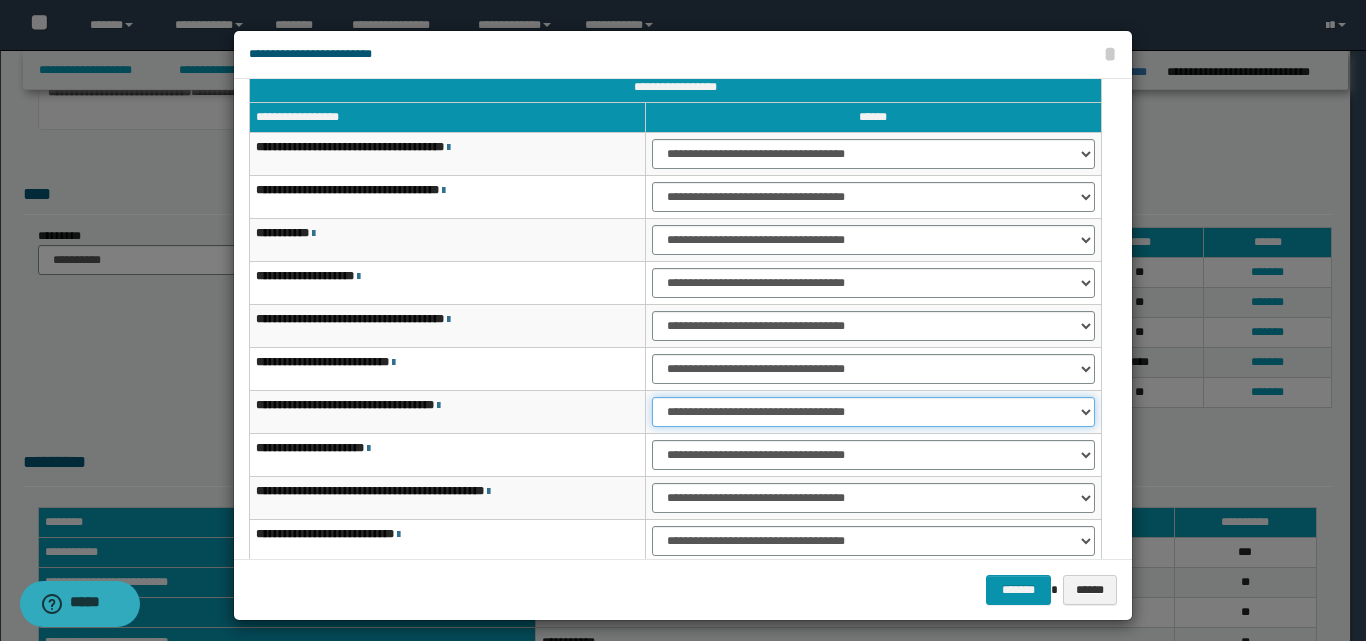 click on "**********" at bounding box center (873, 412) 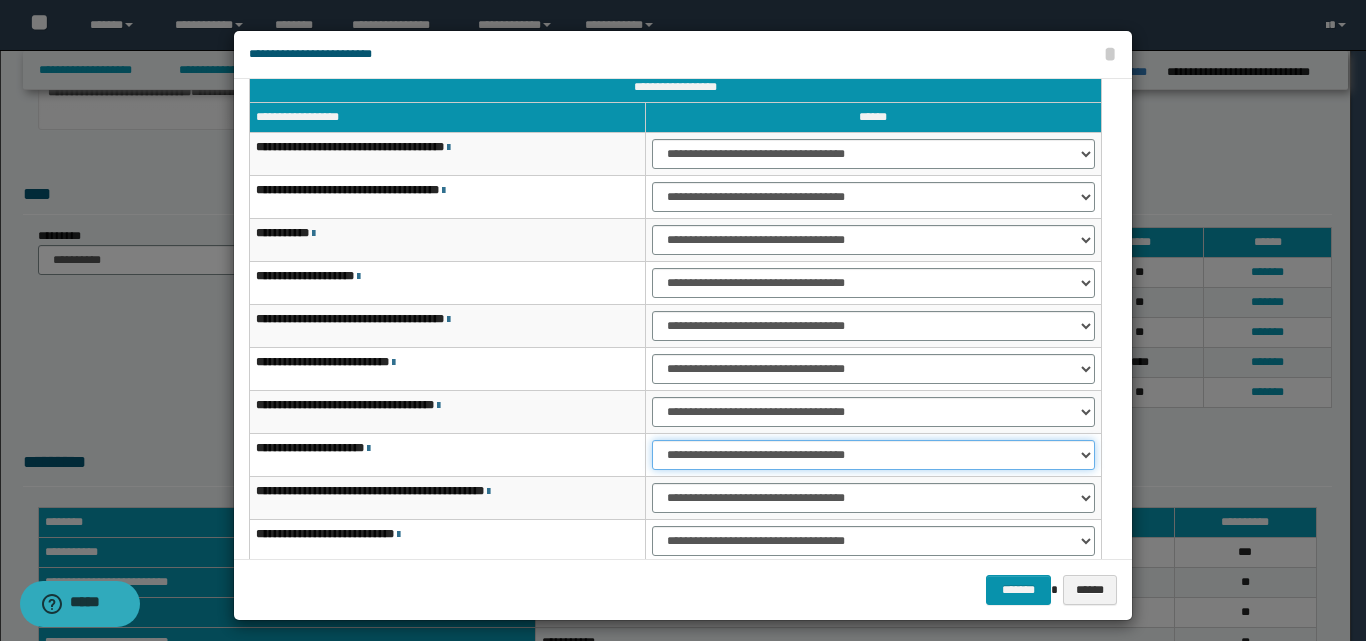 drag, startPoint x: 736, startPoint y: 453, endPoint x: 742, endPoint y: 464, distance: 12.529964 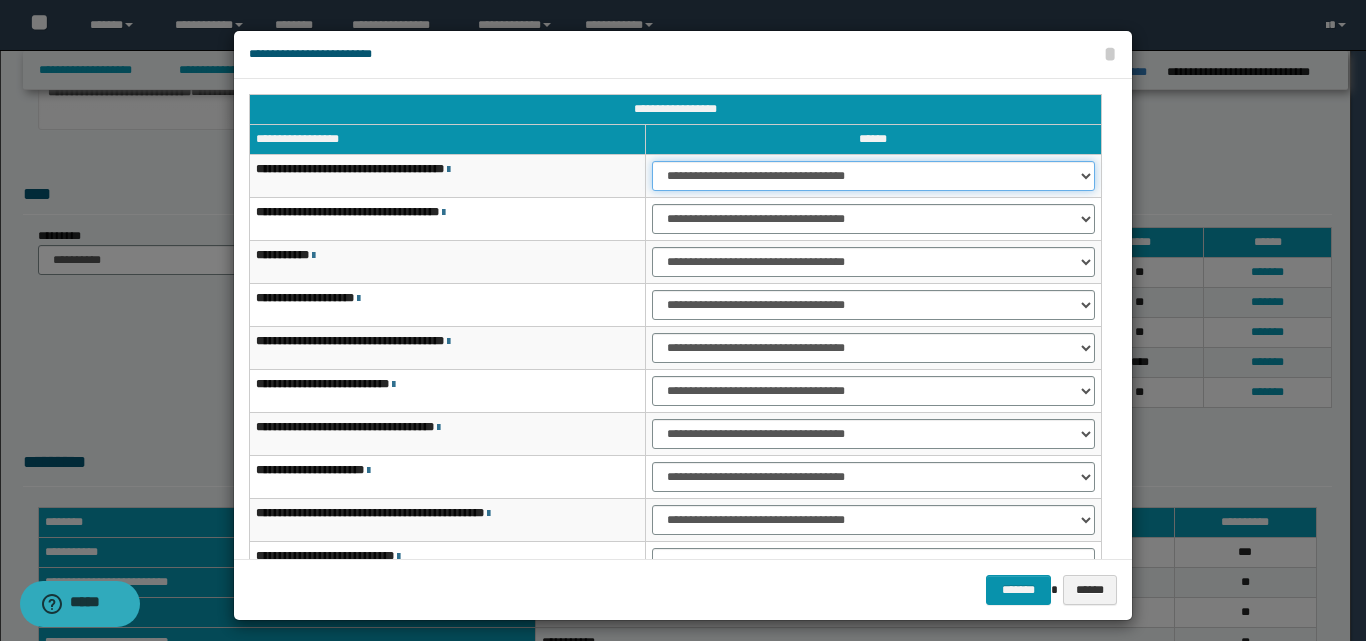 click on "**********" at bounding box center (873, 176) 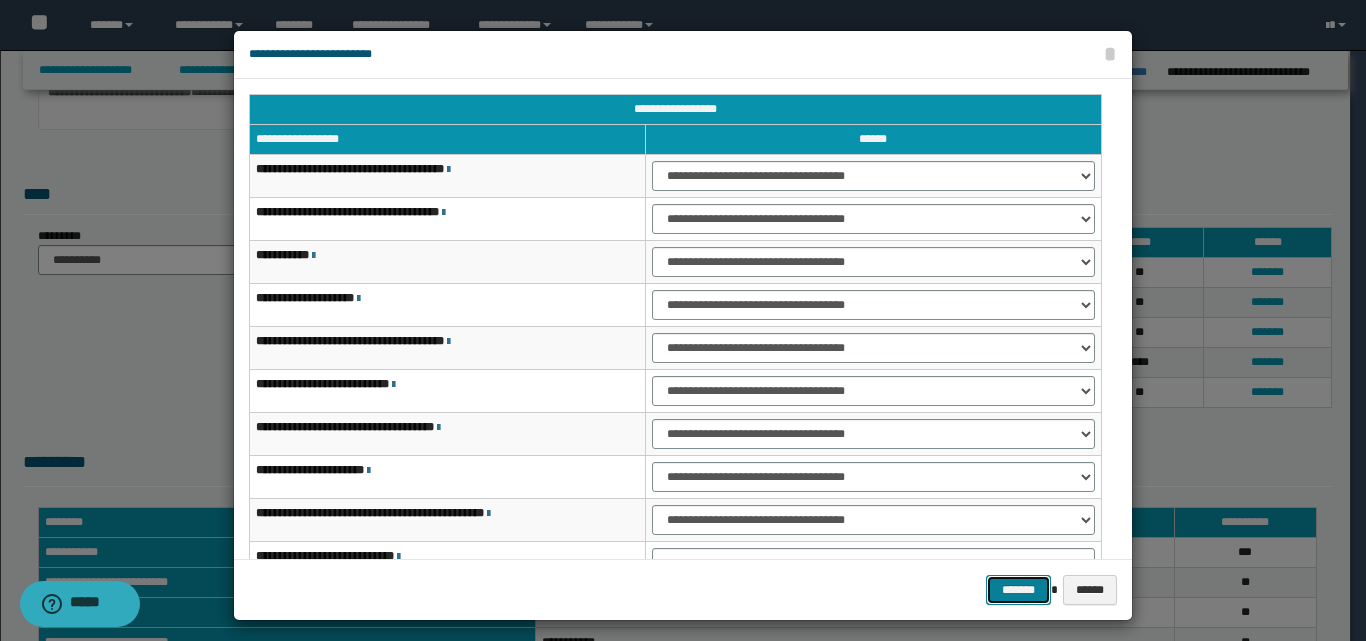 click on "*******" at bounding box center (1018, 590) 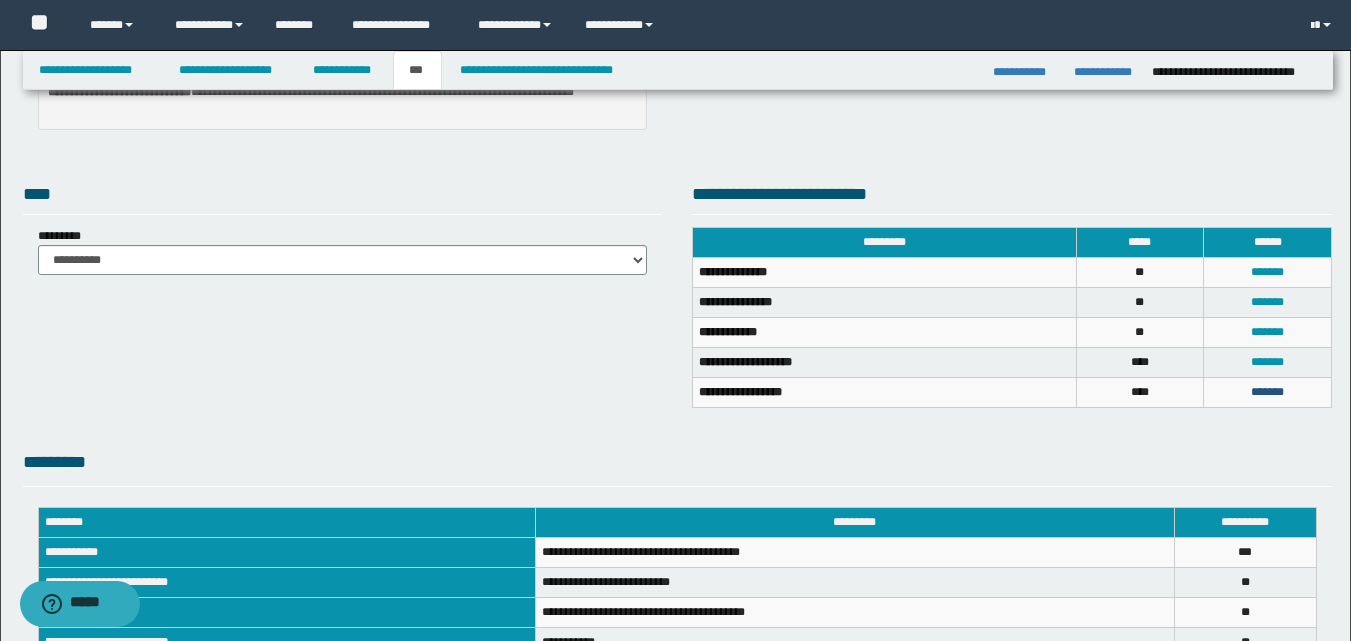 click on "*******" at bounding box center (1267, 392) 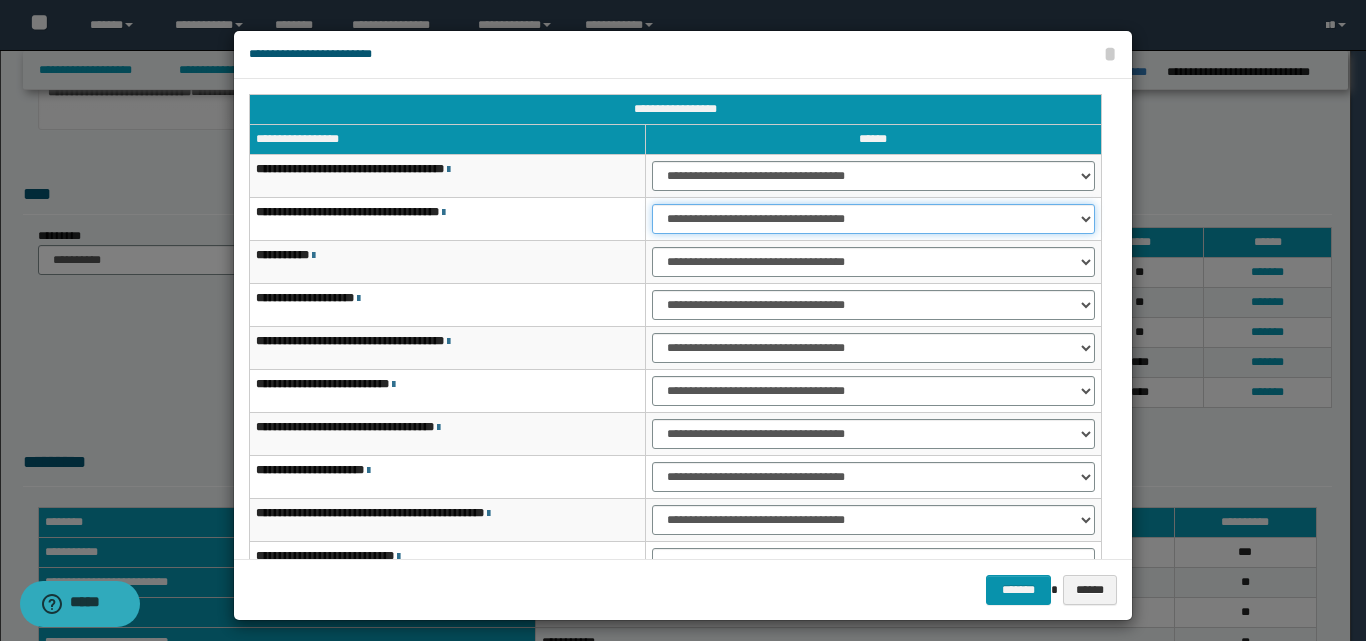 click on "**********" at bounding box center [873, 219] 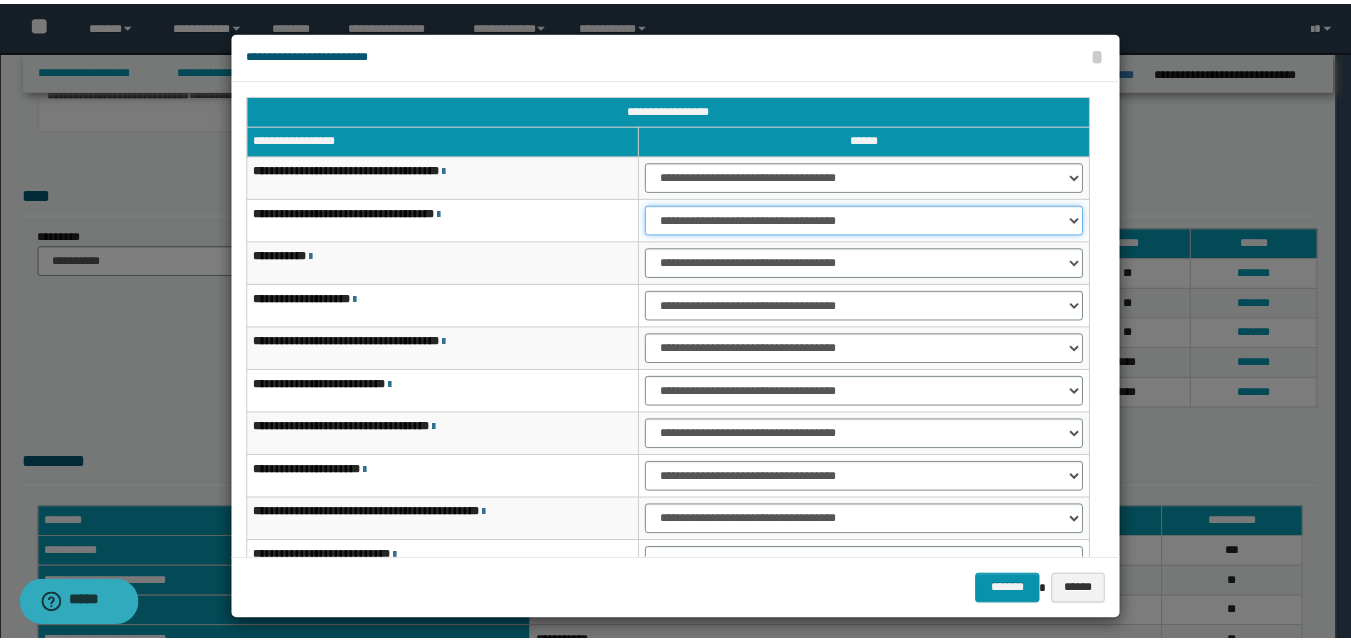 scroll, scrollTop: 121, scrollLeft: 0, axis: vertical 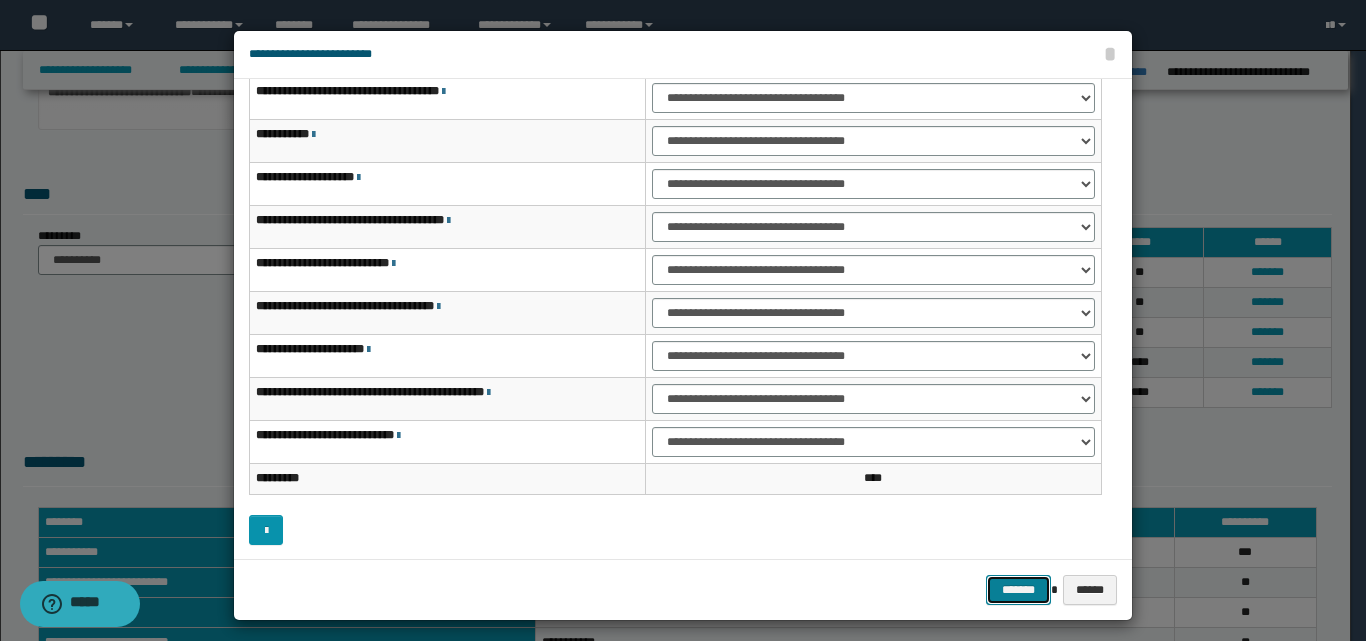 click on "*******" at bounding box center [1018, 590] 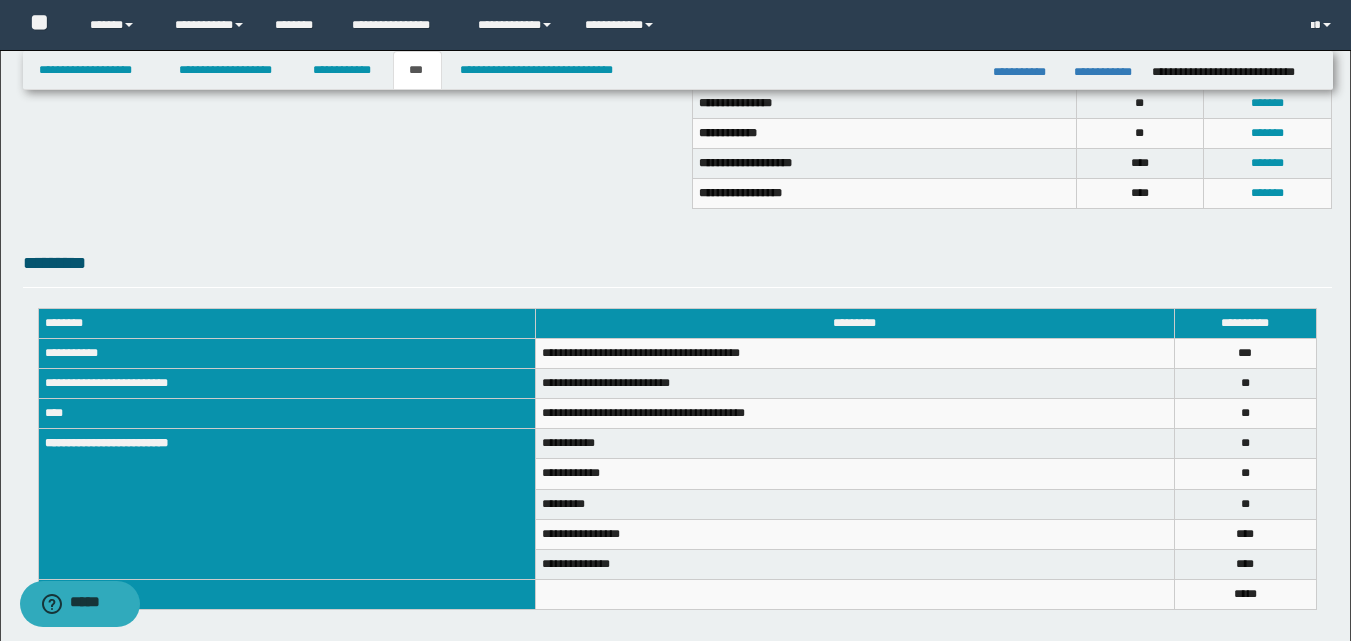 scroll, scrollTop: 569, scrollLeft: 0, axis: vertical 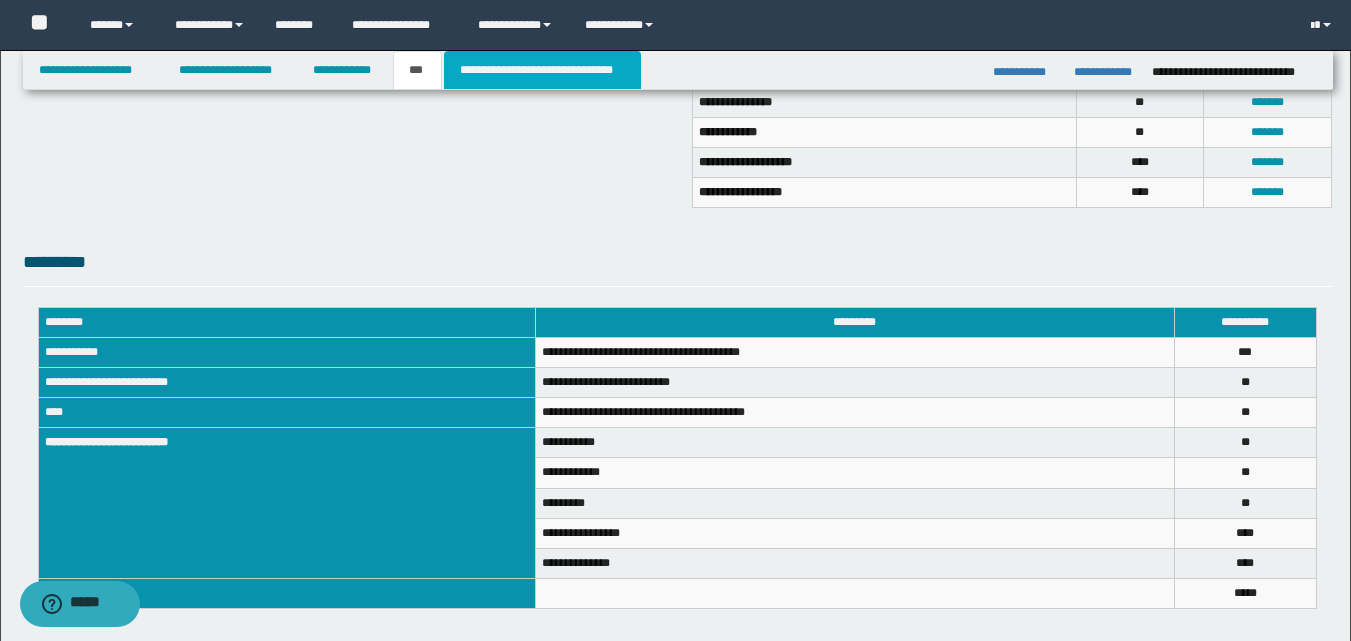click on "**********" at bounding box center [542, 70] 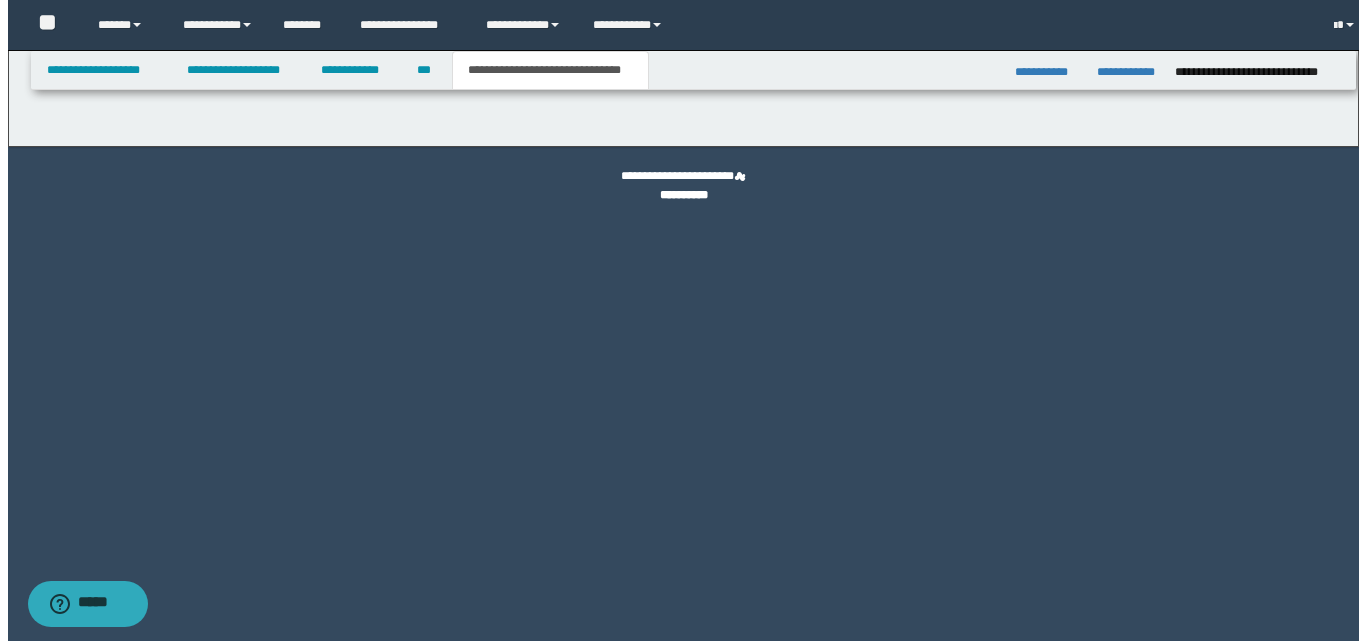 scroll, scrollTop: 0, scrollLeft: 0, axis: both 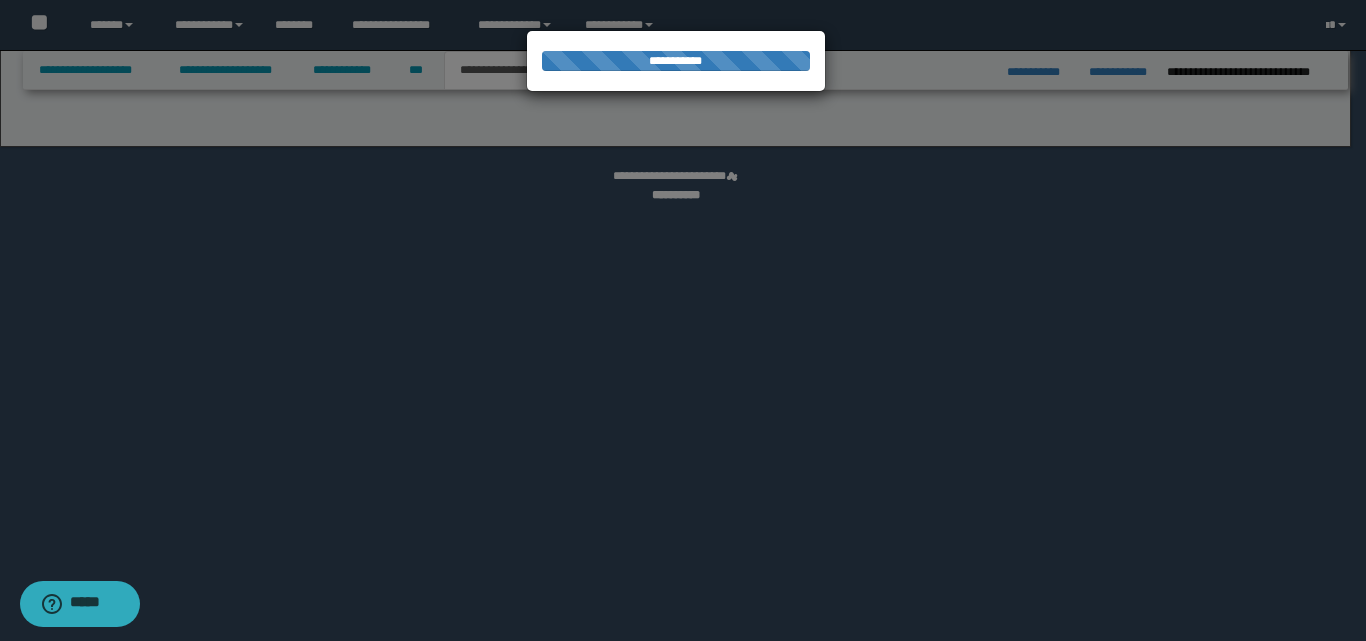 select on "*" 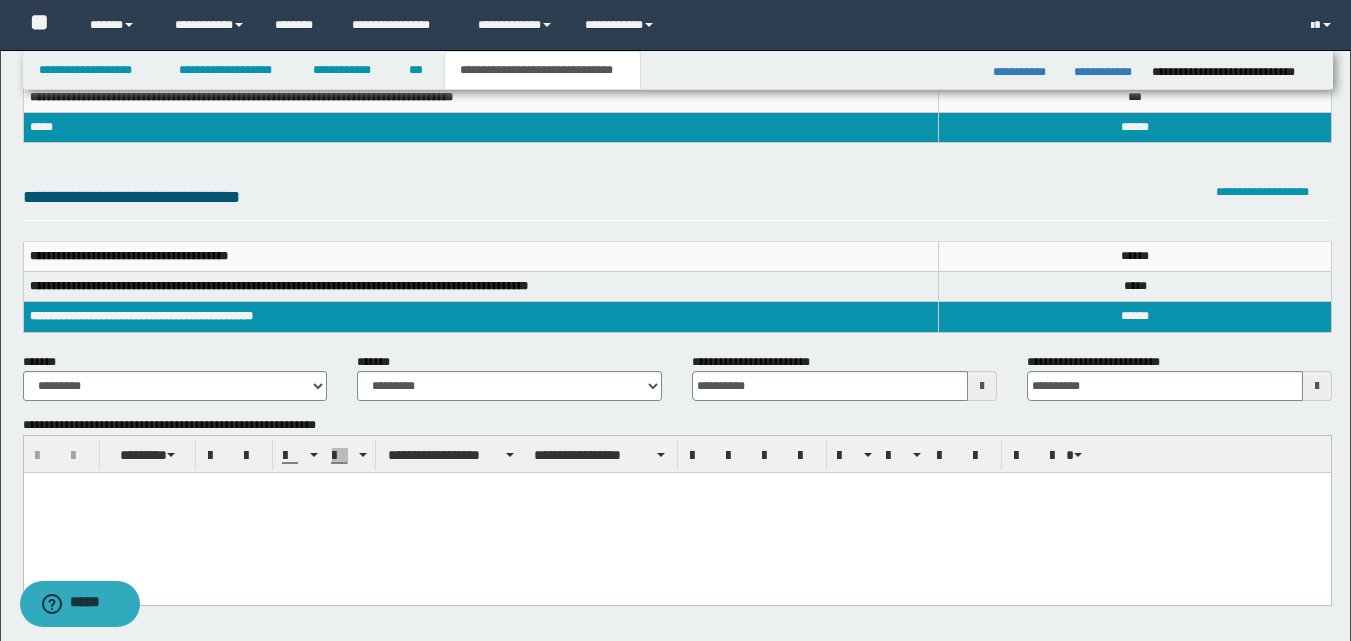scroll, scrollTop: 200, scrollLeft: 0, axis: vertical 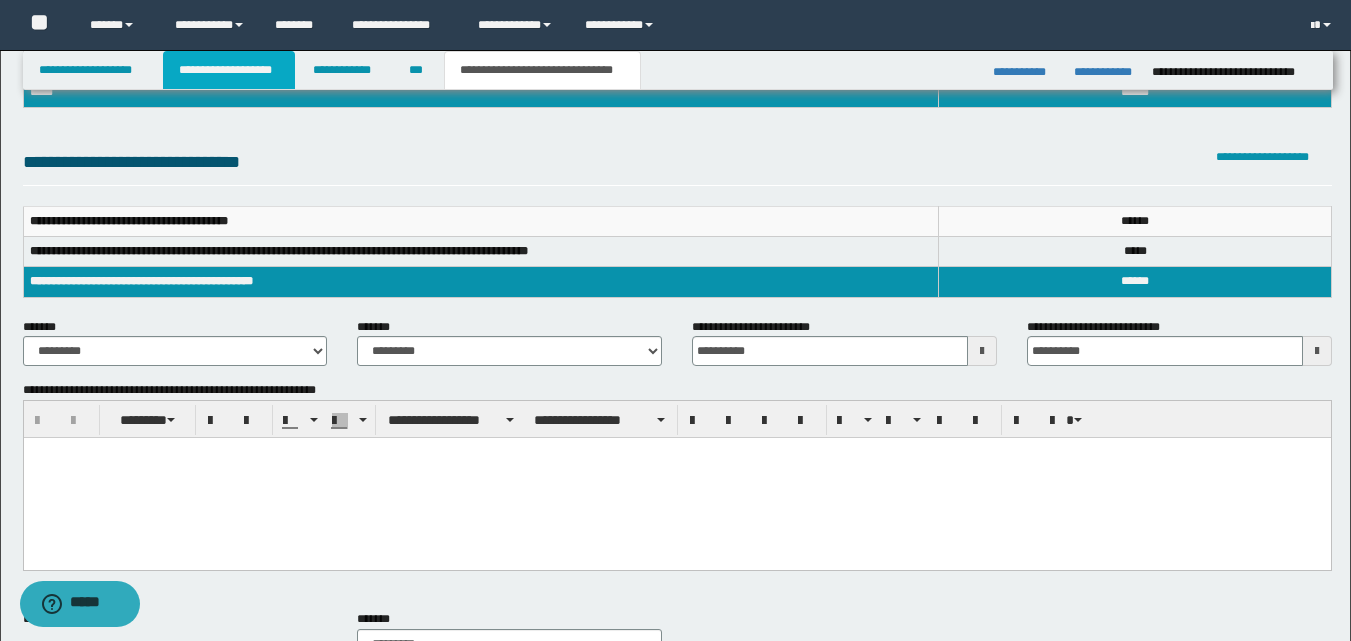 click on "**********" at bounding box center (229, 70) 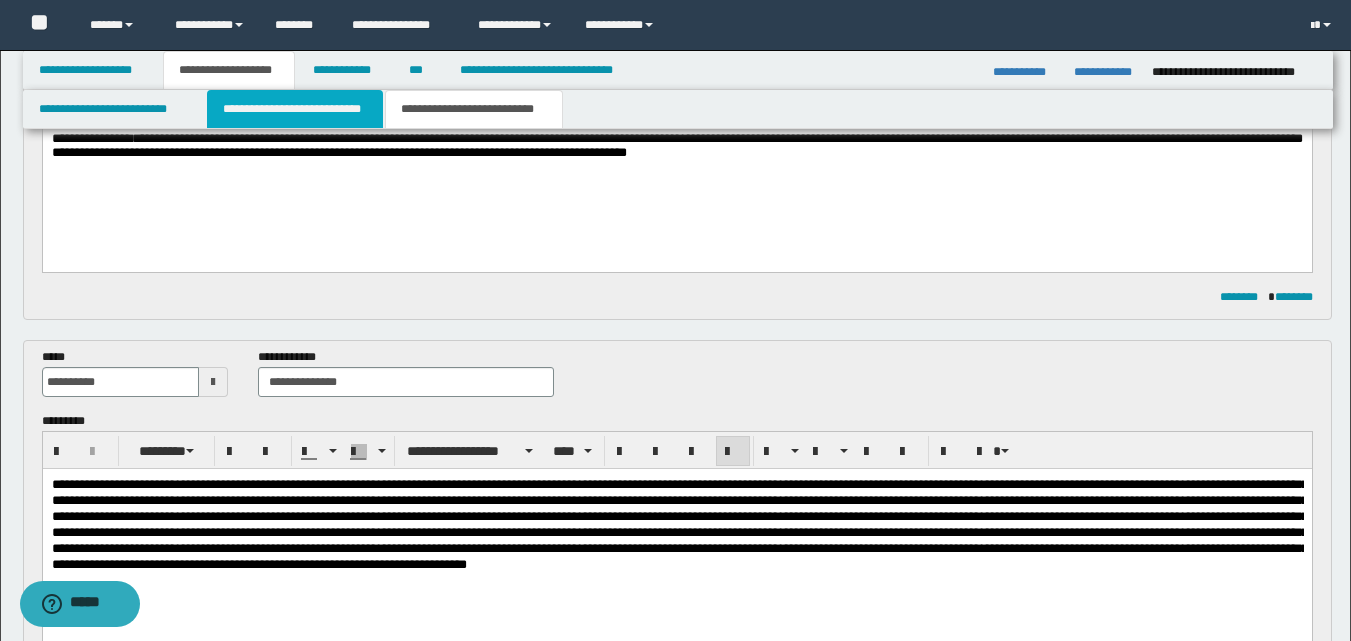 click on "**********" at bounding box center [295, 109] 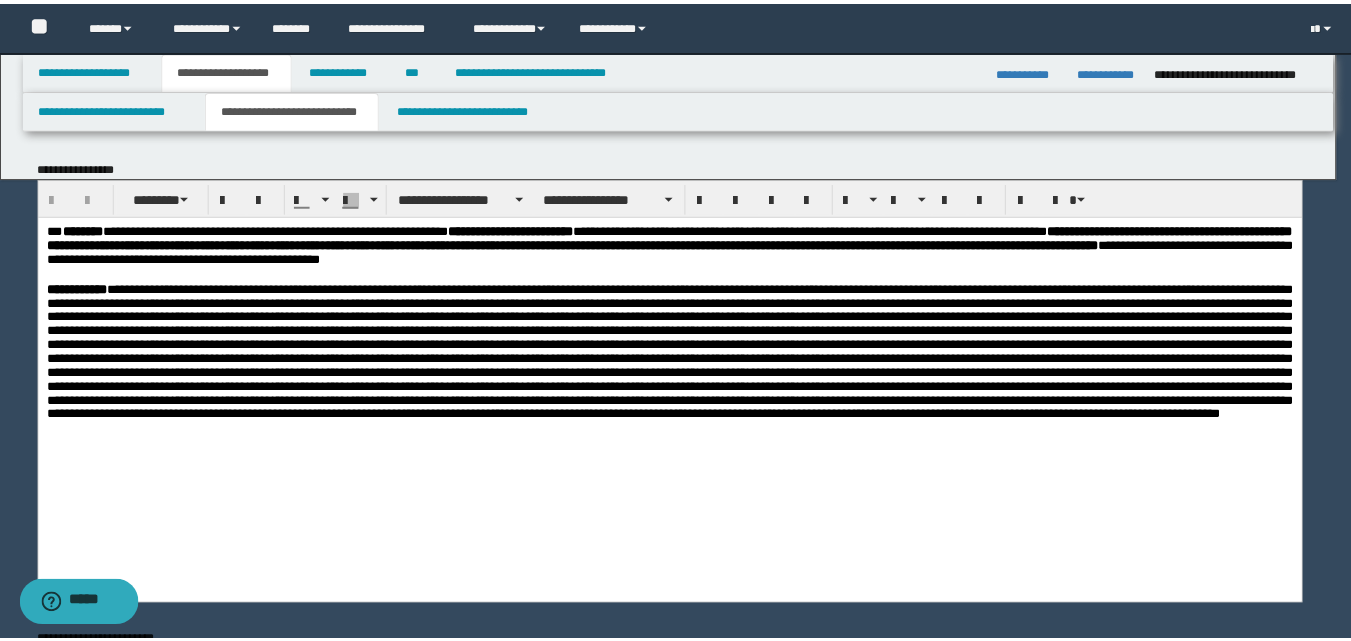 scroll, scrollTop: 0, scrollLeft: 0, axis: both 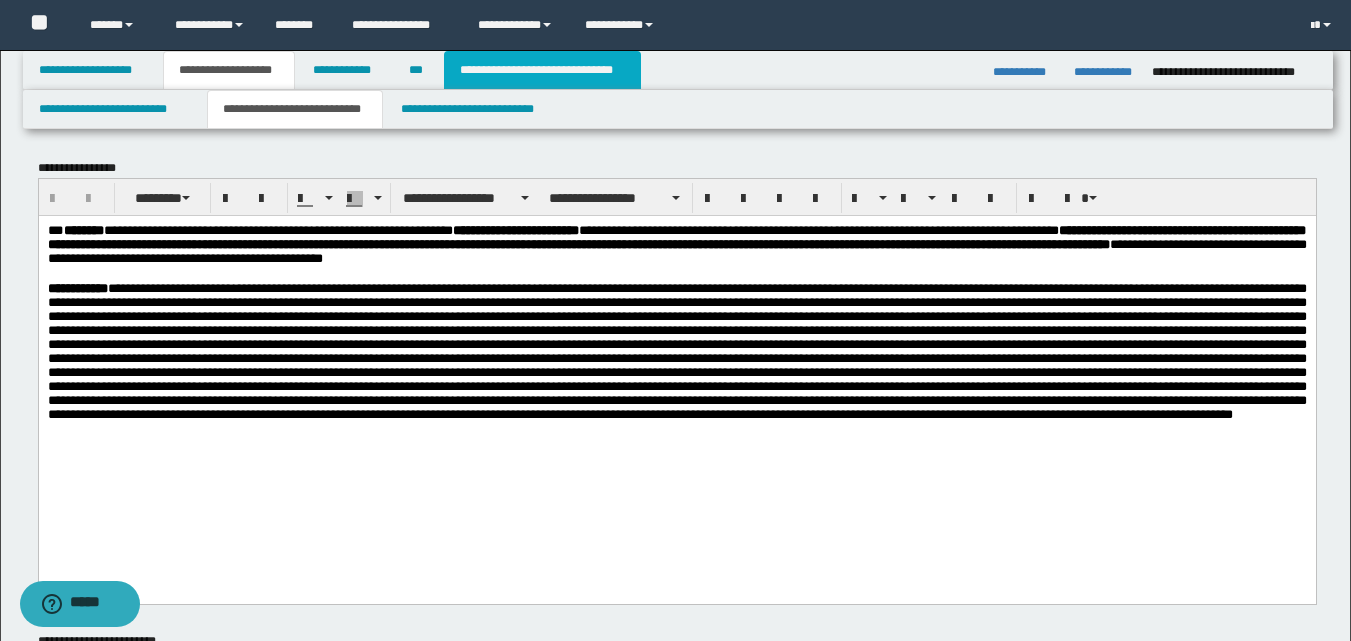 click on "**********" at bounding box center (542, 70) 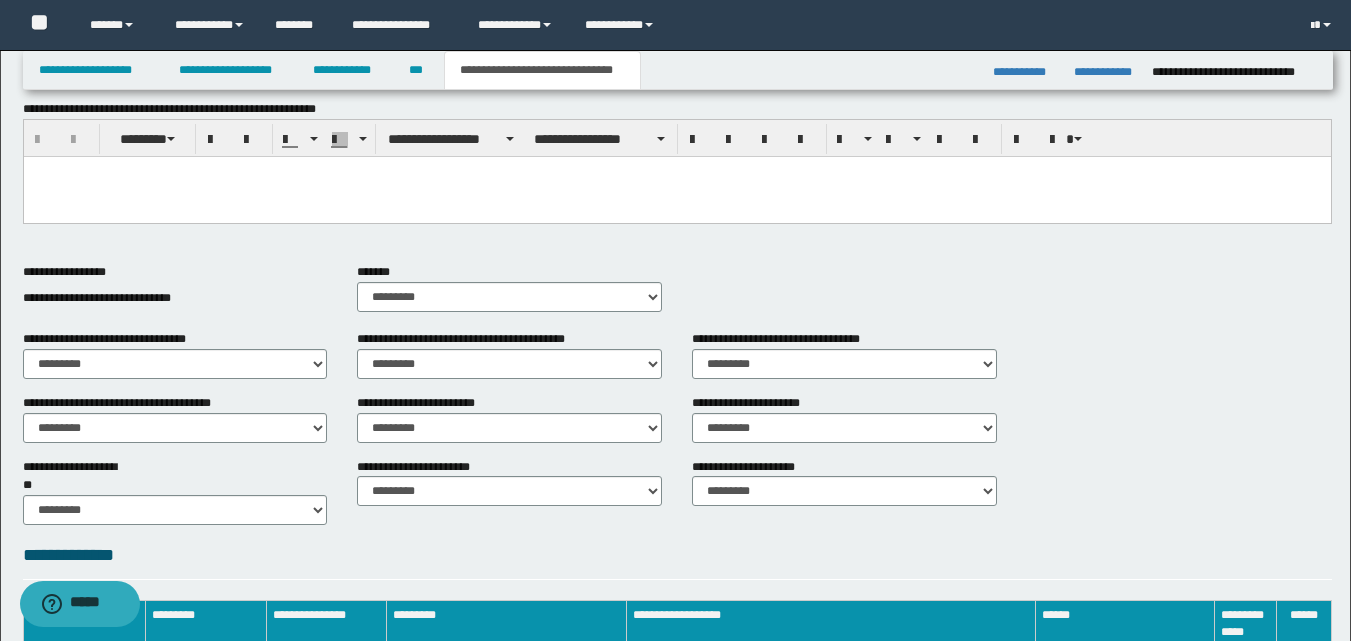 scroll, scrollTop: 500, scrollLeft: 0, axis: vertical 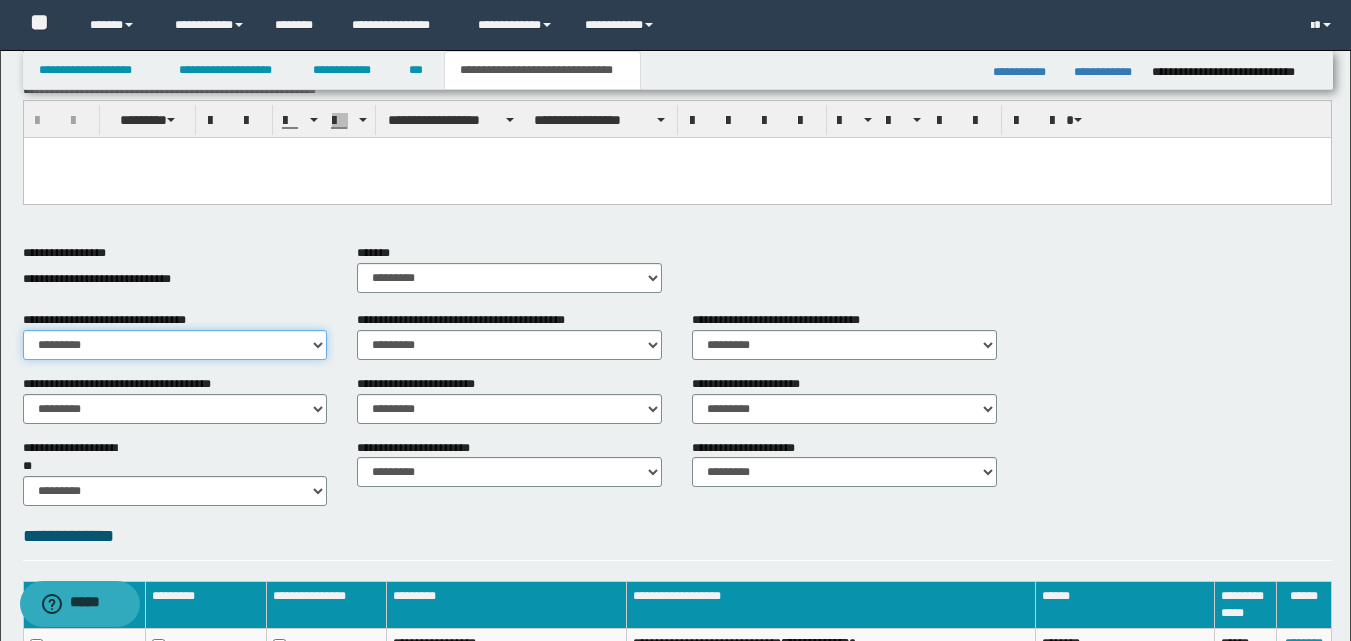 click on "*********
**
**" at bounding box center [175, 345] 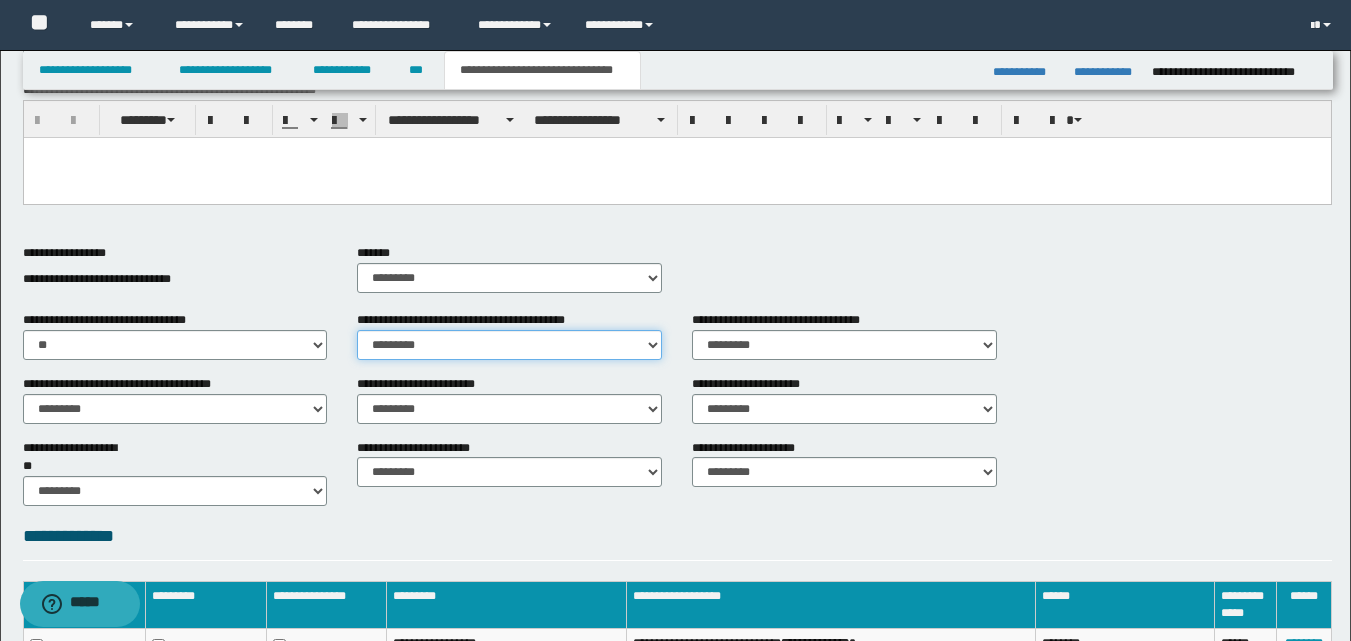 drag, startPoint x: 475, startPoint y: 343, endPoint x: 467, endPoint y: 354, distance: 13.601471 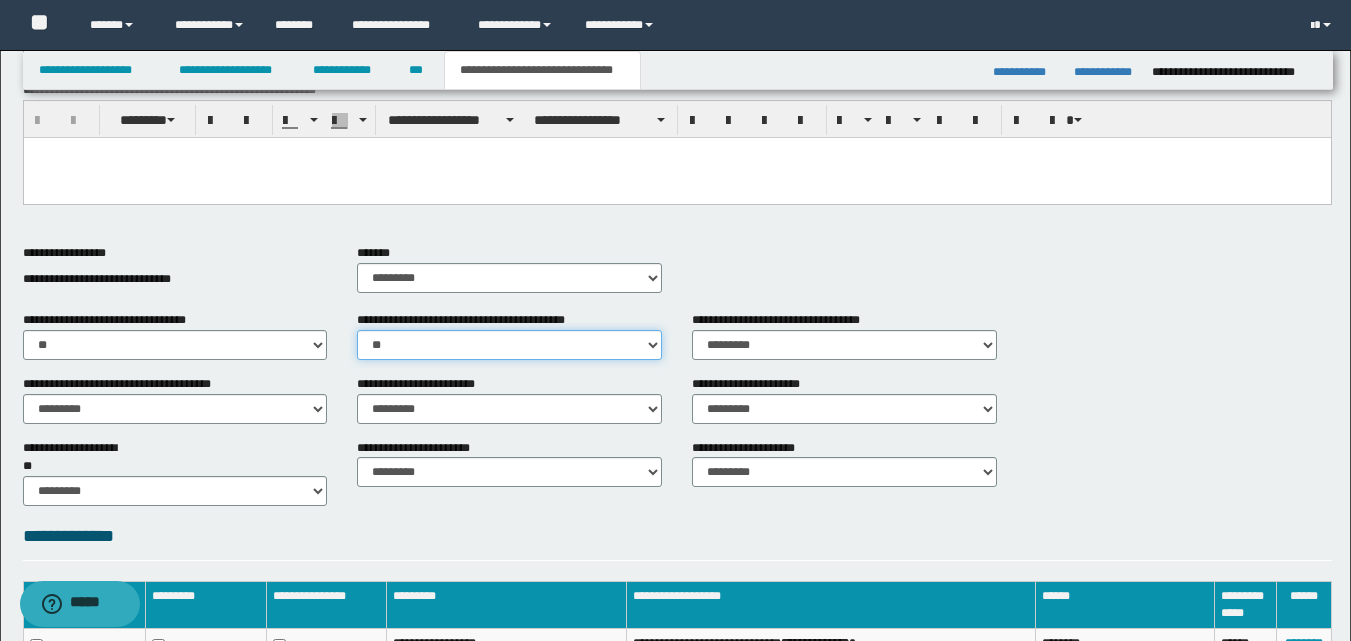 click on "*********
**
**" at bounding box center [509, 345] 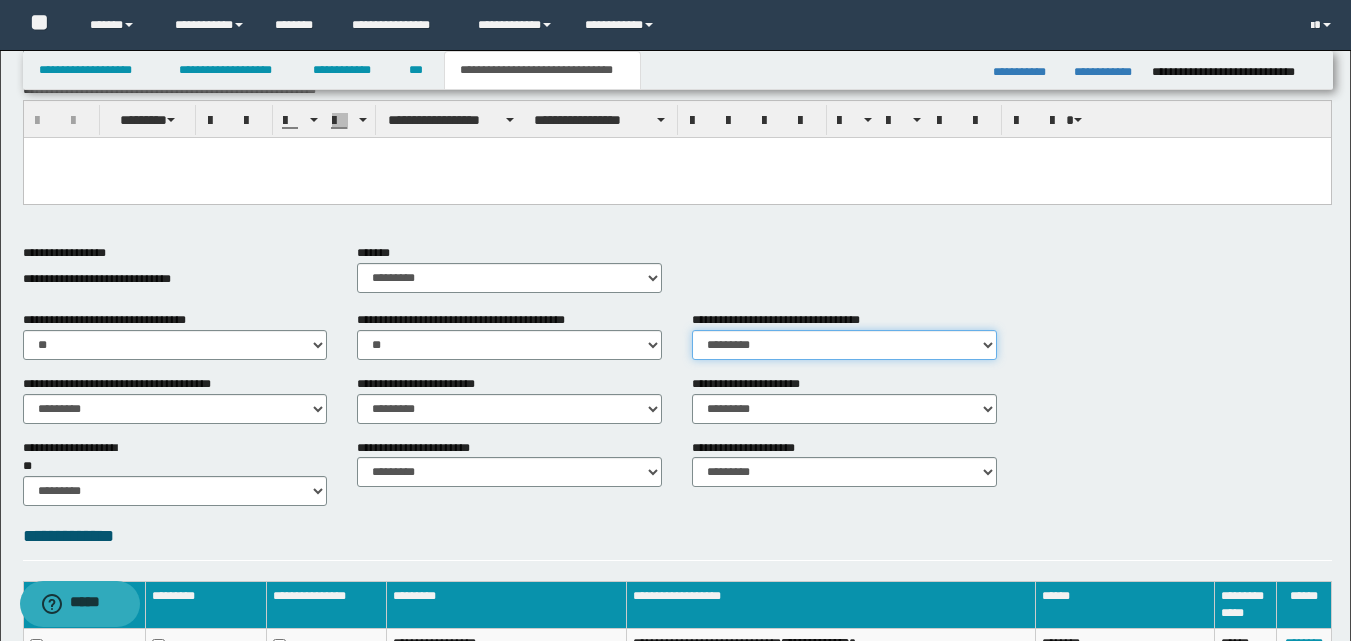 drag, startPoint x: 787, startPoint y: 332, endPoint x: 774, endPoint y: 350, distance: 22.203604 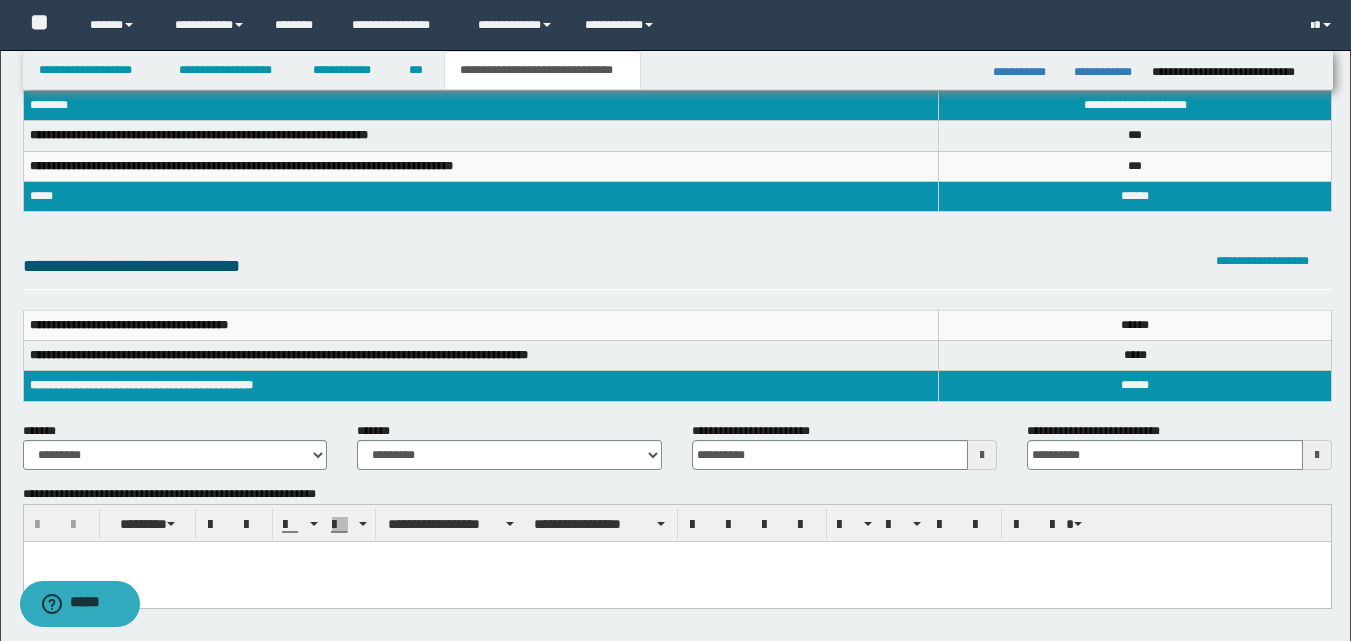 scroll, scrollTop: 0, scrollLeft: 0, axis: both 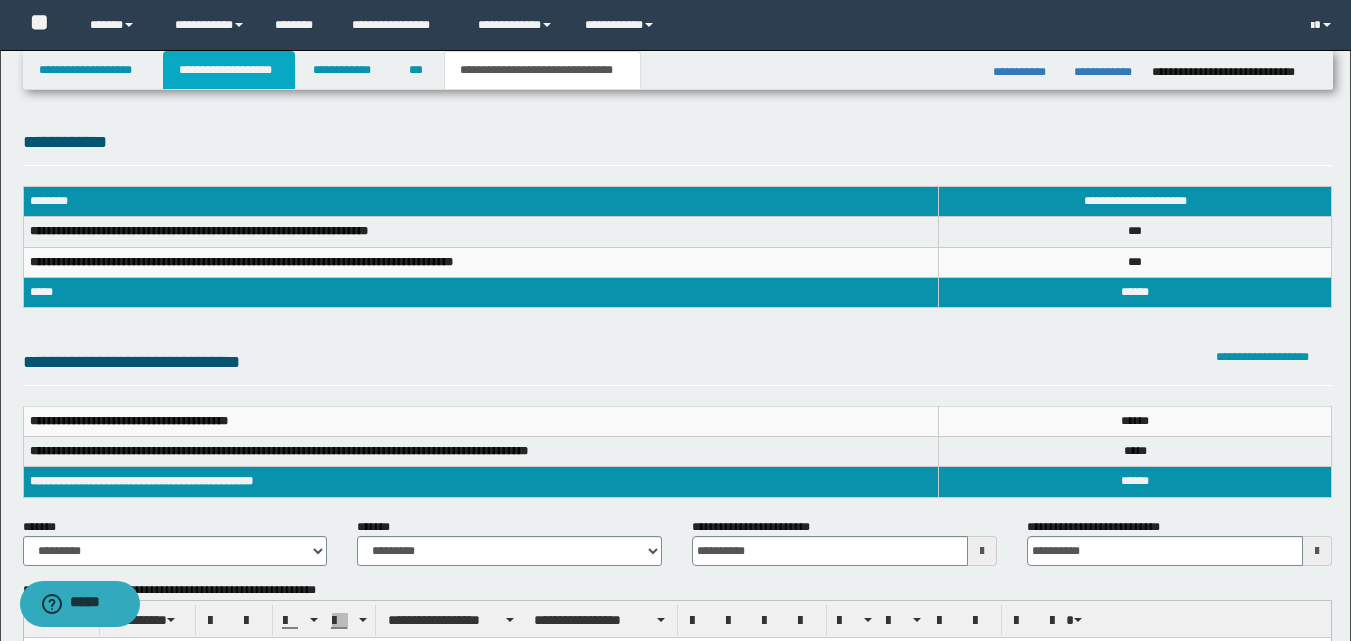 click on "**********" at bounding box center (229, 70) 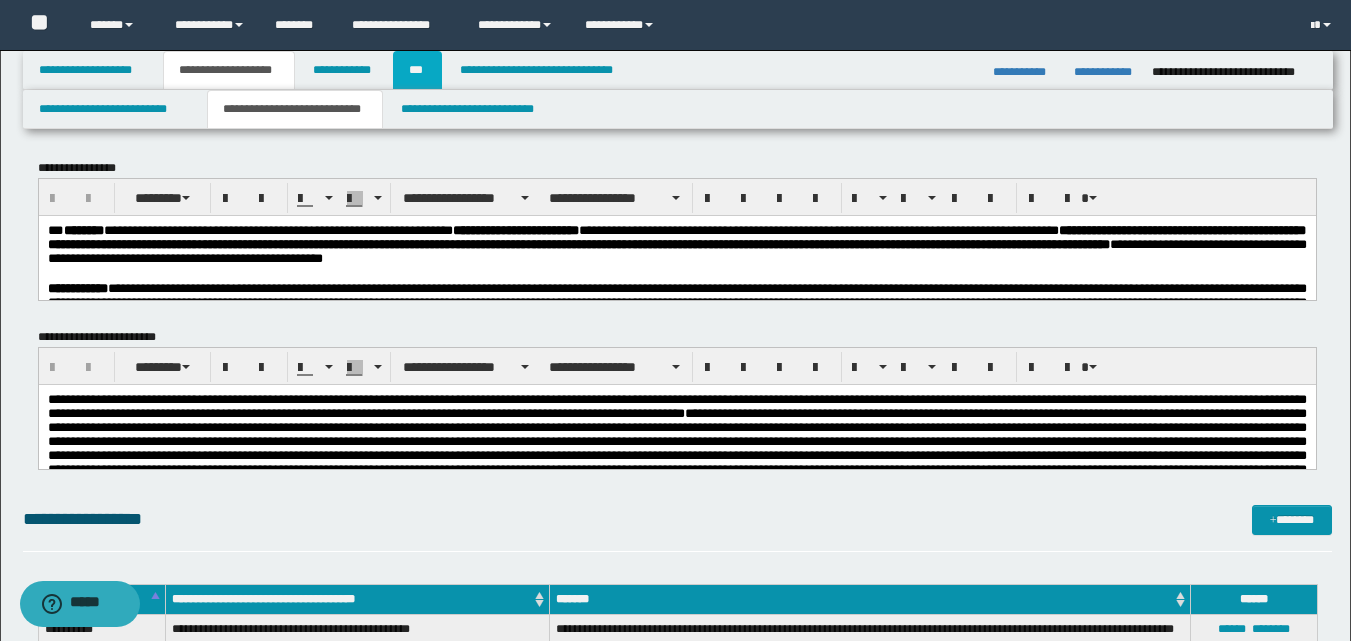 drag, startPoint x: 412, startPoint y: 58, endPoint x: 452, endPoint y: 81, distance: 46.141087 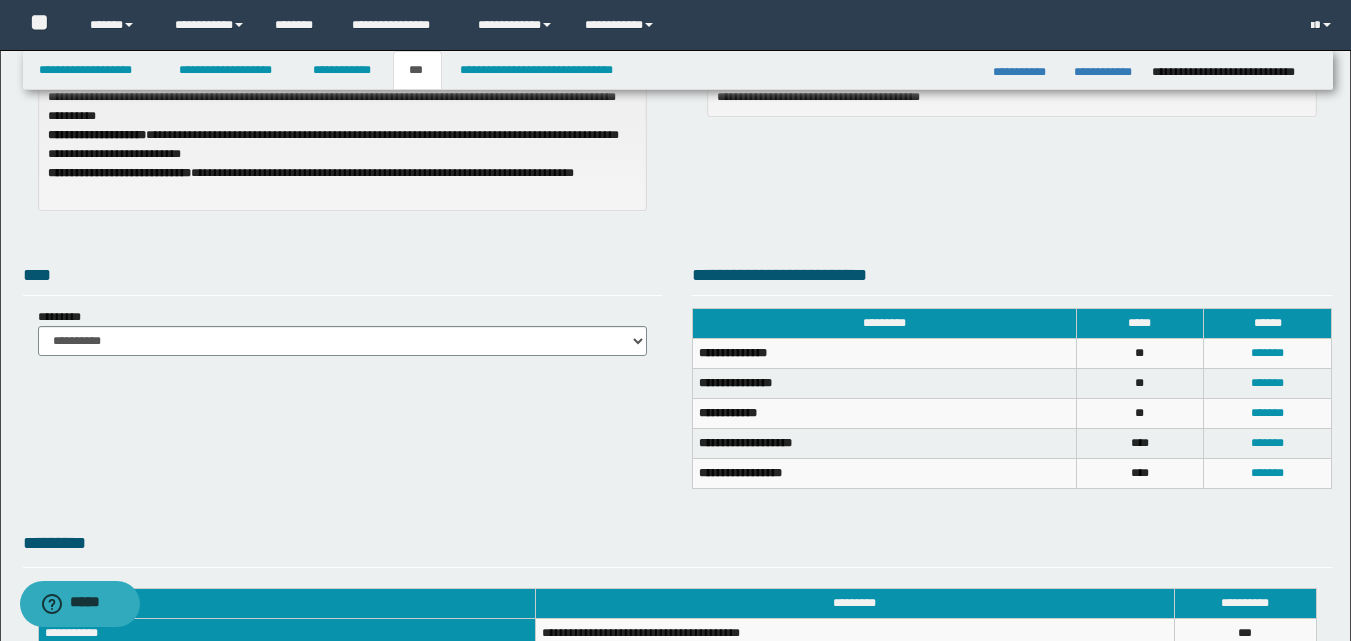 scroll, scrollTop: 400, scrollLeft: 0, axis: vertical 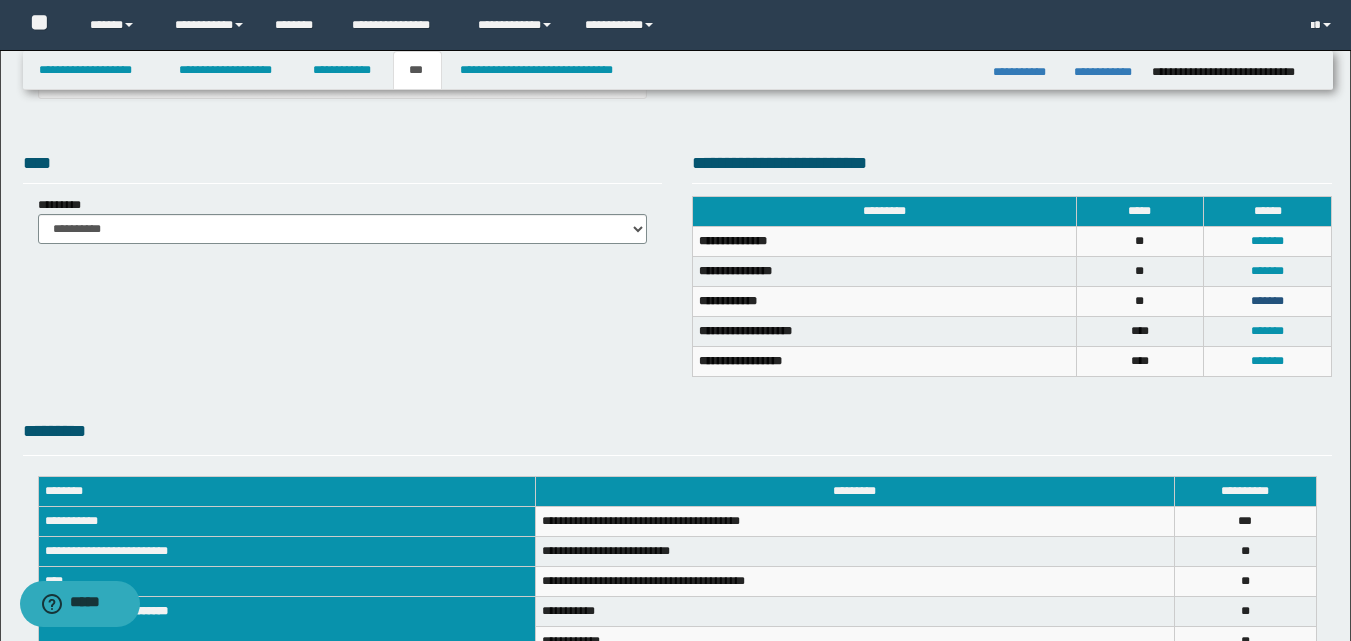 drag, startPoint x: 1261, startPoint y: 301, endPoint x: 1242, endPoint y: 299, distance: 19.104973 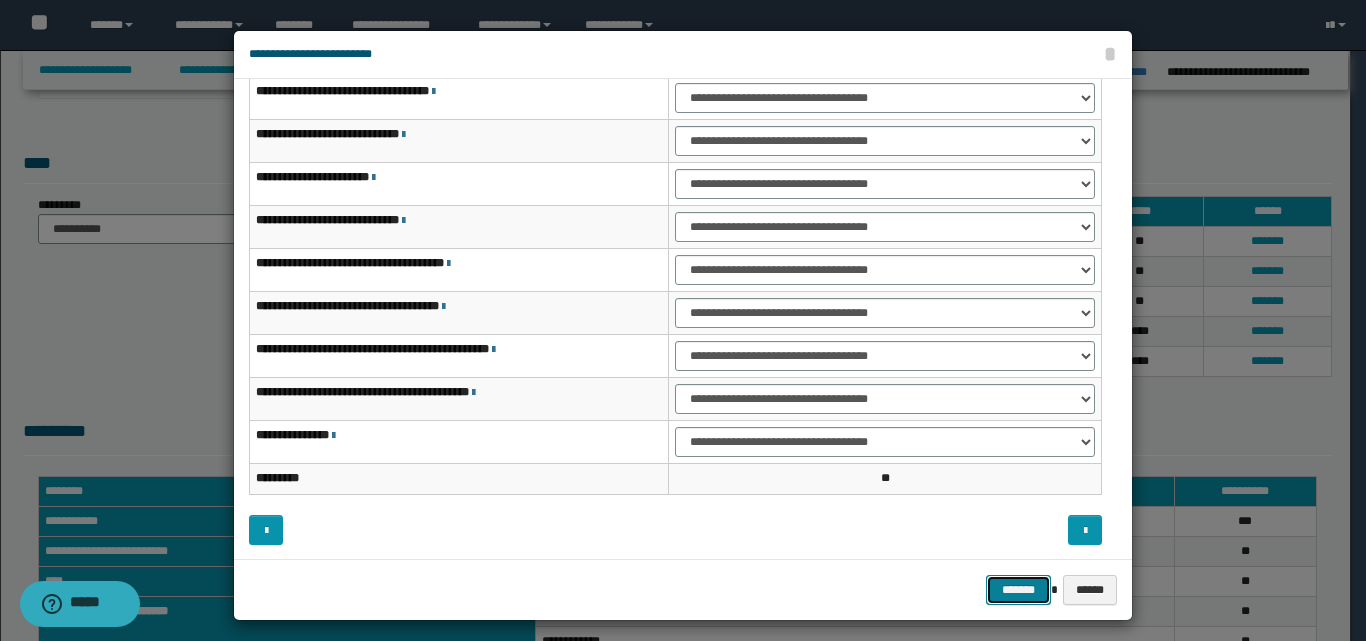 click on "*******" at bounding box center [1018, 590] 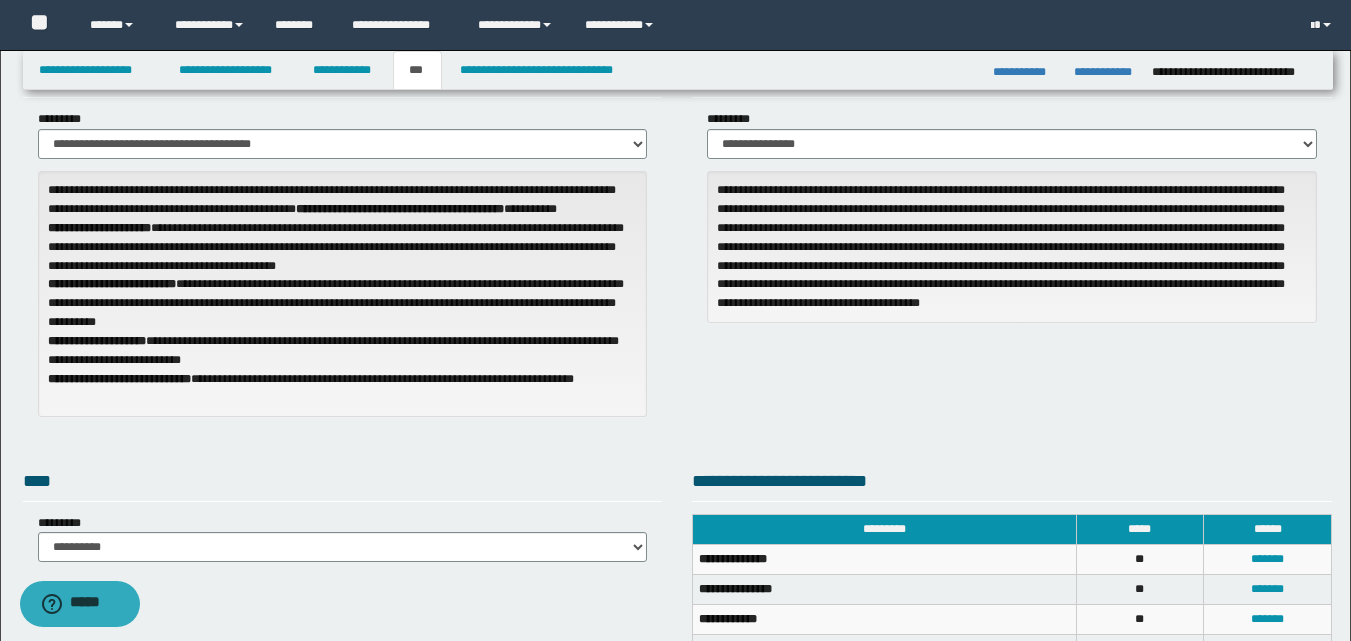 scroll, scrollTop: 0, scrollLeft: 0, axis: both 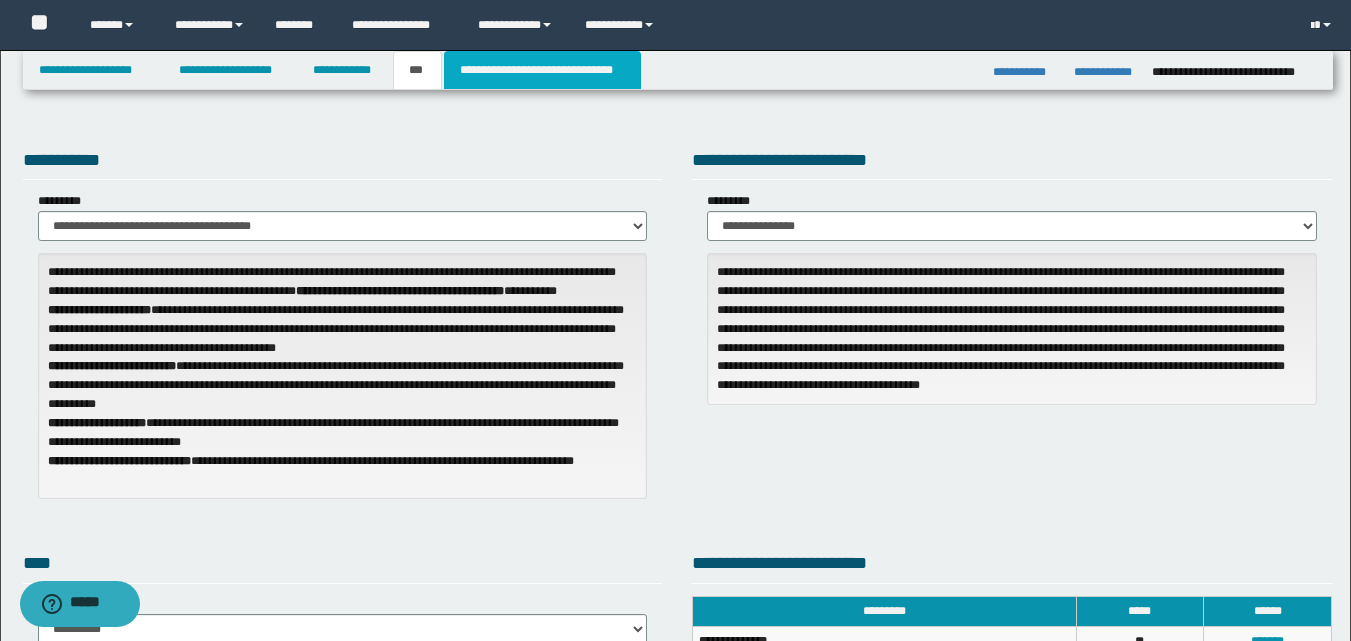 drag, startPoint x: 539, startPoint y: 75, endPoint x: 566, endPoint y: 92, distance: 31.906113 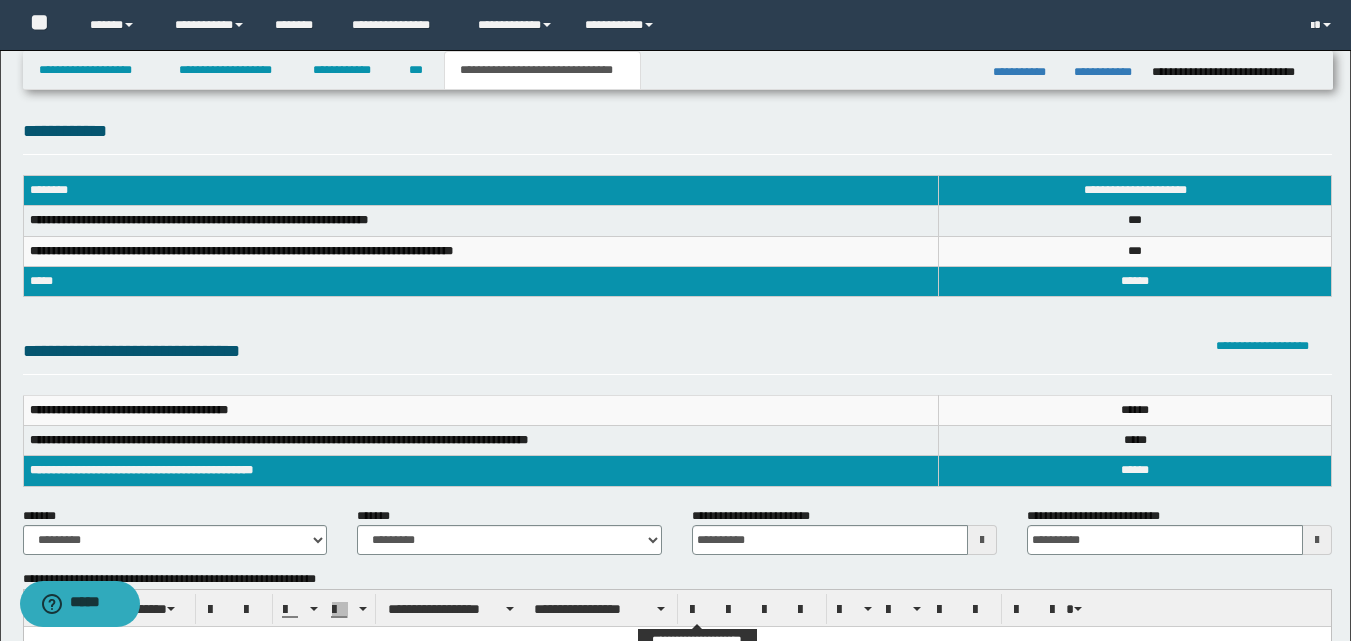 scroll, scrollTop: 0, scrollLeft: 0, axis: both 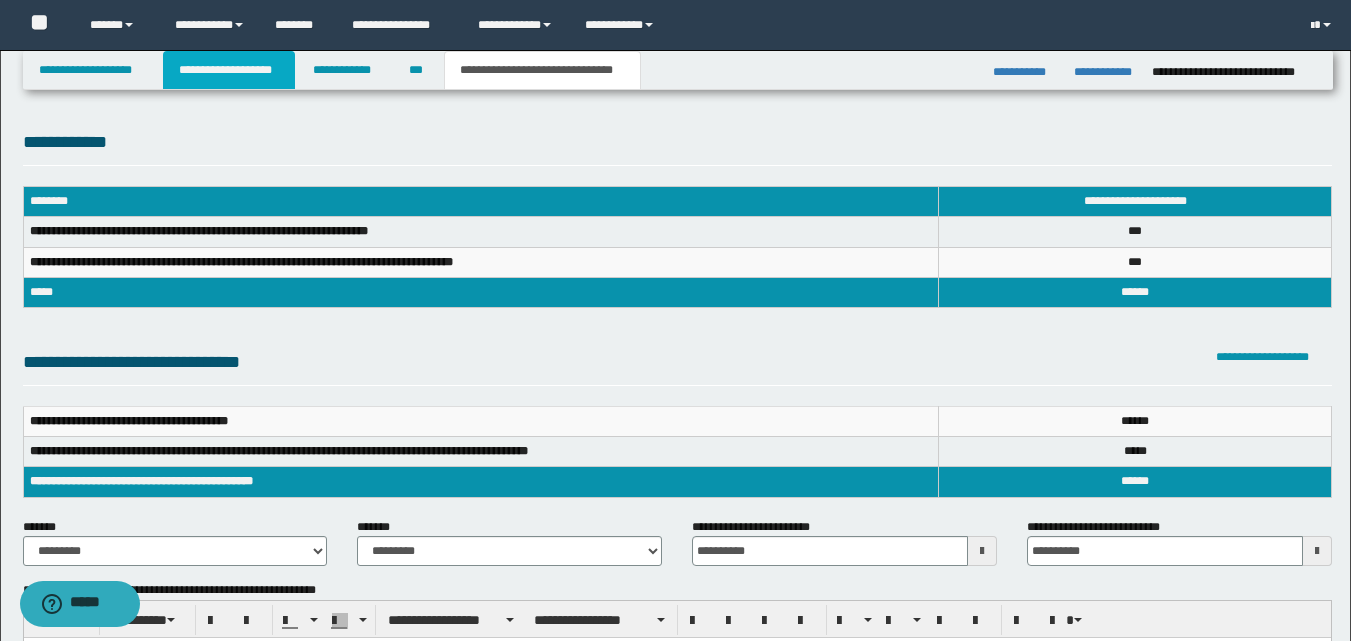 click on "**********" at bounding box center [229, 70] 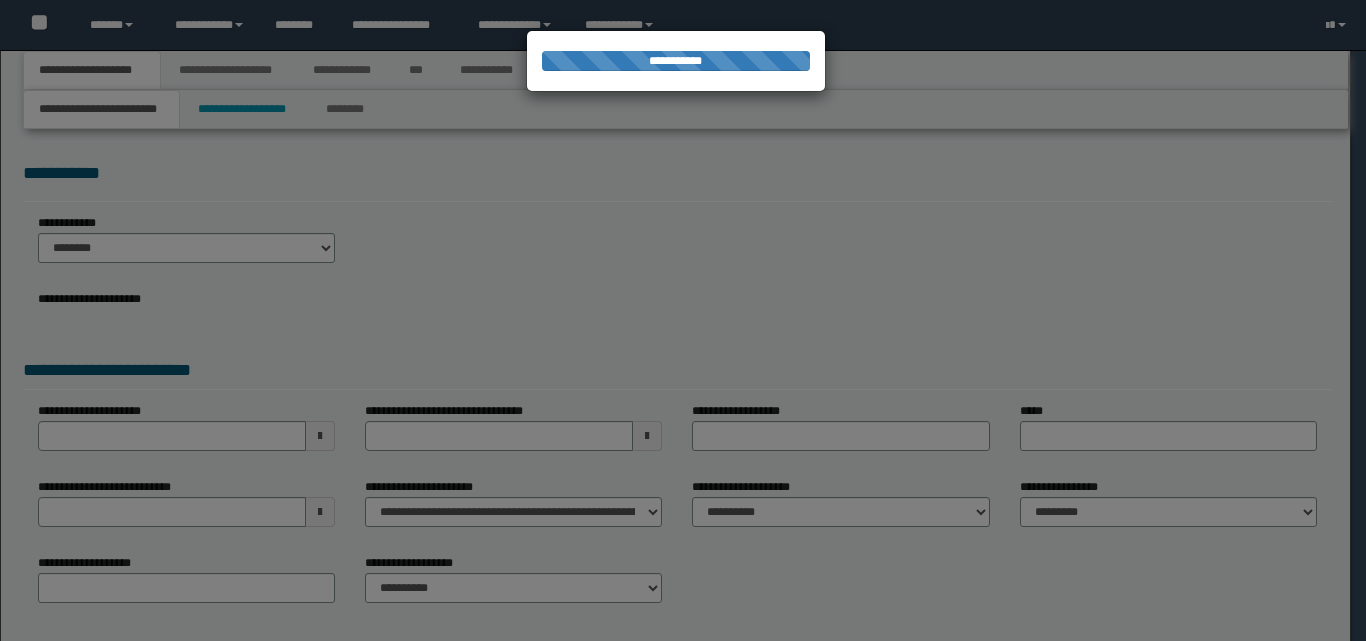 scroll, scrollTop: 0, scrollLeft: 0, axis: both 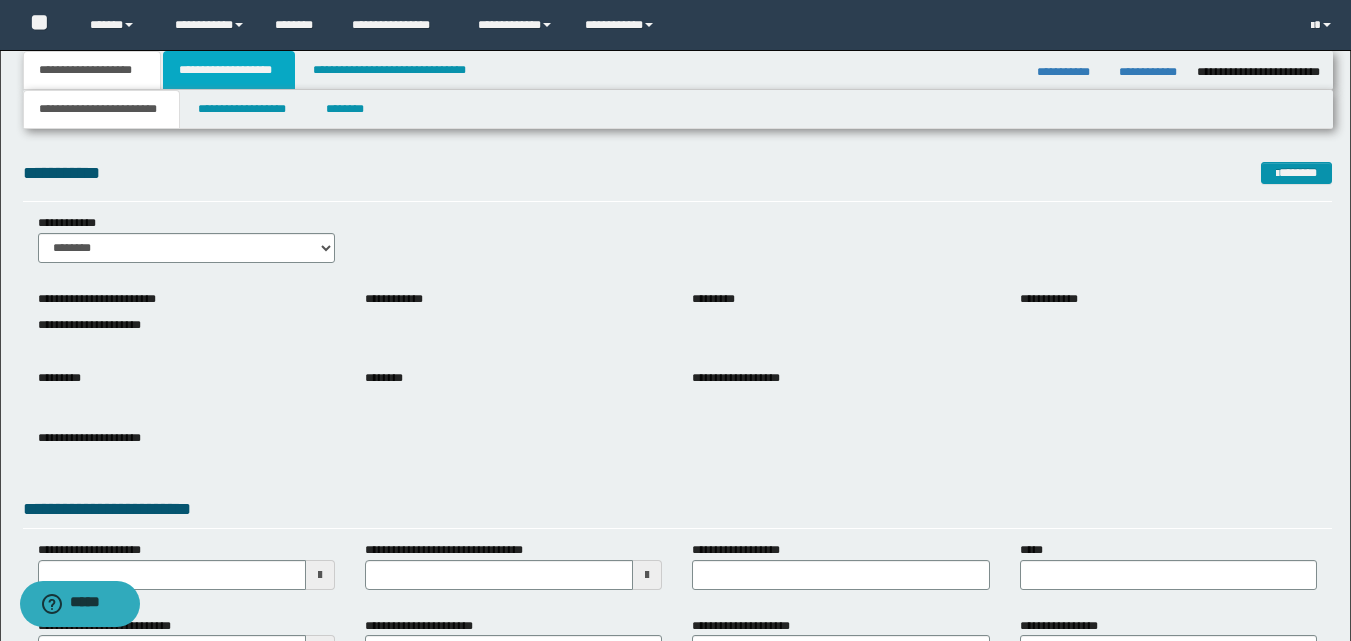 drag, startPoint x: 210, startPoint y: 79, endPoint x: 225, endPoint y: 91, distance: 19.209373 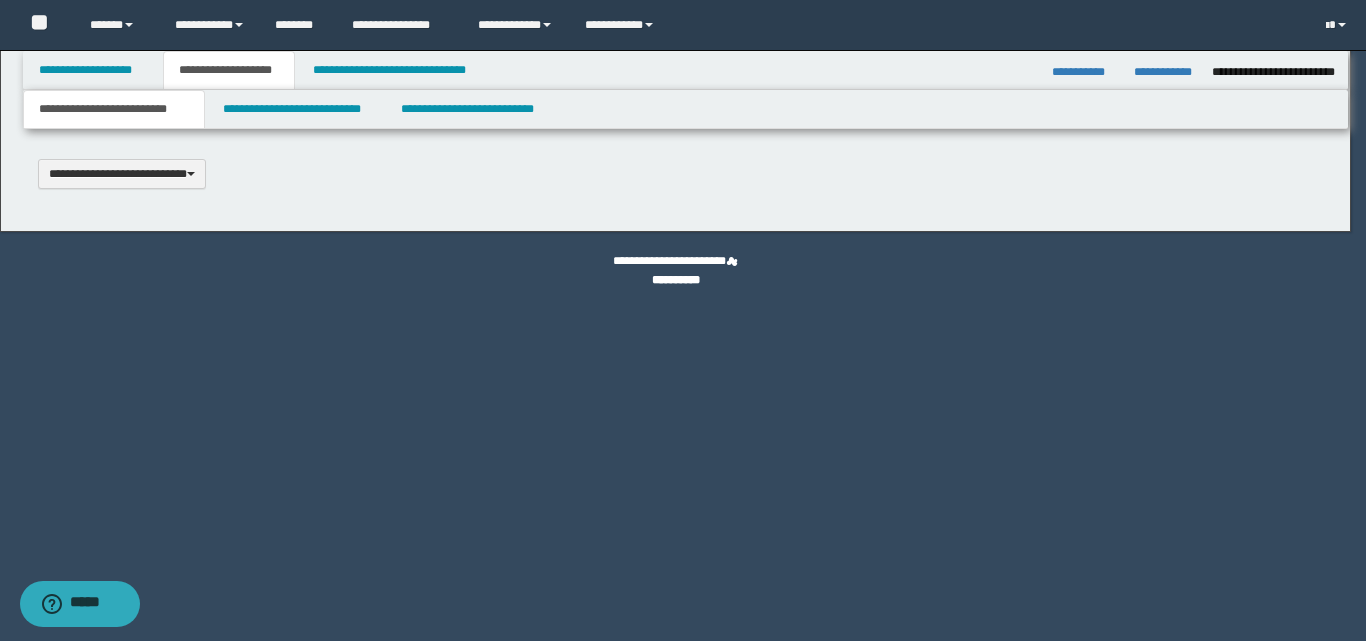 type 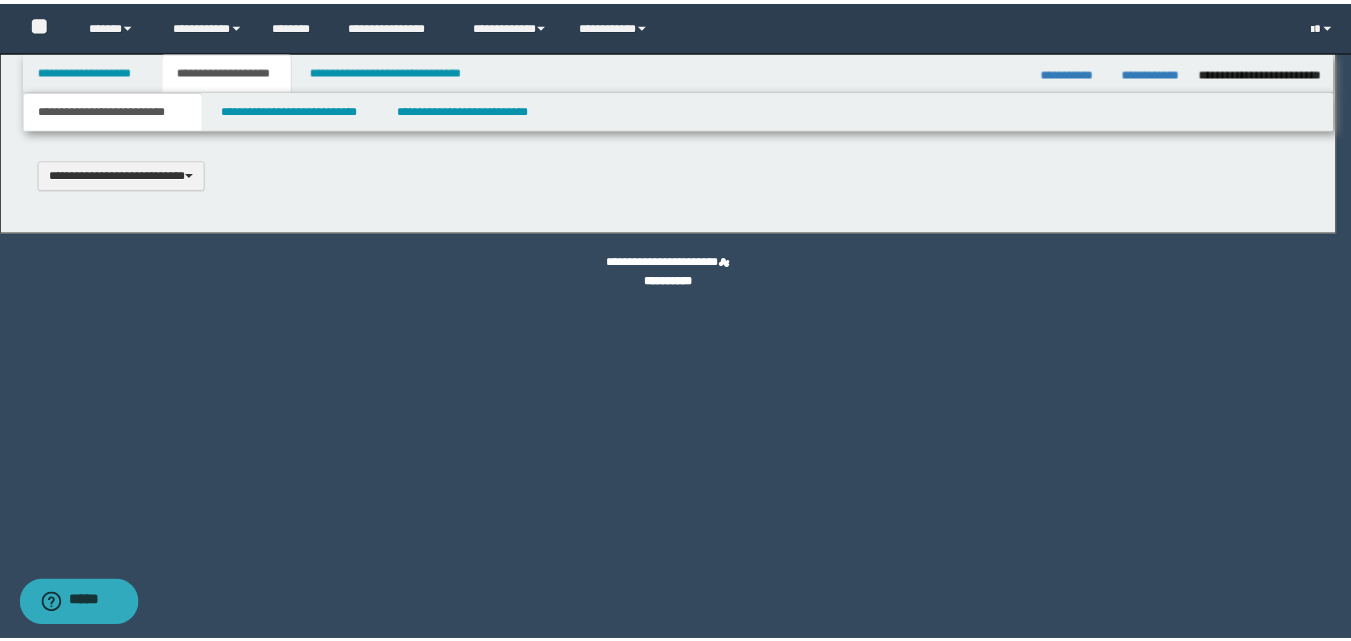 scroll, scrollTop: 0, scrollLeft: 0, axis: both 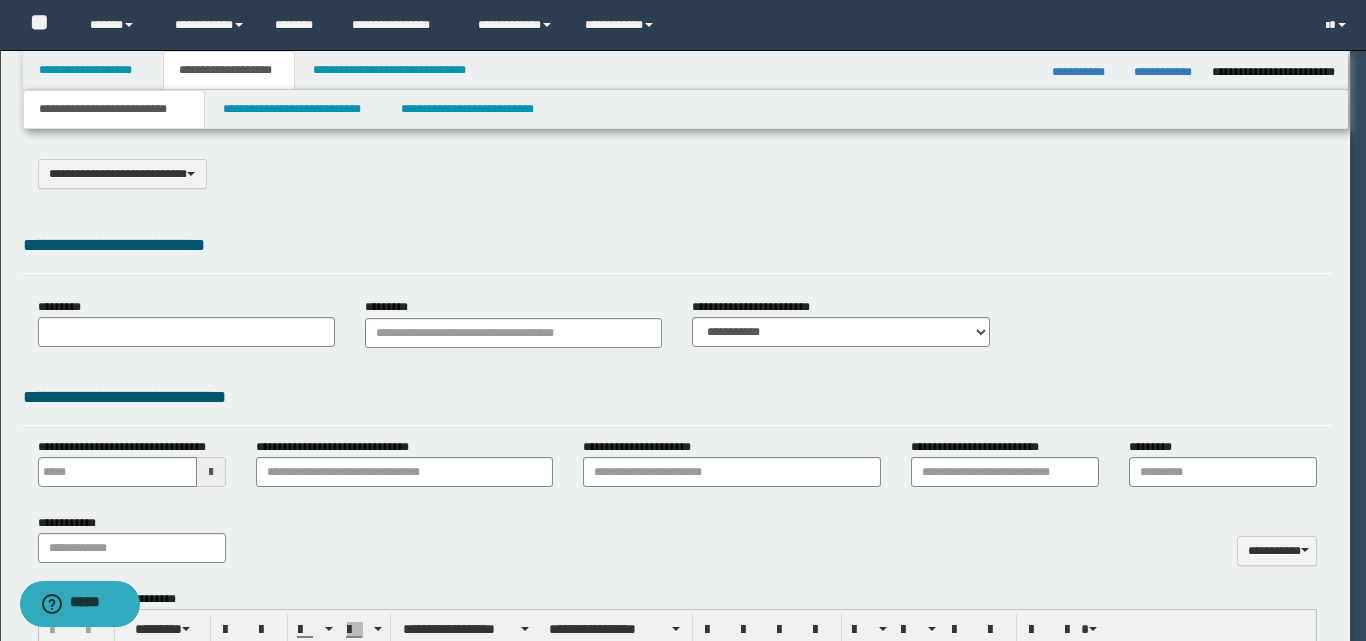 type on "**********" 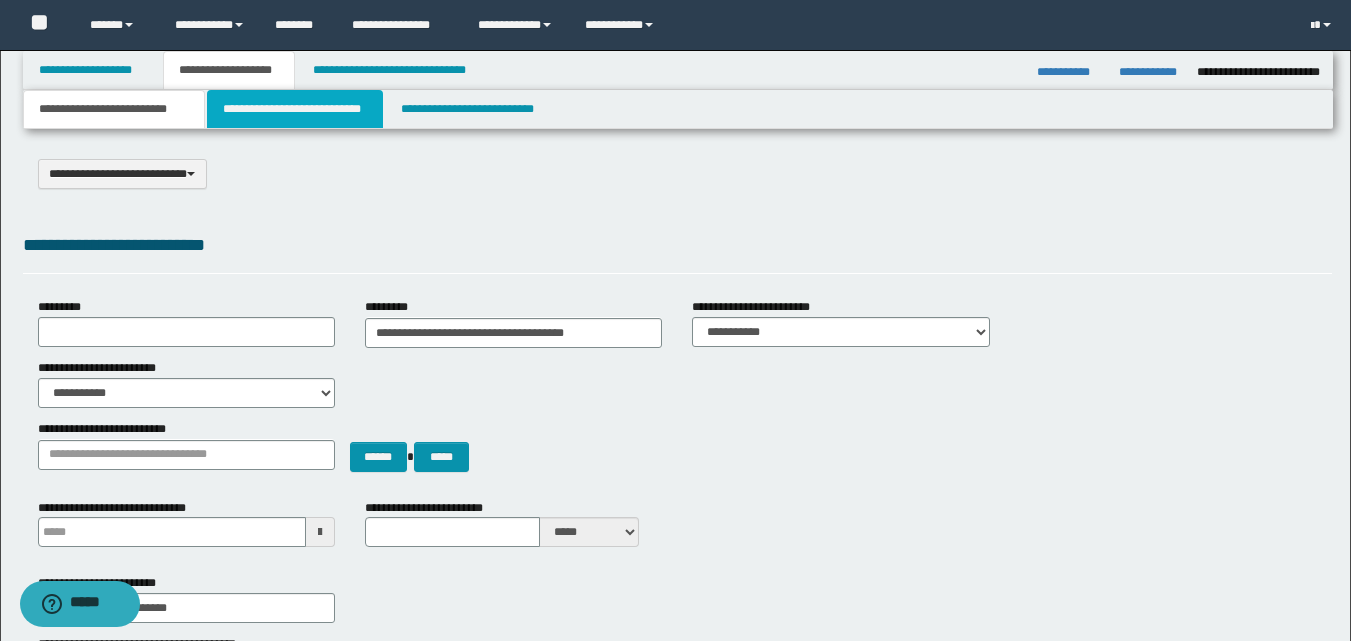 click on "**********" at bounding box center [295, 109] 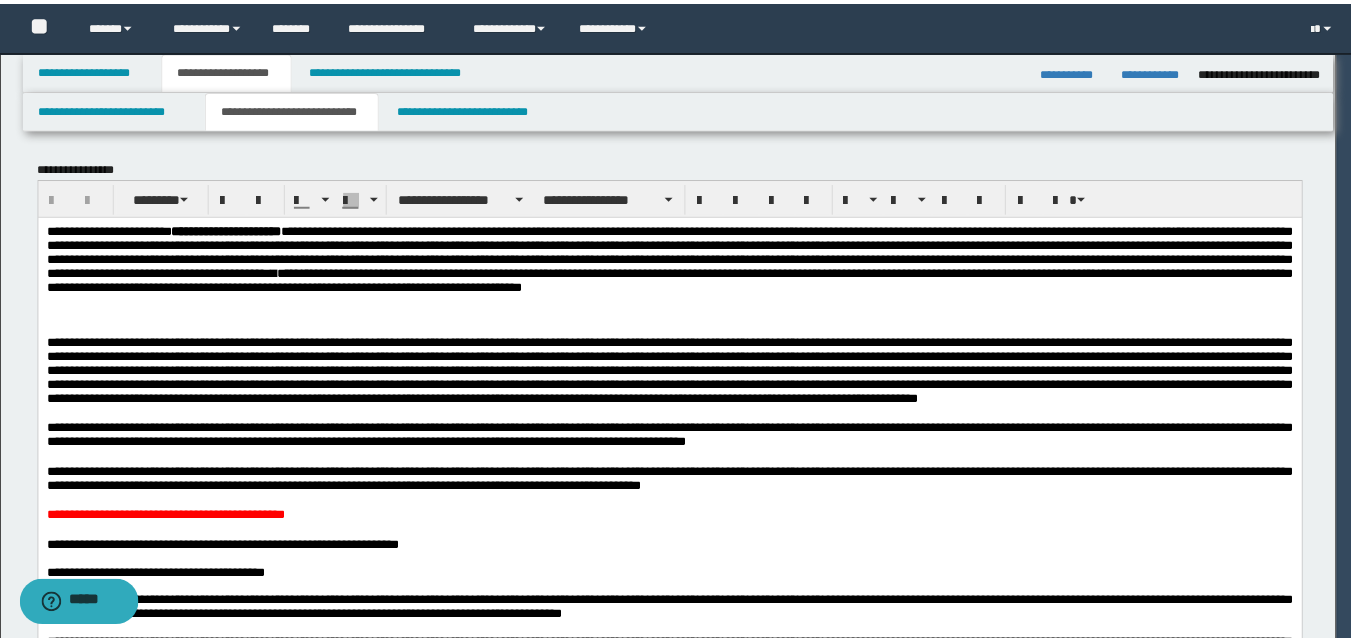 scroll, scrollTop: 0, scrollLeft: 0, axis: both 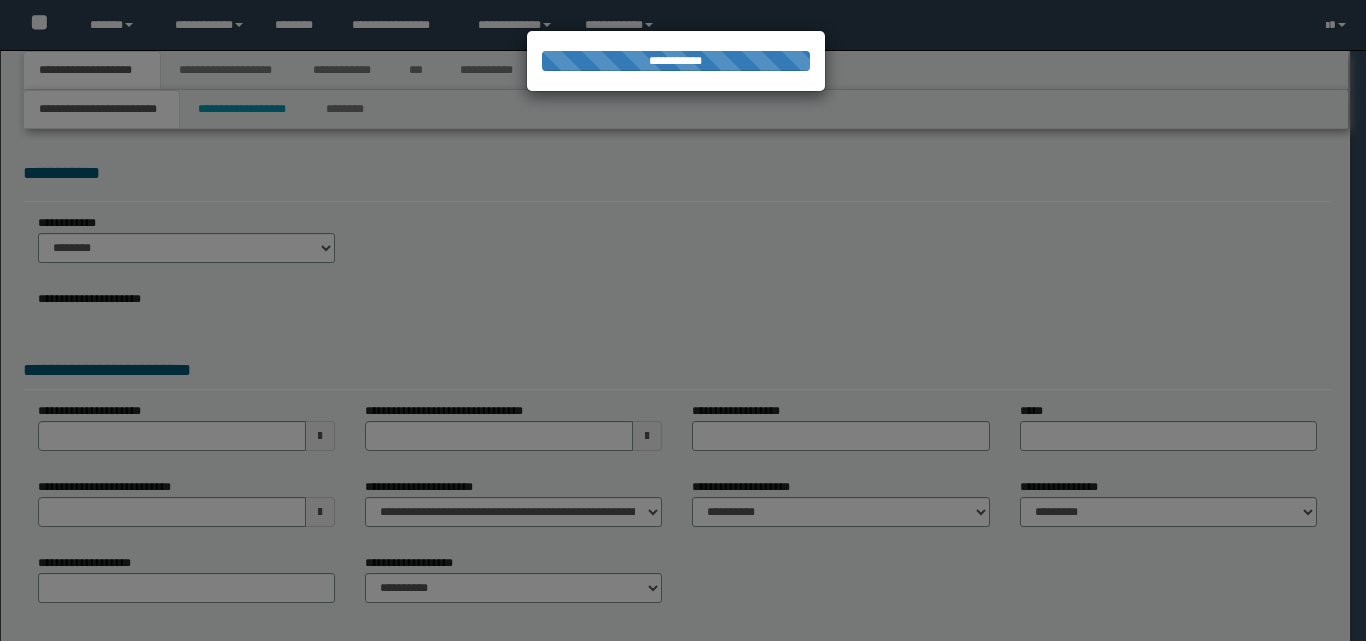 select on "**" 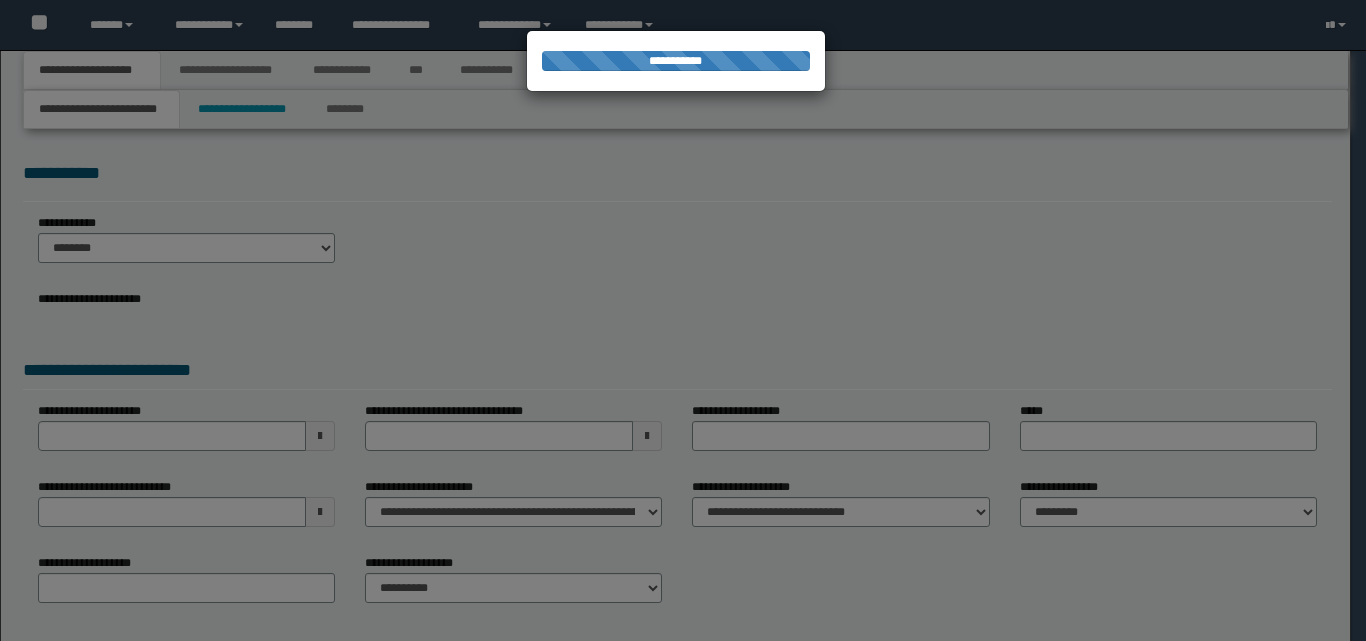 scroll, scrollTop: 0, scrollLeft: 0, axis: both 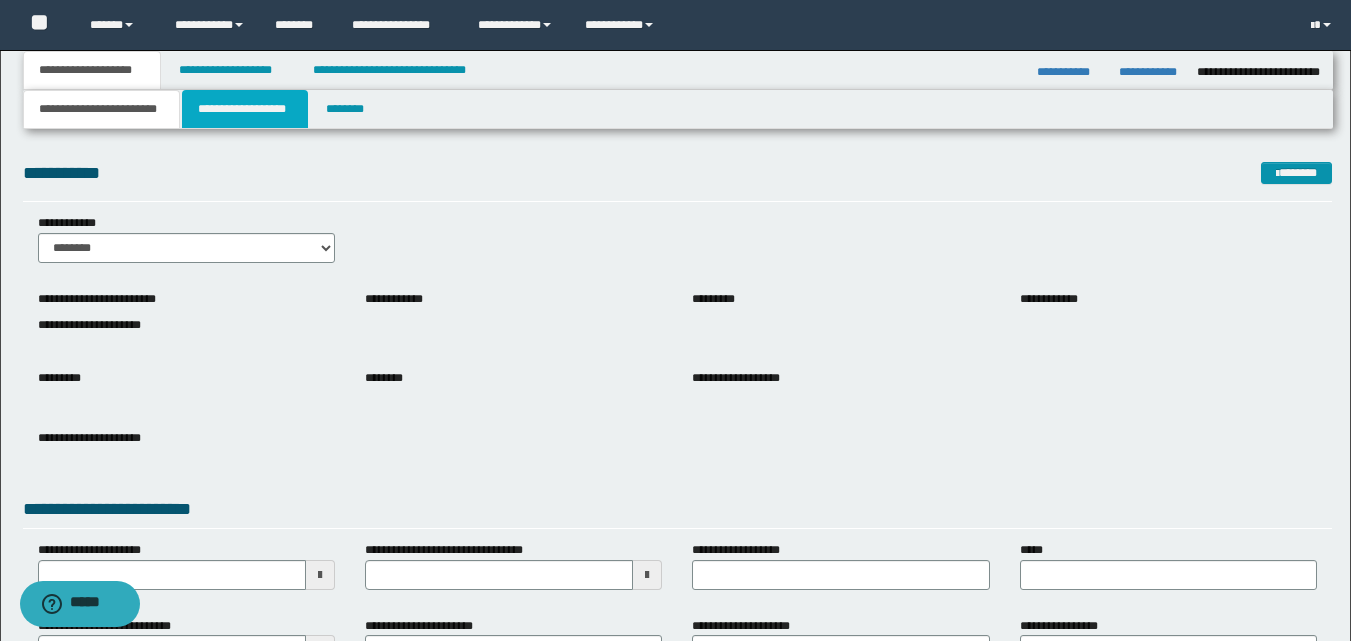 click on "**********" at bounding box center (245, 109) 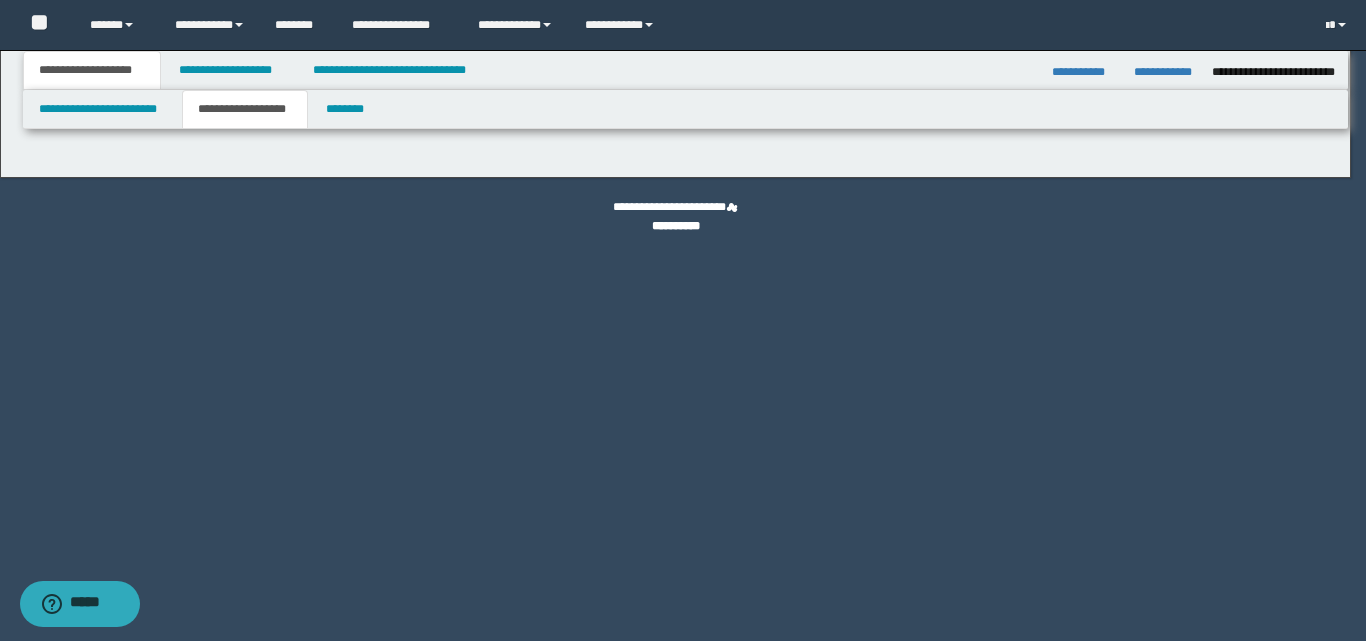 type on "**********" 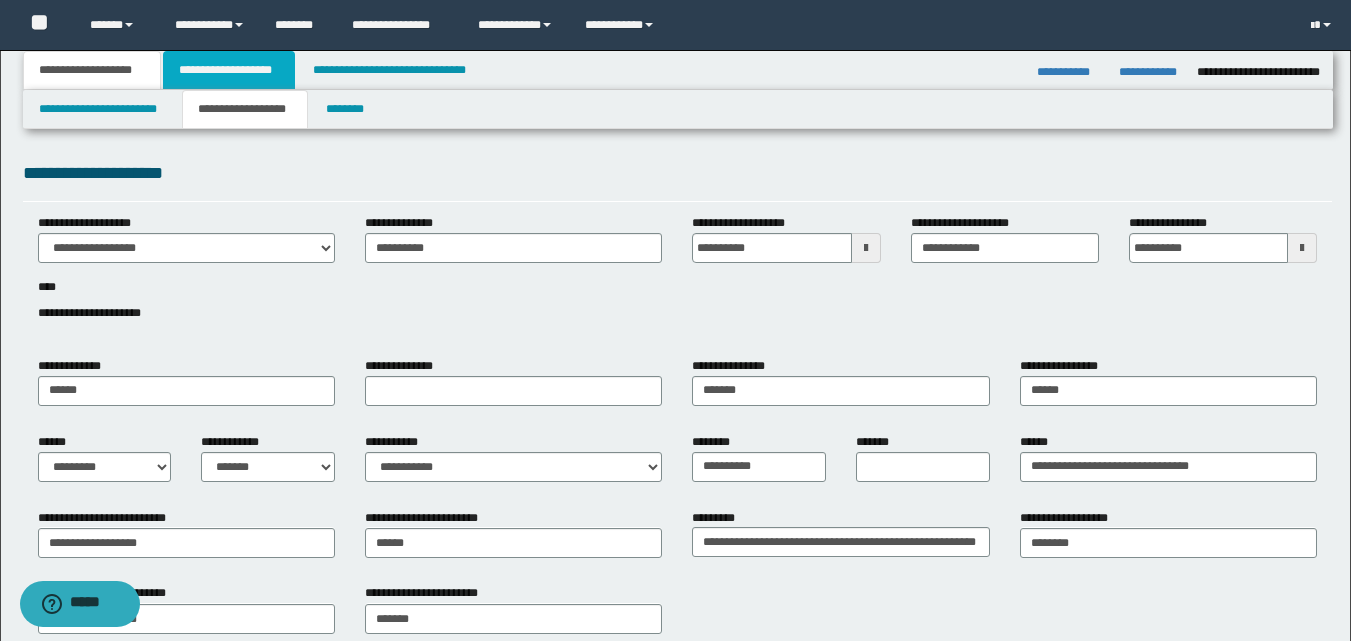 click on "**********" at bounding box center [229, 70] 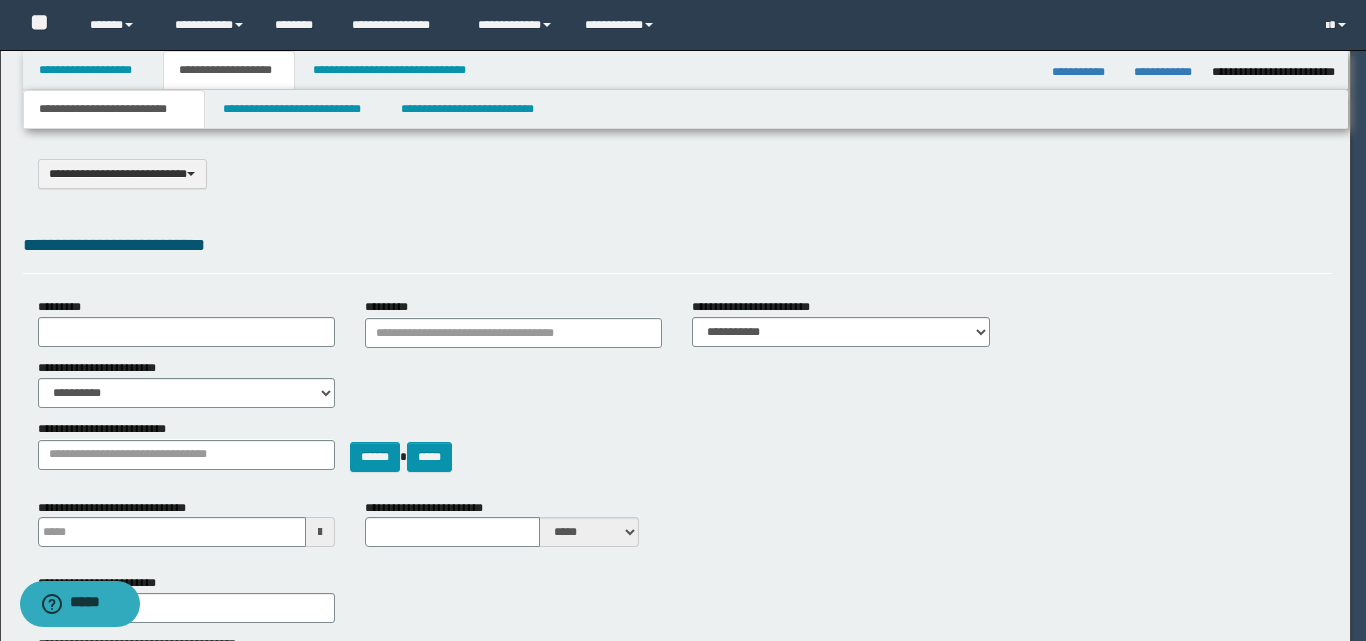 type on "**********" 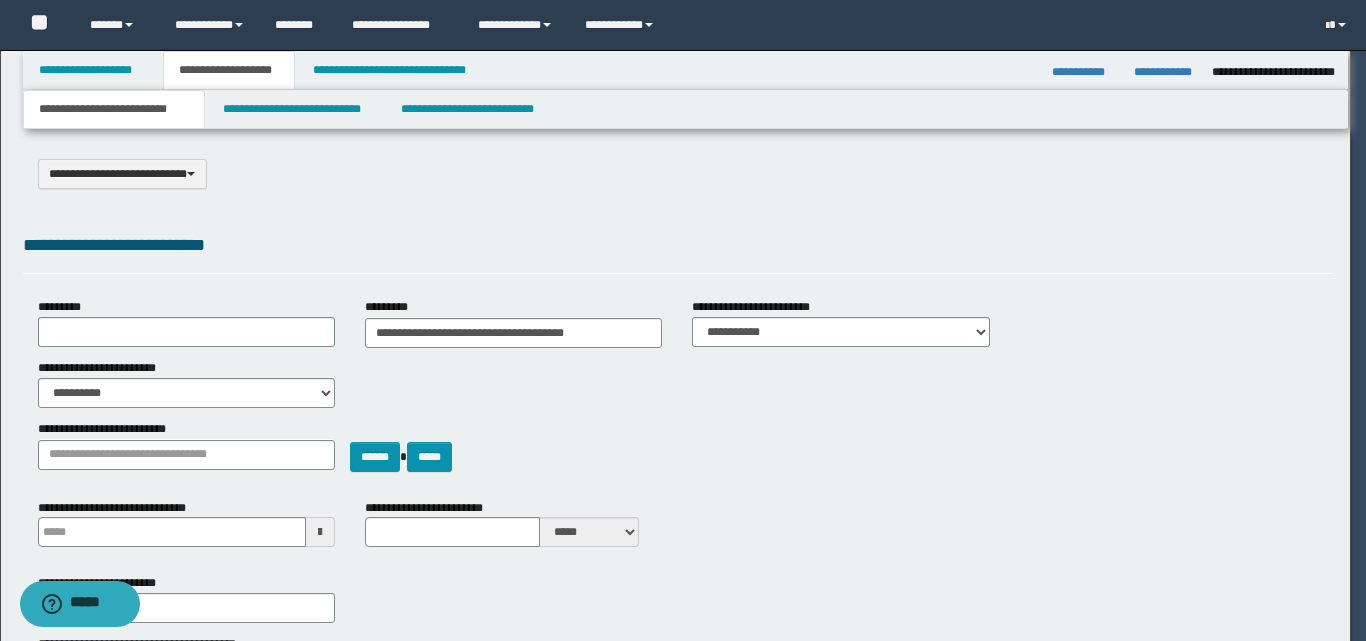 select on "*" 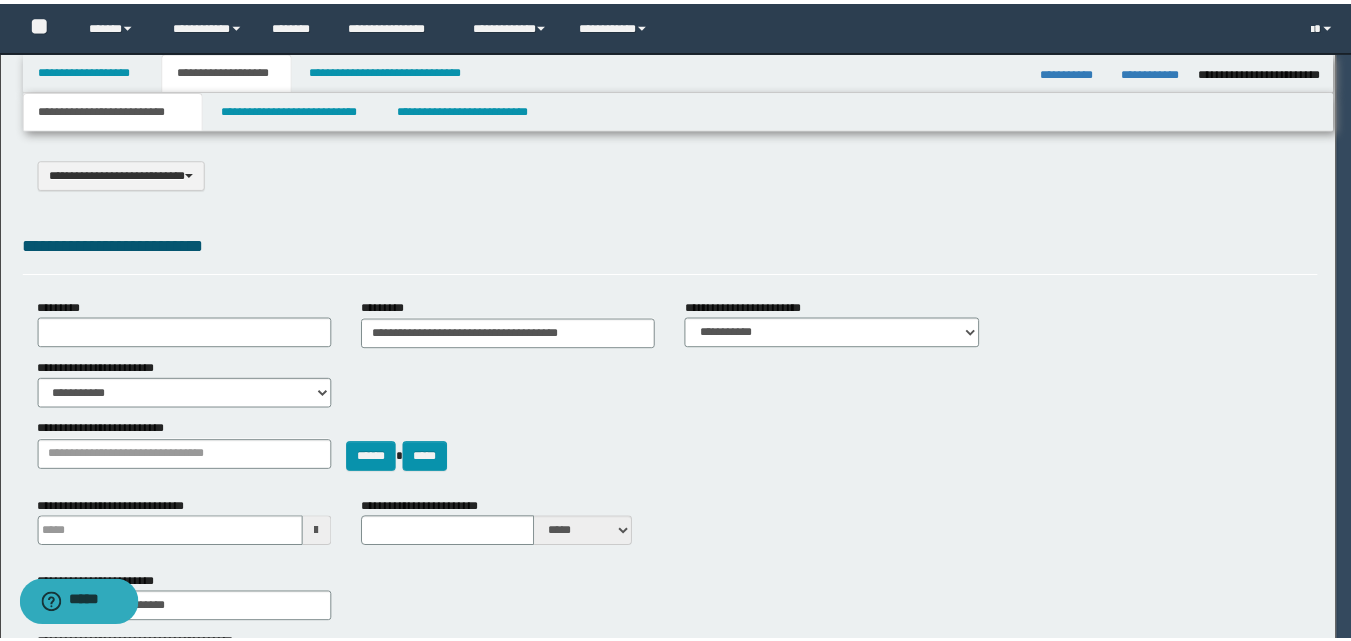 scroll, scrollTop: 0, scrollLeft: 0, axis: both 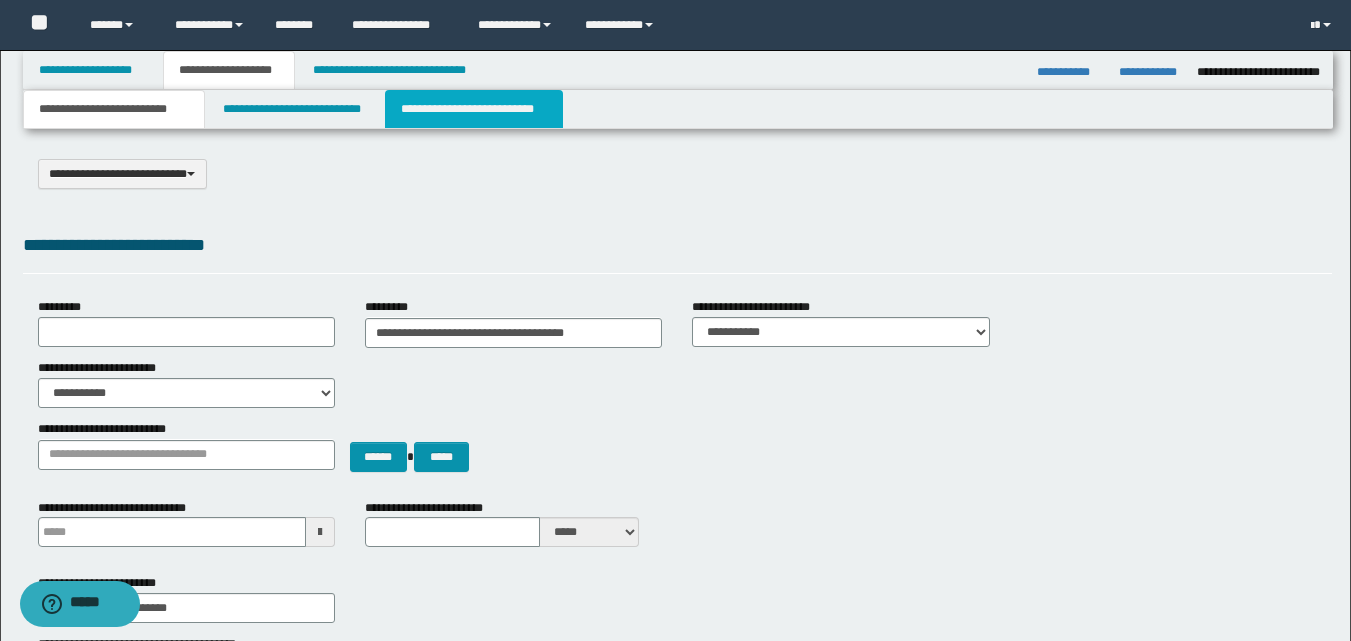 click on "**********" at bounding box center [474, 109] 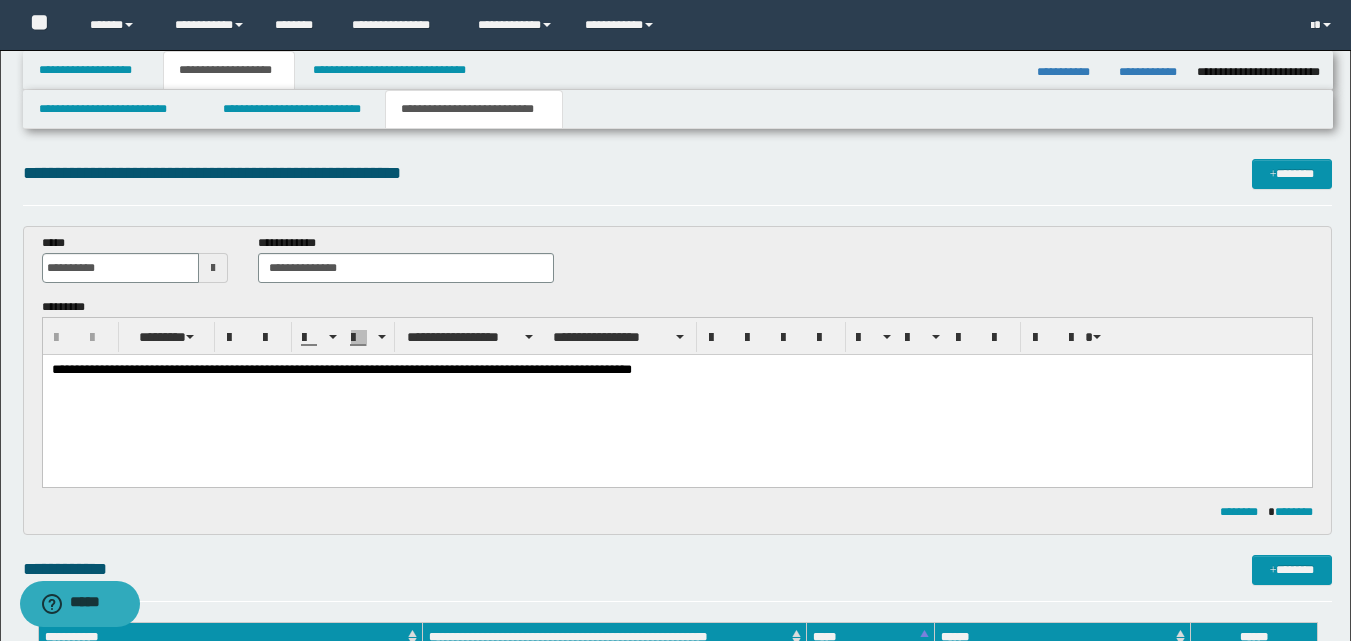 scroll, scrollTop: 0, scrollLeft: 0, axis: both 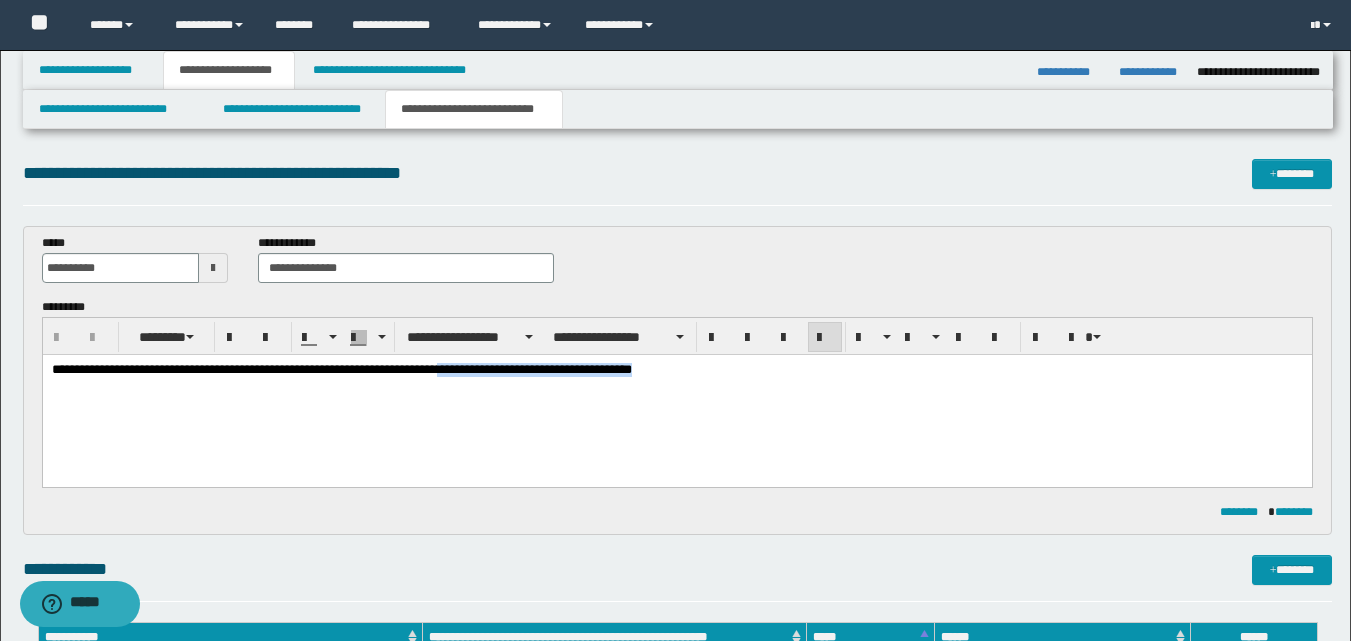 drag, startPoint x: 508, startPoint y: 371, endPoint x: 790, endPoint y: 371, distance: 282 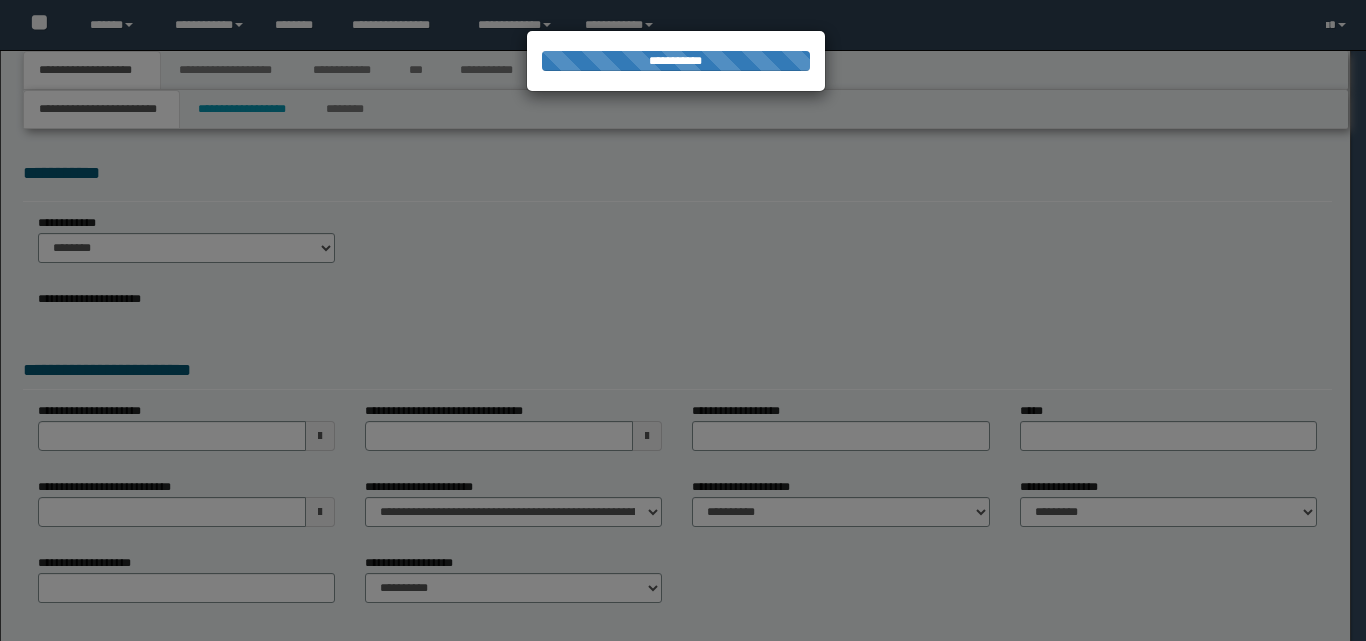 scroll, scrollTop: 0, scrollLeft: 0, axis: both 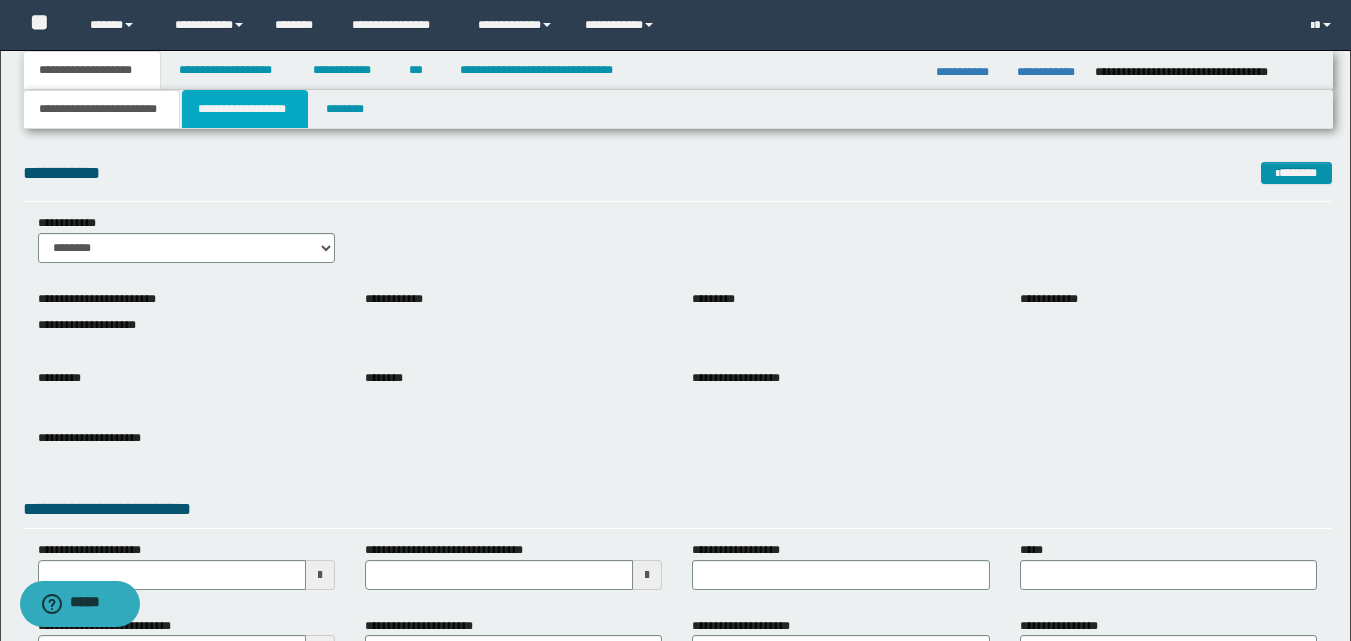 click on "**********" at bounding box center [245, 109] 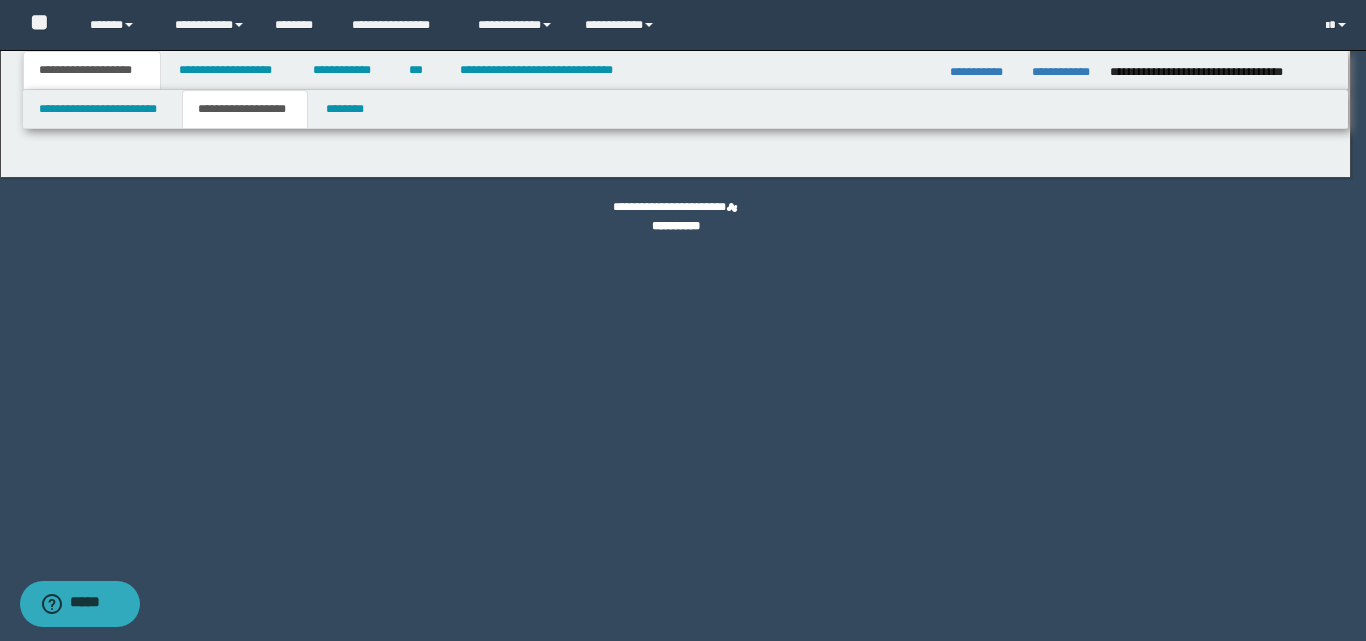 type on "**********" 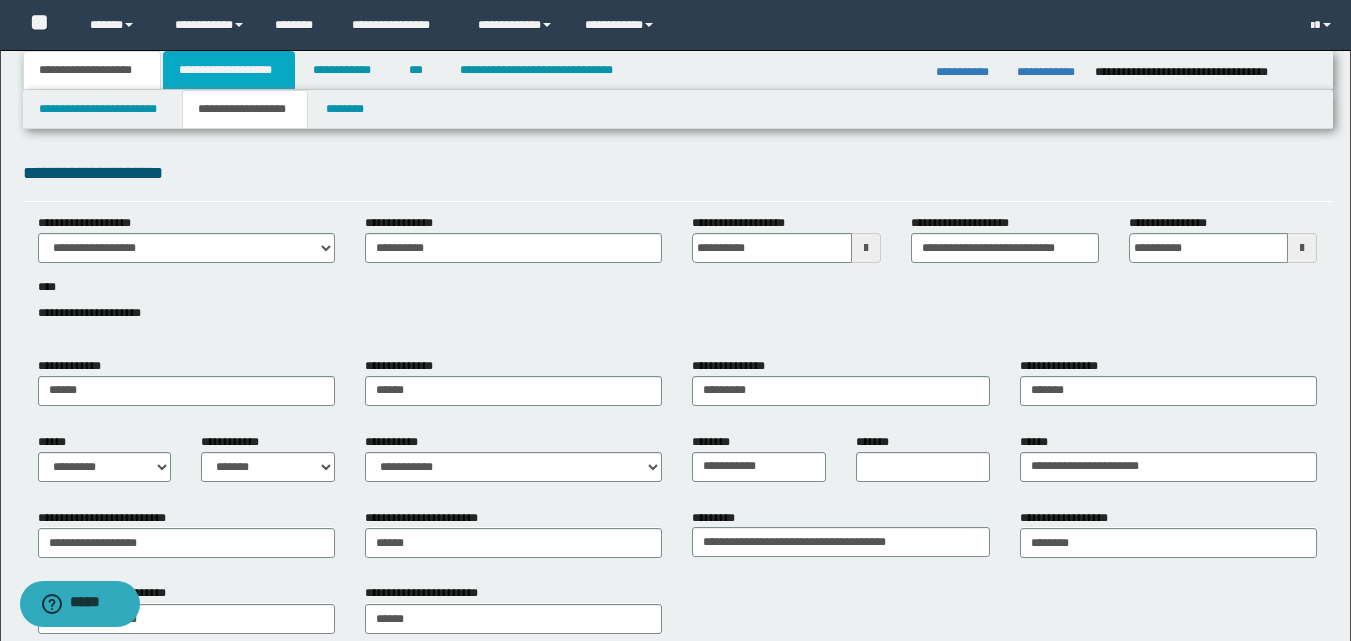 click on "**********" at bounding box center [229, 70] 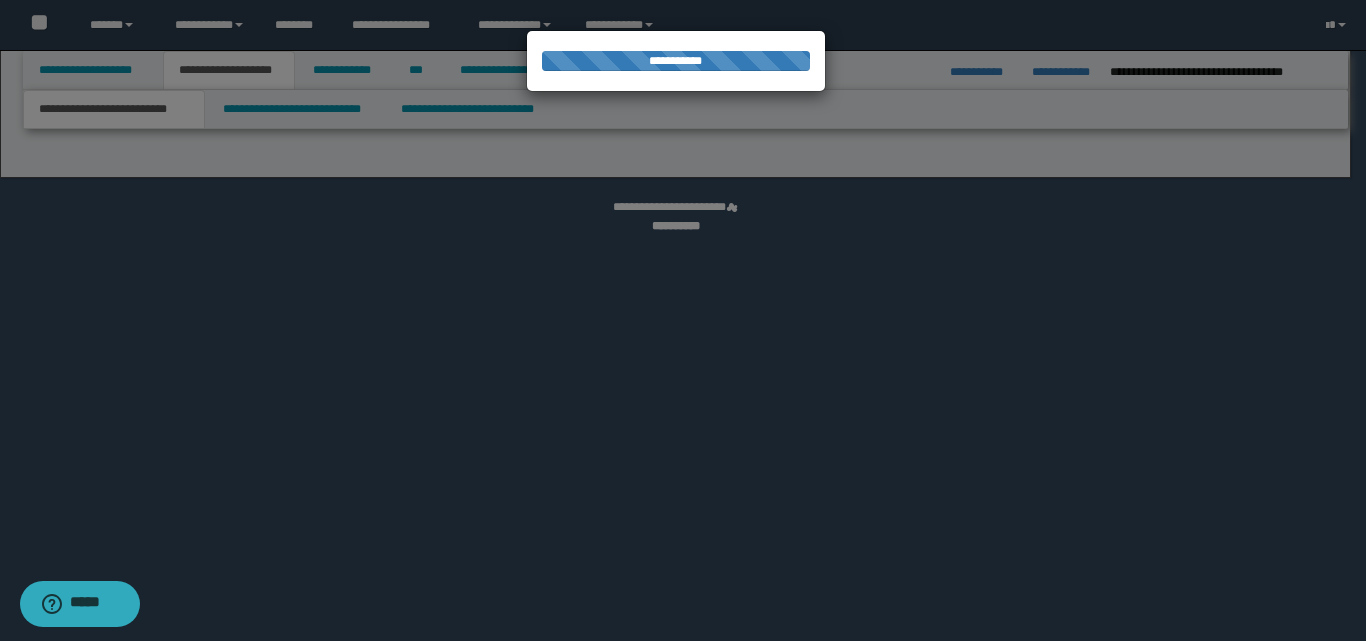 select on "*" 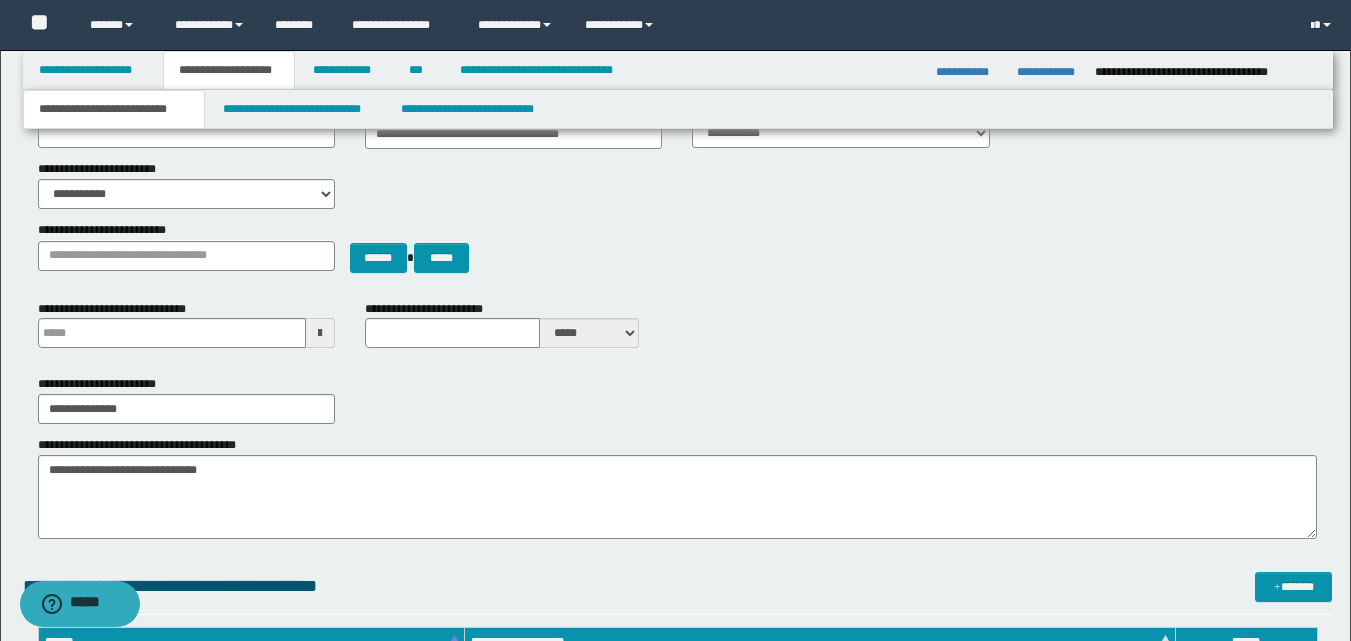 scroll, scrollTop: 200, scrollLeft: 0, axis: vertical 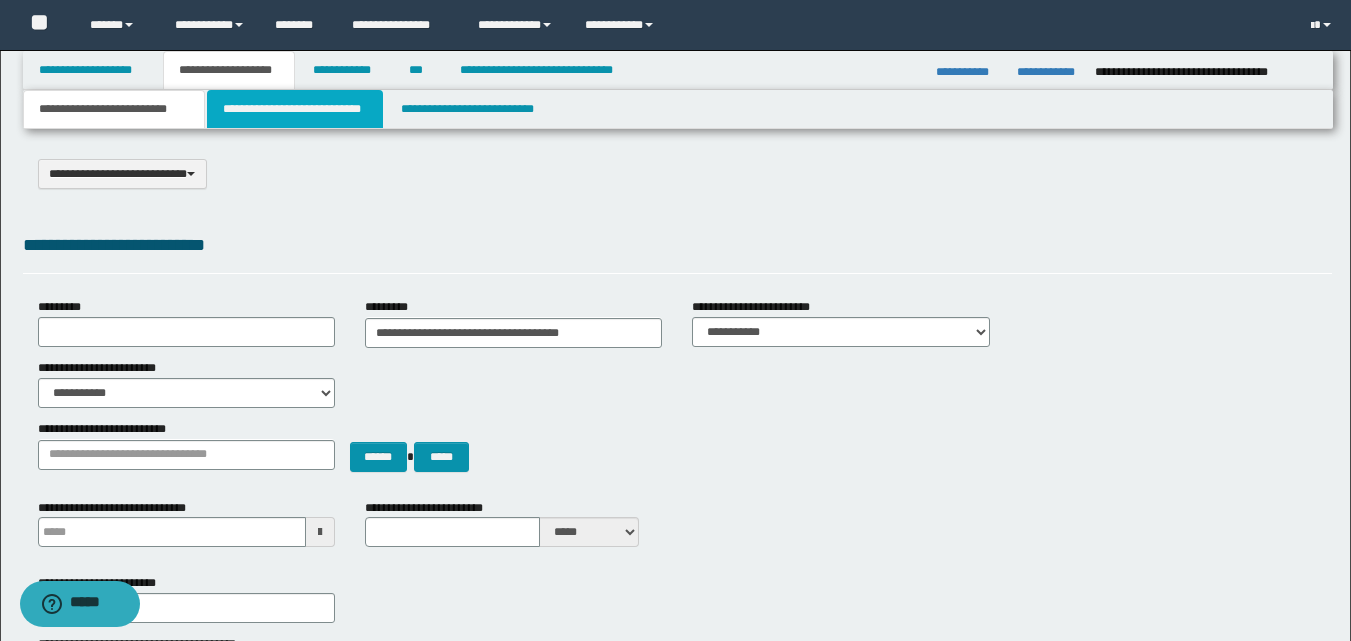 click on "**********" at bounding box center (295, 109) 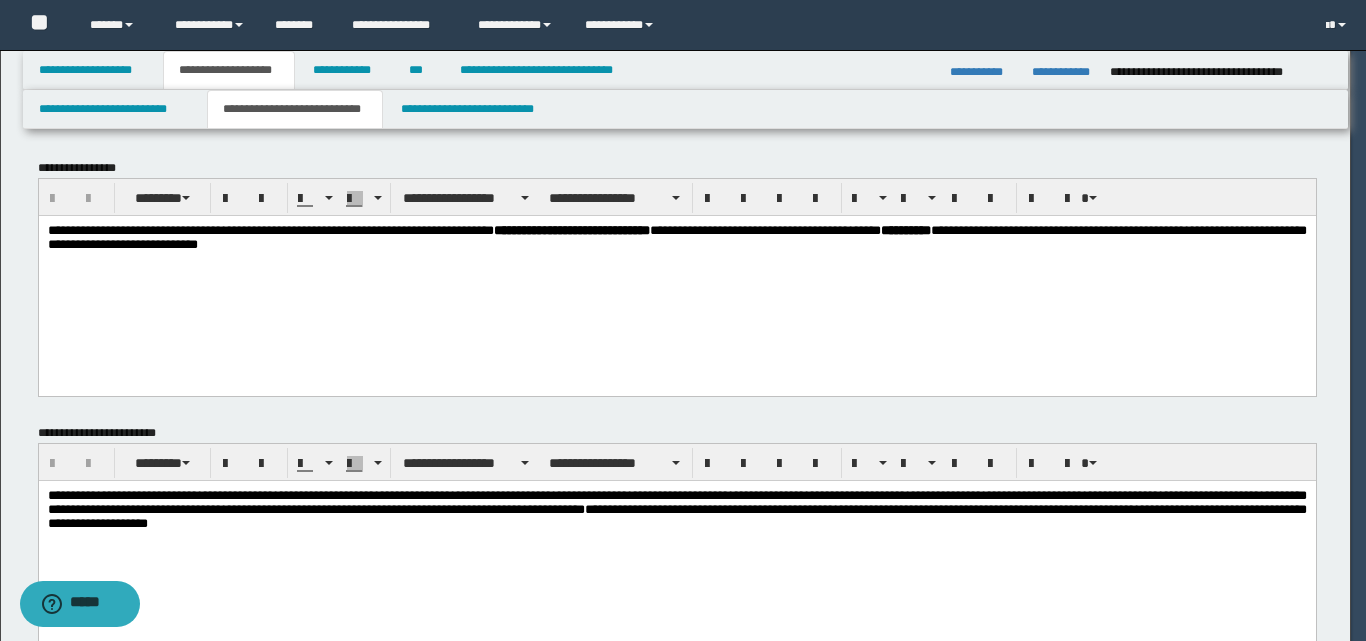 scroll, scrollTop: 0, scrollLeft: 0, axis: both 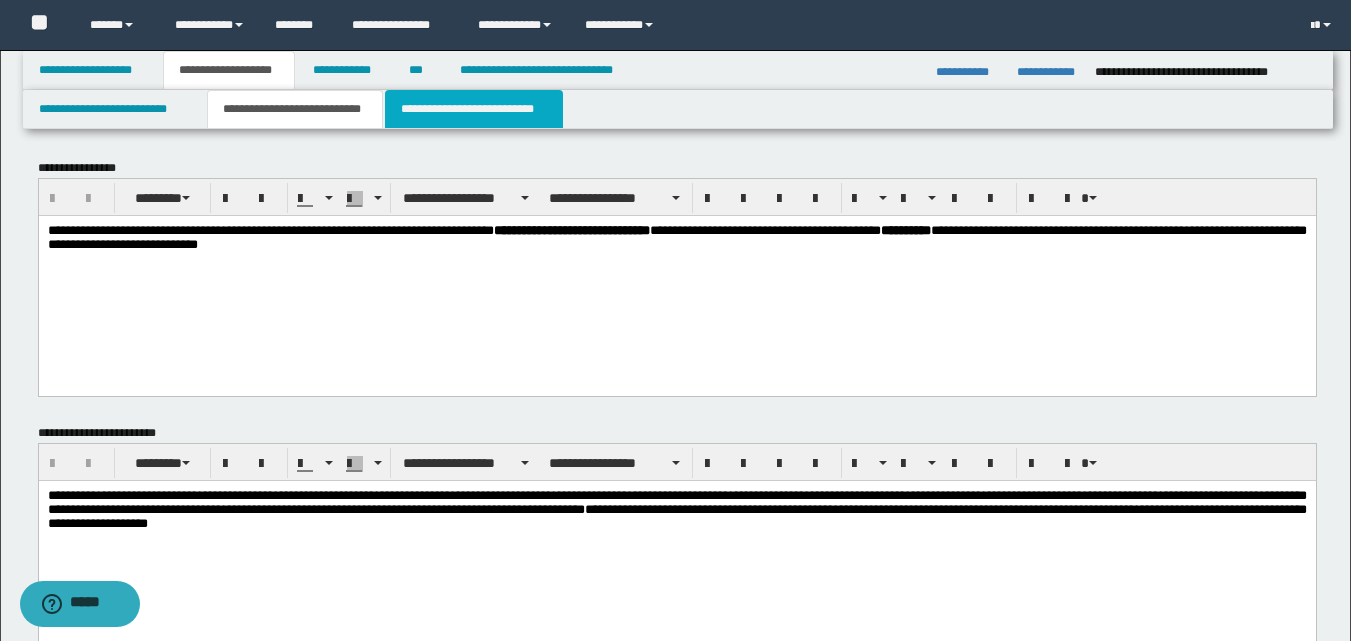 click on "**********" at bounding box center (474, 109) 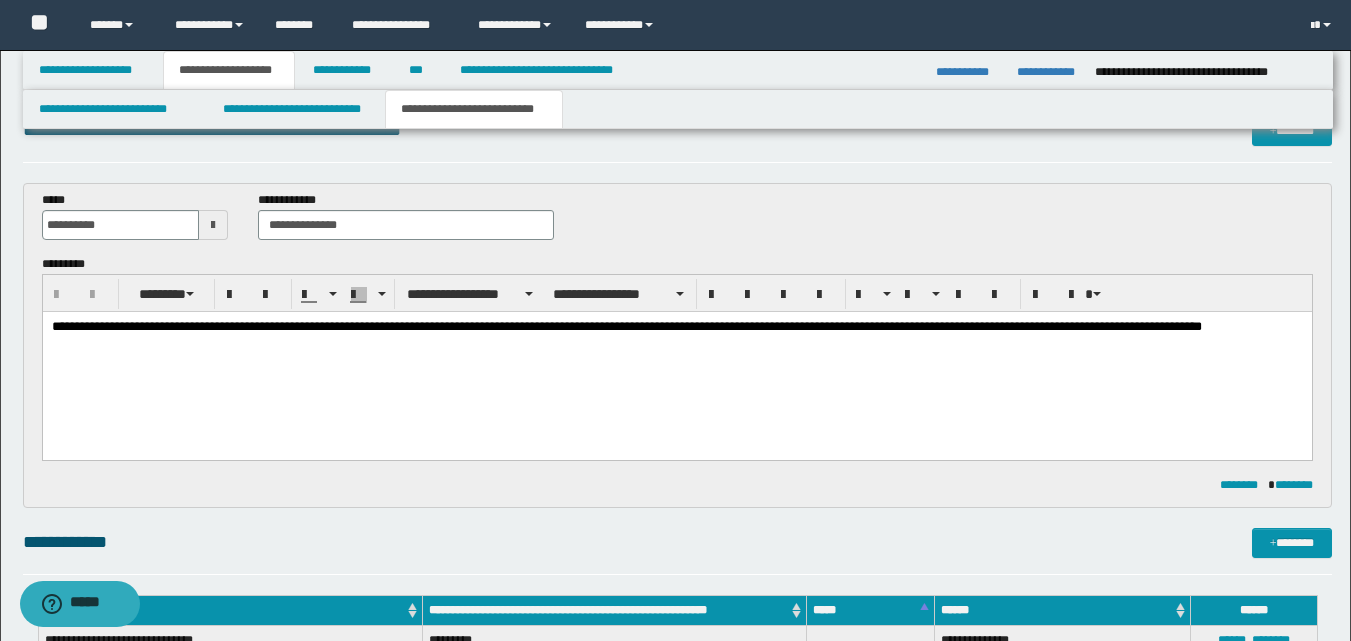 scroll, scrollTop: 0, scrollLeft: 0, axis: both 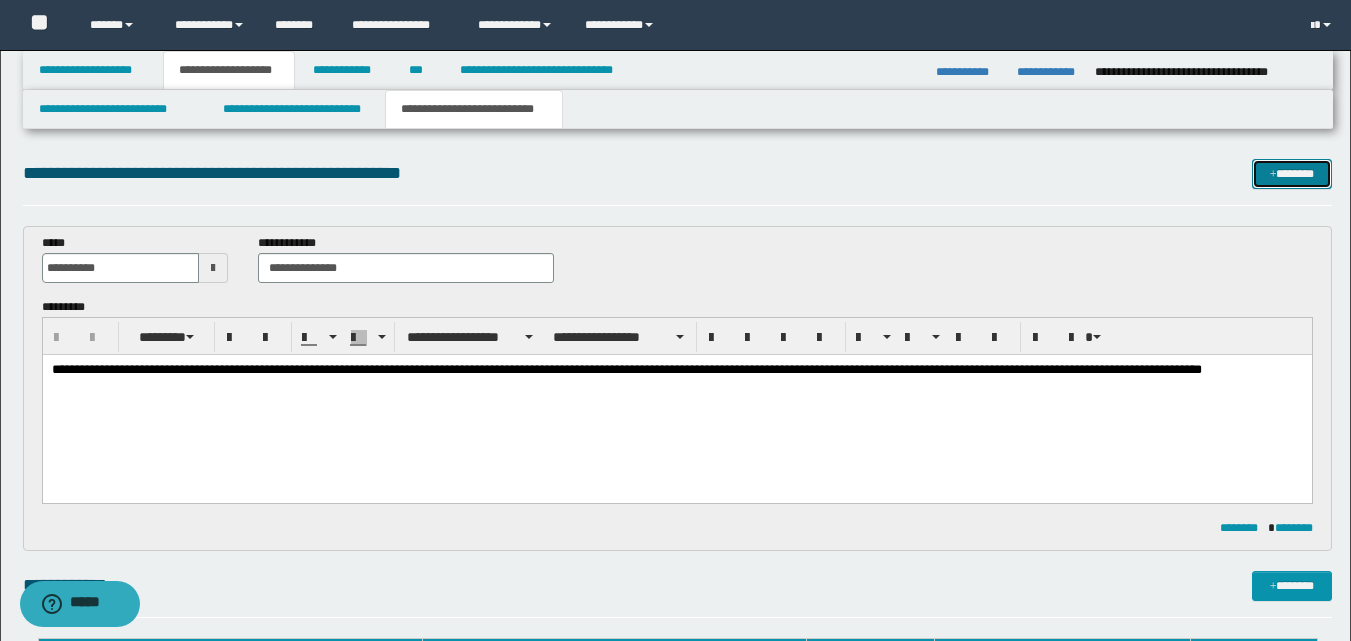 click on "*******" at bounding box center [1292, 174] 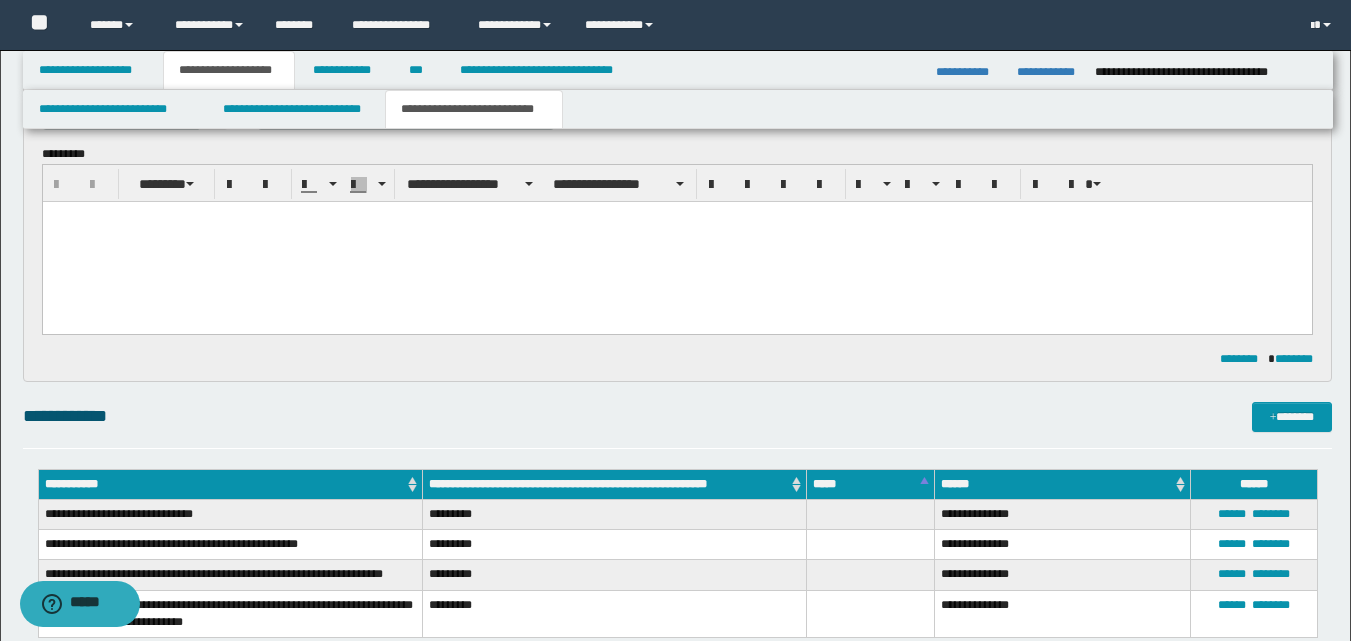 scroll, scrollTop: 0, scrollLeft: 0, axis: both 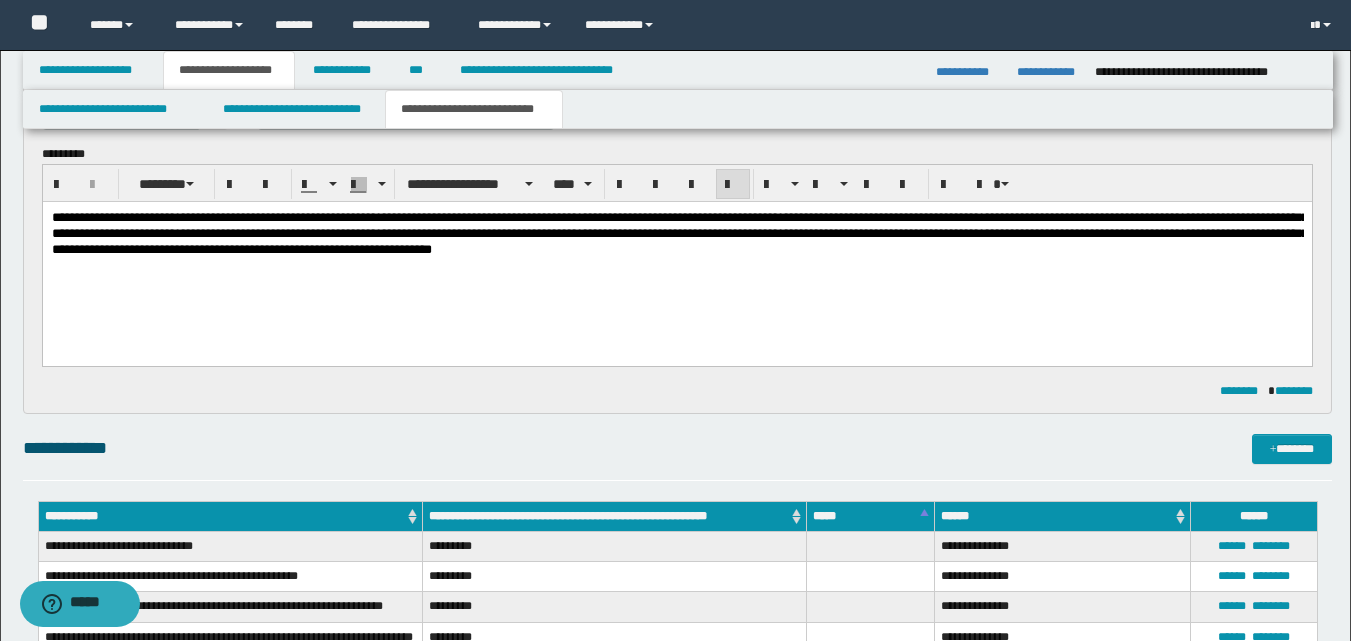 click on "**********" at bounding box center [679, 232] 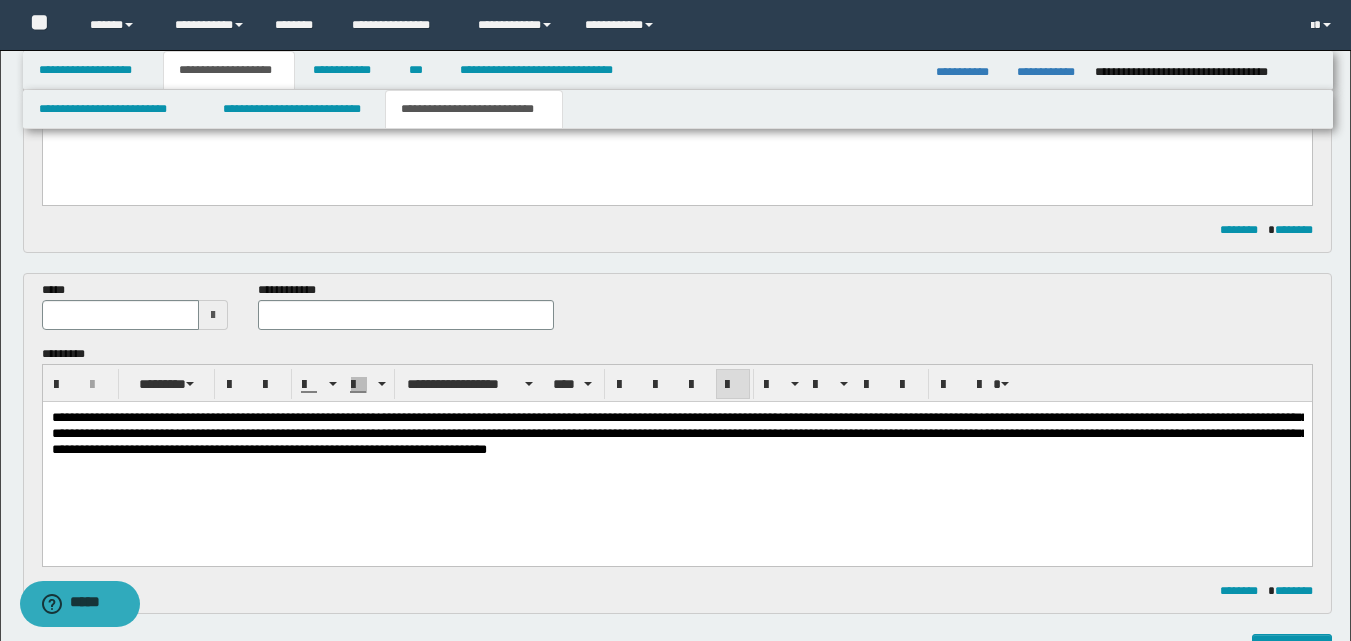 scroll, scrollTop: 300, scrollLeft: 0, axis: vertical 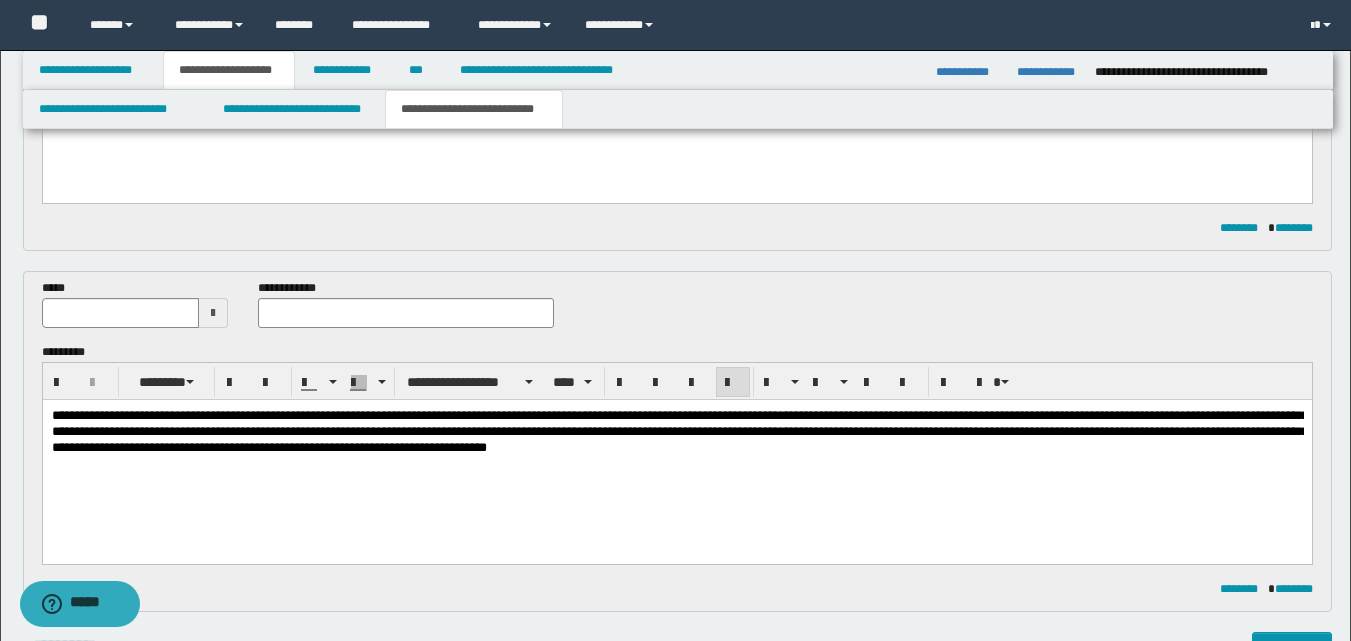 click at bounding box center [213, 313] 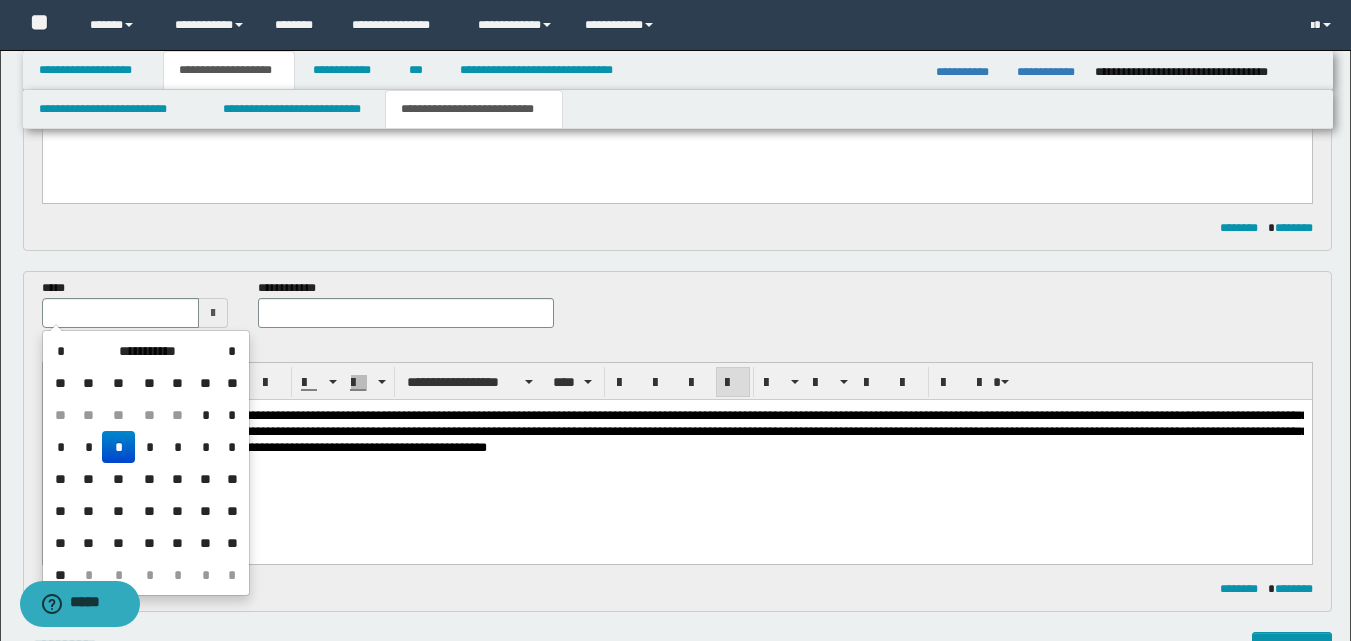 click on "*" at bounding box center [206, 415] 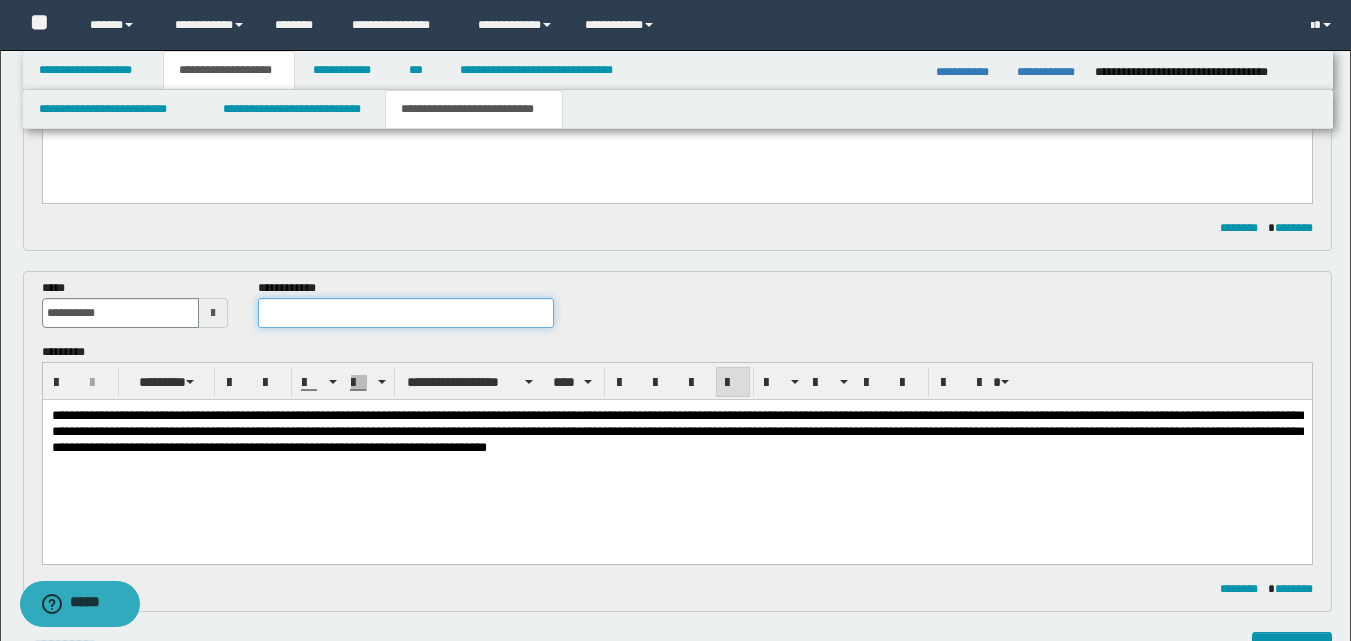 click at bounding box center [405, 313] 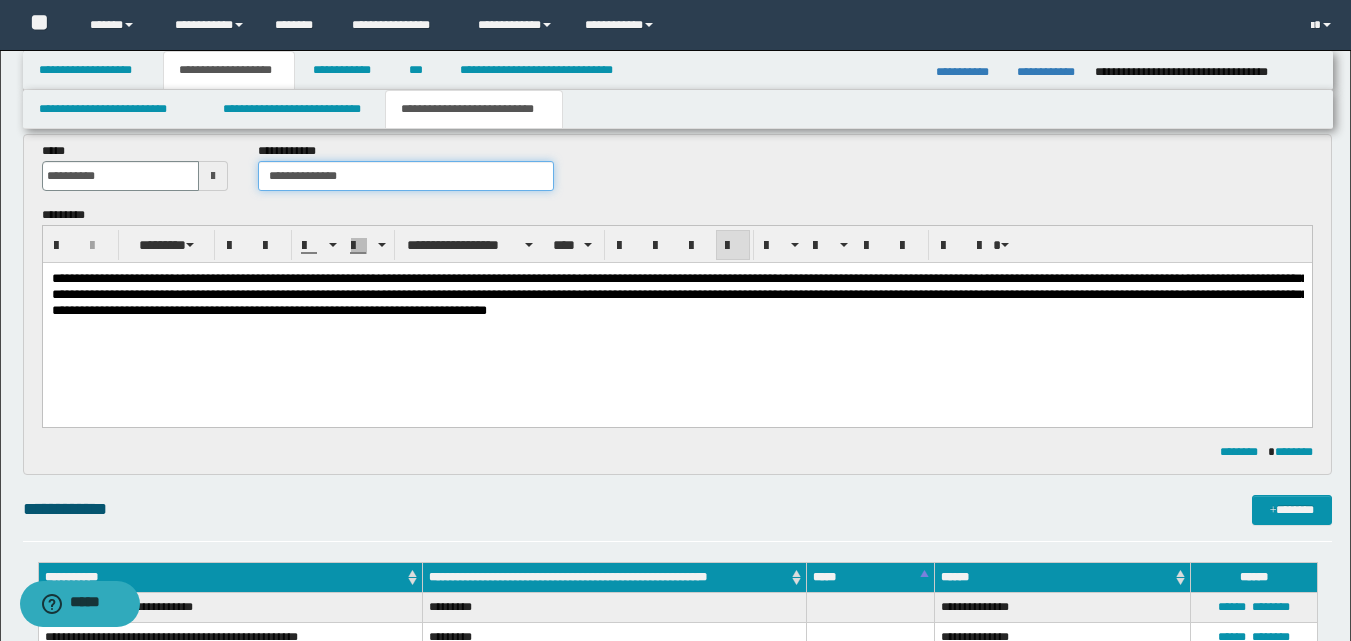 scroll, scrollTop: 200, scrollLeft: 0, axis: vertical 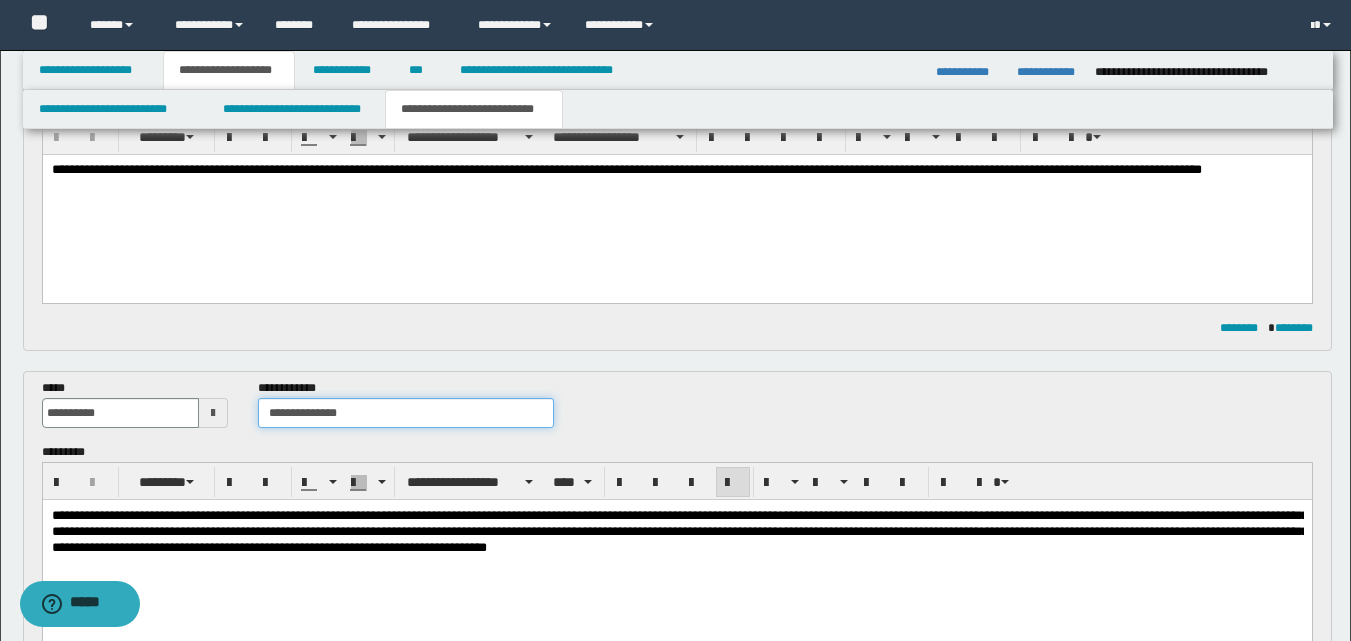 type on "**********" 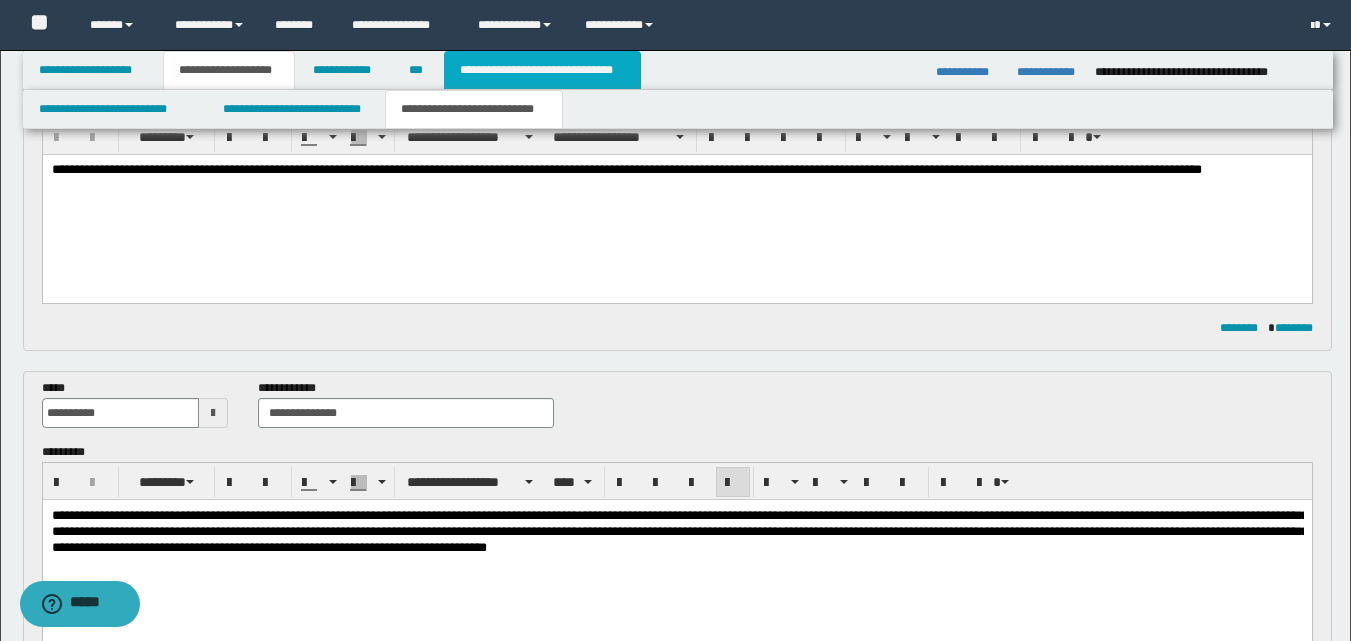 click on "**********" at bounding box center [542, 70] 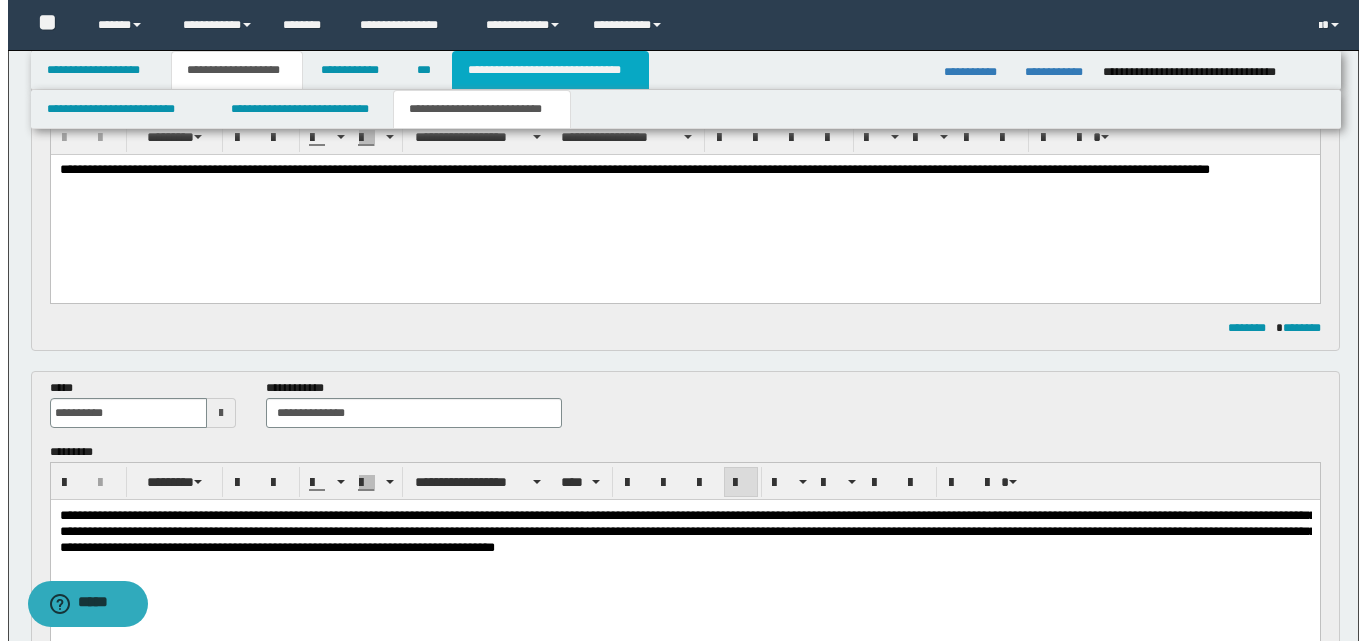 scroll, scrollTop: 0, scrollLeft: 0, axis: both 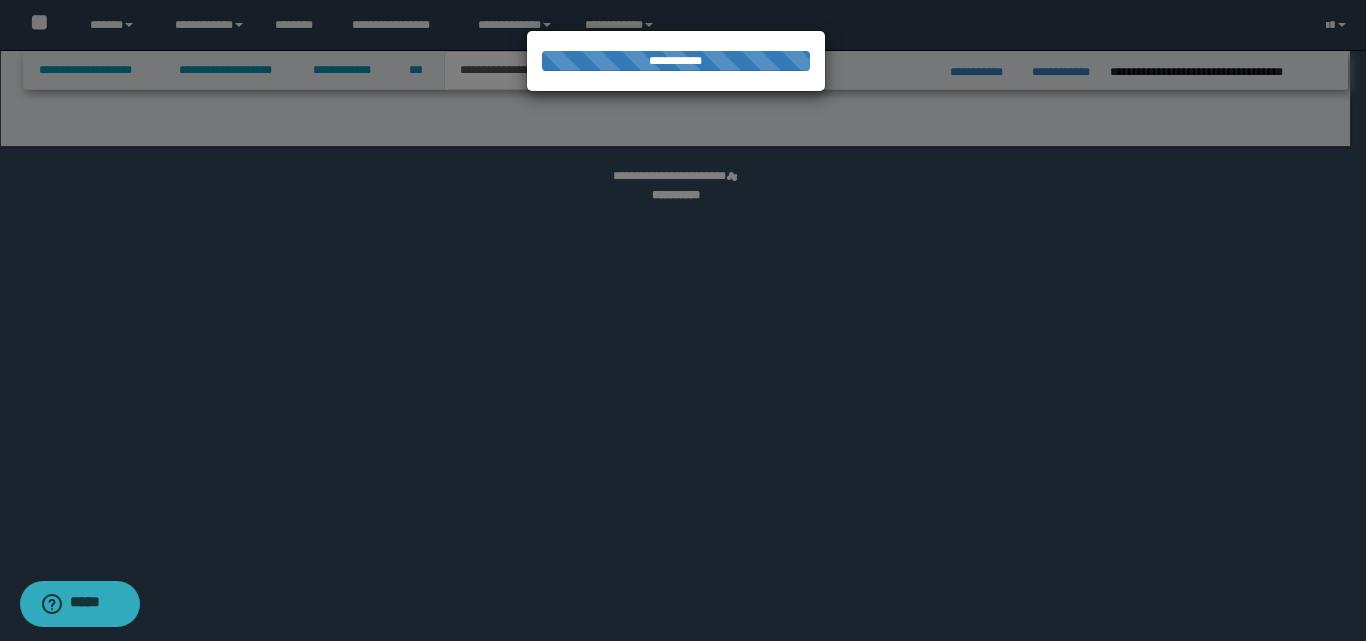 select on "*" 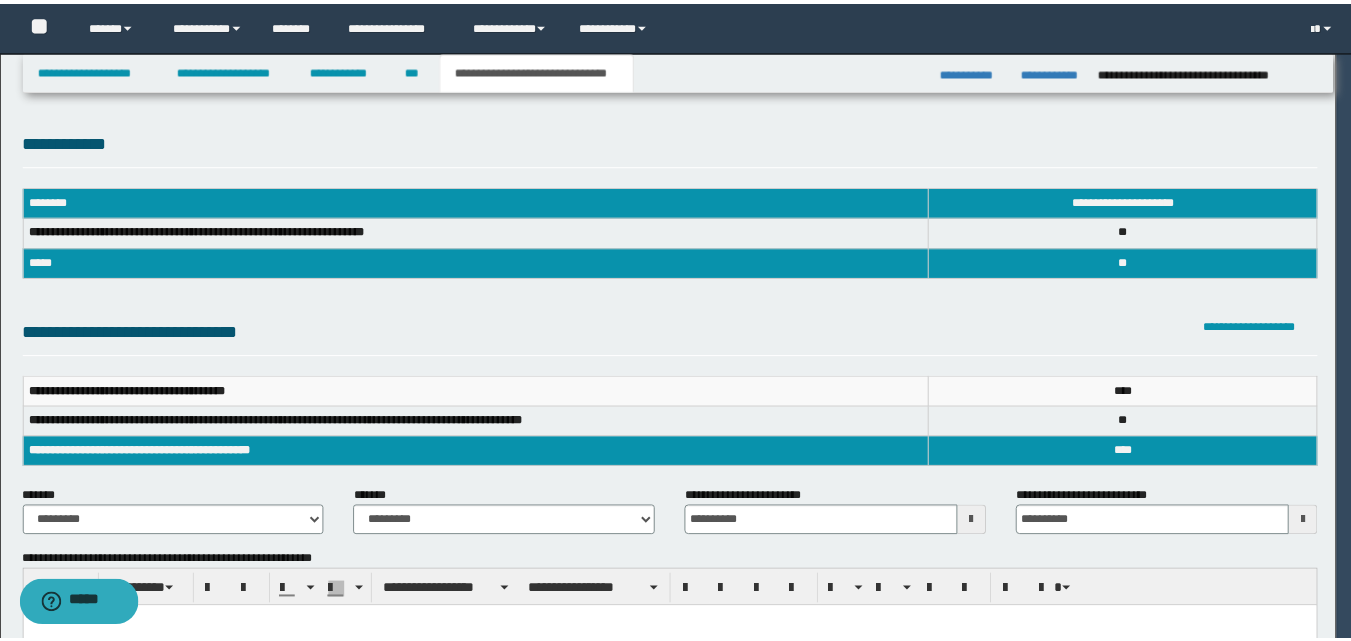 scroll, scrollTop: 0, scrollLeft: 0, axis: both 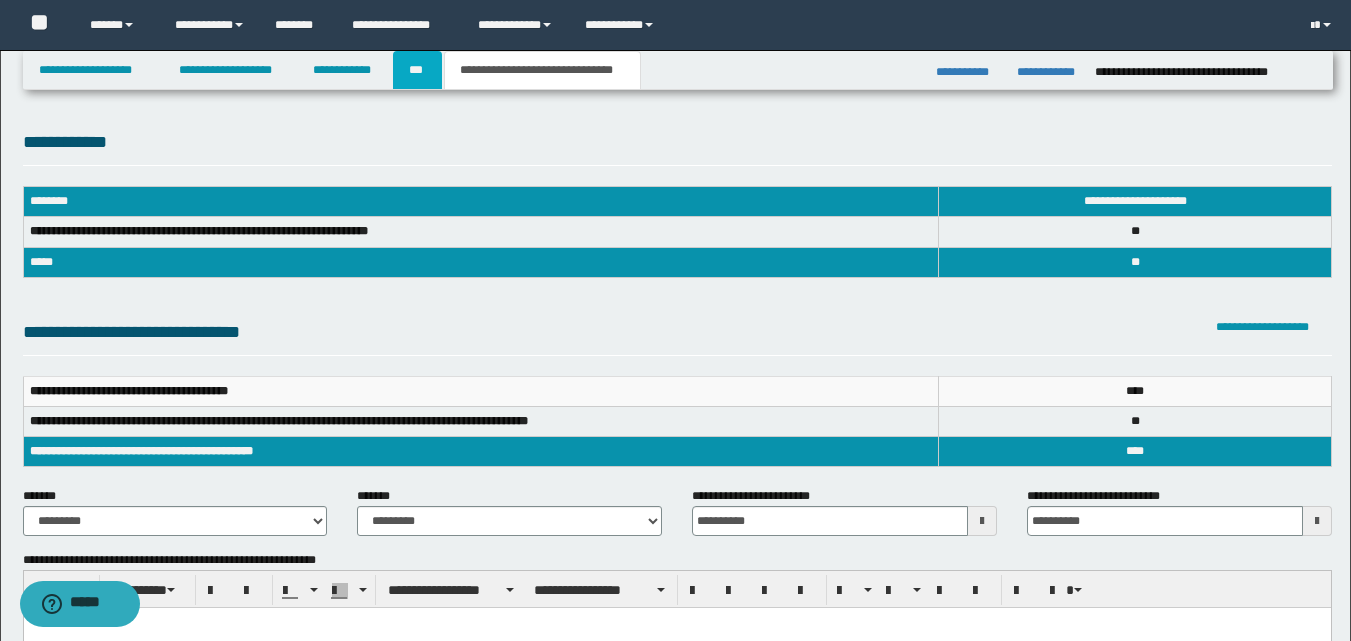 drag, startPoint x: 411, startPoint y: 71, endPoint x: 412, endPoint y: 82, distance: 11.045361 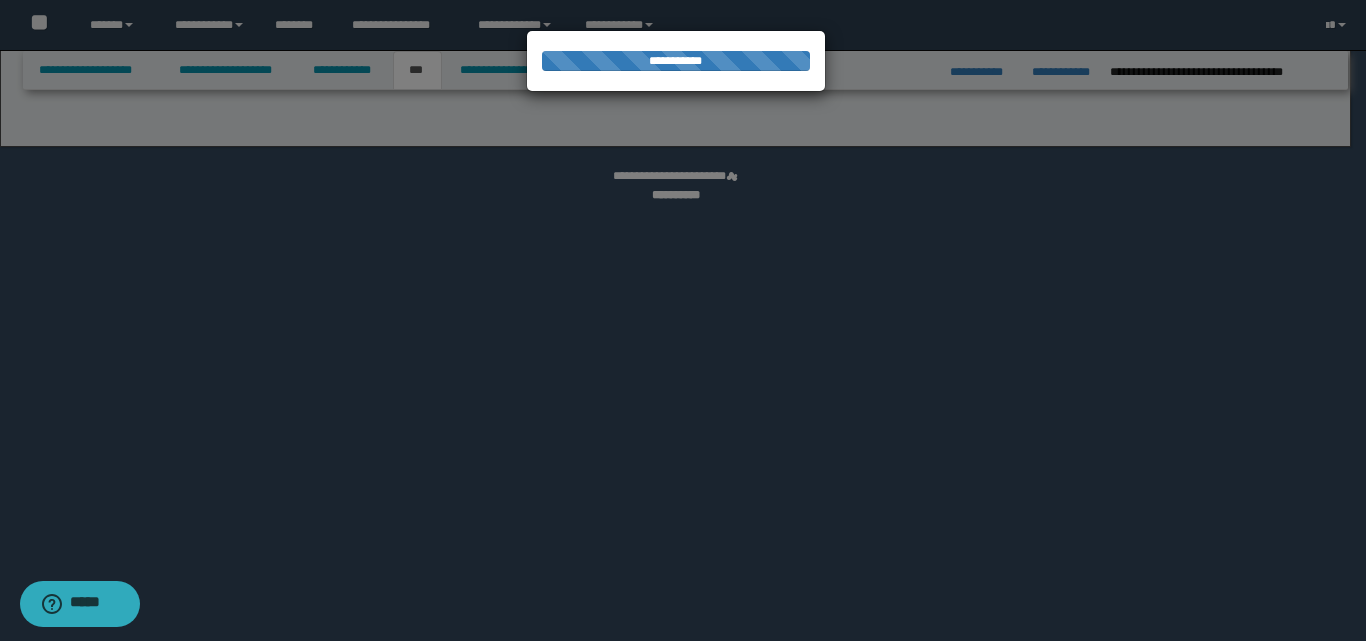 select on "*" 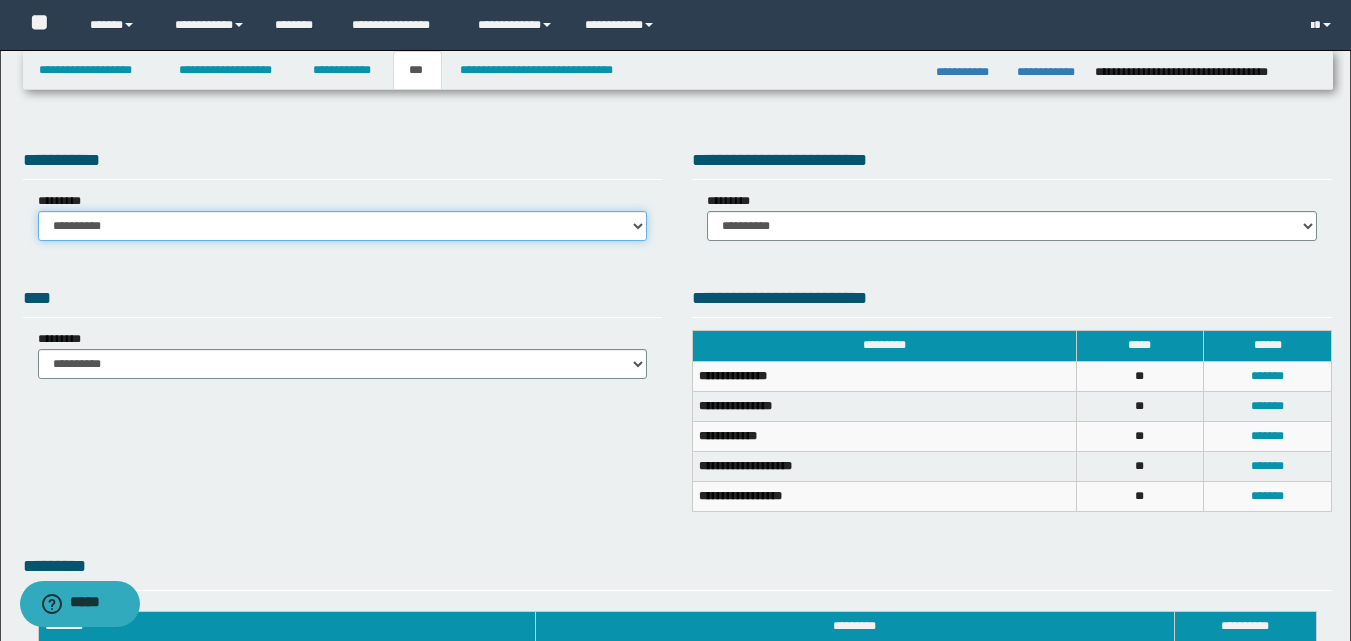 click on "**********" at bounding box center (343, 226) 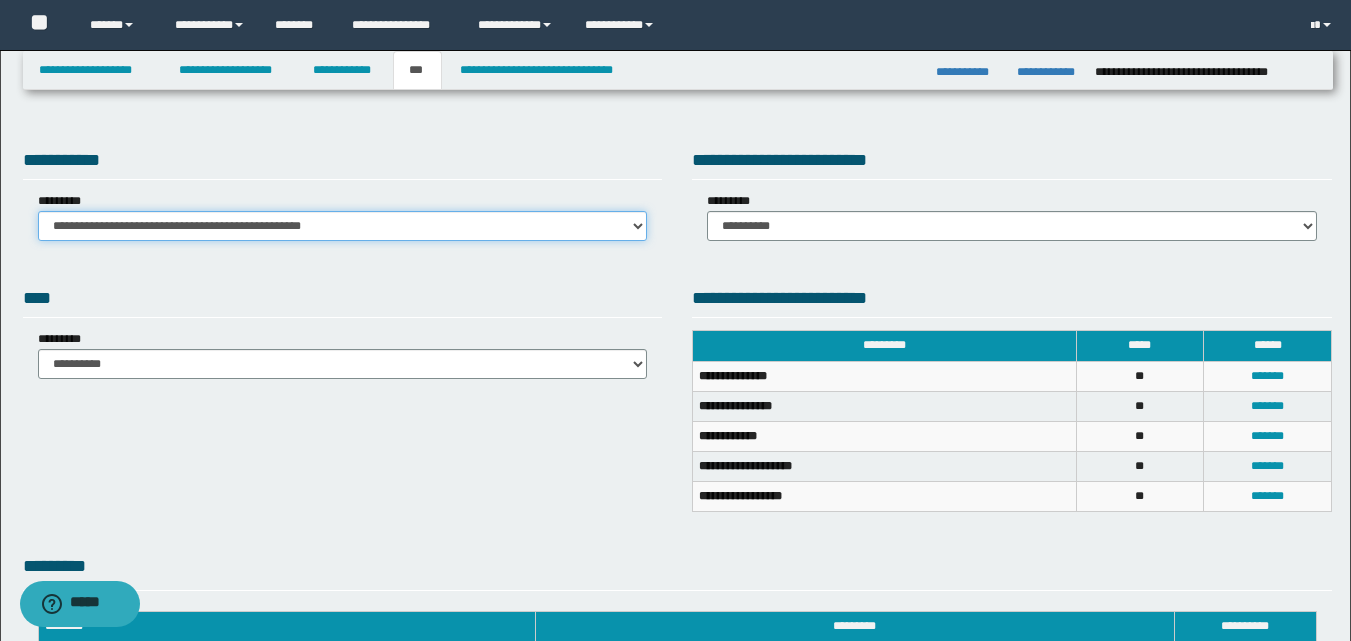 click on "**********" at bounding box center (343, 226) 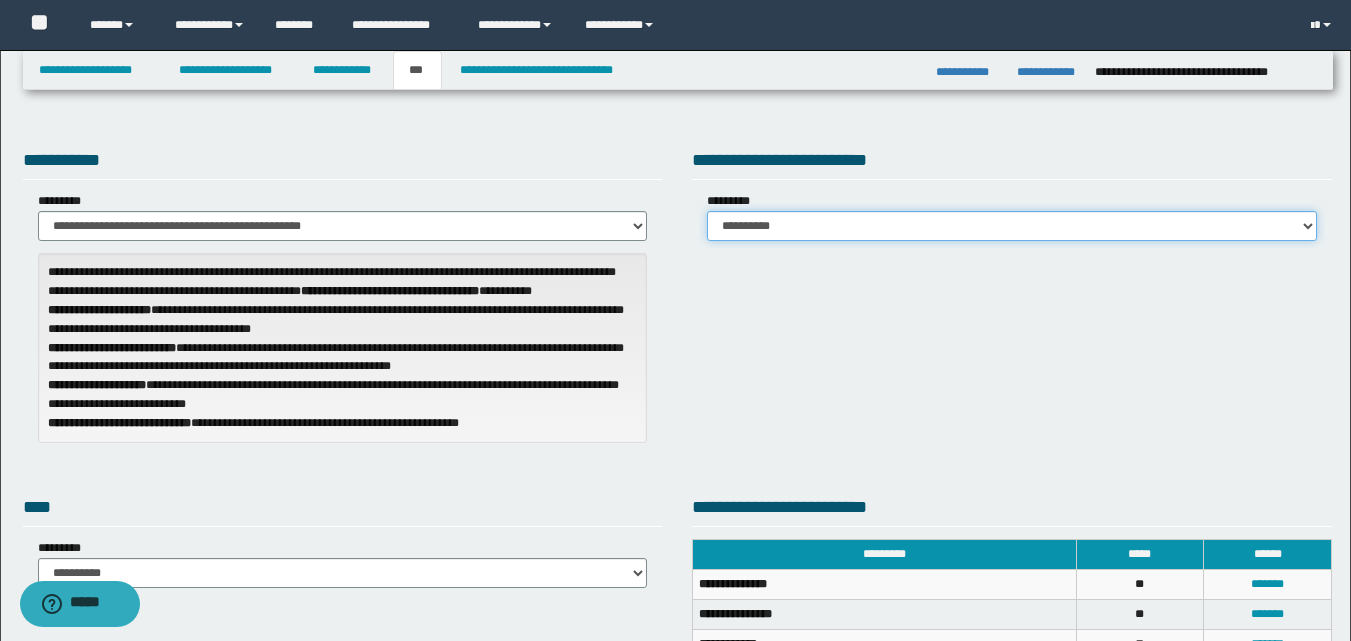 click on "**********" at bounding box center (1012, 226) 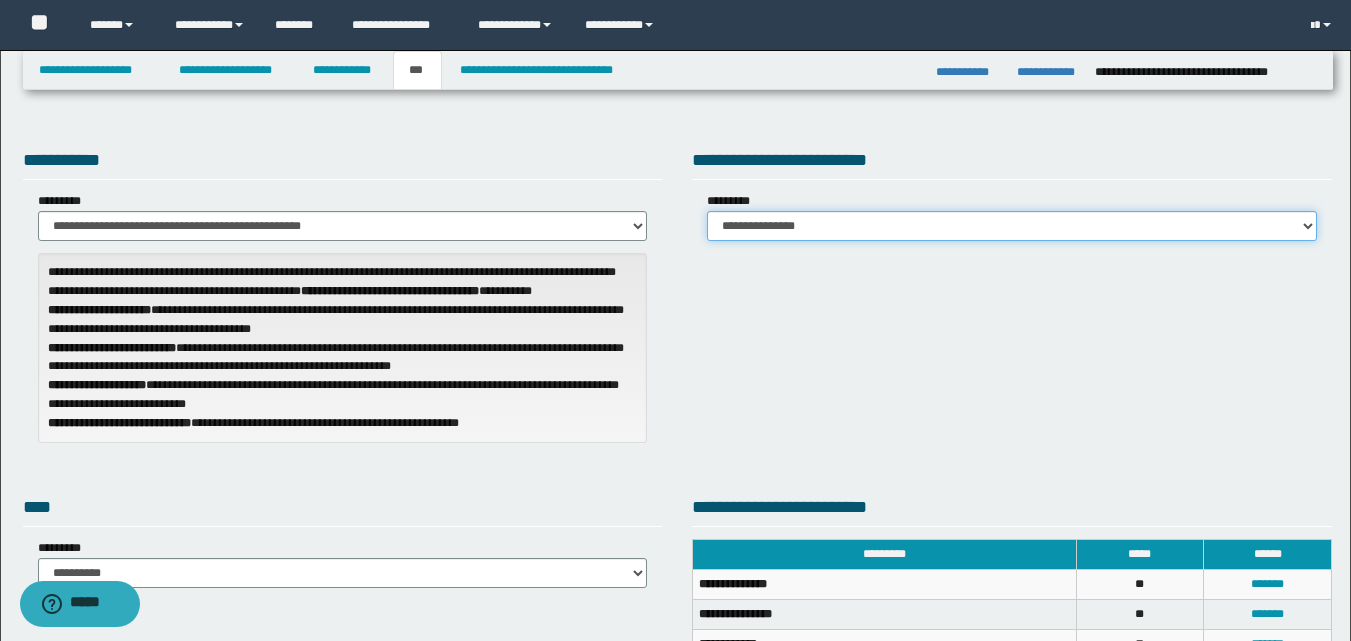 click on "**********" at bounding box center [1012, 226] 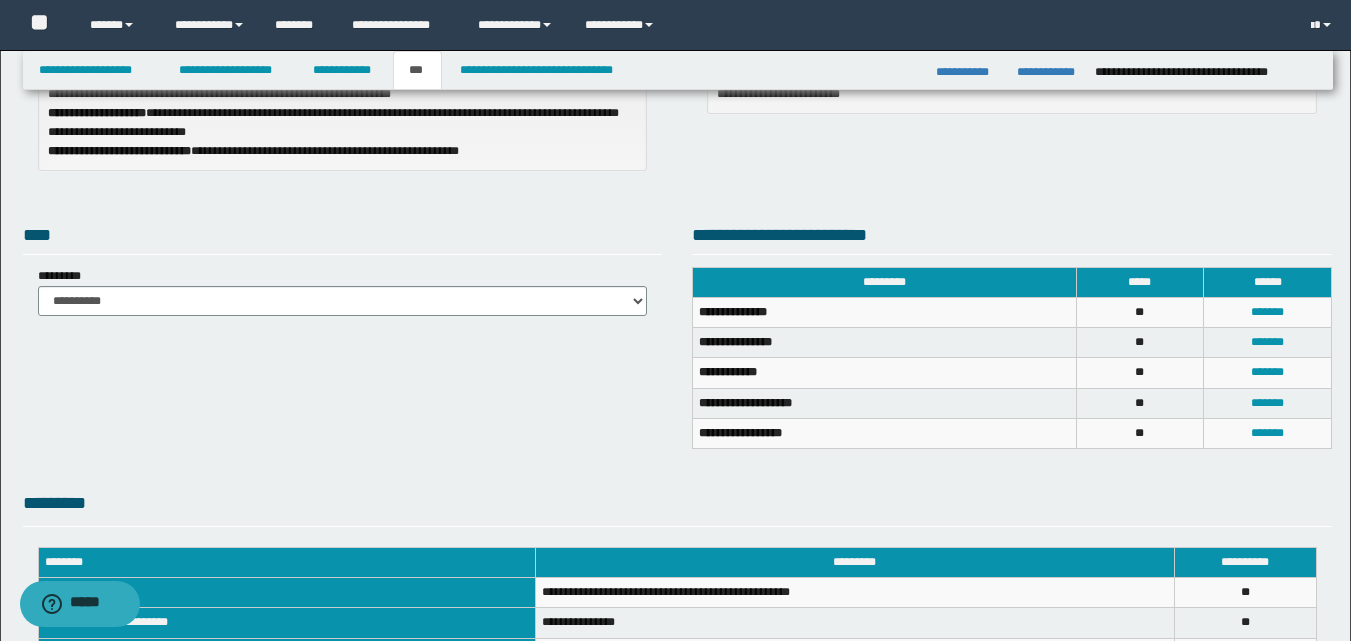scroll, scrollTop: 300, scrollLeft: 0, axis: vertical 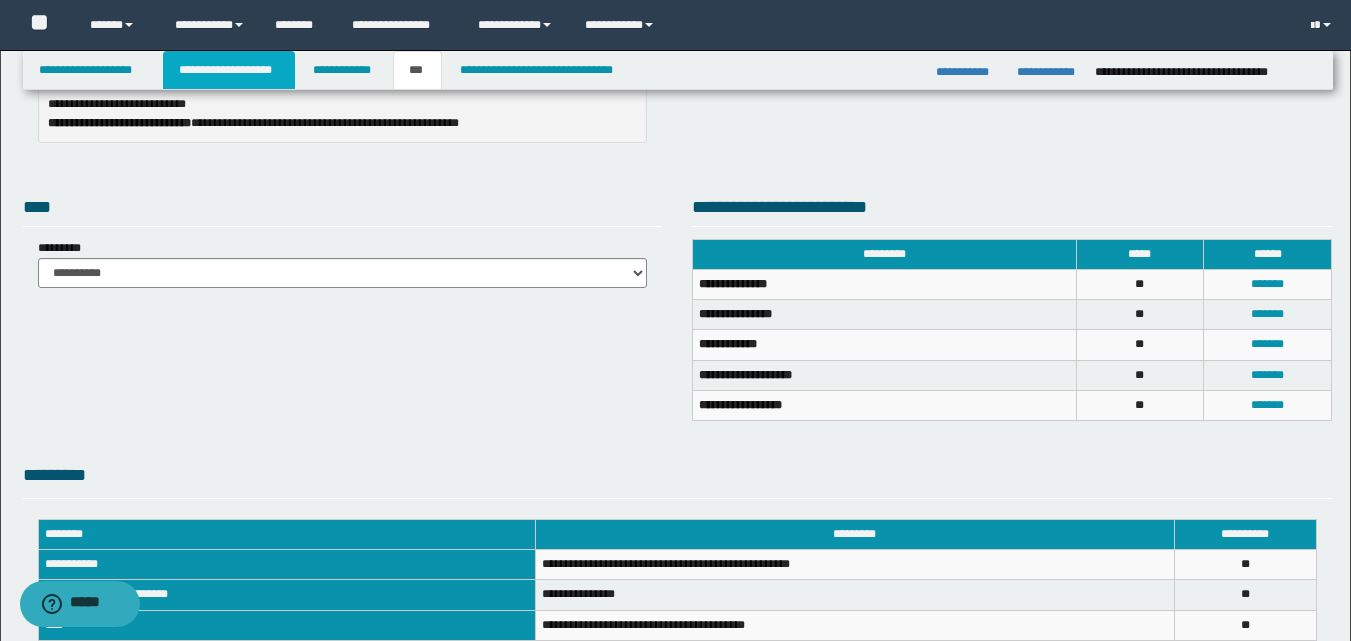 click on "**********" at bounding box center (229, 70) 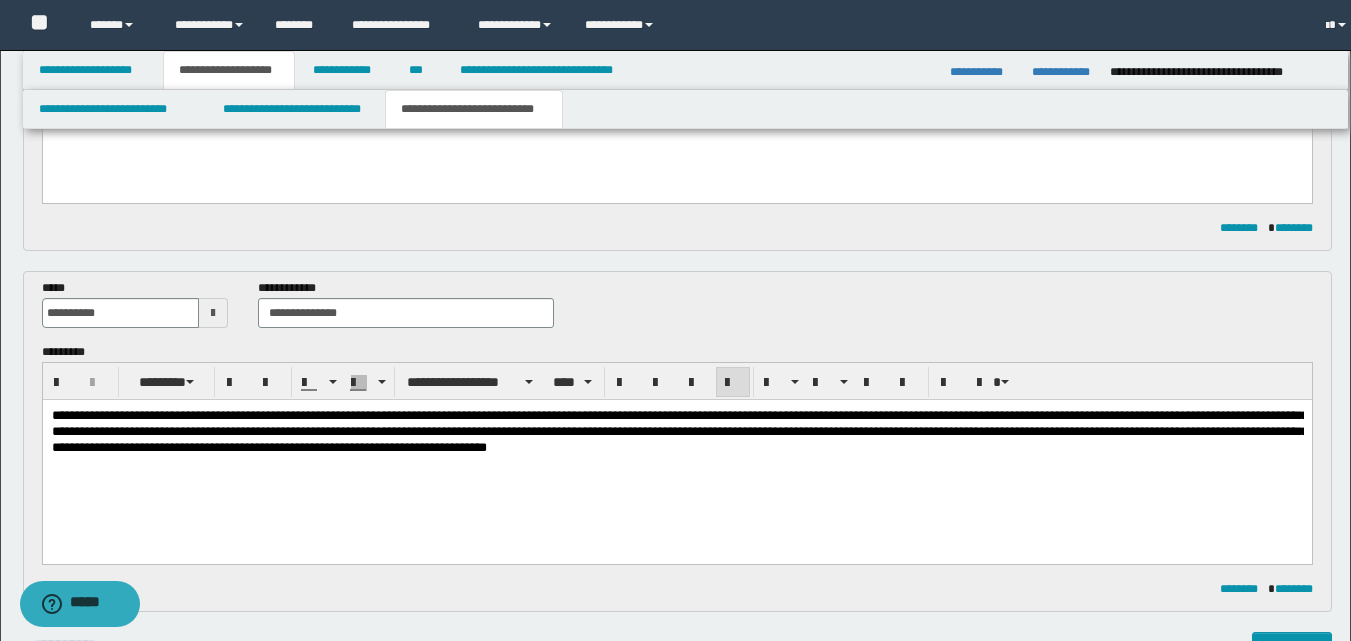 scroll, scrollTop: 331, scrollLeft: 0, axis: vertical 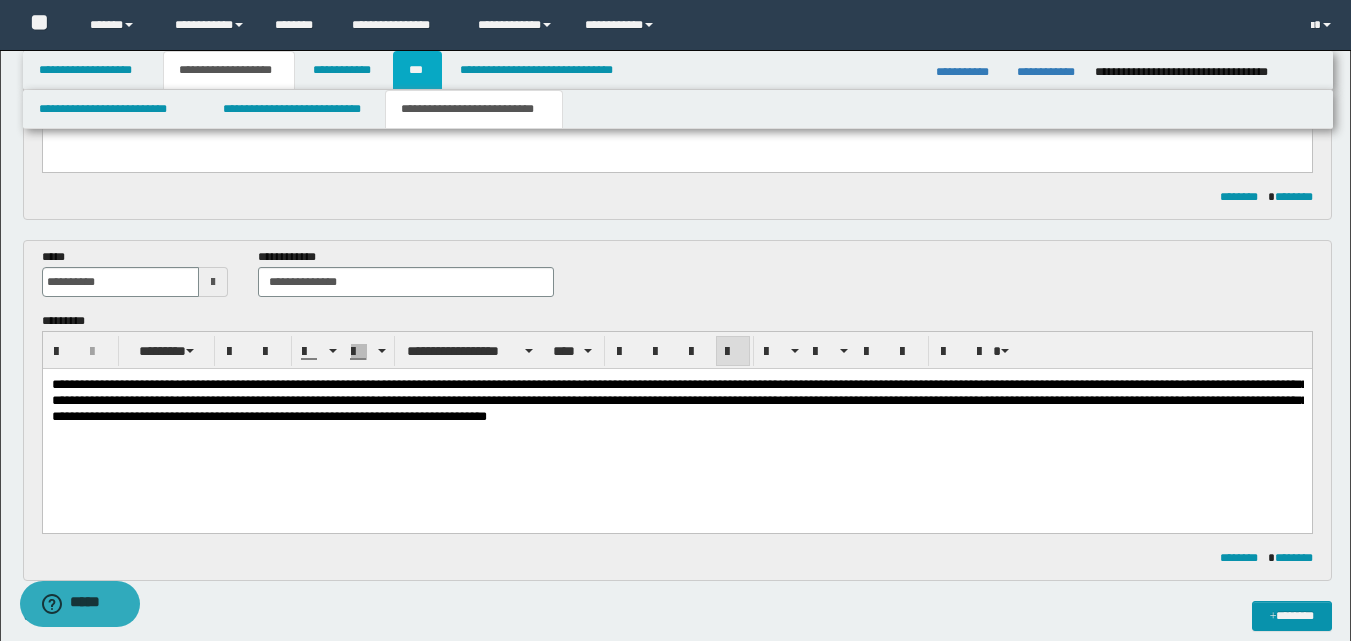 click on "***" at bounding box center [417, 70] 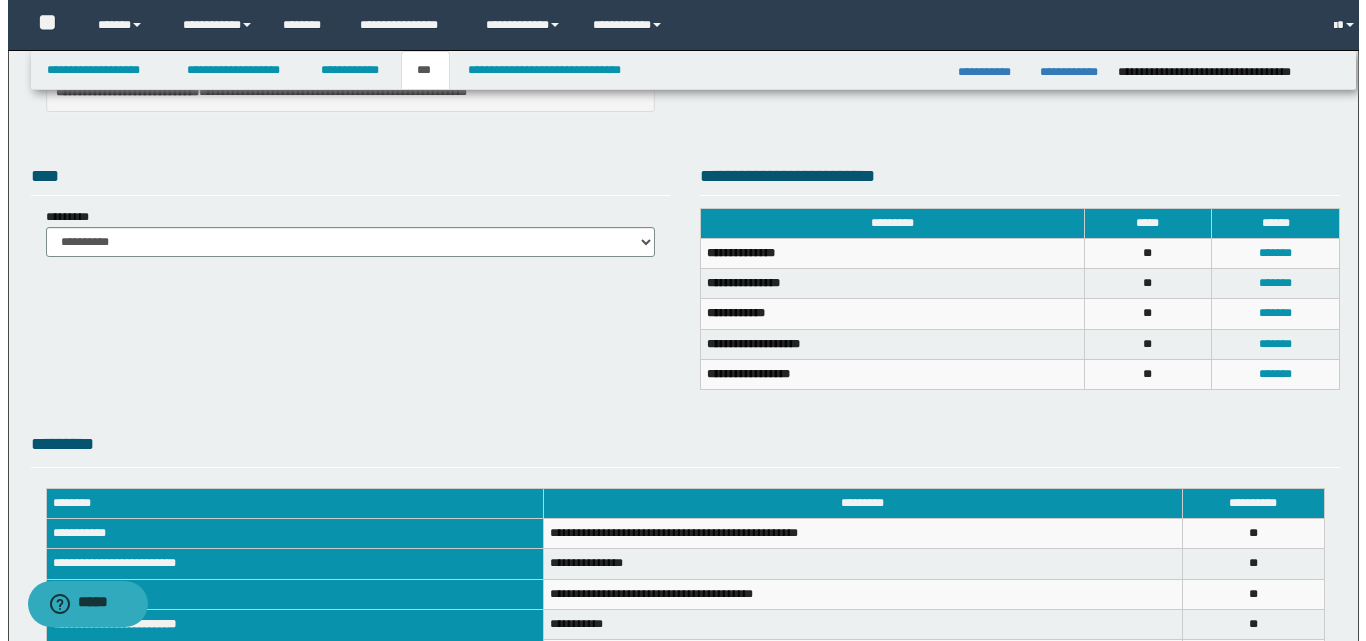 scroll, scrollTop: 300, scrollLeft: 0, axis: vertical 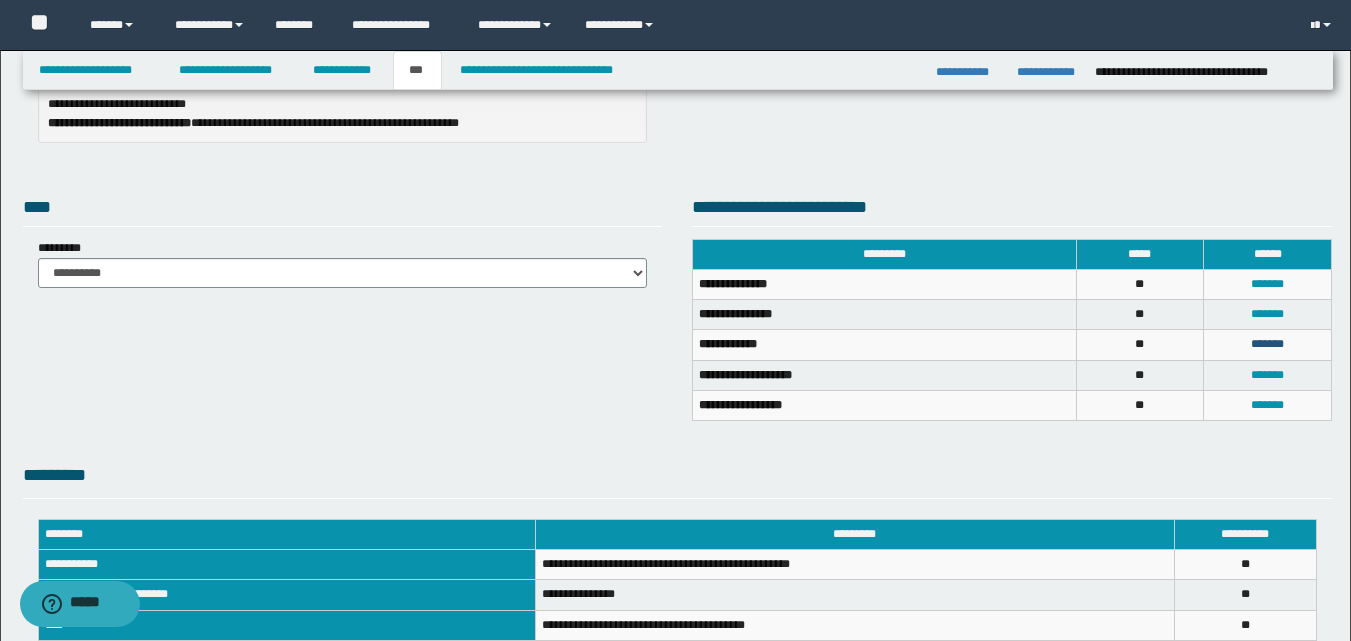 click on "*******" at bounding box center [1267, 344] 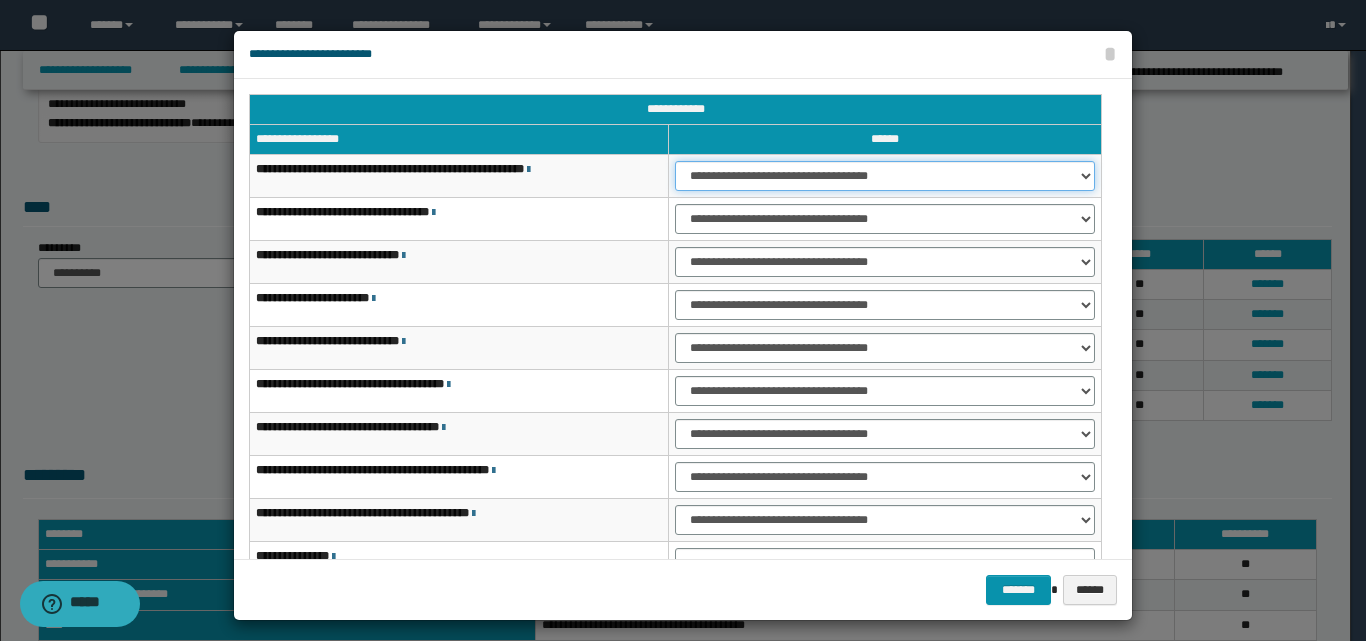 click on "**********" at bounding box center (885, 176) 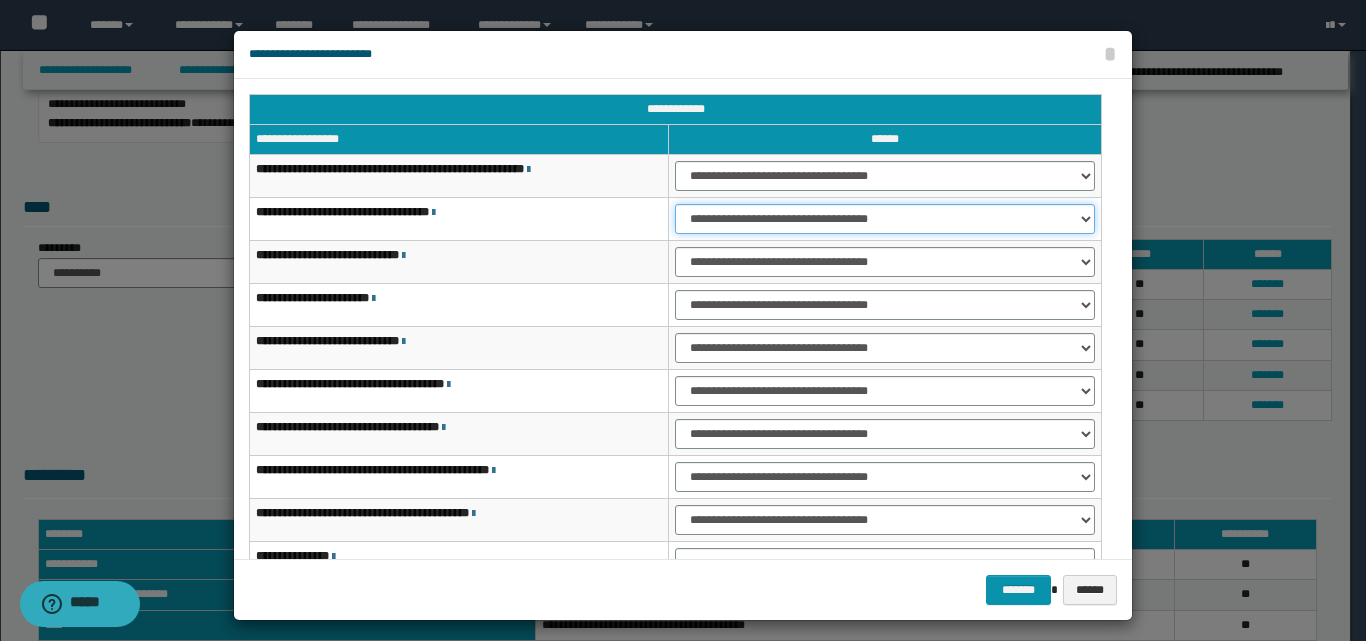 click on "**********" at bounding box center [885, 219] 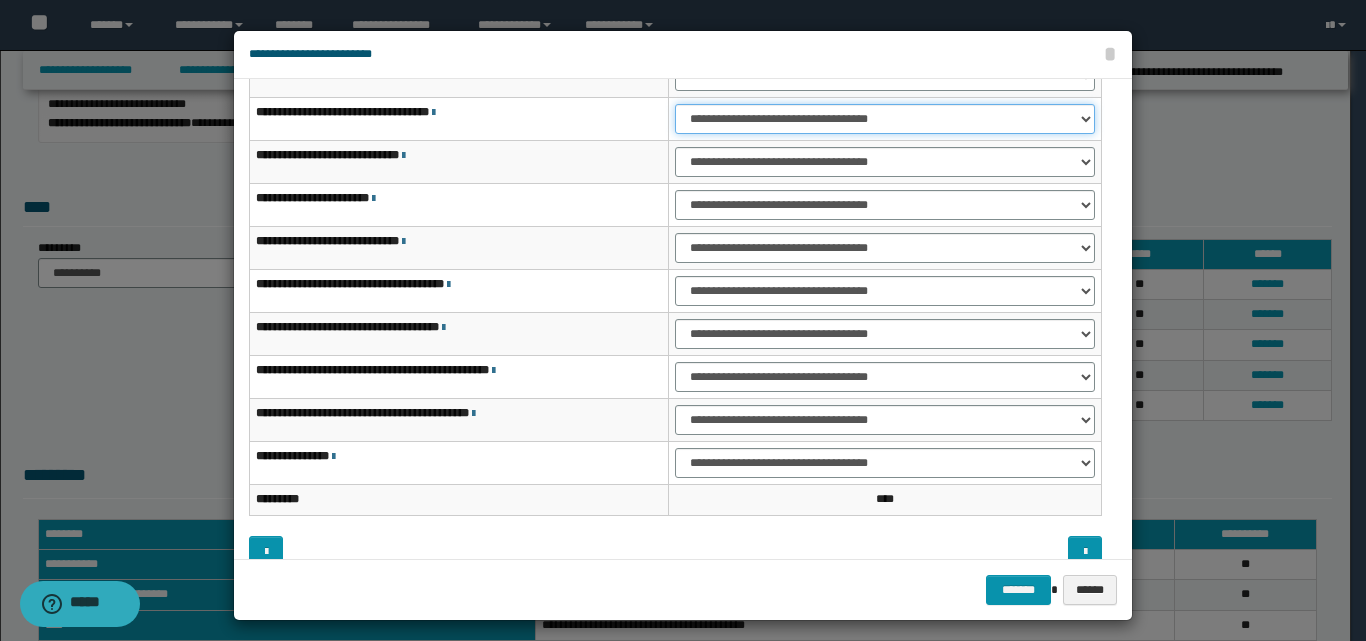 scroll, scrollTop: 121, scrollLeft: 0, axis: vertical 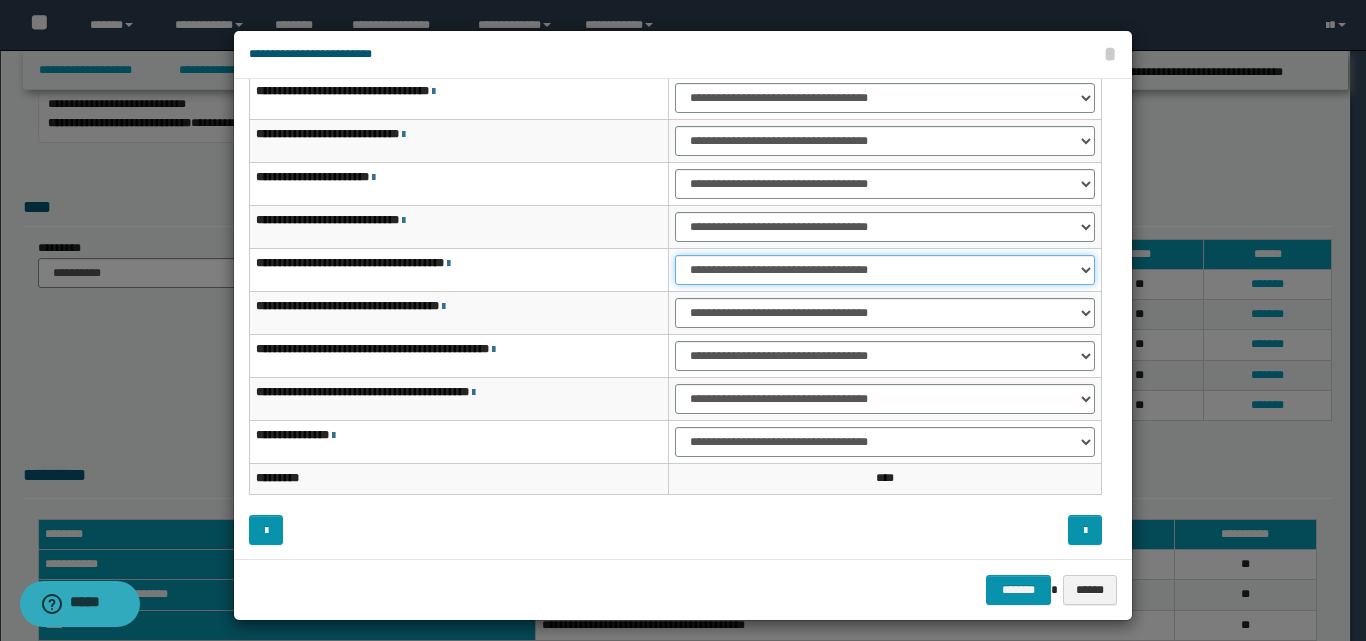 drag, startPoint x: 777, startPoint y: 265, endPoint x: 777, endPoint y: 281, distance: 16 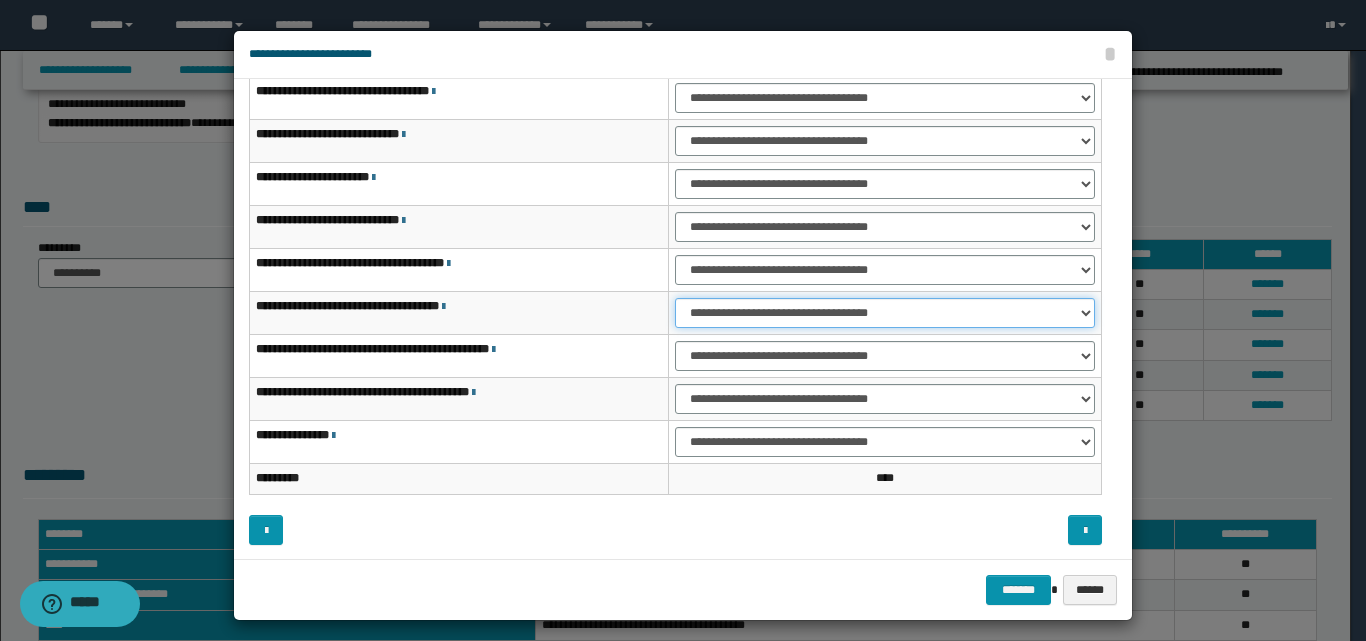 click on "**********" at bounding box center [885, 313] 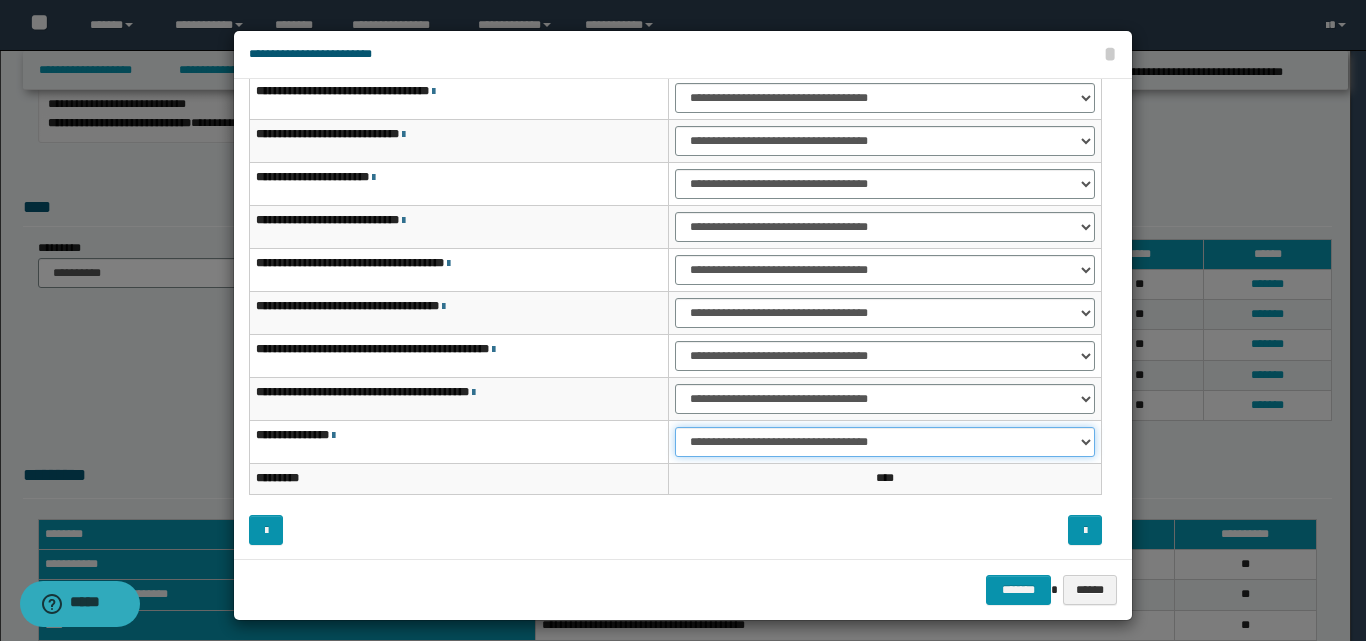 click on "**********" at bounding box center (885, 442) 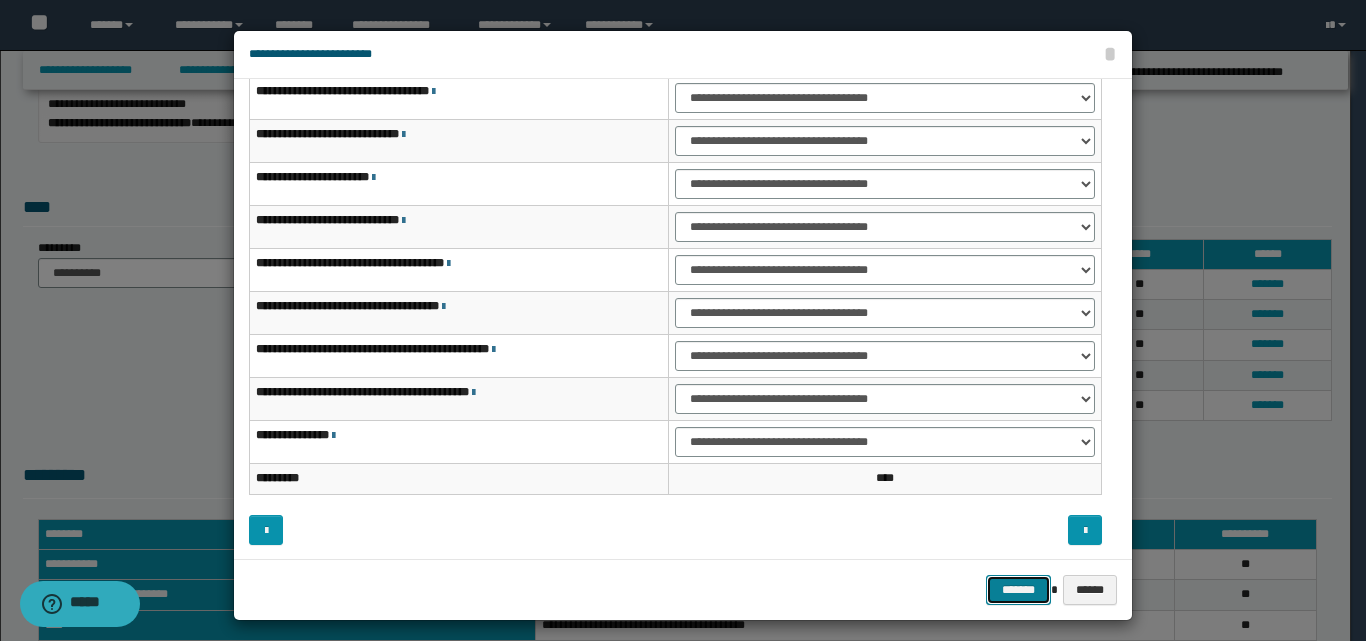 click on "*******" at bounding box center (1018, 590) 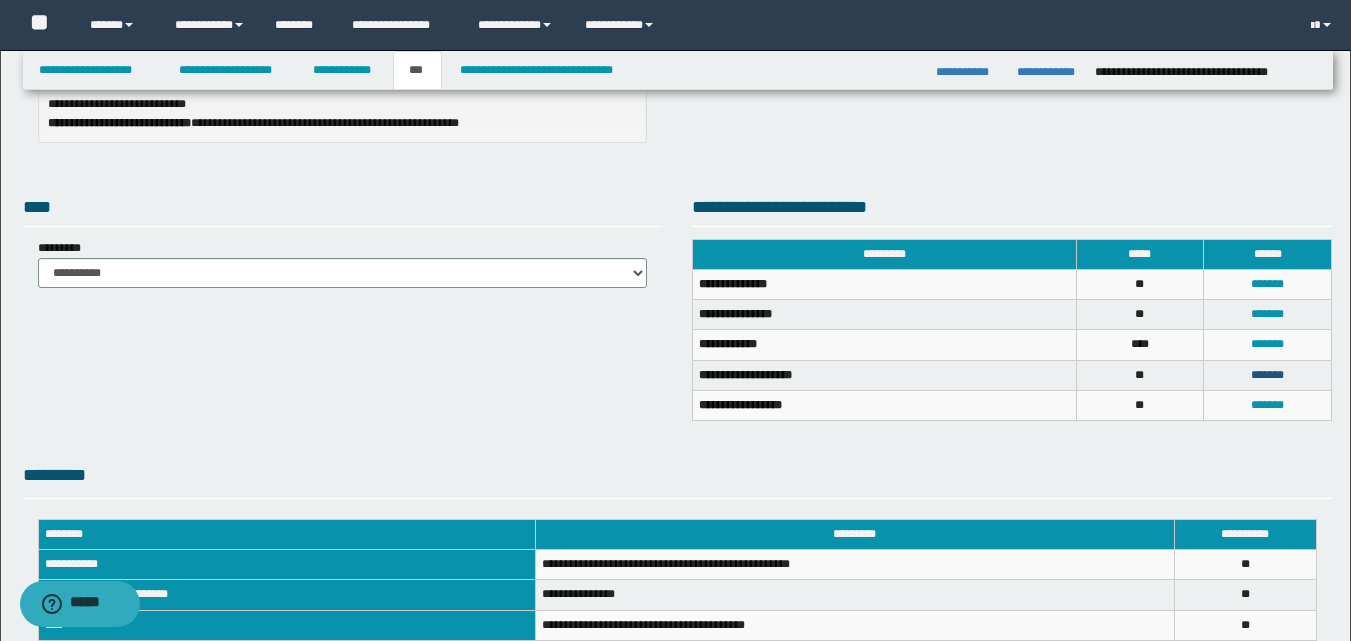 drag, startPoint x: 1257, startPoint y: 371, endPoint x: 1240, endPoint y: 370, distance: 17.029387 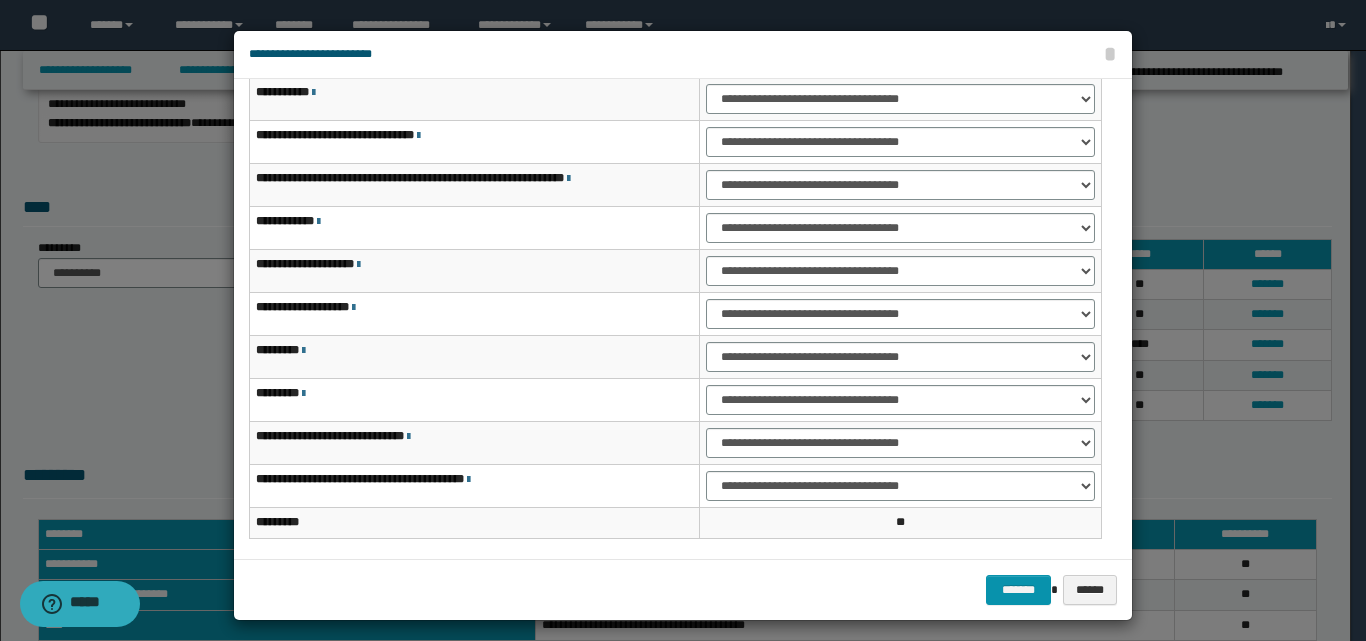 scroll, scrollTop: 121, scrollLeft: 0, axis: vertical 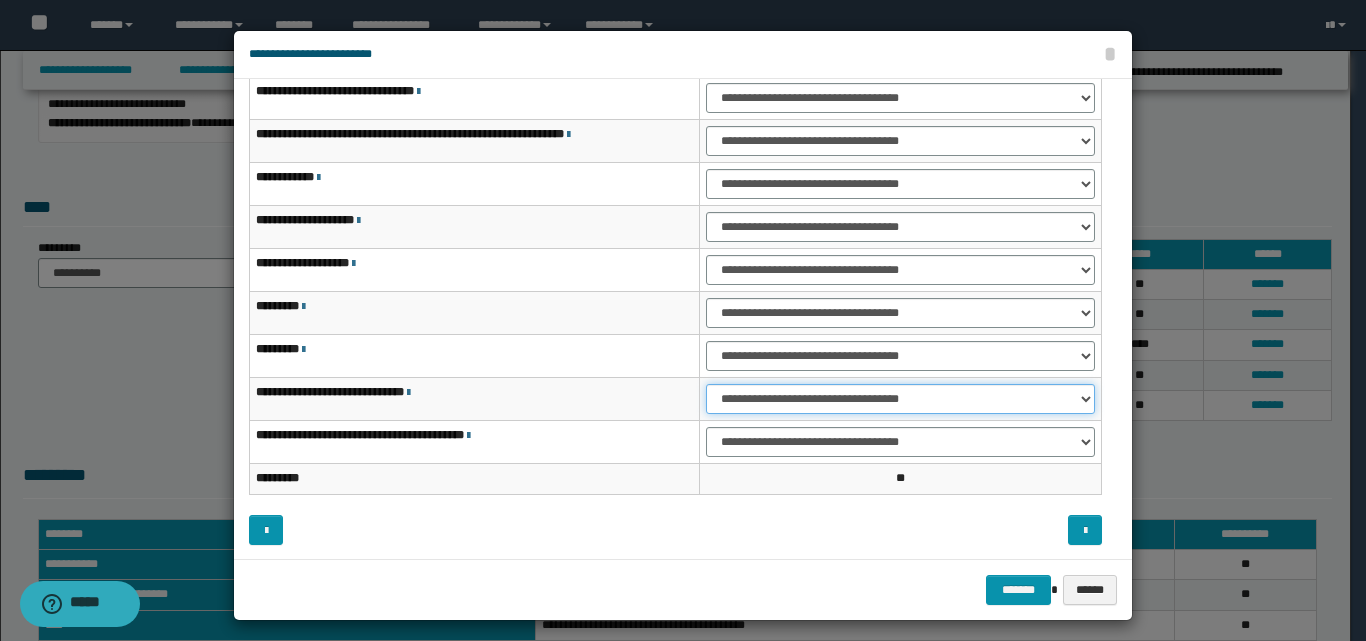 click on "**********" at bounding box center (900, 399) 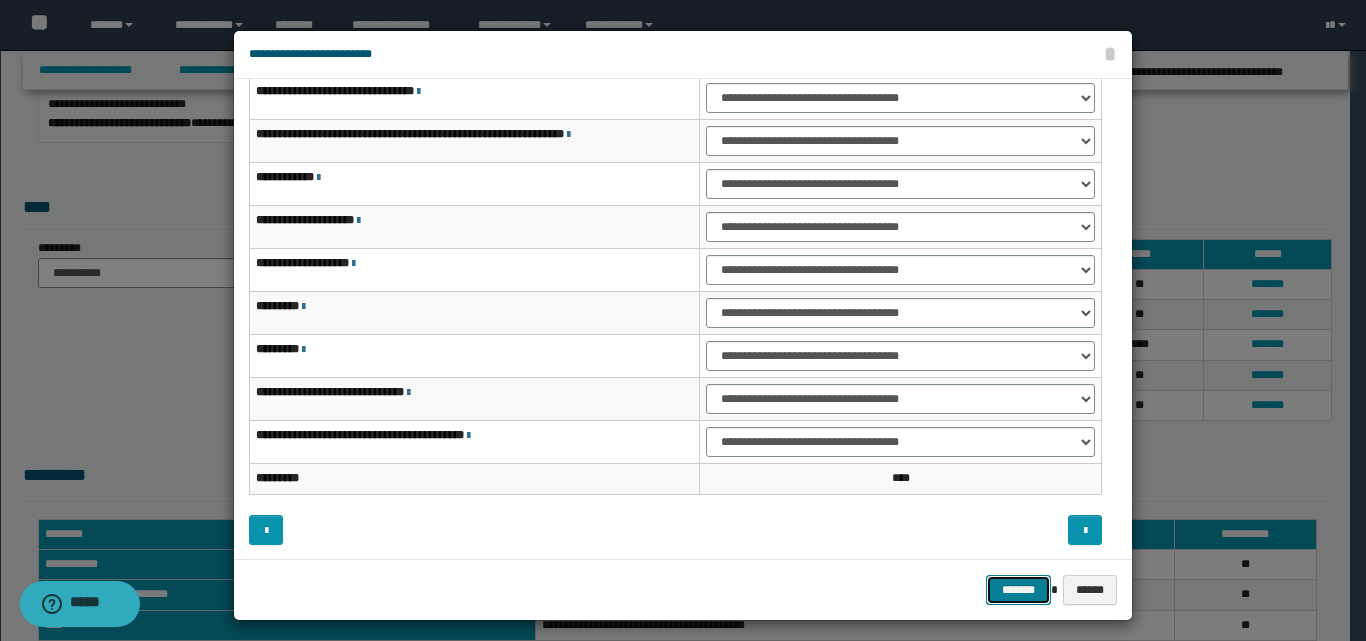 click on "*******" at bounding box center [1018, 590] 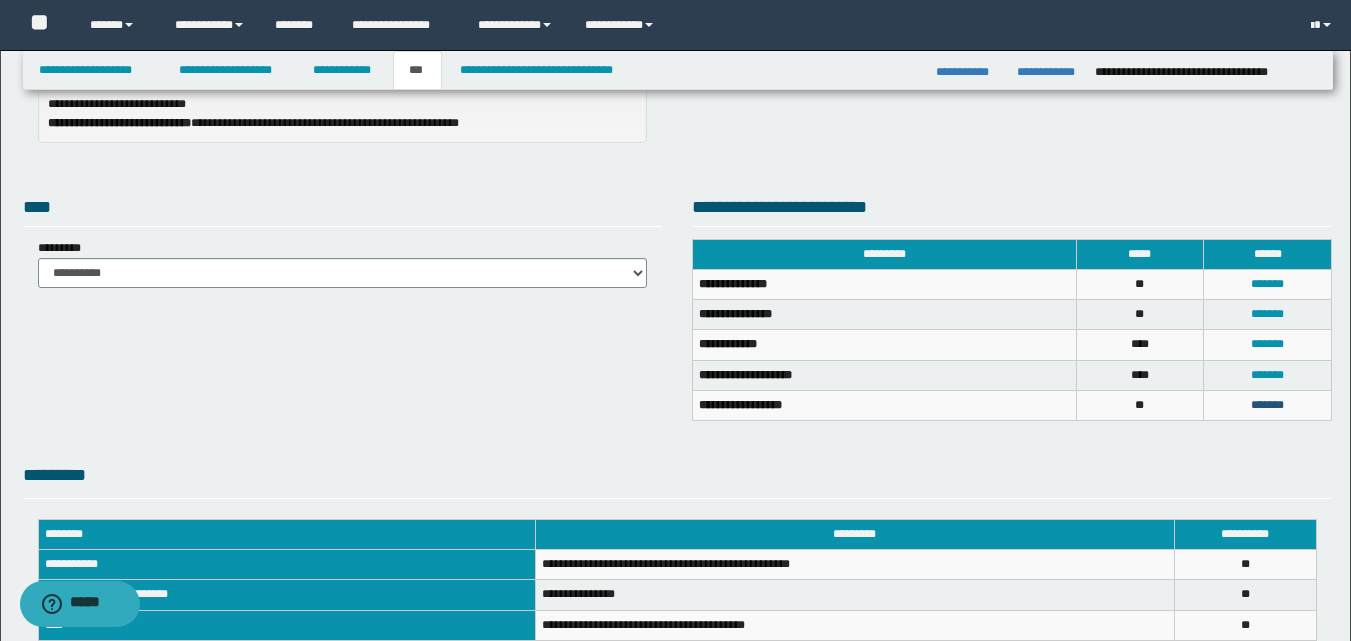 click on "*******" at bounding box center [1267, 405] 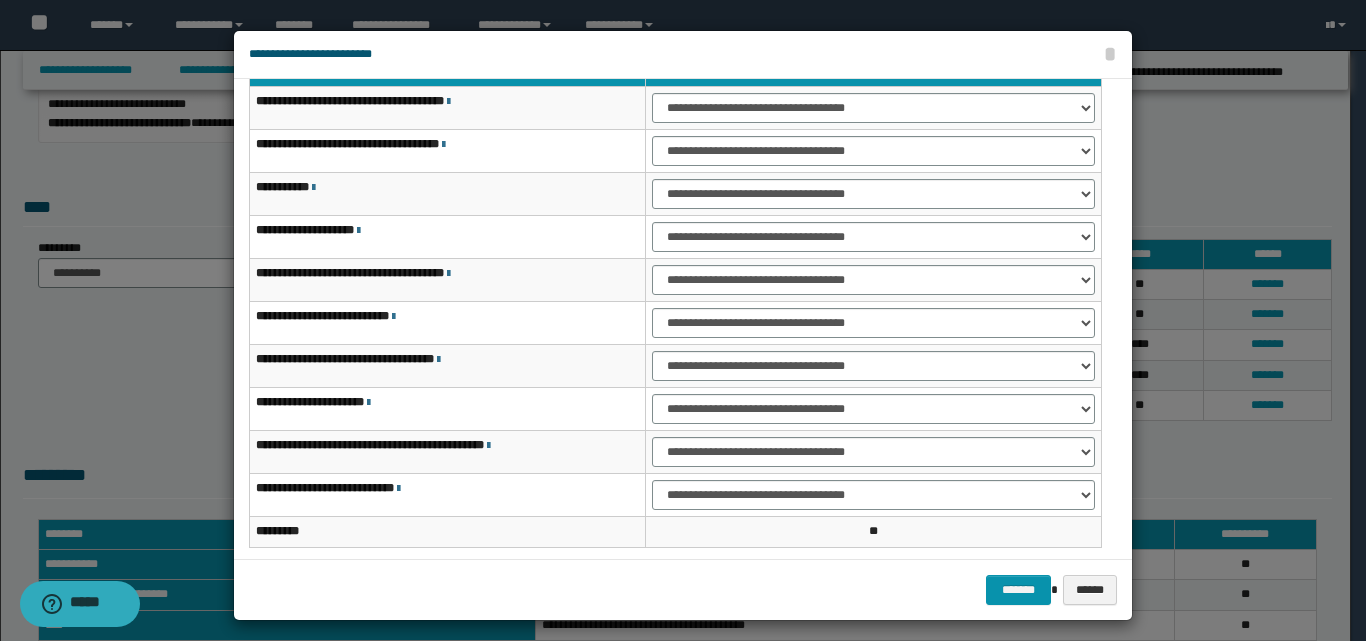 scroll, scrollTop: 21, scrollLeft: 0, axis: vertical 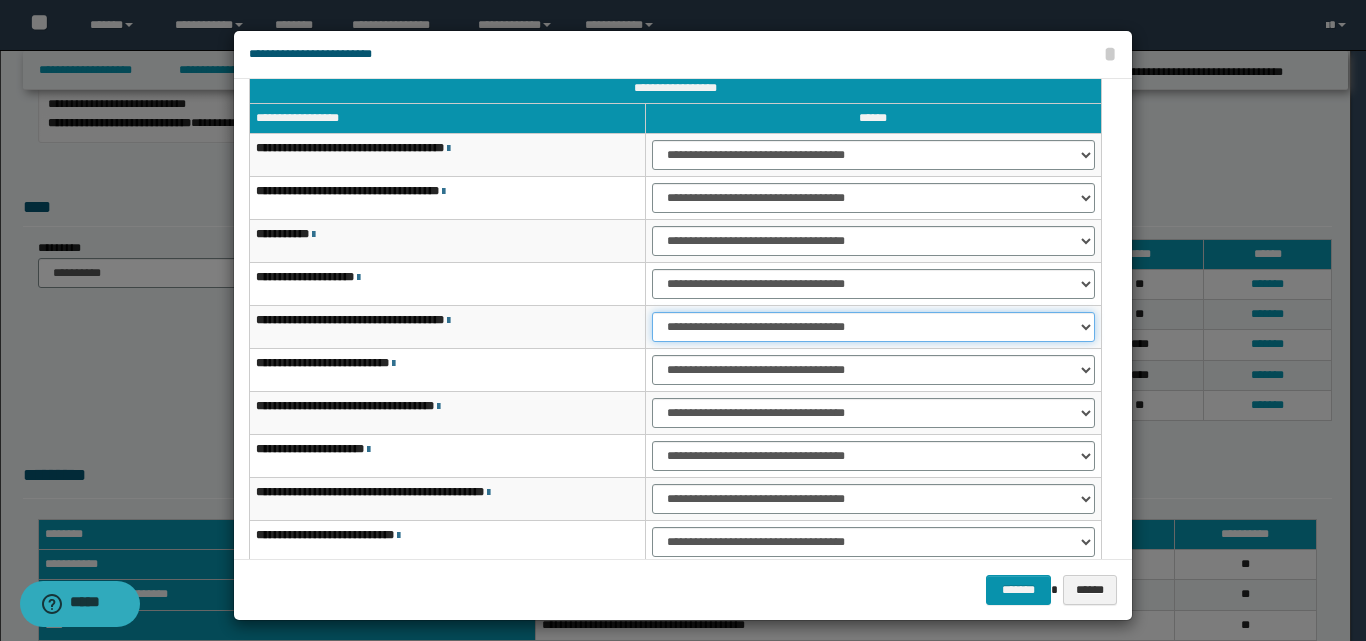 click on "**********" at bounding box center (873, 327) 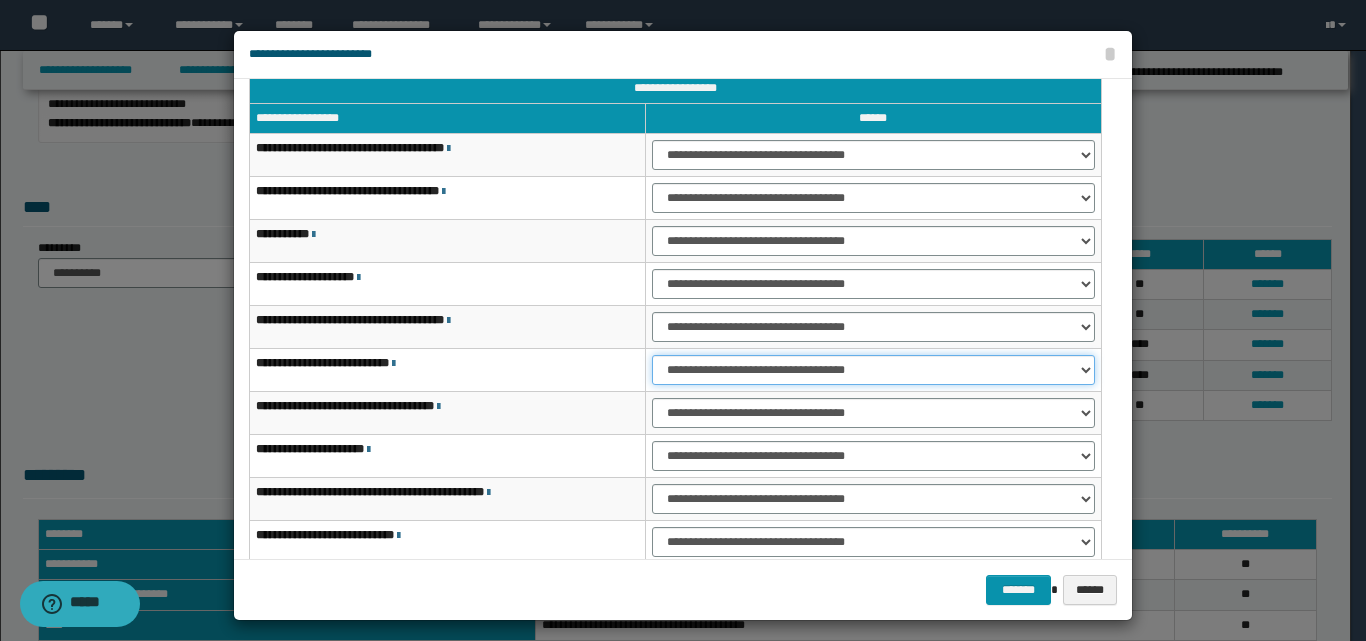 click on "**********" at bounding box center [873, 370] 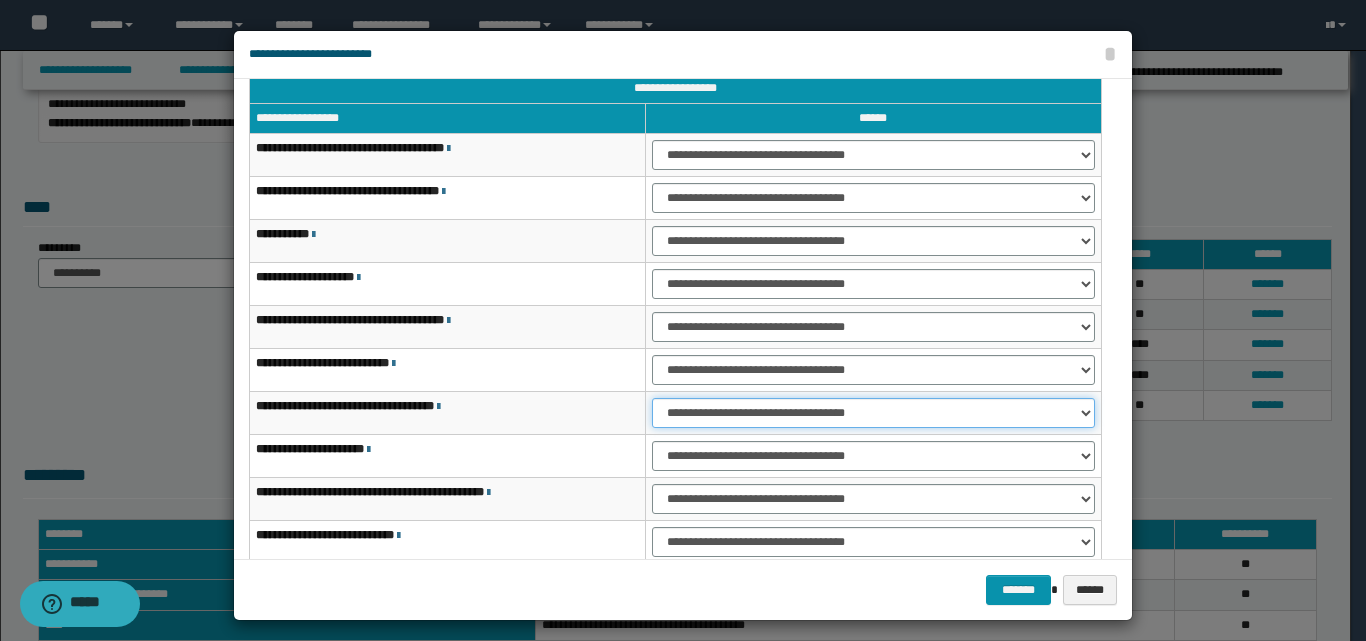 click on "**********" at bounding box center [873, 413] 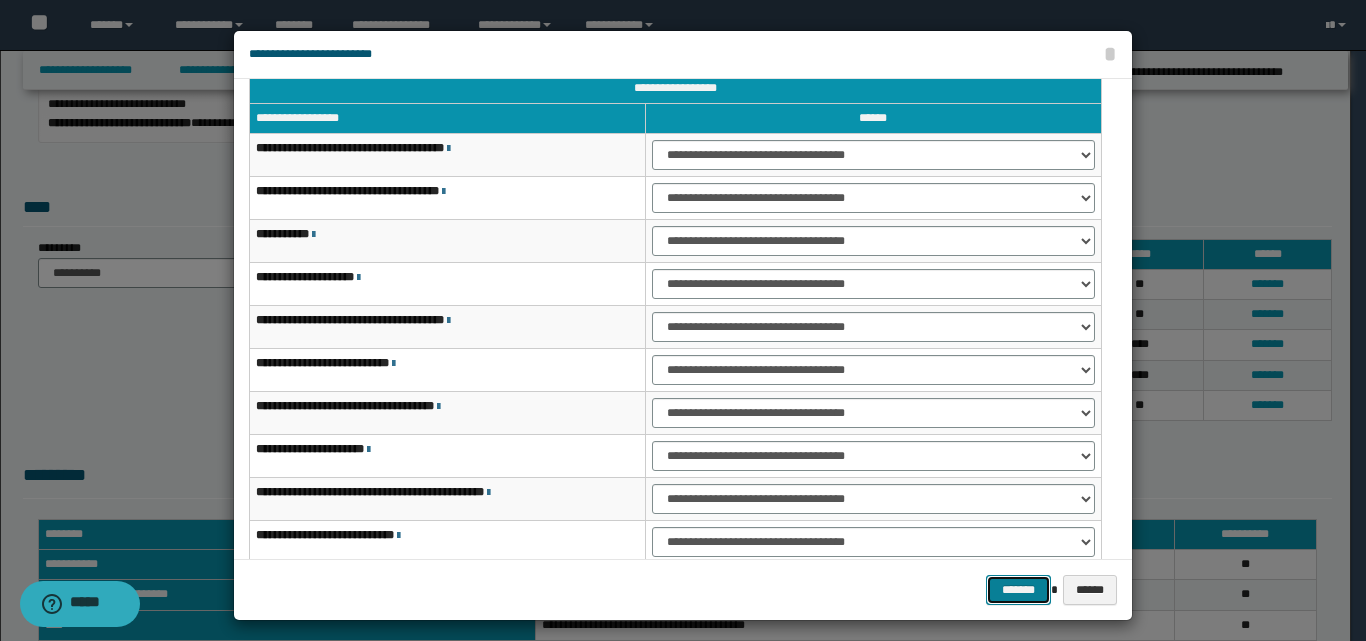 click on "*******
******" at bounding box center (683, 589) 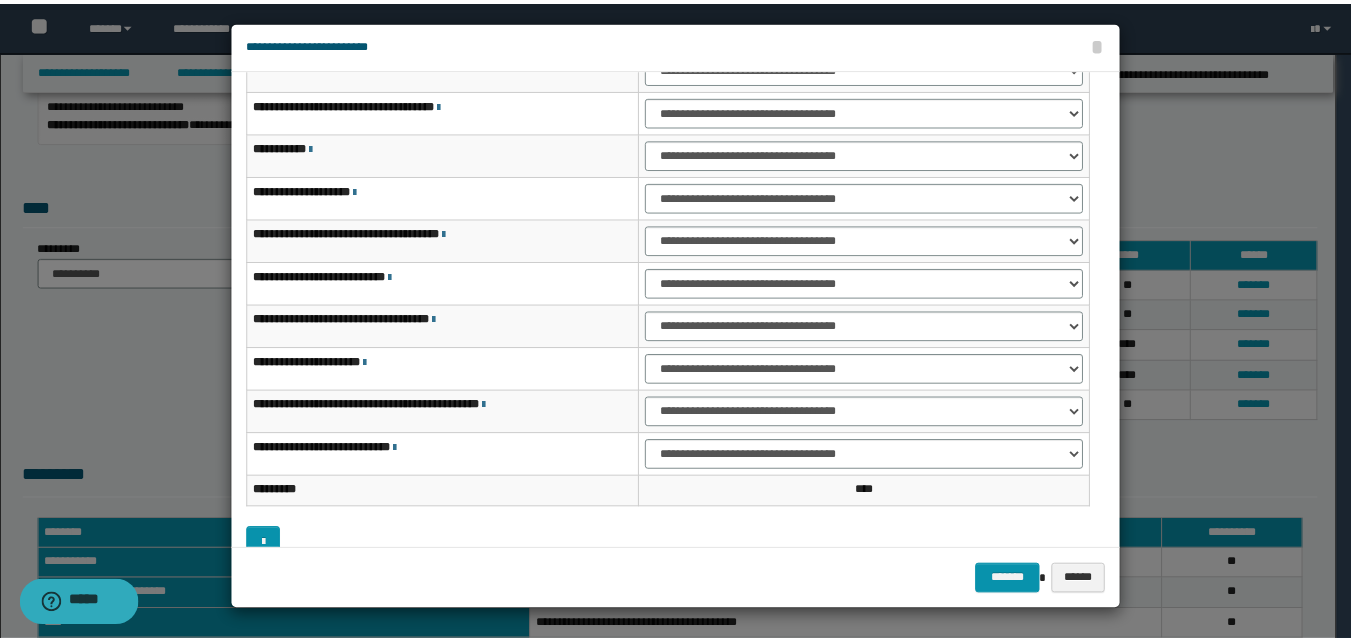 scroll, scrollTop: 121, scrollLeft: 0, axis: vertical 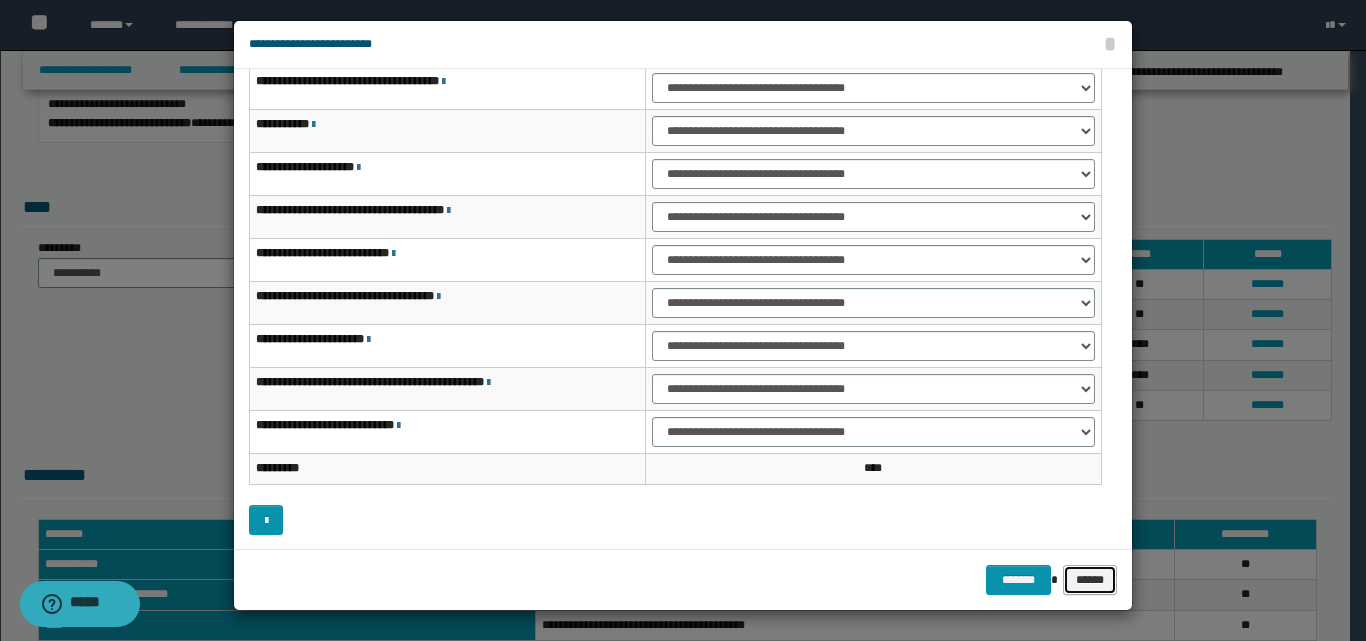 click on "******" at bounding box center (1090, 580) 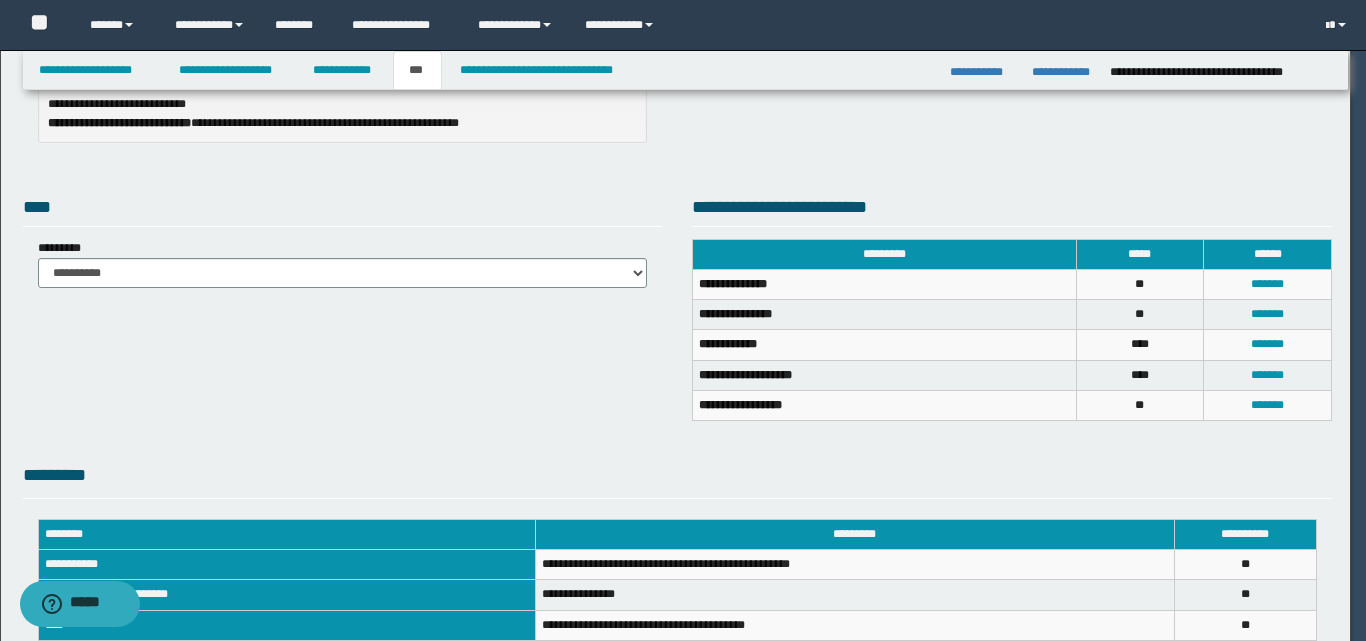 select on "***" 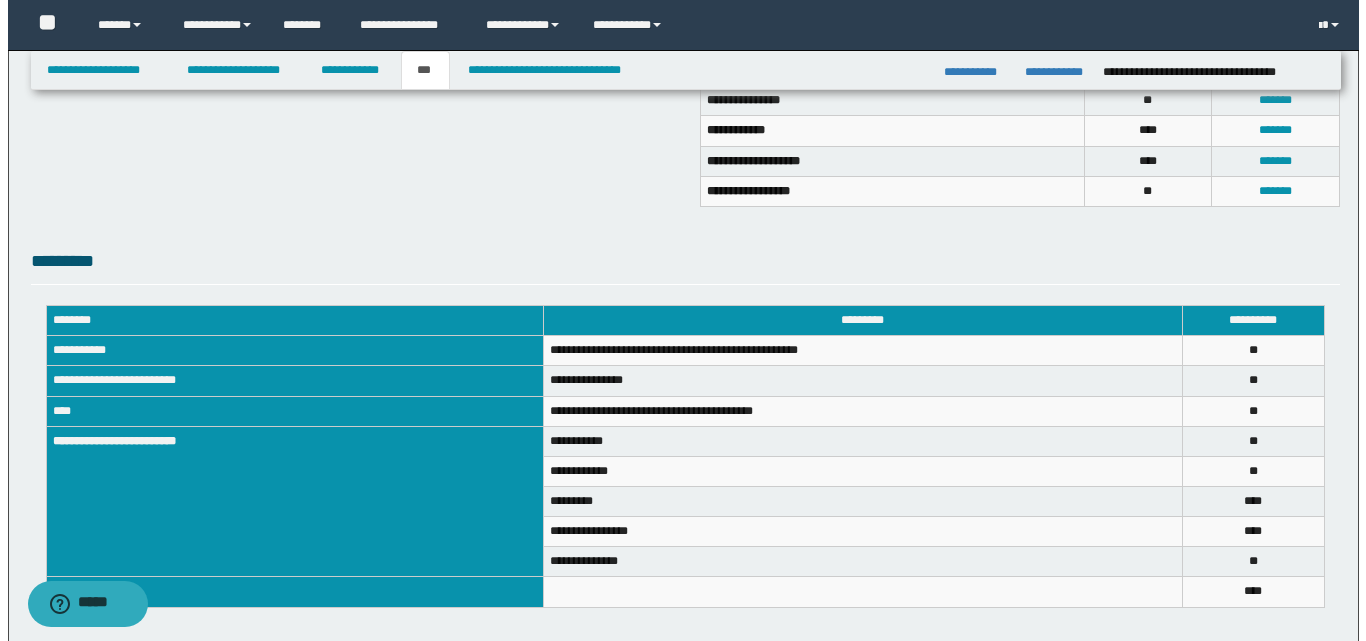 scroll, scrollTop: 409, scrollLeft: 0, axis: vertical 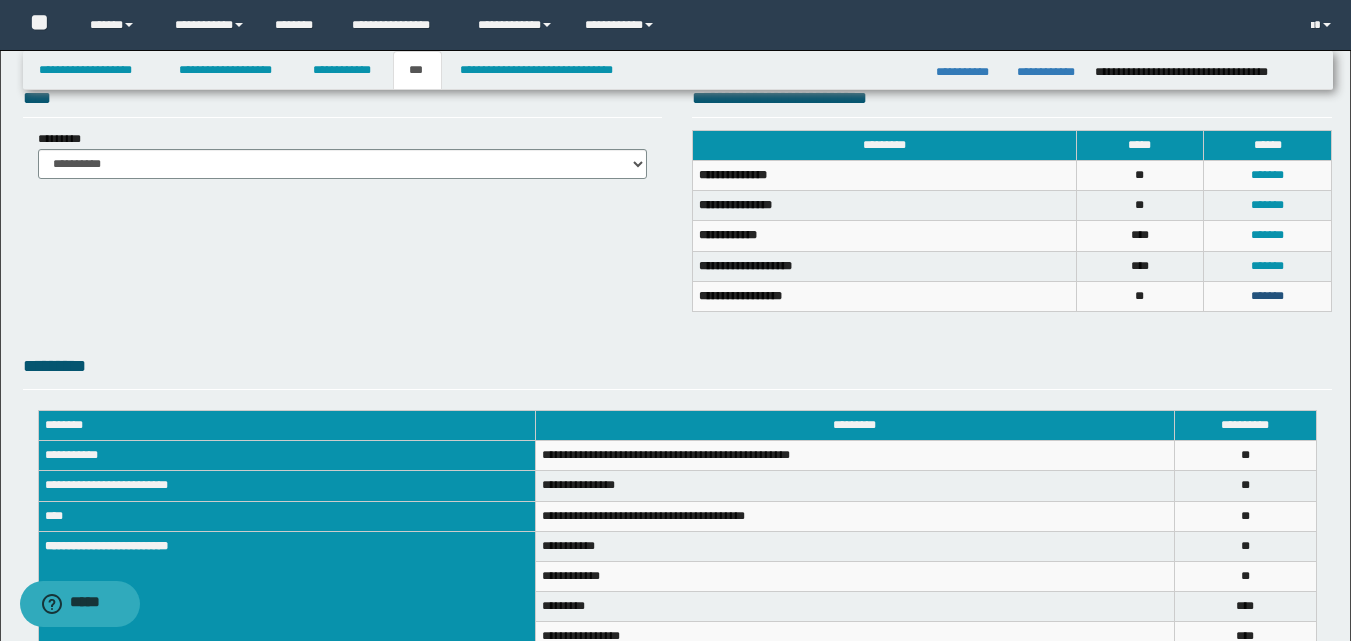 drag, startPoint x: 1257, startPoint y: 292, endPoint x: 997, endPoint y: 328, distance: 262.48047 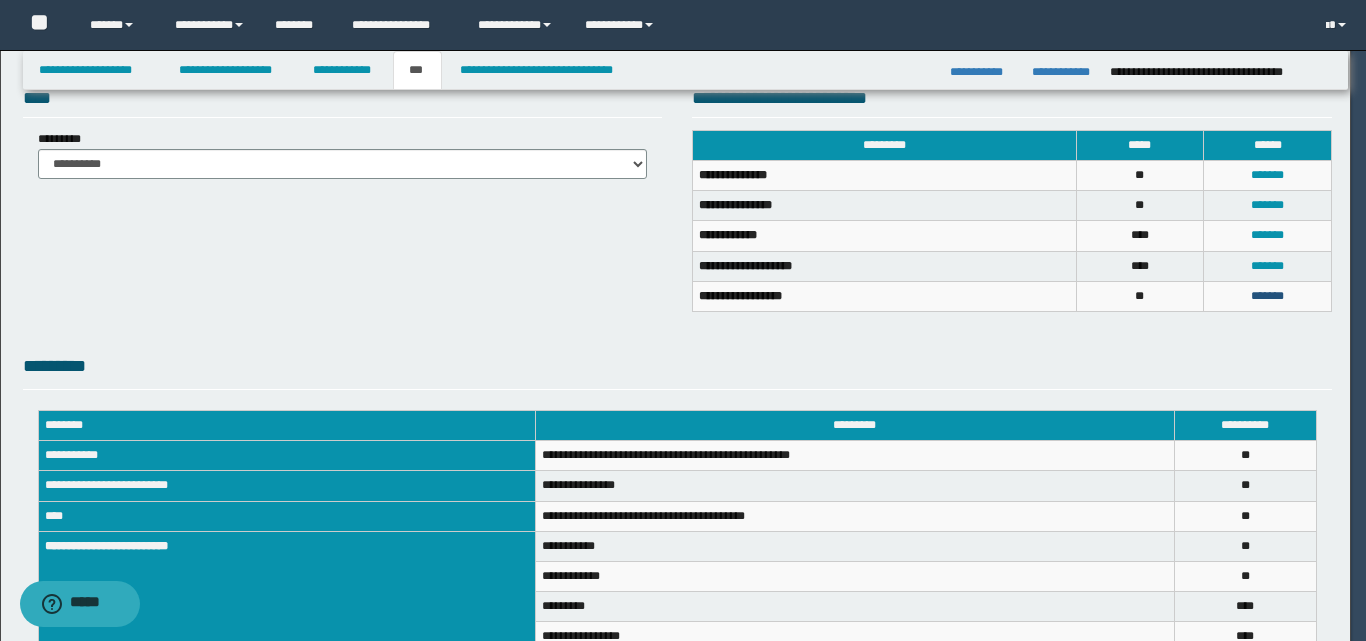 scroll, scrollTop: 0, scrollLeft: 0, axis: both 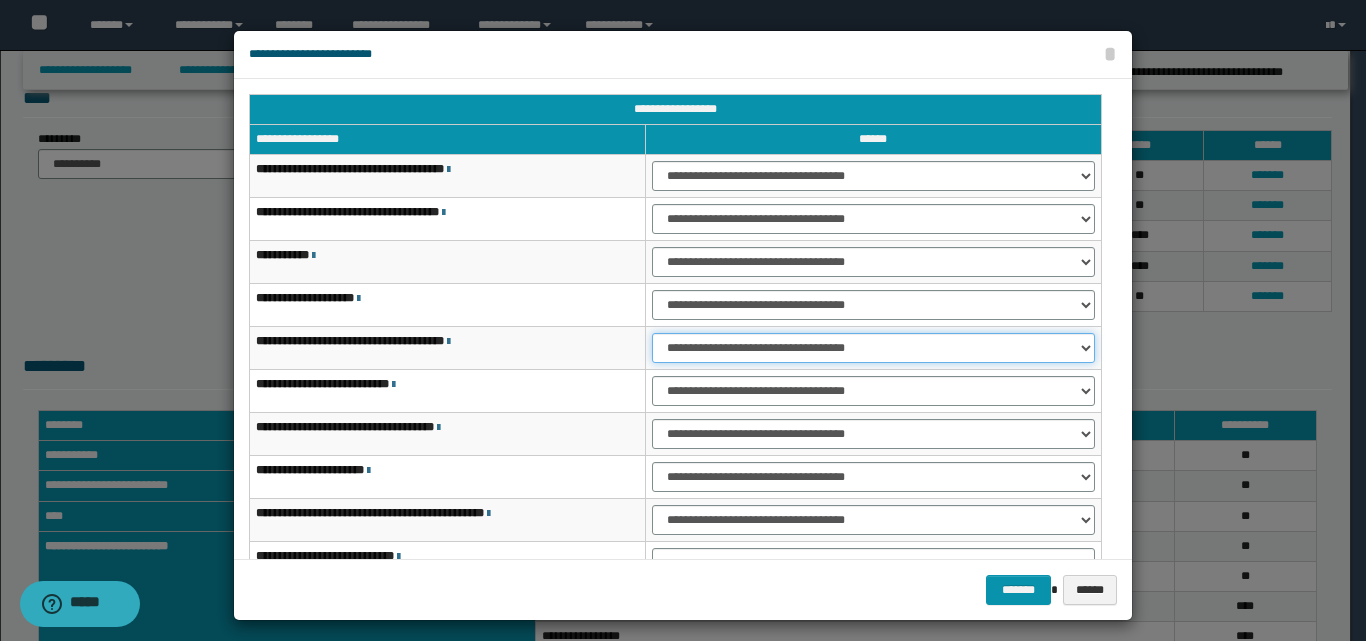 click on "**********" at bounding box center [873, 348] 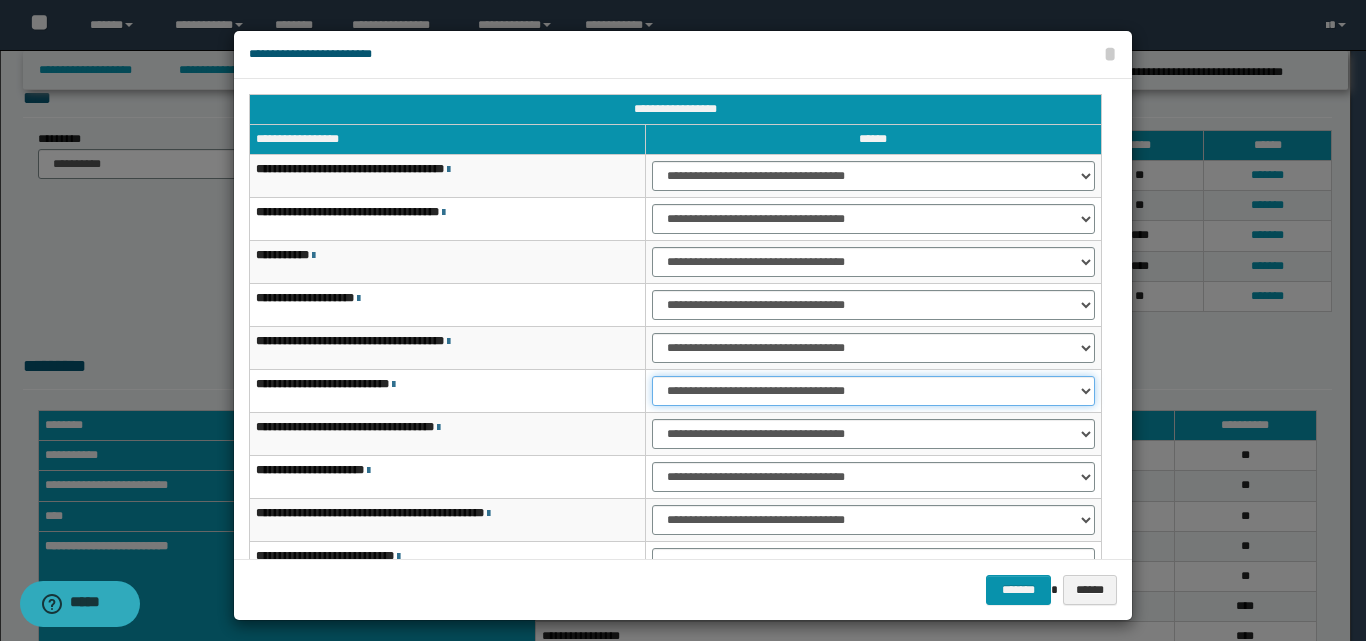 click on "**********" at bounding box center [873, 391] 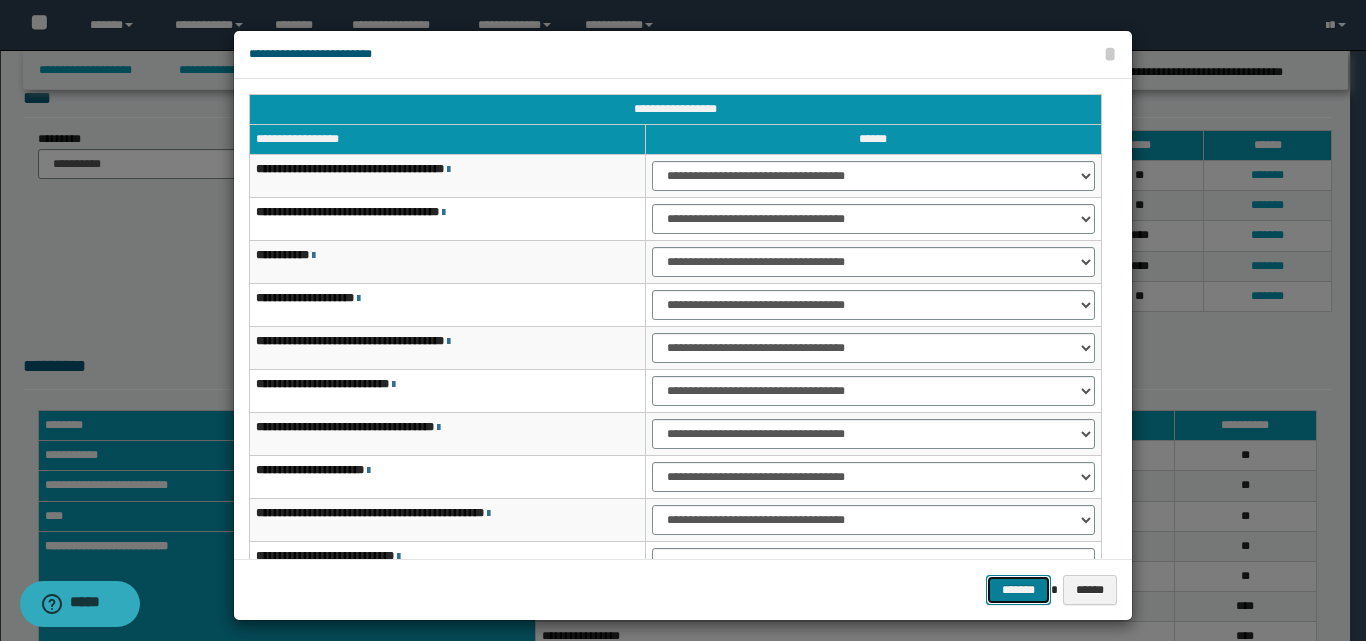 click on "*******" at bounding box center (1018, 590) 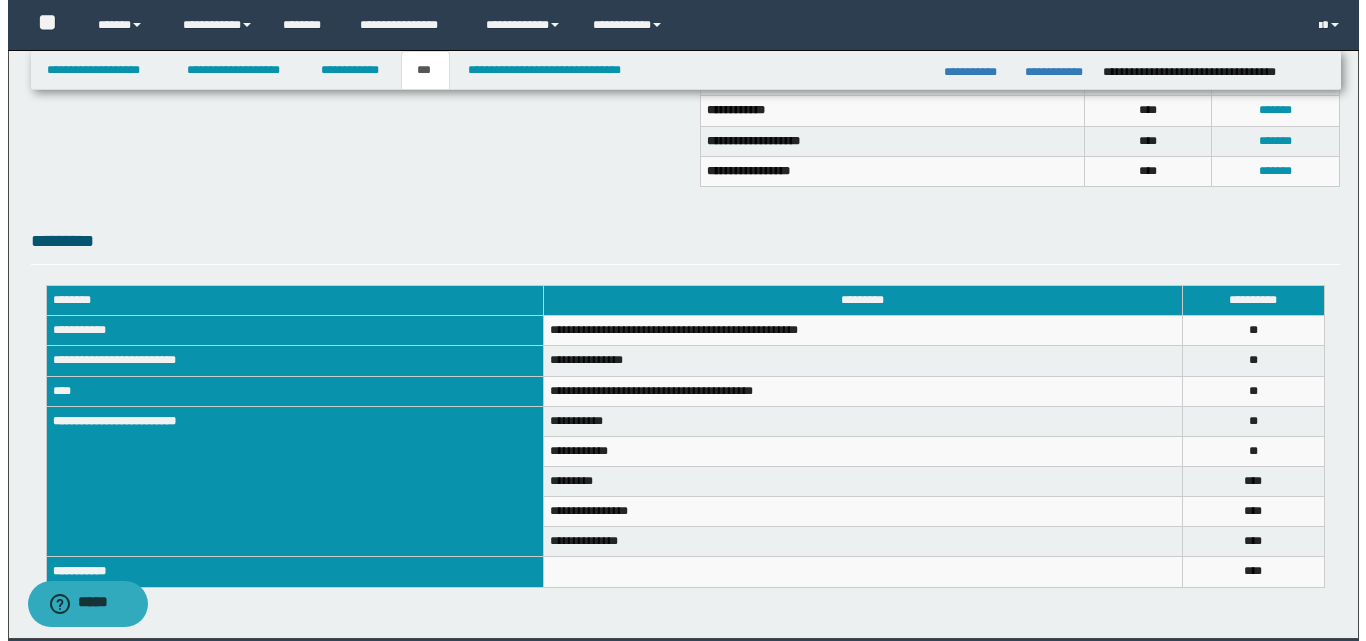 scroll, scrollTop: 409, scrollLeft: 0, axis: vertical 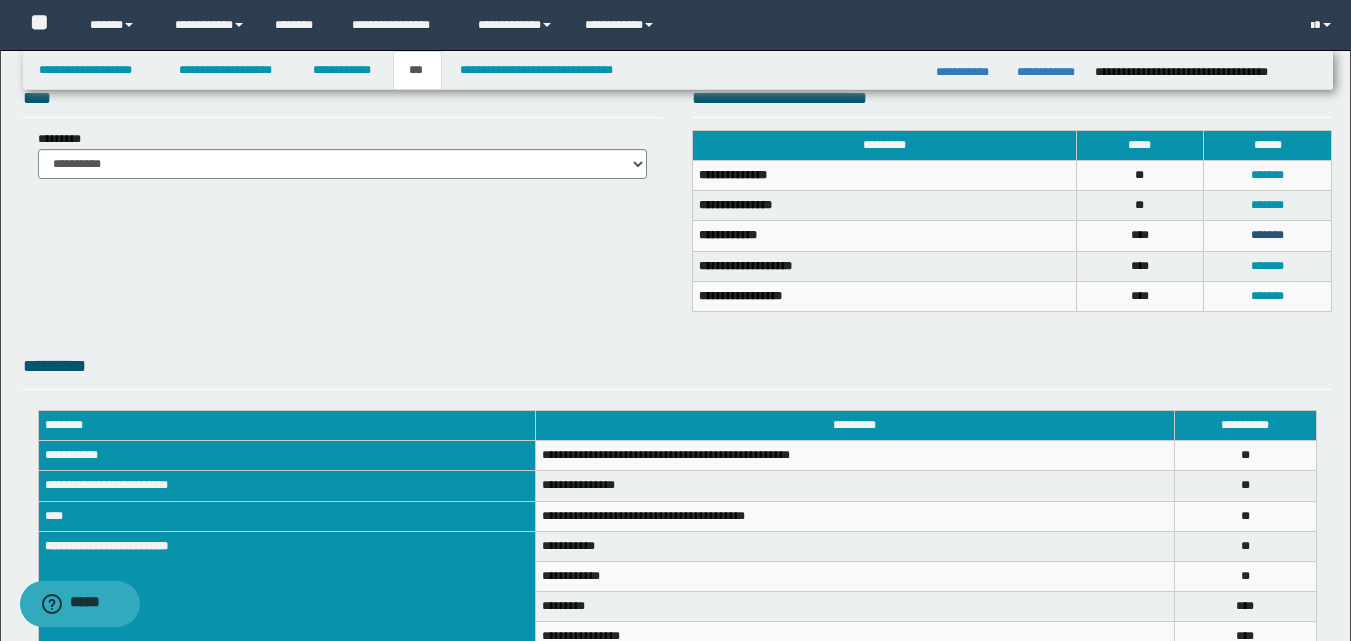 click on "*******" at bounding box center [1267, 235] 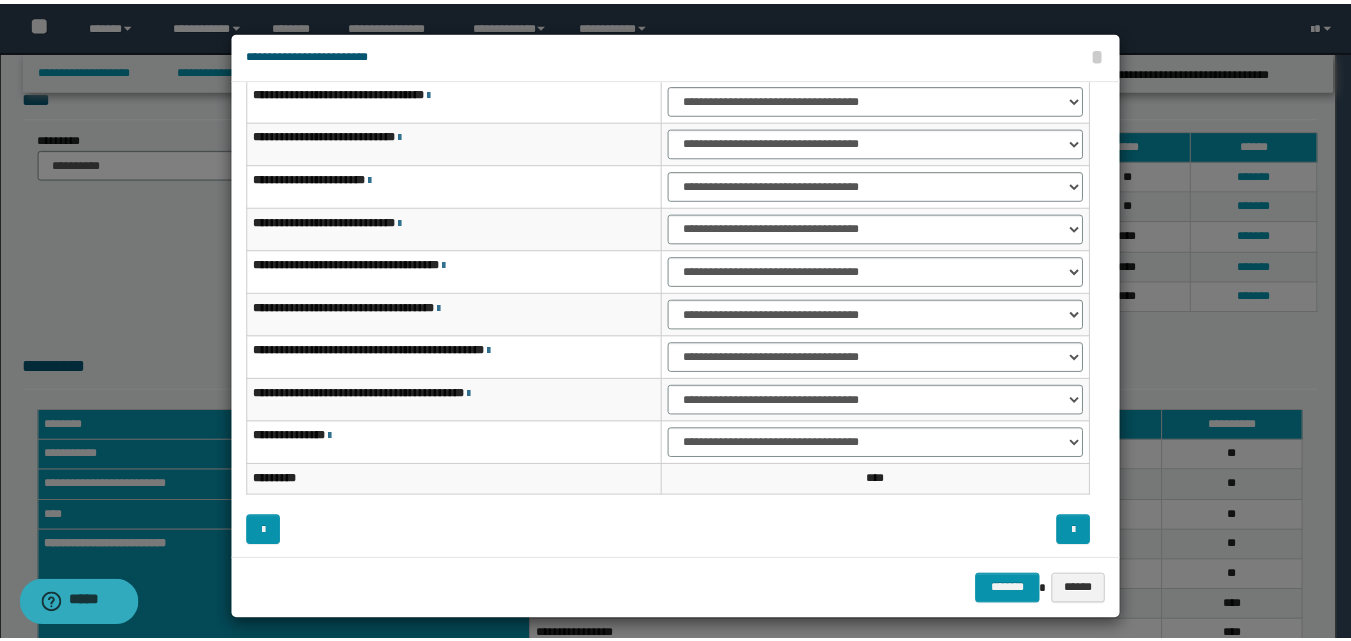 scroll, scrollTop: 121, scrollLeft: 0, axis: vertical 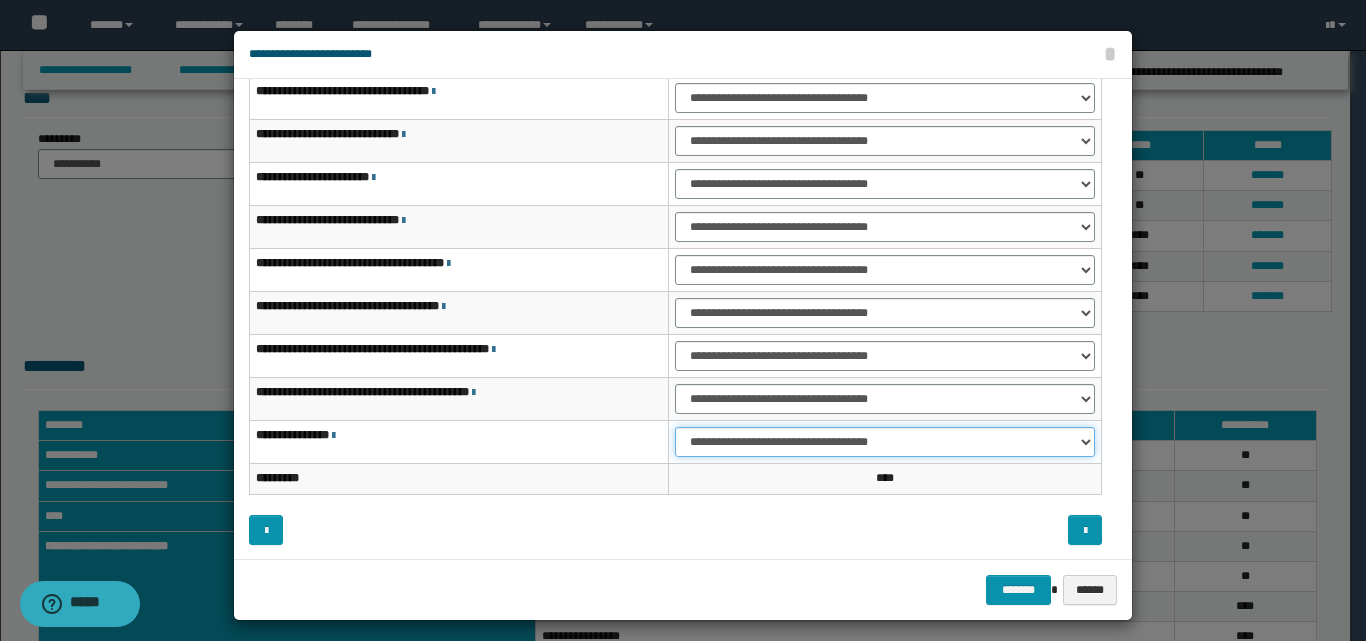 click on "**********" at bounding box center [885, 442] 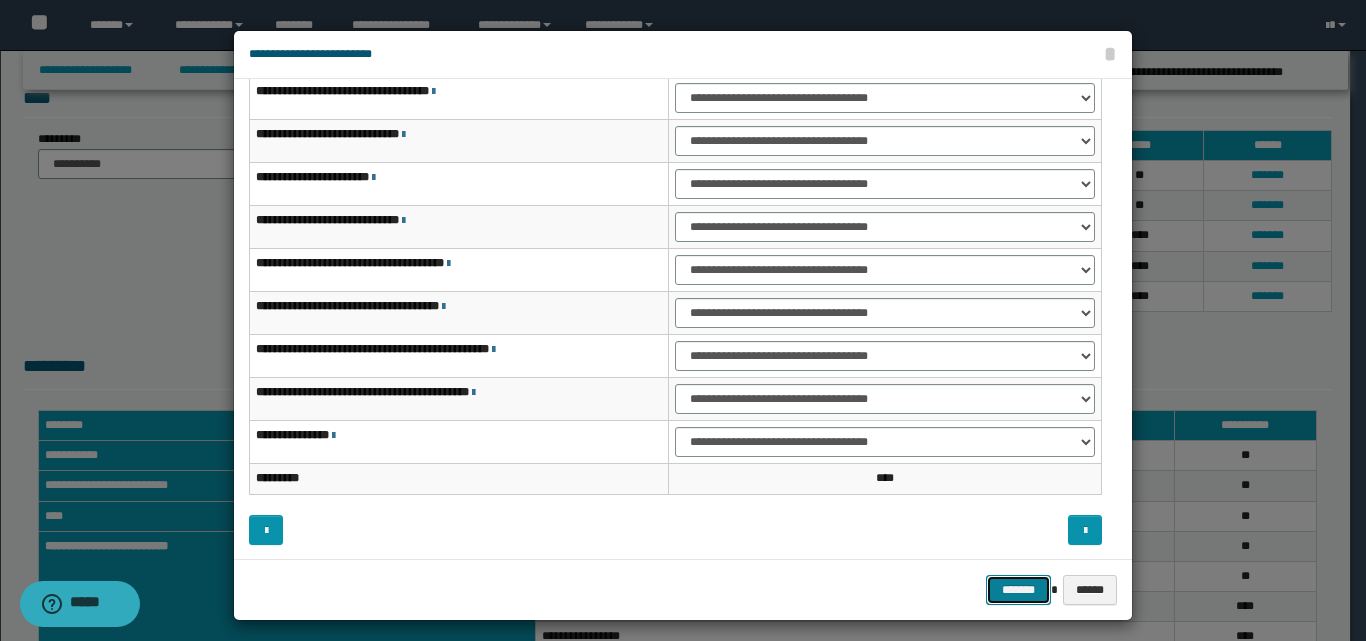 drag, startPoint x: 1004, startPoint y: 583, endPoint x: 1014, endPoint y: 559, distance: 26 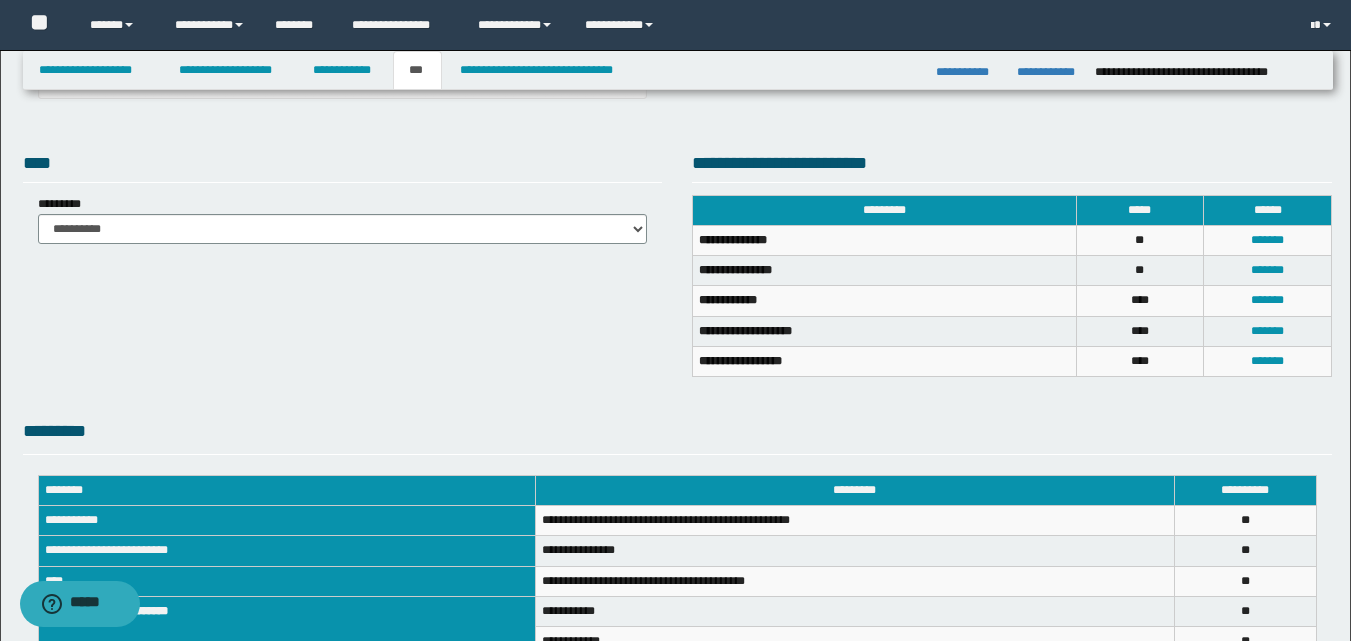 scroll, scrollTop: 309, scrollLeft: 0, axis: vertical 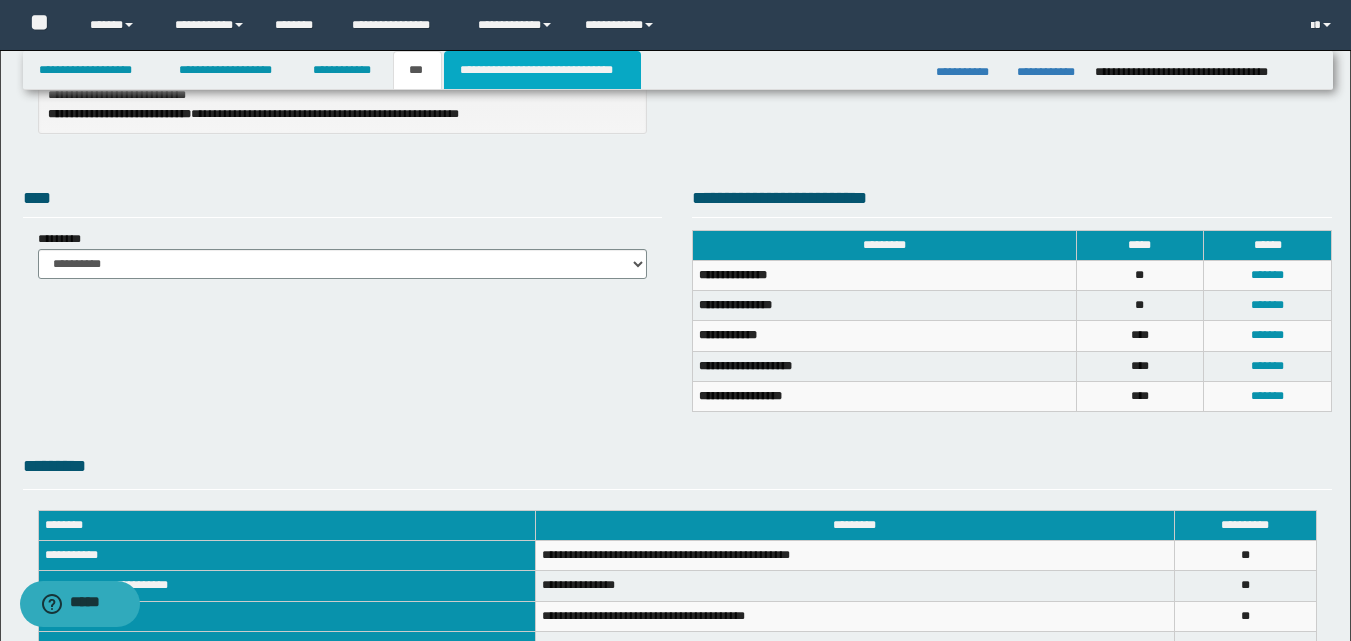 click on "**********" at bounding box center (542, 70) 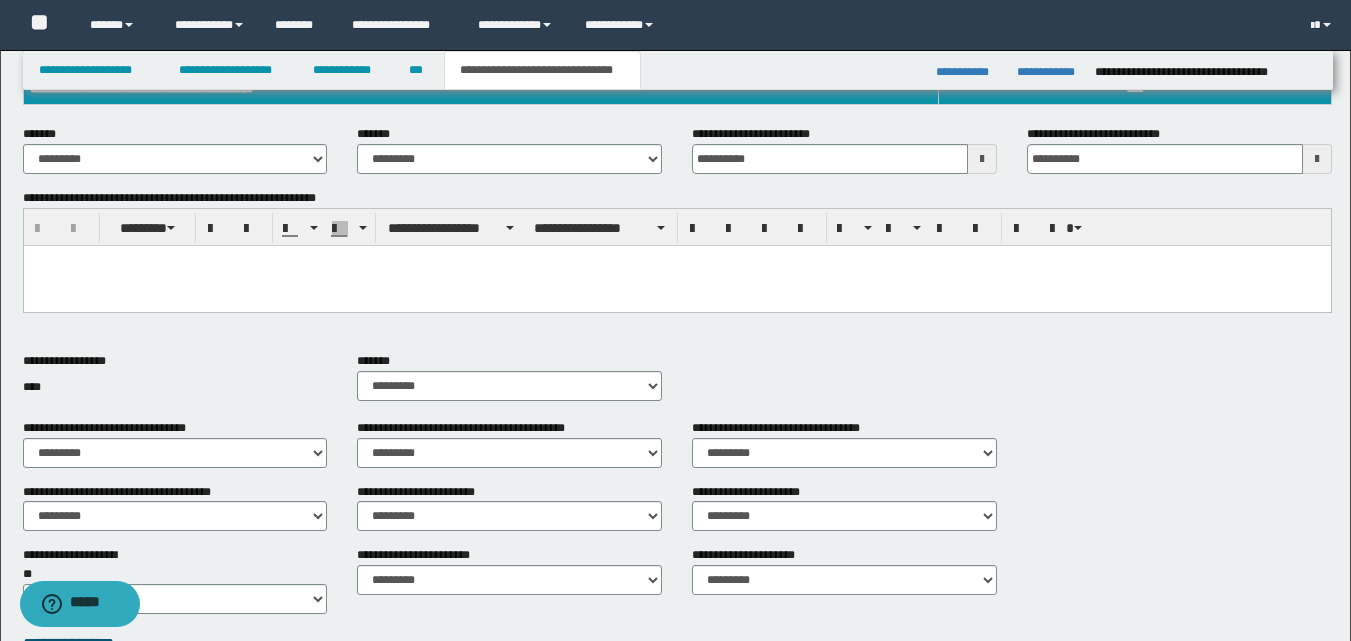 scroll, scrollTop: 409, scrollLeft: 0, axis: vertical 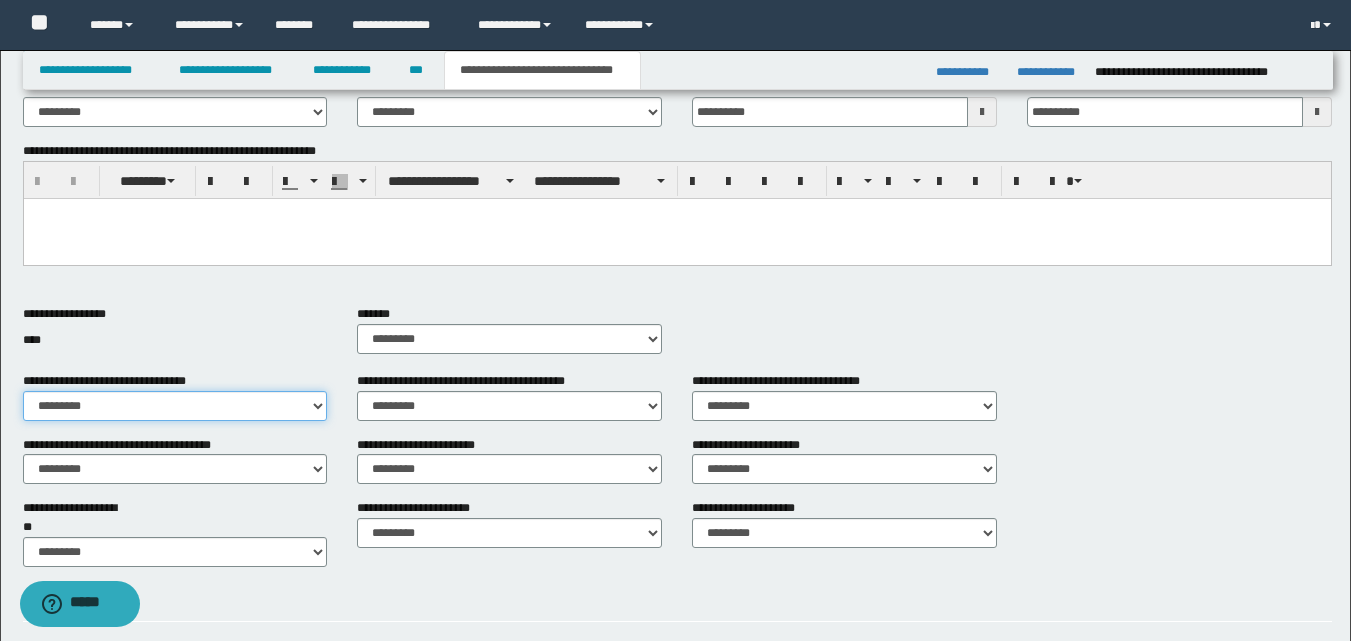 drag, startPoint x: 258, startPoint y: 401, endPoint x: 250, endPoint y: 417, distance: 17.888544 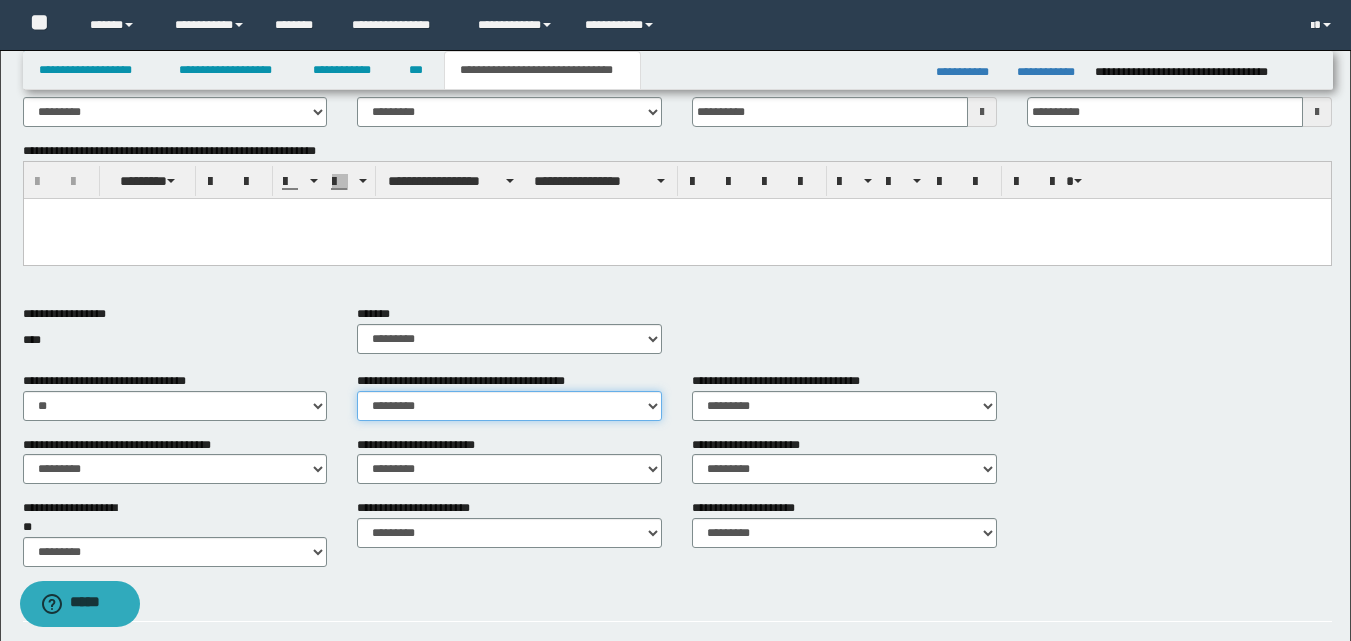 click on "*********
**
**" at bounding box center (509, 406) 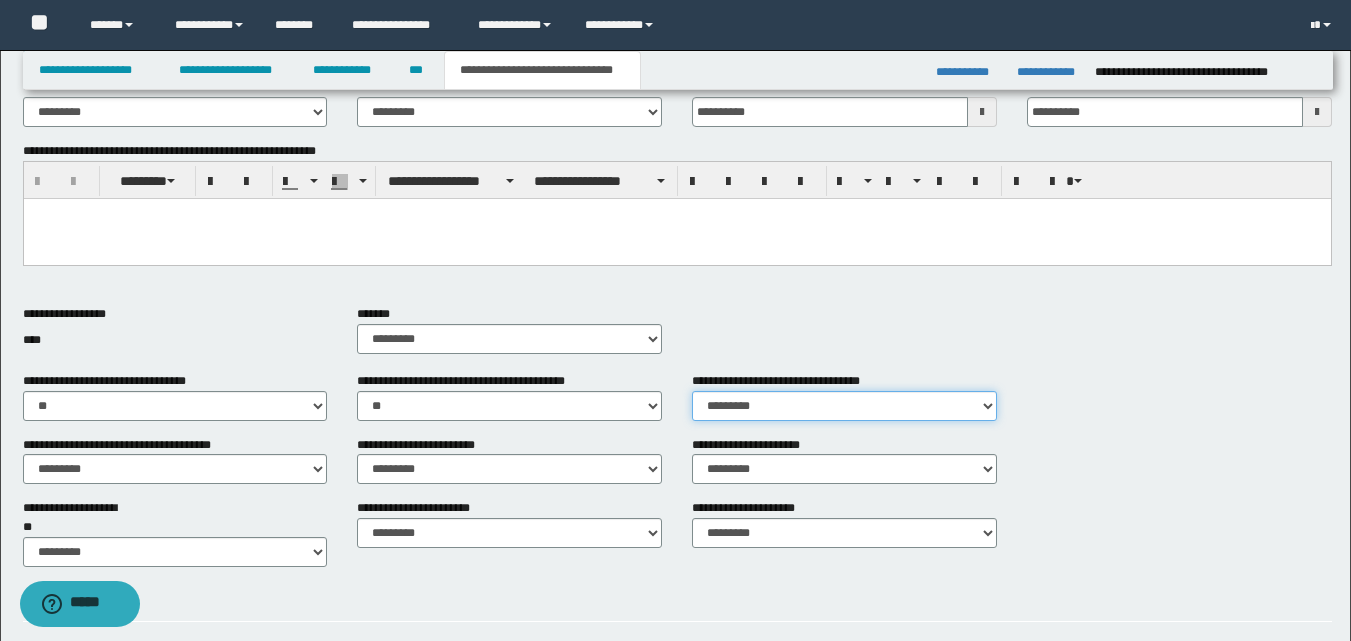 click on "*********
**
**" at bounding box center (844, 406) 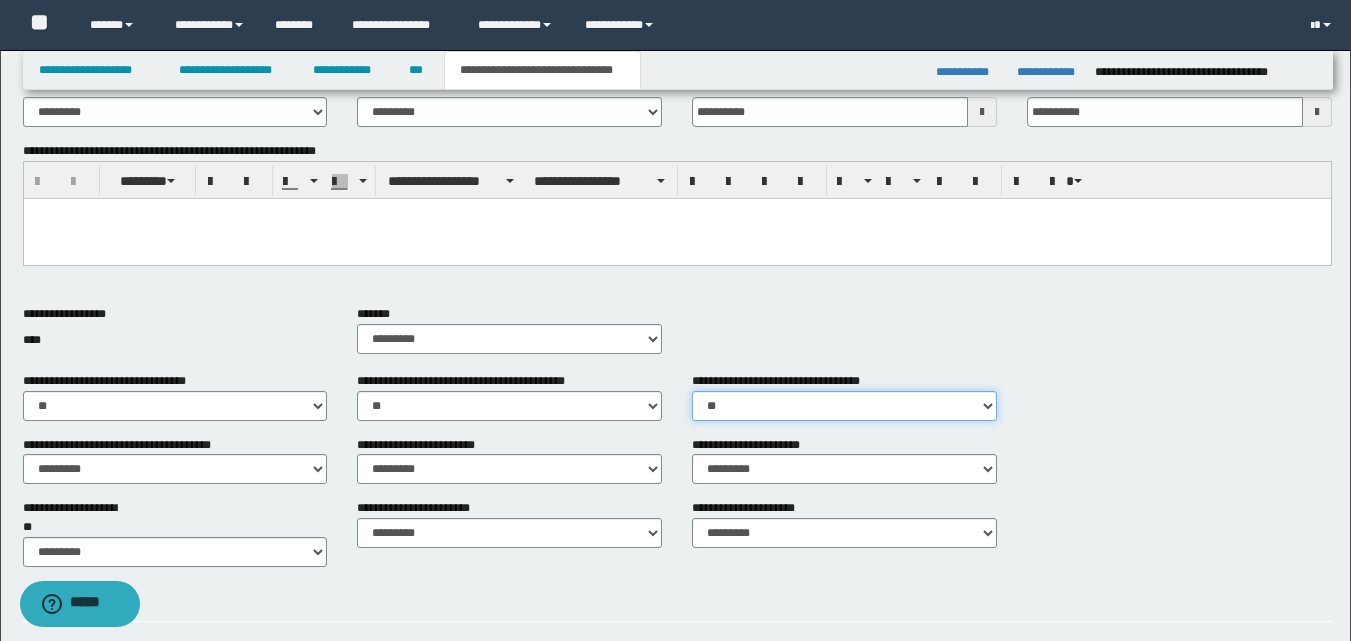 click on "*********
**
**" at bounding box center (844, 406) 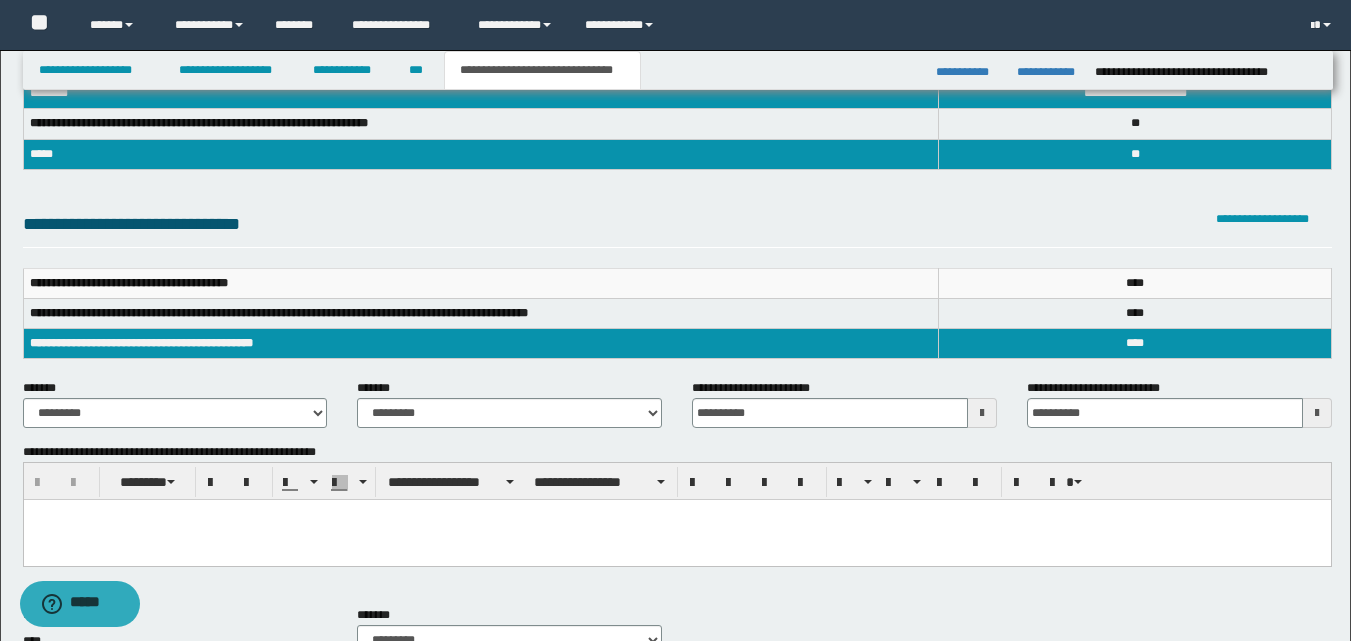 scroll, scrollTop: 9, scrollLeft: 0, axis: vertical 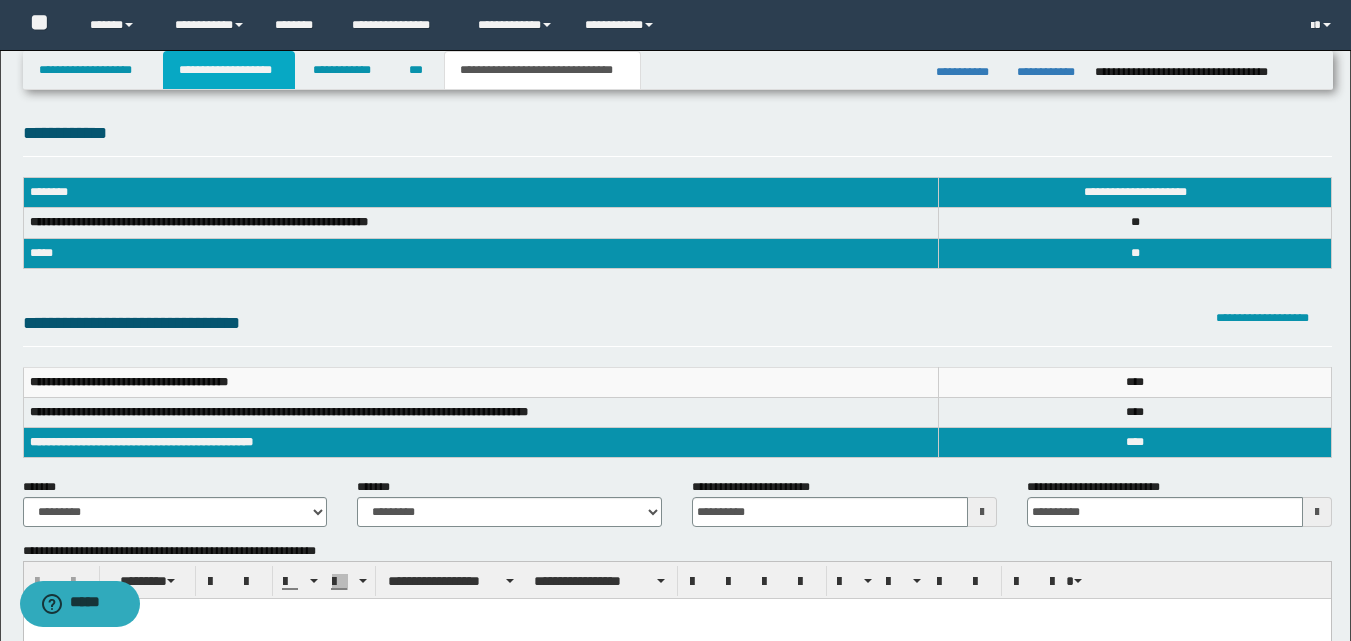 click on "**********" at bounding box center [229, 70] 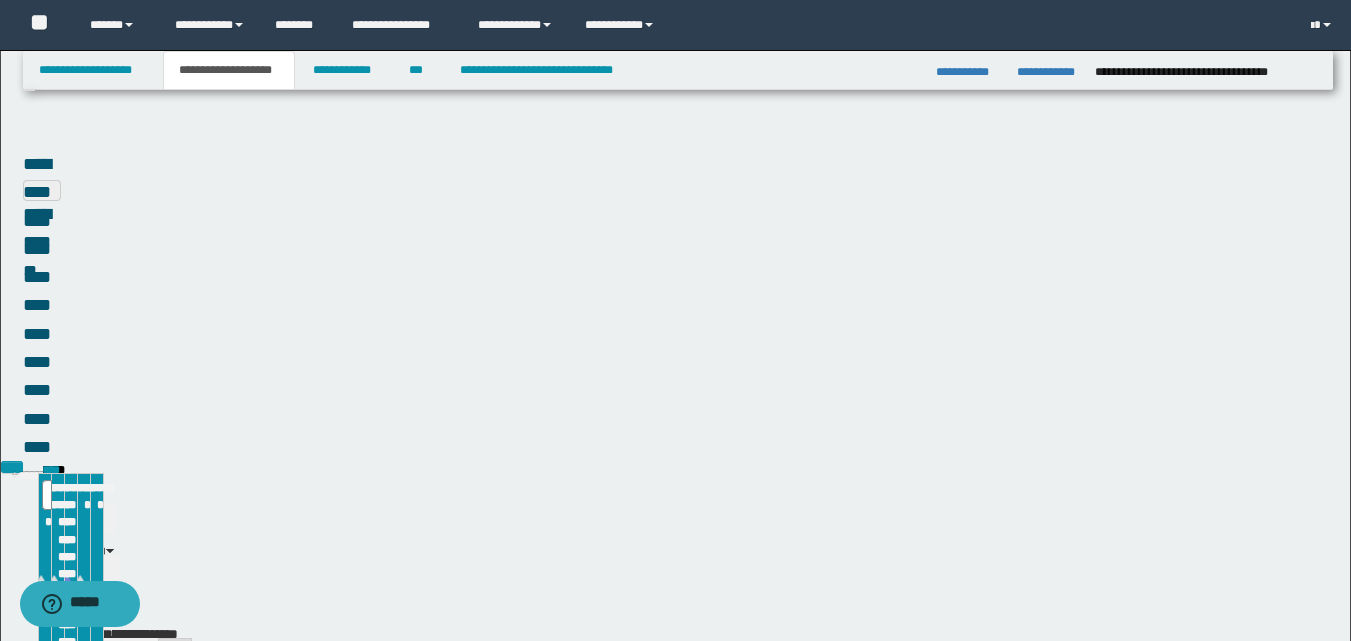 scroll, scrollTop: 40, scrollLeft: 0, axis: vertical 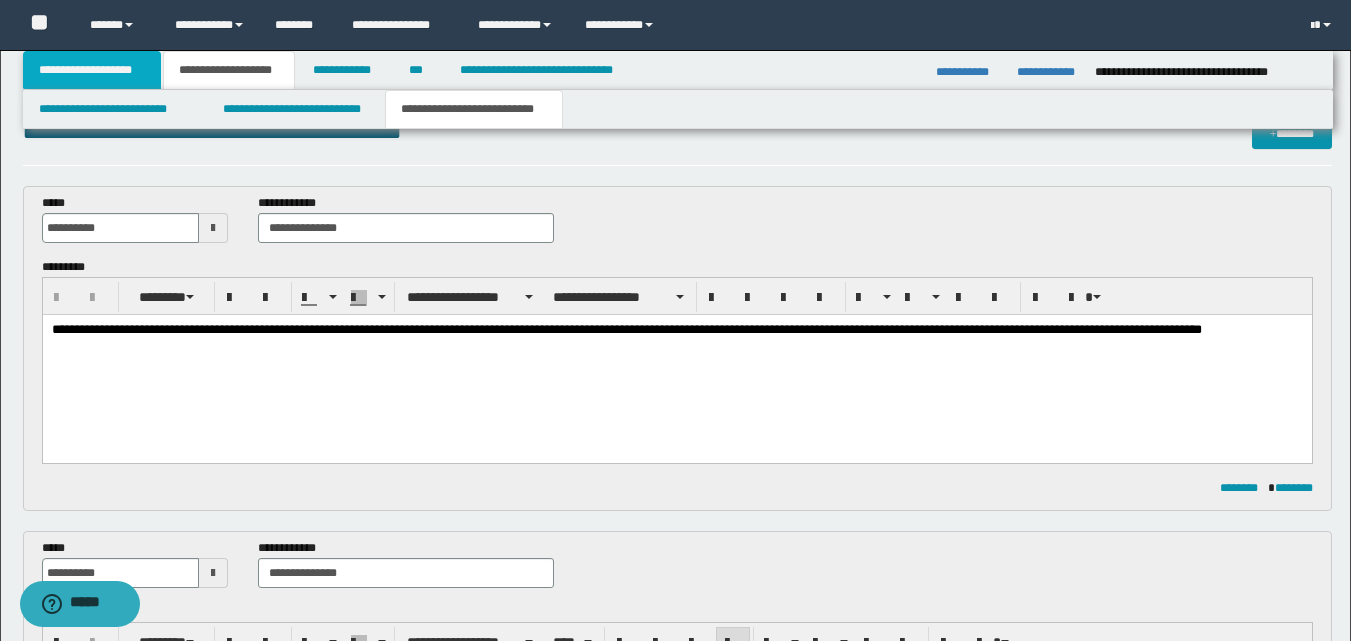 click on "**********" at bounding box center [92, 70] 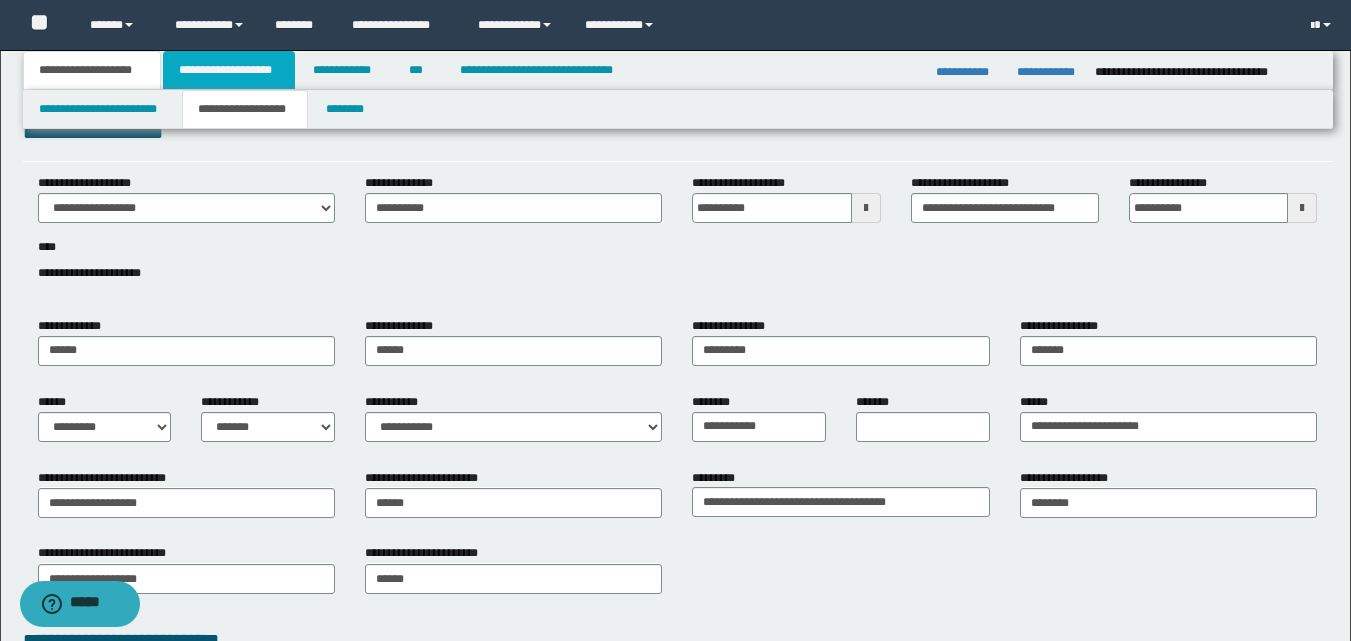 click on "**********" at bounding box center [229, 70] 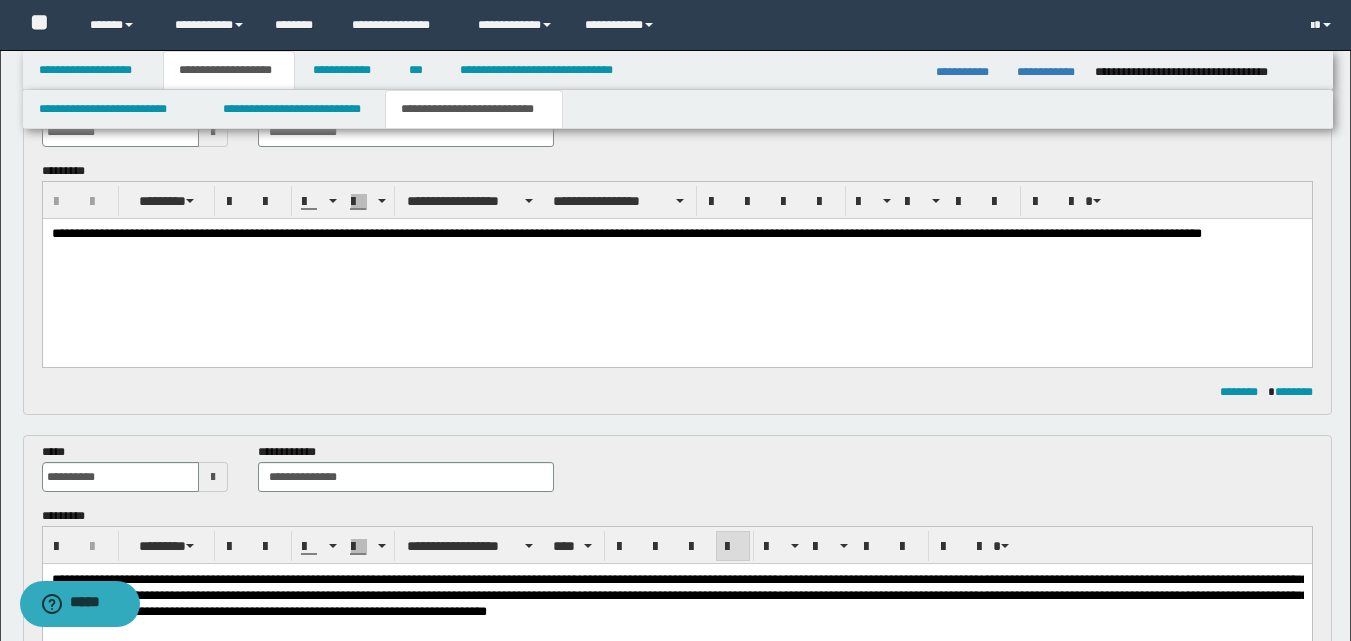 scroll, scrollTop: 240, scrollLeft: 0, axis: vertical 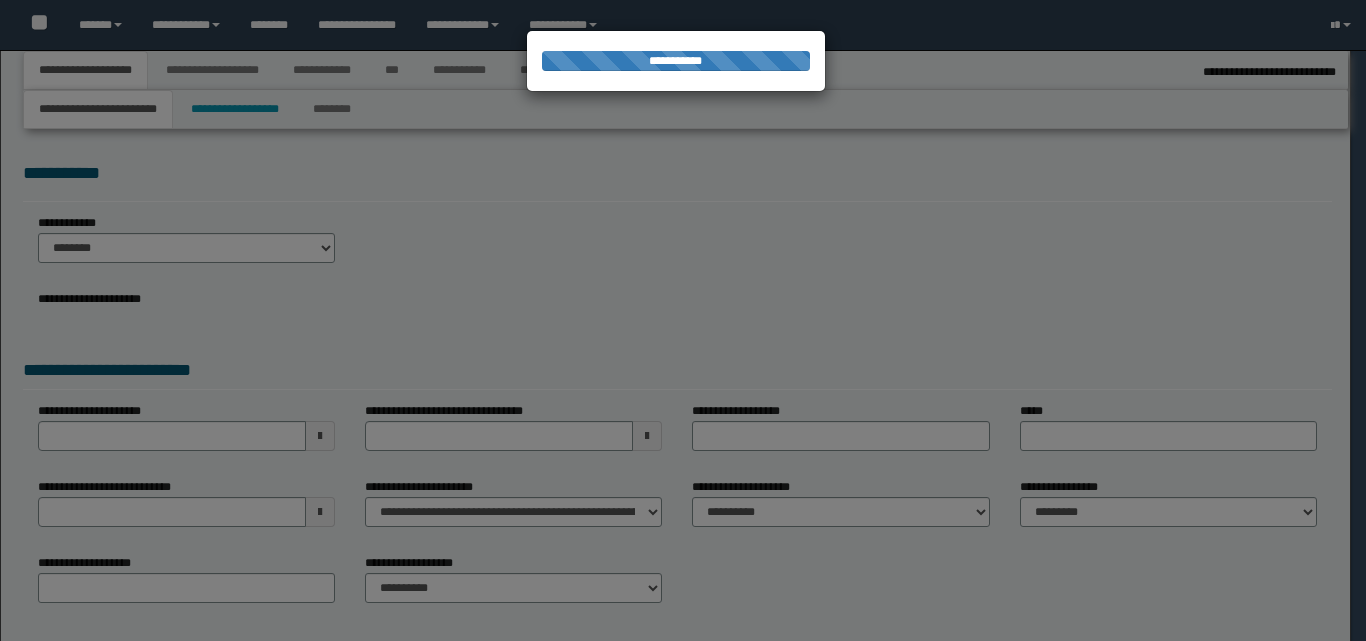 select on "**" 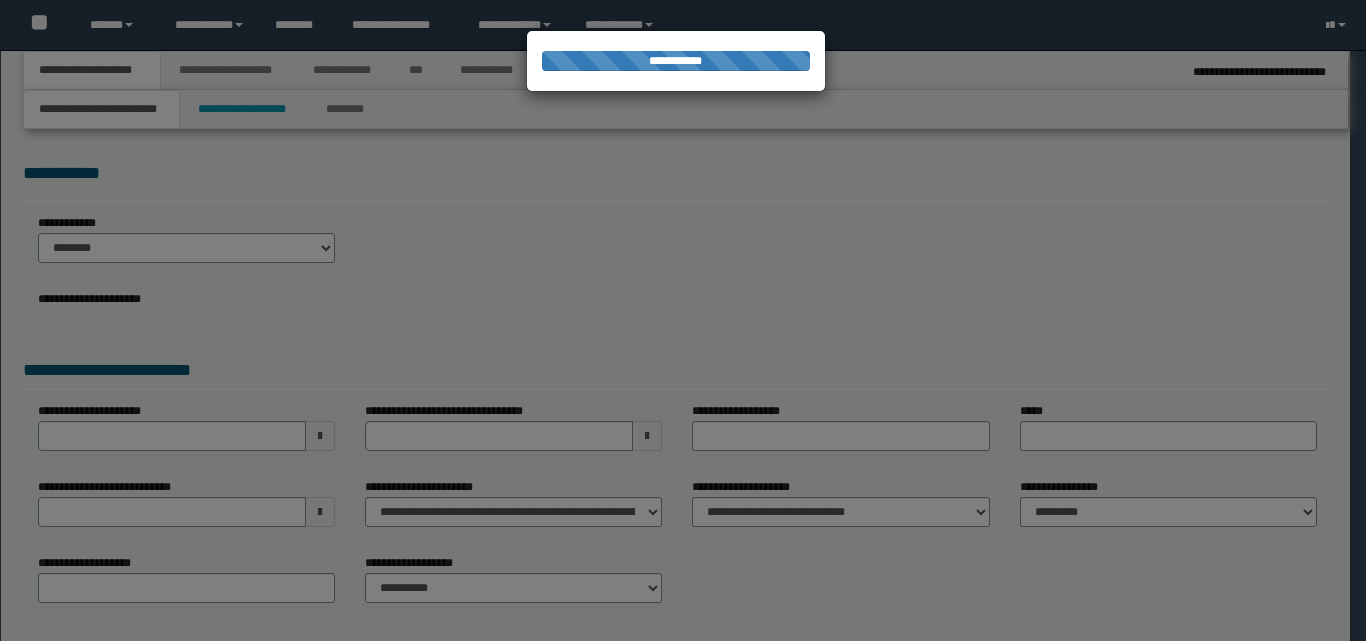 scroll, scrollTop: 0, scrollLeft: 0, axis: both 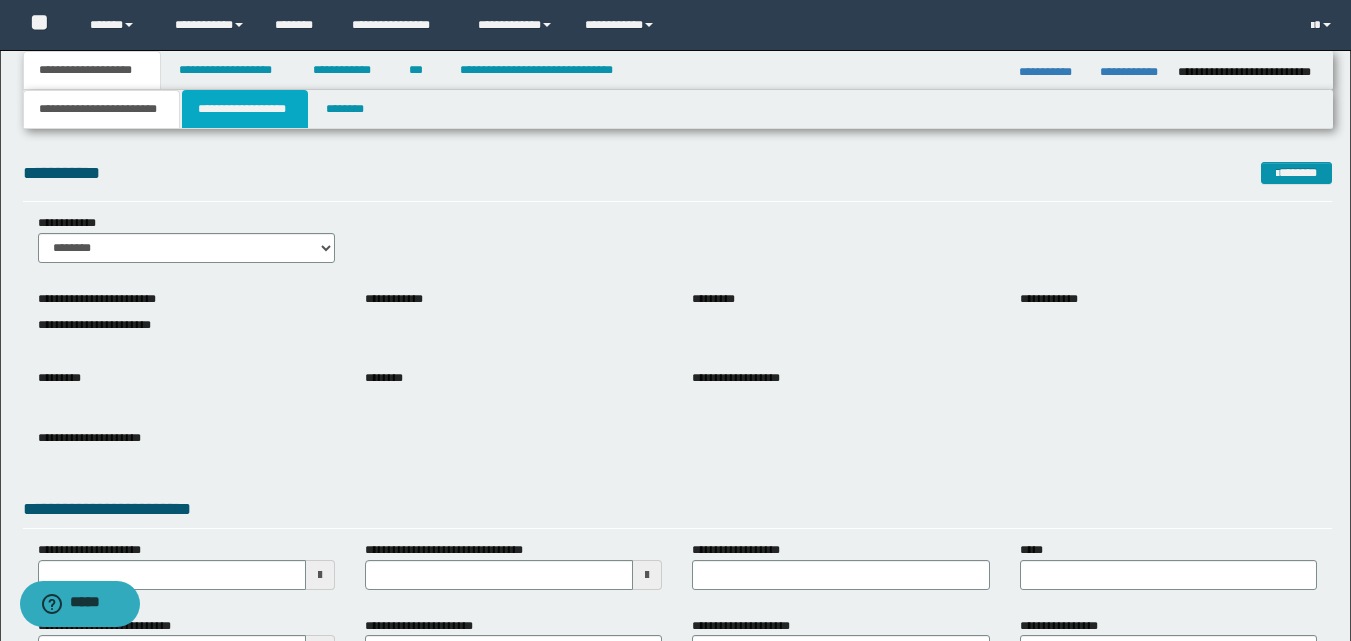 click on "**********" at bounding box center (245, 109) 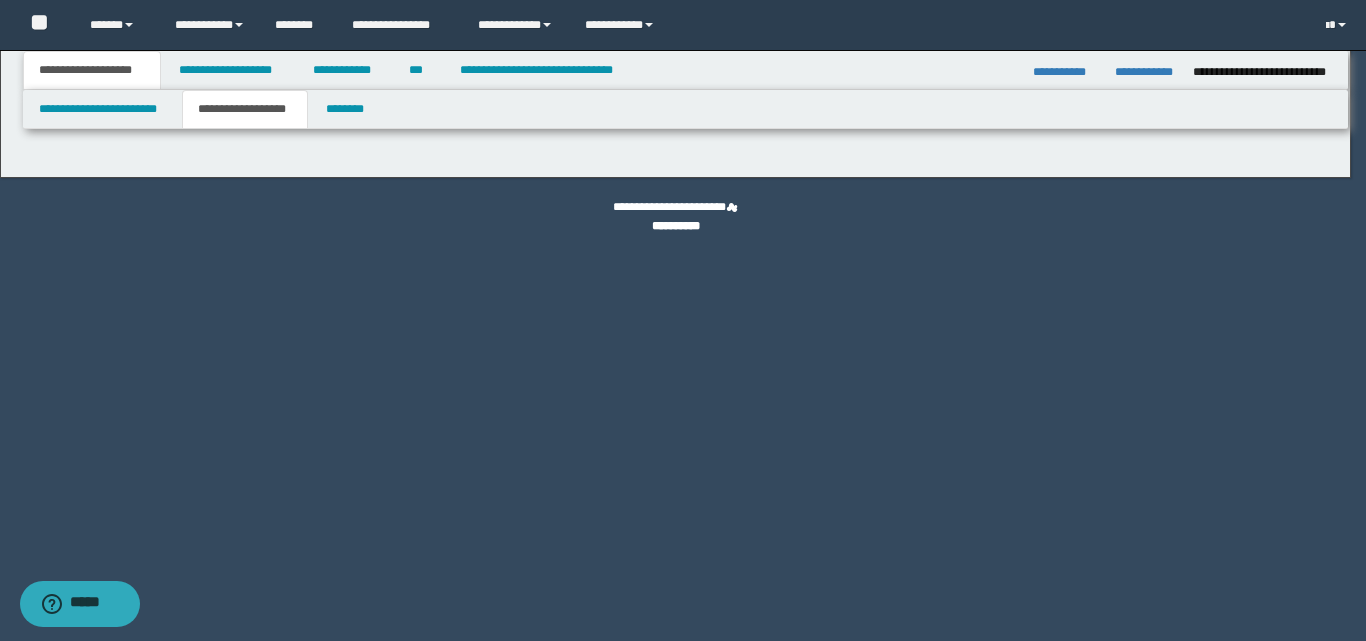 type on "********" 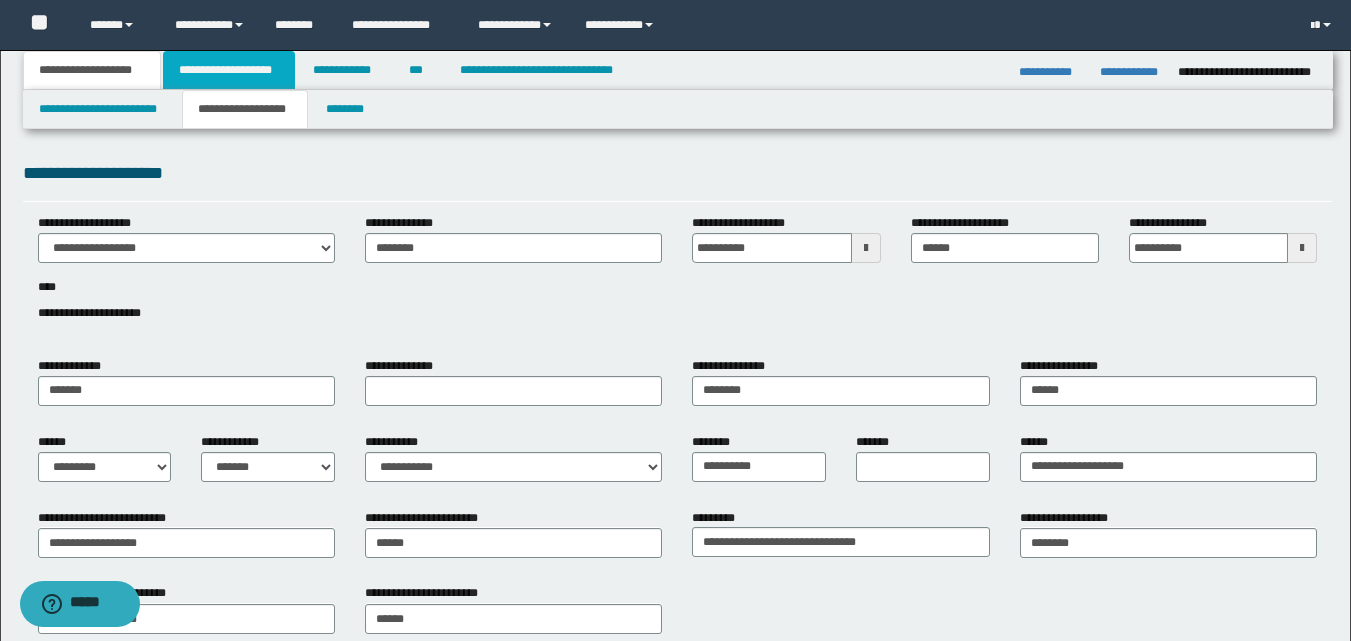 click on "**********" at bounding box center [229, 70] 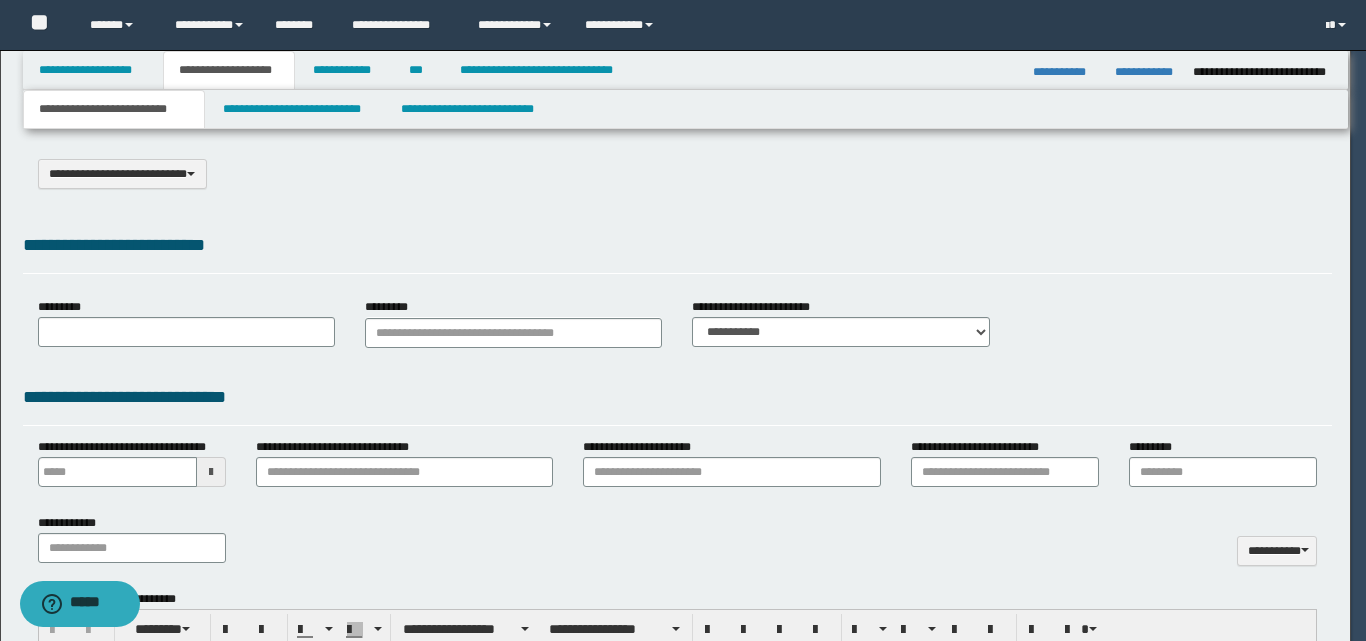 type on "**********" 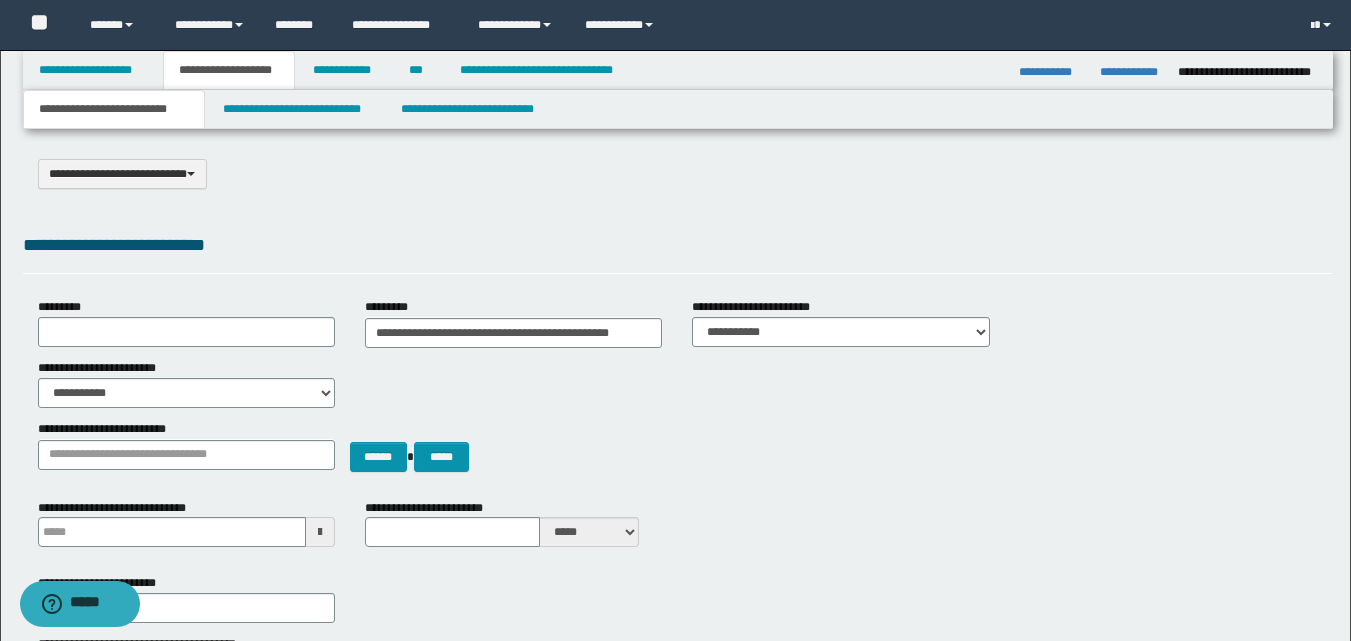scroll, scrollTop: 100, scrollLeft: 0, axis: vertical 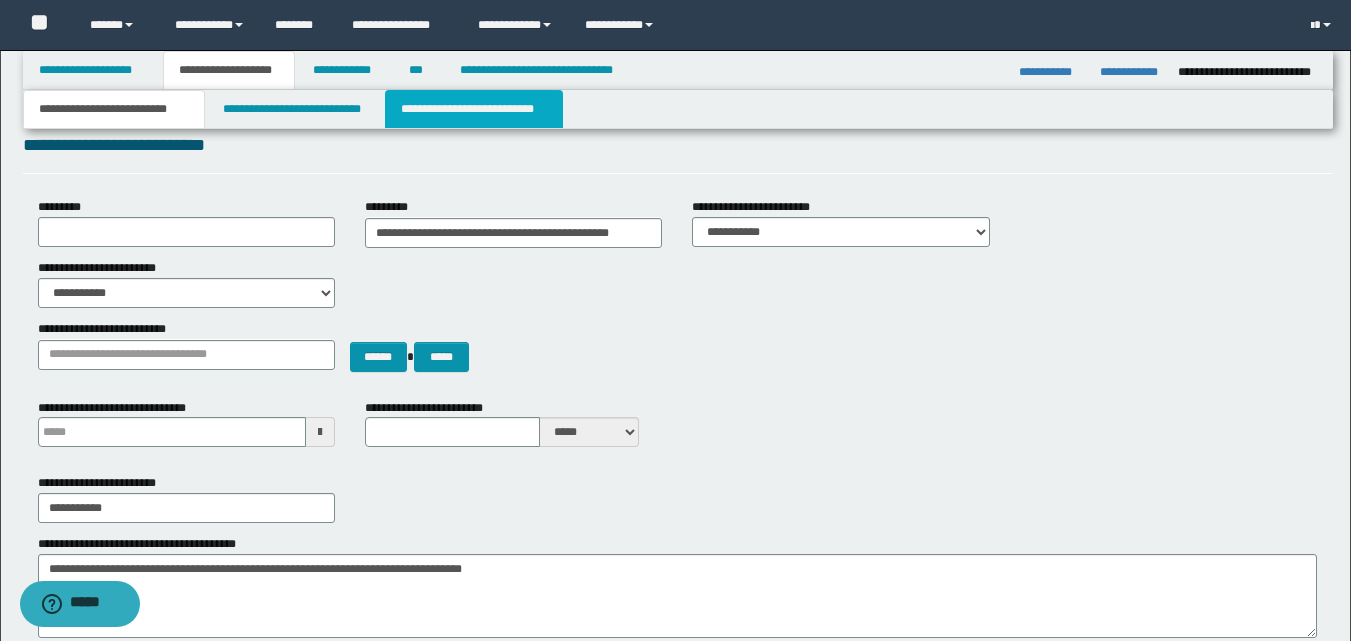 click on "**********" at bounding box center [474, 109] 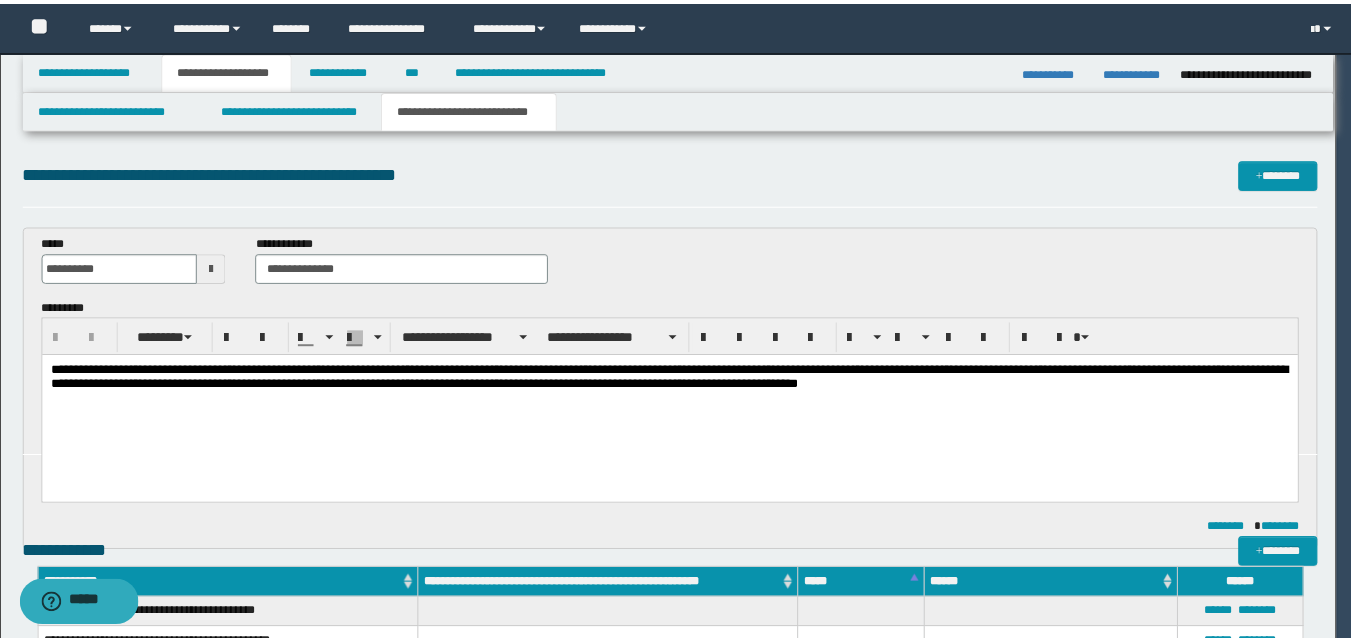 scroll, scrollTop: 0, scrollLeft: 0, axis: both 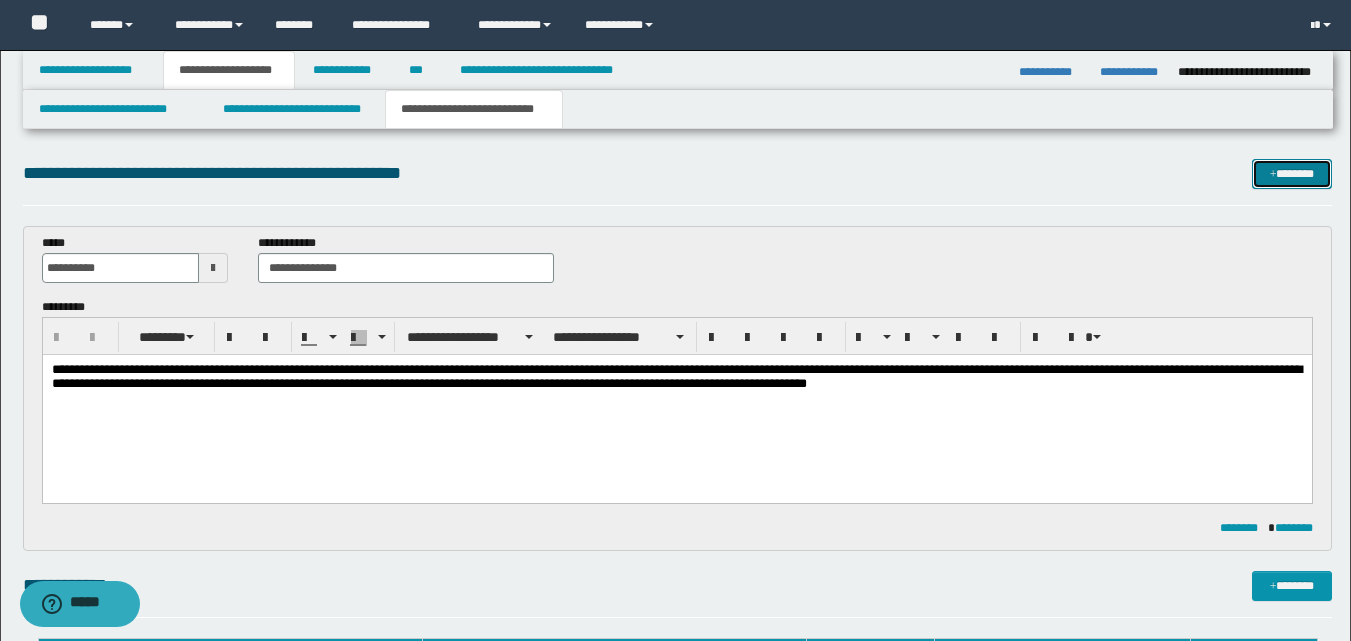 click on "*******" at bounding box center (1292, 174) 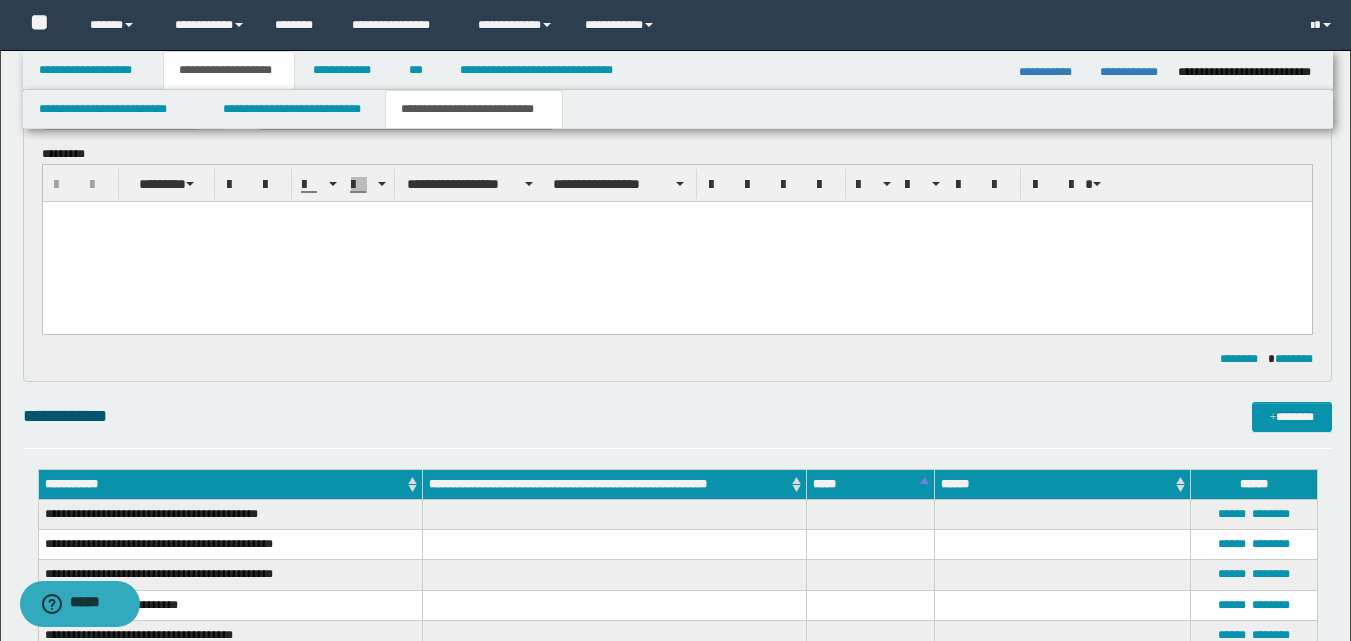 scroll, scrollTop: 0, scrollLeft: 0, axis: both 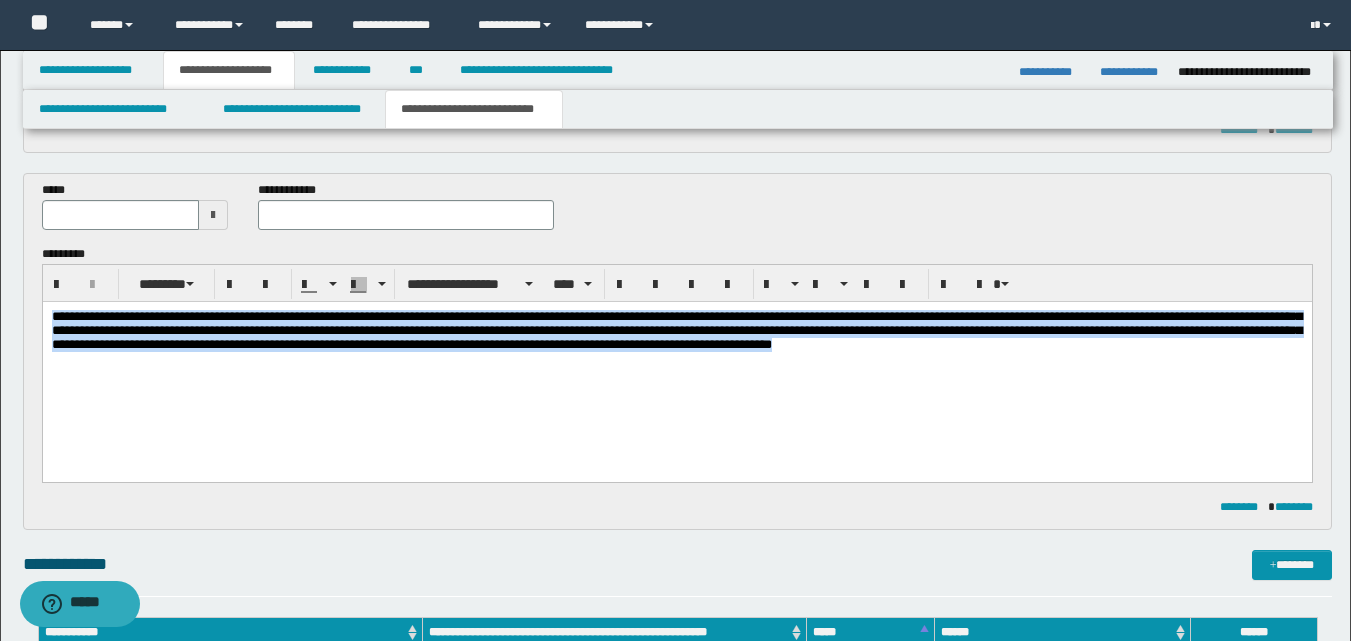 drag, startPoint x: 53, startPoint y: 317, endPoint x: 389, endPoint y: 334, distance: 336.42978 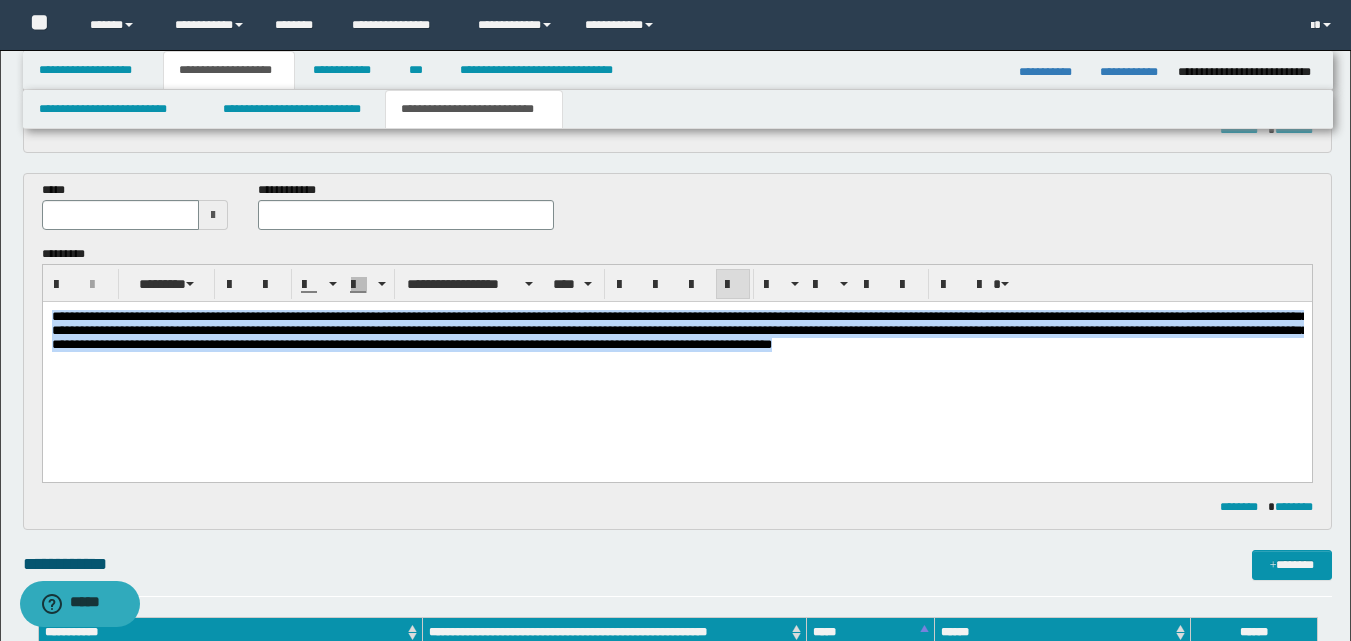 click on "**********" at bounding box center [676, 355] 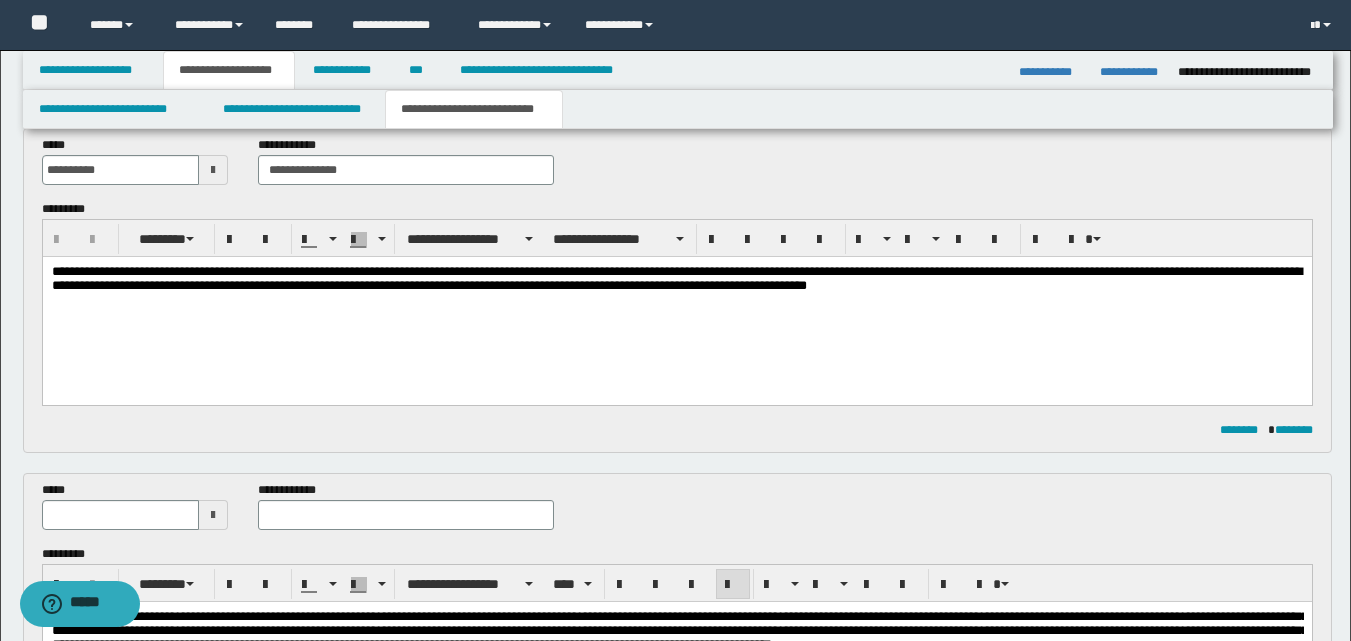 scroll, scrollTop: 198, scrollLeft: 0, axis: vertical 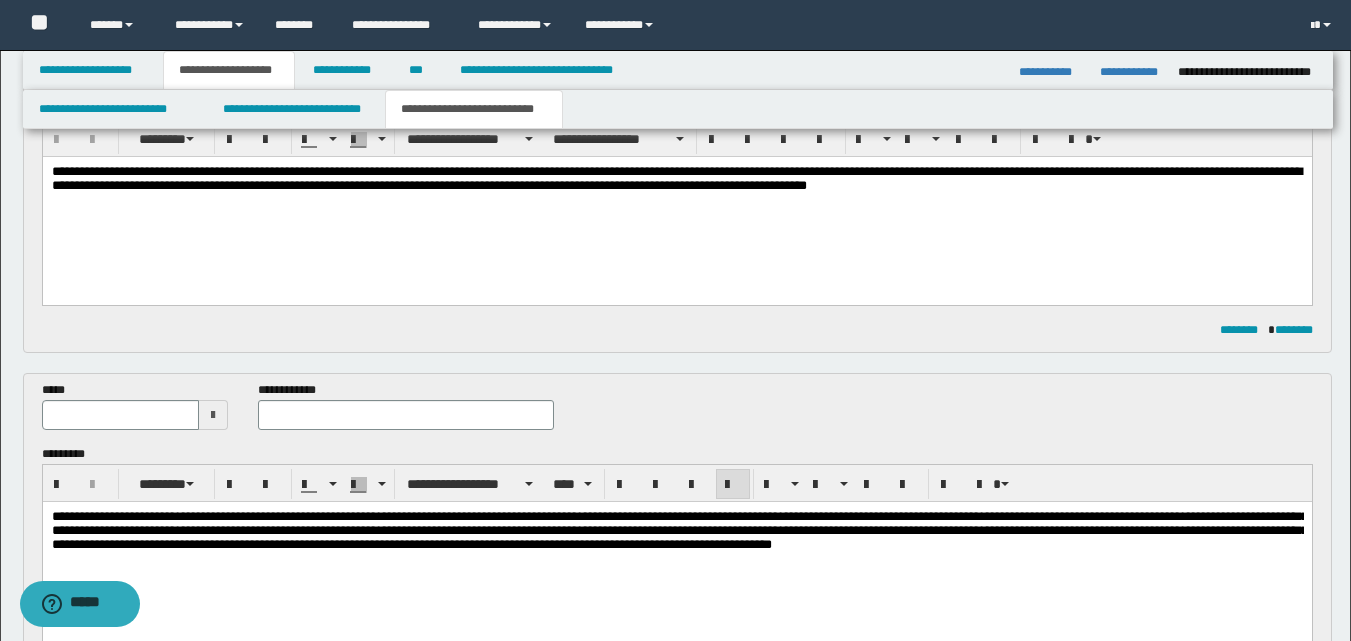 click at bounding box center (213, 415) 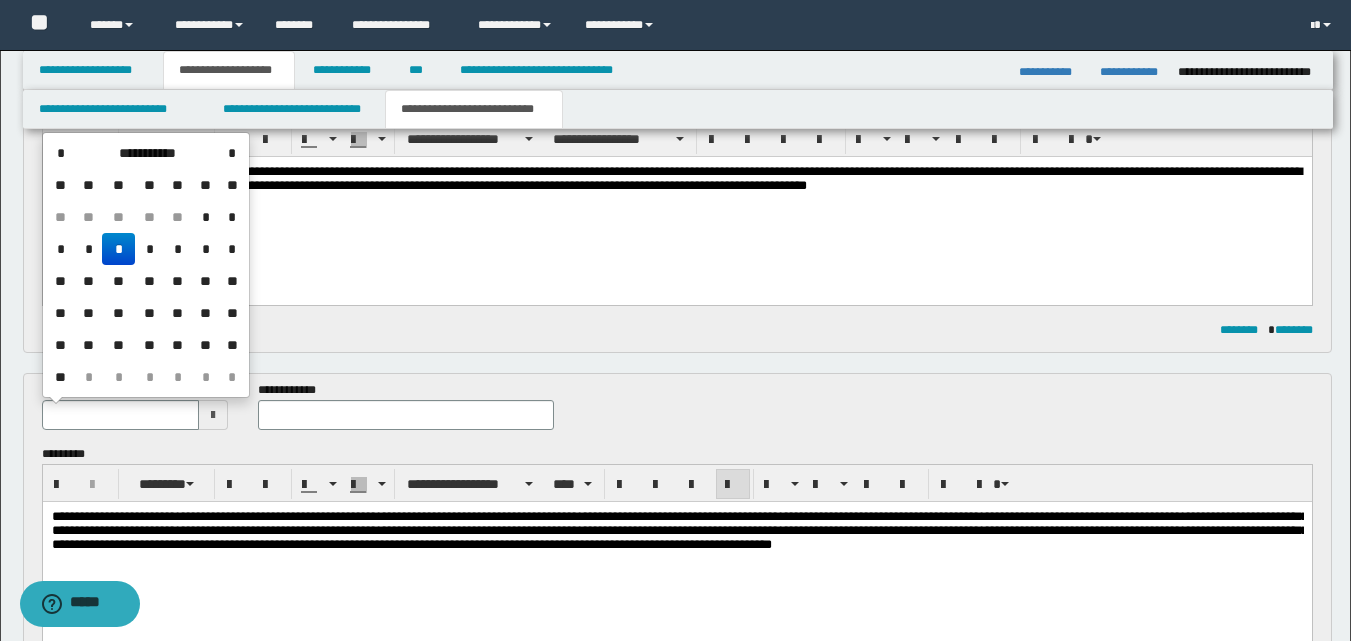 click on "*" at bounding box center [206, 217] 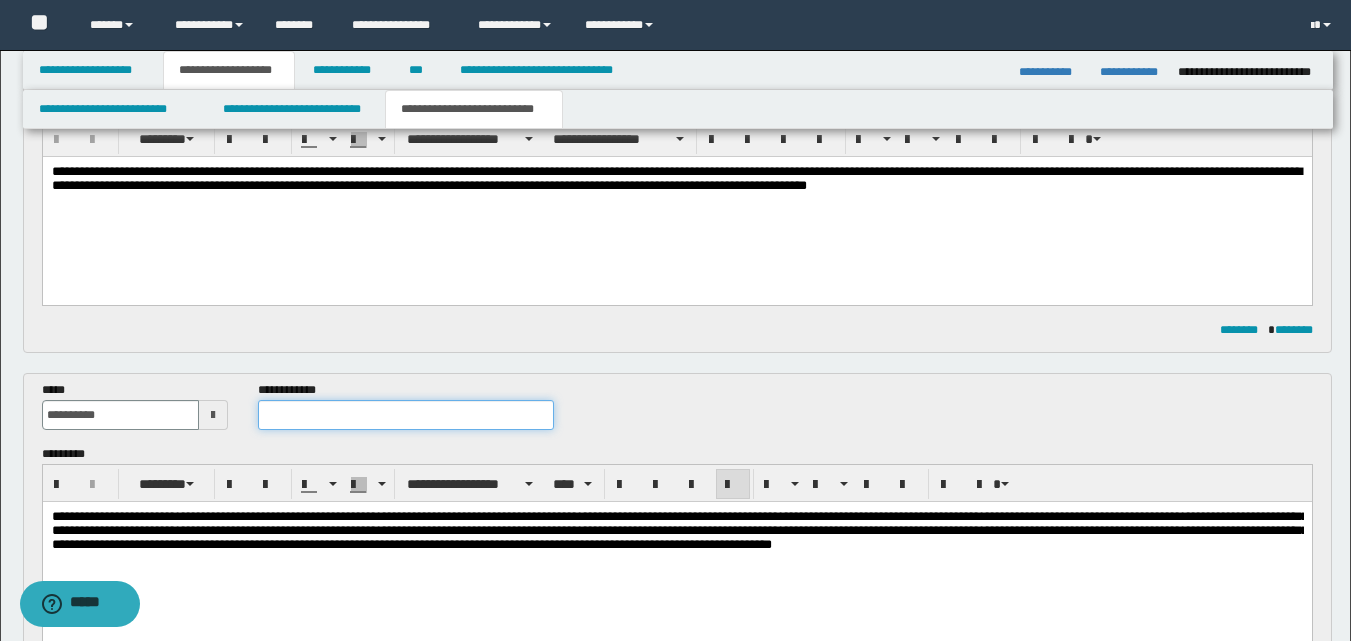 click at bounding box center (405, 415) 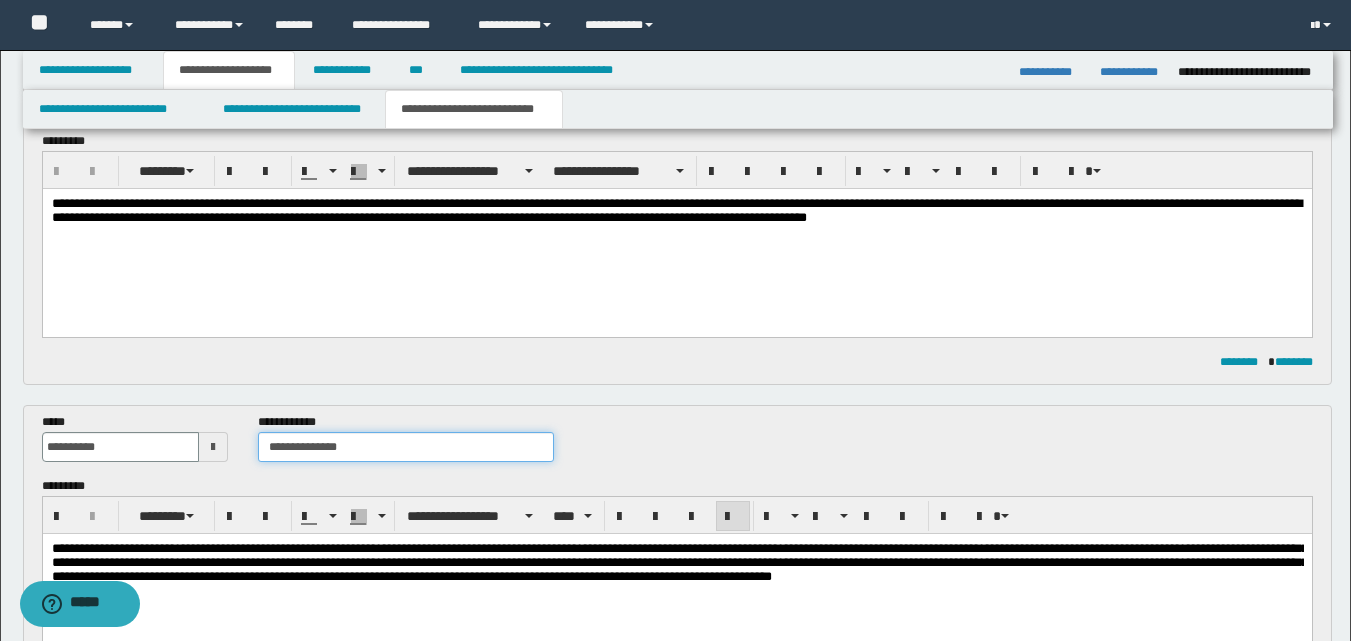 scroll, scrollTop: 0, scrollLeft: 0, axis: both 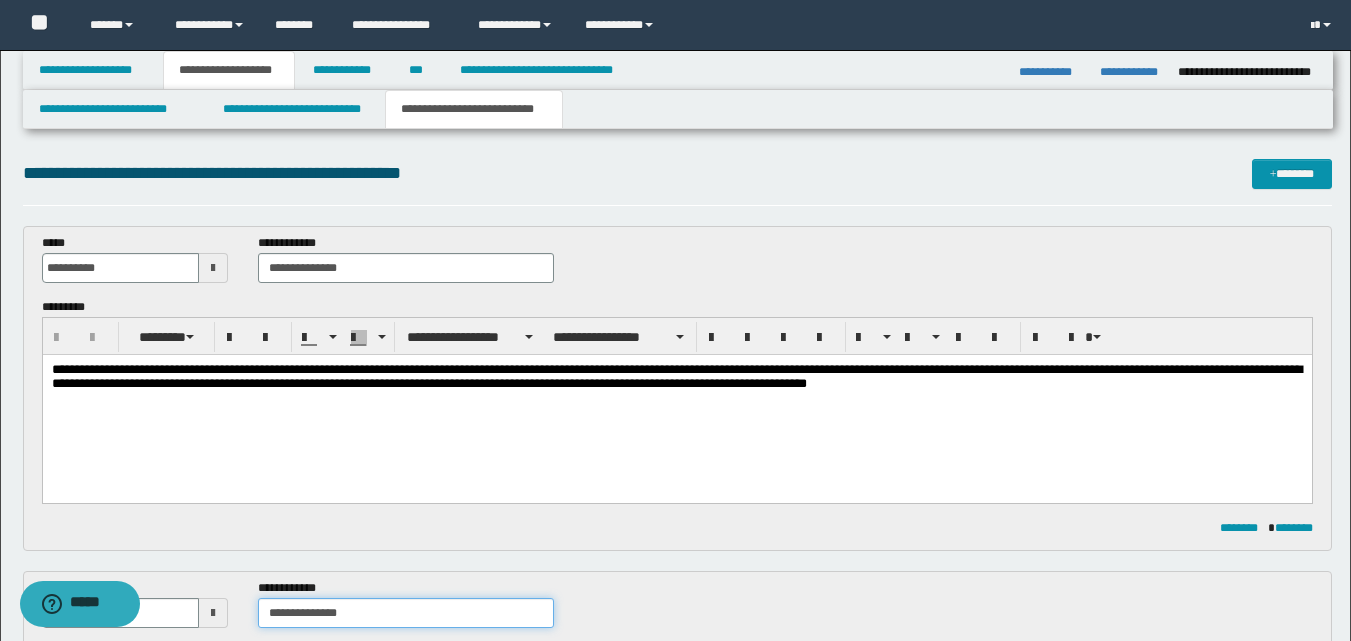 type on "**********" 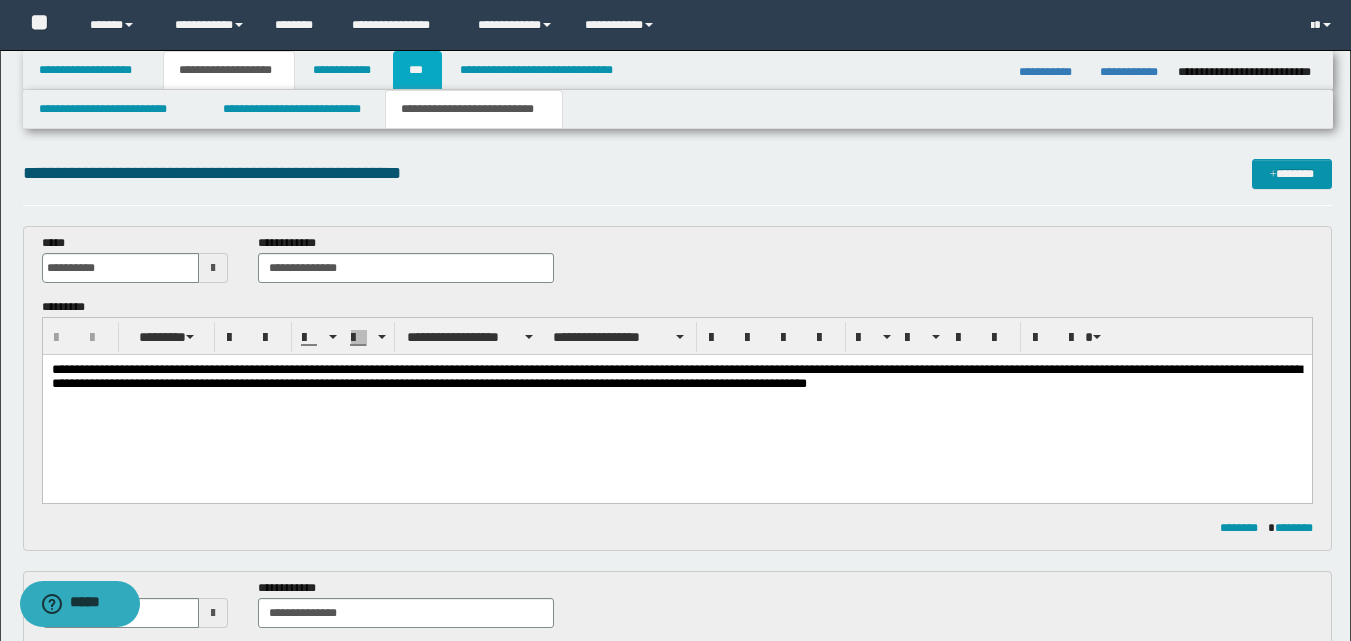 click on "***" at bounding box center [417, 70] 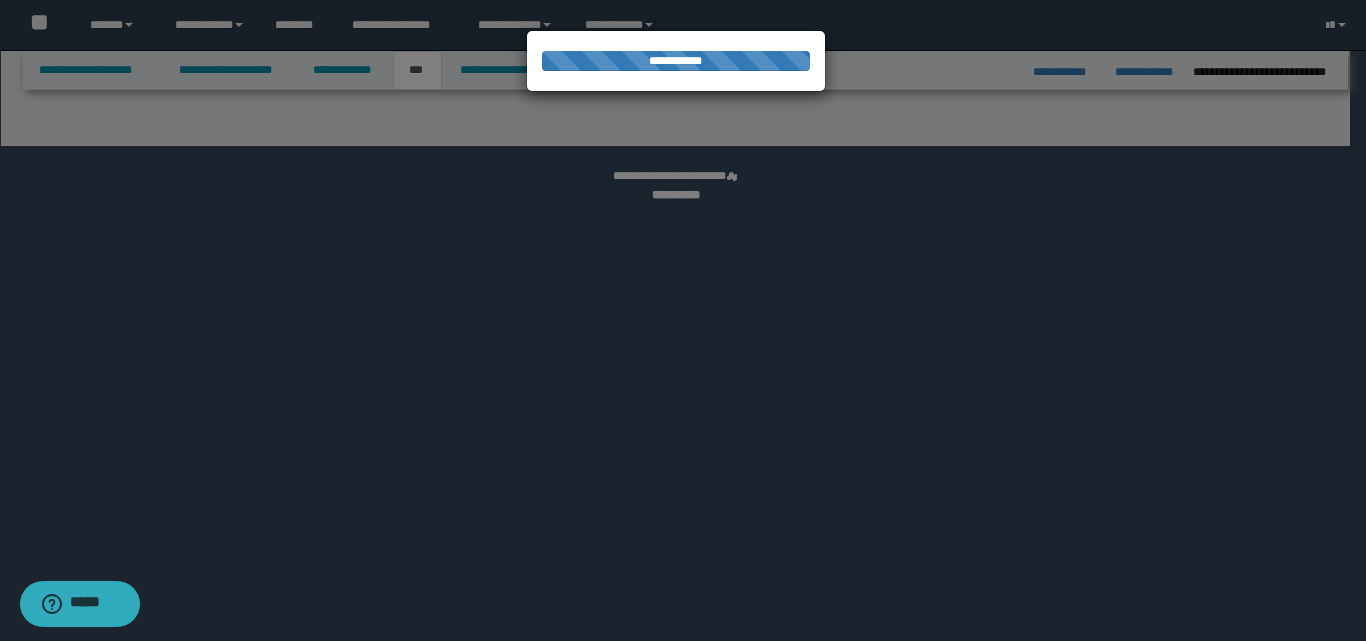 select on "***" 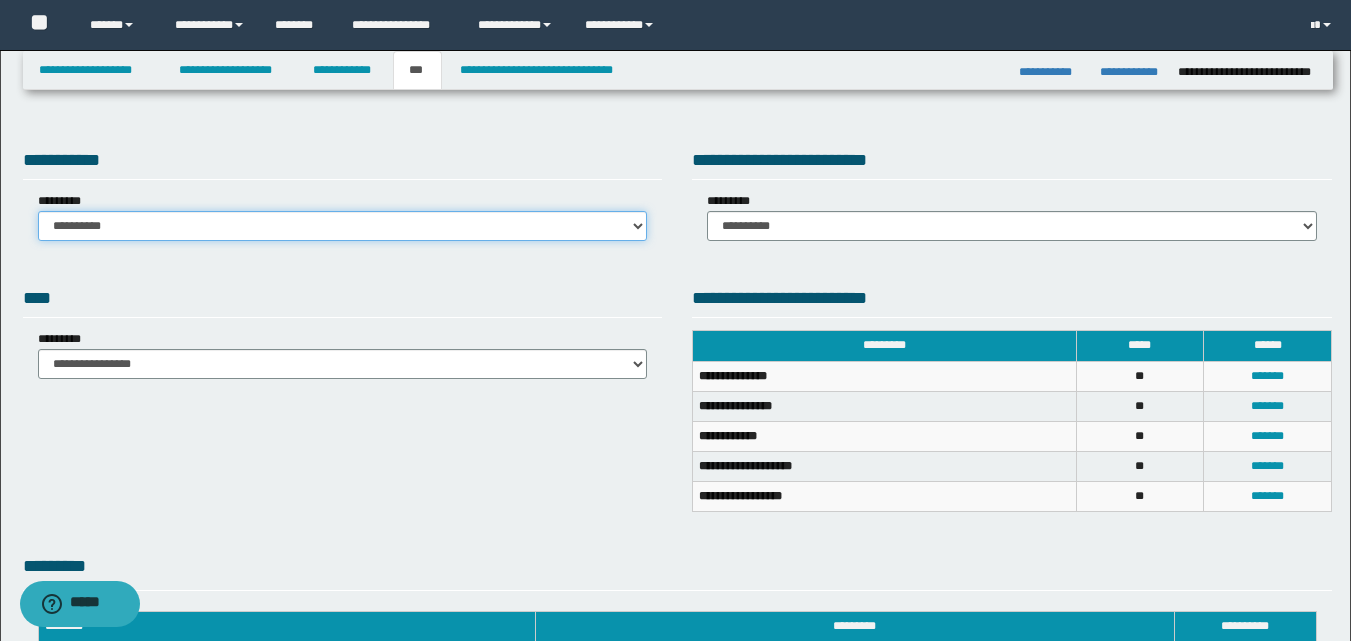 click on "**********" at bounding box center (343, 226) 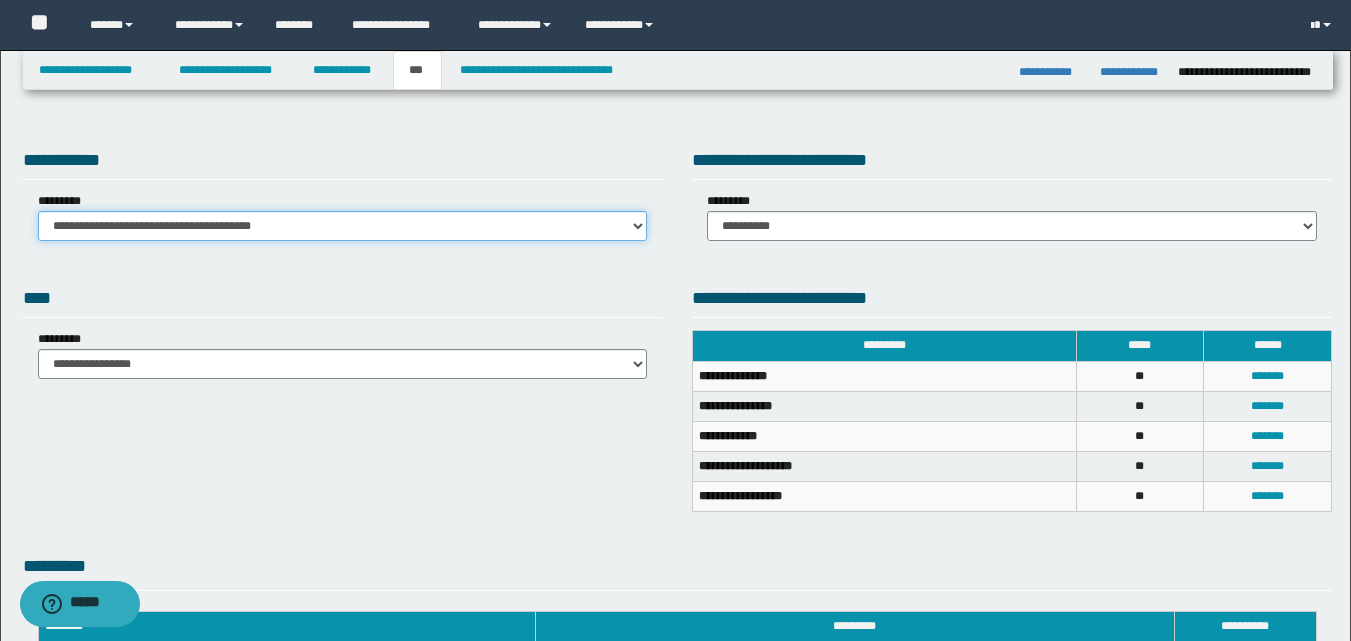 click on "**********" at bounding box center [343, 226] 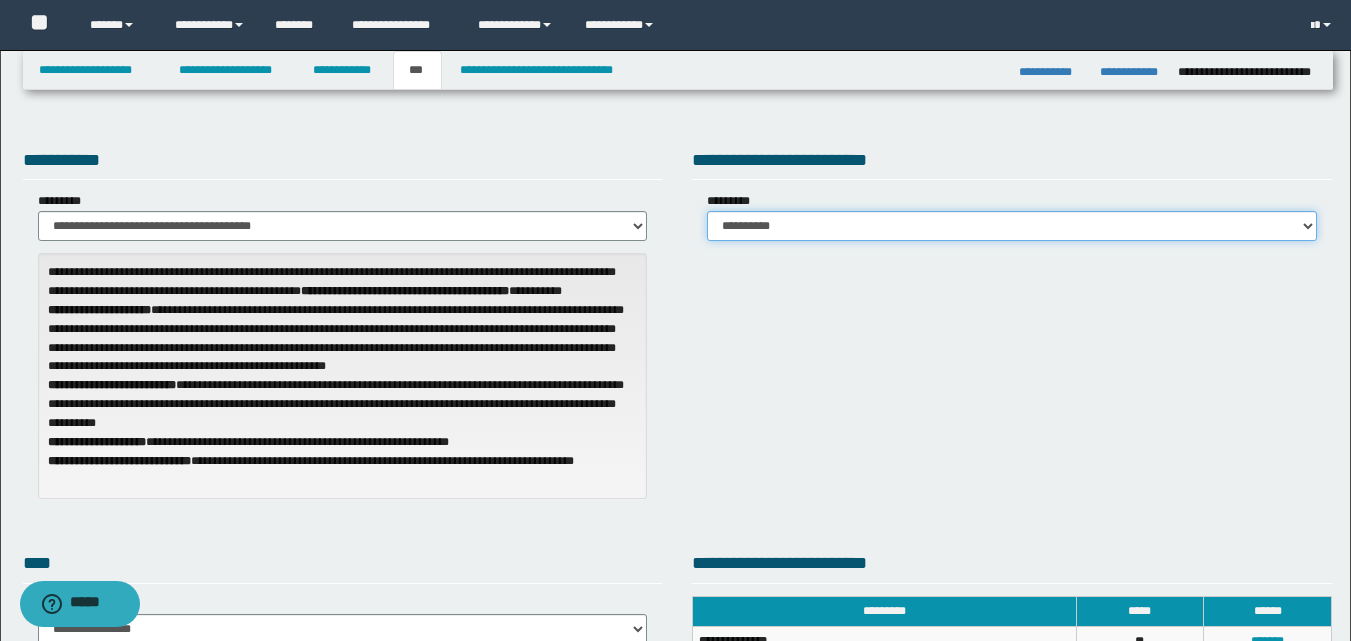 click on "**********" at bounding box center [1012, 226] 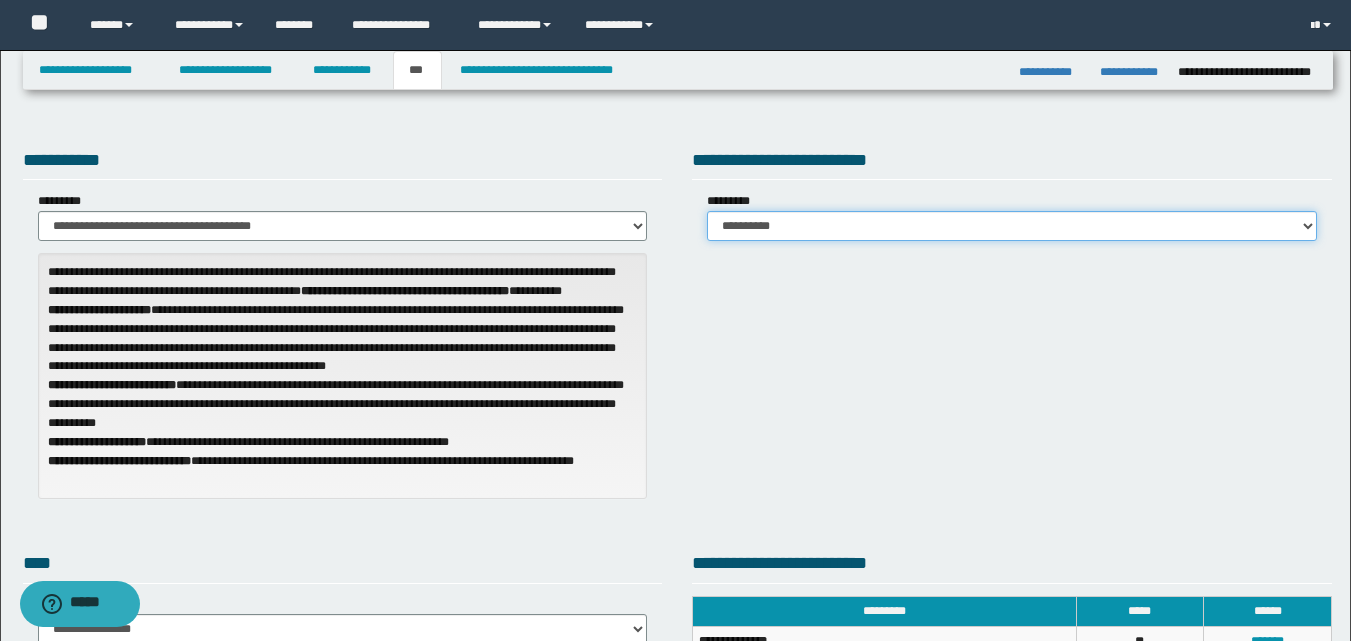 select on "*" 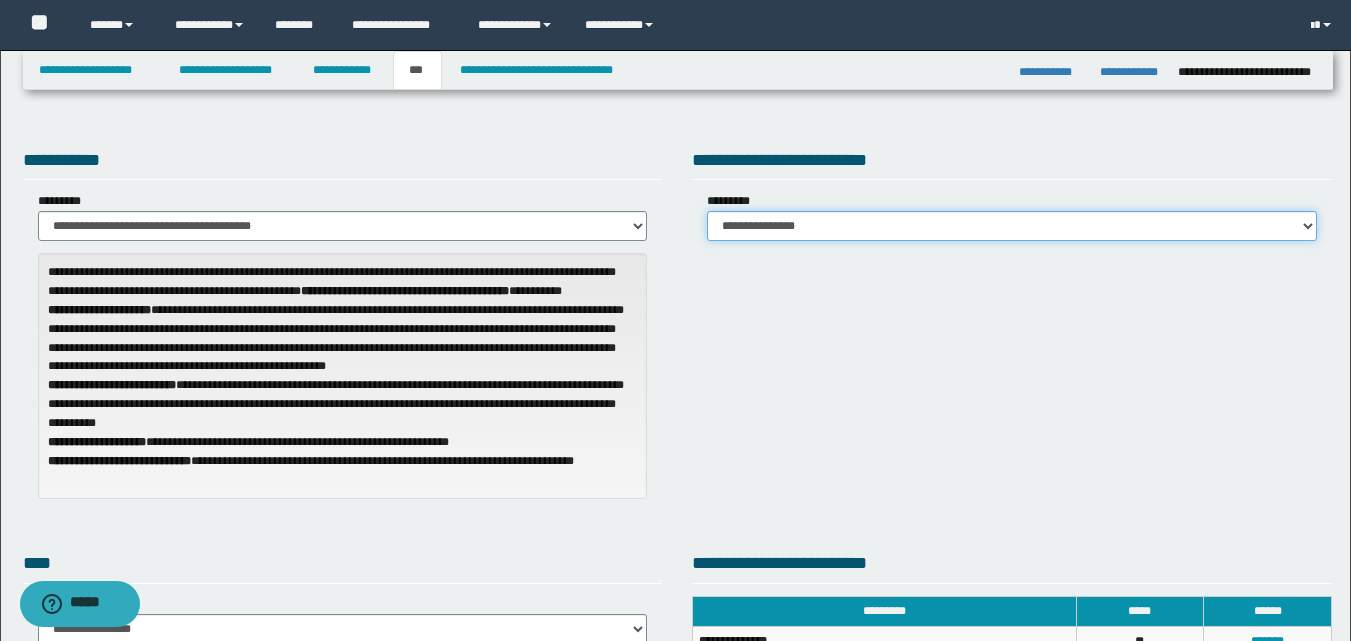 click on "**********" at bounding box center [1012, 226] 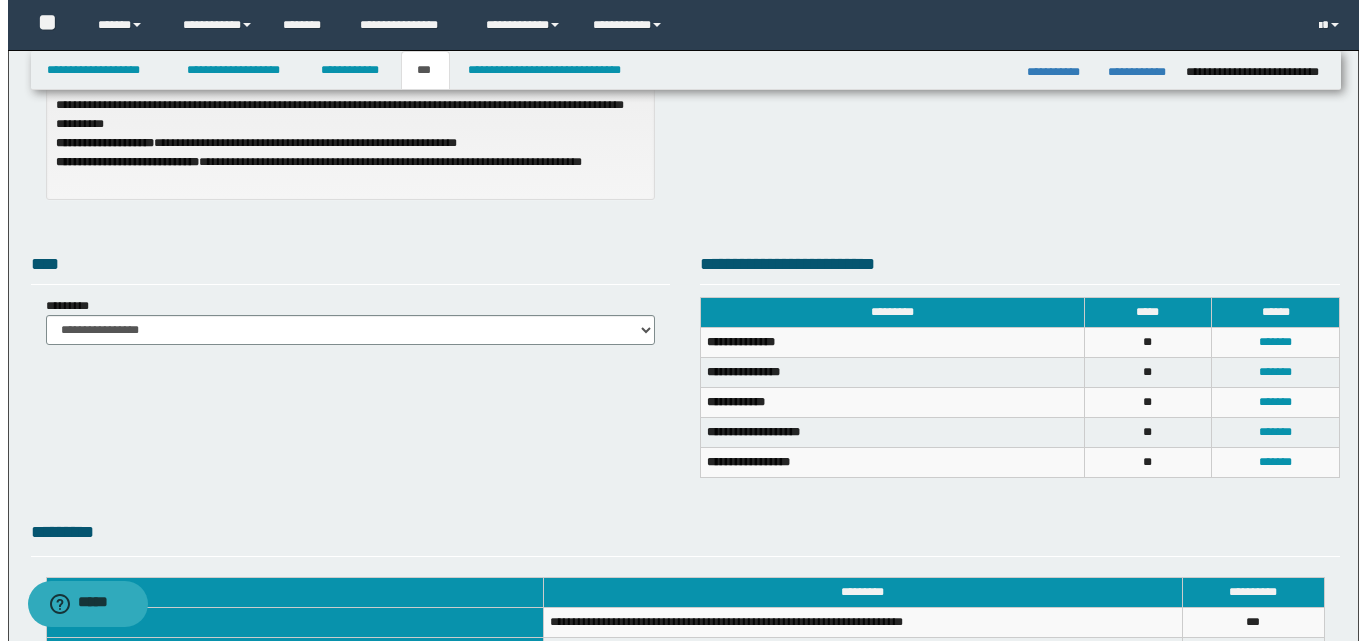 scroll, scrollTop: 300, scrollLeft: 0, axis: vertical 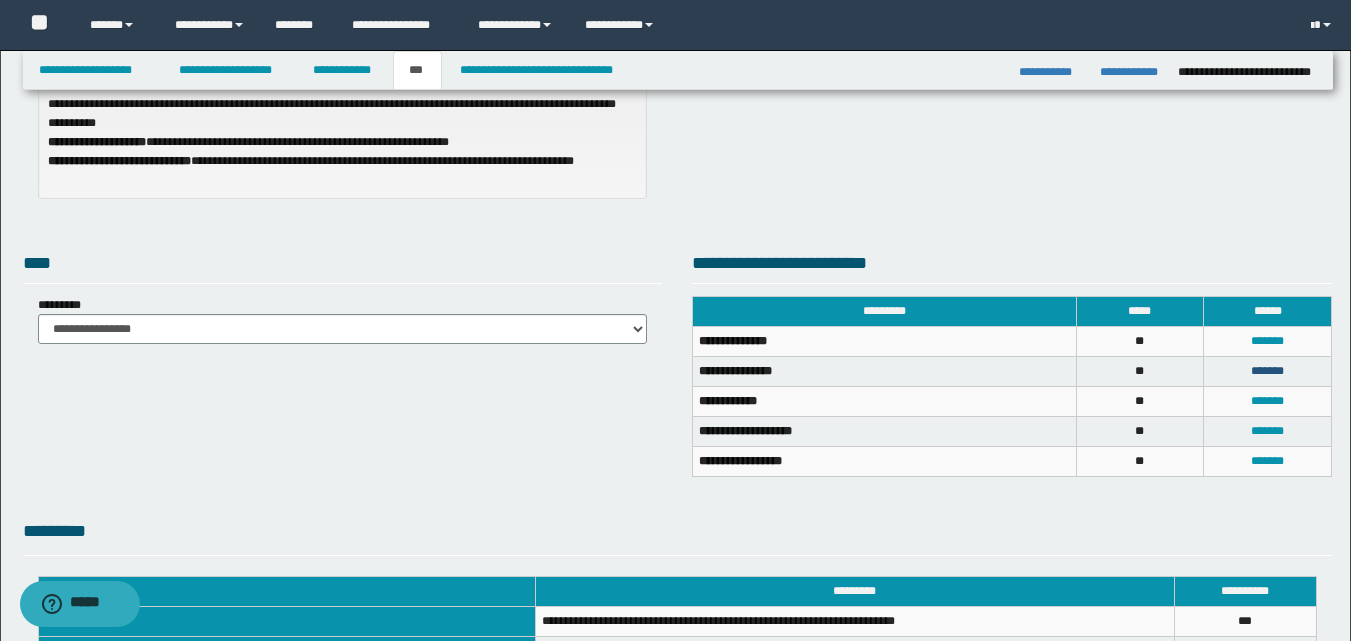 click on "*******" at bounding box center [1267, 371] 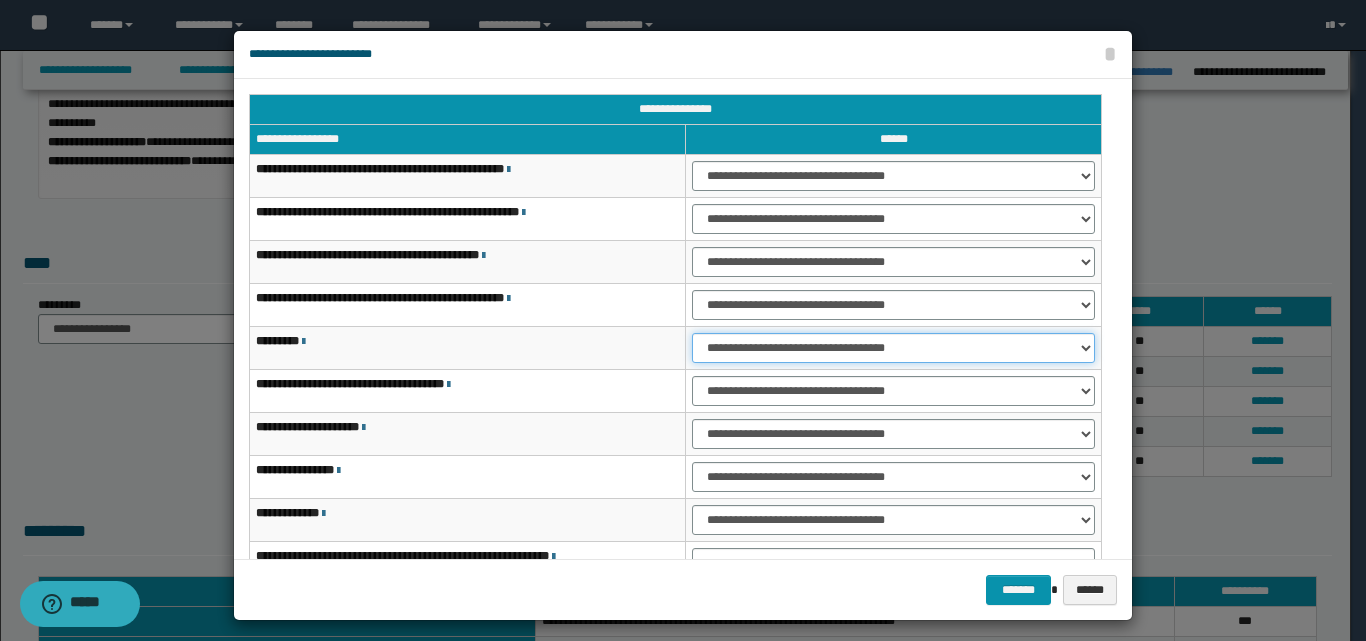 click on "**********" at bounding box center (893, 348) 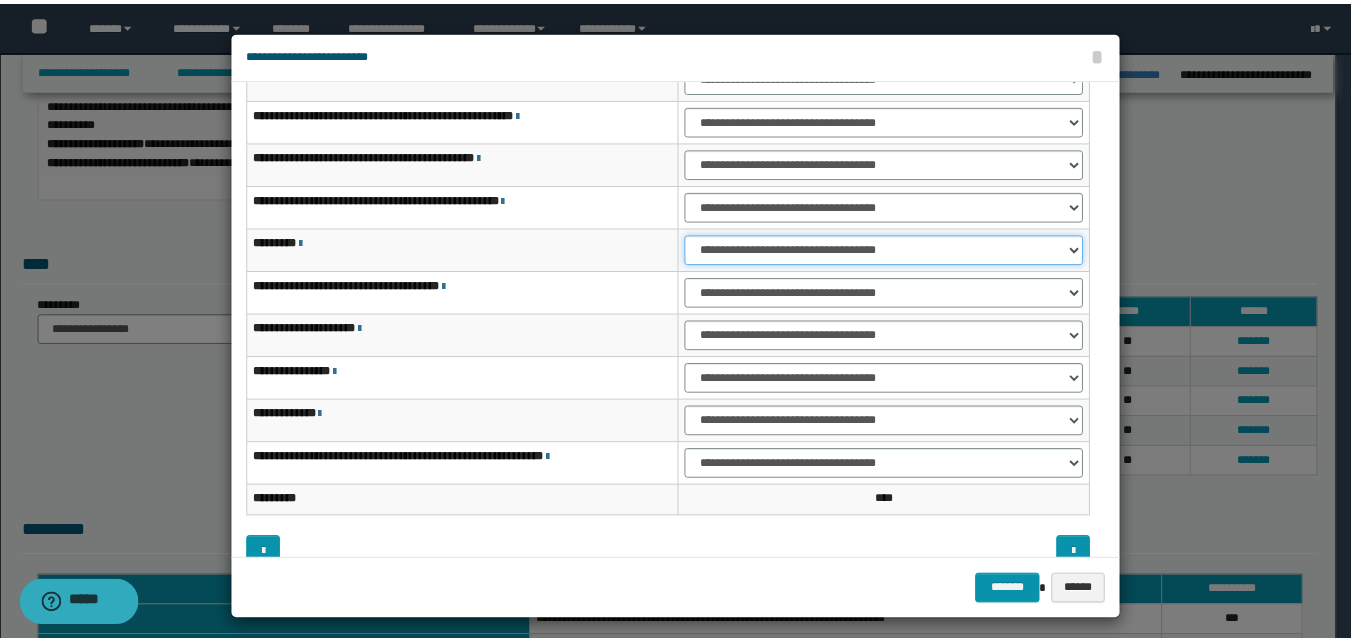 scroll, scrollTop: 100, scrollLeft: 0, axis: vertical 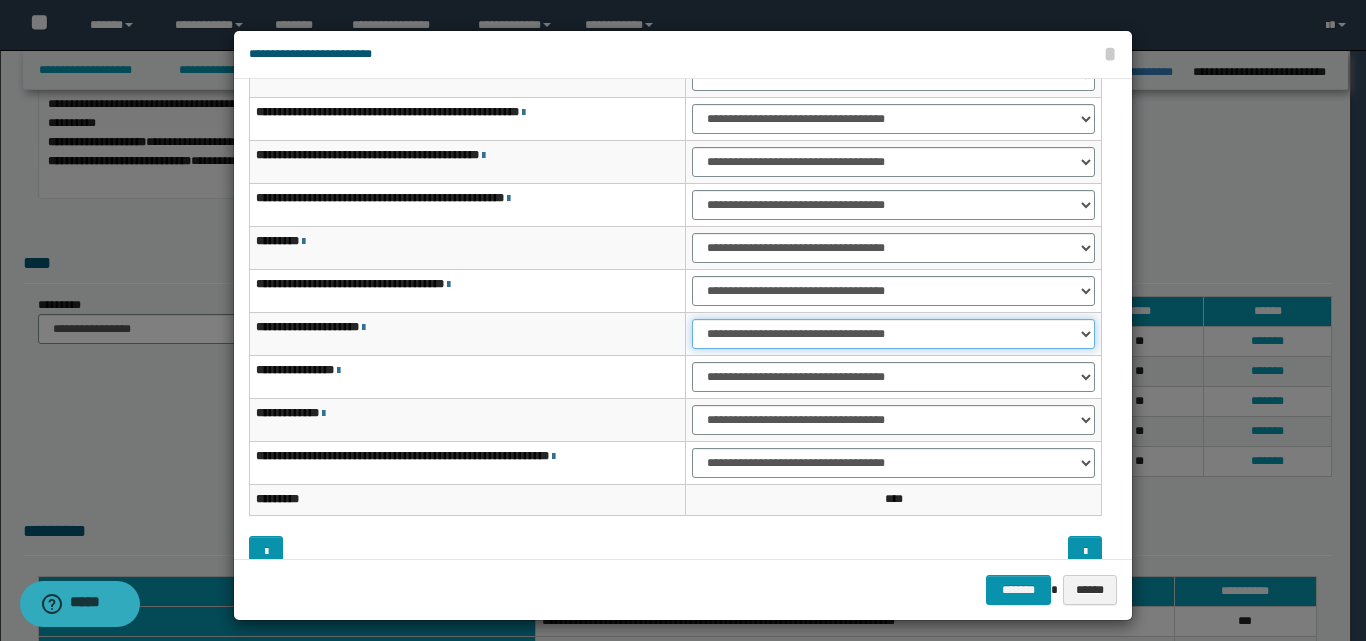 click on "**********" at bounding box center [893, 334] 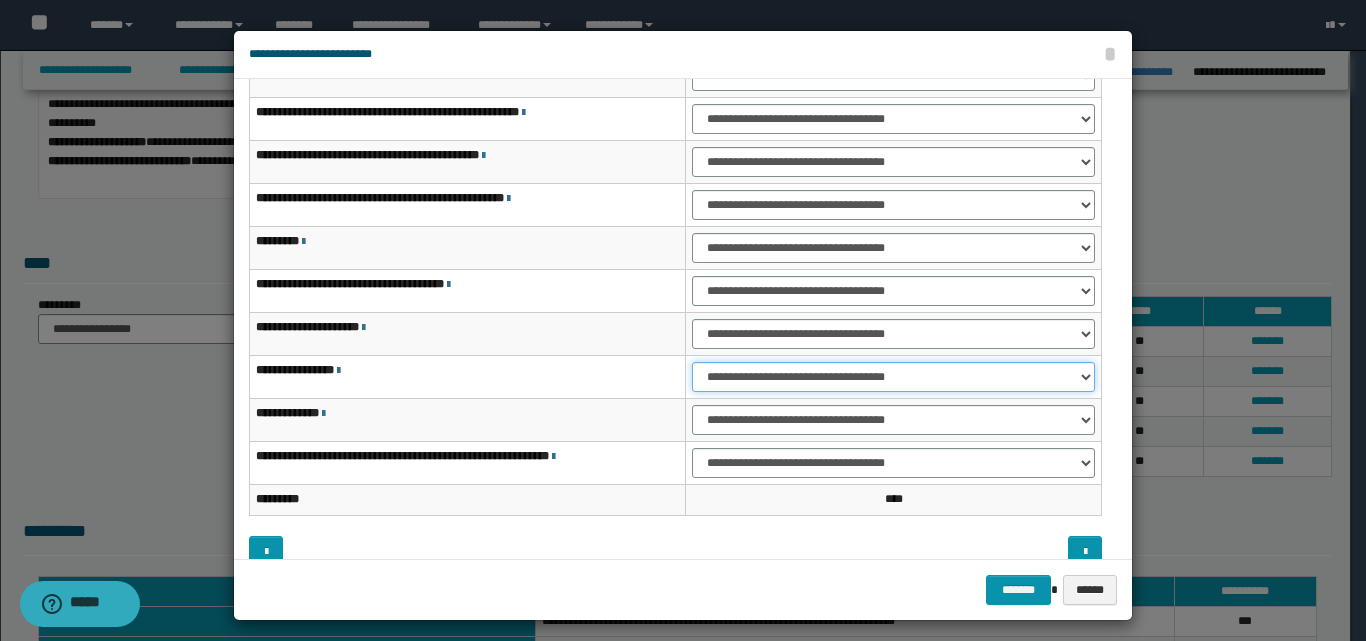 click on "**********" at bounding box center [893, 377] 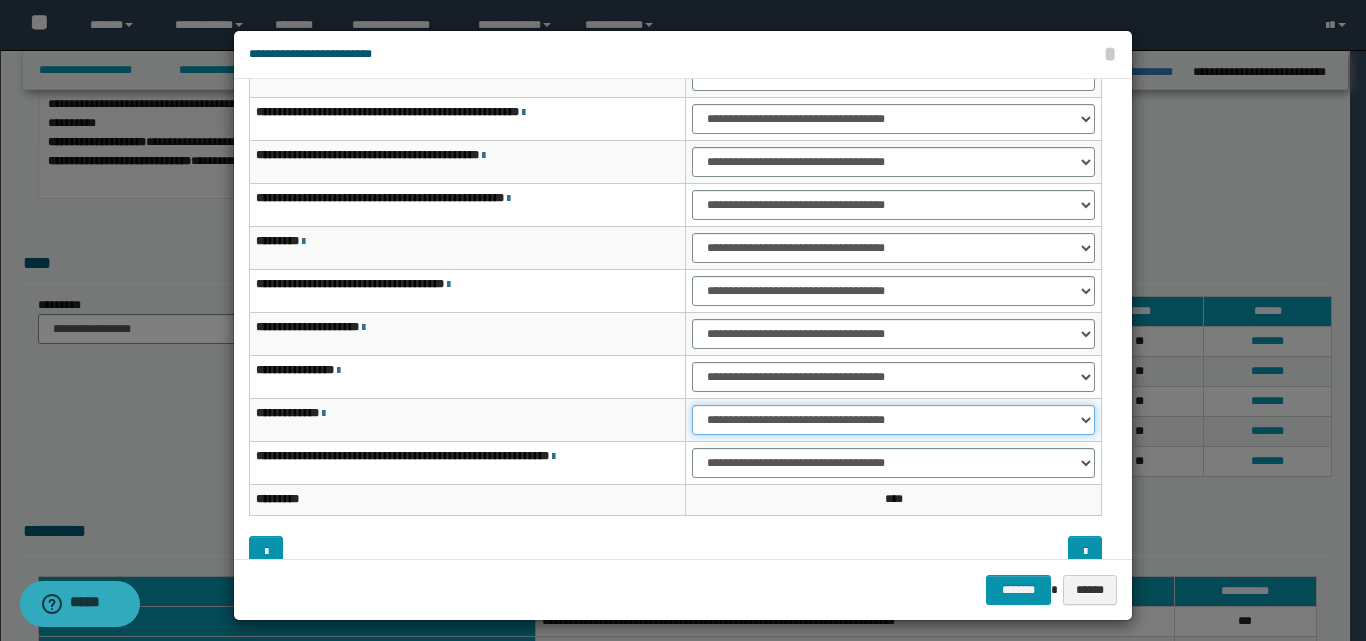 click on "**********" at bounding box center [893, 420] 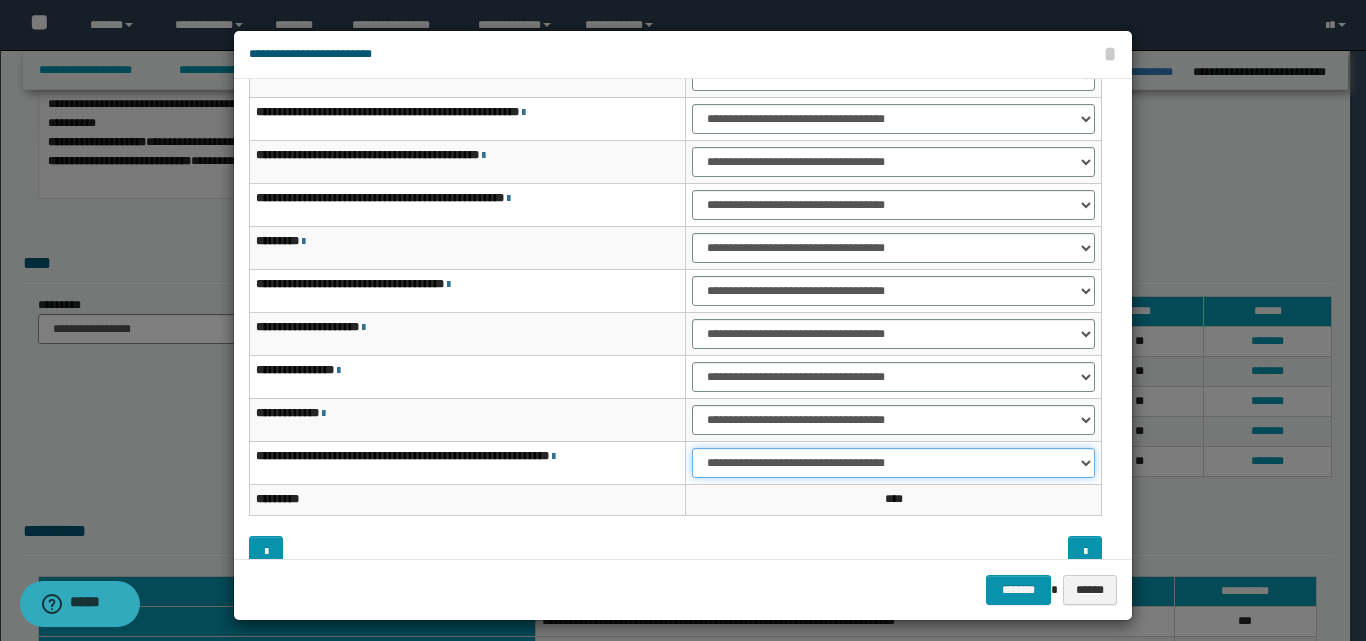 drag, startPoint x: 778, startPoint y: 463, endPoint x: 778, endPoint y: 475, distance: 12 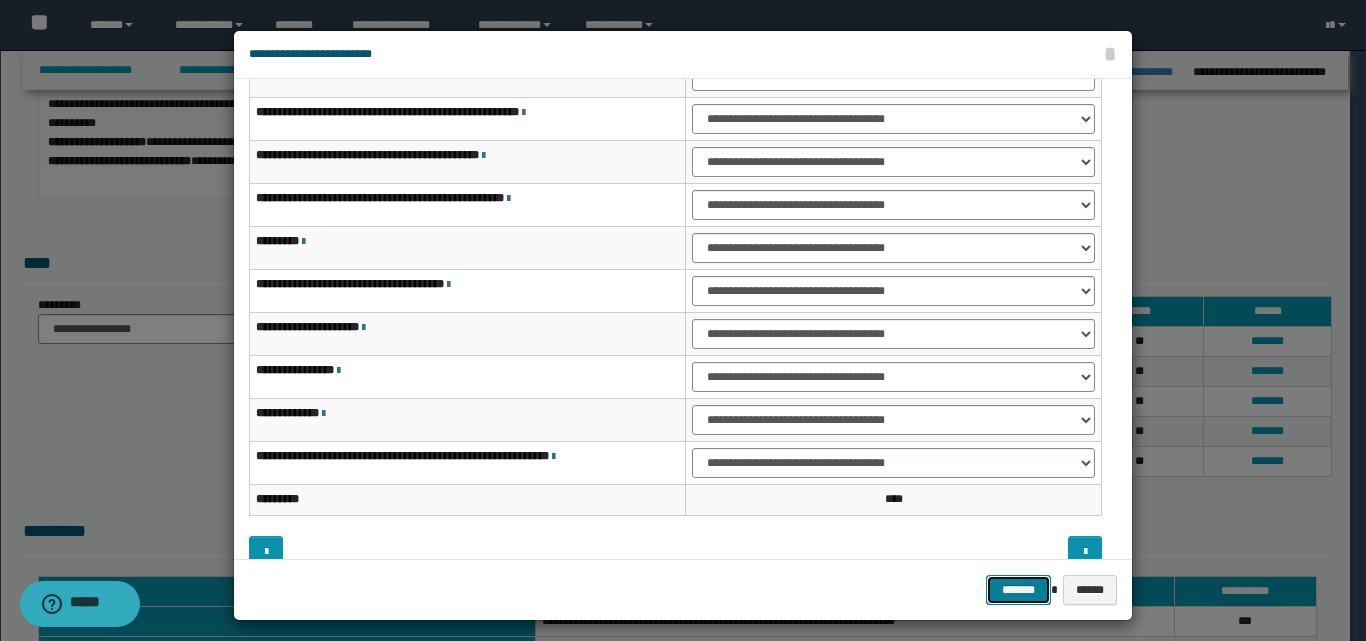 click on "*******" at bounding box center (1018, 590) 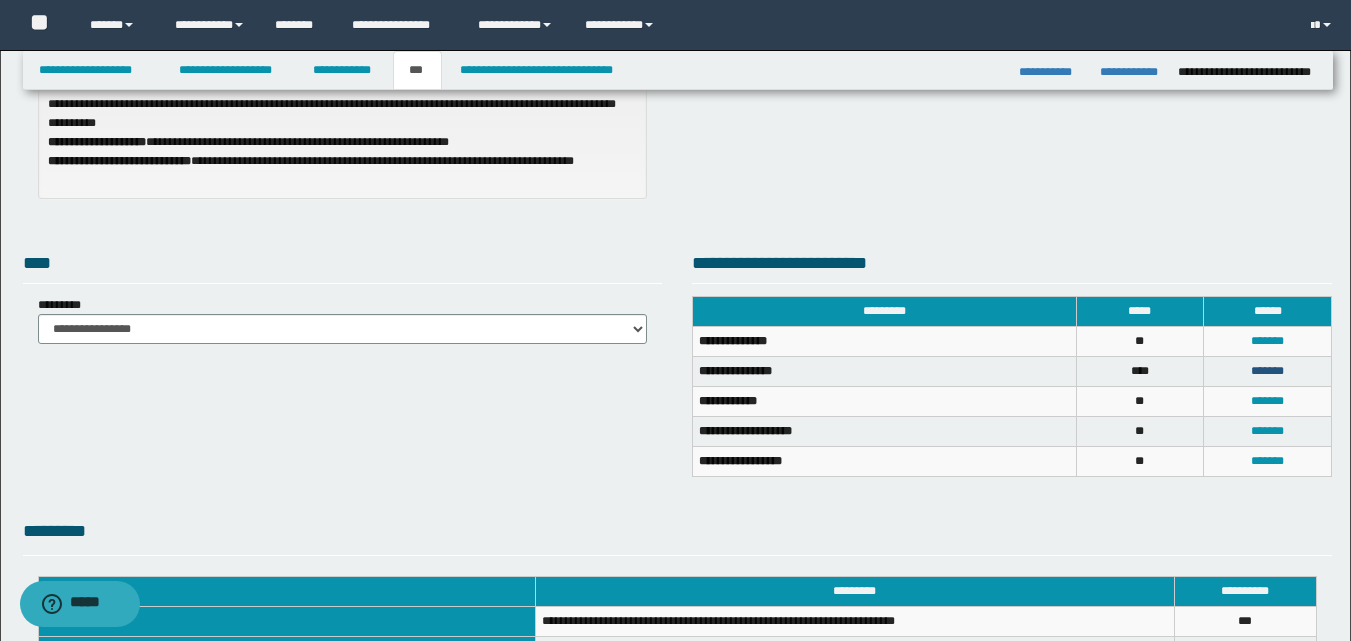 click on "*******" at bounding box center (1267, 371) 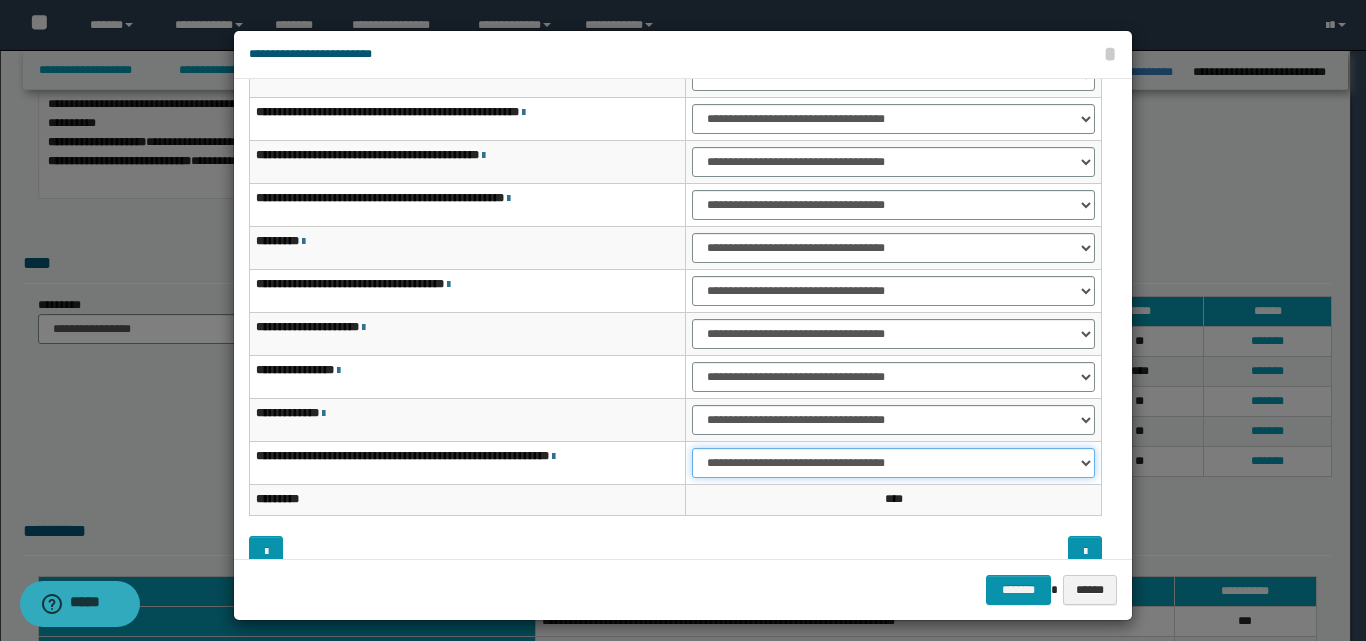 click on "**********" at bounding box center (893, 463) 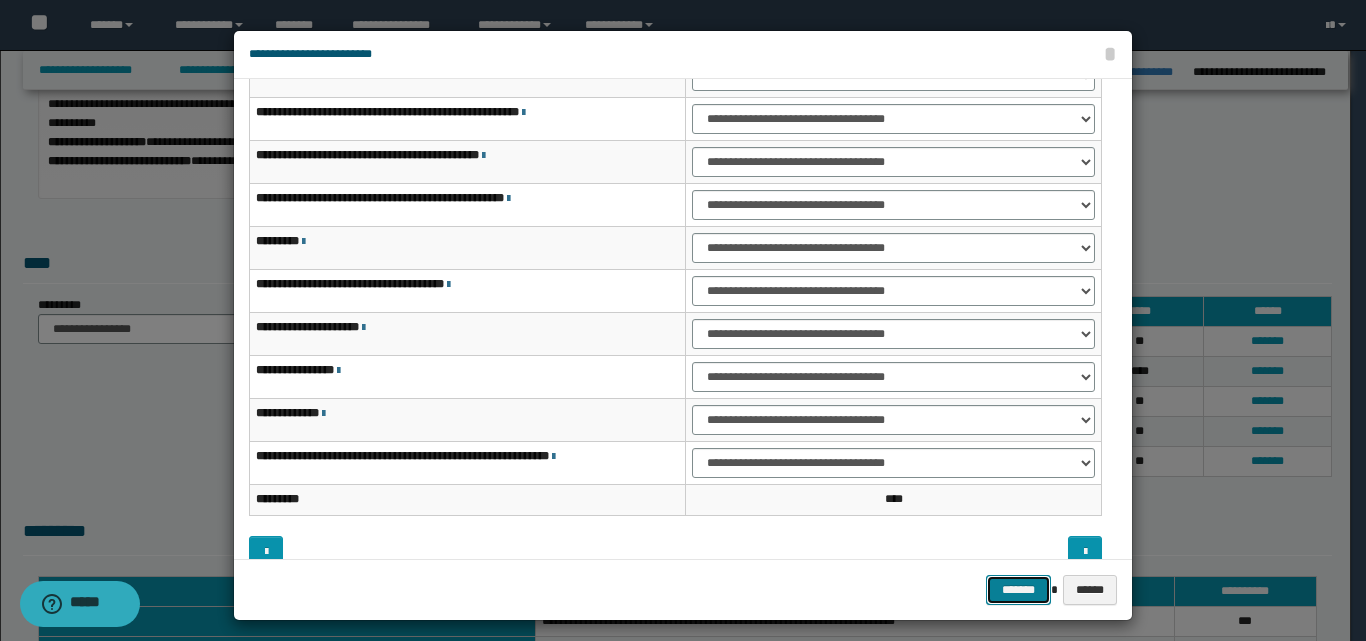 click on "*******" at bounding box center [1018, 590] 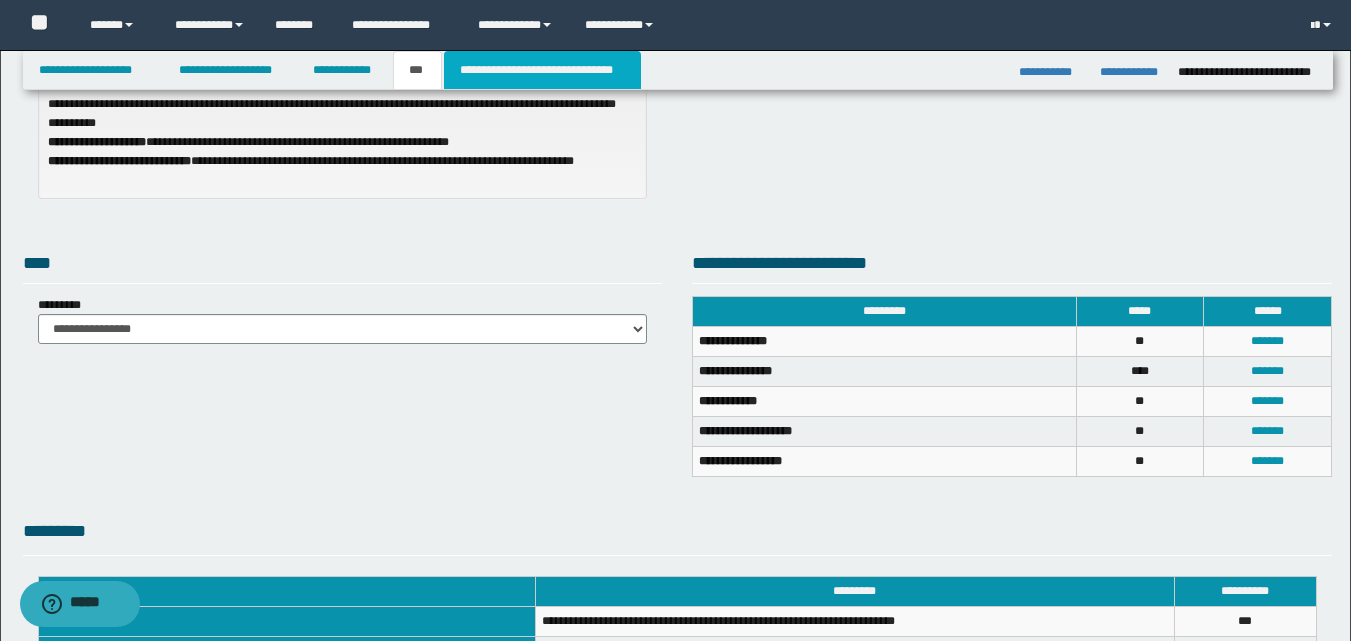 click on "**********" at bounding box center (542, 70) 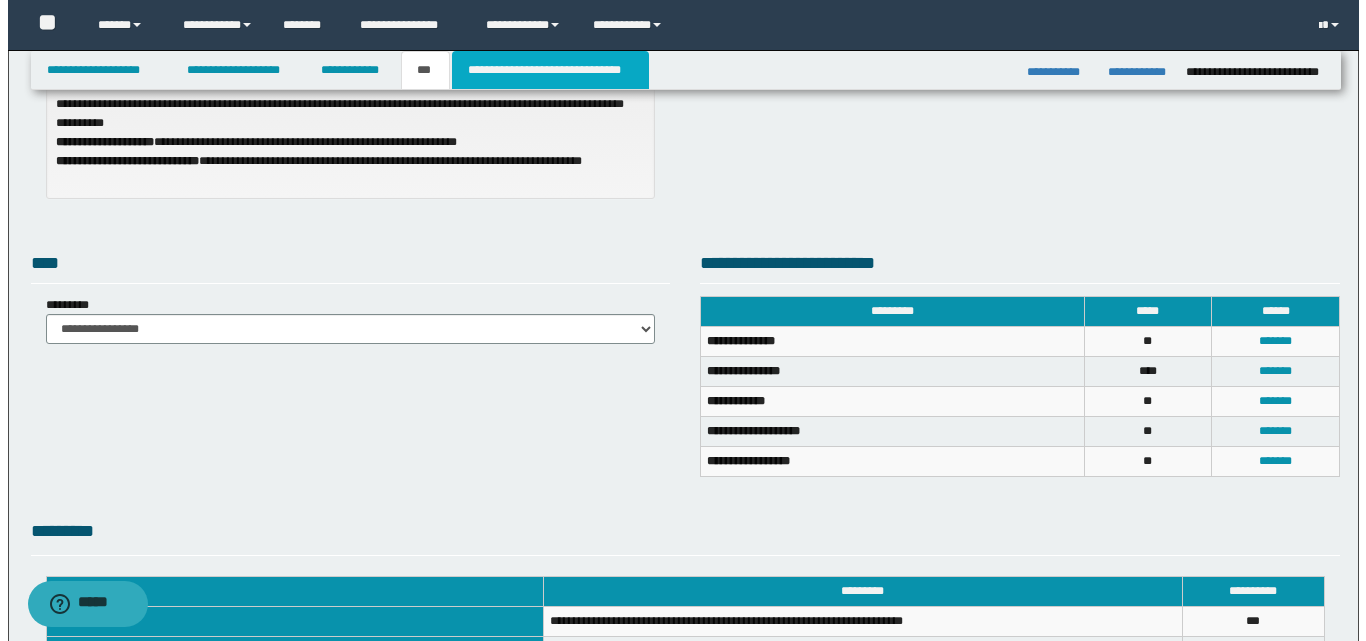 scroll, scrollTop: 0, scrollLeft: 0, axis: both 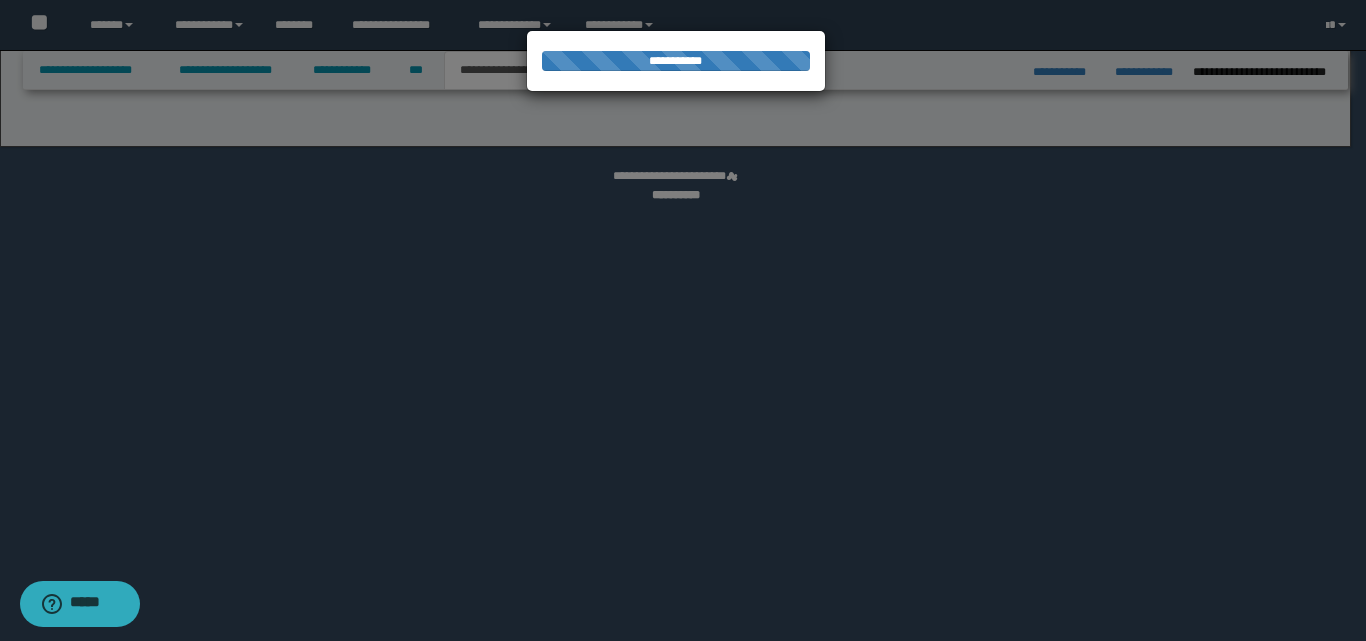 select on "*" 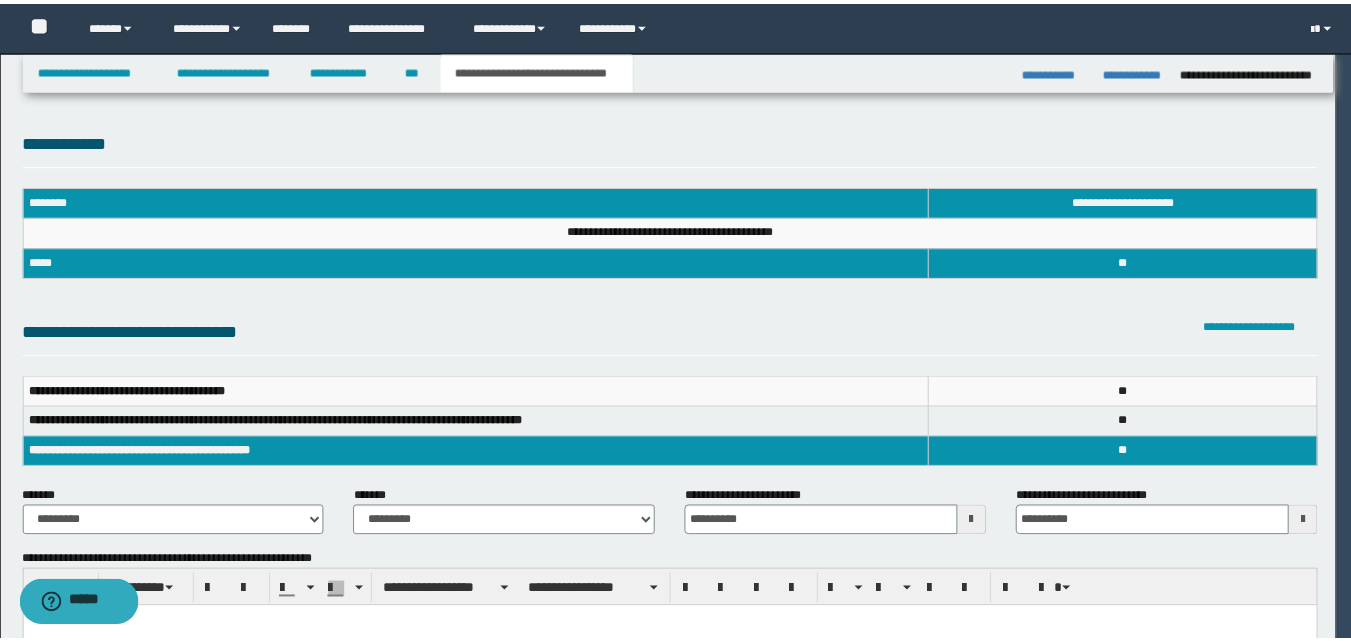 scroll, scrollTop: 0, scrollLeft: 0, axis: both 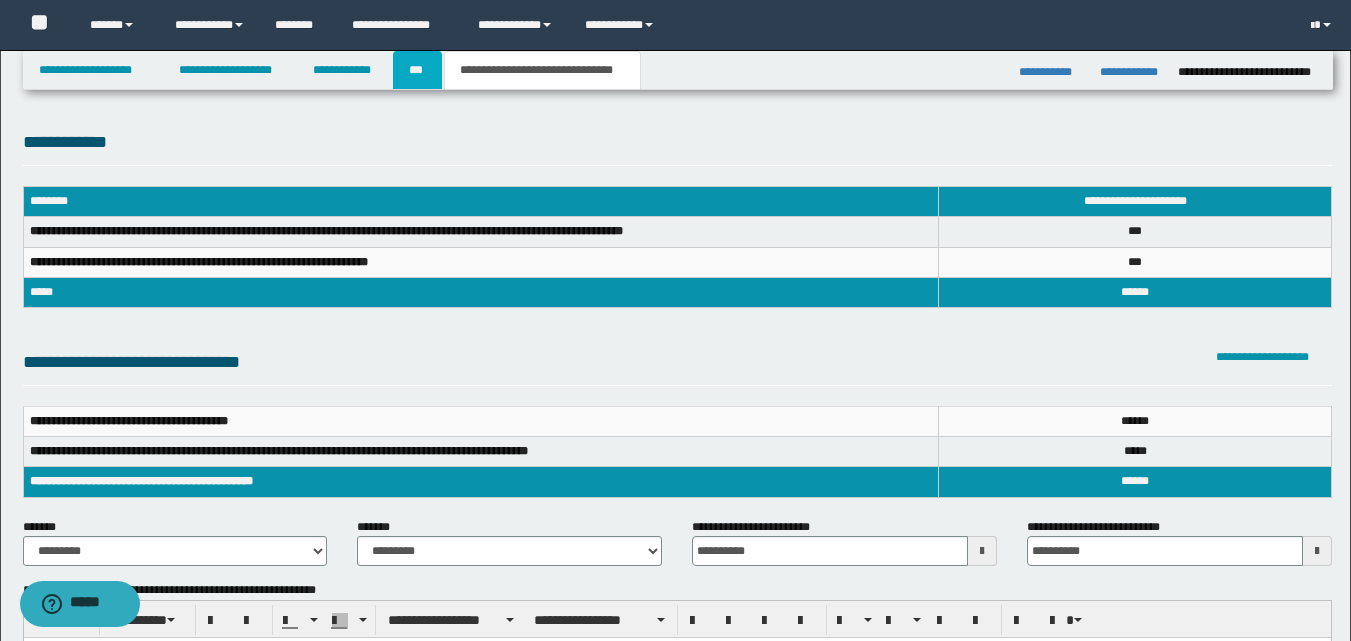 click on "***" at bounding box center (417, 70) 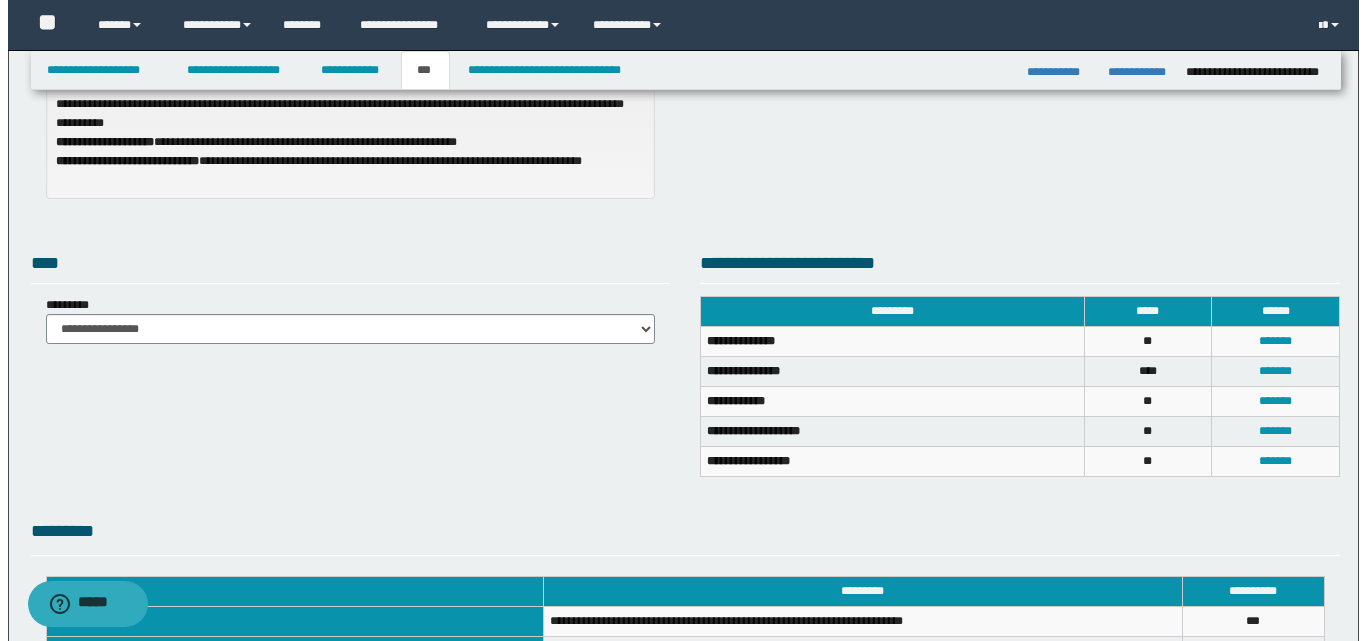 scroll, scrollTop: 400, scrollLeft: 0, axis: vertical 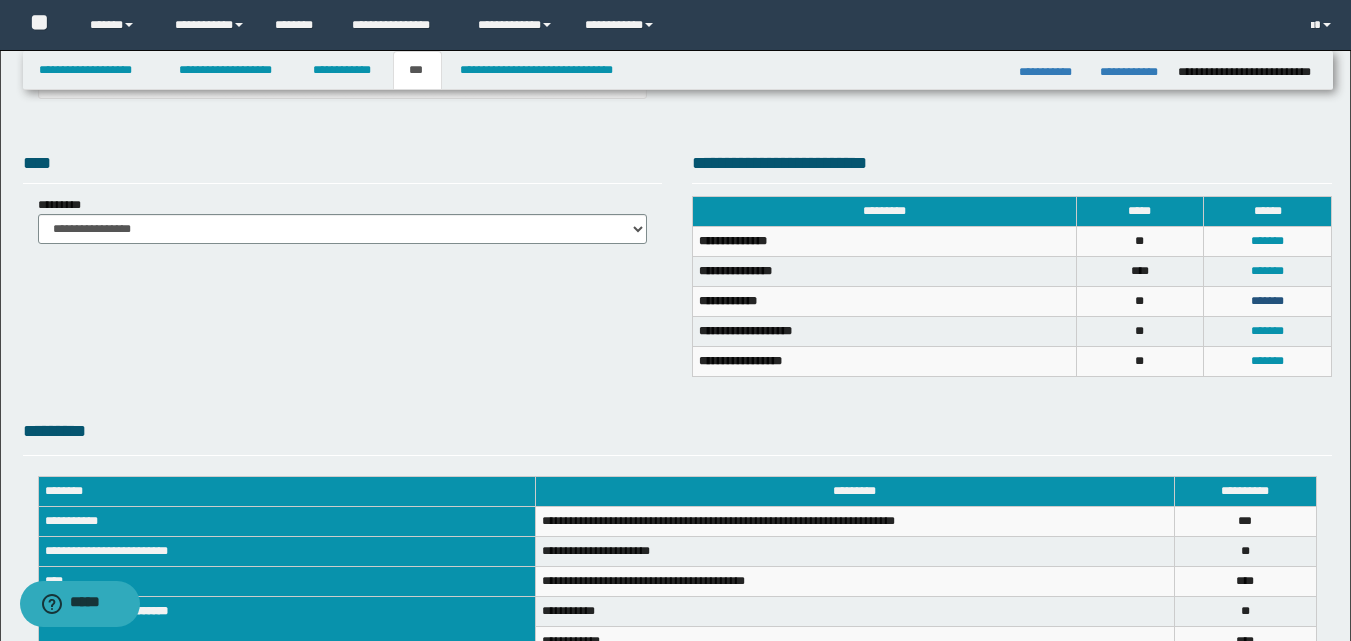 click on "*******" at bounding box center [1267, 301] 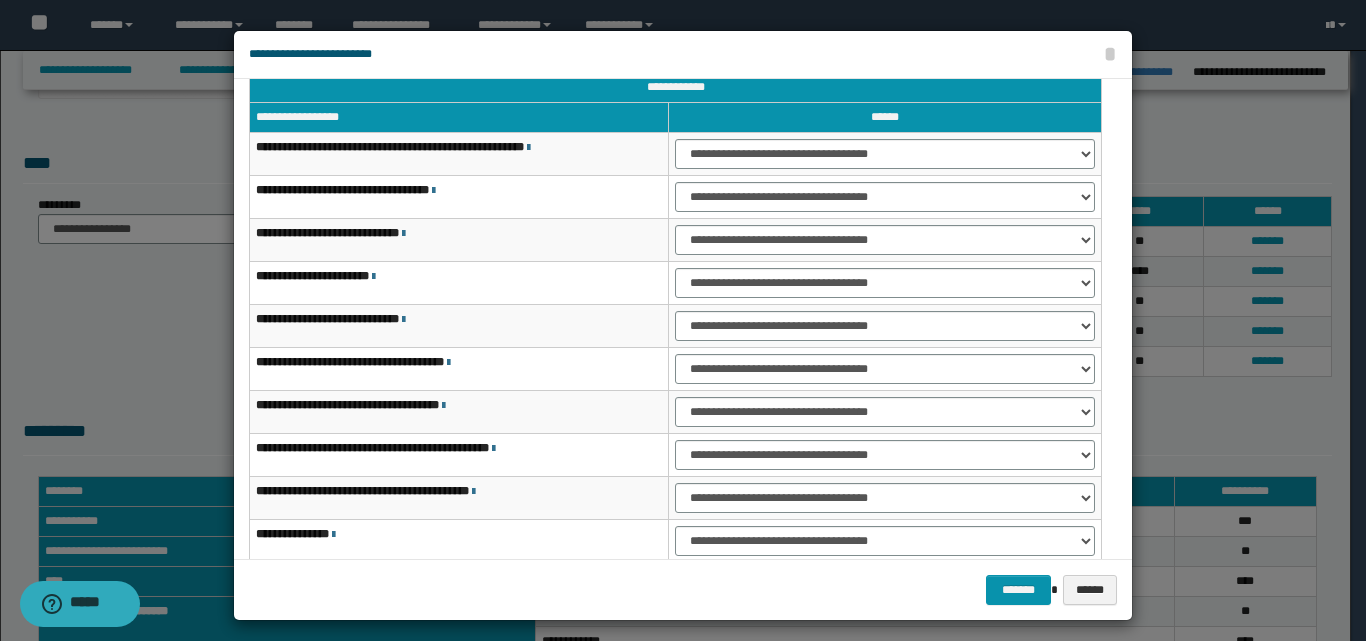 scroll, scrollTop: 0, scrollLeft: 0, axis: both 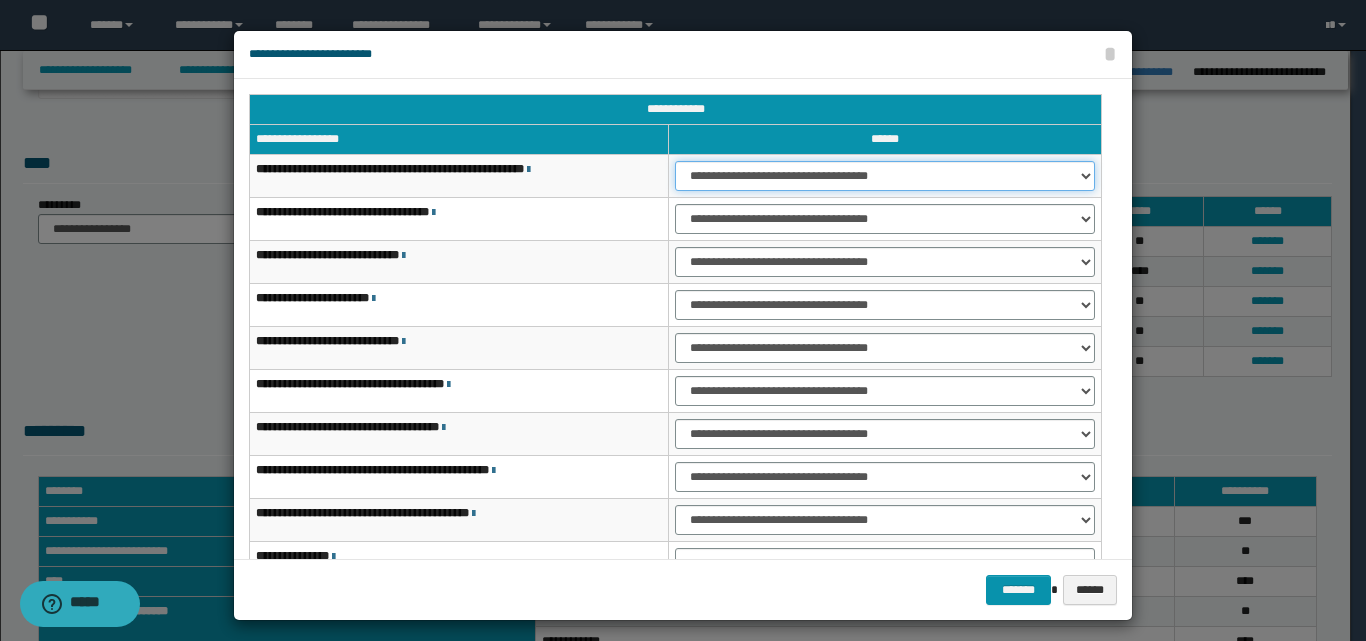 click on "**********" at bounding box center [885, 176] 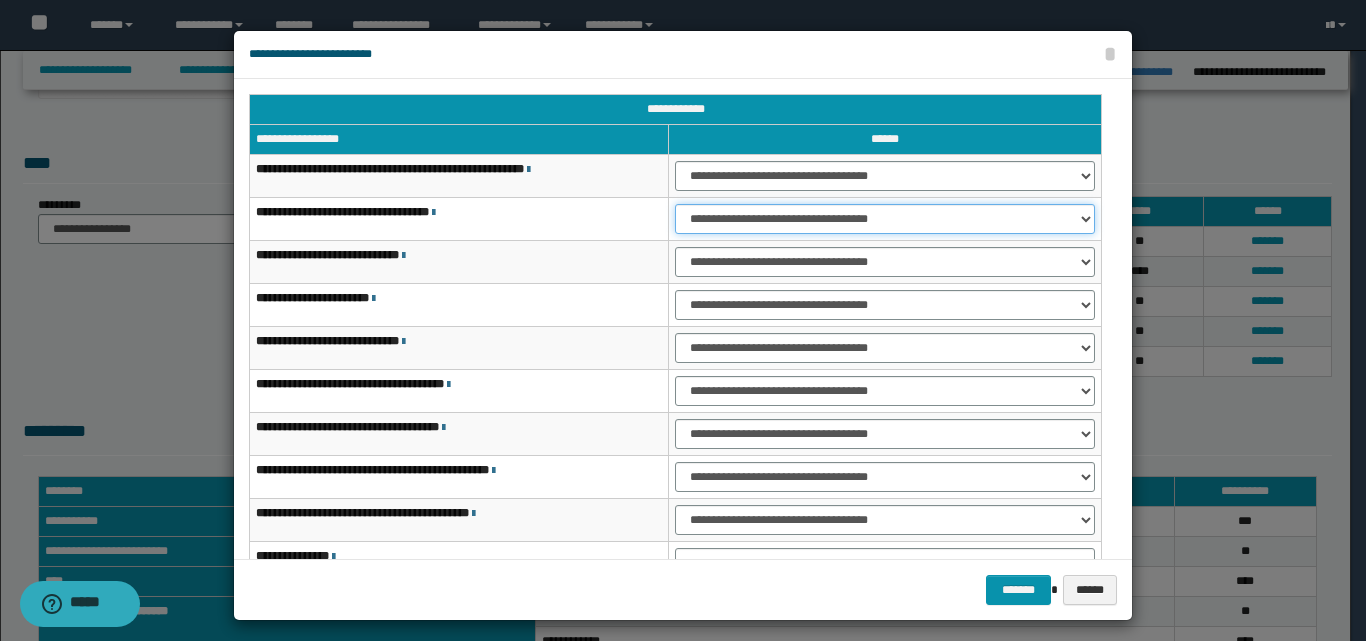 click on "**********" at bounding box center (885, 219) 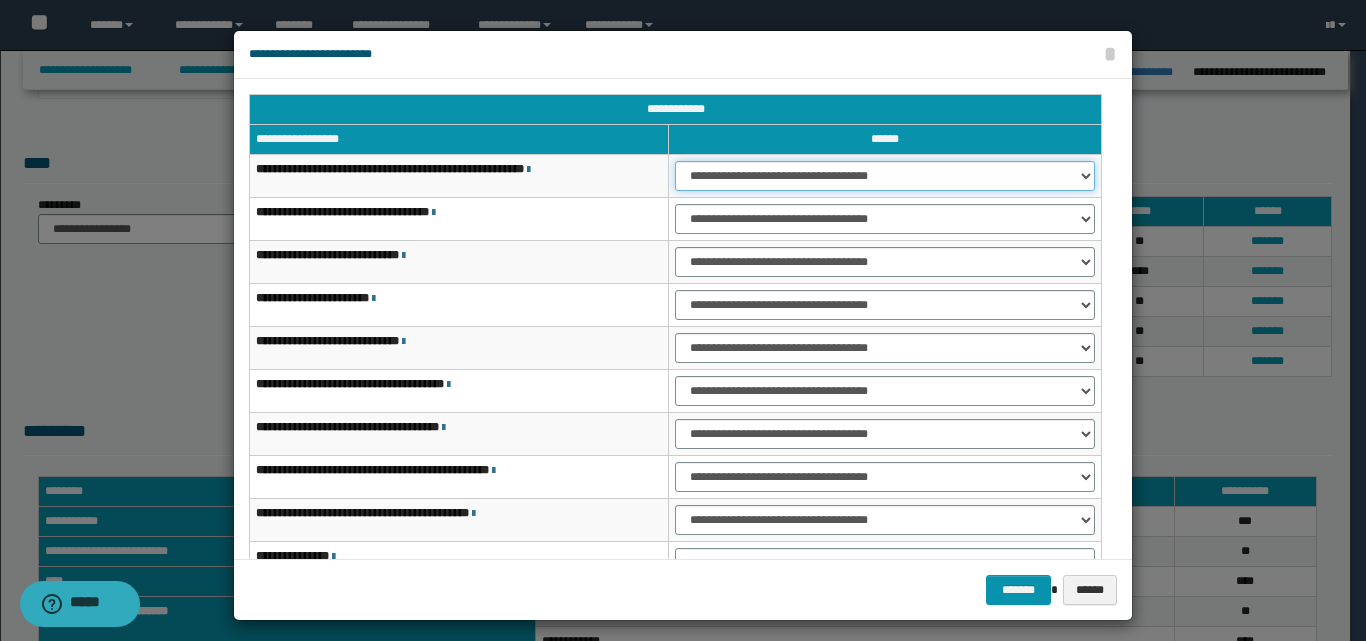 click on "**********" at bounding box center (885, 176) 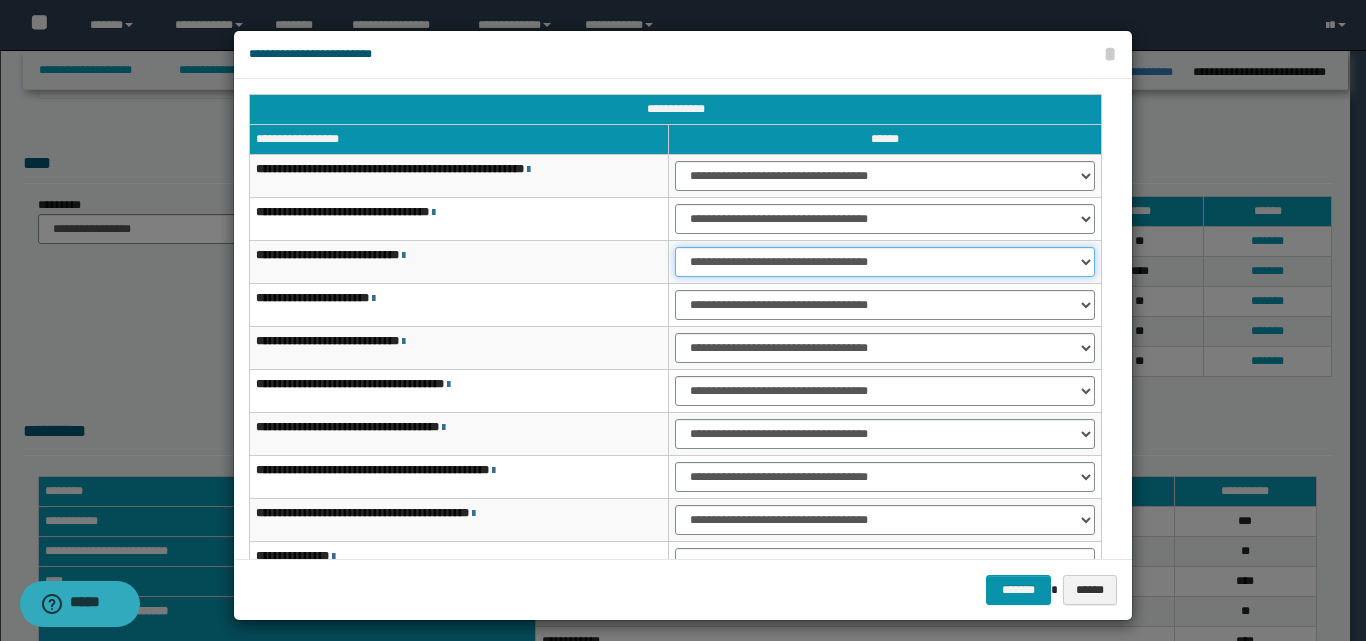 click on "**********" at bounding box center [885, 262] 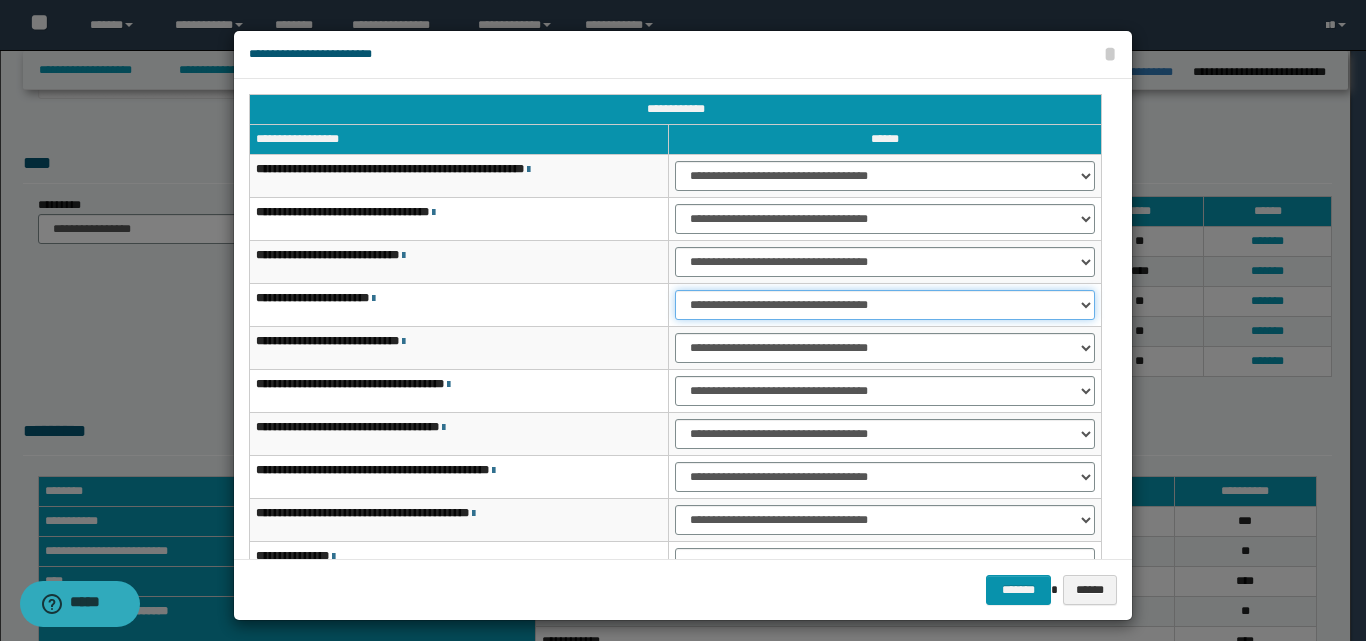 click on "**********" at bounding box center (885, 305) 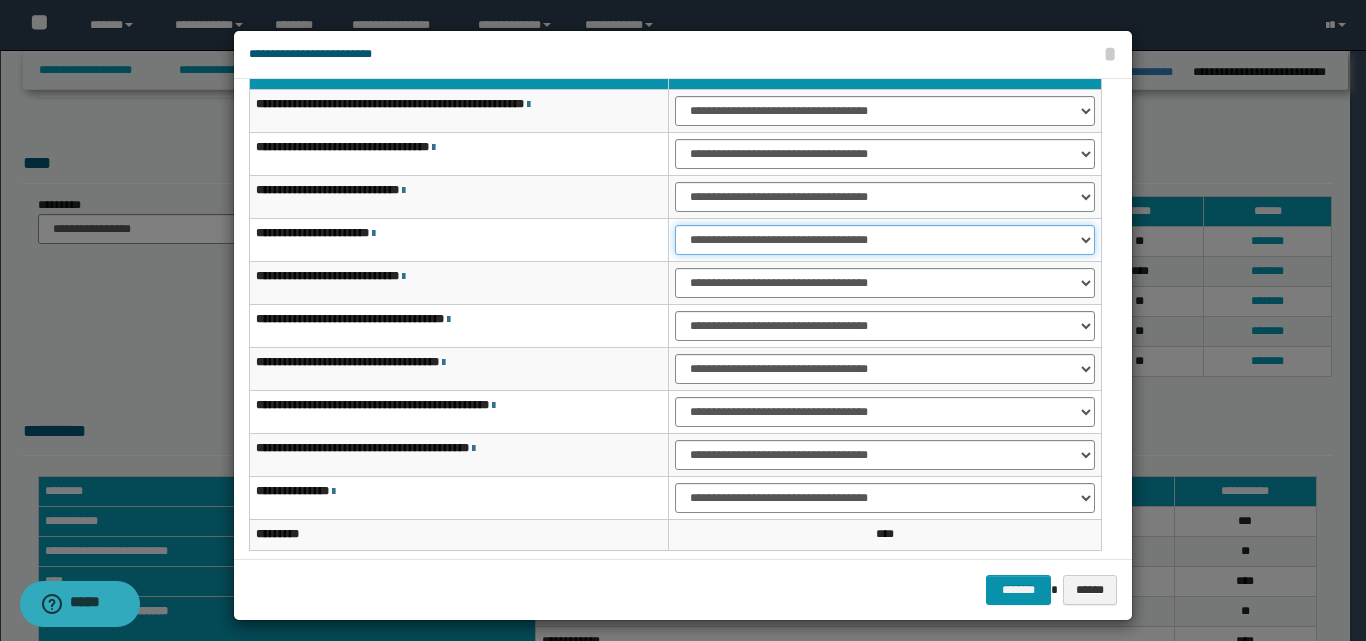 scroll, scrollTop: 121, scrollLeft: 0, axis: vertical 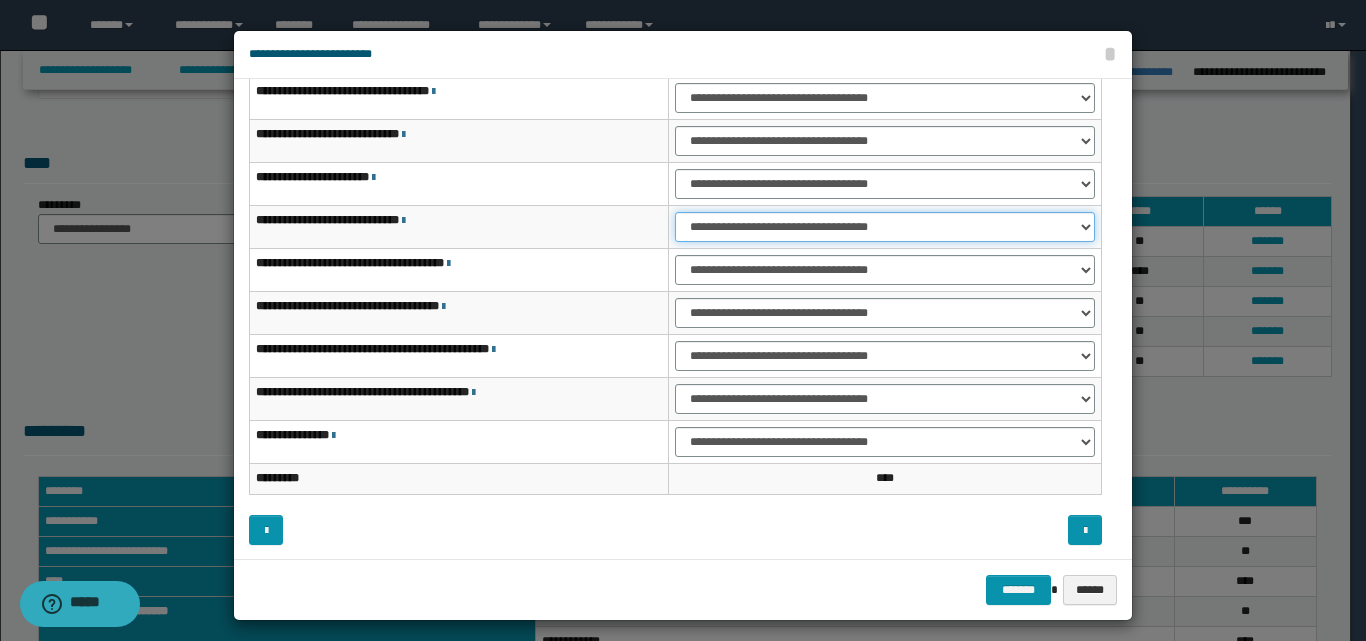 click on "**********" at bounding box center [885, 227] 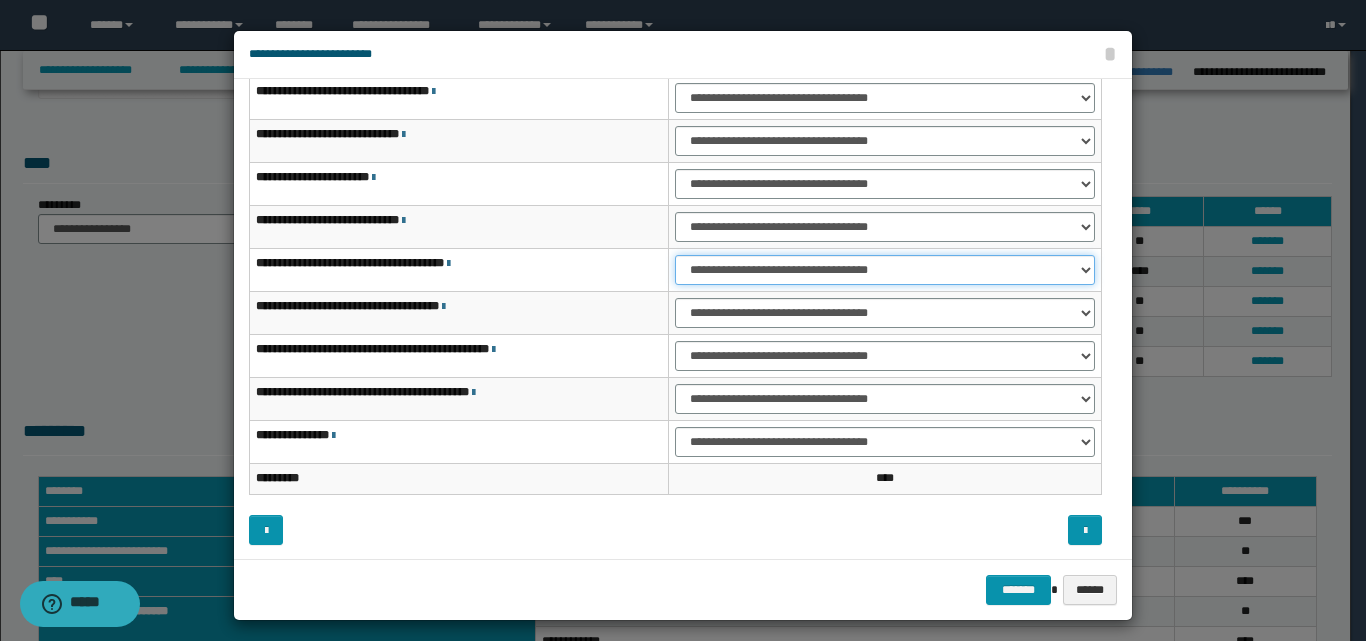 click on "**********" at bounding box center (885, 270) 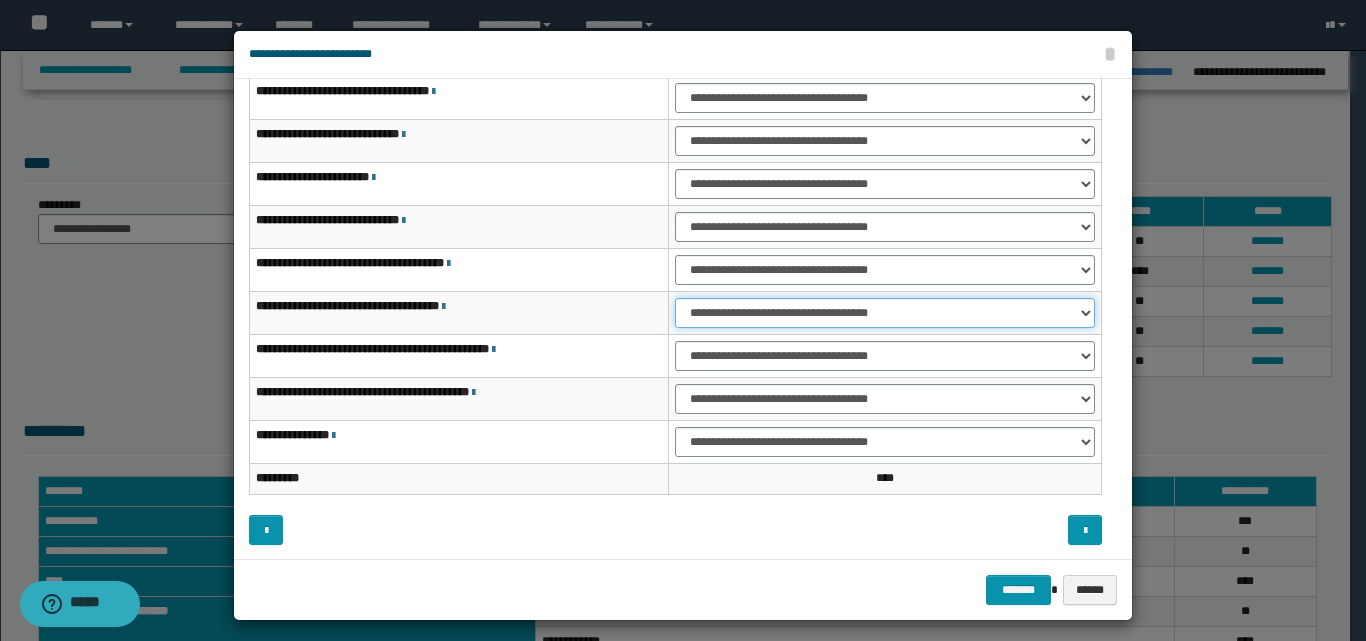click on "**********" at bounding box center (885, 313) 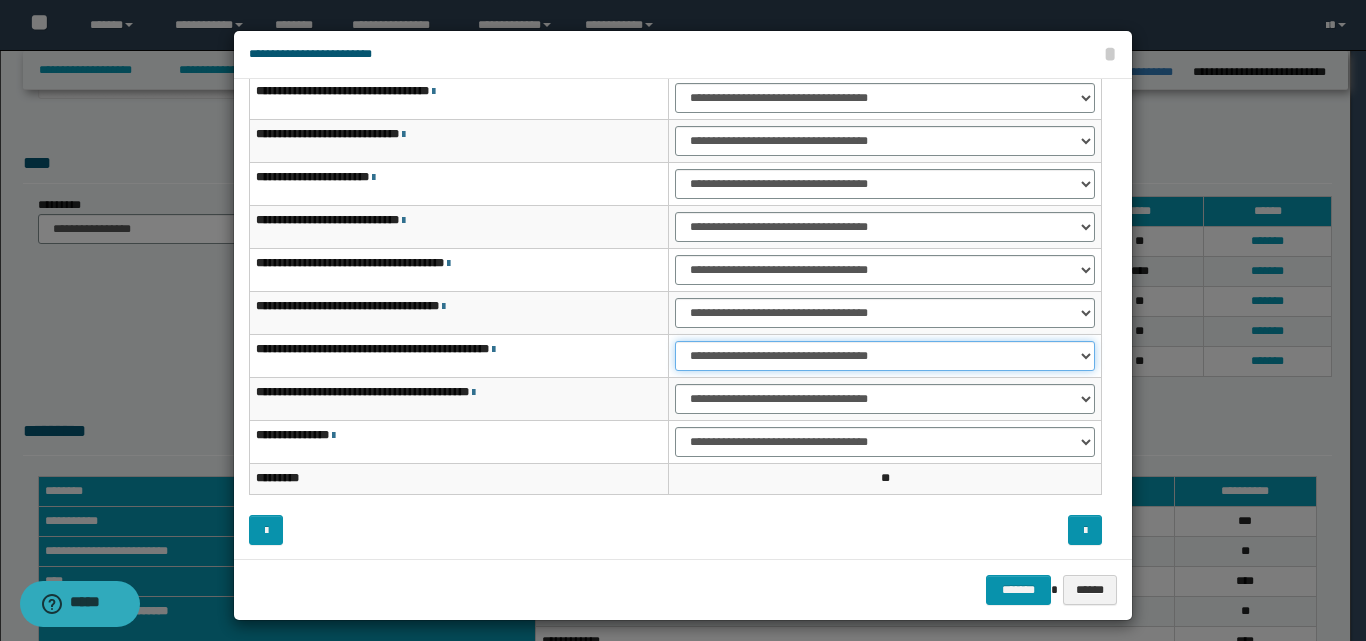 click on "**********" at bounding box center [885, 356] 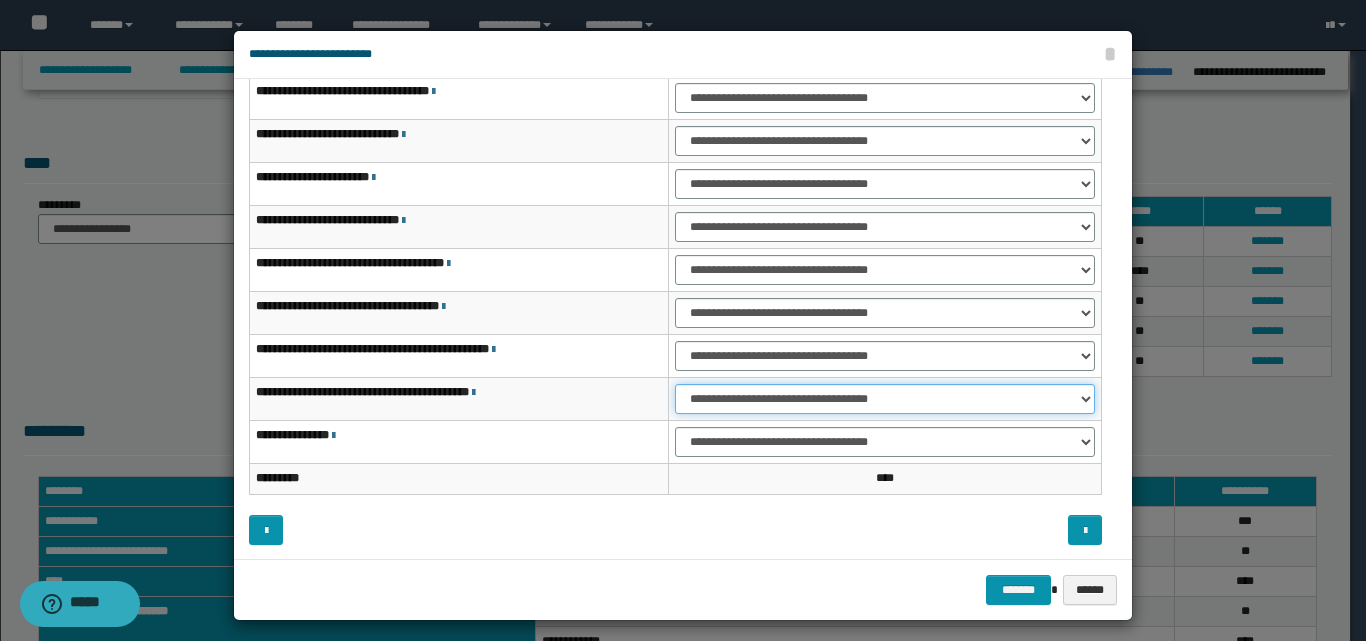 click on "**********" at bounding box center [885, 399] 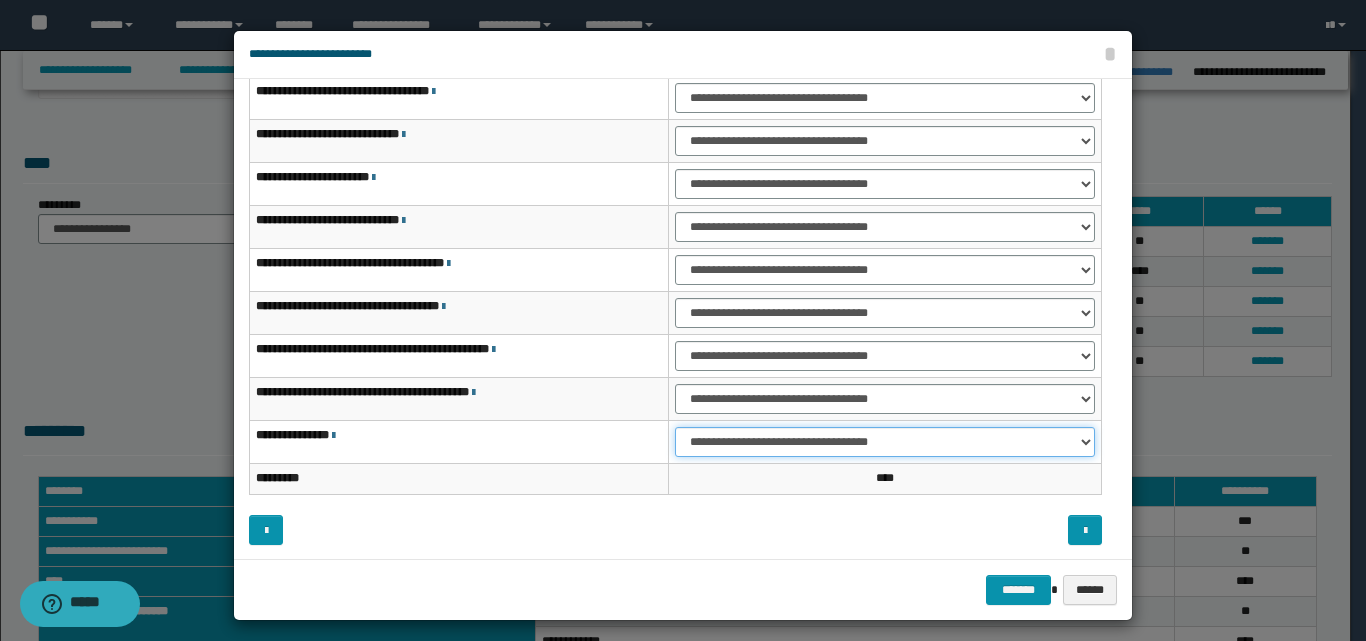 click on "**********" at bounding box center [885, 442] 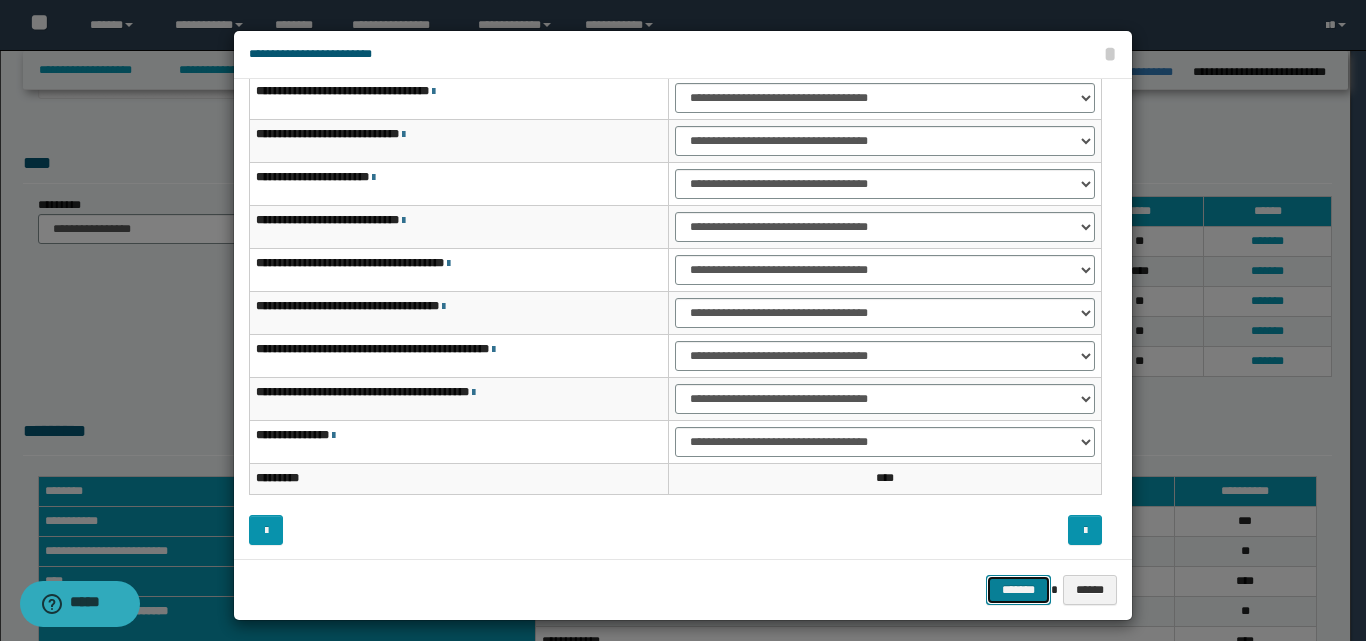 click on "*******" at bounding box center (1018, 590) 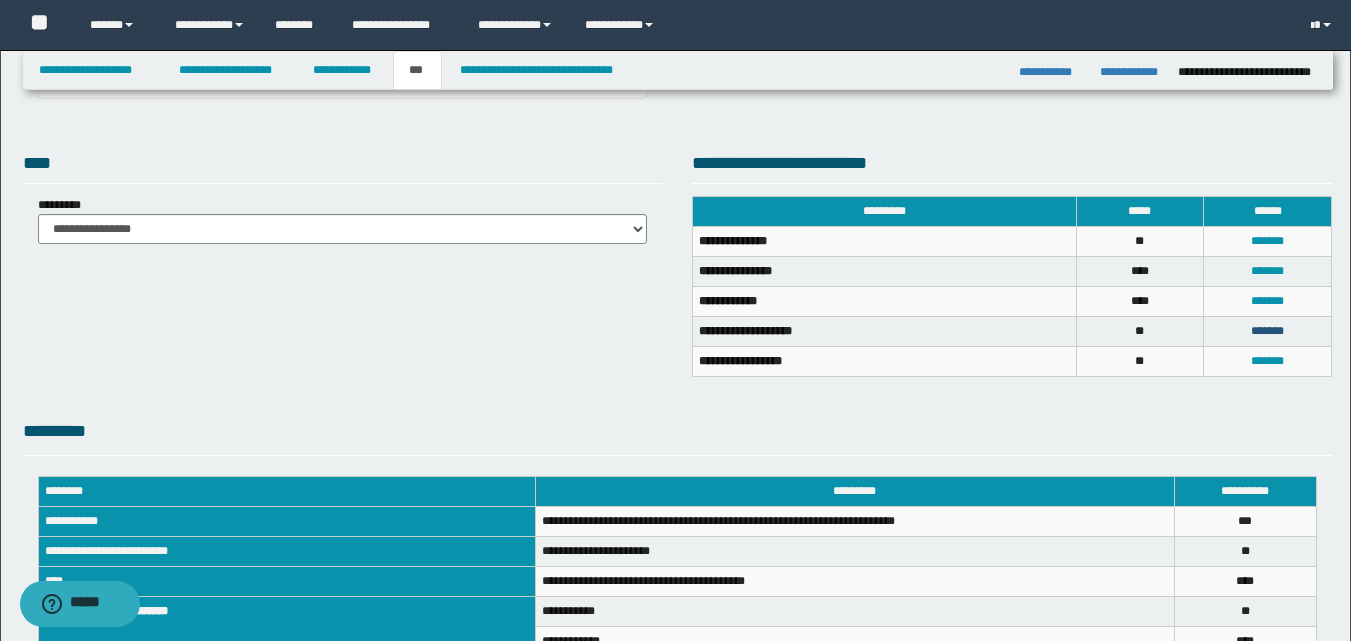 click on "*******" at bounding box center (1267, 331) 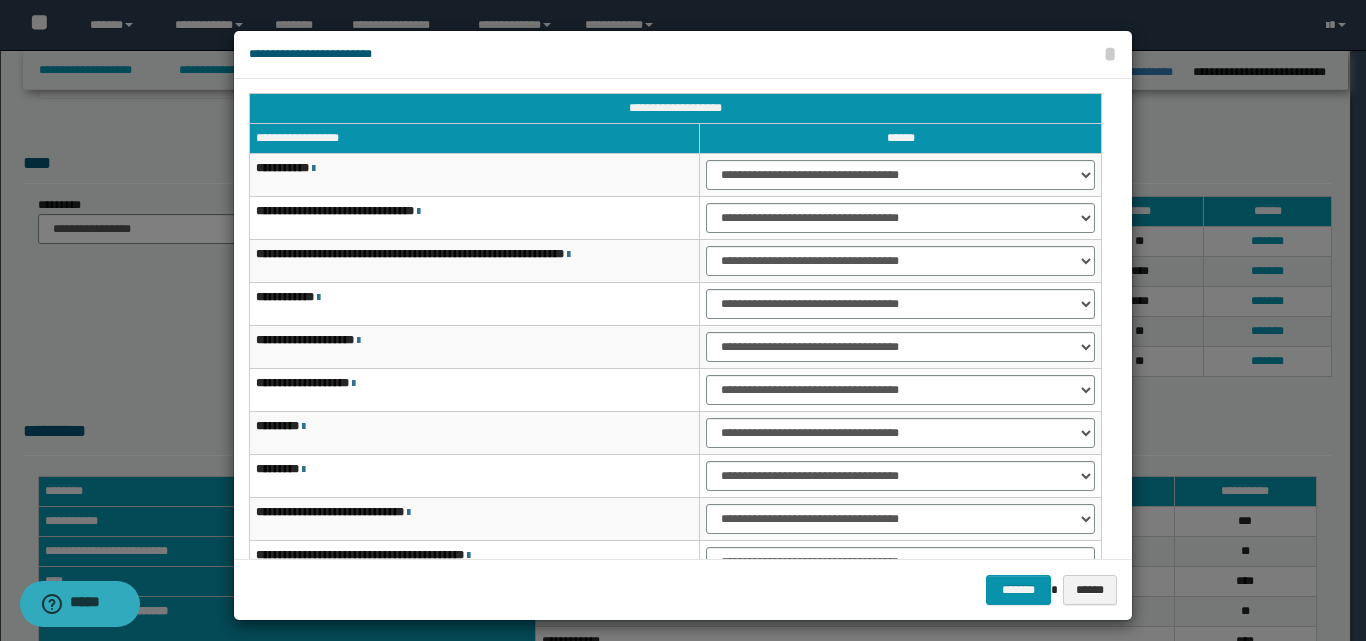 scroll, scrollTop: 0, scrollLeft: 0, axis: both 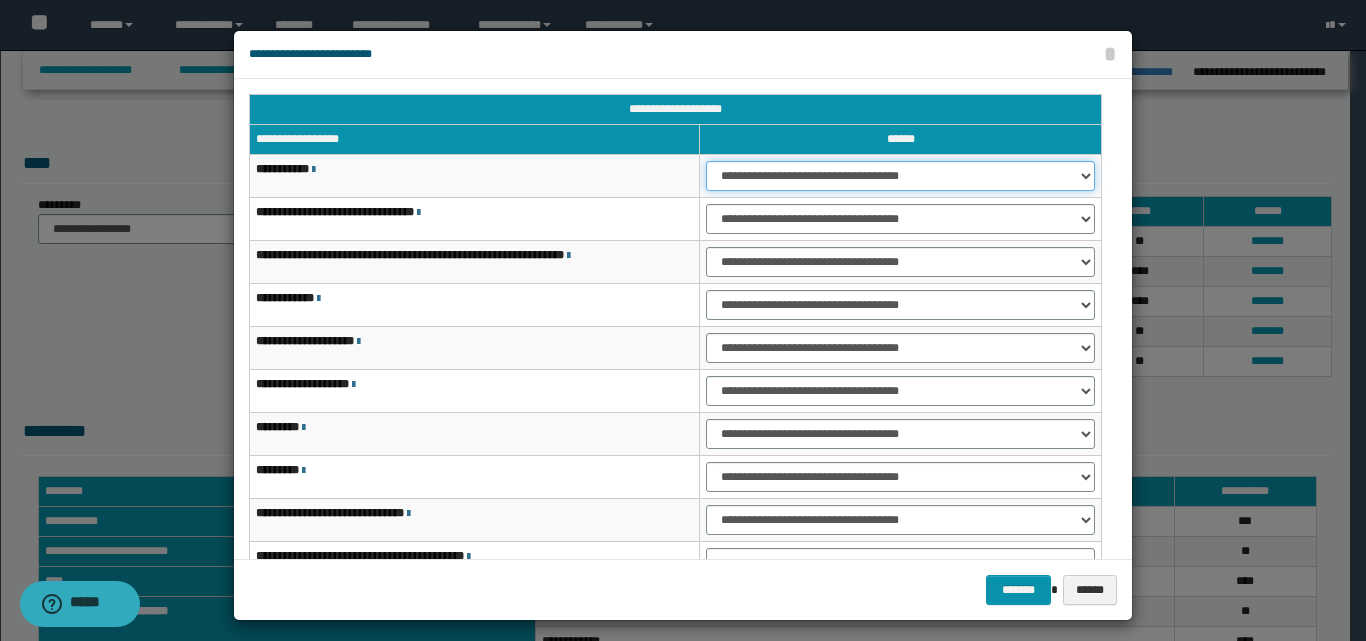 click on "**********" at bounding box center [900, 176] 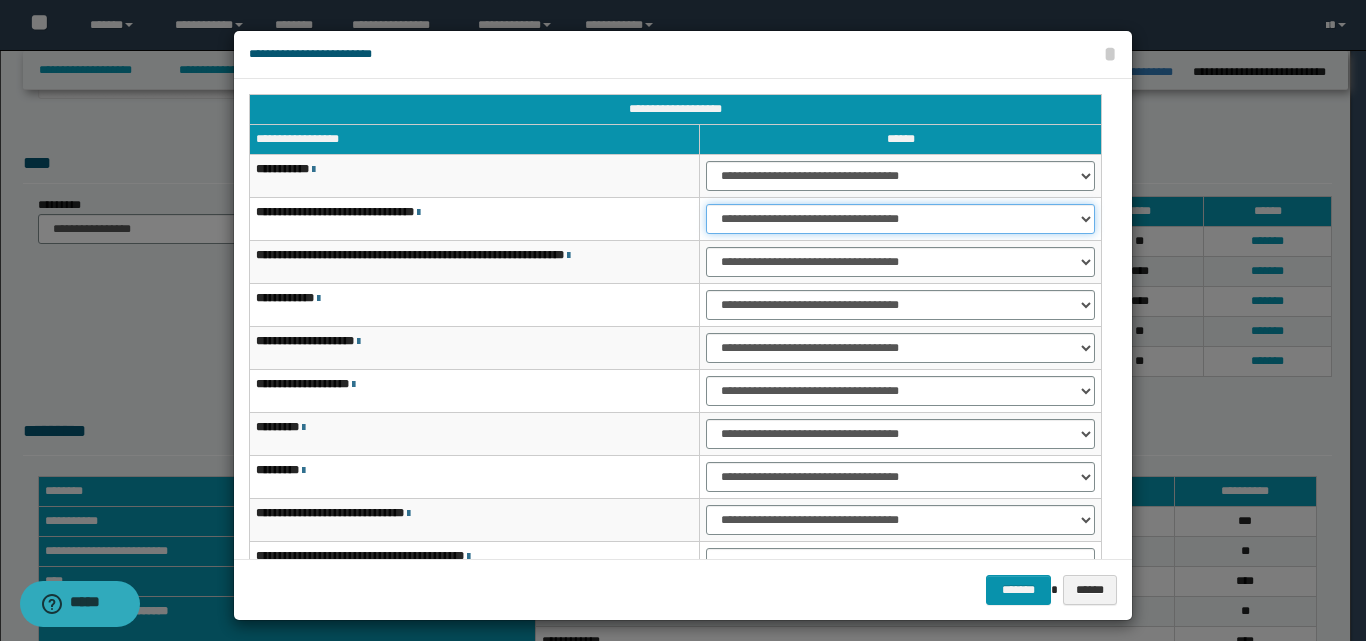 click on "**********" at bounding box center (900, 219) 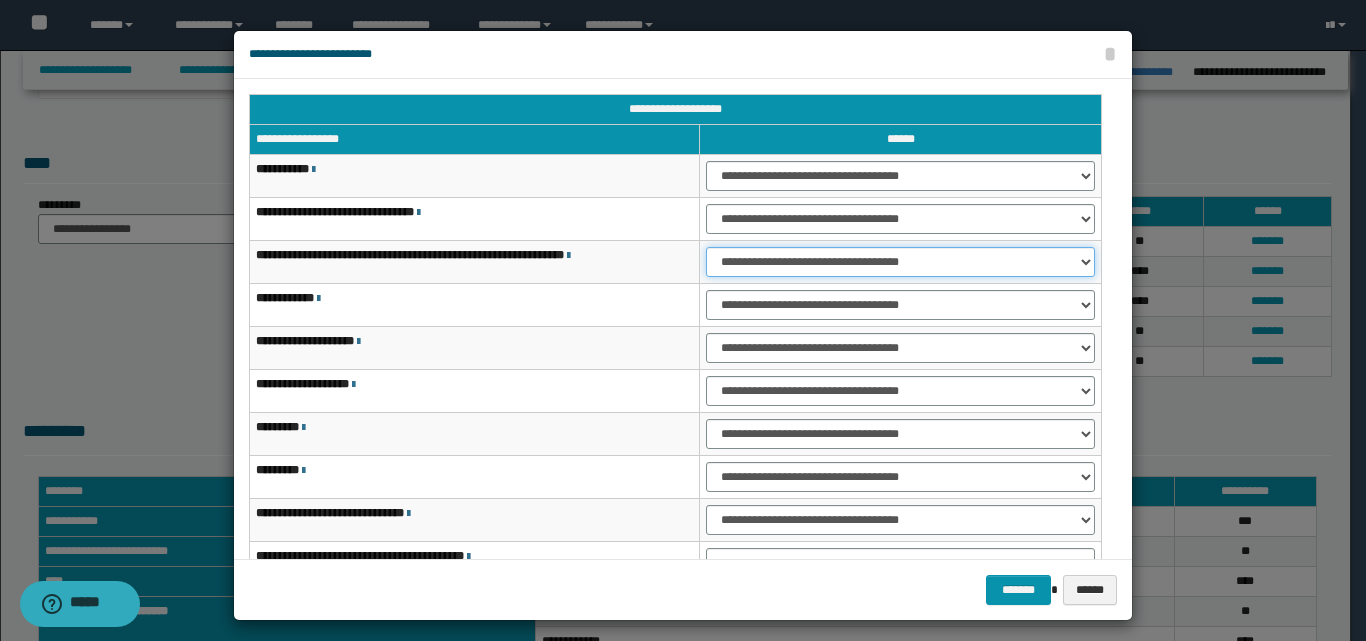 click on "**********" at bounding box center (900, 262) 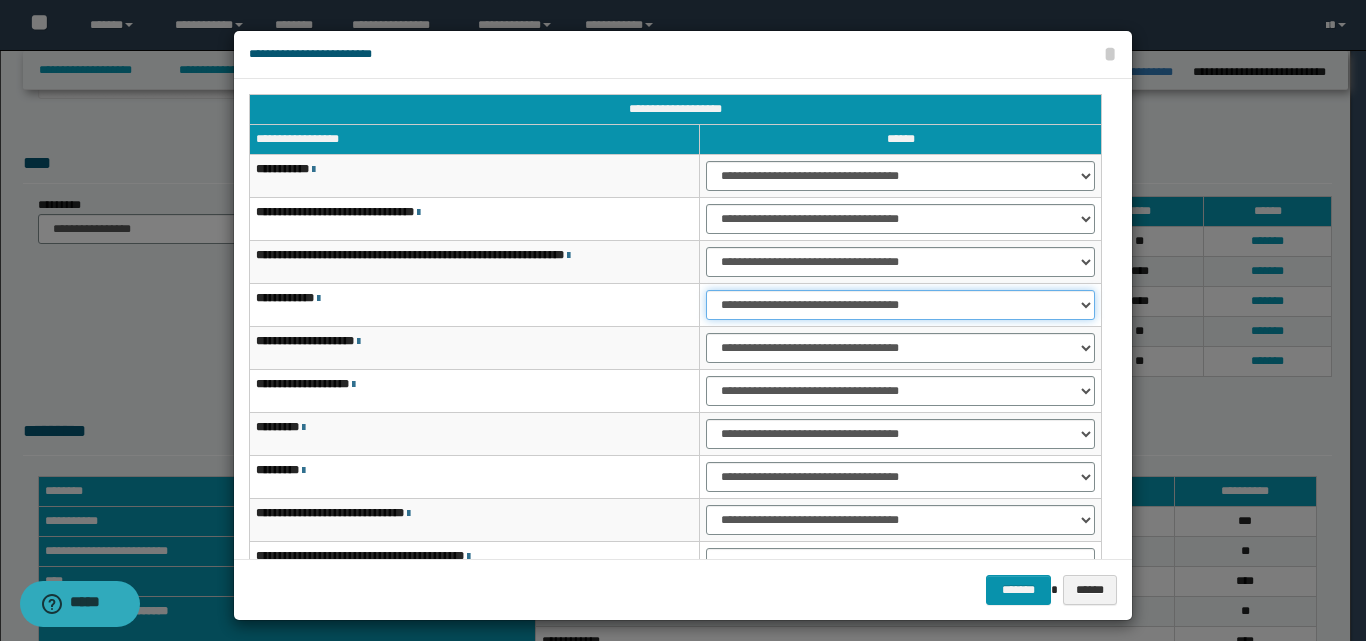 click on "**********" at bounding box center [900, 305] 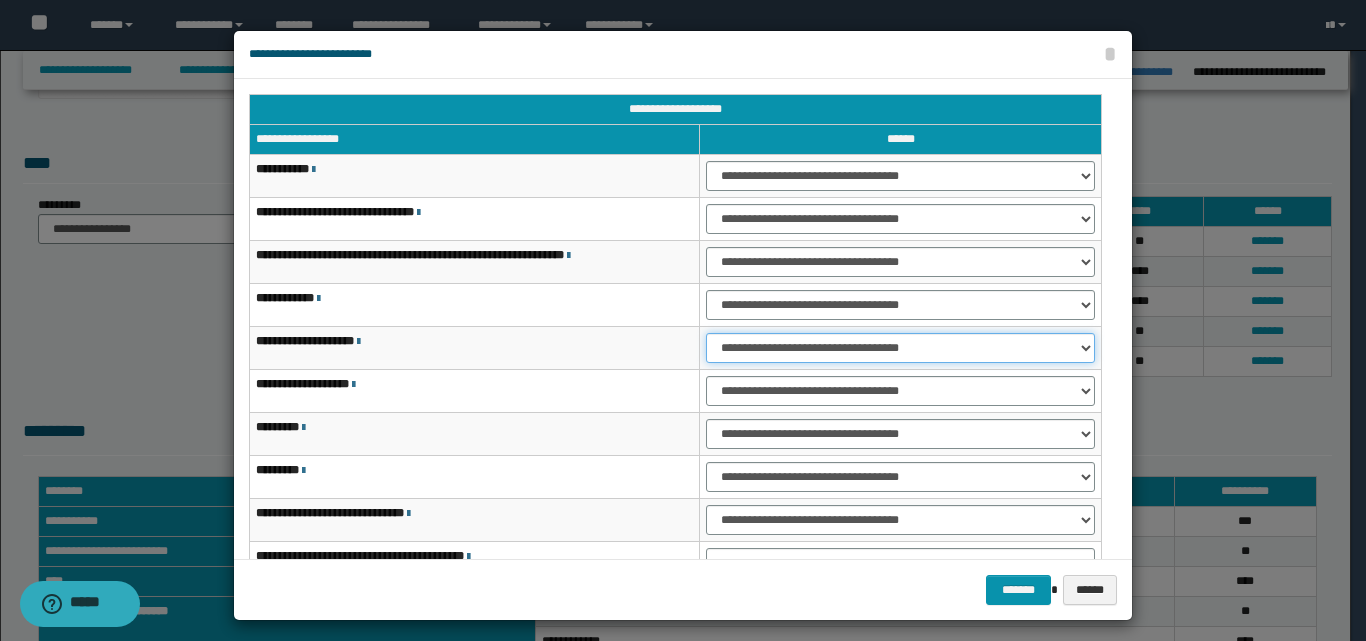 click on "**********" at bounding box center (900, 348) 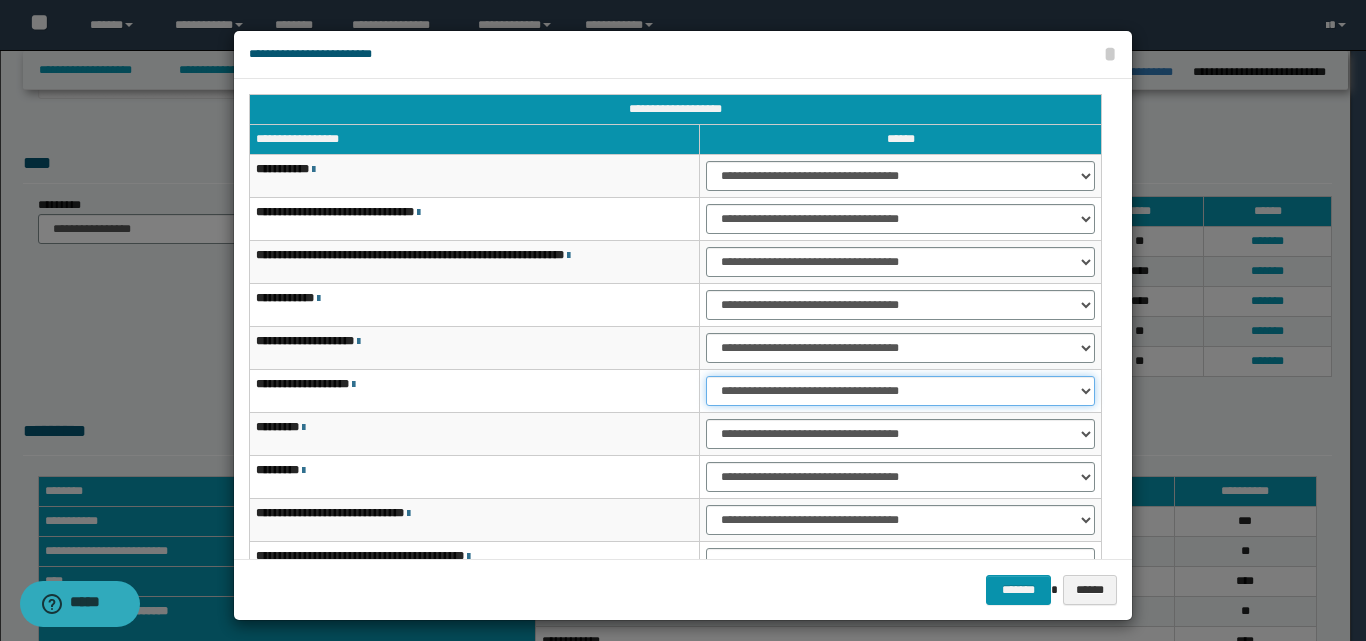 click on "**********" at bounding box center (900, 391) 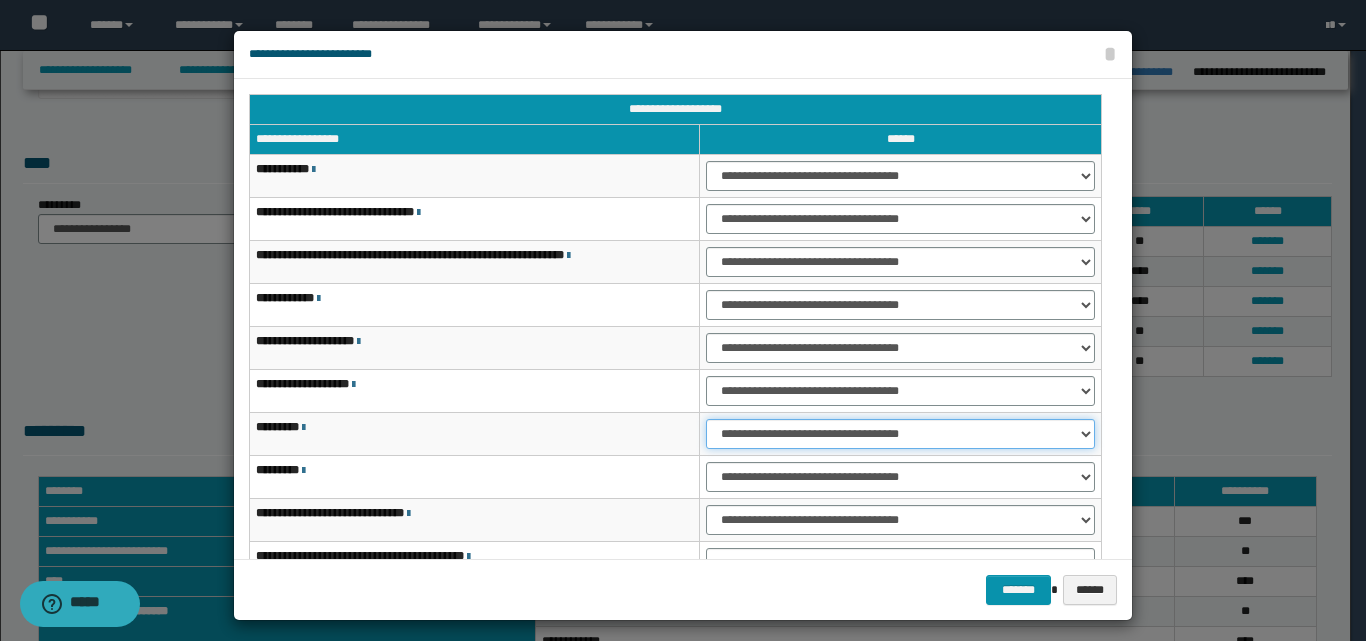 click on "**********" at bounding box center [900, 434] 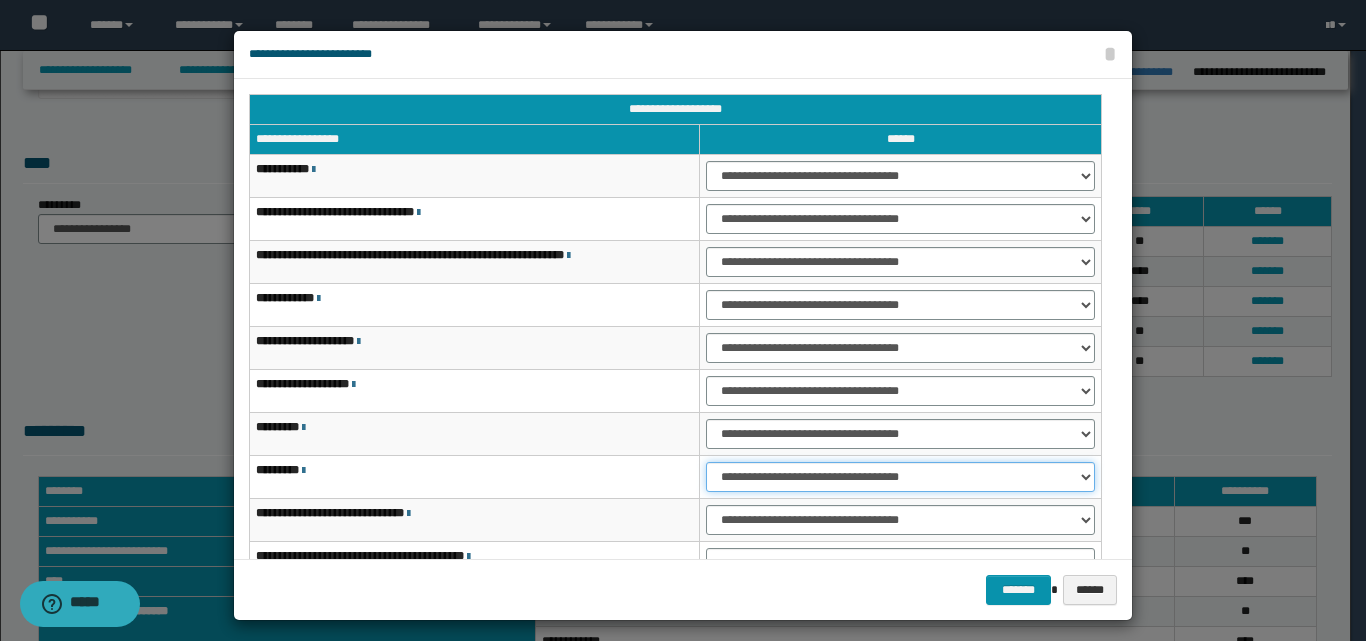 click on "**********" at bounding box center (900, 477) 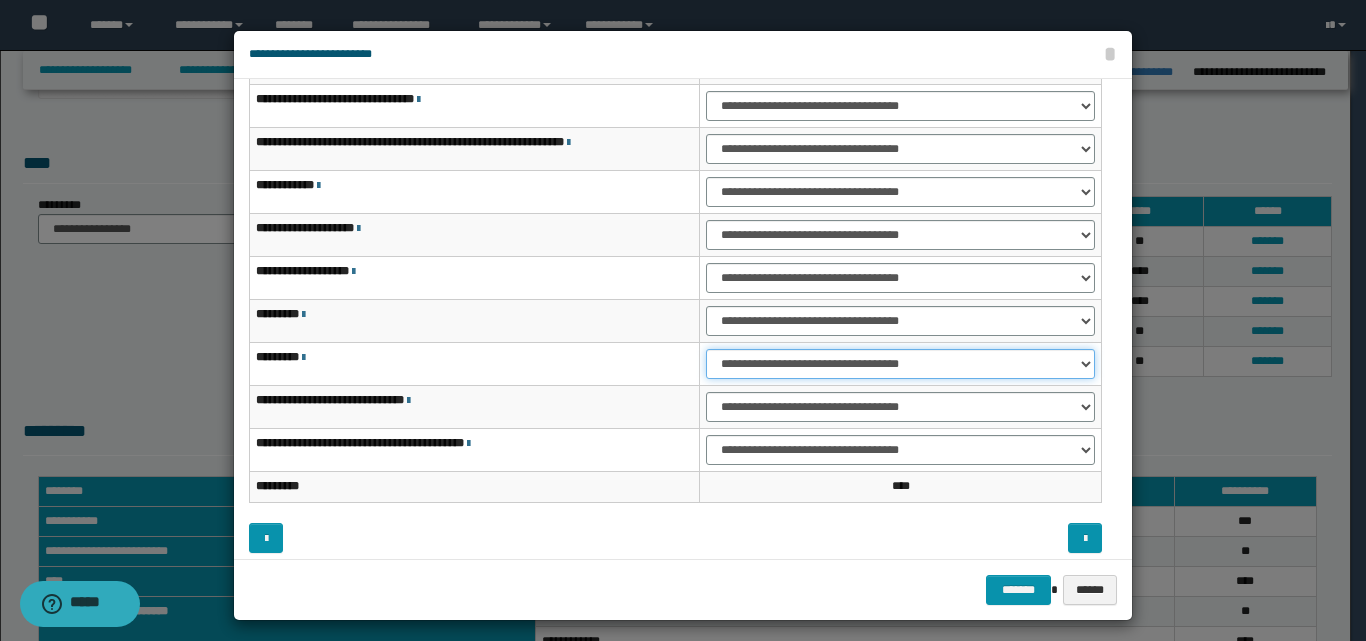 scroll, scrollTop: 121, scrollLeft: 0, axis: vertical 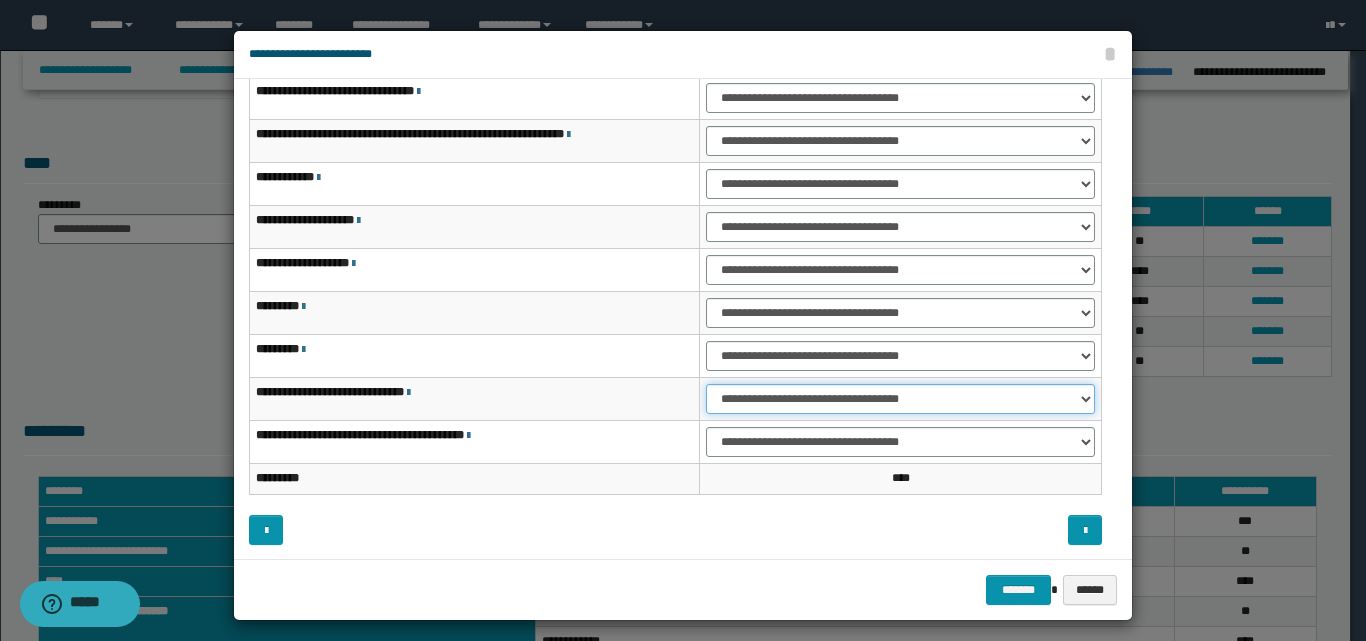 drag, startPoint x: 803, startPoint y: 397, endPoint x: 804, endPoint y: 410, distance: 13.038404 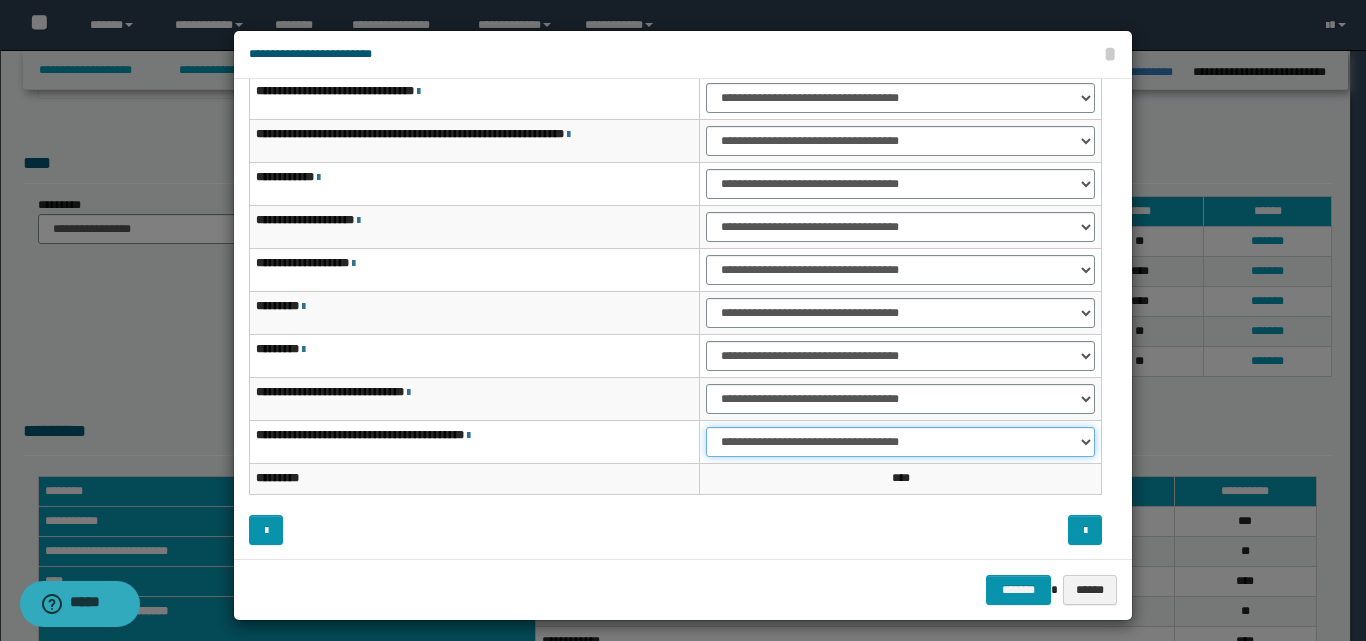 click on "**********" at bounding box center (900, 442) 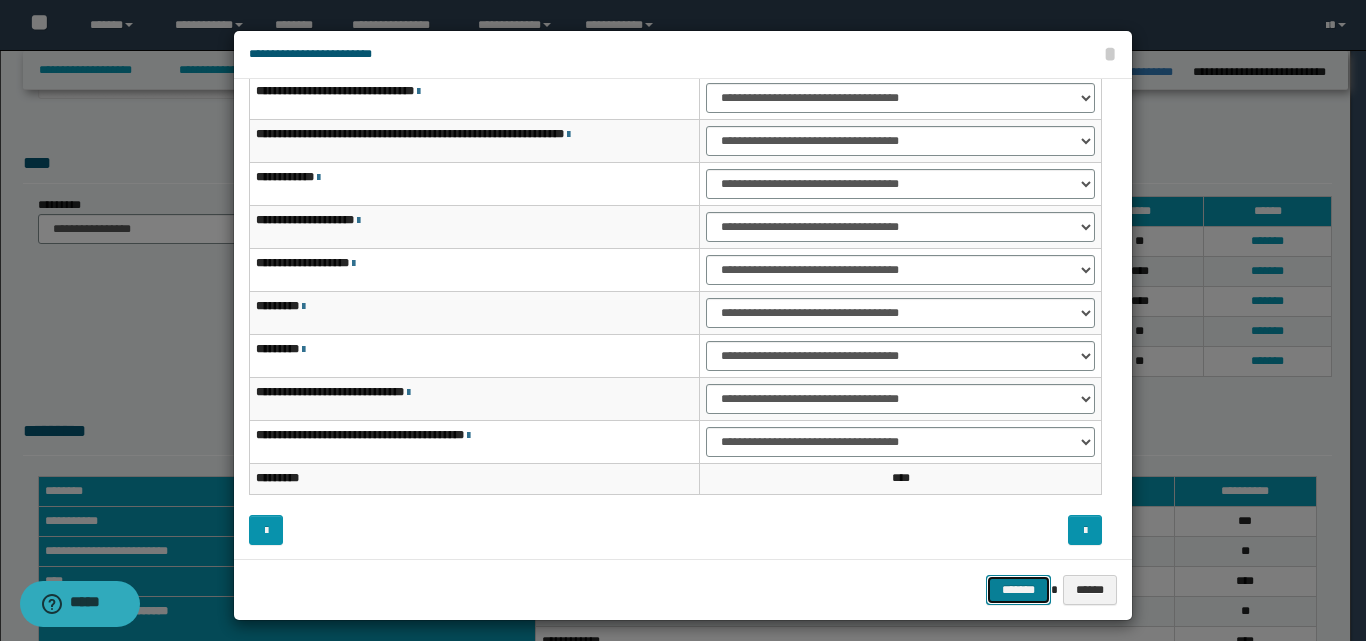 click on "*******" at bounding box center (1018, 590) 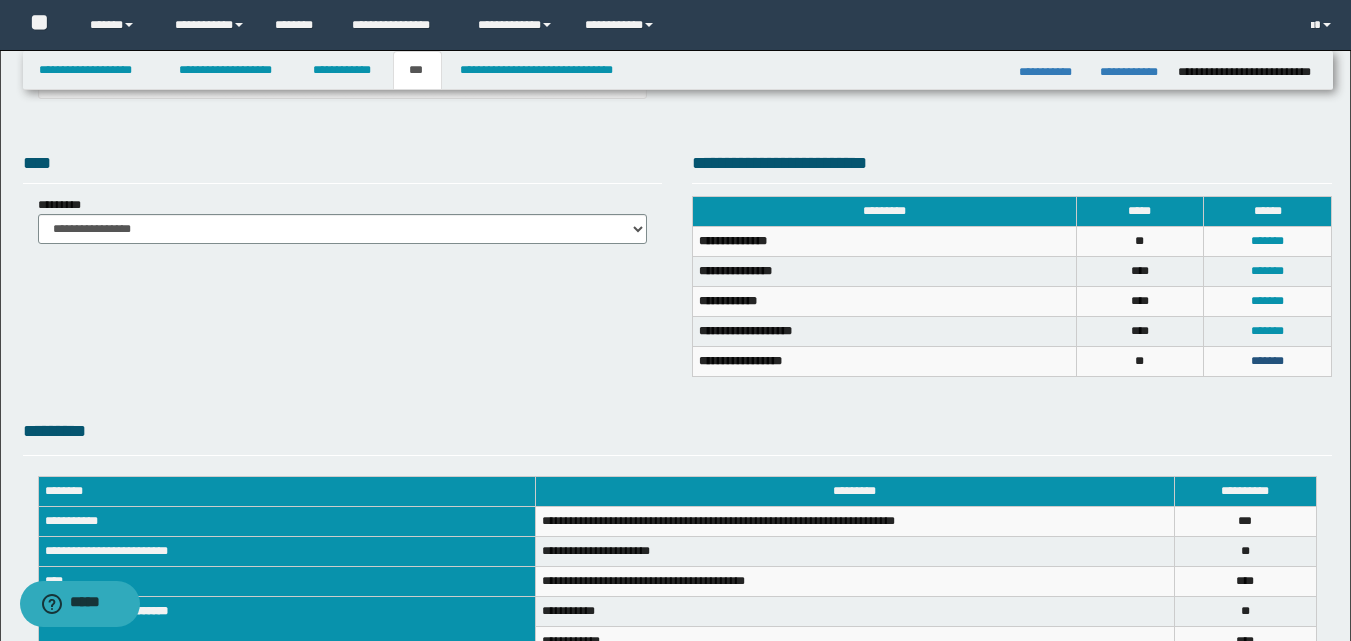 click on "*******" at bounding box center (1267, 361) 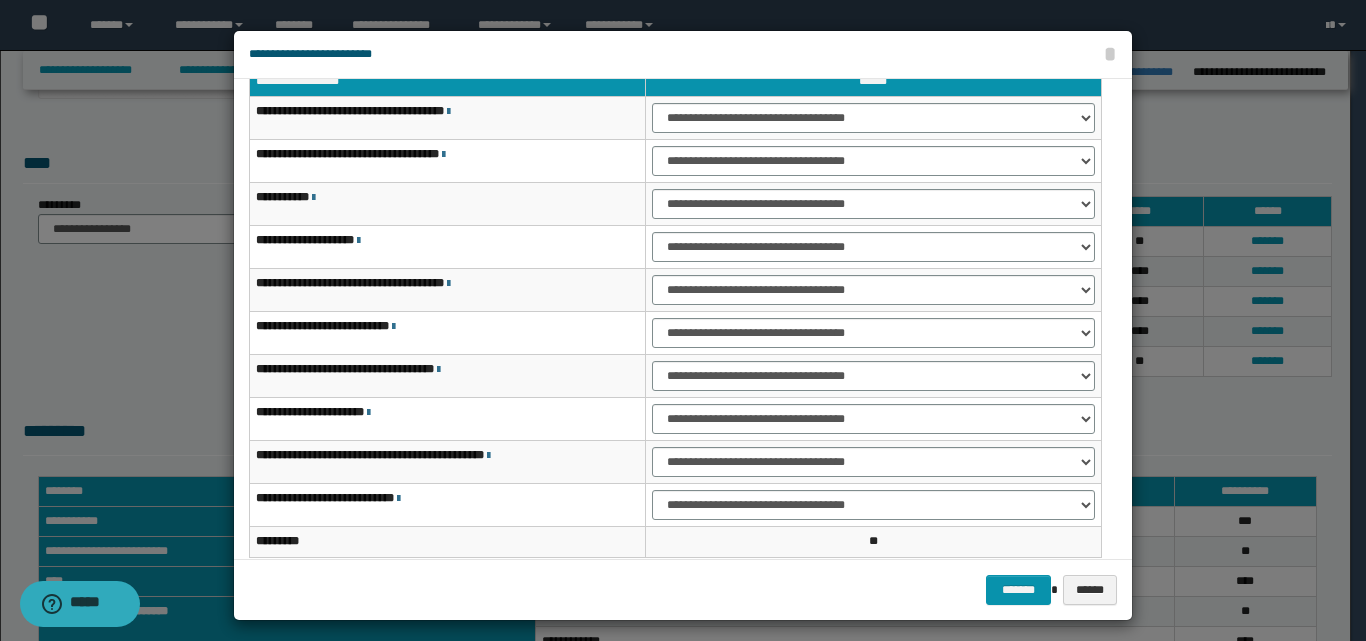 scroll, scrollTop: 0, scrollLeft: 0, axis: both 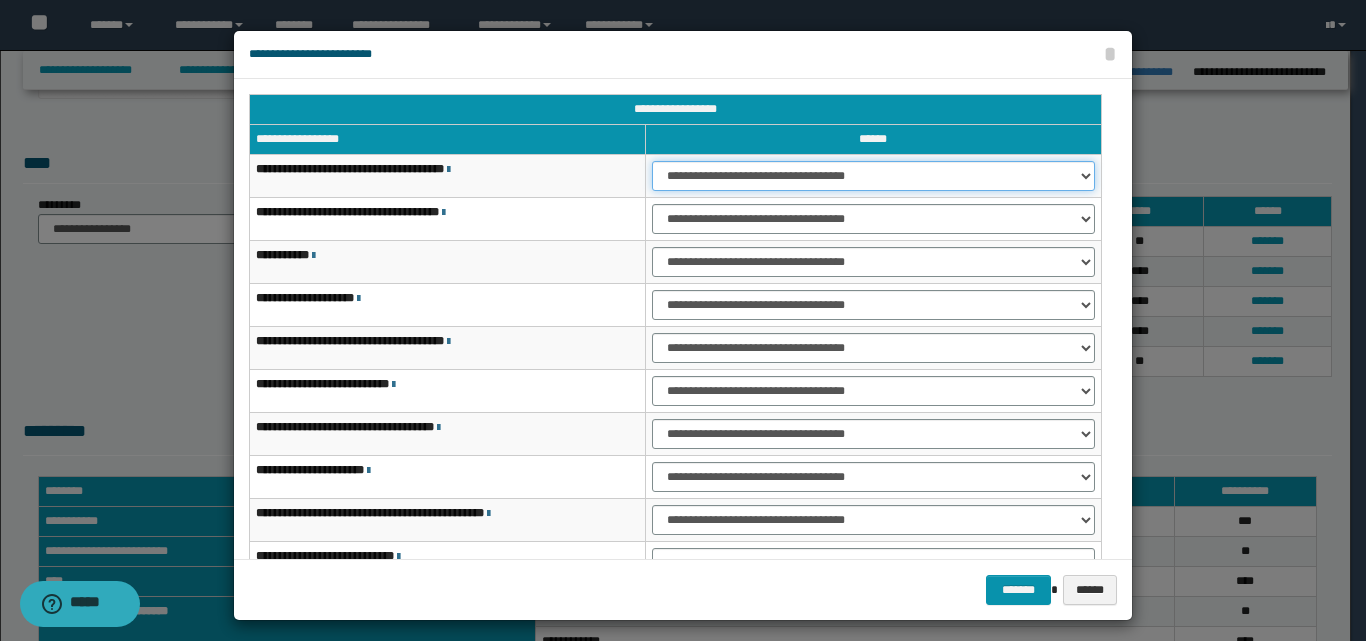 click on "**********" at bounding box center [873, 176] 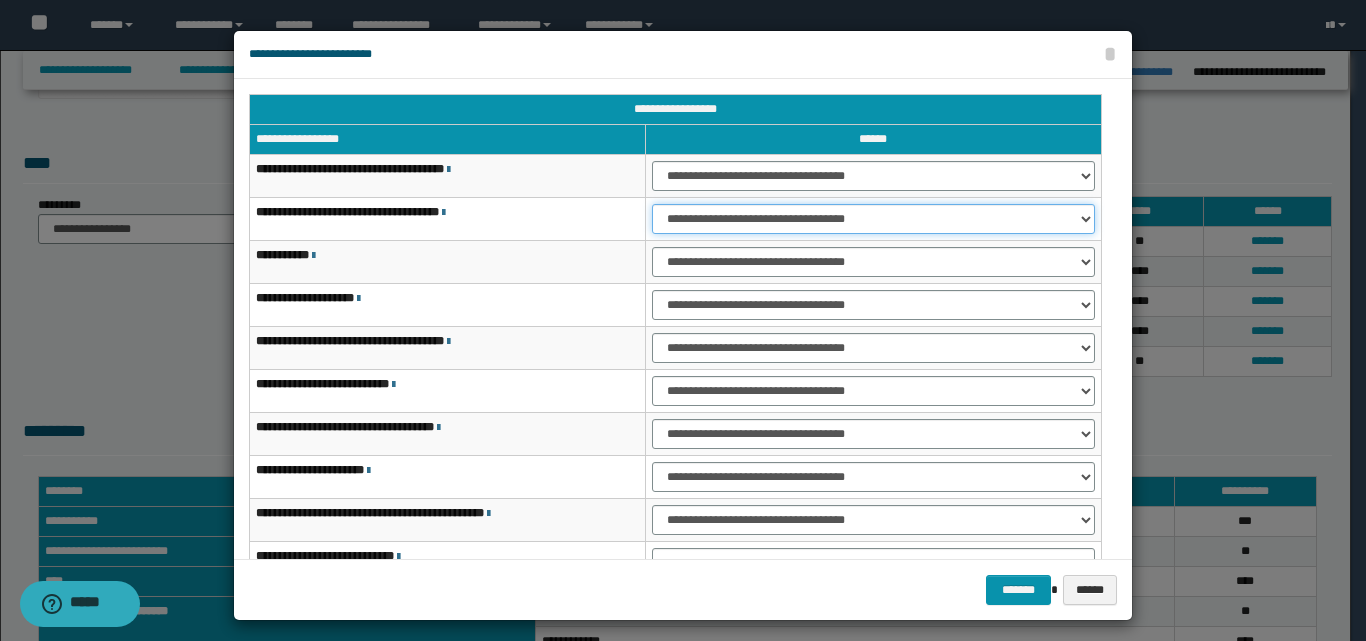 click on "**********" at bounding box center [873, 219] 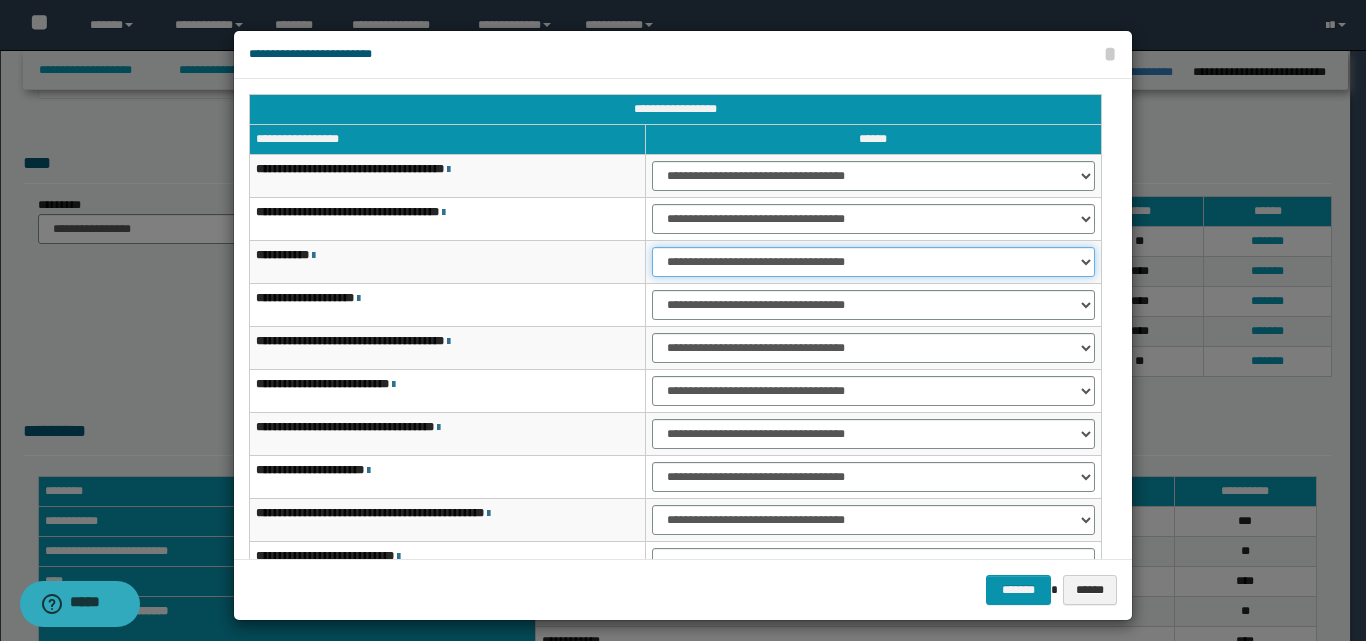click on "**********" at bounding box center [873, 262] 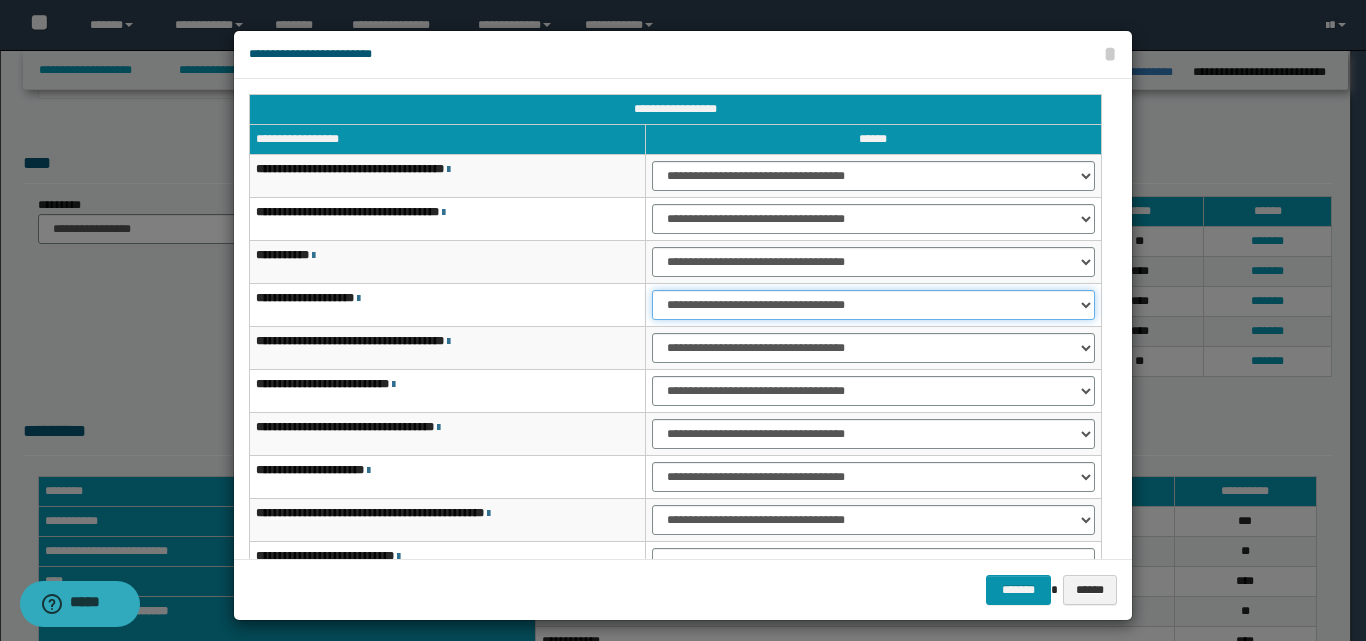 click on "**********" at bounding box center [873, 305] 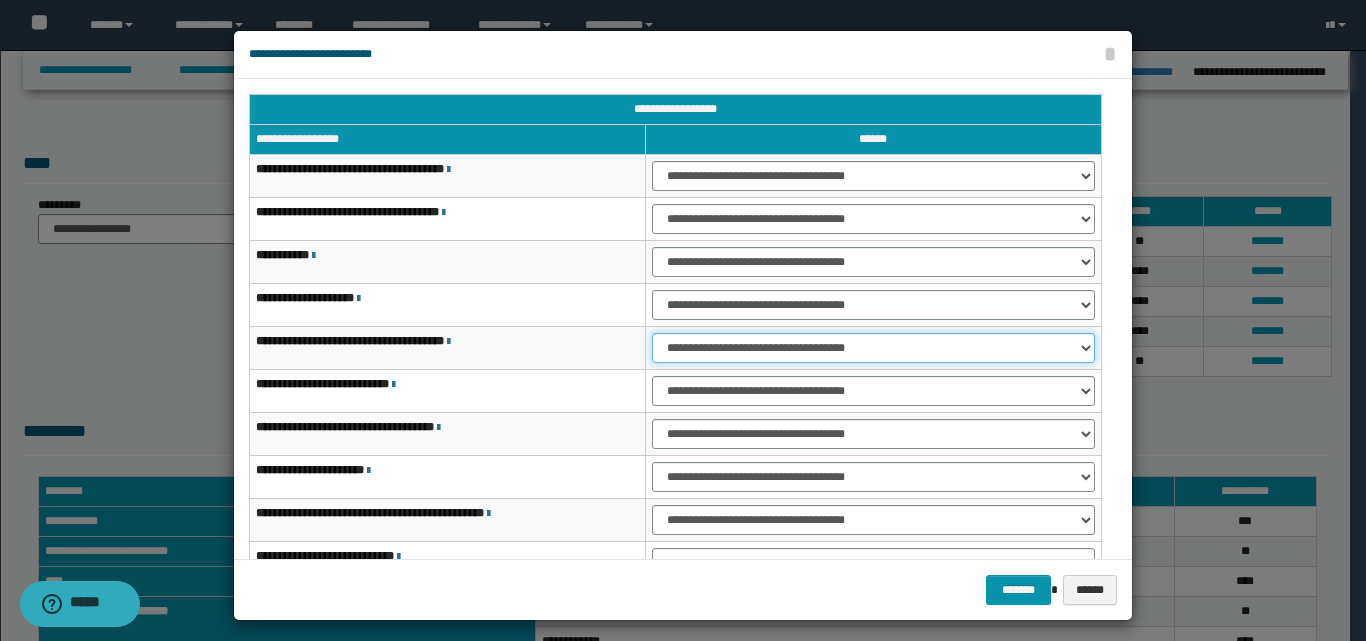 click on "**********" at bounding box center [873, 348] 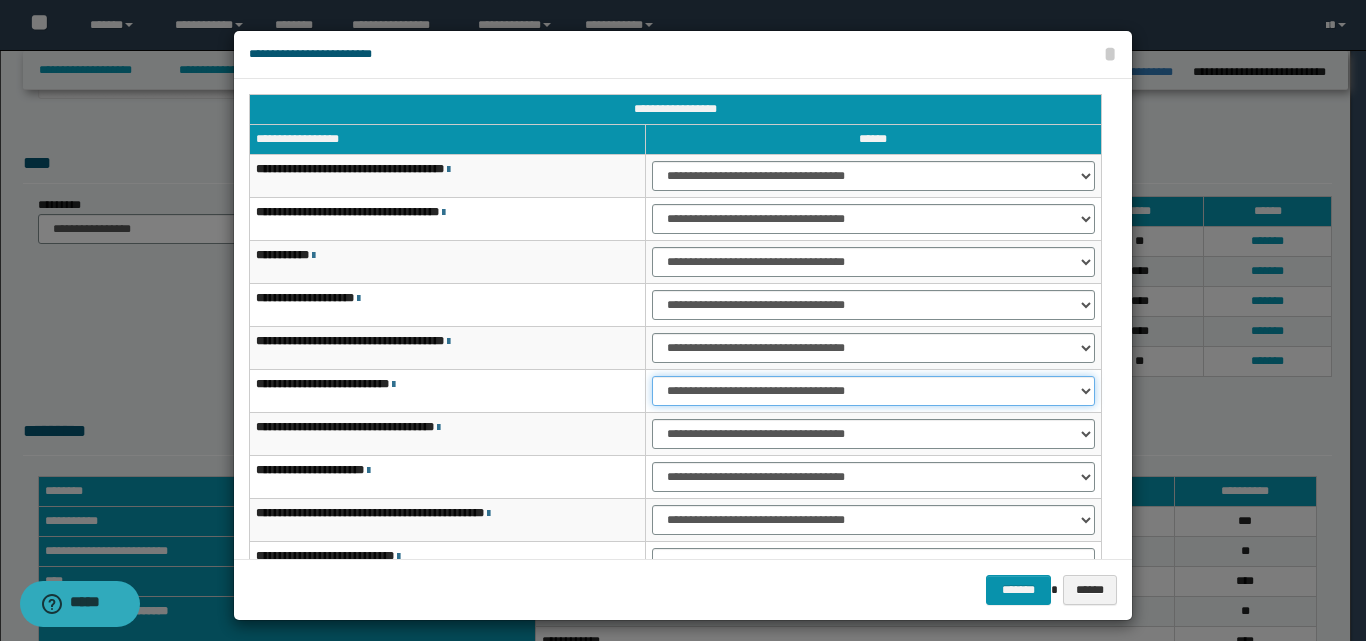 click on "**********" at bounding box center [873, 391] 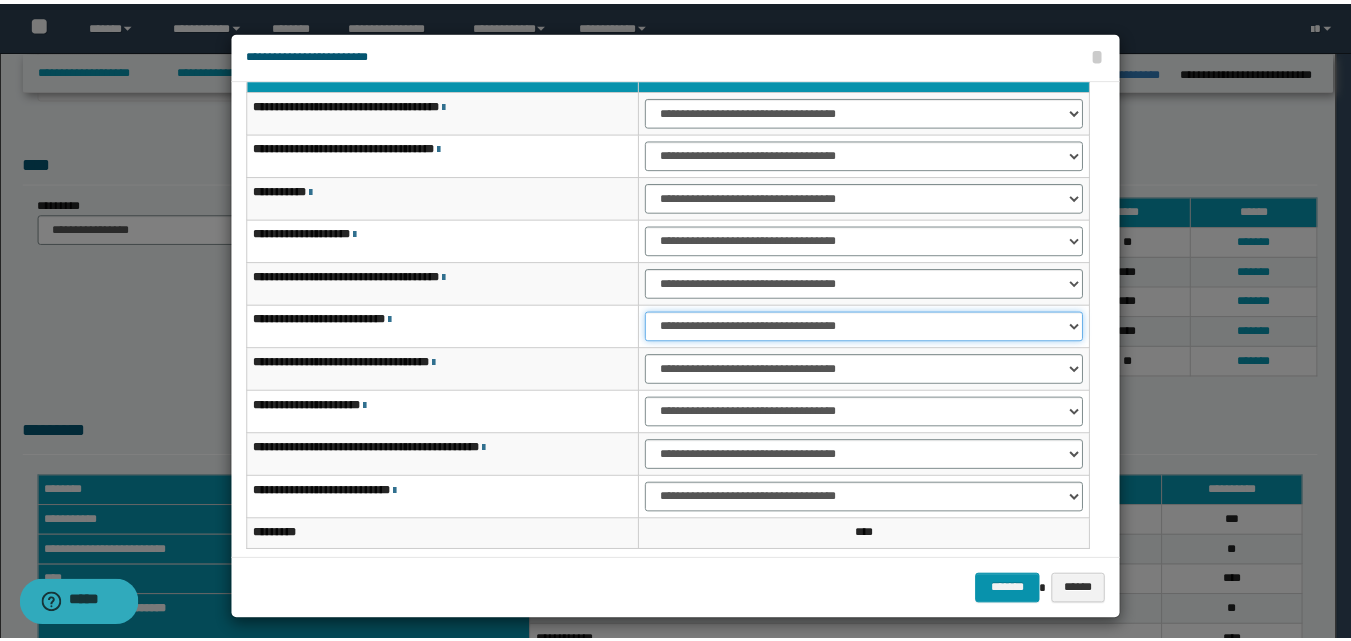 scroll, scrollTop: 121, scrollLeft: 0, axis: vertical 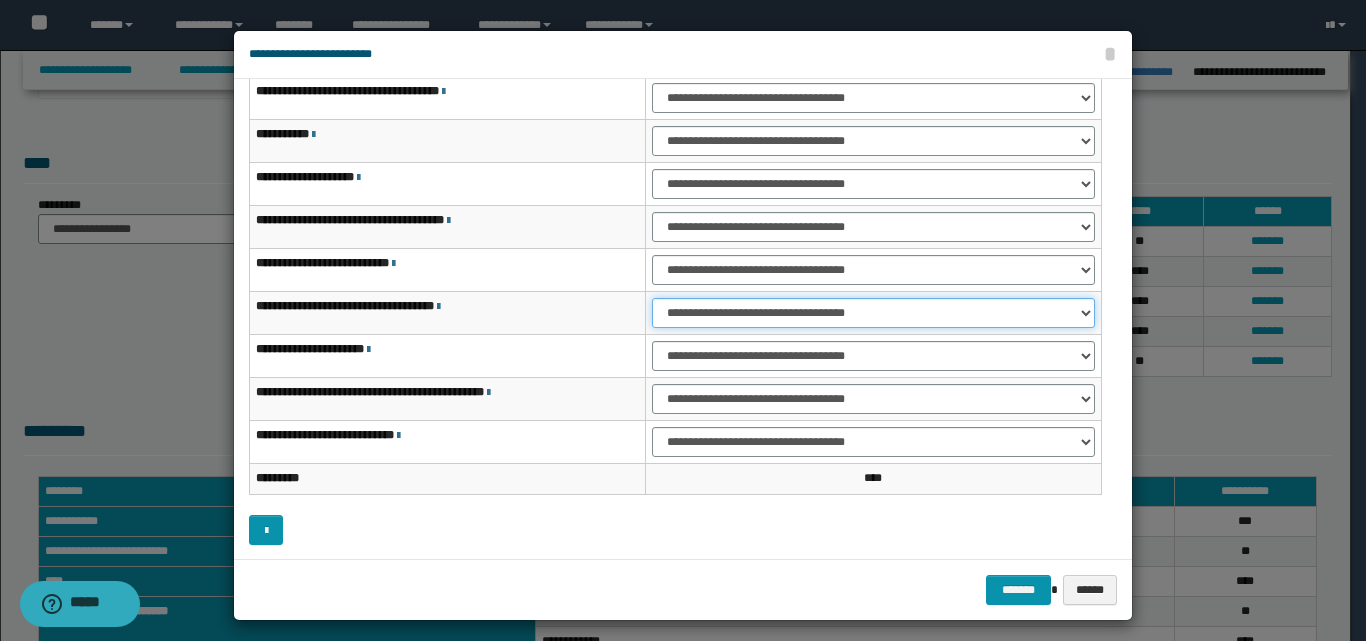 click on "**********" at bounding box center [873, 313] 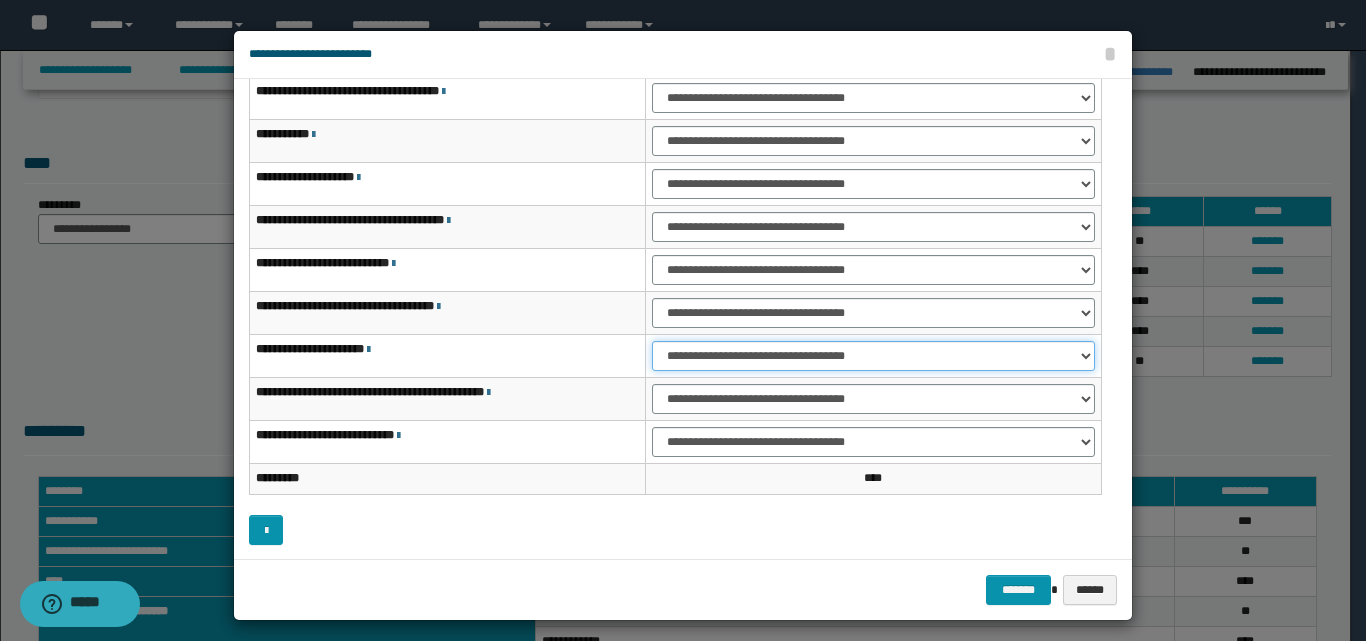 click on "**********" at bounding box center (873, 356) 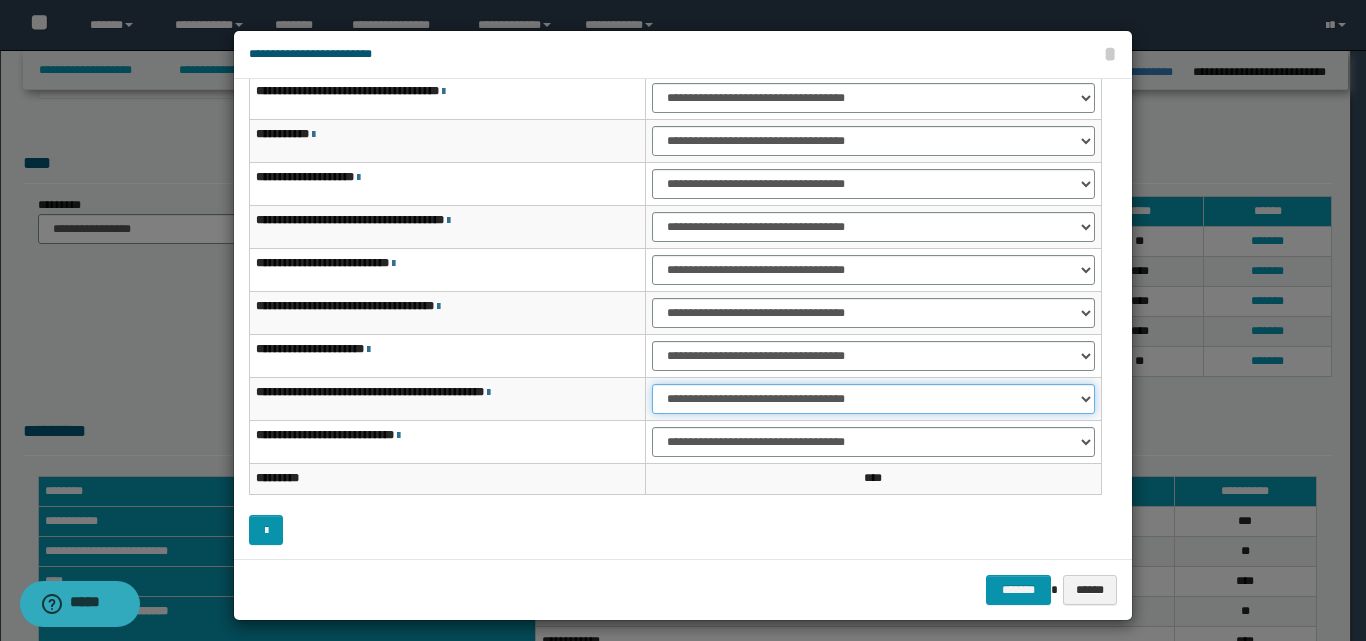 click on "**********" at bounding box center [873, 399] 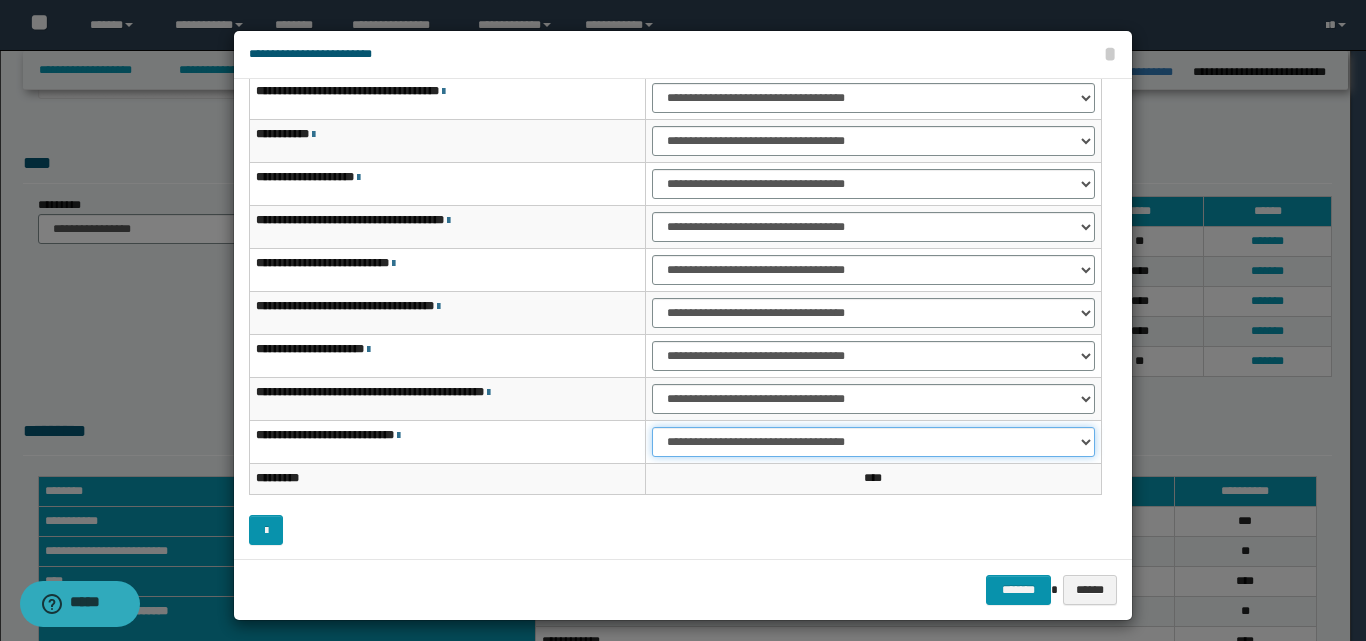 click on "**********" at bounding box center (873, 442) 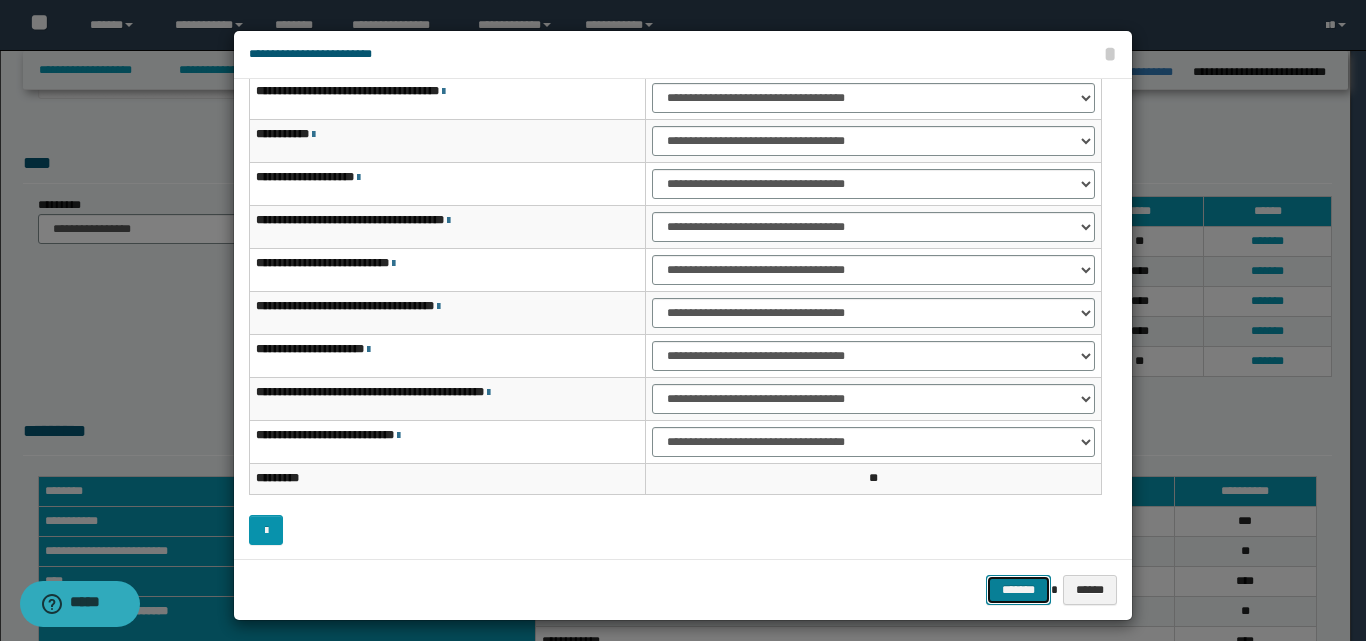 click on "*******" at bounding box center [1018, 590] 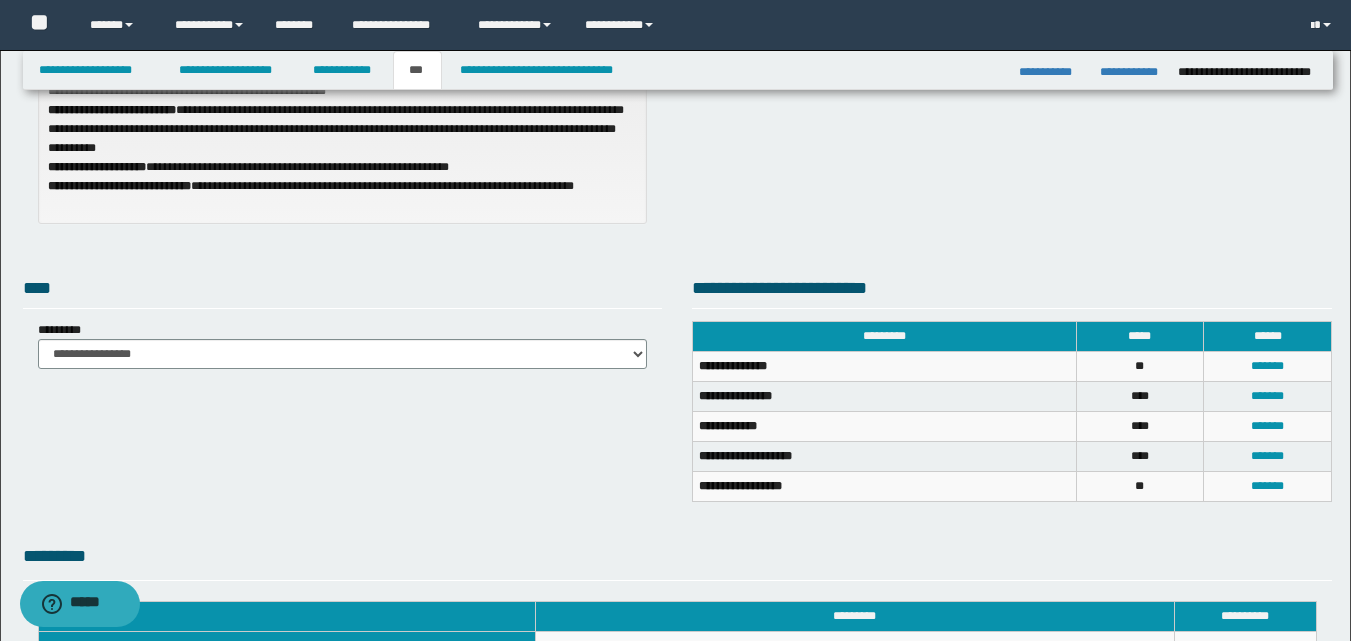 scroll, scrollTop: 266, scrollLeft: 0, axis: vertical 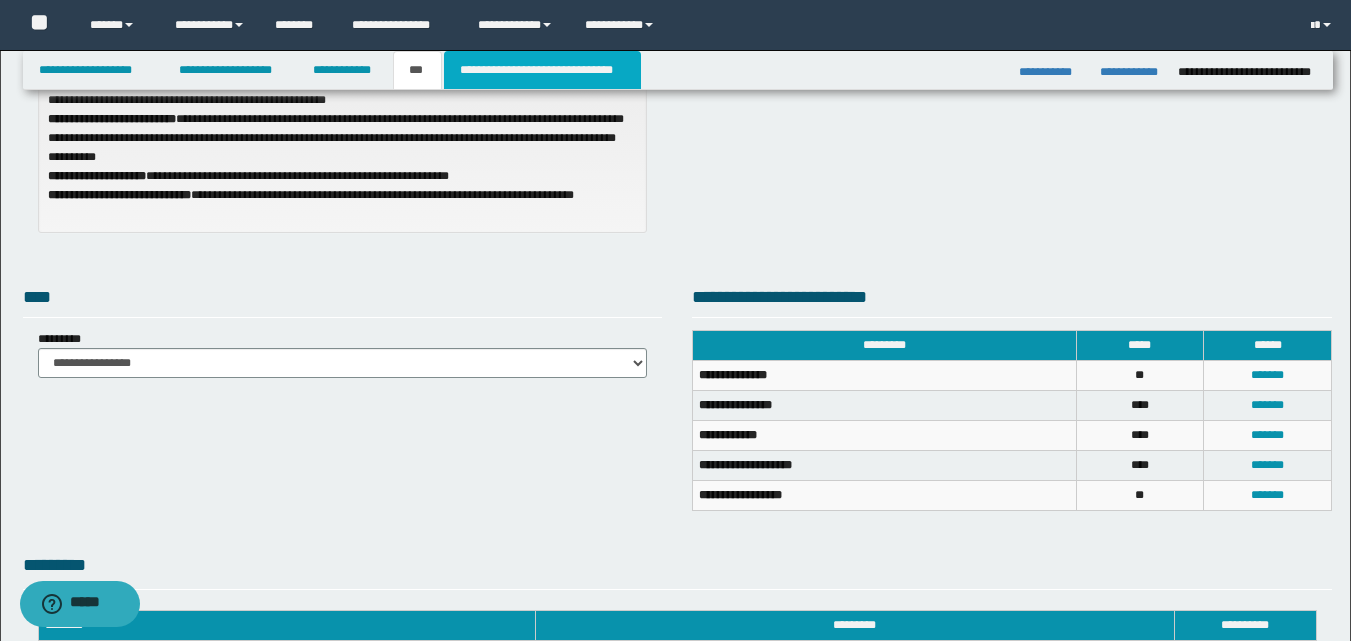 click on "**********" at bounding box center [542, 70] 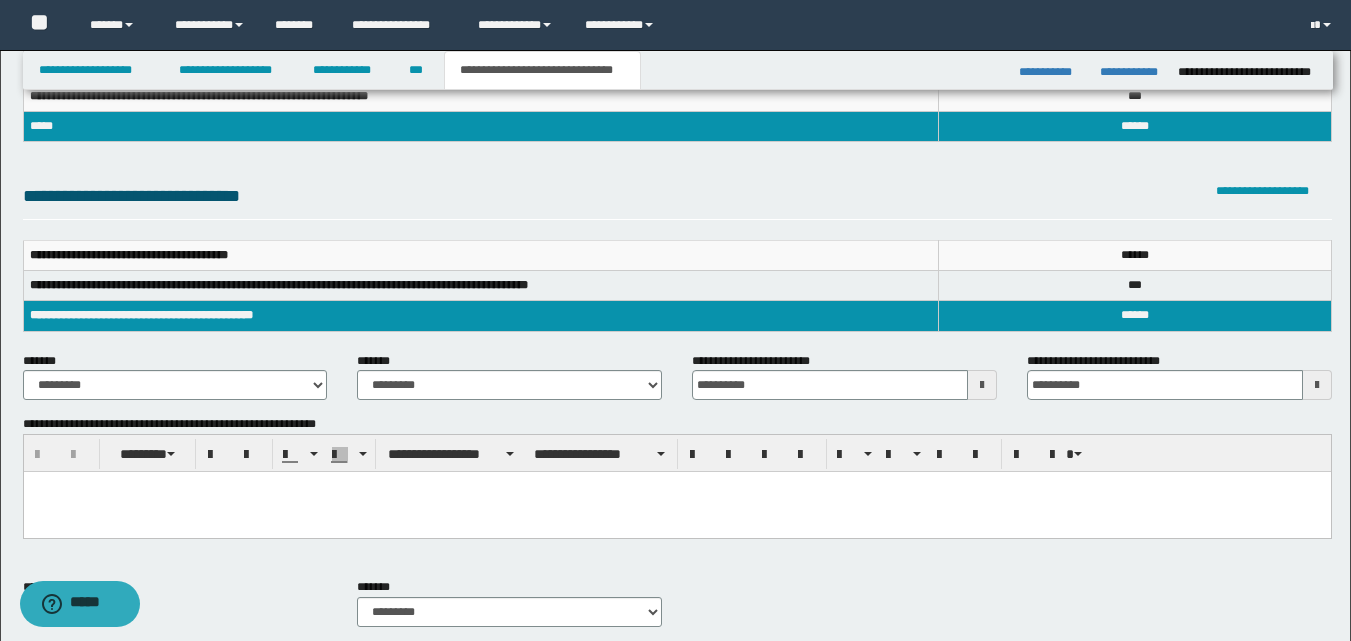 scroll, scrollTop: 66, scrollLeft: 0, axis: vertical 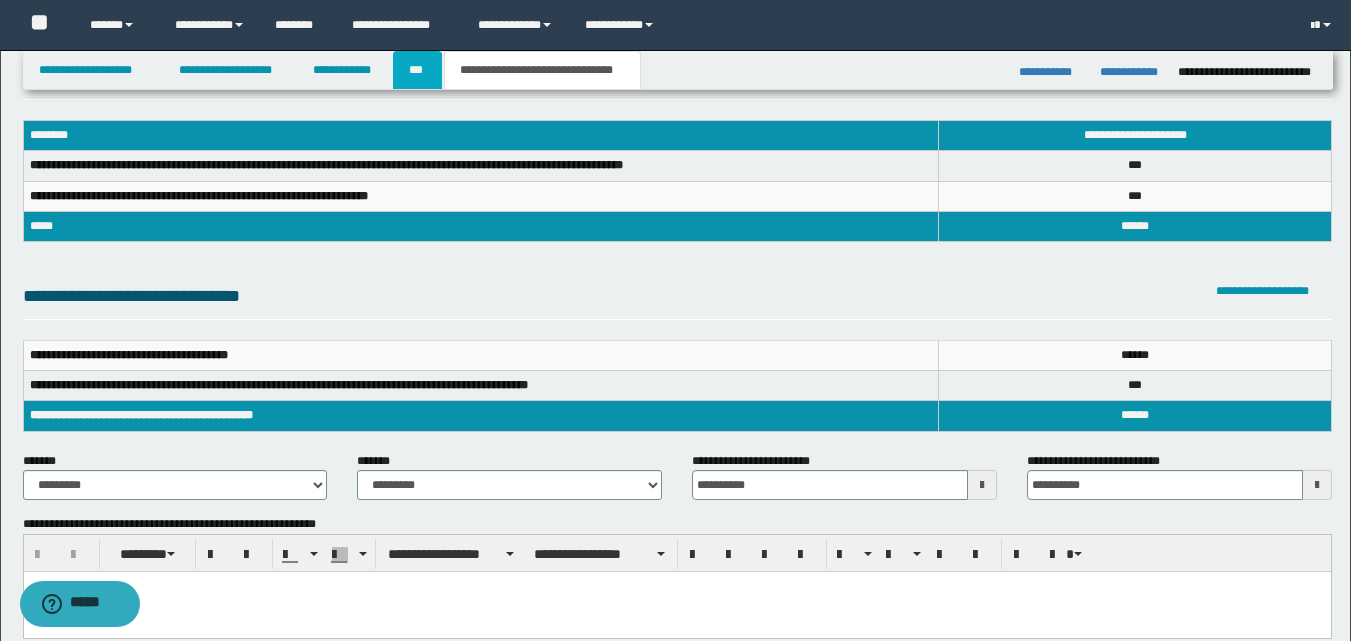 click on "***" at bounding box center (417, 70) 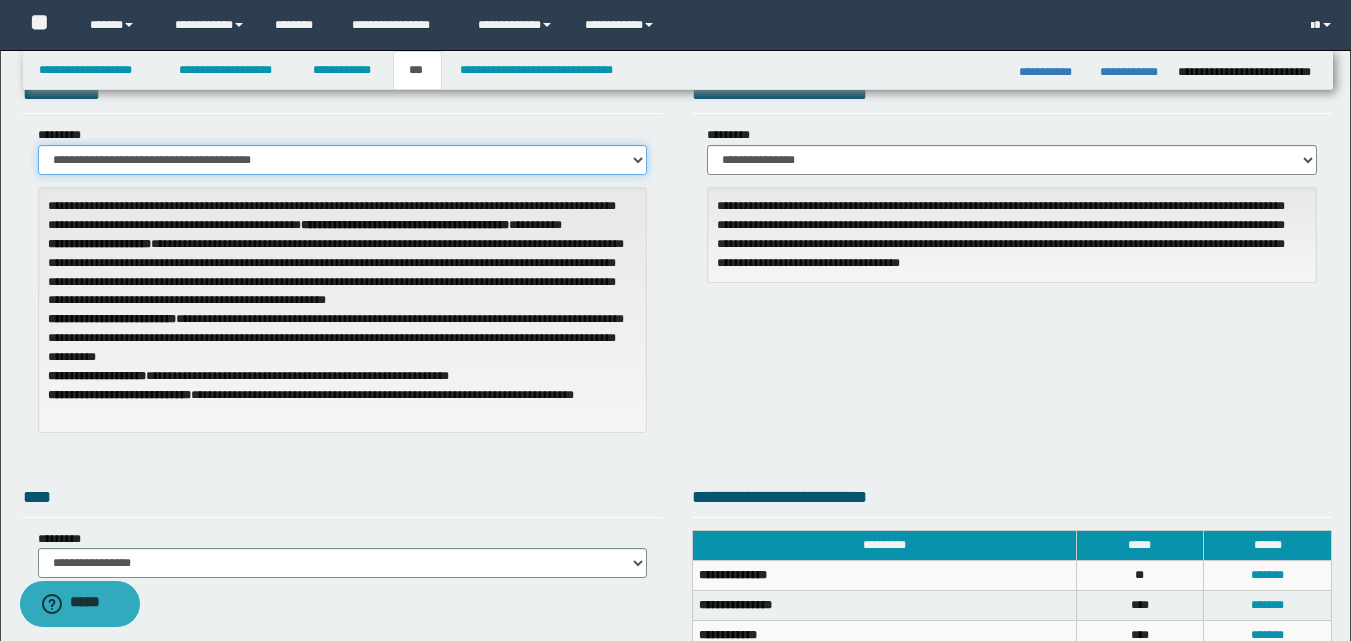 click on "**********" at bounding box center (343, 160) 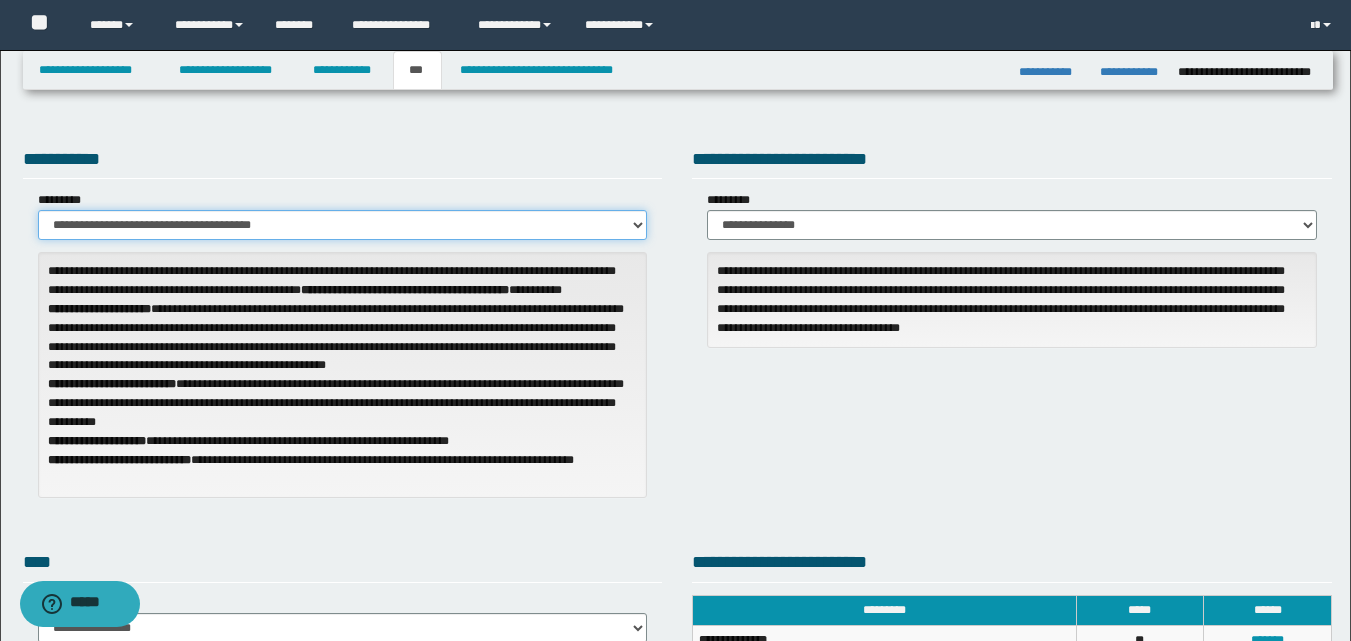 scroll, scrollTop: 0, scrollLeft: 0, axis: both 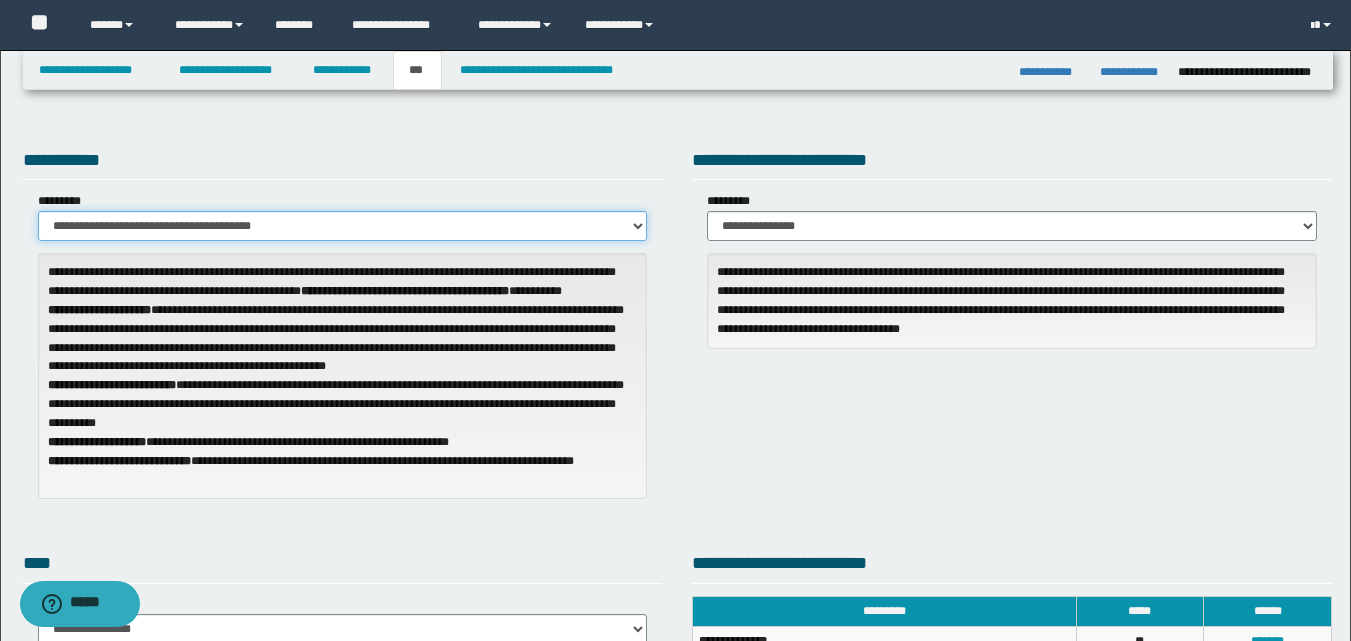 click on "**********" at bounding box center [343, 226] 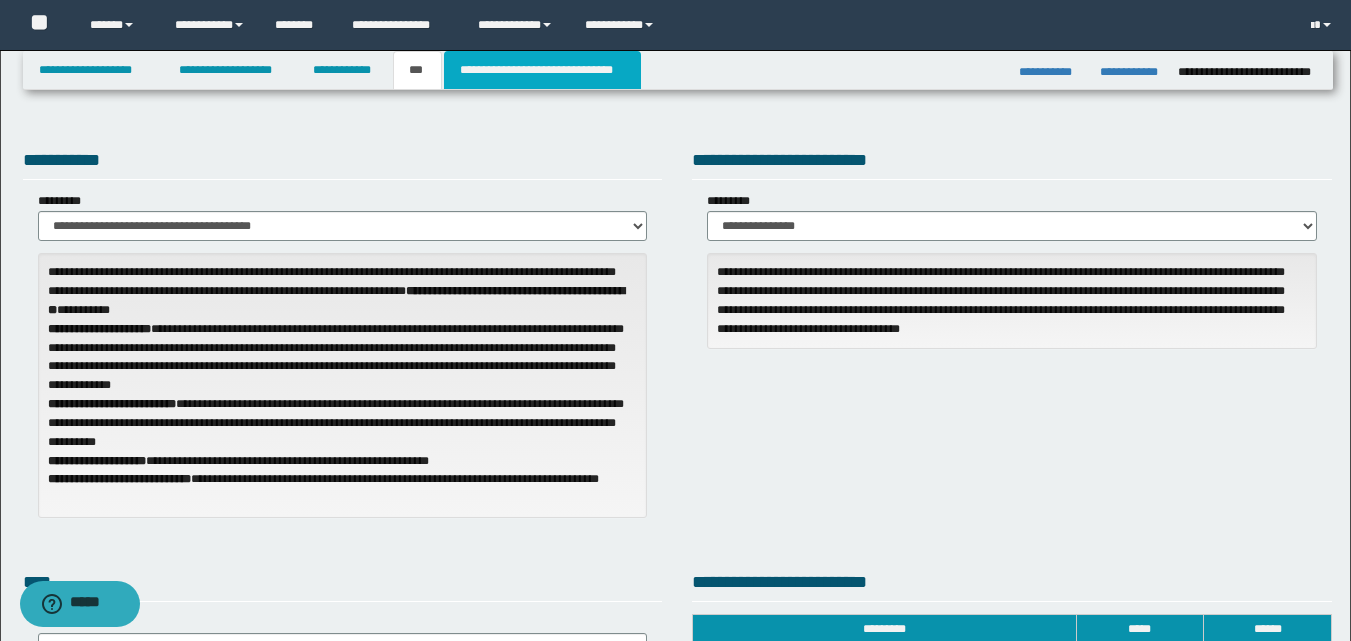 click on "**********" at bounding box center (542, 70) 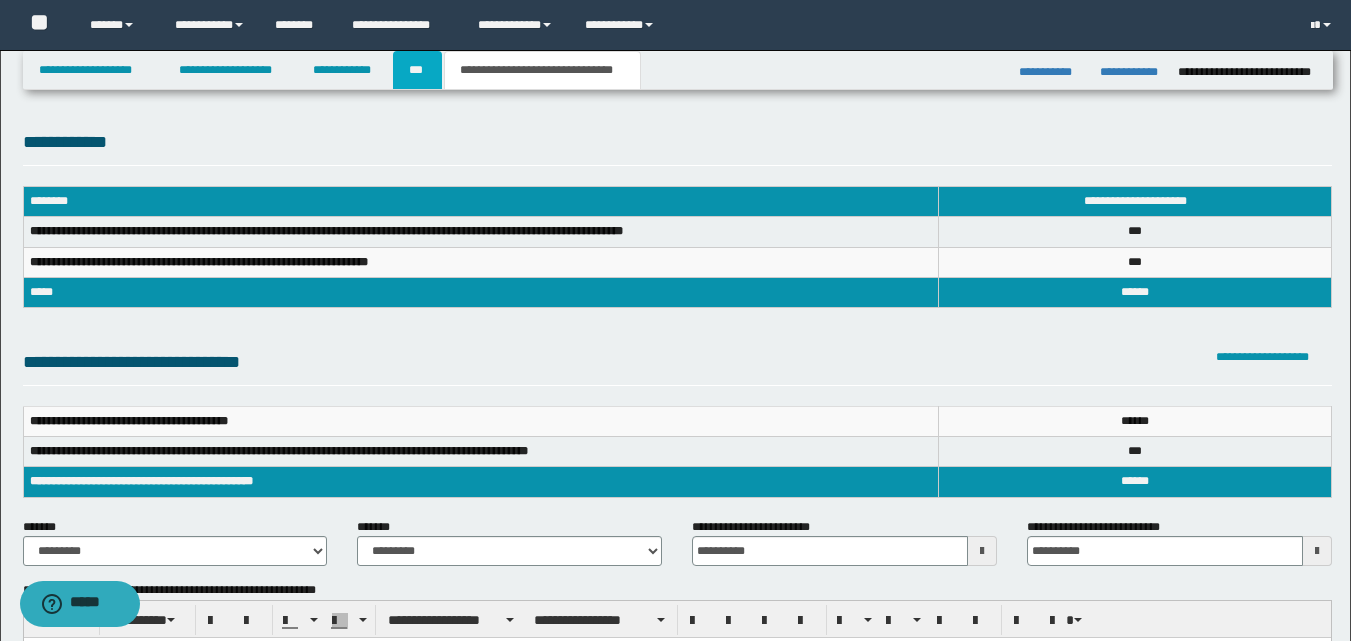 click on "***" at bounding box center [417, 70] 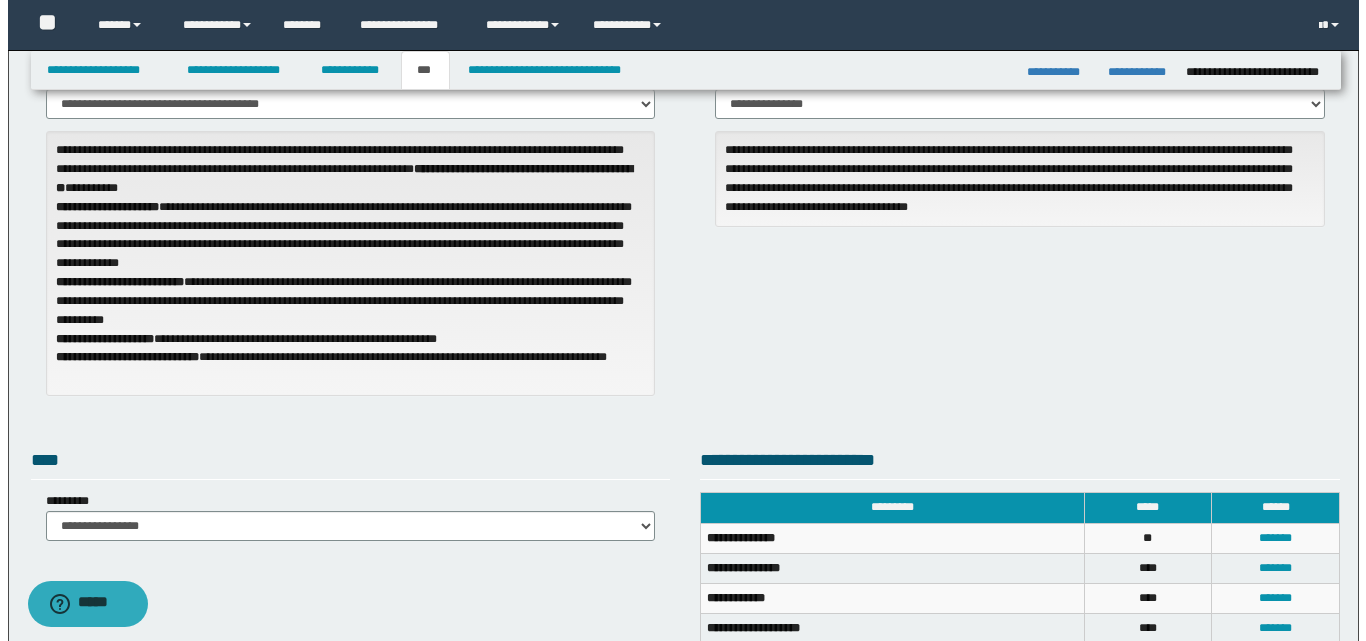 scroll, scrollTop: 300, scrollLeft: 0, axis: vertical 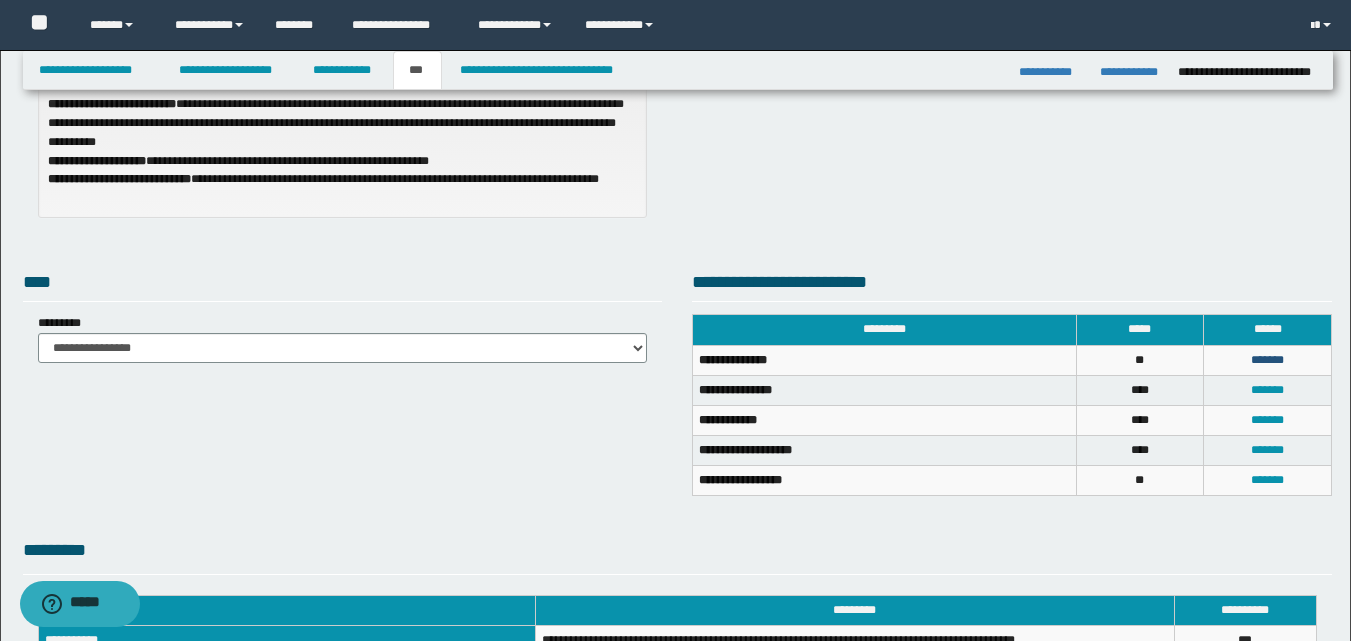 click on "*******" at bounding box center (1267, 360) 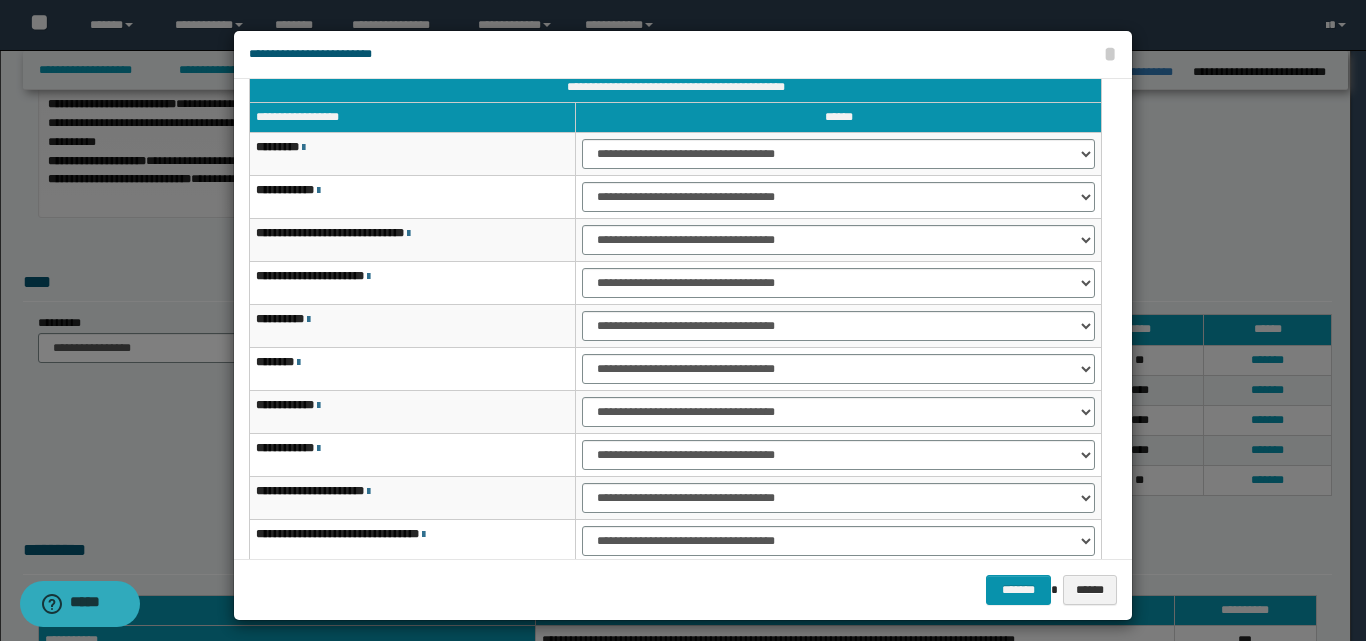 scroll, scrollTop: 21, scrollLeft: 0, axis: vertical 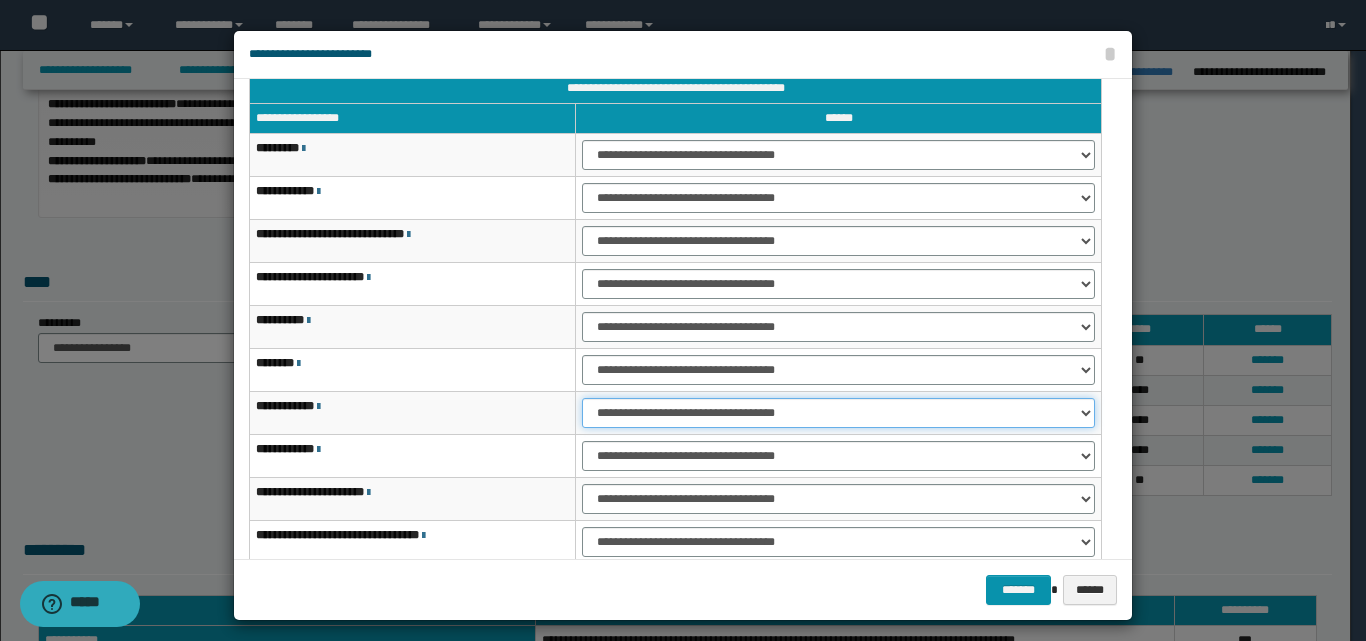 click on "**********" at bounding box center (838, 413) 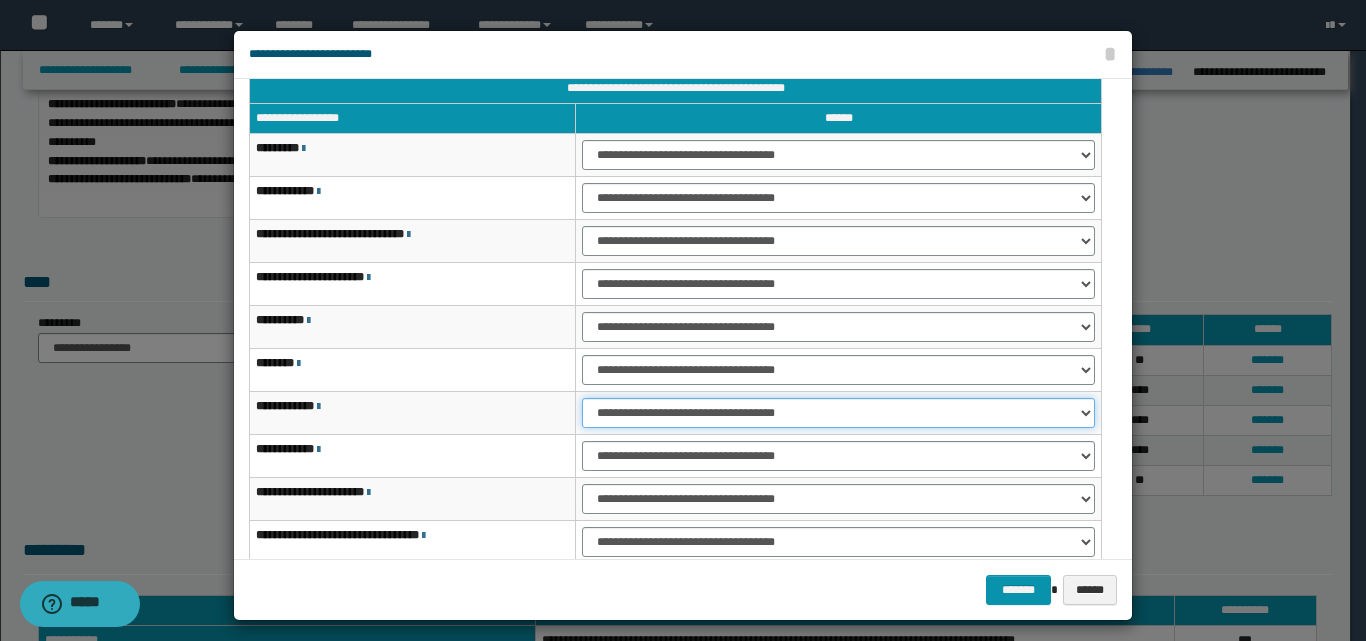 scroll, scrollTop: 121, scrollLeft: 0, axis: vertical 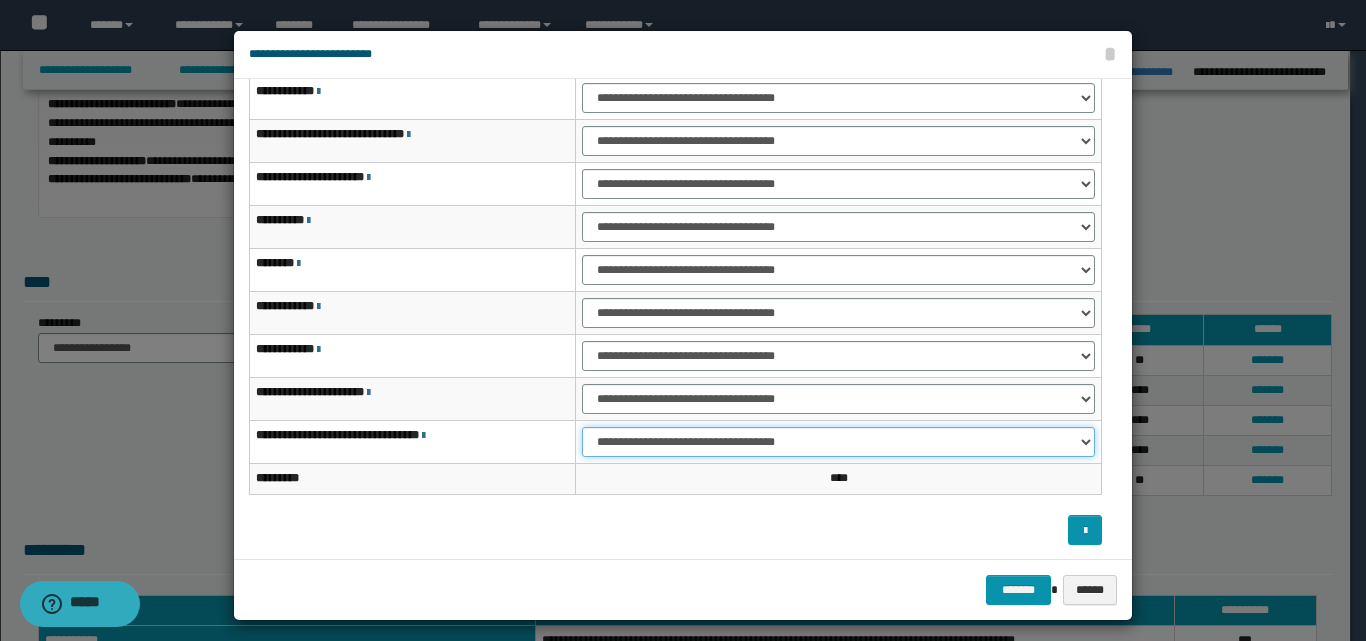 click on "**********" at bounding box center (838, 442) 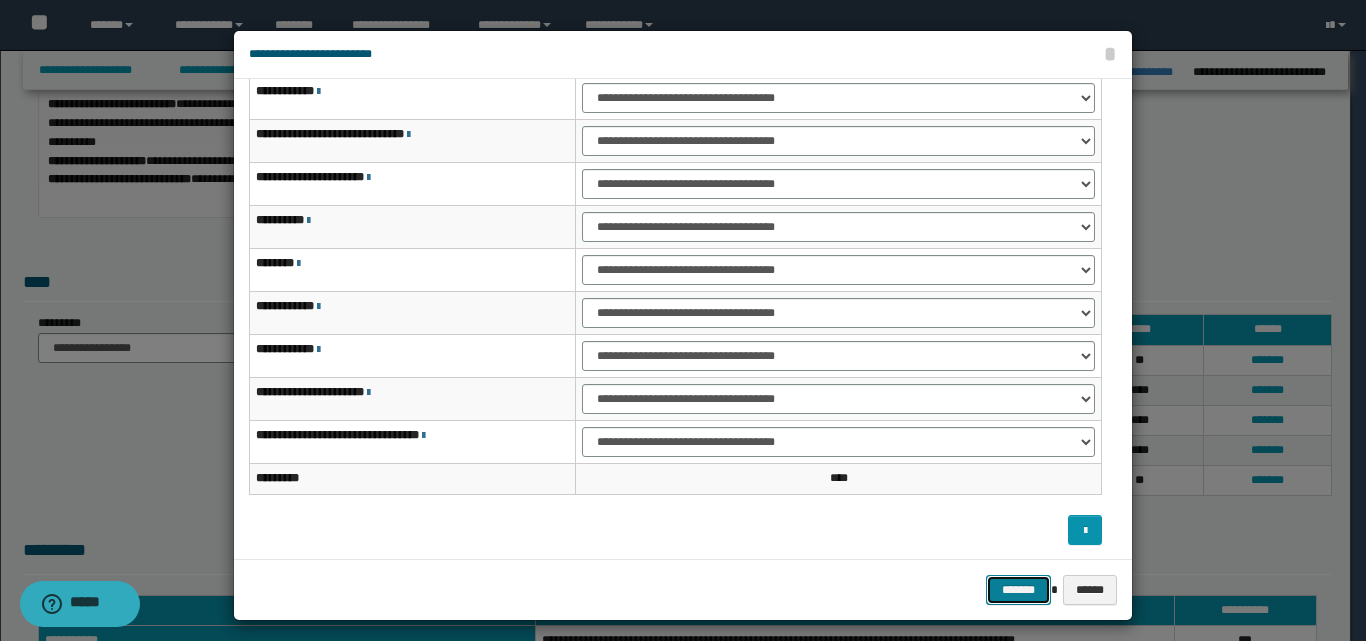 click on "*******" at bounding box center (1018, 590) 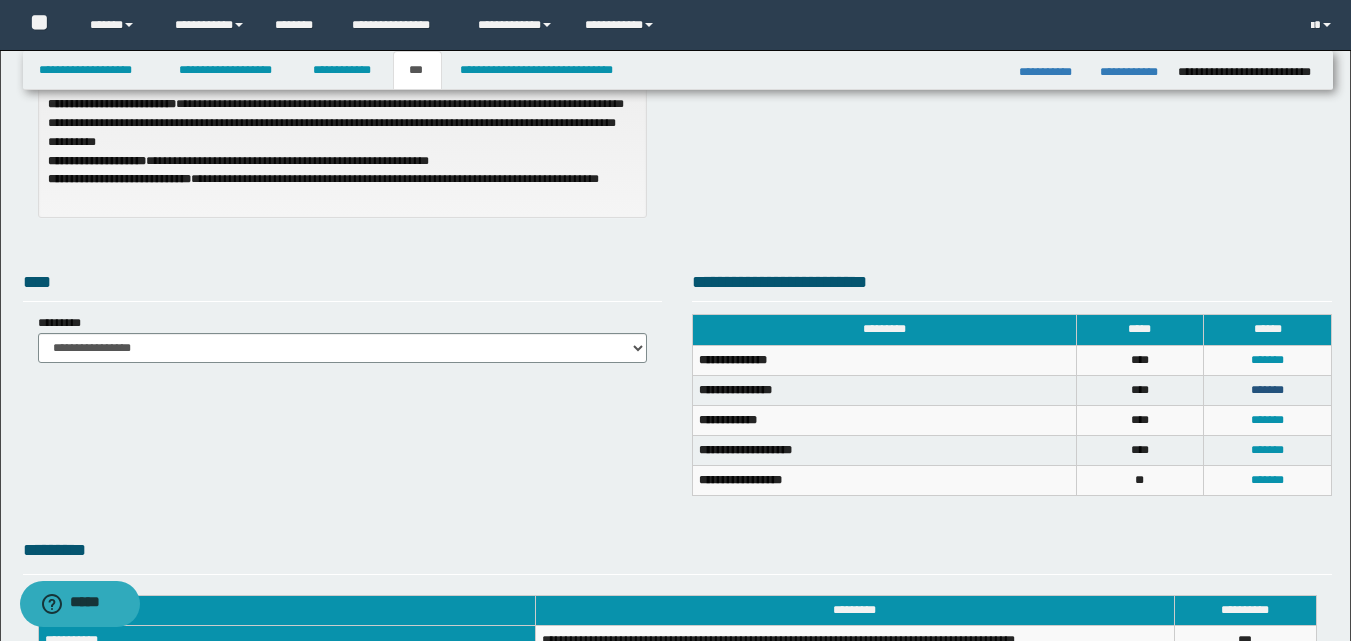 click on "*******" at bounding box center (1267, 390) 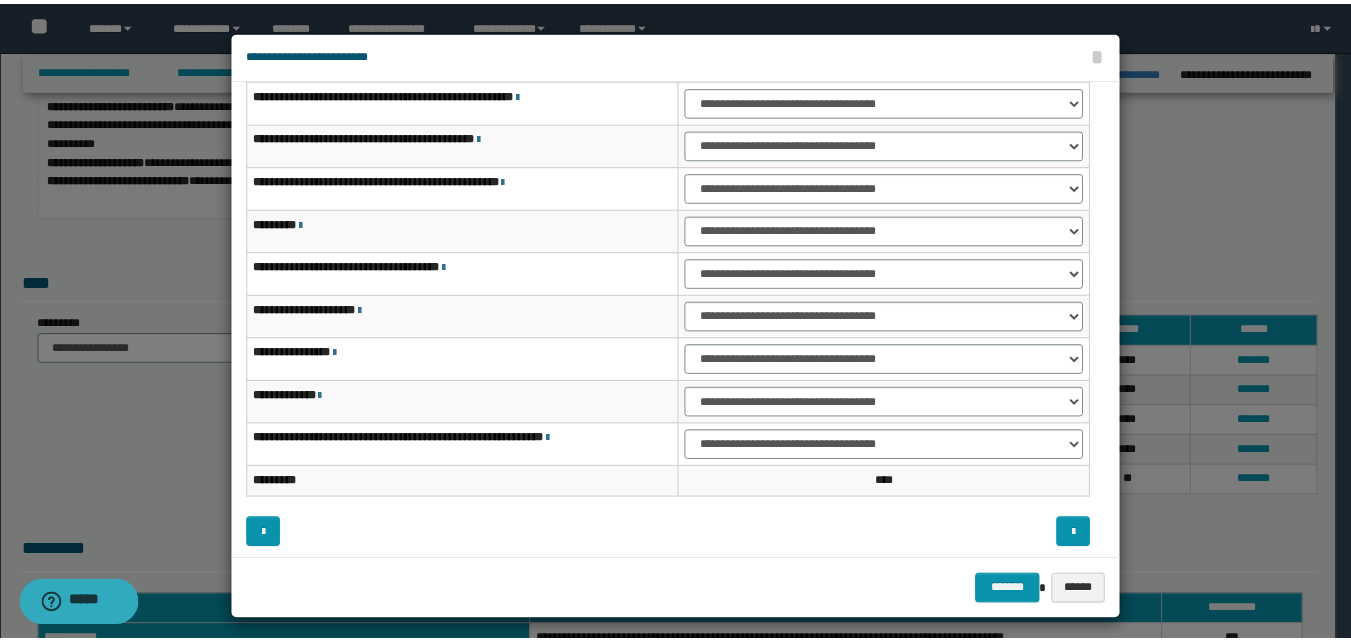 scroll, scrollTop: 121, scrollLeft: 0, axis: vertical 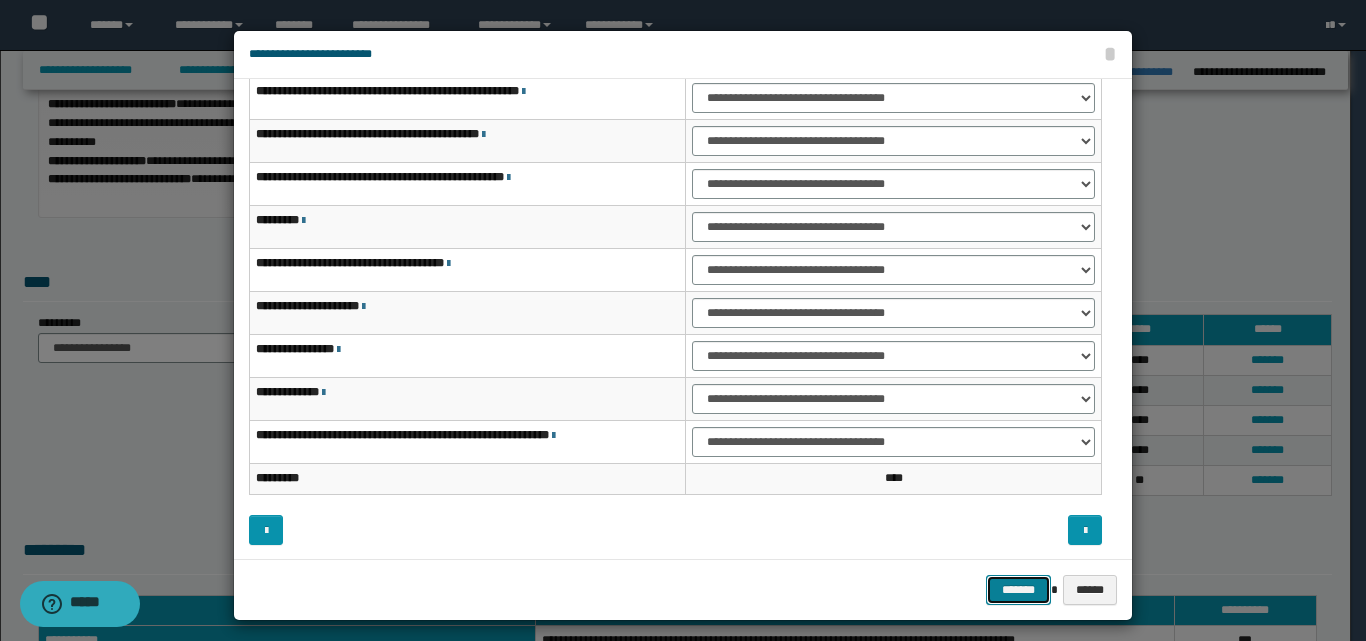 click on "*******" at bounding box center (1018, 590) 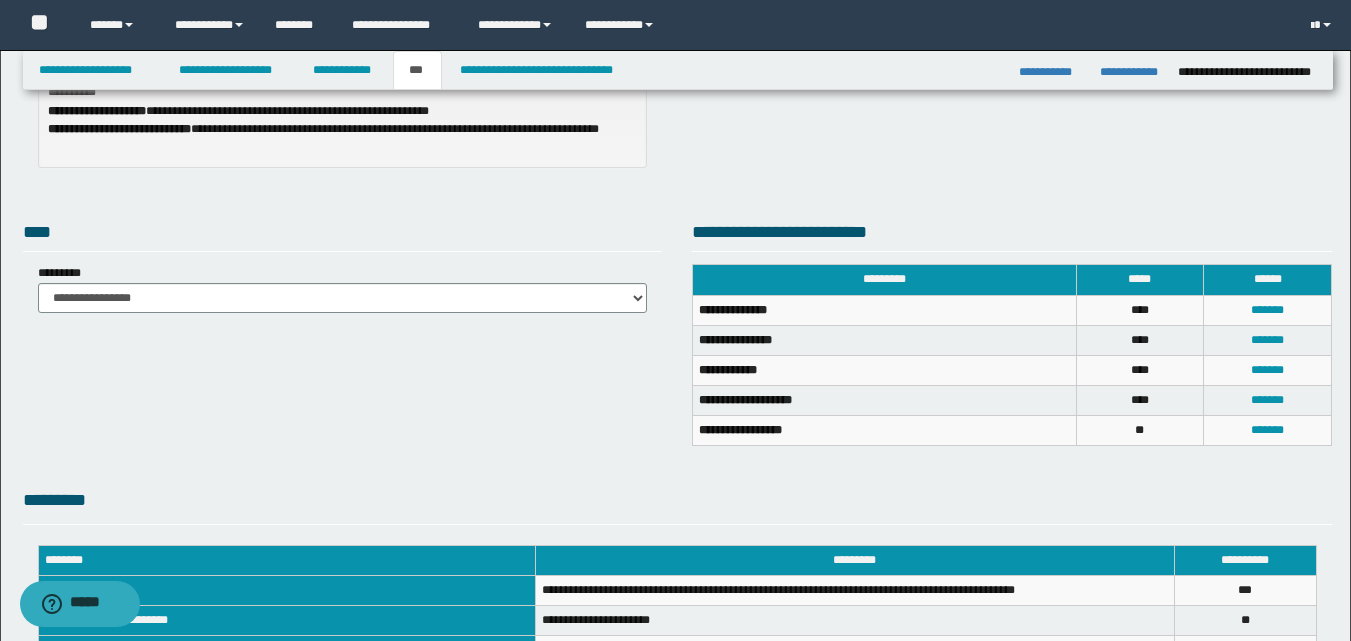 scroll, scrollTop: 285, scrollLeft: 0, axis: vertical 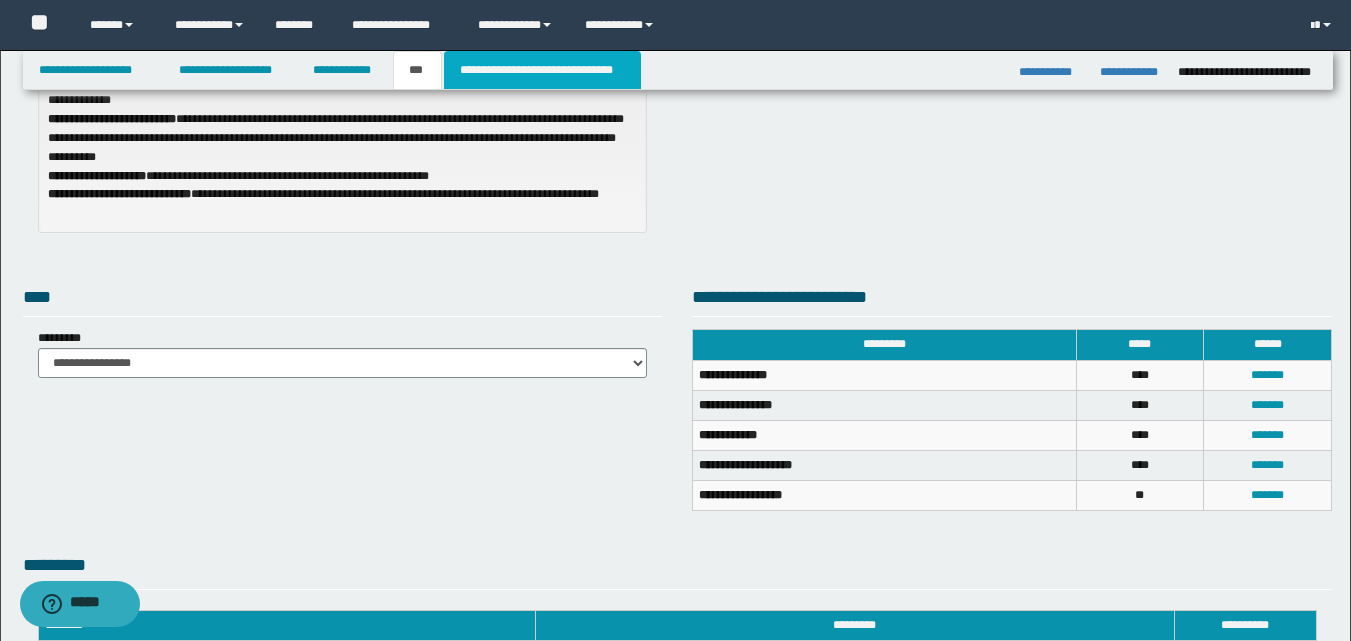 click on "**********" at bounding box center [542, 70] 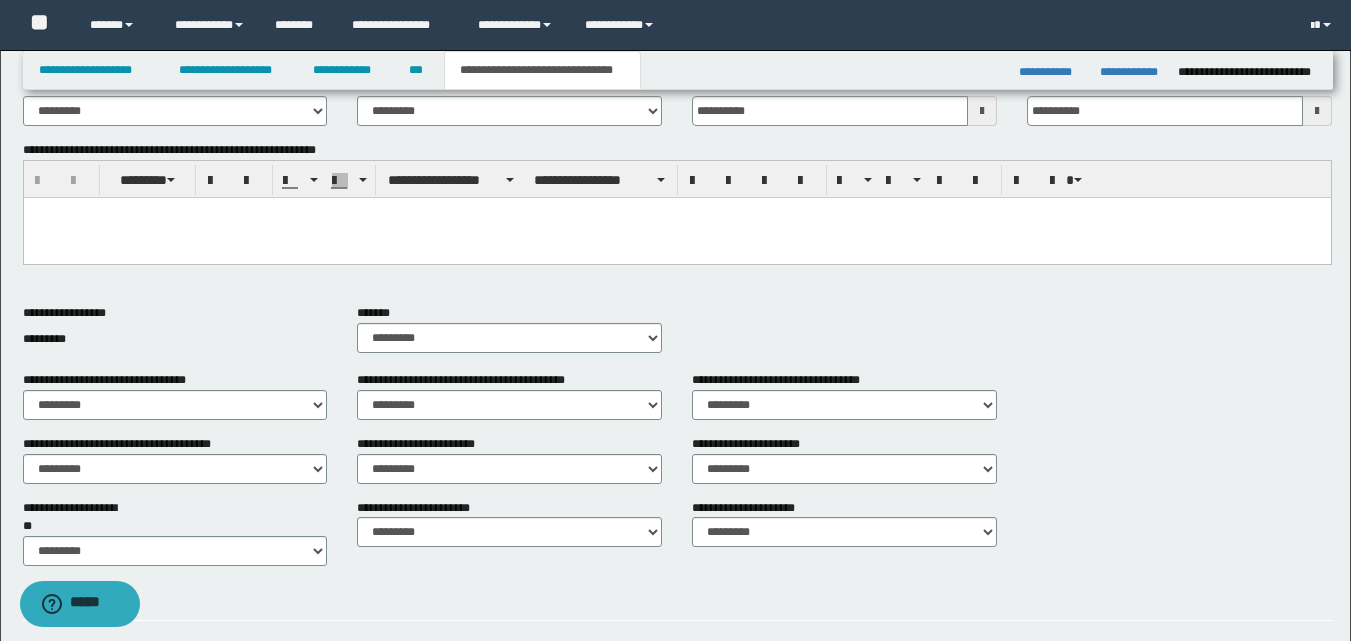scroll, scrollTop: 485, scrollLeft: 0, axis: vertical 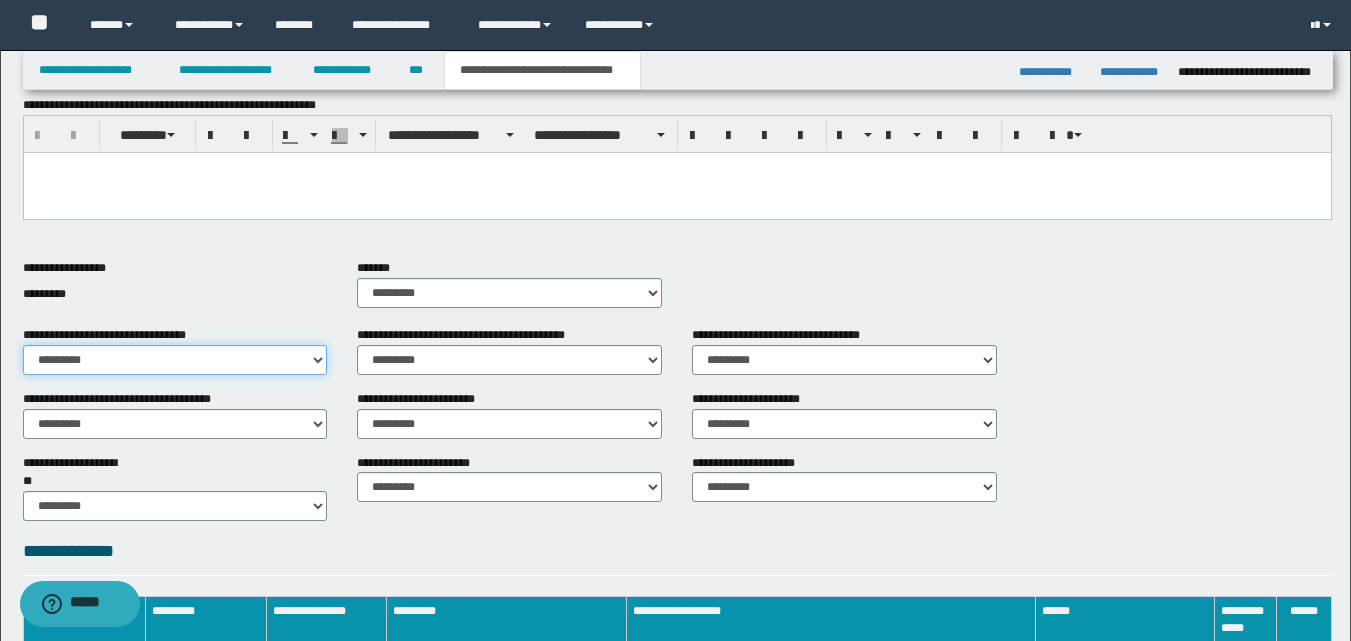 click on "*********
**
**" at bounding box center (175, 360) 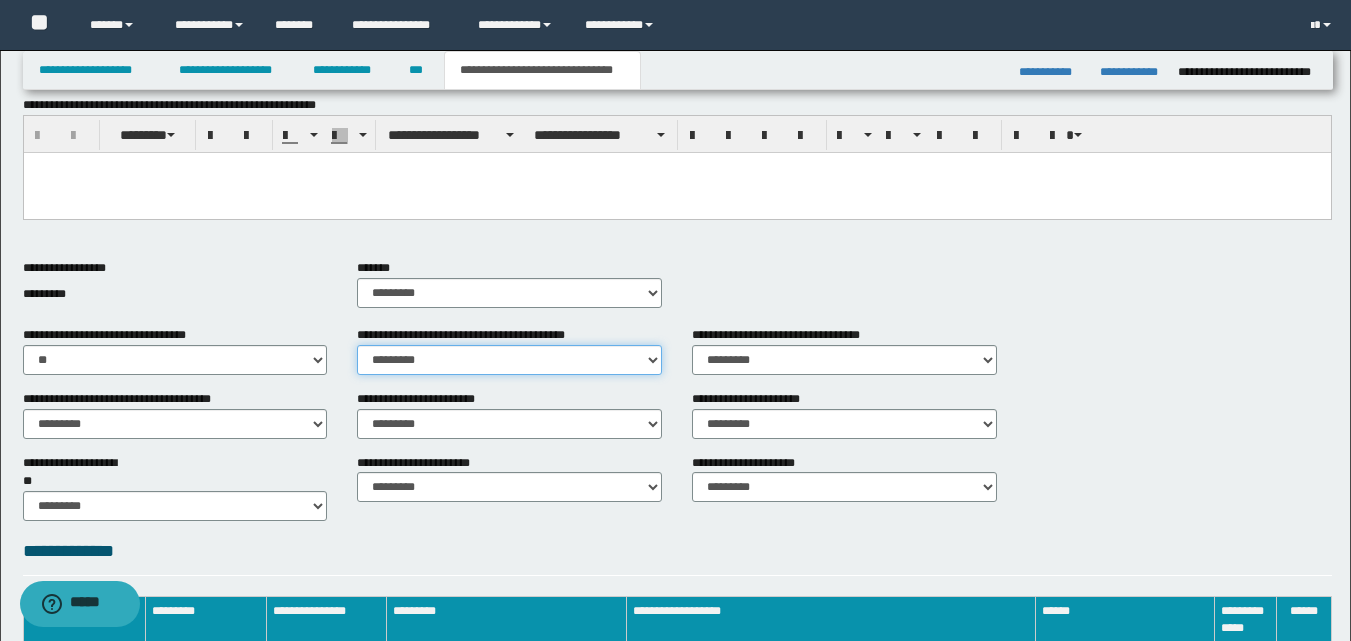 click on "*********
**
**" at bounding box center [509, 360] 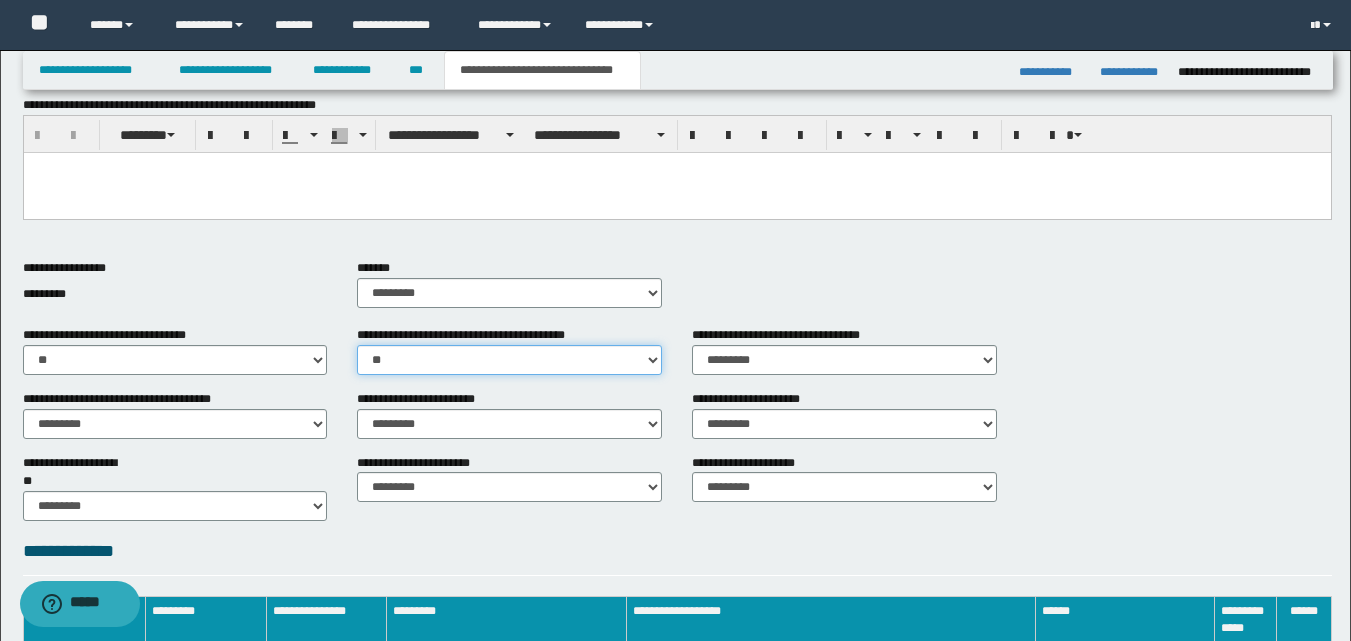 click on "*********
**
**" at bounding box center (509, 360) 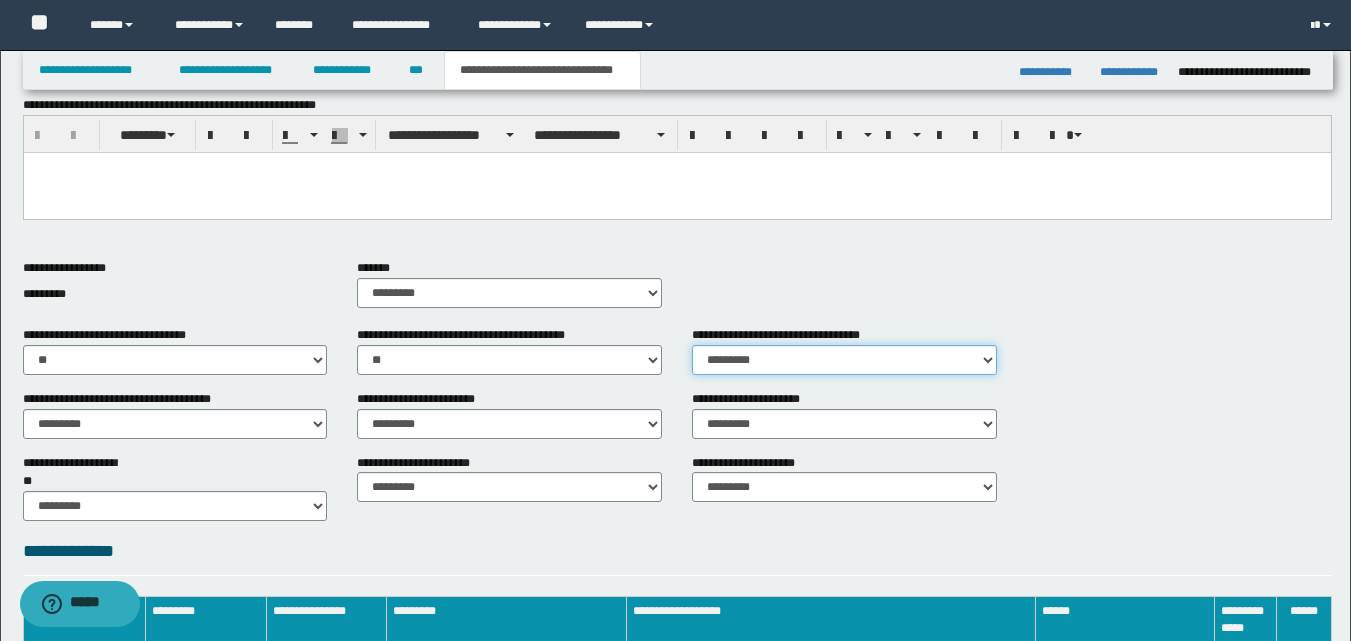 click on "*********
**
**" at bounding box center [844, 360] 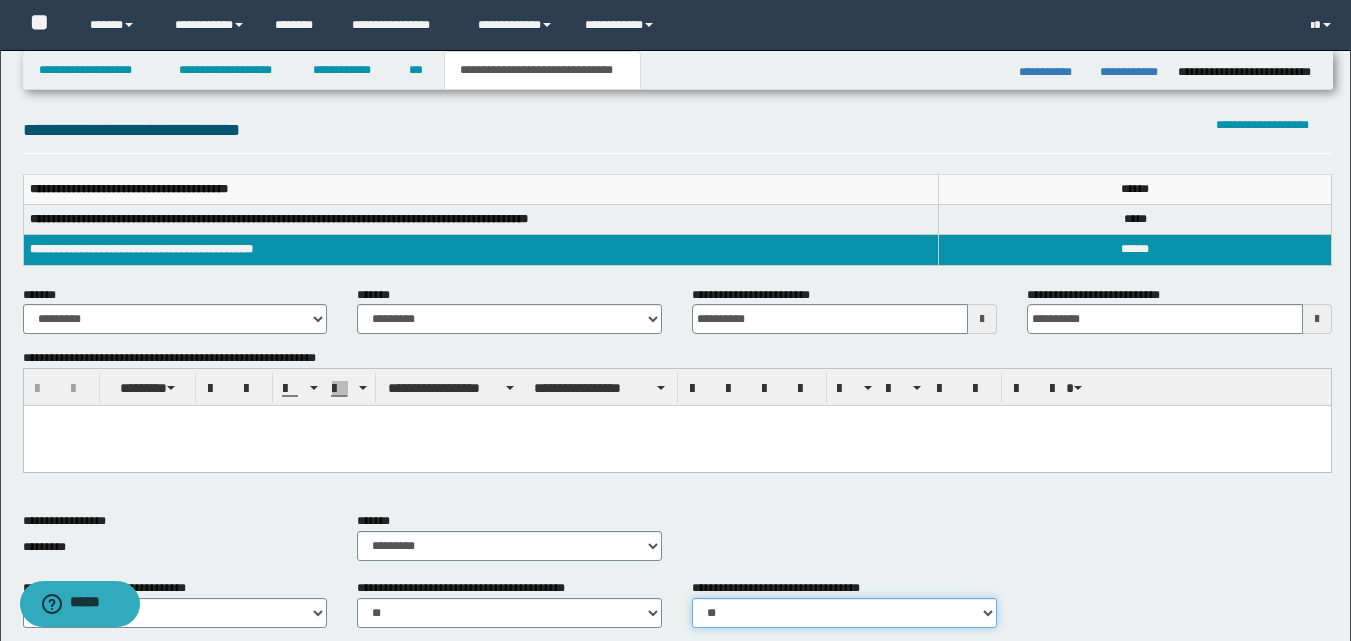 scroll, scrollTop: 185, scrollLeft: 0, axis: vertical 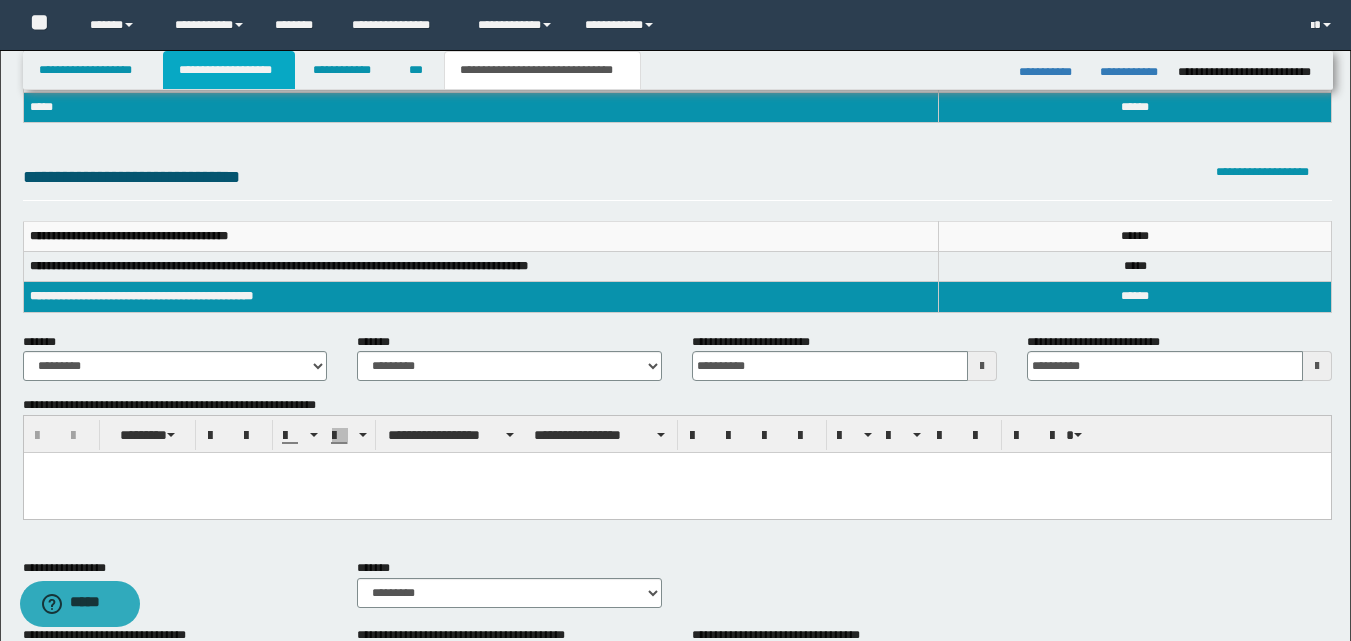 click on "**********" at bounding box center [229, 70] 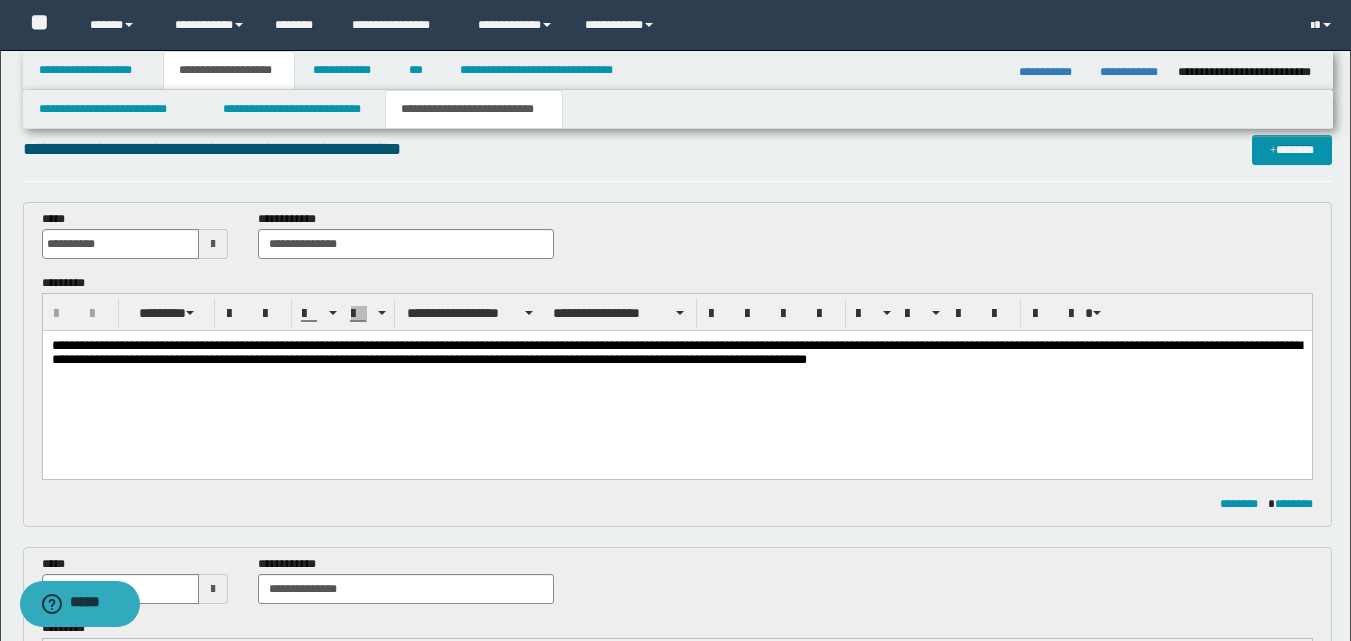 scroll, scrollTop: 16, scrollLeft: 0, axis: vertical 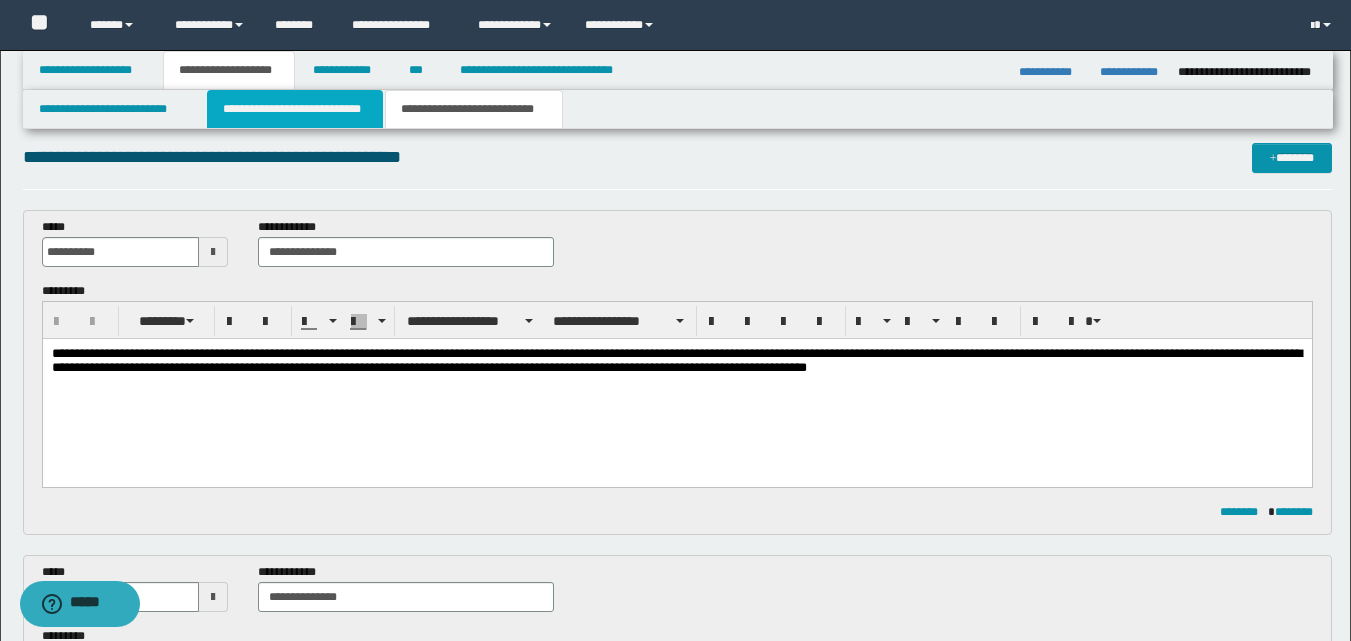 click on "**********" at bounding box center (295, 109) 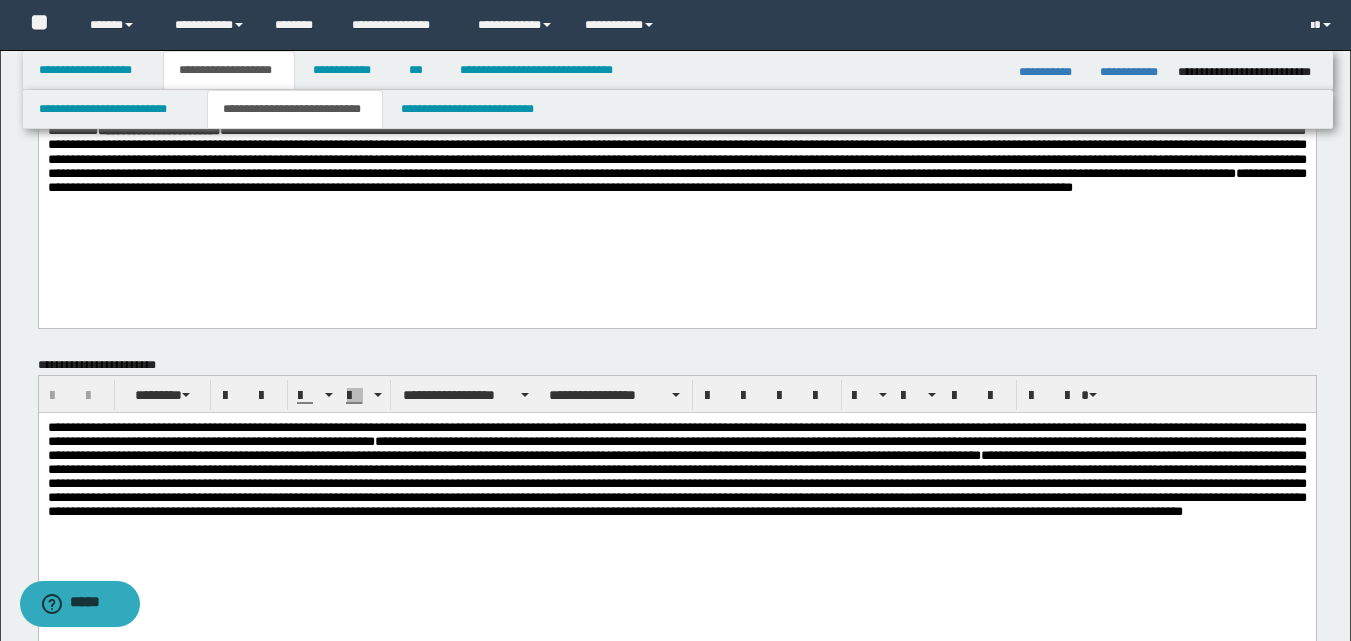scroll, scrollTop: 0, scrollLeft: 0, axis: both 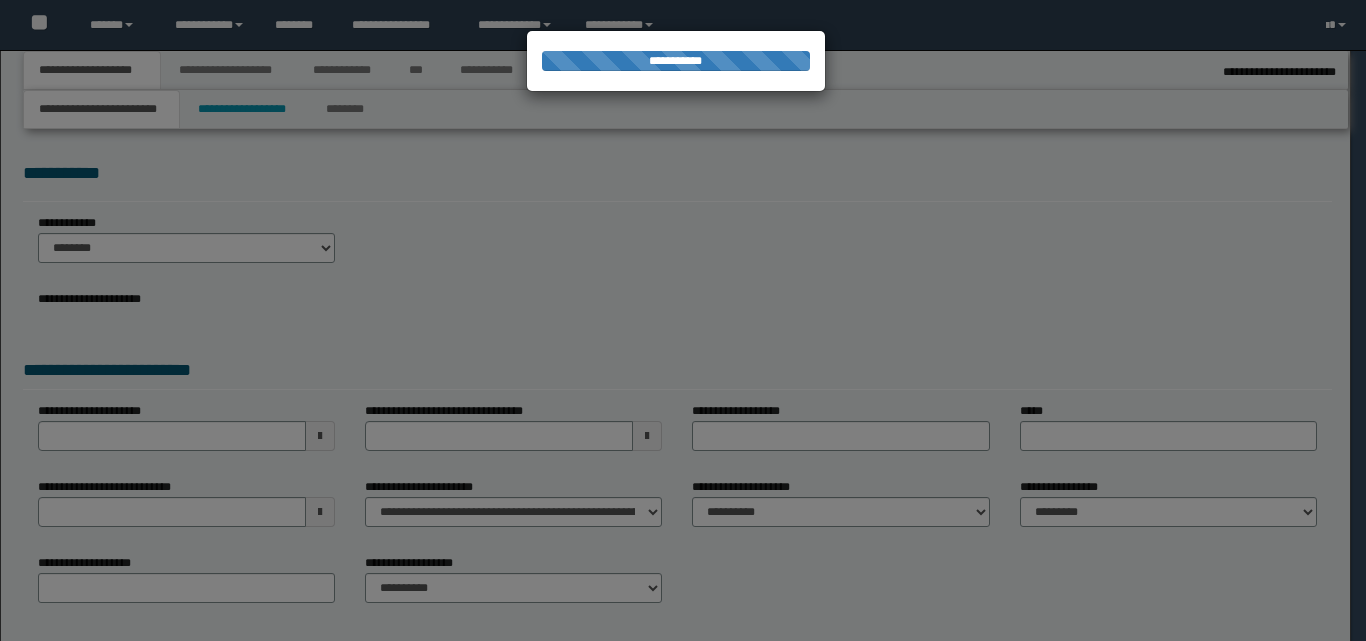 select on "*" 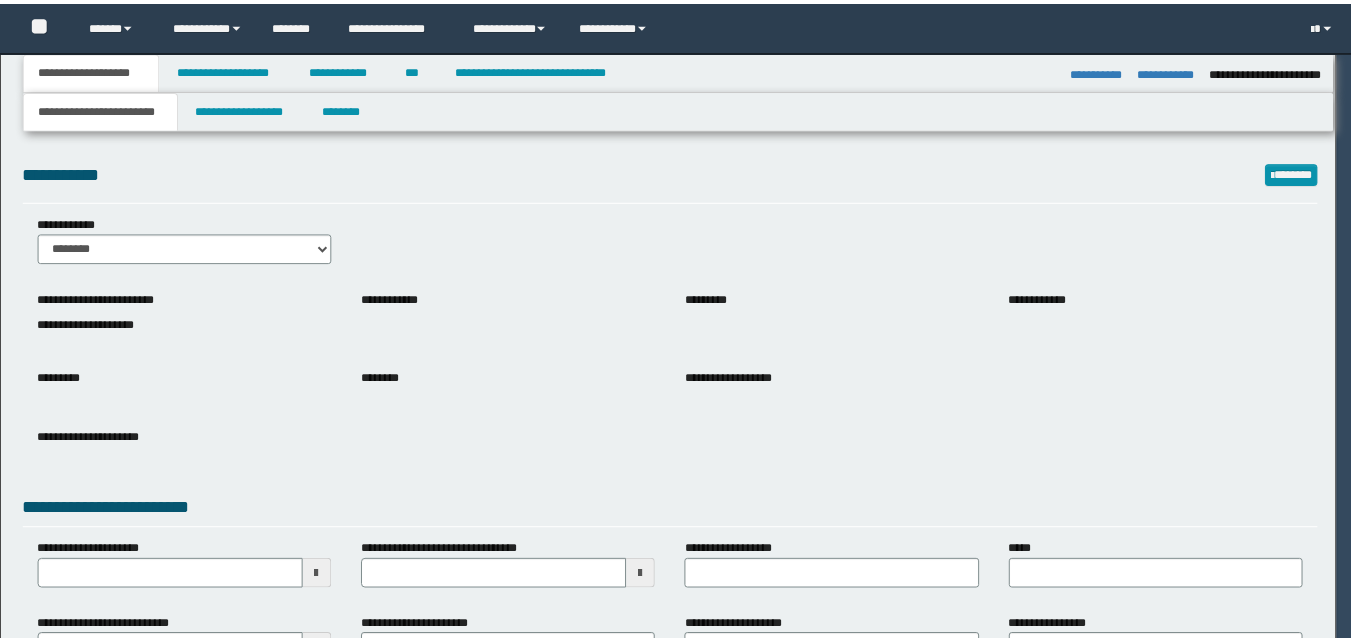 scroll, scrollTop: 0, scrollLeft: 0, axis: both 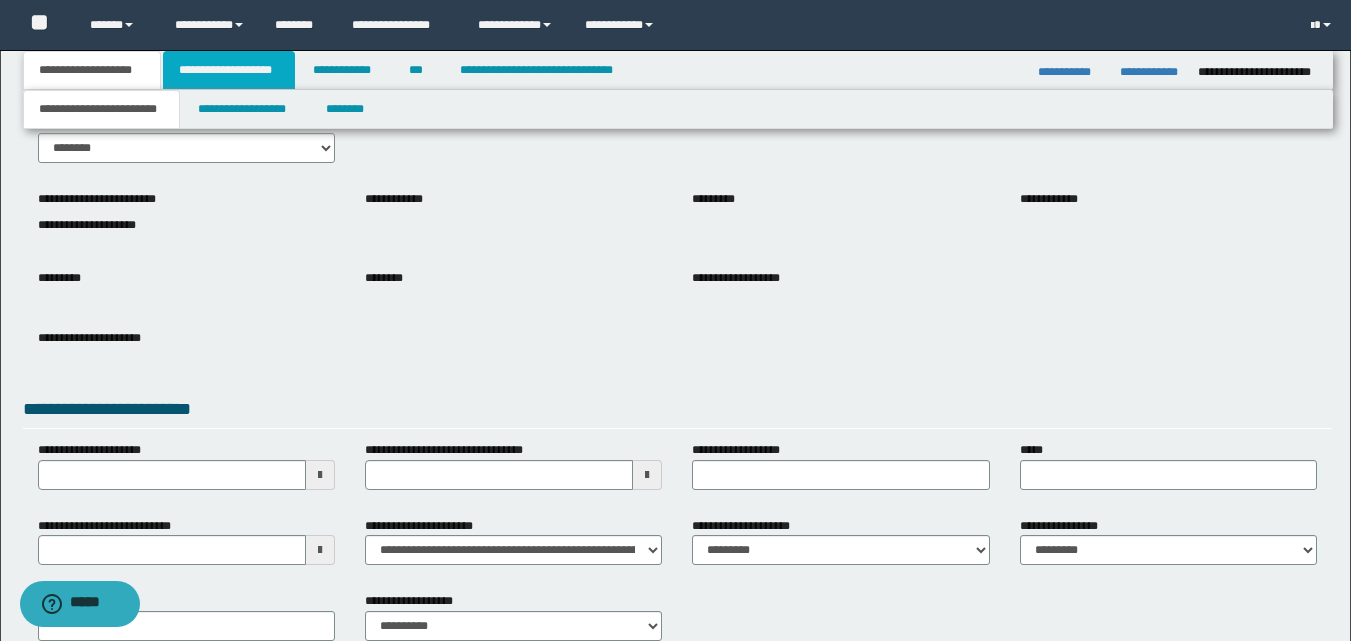 click on "**********" at bounding box center (229, 70) 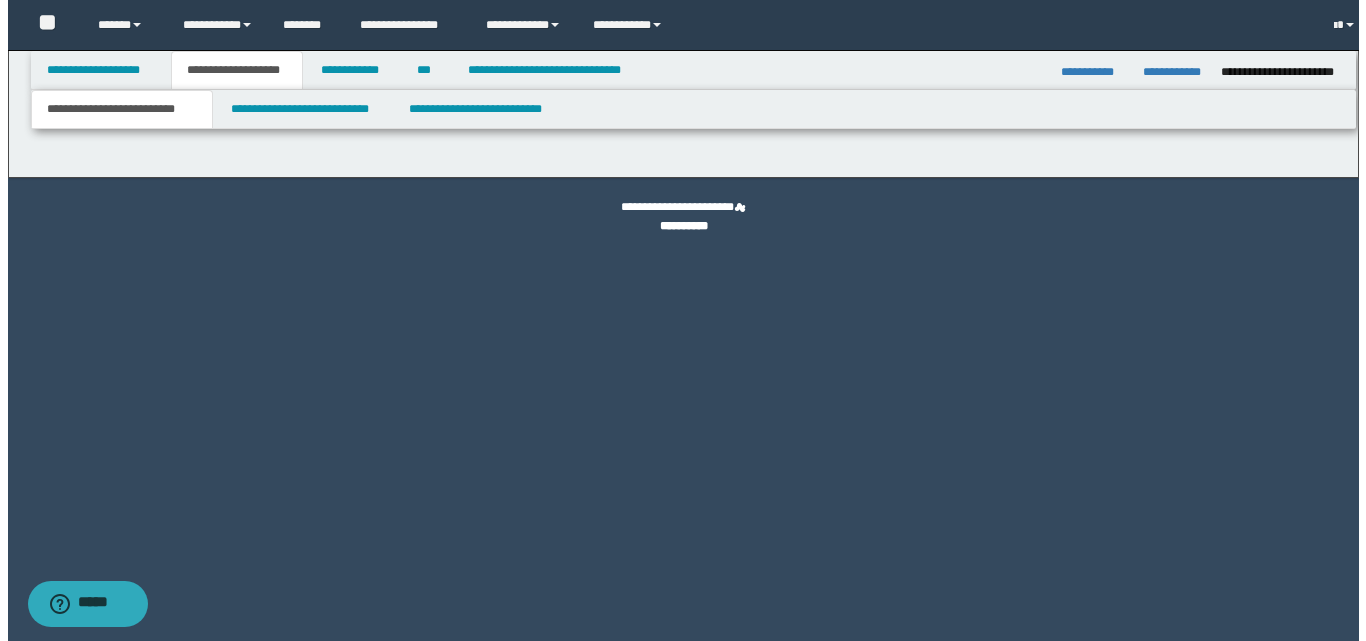 scroll, scrollTop: 0, scrollLeft: 0, axis: both 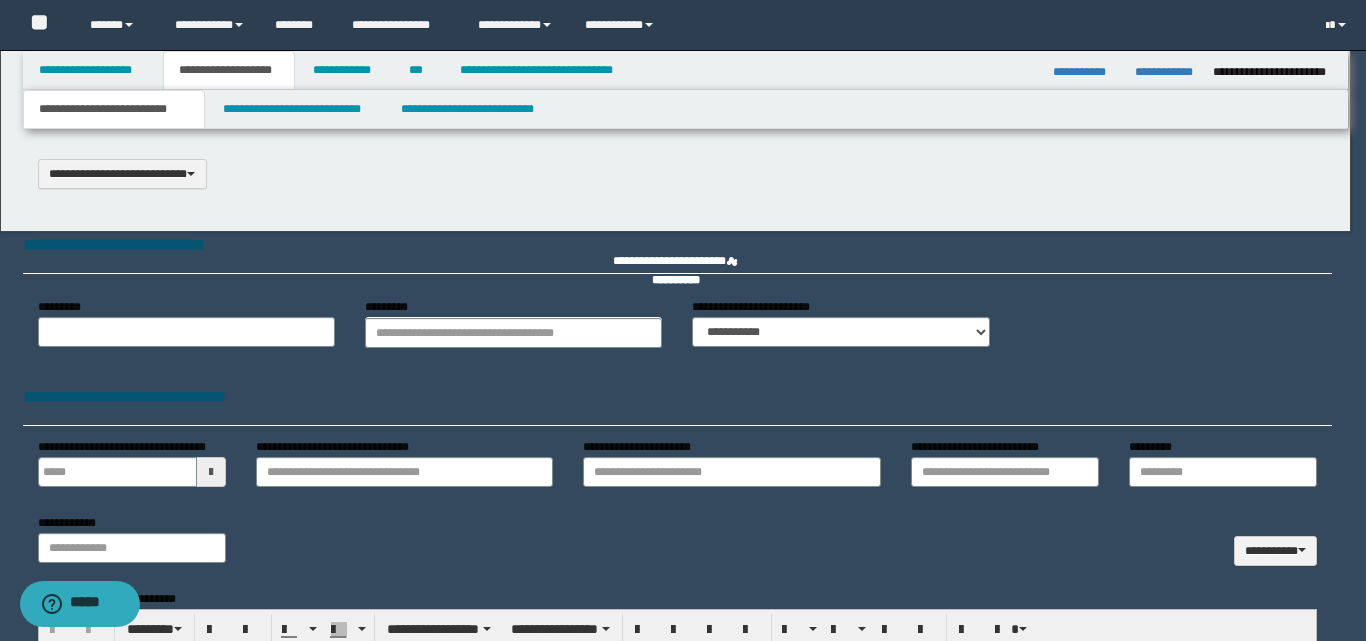 type 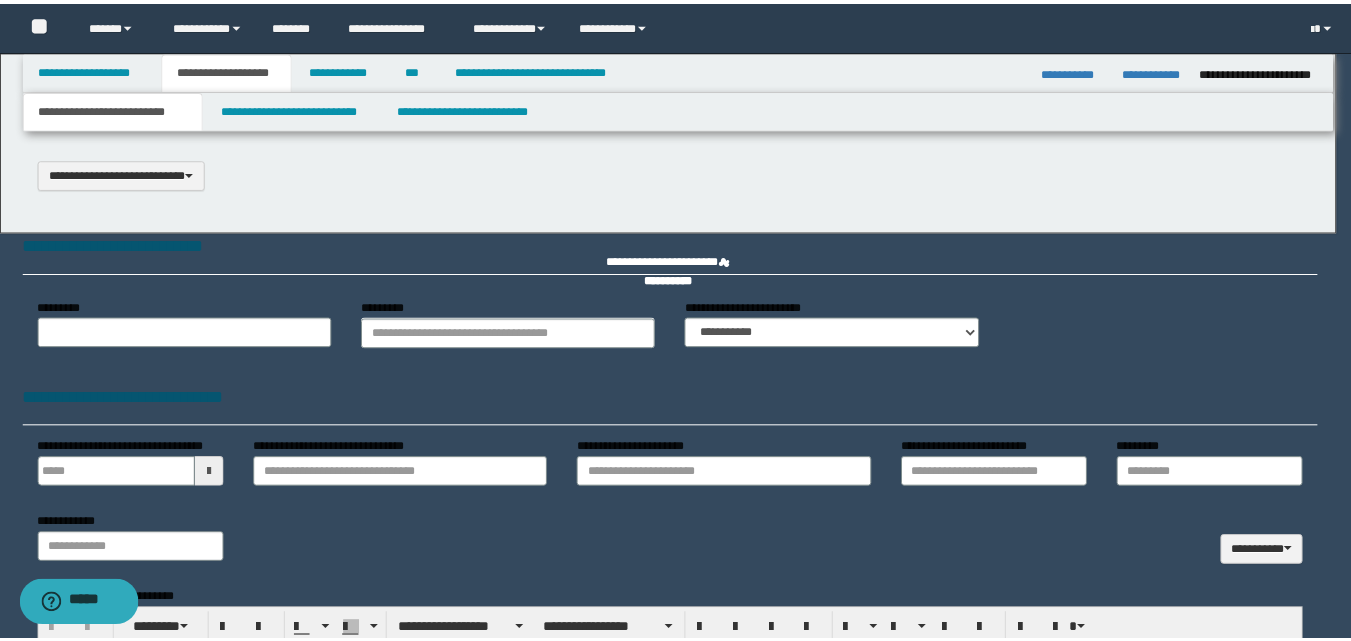 scroll, scrollTop: 0, scrollLeft: 0, axis: both 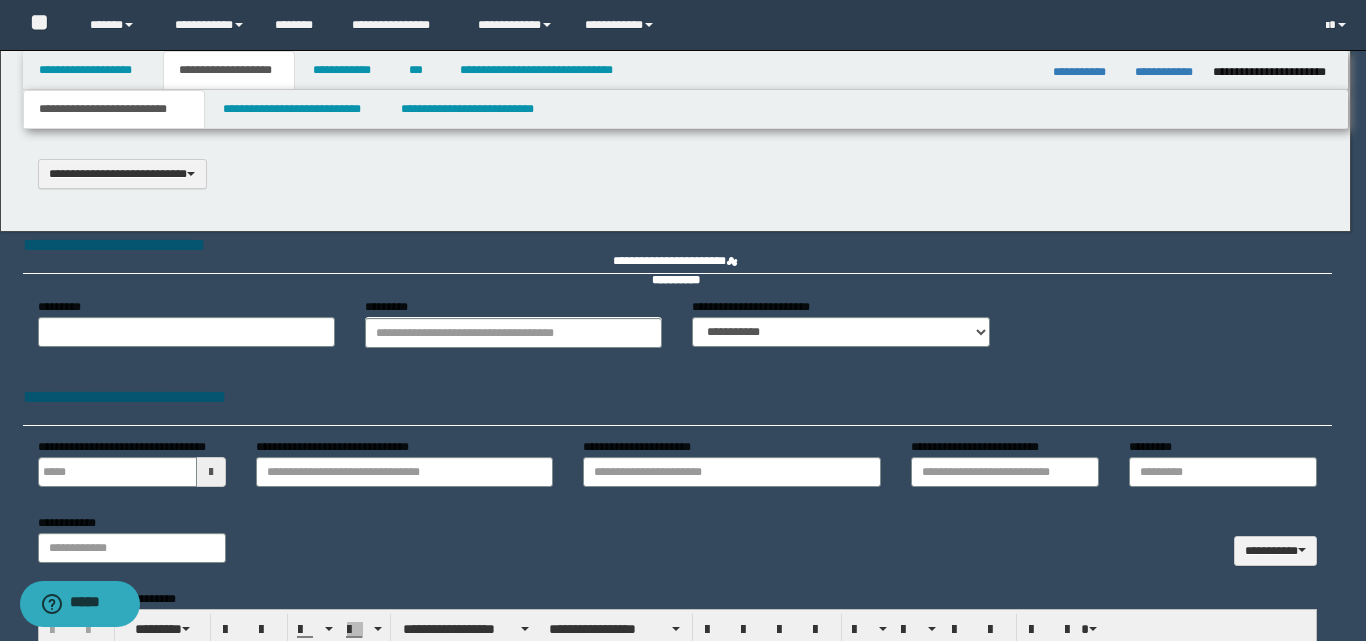 type on "**********" 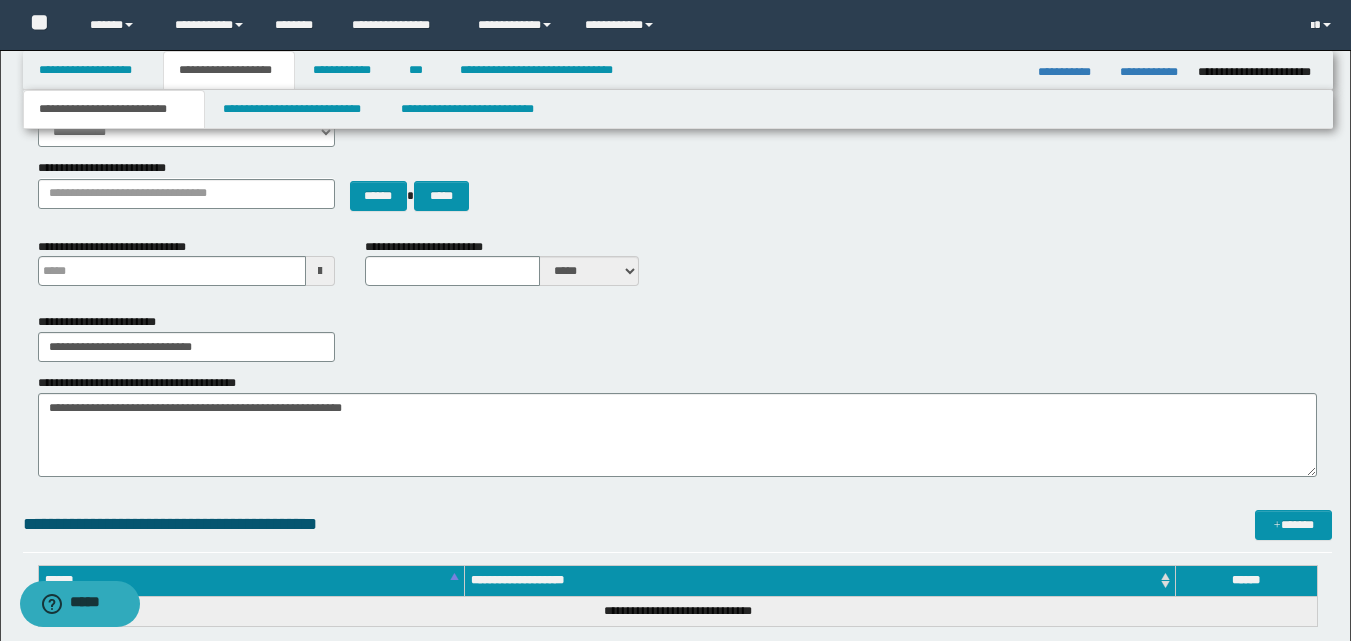 scroll, scrollTop: 300, scrollLeft: 0, axis: vertical 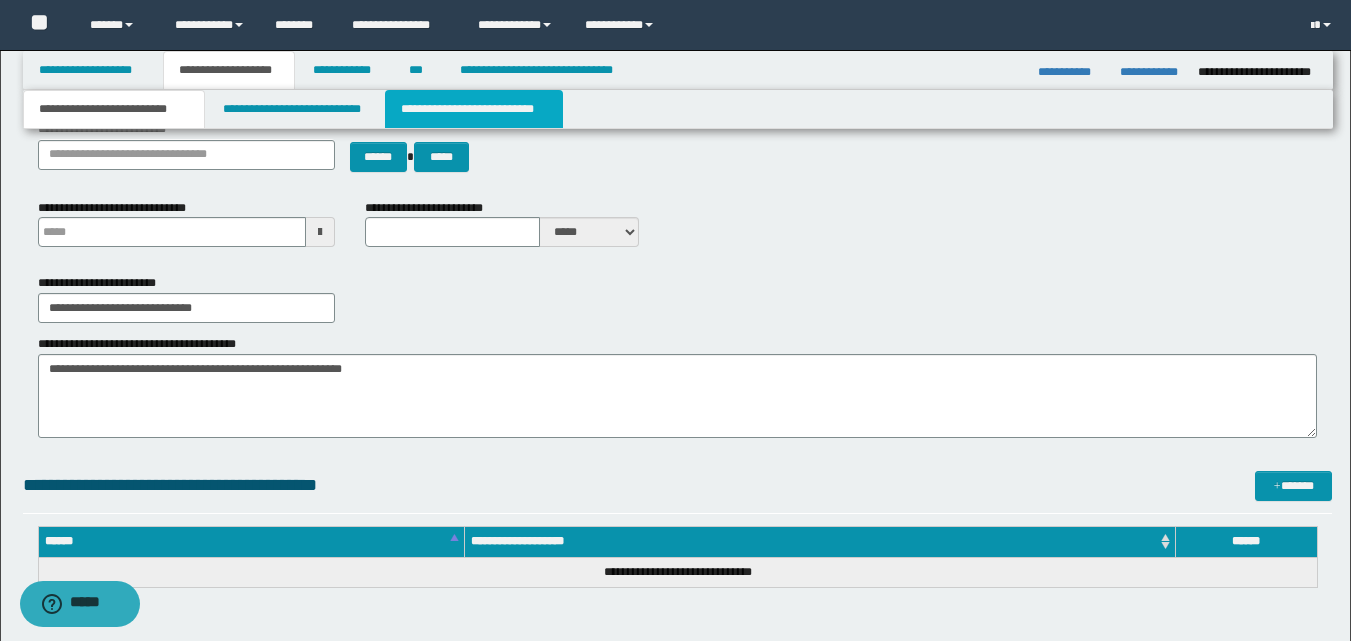 click on "**********" at bounding box center [474, 109] 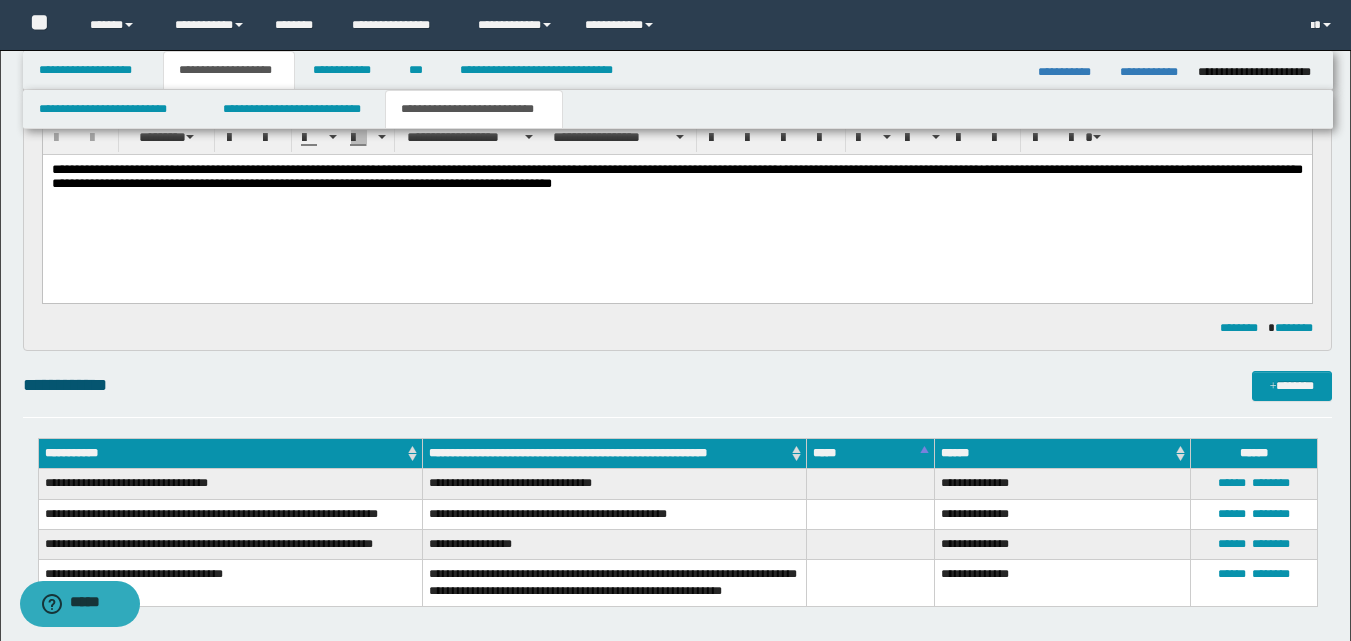 scroll, scrollTop: 0, scrollLeft: 0, axis: both 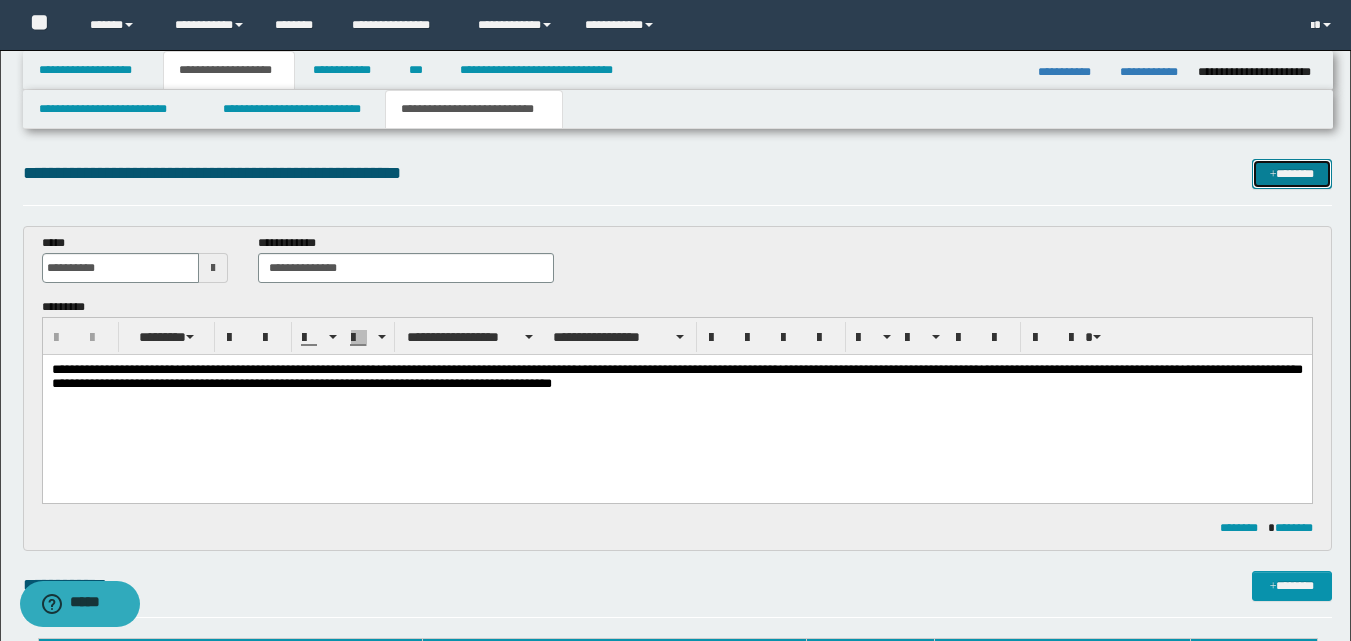 click on "*******" at bounding box center [1292, 174] 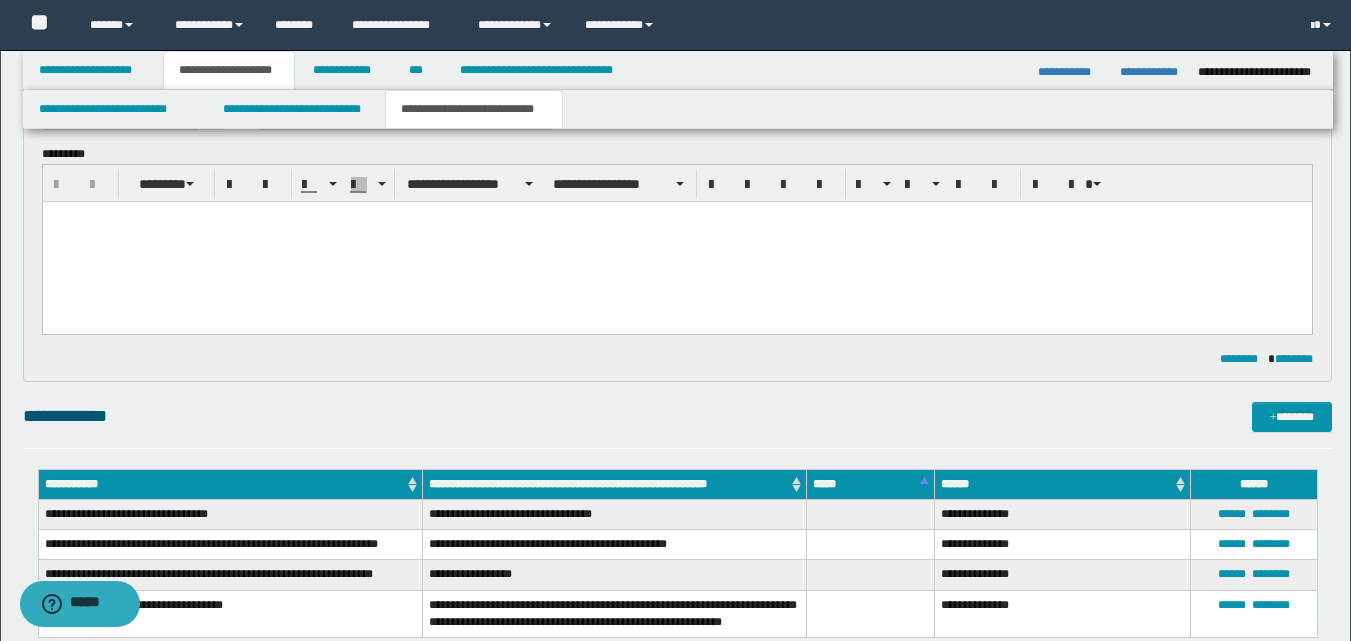 scroll, scrollTop: 0, scrollLeft: 0, axis: both 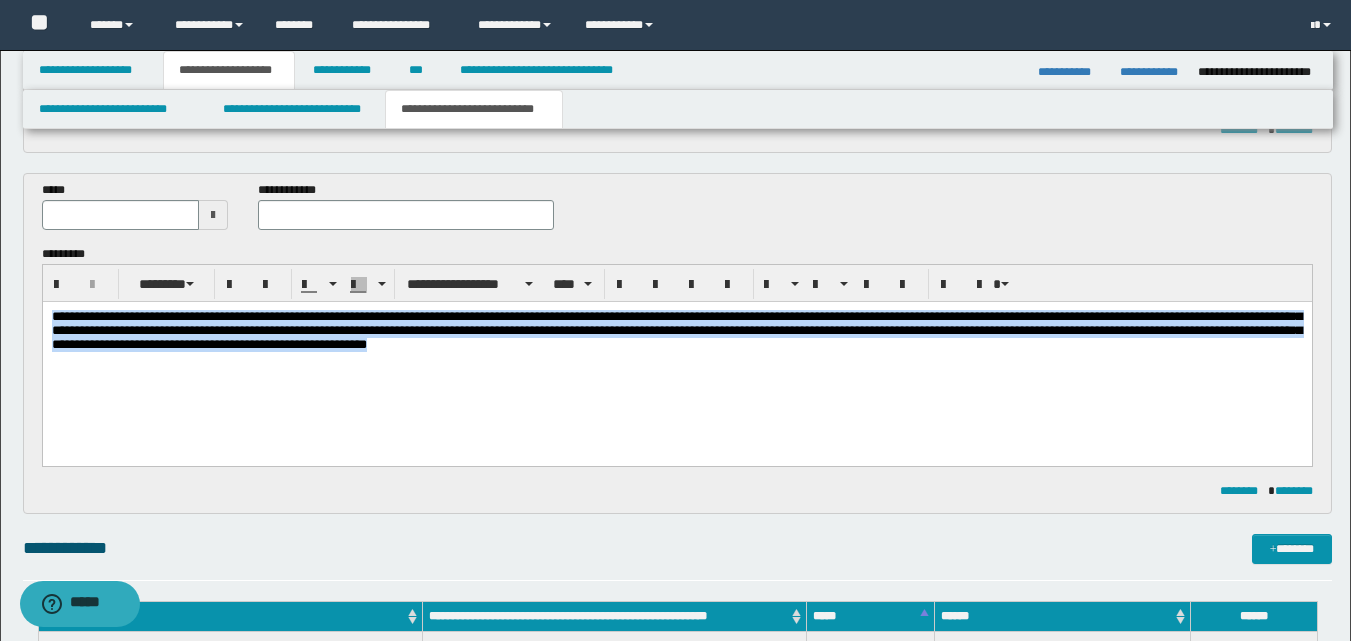drag, startPoint x: 50, startPoint y: 314, endPoint x: 923, endPoint y: 355, distance: 873.9622 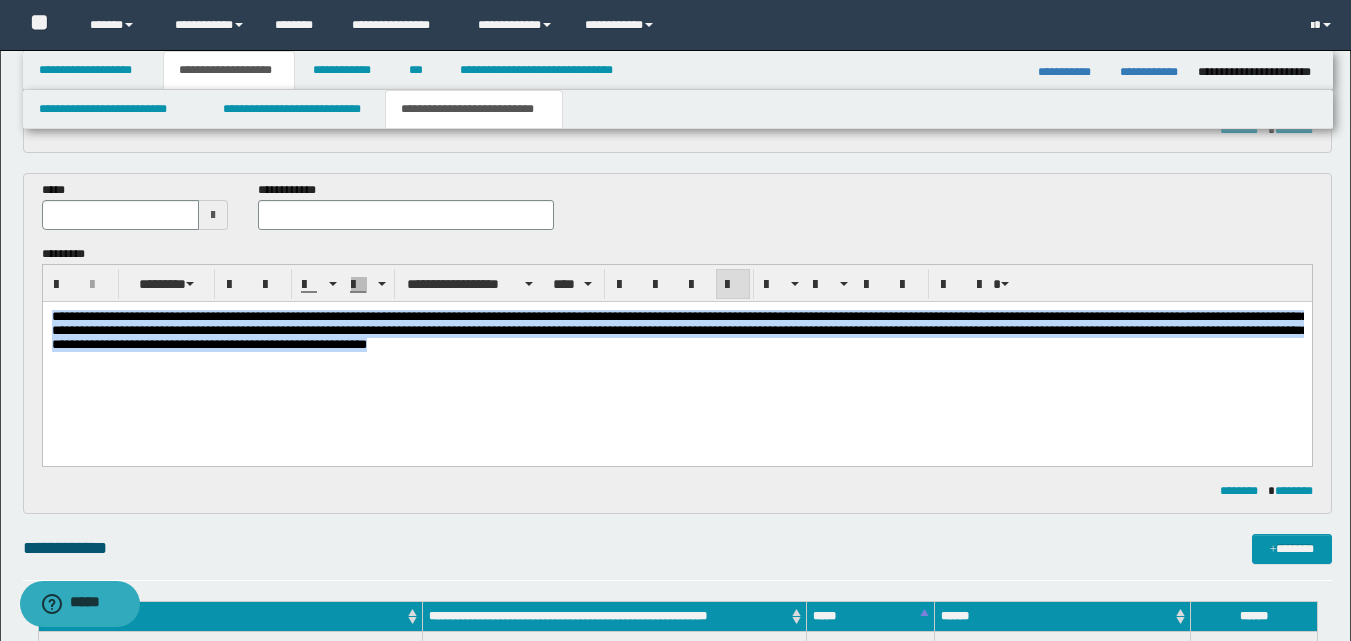 click on "**********" at bounding box center [676, 355] 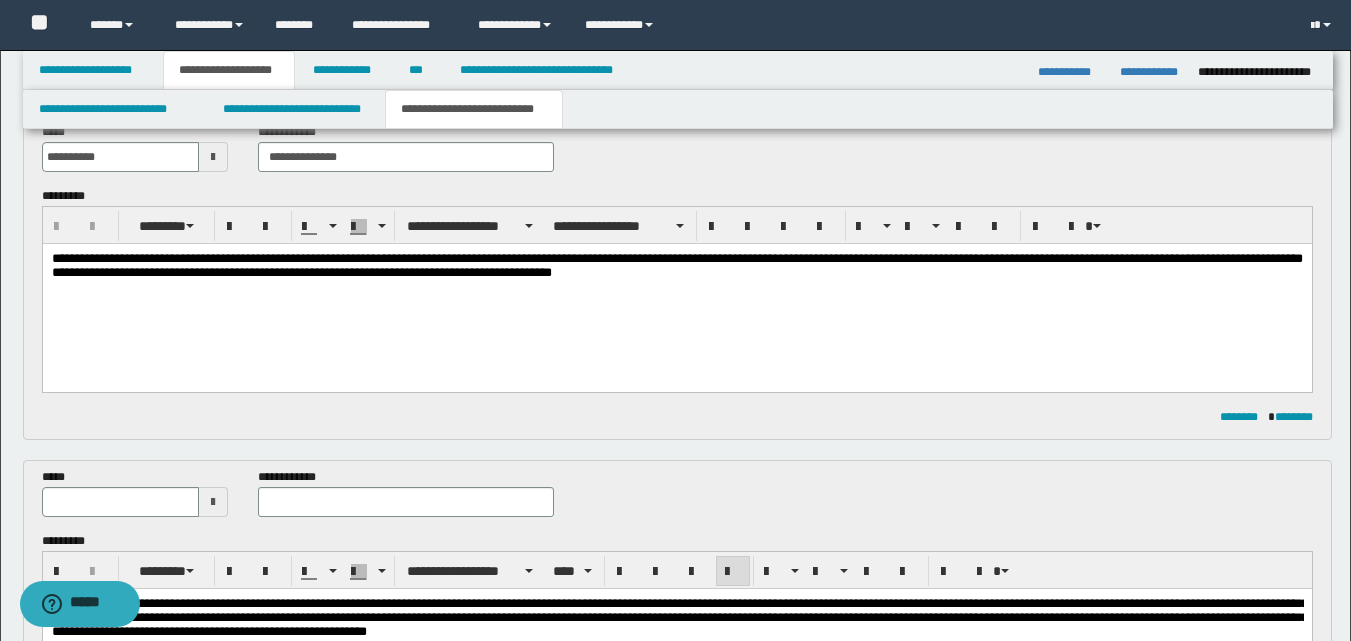 scroll, scrollTop: 300, scrollLeft: 0, axis: vertical 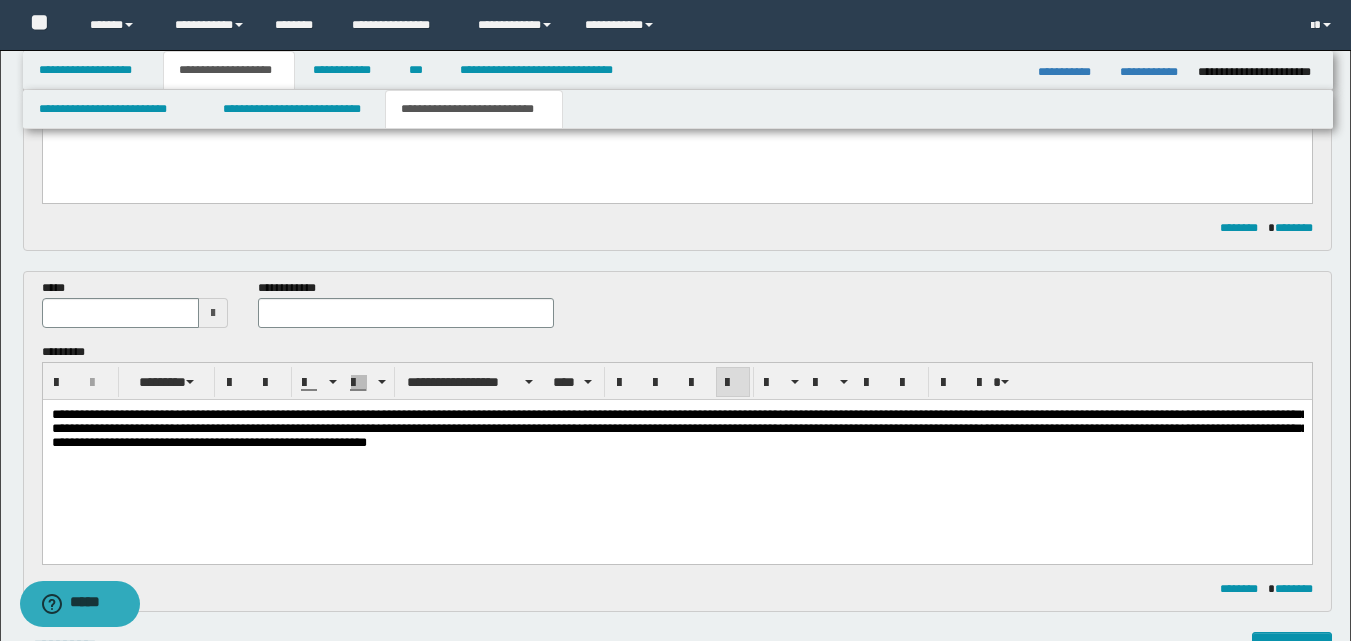 click at bounding box center (213, 313) 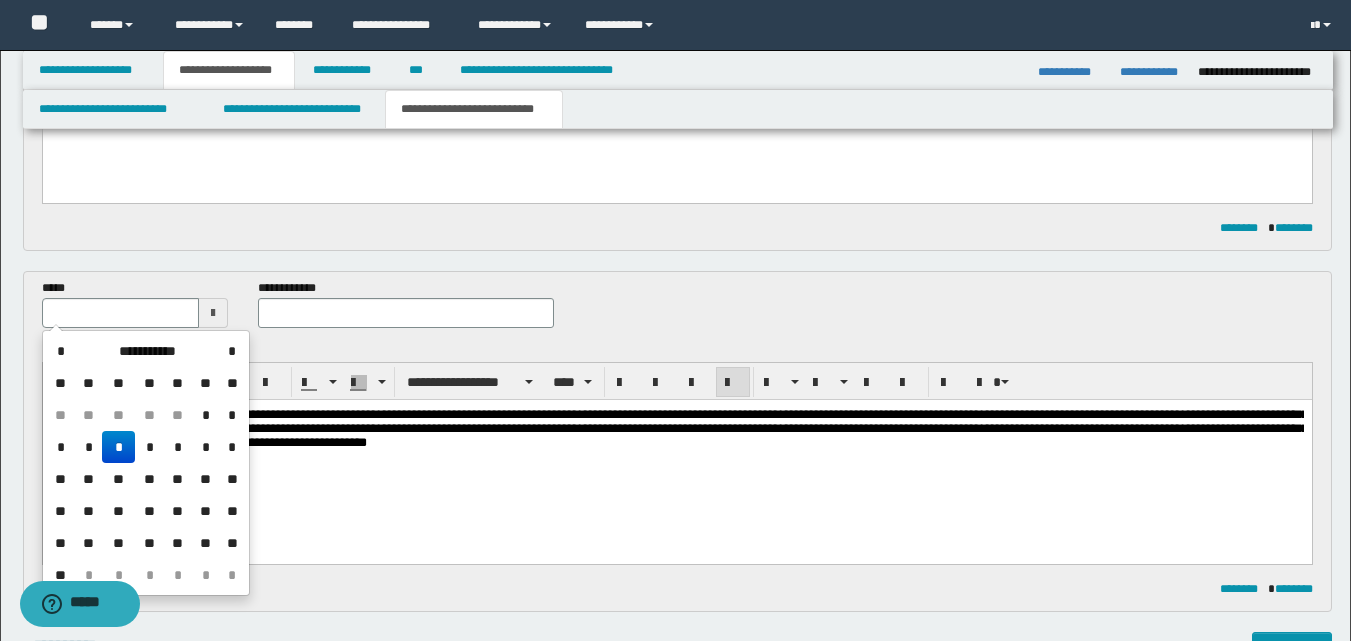 click on "*" at bounding box center [206, 415] 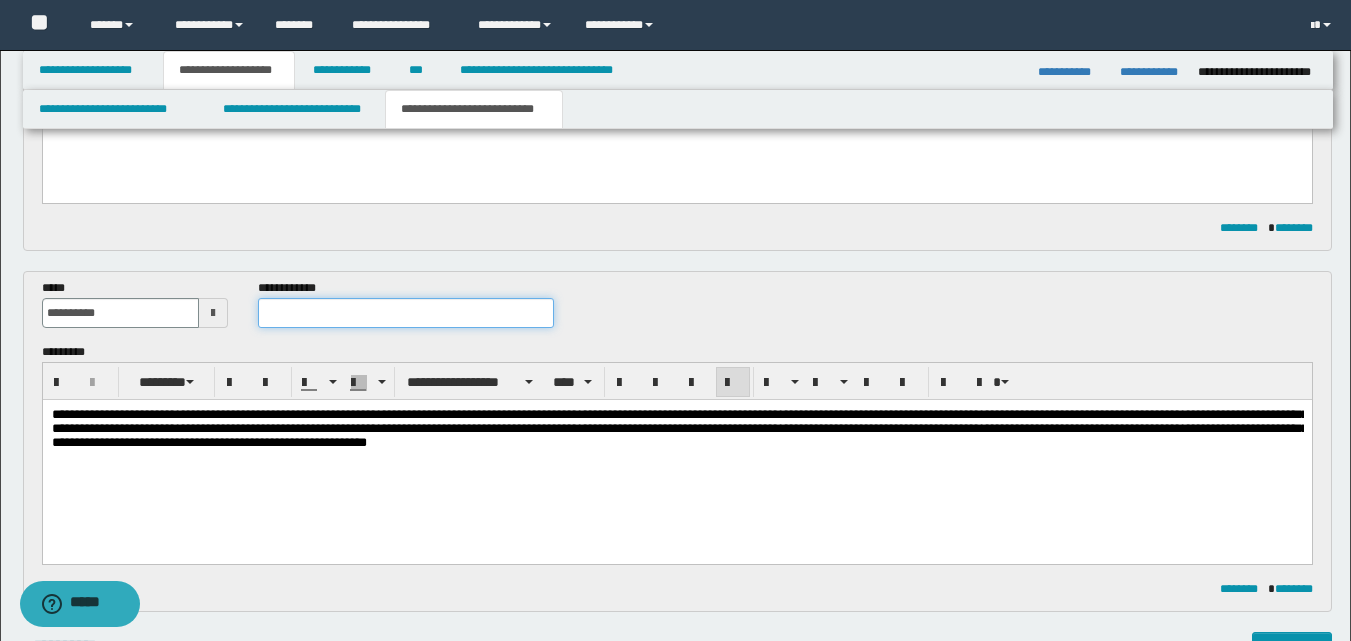 click at bounding box center [405, 313] 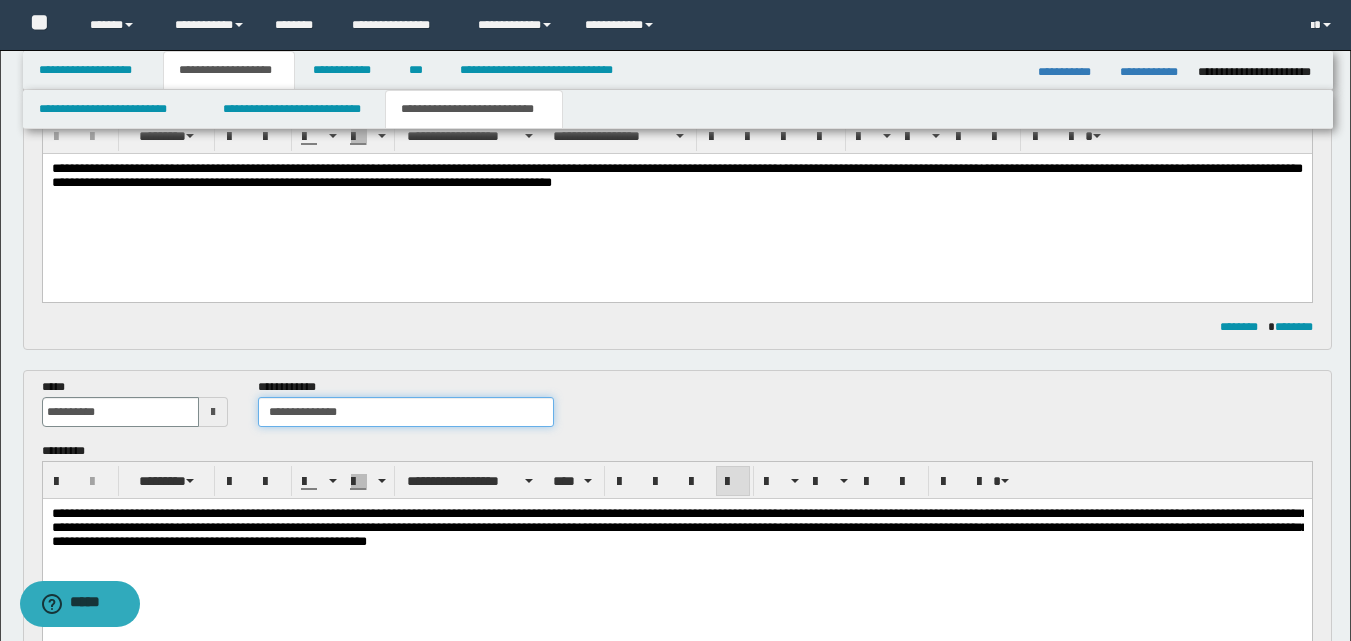 scroll, scrollTop: 200, scrollLeft: 0, axis: vertical 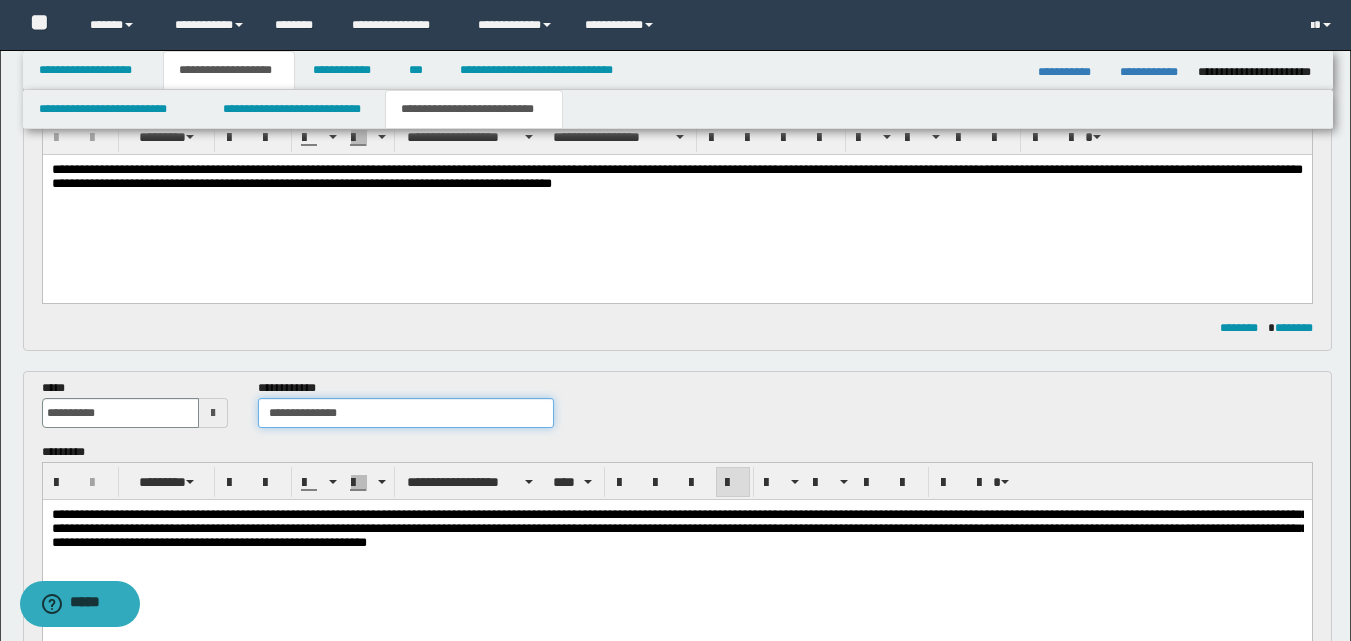 type on "**********" 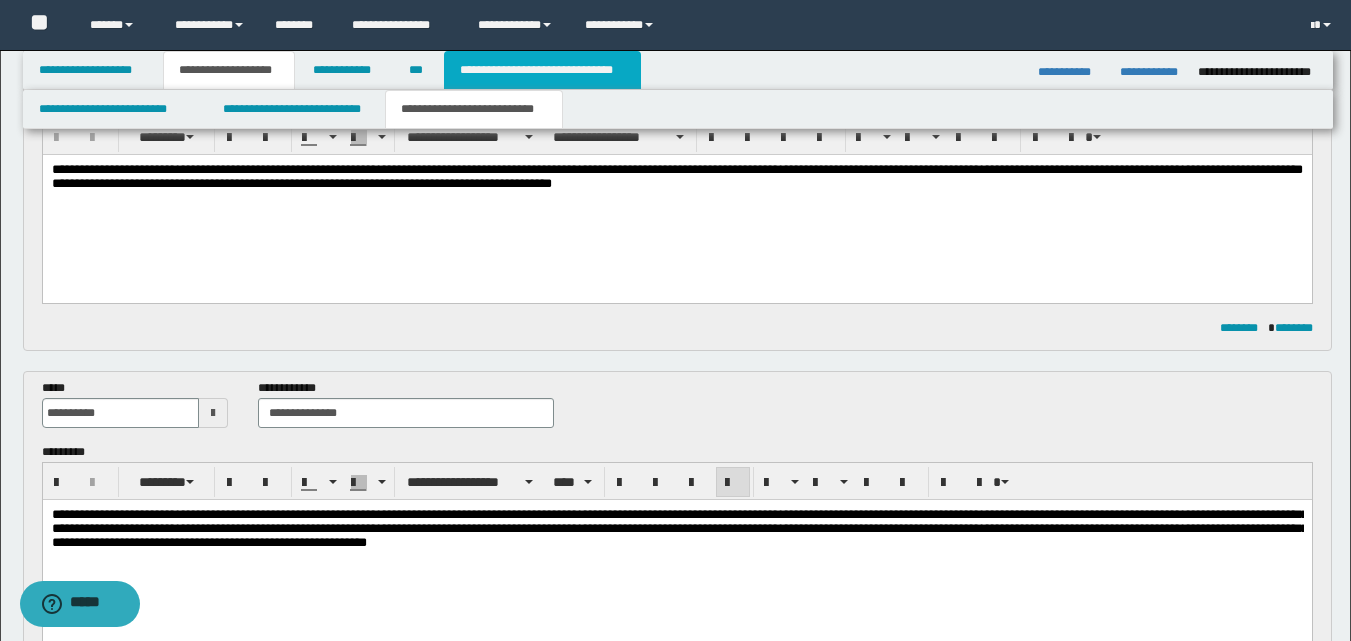 click on "**********" at bounding box center (542, 70) 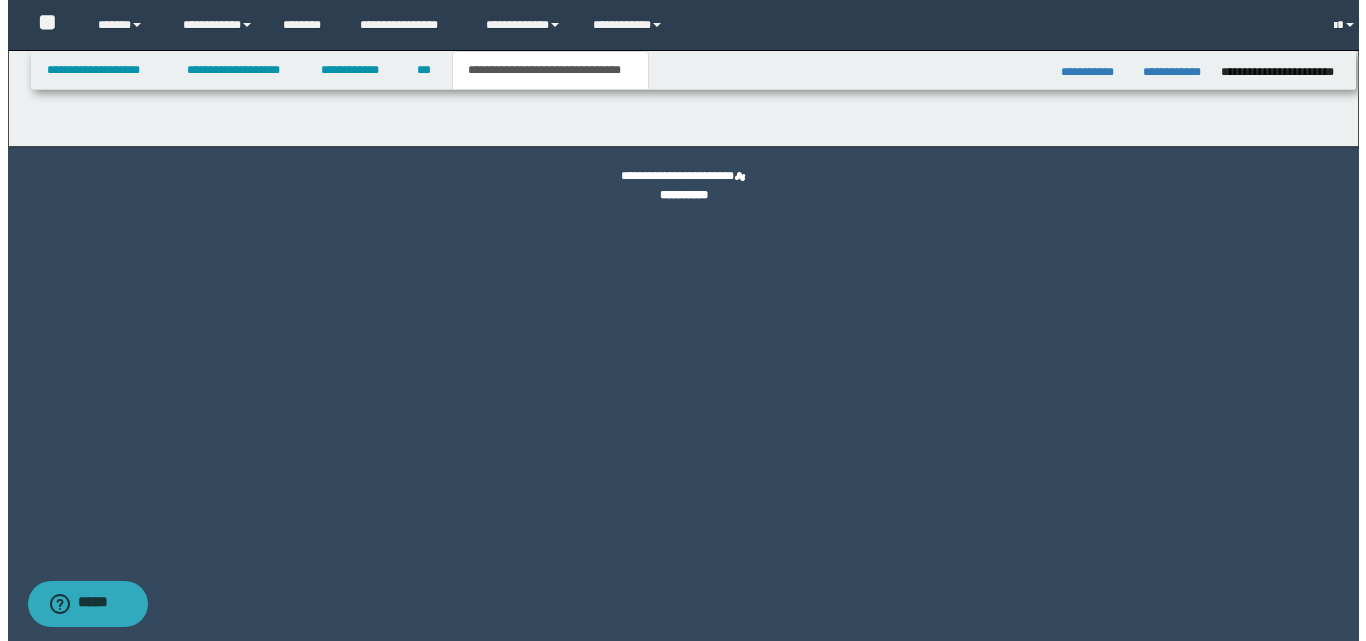 scroll, scrollTop: 0, scrollLeft: 0, axis: both 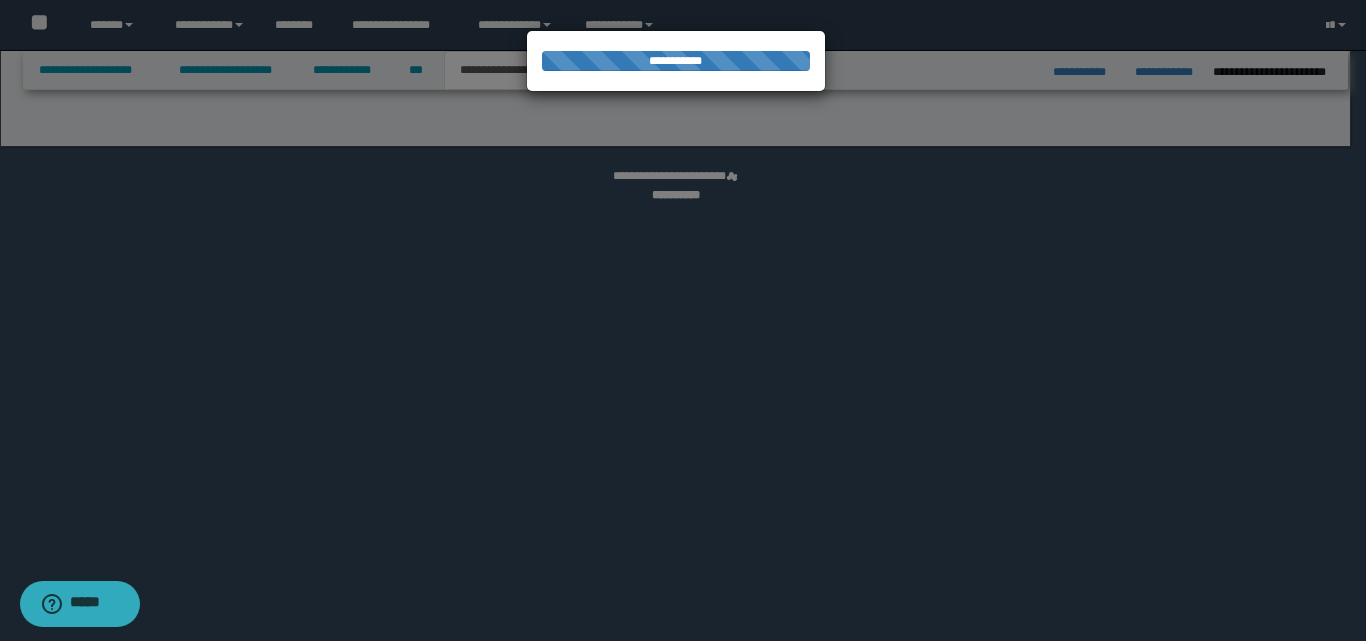 select on "*" 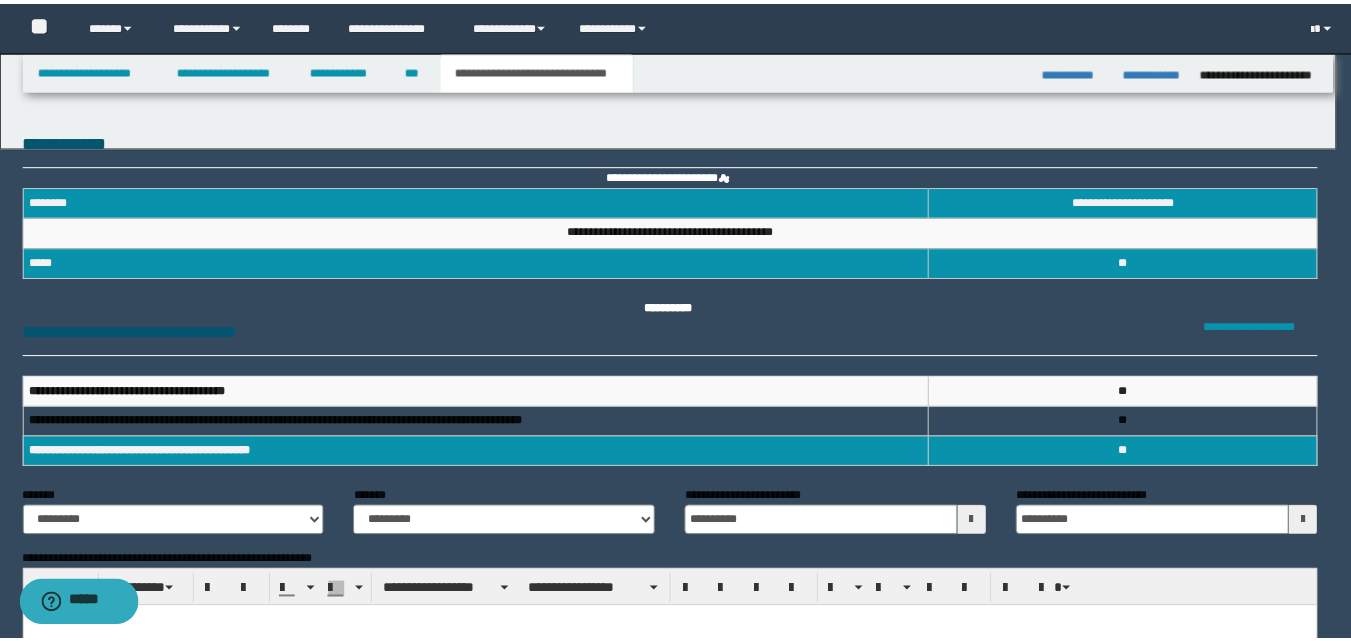 scroll, scrollTop: 0, scrollLeft: 0, axis: both 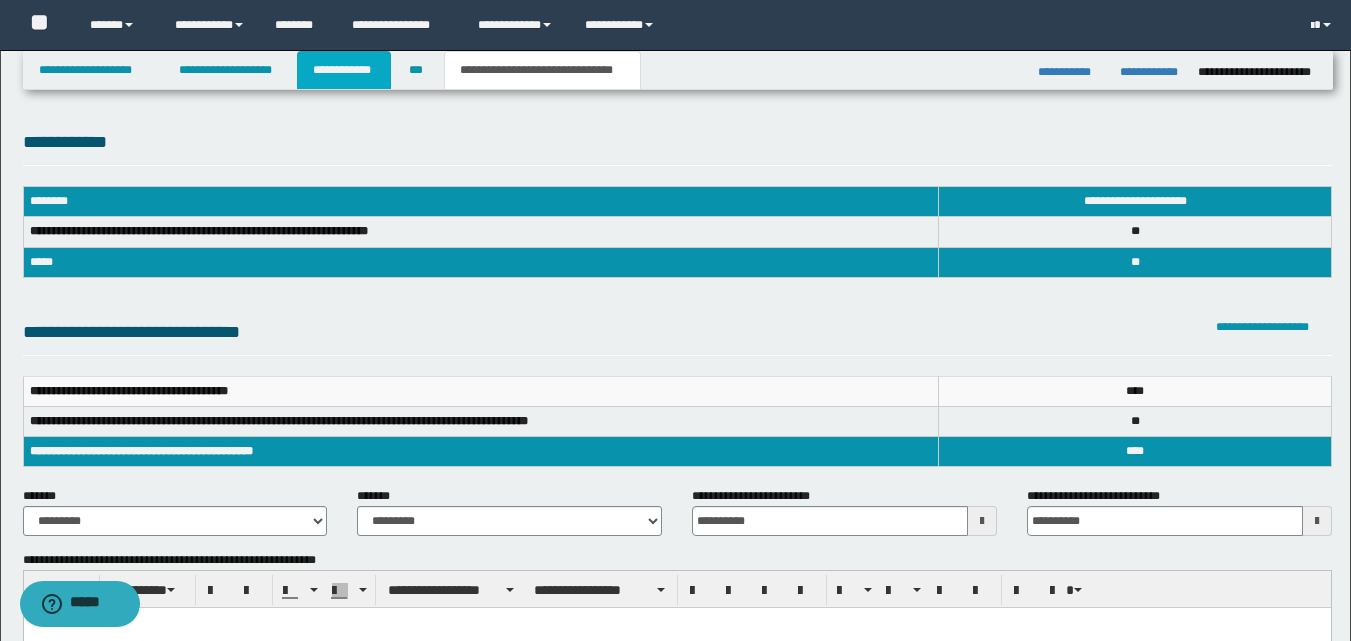 drag, startPoint x: 352, startPoint y: 73, endPoint x: 347, endPoint y: 95, distance: 22.561028 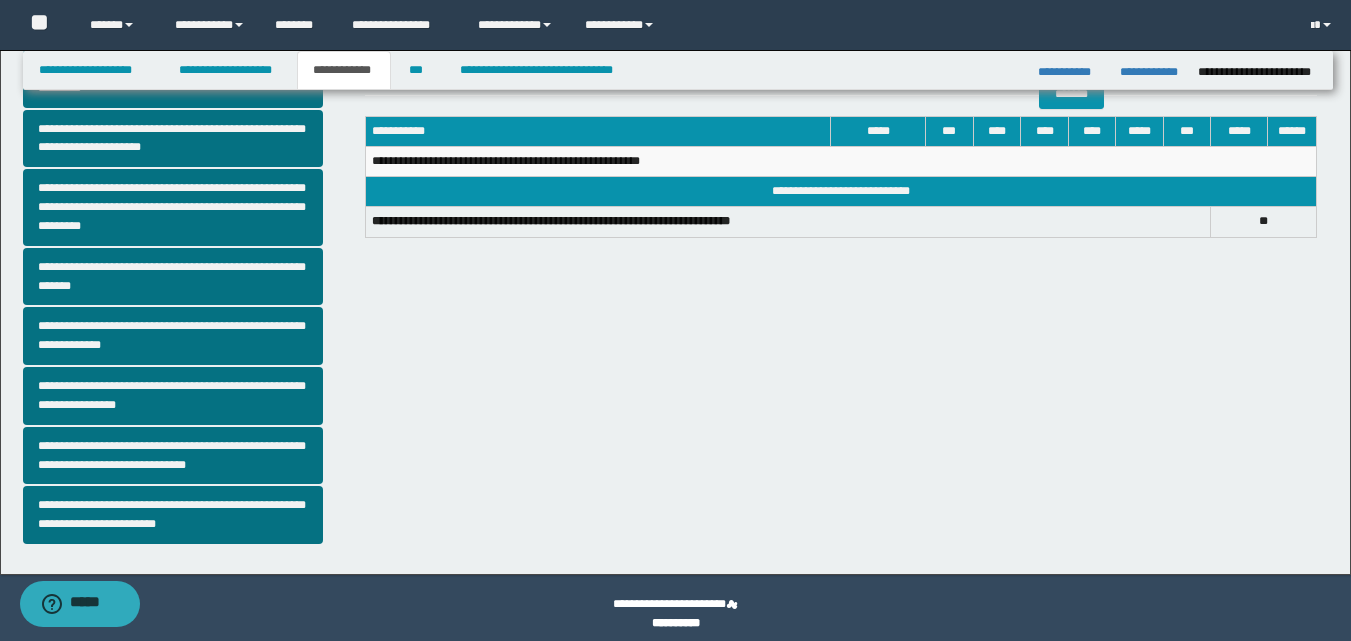 scroll, scrollTop: 508, scrollLeft: 0, axis: vertical 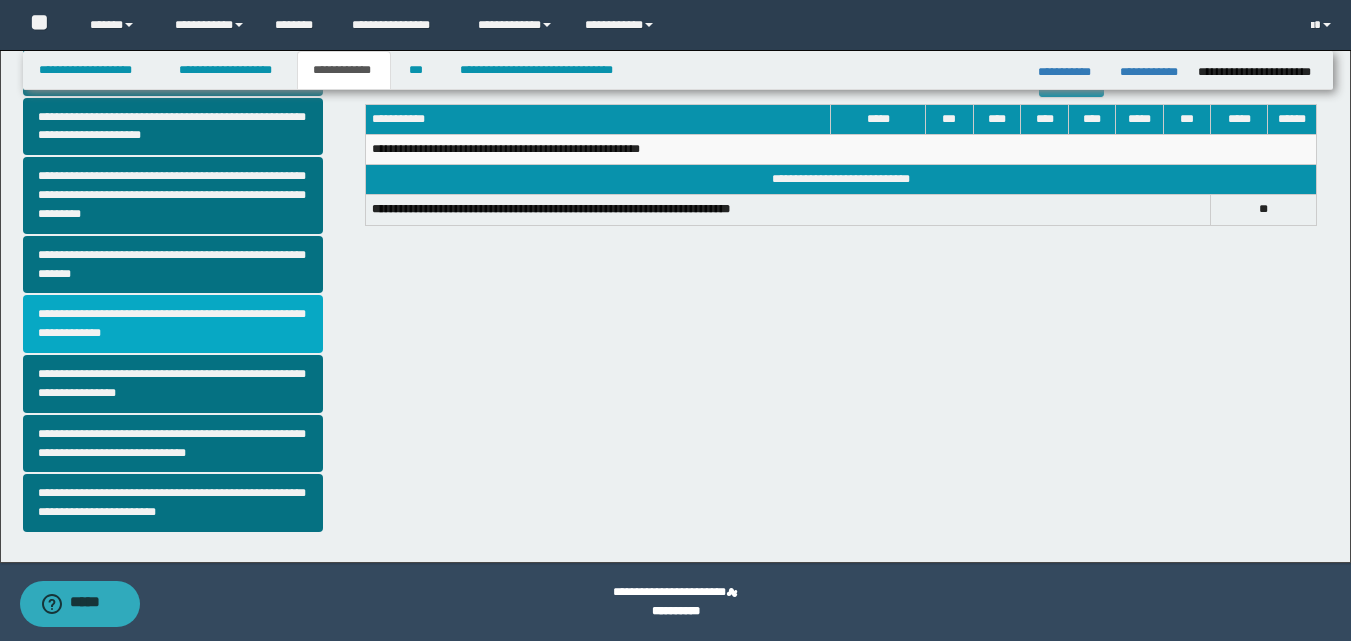 click on "**********" at bounding box center (173, 324) 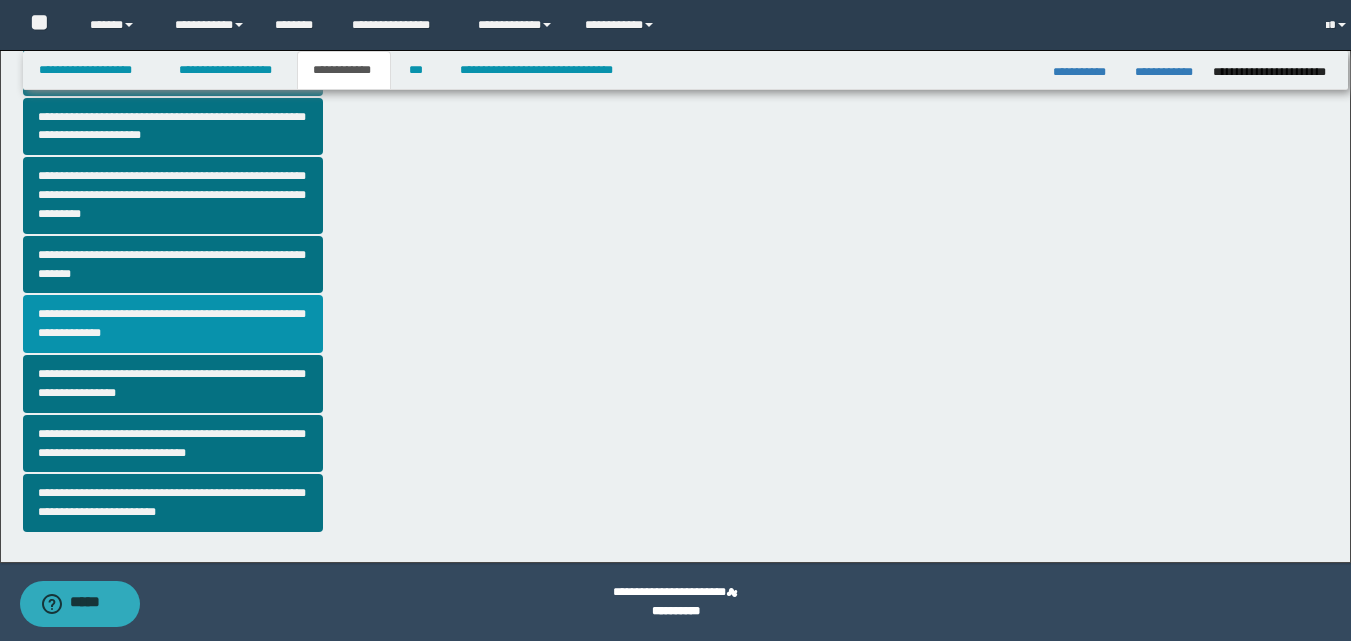 scroll, scrollTop: 0, scrollLeft: 0, axis: both 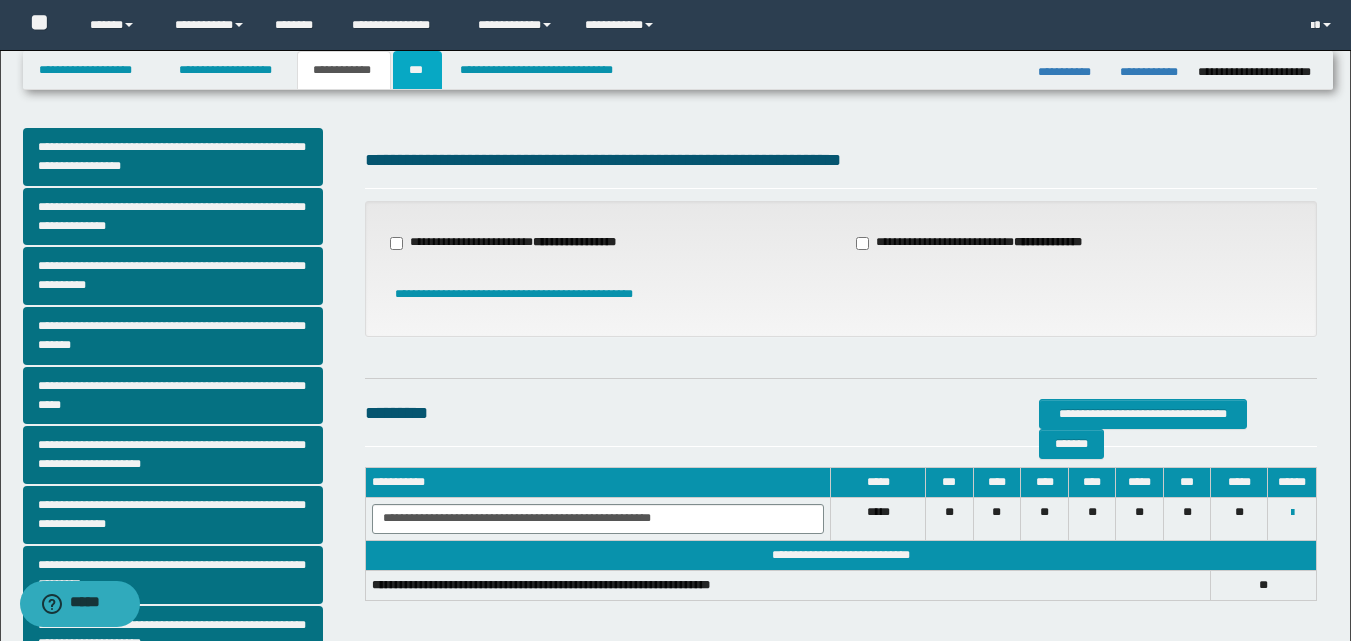 click on "***" at bounding box center [417, 70] 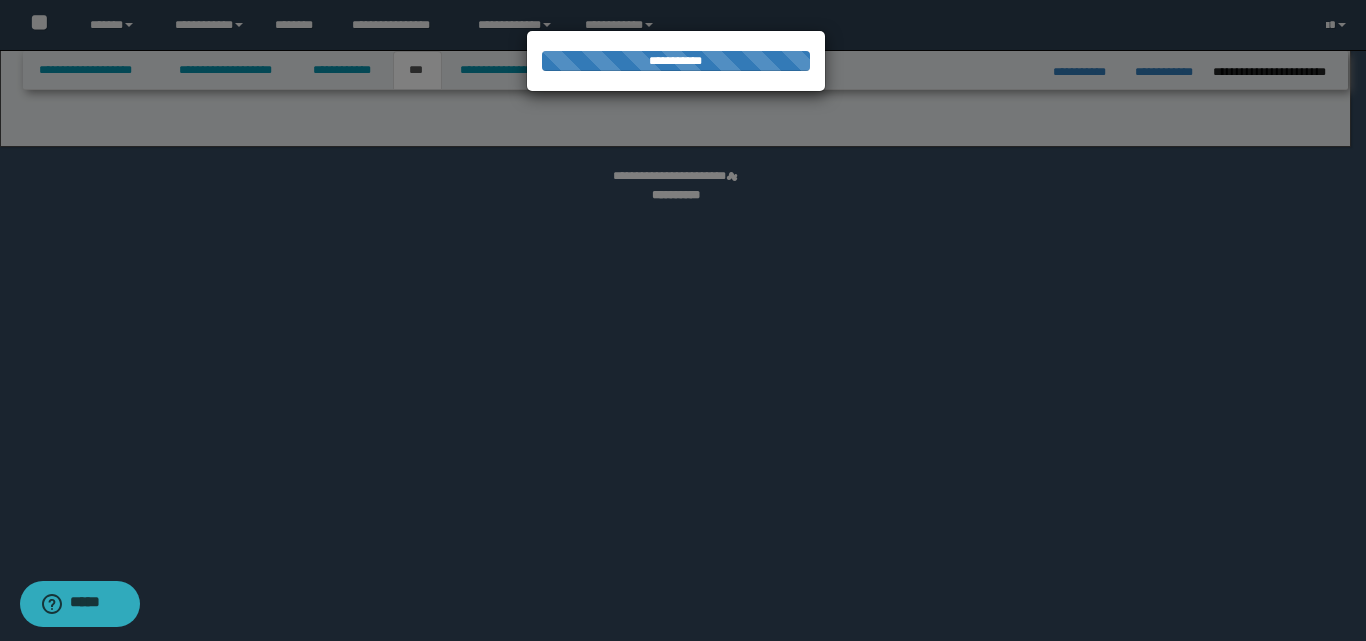 select on "*" 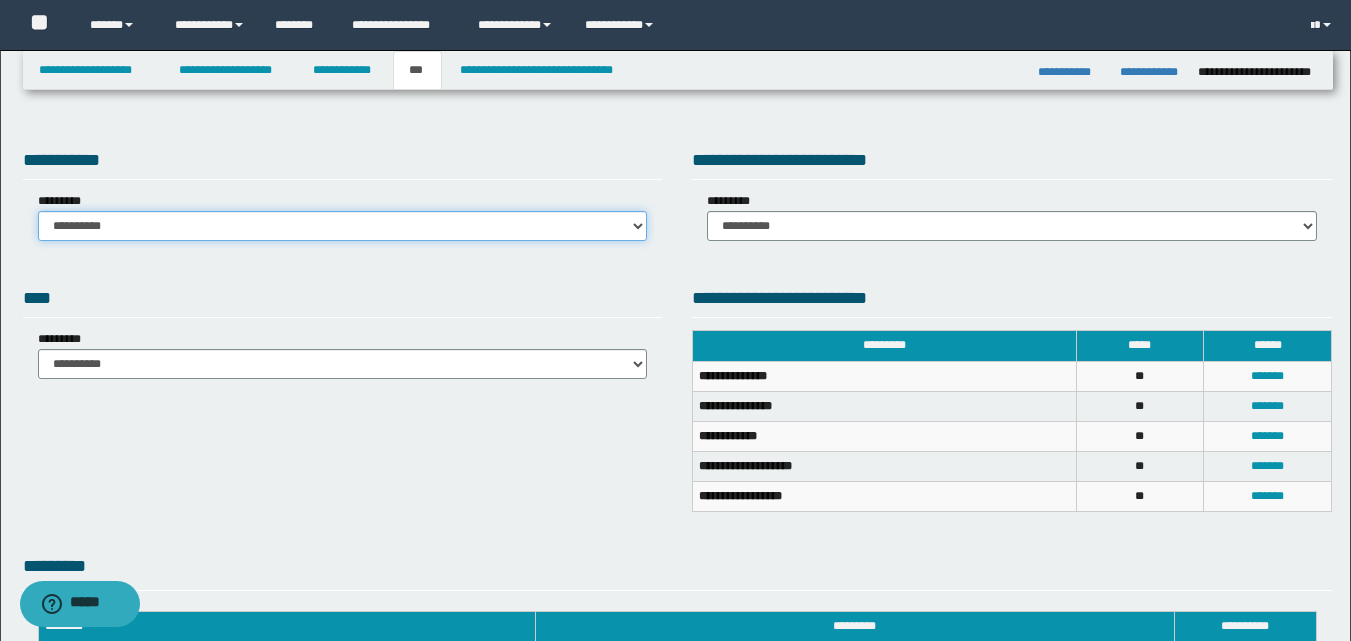 click on "**********" at bounding box center (343, 226) 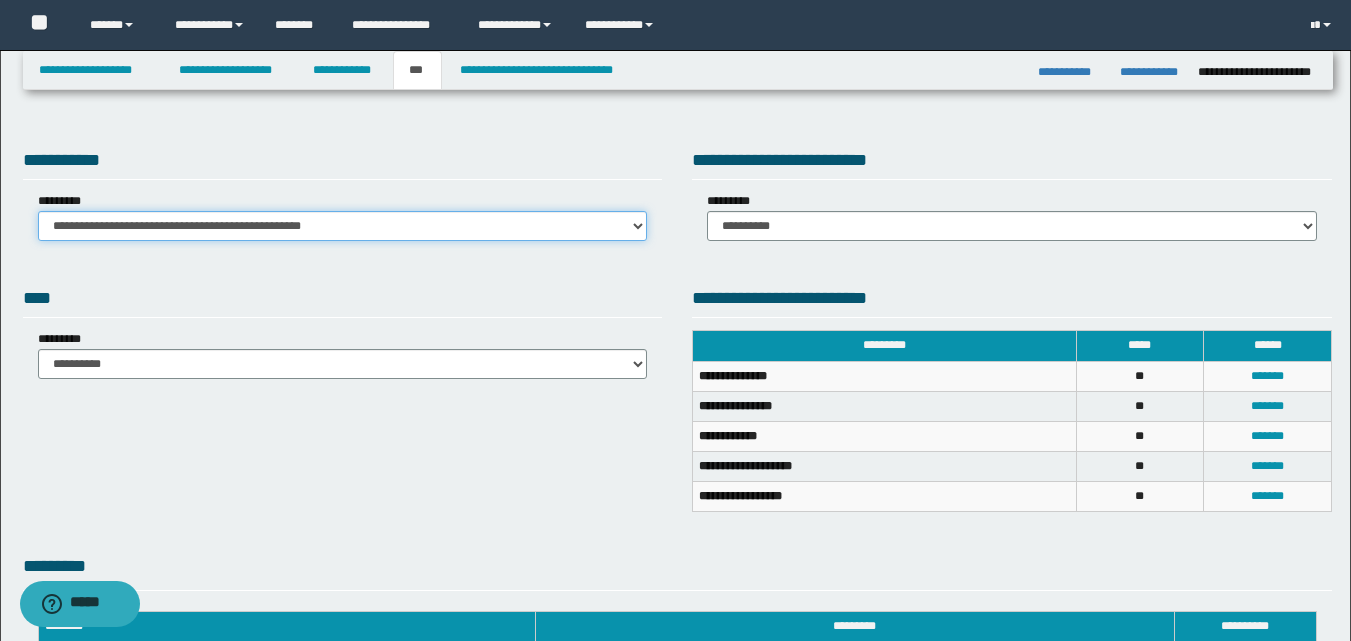 click on "**********" at bounding box center (343, 226) 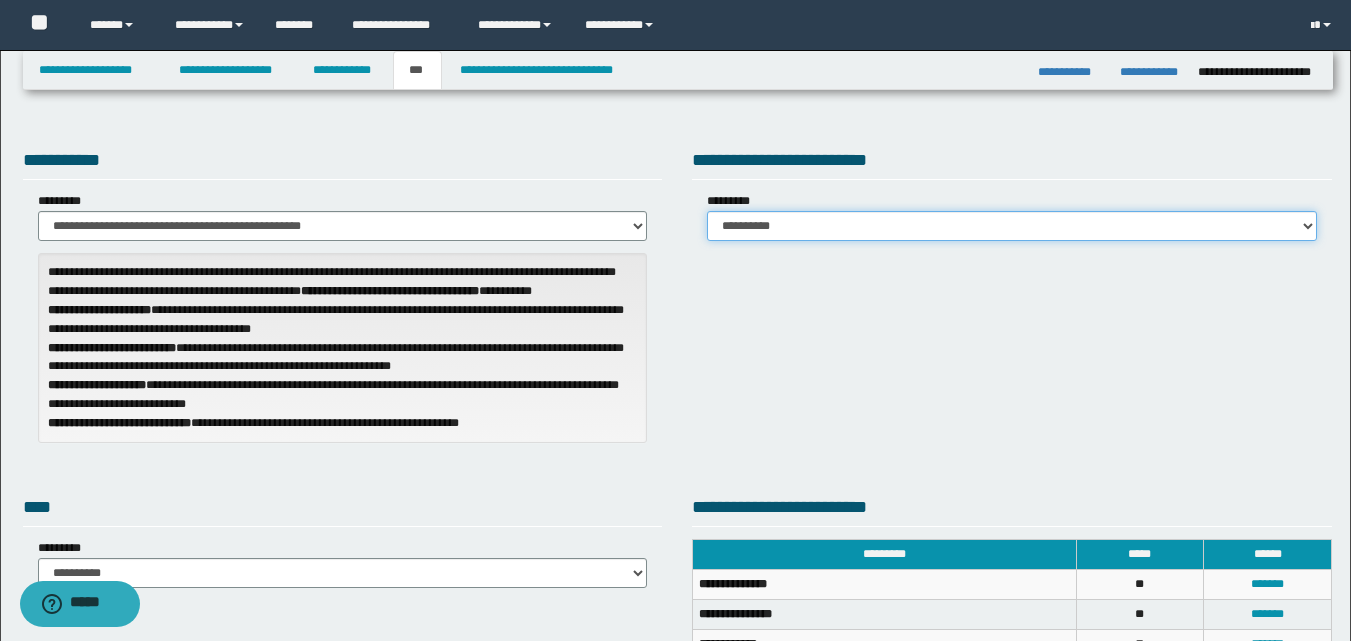 click on "**********" at bounding box center (1012, 226) 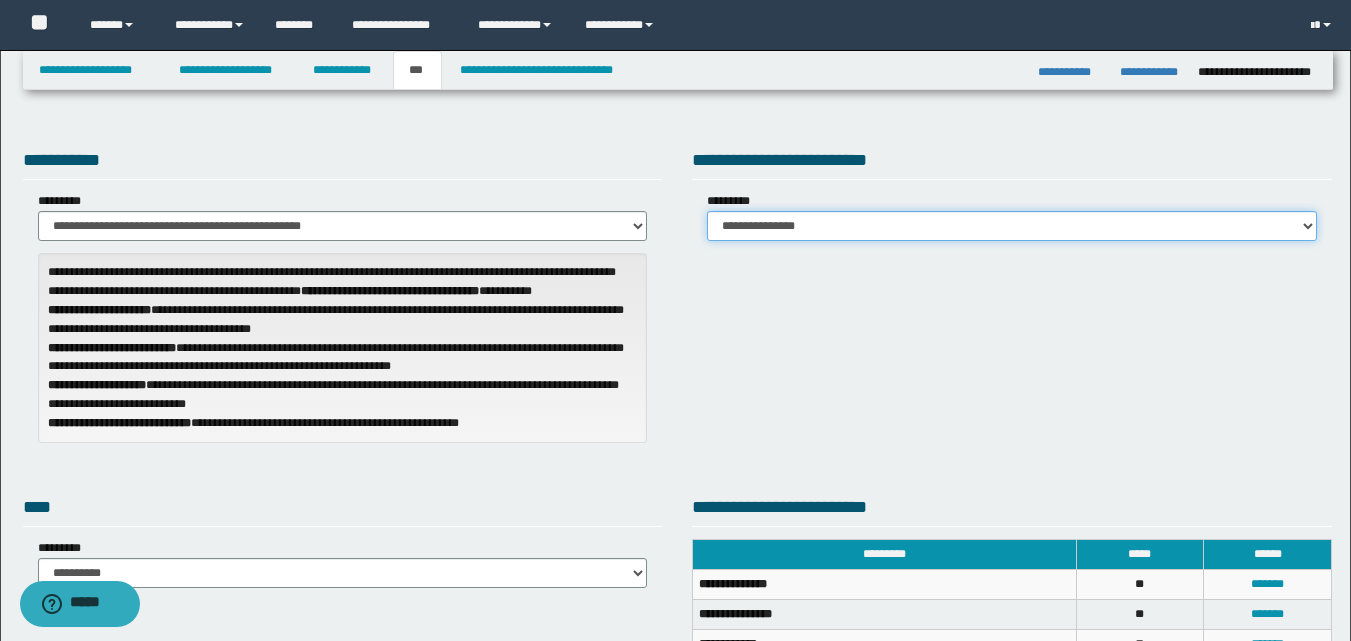 click on "**********" at bounding box center [1012, 226] 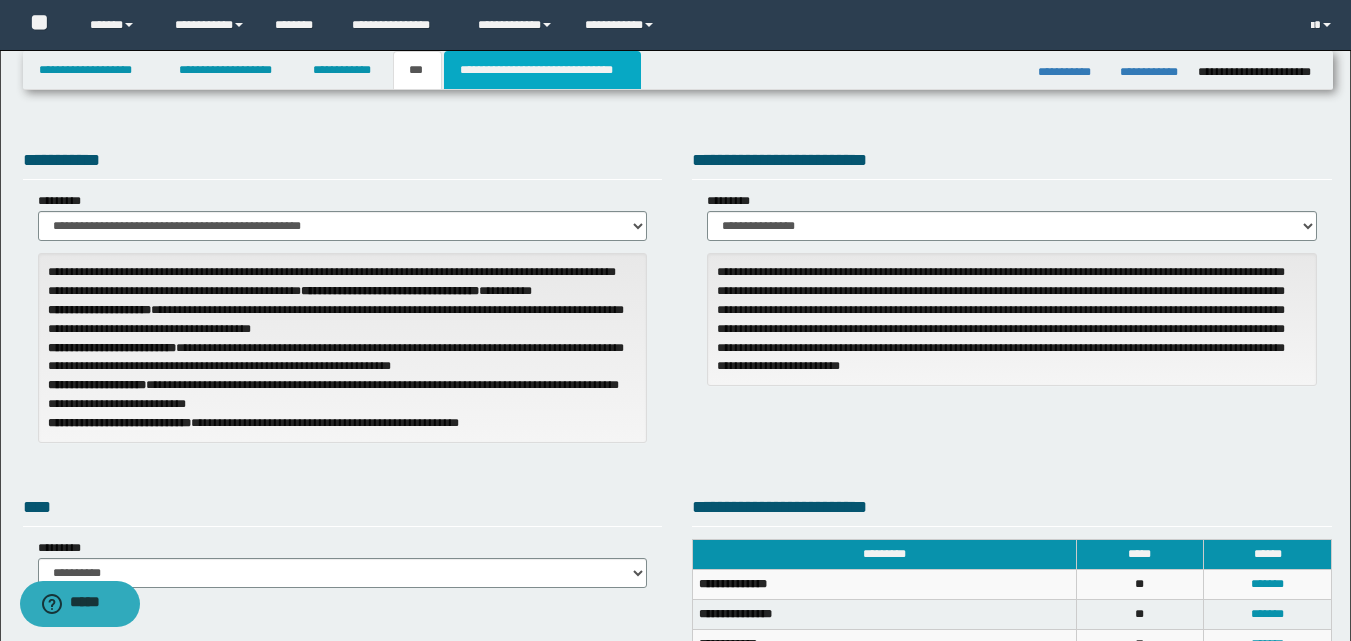 click on "**********" at bounding box center (542, 70) 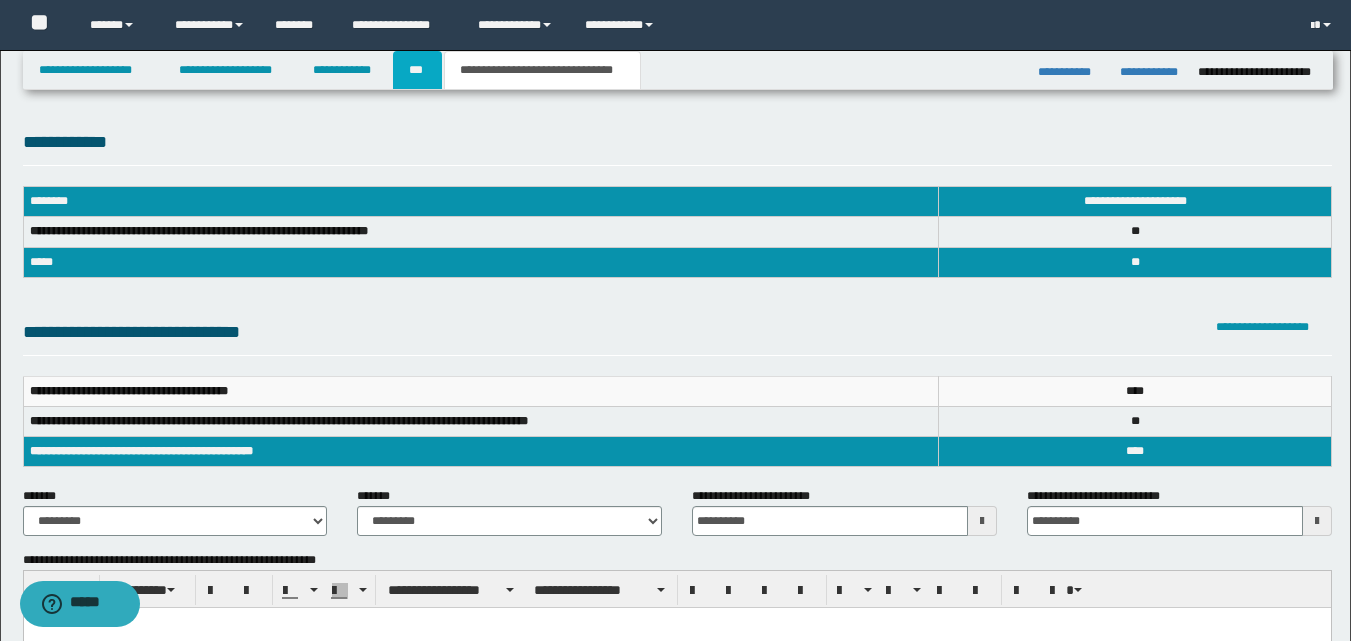 click on "***" at bounding box center (417, 70) 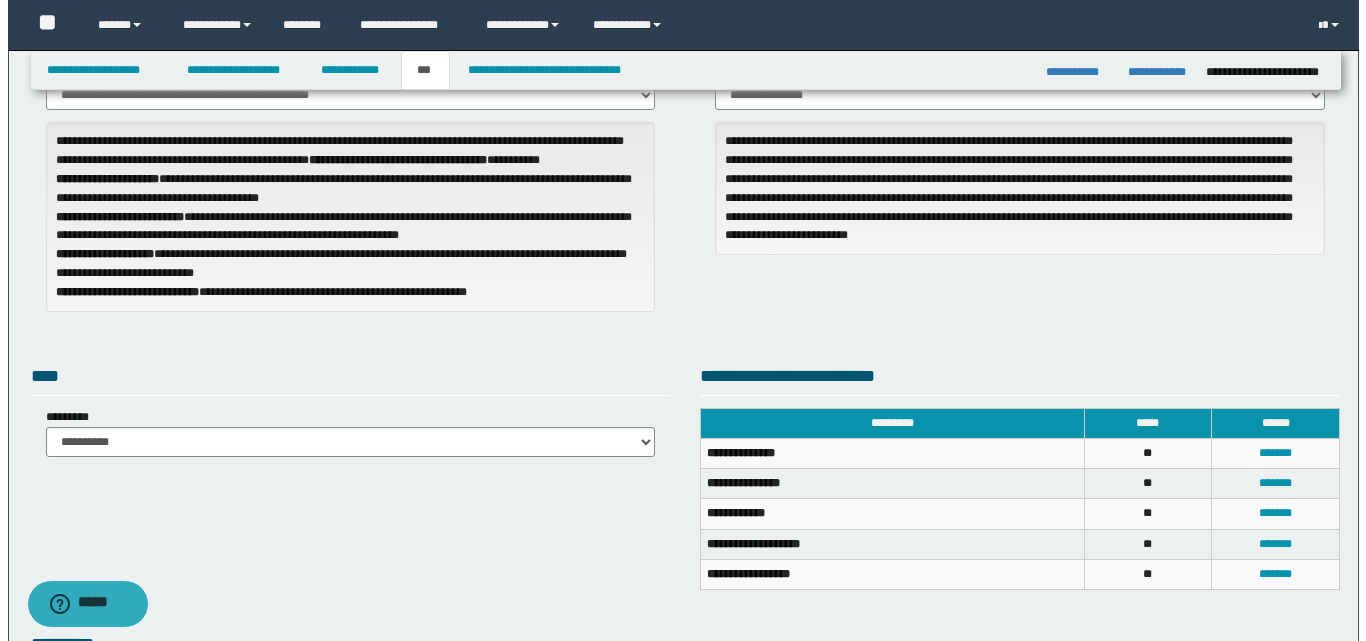 scroll, scrollTop: 300, scrollLeft: 0, axis: vertical 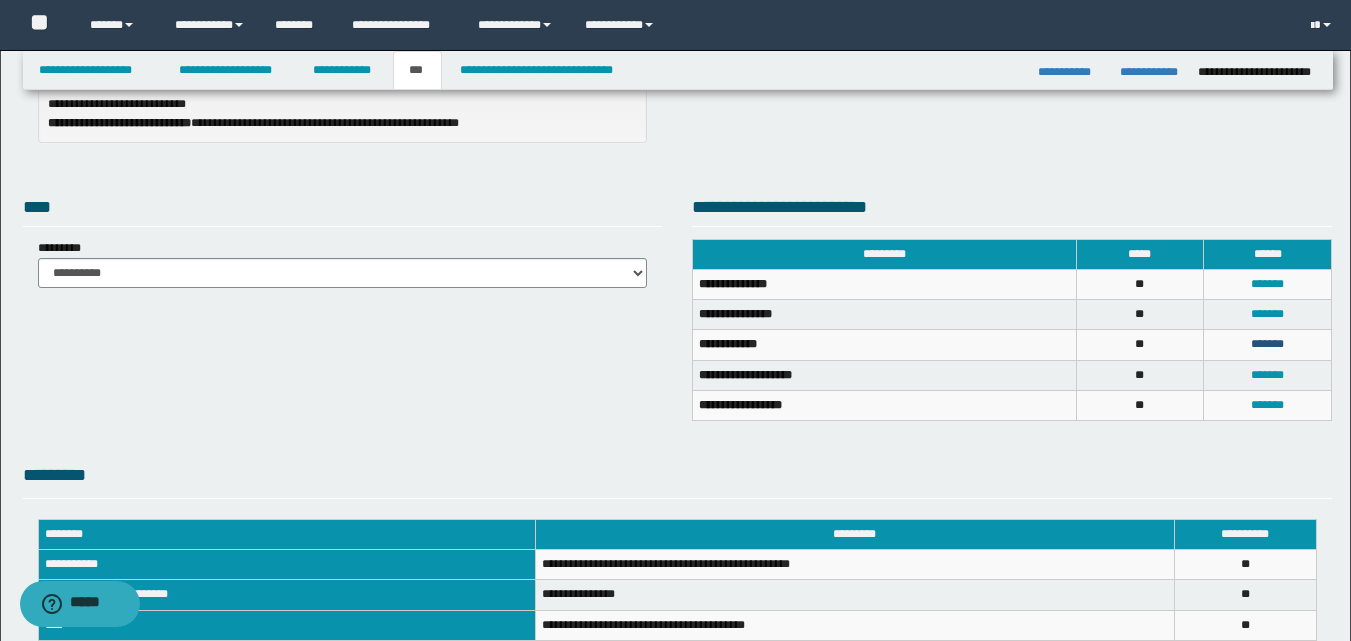 click on "*******" at bounding box center [1267, 344] 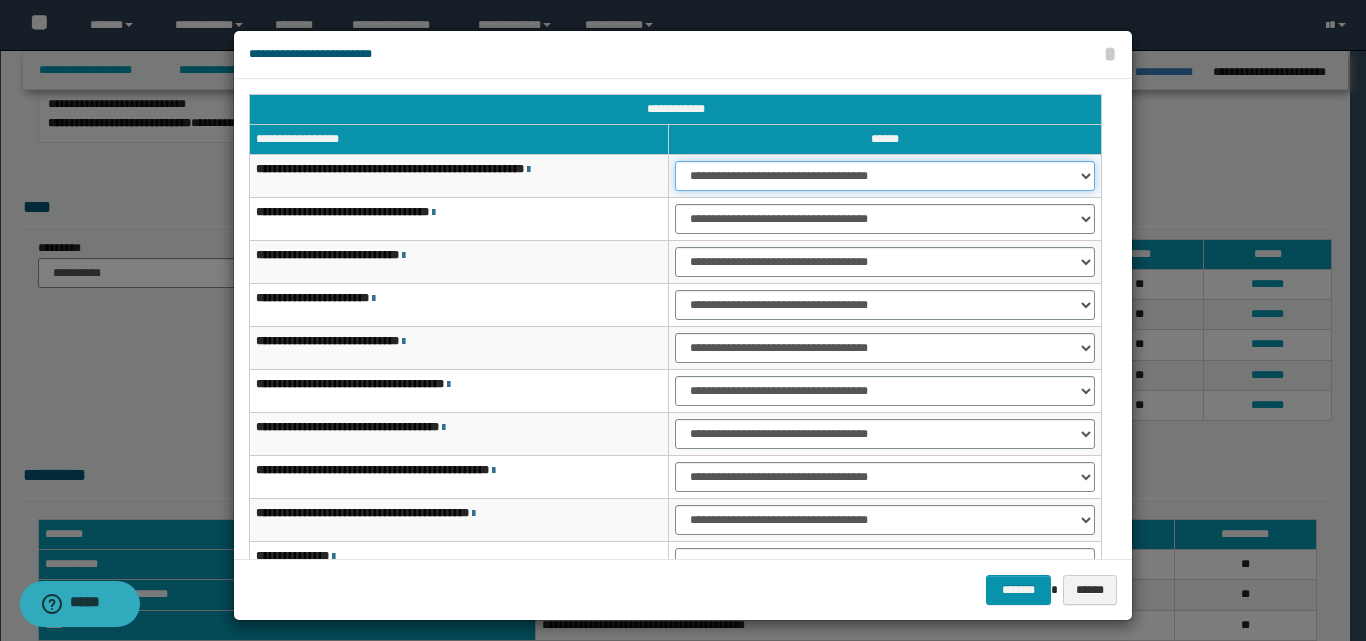 click on "**********" at bounding box center [885, 176] 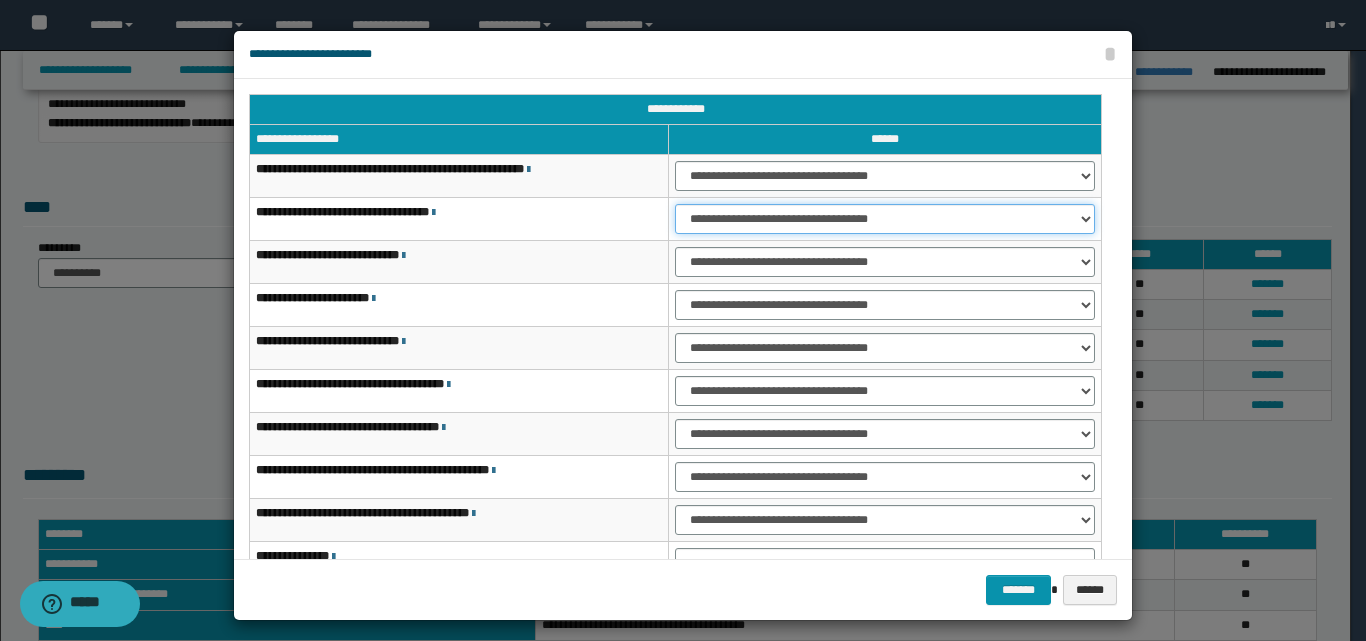 click on "**********" at bounding box center (885, 219) 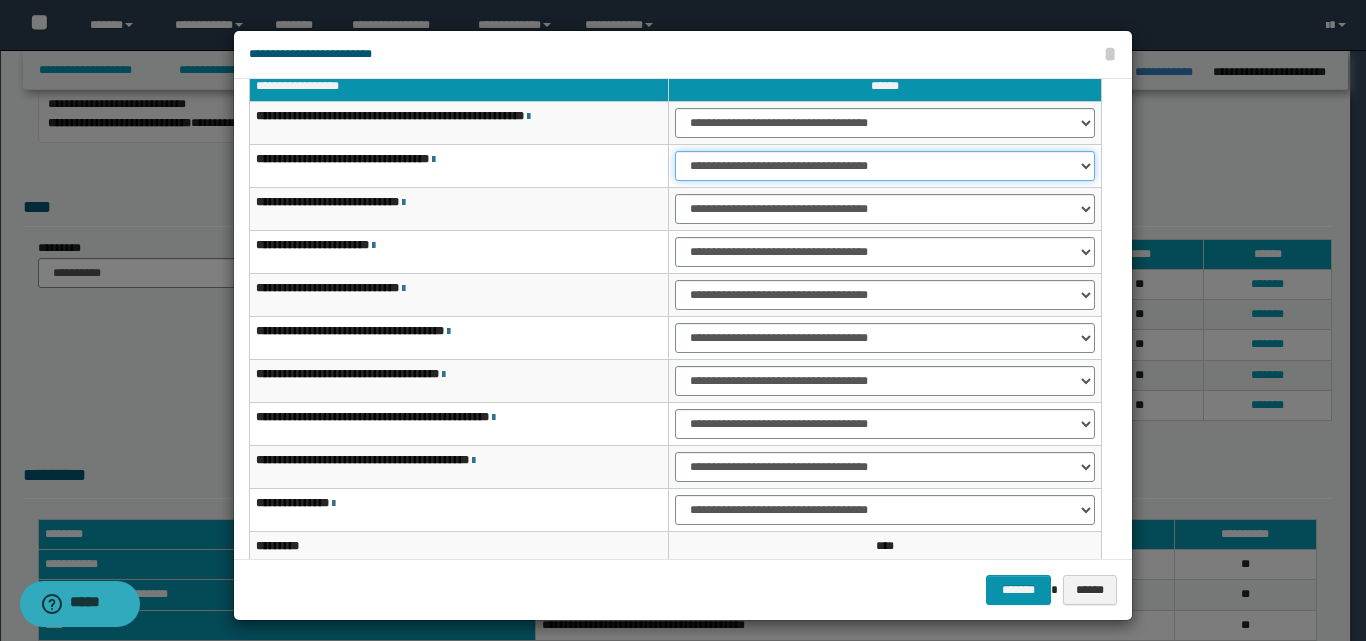 scroll, scrollTop: 100, scrollLeft: 0, axis: vertical 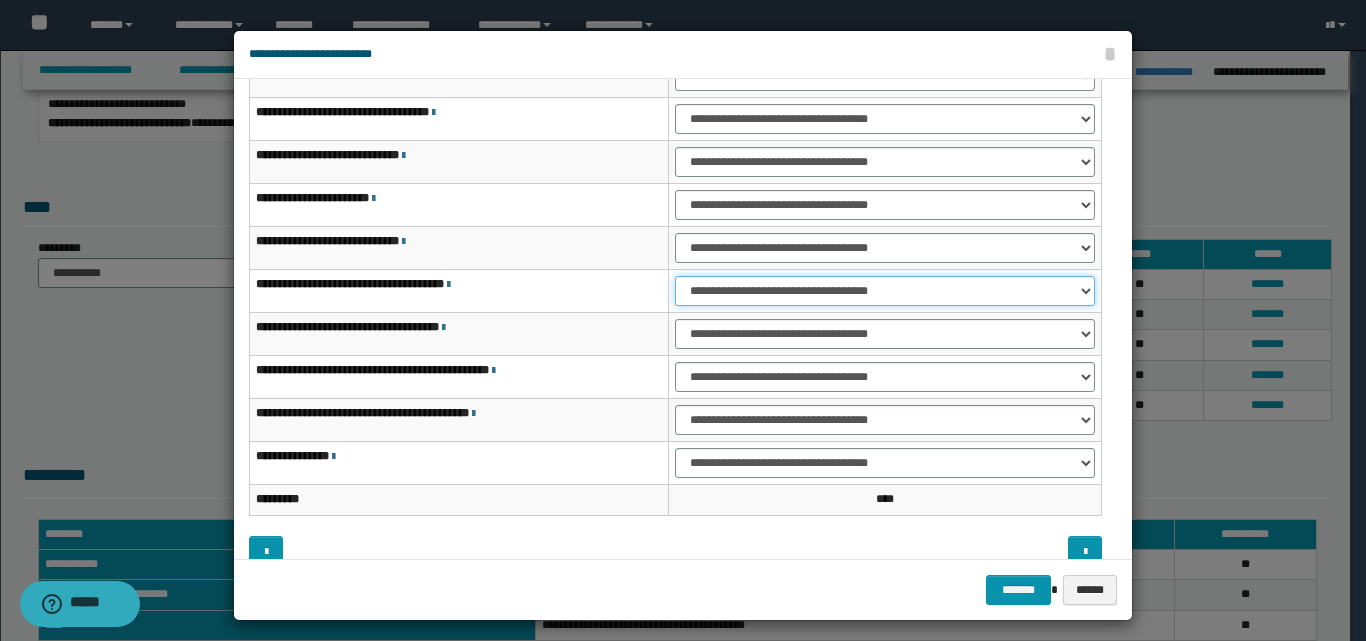 click on "**********" at bounding box center [885, 291] 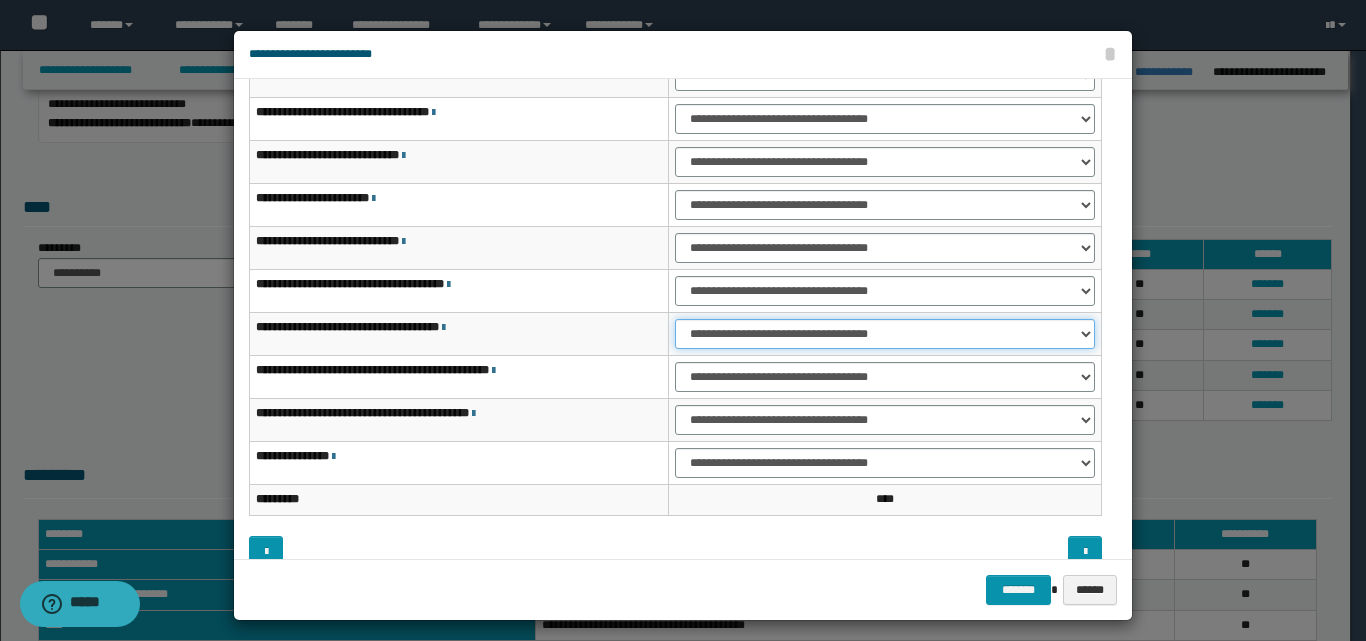 drag, startPoint x: 736, startPoint y: 326, endPoint x: 738, endPoint y: 340, distance: 14.142136 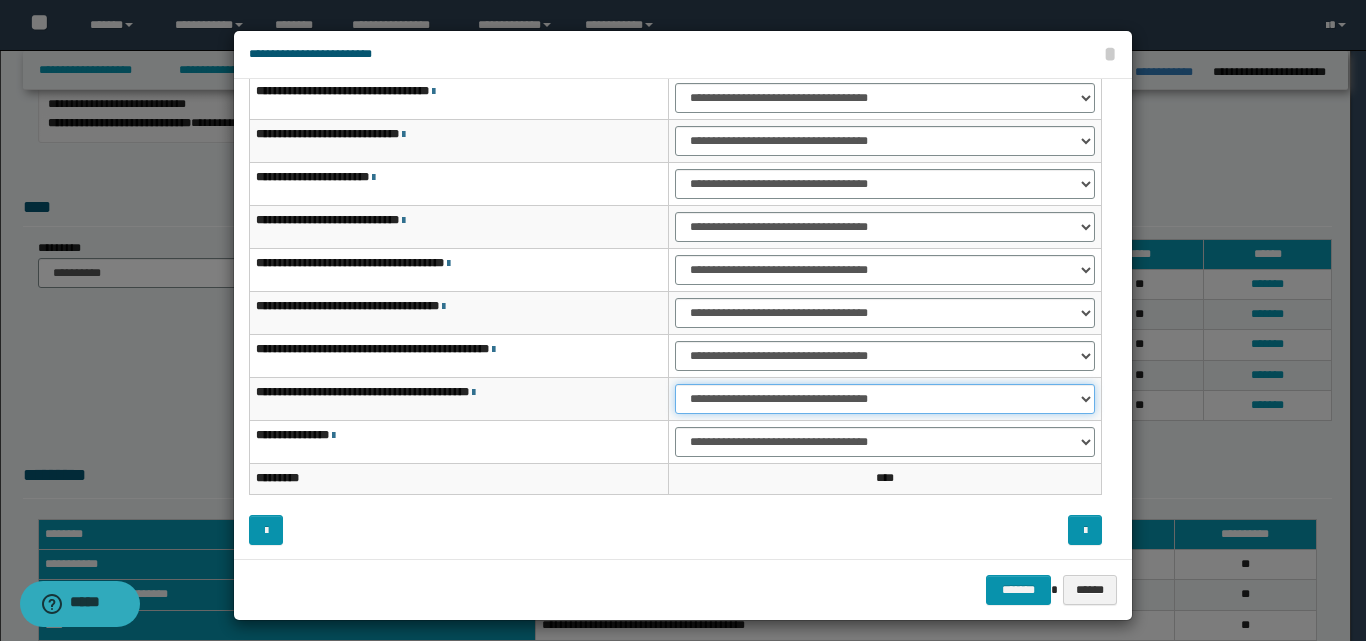 click on "**********" at bounding box center [885, 399] 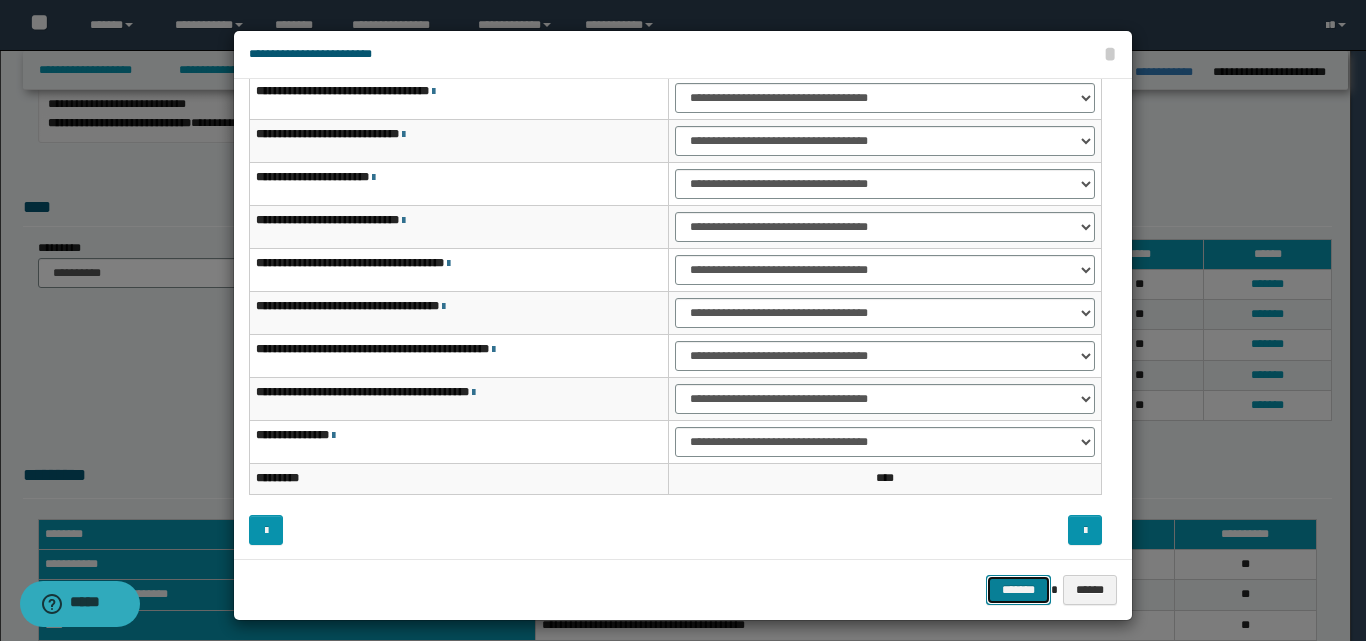 click on "*******" at bounding box center (1018, 590) 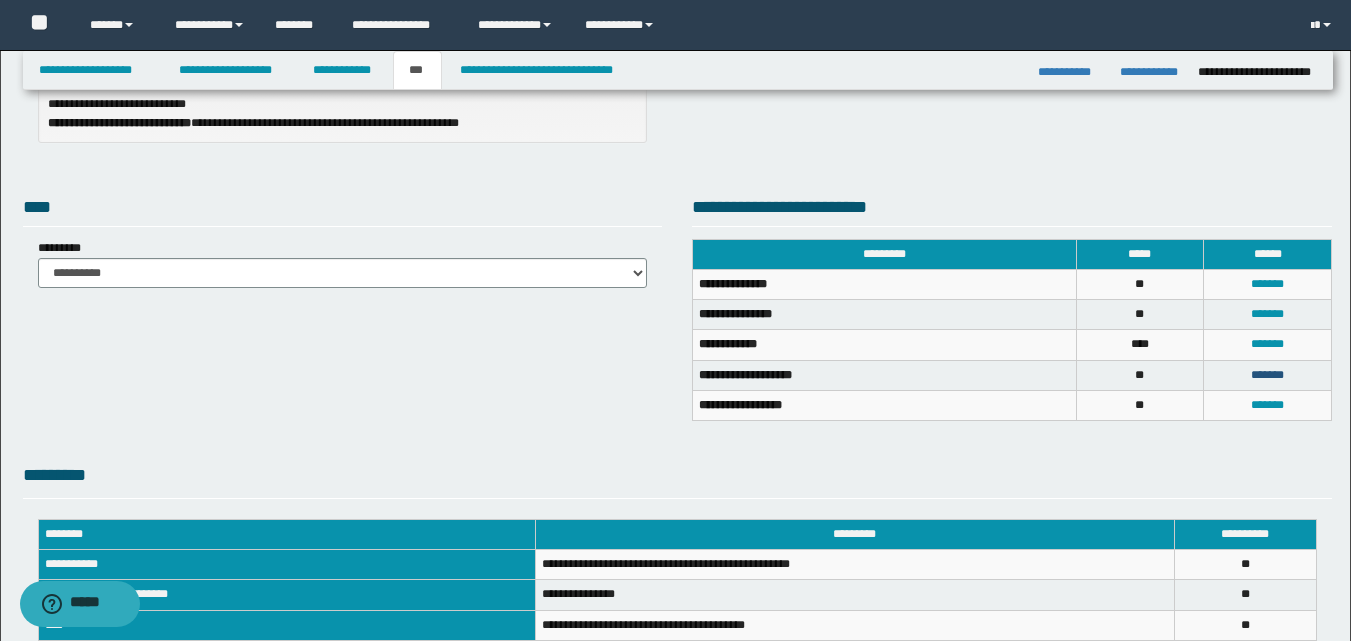 click on "*******" at bounding box center [1267, 375] 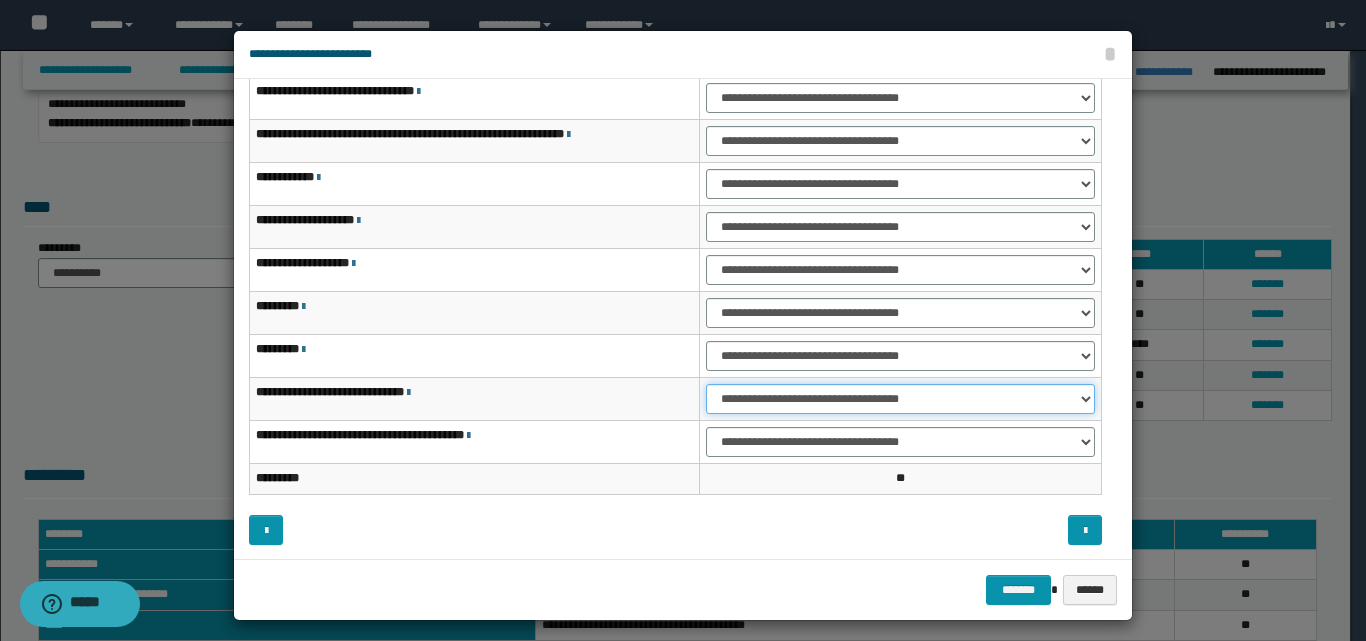 click on "**********" at bounding box center (900, 399) 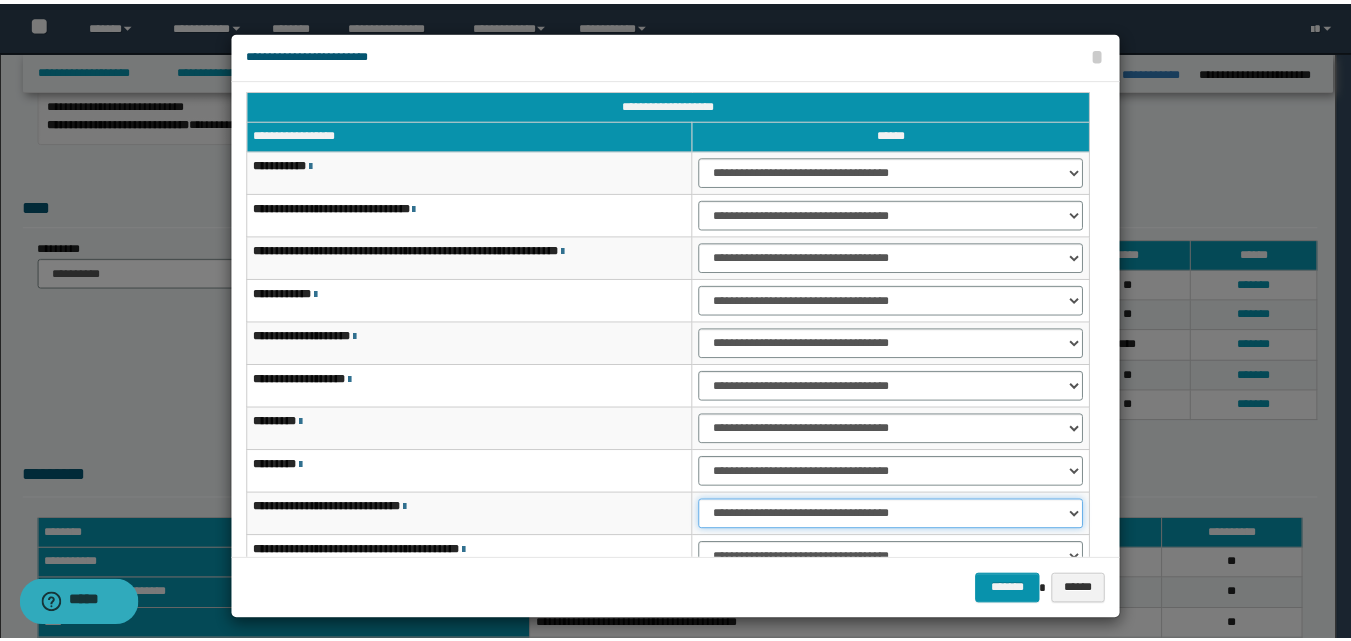 scroll, scrollTop: 0, scrollLeft: 0, axis: both 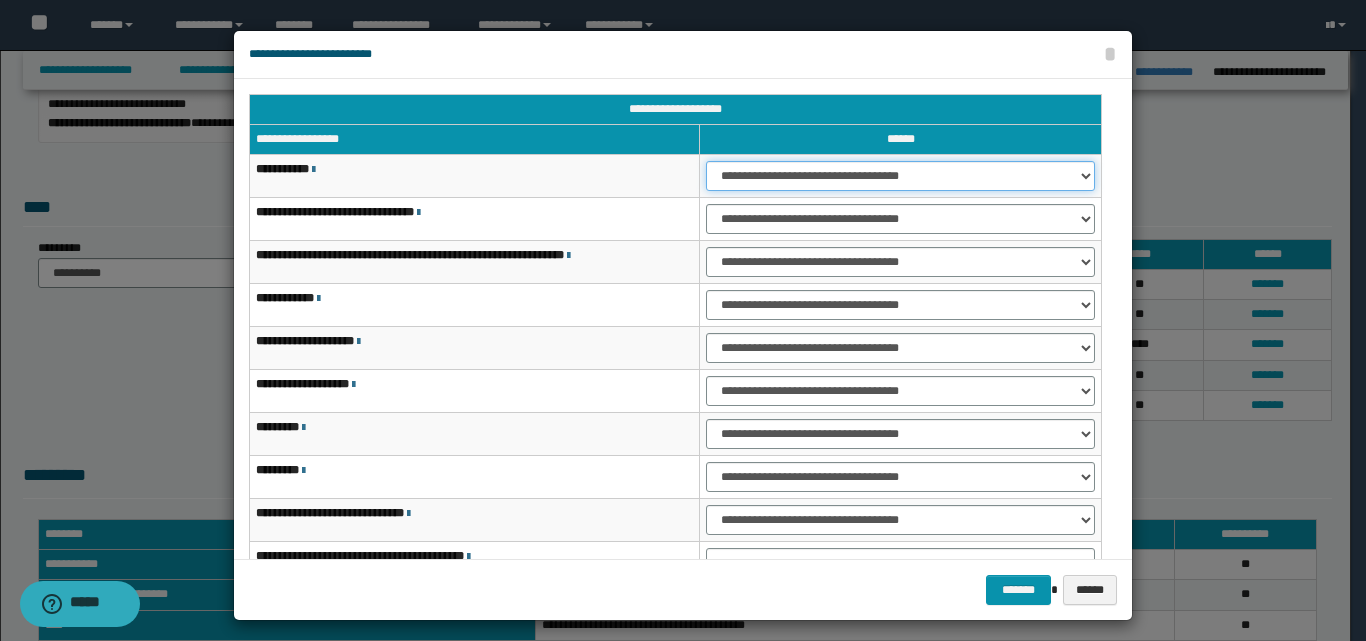 click on "**********" at bounding box center (900, 176) 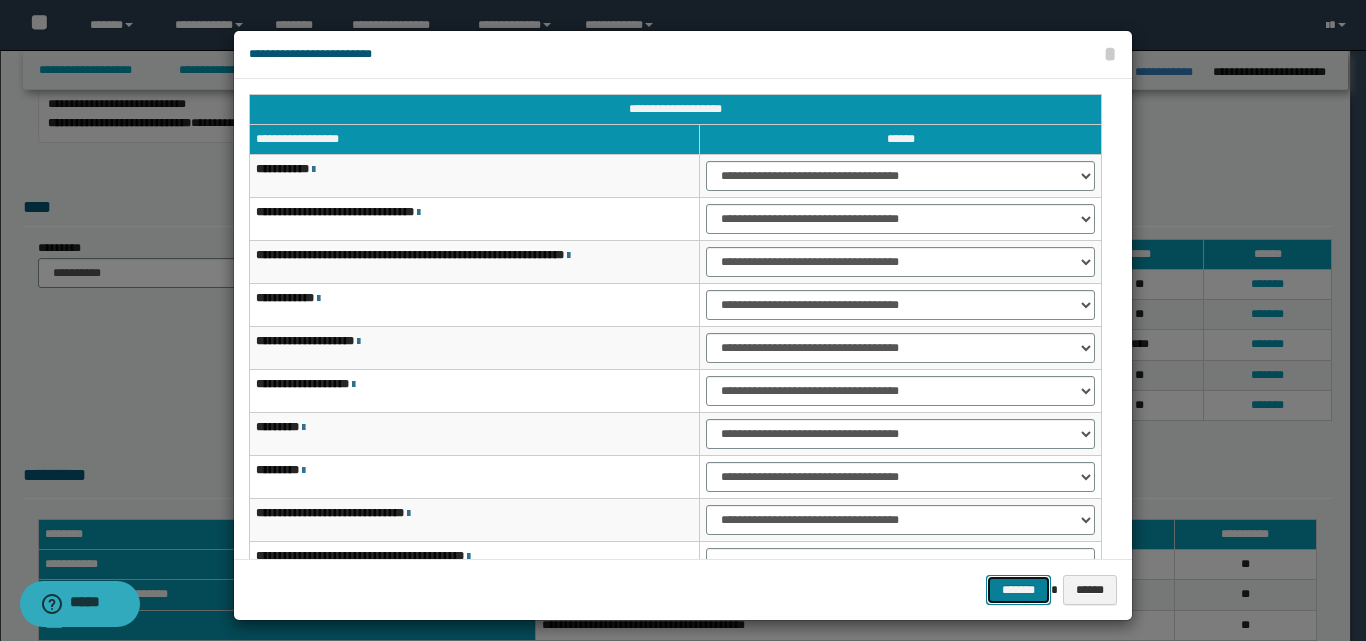 click on "*******" at bounding box center [1018, 590] 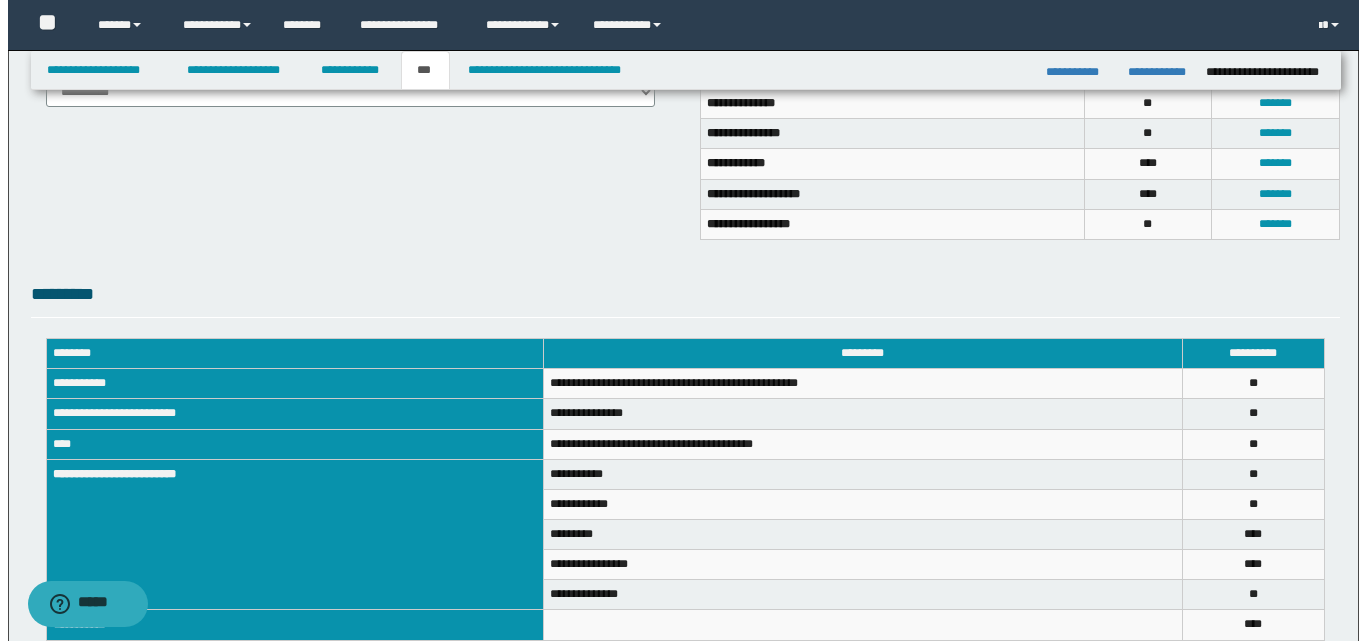 scroll, scrollTop: 500, scrollLeft: 0, axis: vertical 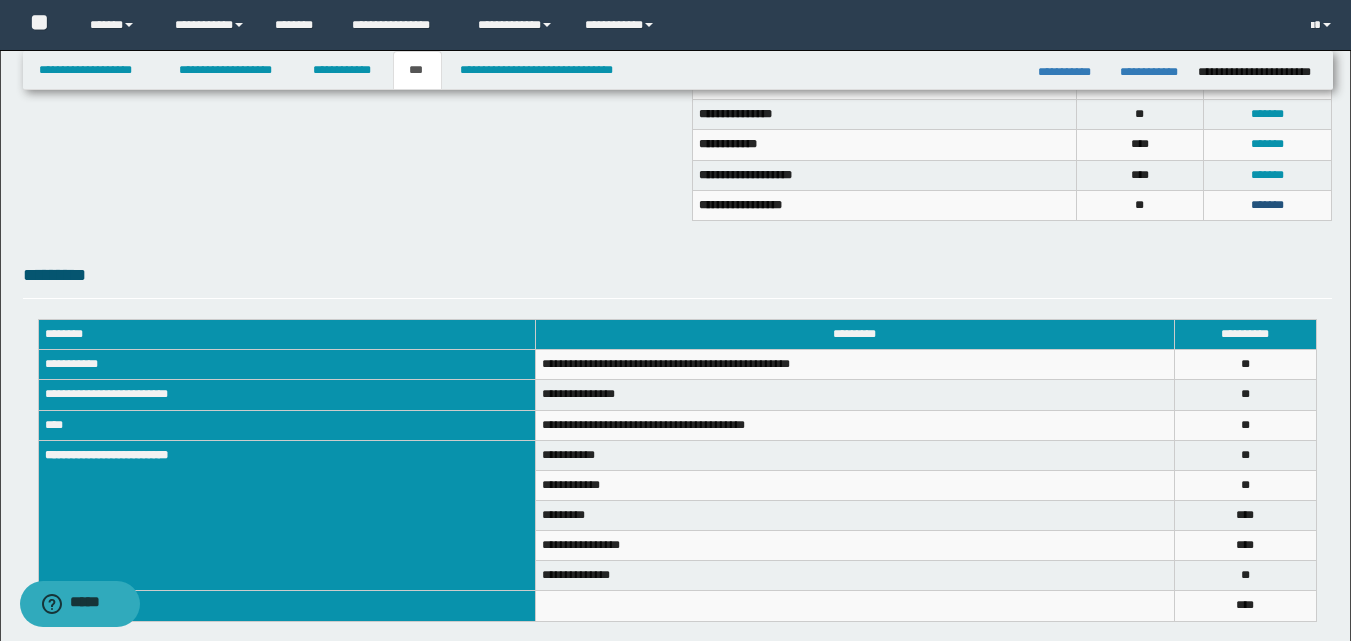 click on "*******" at bounding box center (1267, 205) 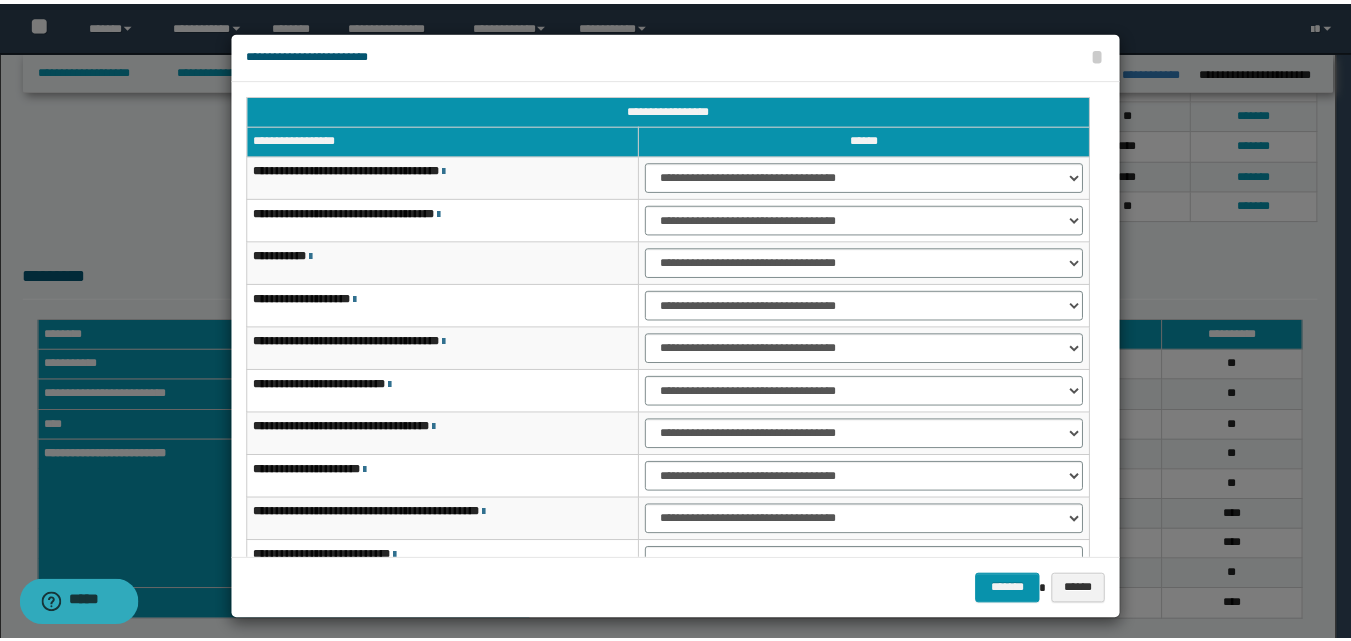 scroll, scrollTop: 100, scrollLeft: 0, axis: vertical 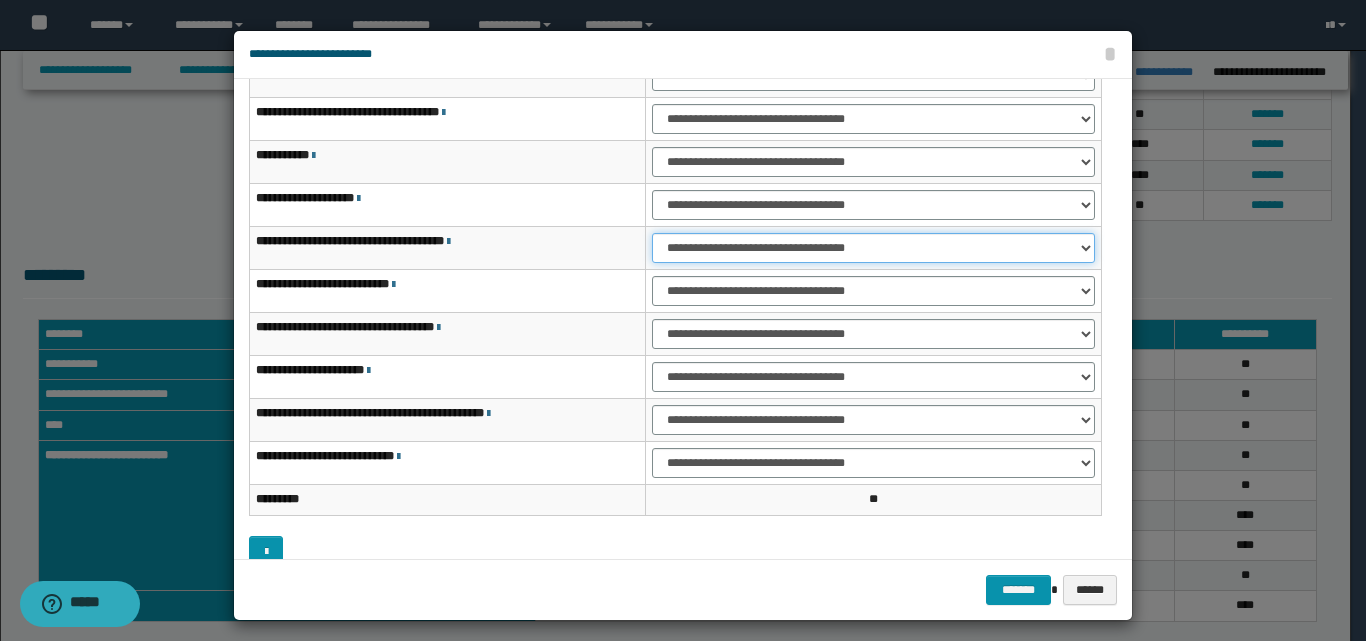 click on "**********" at bounding box center (873, 248) 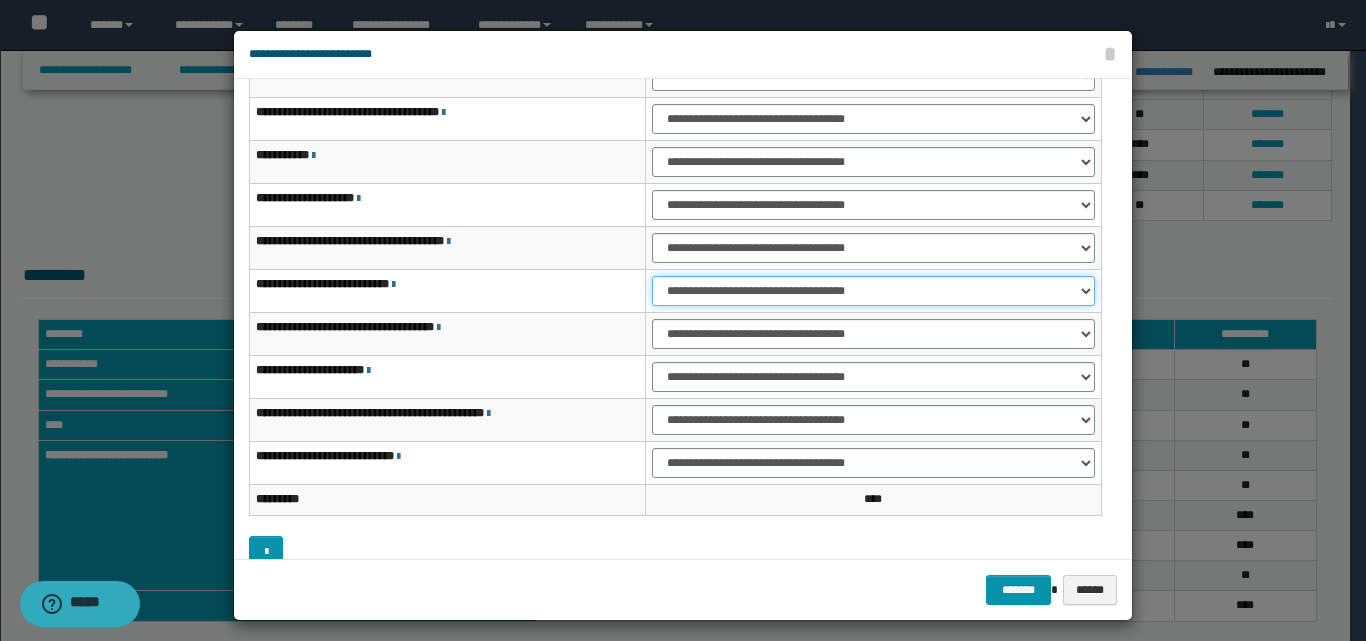 click on "**********" at bounding box center [873, 291] 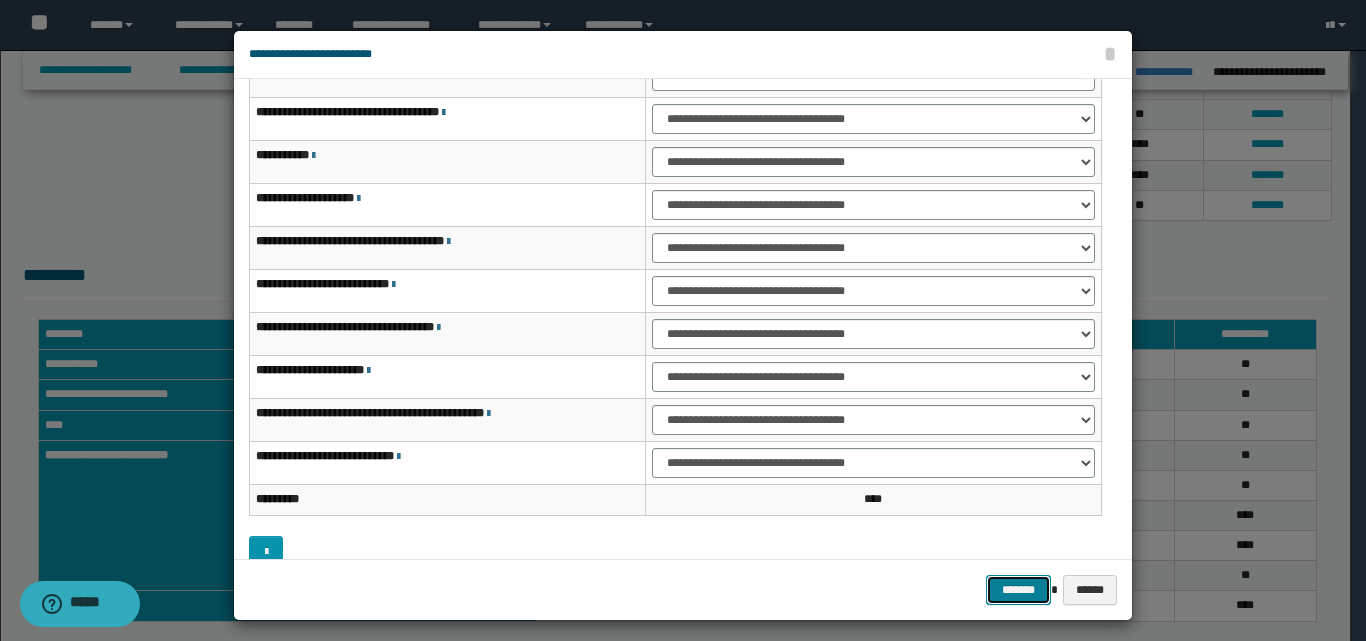 click on "*******" at bounding box center (1018, 590) 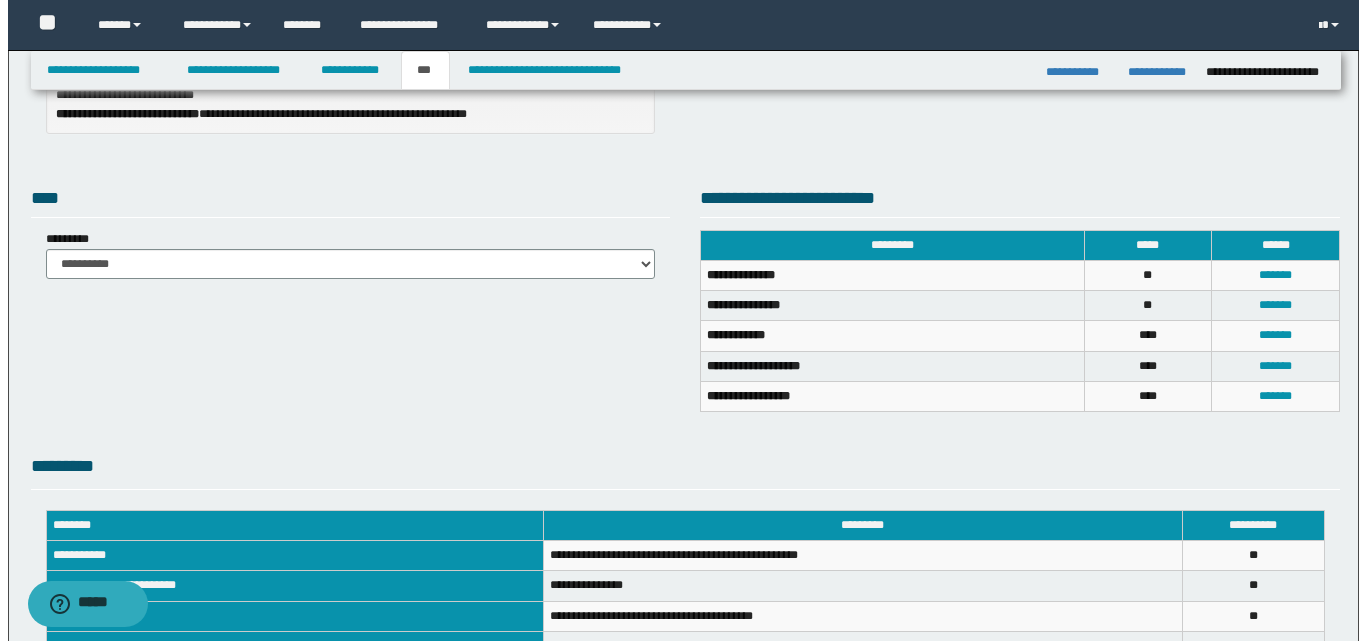 scroll, scrollTop: 209, scrollLeft: 0, axis: vertical 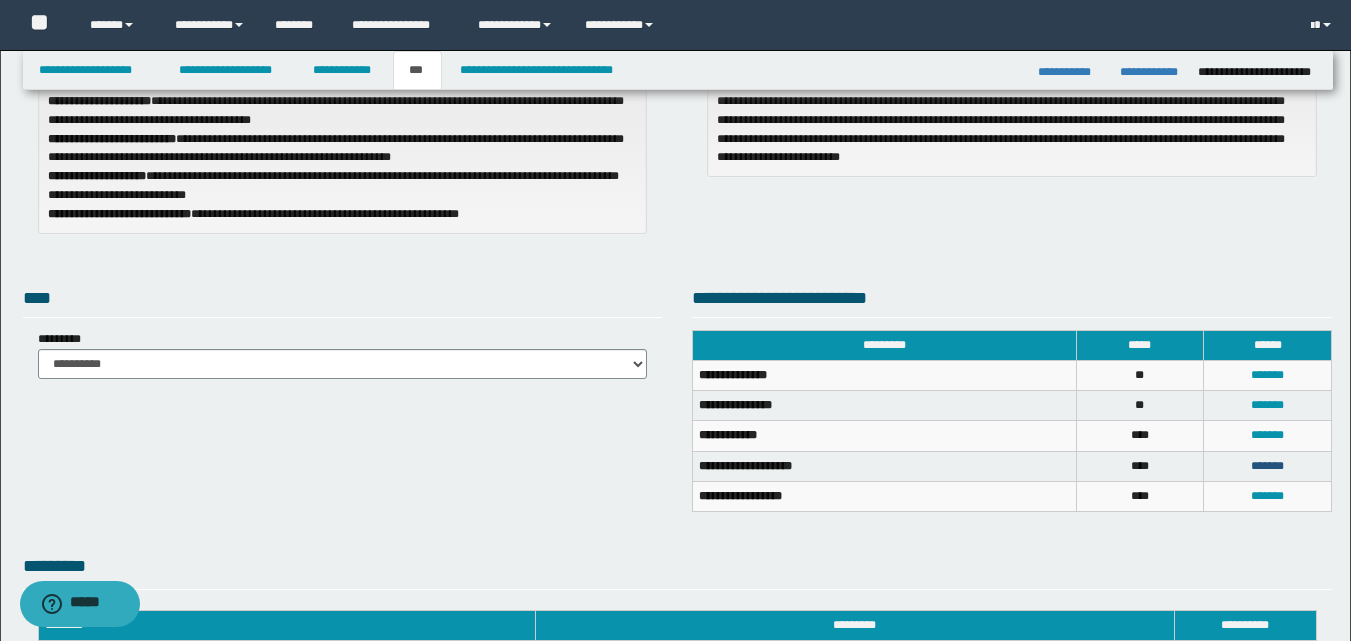 drag, startPoint x: 1273, startPoint y: 463, endPoint x: 1244, endPoint y: 456, distance: 29.832869 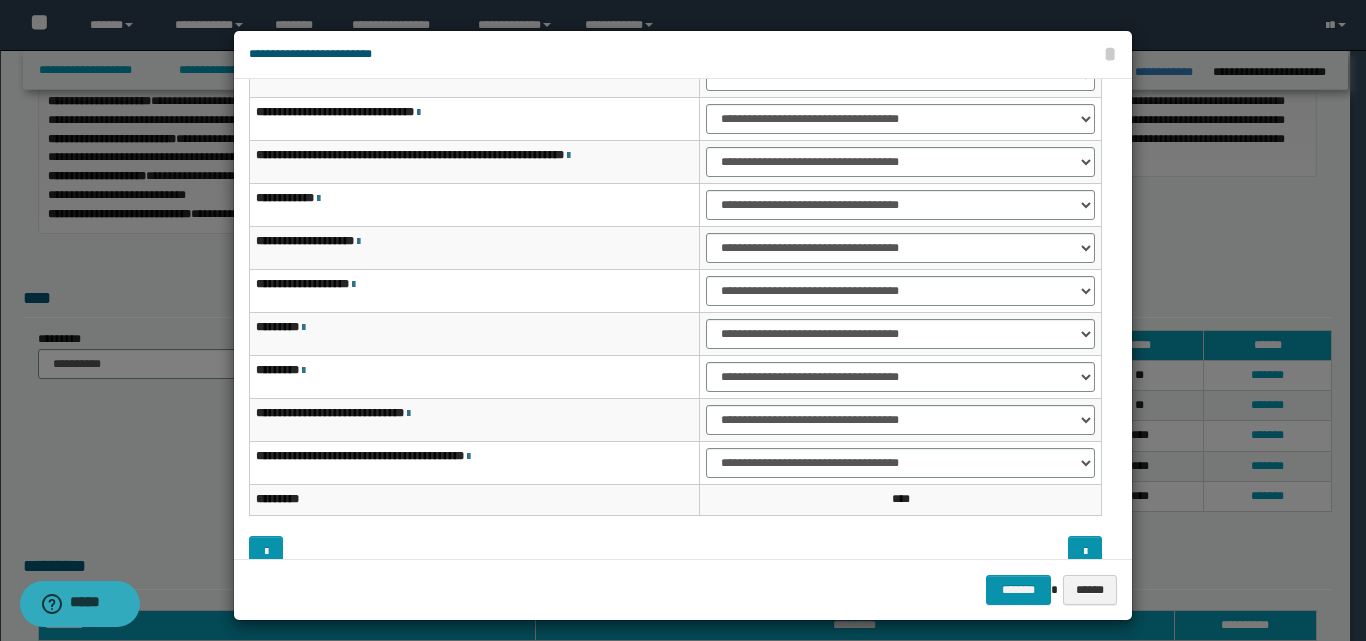 scroll, scrollTop: 0, scrollLeft: 0, axis: both 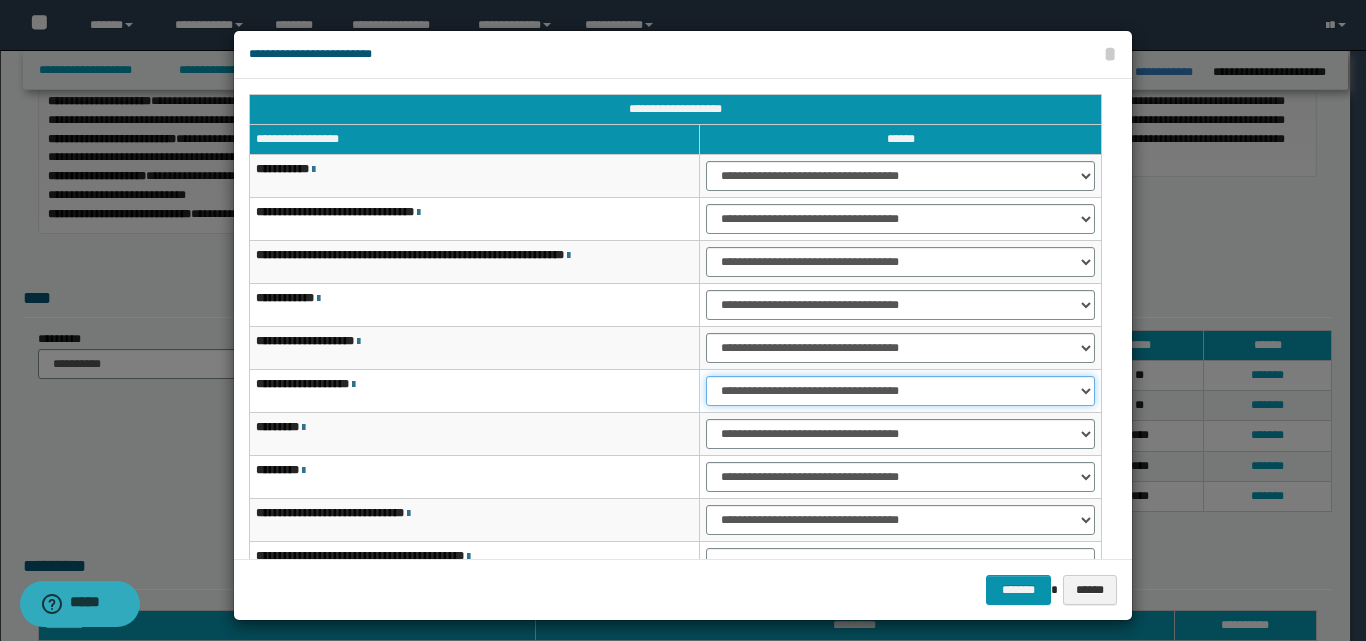 drag, startPoint x: 798, startPoint y: 392, endPoint x: 810, endPoint y: 405, distance: 17.691807 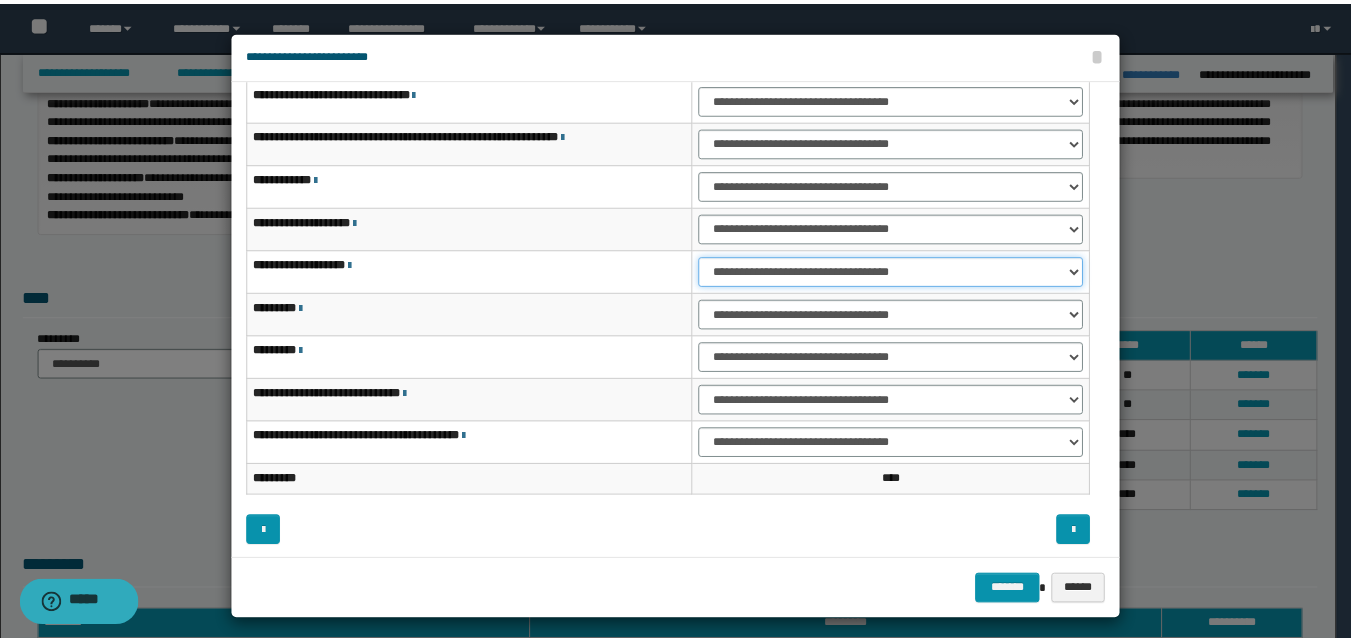 scroll, scrollTop: 121, scrollLeft: 0, axis: vertical 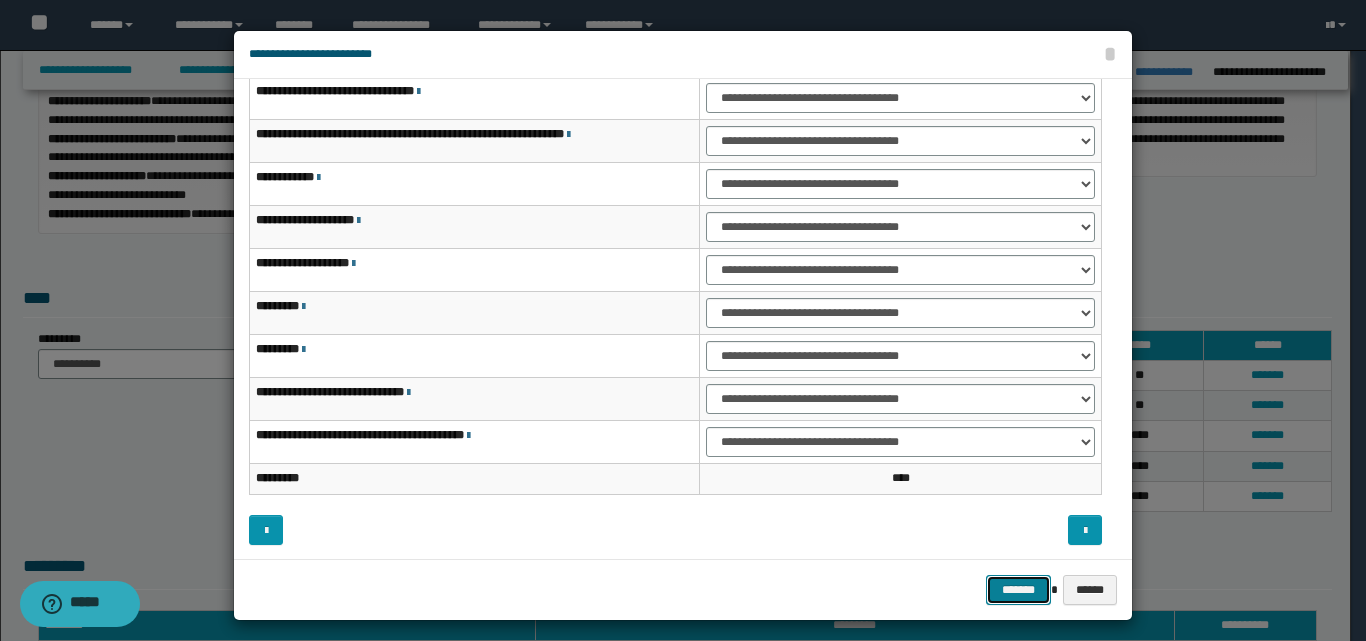 click on "*******" at bounding box center (1018, 590) 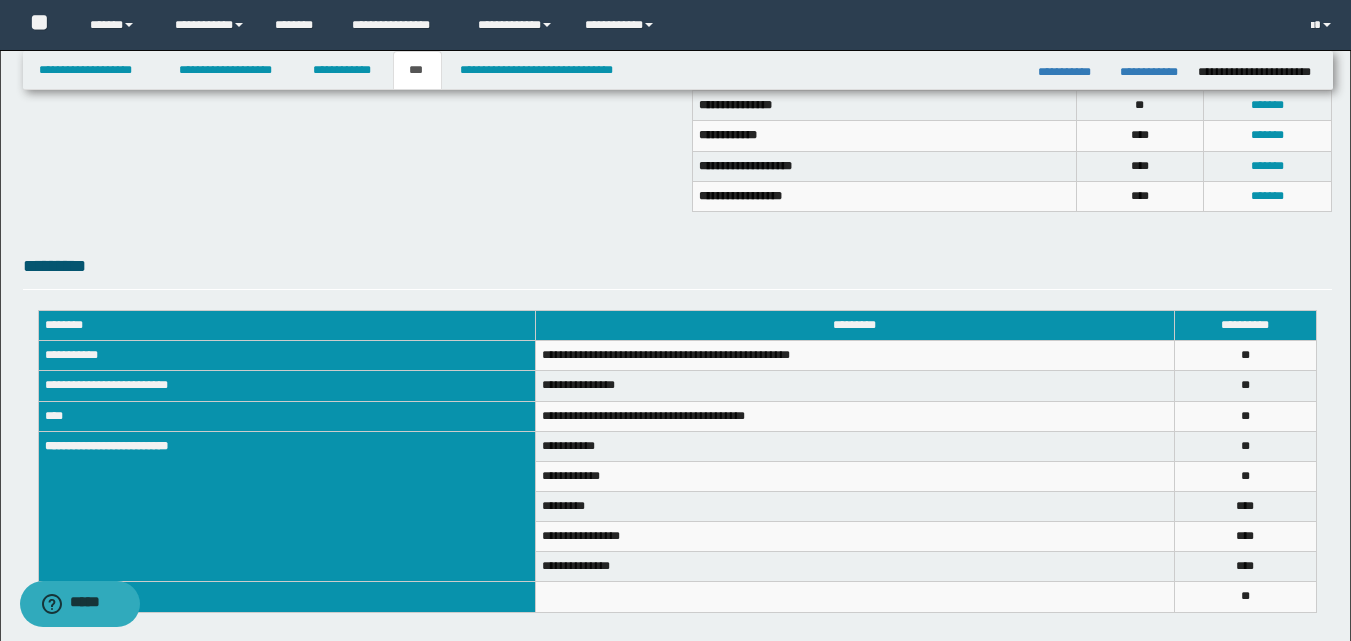 scroll, scrollTop: 309, scrollLeft: 0, axis: vertical 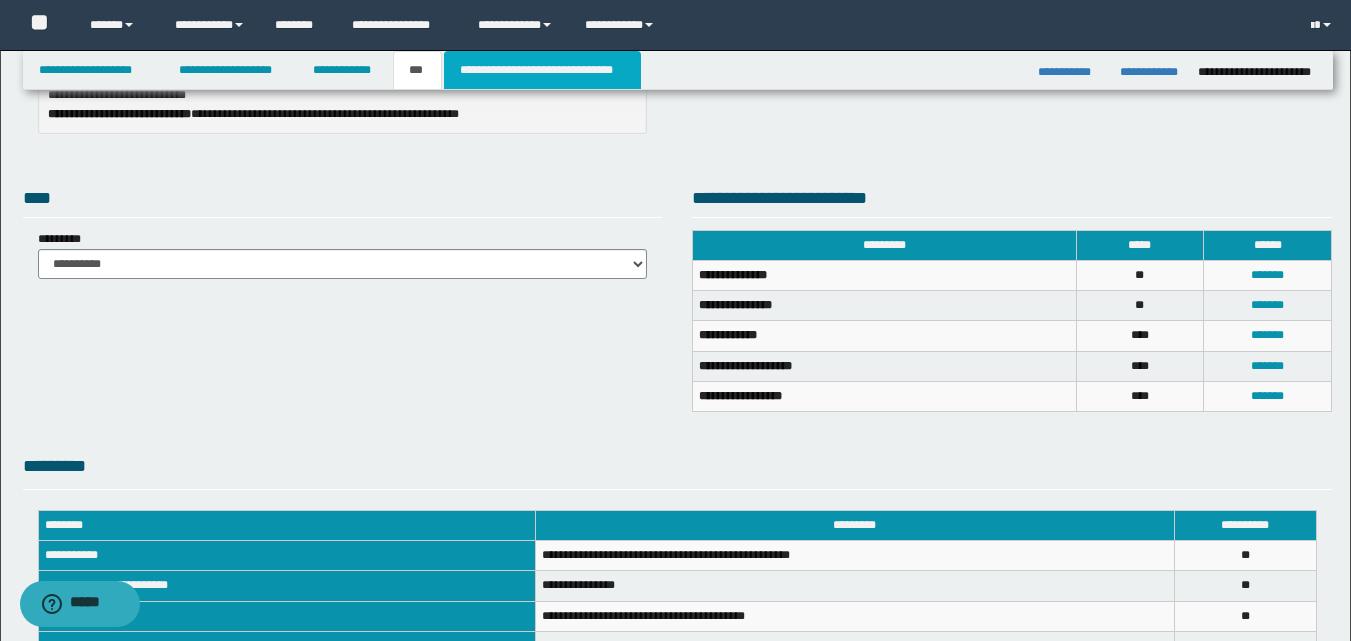 click on "**********" at bounding box center [542, 70] 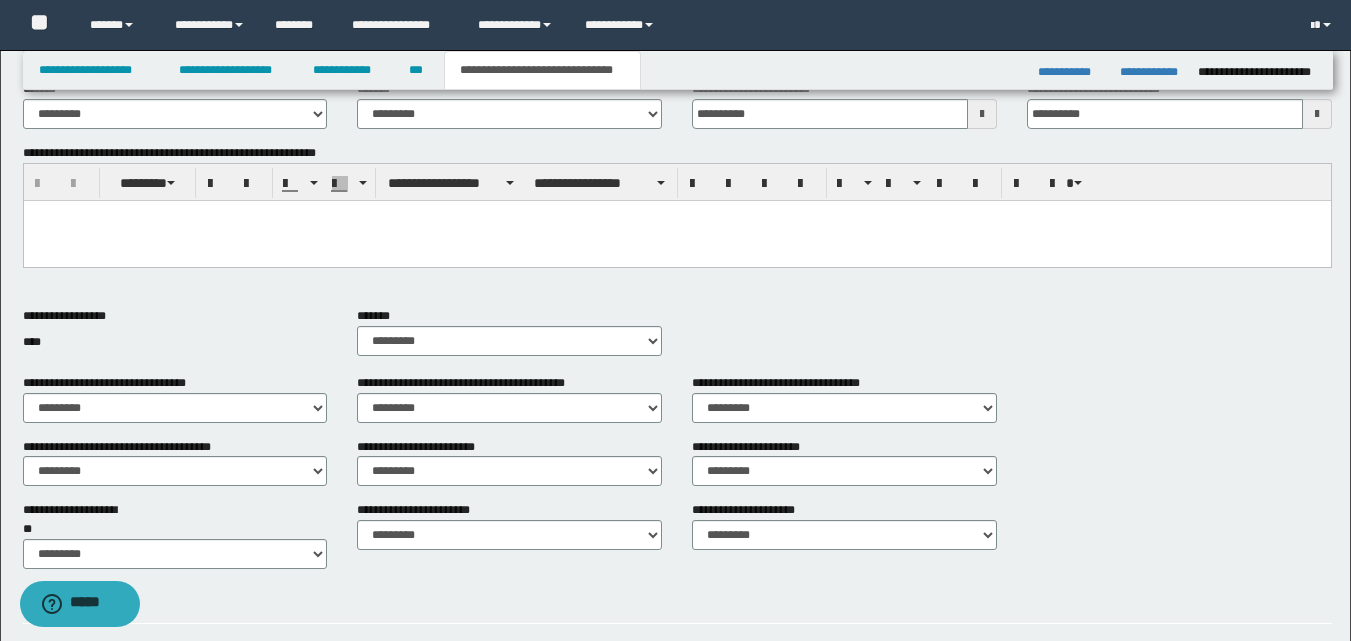scroll, scrollTop: 409, scrollLeft: 0, axis: vertical 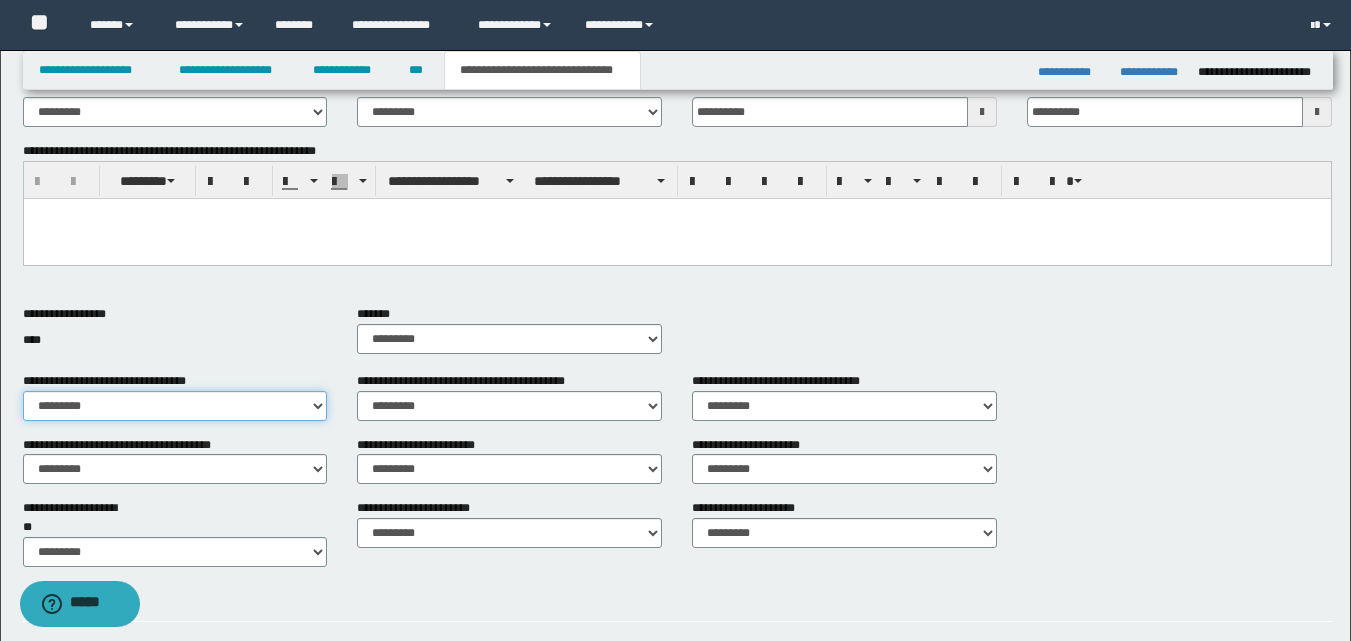 click on "*********
**
**" at bounding box center (175, 406) 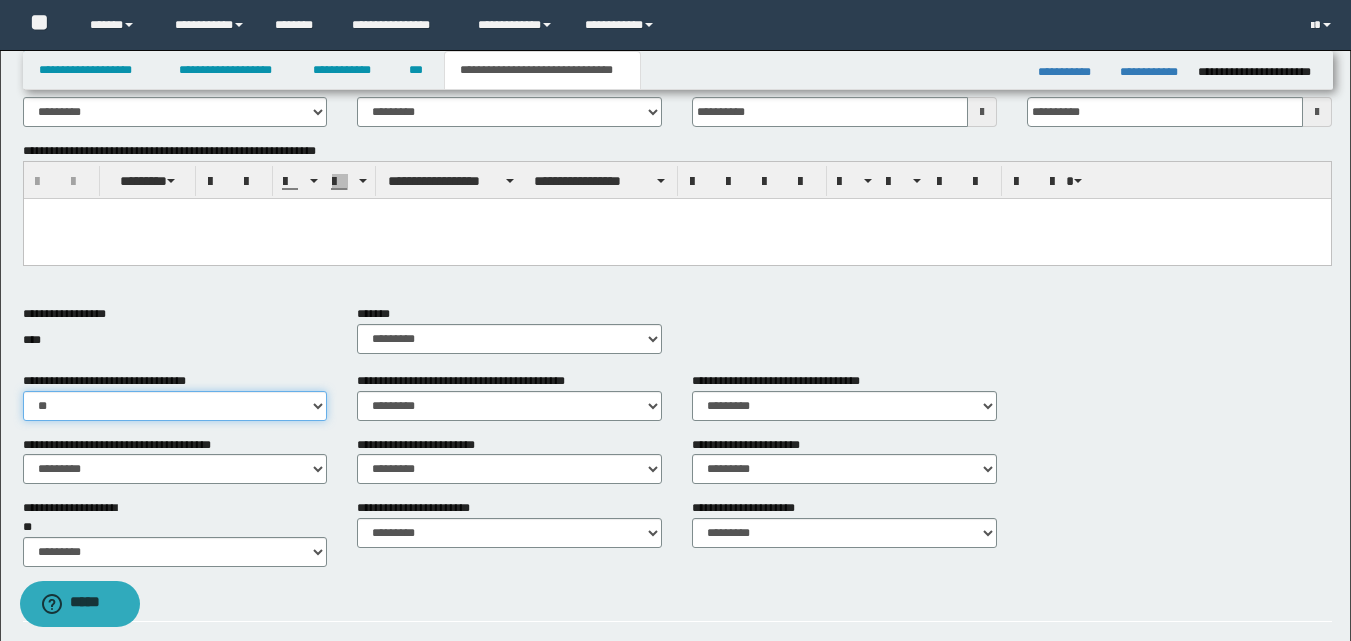 click on "*********
**
**" at bounding box center [175, 406] 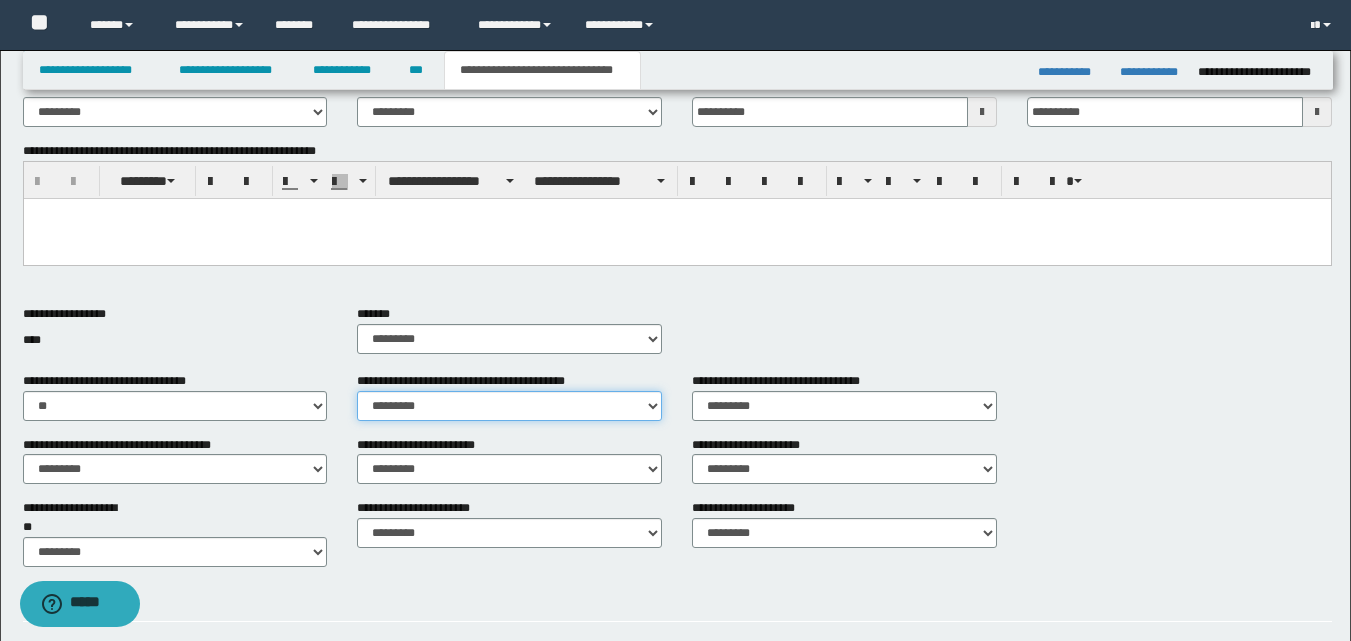 click on "*********
**
**" at bounding box center [509, 406] 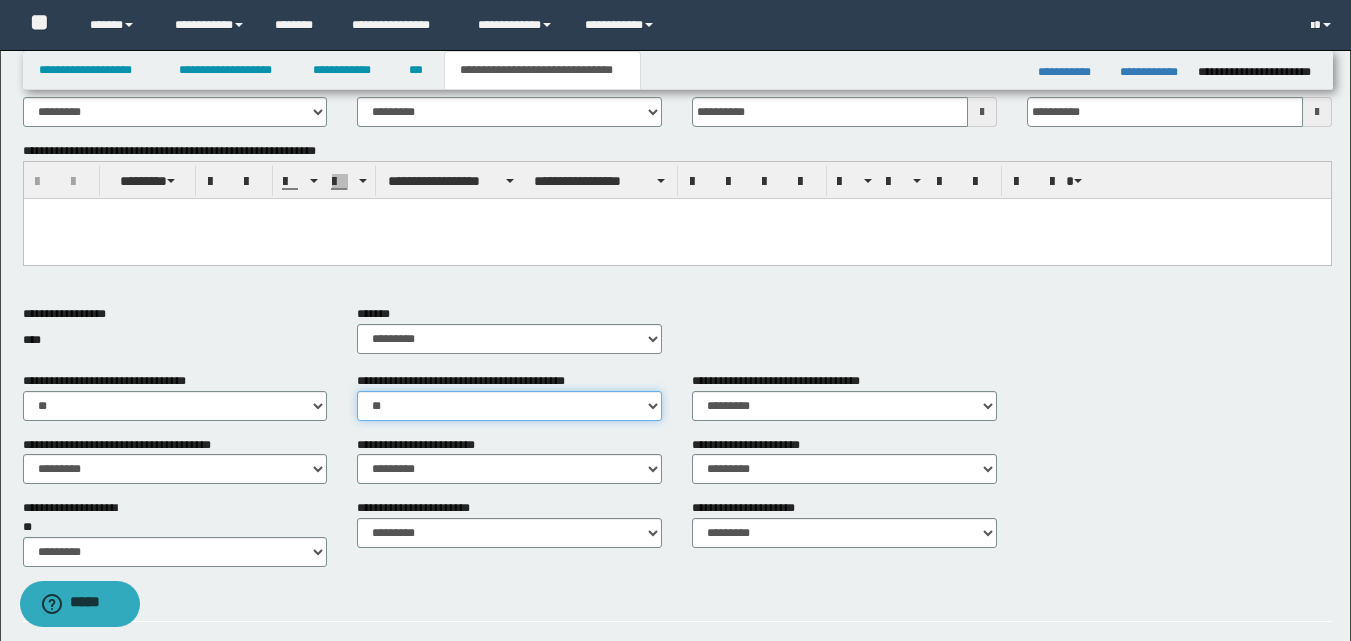 click on "*********
**
**" at bounding box center (509, 406) 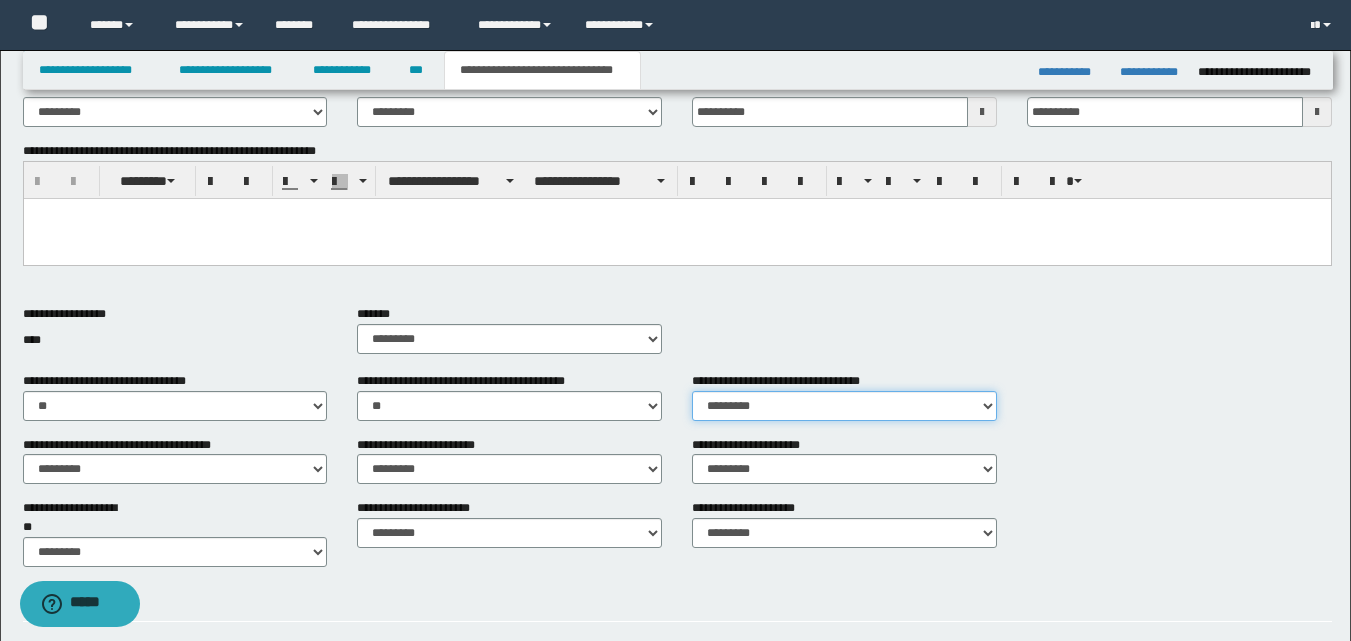 drag, startPoint x: 781, startPoint y: 401, endPoint x: 771, endPoint y: 412, distance: 14.866069 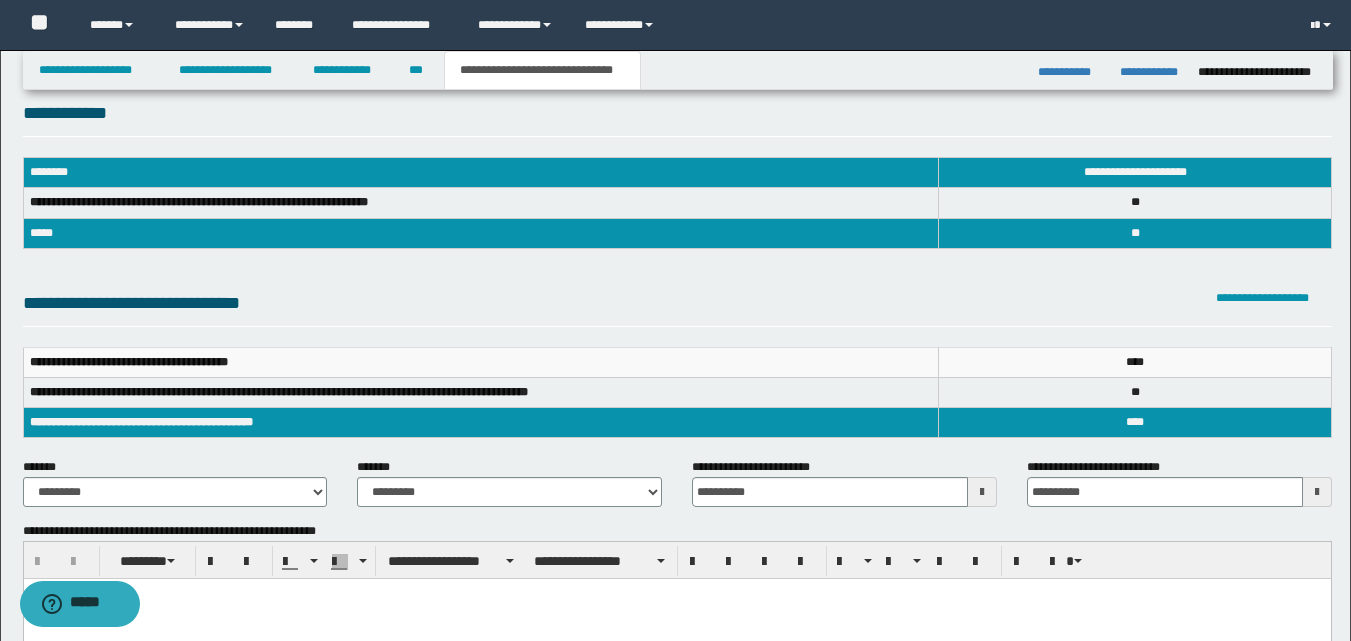 scroll, scrollTop: 9, scrollLeft: 0, axis: vertical 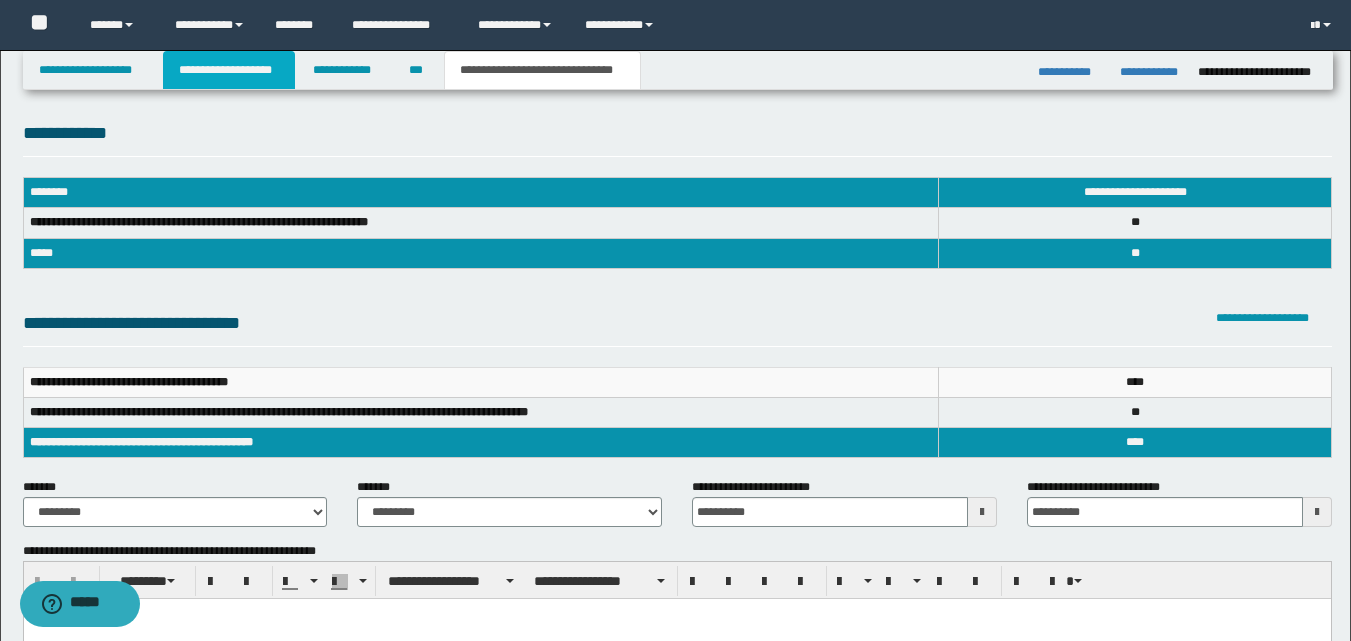 click on "**********" at bounding box center (229, 70) 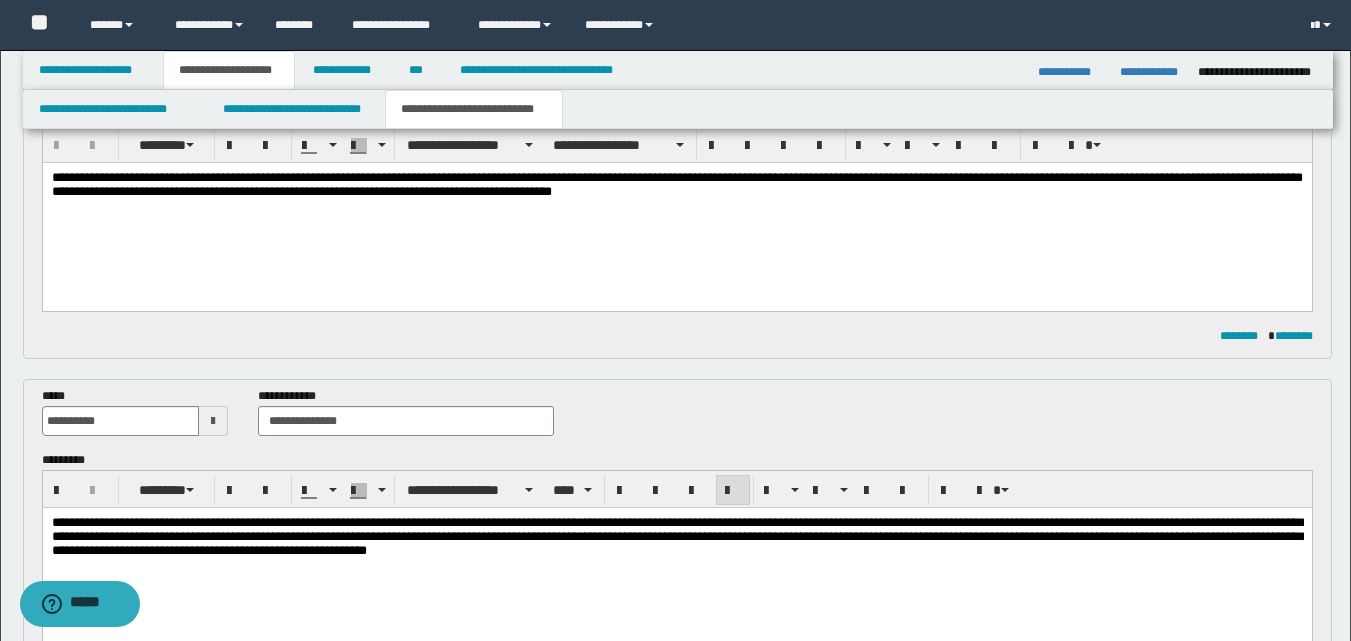 scroll, scrollTop: 140, scrollLeft: 0, axis: vertical 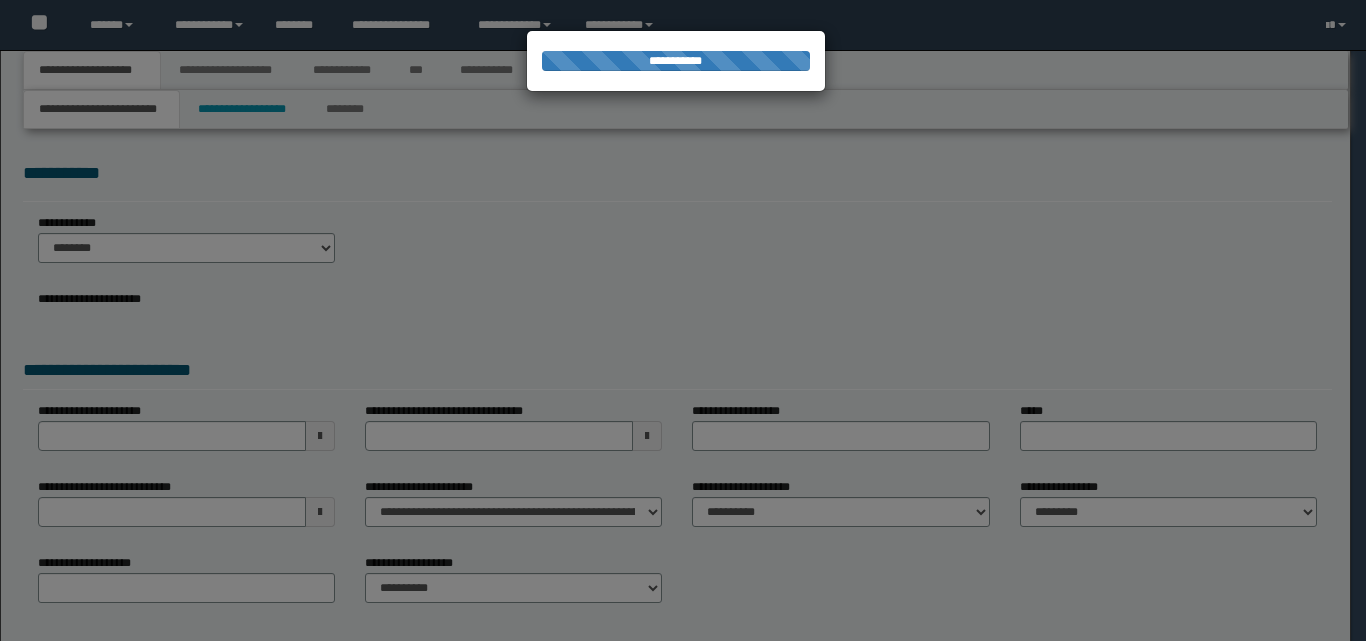 select on "*" 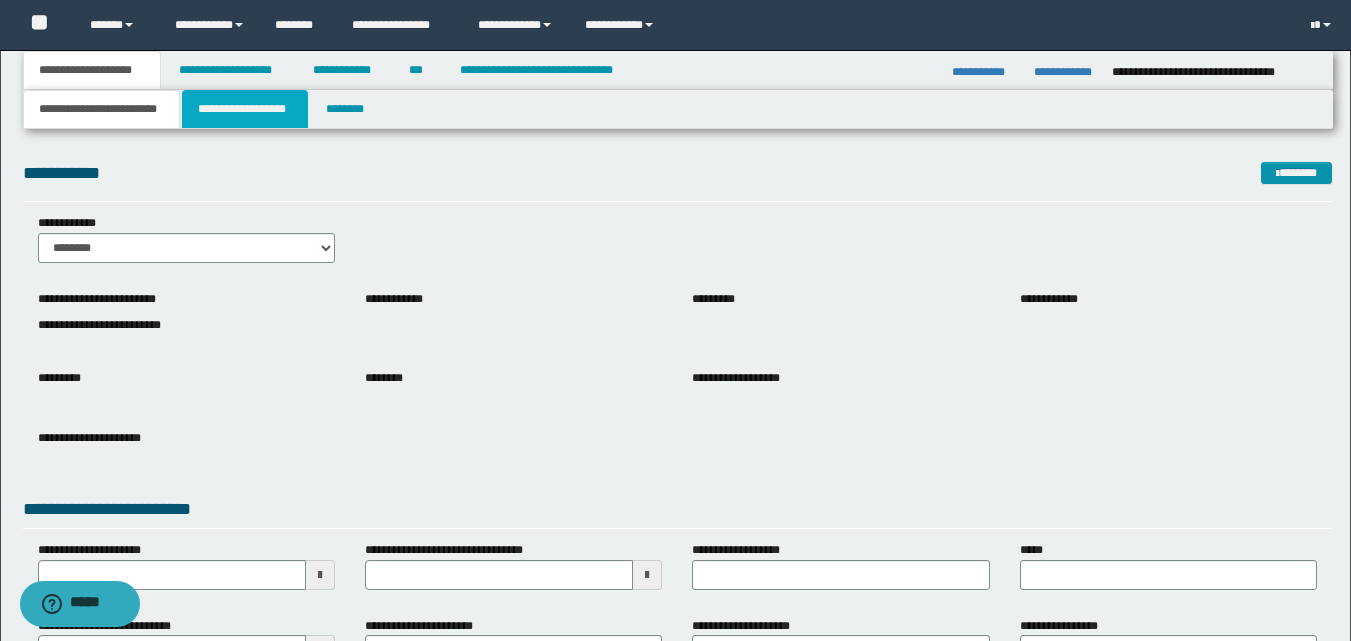 click on "**********" at bounding box center [245, 109] 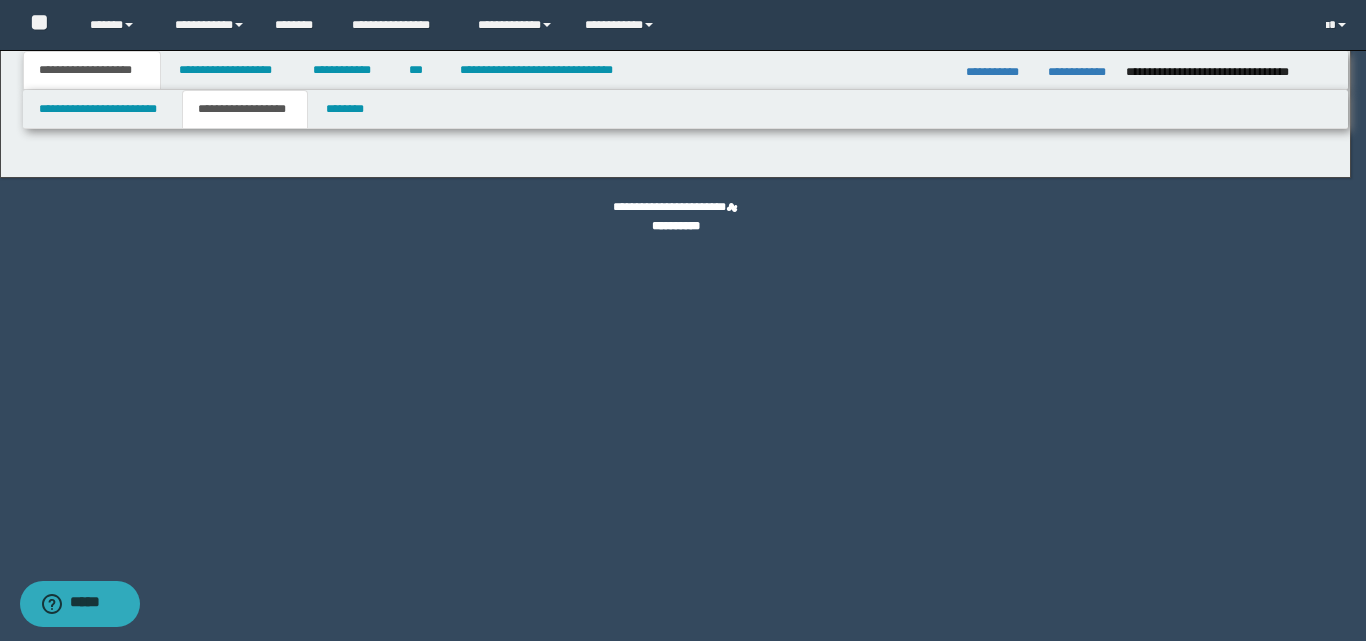 type on "**********" 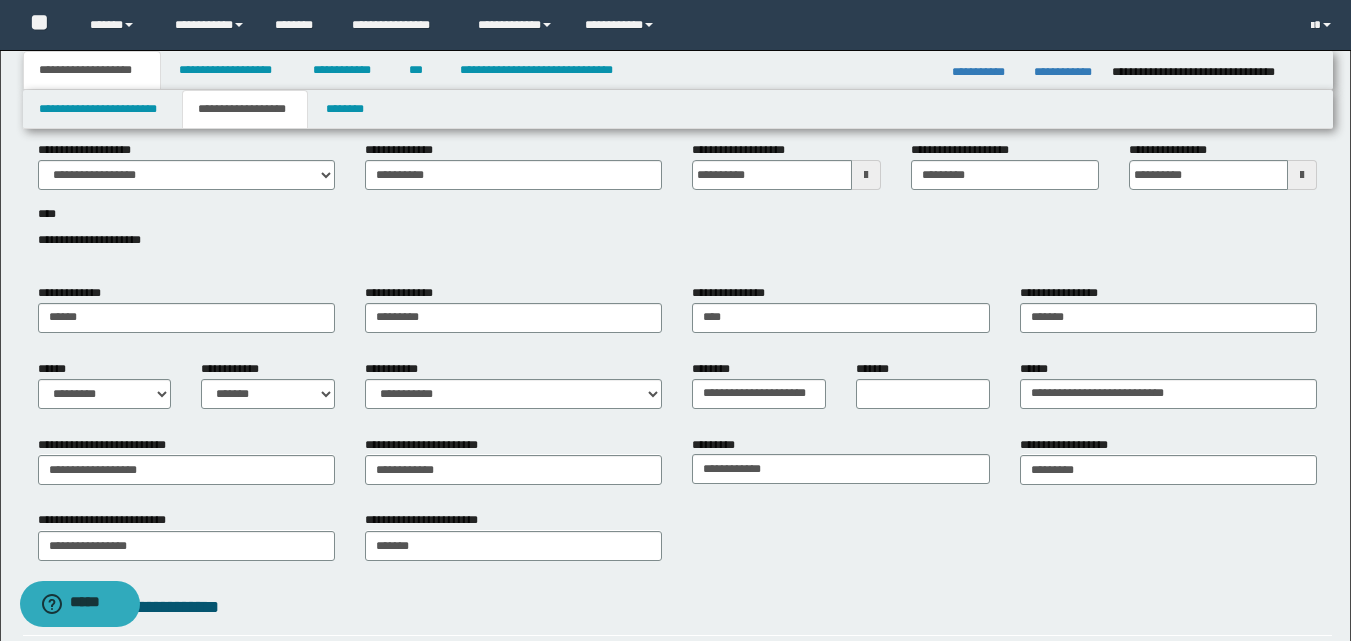 scroll, scrollTop: 0, scrollLeft: 0, axis: both 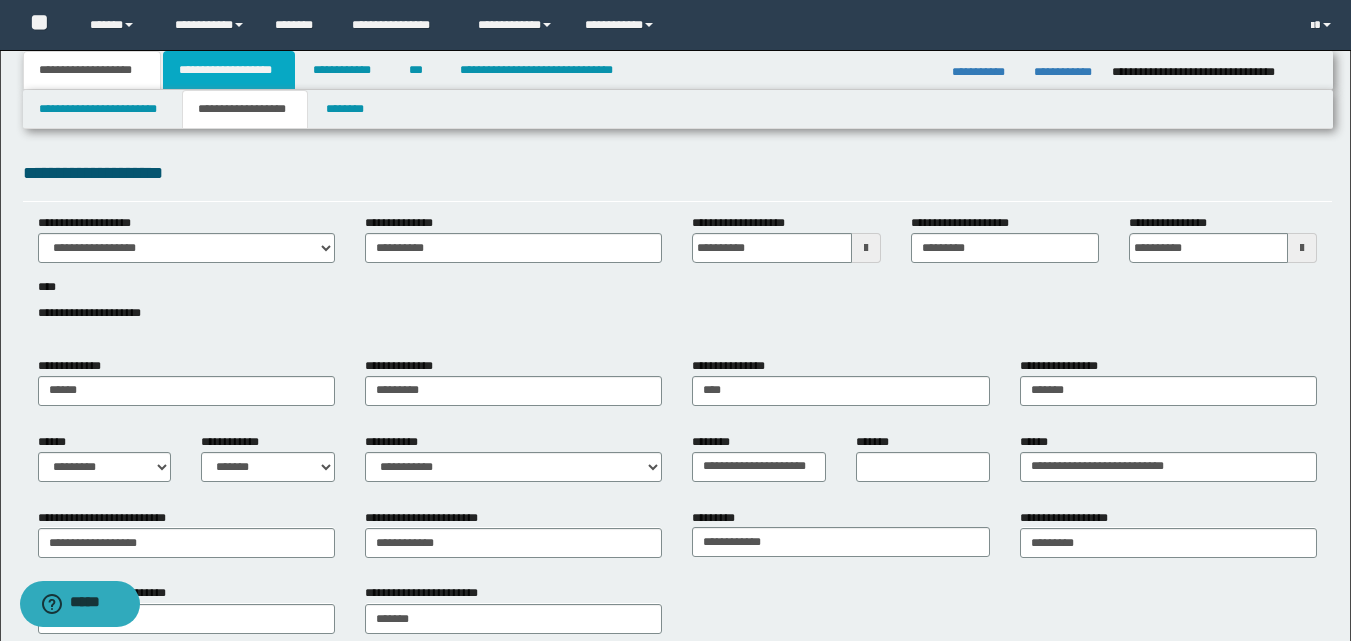 click on "**********" at bounding box center (229, 70) 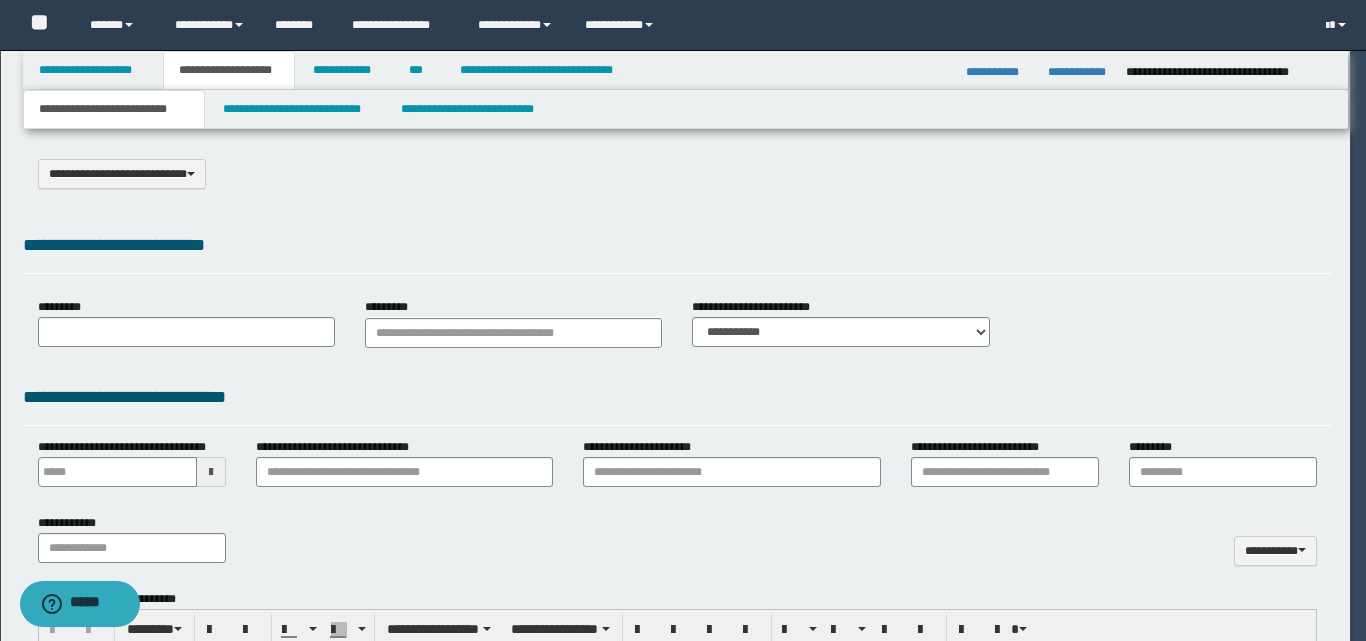 select on "*" 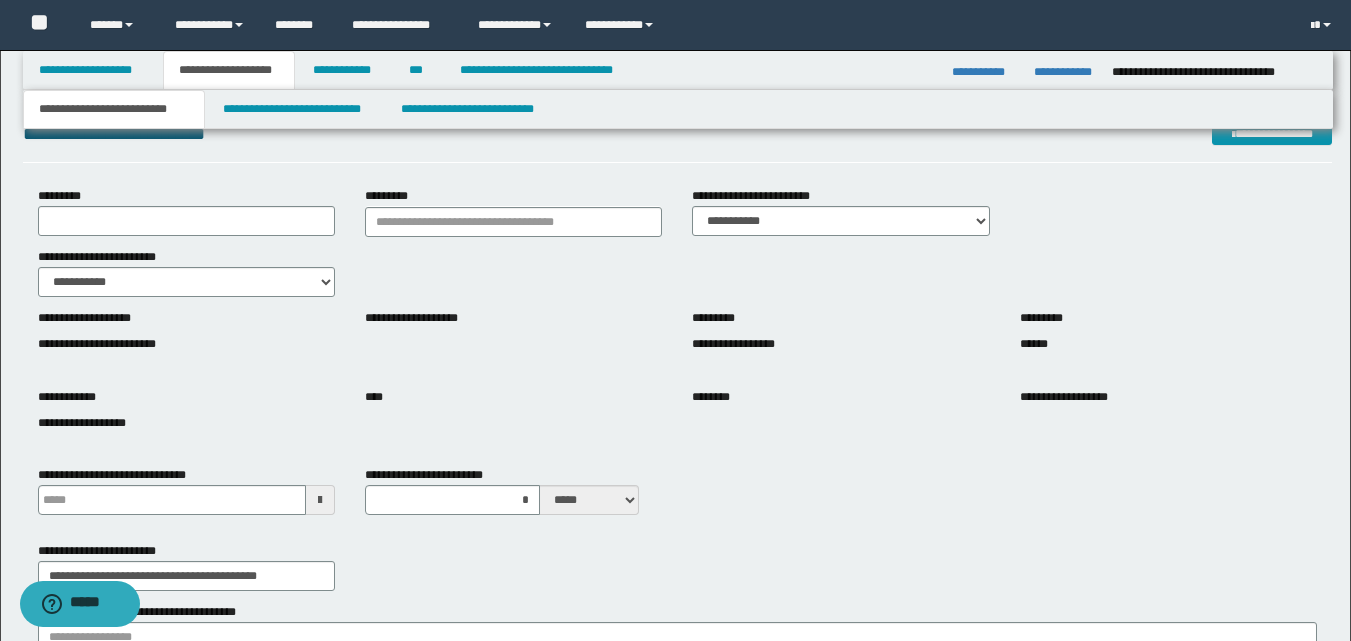 scroll, scrollTop: 200, scrollLeft: 0, axis: vertical 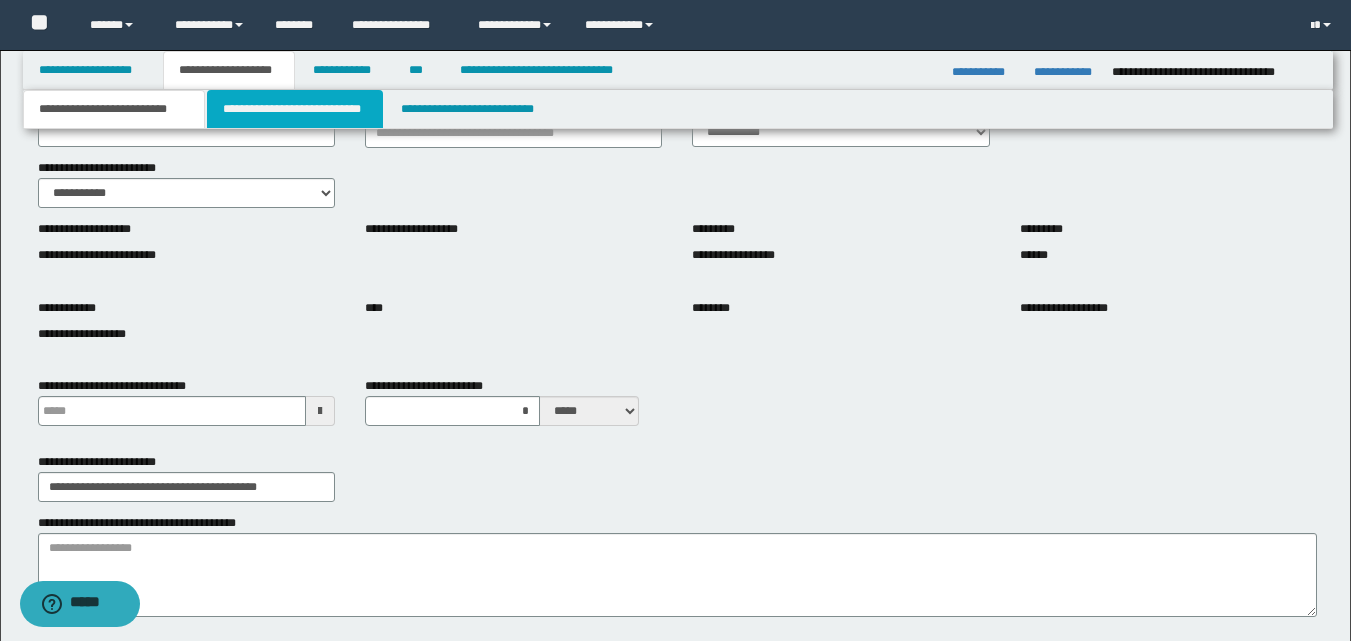 click on "**********" at bounding box center [295, 109] 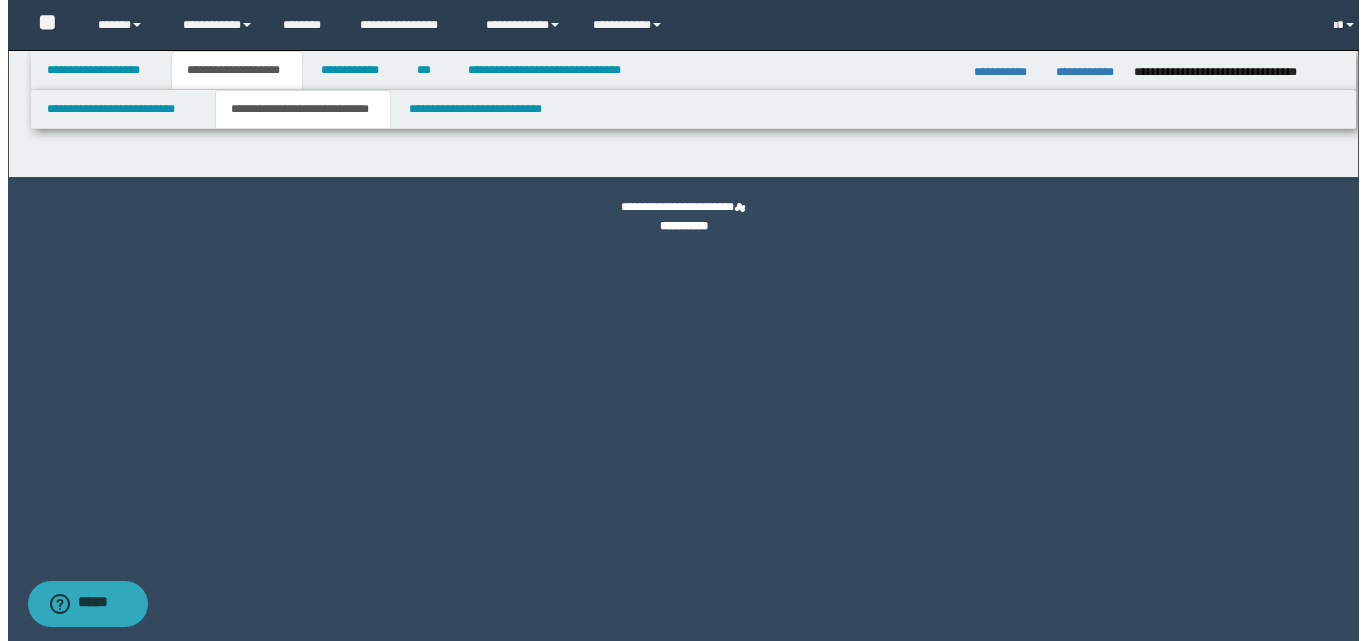 scroll, scrollTop: 0, scrollLeft: 0, axis: both 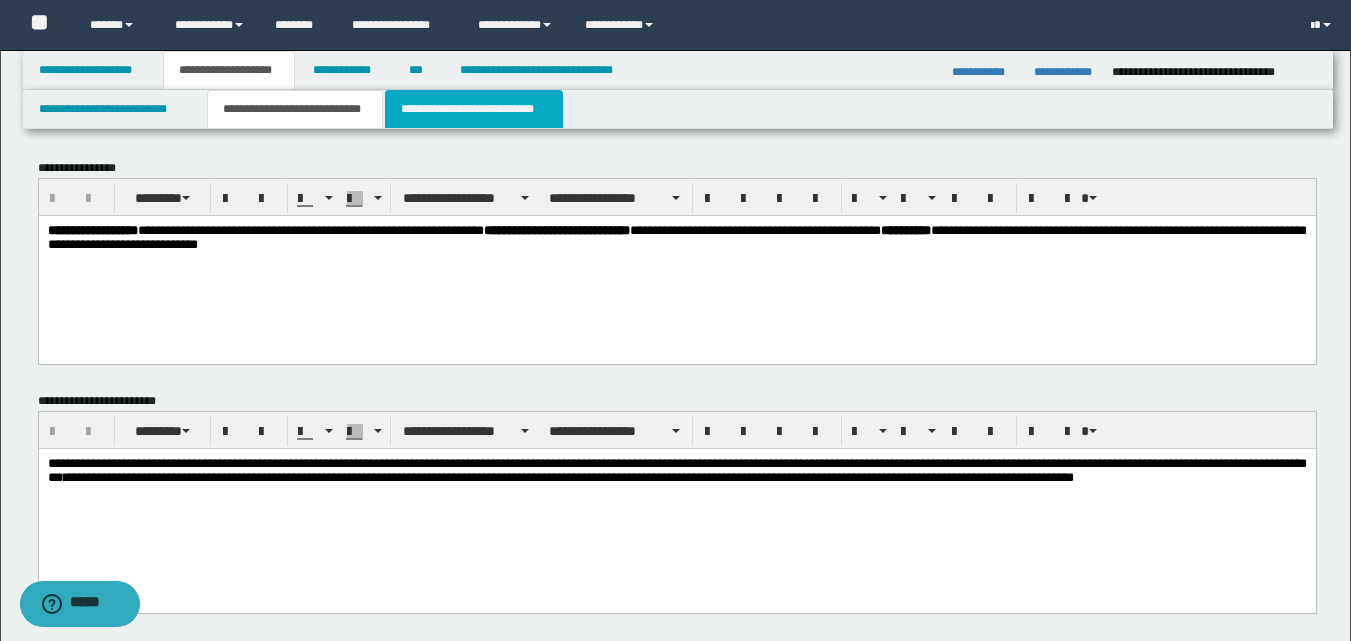 click on "**********" at bounding box center (474, 109) 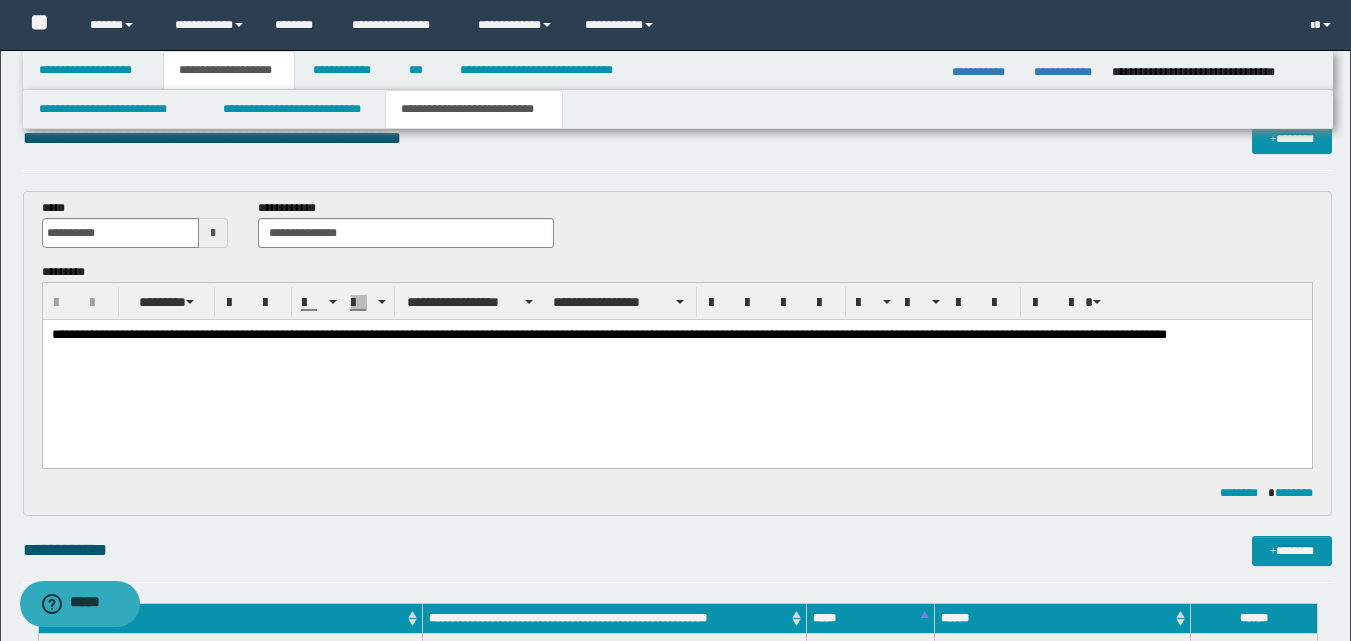 scroll, scrollTop: 0, scrollLeft: 0, axis: both 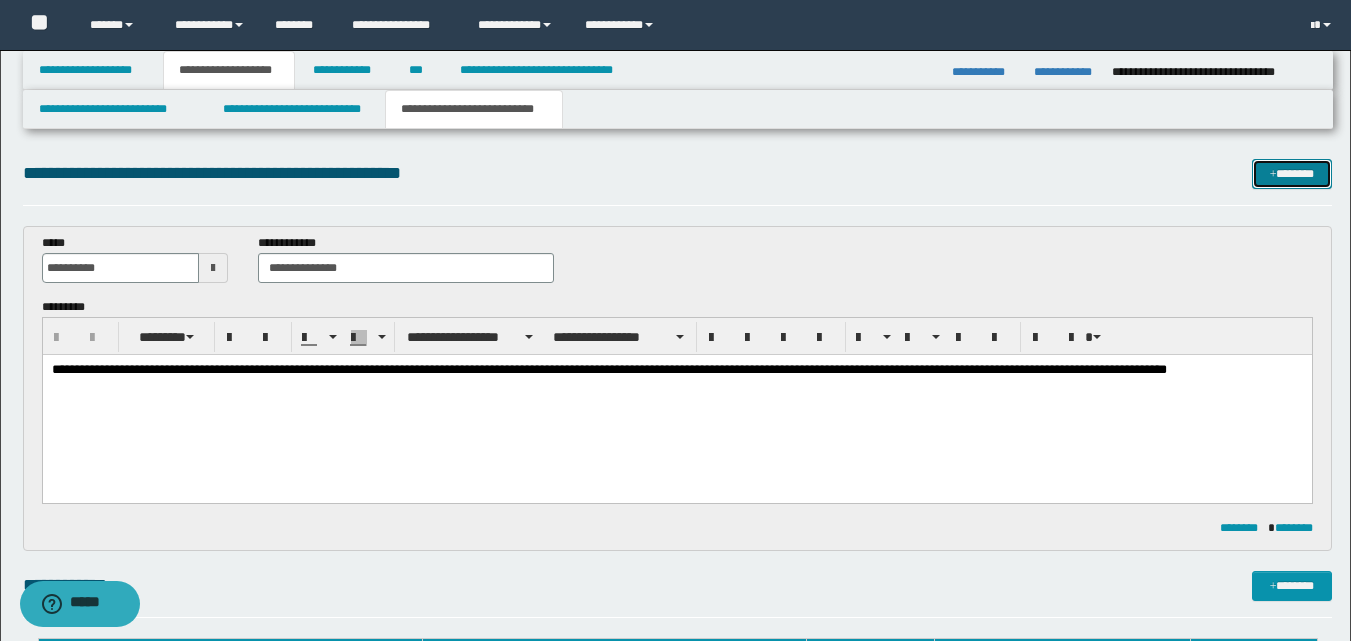 click on "*******" at bounding box center (1292, 174) 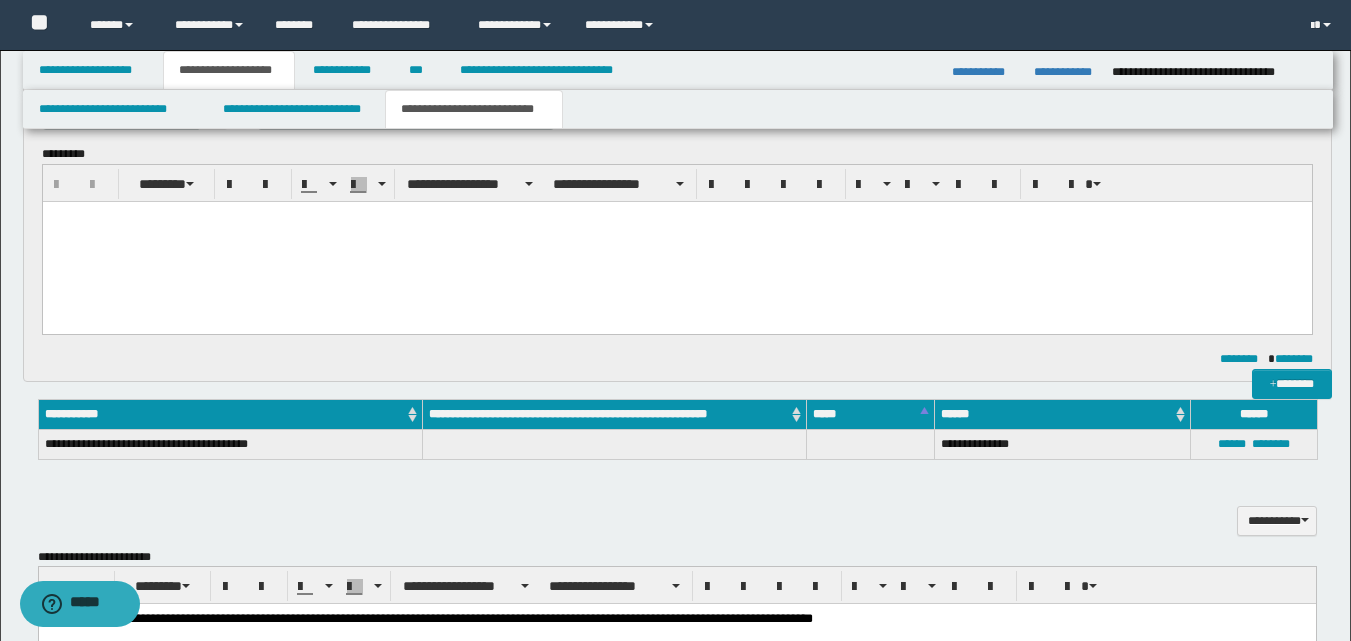 scroll, scrollTop: 0, scrollLeft: 0, axis: both 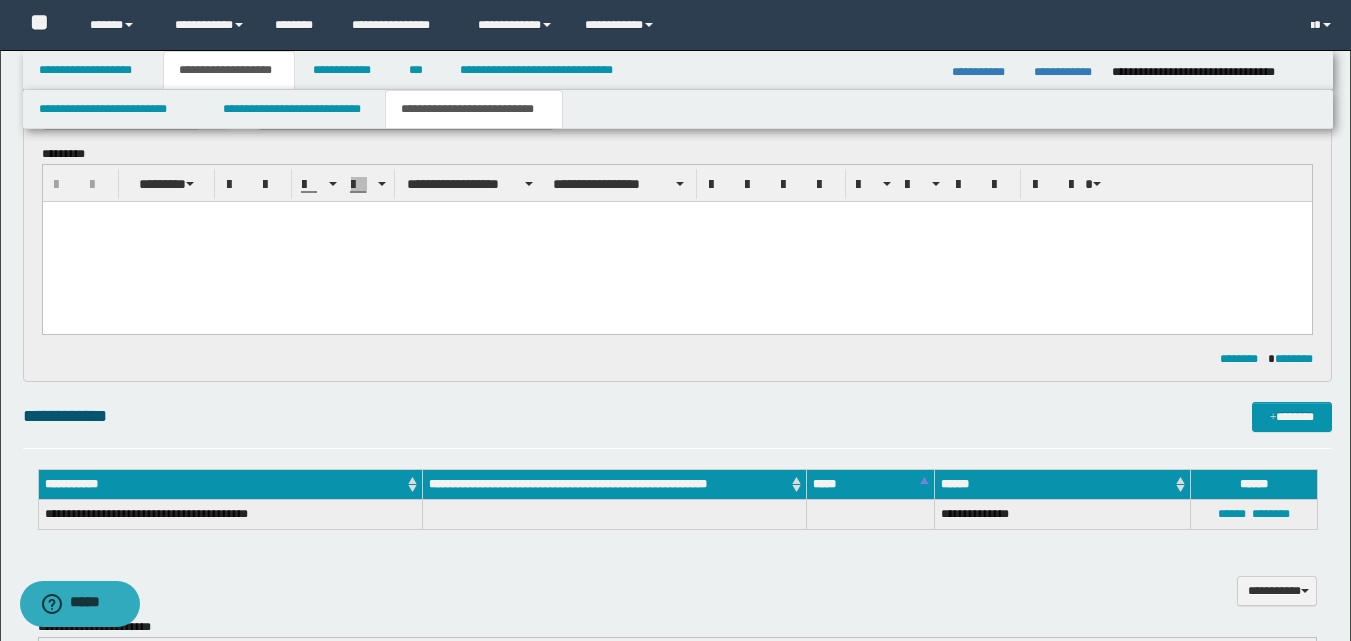 type 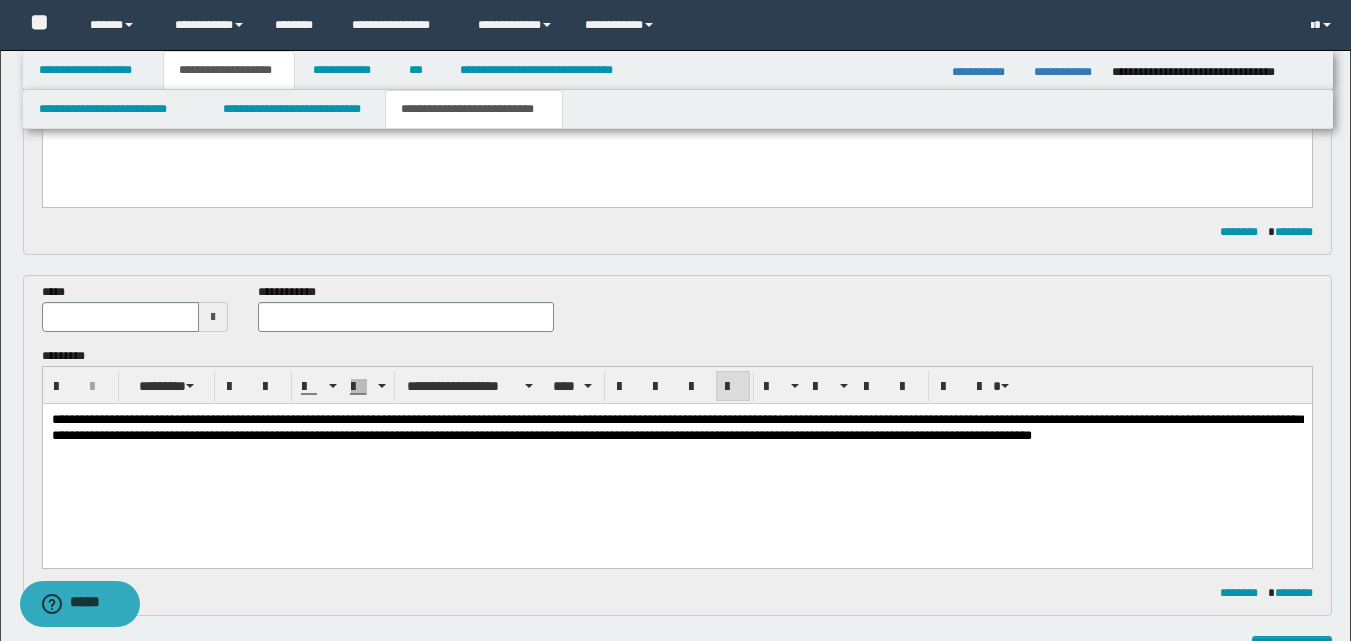 scroll, scrollTop: 298, scrollLeft: 0, axis: vertical 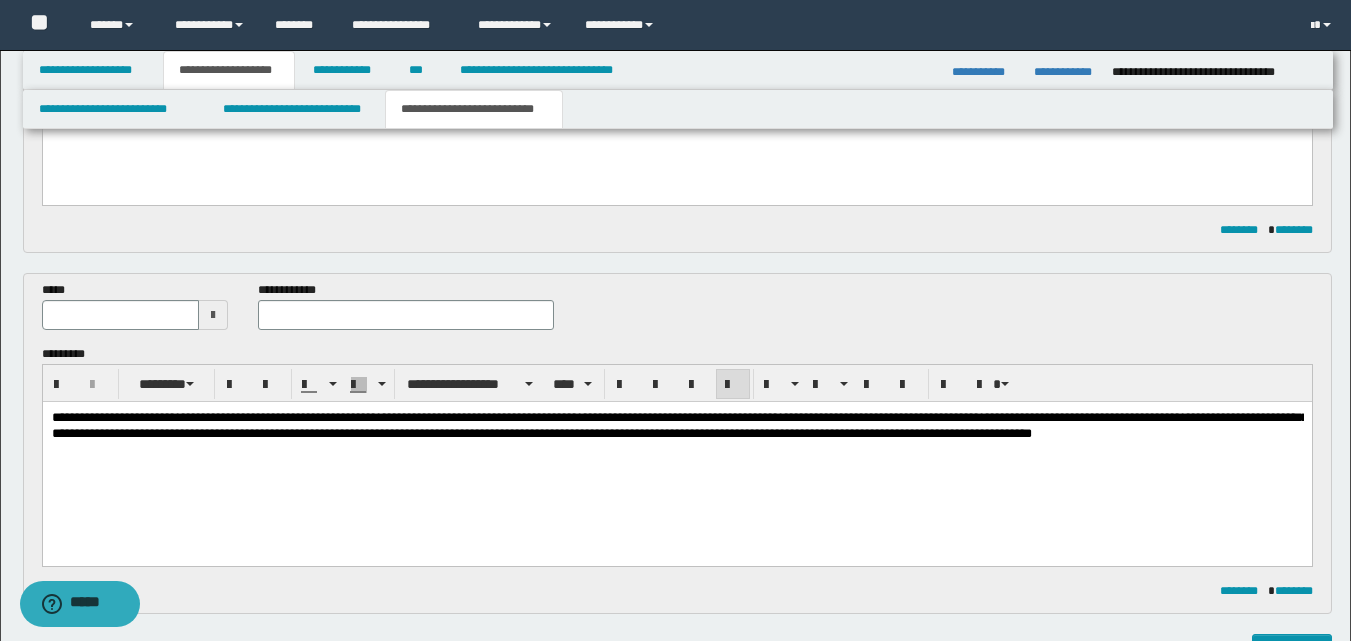 click at bounding box center [213, 315] 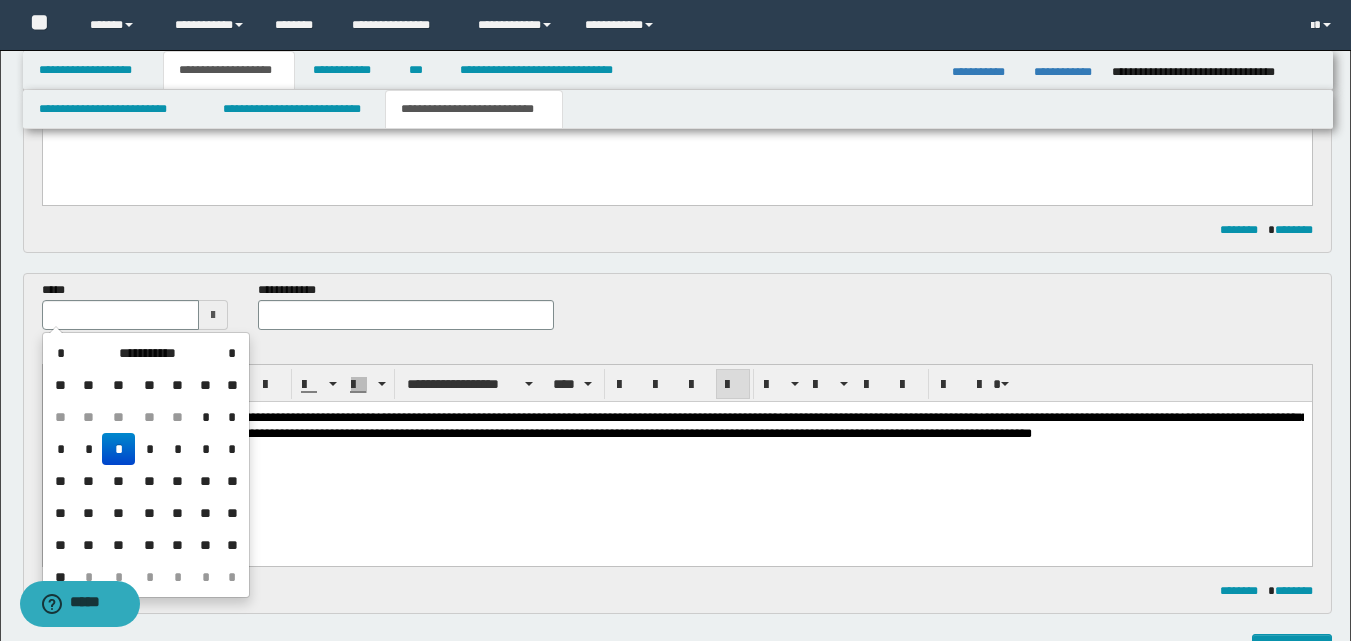 click on "*" at bounding box center (206, 417) 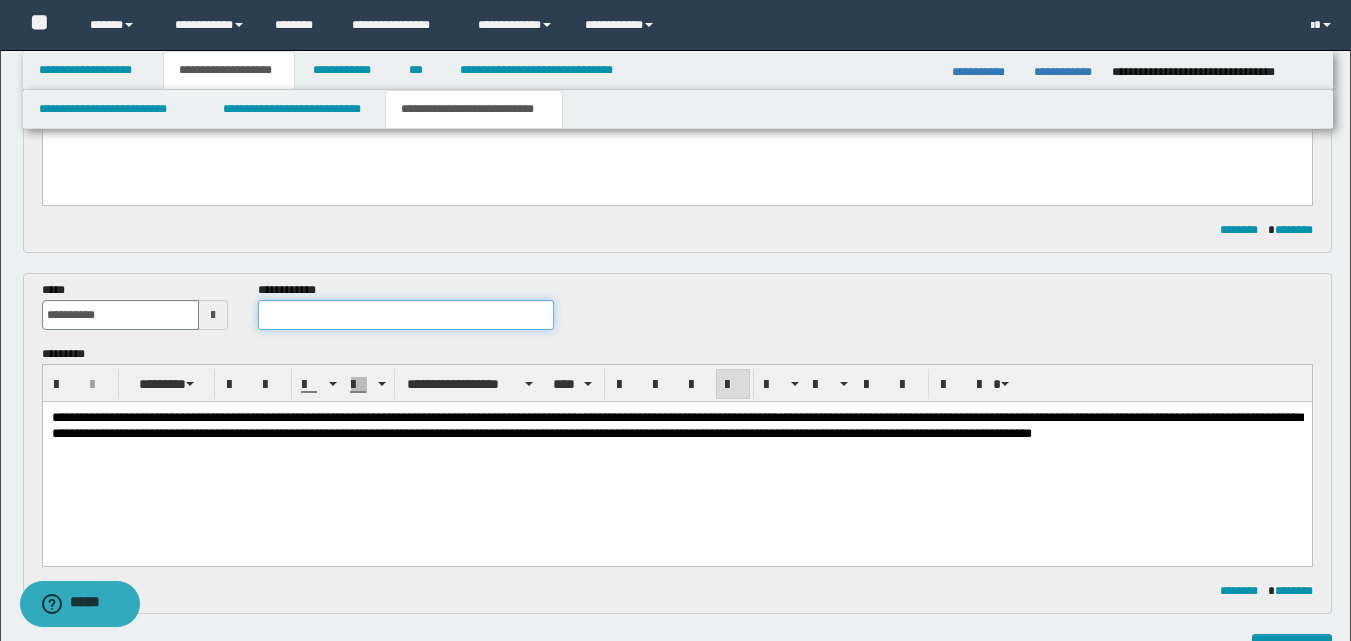 click at bounding box center [405, 315] 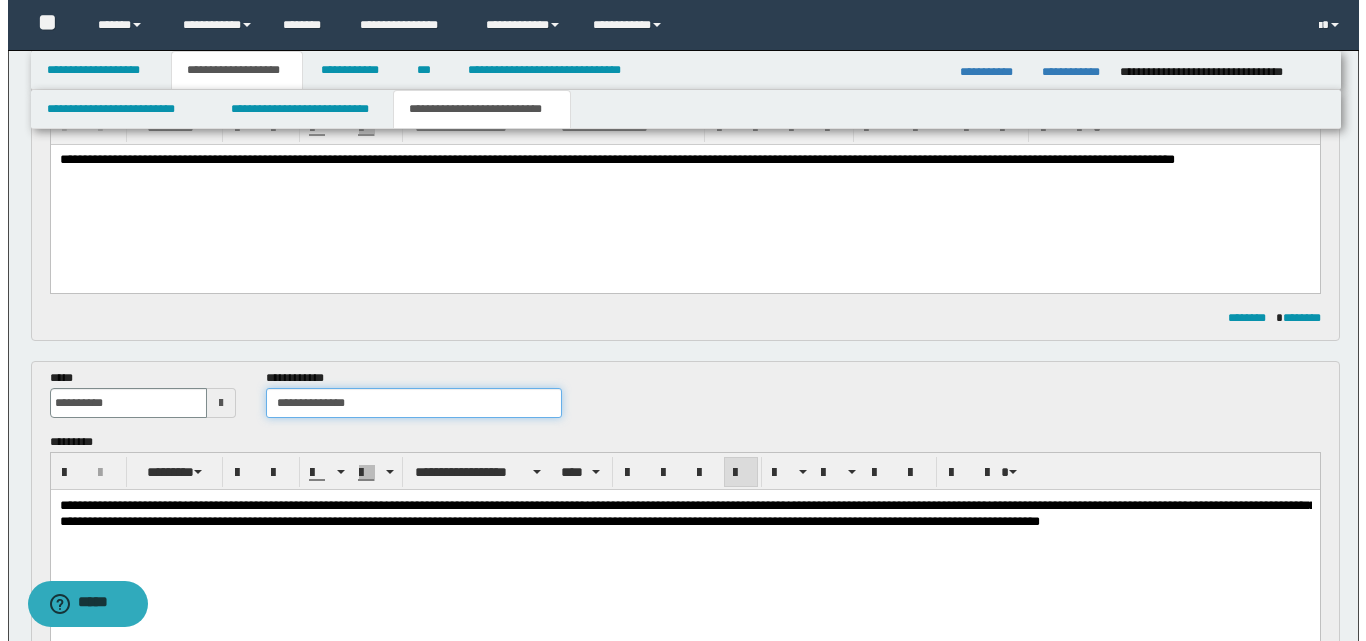 scroll, scrollTop: 0, scrollLeft: 0, axis: both 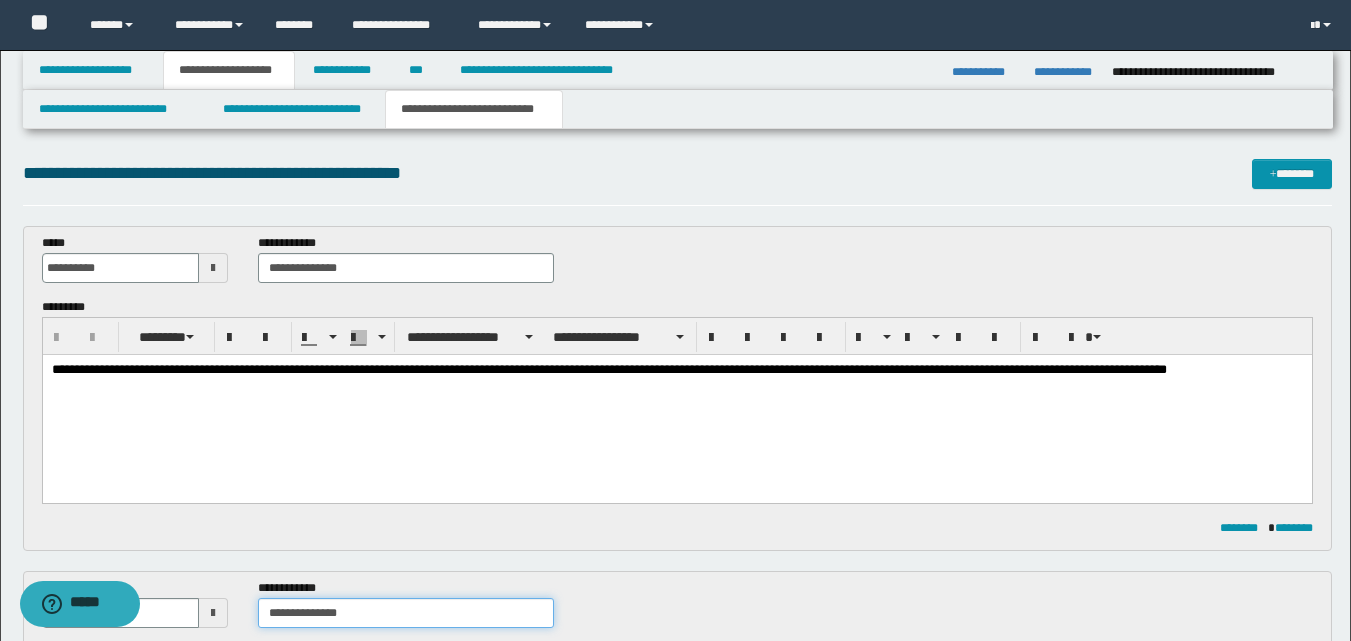 type on "**********" 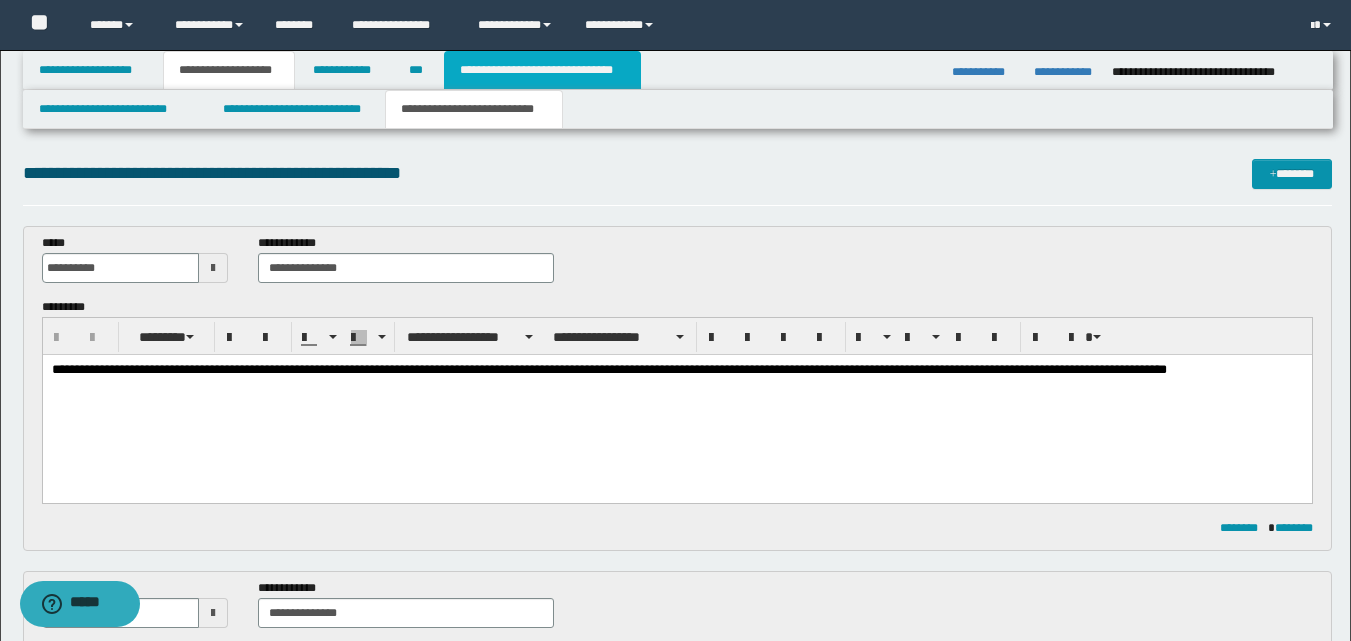 click on "**********" at bounding box center (542, 70) 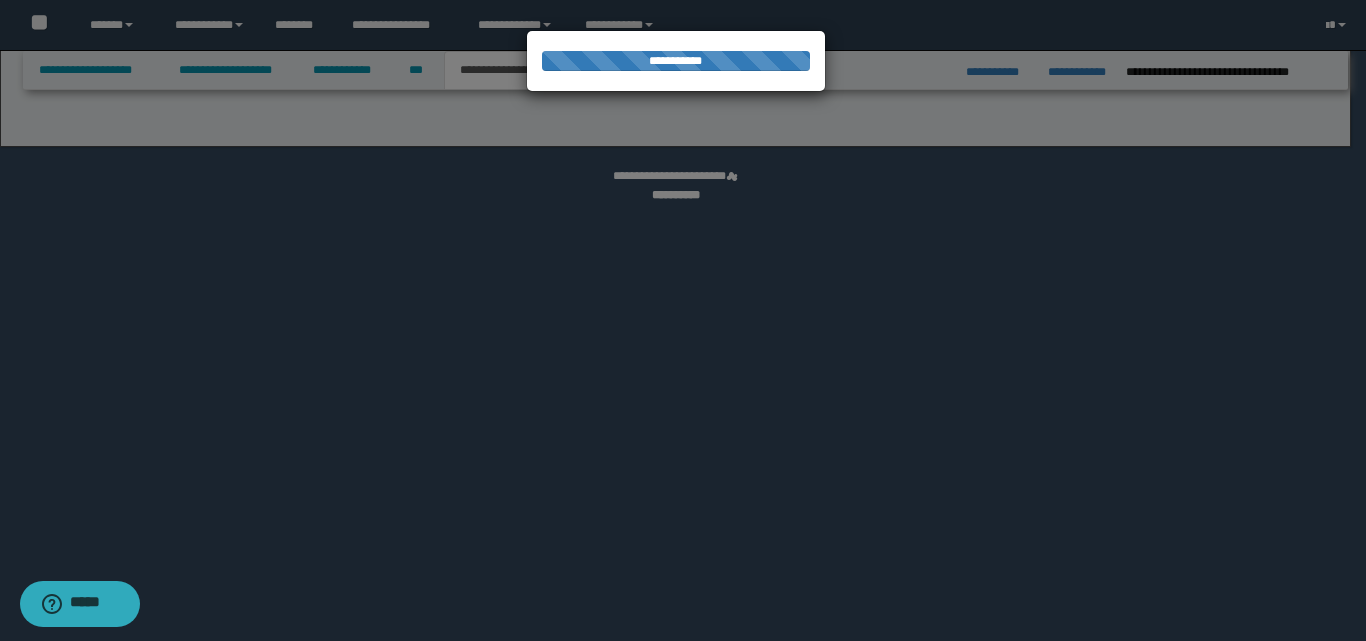 select on "*" 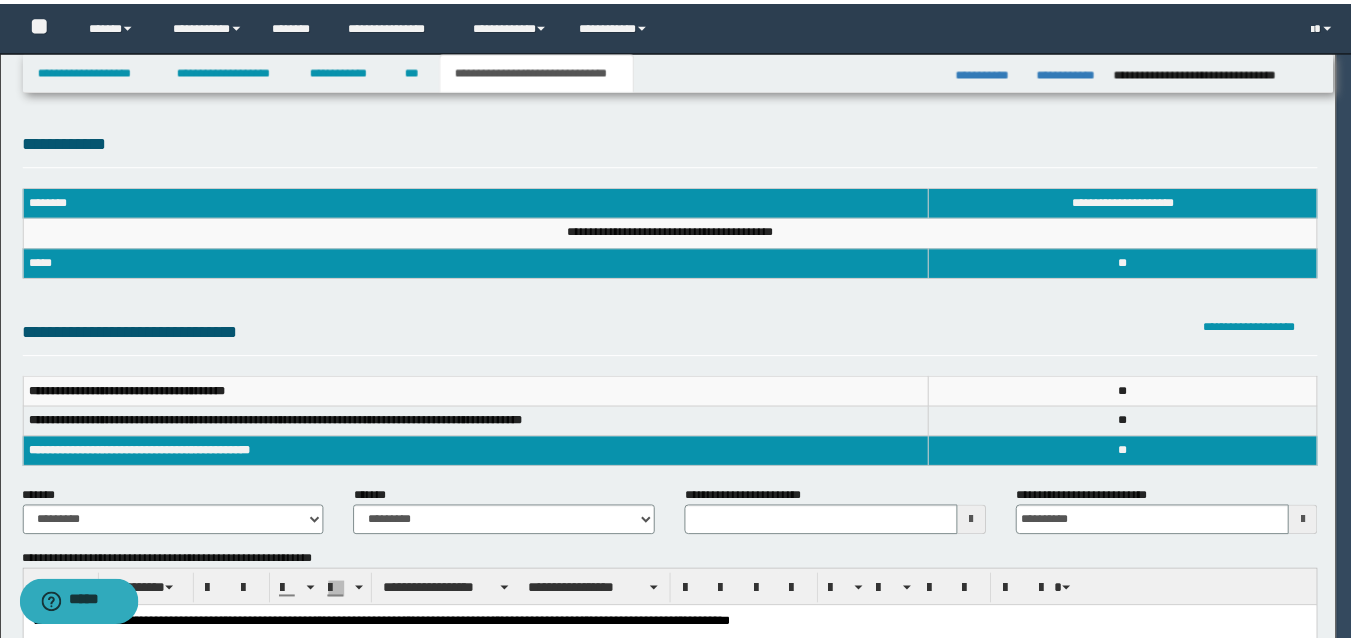scroll, scrollTop: 0, scrollLeft: 0, axis: both 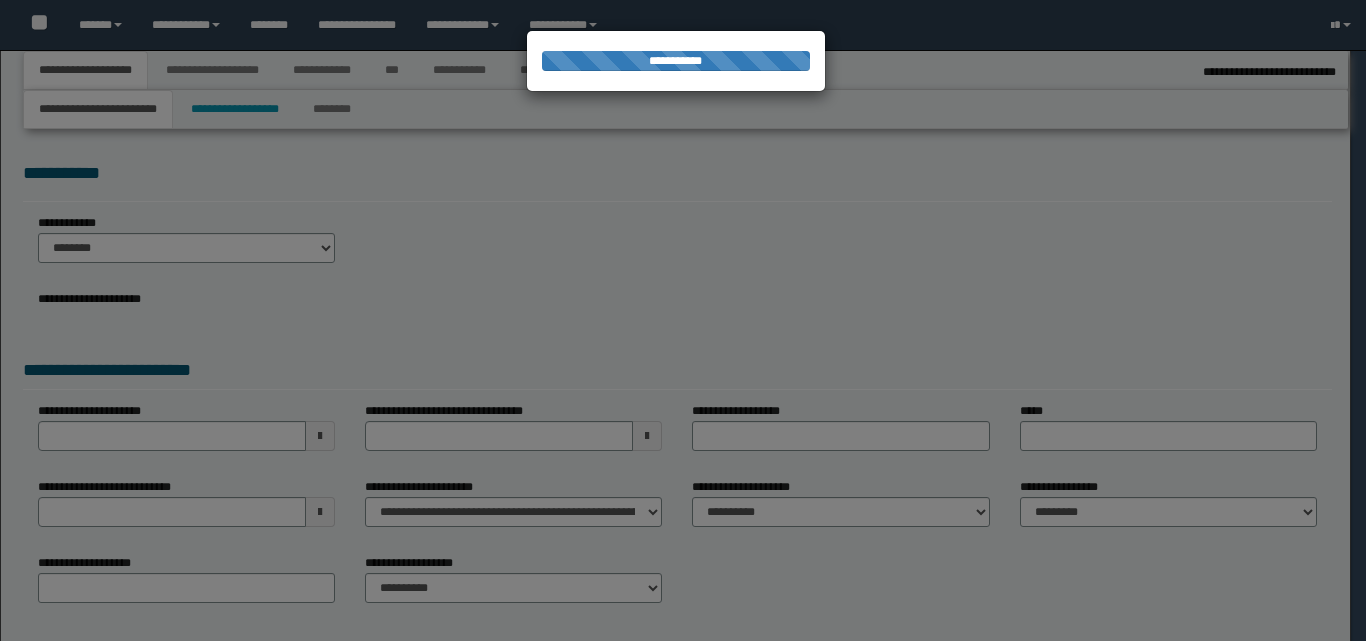 select on "*" 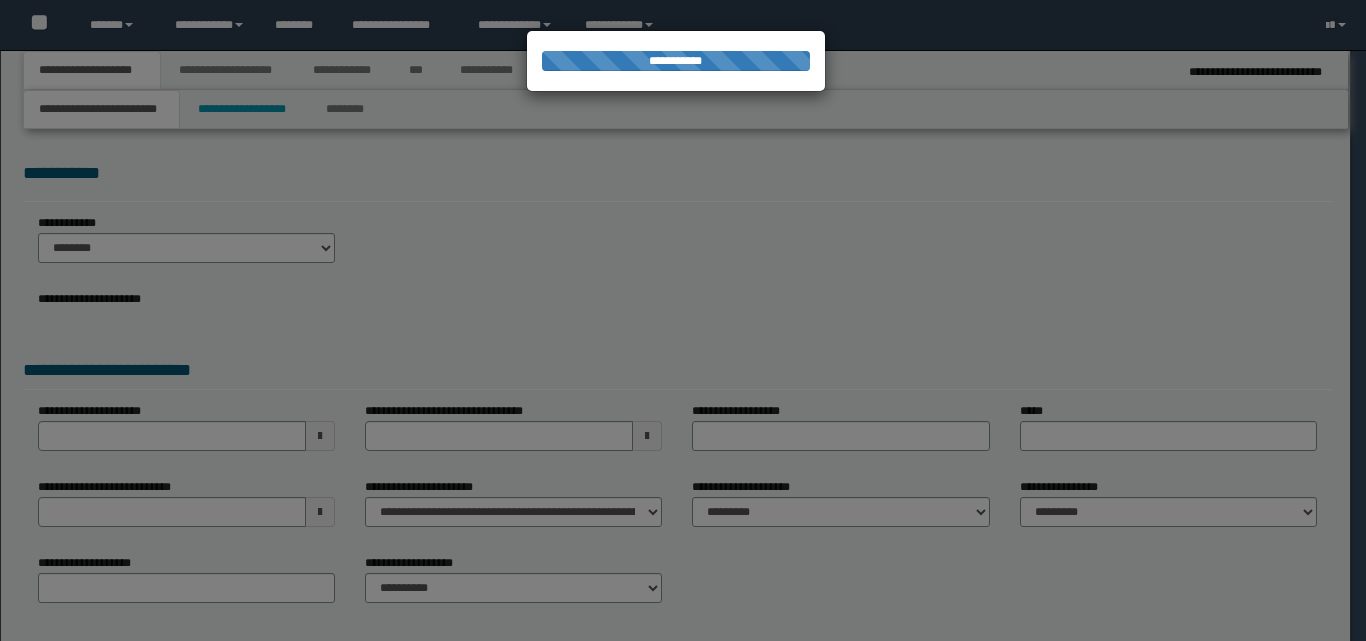 scroll, scrollTop: 0, scrollLeft: 0, axis: both 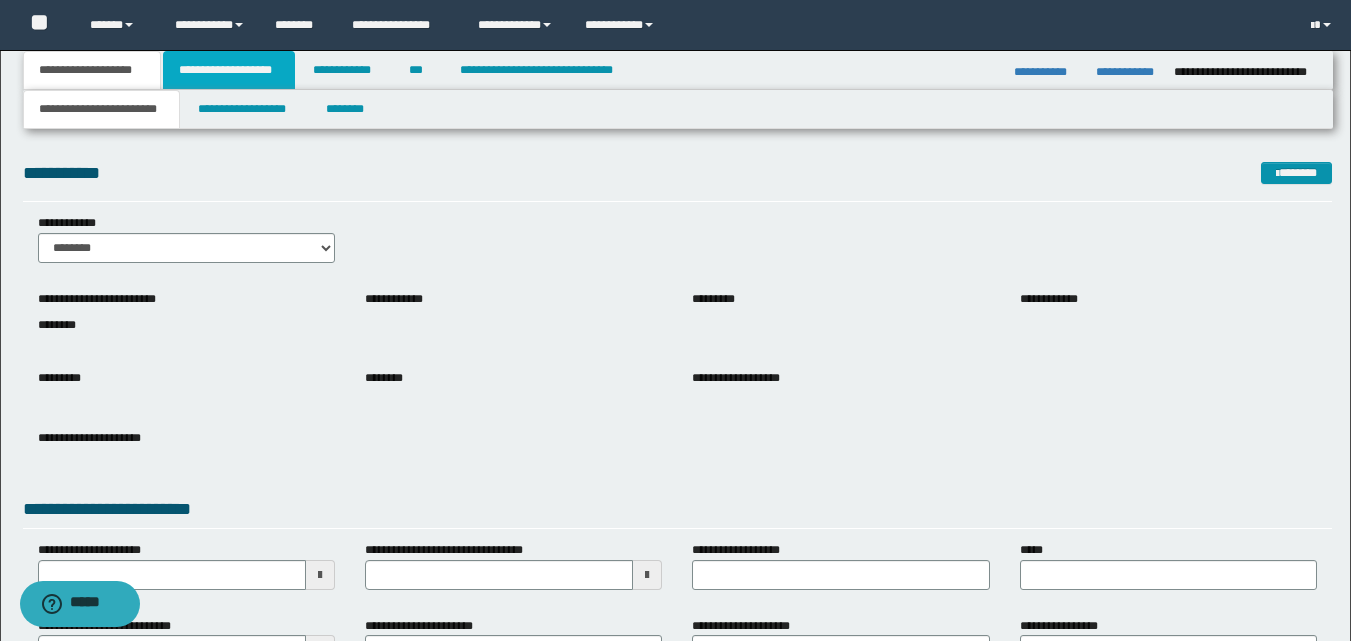 click on "**********" at bounding box center (229, 70) 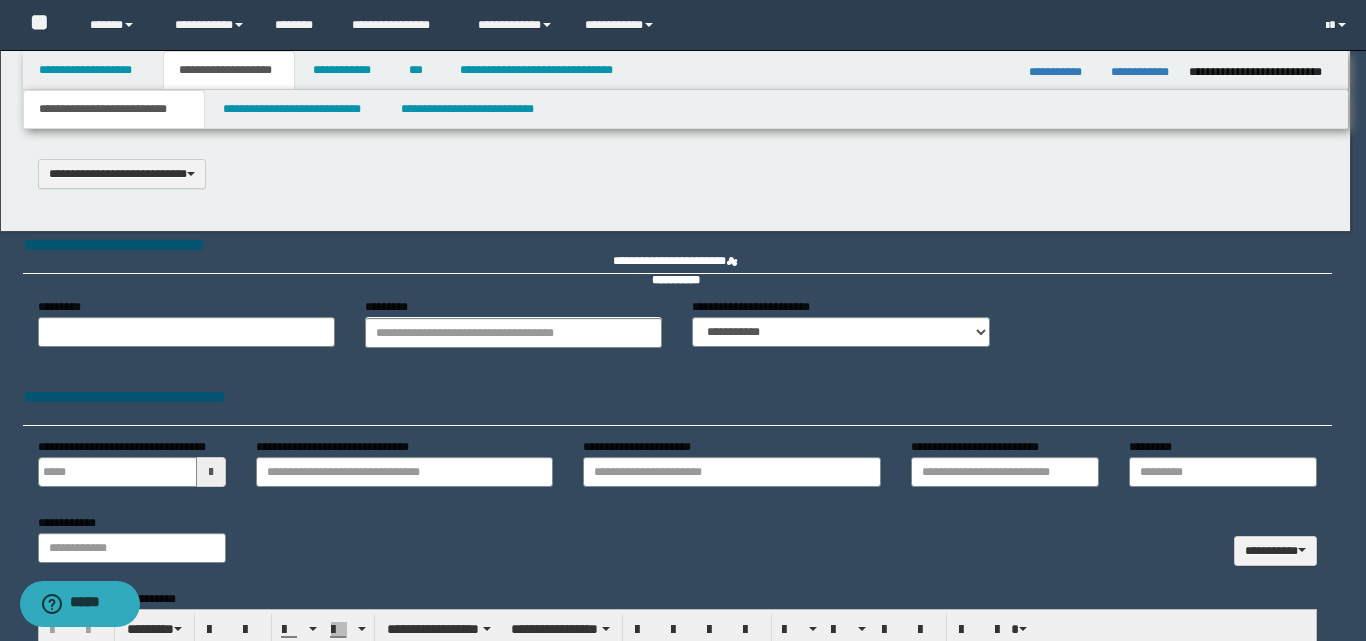 type 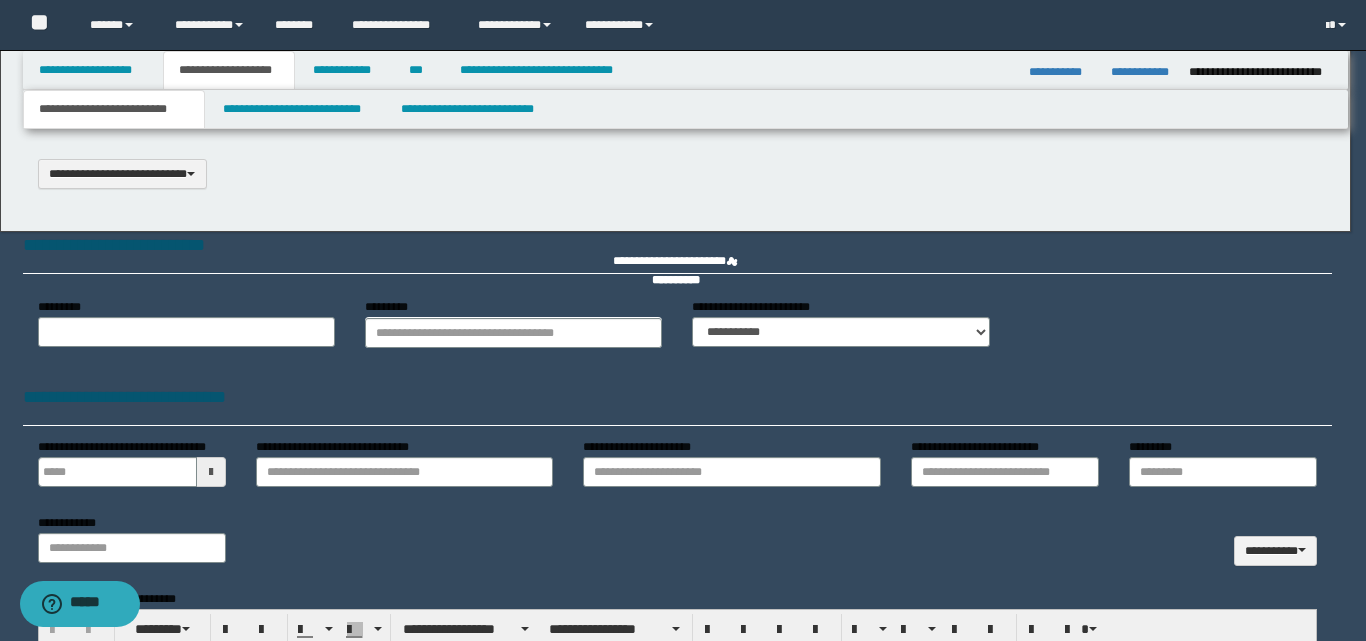 type on "*********" 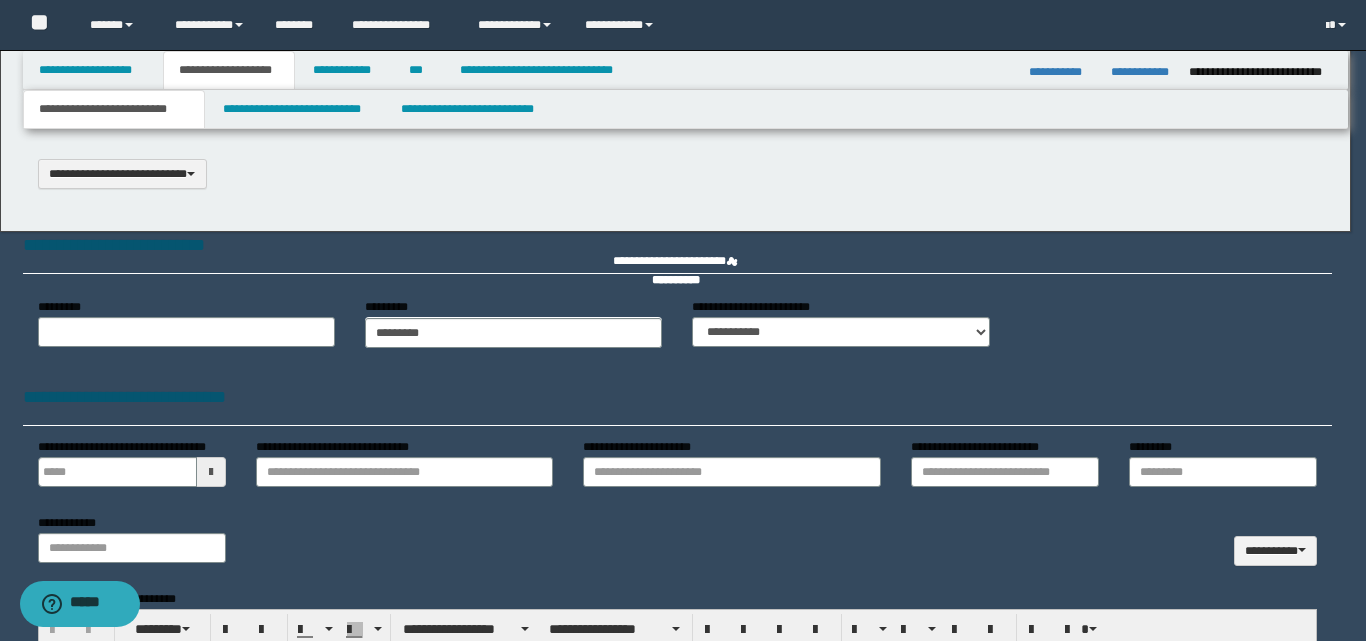 scroll, scrollTop: 0, scrollLeft: 0, axis: both 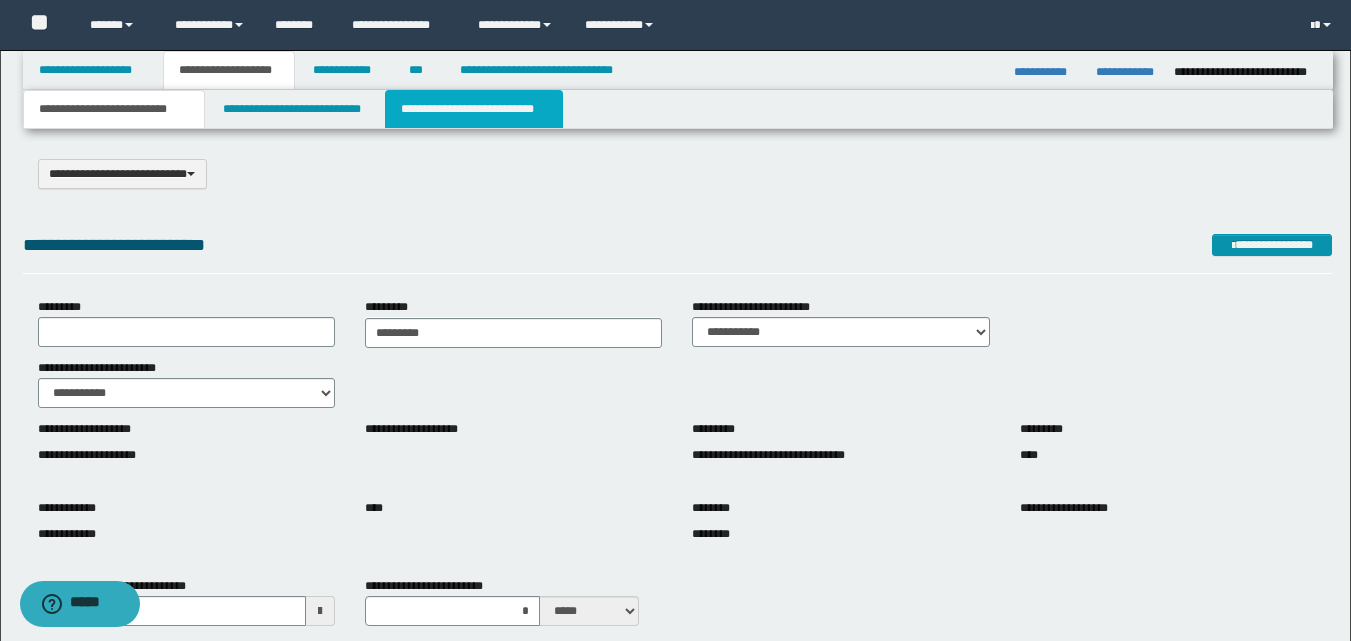 click on "**********" at bounding box center [474, 109] 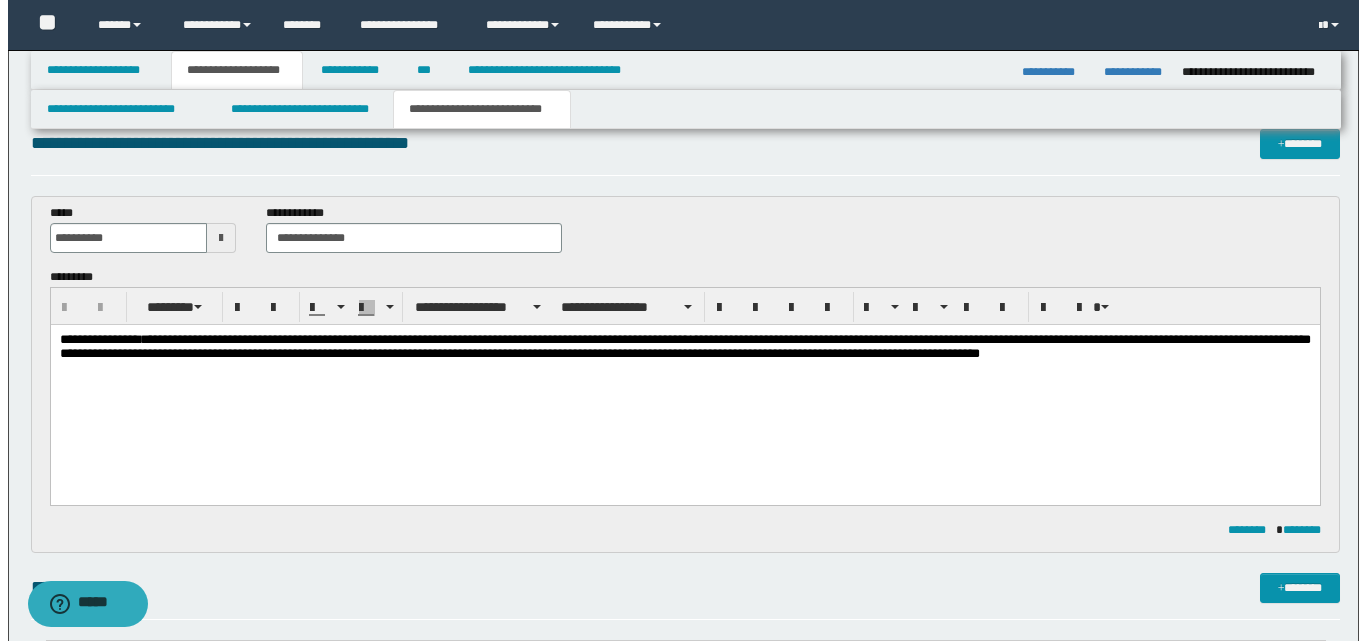 scroll, scrollTop: 0, scrollLeft: 0, axis: both 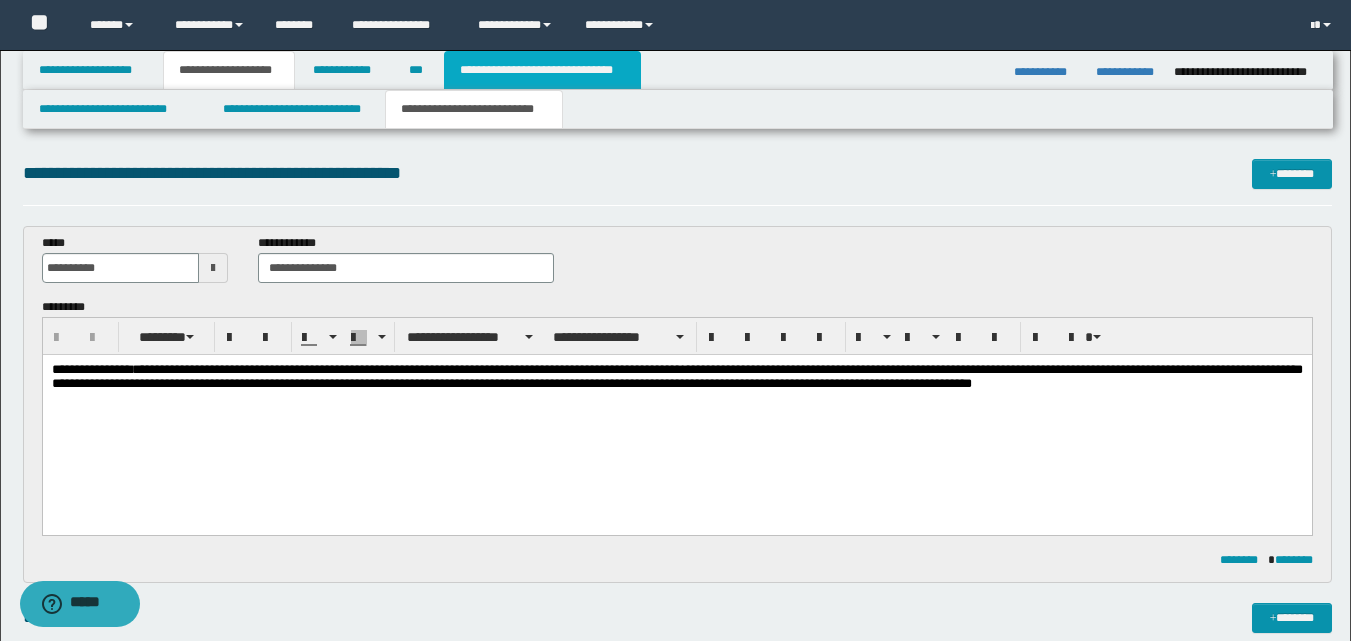 click on "**********" at bounding box center (542, 70) 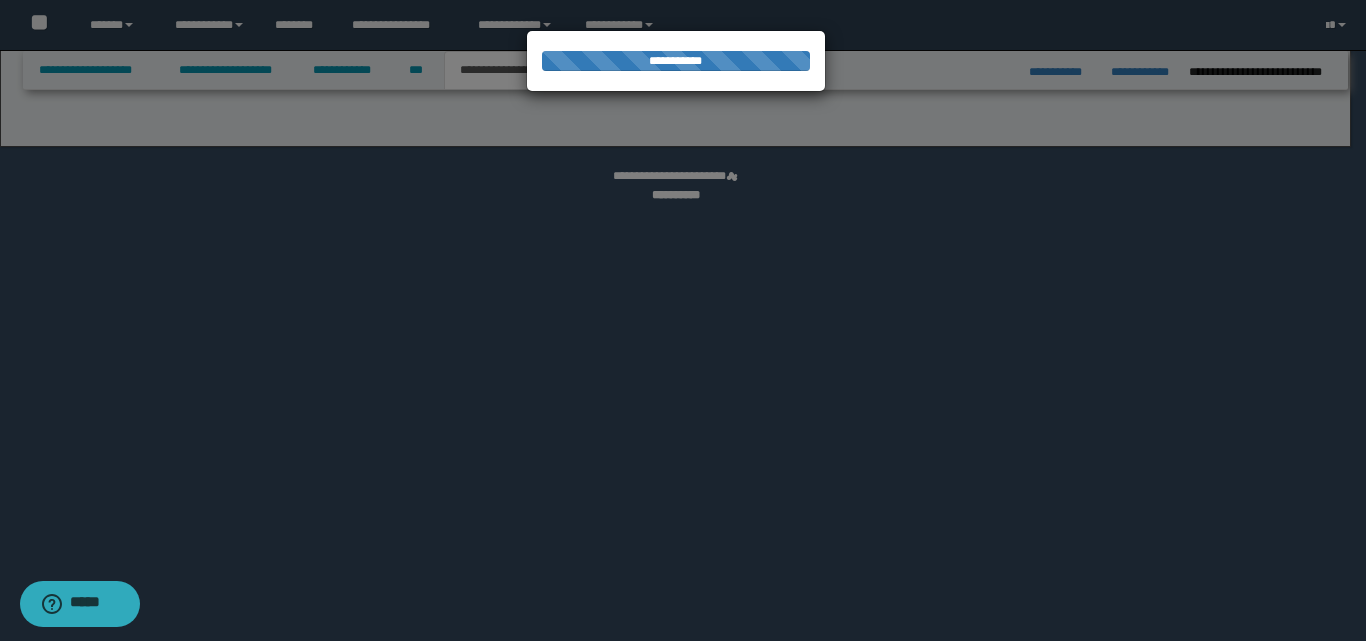 select on "*" 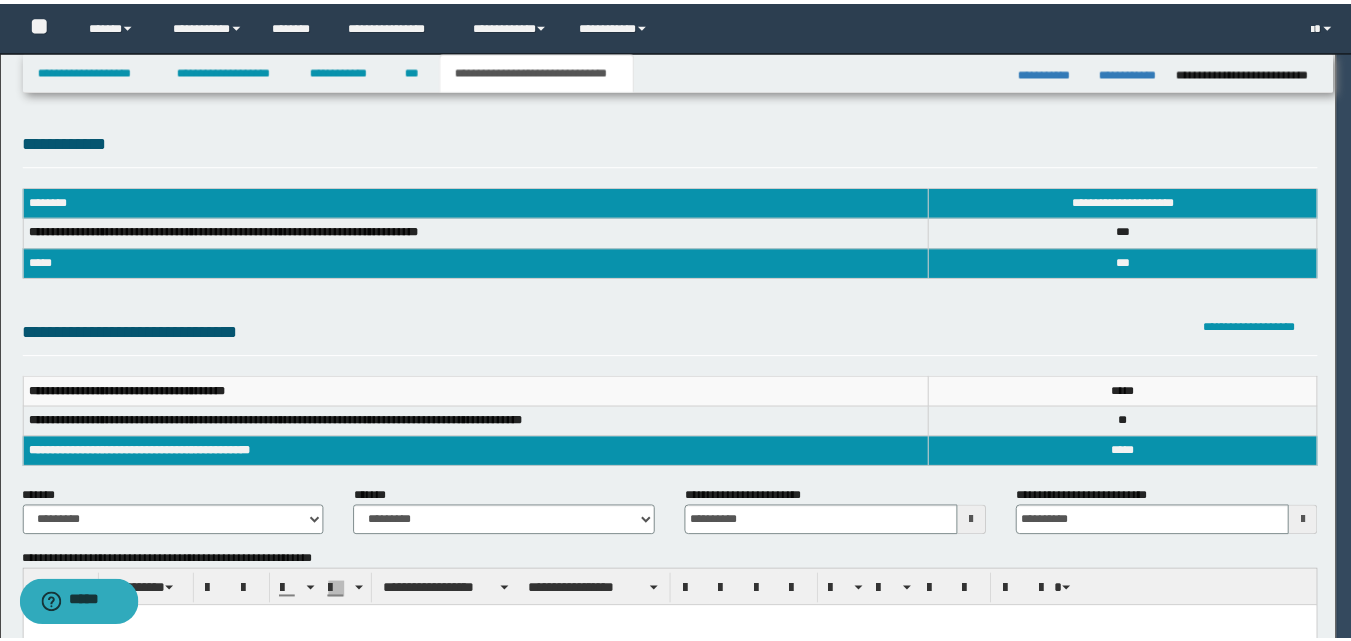 scroll, scrollTop: 0, scrollLeft: 0, axis: both 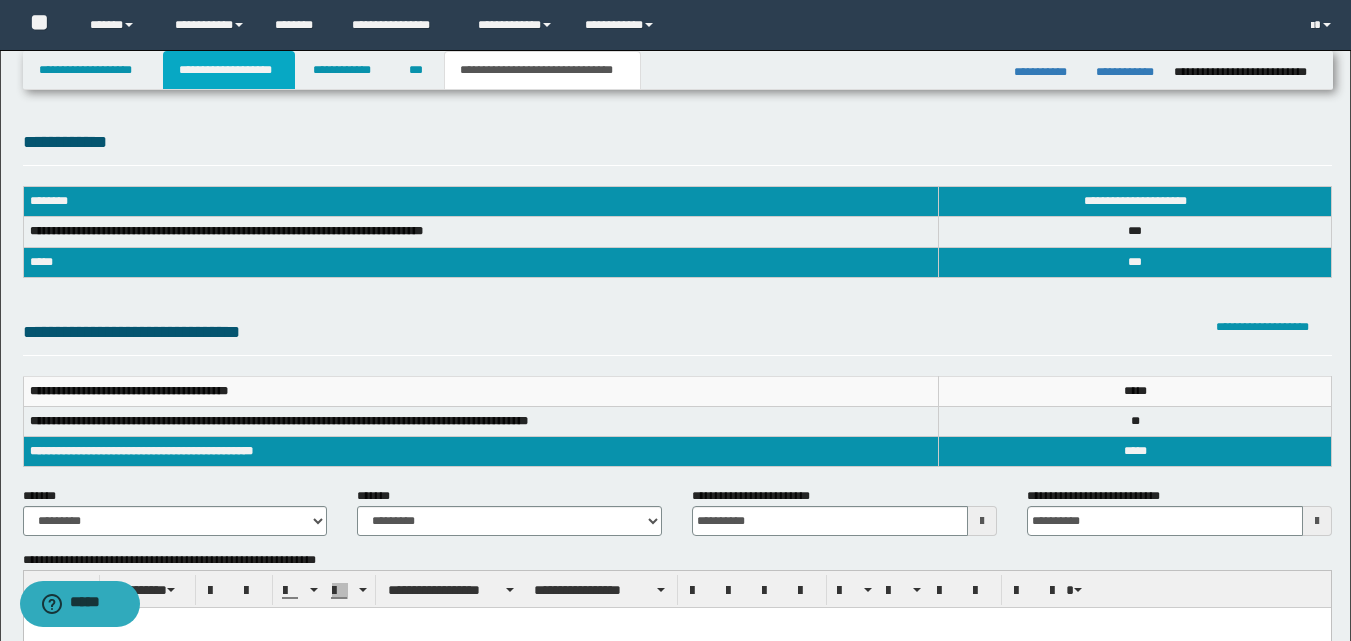 click on "**********" at bounding box center (229, 70) 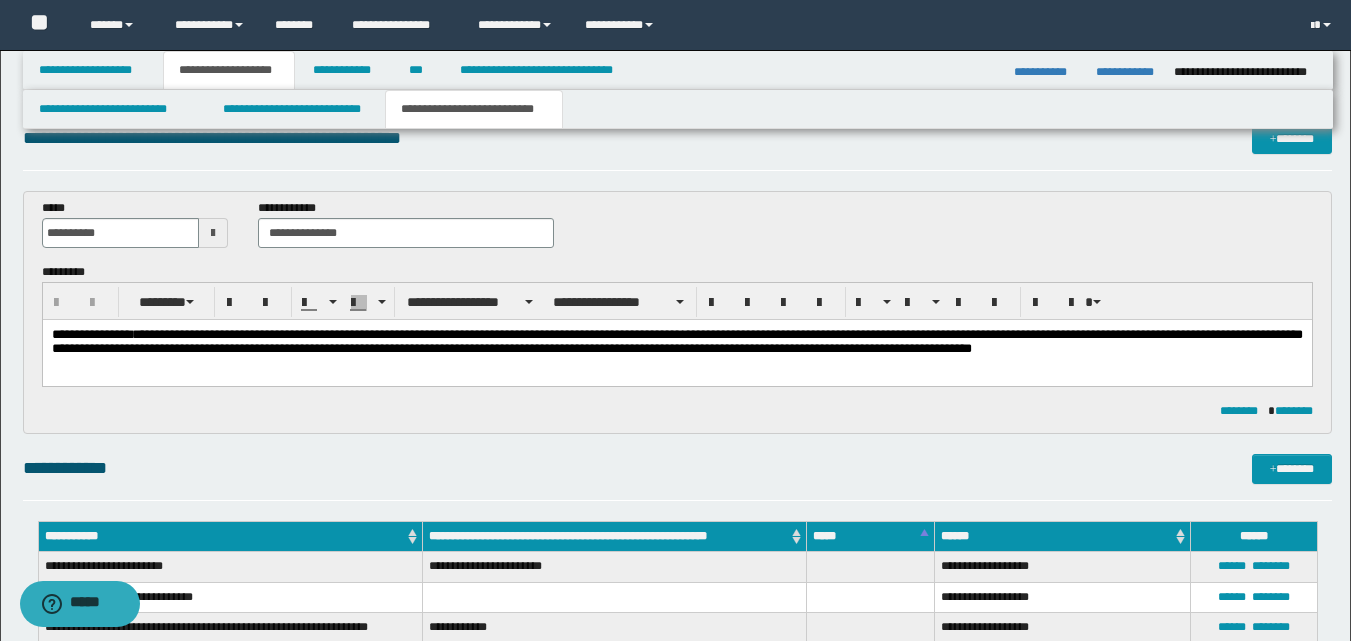 scroll, scrollTop: 0, scrollLeft: 0, axis: both 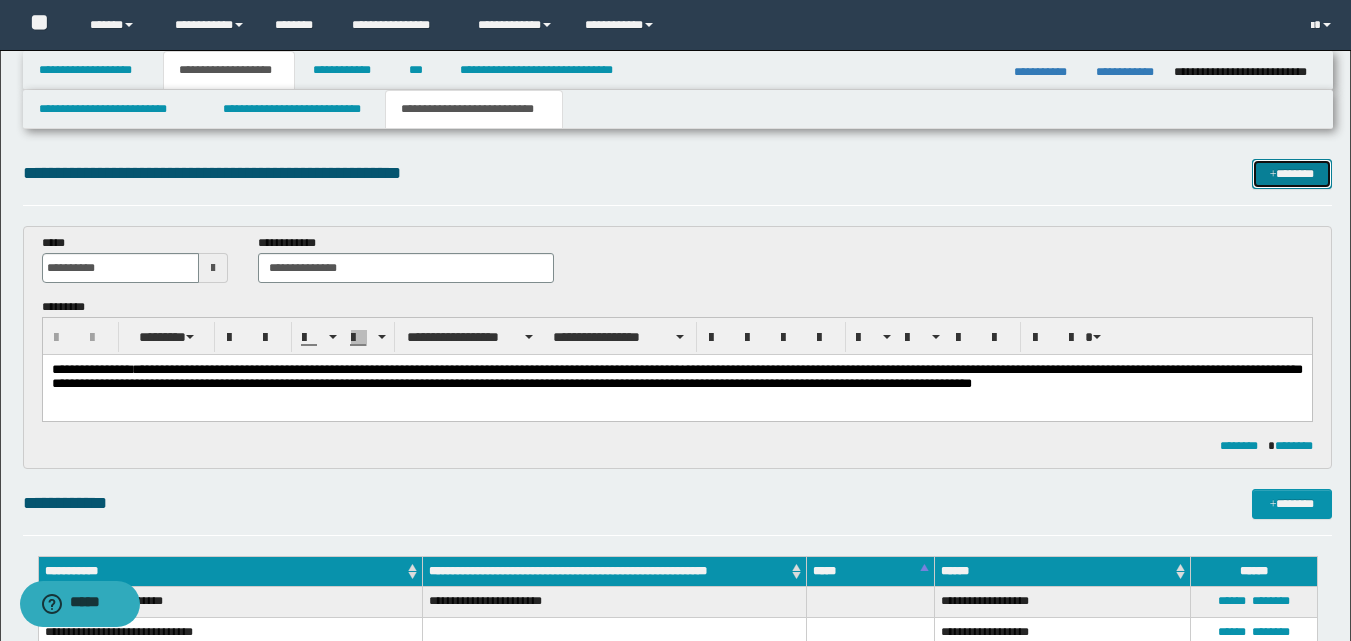 click on "*******" at bounding box center (1292, 174) 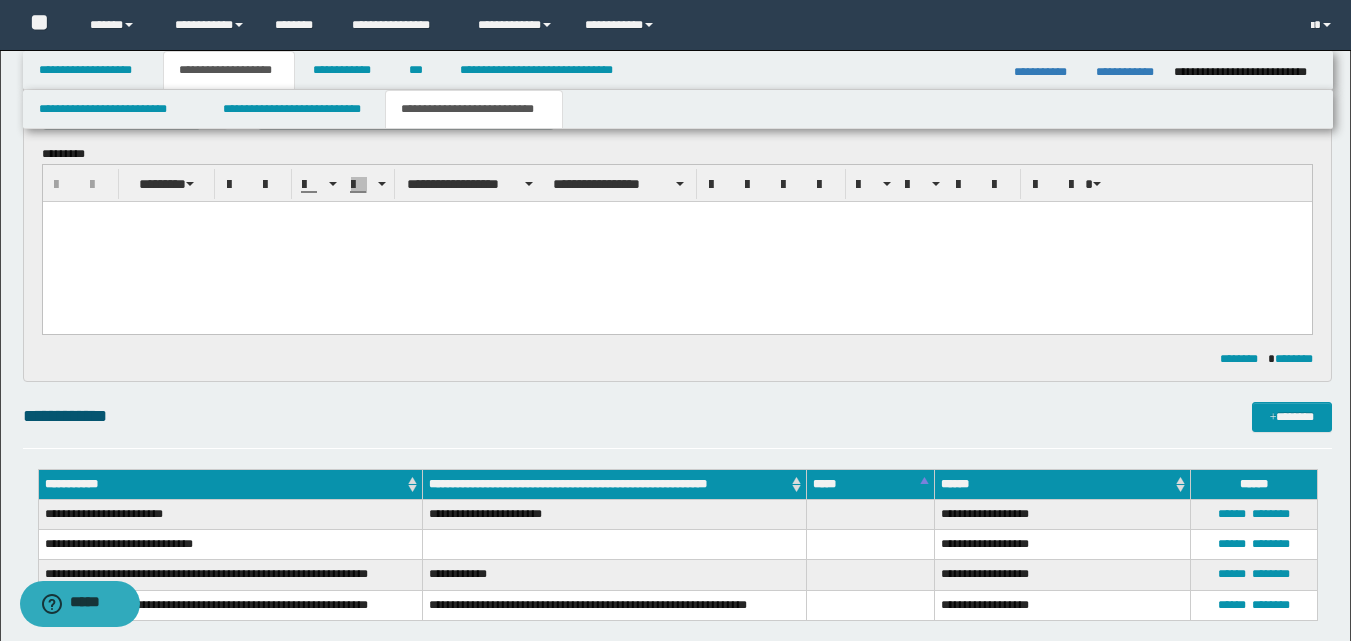 scroll, scrollTop: 0, scrollLeft: 0, axis: both 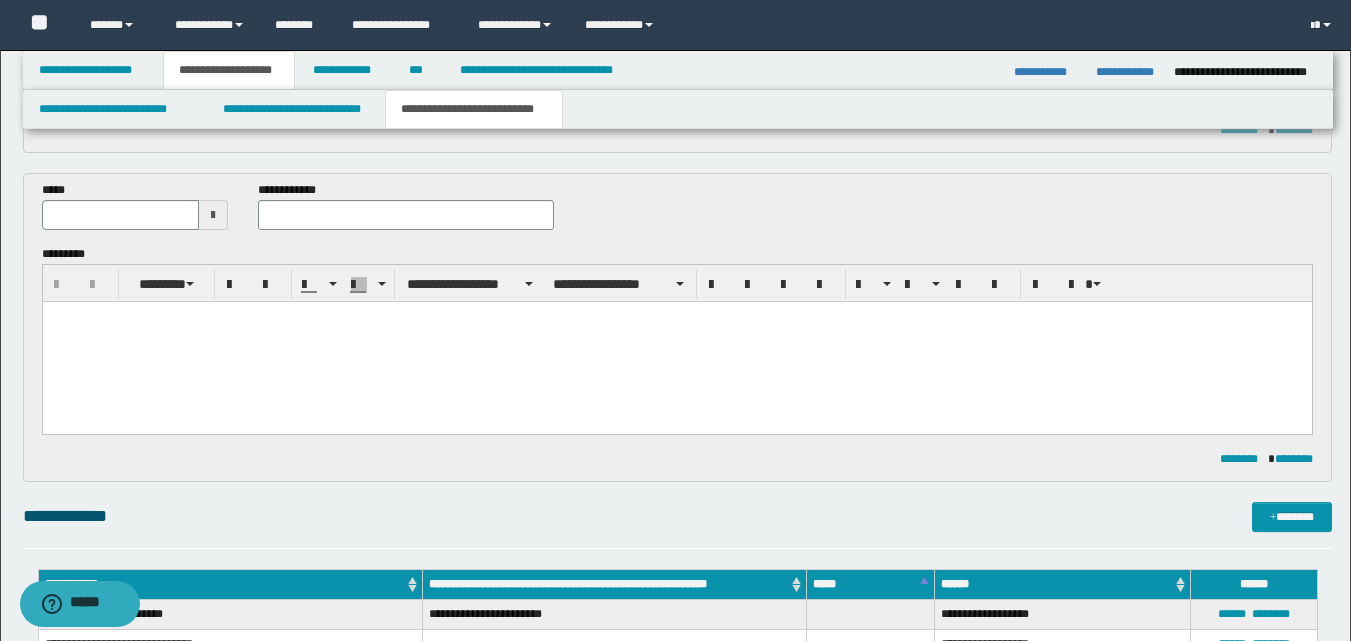 paste 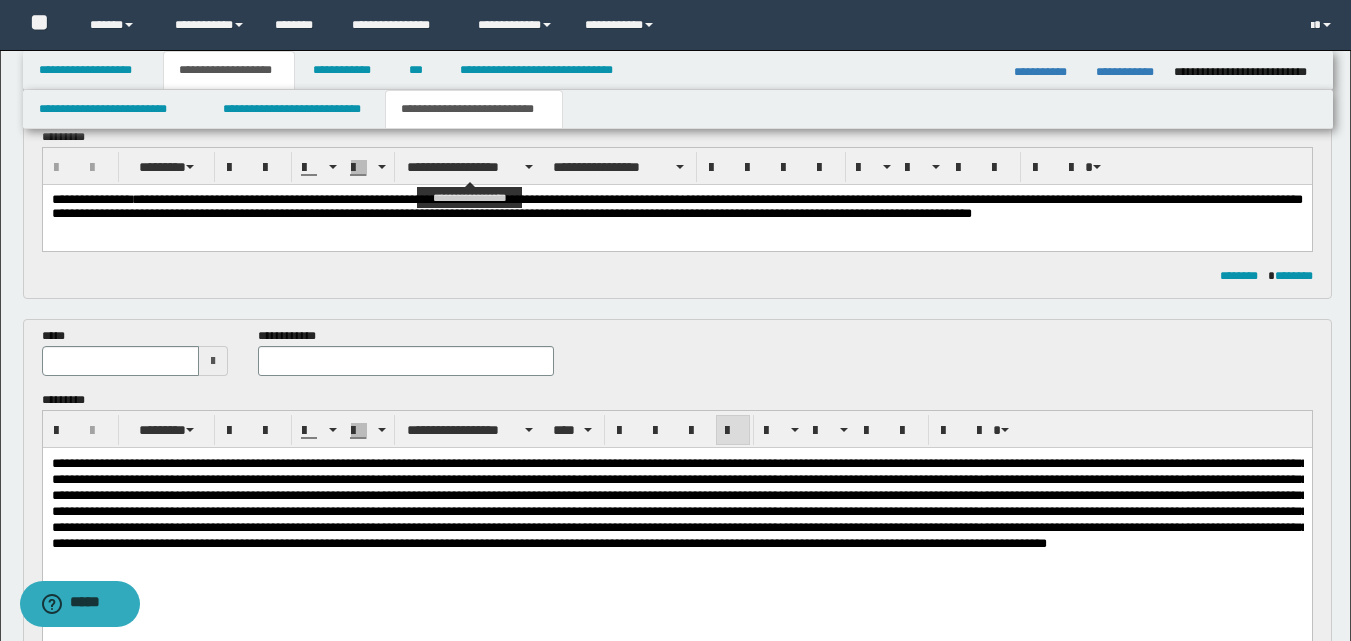 scroll, scrollTop: 216, scrollLeft: 0, axis: vertical 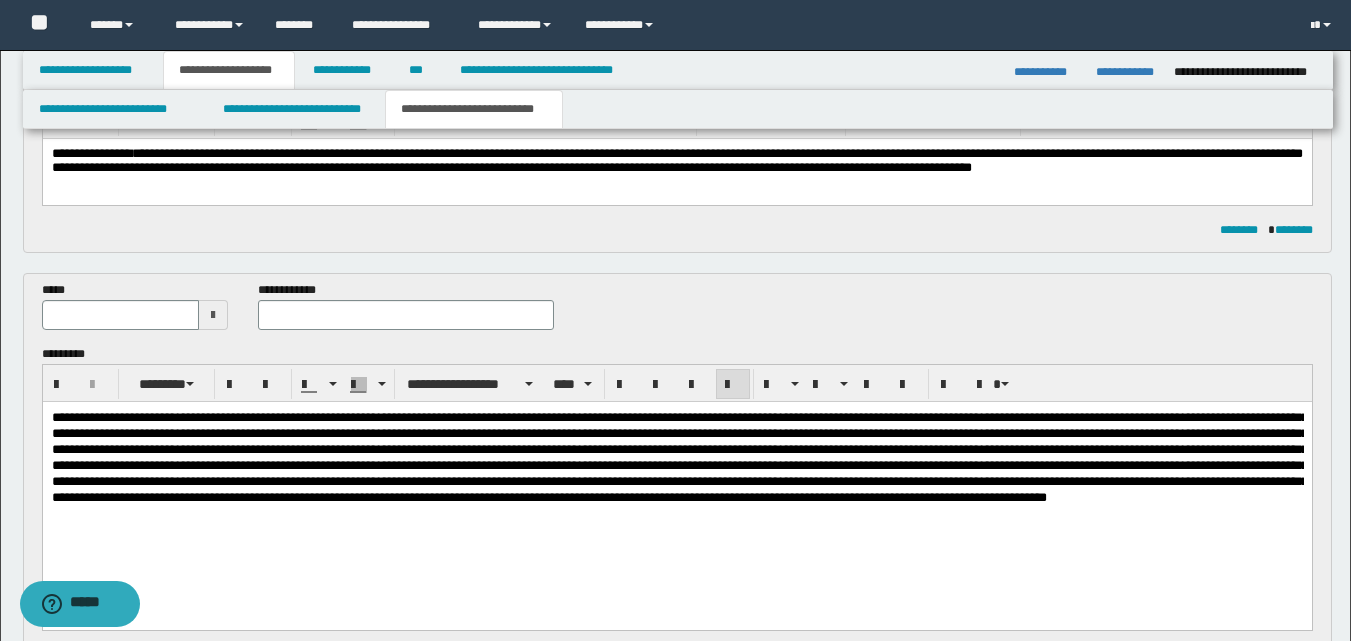 click at bounding box center [213, 315] 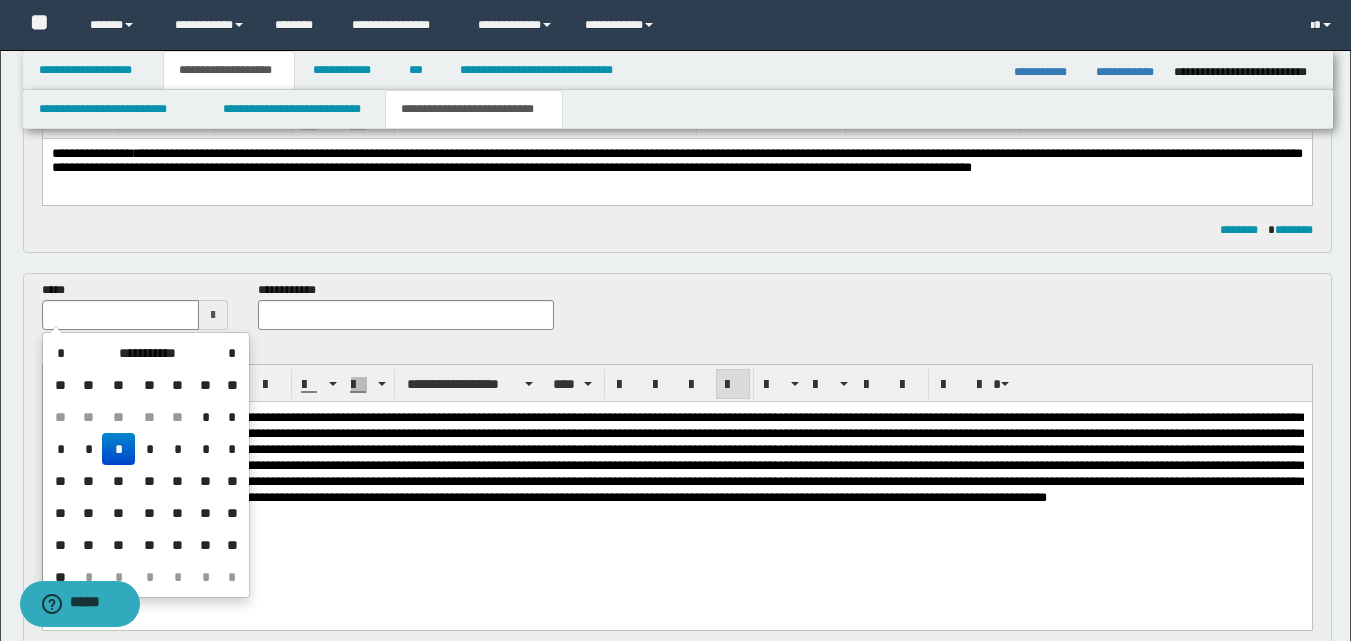 click on "*" at bounding box center (61, 353) 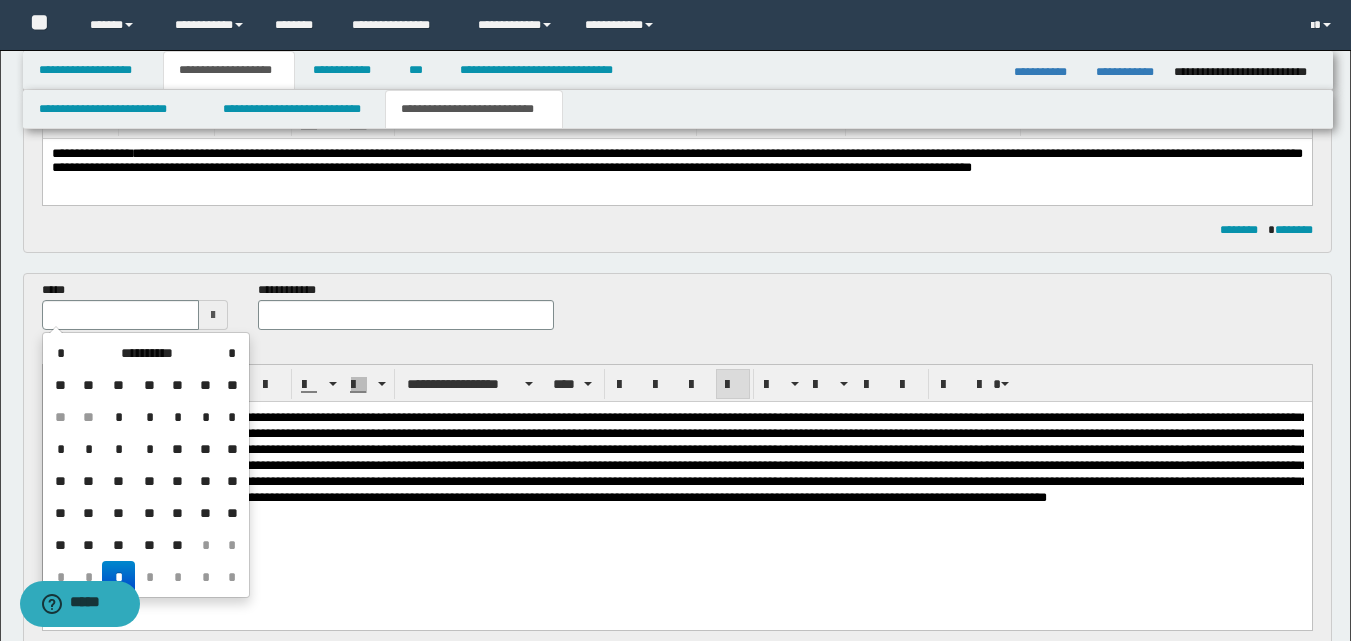 drag, startPoint x: 178, startPoint y: 550, endPoint x: 134, endPoint y: 148, distance: 404.4008 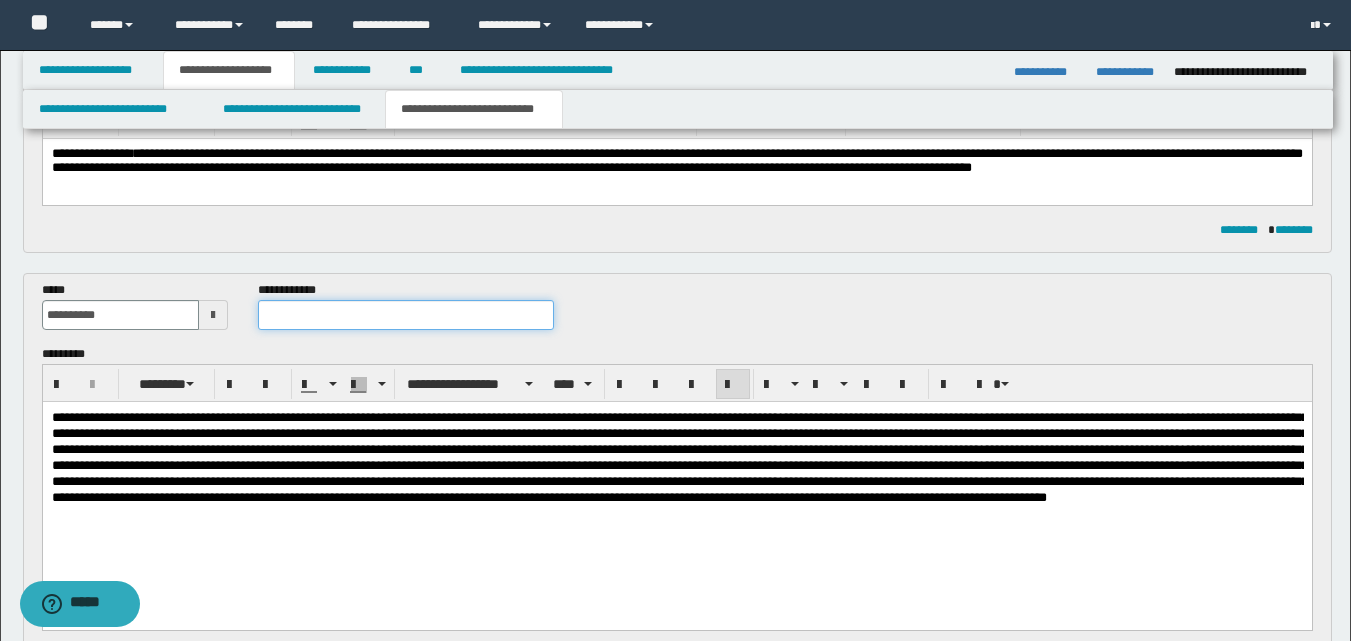 click at bounding box center [405, 315] 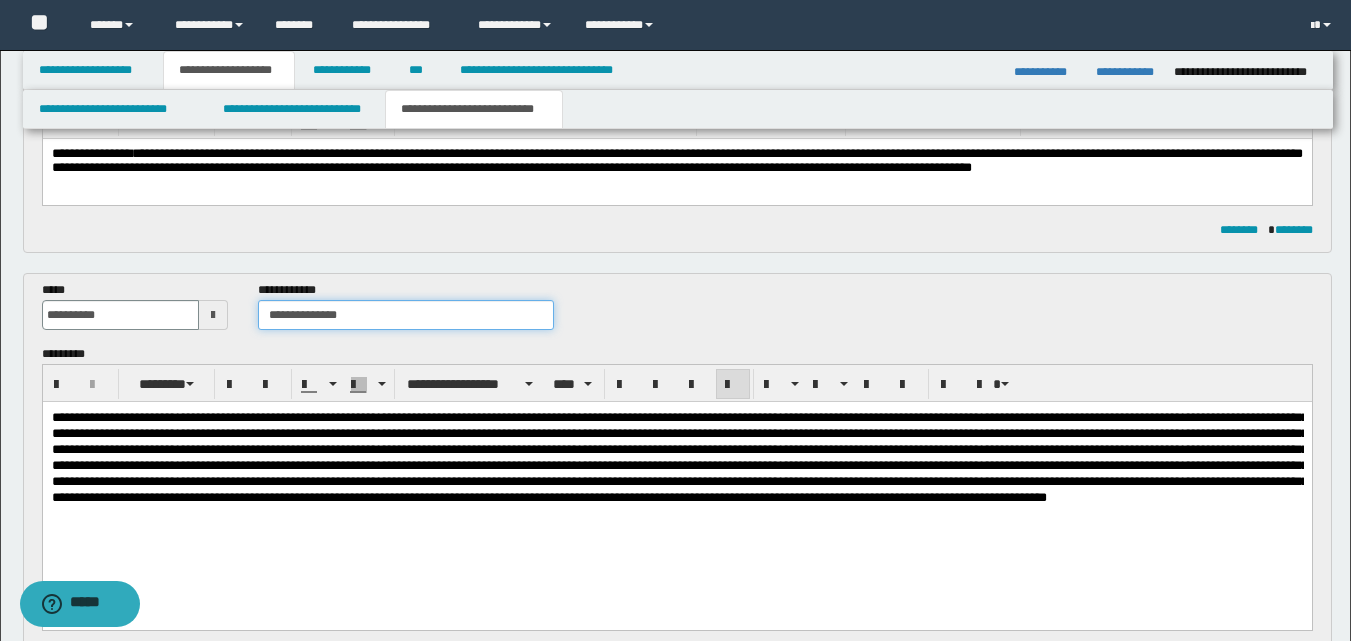 type on "**********" 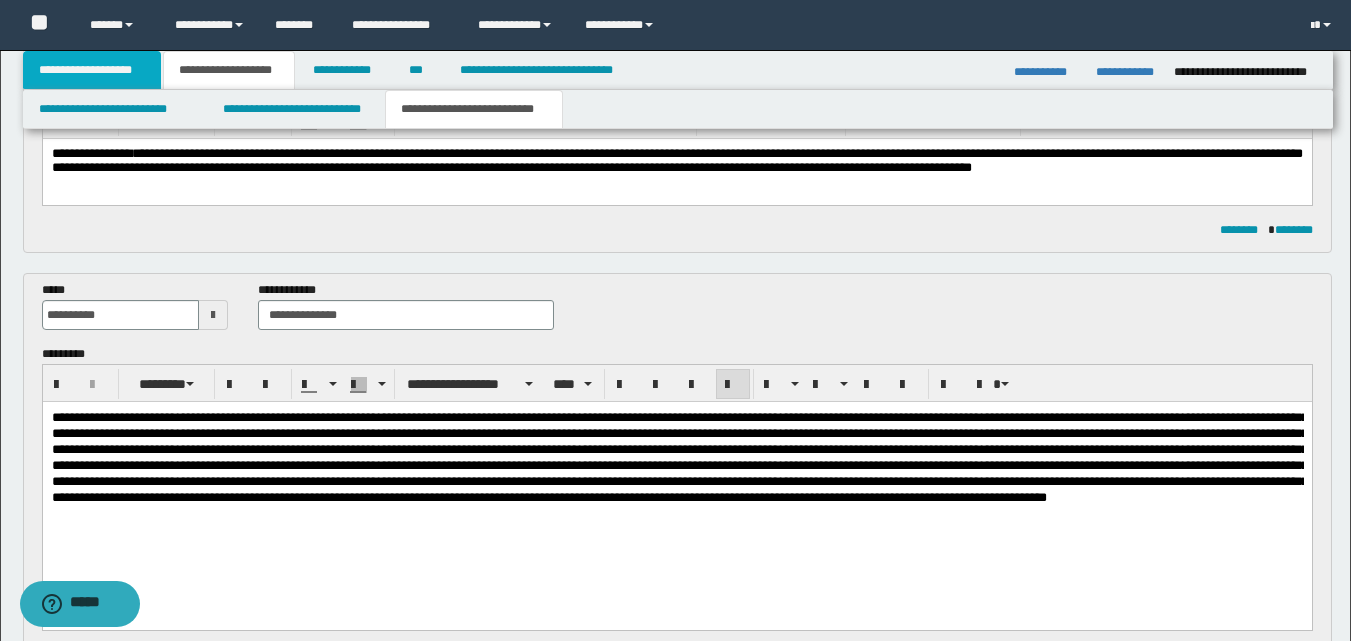 click on "**********" at bounding box center [92, 70] 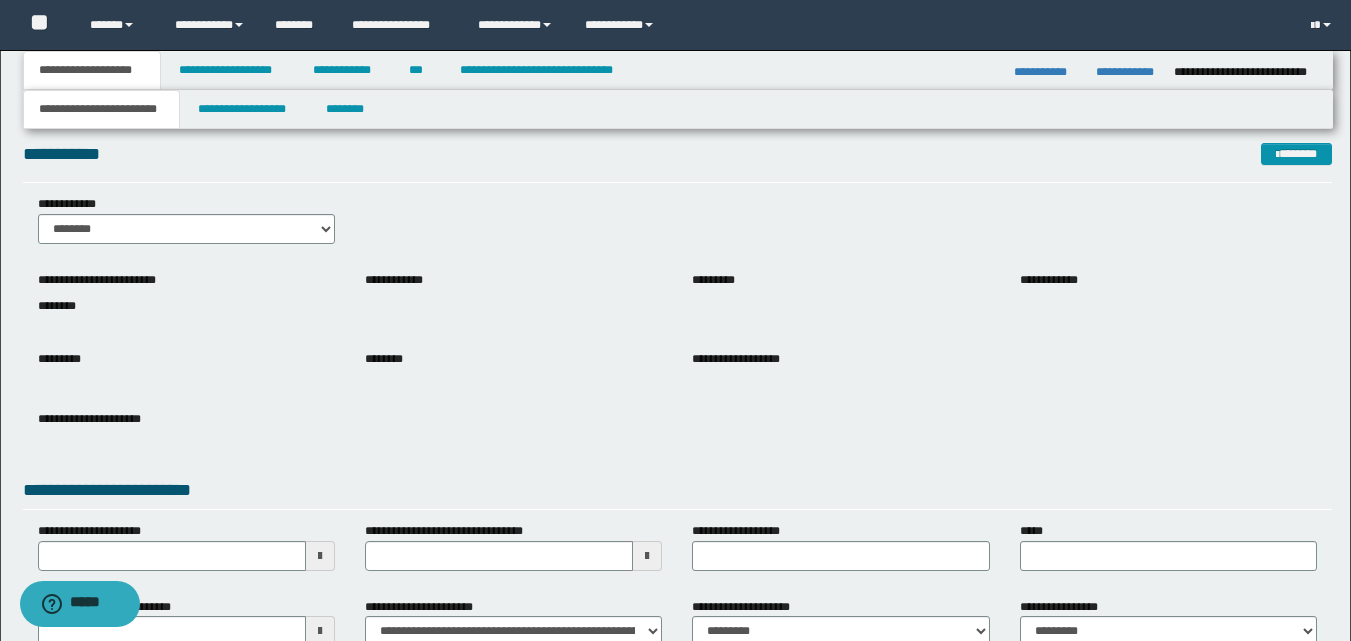 scroll, scrollTop: 0, scrollLeft: 0, axis: both 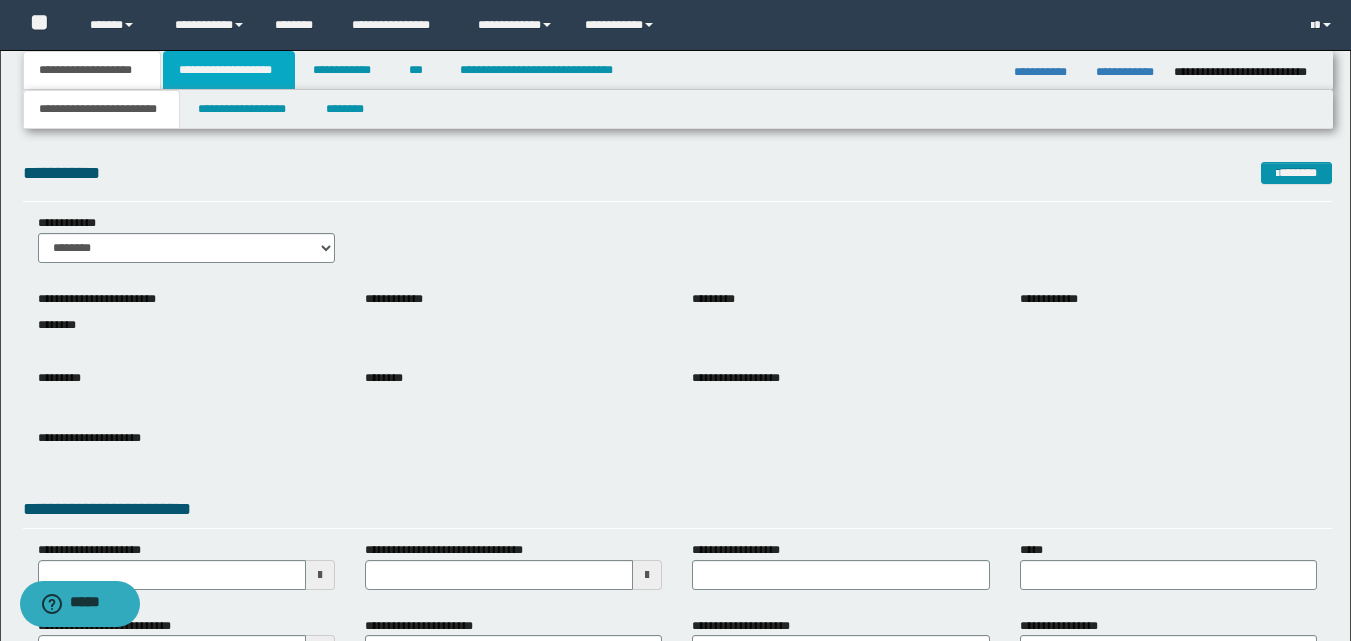 click on "**********" at bounding box center [229, 70] 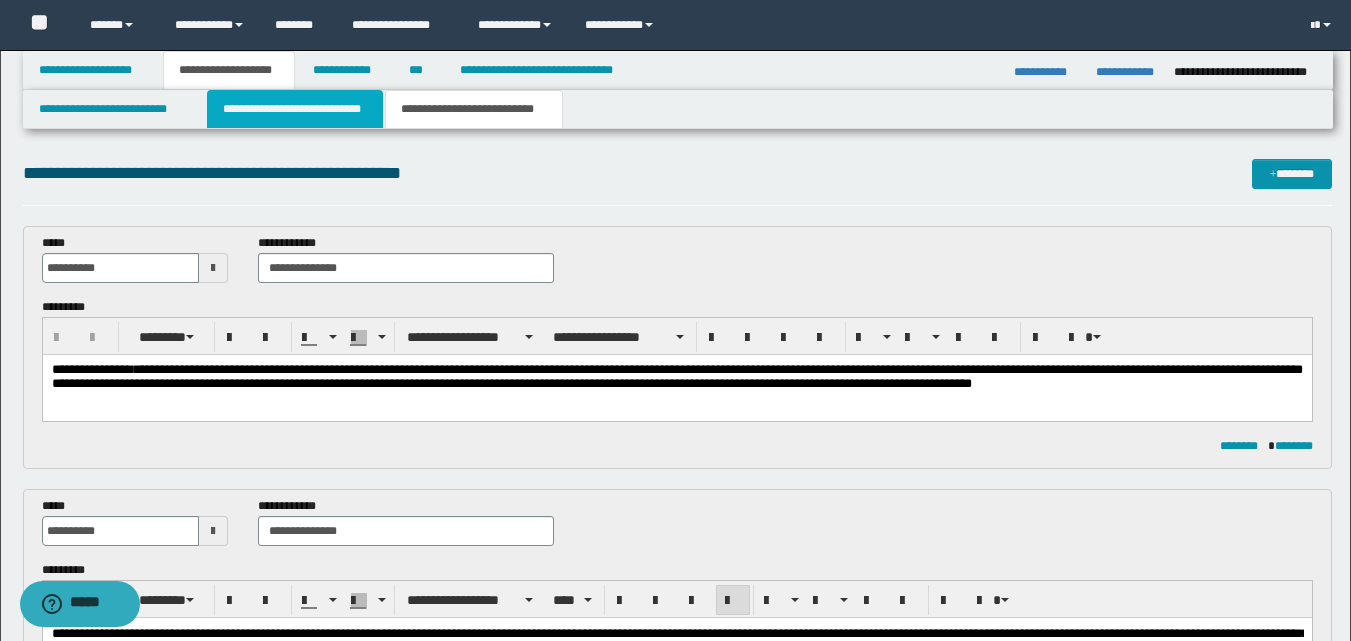 click on "**********" at bounding box center [295, 109] 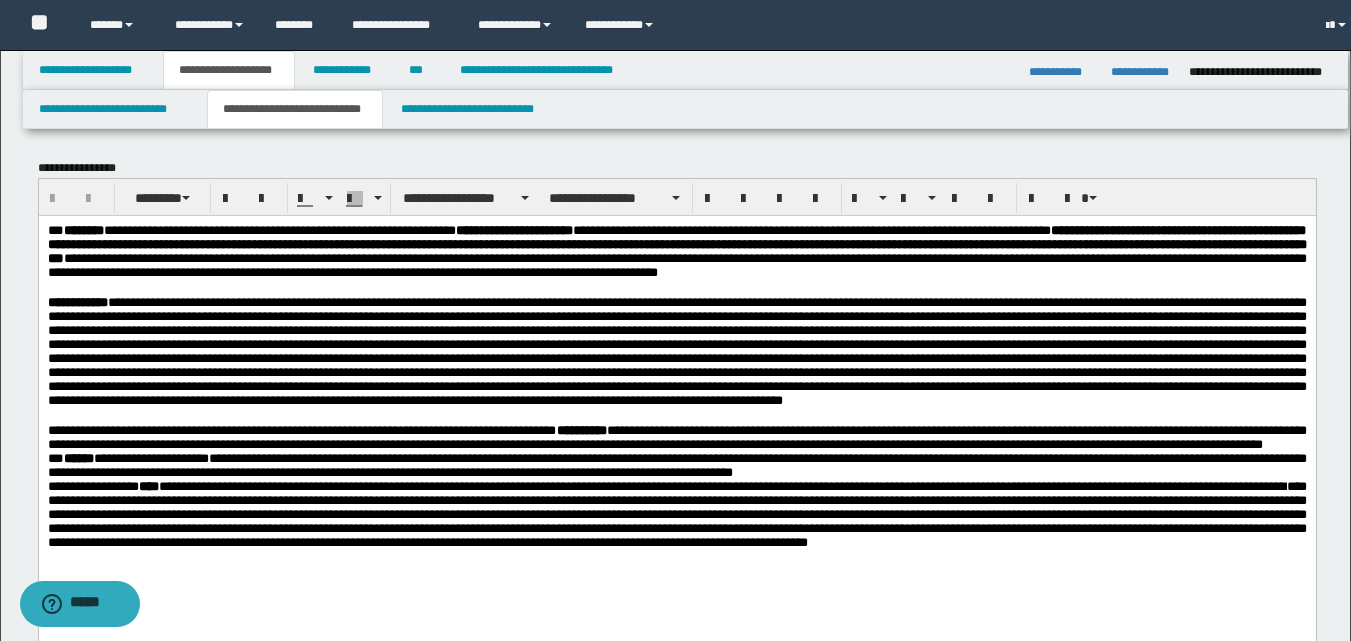 scroll, scrollTop: 0, scrollLeft: 0, axis: both 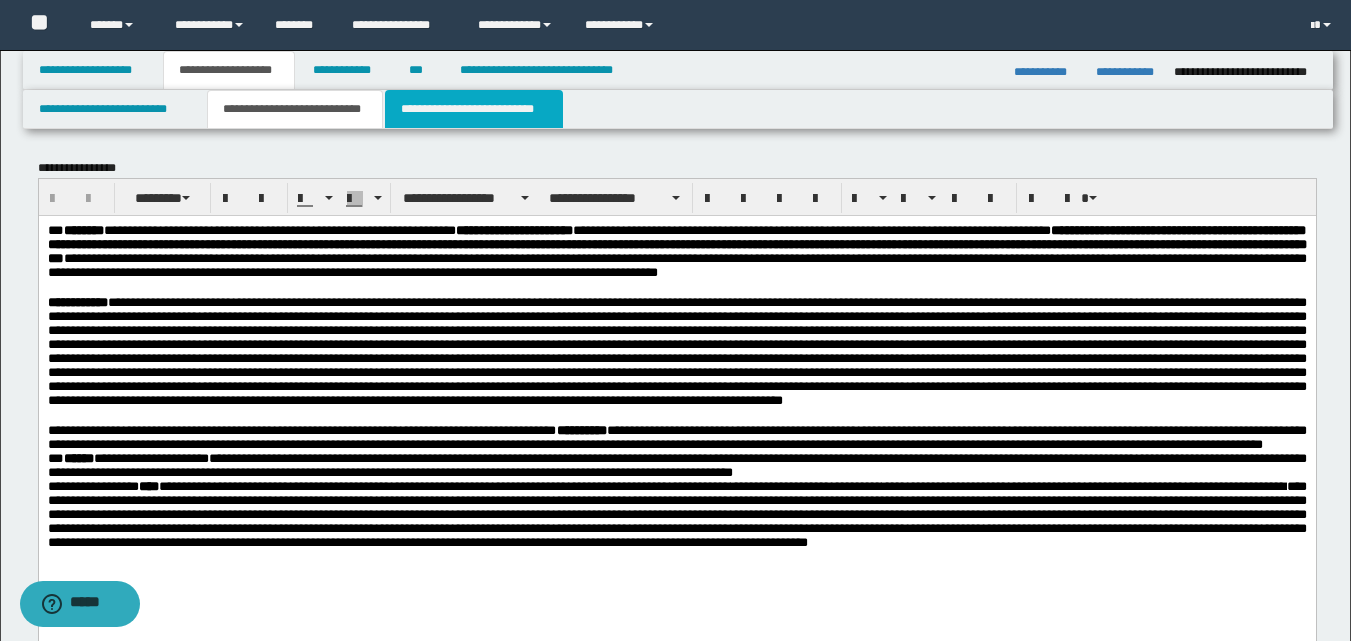 click on "**********" at bounding box center [474, 109] 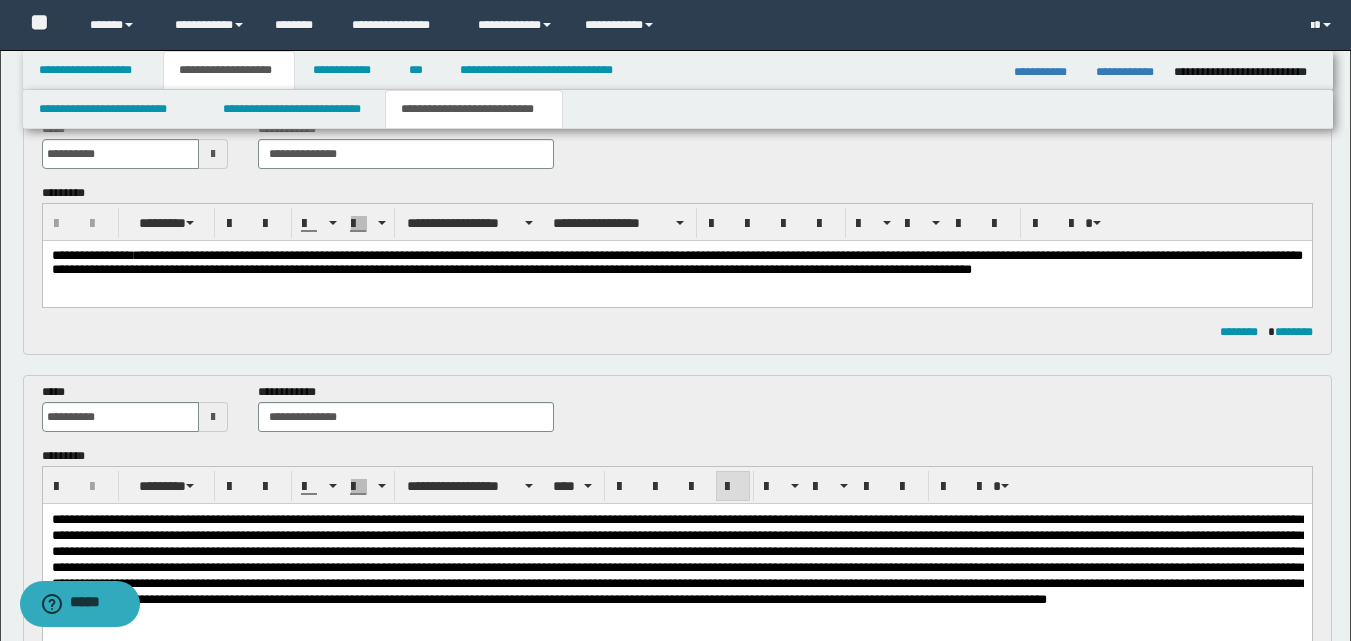 scroll, scrollTop: 0, scrollLeft: 0, axis: both 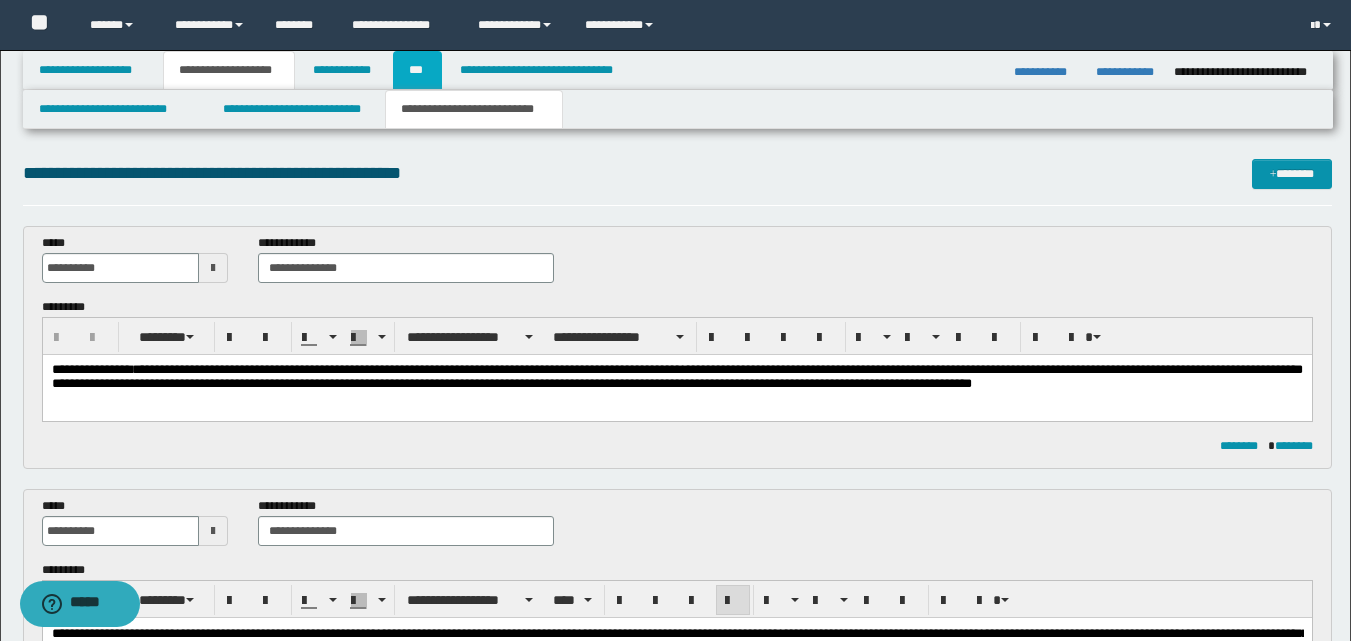 click on "***" at bounding box center (417, 70) 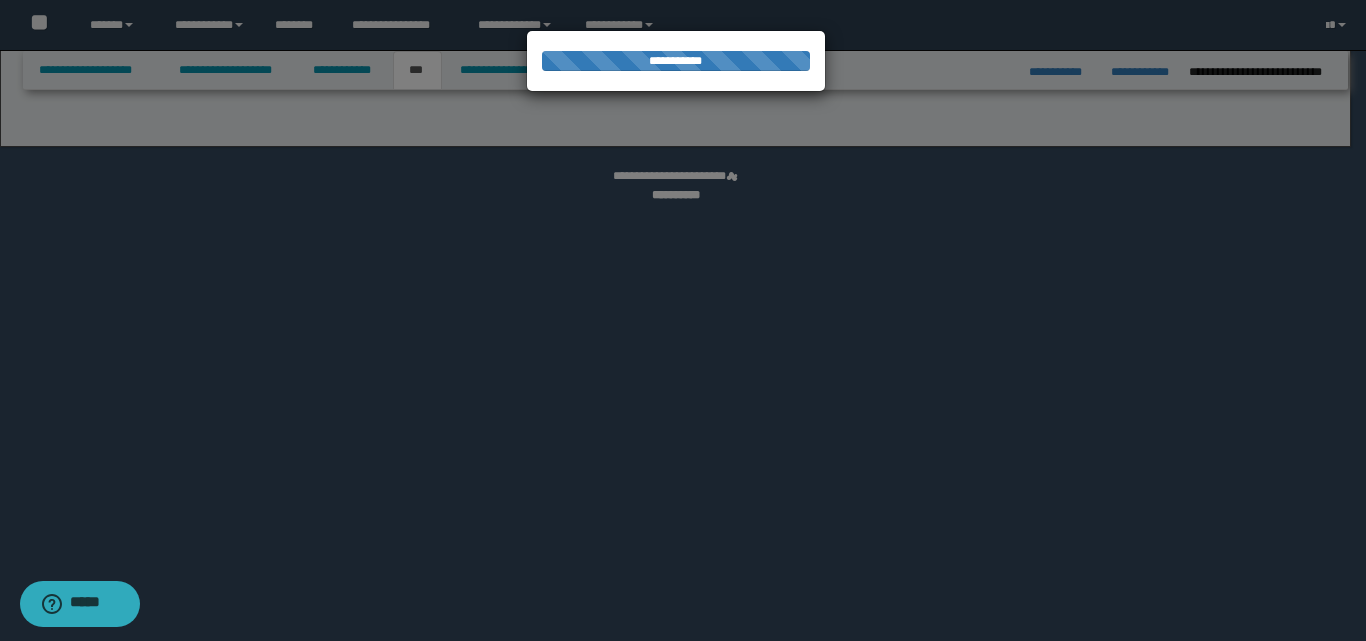 select on "*" 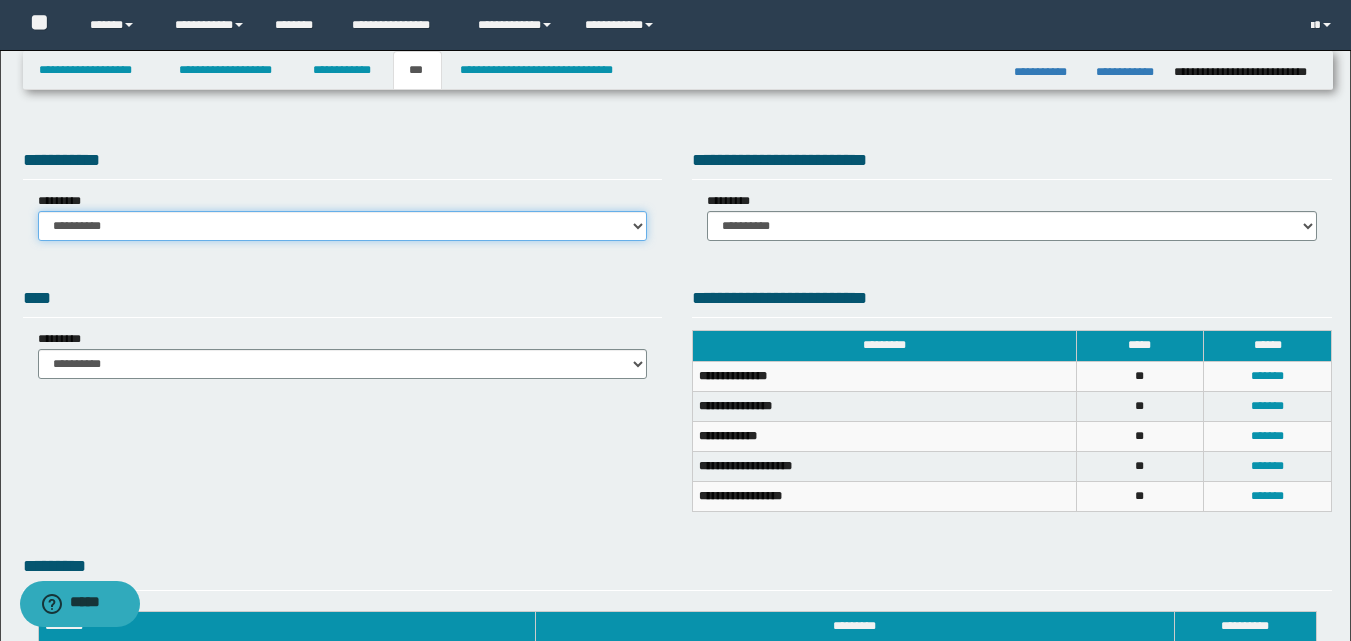 click on "**********" at bounding box center (343, 226) 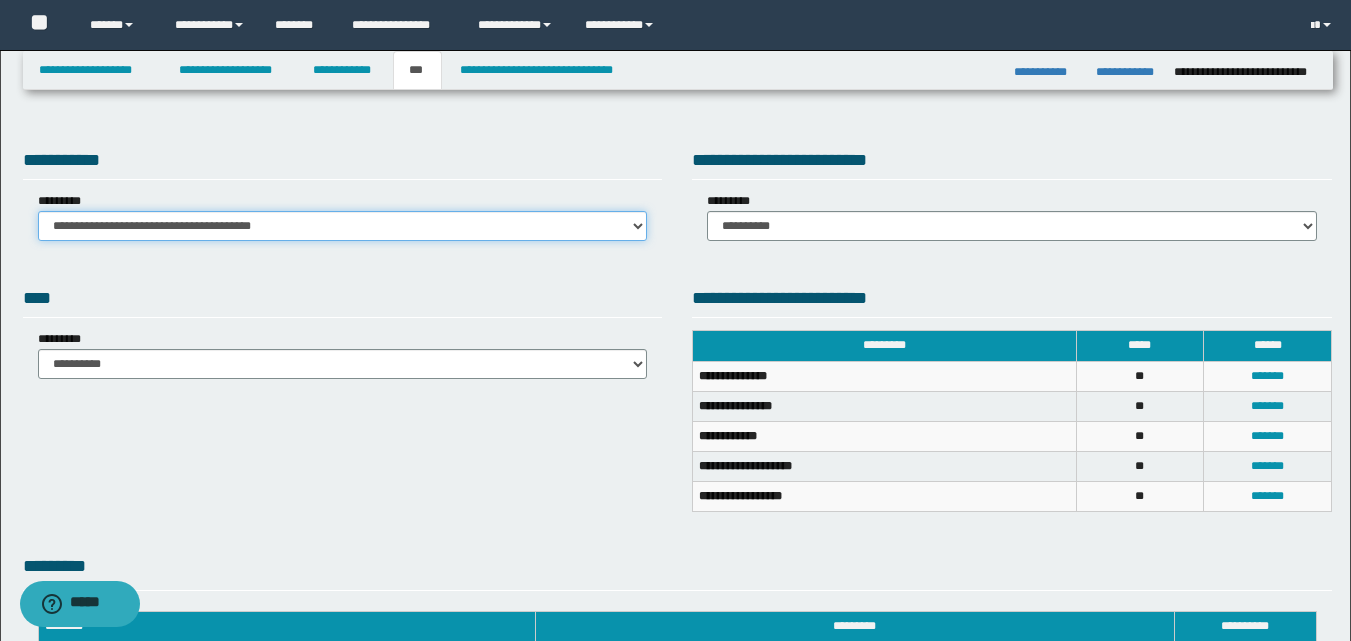 click on "**********" at bounding box center [343, 226] 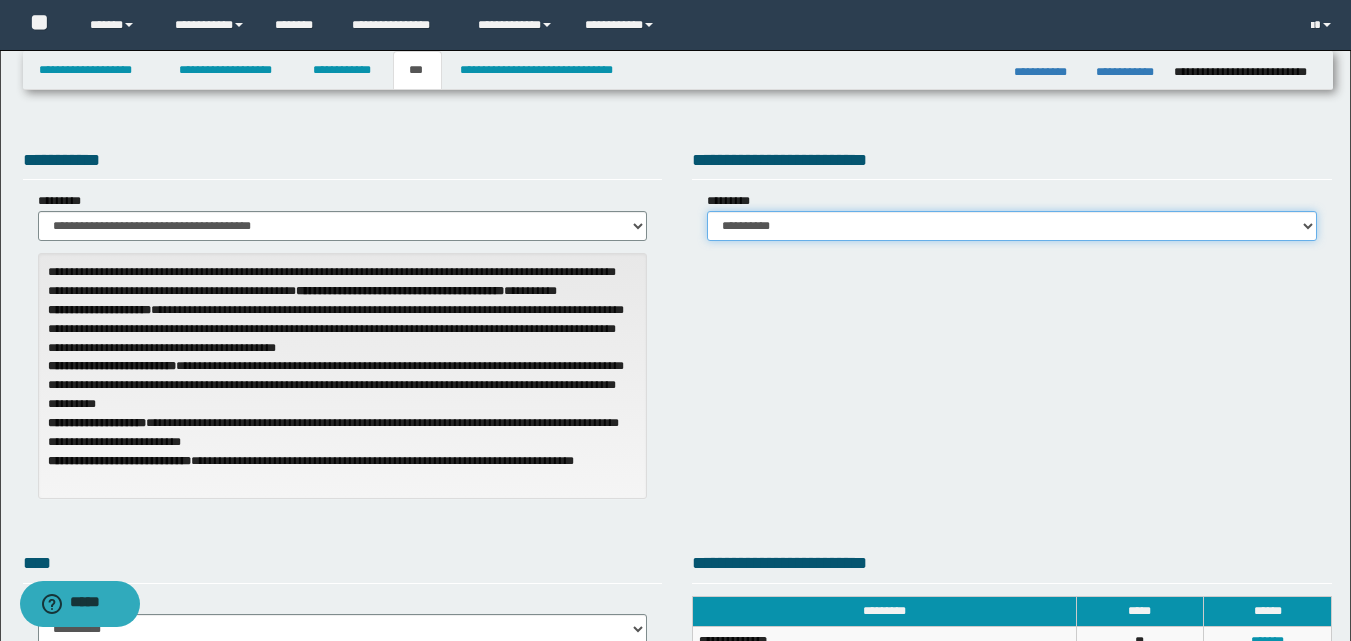 click on "**********" at bounding box center [1012, 226] 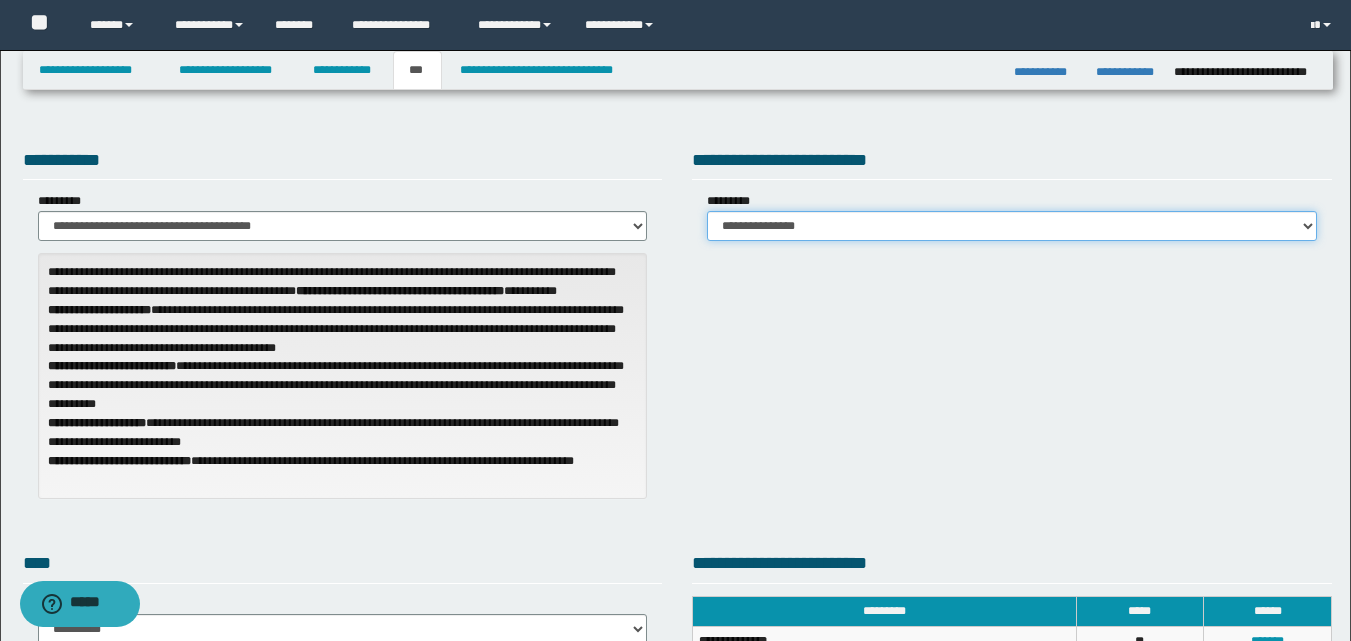 click on "**********" at bounding box center (1012, 226) 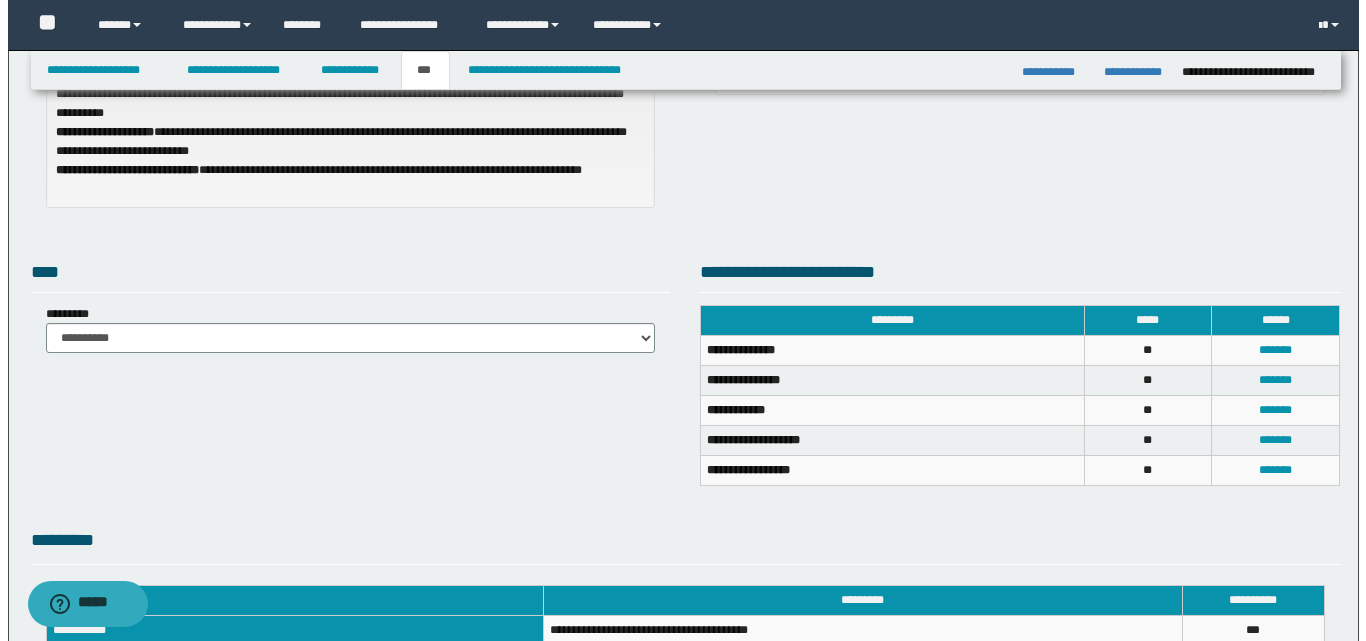 scroll, scrollTop: 300, scrollLeft: 0, axis: vertical 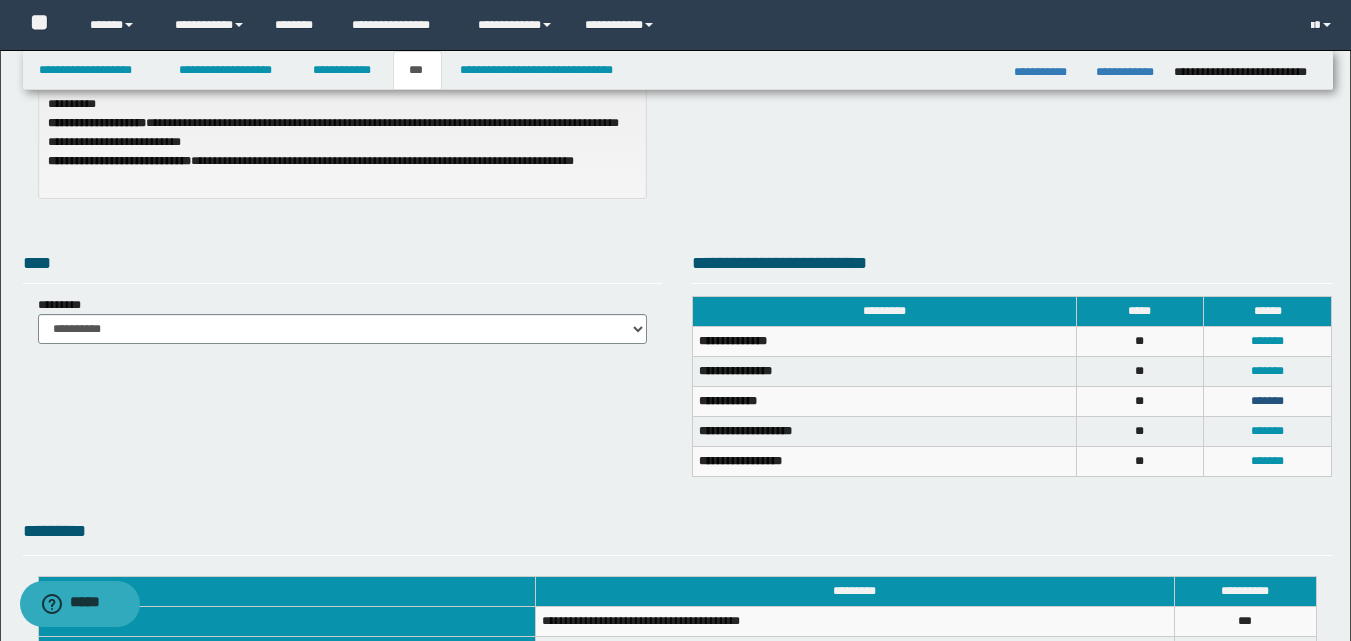 click on "*******" at bounding box center (1267, 401) 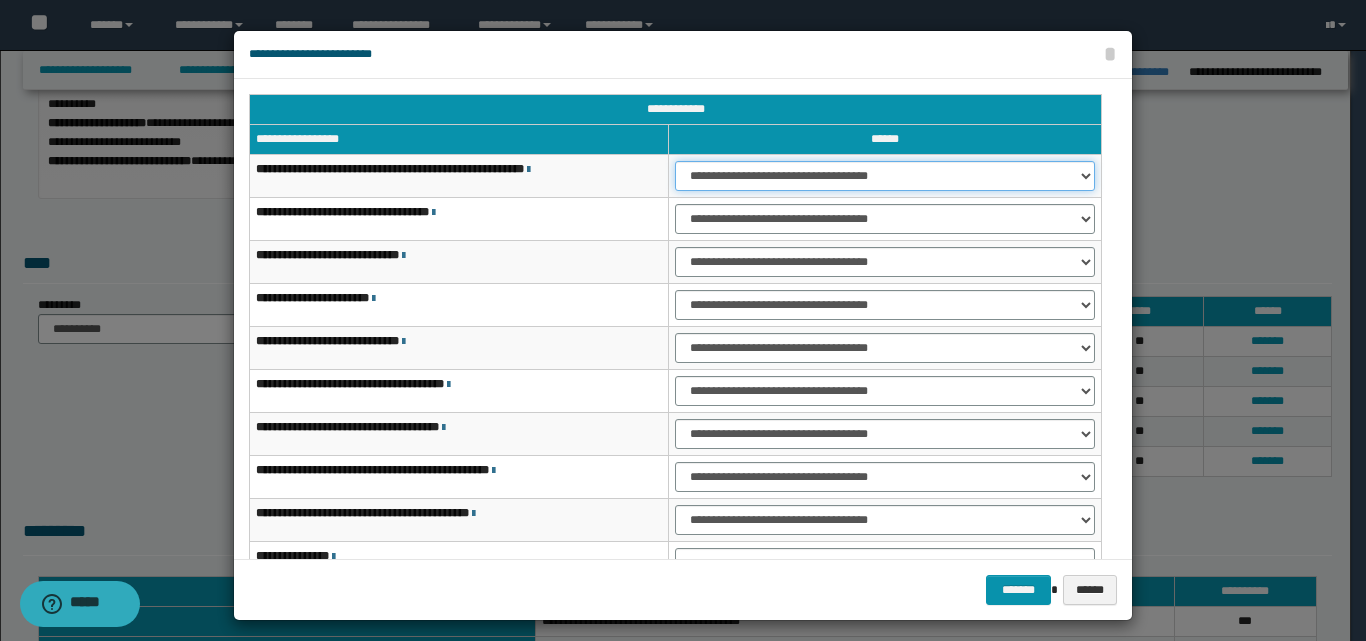 click on "**********" at bounding box center [885, 176] 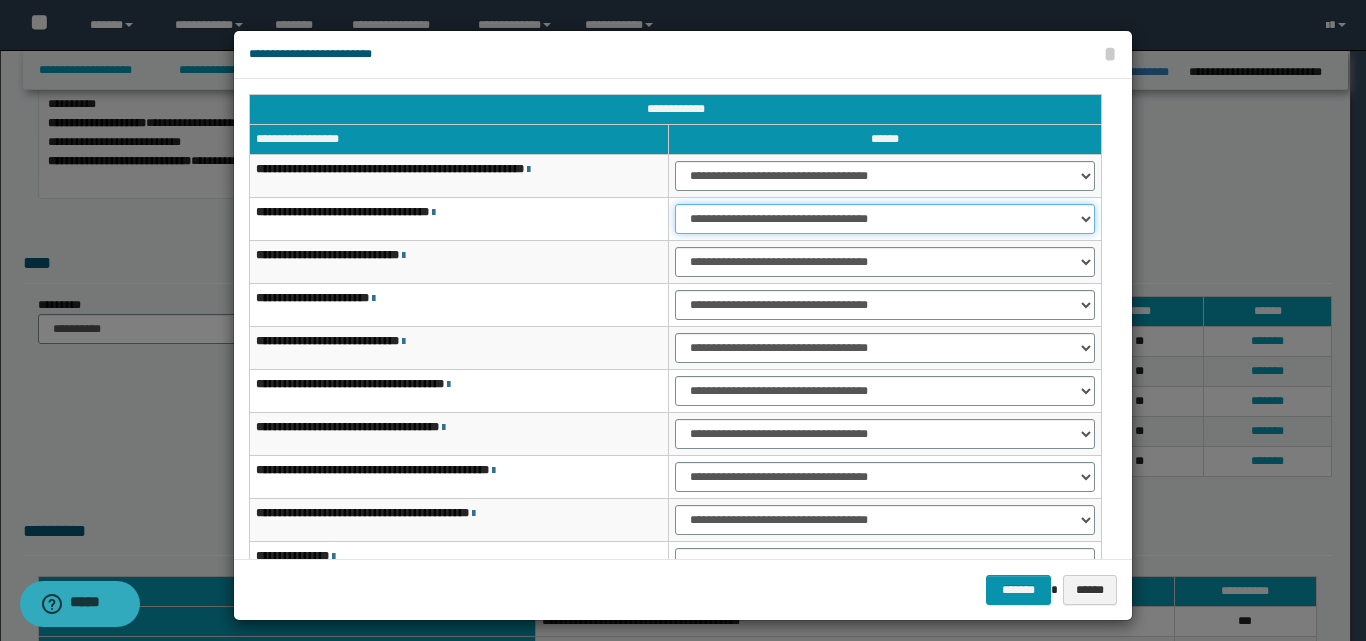 click on "**********" at bounding box center [885, 219] 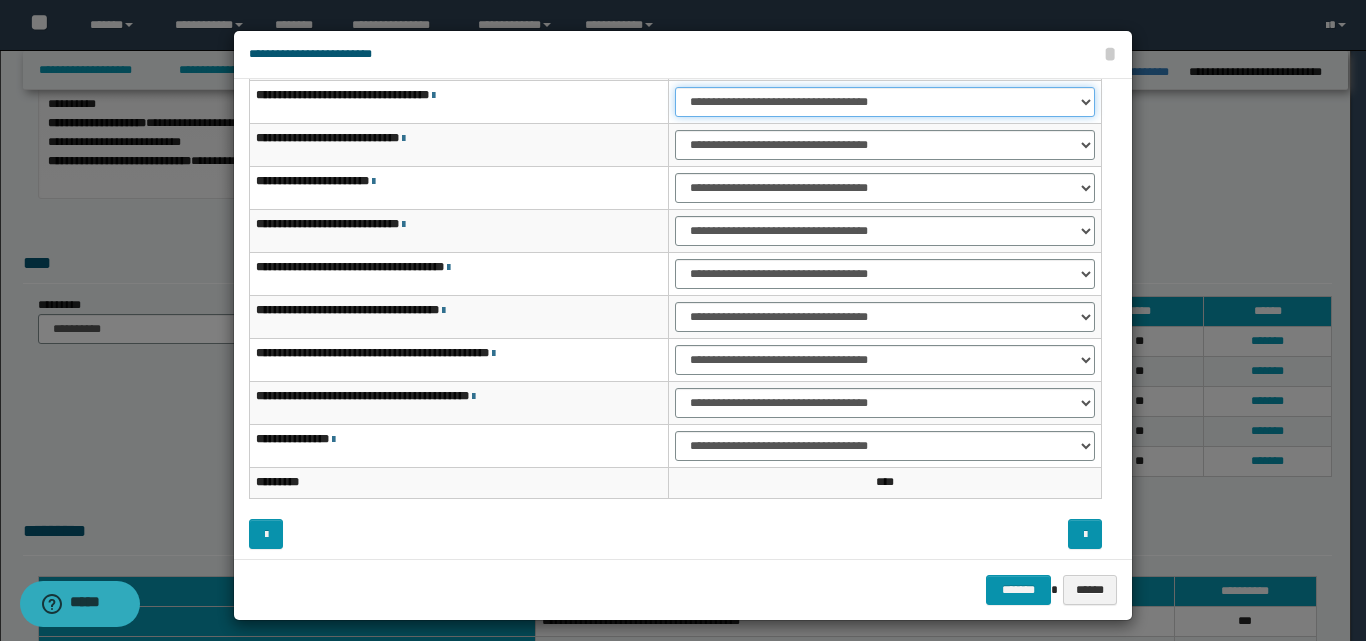 scroll, scrollTop: 121, scrollLeft: 0, axis: vertical 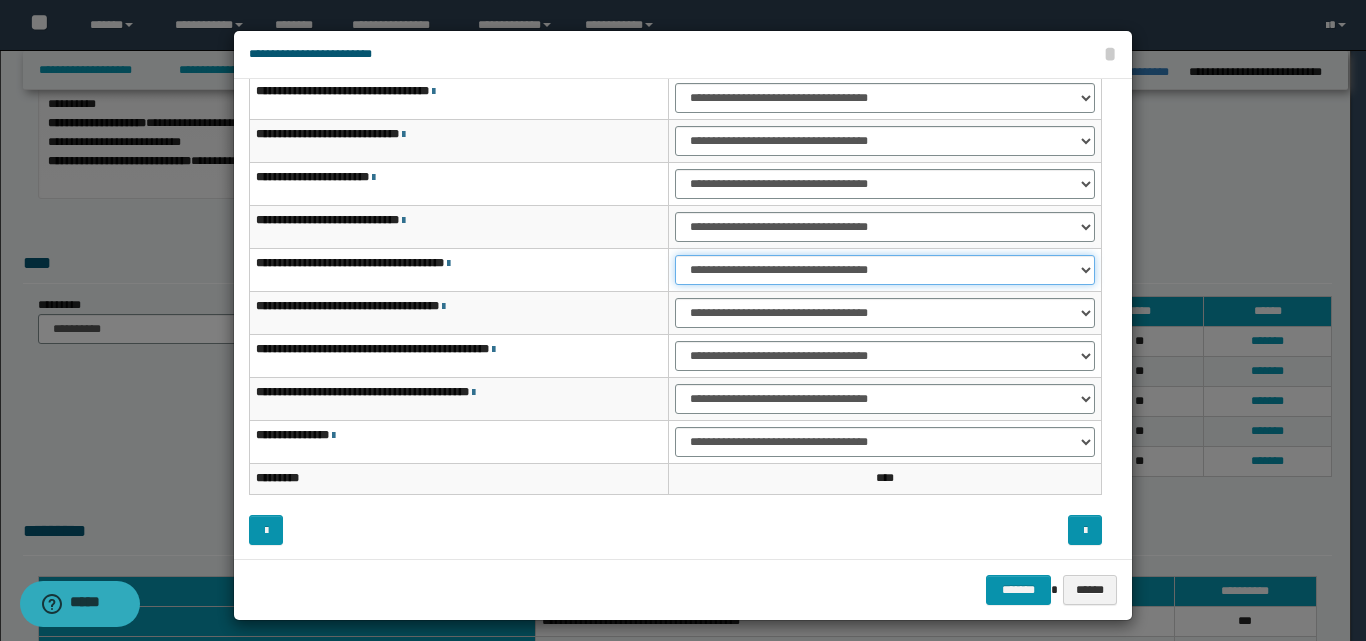 click on "**********" at bounding box center [885, 270] 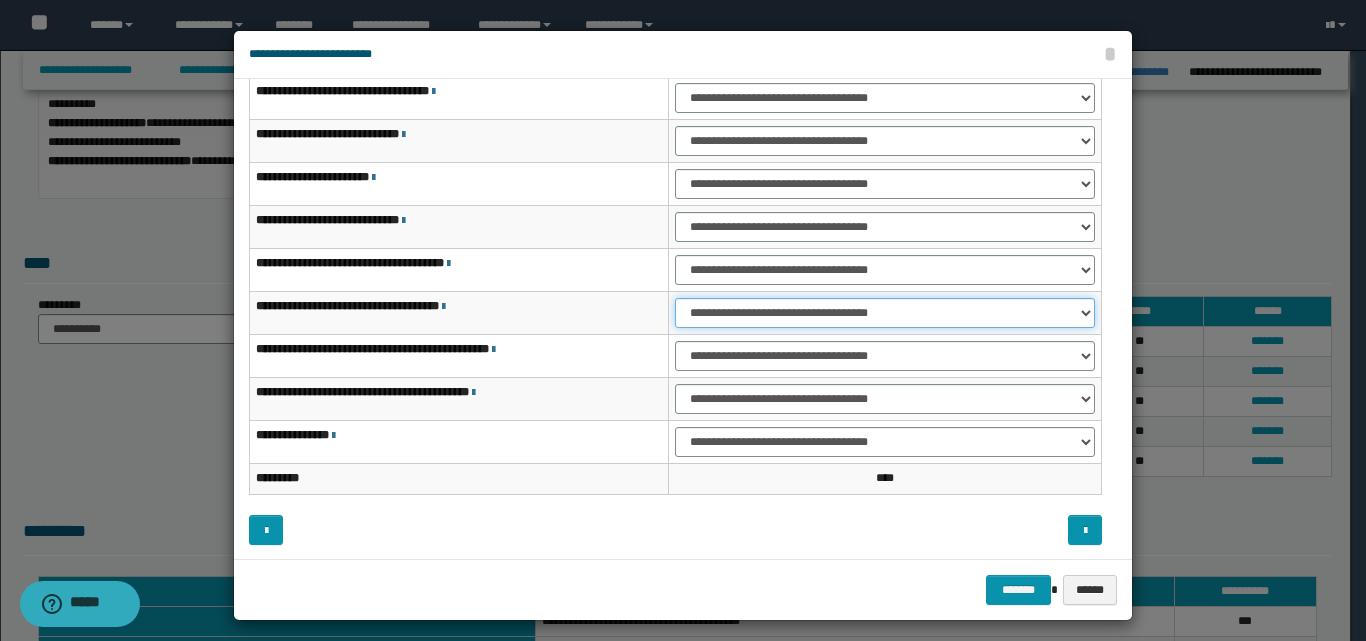 click on "**********" at bounding box center (885, 313) 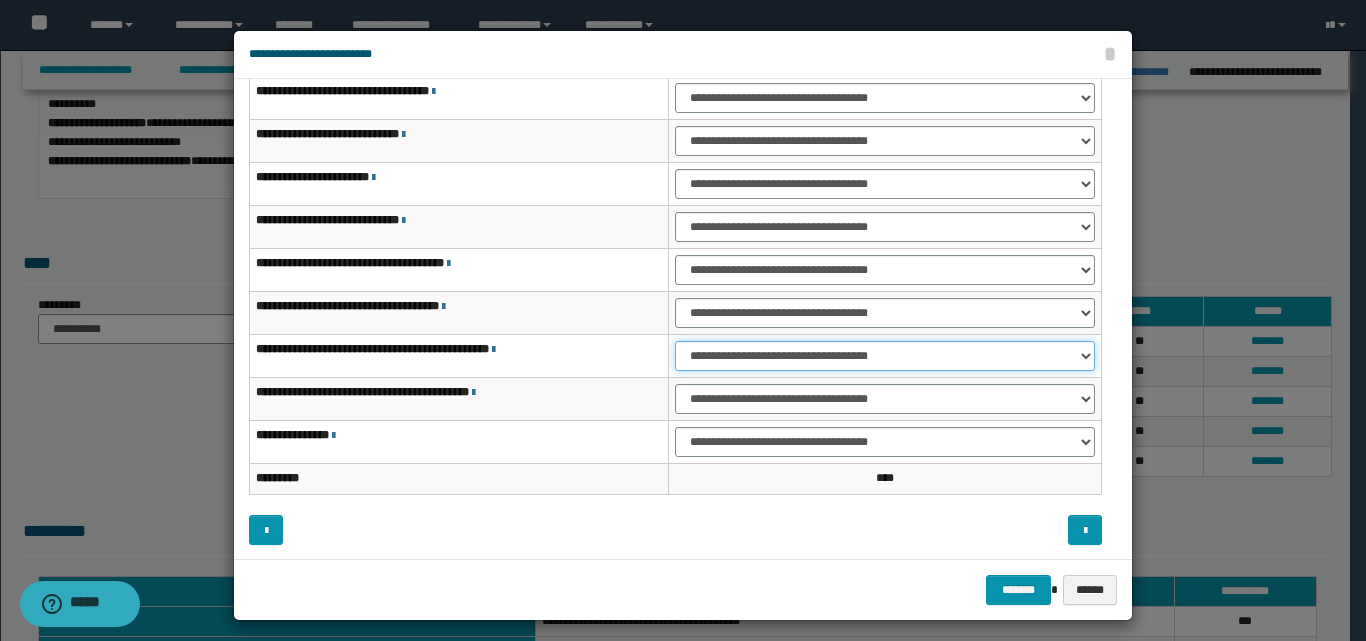 click on "**********" at bounding box center [885, 356] 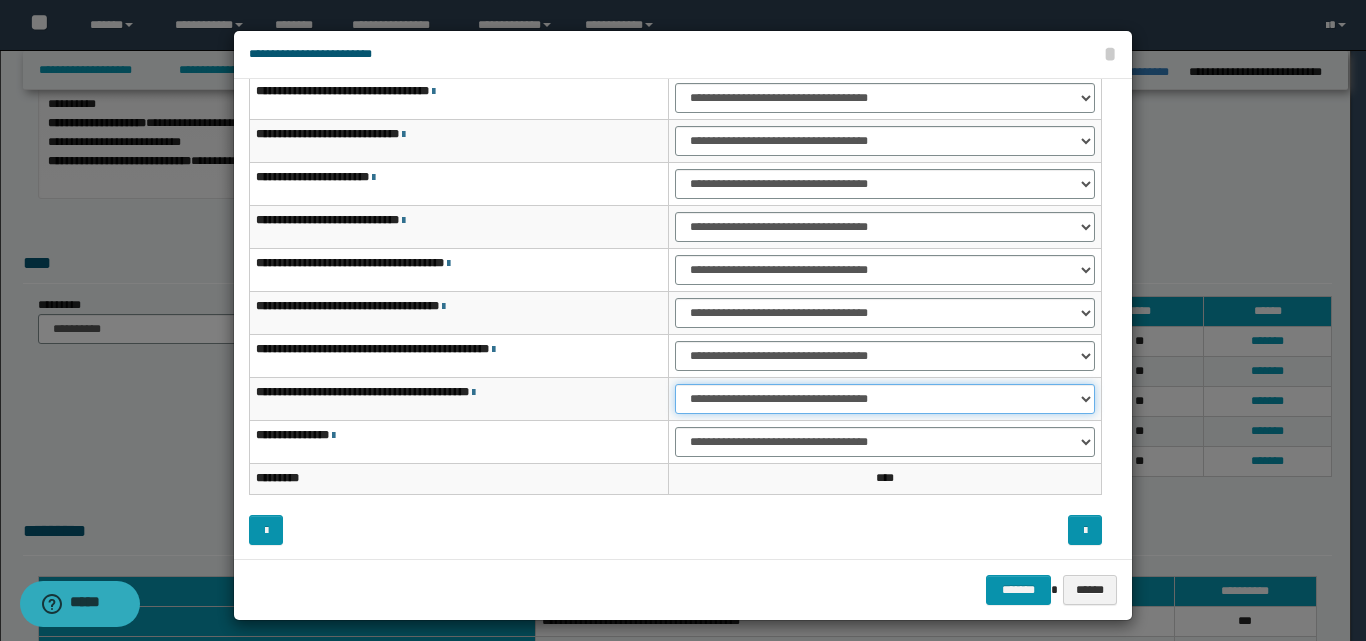 click on "**********" at bounding box center [885, 399] 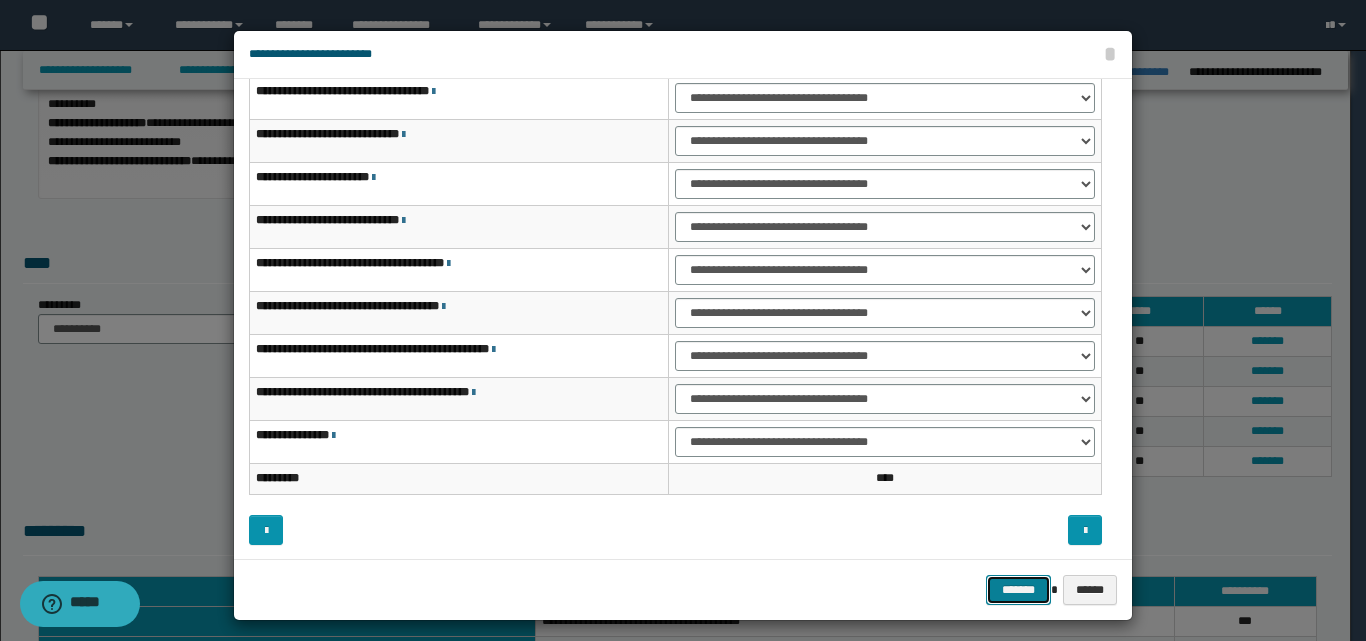 click on "*******" at bounding box center [1018, 590] 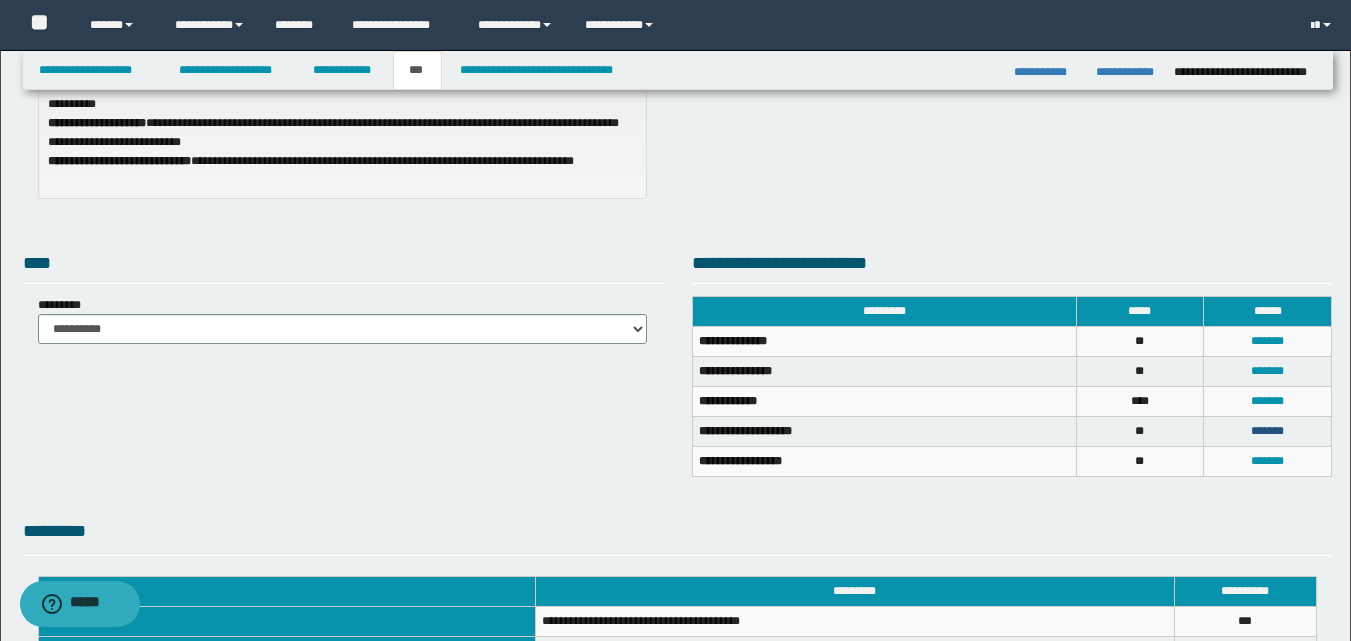 click on "*******" at bounding box center (1267, 431) 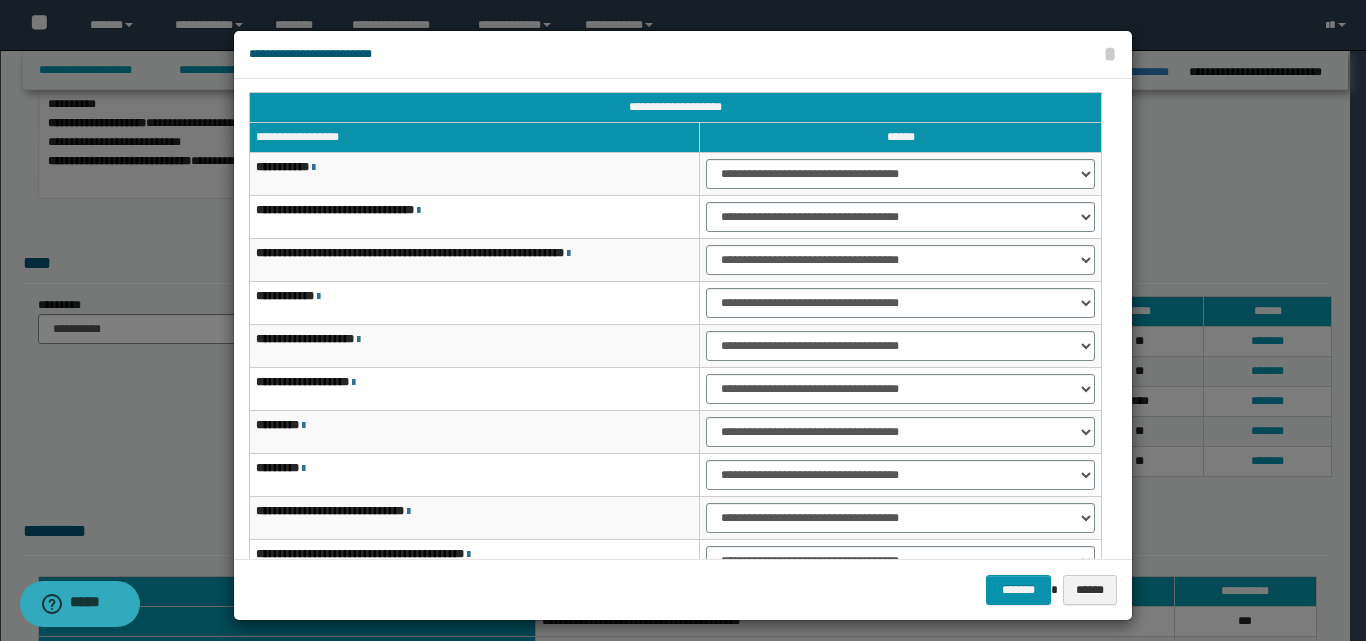 scroll, scrollTop: 0, scrollLeft: 0, axis: both 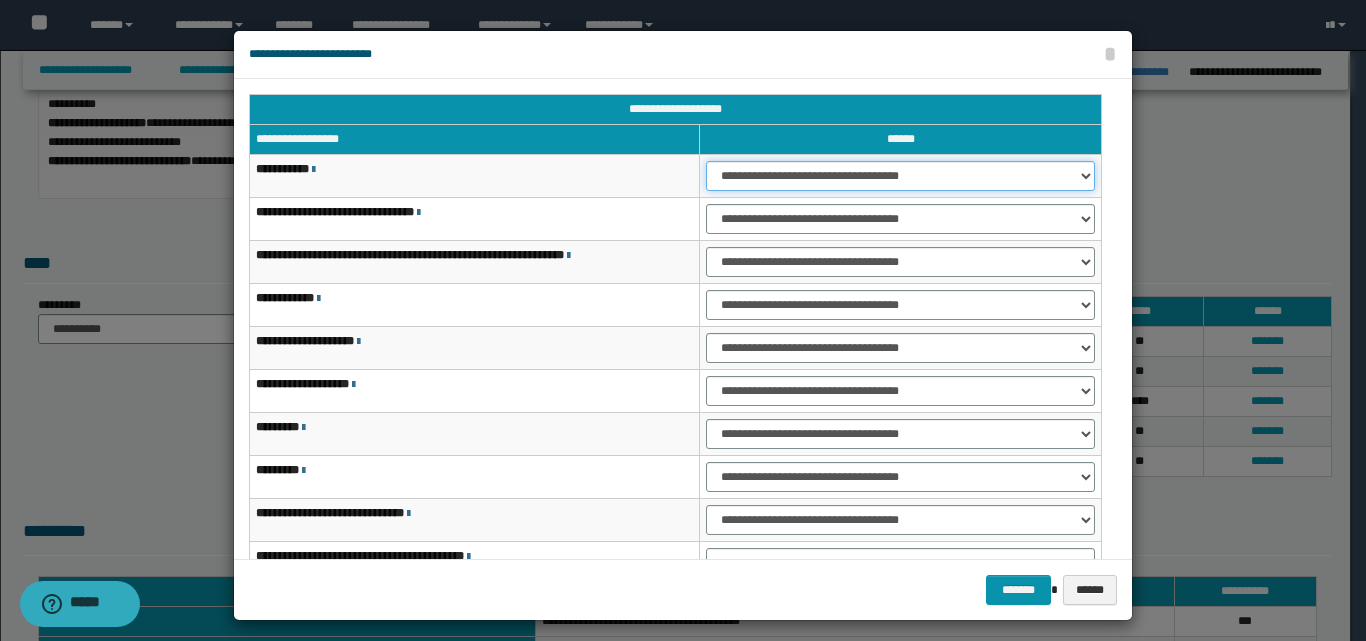 click on "**********" at bounding box center [900, 176] 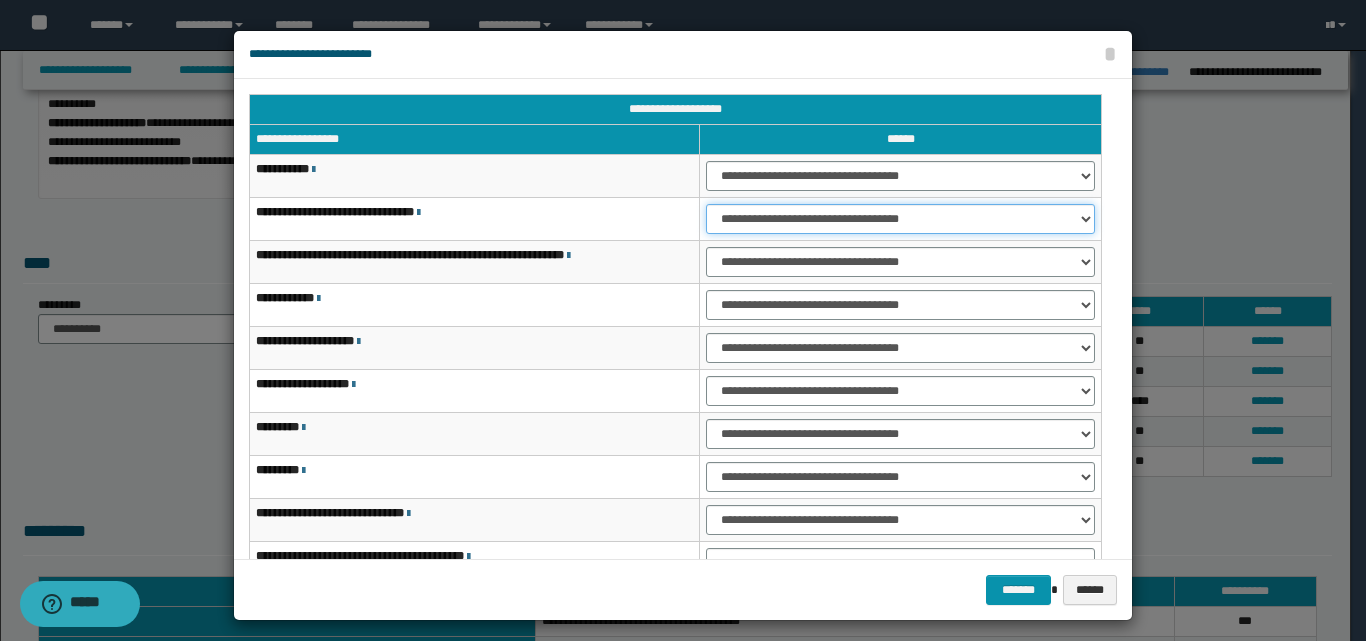 click on "**********" at bounding box center (900, 219) 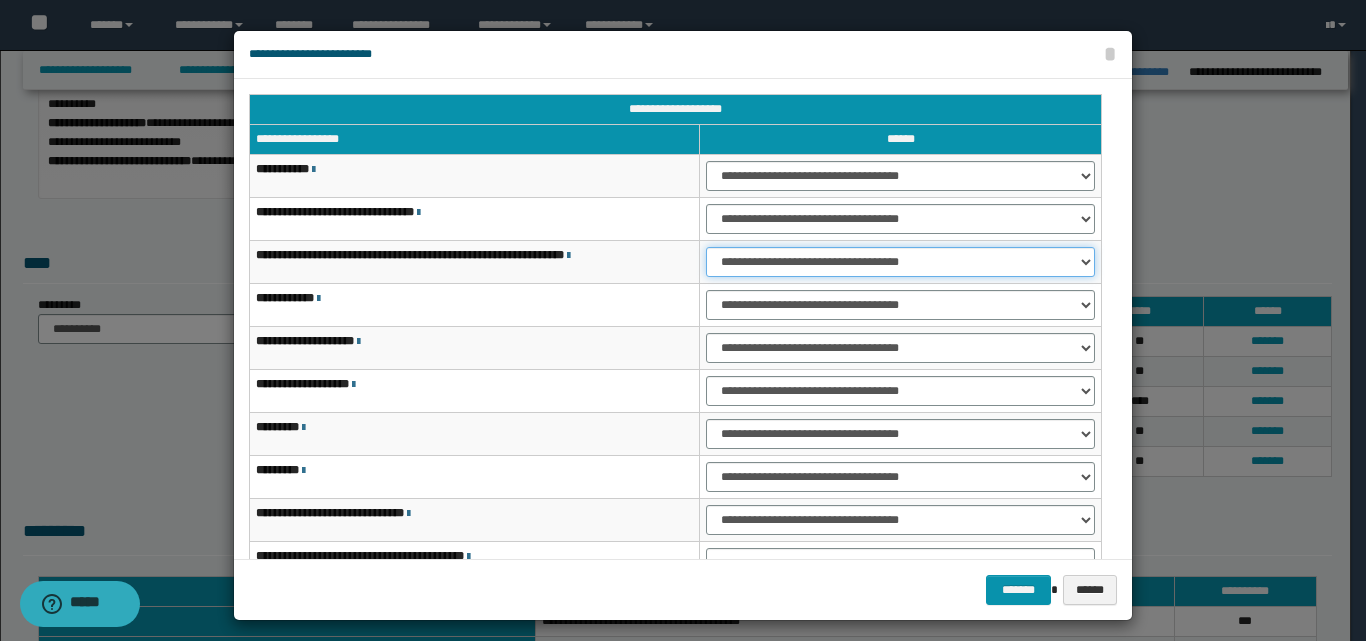 click on "**********" at bounding box center (900, 262) 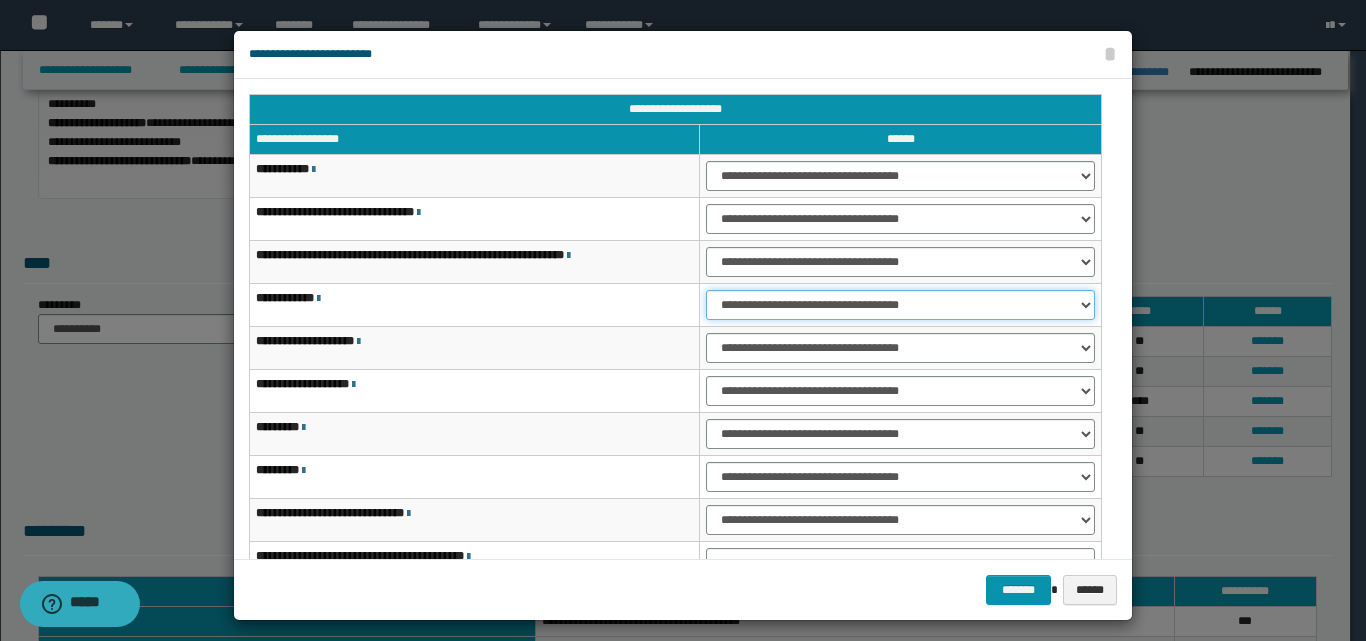click on "**********" at bounding box center (900, 305) 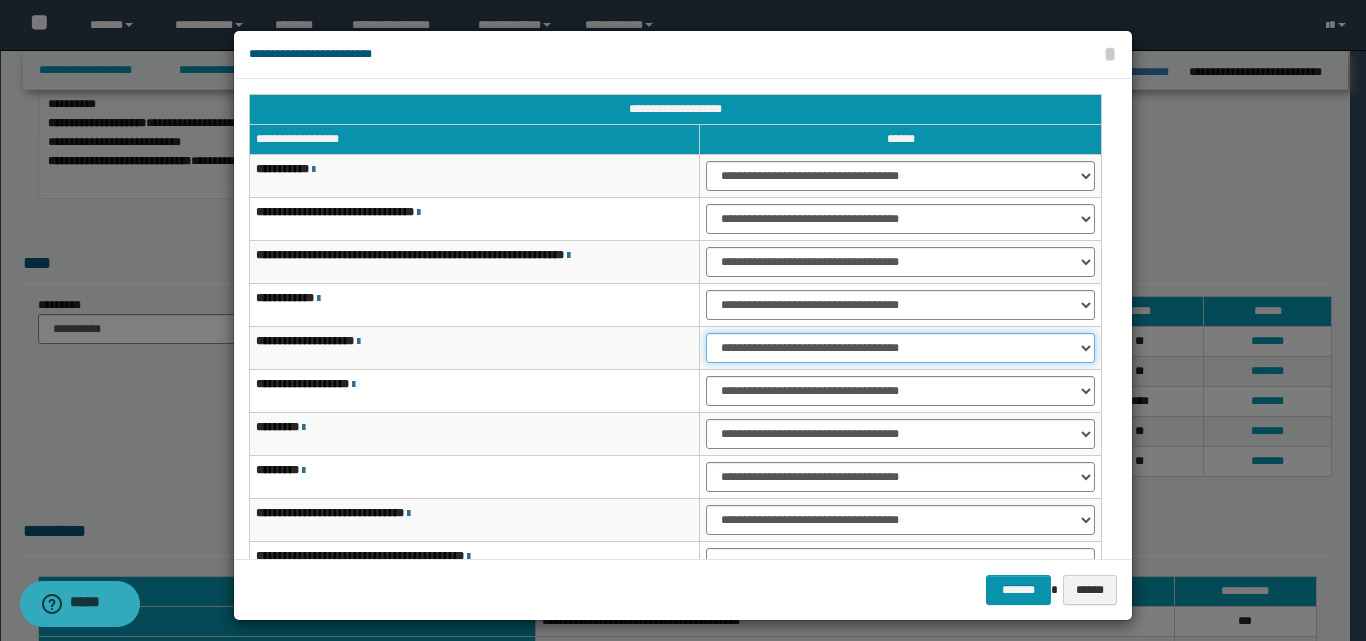 click on "**********" at bounding box center (900, 348) 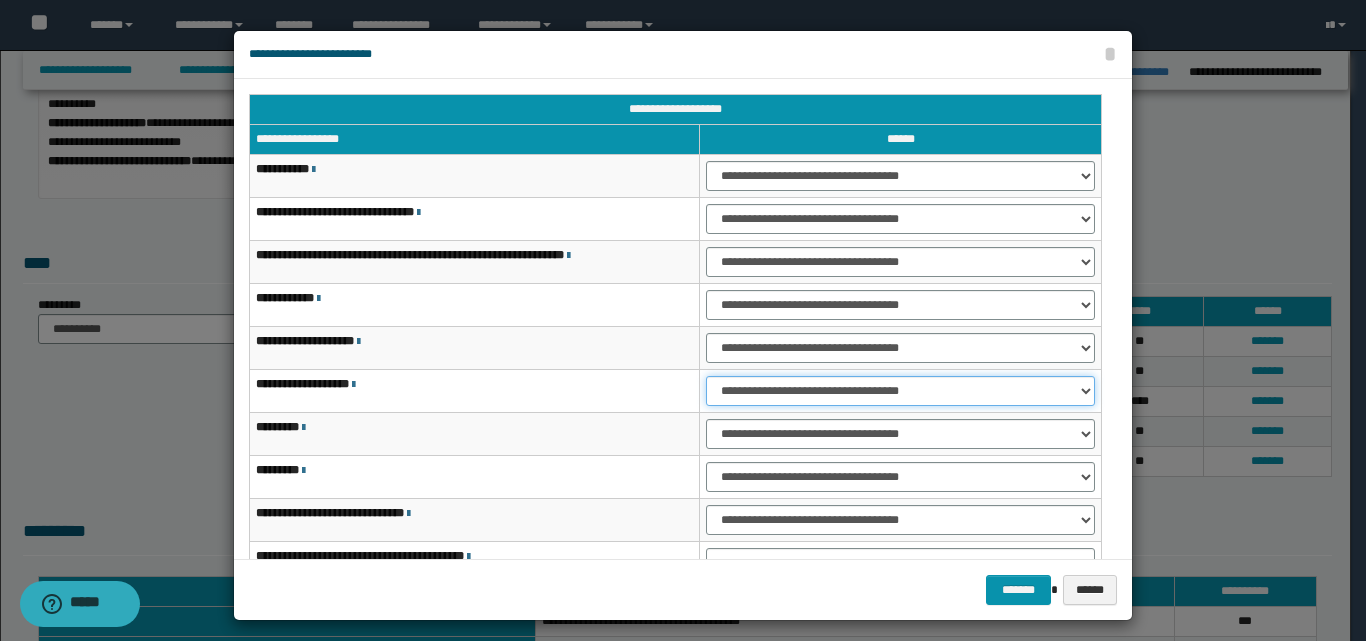 click on "**********" at bounding box center [900, 391] 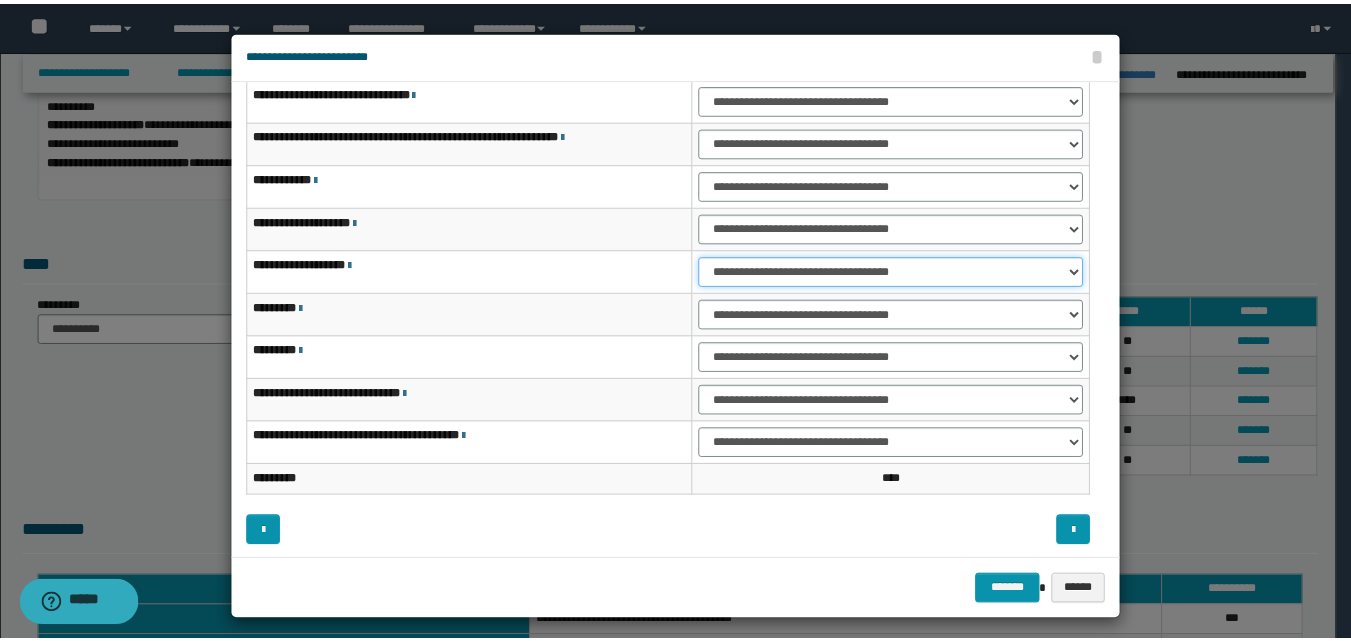 scroll, scrollTop: 121, scrollLeft: 0, axis: vertical 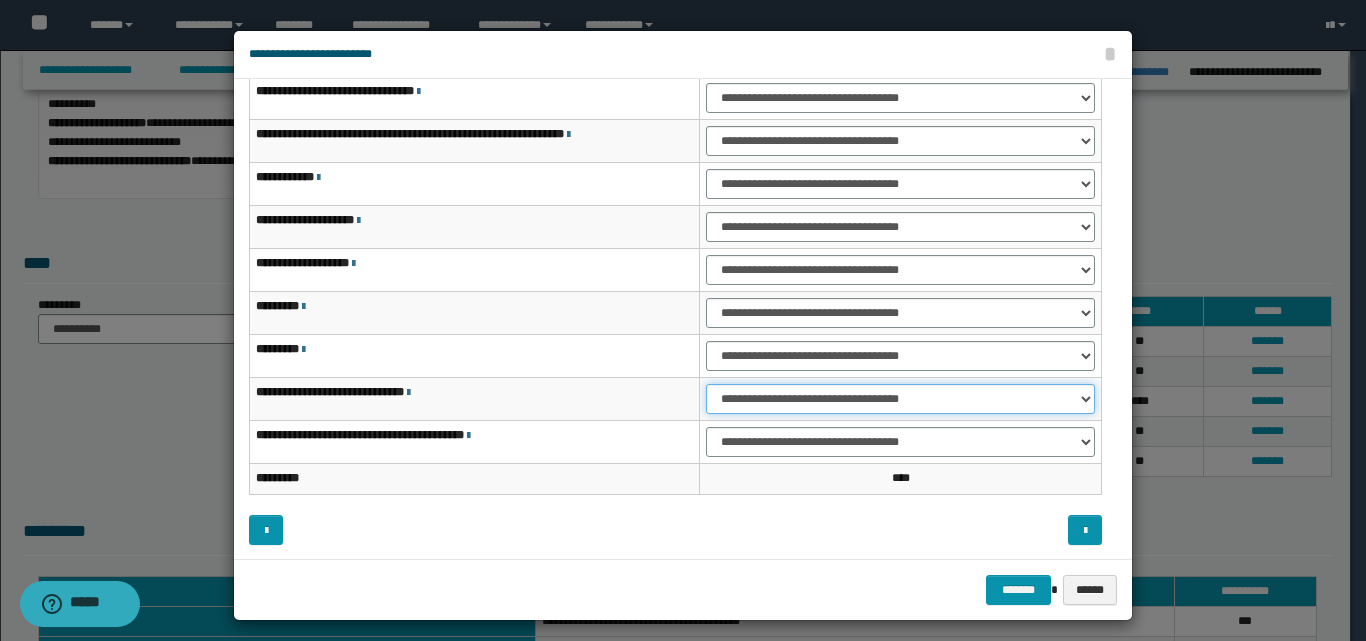 click on "**********" at bounding box center (900, 399) 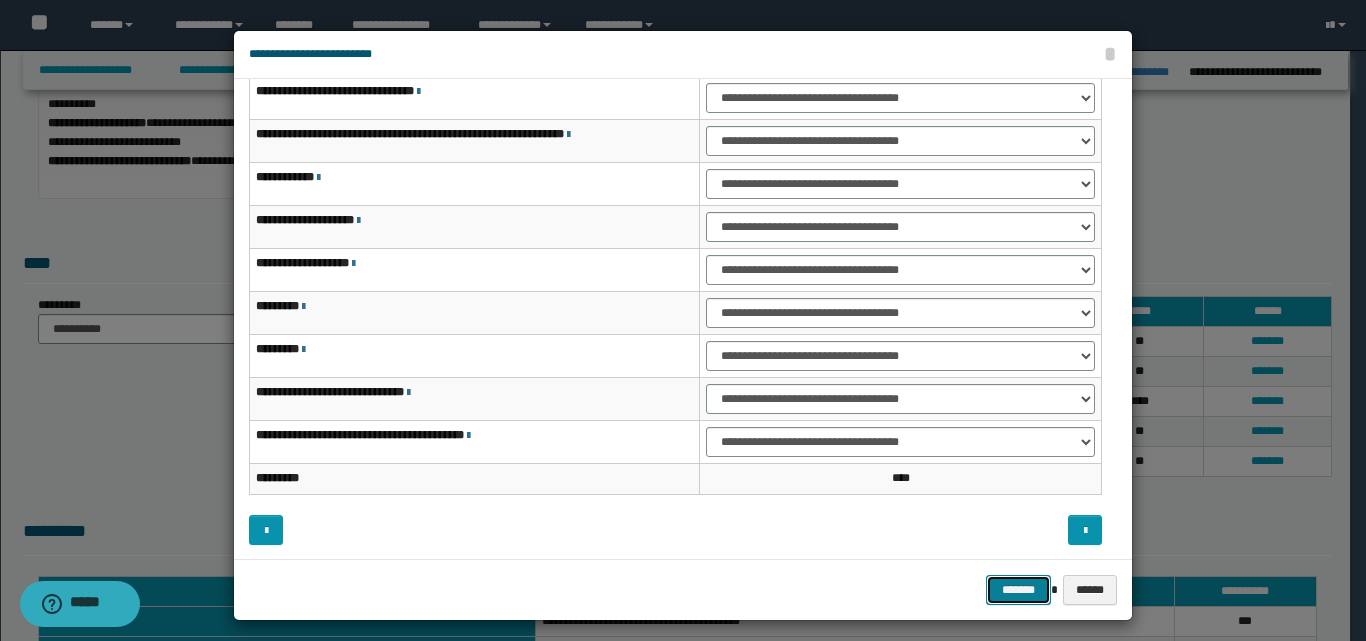 click on "*******" at bounding box center (1018, 590) 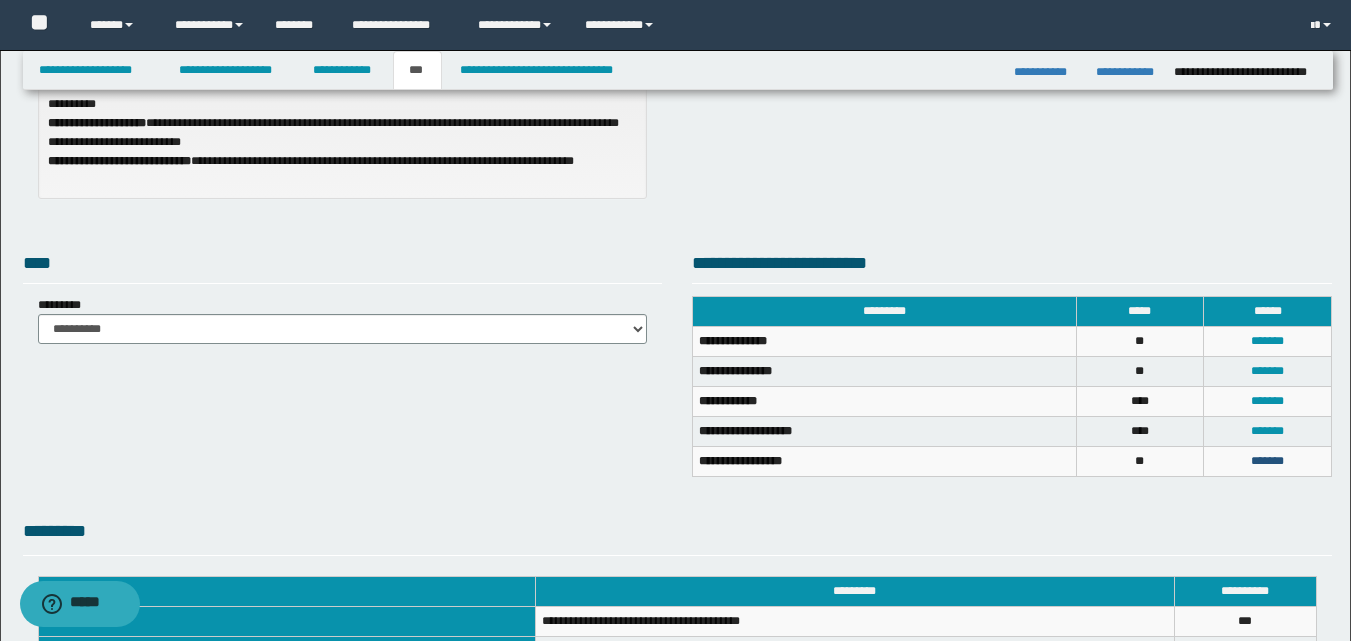drag, startPoint x: 1254, startPoint y: 461, endPoint x: 1240, endPoint y: 451, distance: 17.20465 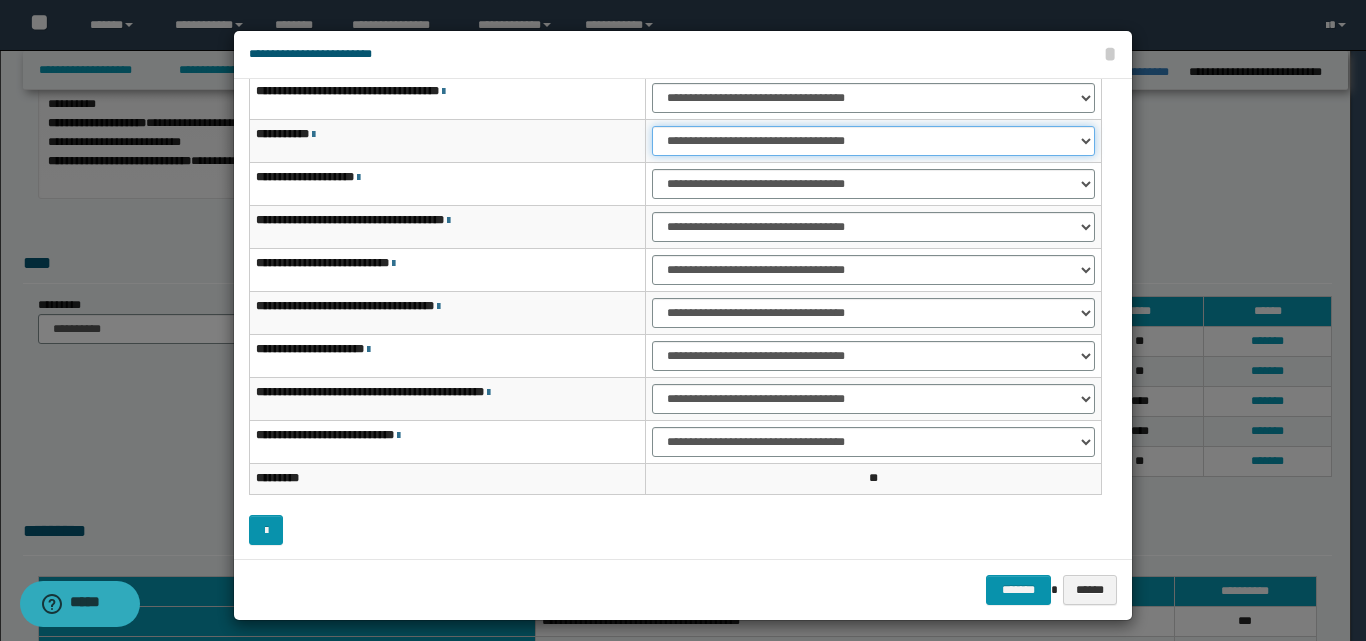 click on "**********" at bounding box center [873, 141] 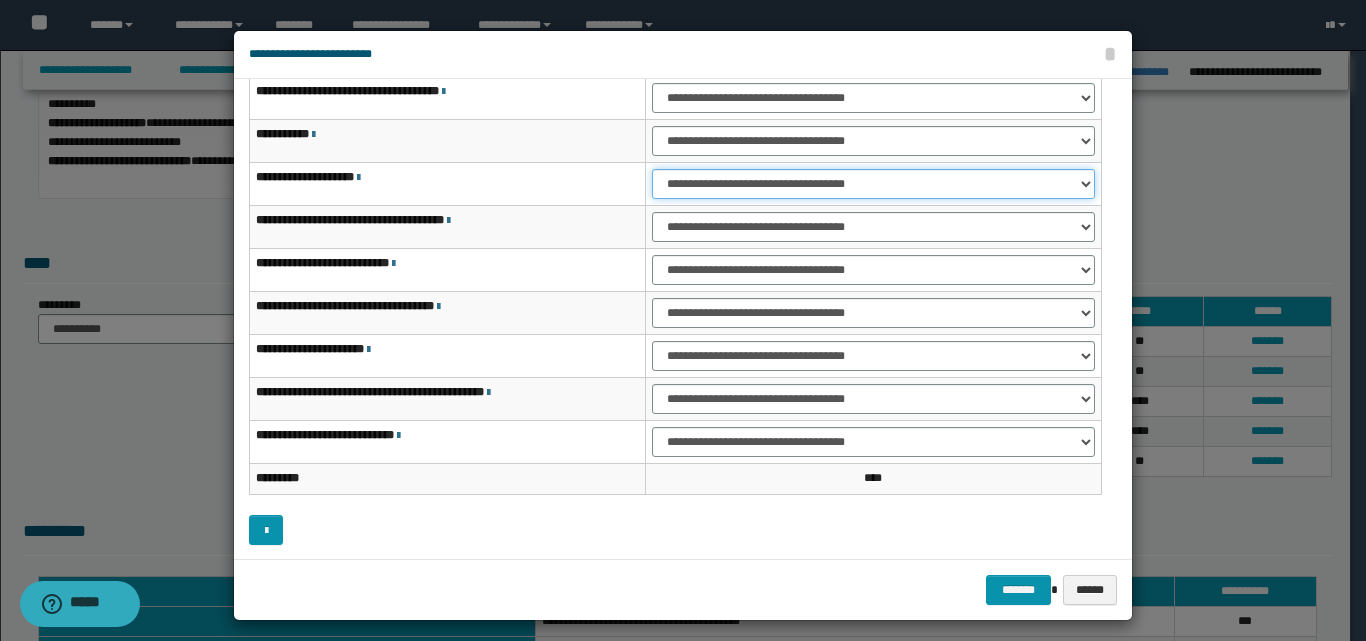 click on "**********" at bounding box center (873, 184) 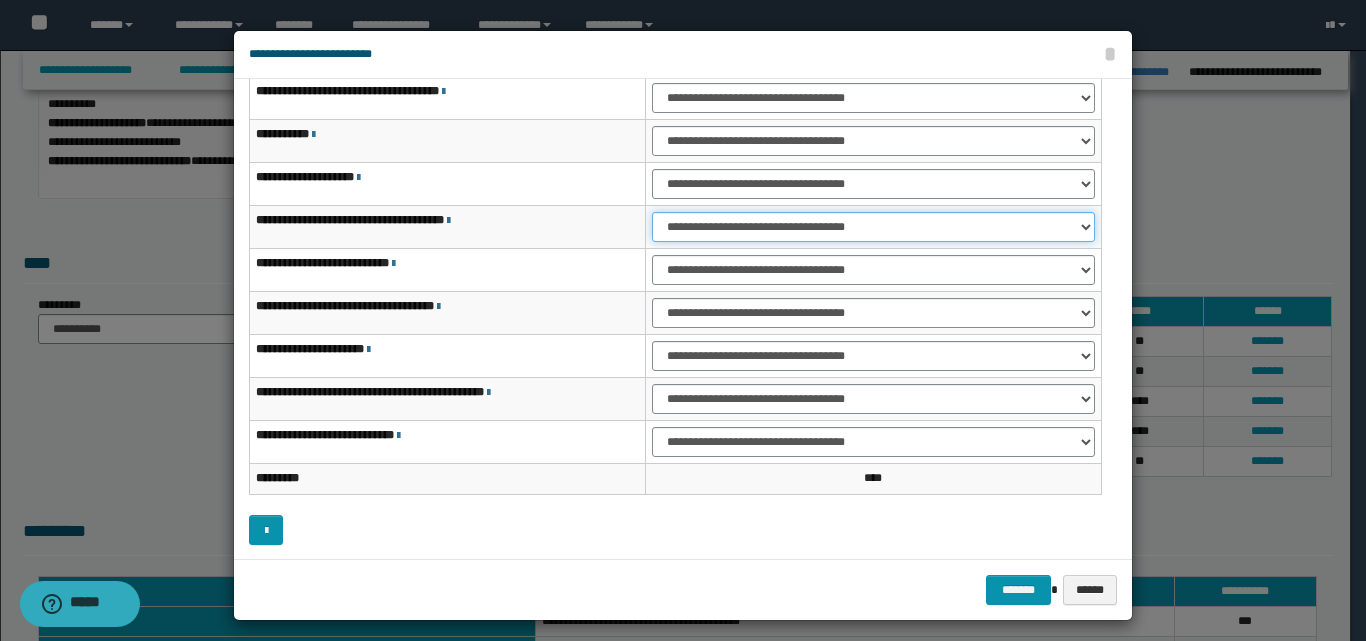click on "**********" at bounding box center [873, 227] 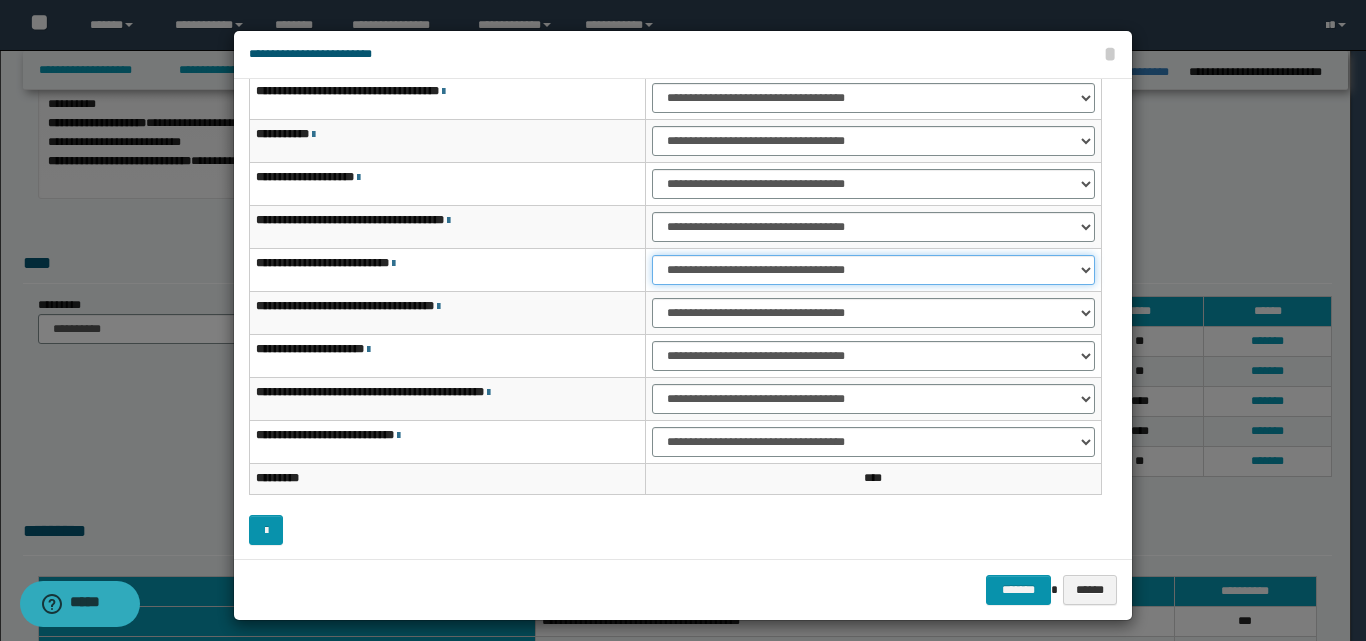 click on "**********" at bounding box center [873, 270] 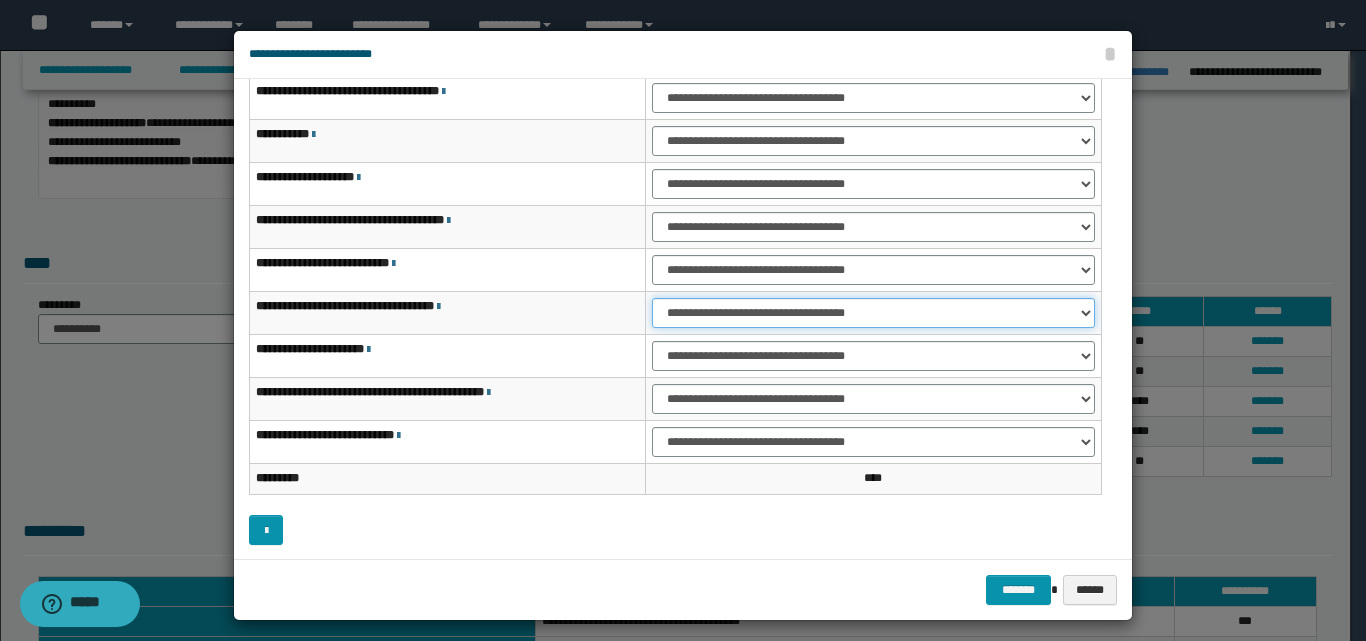 click on "**********" at bounding box center [873, 313] 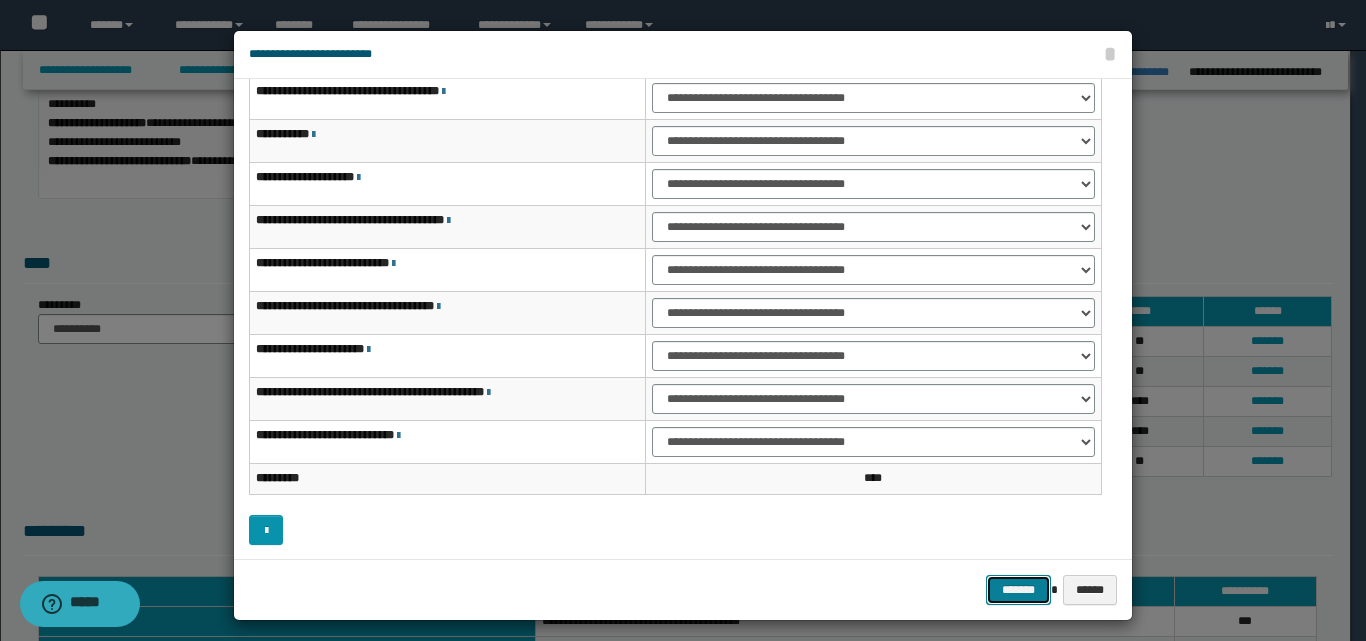 click on "*******" at bounding box center (1018, 590) 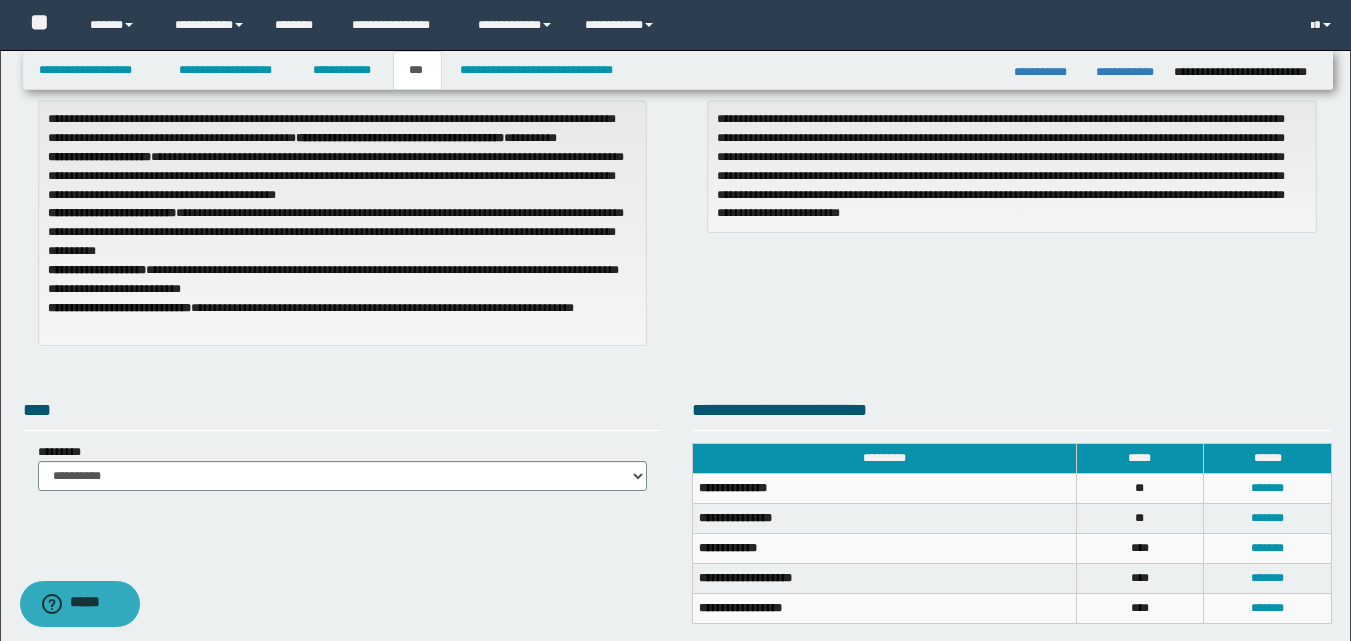 scroll, scrollTop: 0, scrollLeft: 0, axis: both 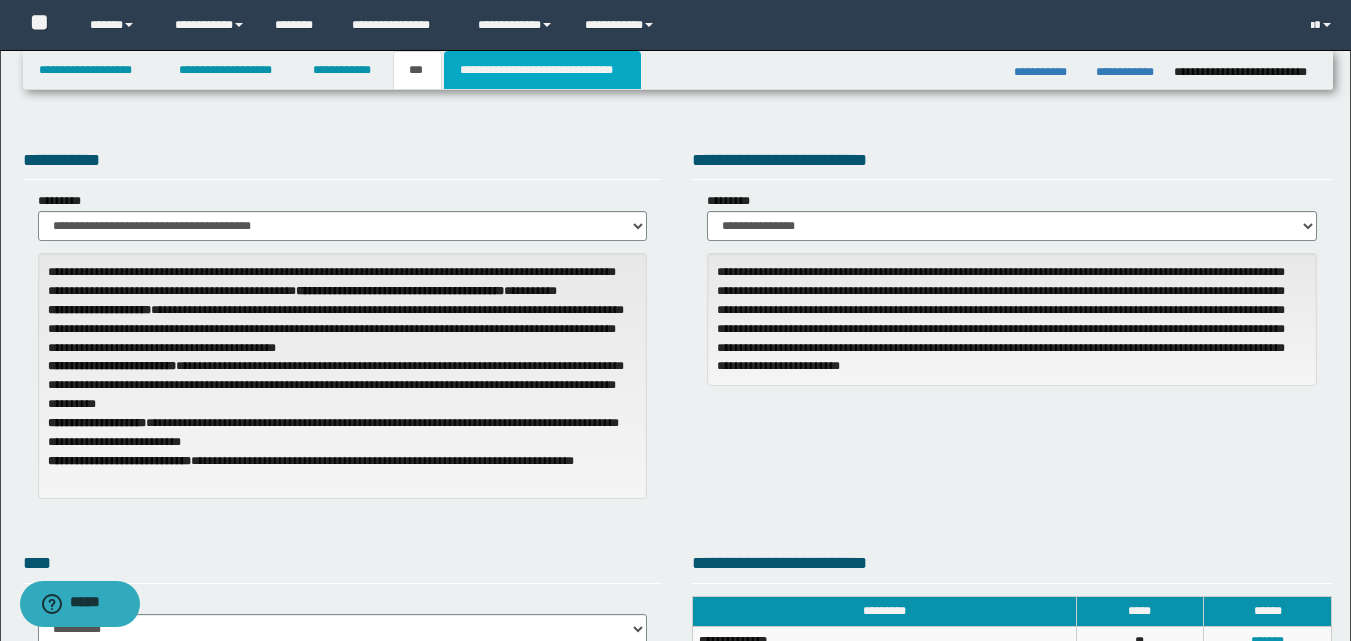 click on "**********" at bounding box center (542, 70) 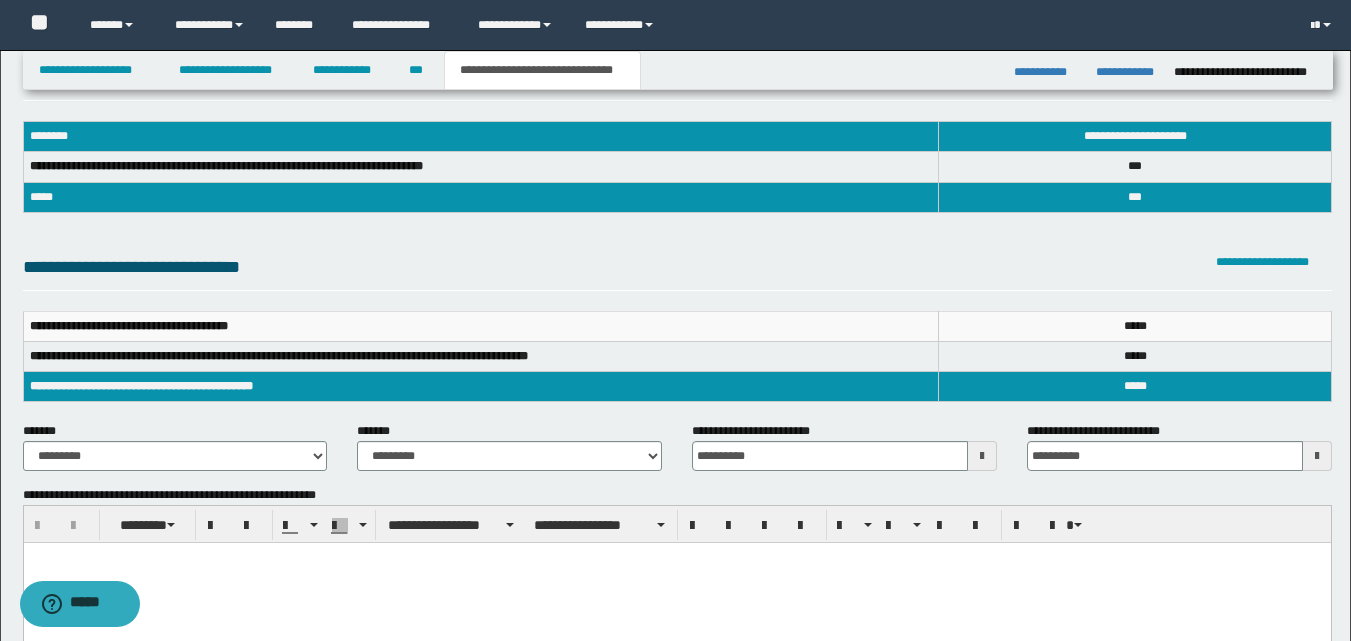 scroll, scrollTop: 100, scrollLeft: 0, axis: vertical 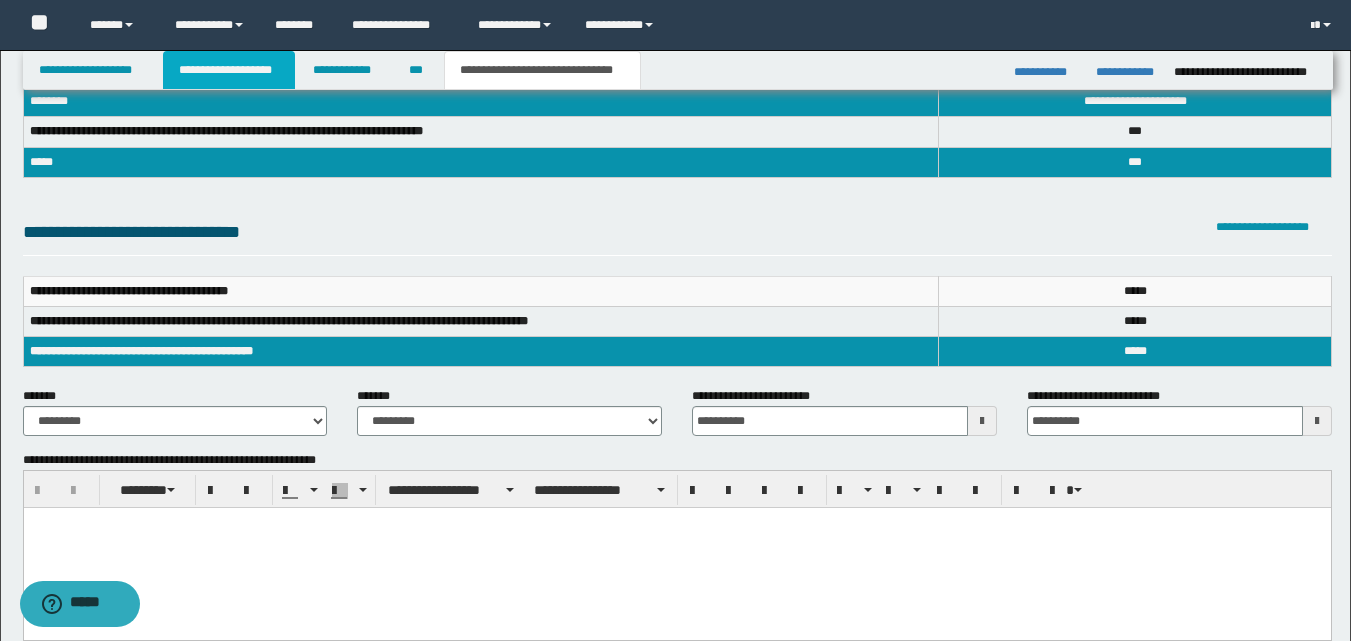 click on "**********" at bounding box center [229, 70] 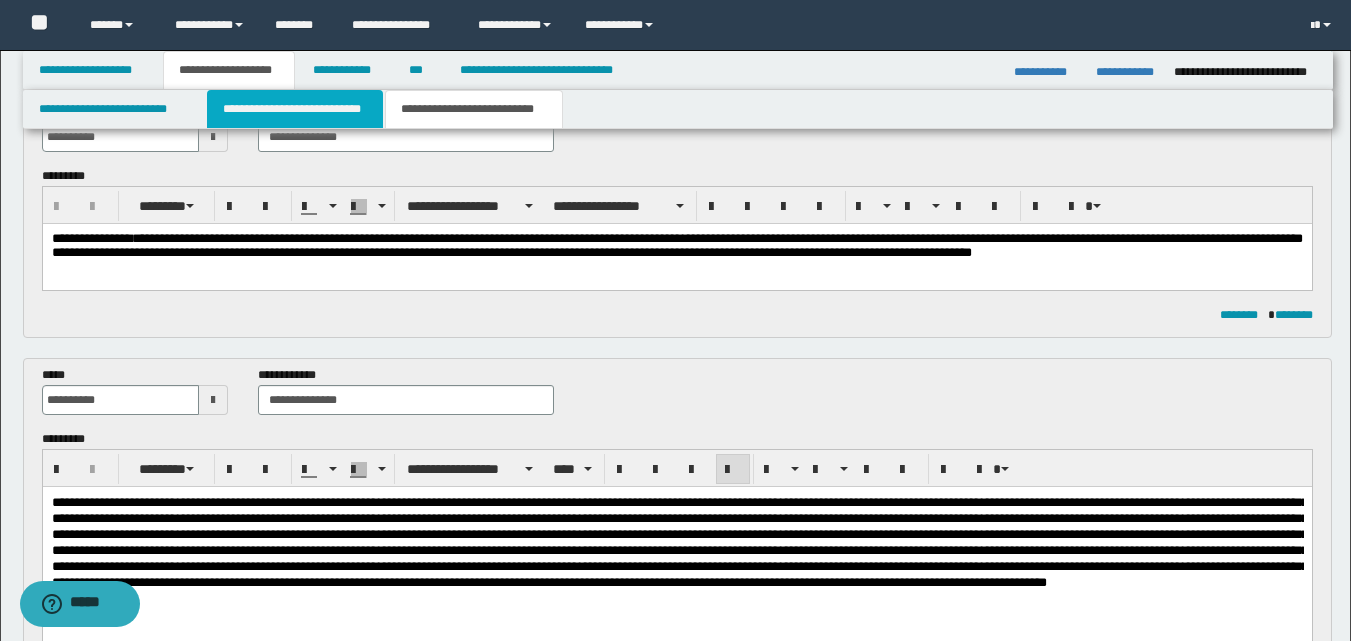 click on "**********" at bounding box center (295, 109) 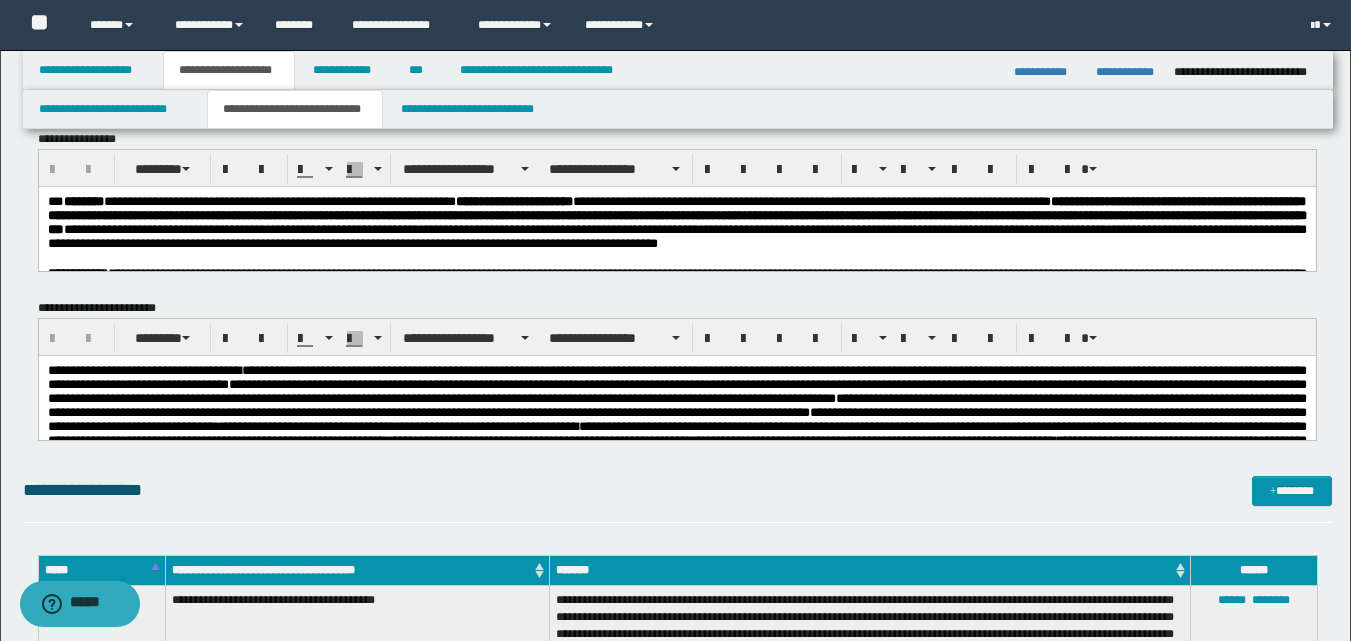 scroll, scrollTop: 0, scrollLeft: 0, axis: both 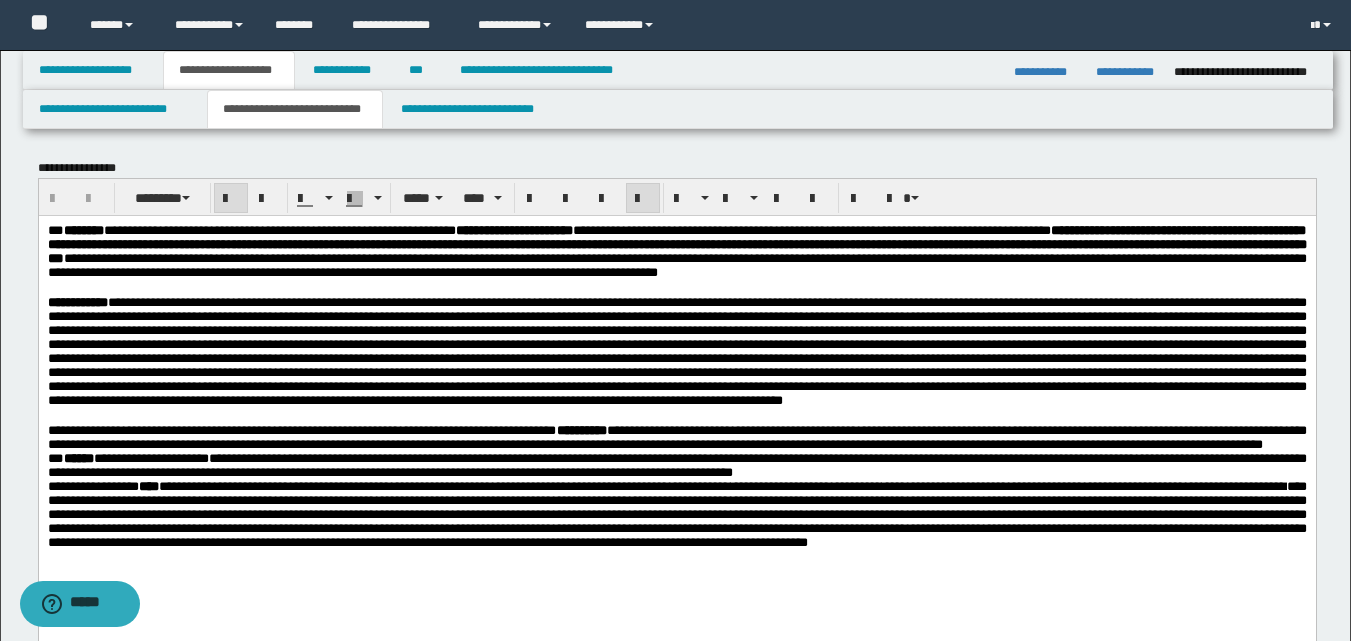 click on "**********" at bounding box center [676, 243] 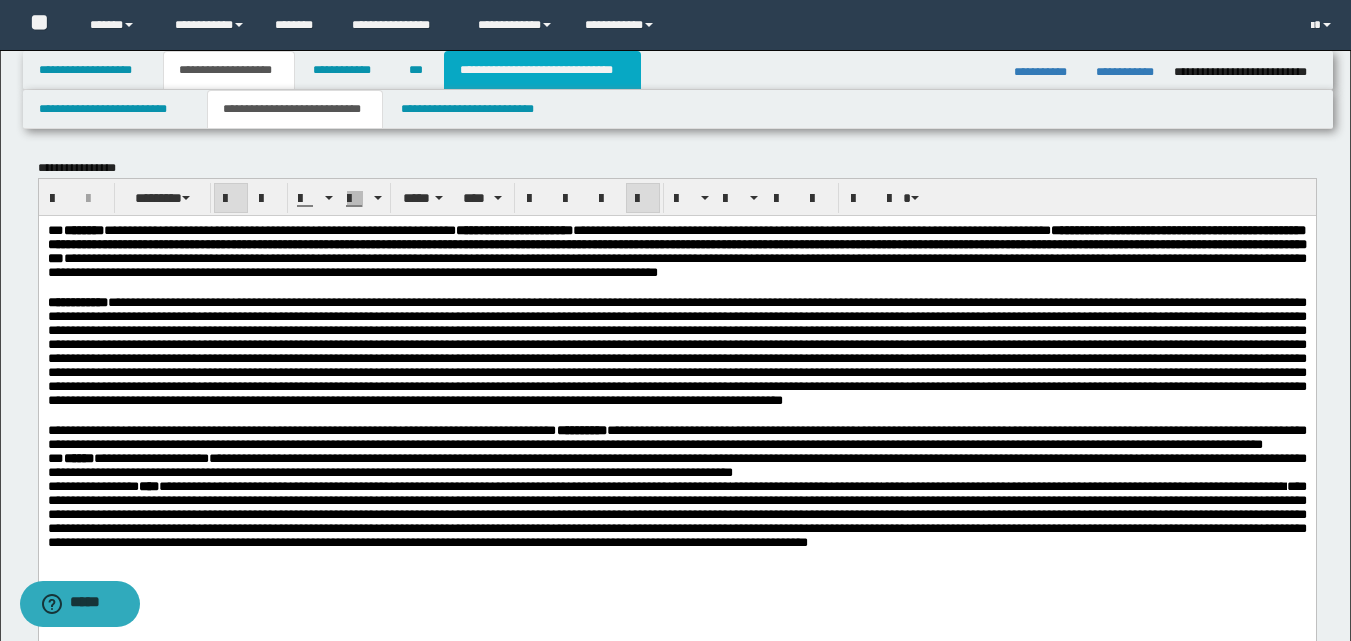 click on "**********" at bounding box center [542, 70] 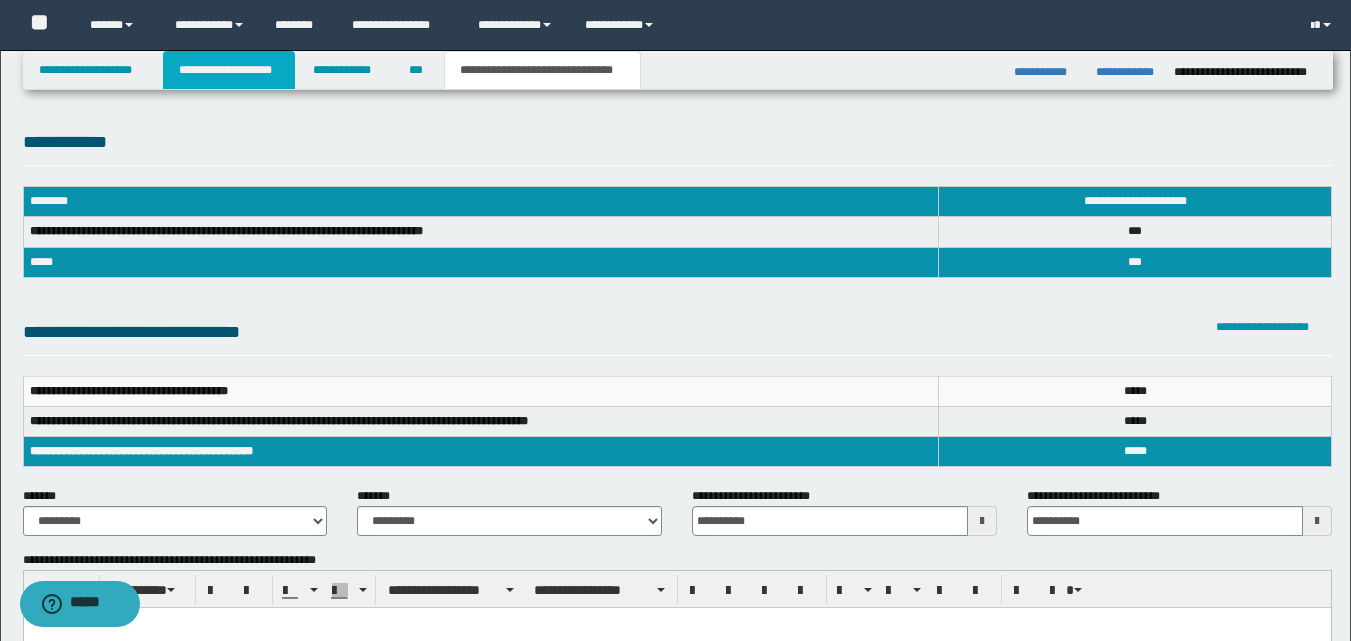 drag, startPoint x: 218, startPoint y: 68, endPoint x: 315, endPoint y: 185, distance: 151.98026 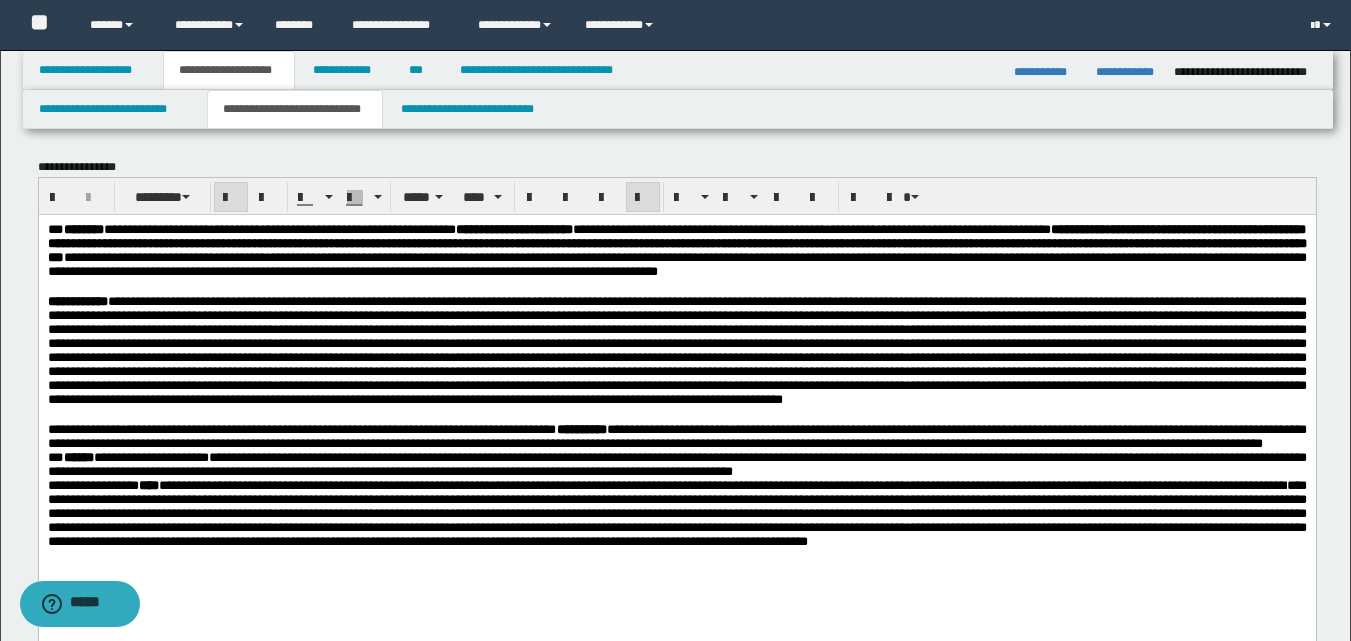 scroll, scrollTop: 0, scrollLeft: 0, axis: both 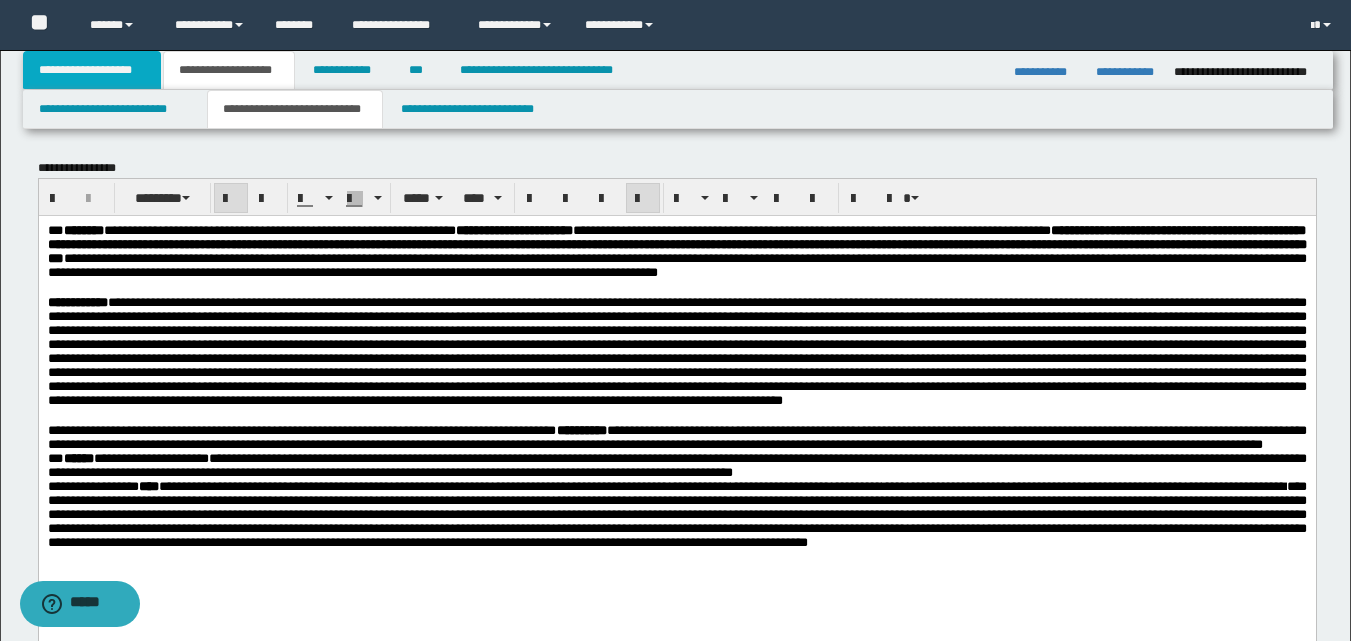 click on "**********" at bounding box center [92, 70] 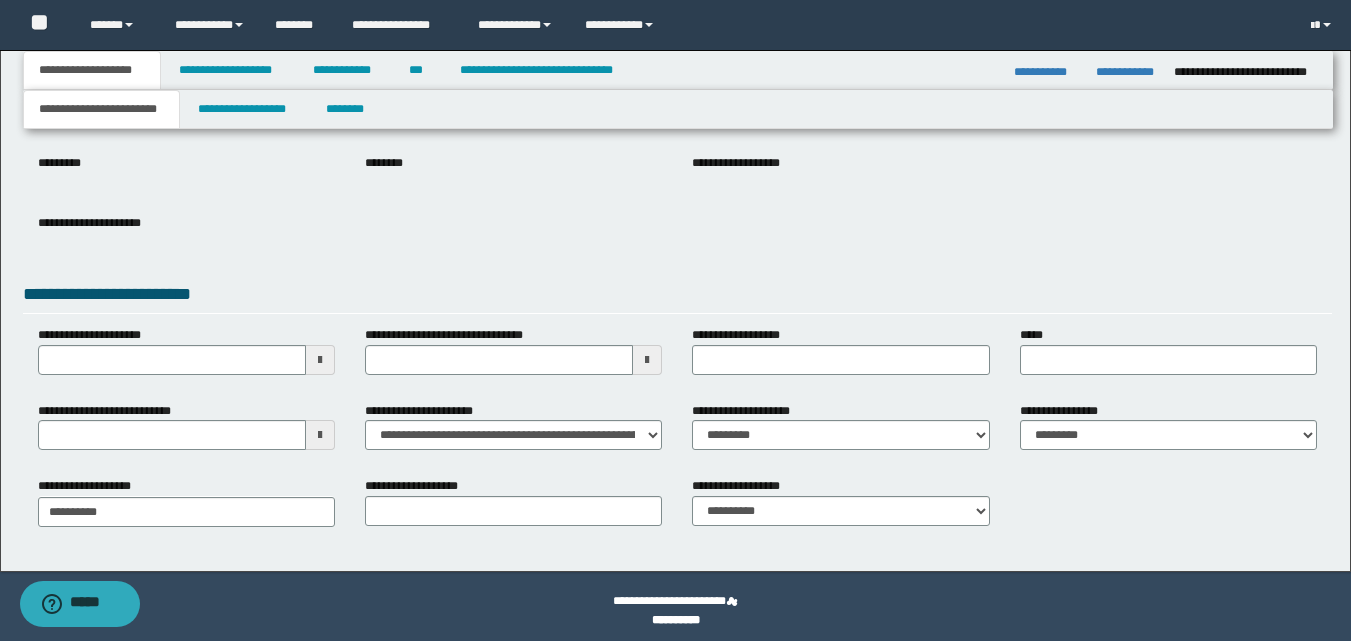 scroll, scrollTop: 224, scrollLeft: 0, axis: vertical 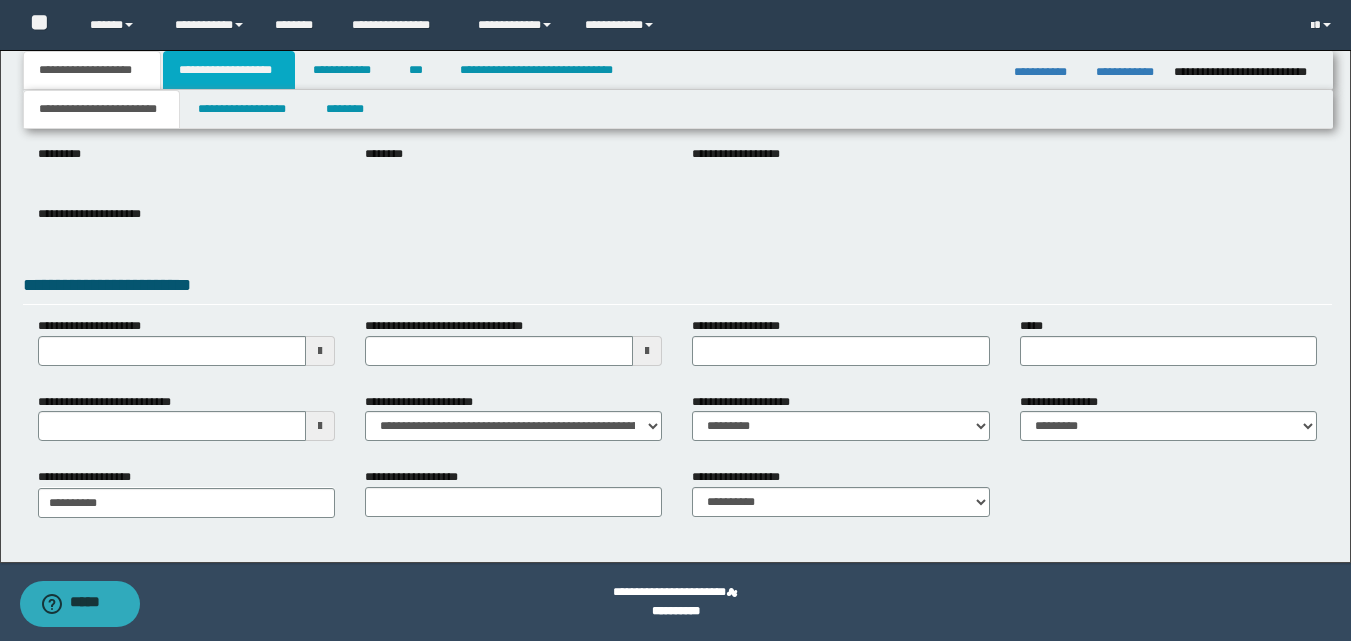 click on "**********" at bounding box center (229, 70) 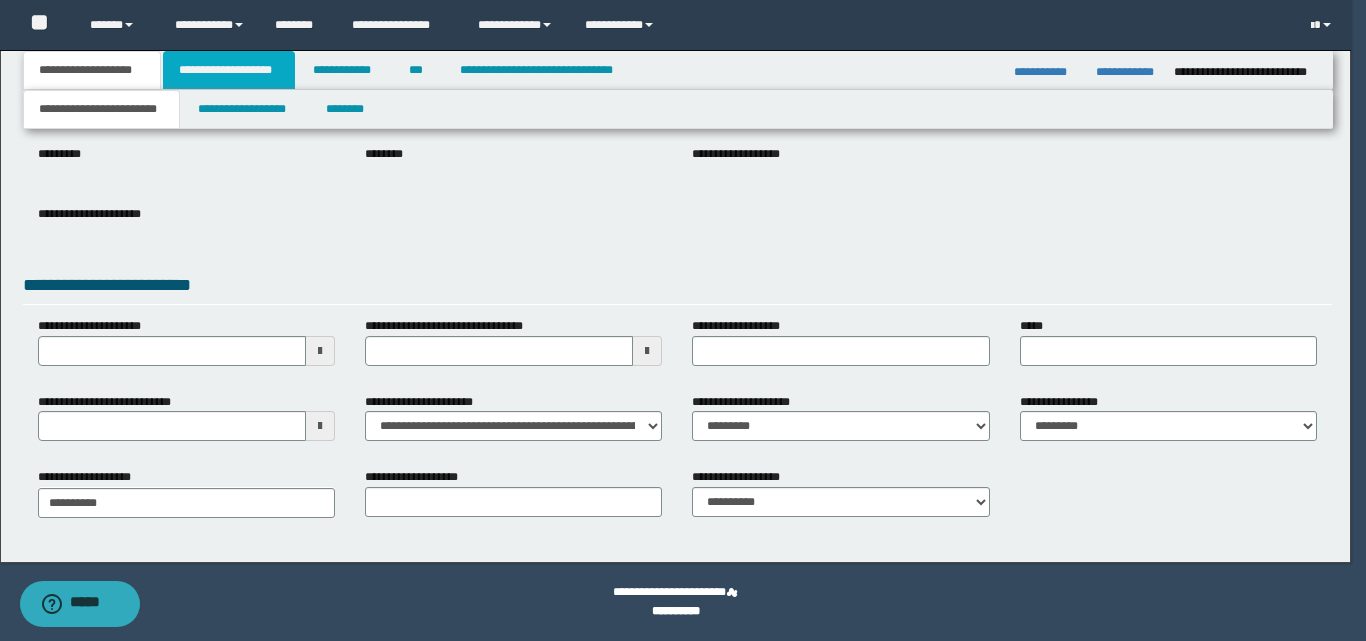 type 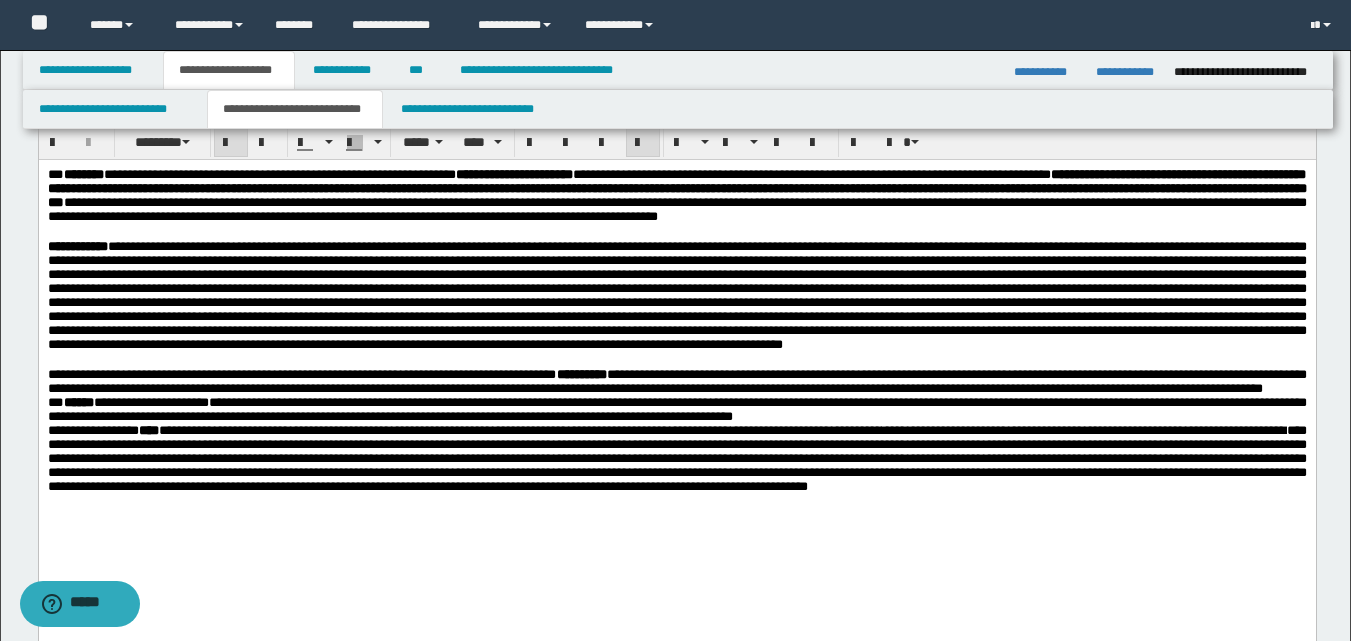 scroll, scrollTop: 0, scrollLeft: 0, axis: both 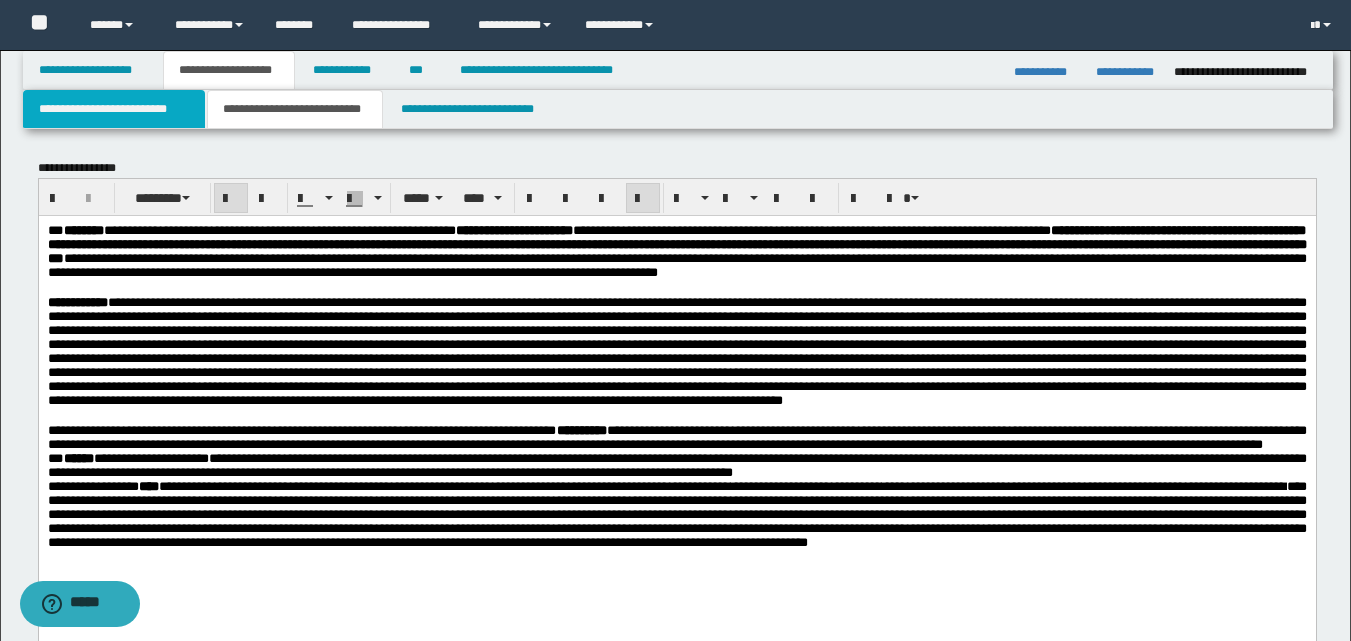 click on "**********" at bounding box center [114, 109] 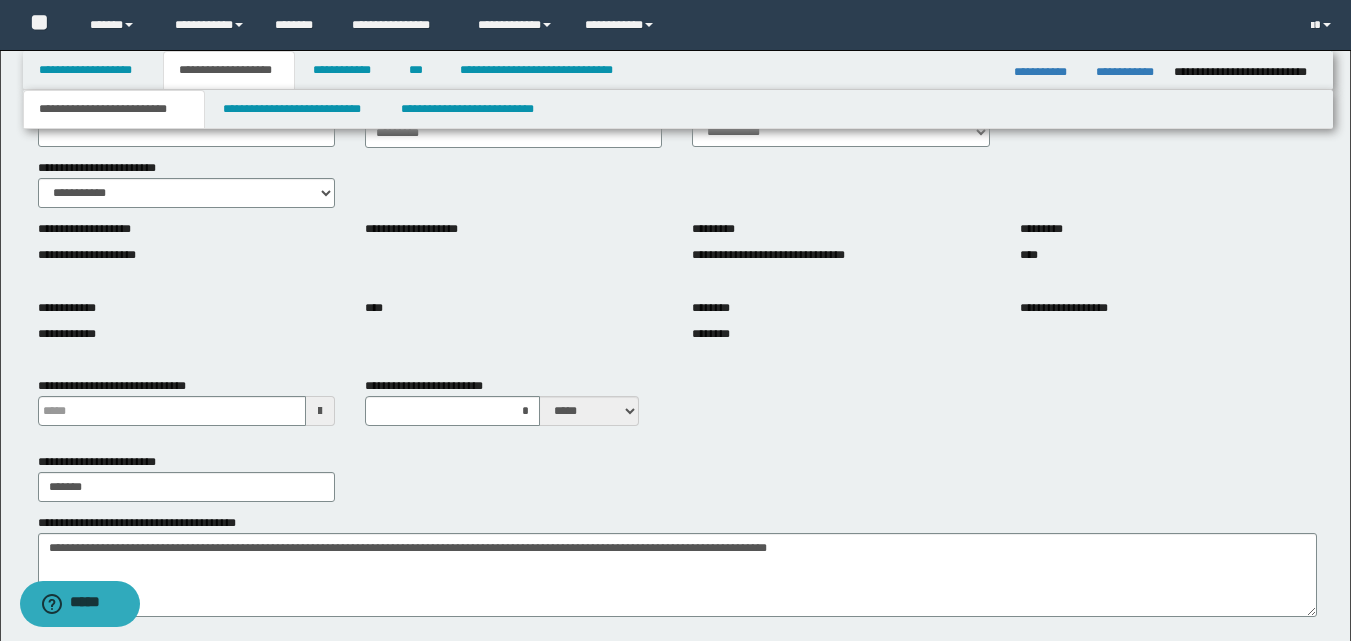 scroll, scrollTop: 300, scrollLeft: 0, axis: vertical 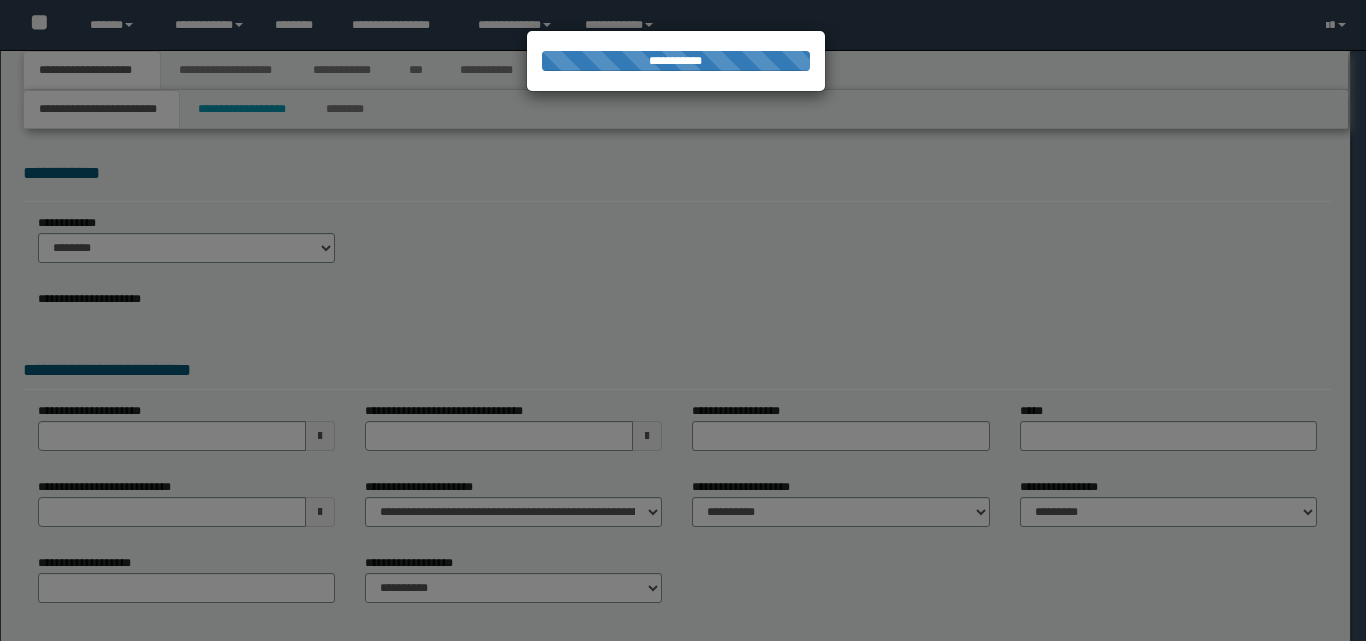 select on "*" 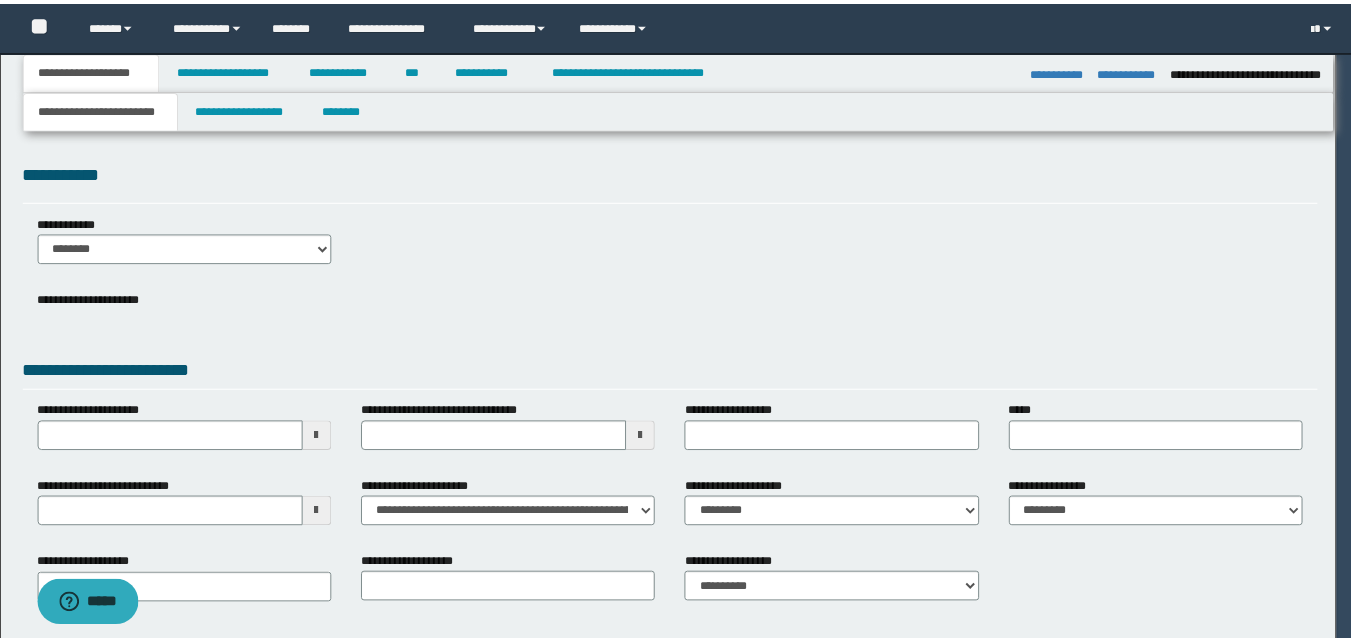 scroll, scrollTop: 0, scrollLeft: 0, axis: both 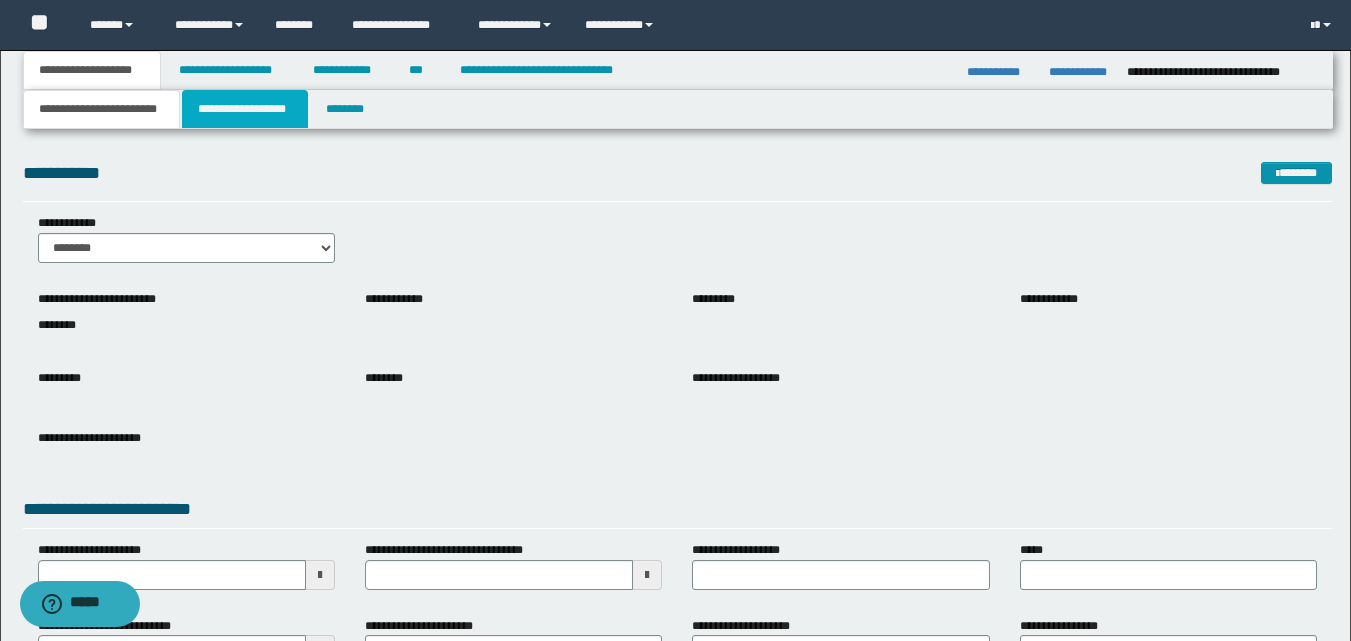 click on "**********" at bounding box center (245, 109) 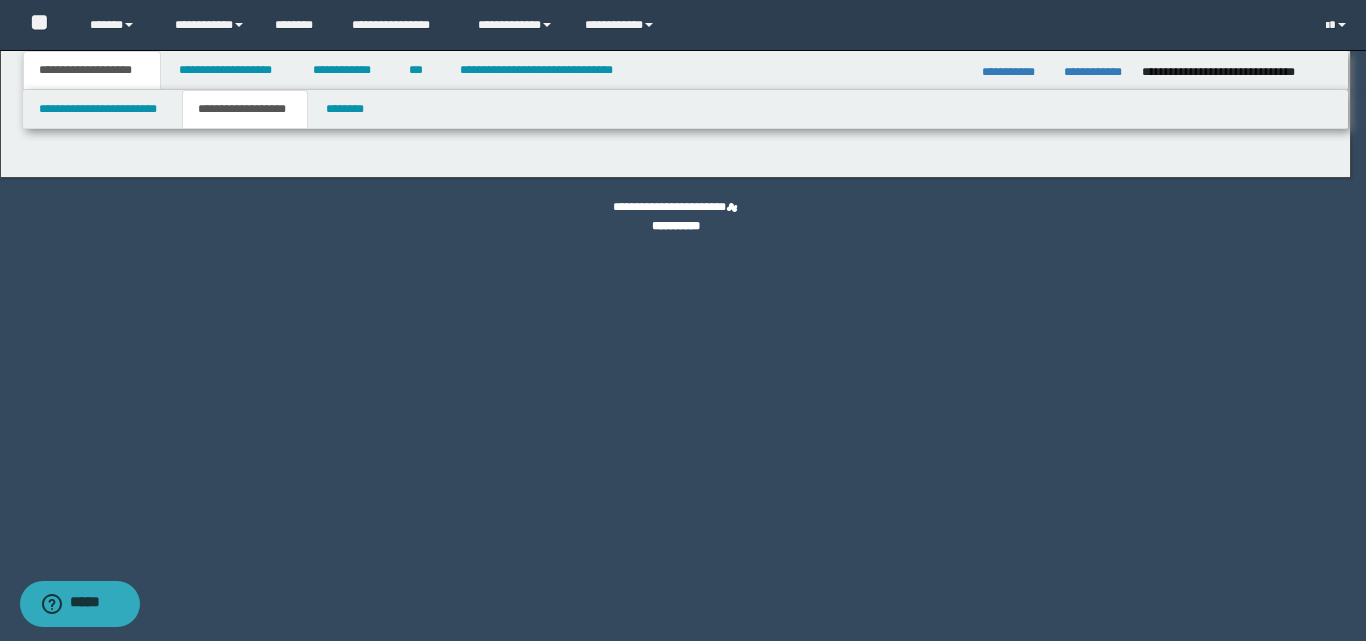 type on "**********" 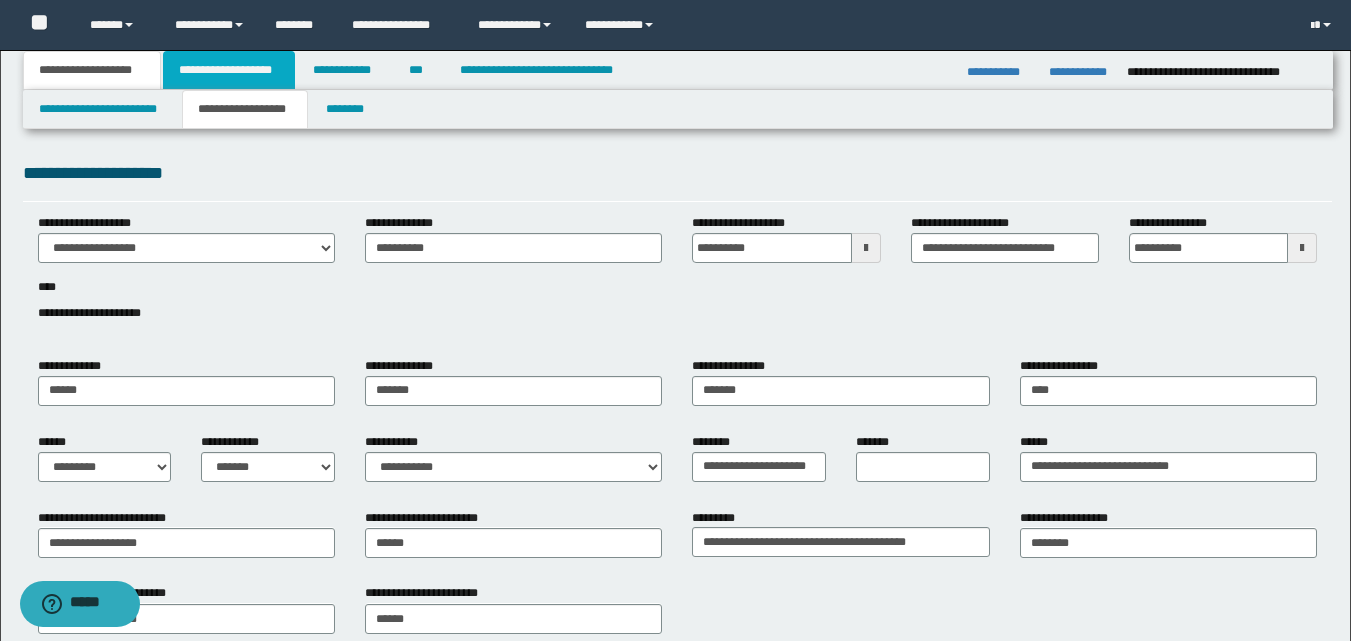 click on "**********" at bounding box center [229, 70] 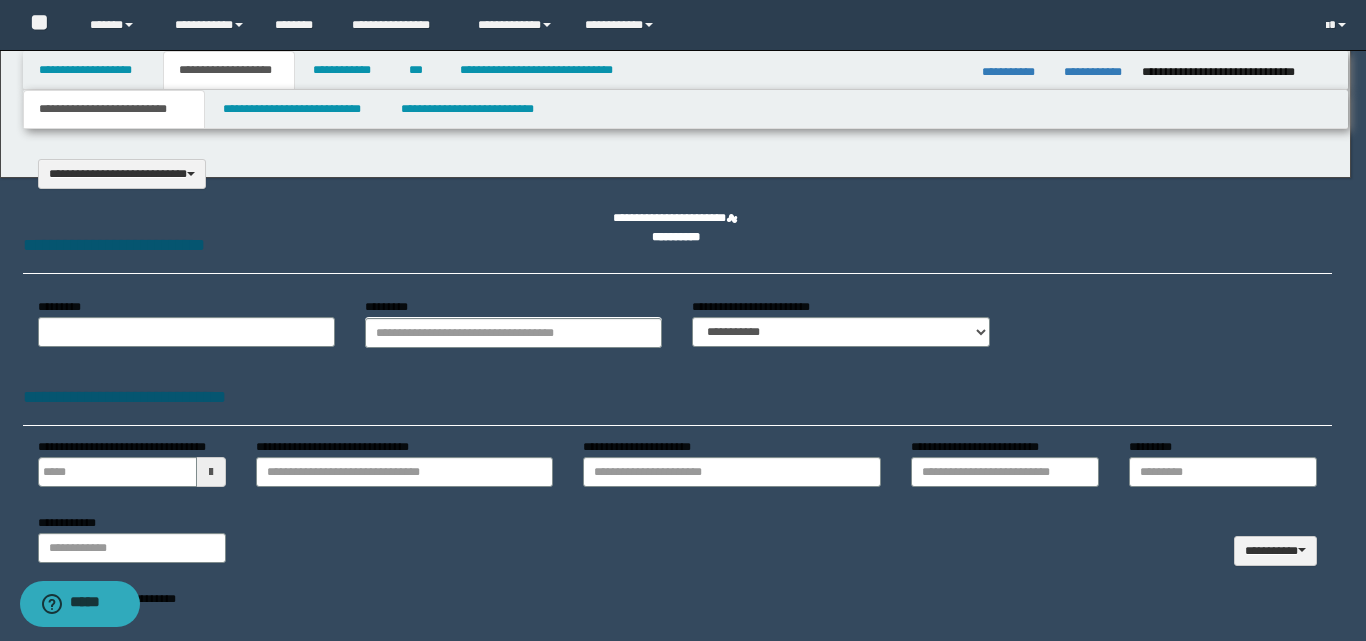 type on "**********" 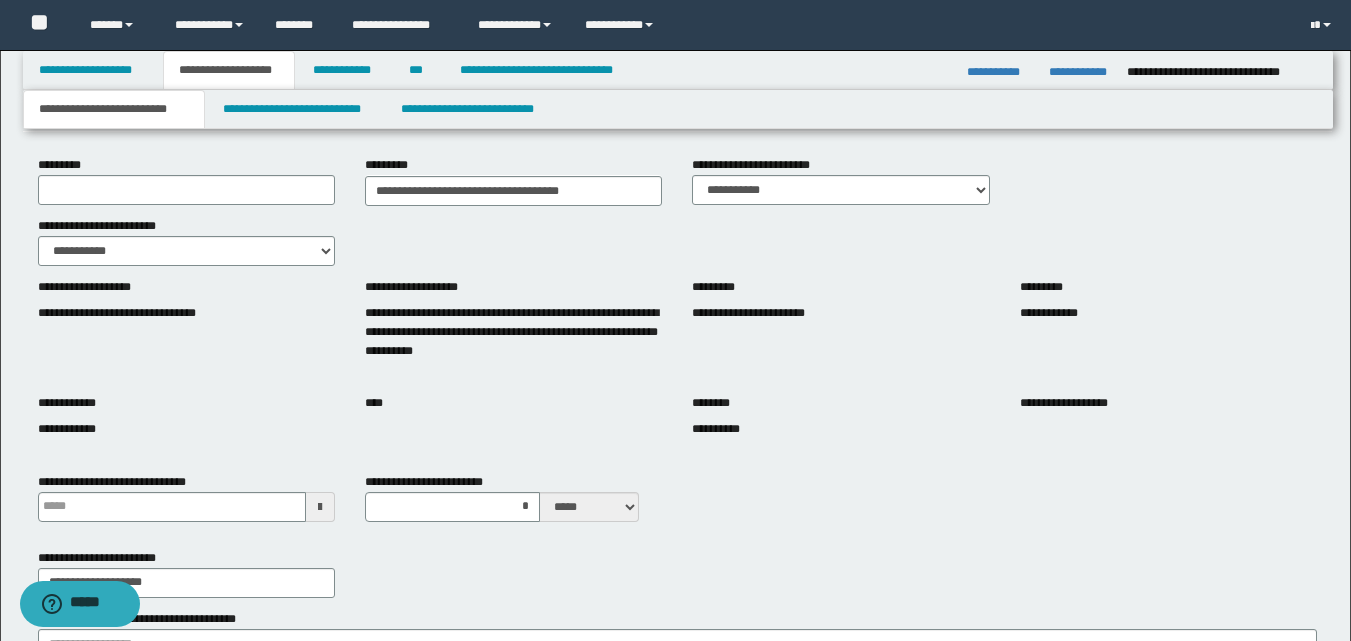 scroll, scrollTop: 200, scrollLeft: 0, axis: vertical 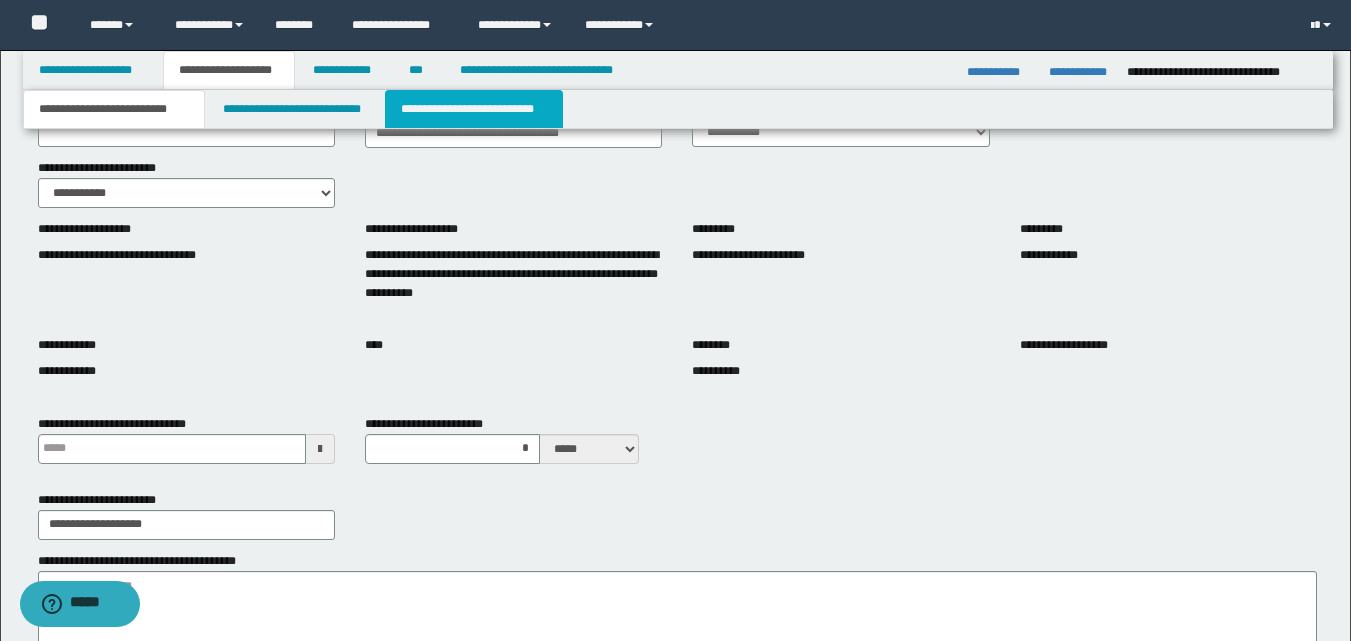 click on "**********" at bounding box center (474, 109) 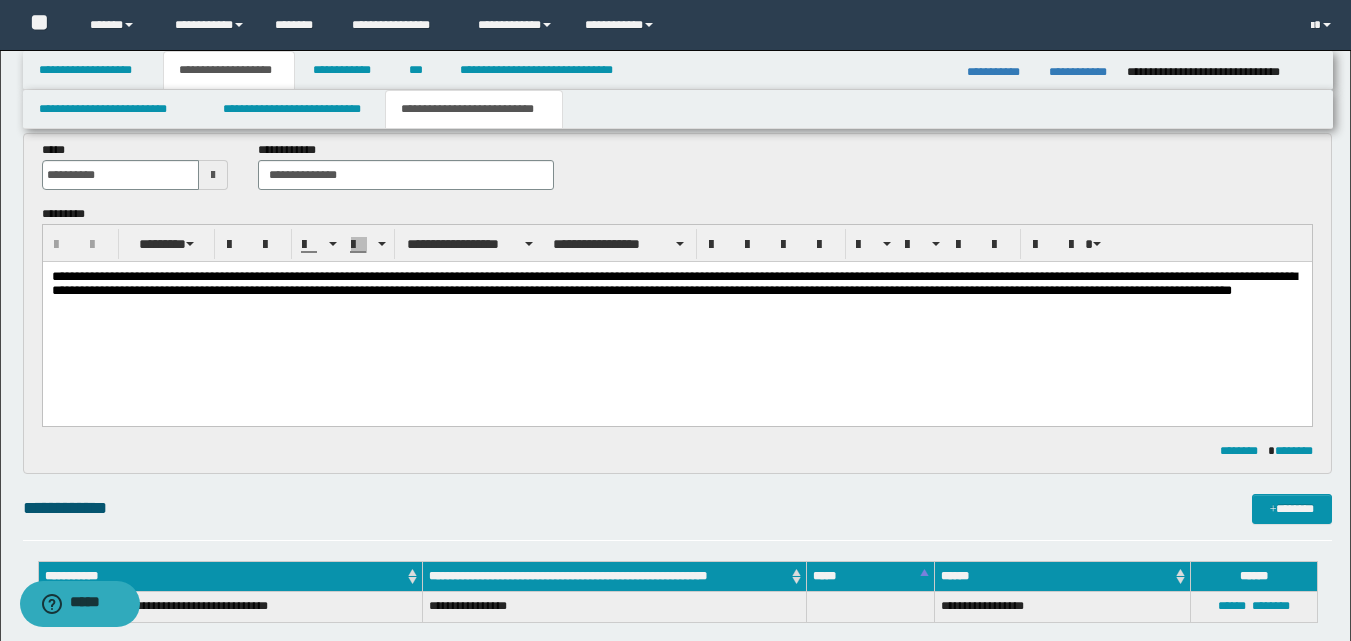 scroll, scrollTop: 0, scrollLeft: 0, axis: both 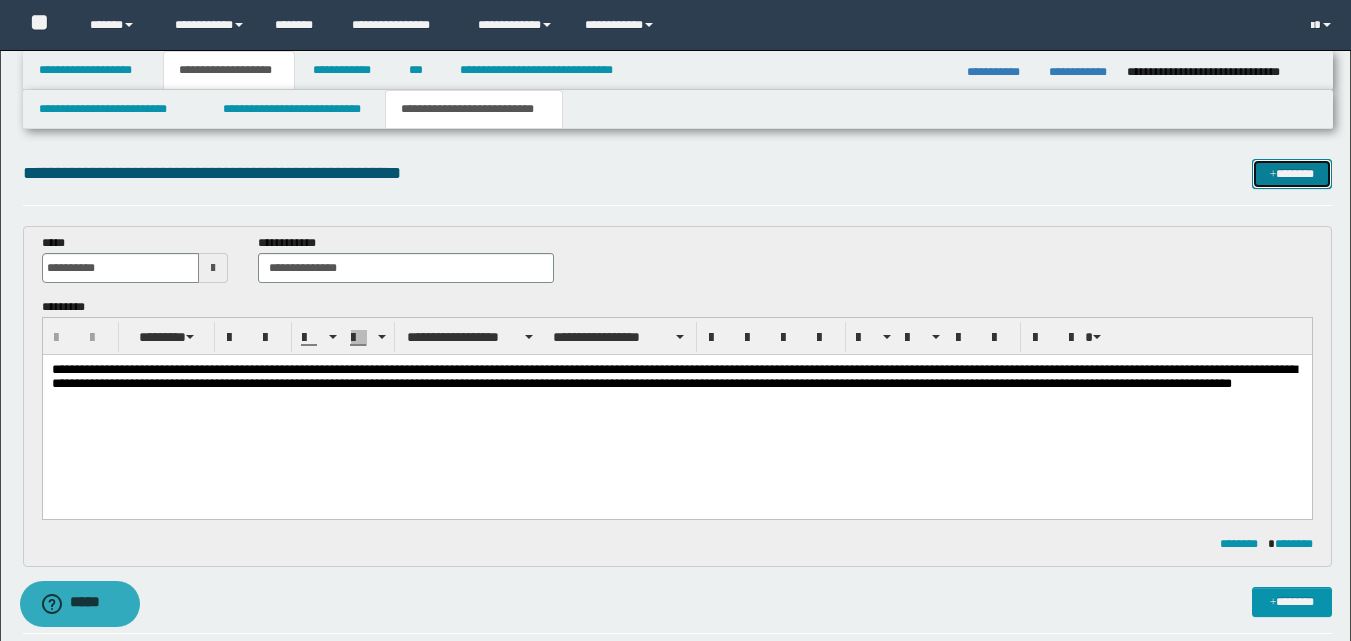 click on "*******" at bounding box center [1292, 174] 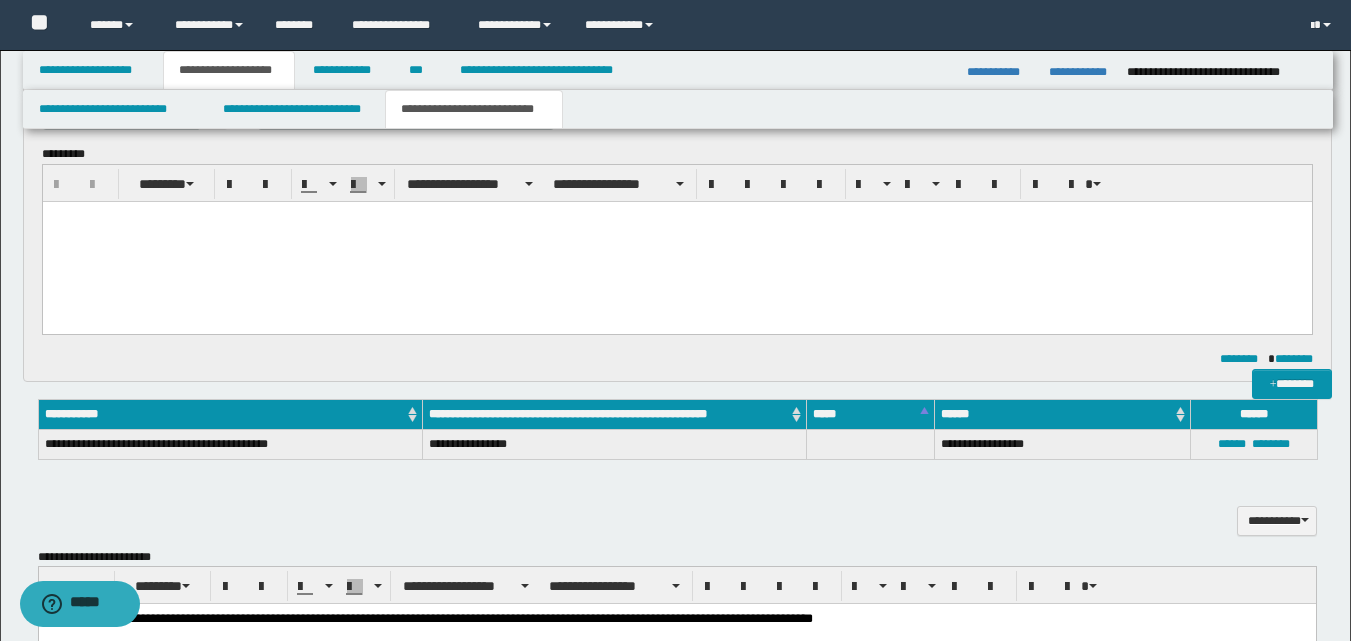 scroll, scrollTop: 0, scrollLeft: 0, axis: both 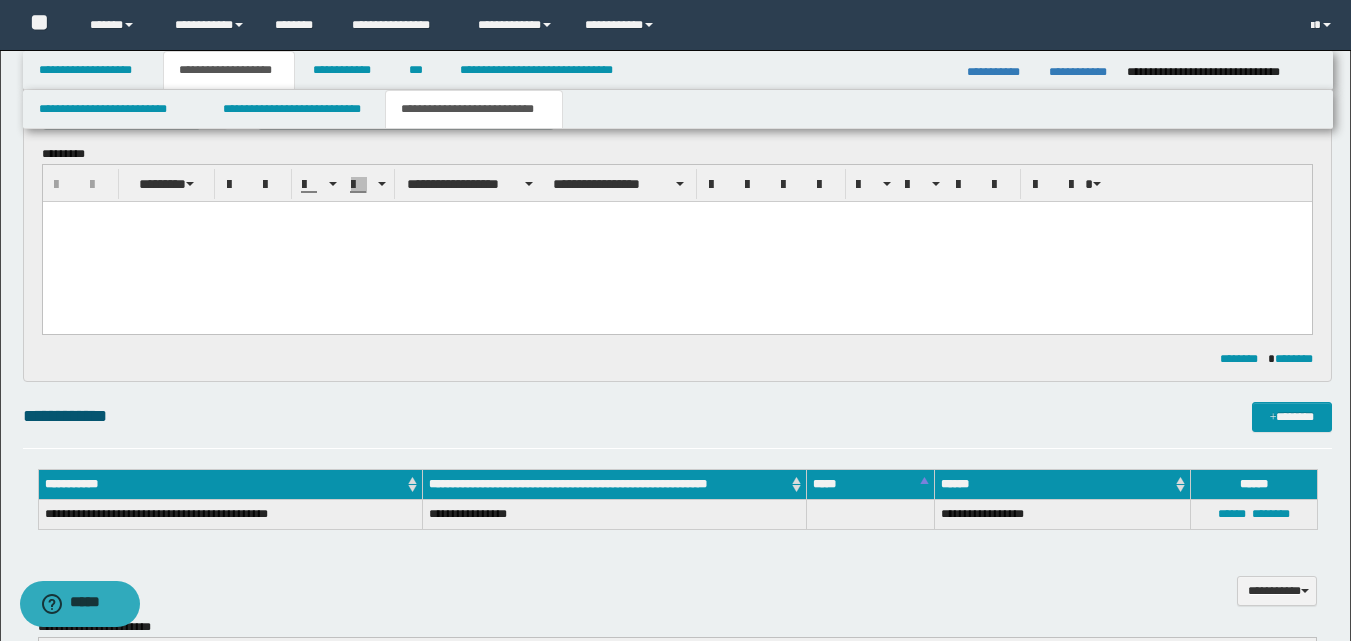 type 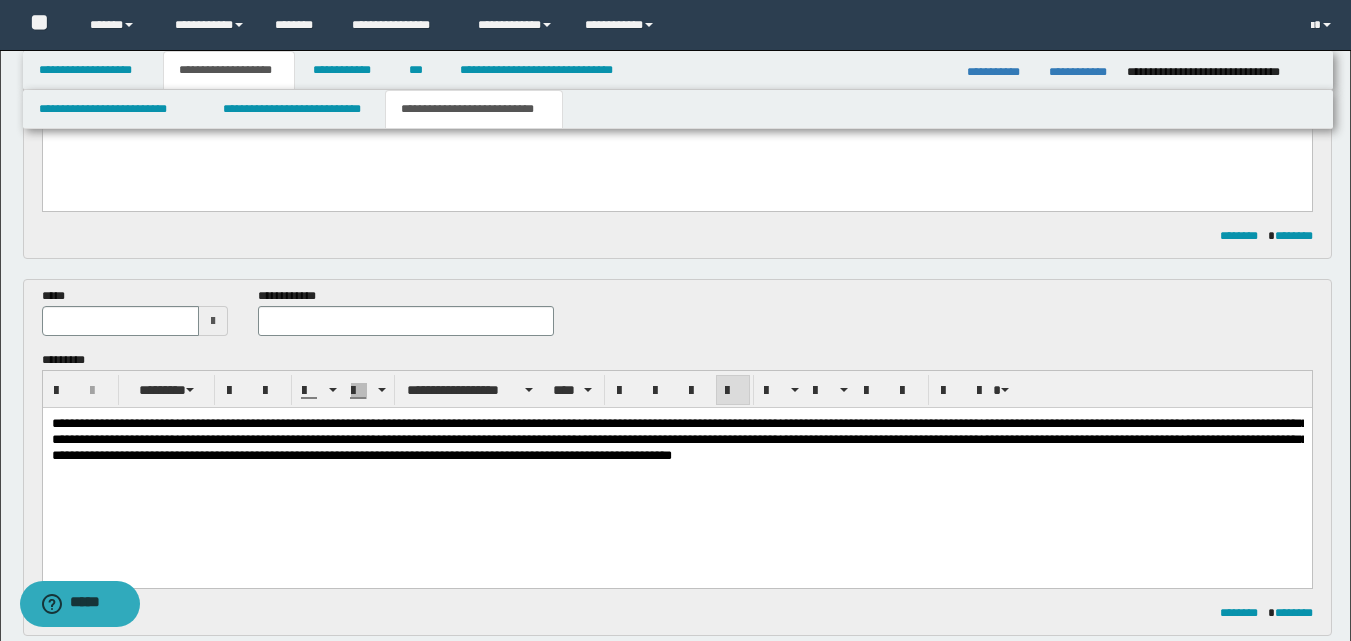 scroll, scrollTop: 314, scrollLeft: 0, axis: vertical 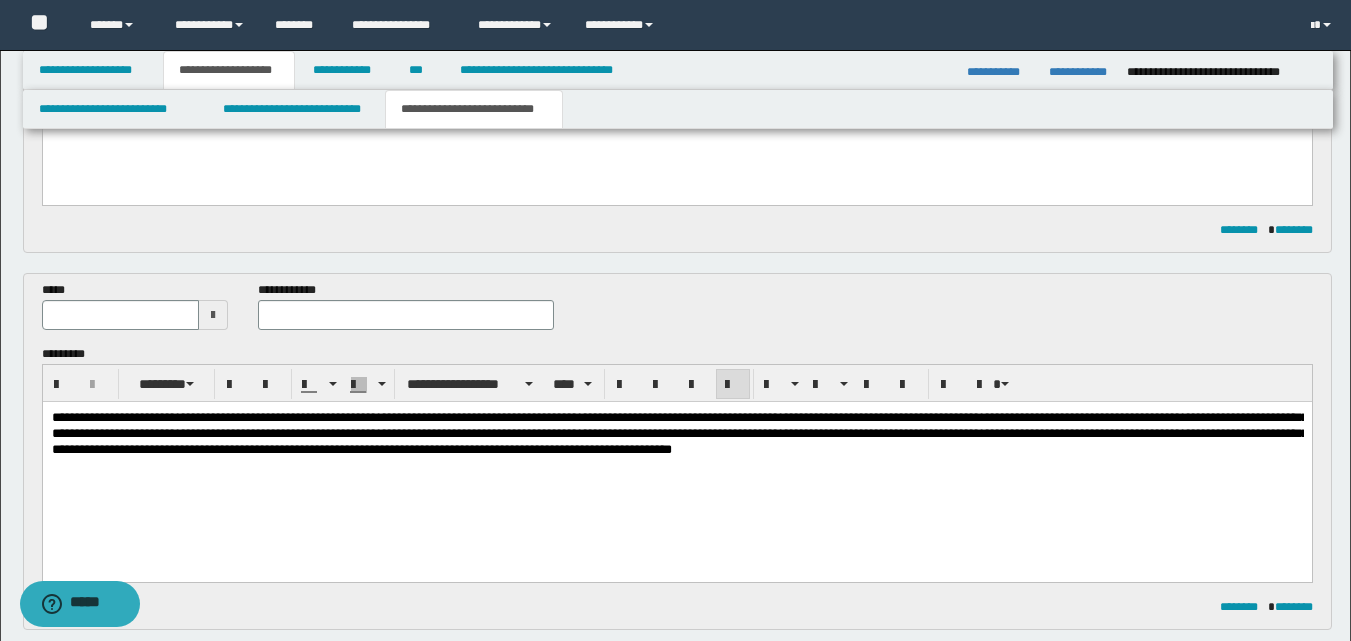 click at bounding box center [213, 315] 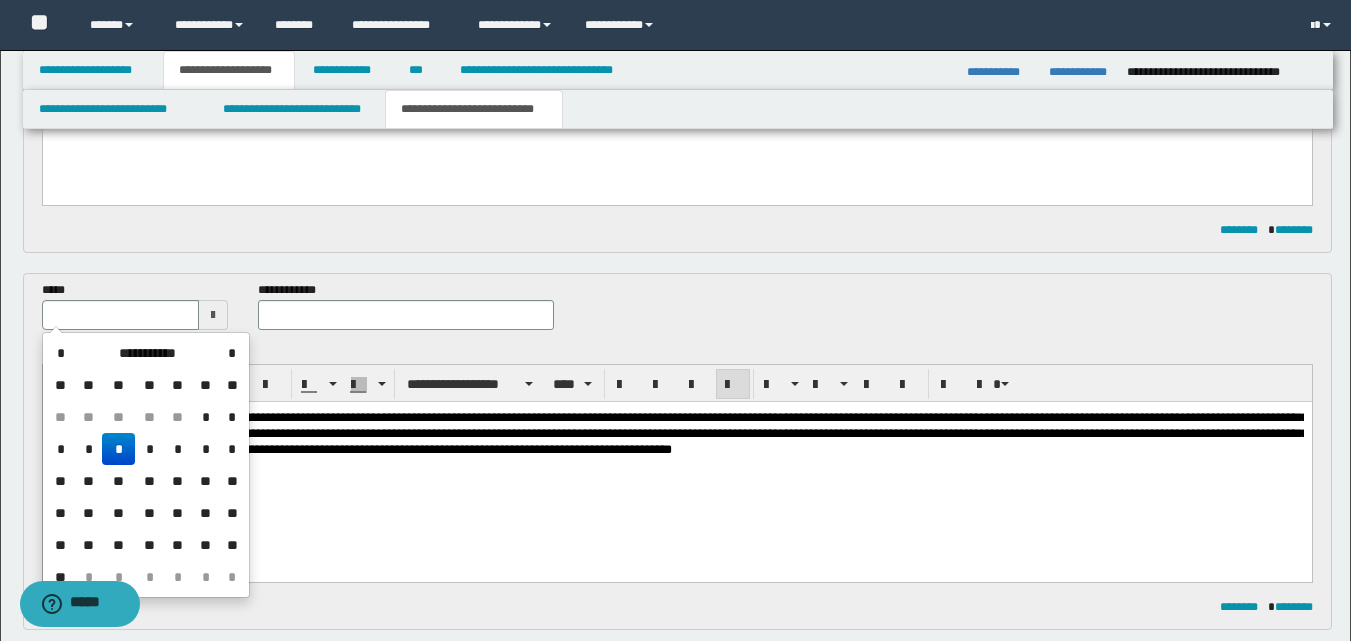 click on "*" at bounding box center [61, 353] 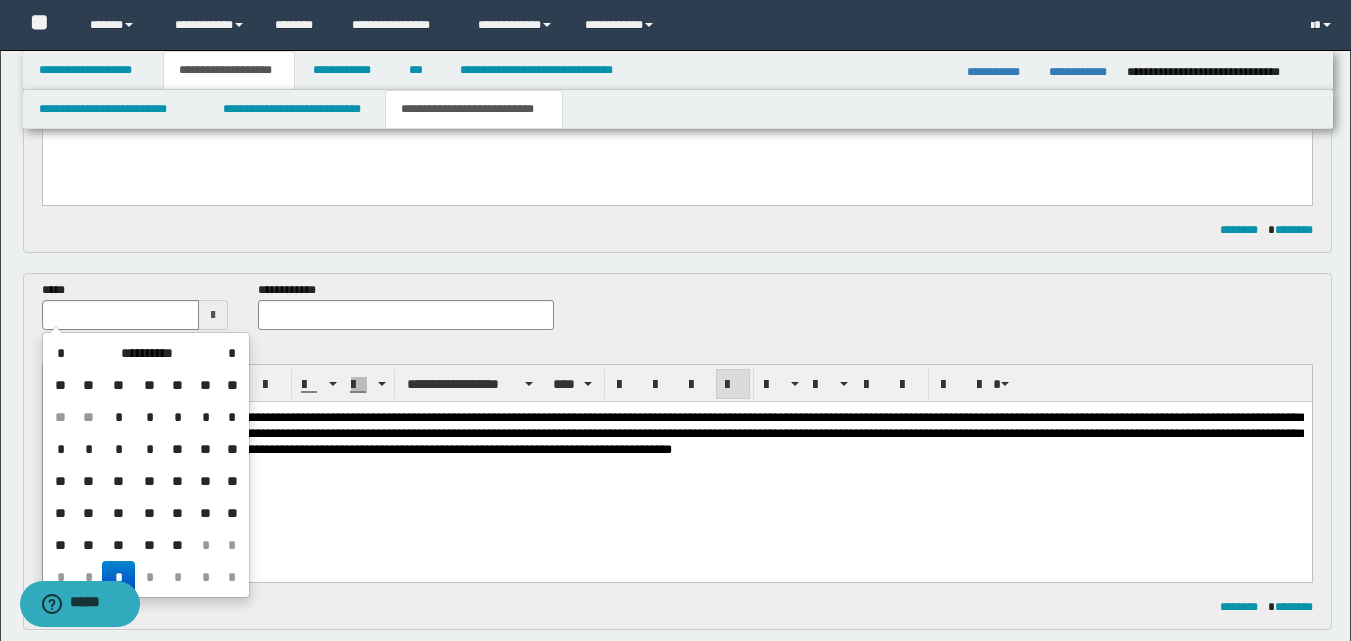 click on "**" at bounding box center [178, 545] 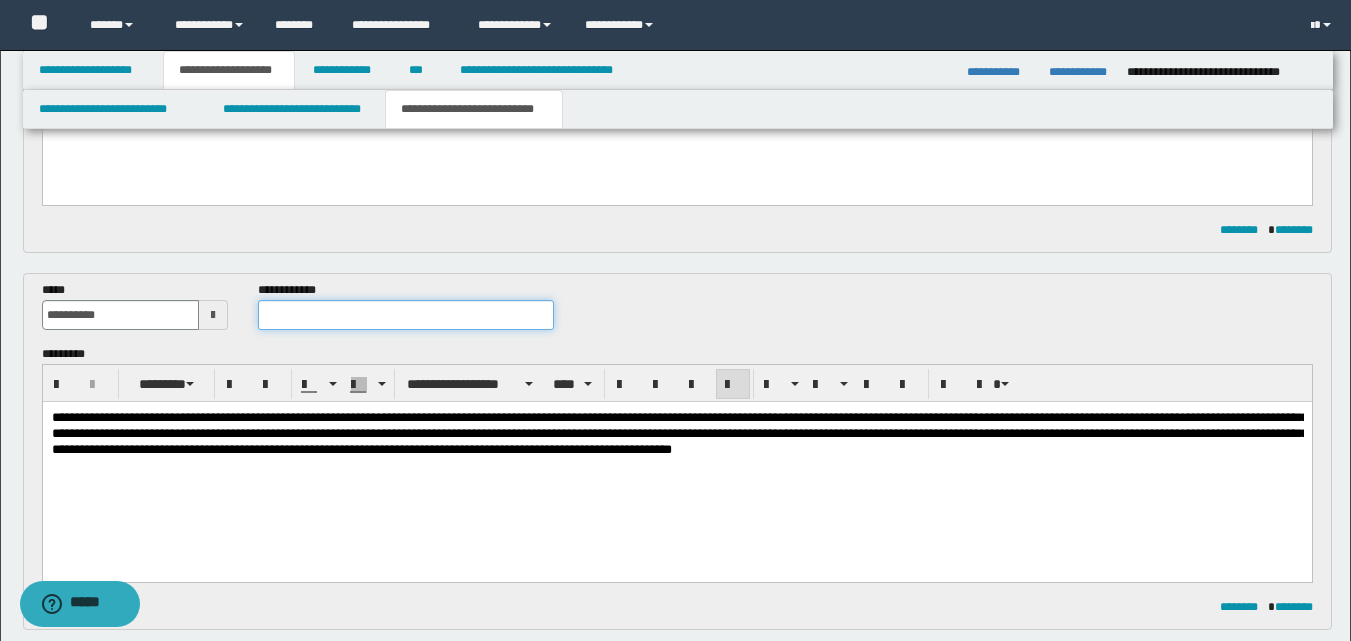 click at bounding box center [405, 315] 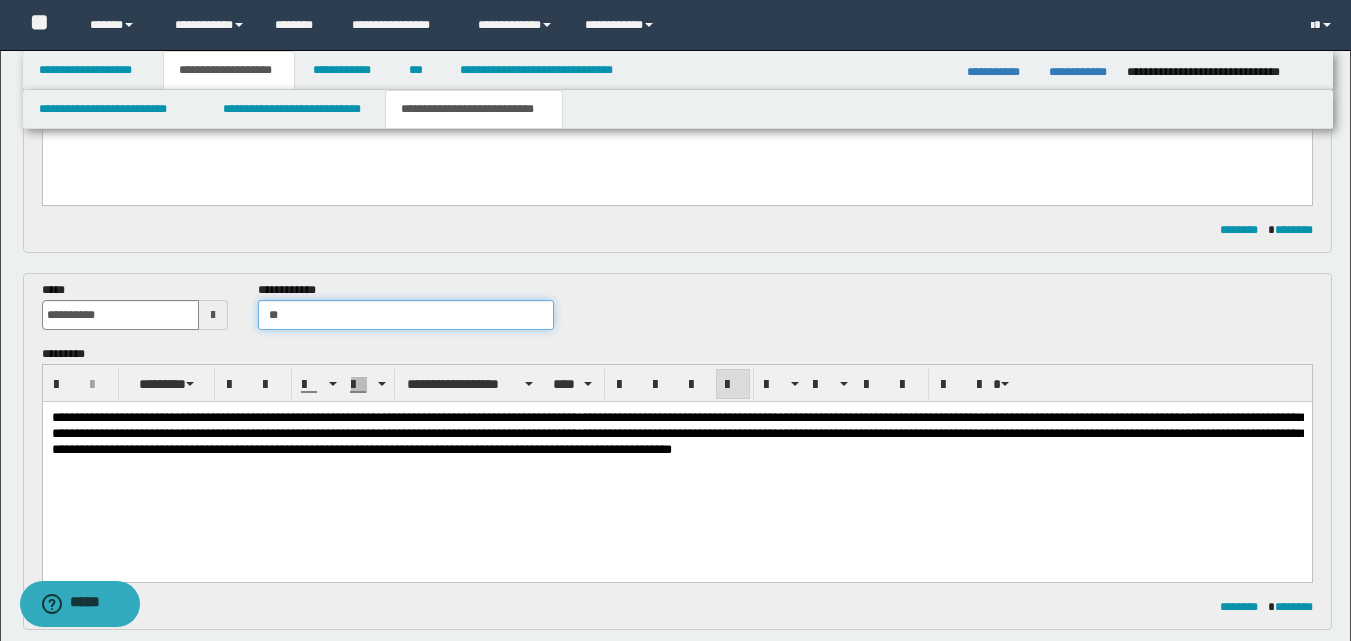 type on "*" 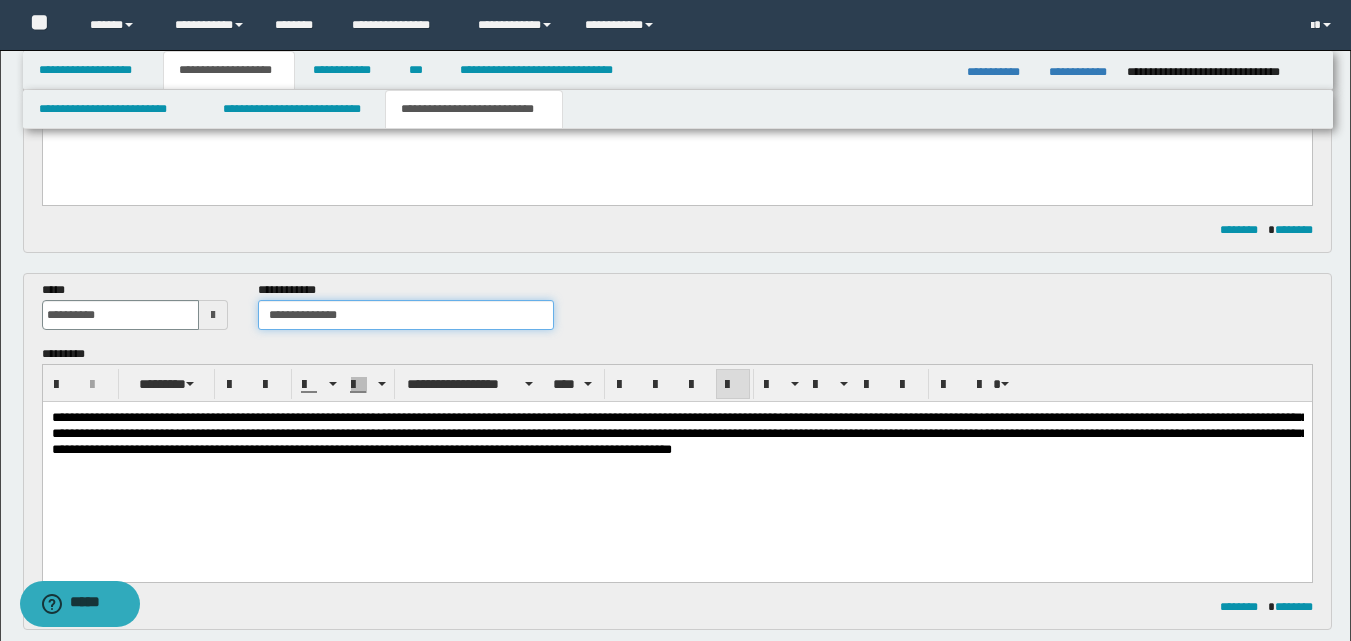 type on "**********" 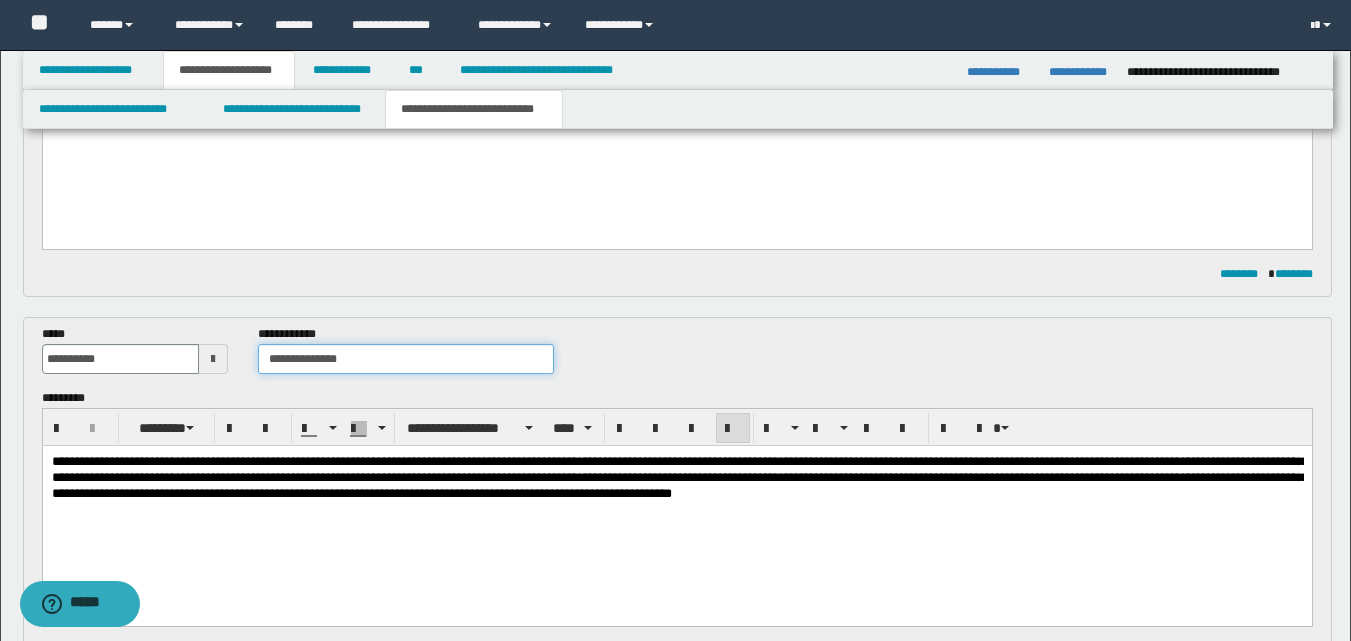 scroll, scrollTop: 214, scrollLeft: 0, axis: vertical 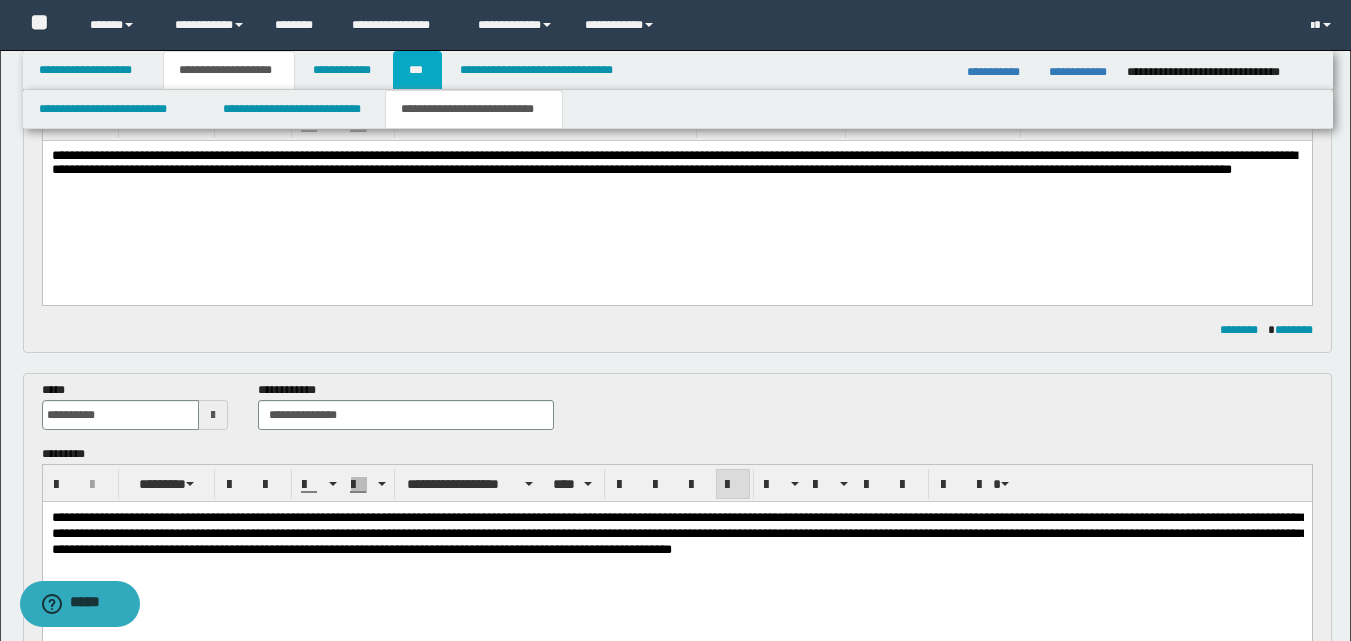 click on "***" at bounding box center (417, 70) 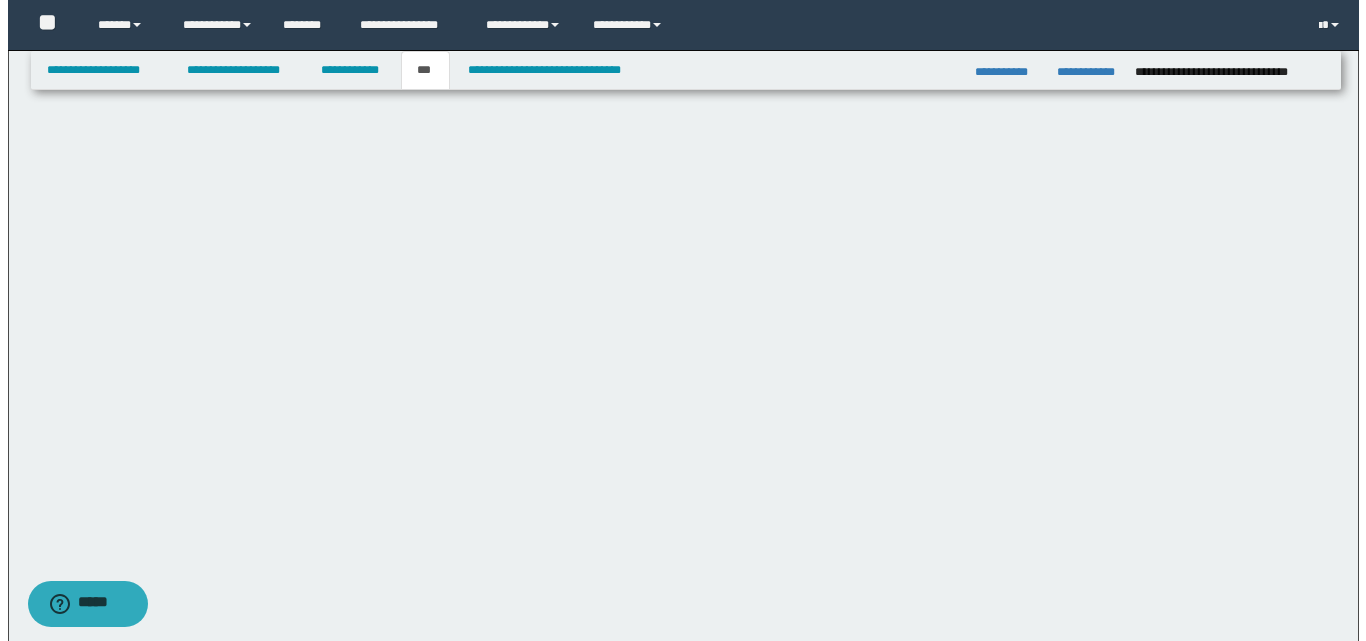 scroll, scrollTop: 0, scrollLeft: 0, axis: both 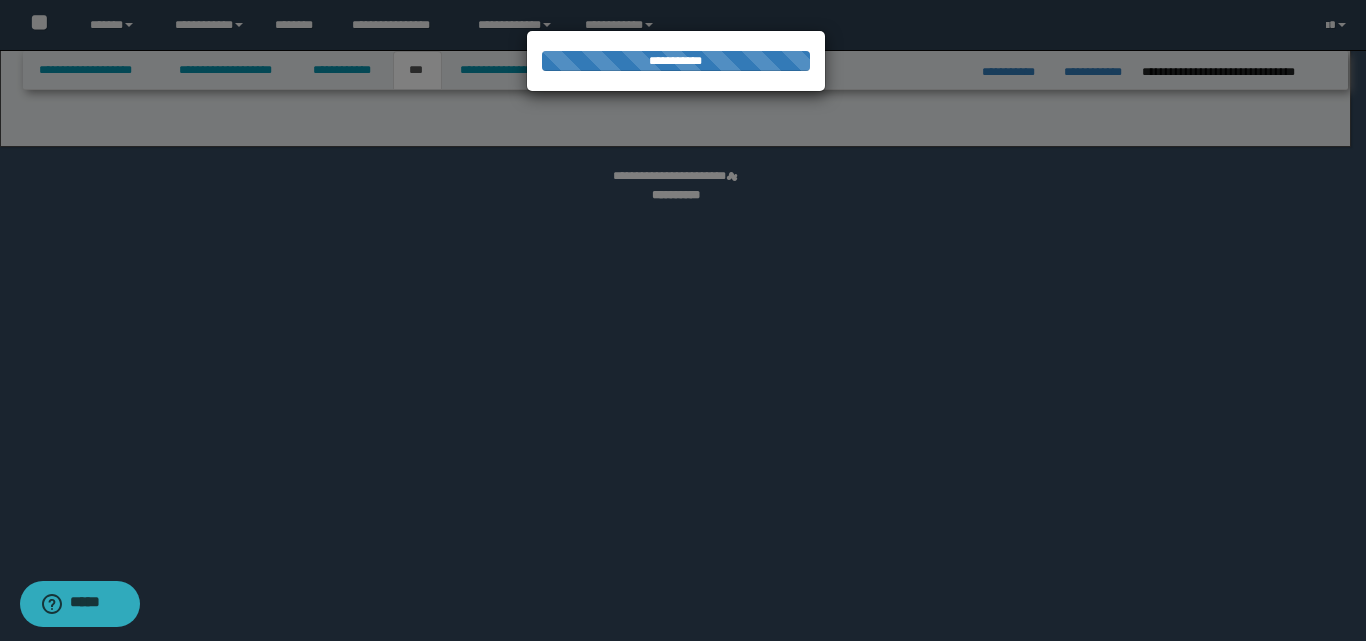 select on "***" 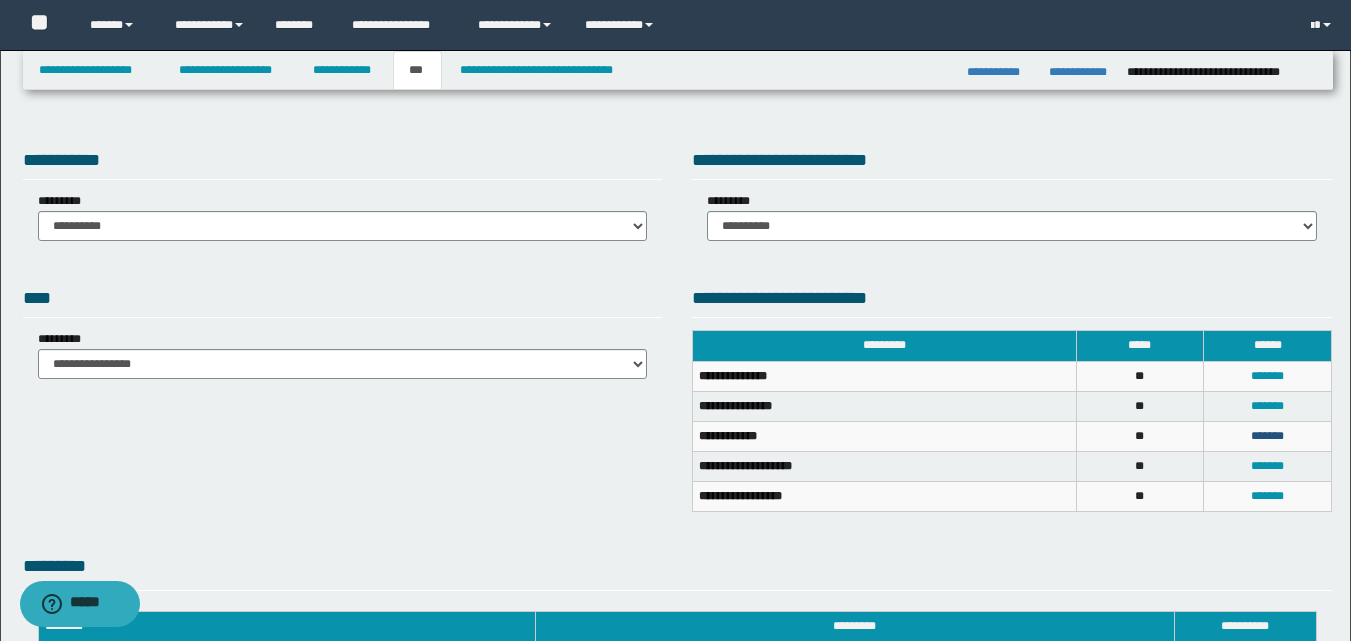 drag, startPoint x: 1266, startPoint y: 435, endPoint x: 1219, endPoint y: 427, distance: 47.67599 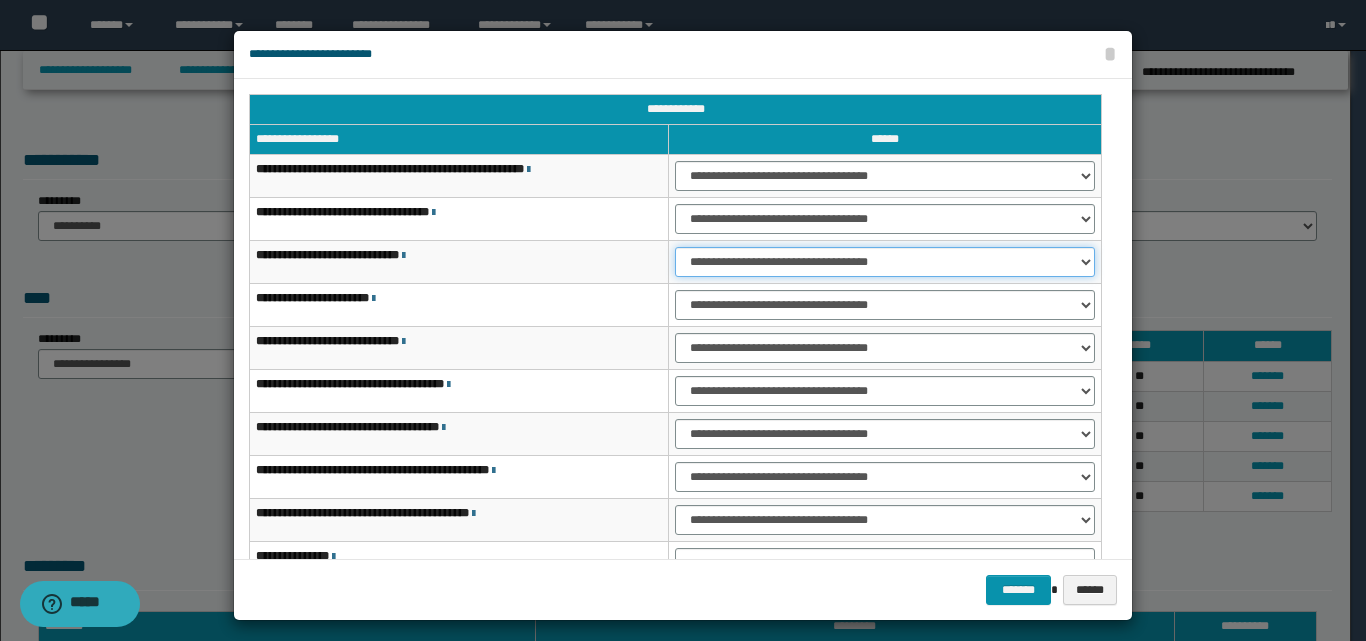 click on "**********" at bounding box center [885, 262] 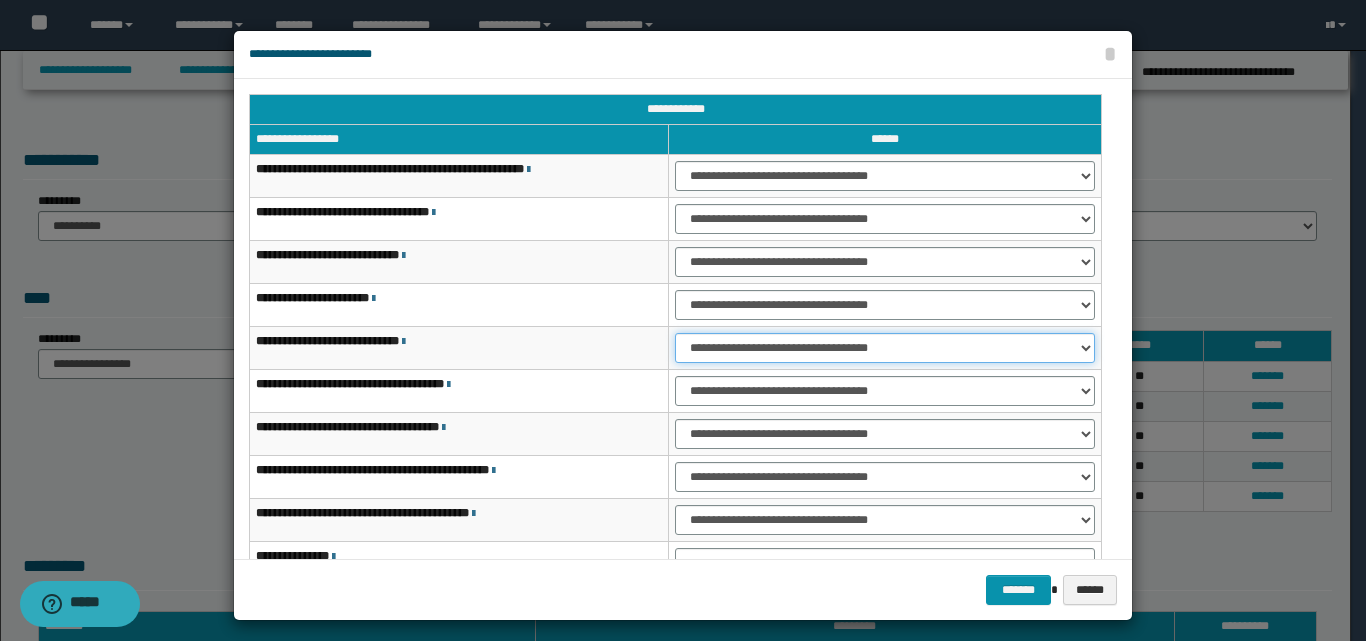 click on "**********" at bounding box center [885, 348] 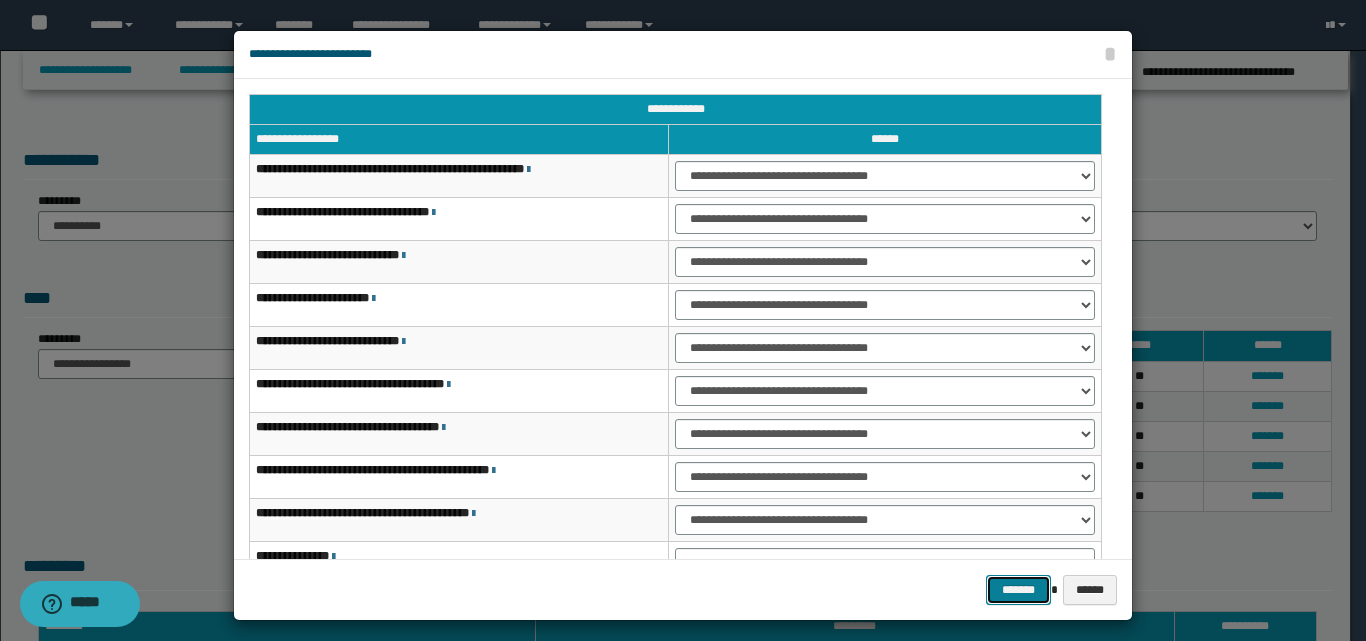 click on "*******" at bounding box center (1018, 590) 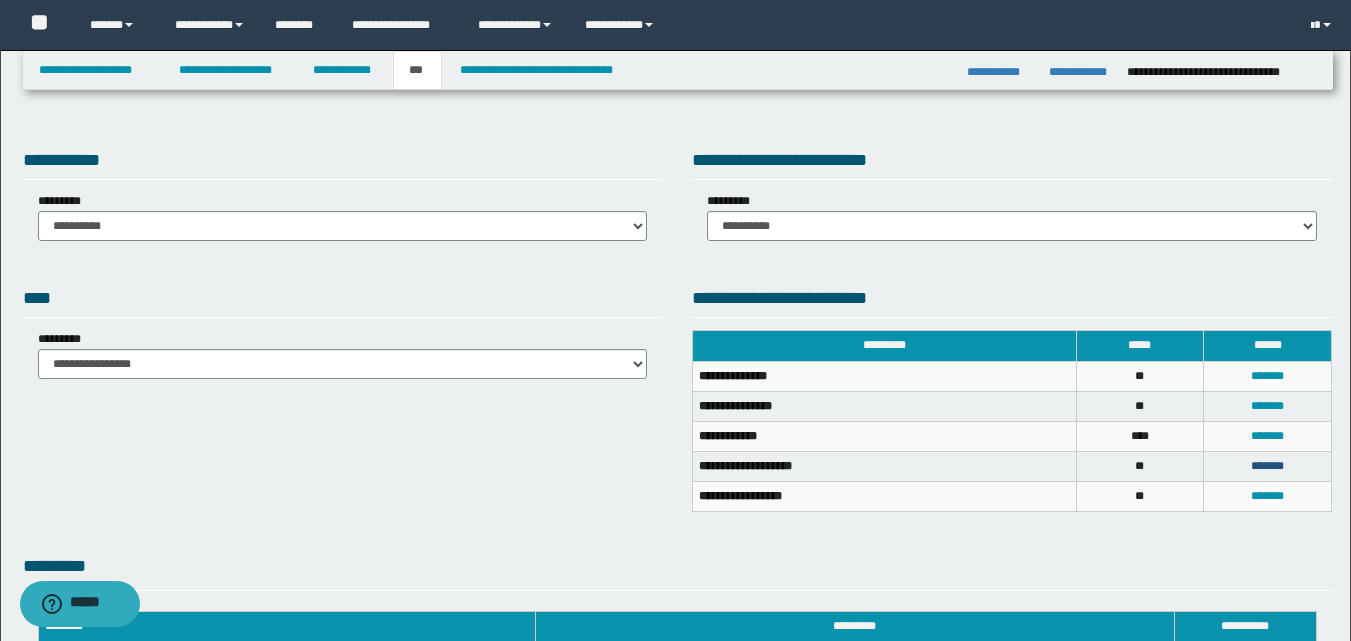 click on "*******" at bounding box center [1267, 466] 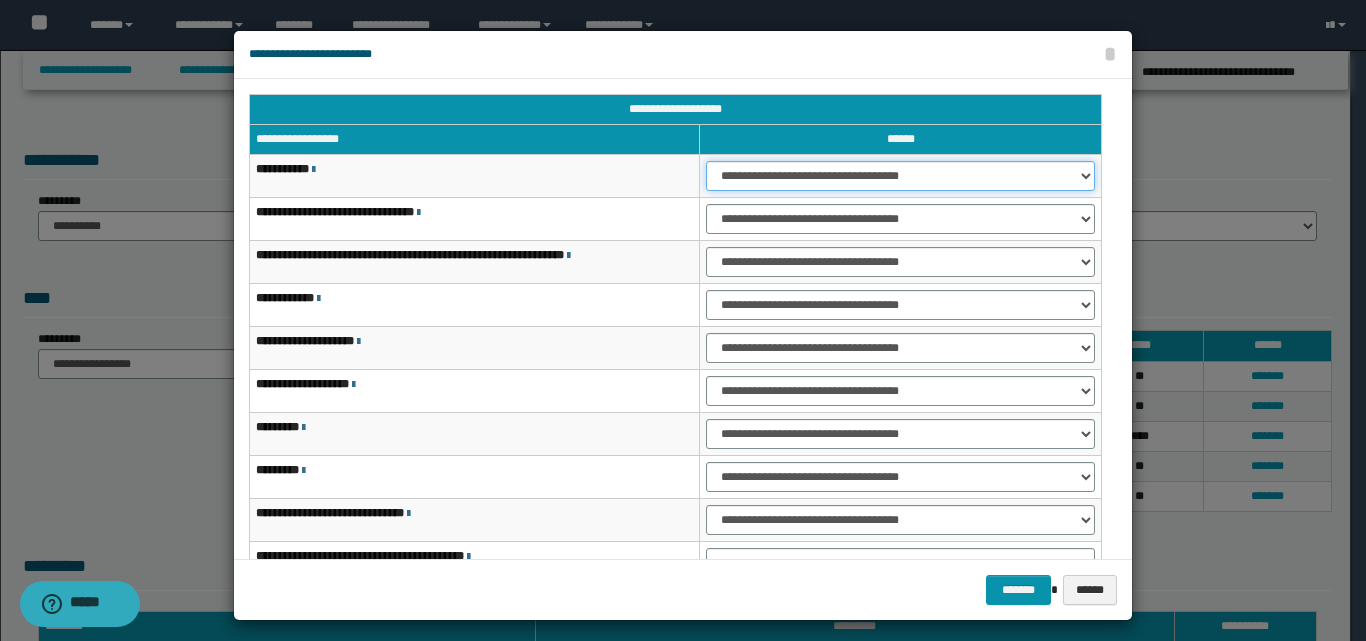 click on "**********" at bounding box center (900, 176) 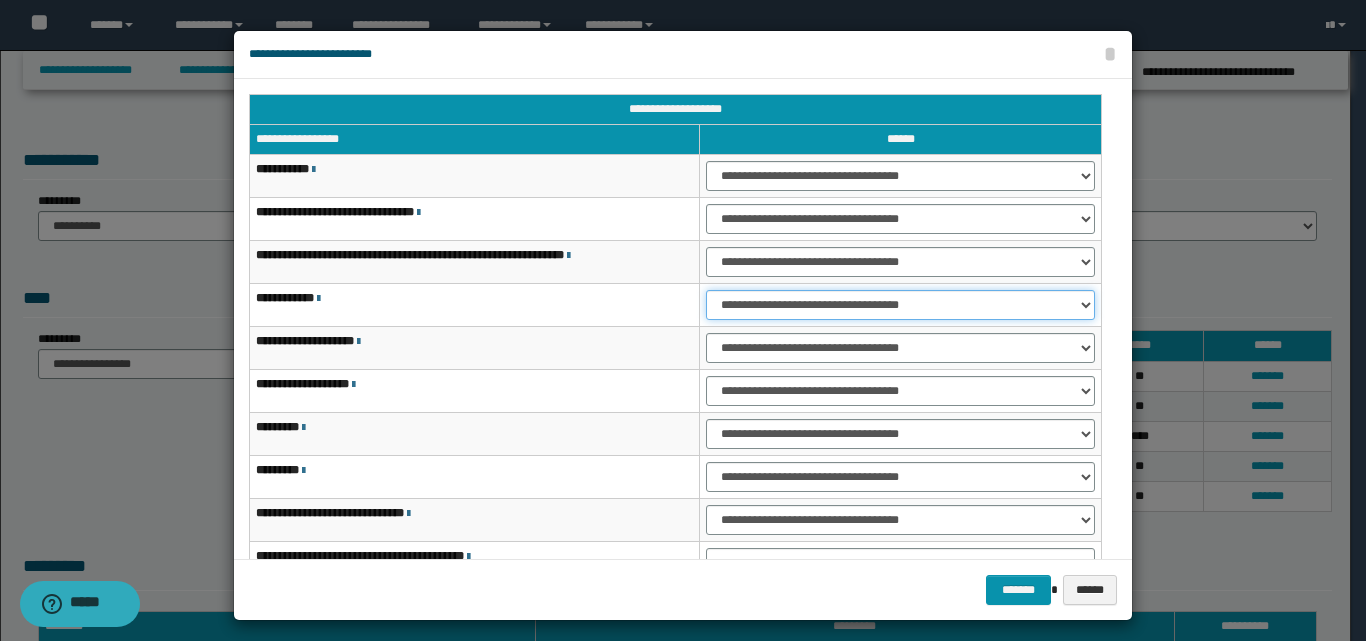 click on "**********" at bounding box center [900, 305] 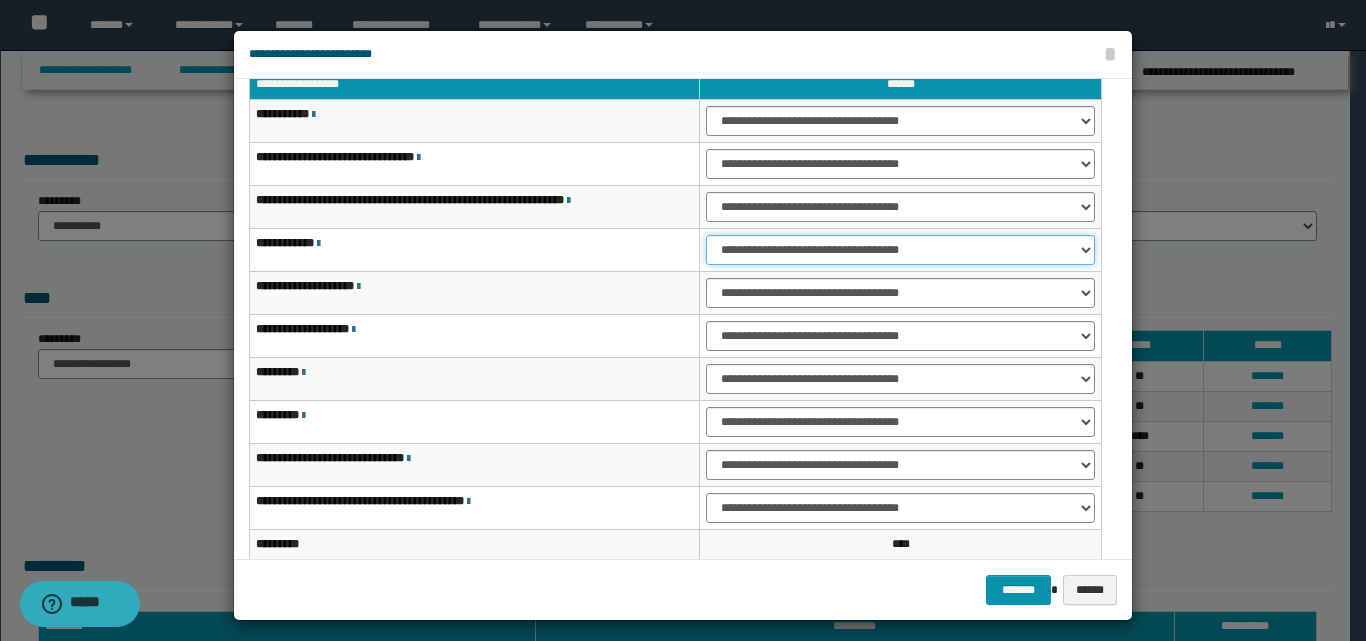 scroll, scrollTop: 100, scrollLeft: 0, axis: vertical 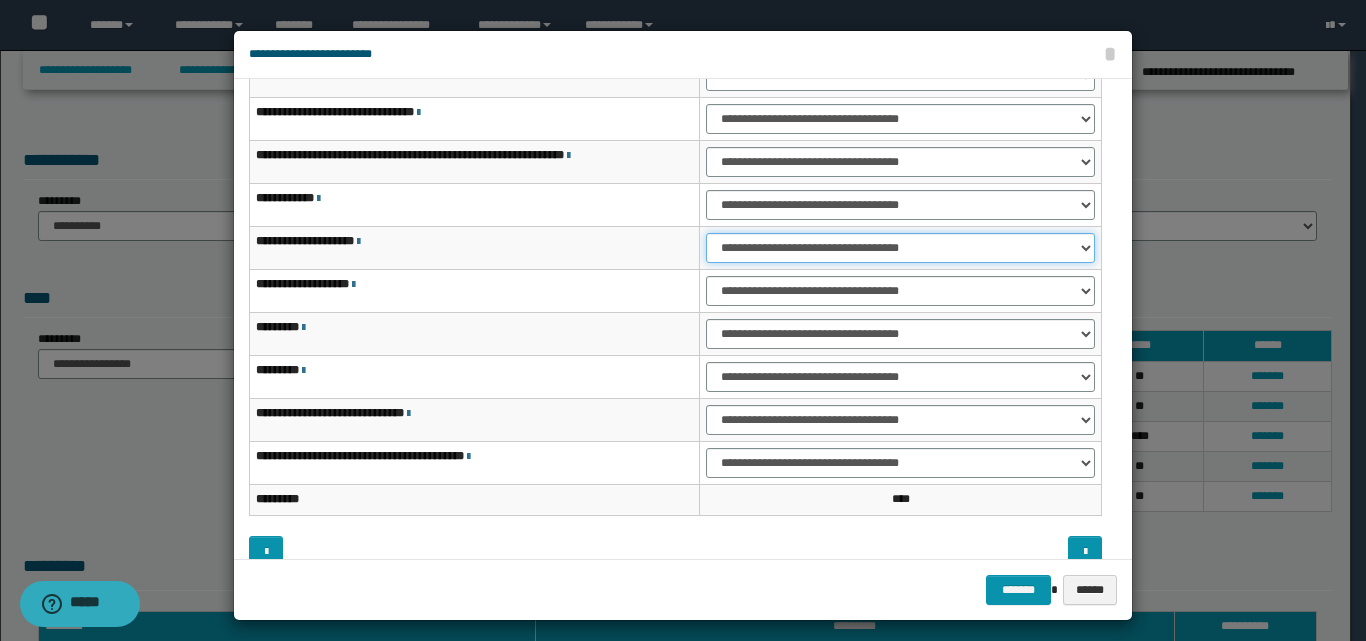 click on "**********" at bounding box center [900, 248] 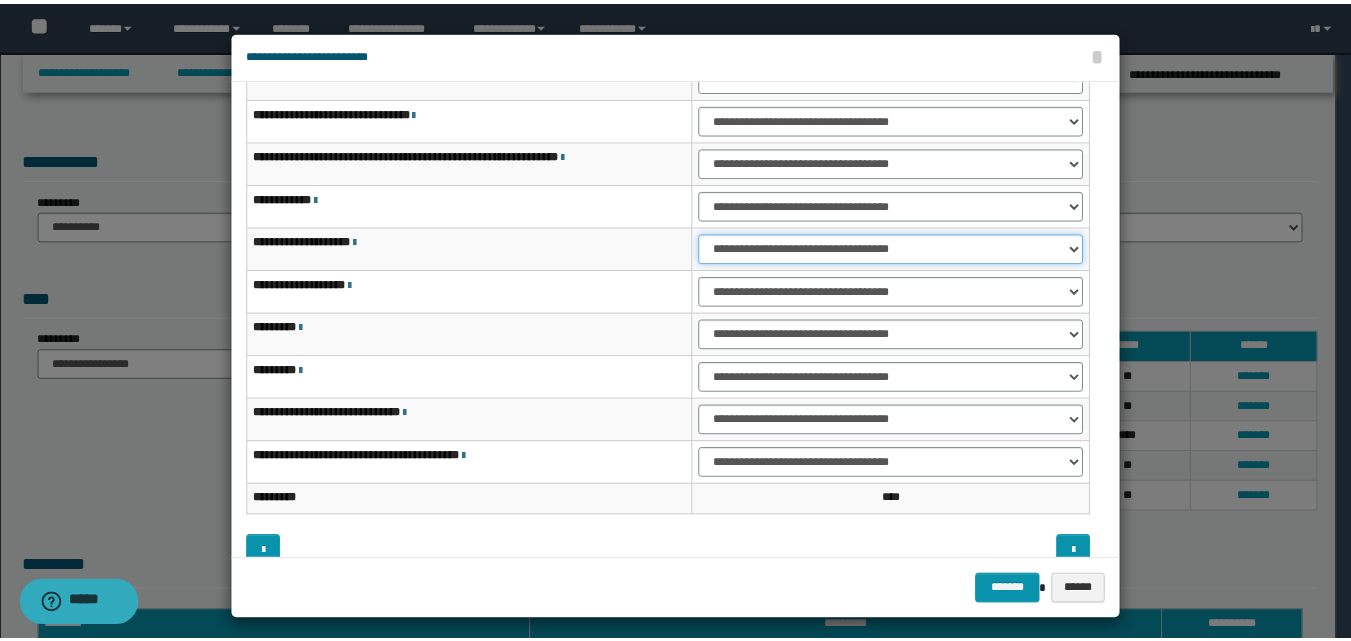 scroll, scrollTop: 121, scrollLeft: 0, axis: vertical 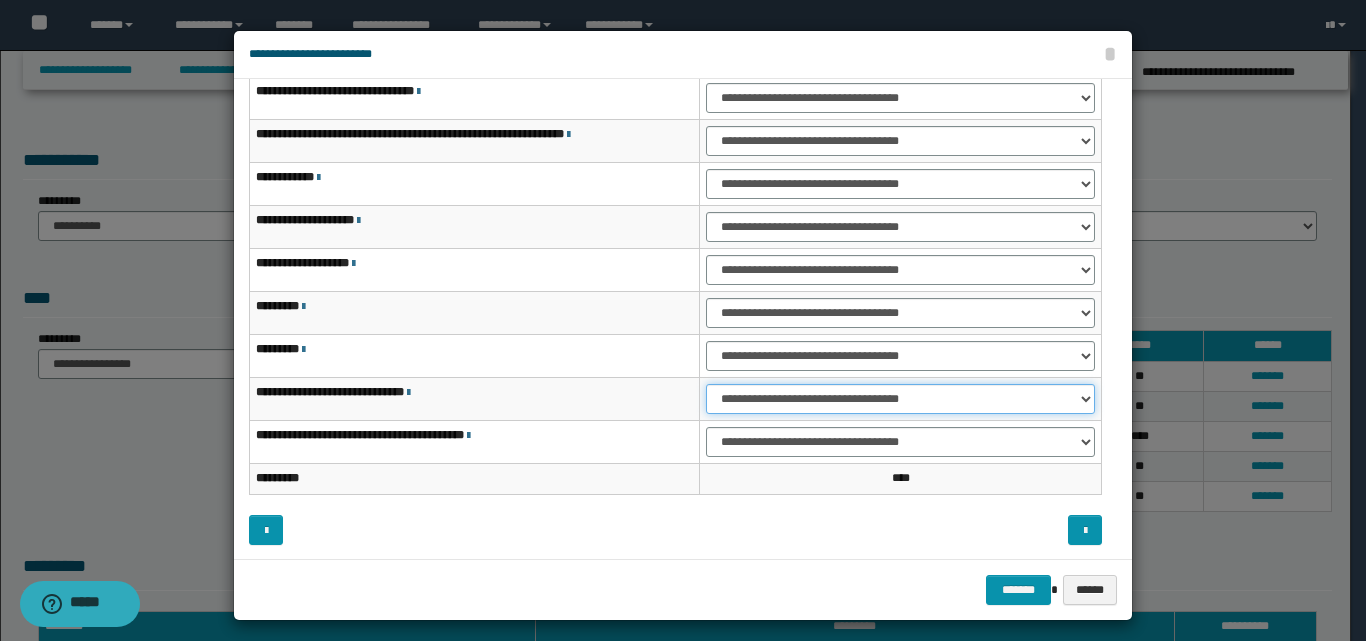 click on "**********" at bounding box center (900, 399) 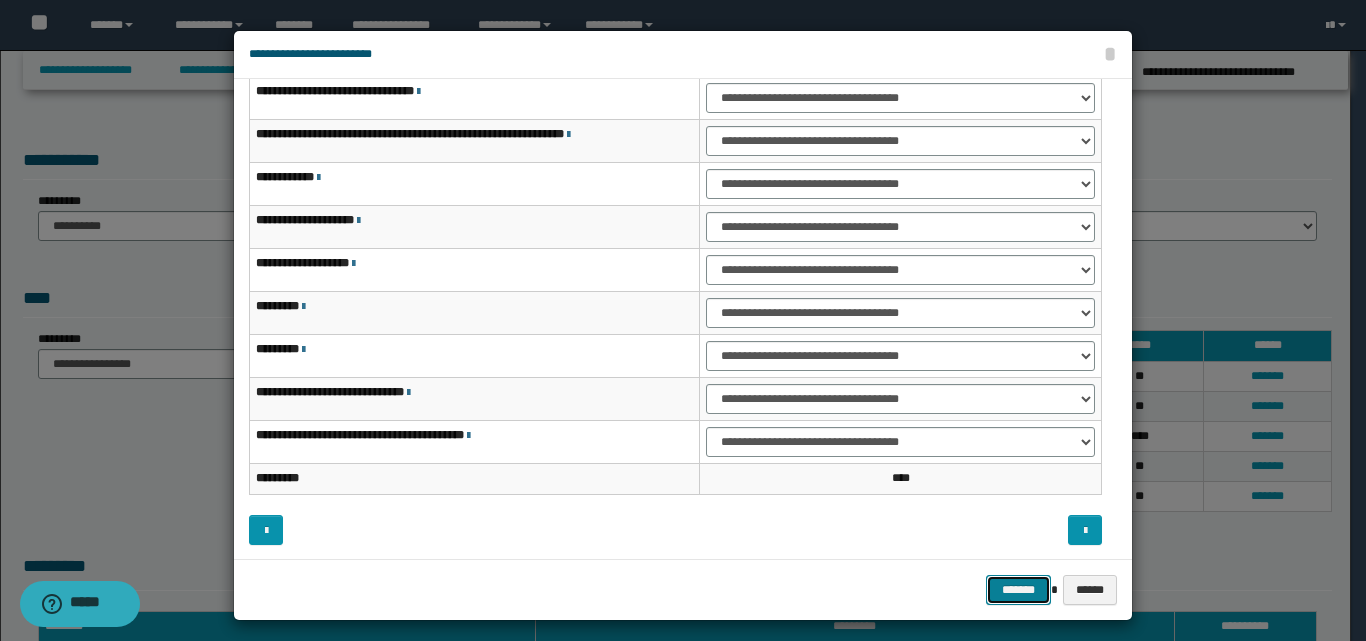 click on "*******" at bounding box center (1018, 590) 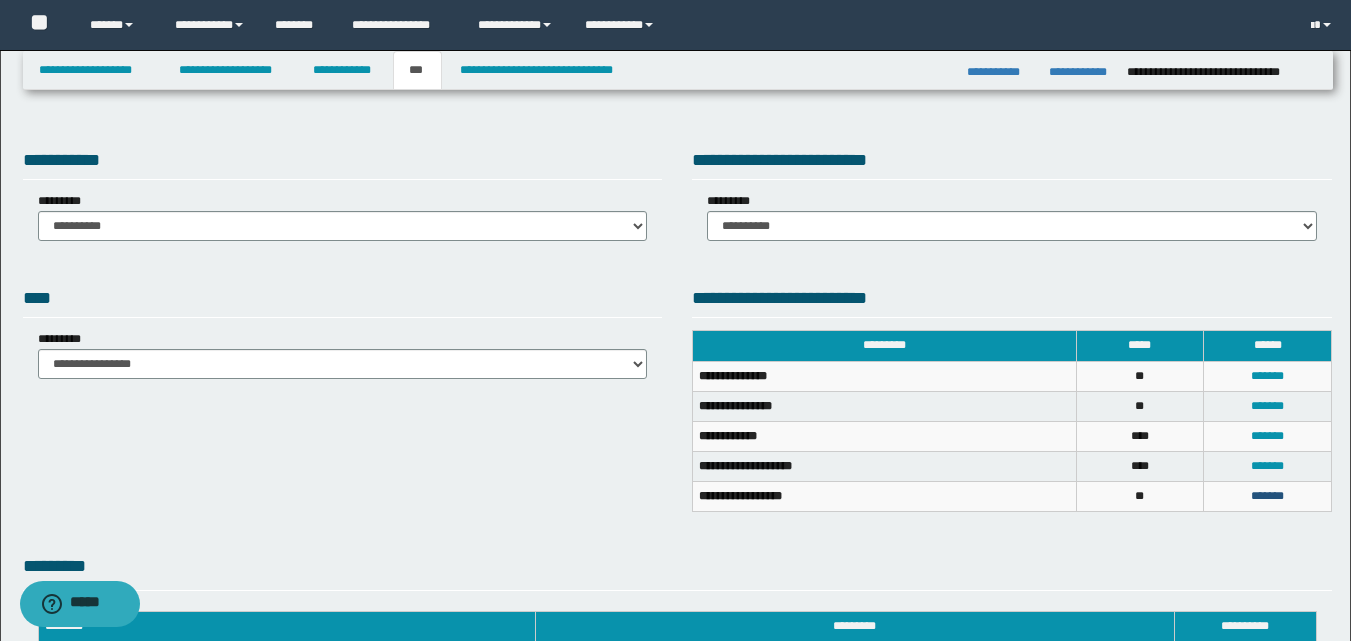 click on "*******" at bounding box center (1267, 496) 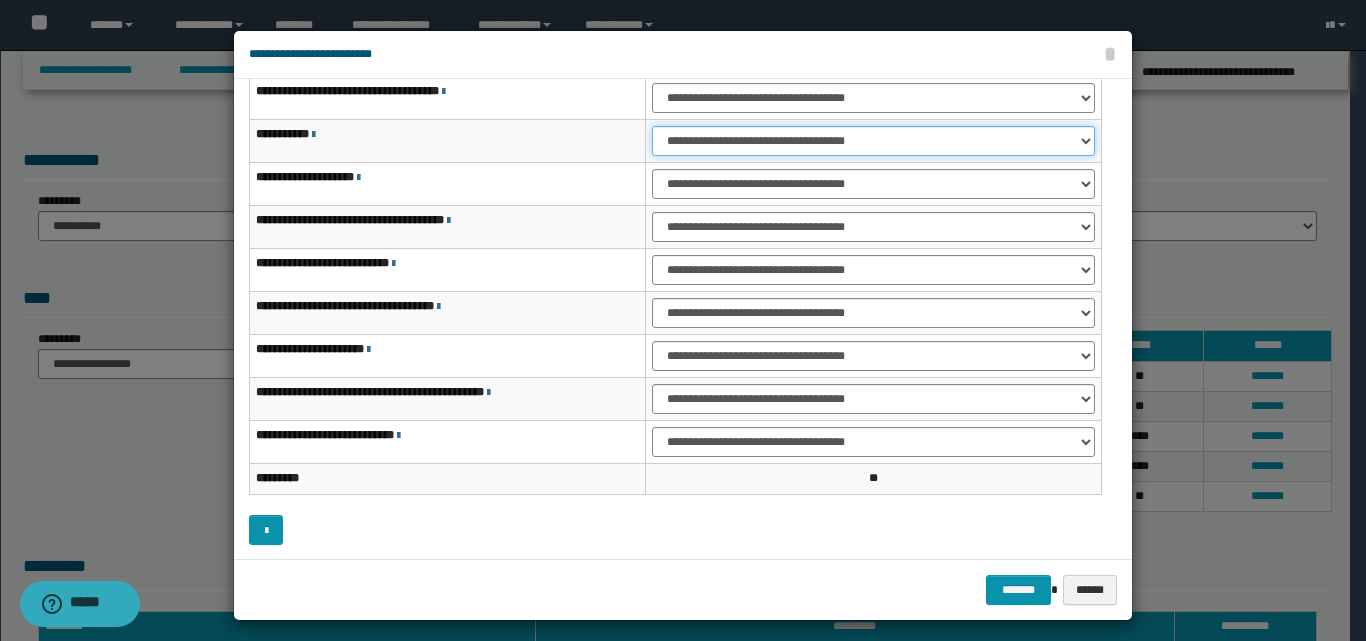 click on "**********" at bounding box center [873, 141] 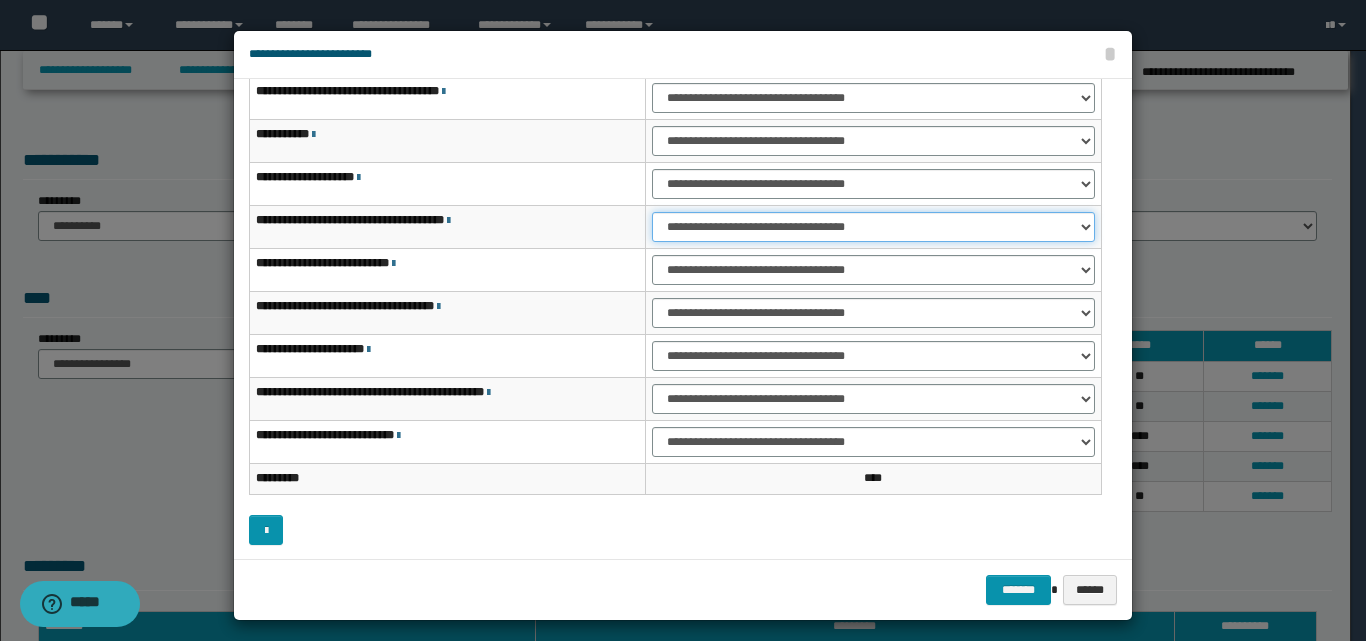 click on "**********" at bounding box center [873, 227] 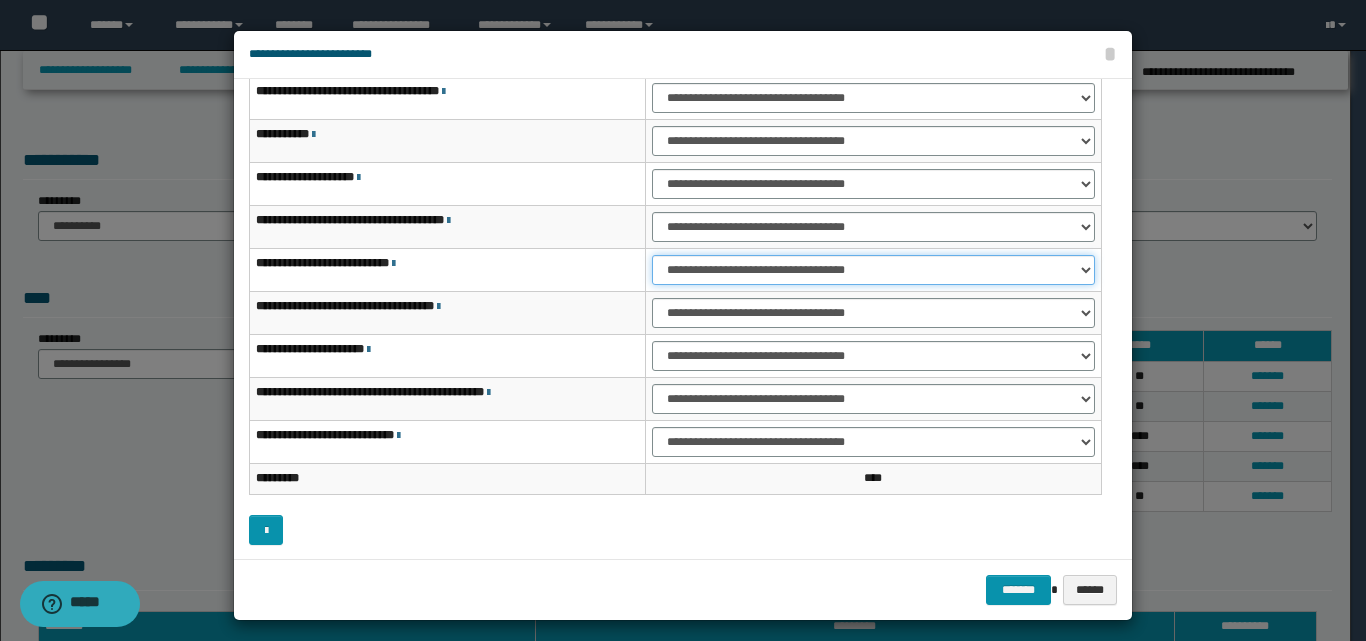 click on "**********" at bounding box center [873, 270] 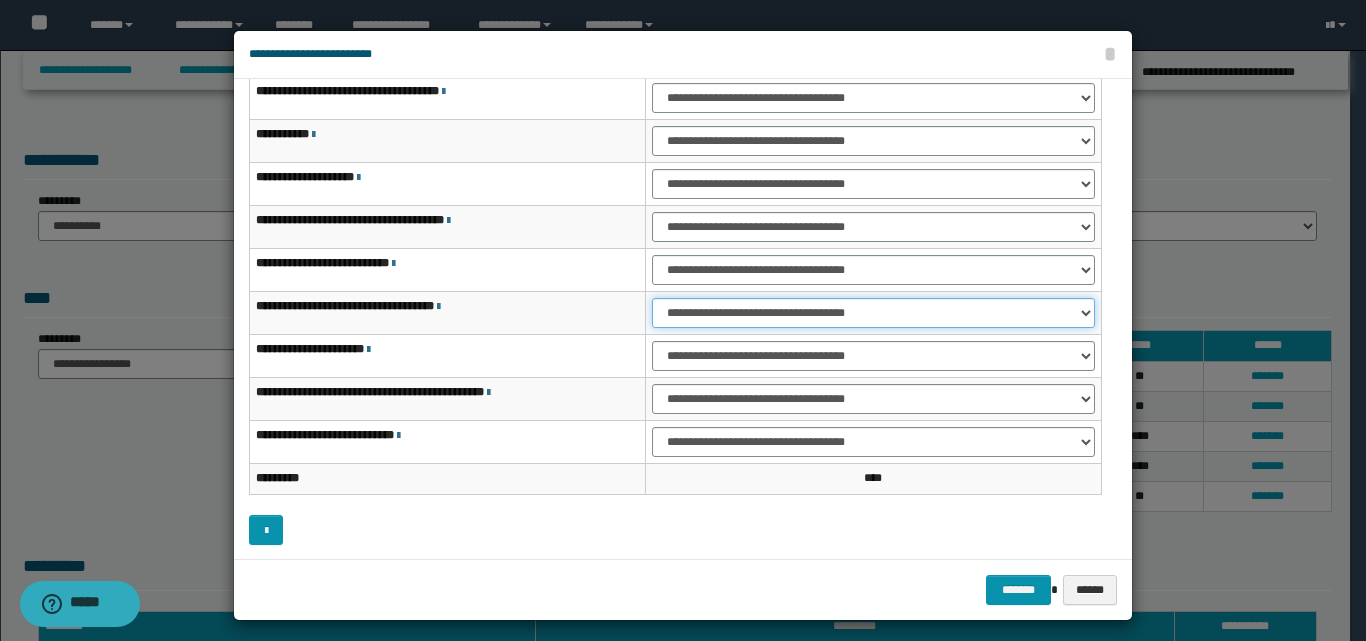 click on "**********" at bounding box center [873, 313] 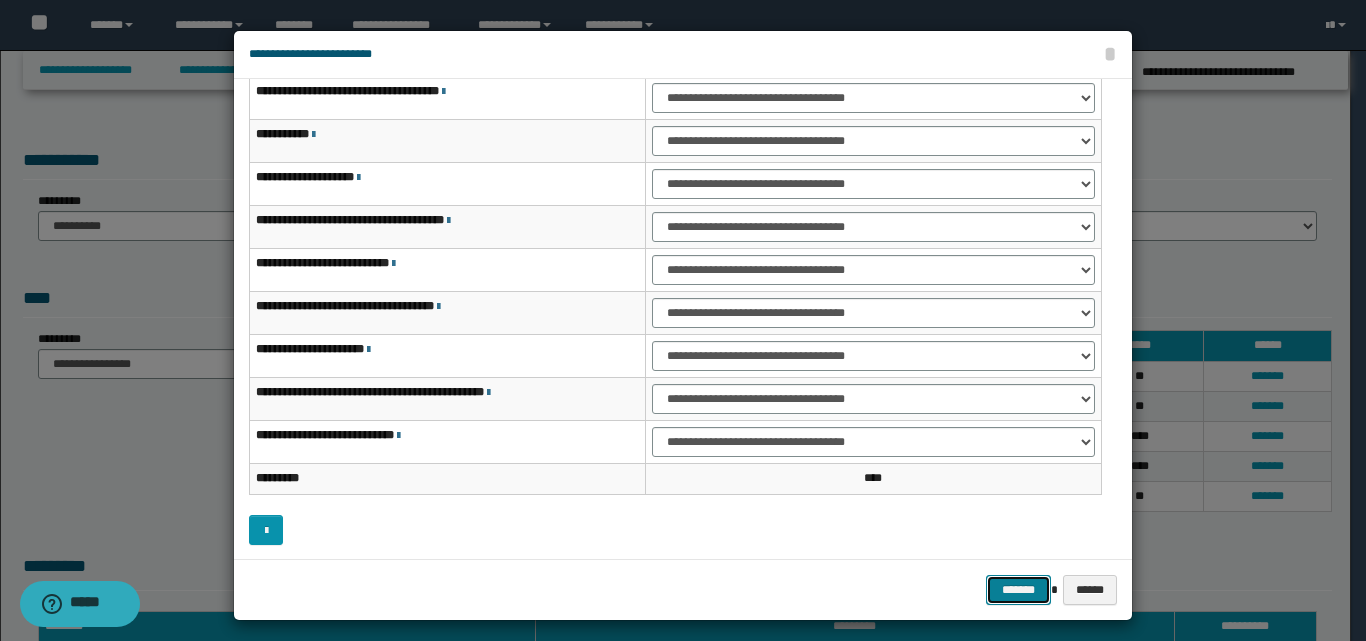 drag, startPoint x: 1016, startPoint y: 584, endPoint x: 1009, endPoint y: 574, distance: 12.206555 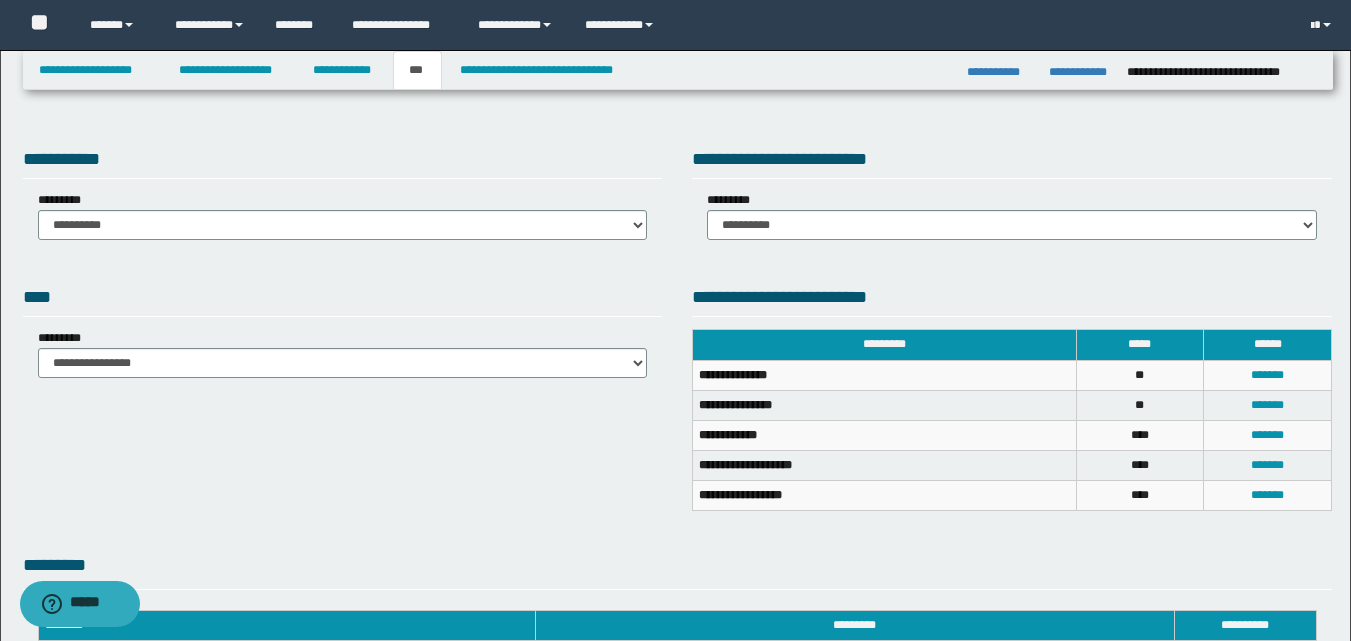 scroll, scrollTop: 0, scrollLeft: 0, axis: both 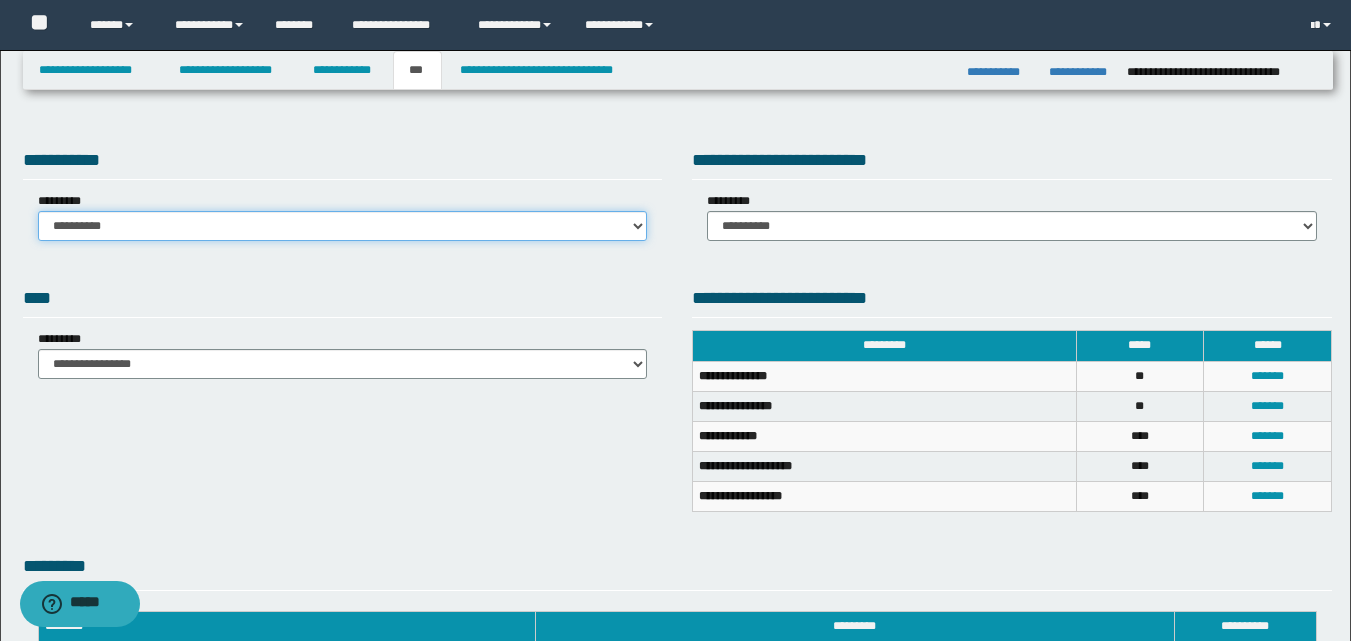 click on "**********" at bounding box center [343, 226] 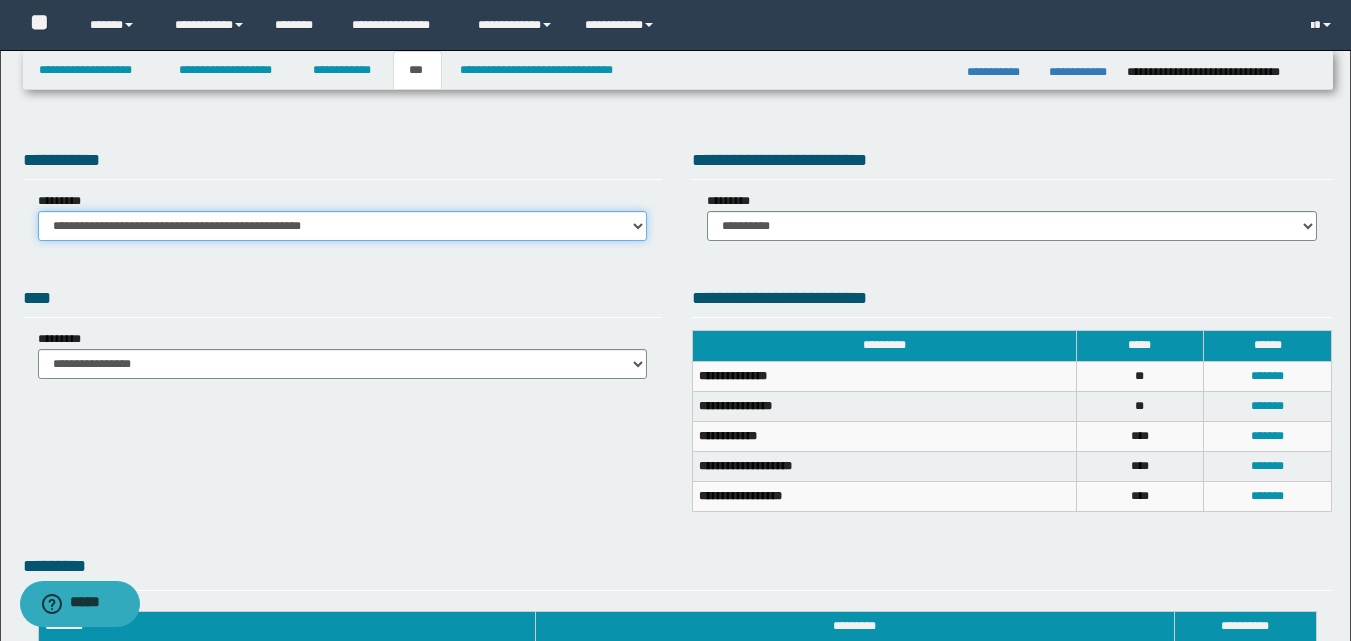 click on "**********" at bounding box center (343, 226) 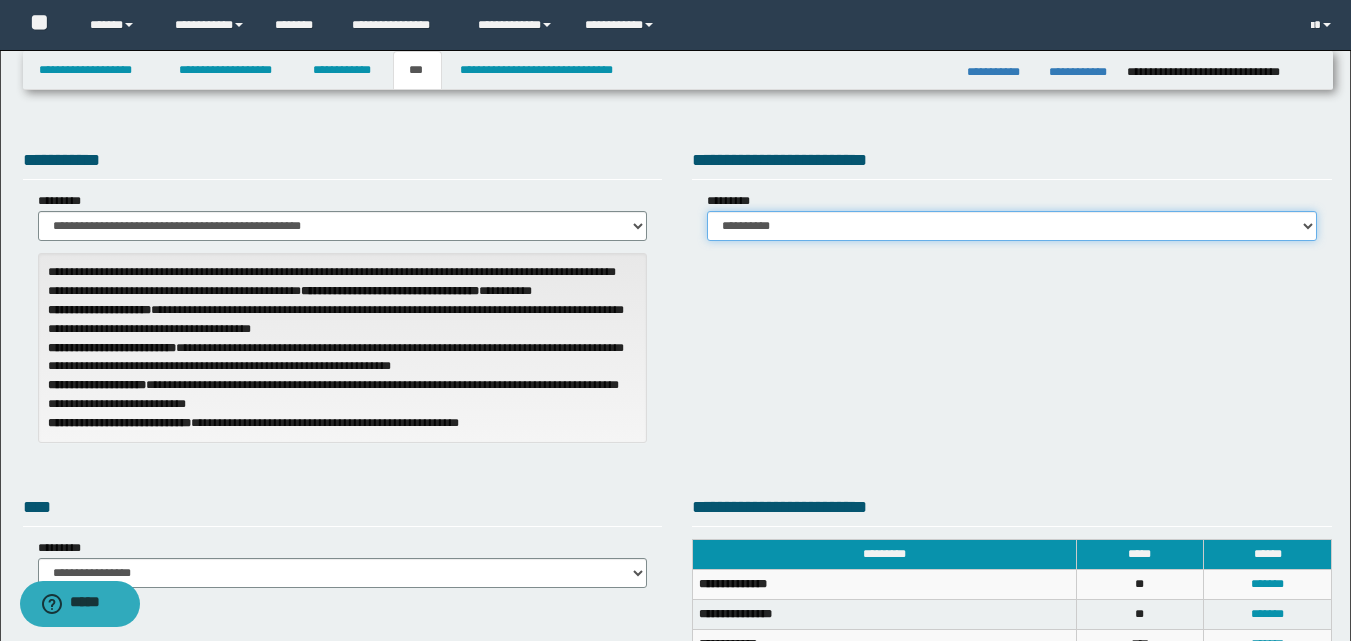click on "**********" at bounding box center (1012, 226) 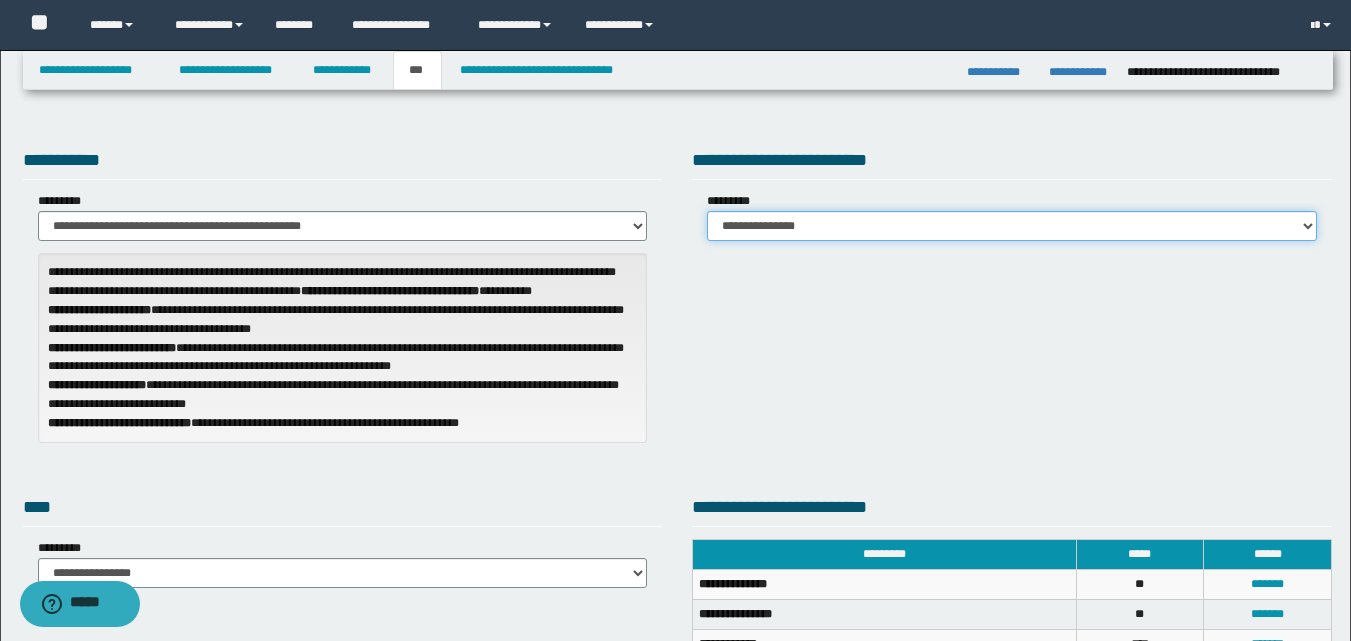 click on "**********" at bounding box center (1012, 226) 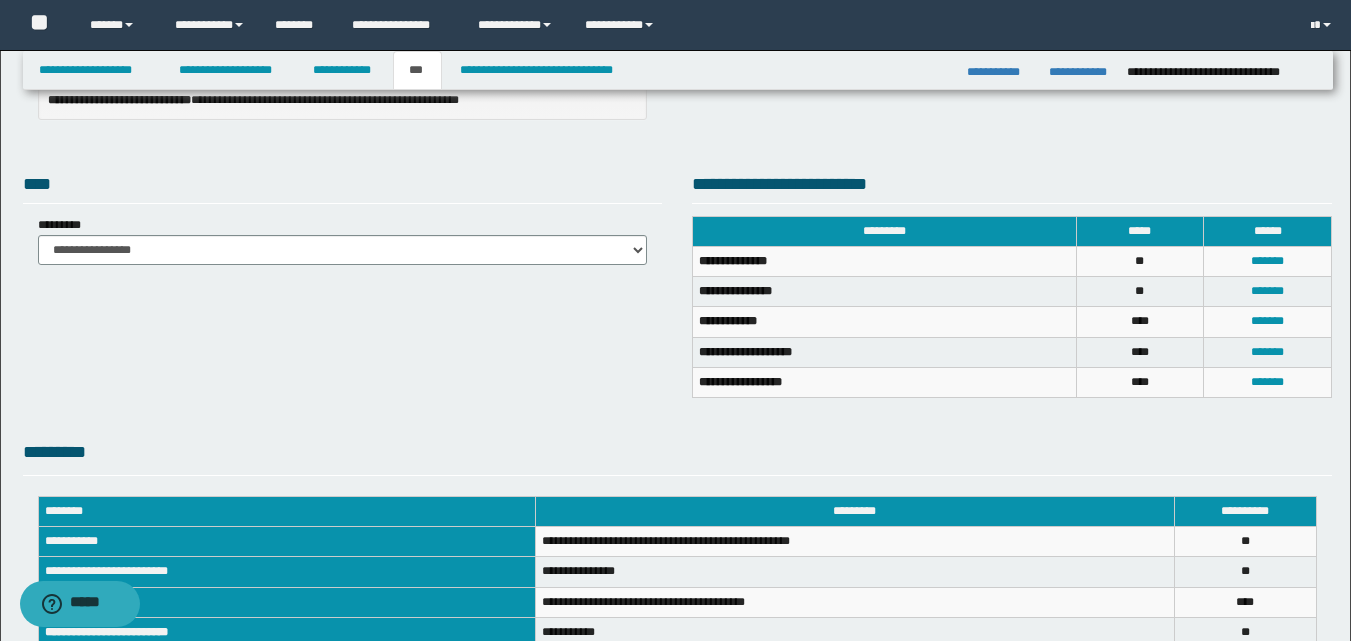 scroll, scrollTop: 300, scrollLeft: 0, axis: vertical 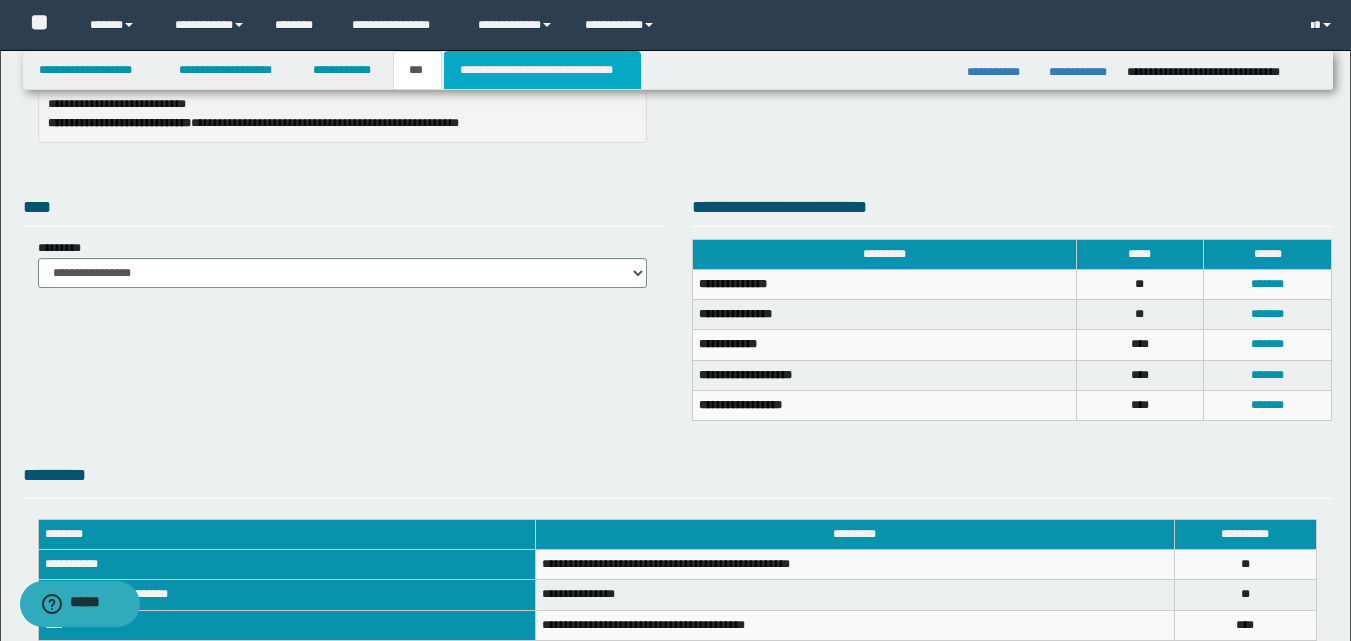 click on "**********" at bounding box center [542, 70] 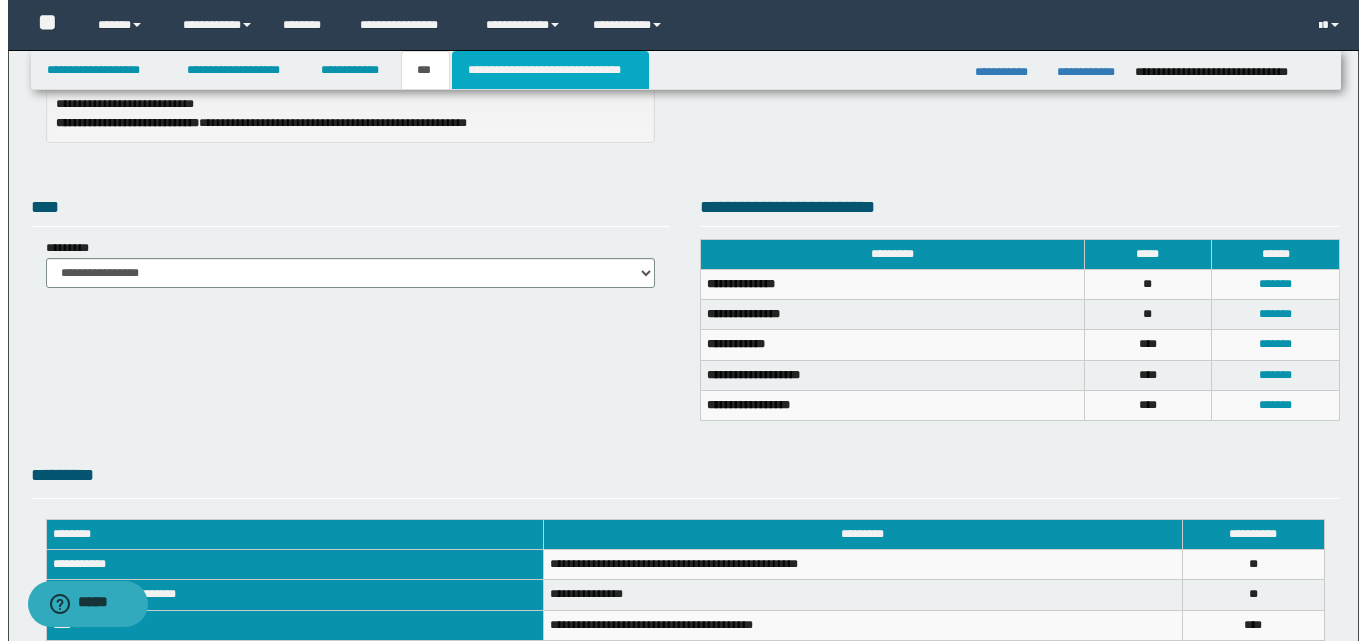 scroll, scrollTop: 0, scrollLeft: 0, axis: both 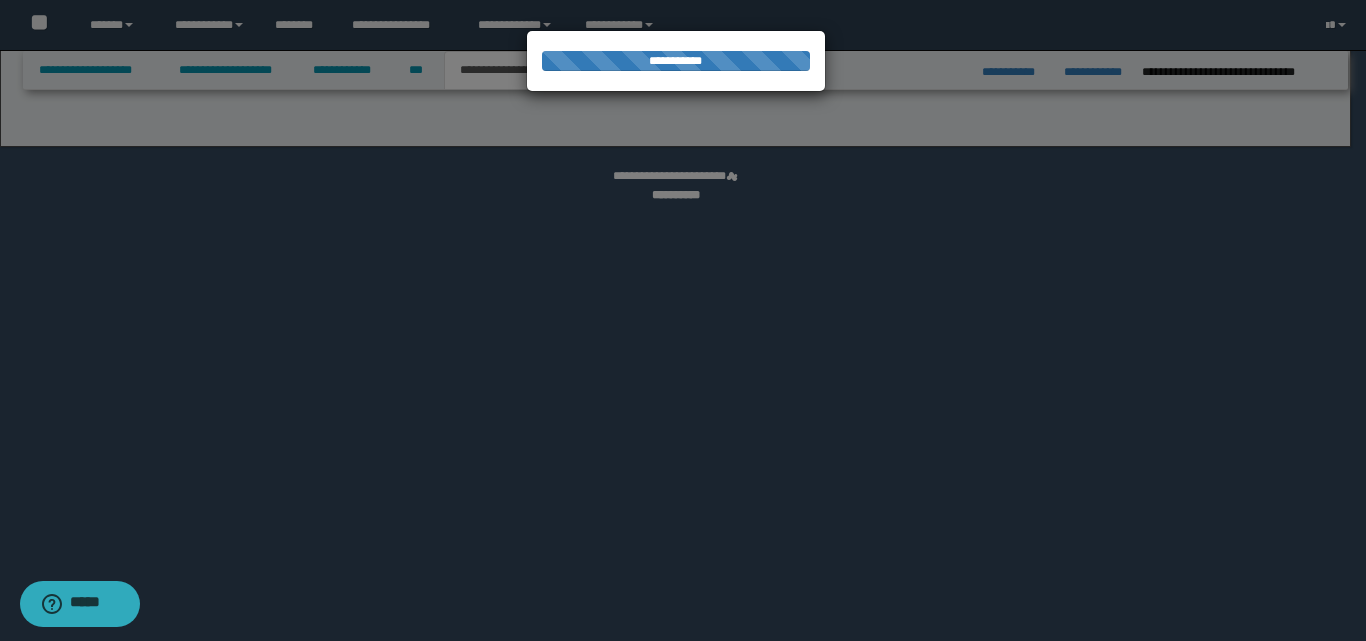 select on "*" 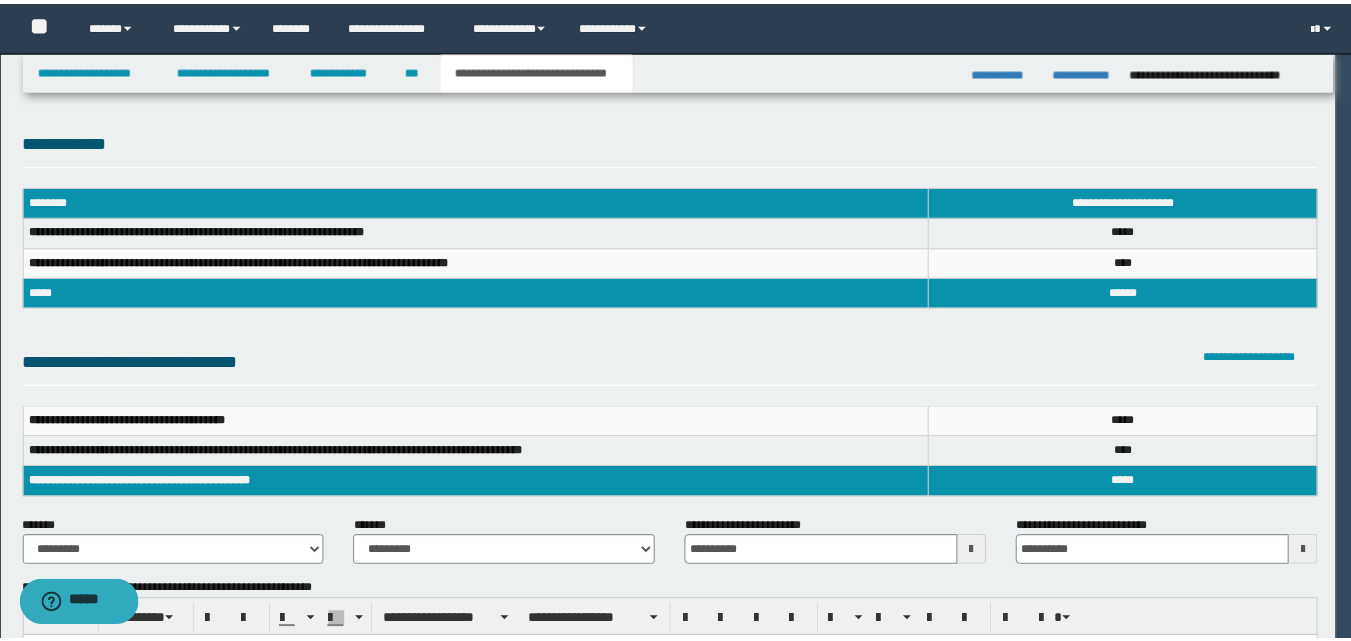 scroll, scrollTop: 0, scrollLeft: 0, axis: both 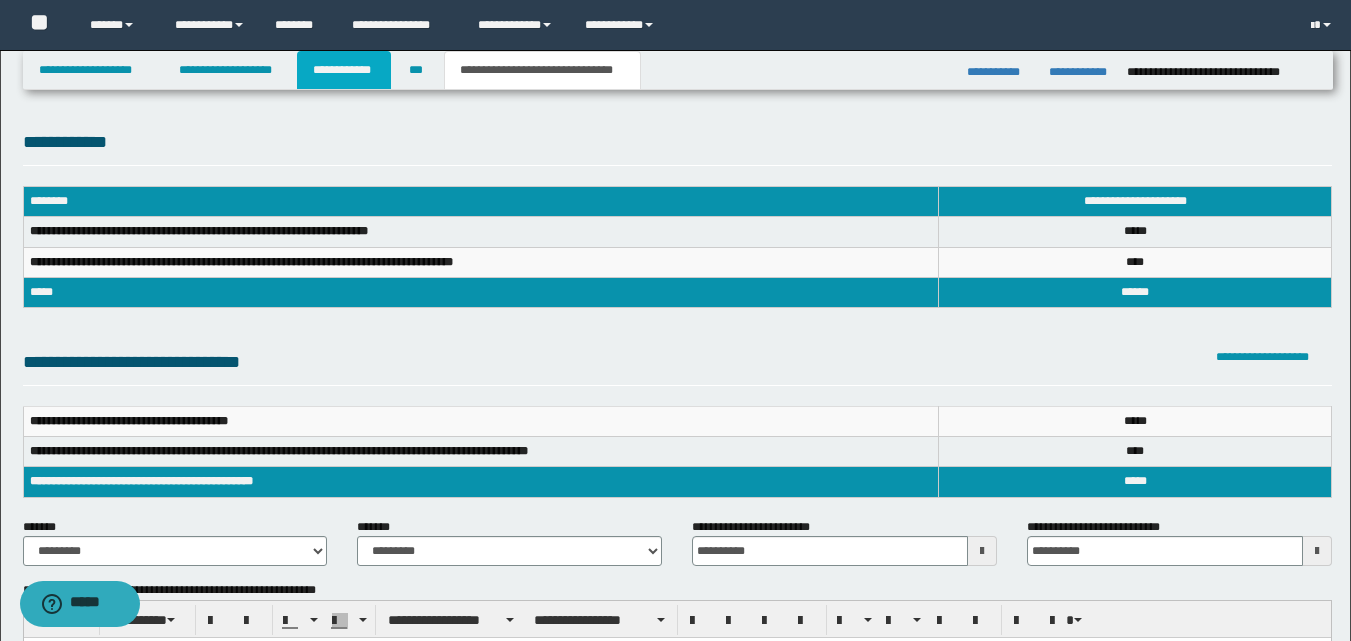 click on "**********" at bounding box center [344, 70] 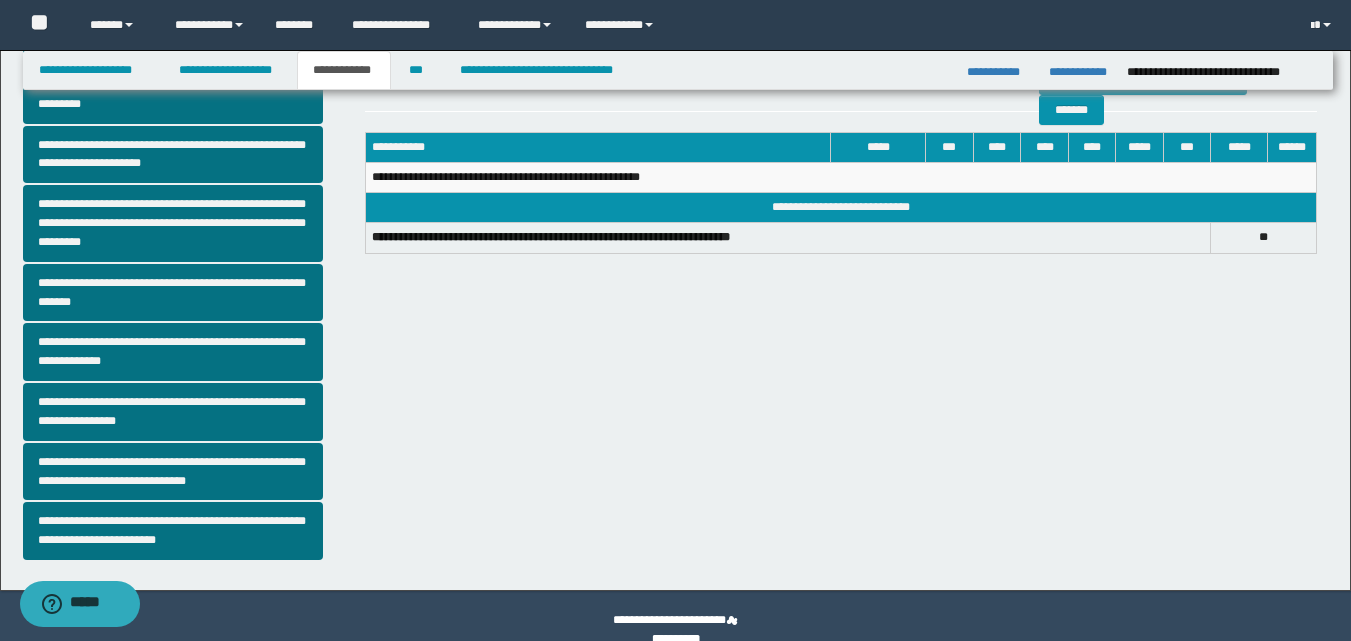 scroll, scrollTop: 508, scrollLeft: 0, axis: vertical 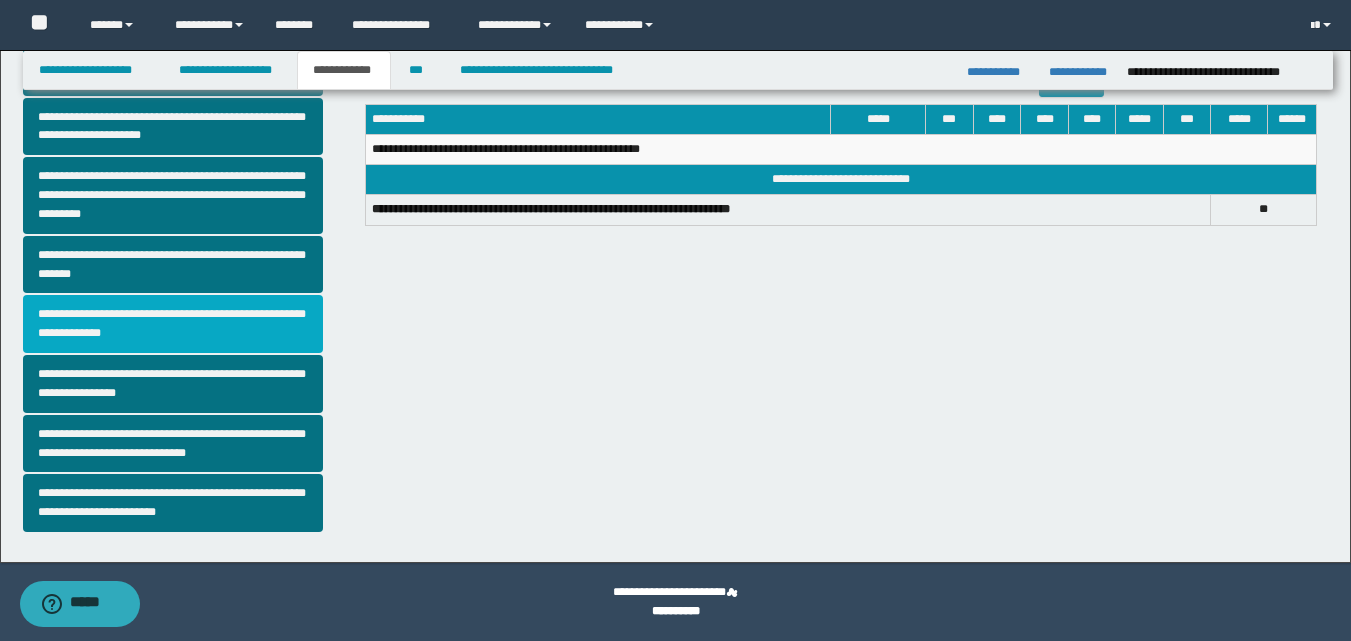 click on "**********" at bounding box center (173, 324) 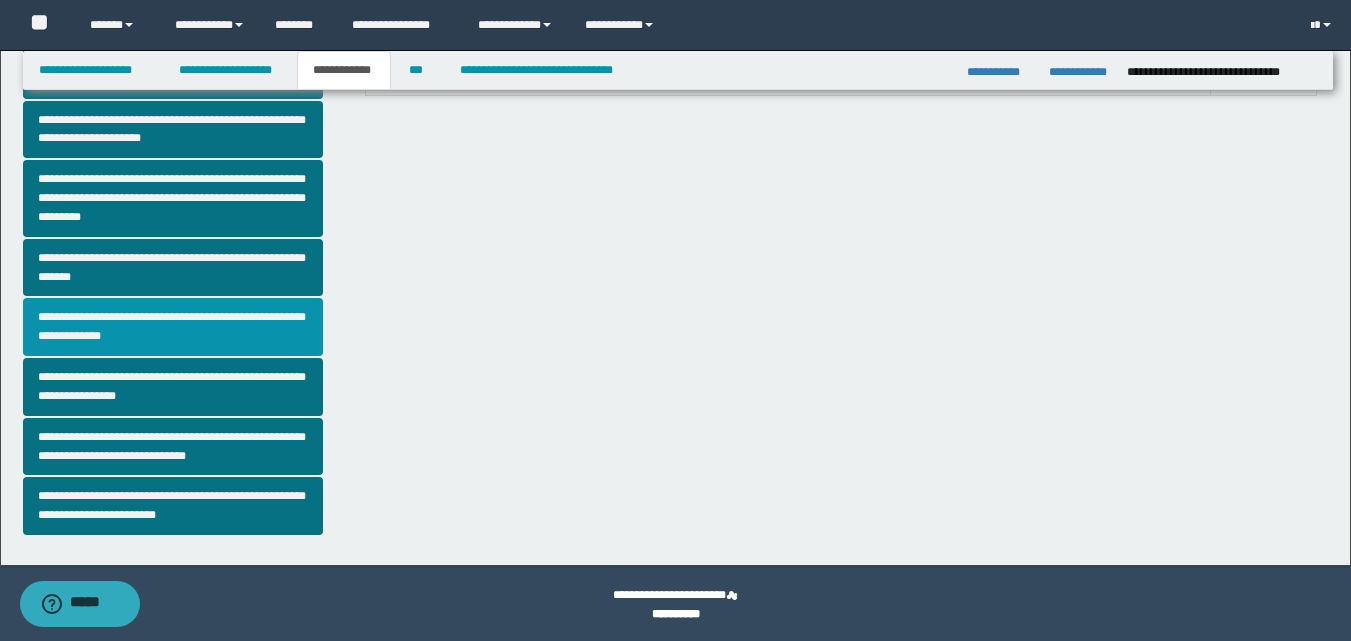 scroll, scrollTop: 508, scrollLeft: 0, axis: vertical 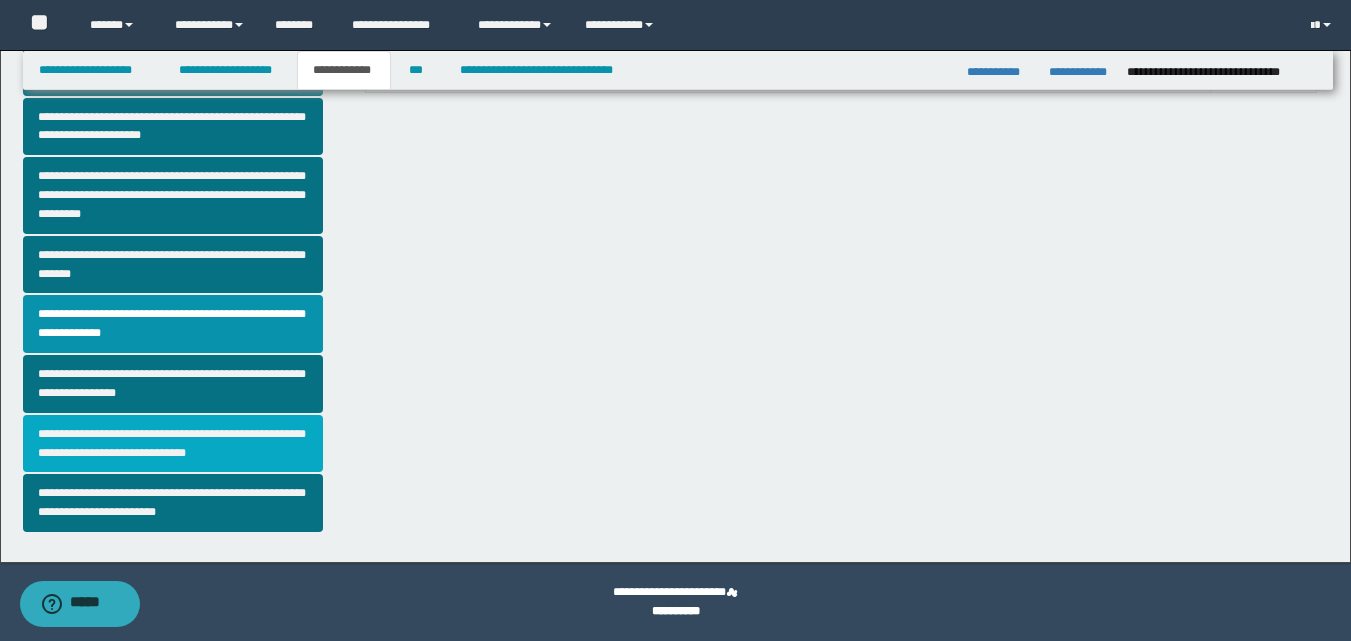 click on "**********" at bounding box center [173, 444] 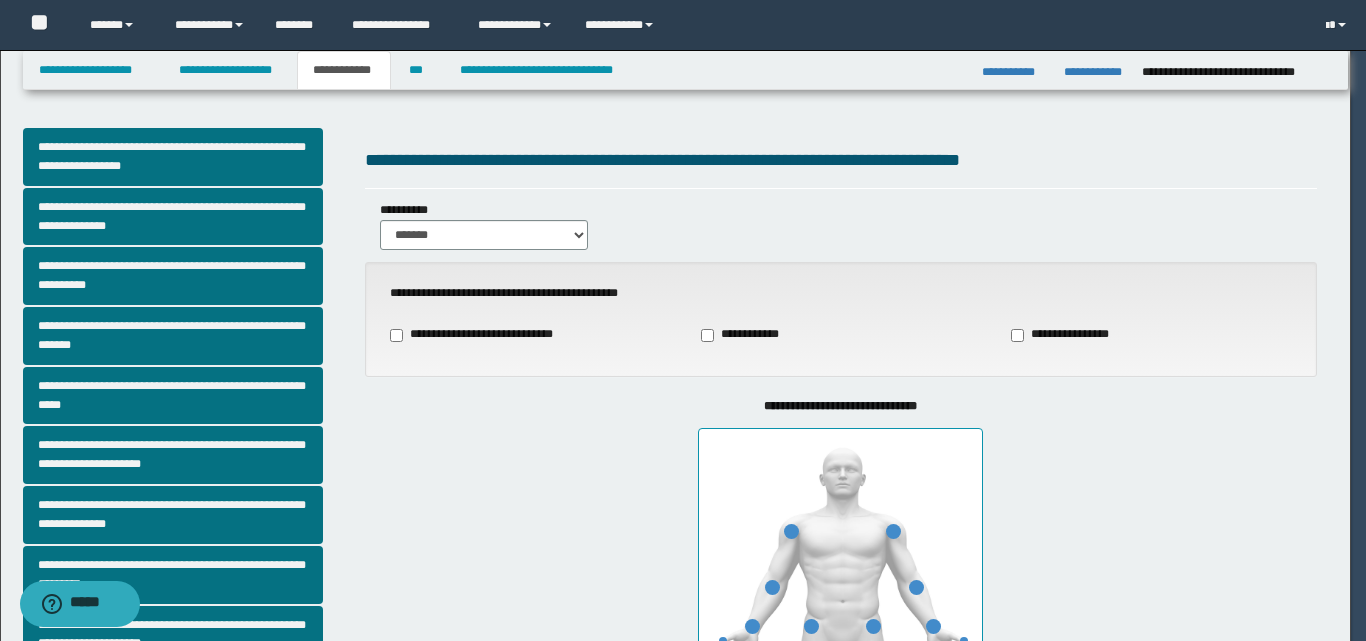 type on "***" 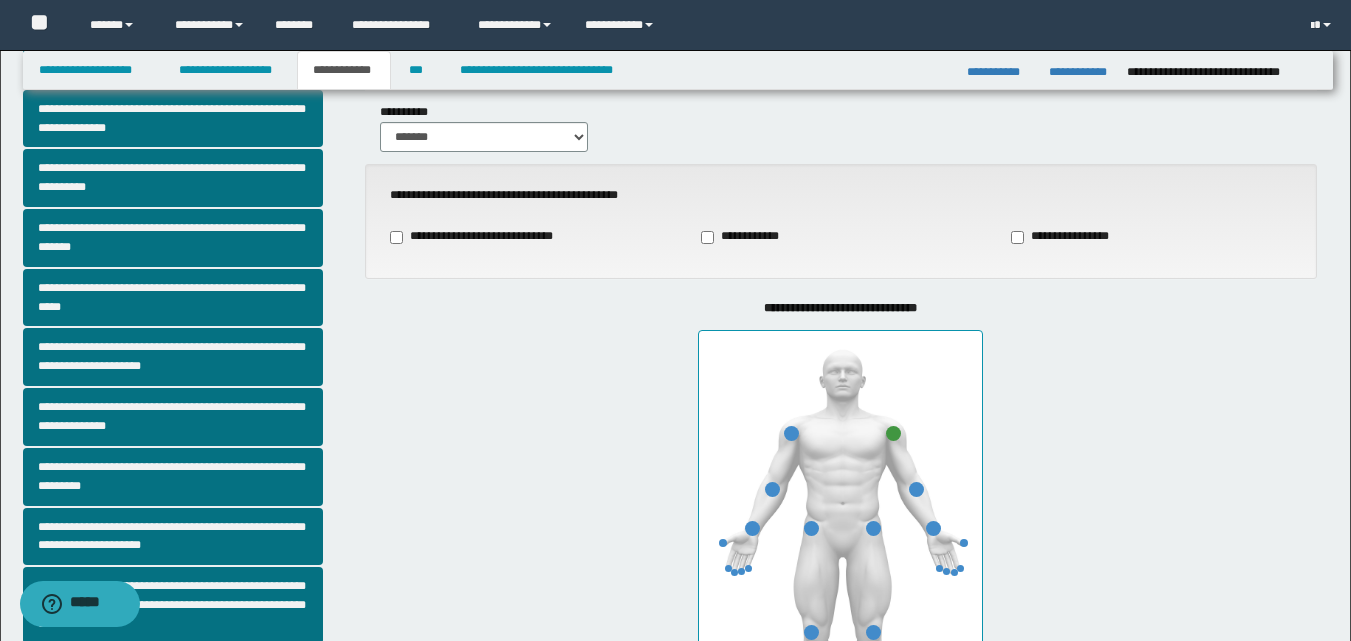 scroll, scrollTop: 0, scrollLeft: 0, axis: both 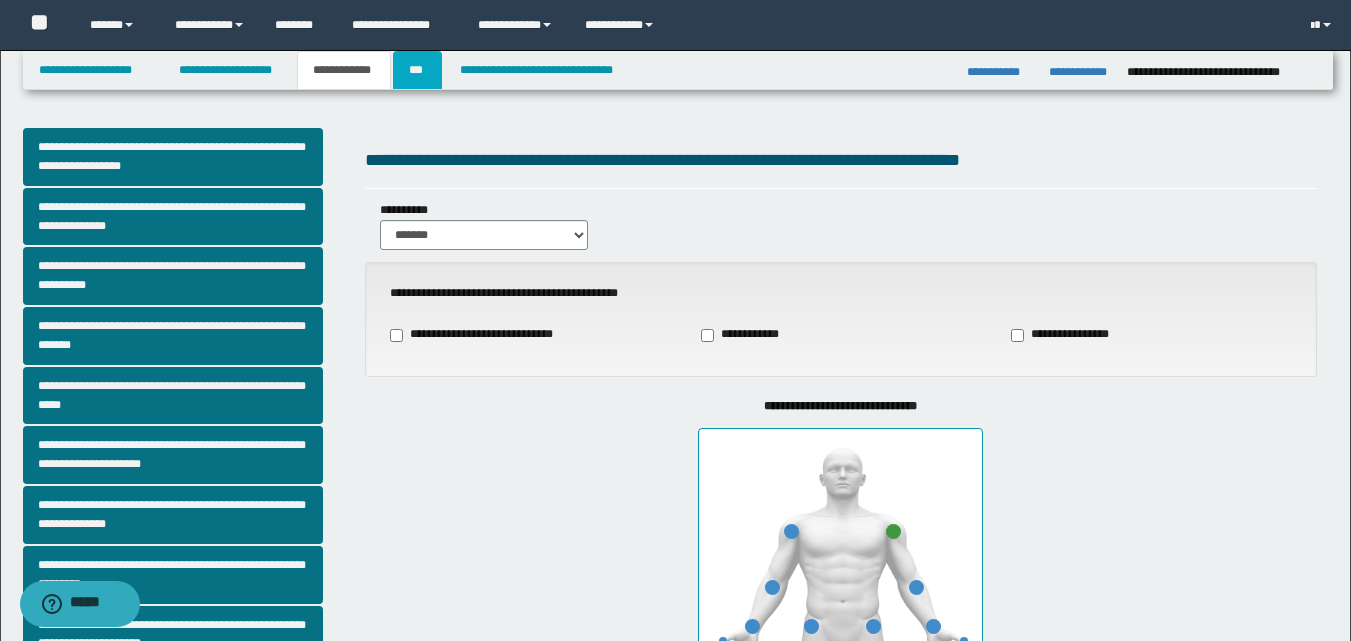 click on "***" at bounding box center [417, 70] 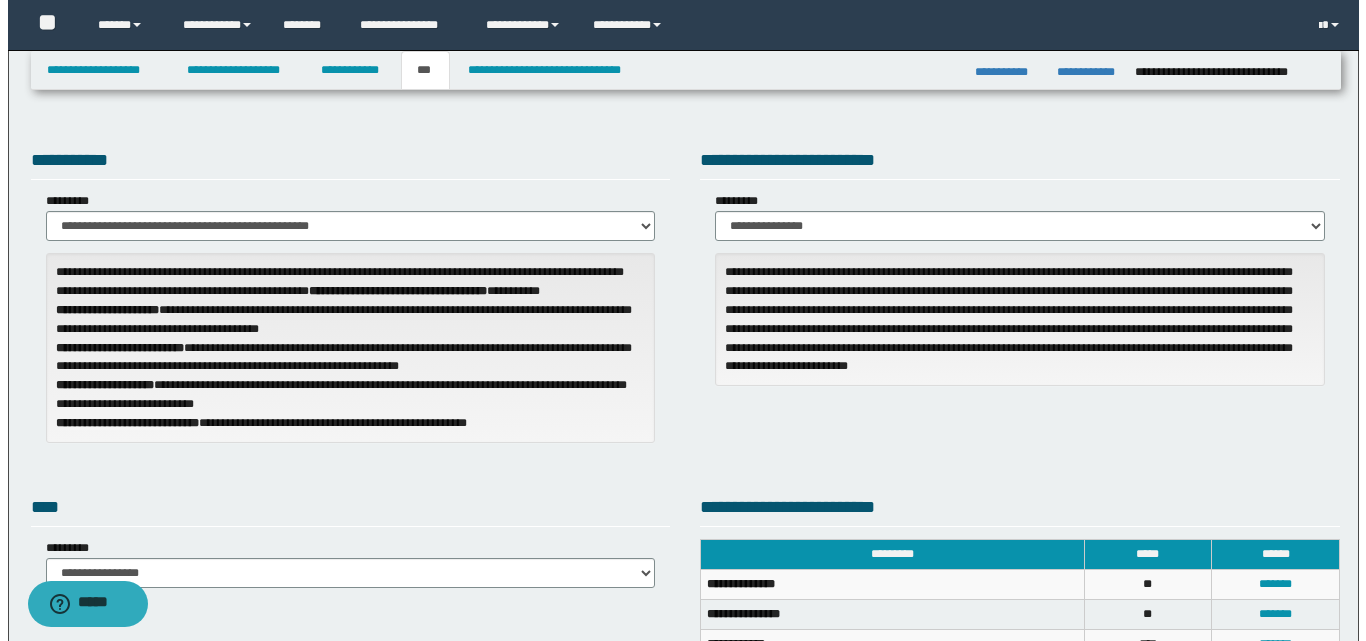 scroll, scrollTop: 200, scrollLeft: 0, axis: vertical 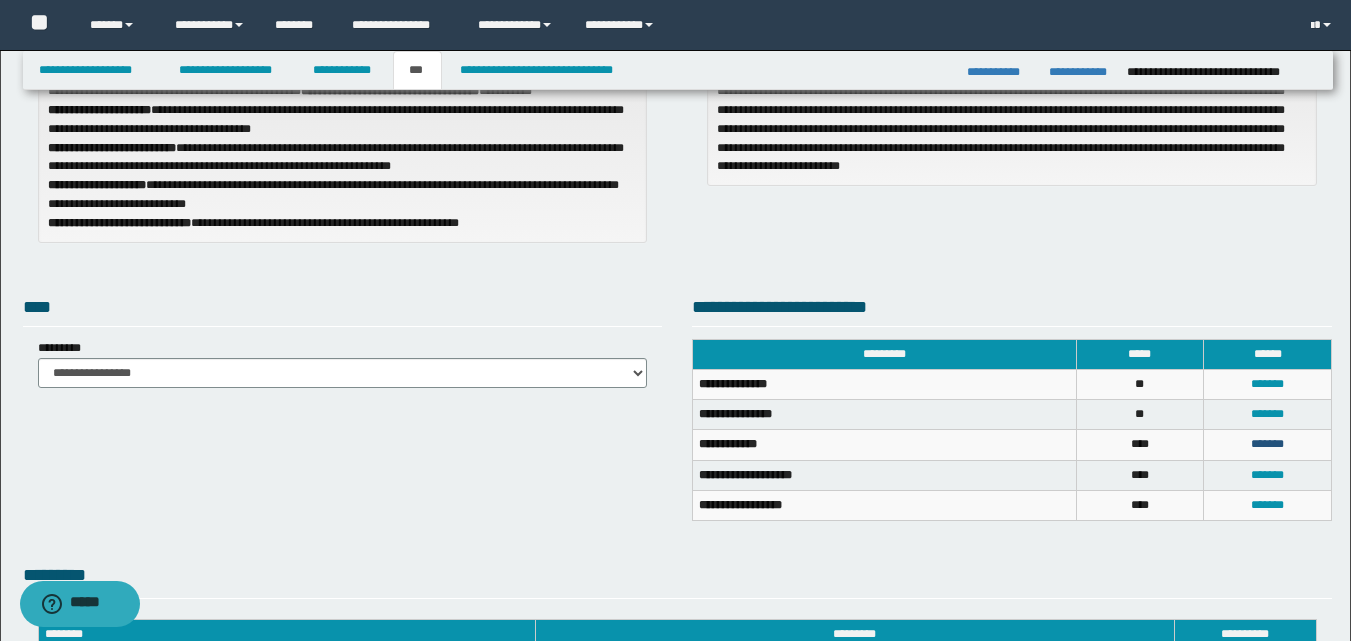 click on "*******" at bounding box center [1267, 444] 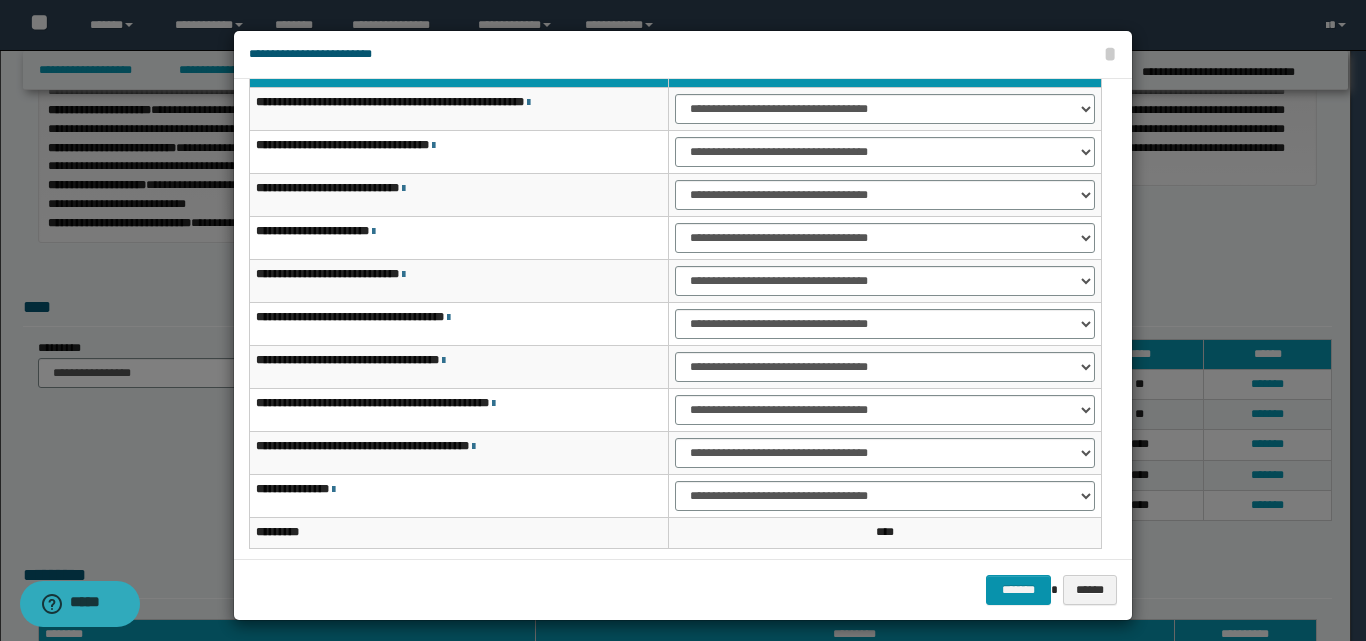 scroll, scrollTop: 21, scrollLeft: 0, axis: vertical 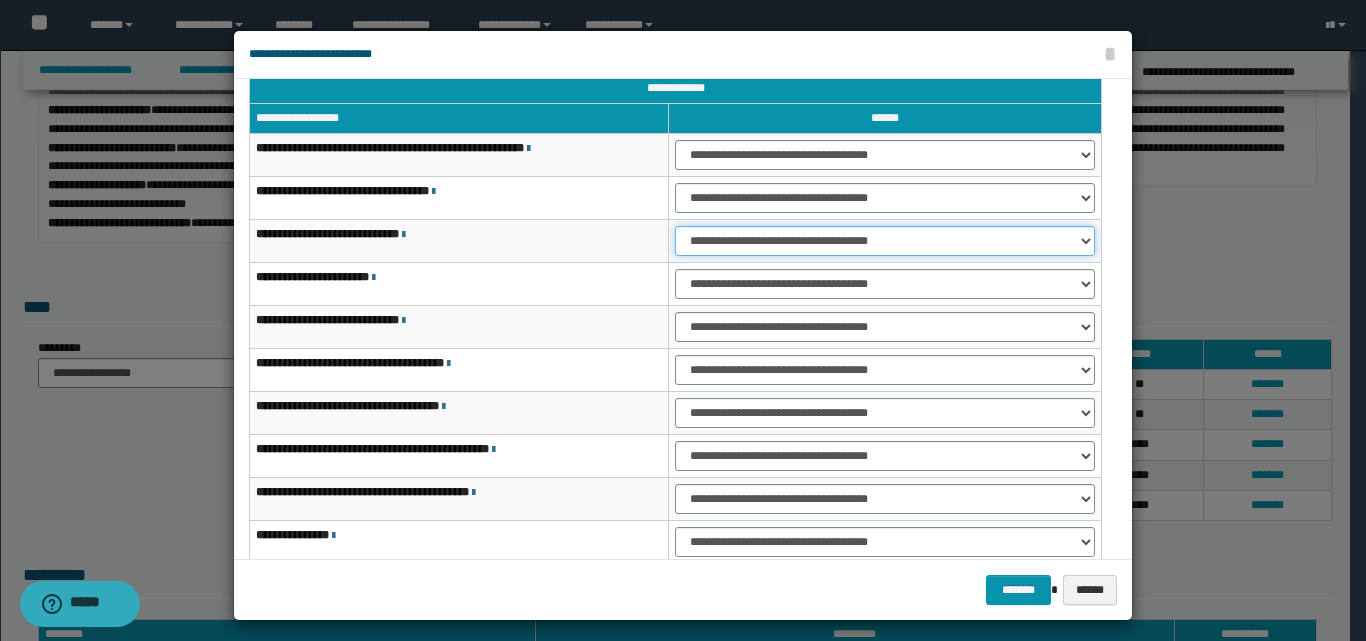 click on "**********" at bounding box center (885, 241) 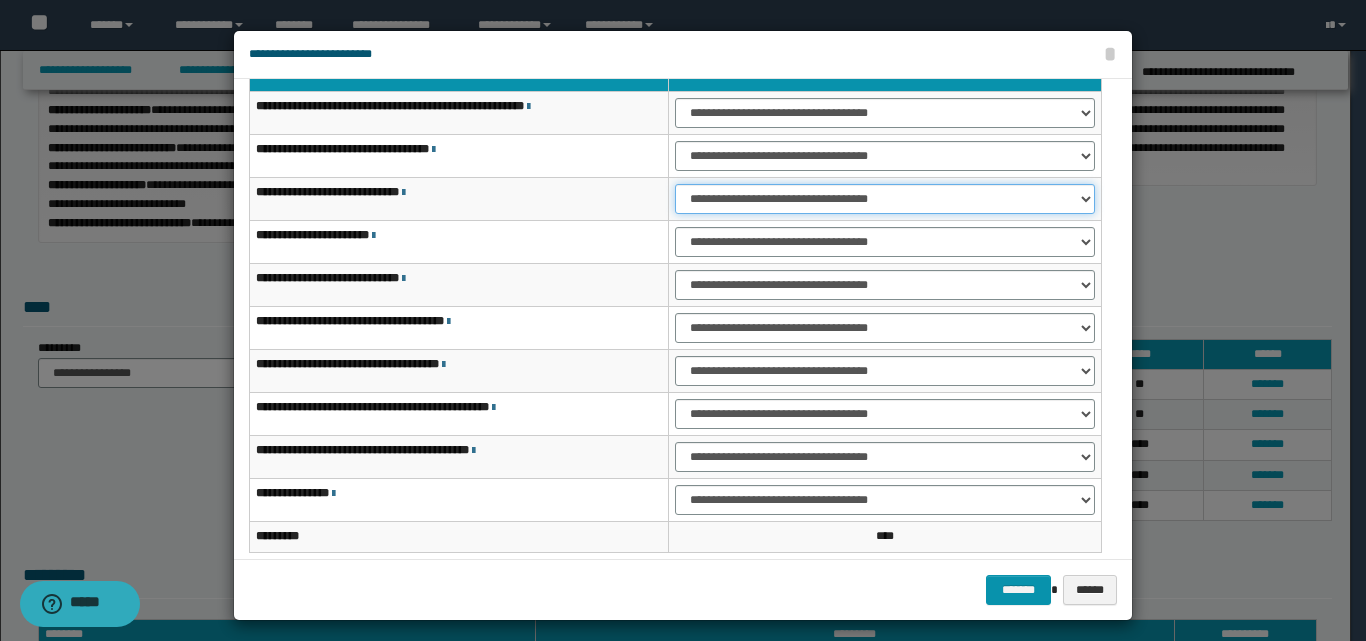 scroll, scrollTop: 121, scrollLeft: 0, axis: vertical 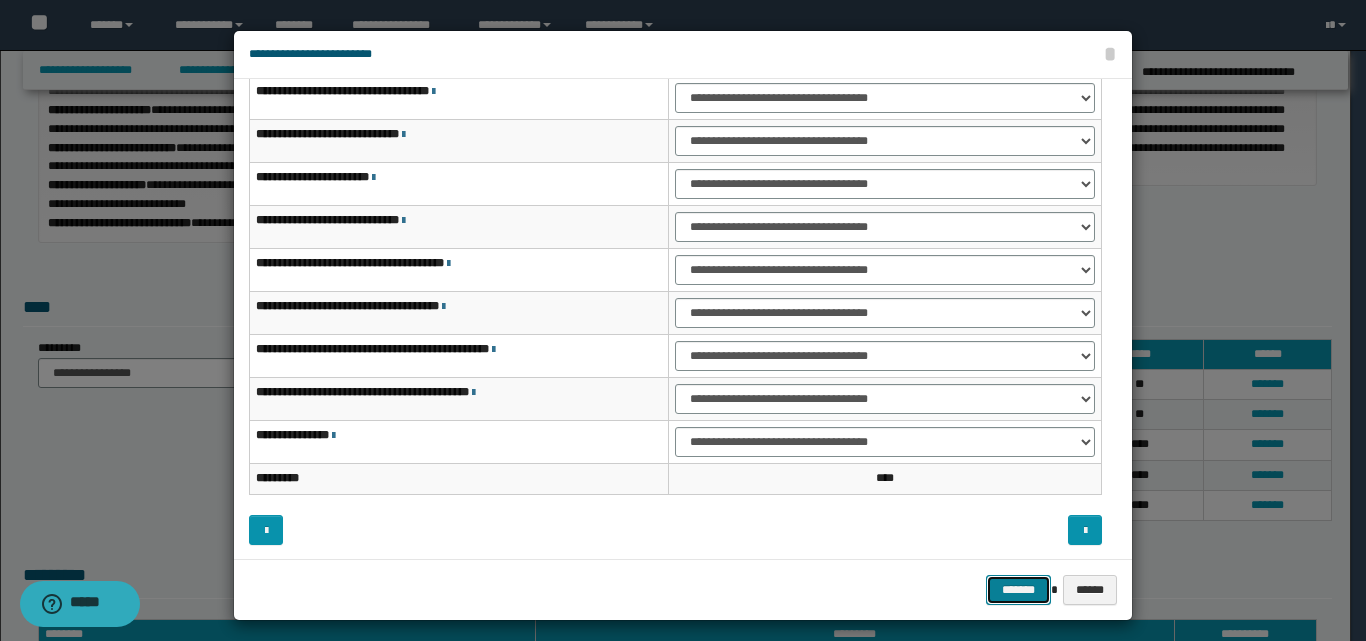 click on "*******" at bounding box center (1018, 590) 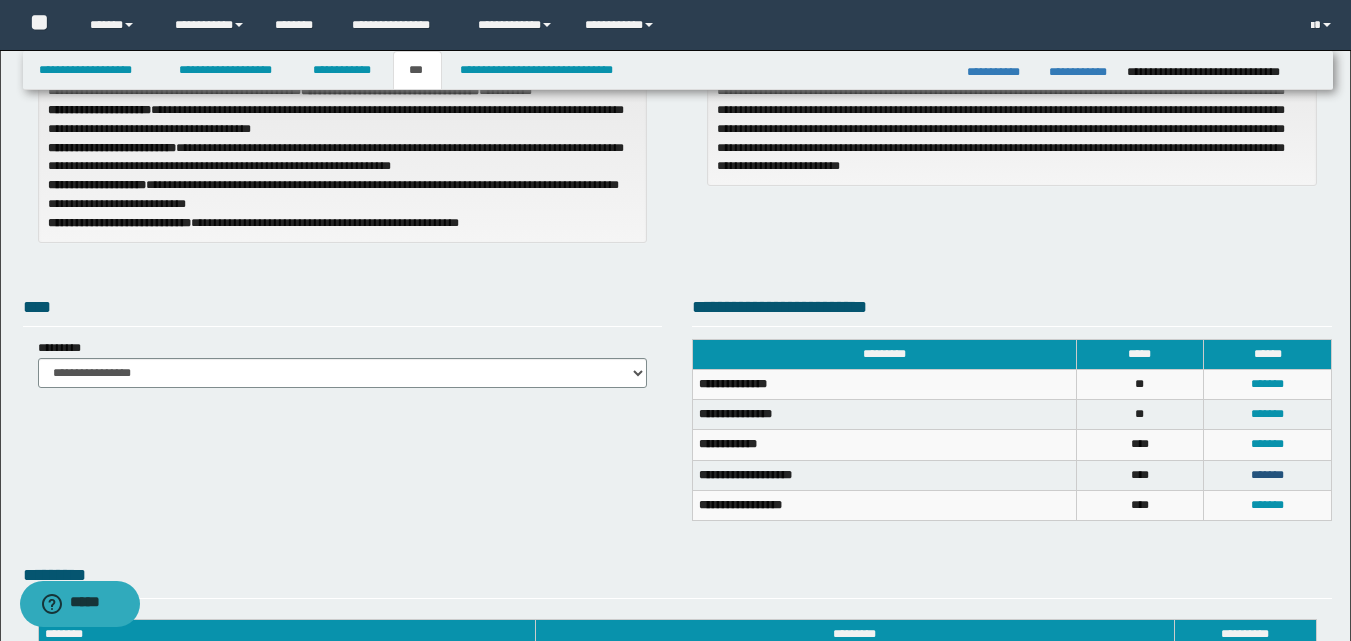 click on "*******" at bounding box center (1267, 475) 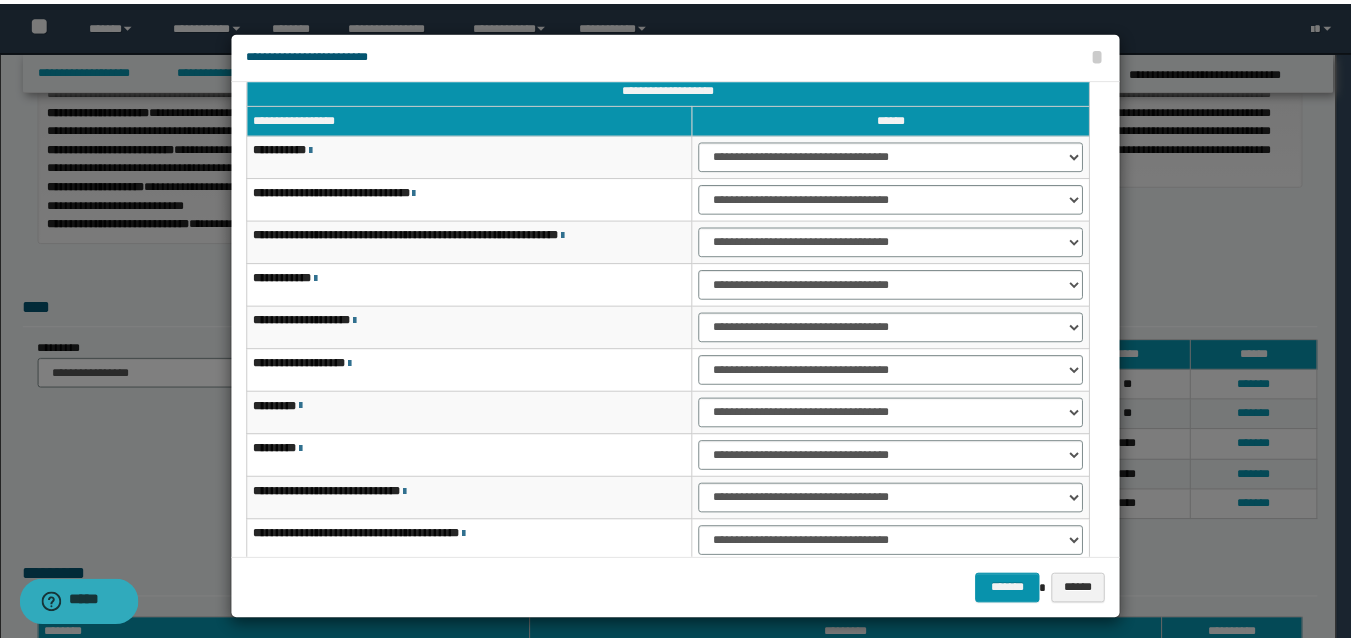 scroll, scrollTop: 121, scrollLeft: 0, axis: vertical 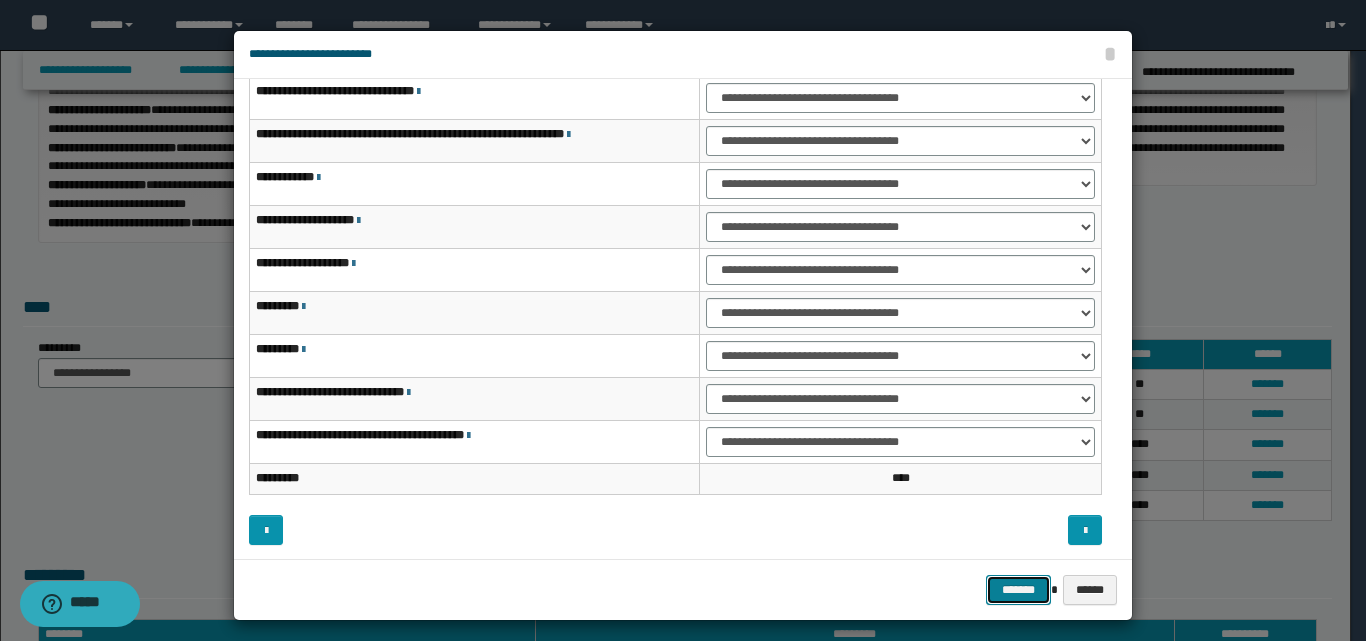 click on "*******" at bounding box center [1018, 590] 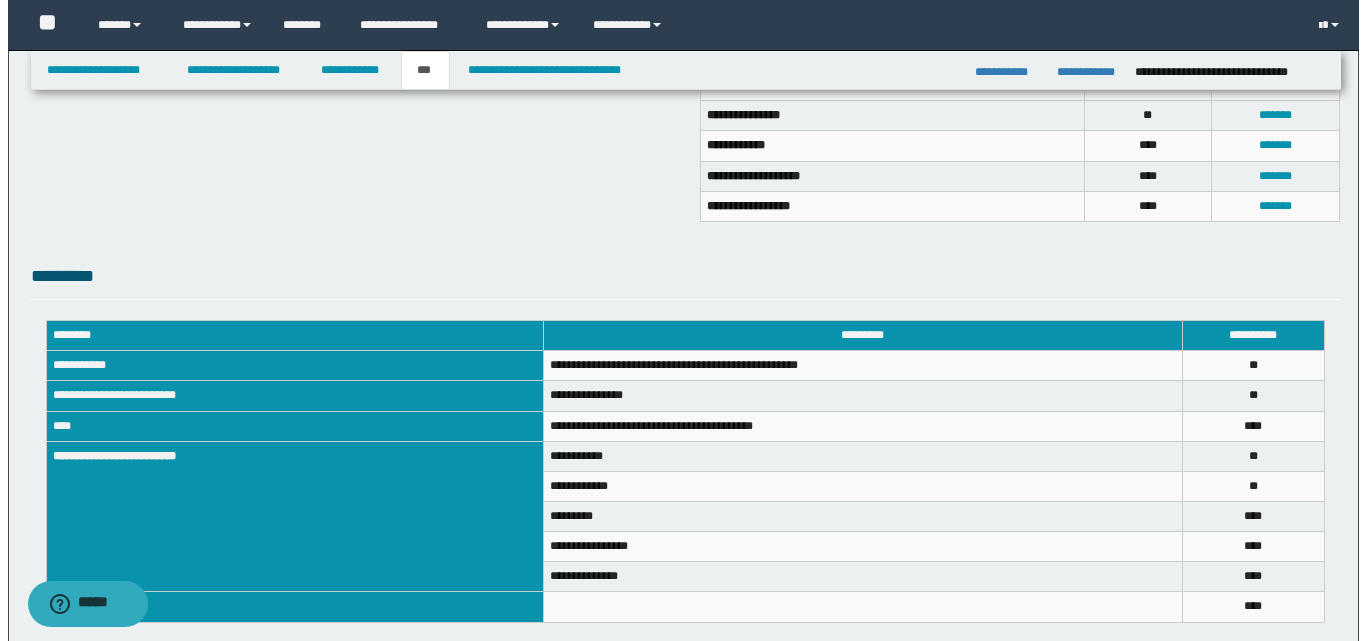 scroll, scrollTop: 500, scrollLeft: 0, axis: vertical 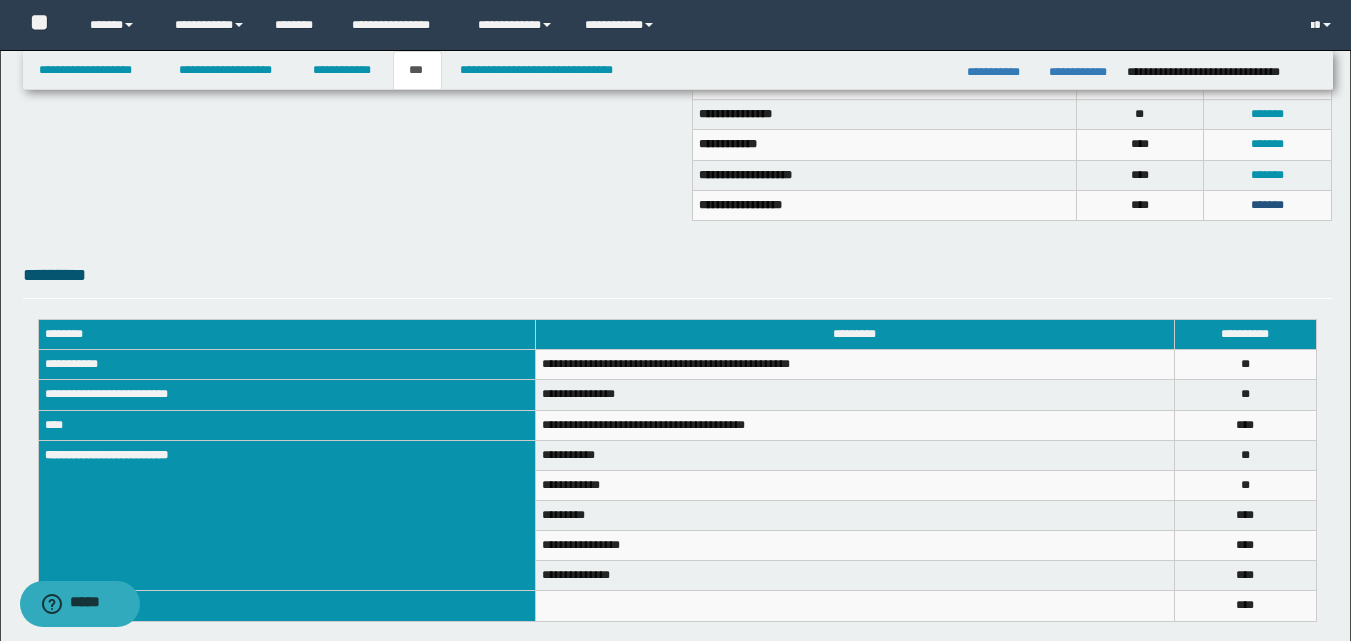 click on "*******" at bounding box center [1267, 205] 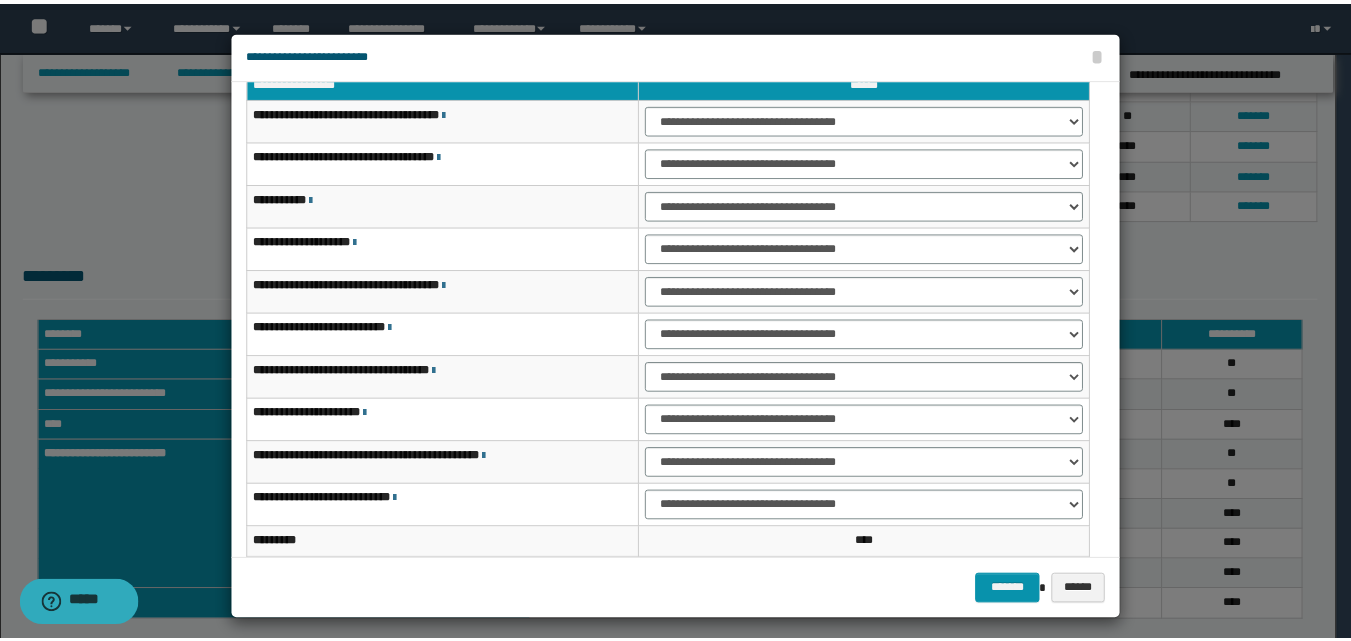 scroll, scrollTop: 21, scrollLeft: 0, axis: vertical 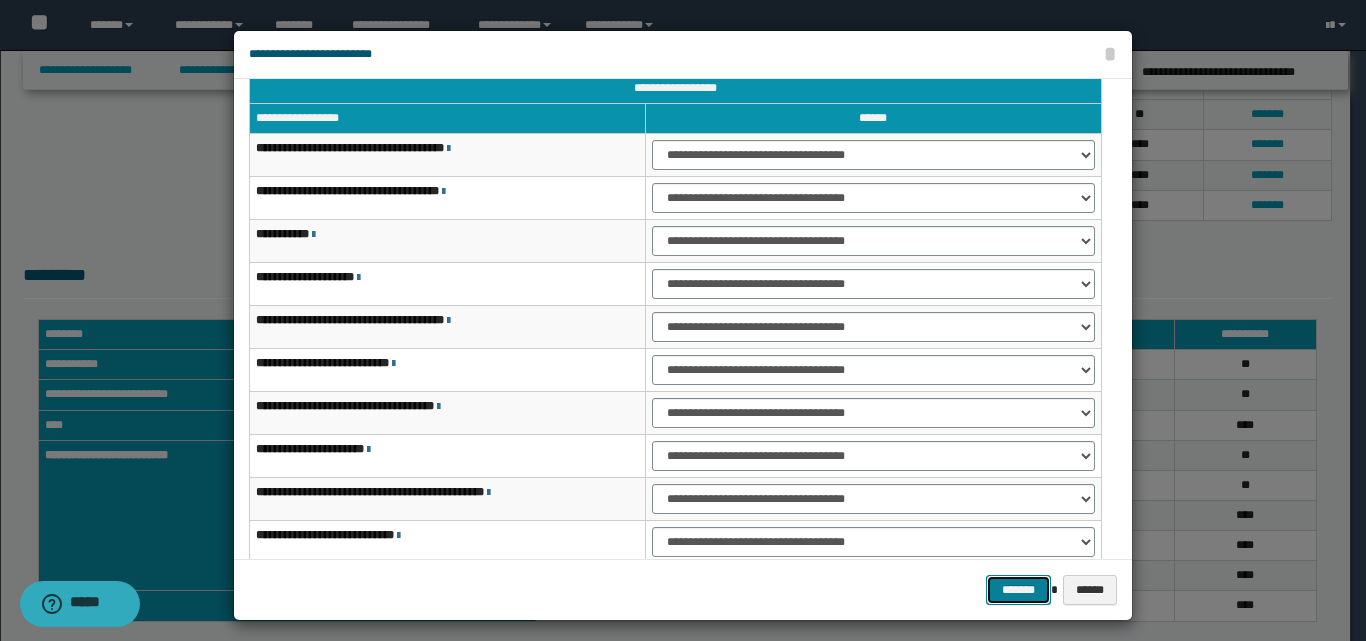 click on "*******" at bounding box center (1018, 590) 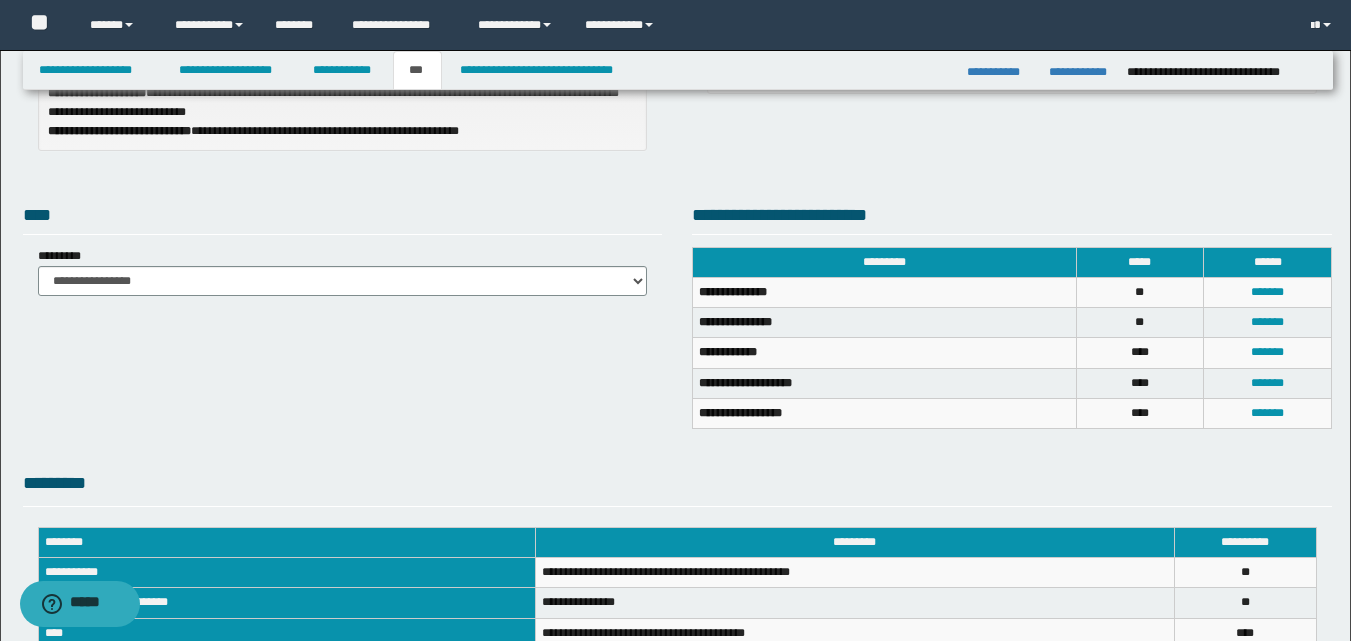 scroll, scrollTop: 209, scrollLeft: 0, axis: vertical 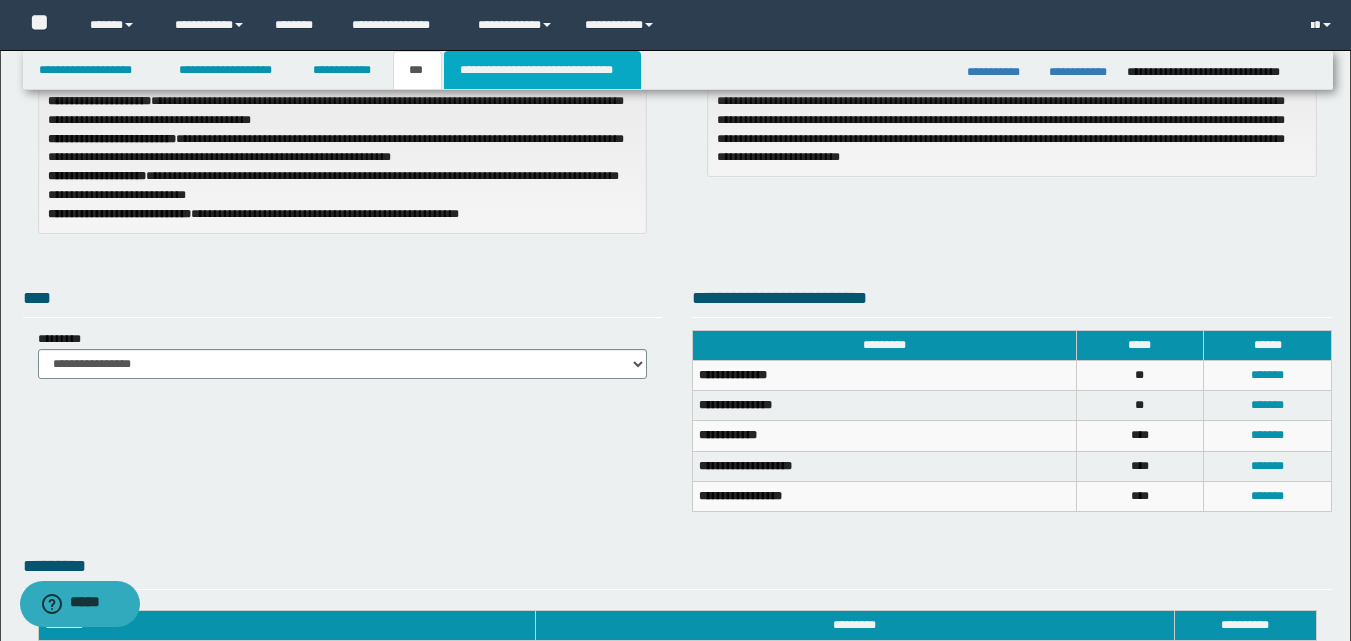 click on "**********" at bounding box center [542, 70] 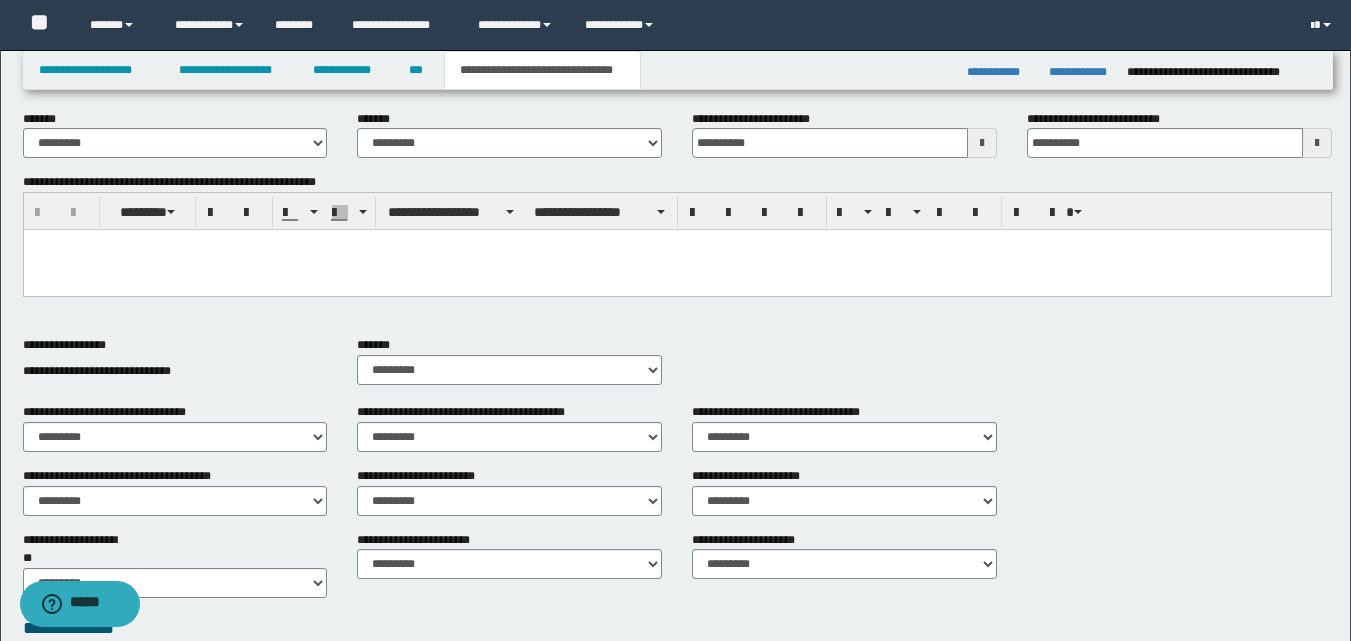 scroll, scrollTop: 409, scrollLeft: 0, axis: vertical 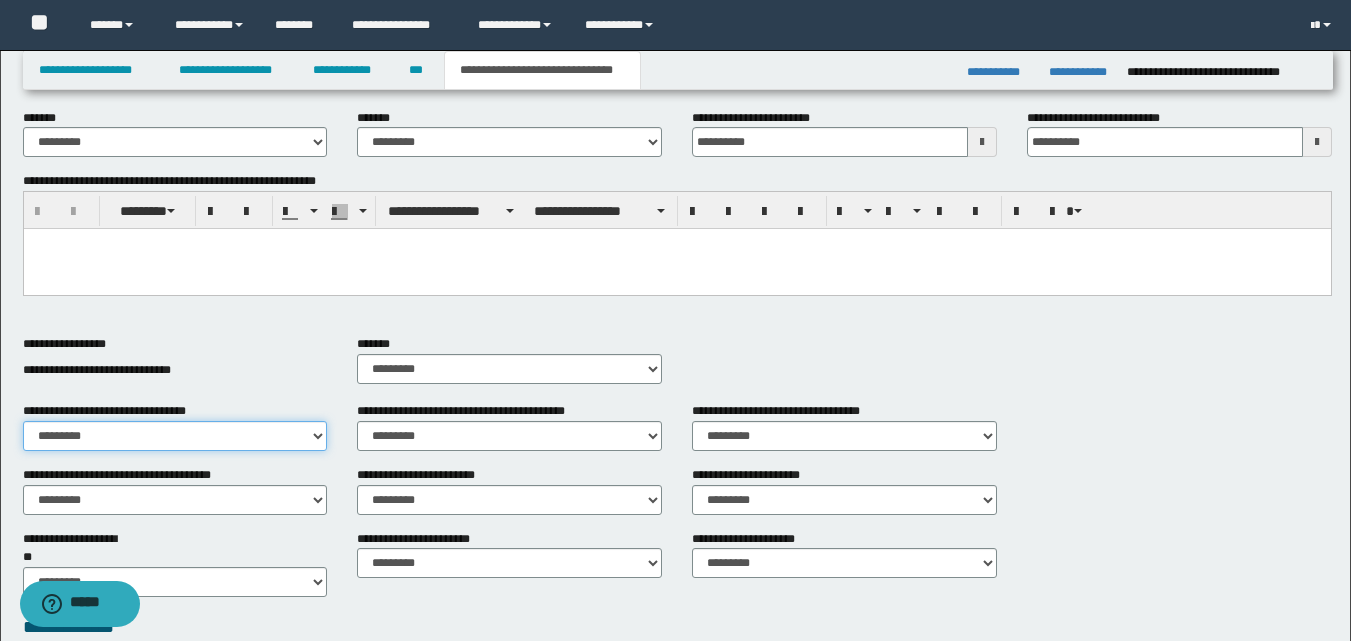 click on "*********
**
**" at bounding box center [175, 436] 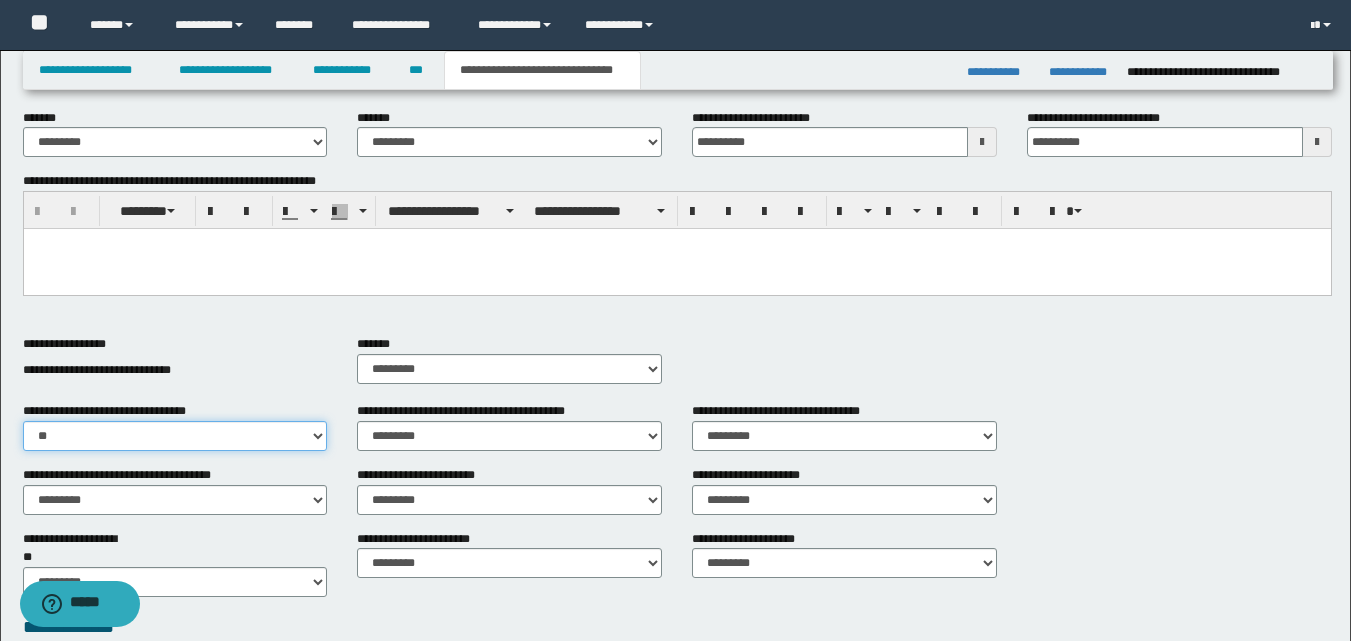 click on "*********
**
**" at bounding box center [175, 436] 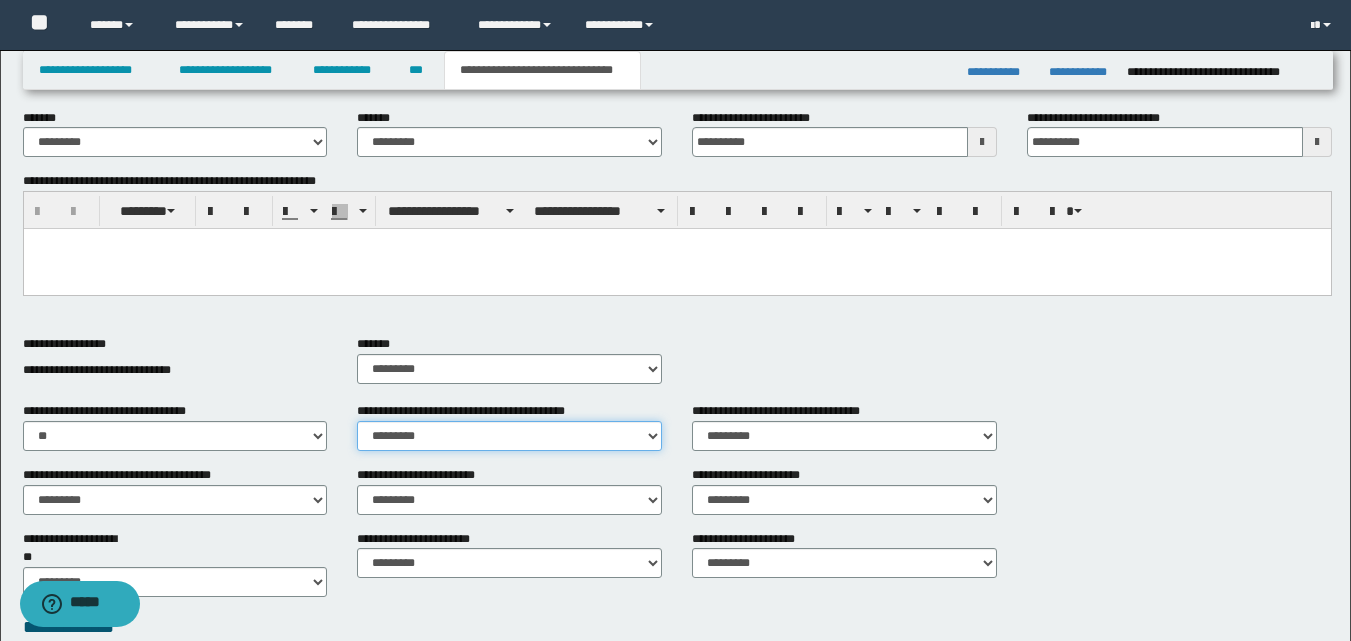 drag, startPoint x: 473, startPoint y: 434, endPoint x: 470, endPoint y: 447, distance: 13.341664 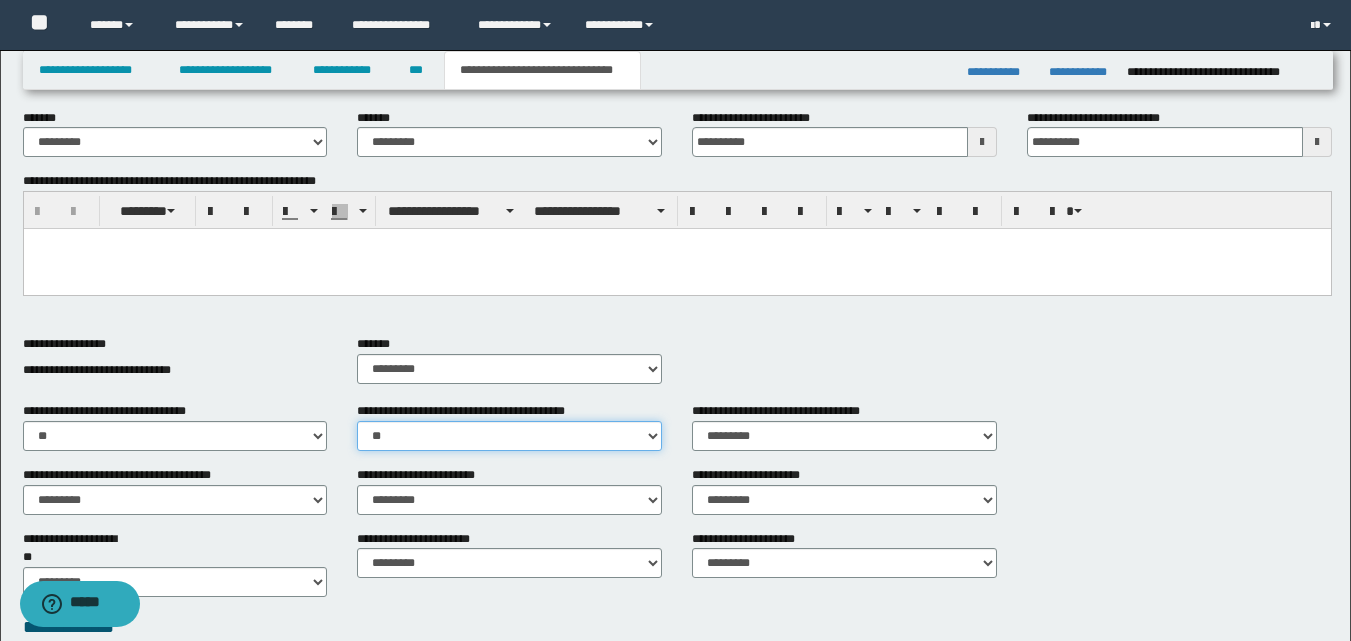 click on "*********
**
**" at bounding box center (509, 436) 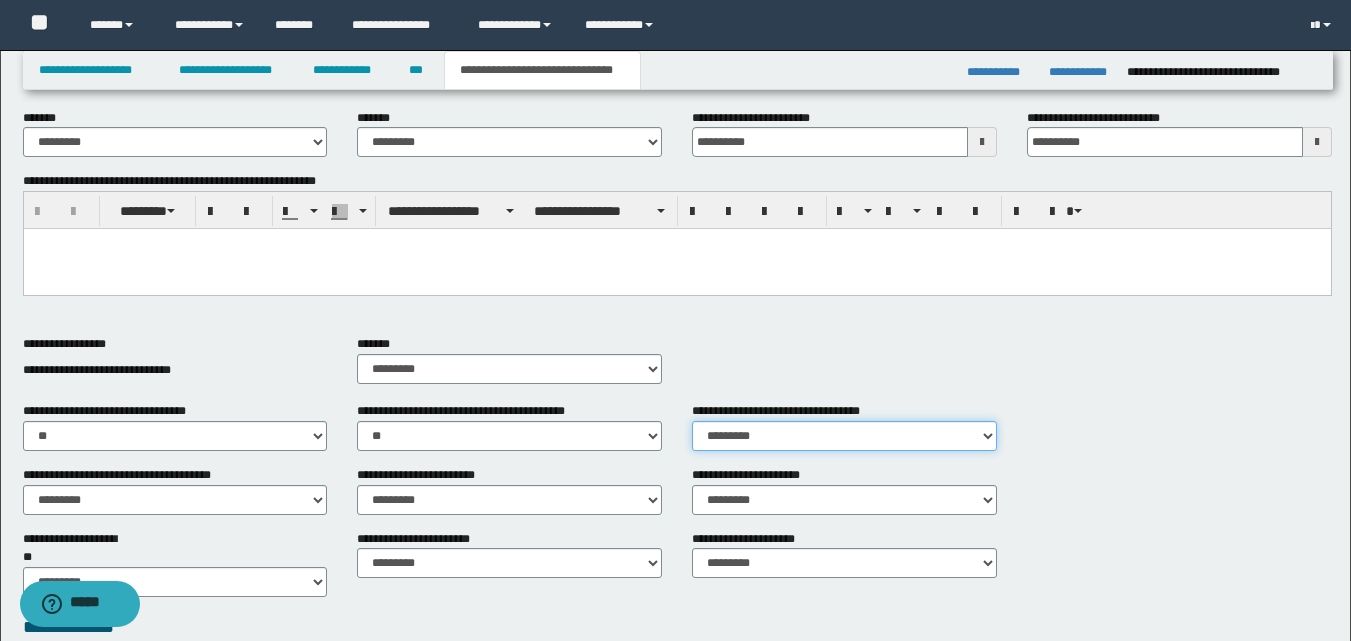 drag, startPoint x: 770, startPoint y: 426, endPoint x: 763, endPoint y: 447, distance: 22.135944 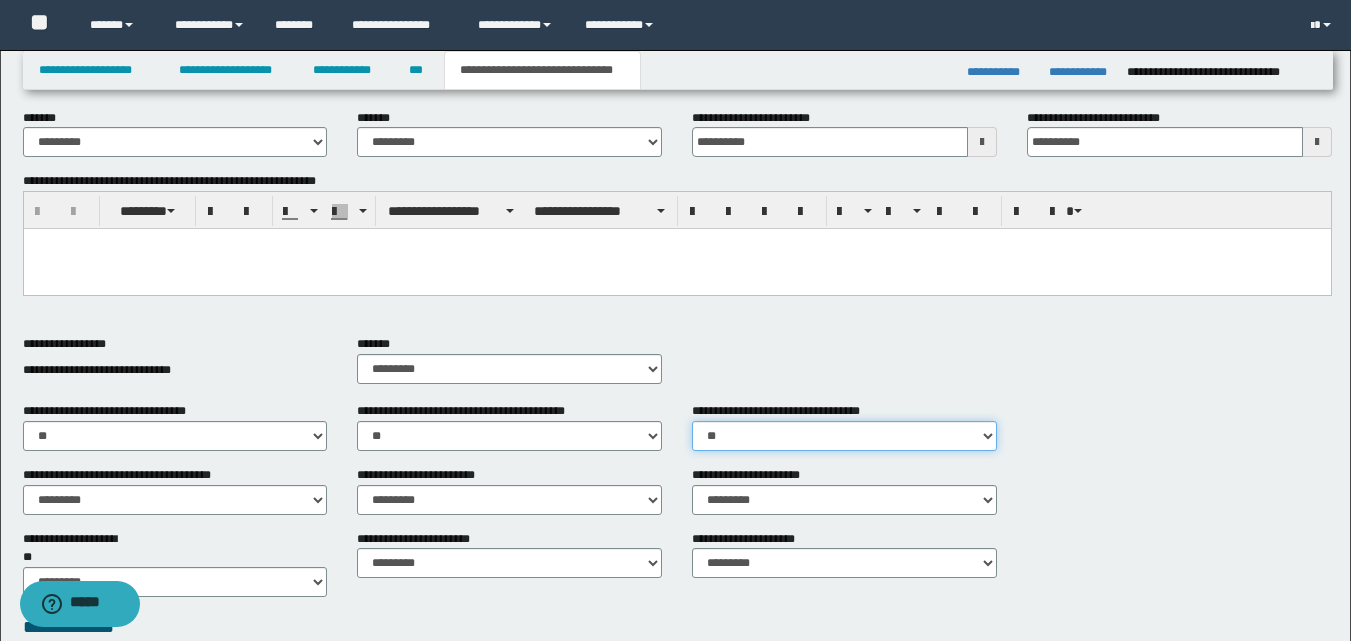 click on "*********
**
**" at bounding box center (844, 436) 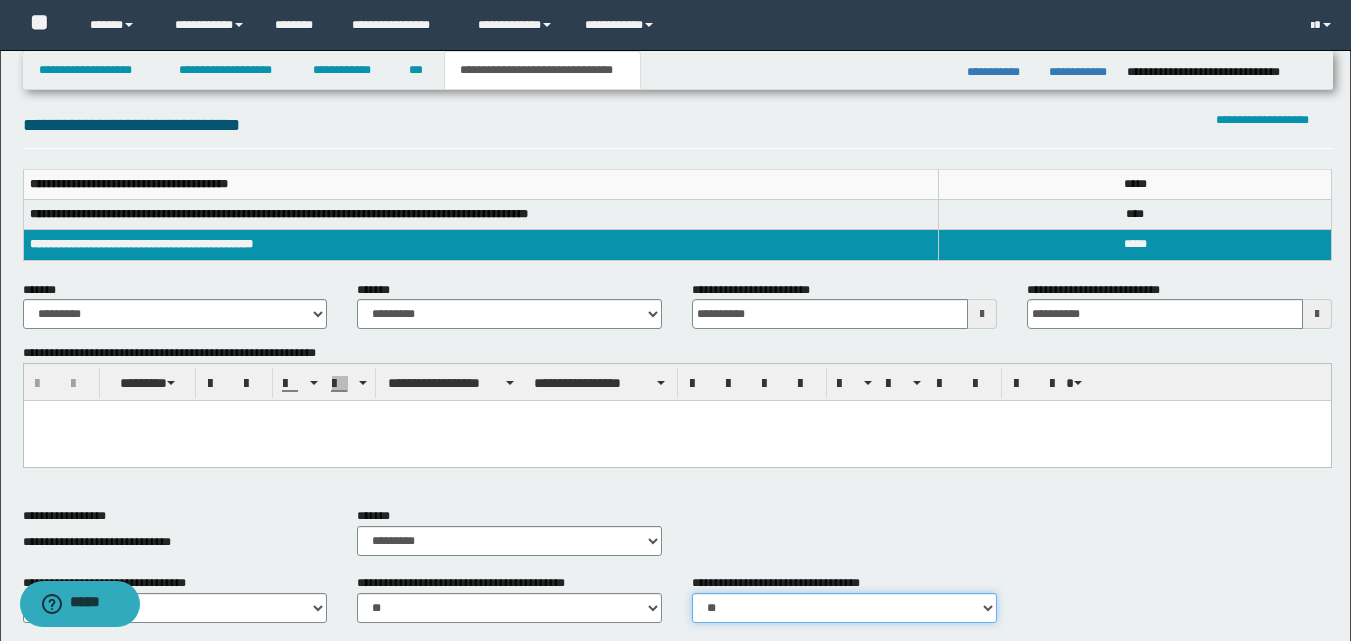 scroll, scrollTop: 209, scrollLeft: 0, axis: vertical 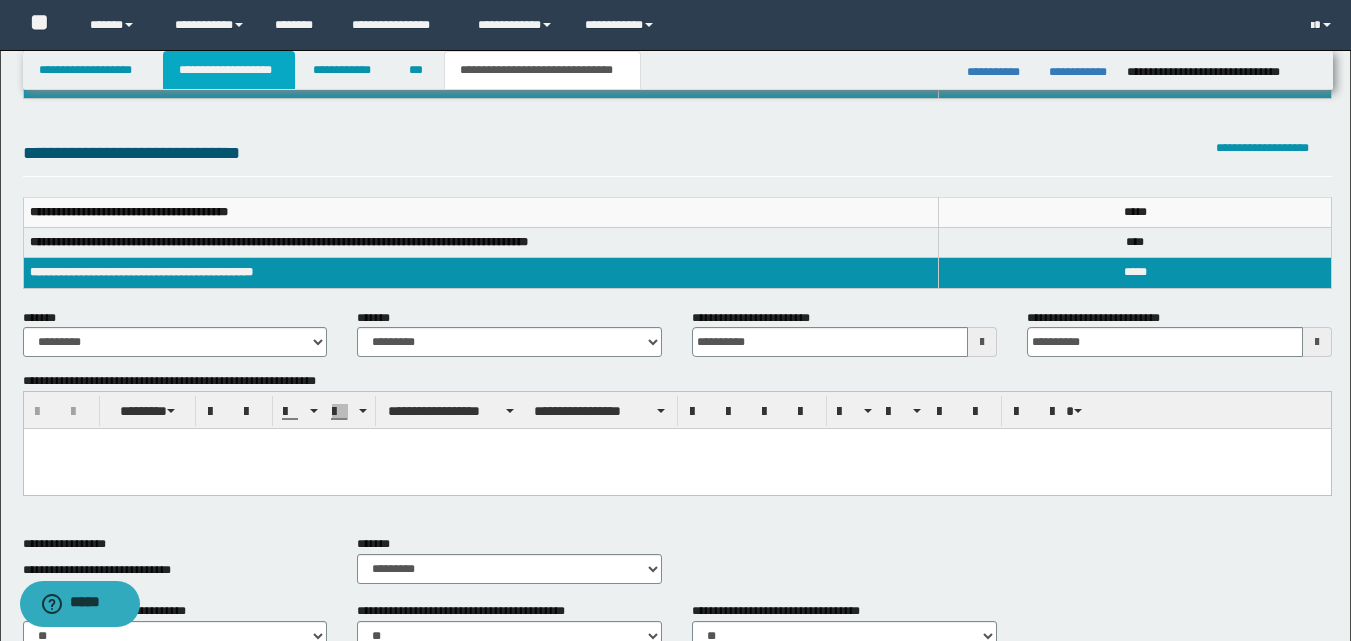 click on "**********" at bounding box center (229, 70) 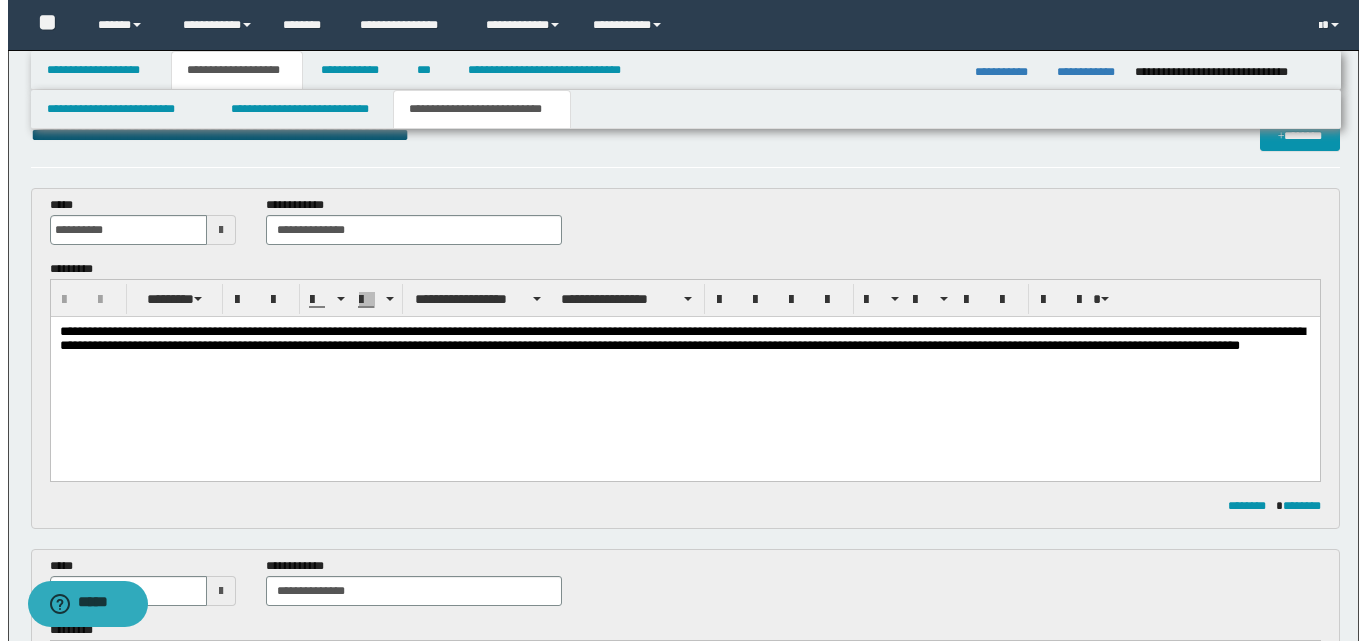 scroll, scrollTop: 0, scrollLeft: 0, axis: both 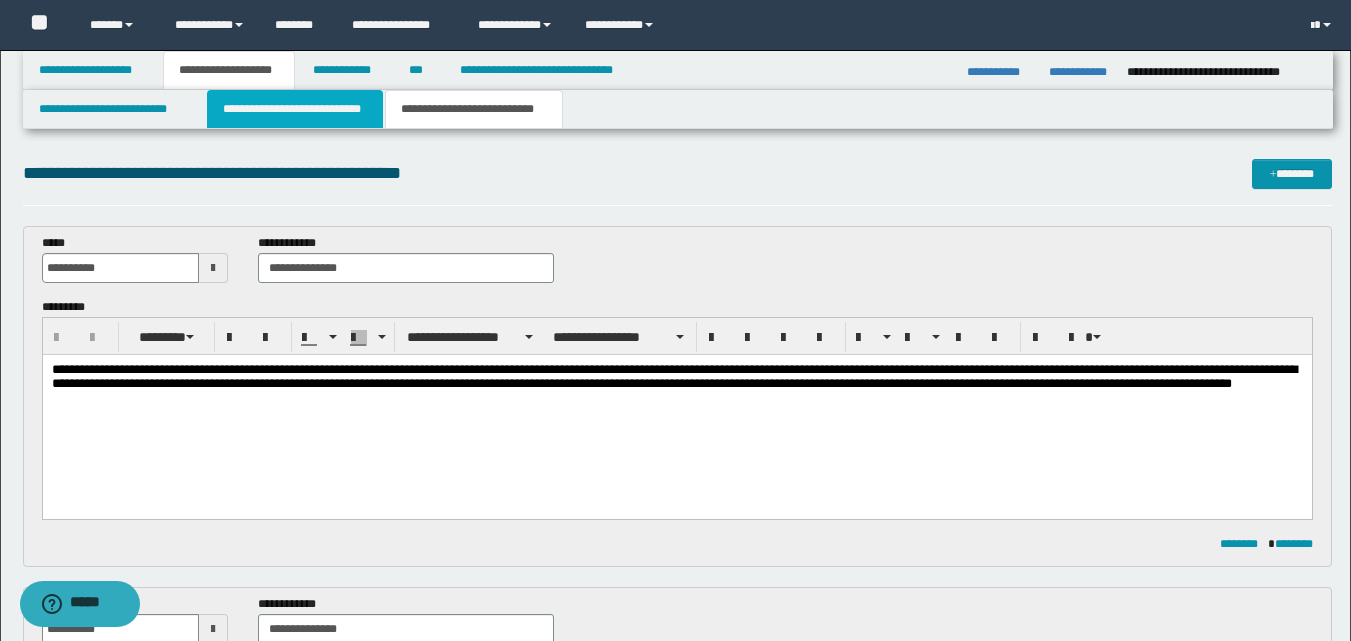 click on "**********" at bounding box center [295, 109] 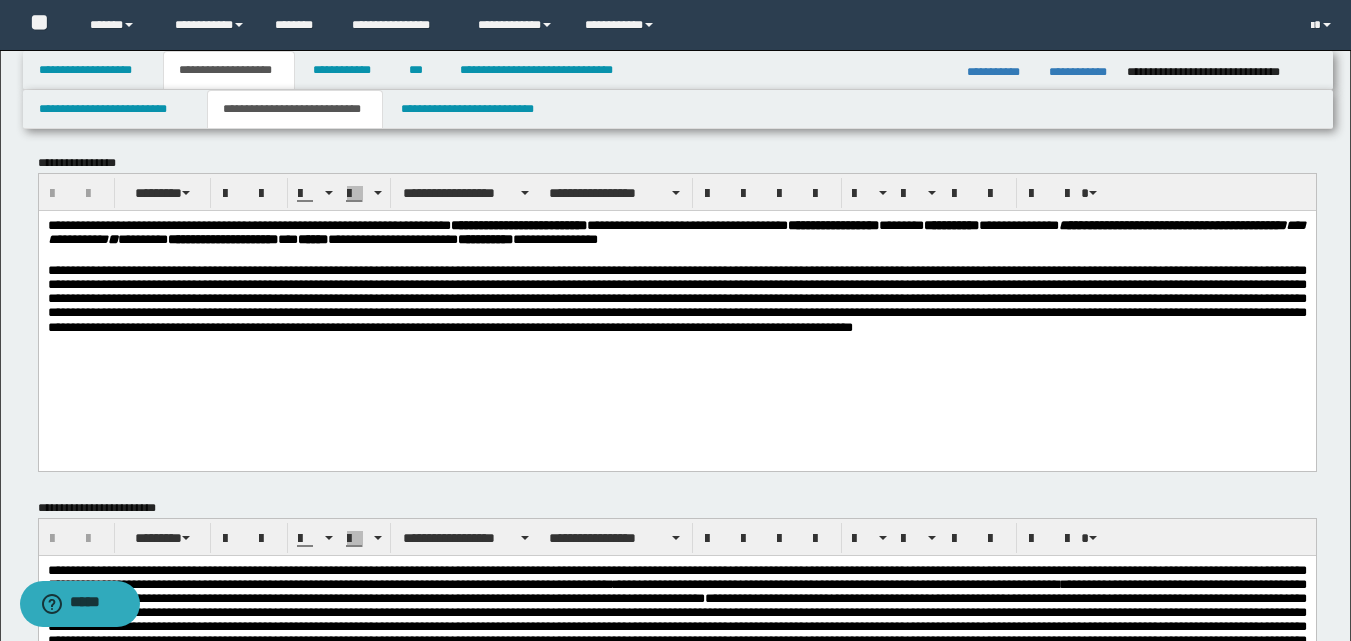 scroll, scrollTop: 0, scrollLeft: 0, axis: both 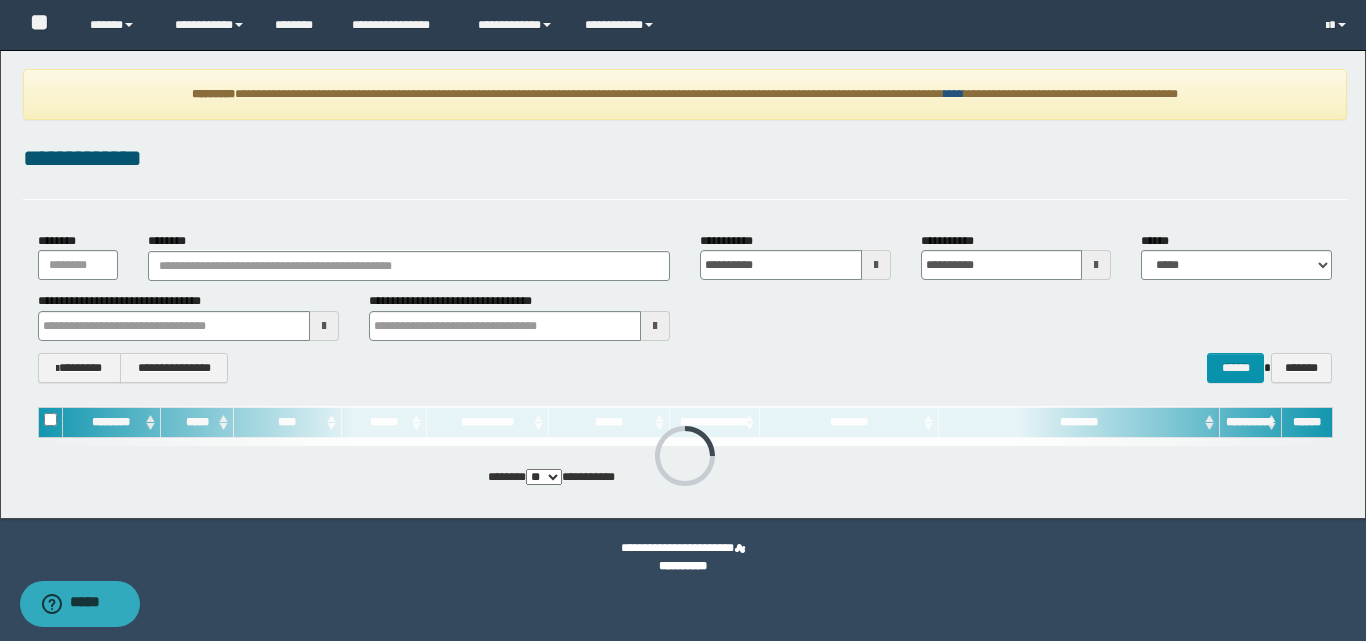 click on "****" at bounding box center [954, 94] 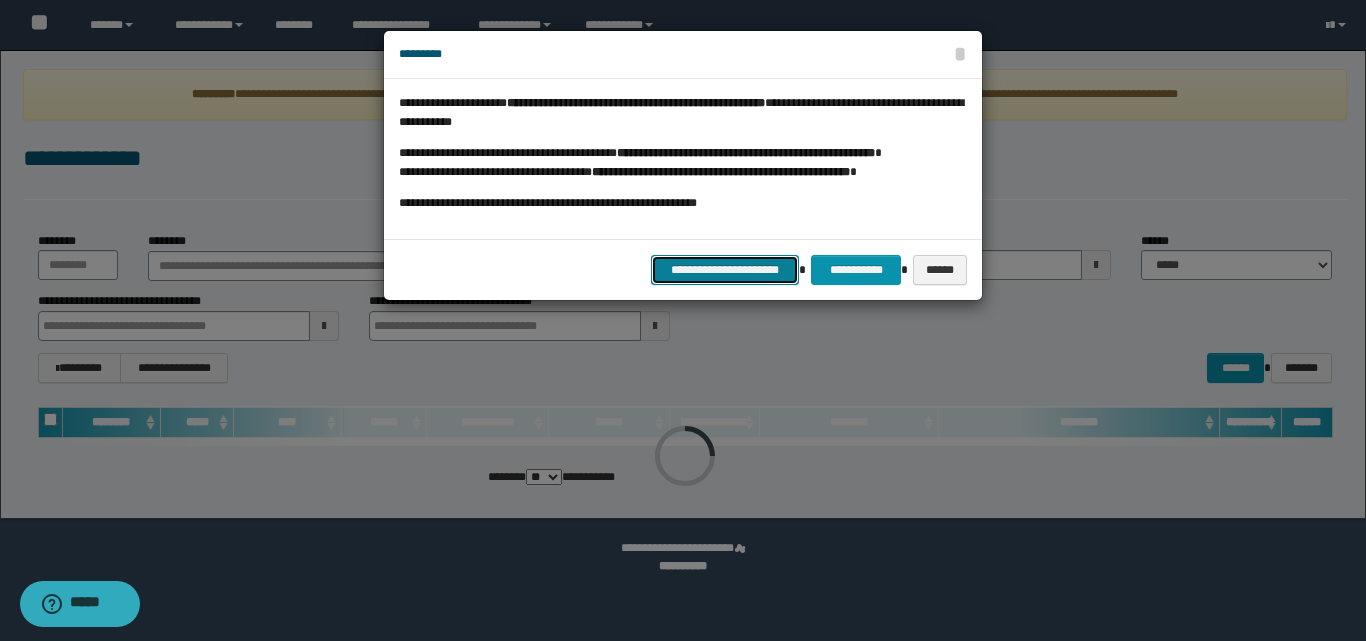 drag, startPoint x: 751, startPoint y: 259, endPoint x: 733, endPoint y: 249, distance: 20.59126 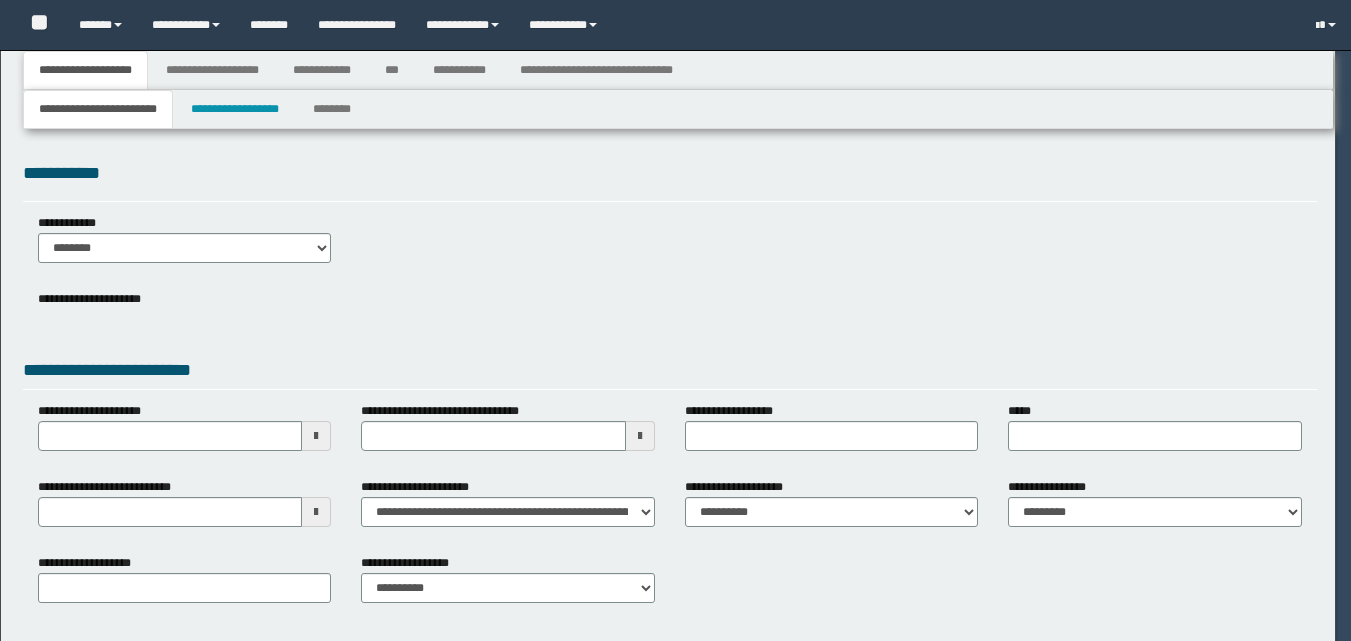 select on "*" 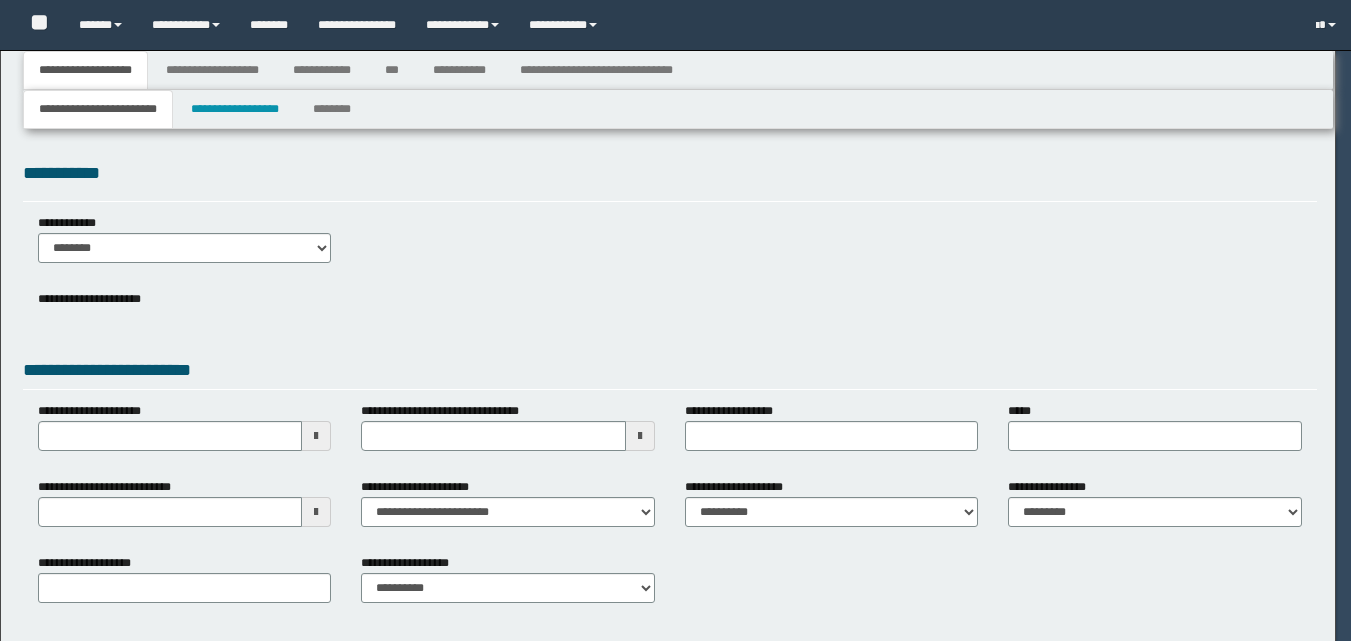 select on "*" 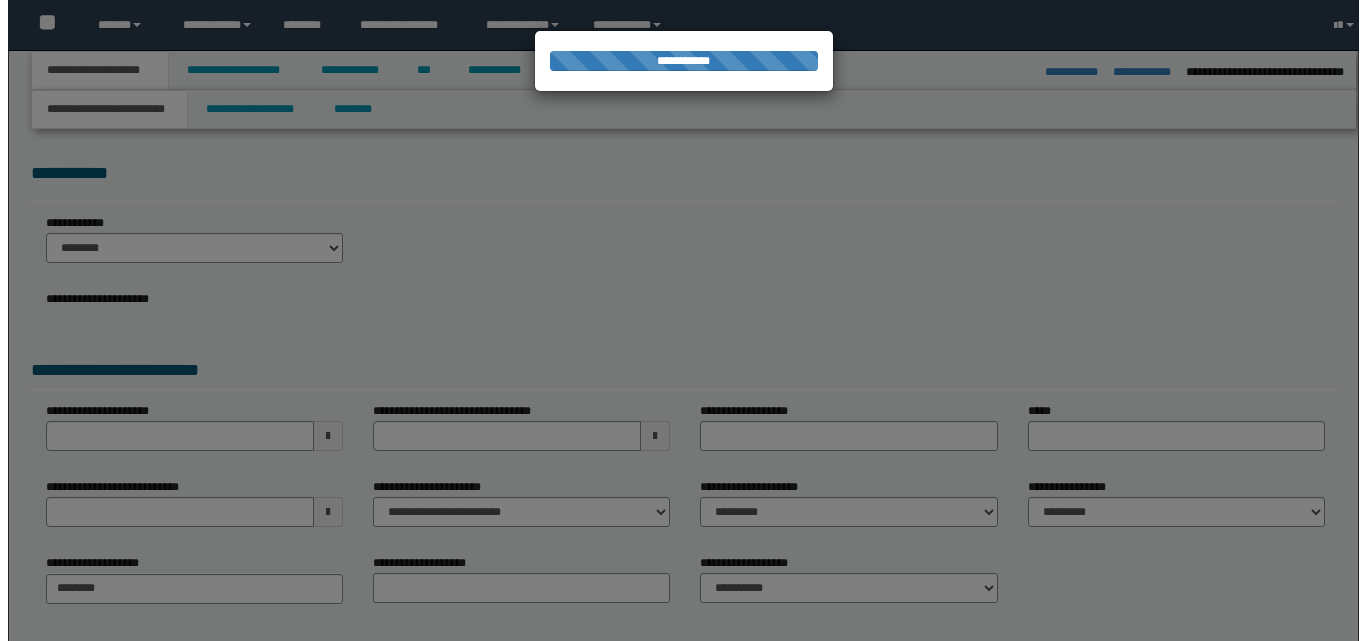 scroll, scrollTop: 0, scrollLeft: 0, axis: both 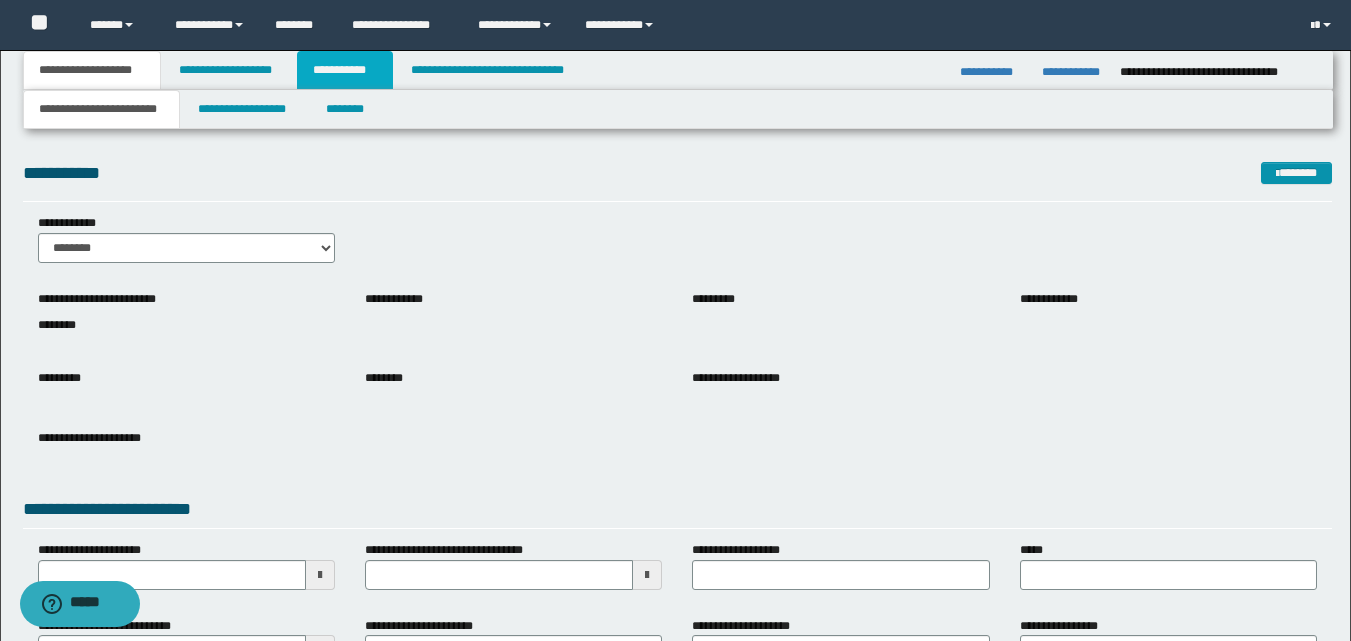 drag, startPoint x: 337, startPoint y: 68, endPoint x: 403, endPoint y: 125, distance: 87.20665 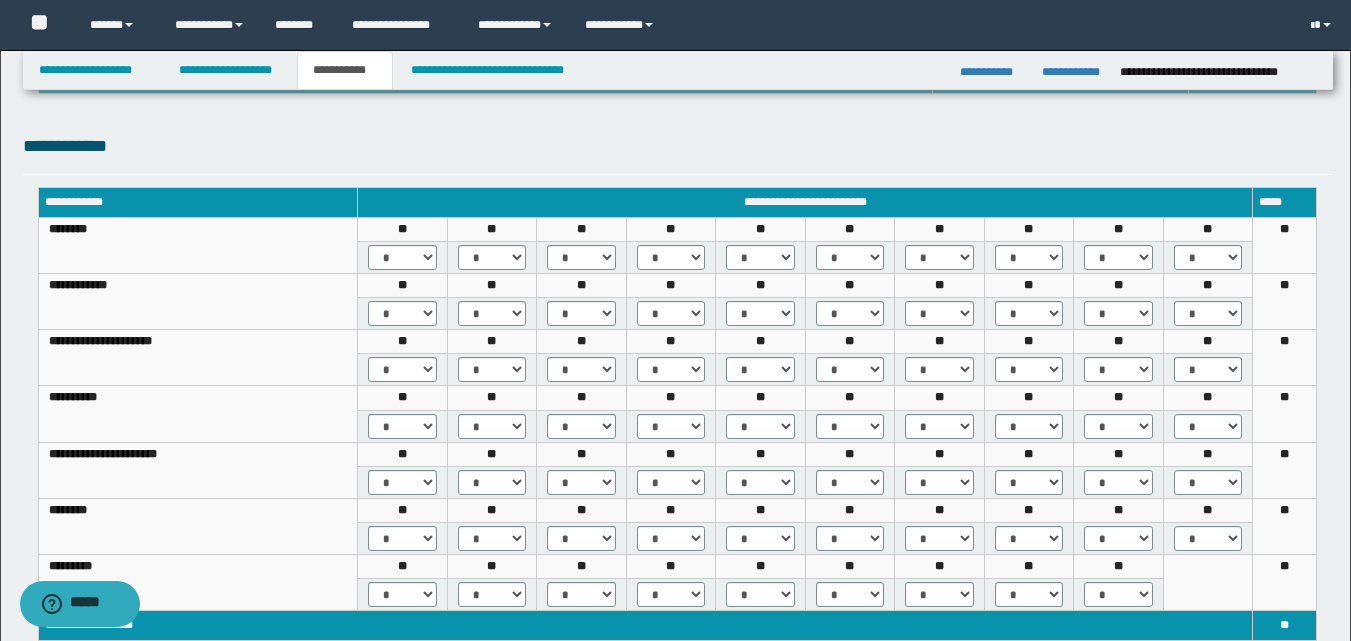 scroll, scrollTop: 400, scrollLeft: 0, axis: vertical 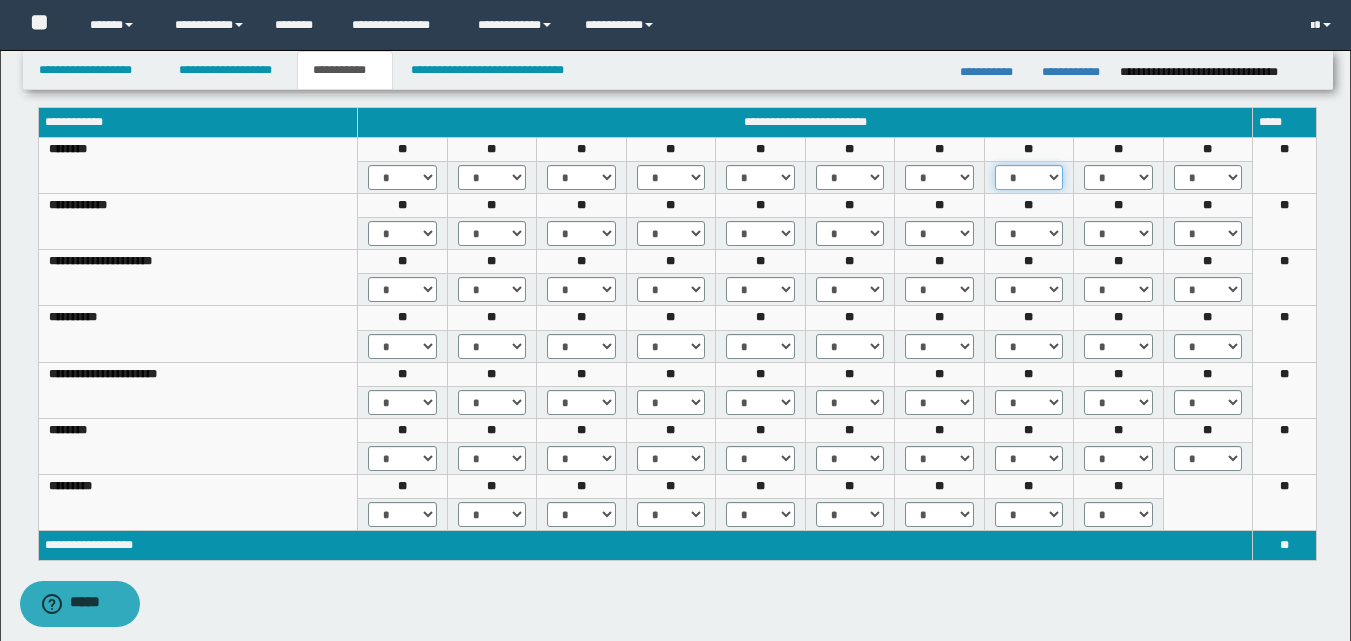 drag, startPoint x: 1047, startPoint y: 179, endPoint x: 1045, endPoint y: 189, distance: 10.198039 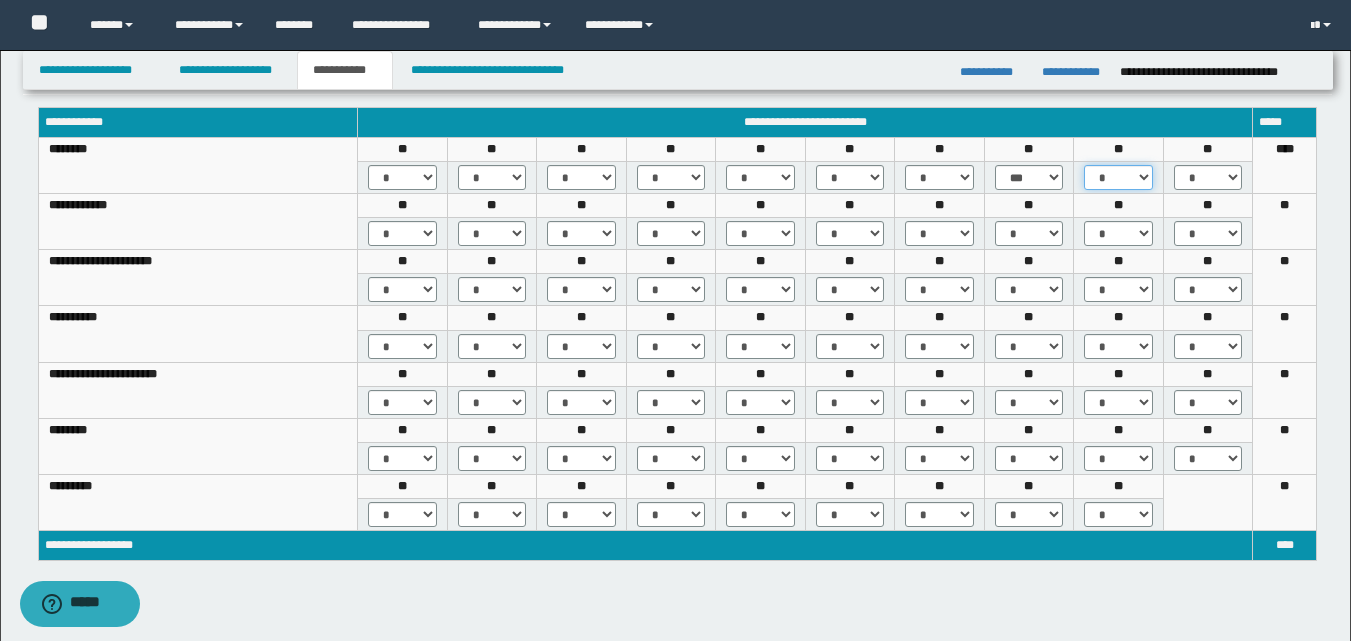 click on "* *** *** ***" at bounding box center [1118, 177] 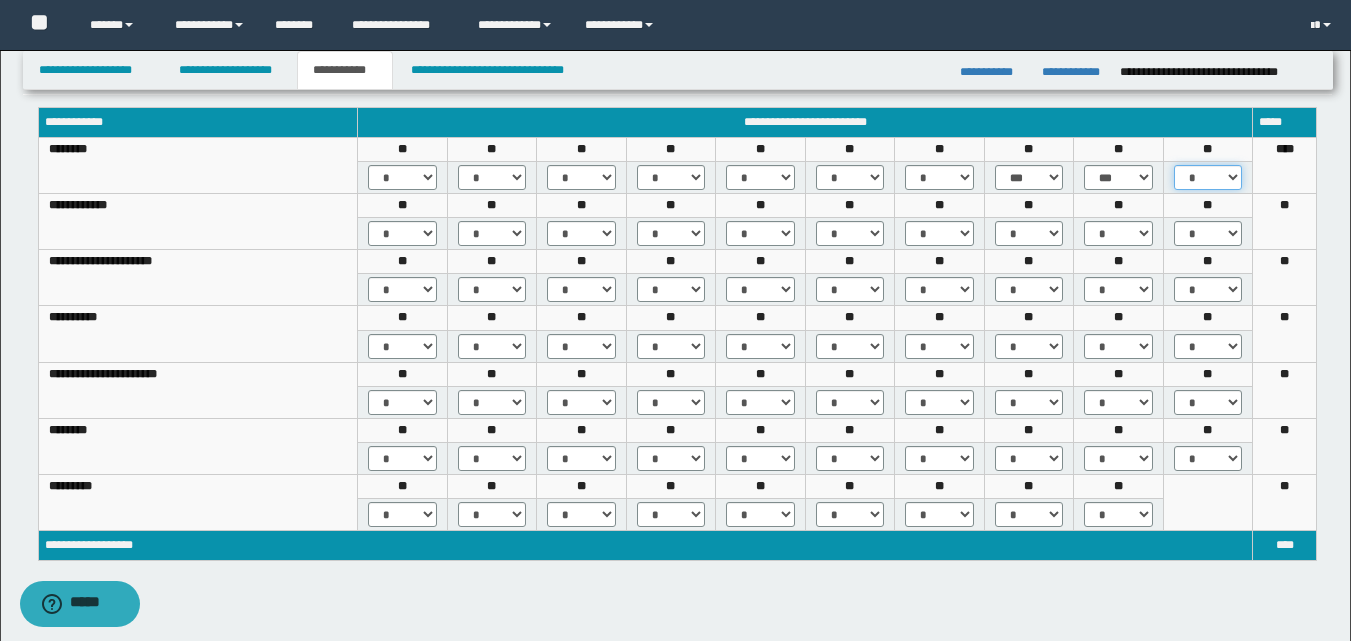 drag, startPoint x: 1230, startPoint y: 170, endPoint x: 1225, endPoint y: 186, distance: 16.763054 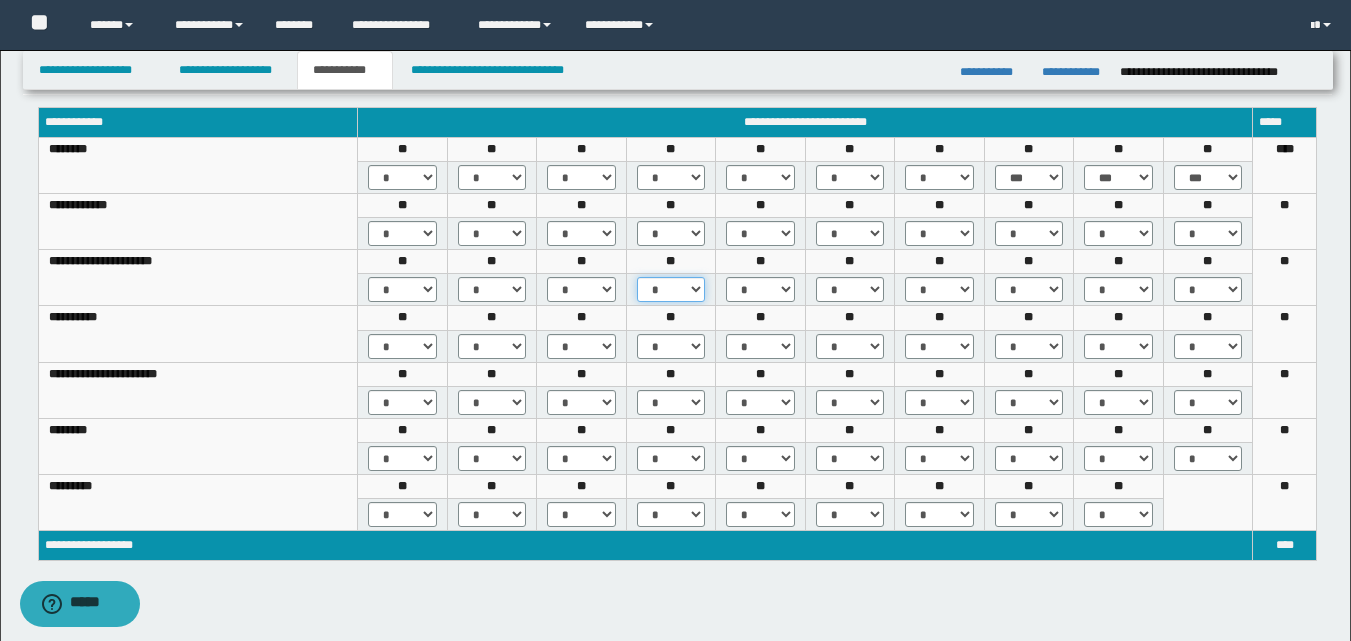 click on "* *** *** ***" at bounding box center [671, 289] 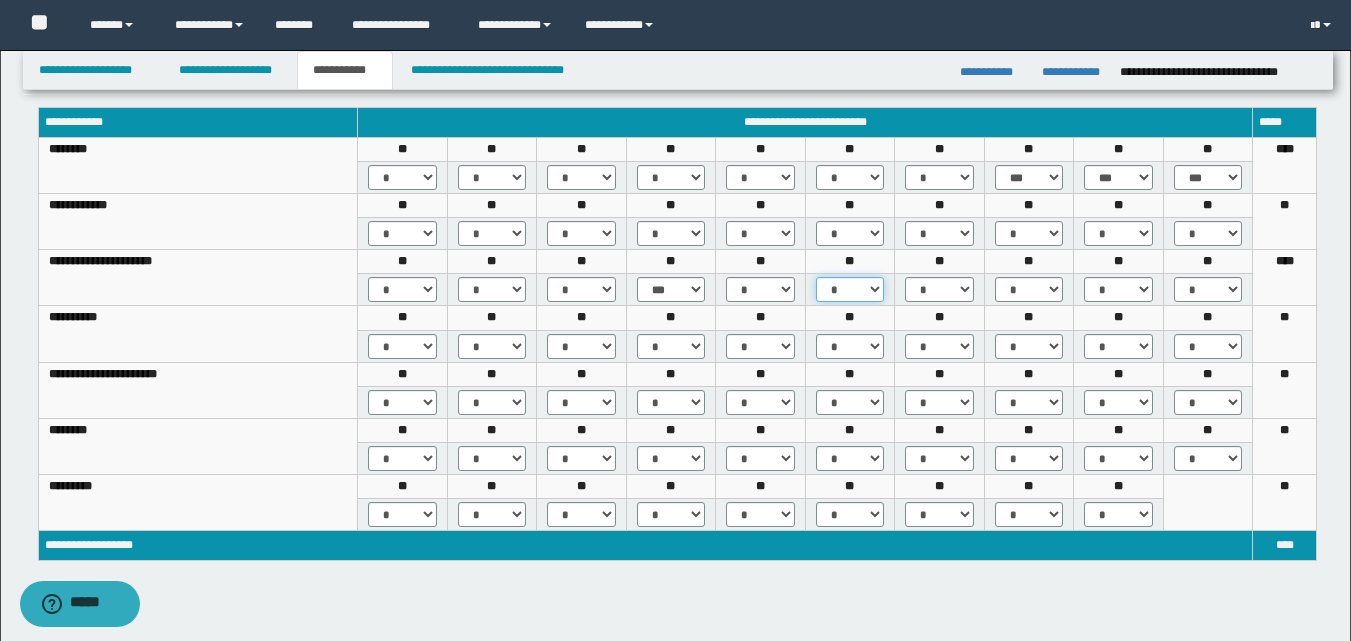 click on "* *** *** ***" at bounding box center (850, 289) 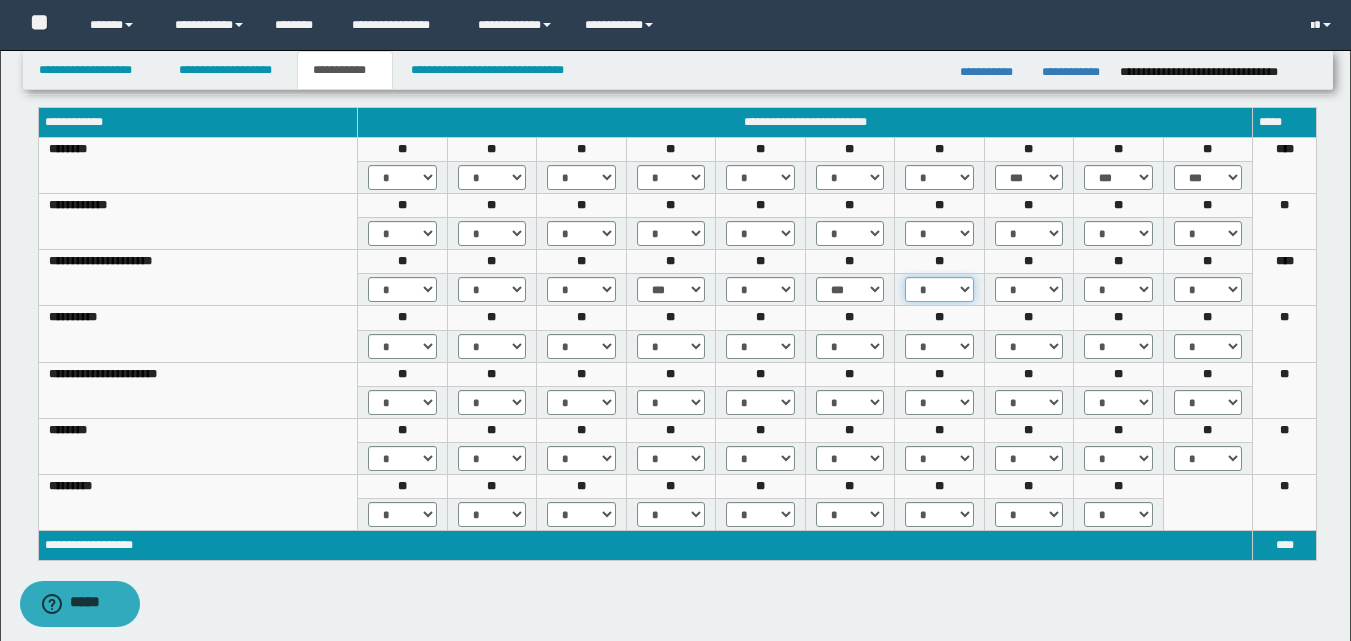 click on "* *** *** ***" at bounding box center (939, 289) 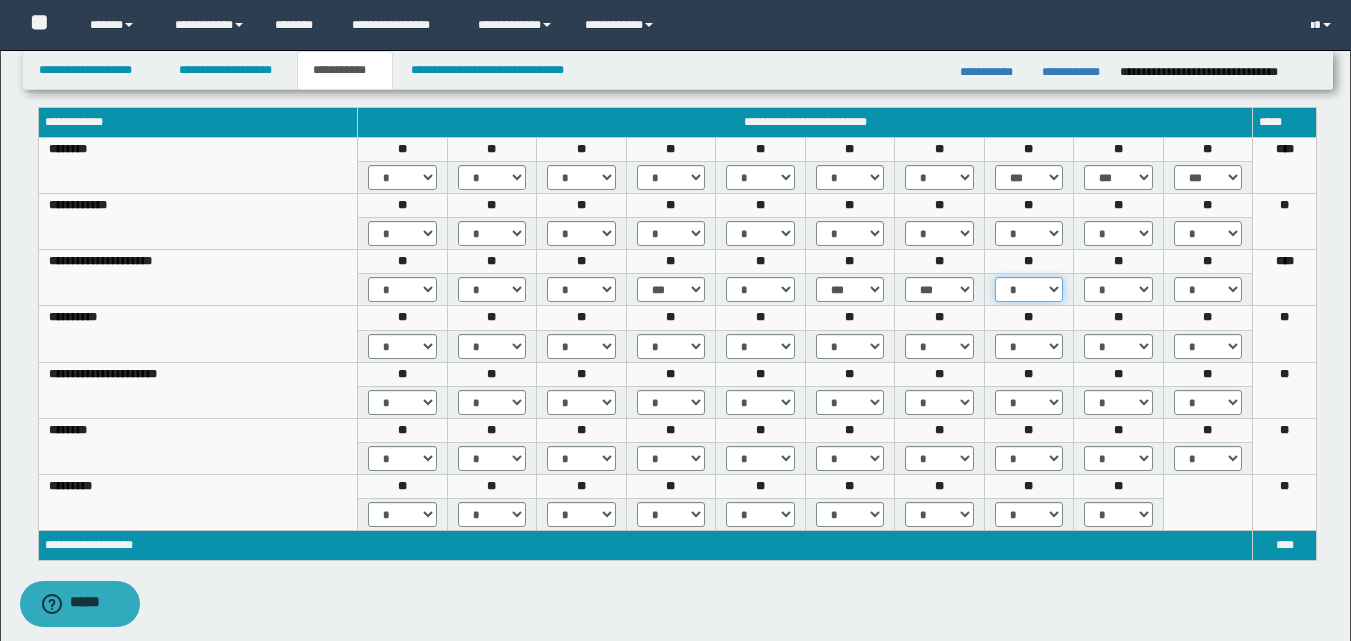 click on "* *** *** ***" at bounding box center (1029, 289) 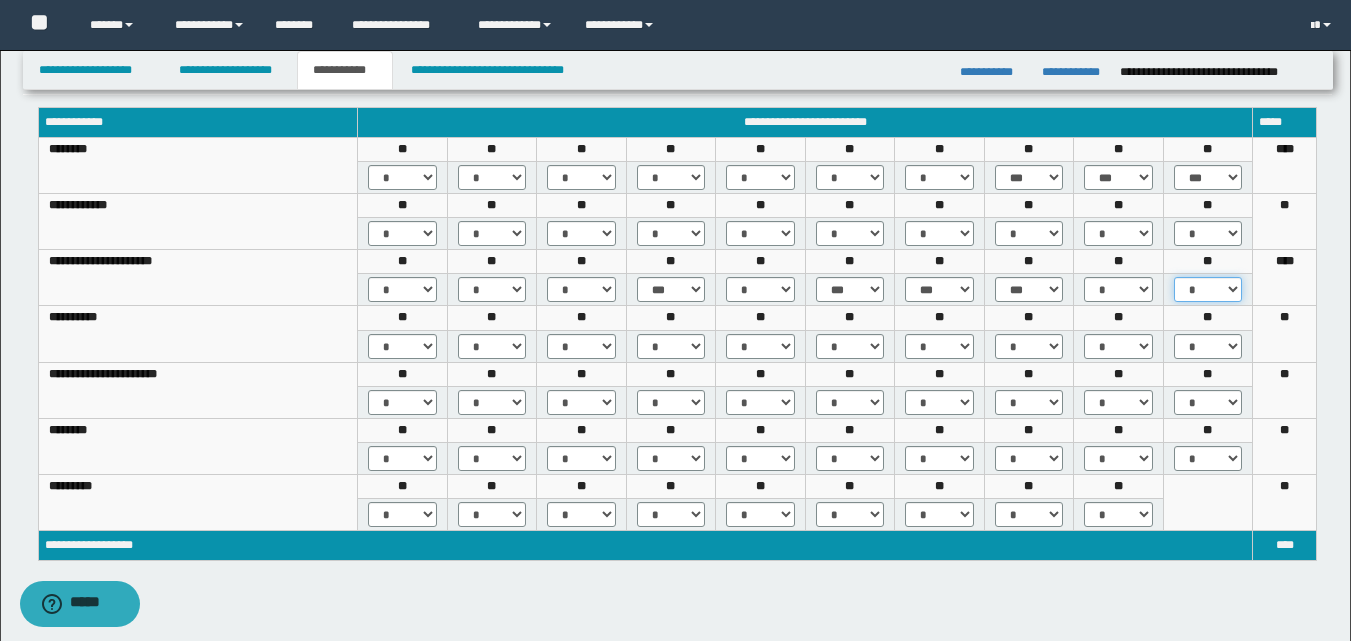 click on "* *** *** ***" at bounding box center (1208, 289) 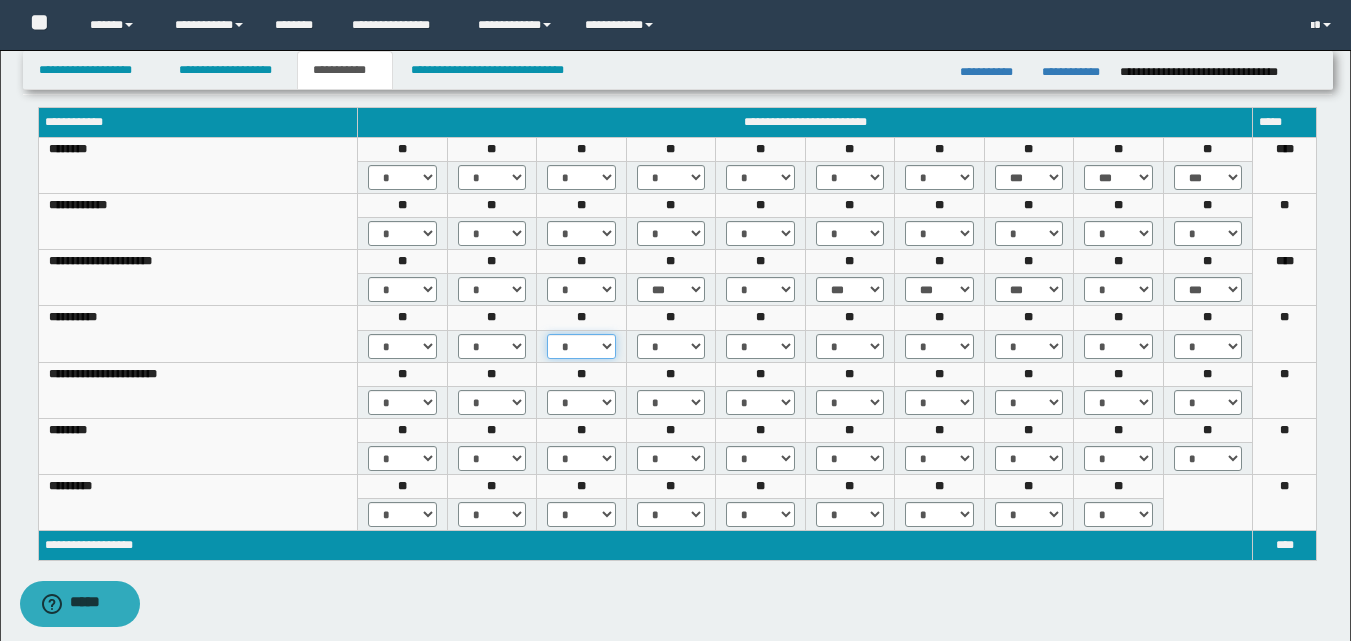 click on "* *** *** ***" at bounding box center [581, 346] 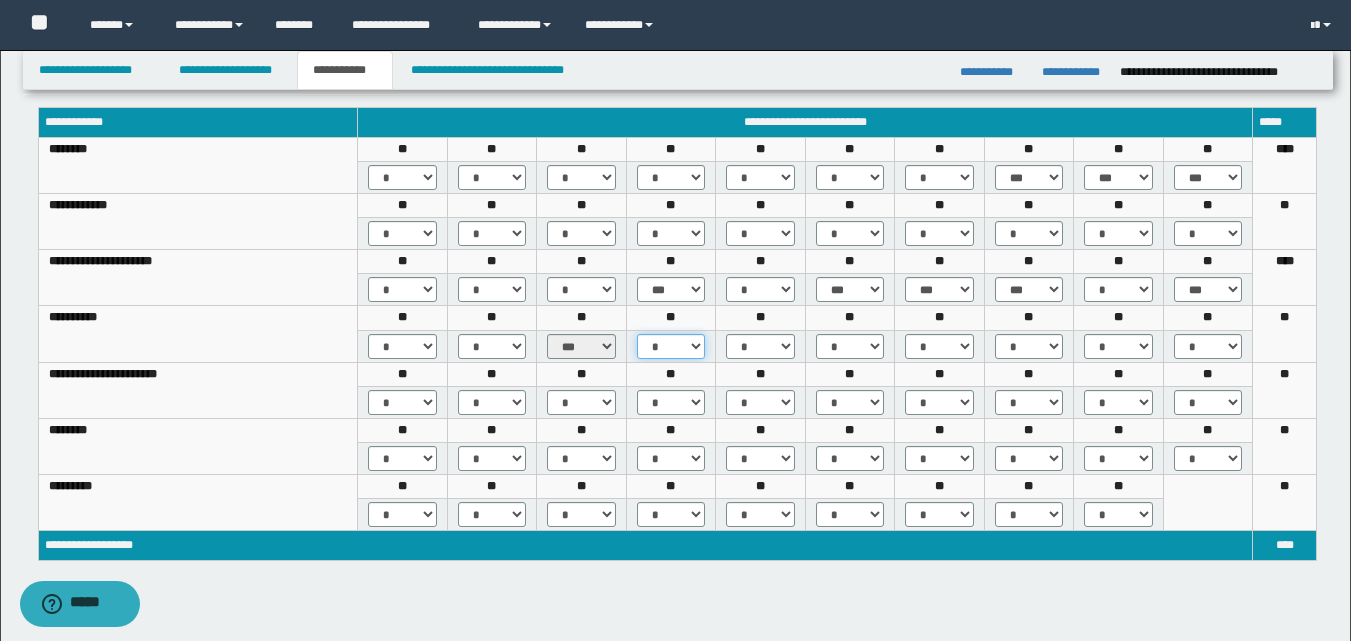 drag, startPoint x: 697, startPoint y: 347, endPoint x: 692, endPoint y: 356, distance: 10.29563 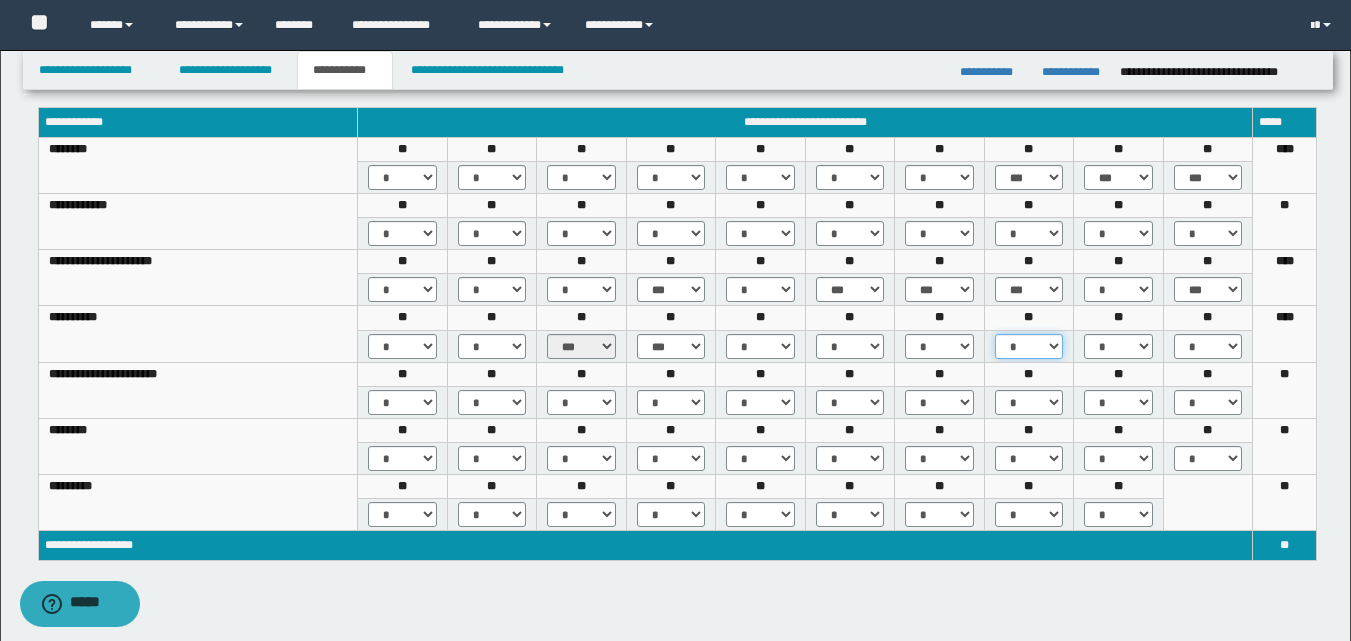 click on "* *** *** ***" at bounding box center (1029, 346) 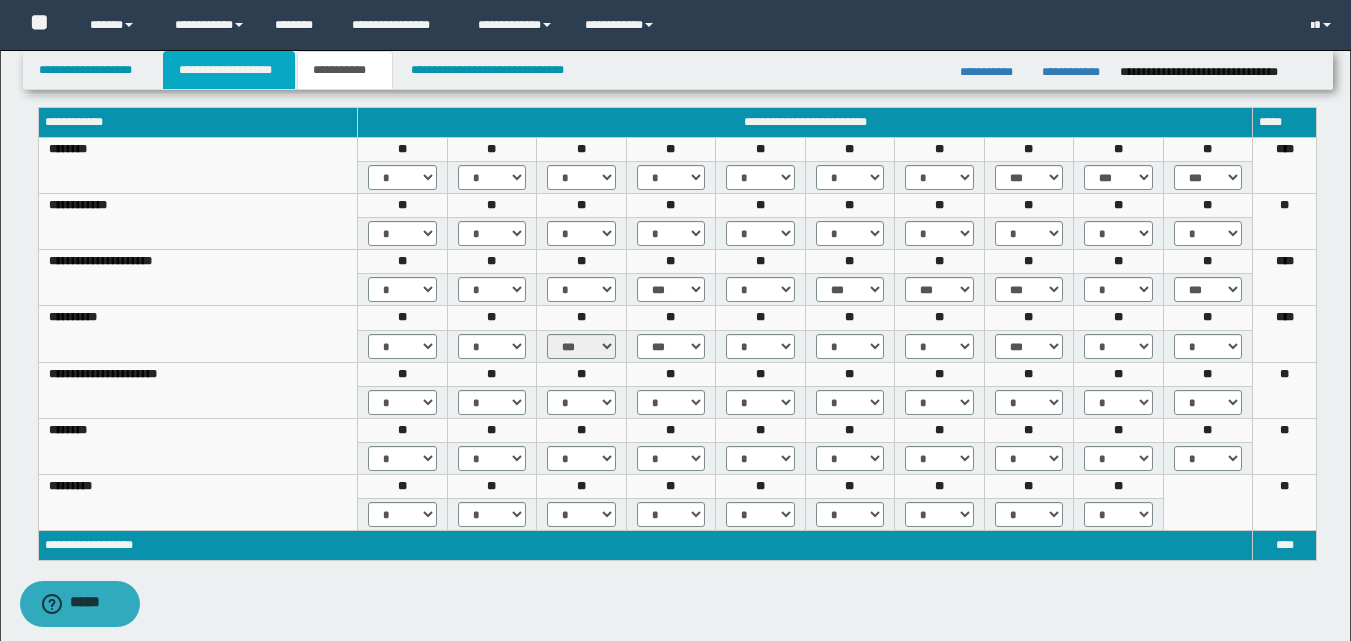 click on "**********" at bounding box center (229, 70) 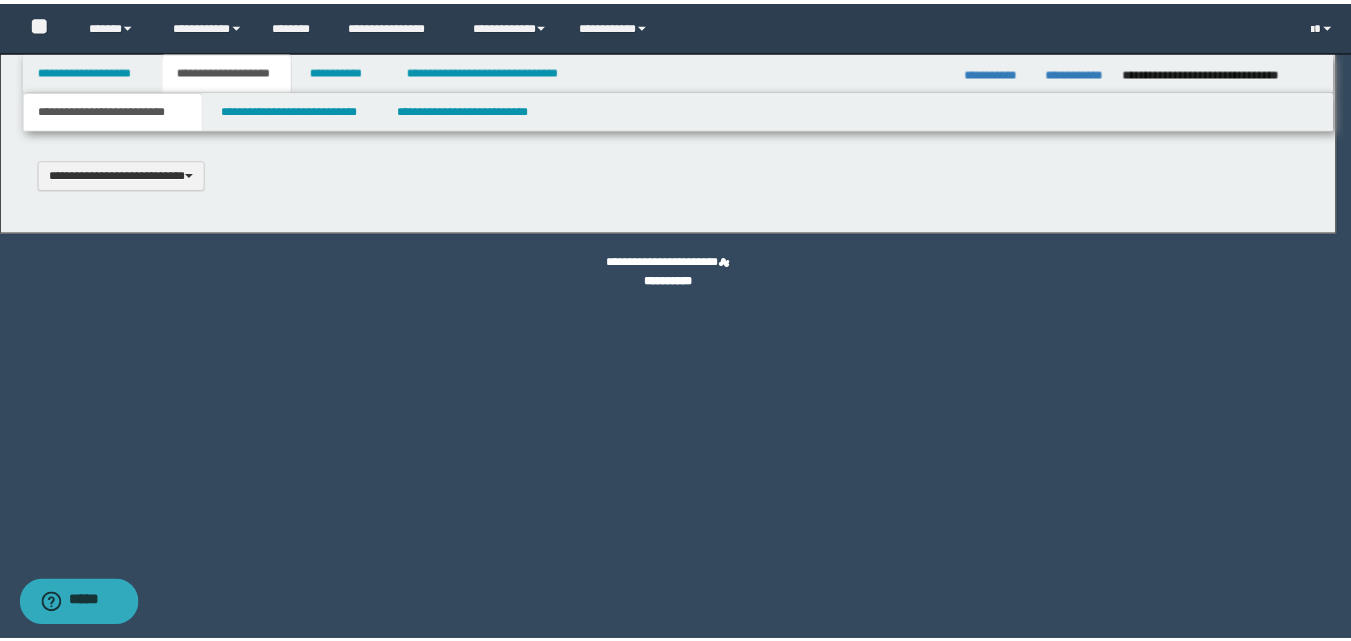 scroll, scrollTop: 0, scrollLeft: 0, axis: both 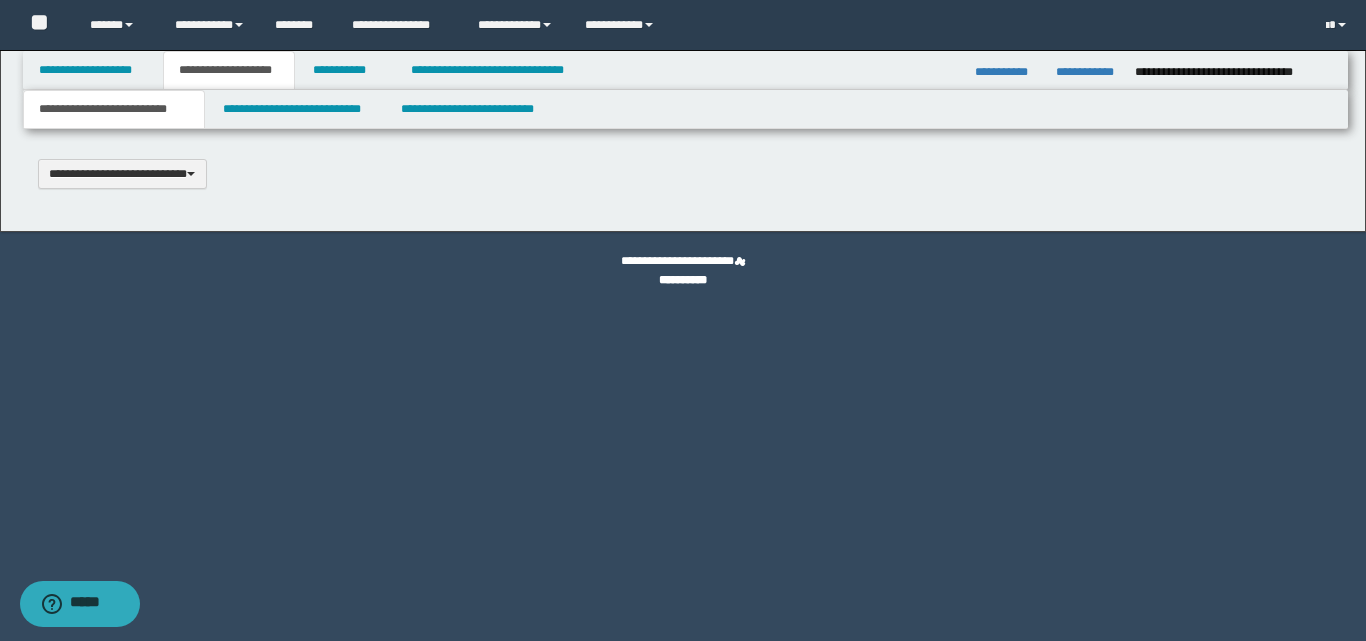 type 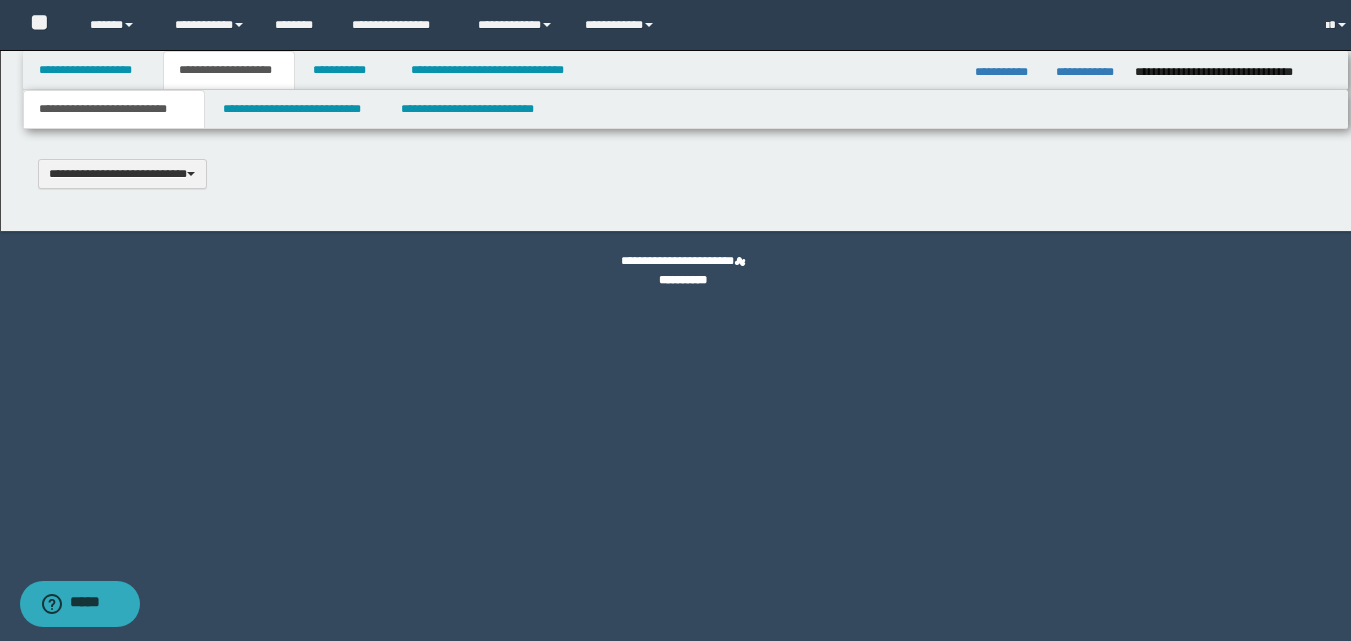 type on "**********" 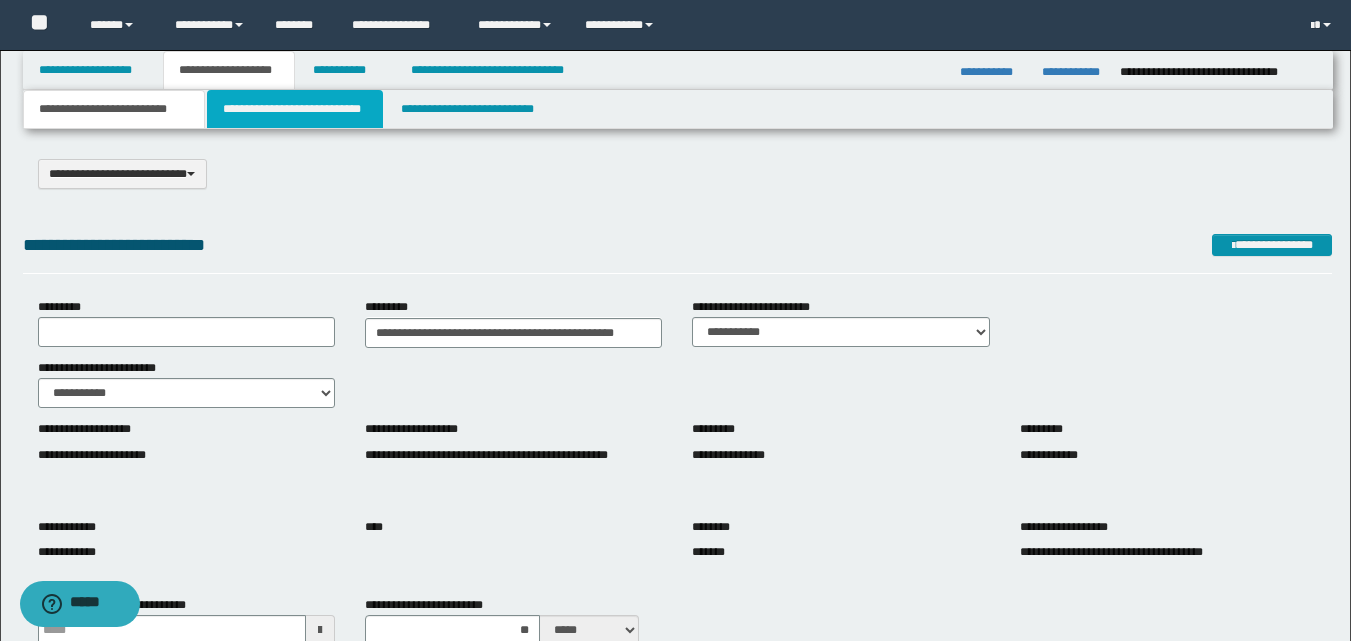 drag, startPoint x: 288, startPoint y: 109, endPoint x: 320, endPoint y: 156, distance: 56.859474 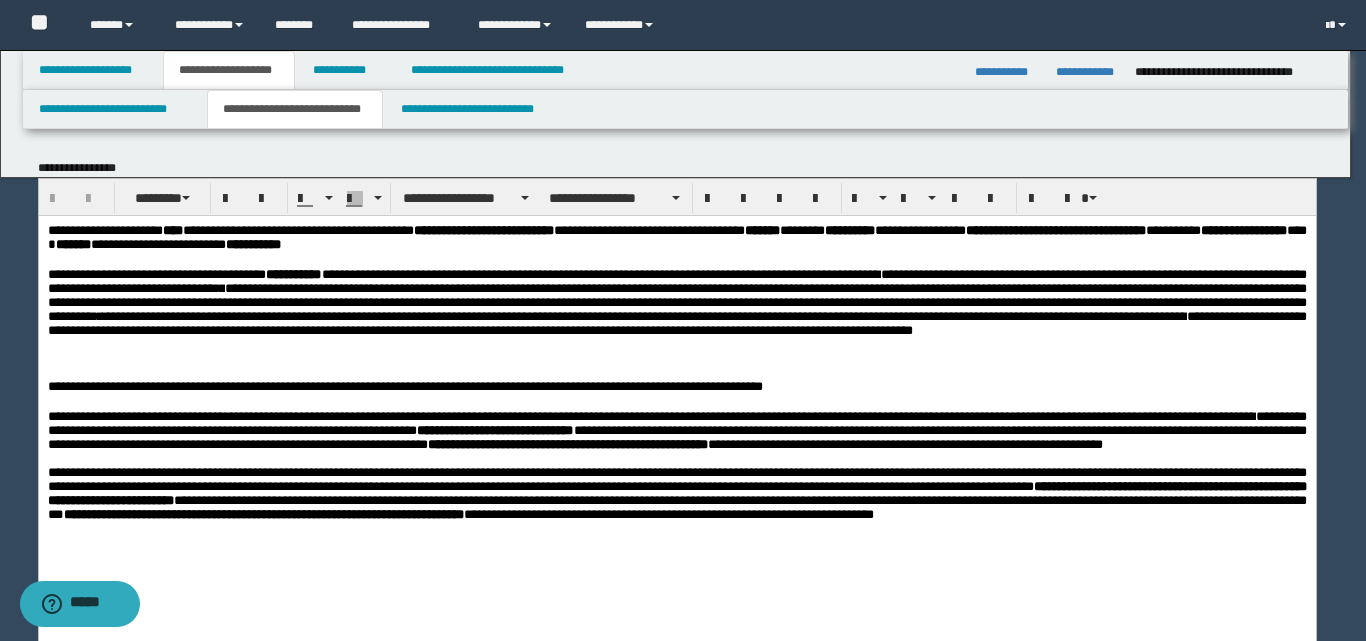 scroll, scrollTop: 0, scrollLeft: 0, axis: both 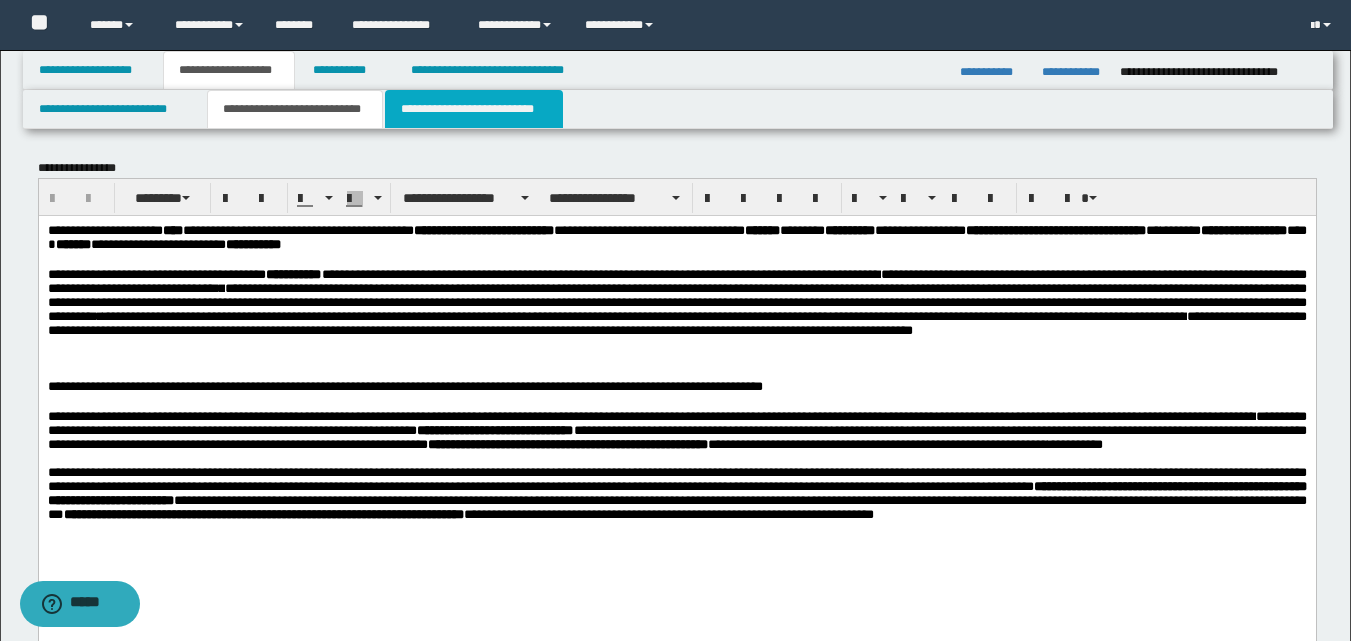 click on "**********" at bounding box center (474, 109) 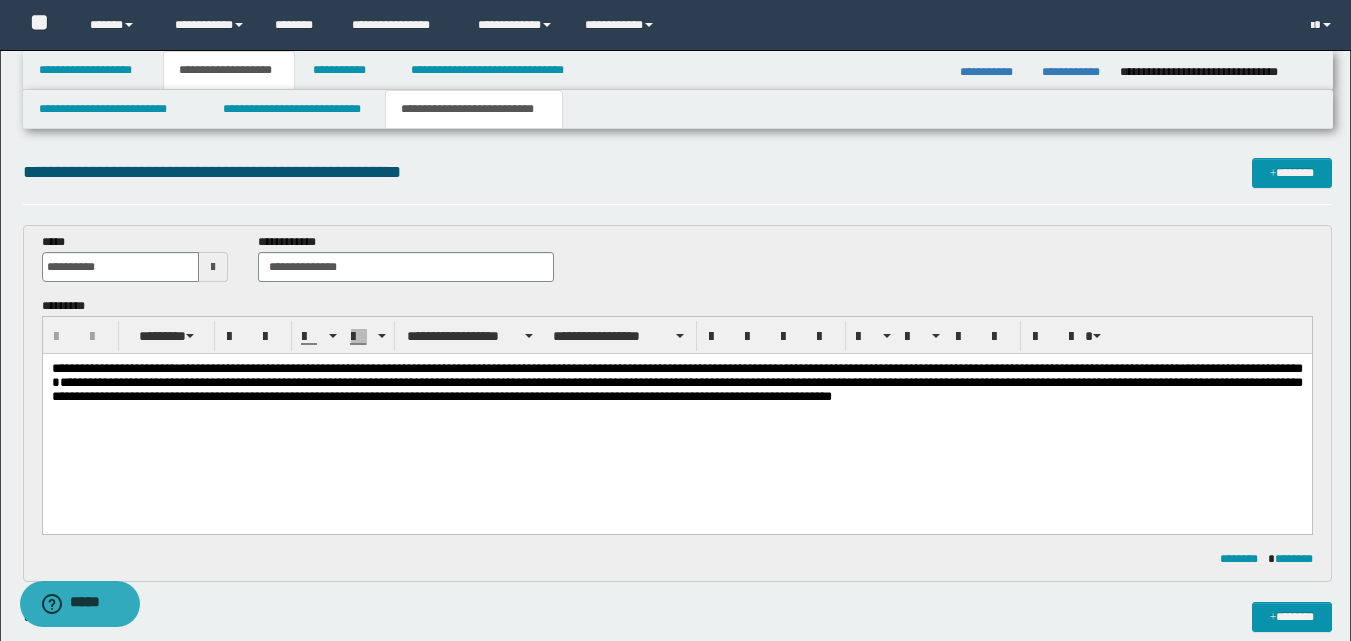 scroll, scrollTop: 0, scrollLeft: 0, axis: both 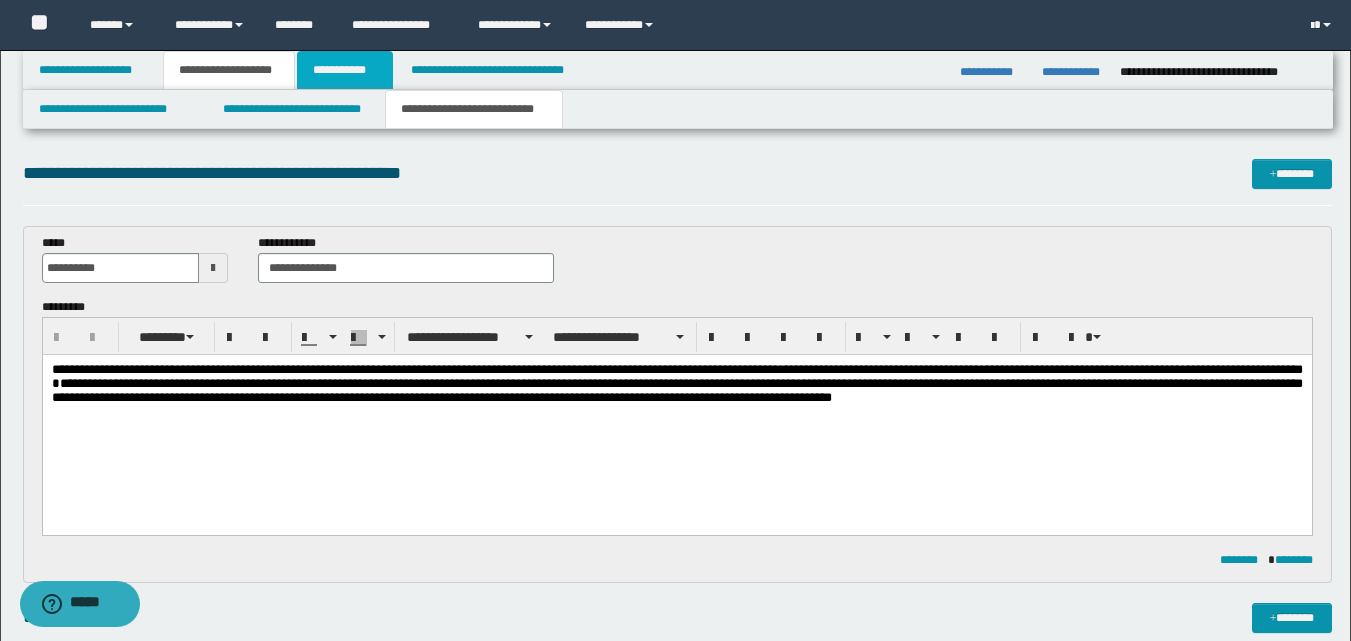 drag, startPoint x: 336, startPoint y: 60, endPoint x: 393, endPoint y: 102, distance: 70.80254 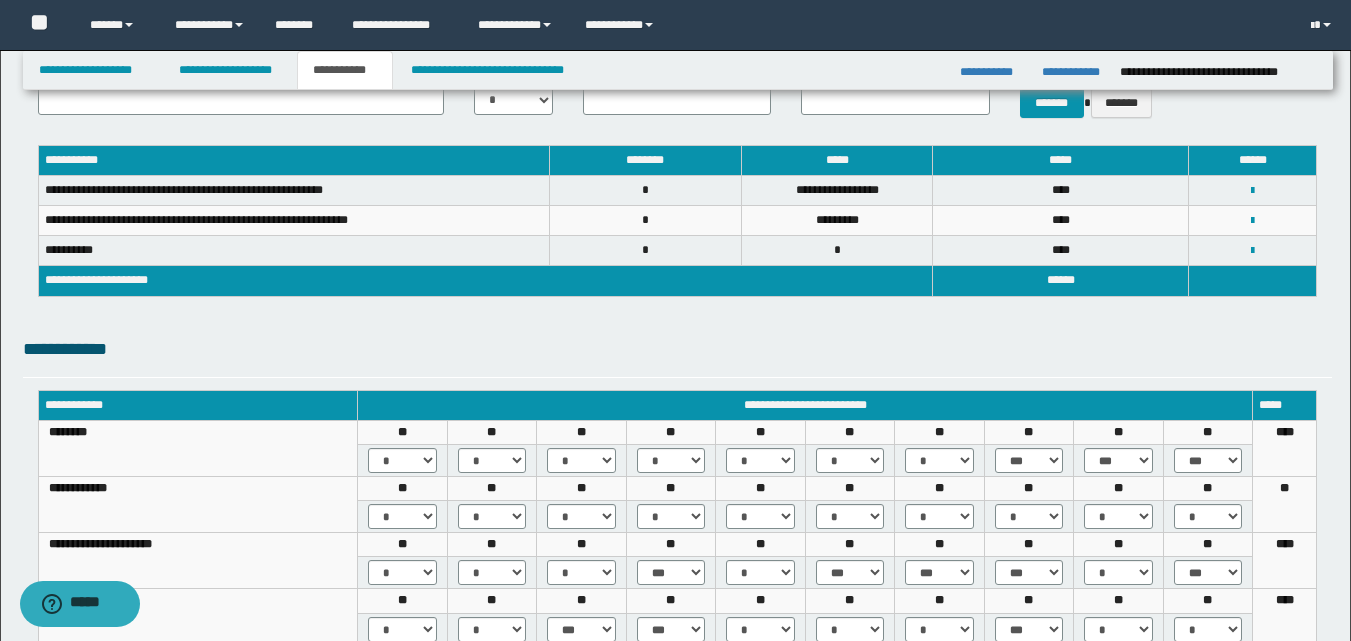 scroll, scrollTop: 300, scrollLeft: 0, axis: vertical 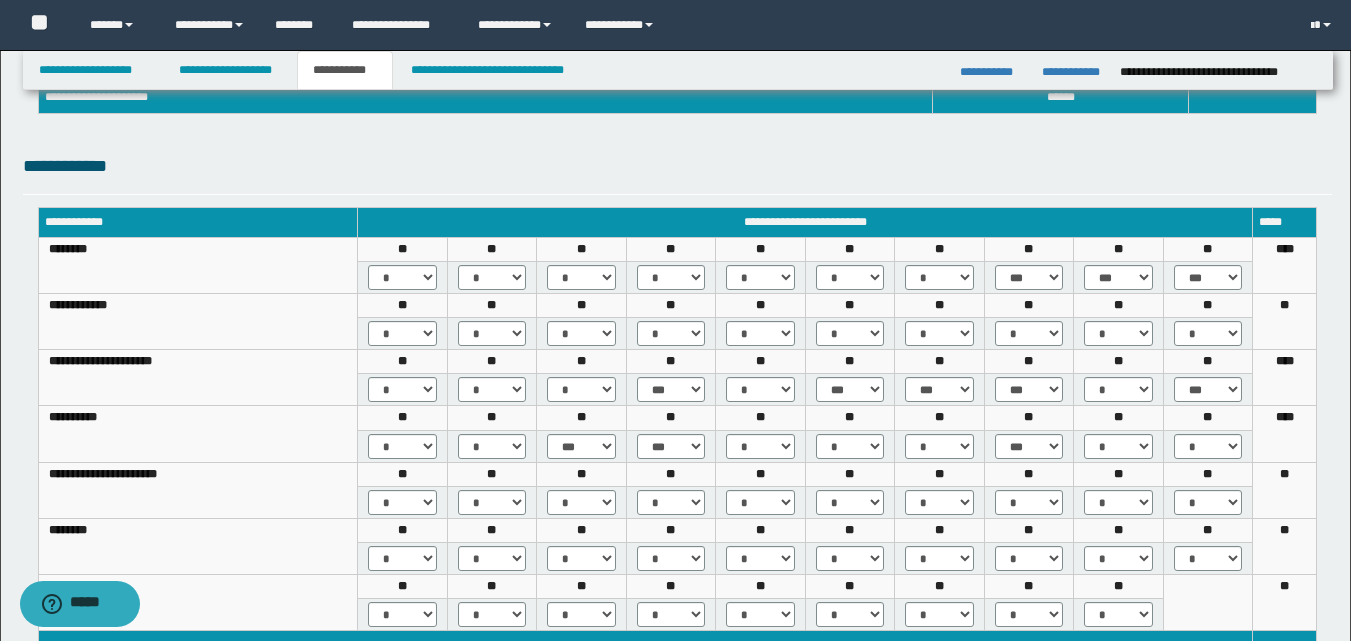 click on "* *** *** ***" at bounding box center [402, 502] 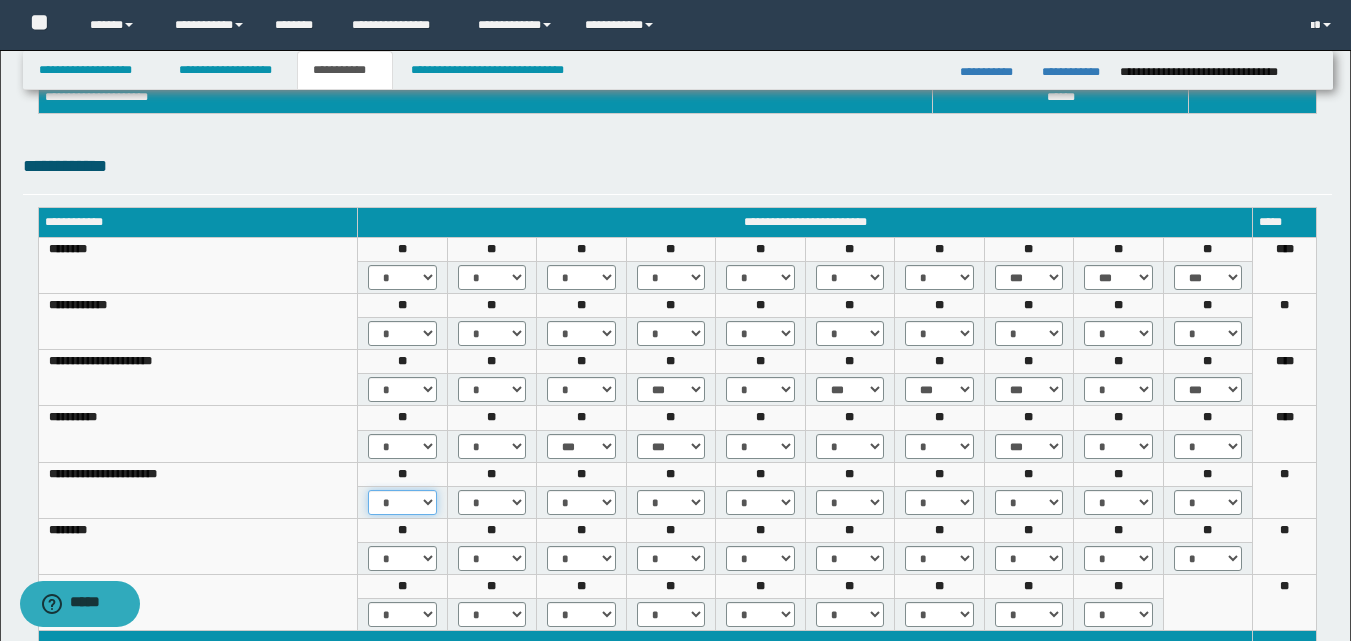 click on "* *** *** ***" at bounding box center [402, 502] 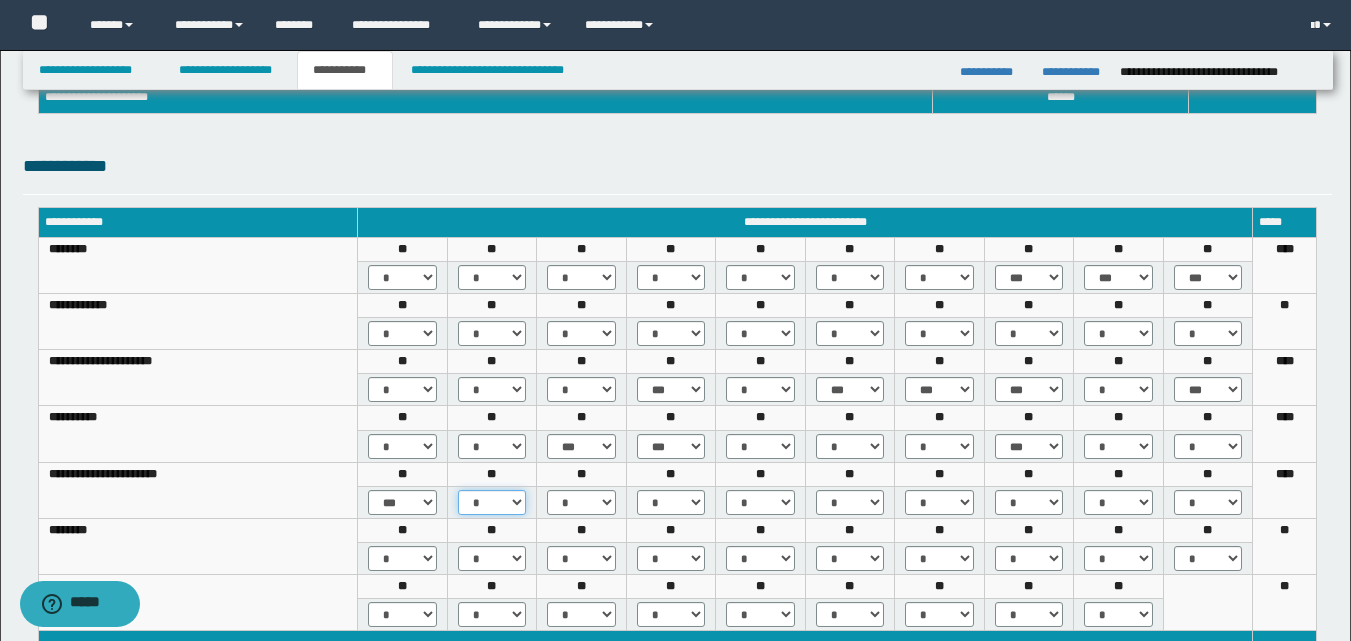 click on "* *** *** ***" at bounding box center (492, 502) 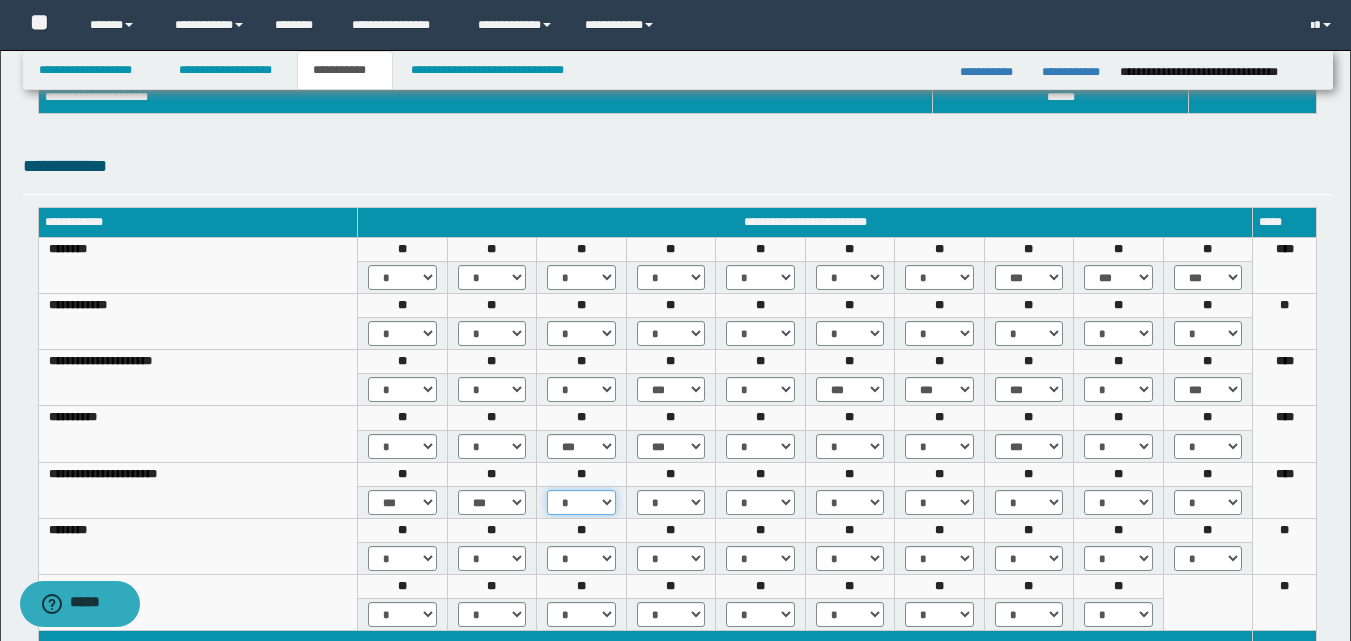 drag, startPoint x: 593, startPoint y: 498, endPoint x: 592, endPoint y: 508, distance: 10.049875 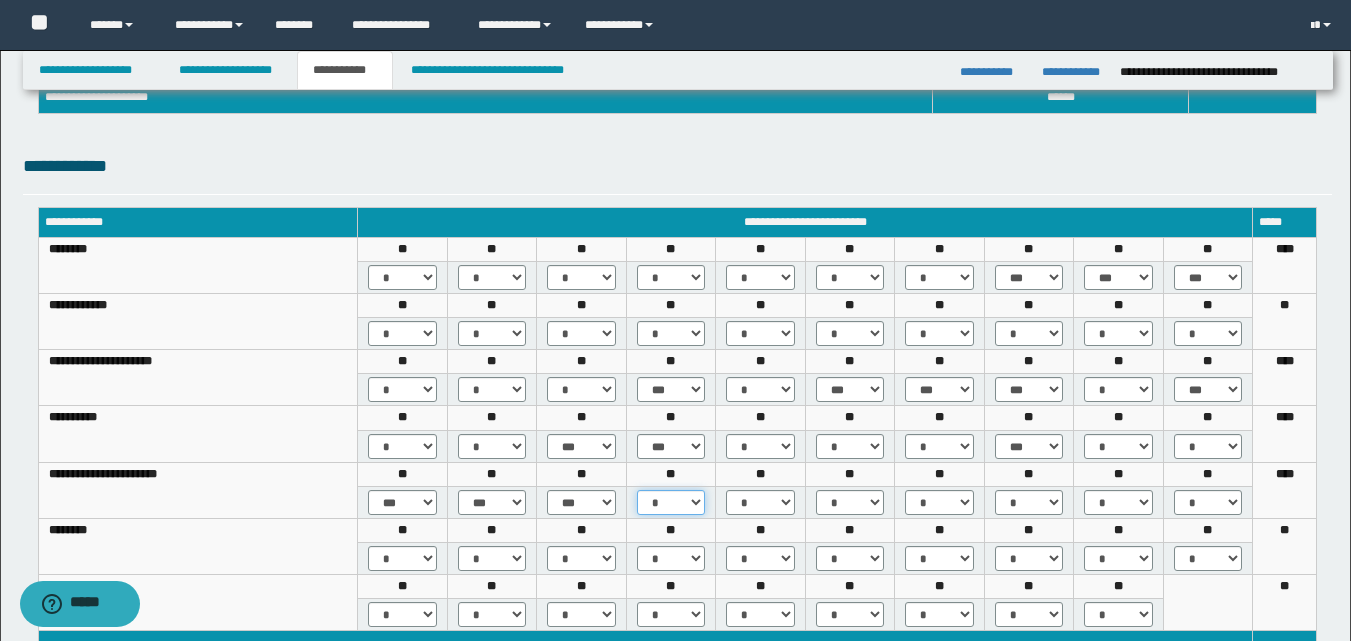 click on "* *** *** ***" at bounding box center [671, 502] 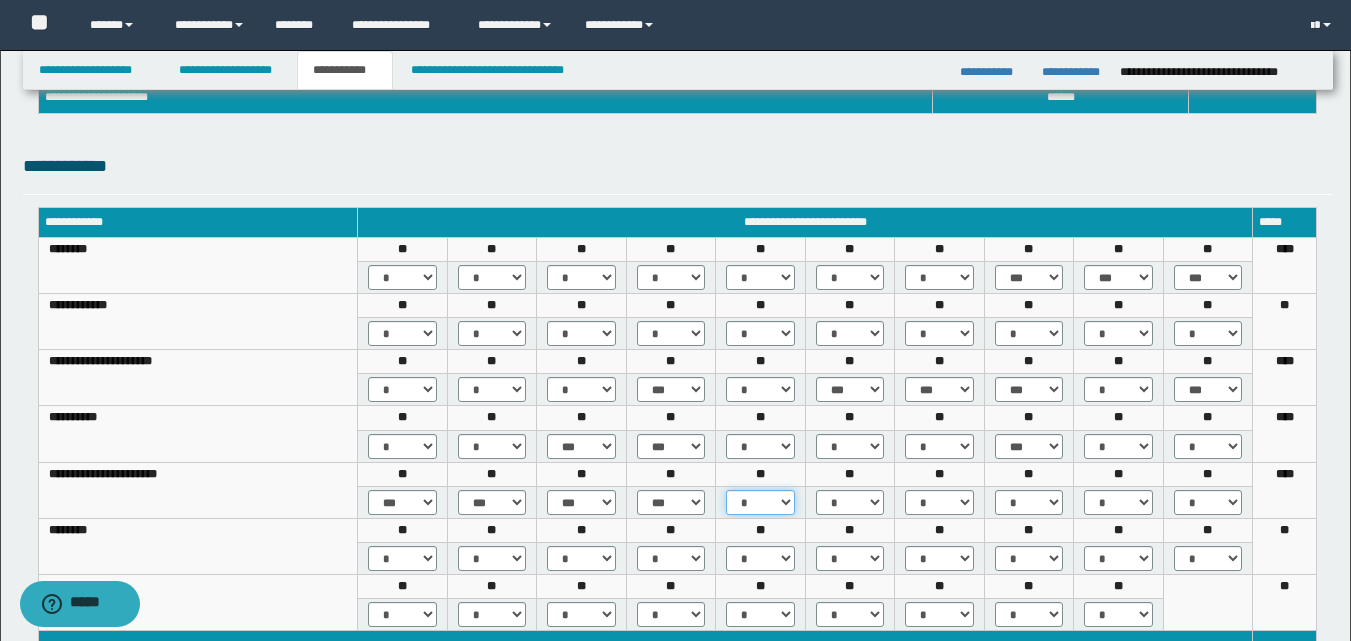 click on "* *** *** ***" at bounding box center [760, 502] 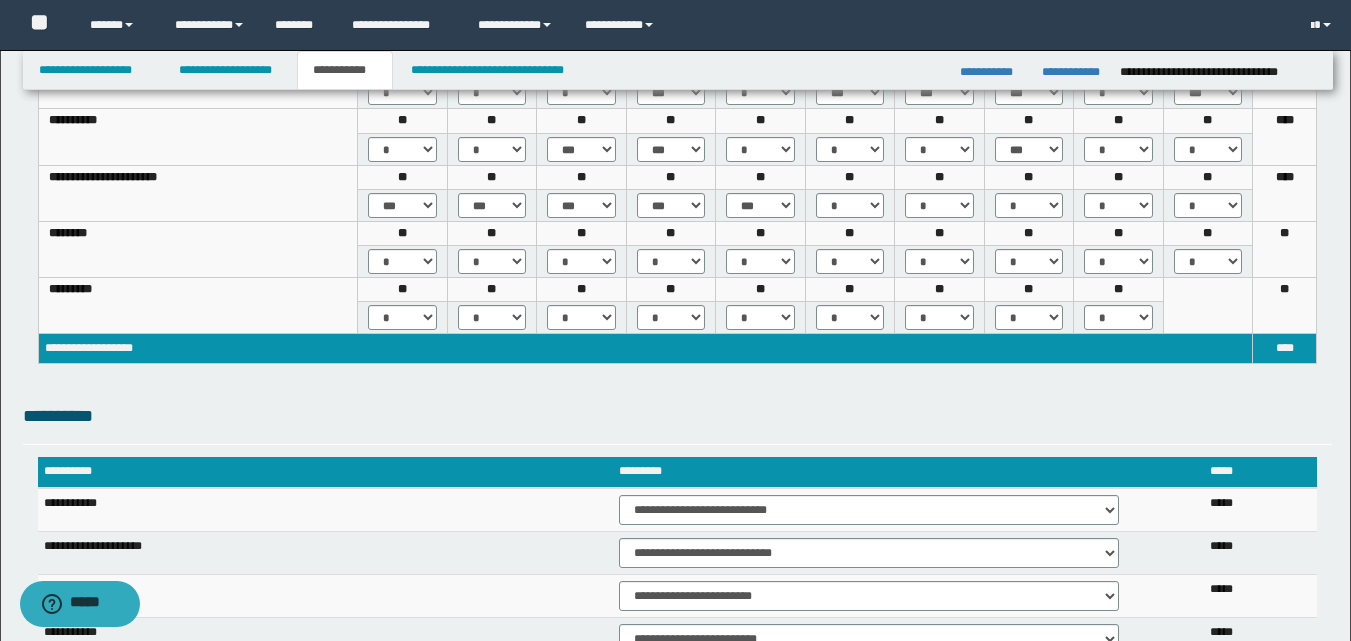scroll, scrollTop: 600, scrollLeft: 0, axis: vertical 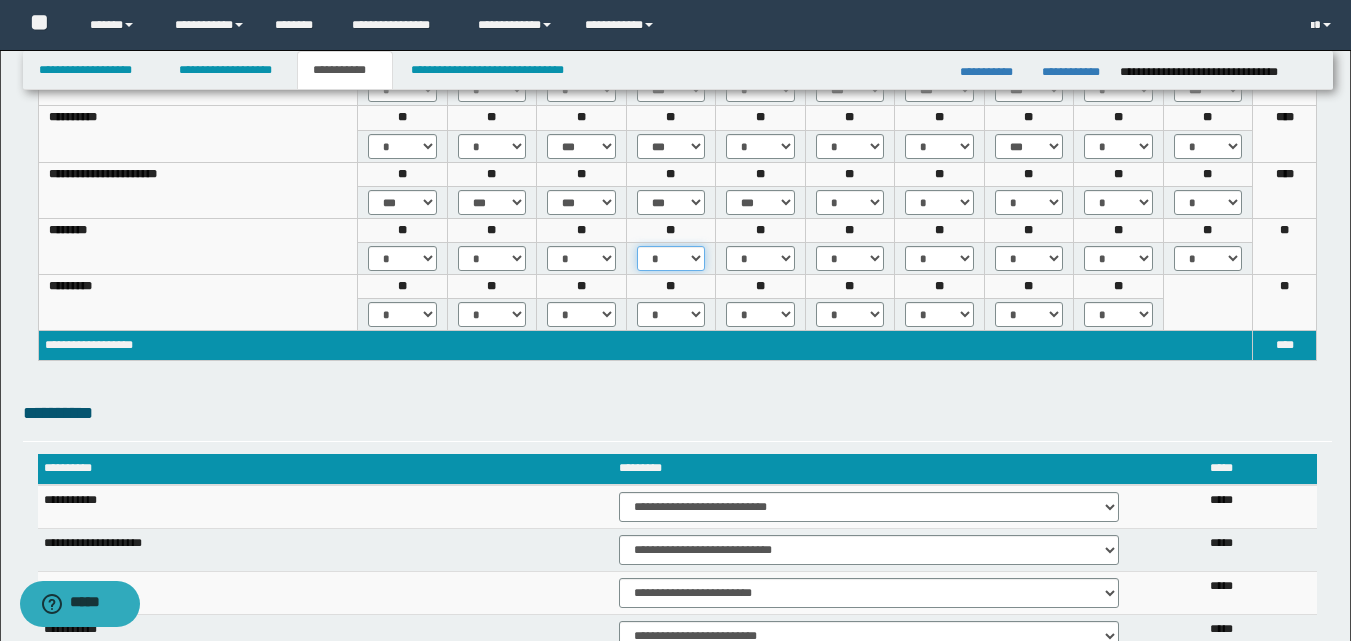 click on "* *** *** ***" at bounding box center (671, 258) 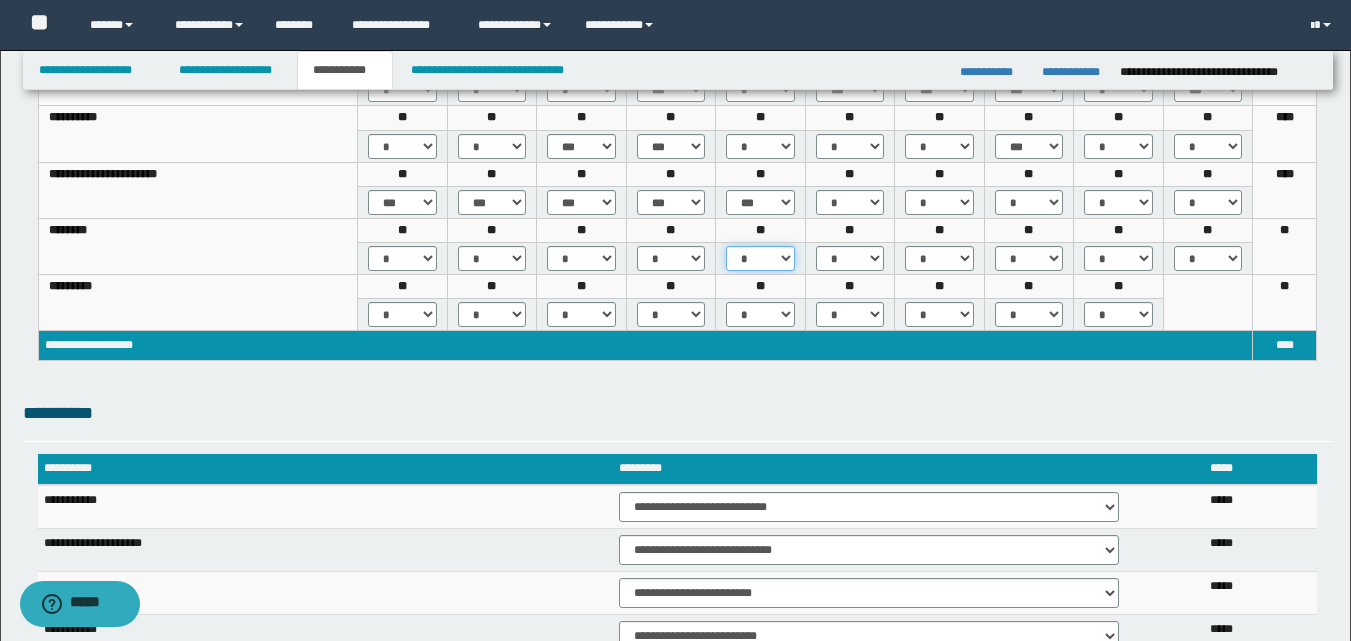 click on "* *** *** ***" at bounding box center [760, 258] 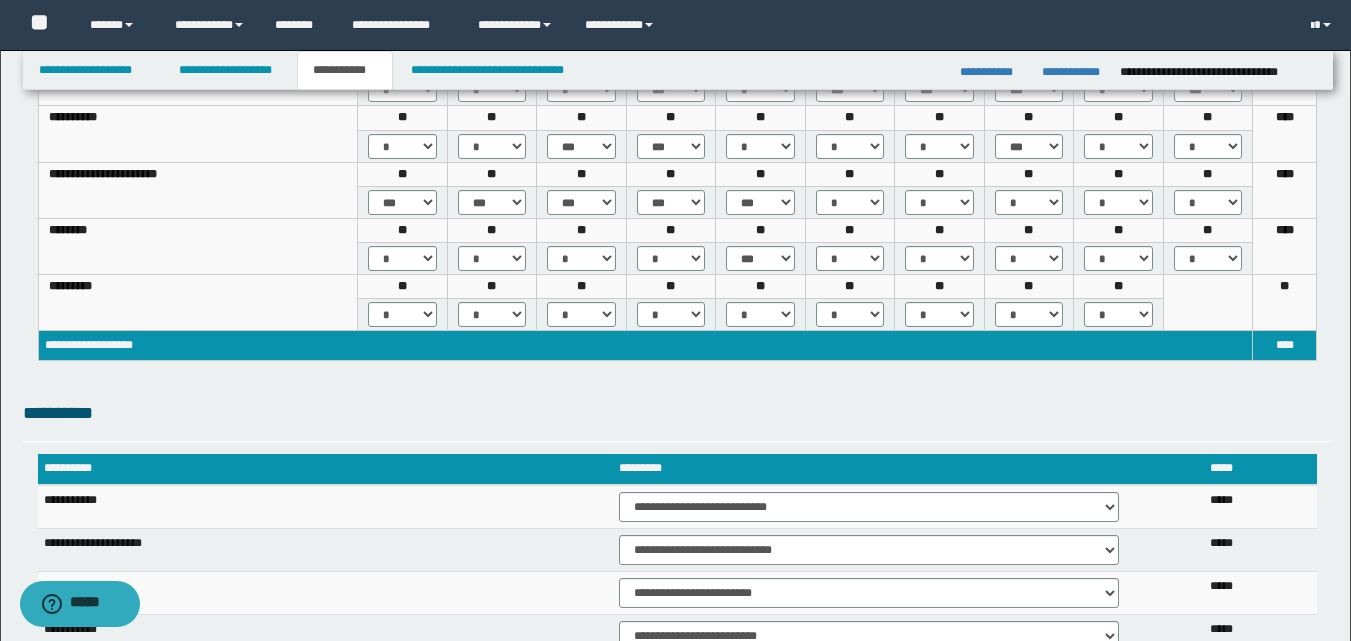 click on "* *** *** ***" at bounding box center [670, 258] 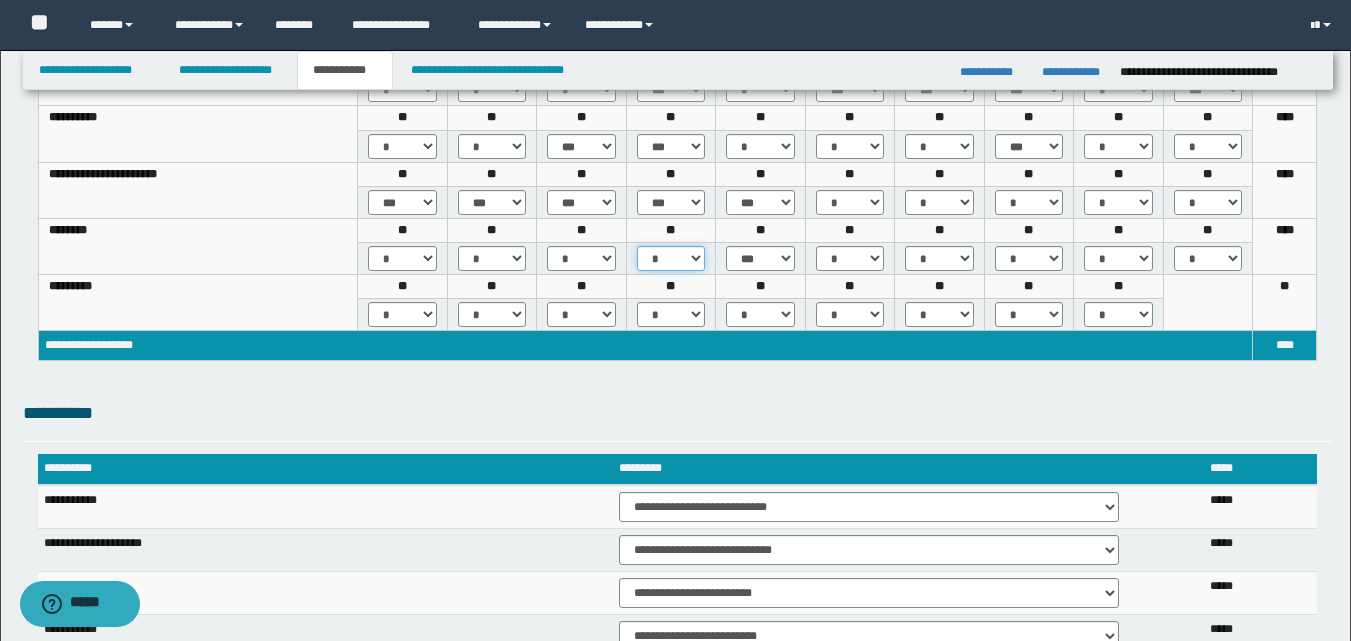 click on "* *** *** ***" at bounding box center (671, 258) 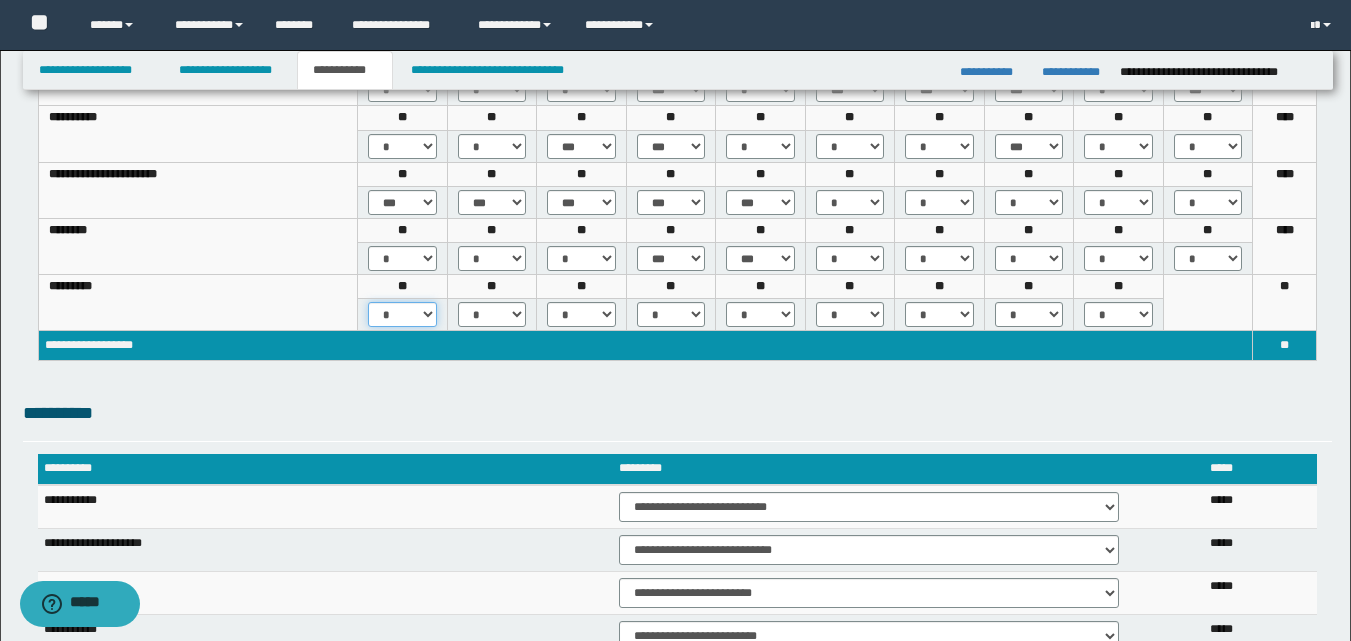 click on "* *** ***" at bounding box center (402, 314) 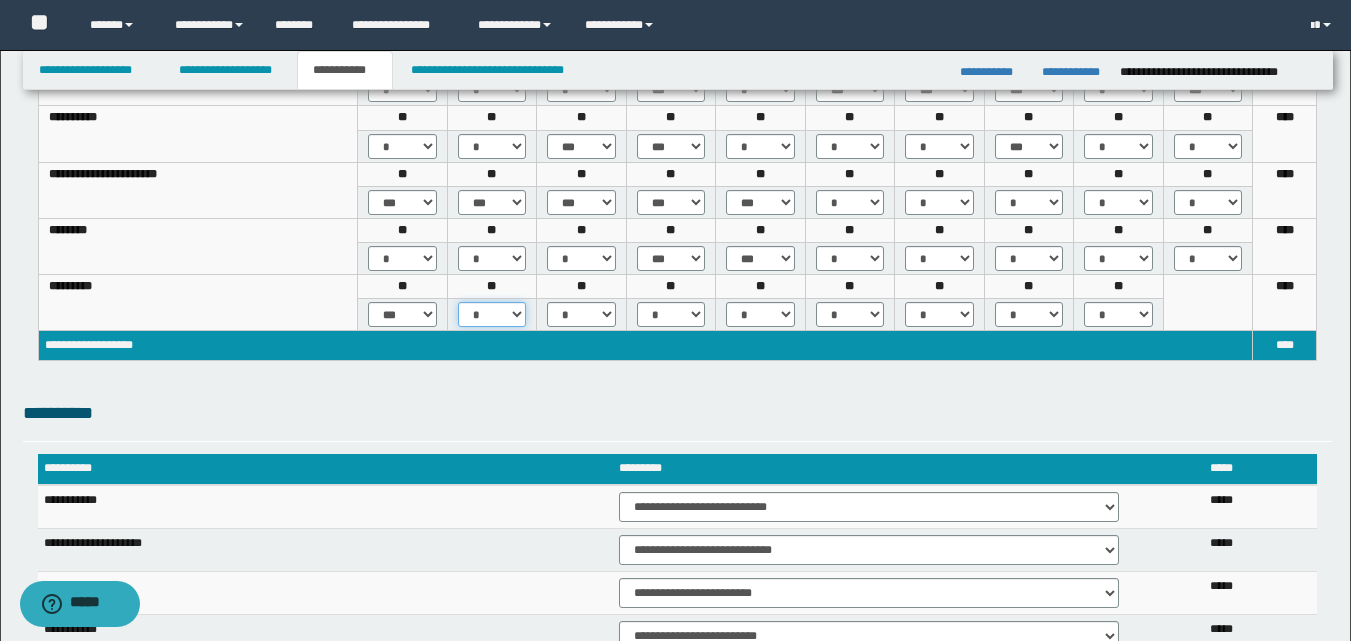 click on "* *** ***" at bounding box center (492, 314) 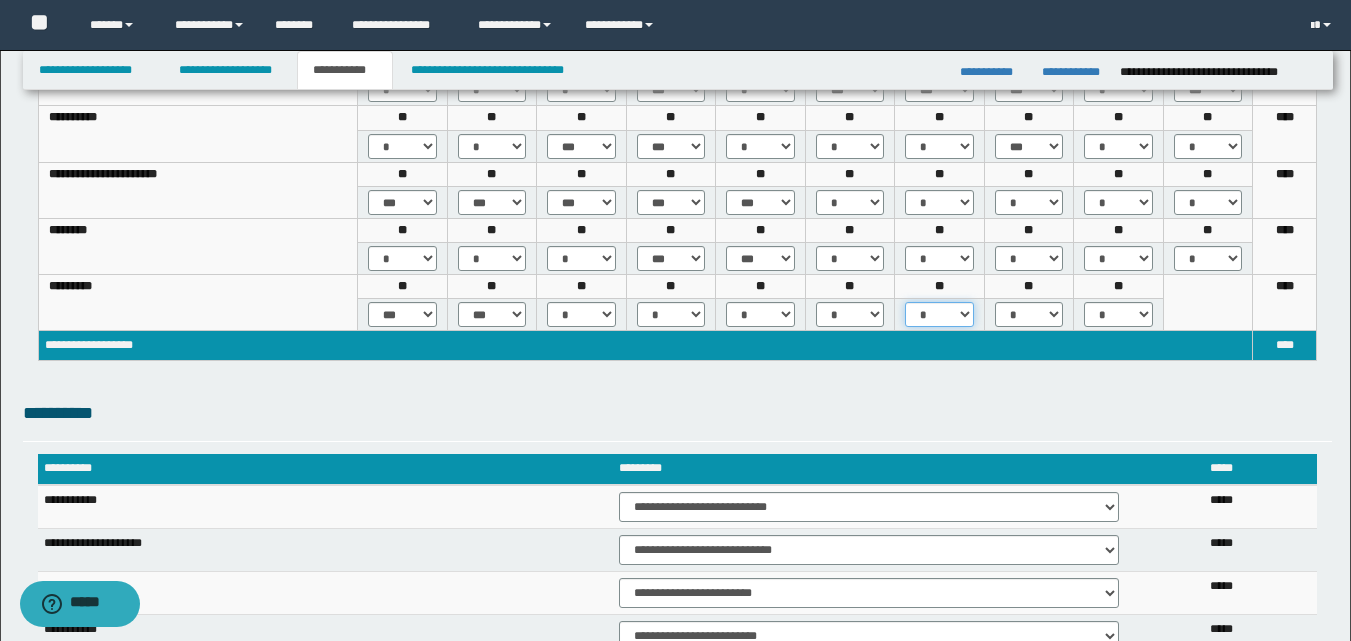 click on "* *** *** ***" at bounding box center [939, 314] 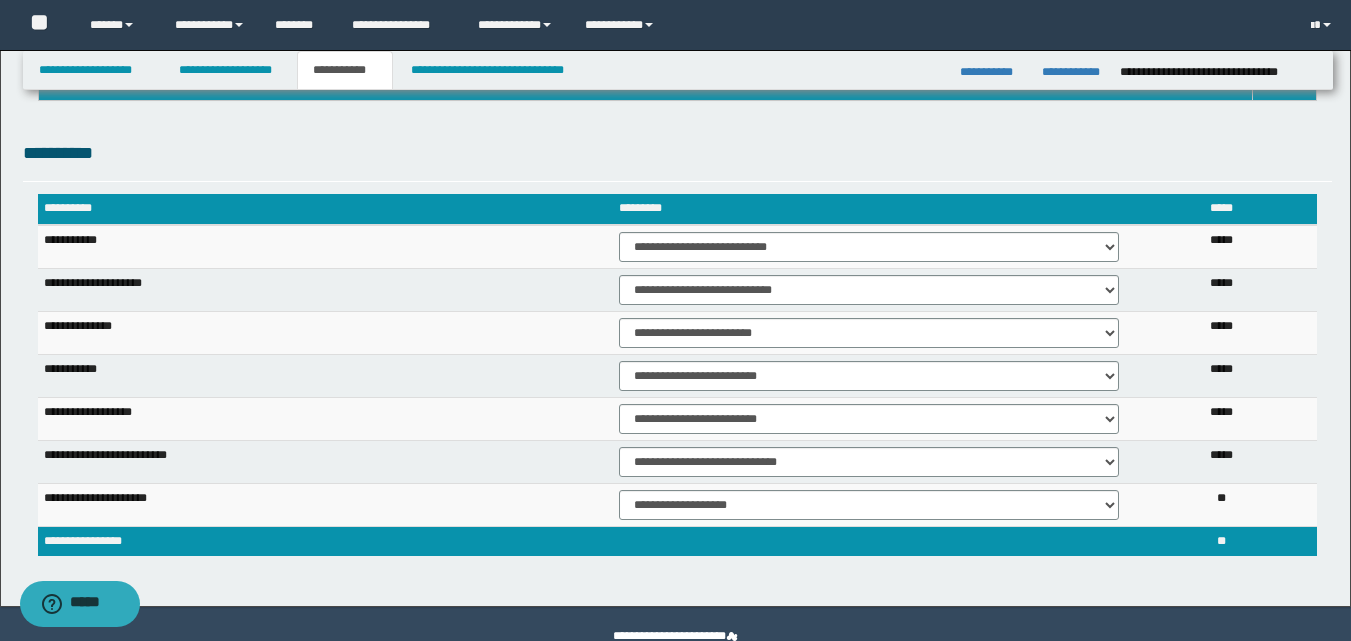 scroll, scrollTop: 900, scrollLeft: 0, axis: vertical 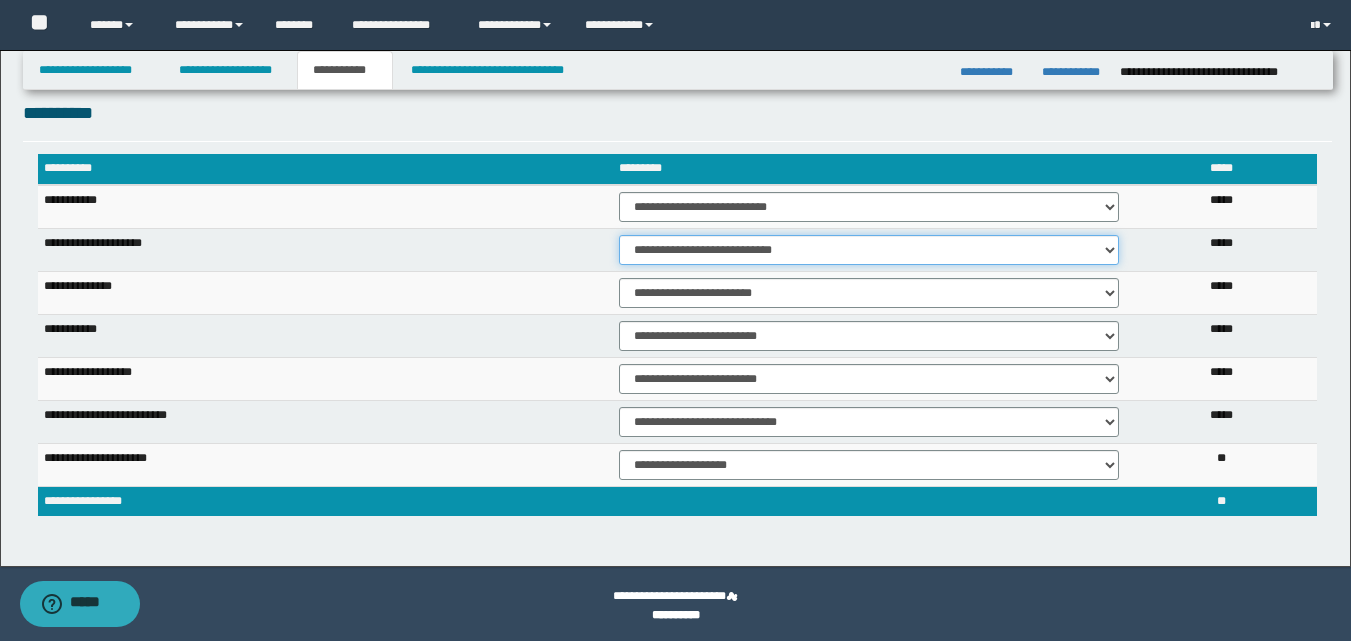 click on "**********" at bounding box center [869, 250] 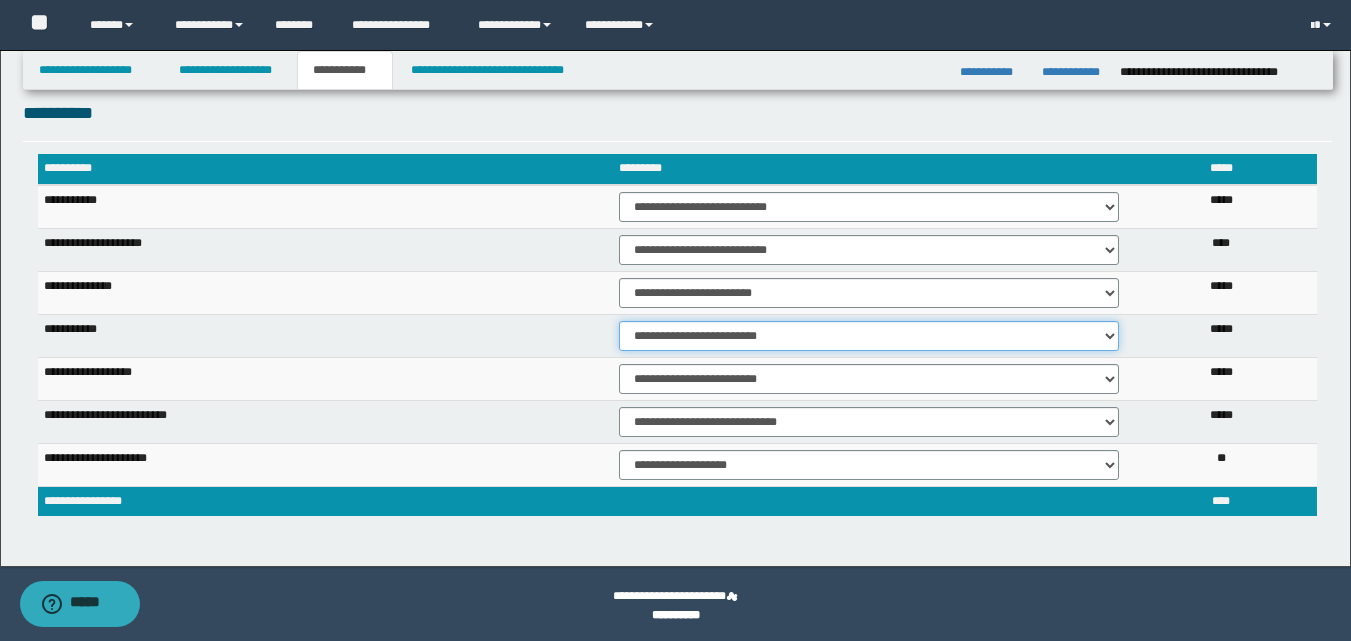 click on "**********" at bounding box center (869, 336) 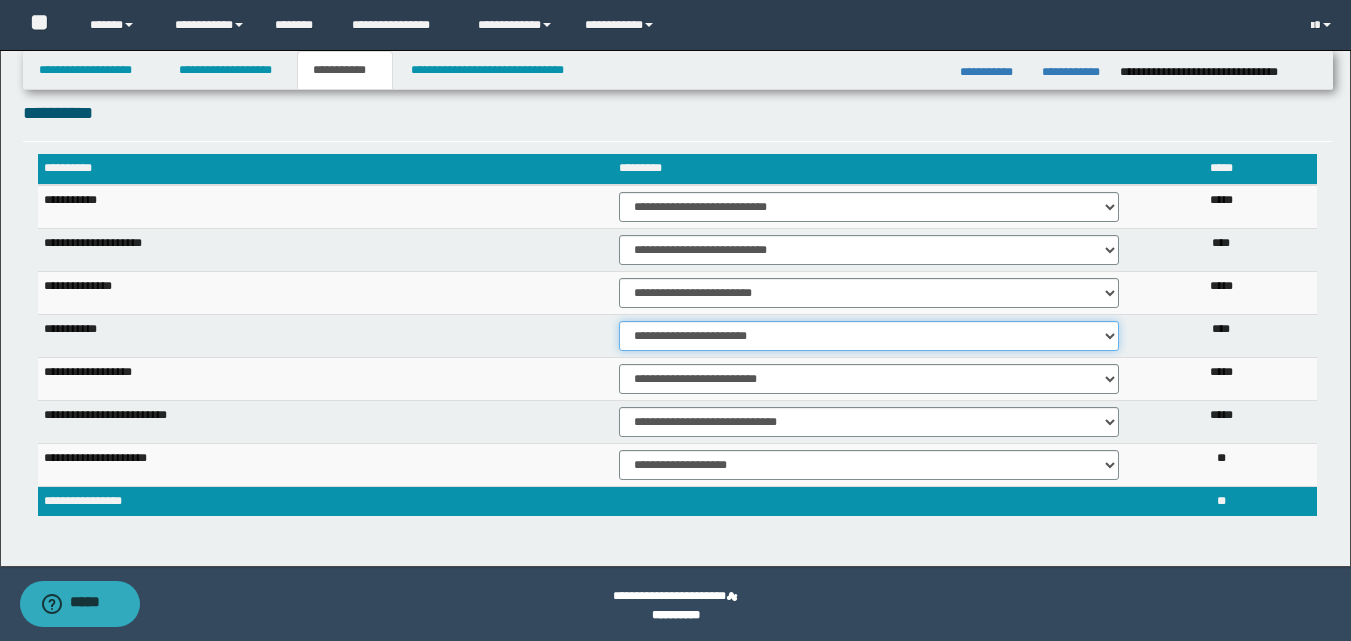 click on "**********" at bounding box center (869, 336) 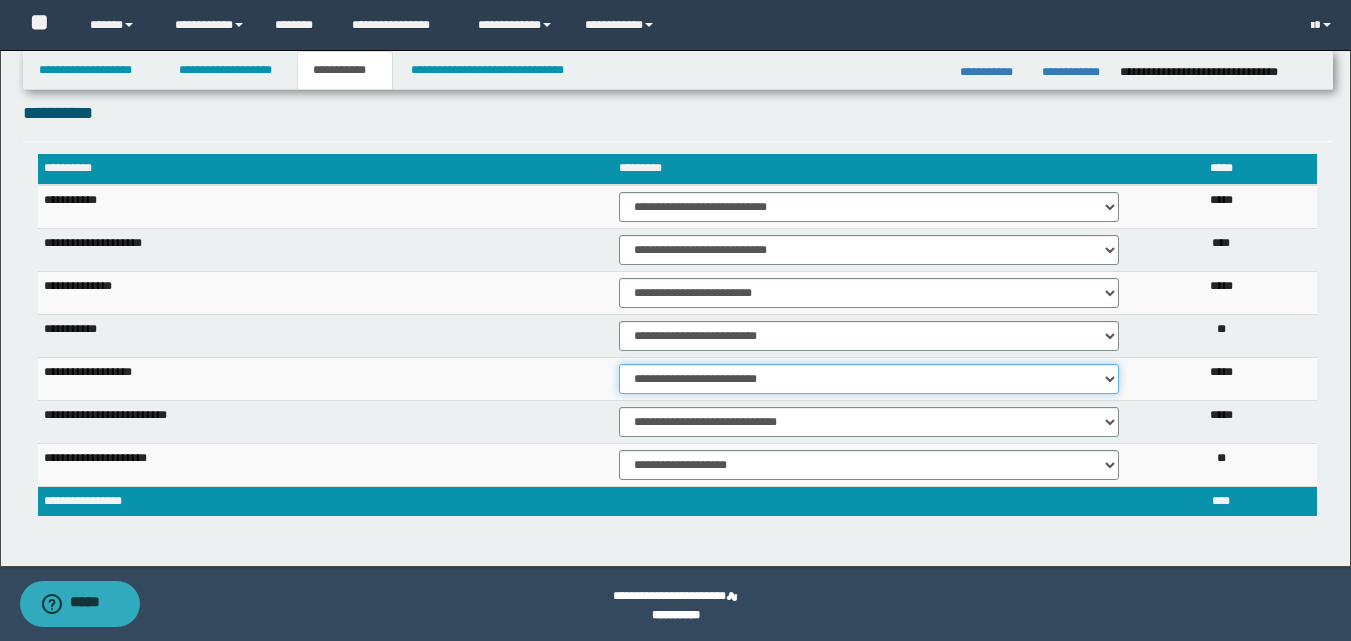click on "**********" at bounding box center (869, 379) 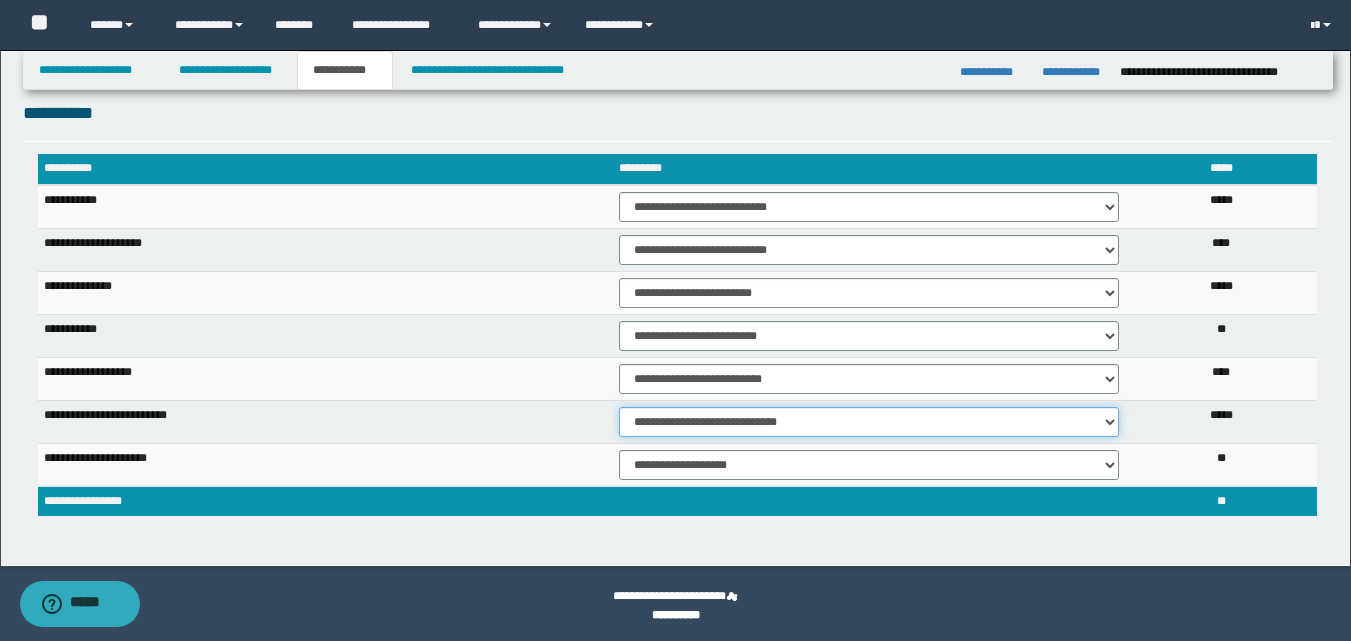 click on "**********" at bounding box center [869, 422] 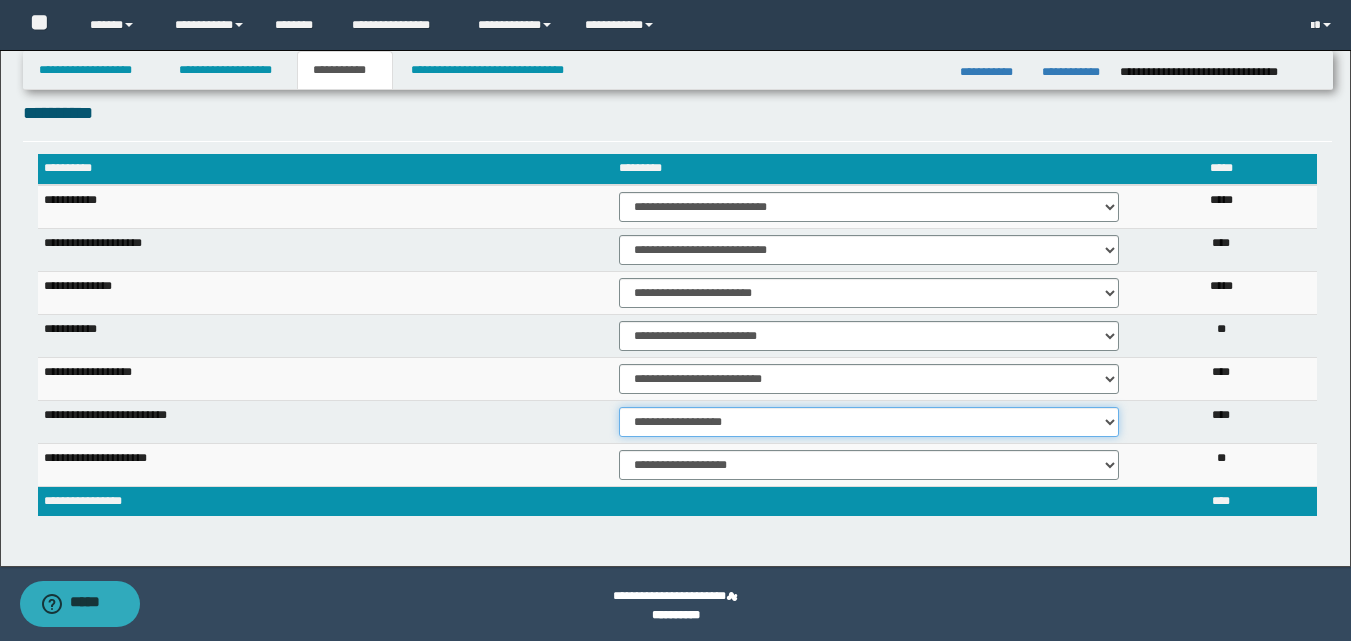 click on "**********" at bounding box center (869, 422) 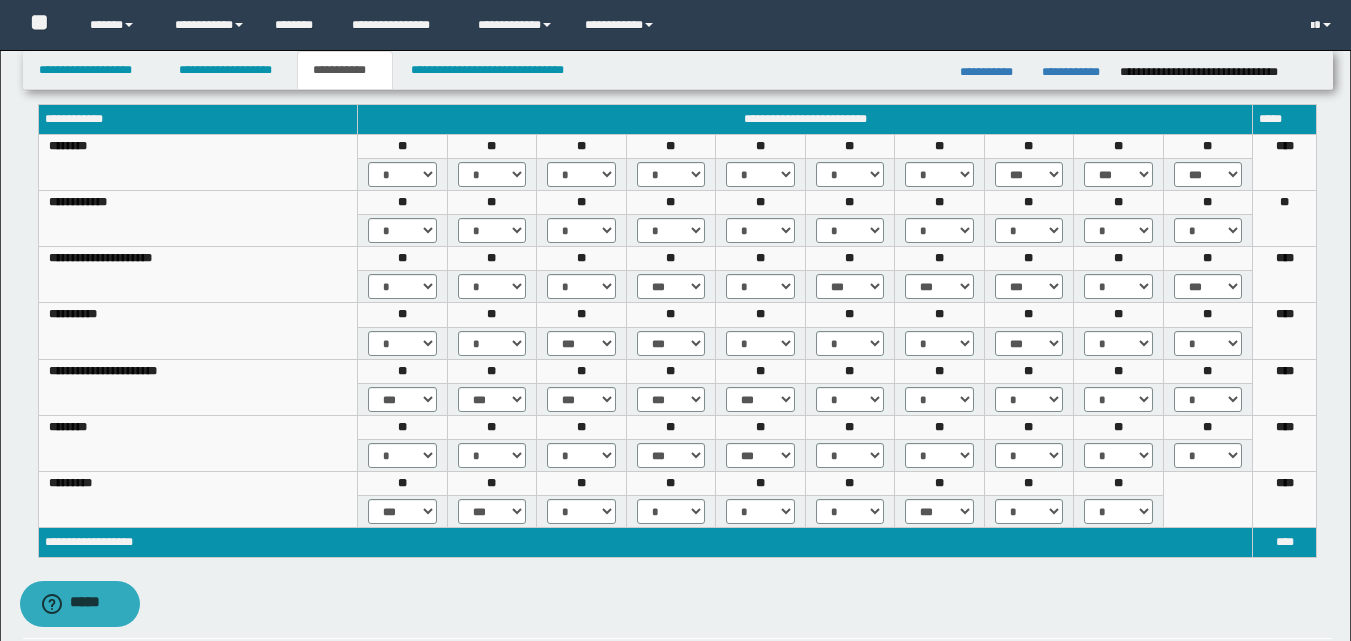 scroll, scrollTop: 400, scrollLeft: 0, axis: vertical 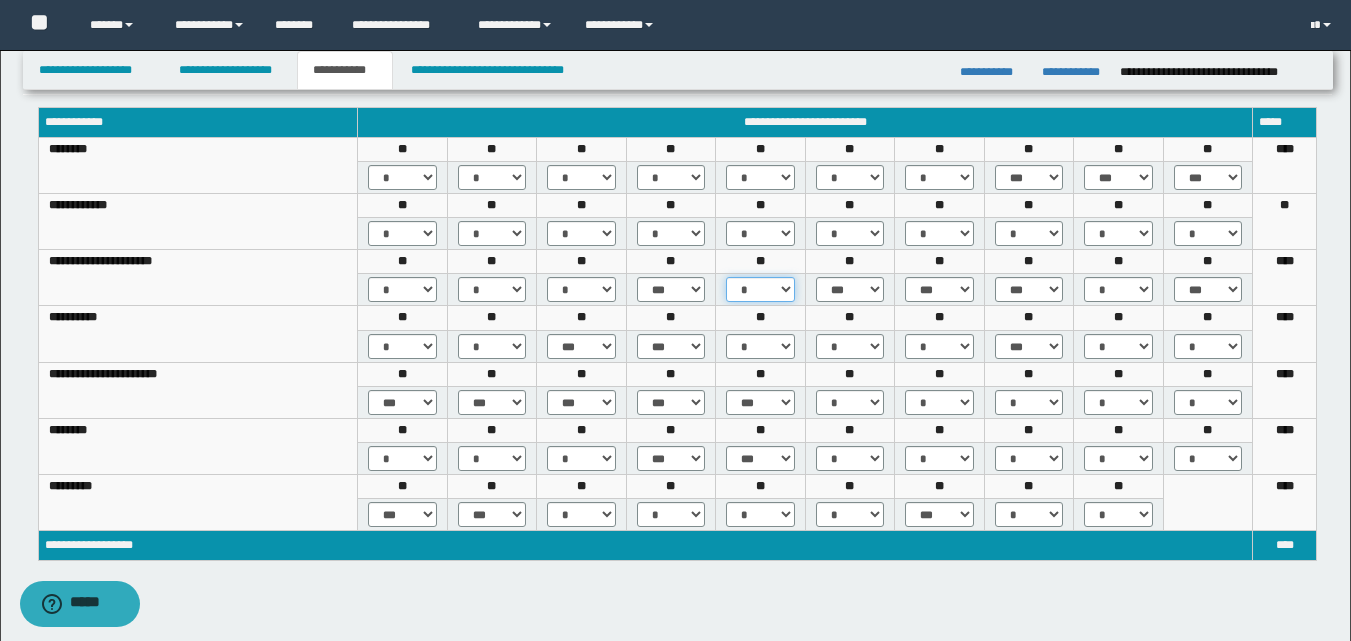 click on "* *** *** ***" at bounding box center [760, 289] 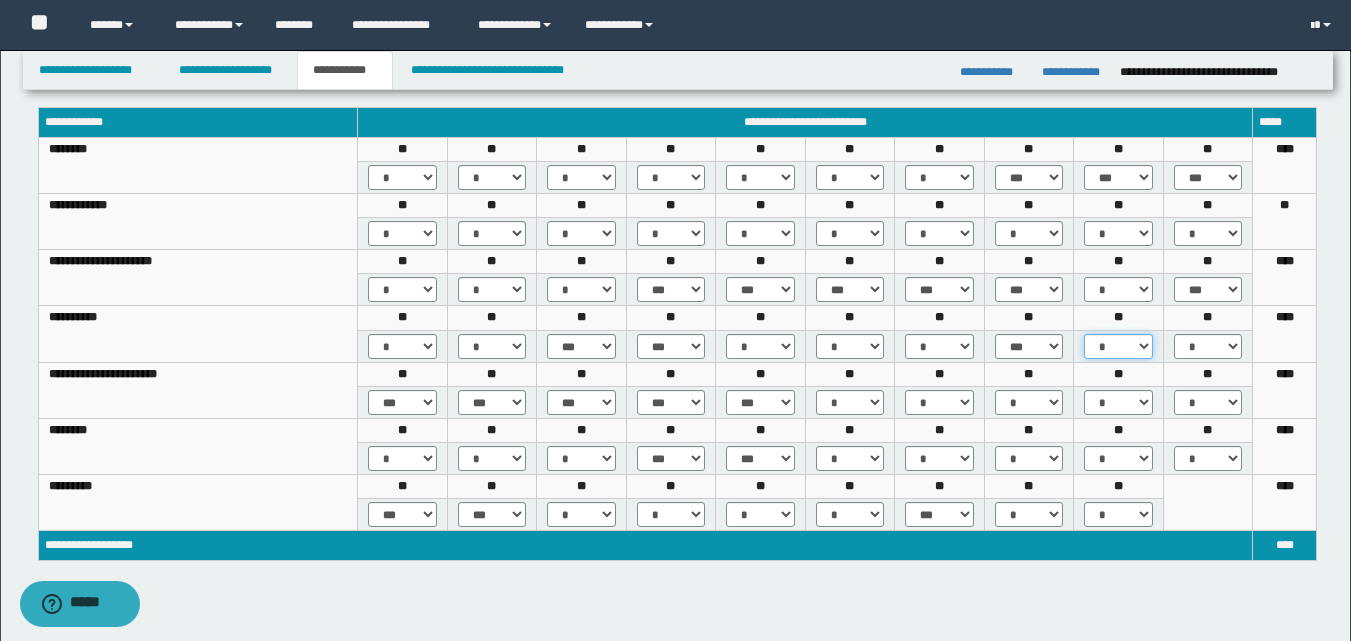 click on "* *** *** ***" at bounding box center (1118, 346) 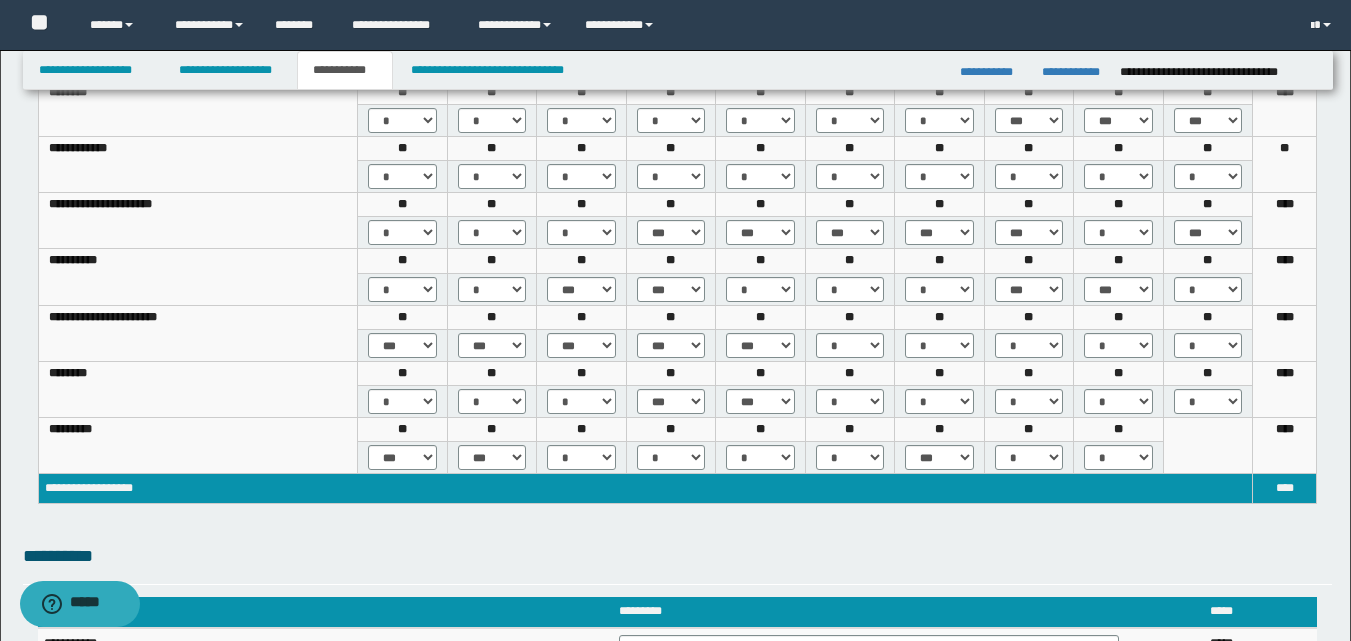 scroll, scrollTop: 500, scrollLeft: 0, axis: vertical 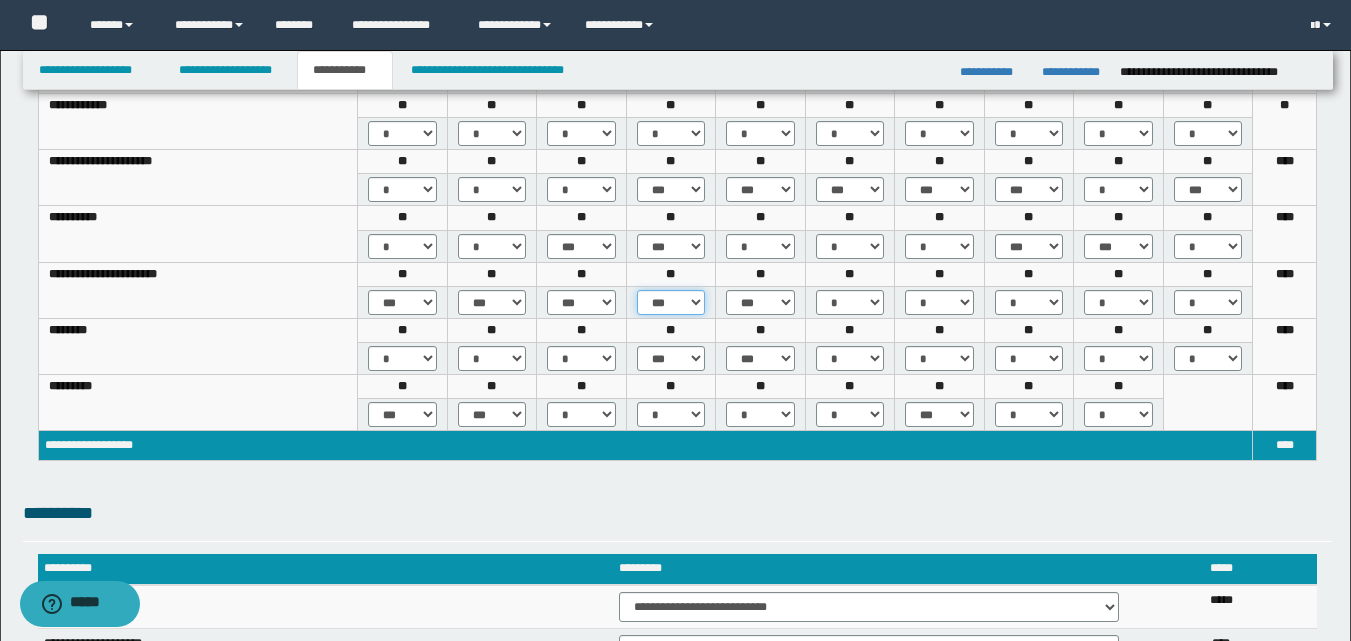 click on "* *** *** ***" at bounding box center (671, 302) 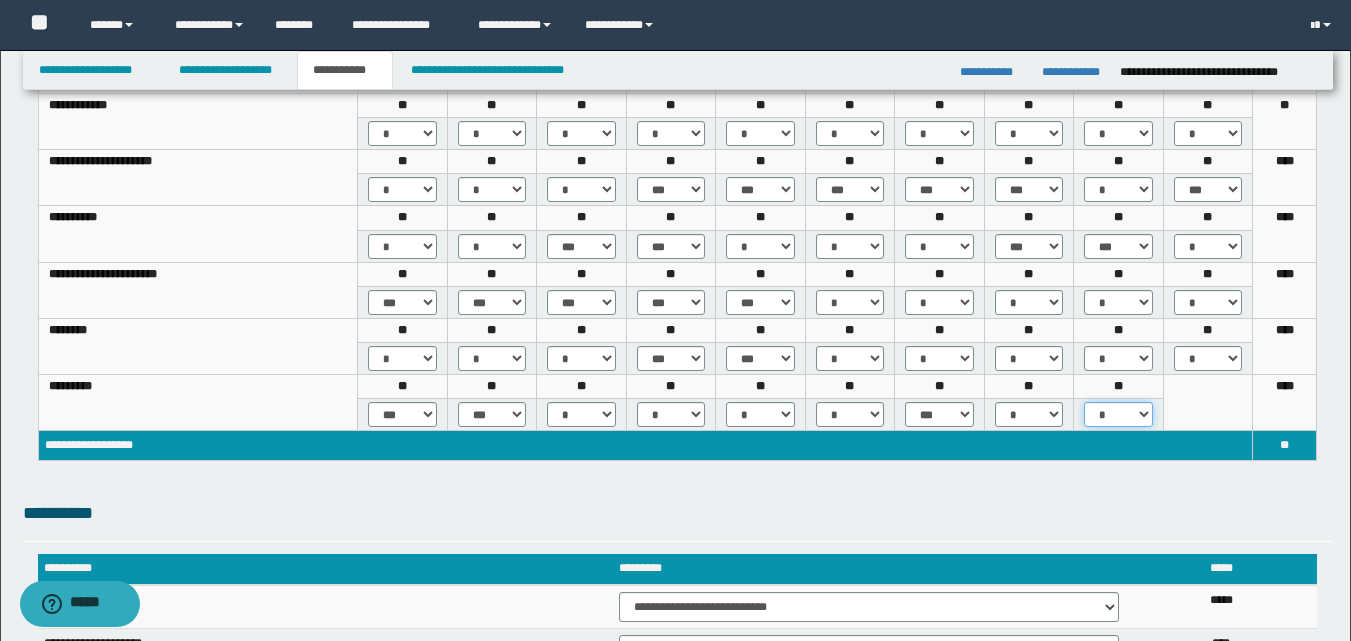 click on "* *** ***" at bounding box center (1118, 414) 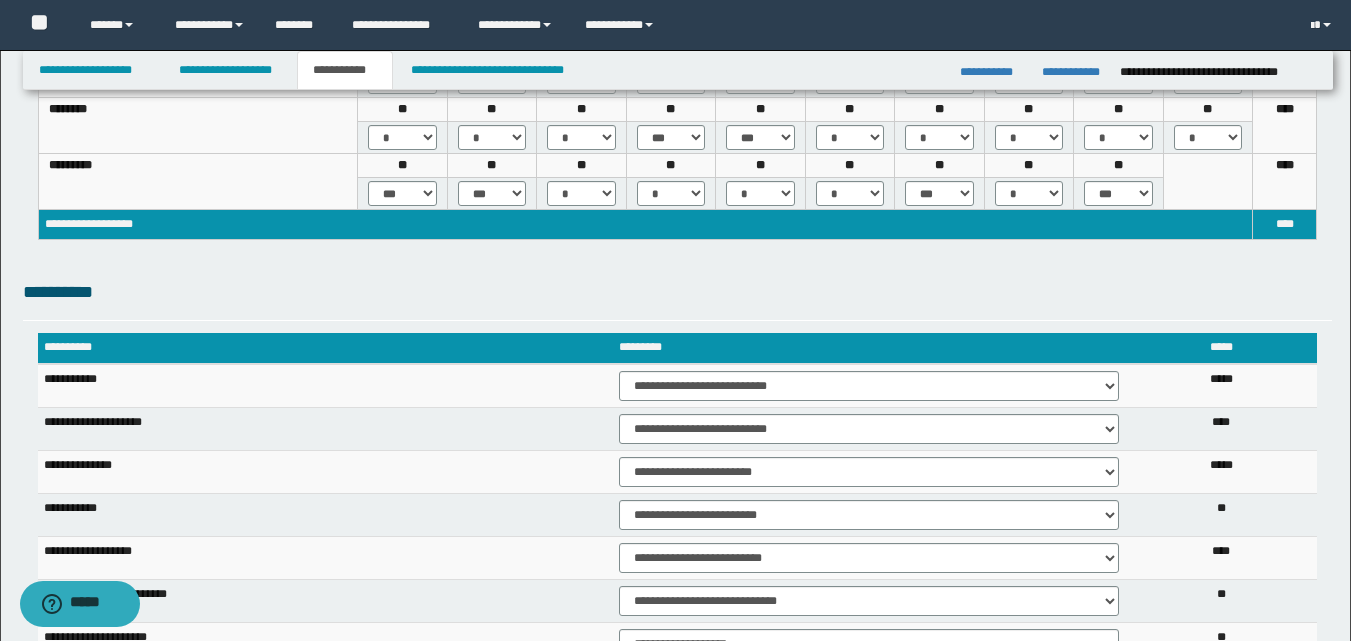 scroll, scrollTop: 703, scrollLeft: 0, axis: vertical 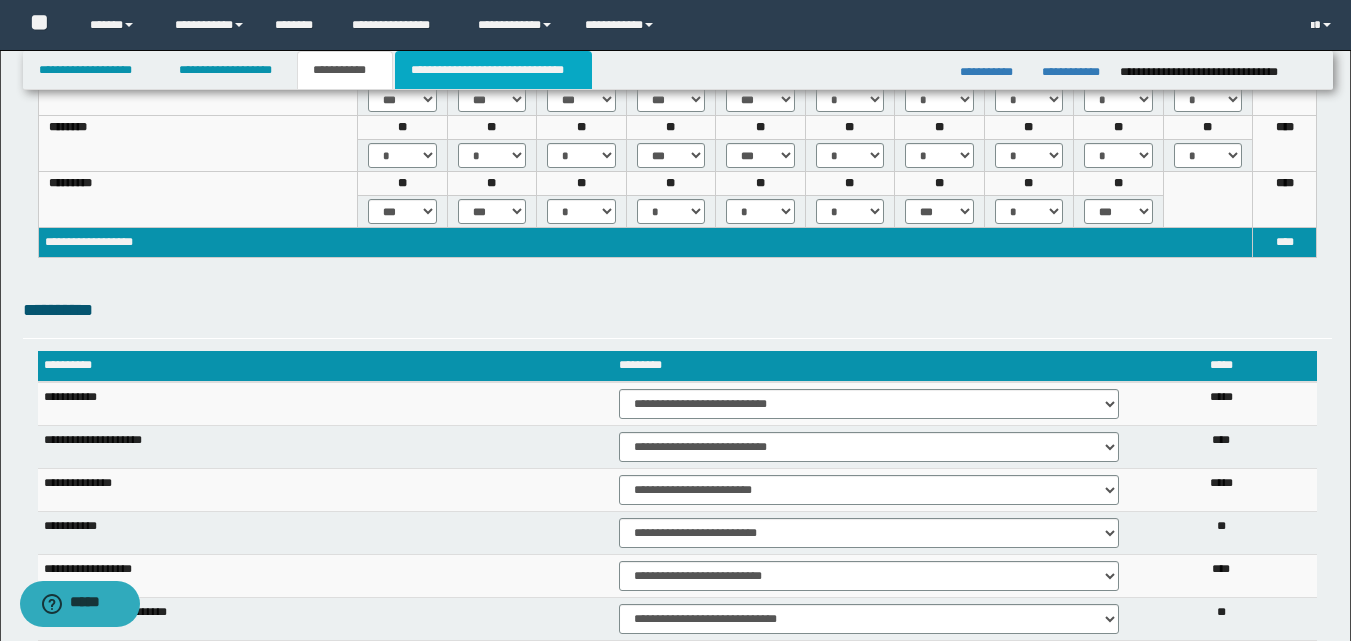 drag, startPoint x: 481, startPoint y: 63, endPoint x: 493, endPoint y: 70, distance: 13.892444 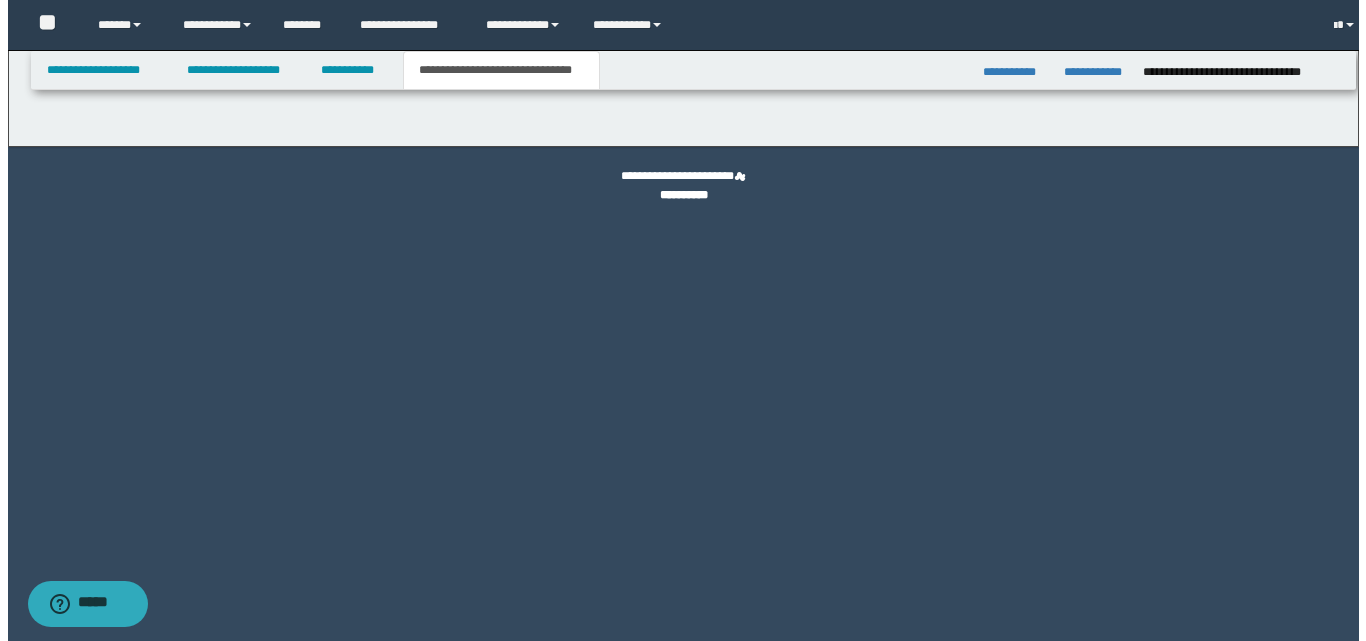 scroll, scrollTop: 0, scrollLeft: 0, axis: both 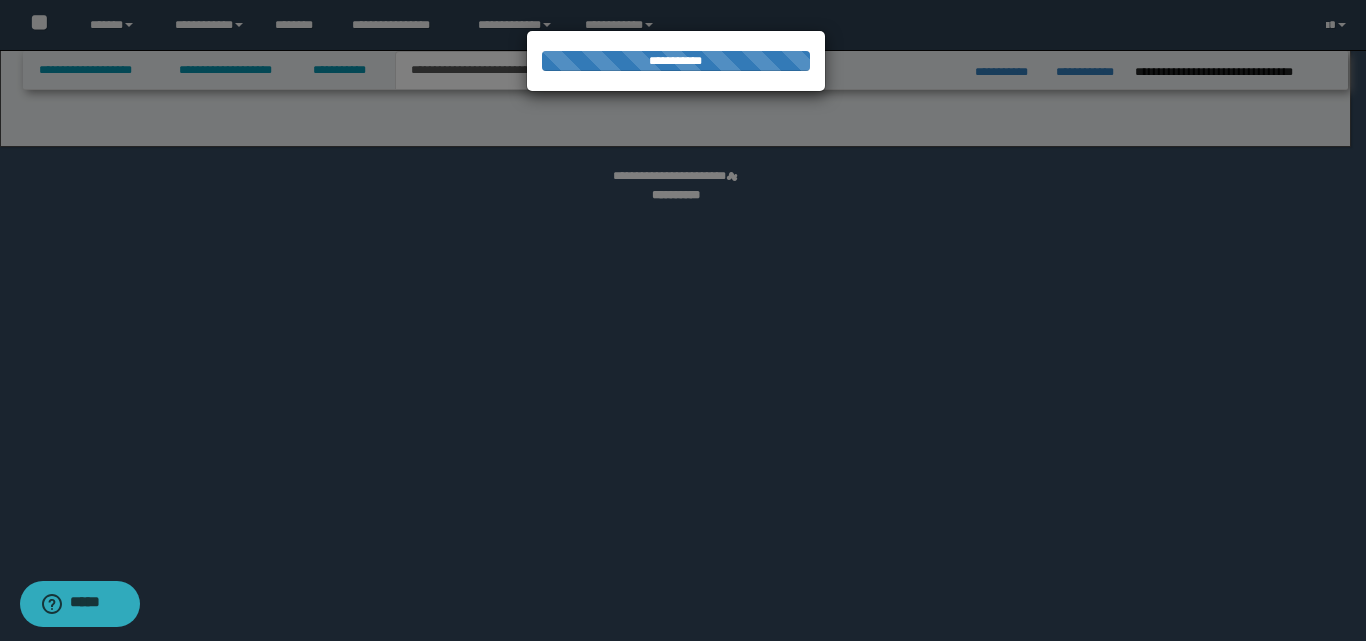 select on "*" 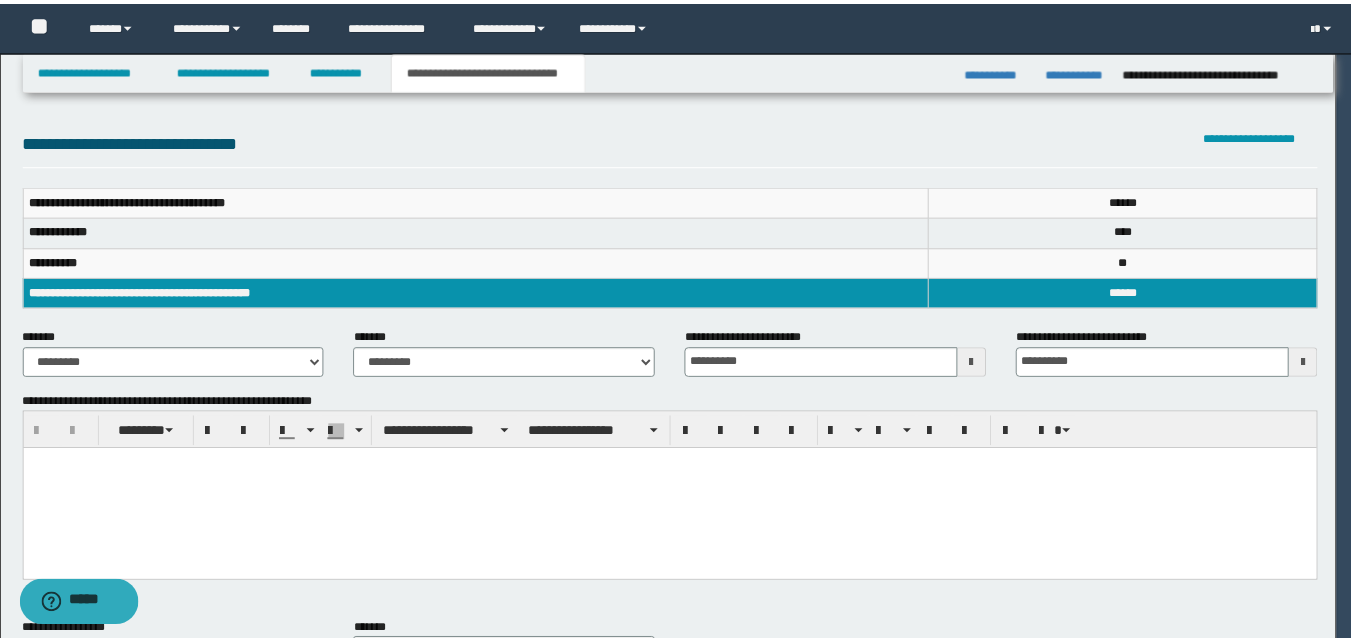 scroll, scrollTop: 0, scrollLeft: 0, axis: both 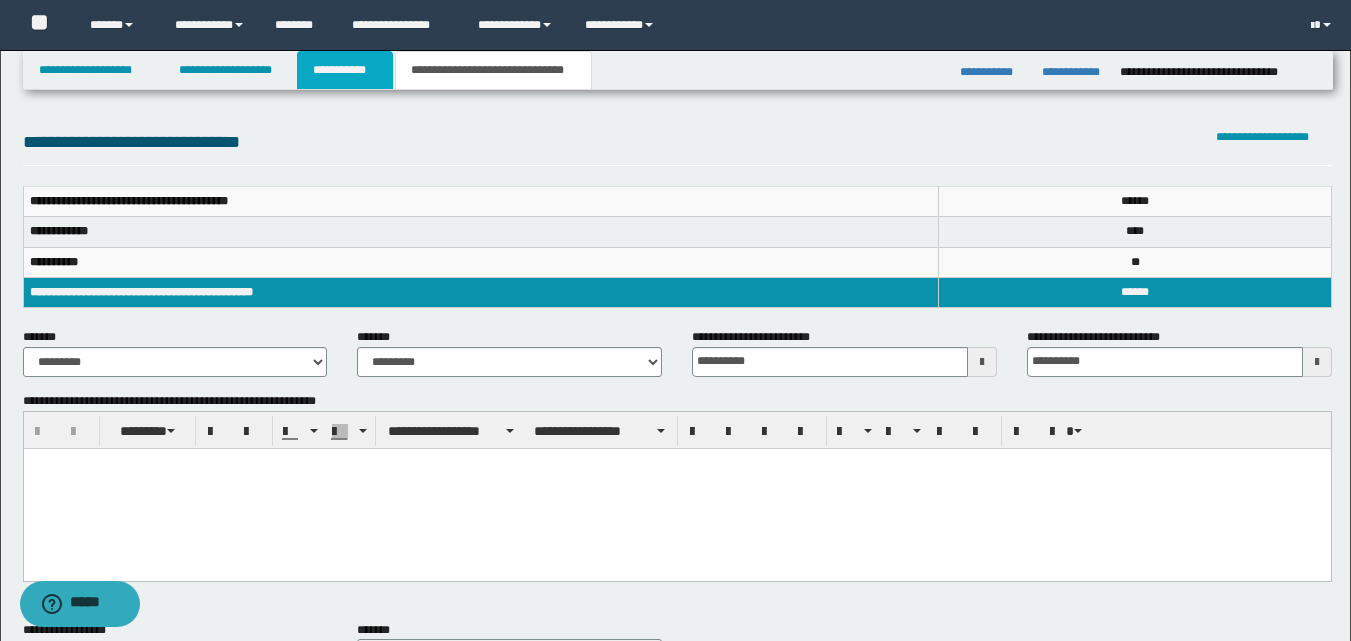 click on "**********" at bounding box center [345, 70] 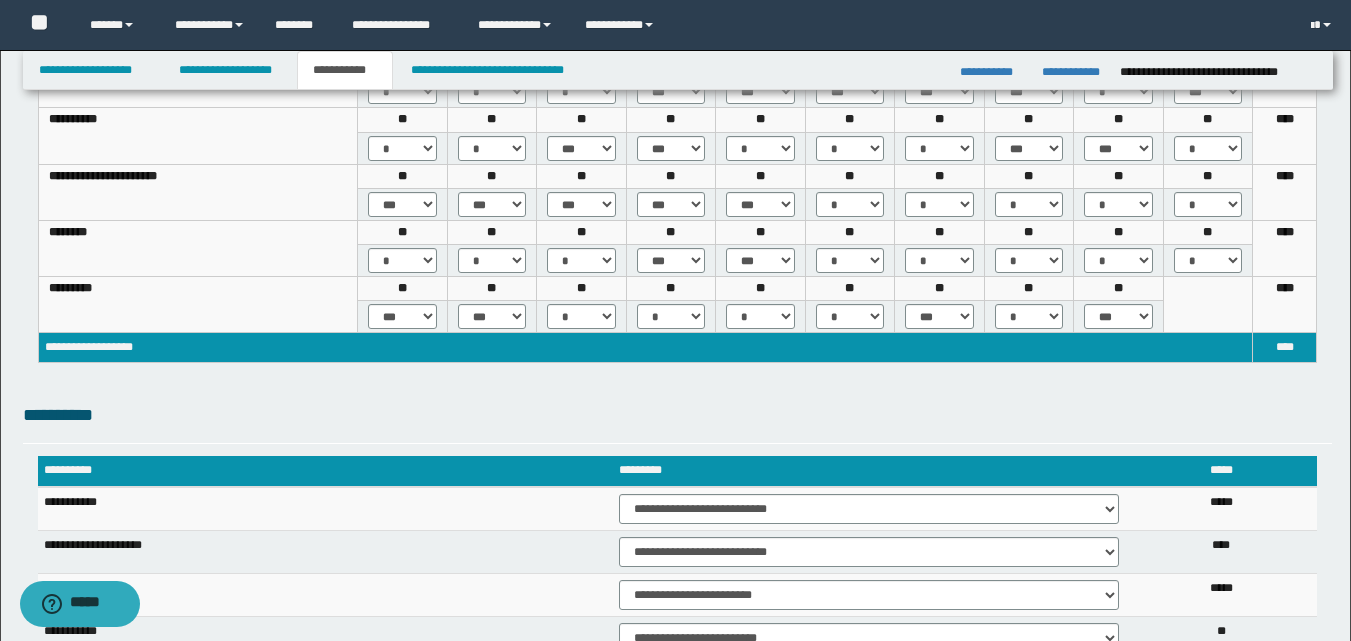 scroll, scrollTop: 600, scrollLeft: 0, axis: vertical 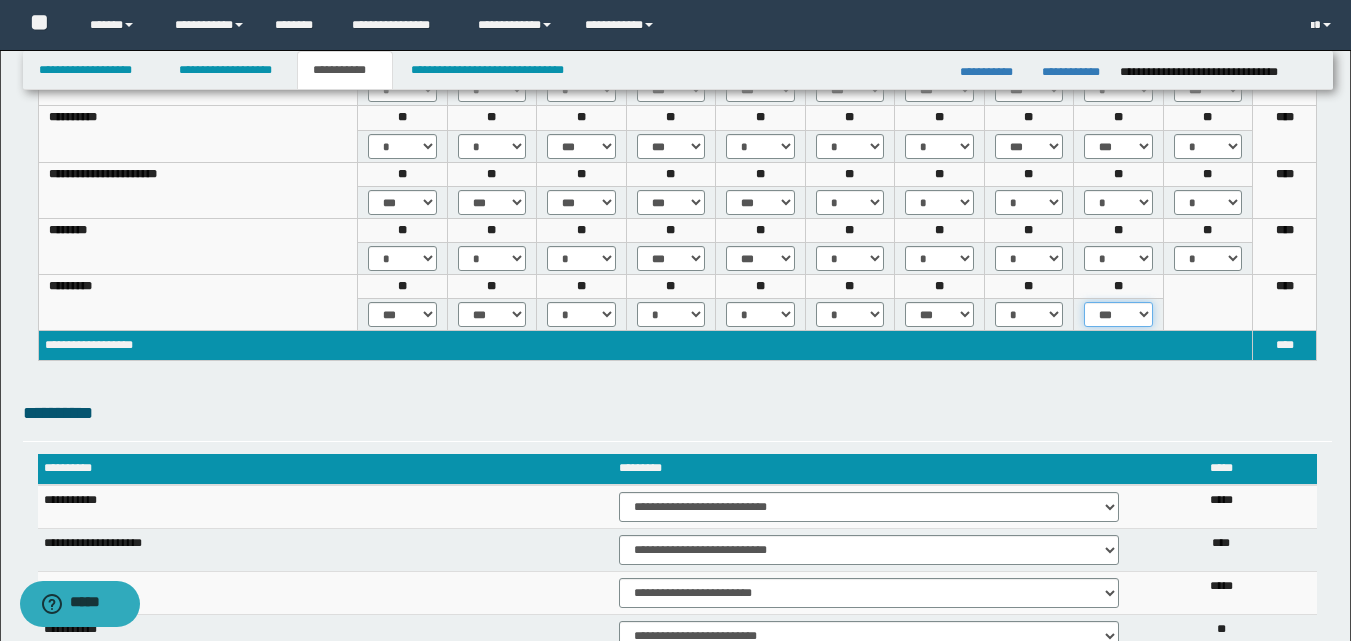 drag, startPoint x: 1147, startPoint y: 313, endPoint x: 1156, endPoint y: 320, distance: 11.401754 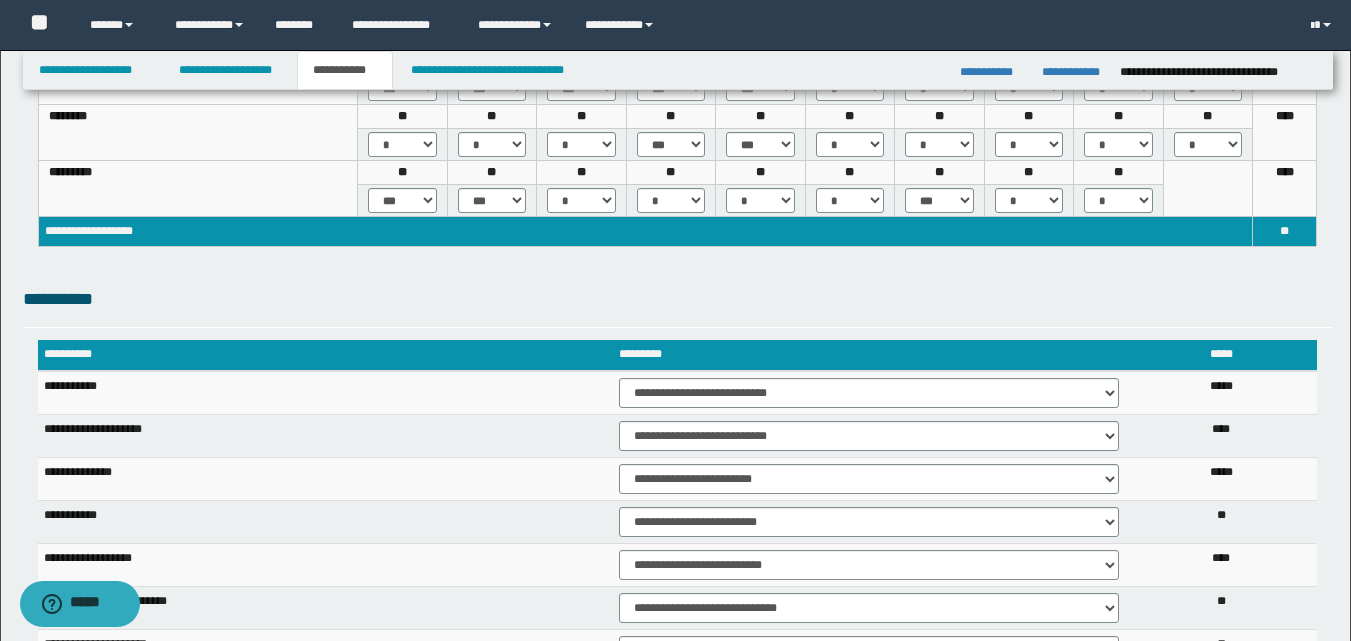 scroll, scrollTop: 600, scrollLeft: 0, axis: vertical 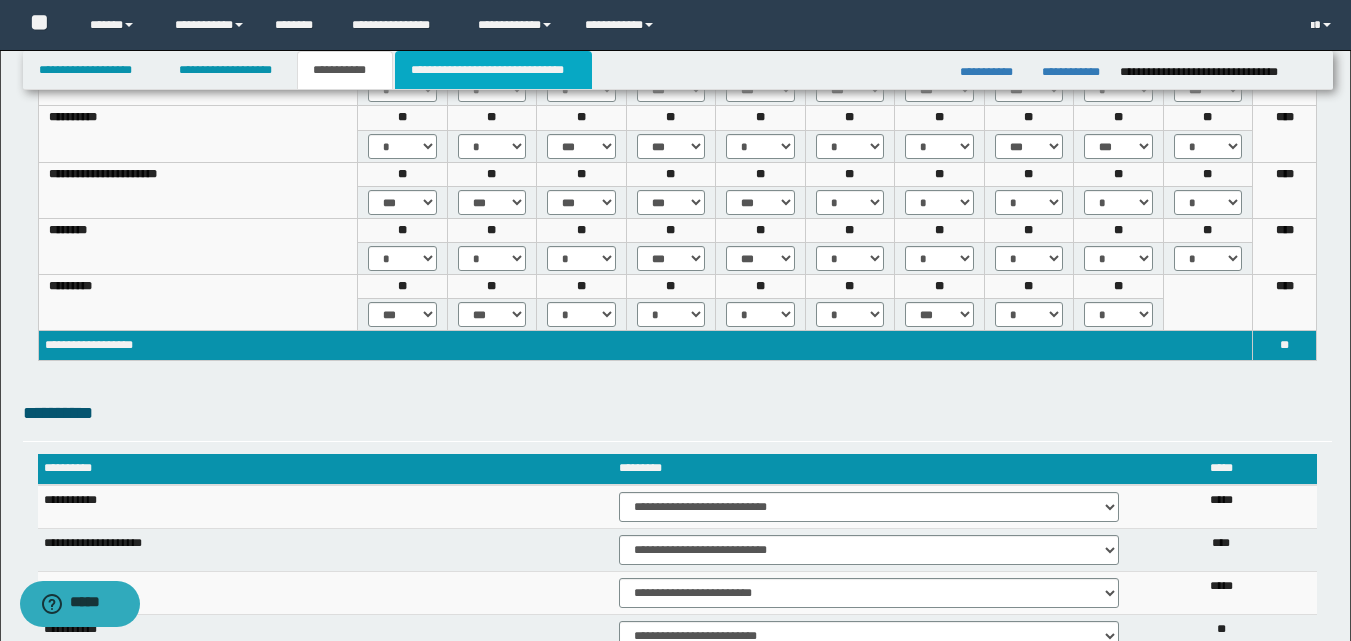 click on "**********" at bounding box center [493, 70] 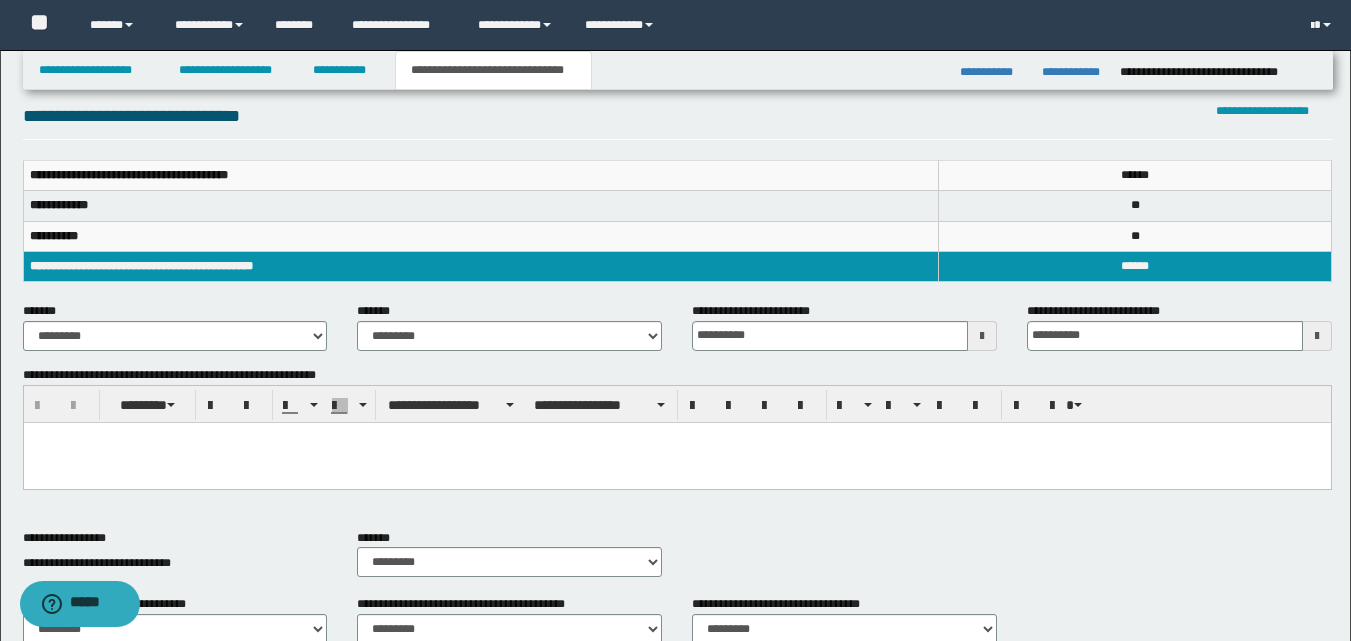 scroll, scrollTop: 0, scrollLeft: 0, axis: both 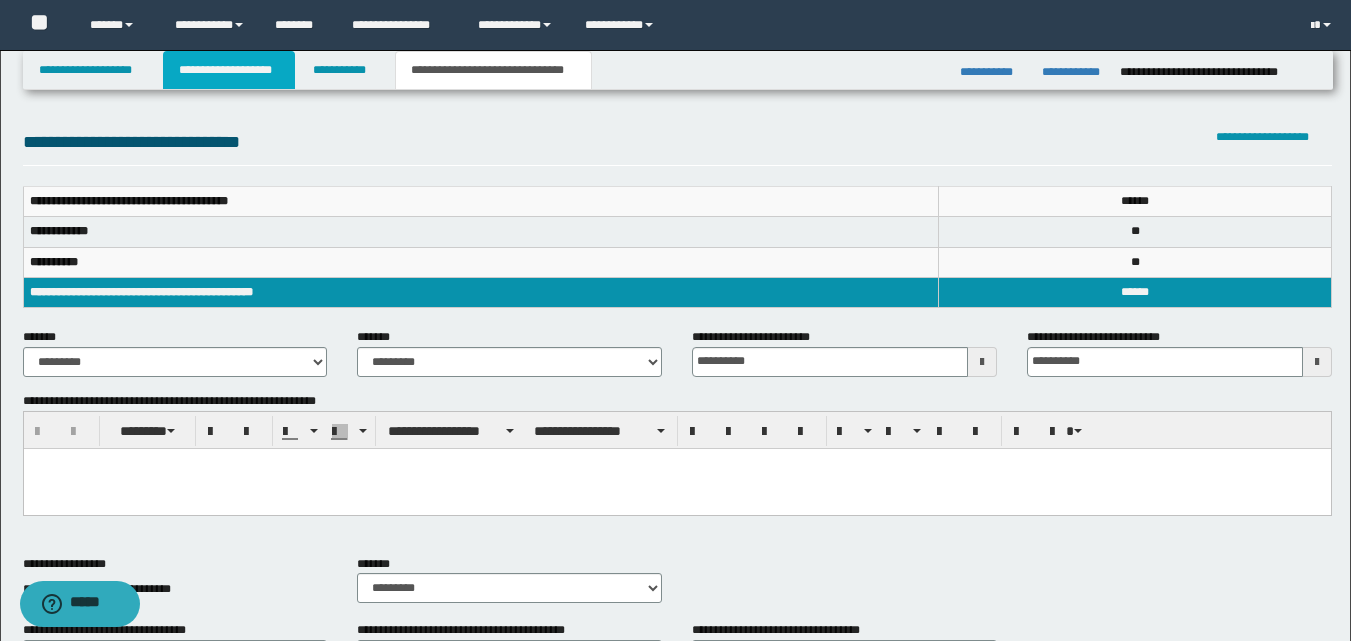 click on "**********" at bounding box center [229, 70] 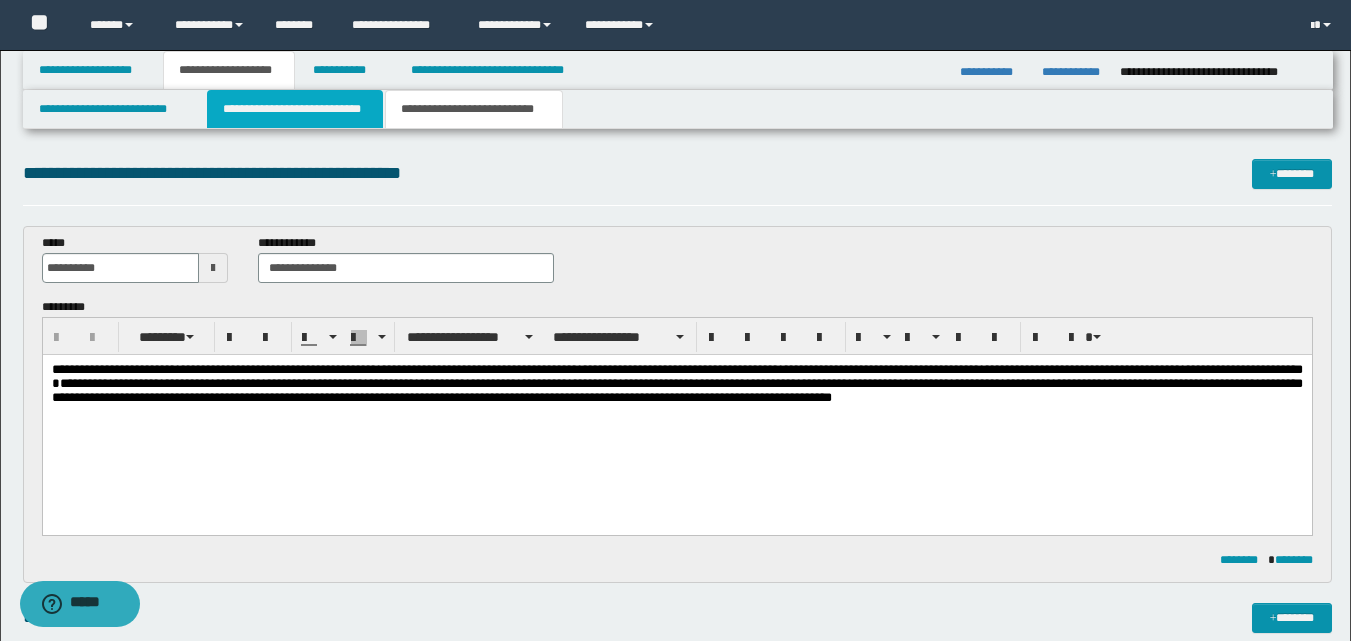 click on "**********" at bounding box center (295, 109) 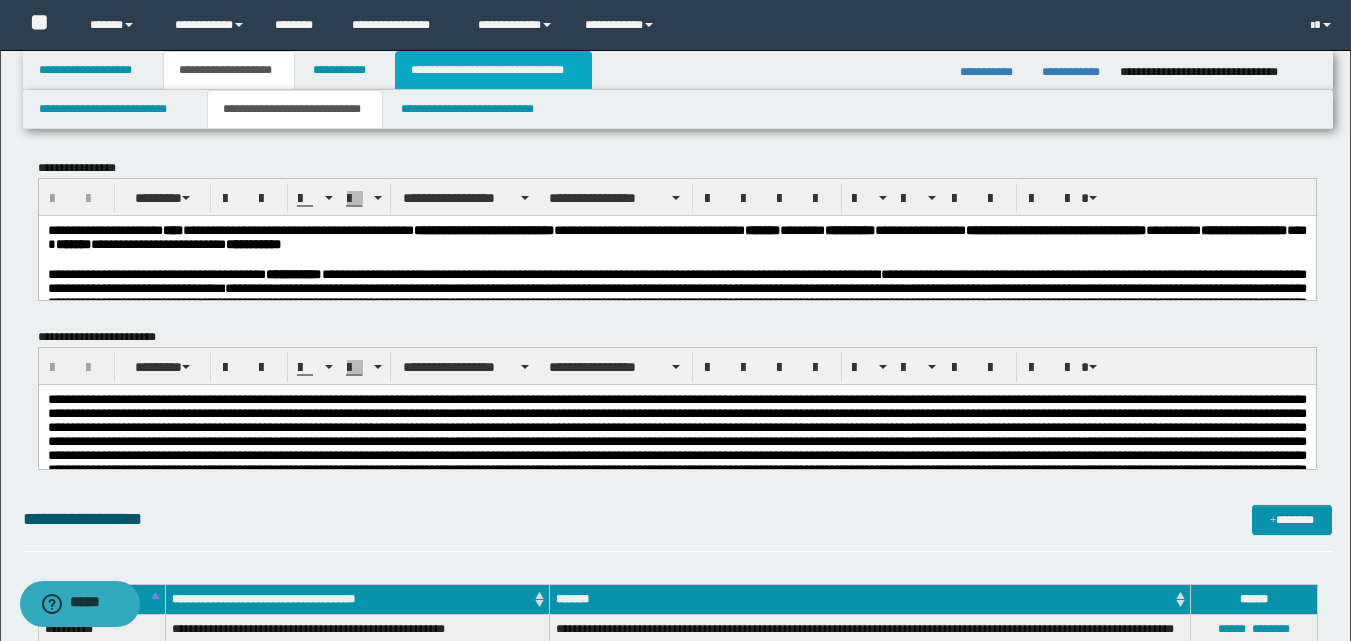 click on "**********" at bounding box center (493, 70) 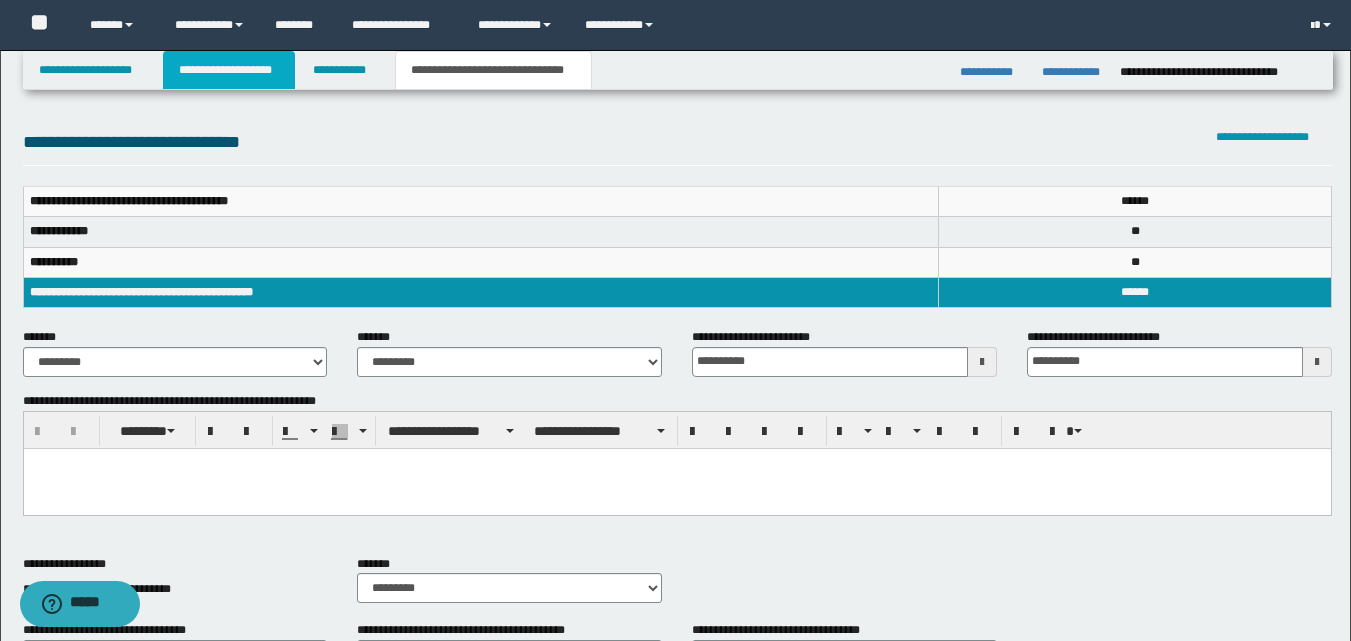 click on "**********" at bounding box center [229, 70] 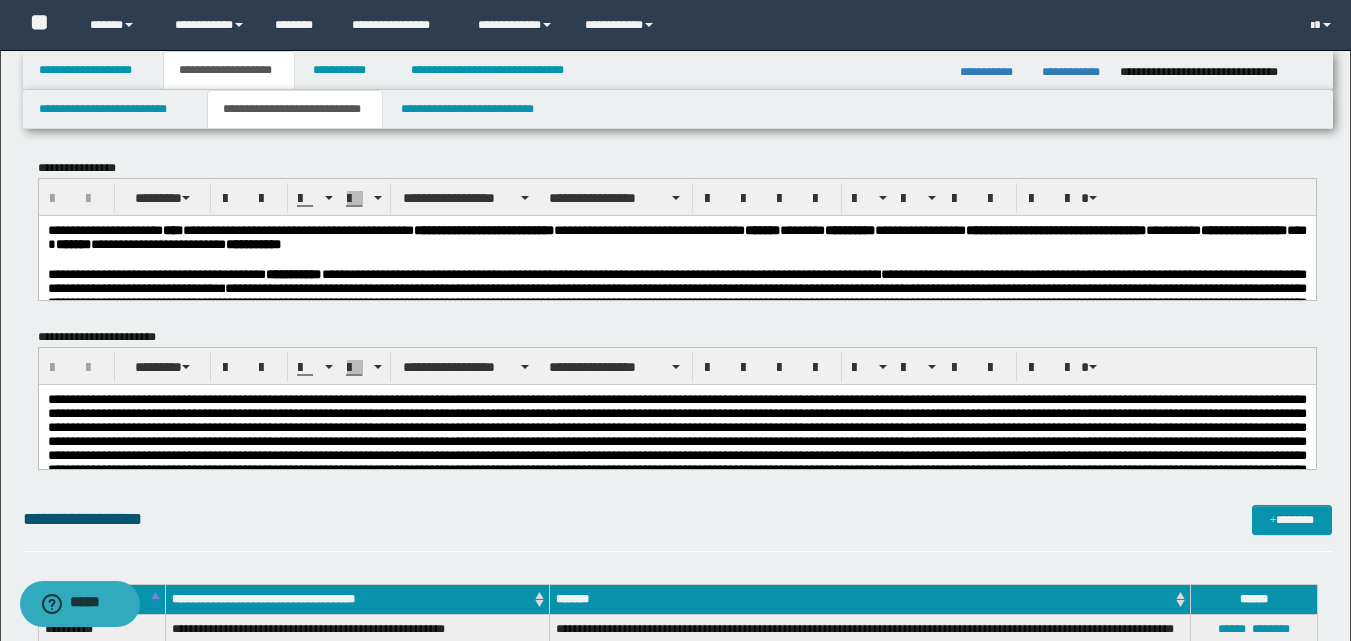 click at bounding box center [676, 259] 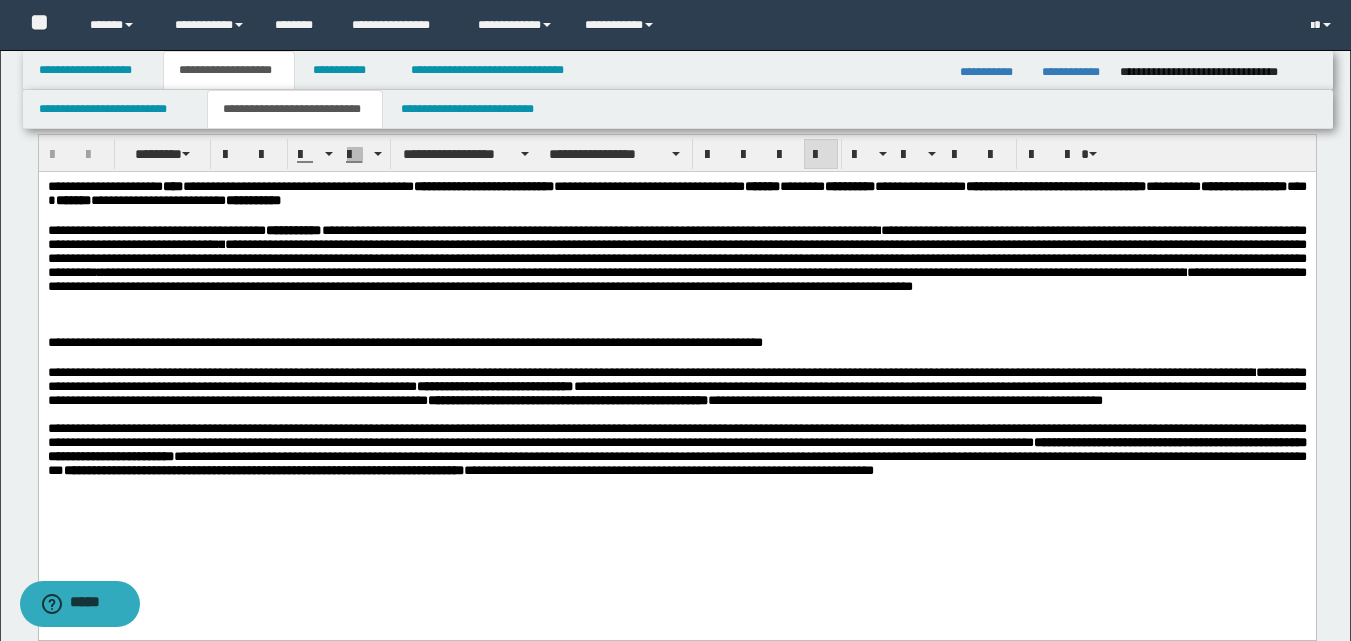 scroll, scrollTop: 0, scrollLeft: 0, axis: both 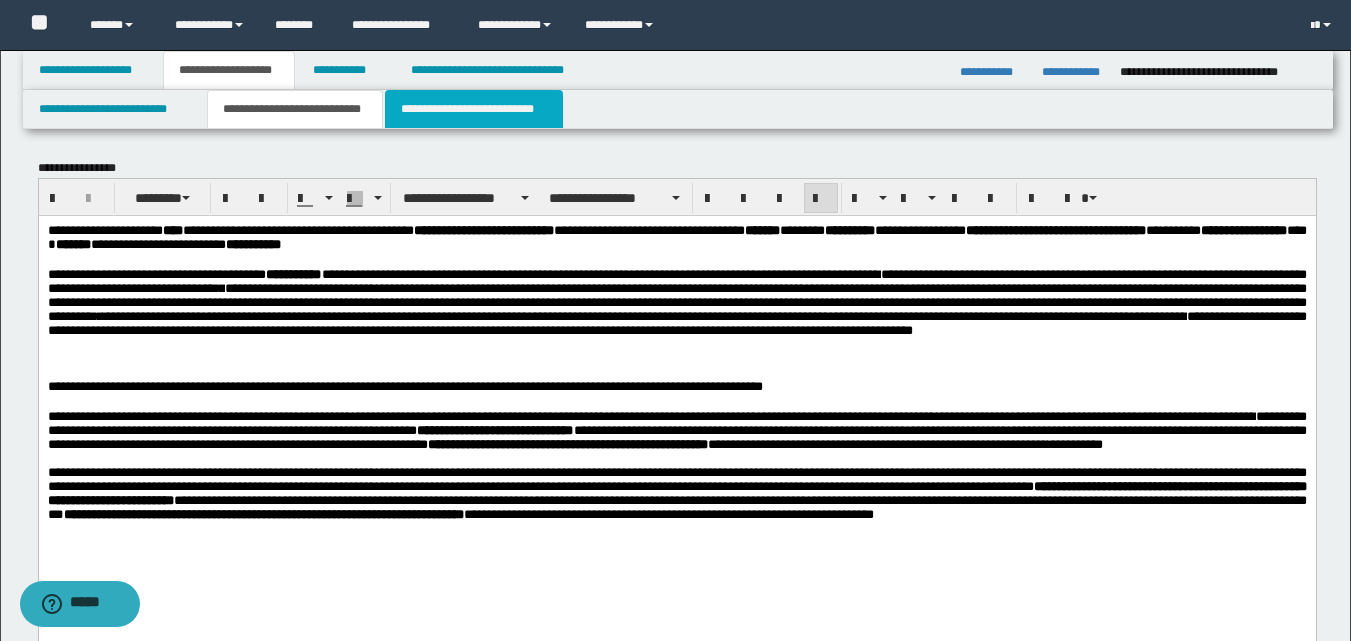 click on "**********" at bounding box center (474, 109) 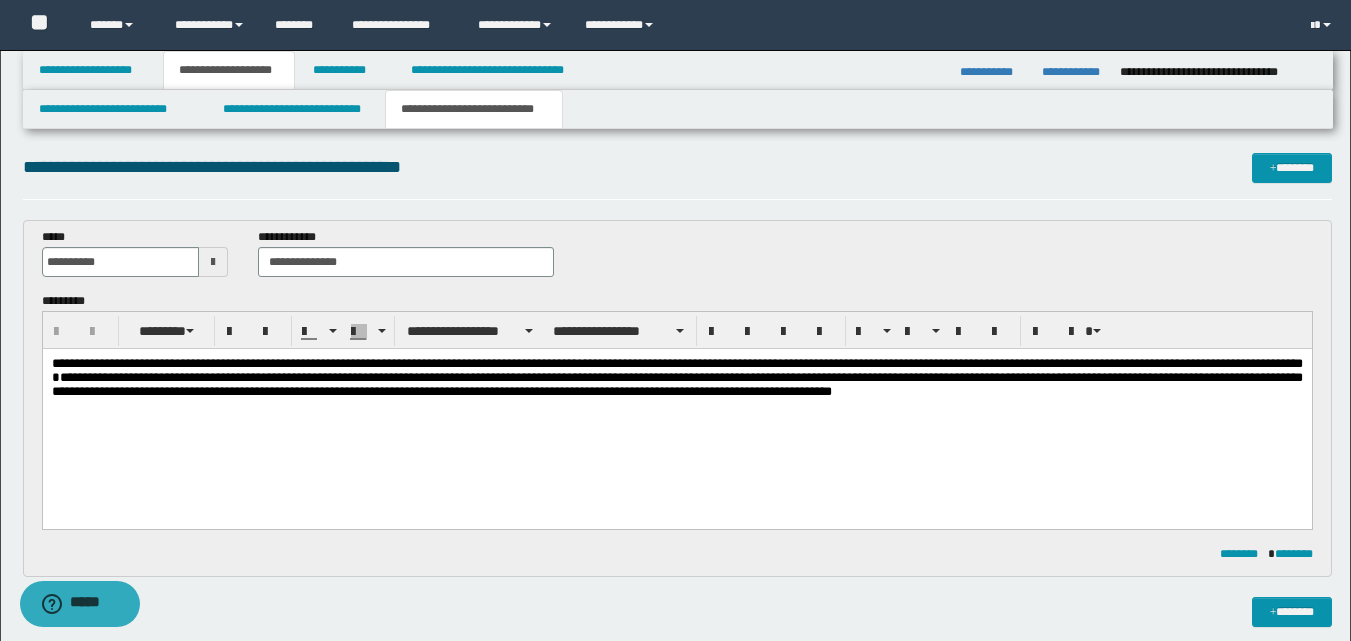 scroll, scrollTop: 0, scrollLeft: 0, axis: both 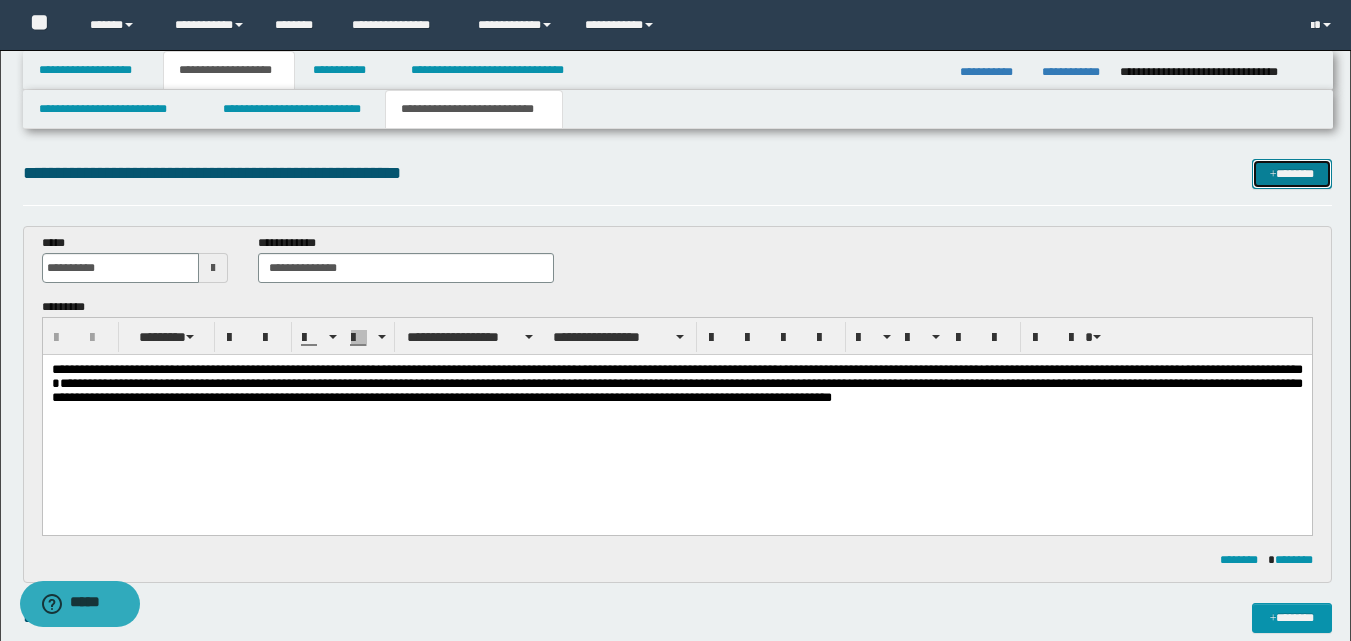 click on "*******" at bounding box center (1292, 174) 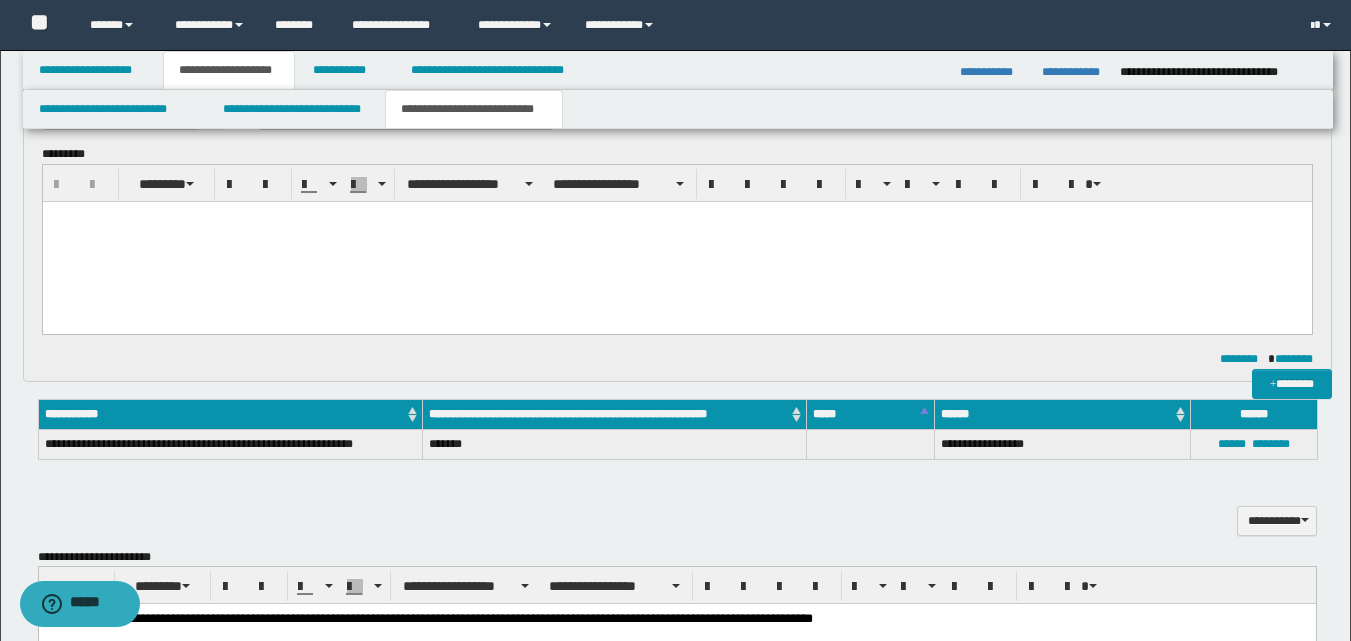 scroll, scrollTop: 0, scrollLeft: 0, axis: both 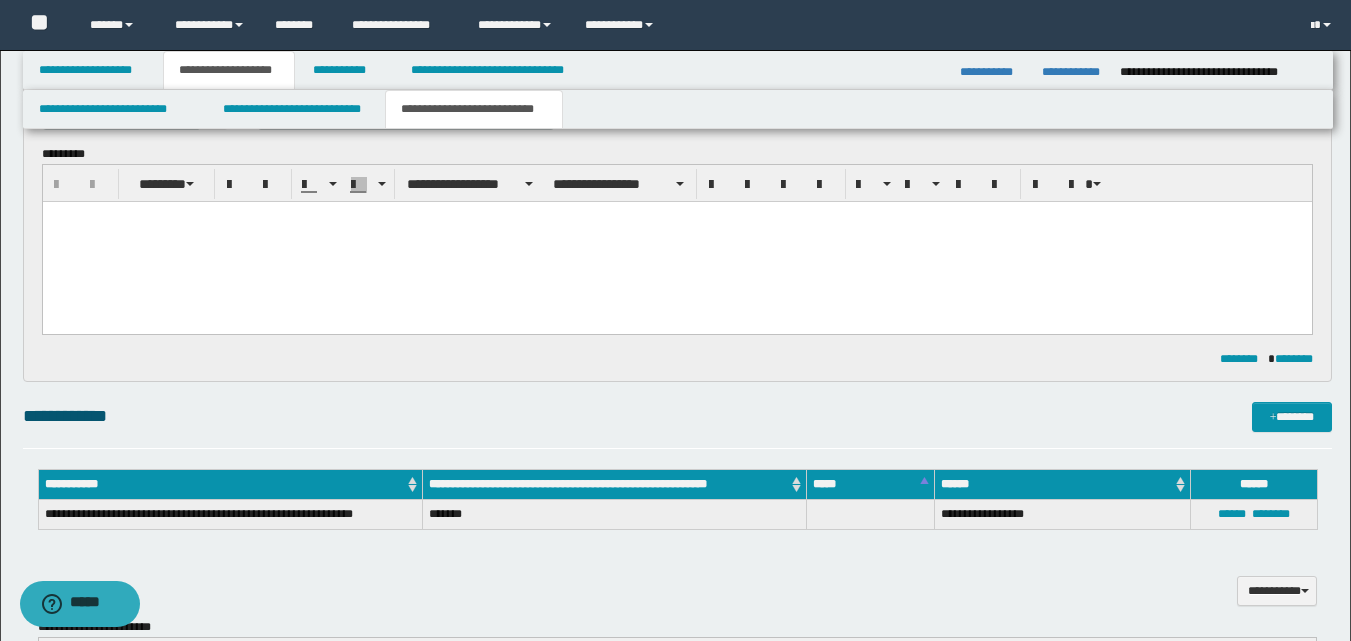 type 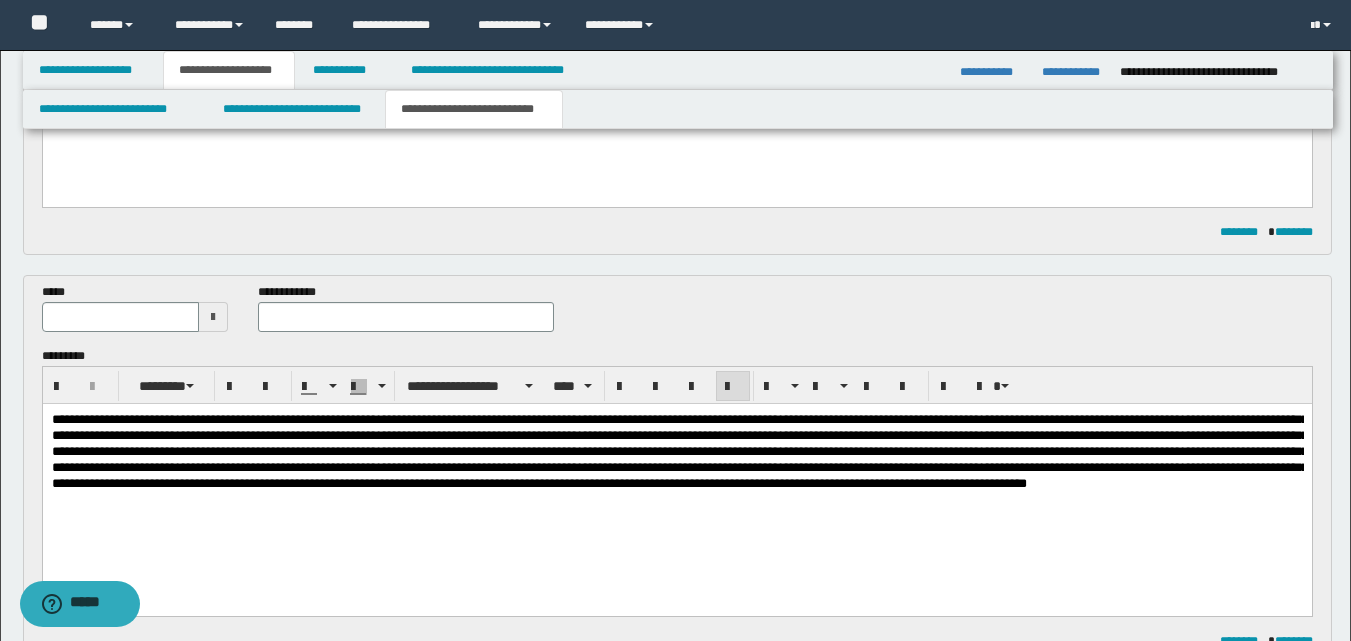 scroll, scrollTop: 330, scrollLeft: 0, axis: vertical 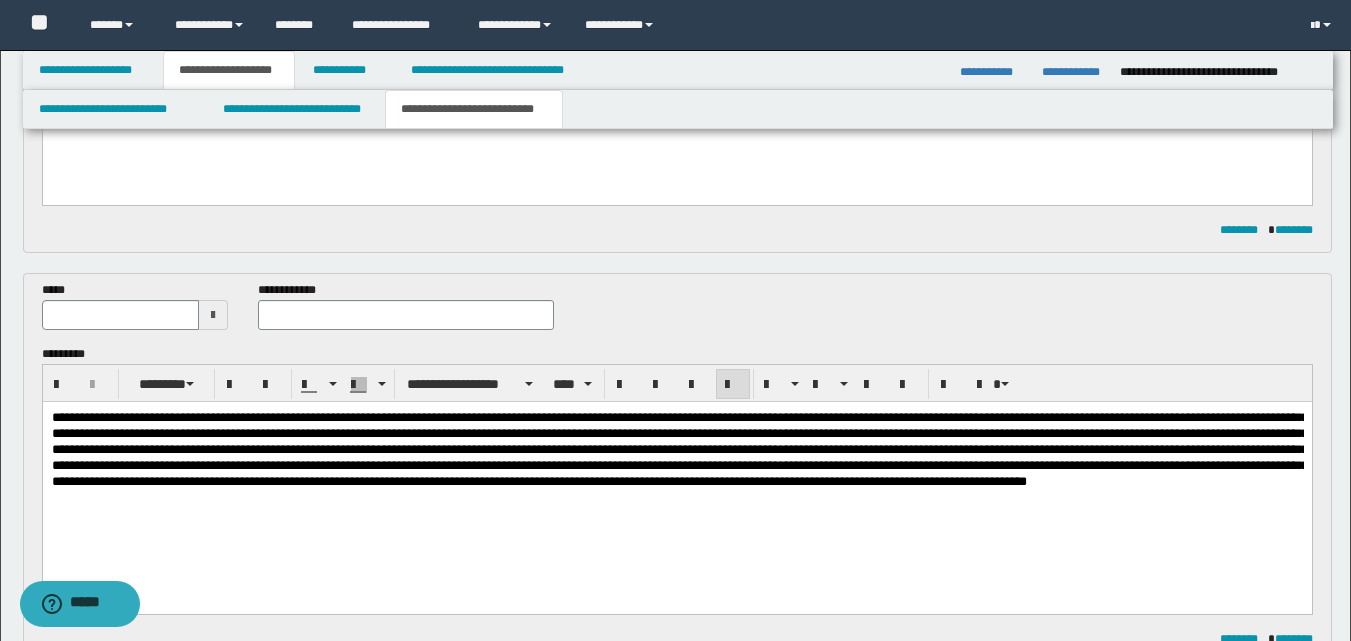 click at bounding box center (213, 315) 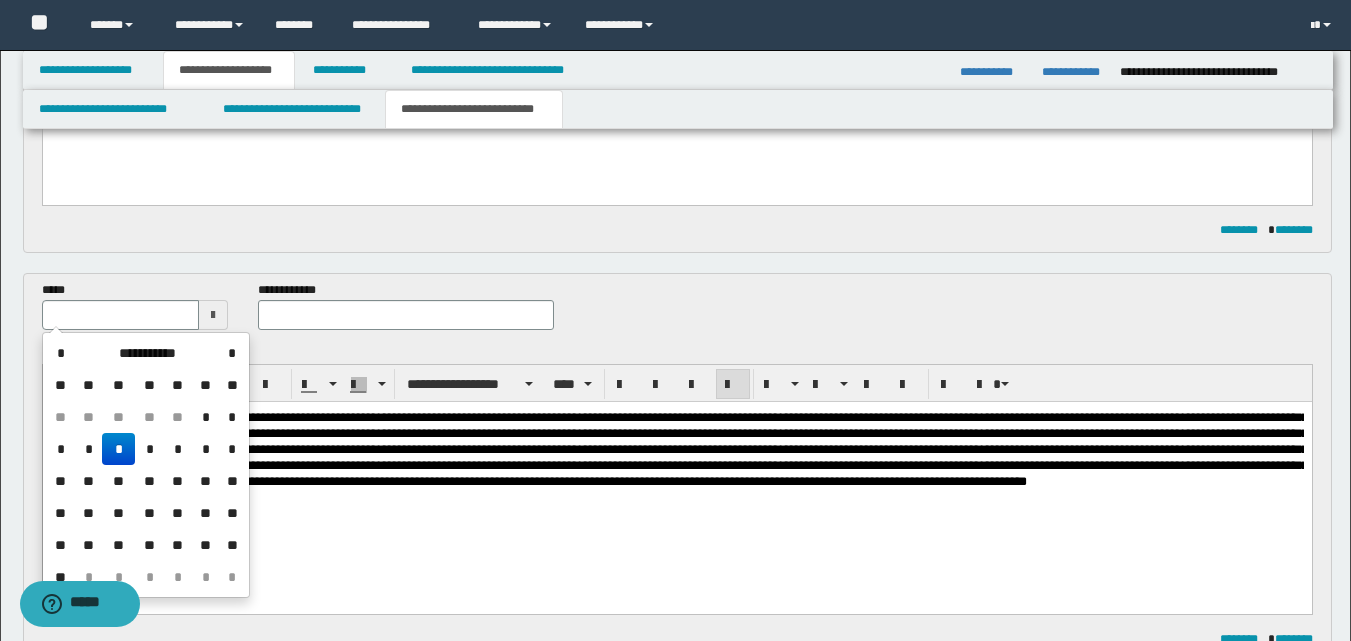 click on "*" at bounding box center (178, 449) 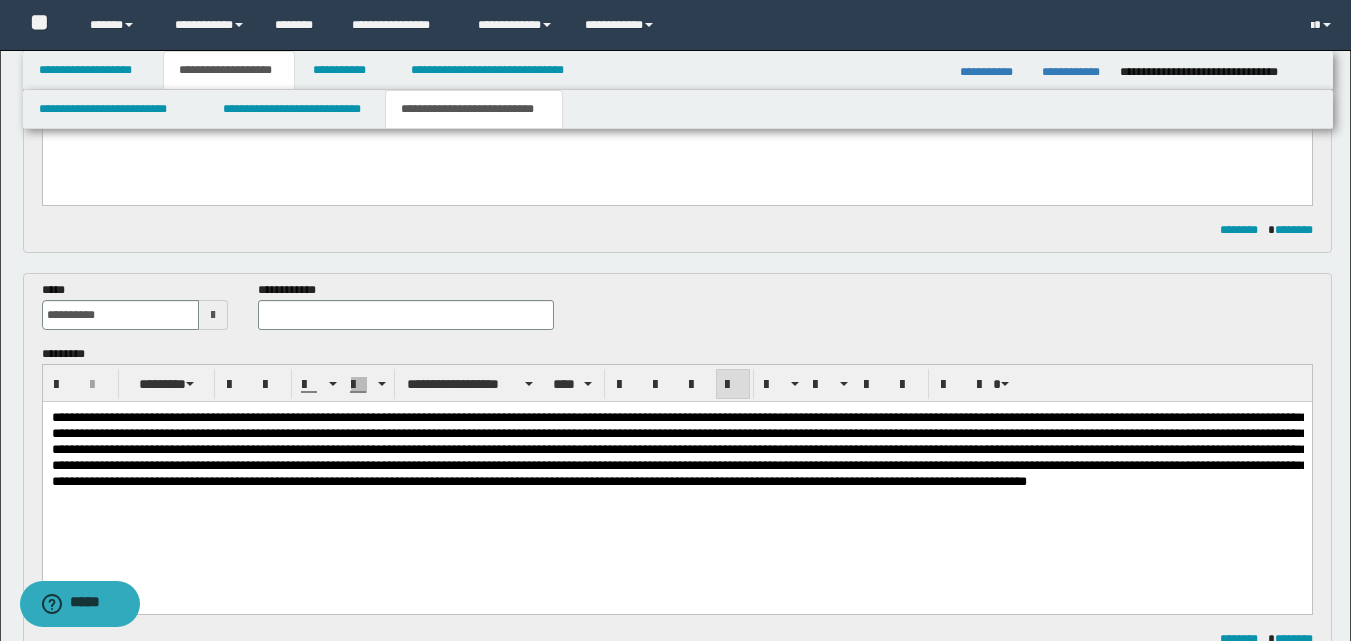click at bounding box center [213, 315] 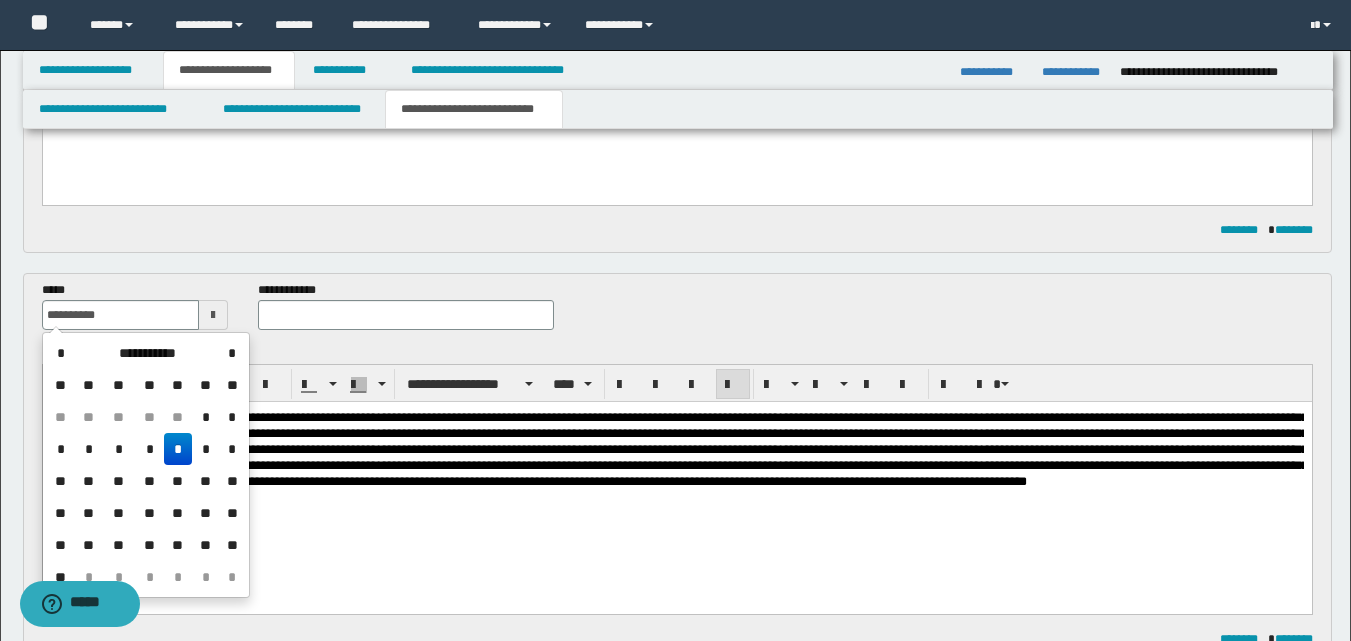 click on "*" at bounding box center (61, 353) 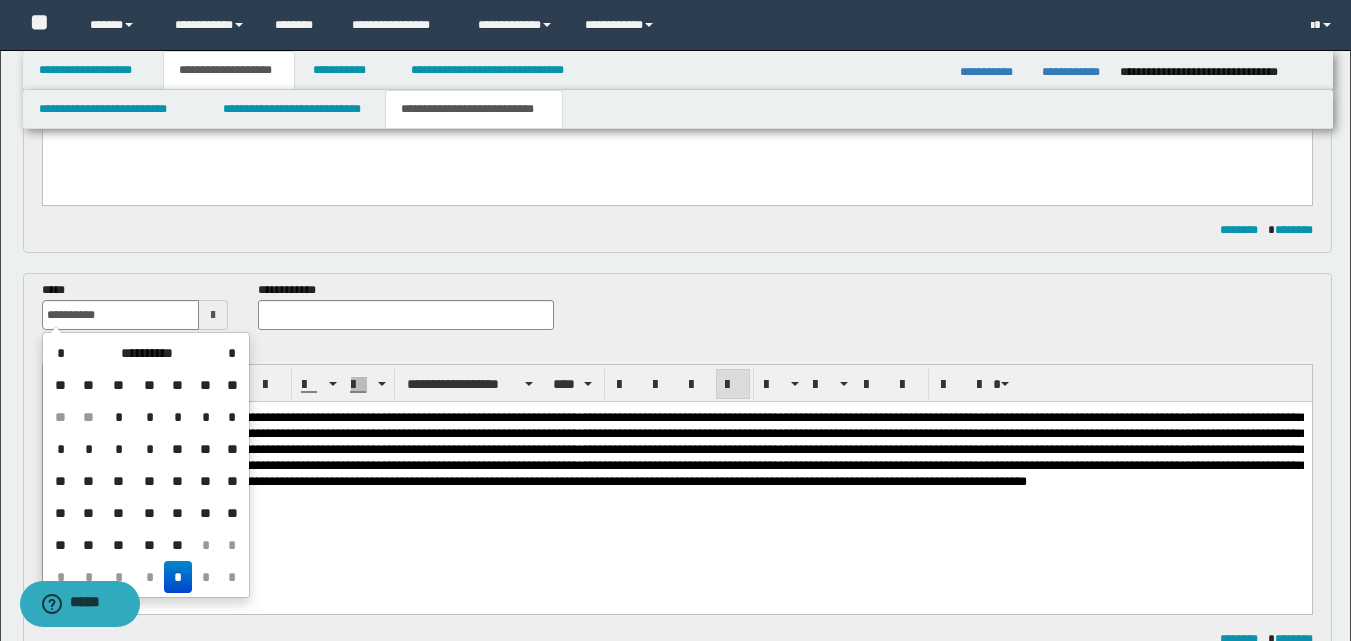 click on "**" at bounding box center [178, 545] 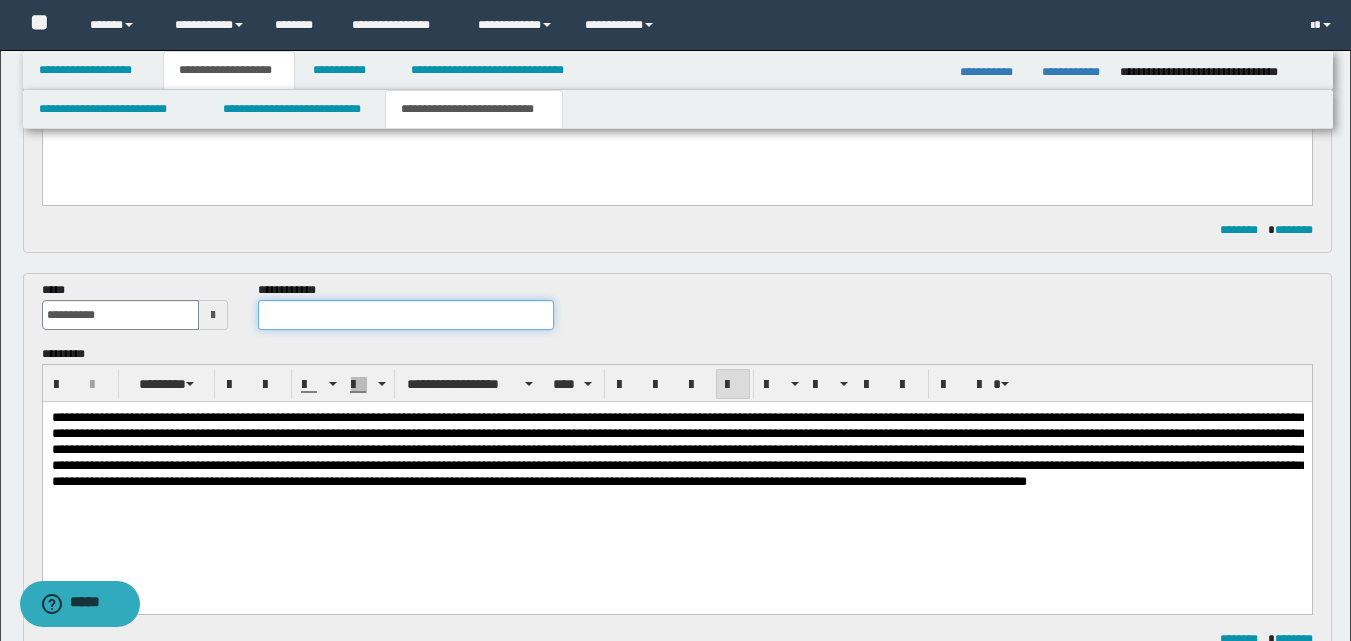 click at bounding box center (405, 315) 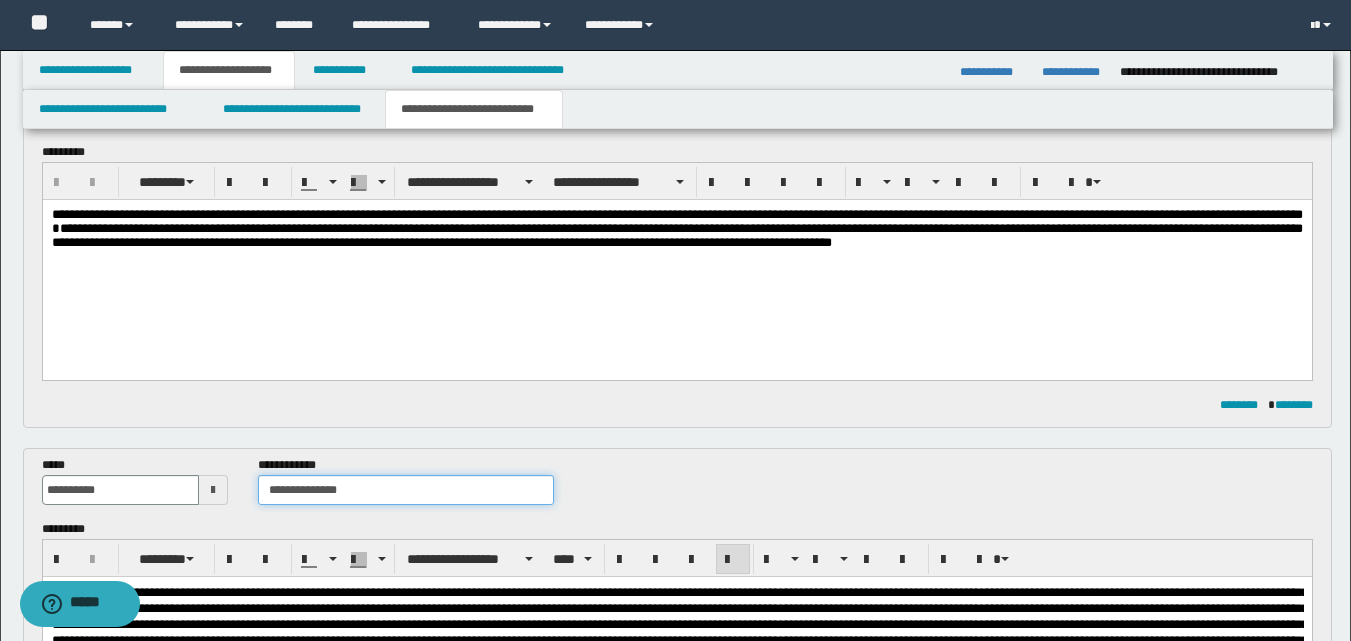 scroll, scrollTop: 30, scrollLeft: 0, axis: vertical 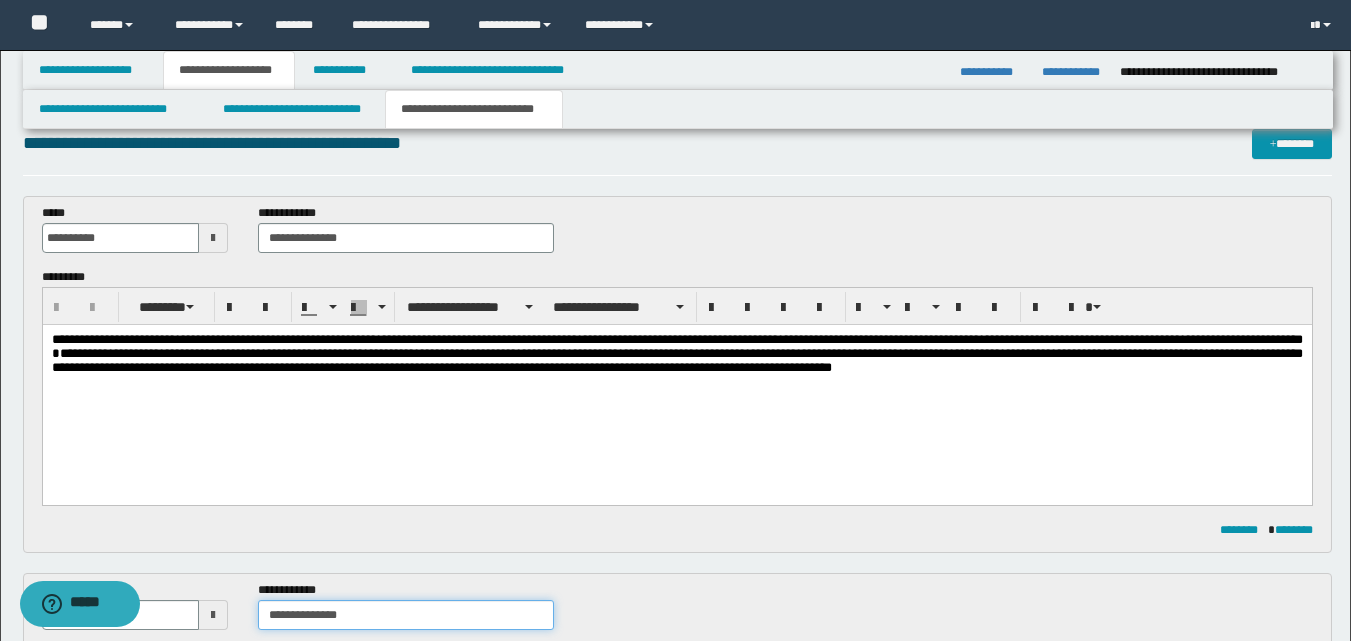 type on "**********" 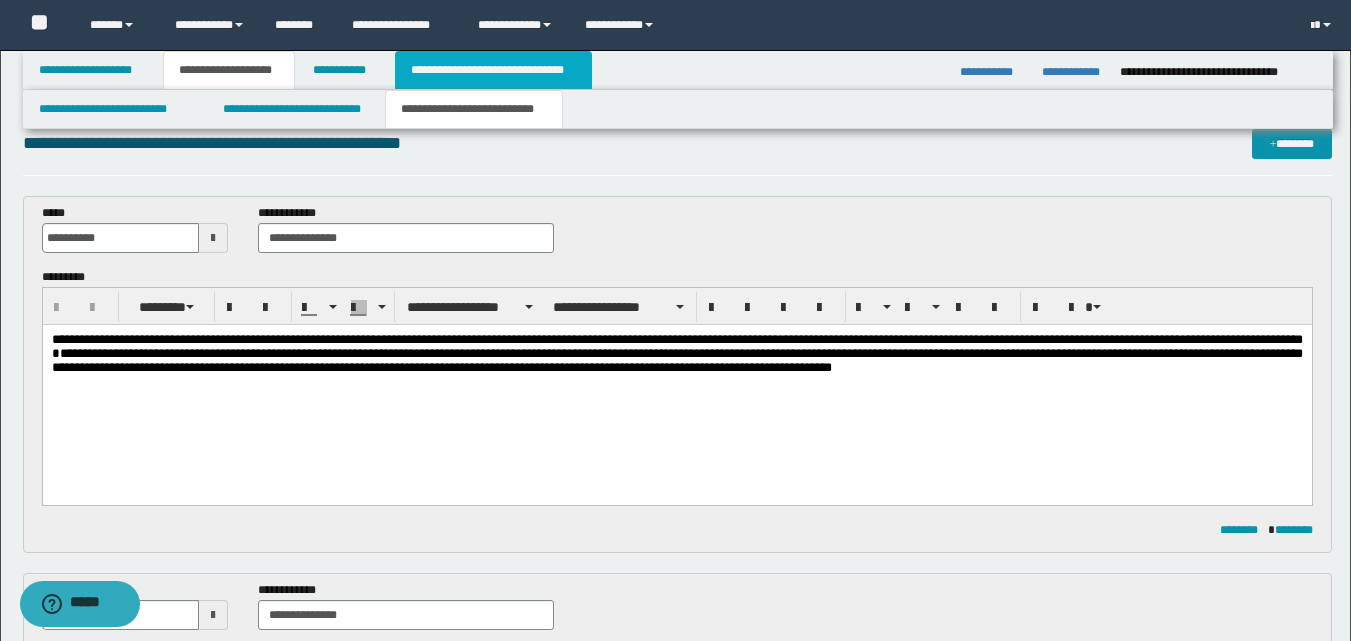 click on "**********" at bounding box center (493, 70) 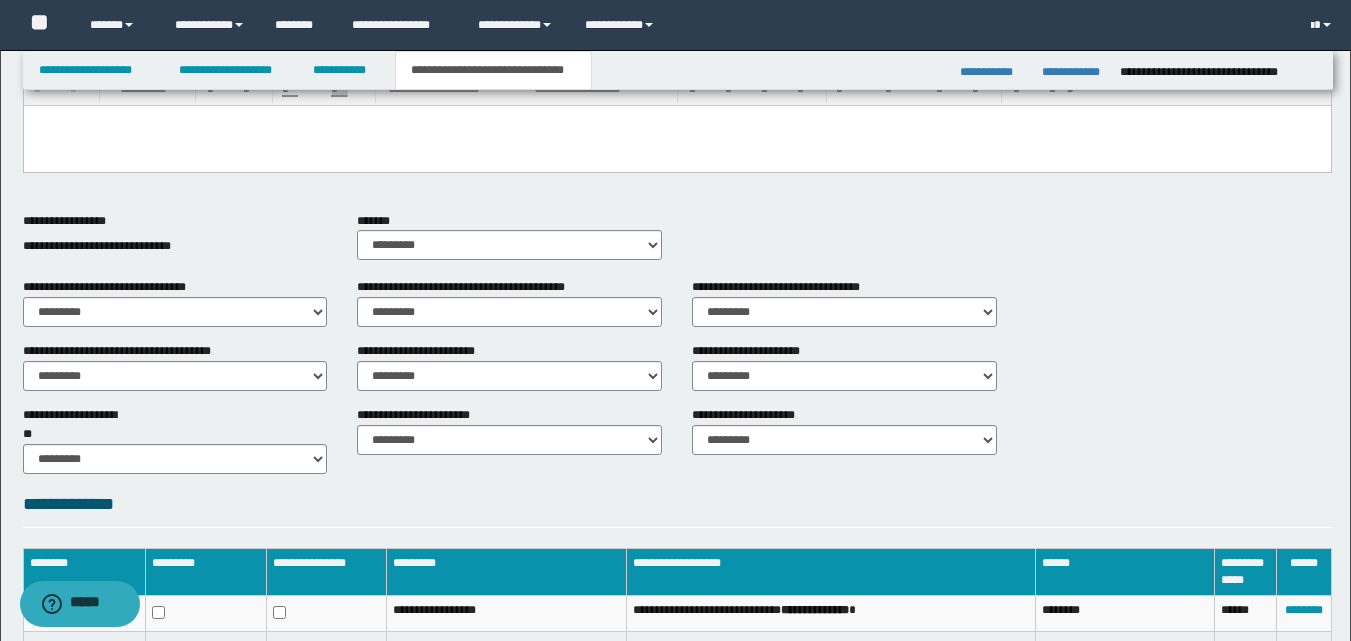 scroll, scrollTop: 400, scrollLeft: 0, axis: vertical 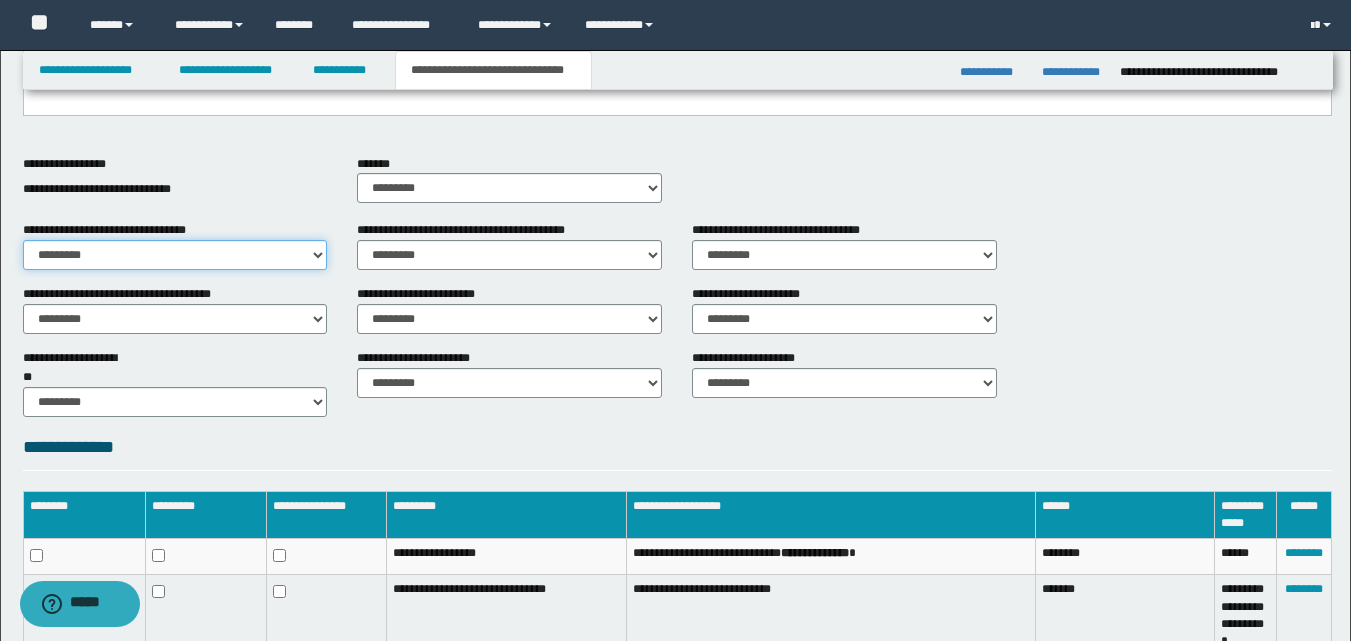 drag, startPoint x: 302, startPoint y: 252, endPoint x: 293, endPoint y: 268, distance: 18.35756 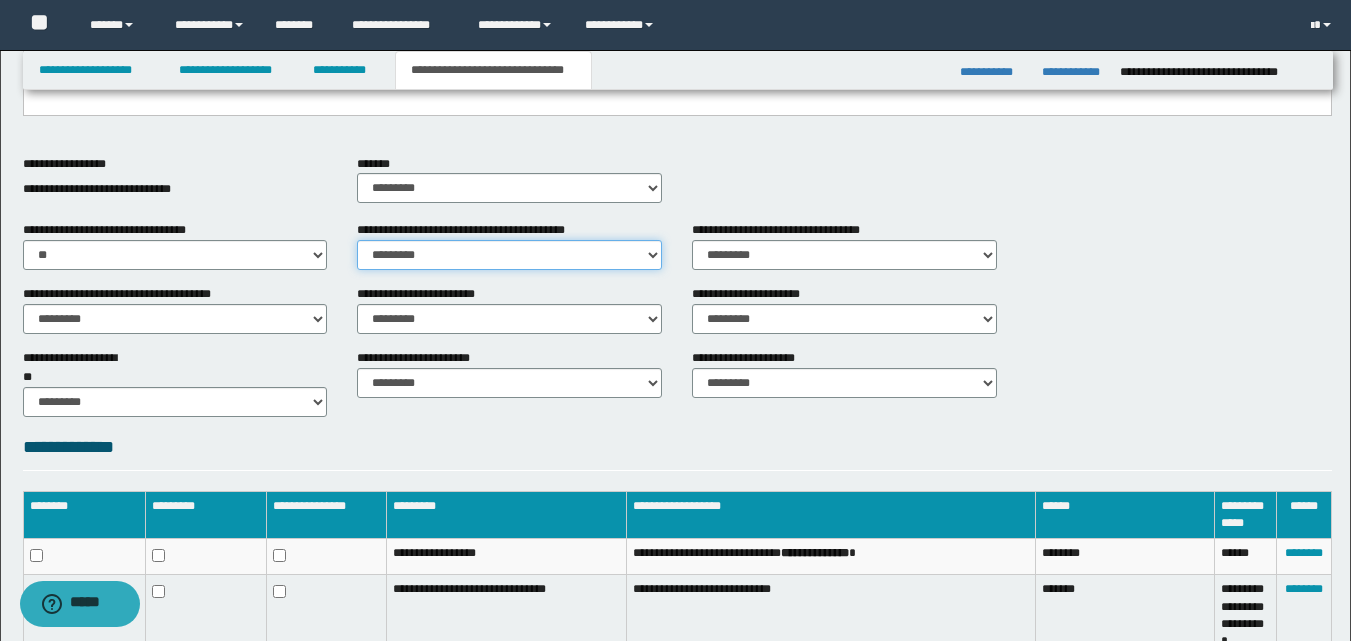 drag, startPoint x: 472, startPoint y: 244, endPoint x: 463, endPoint y: 254, distance: 13.453624 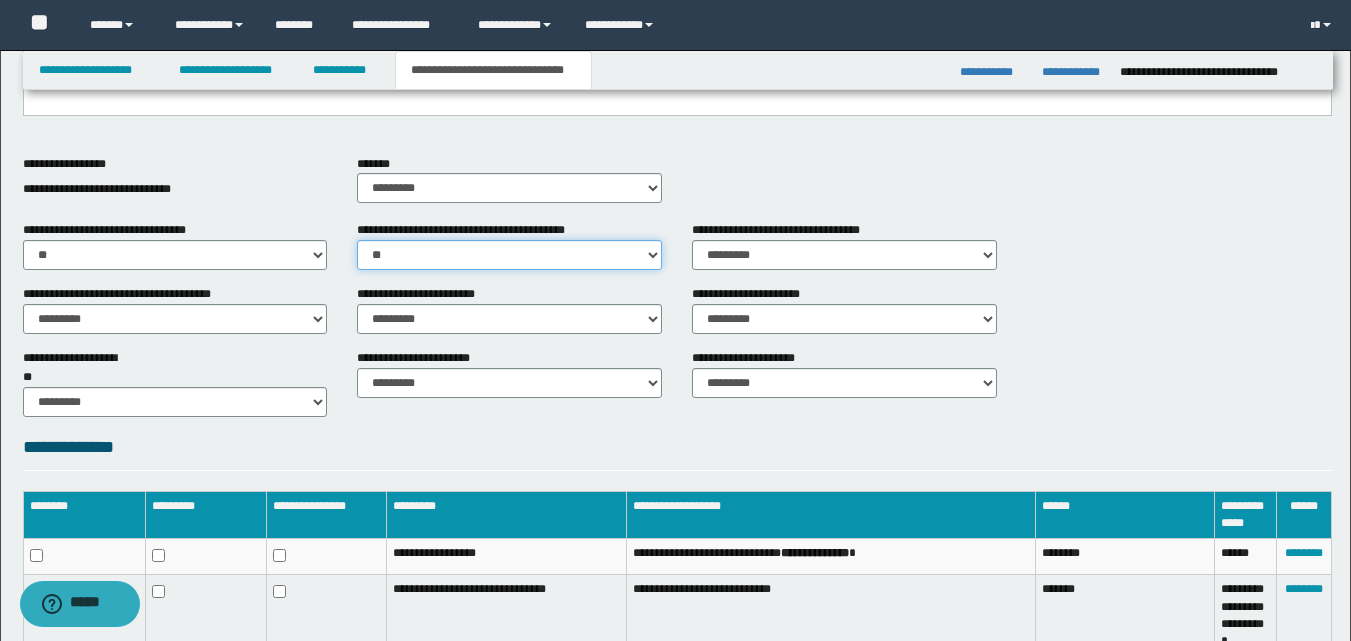 click on "*********
**
**" at bounding box center (509, 255) 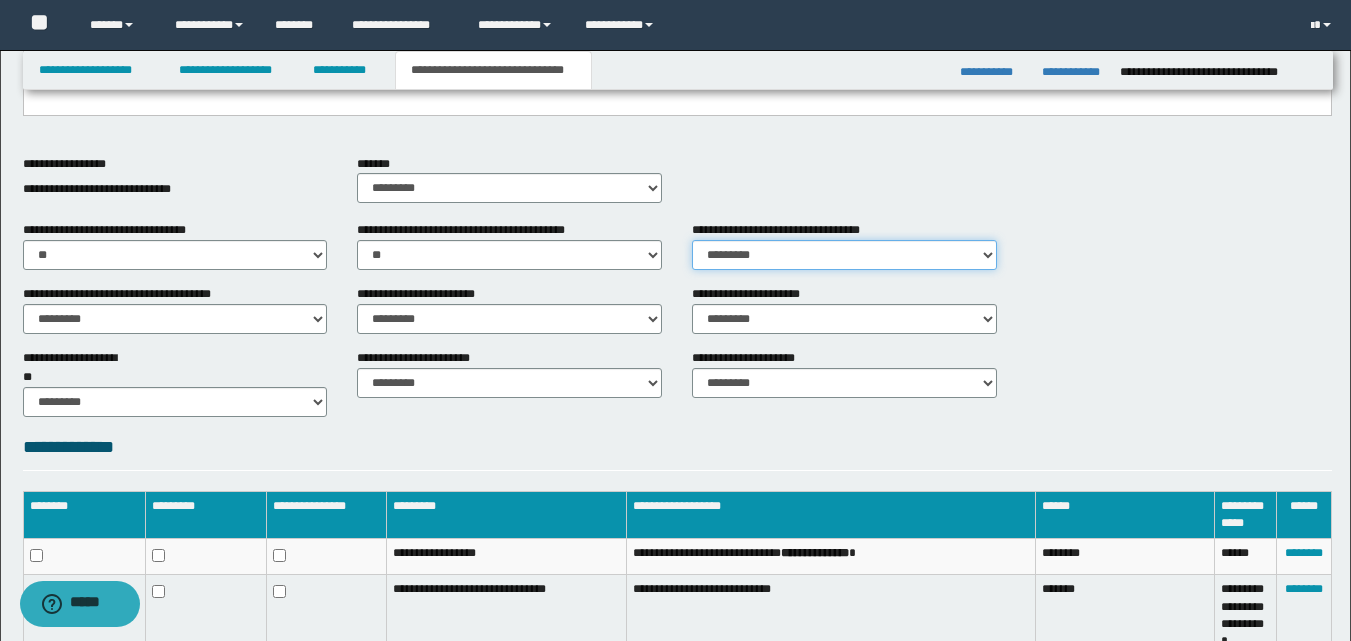 drag, startPoint x: 789, startPoint y: 255, endPoint x: 781, endPoint y: 268, distance: 15.264338 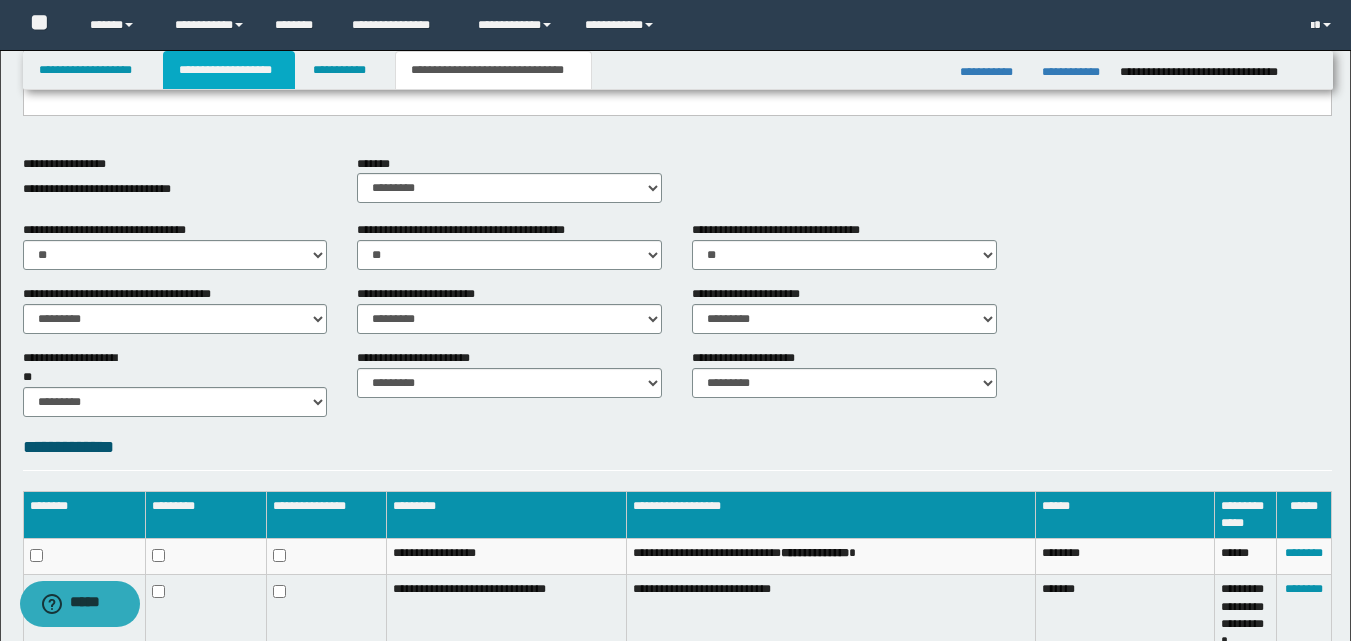 click on "**********" at bounding box center (229, 70) 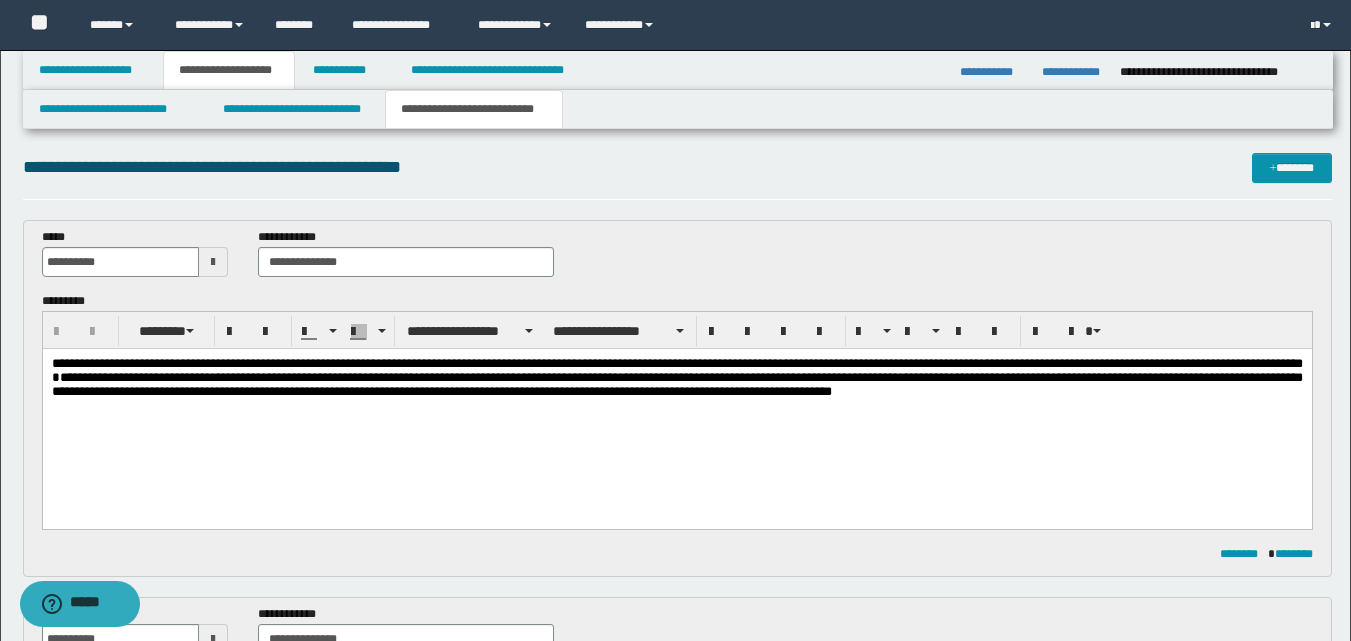 scroll, scrollTop: 0, scrollLeft: 0, axis: both 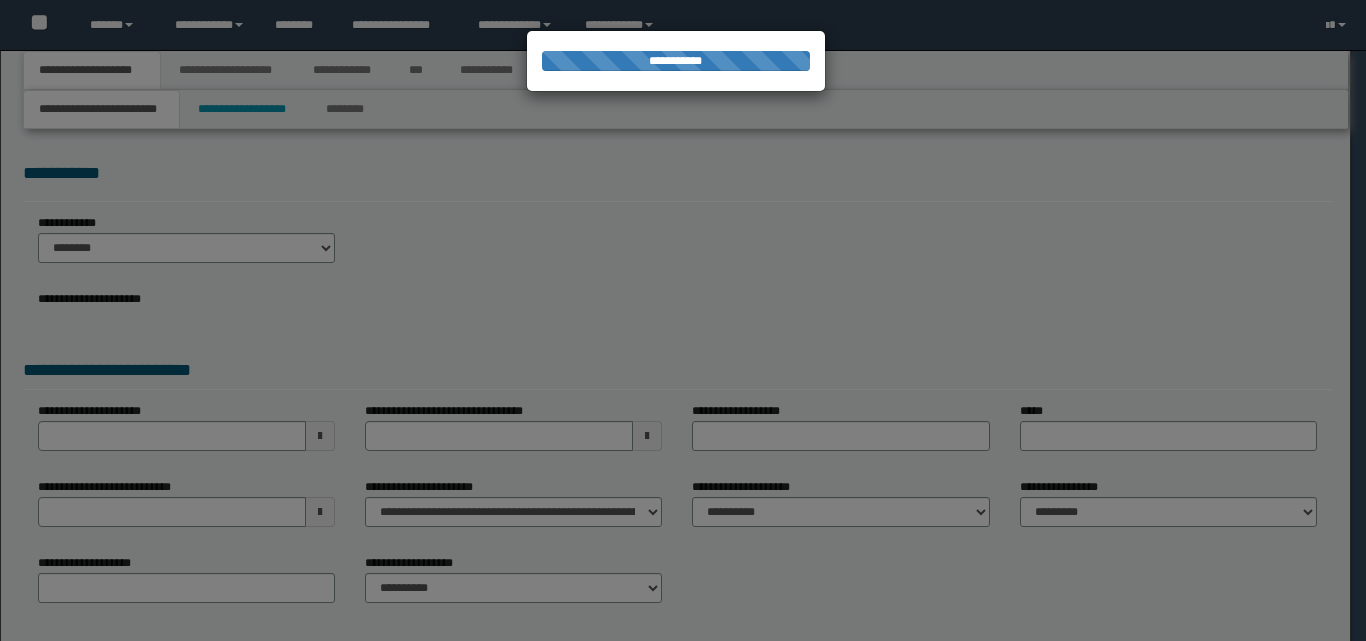 select on "**" 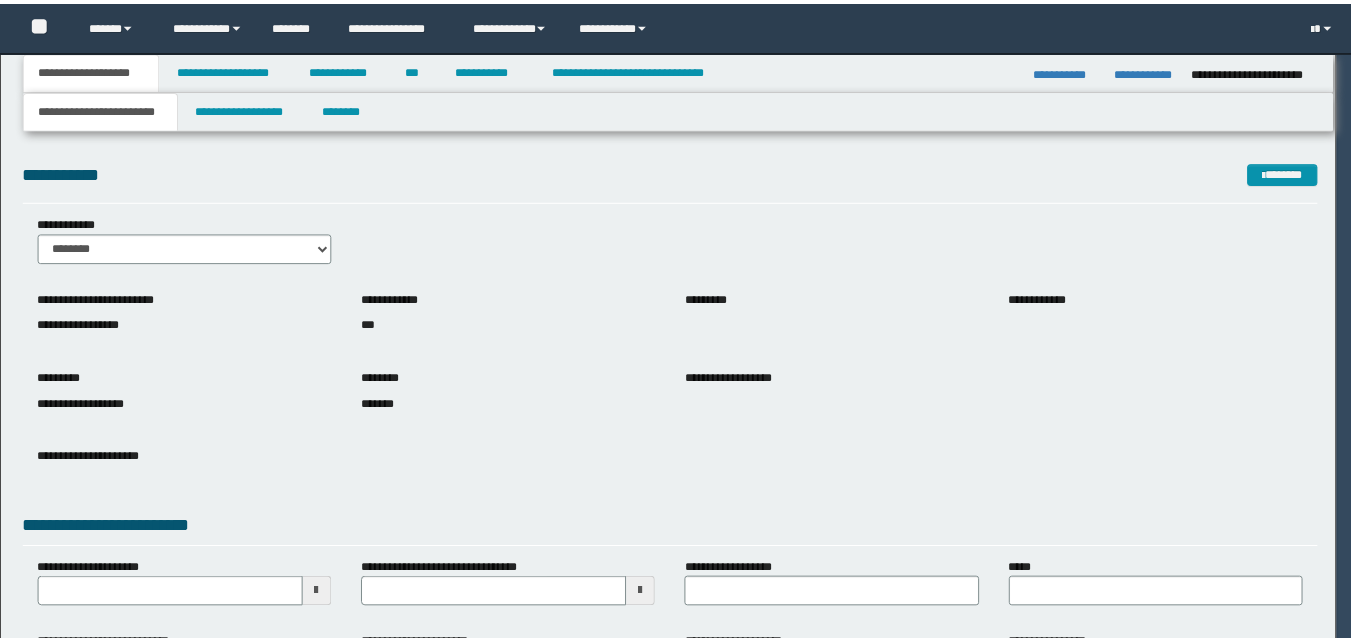 scroll, scrollTop: 0, scrollLeft: 0, axis: both 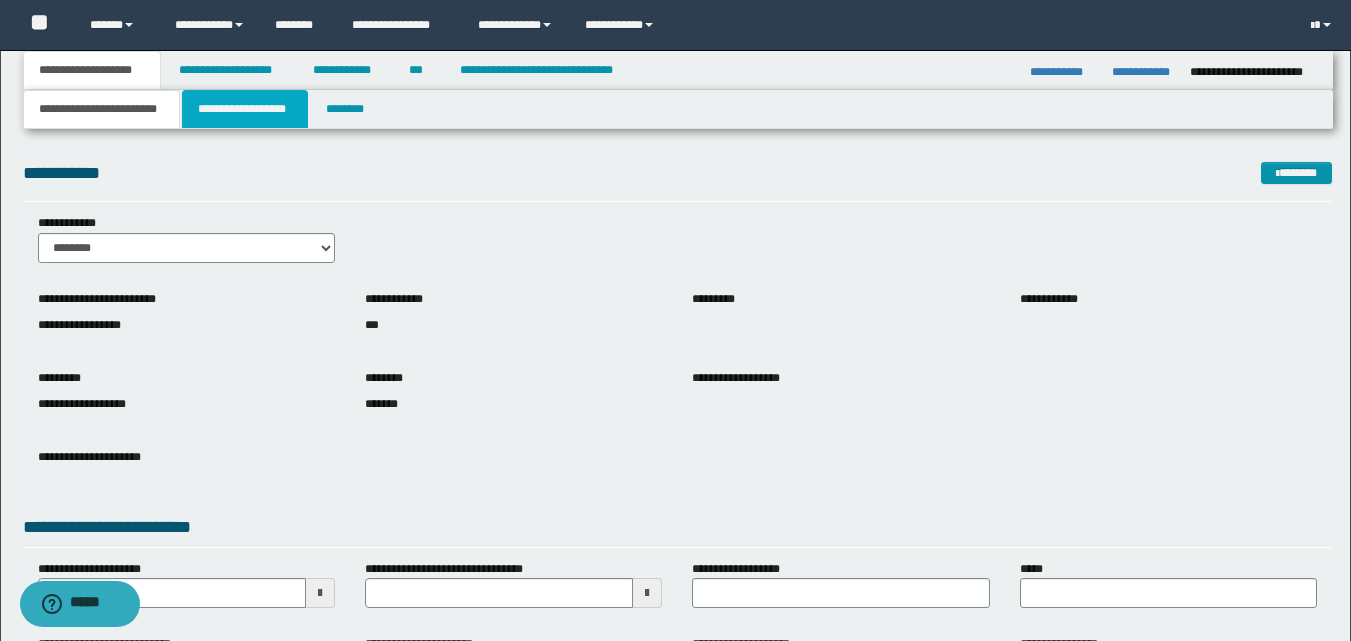 click on "**********" at bounding box center [245, 109] 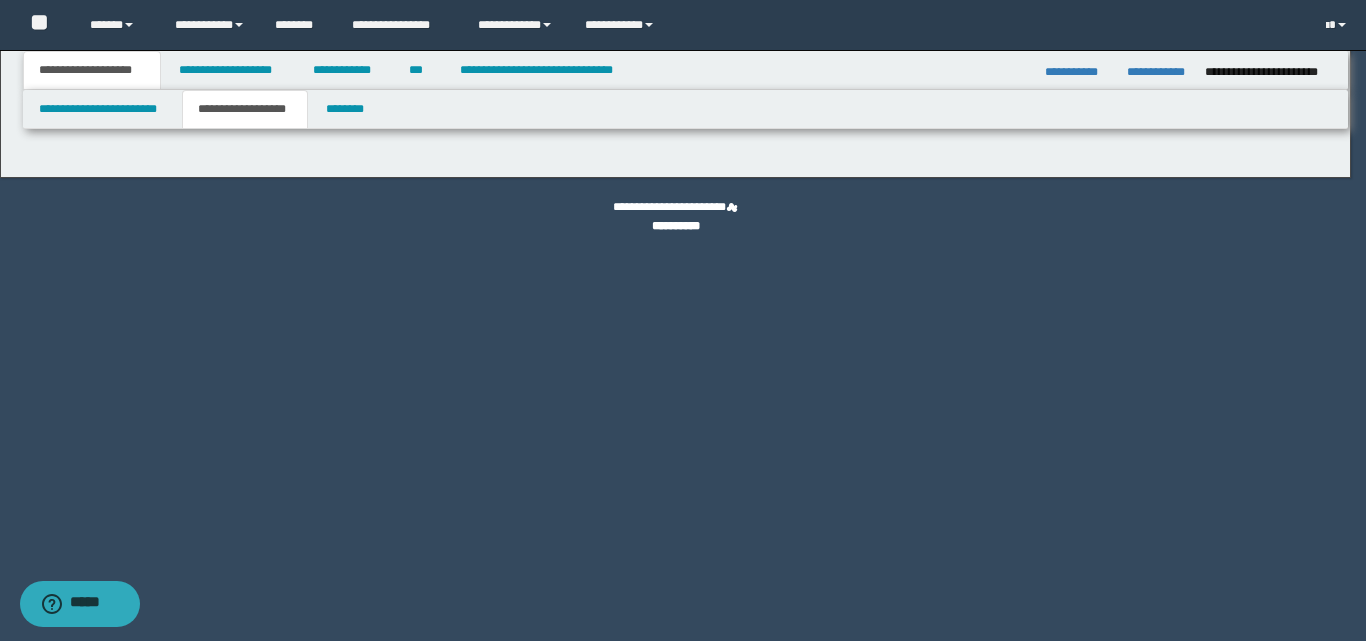 type on "********" 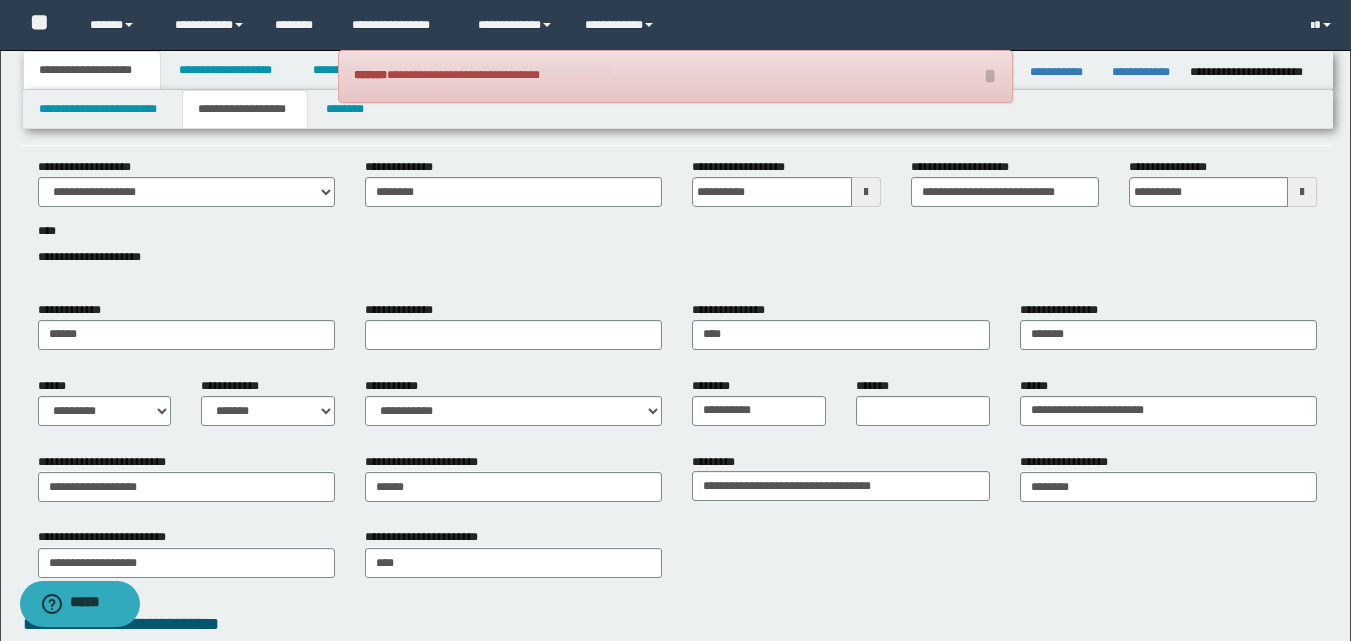 scroll, scrollTop: 100, scrollLeft: 0, axis: vertical 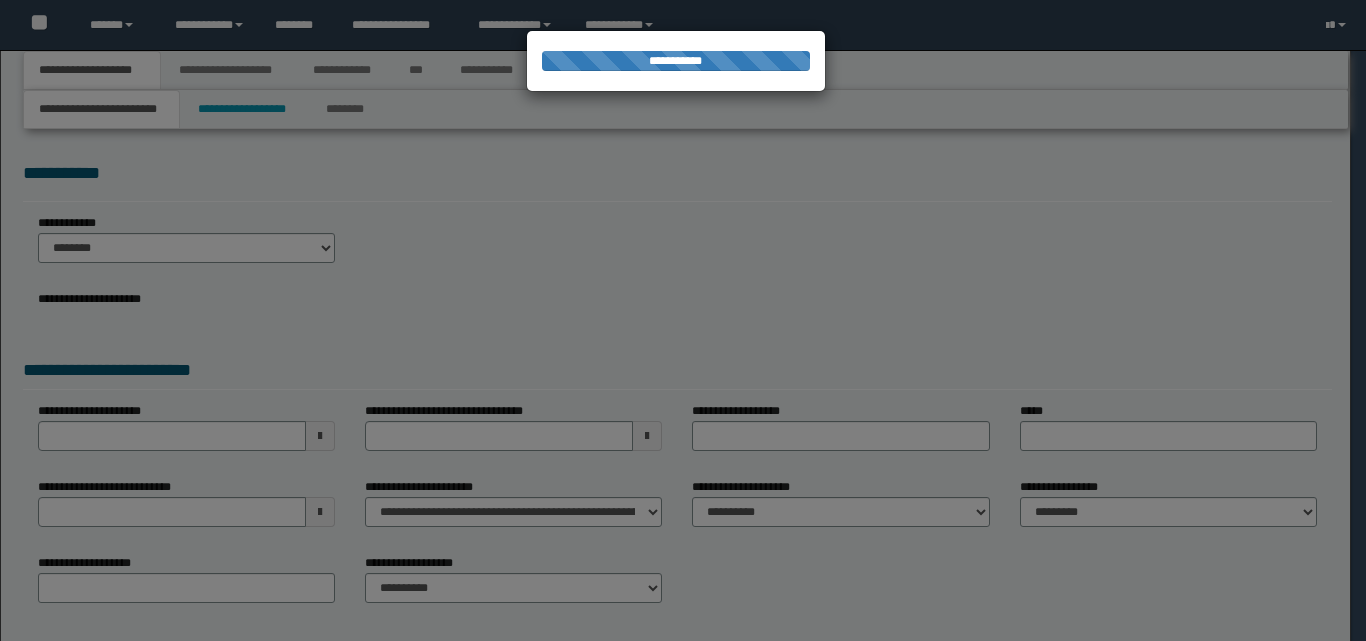select on "**" 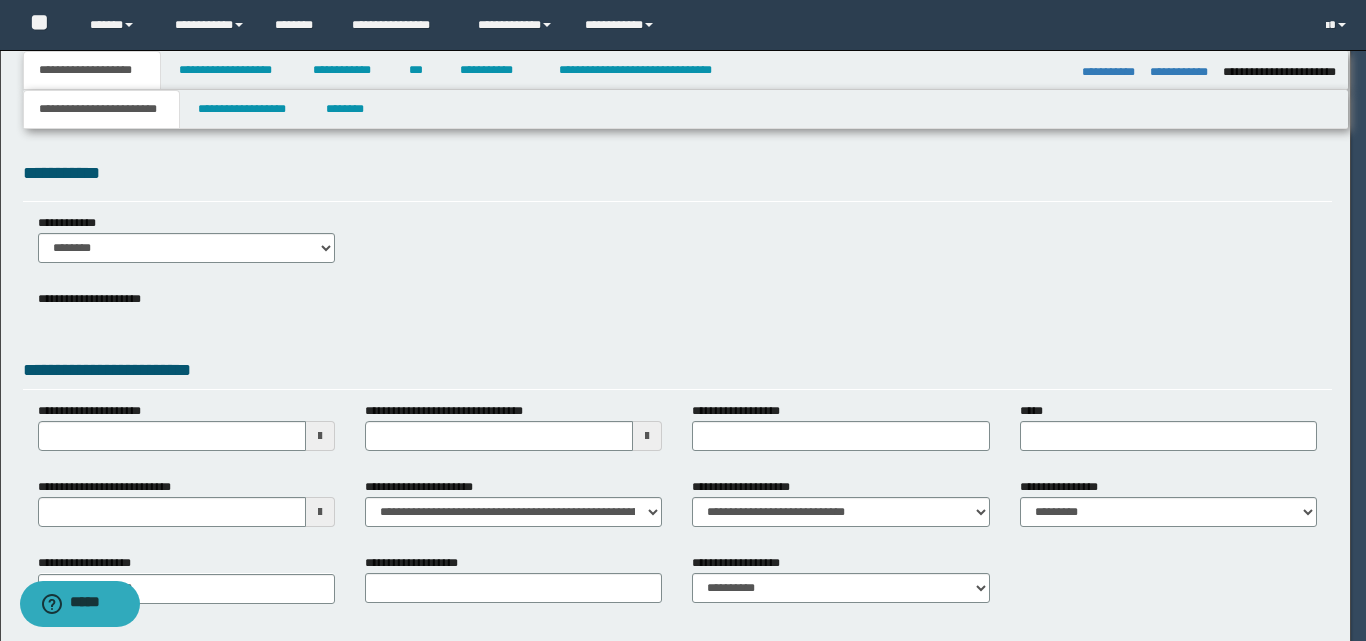 scroll, scrollTop: 0, scrollLeft: 0, axis: both 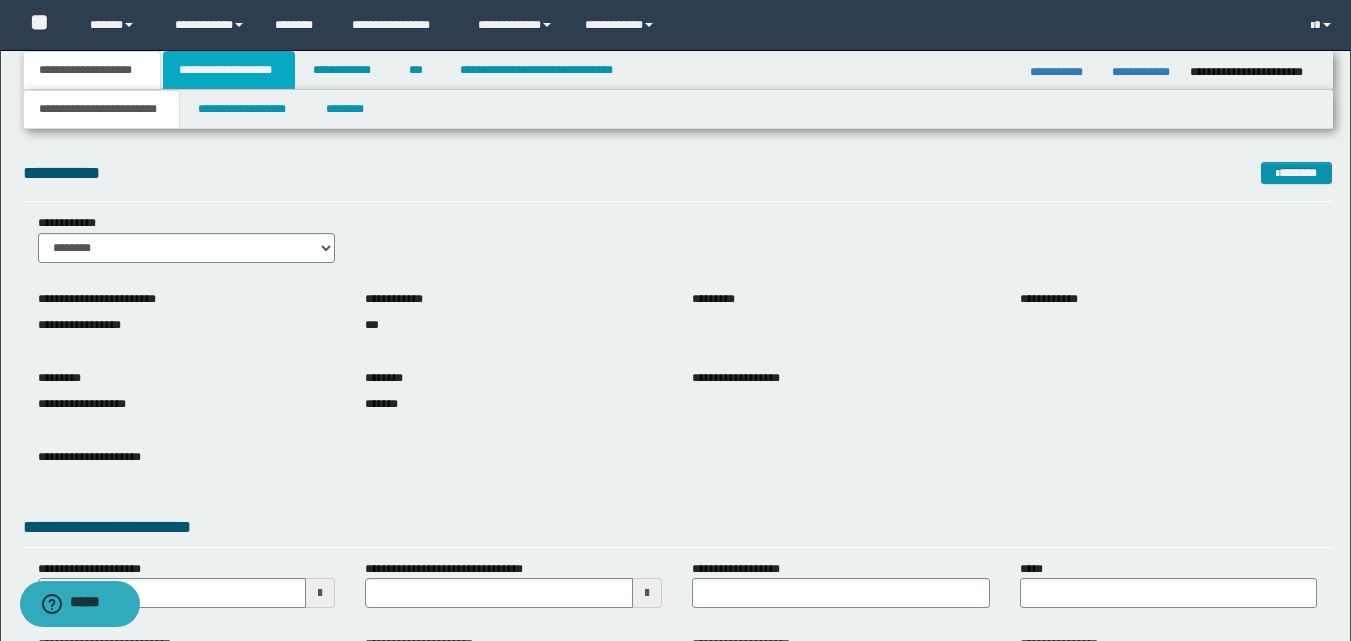 click on "**********" at bounding box center (229, 70) 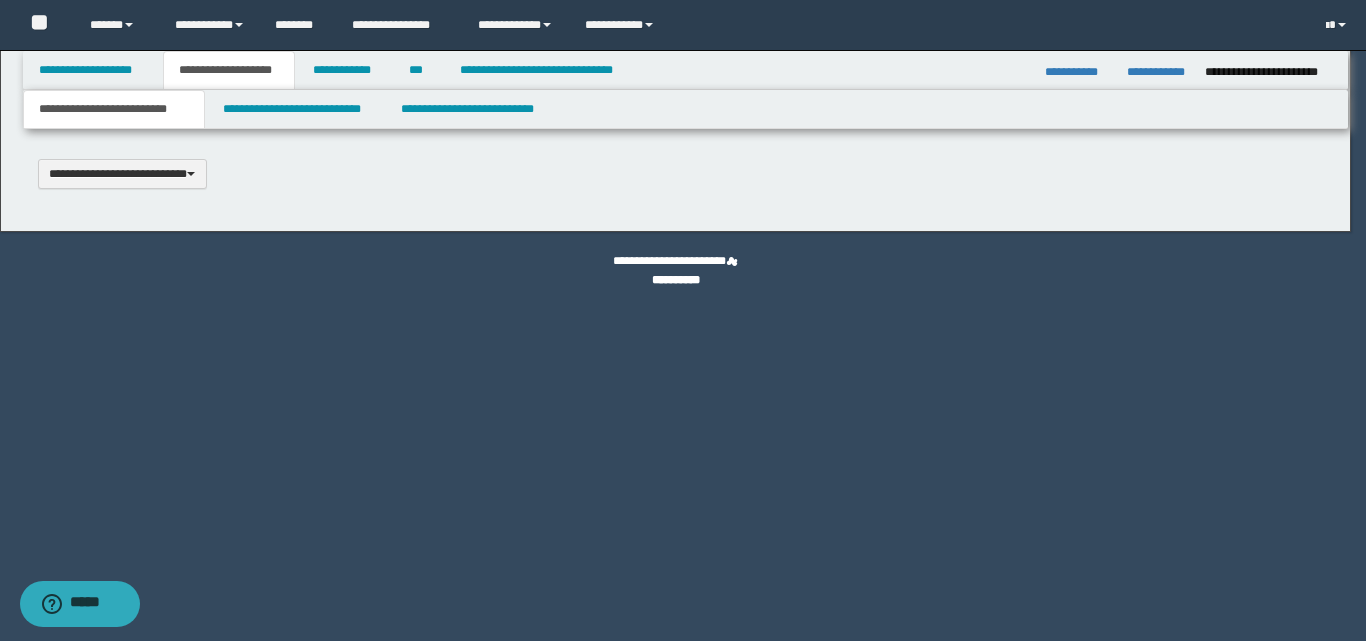 type 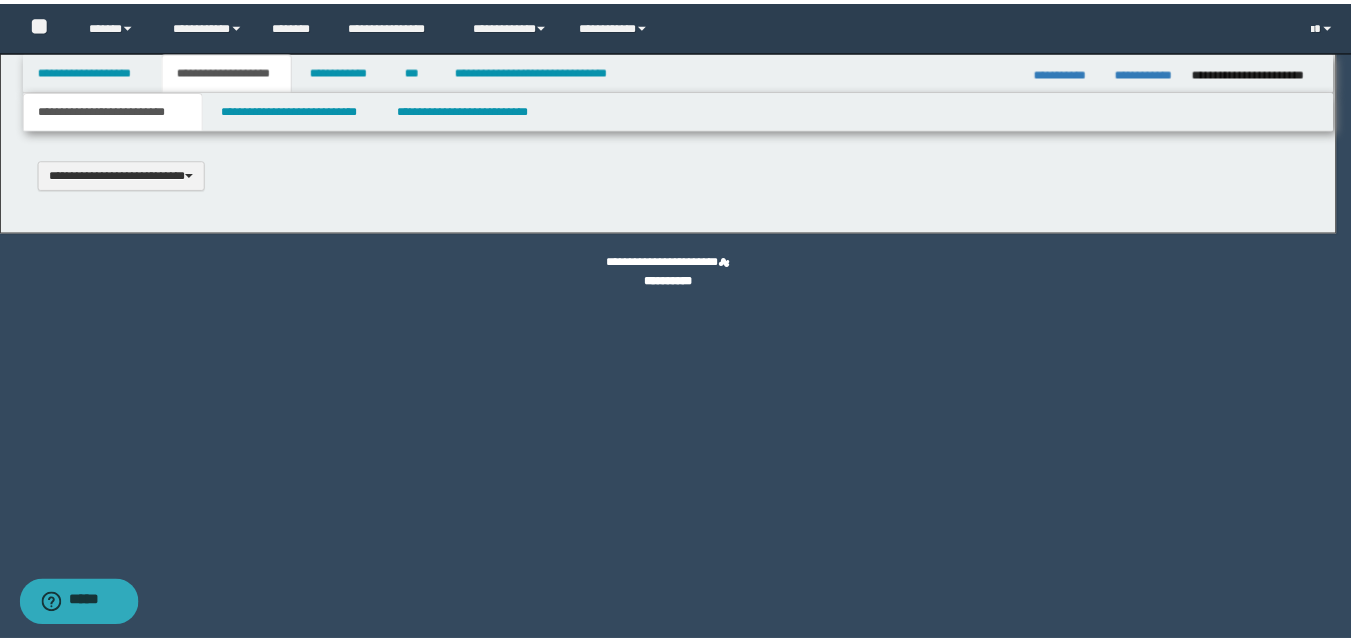 scroll, scrollTop: 0, scrollLeft: 0, axis: both 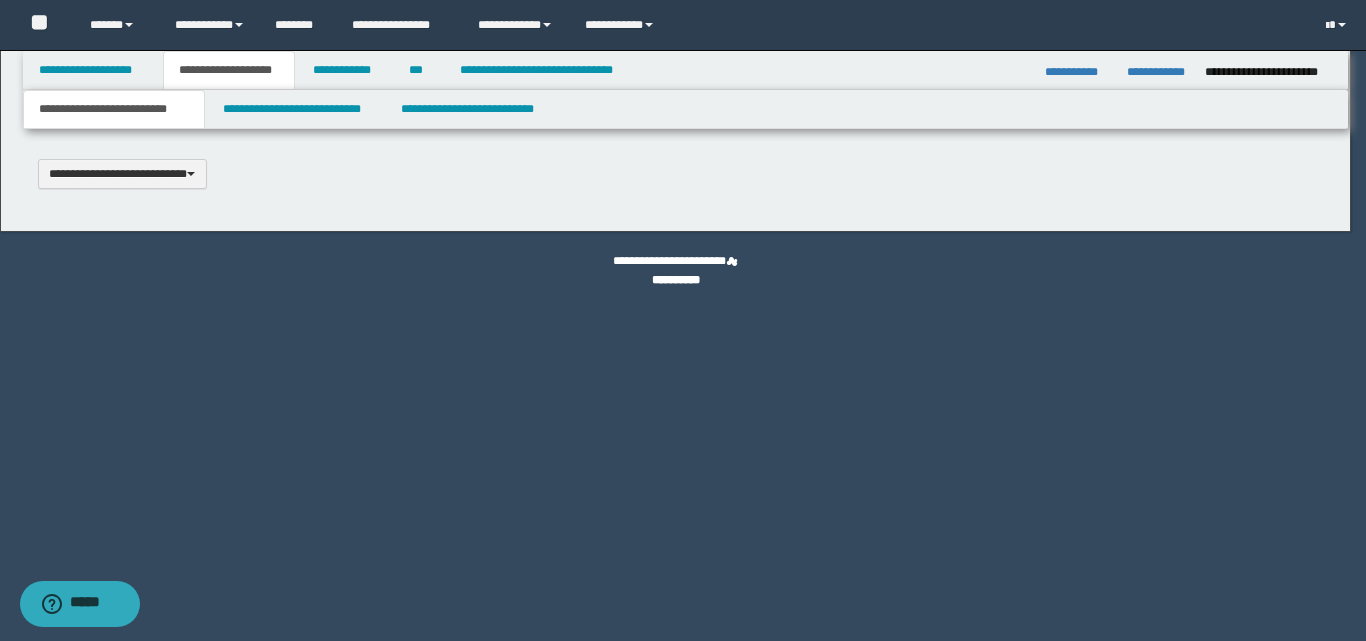 type on "**********" 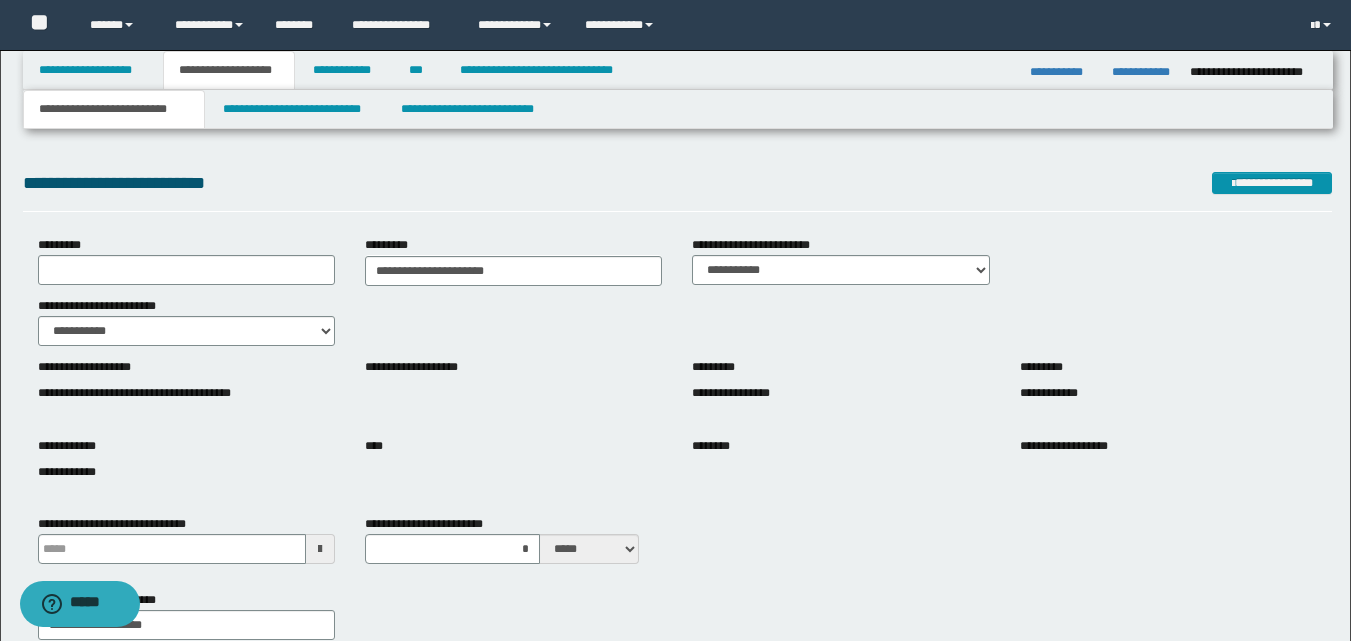scroll, scrollTop: 200, scrollLeft: 0, axis: vertical 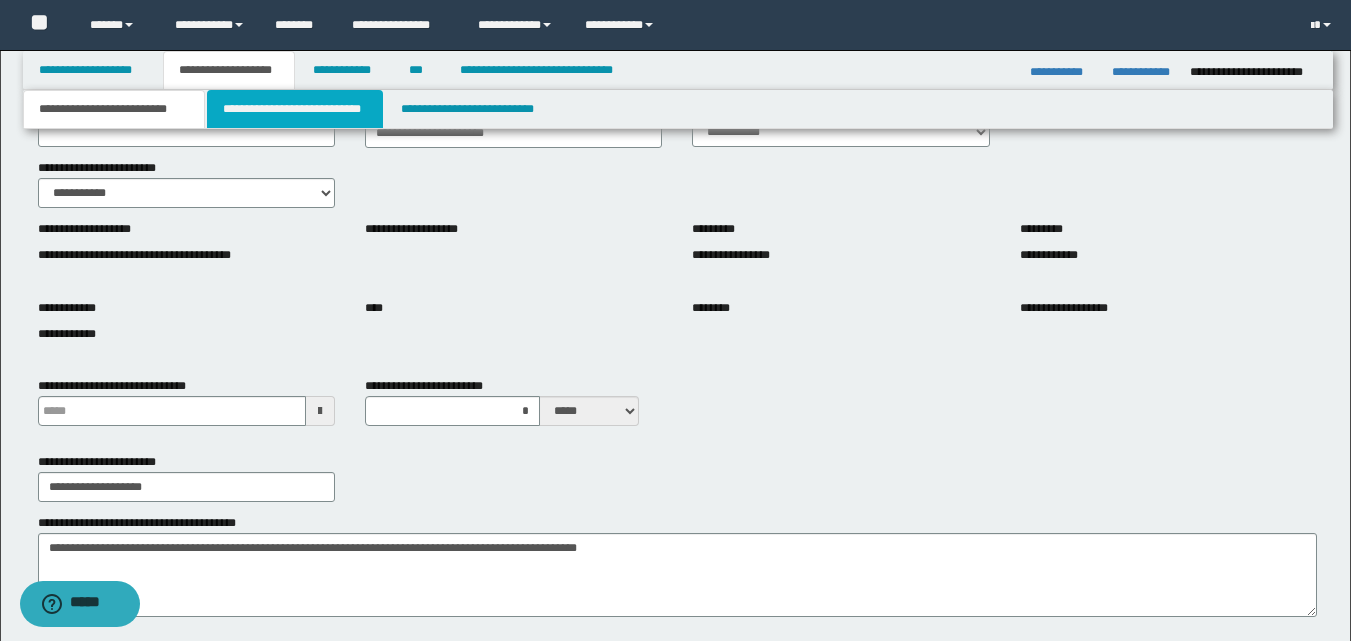 click on "**********" at bounding box center [295, 109] 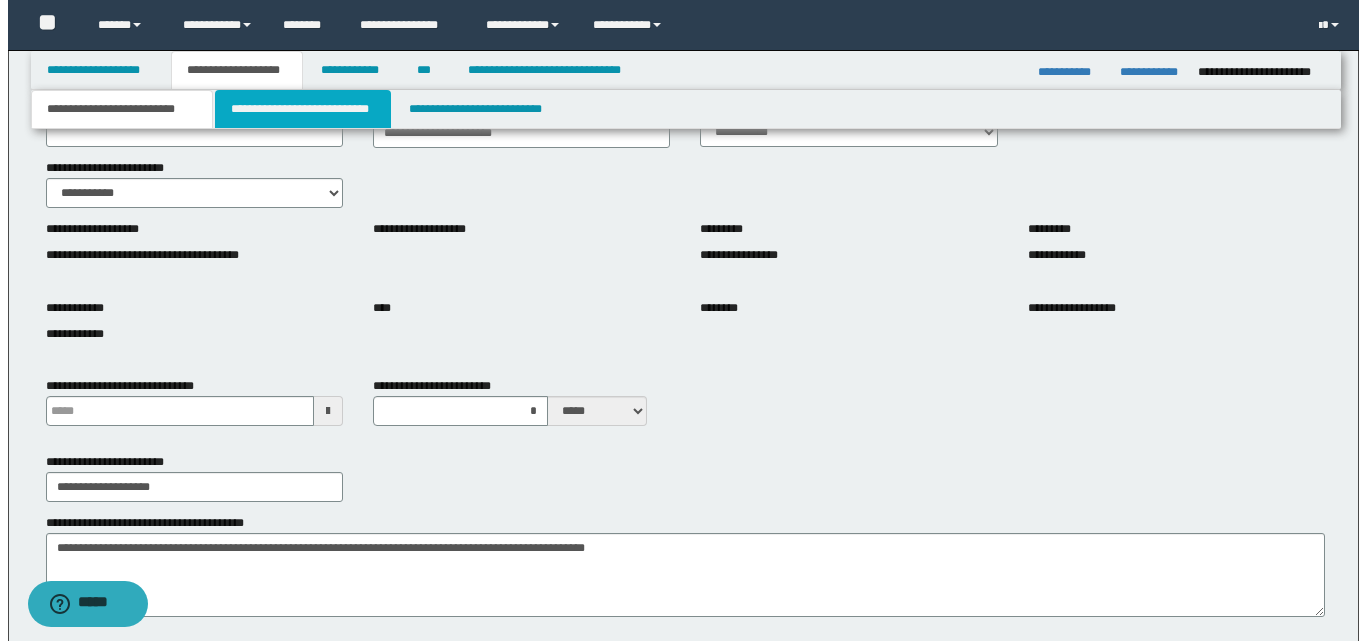 scroll, scrollTop: 0, scrollLeft: 0, axis: both 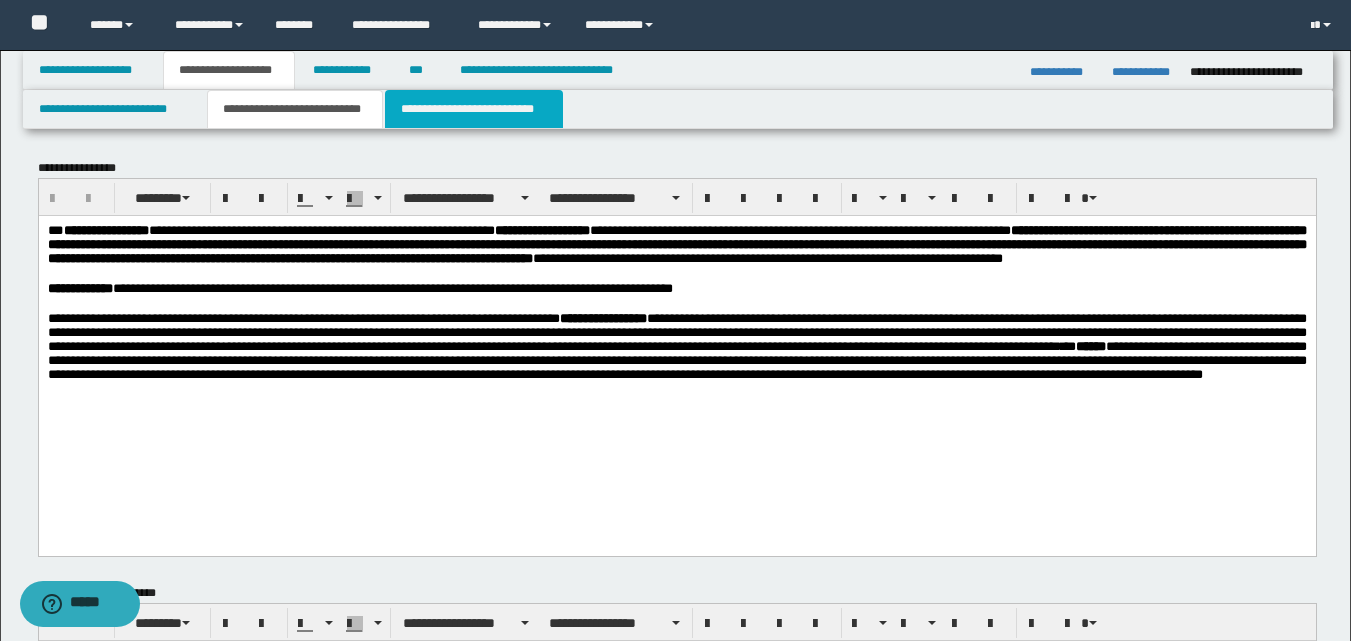click on "**********" at bounding box center [474, 109] 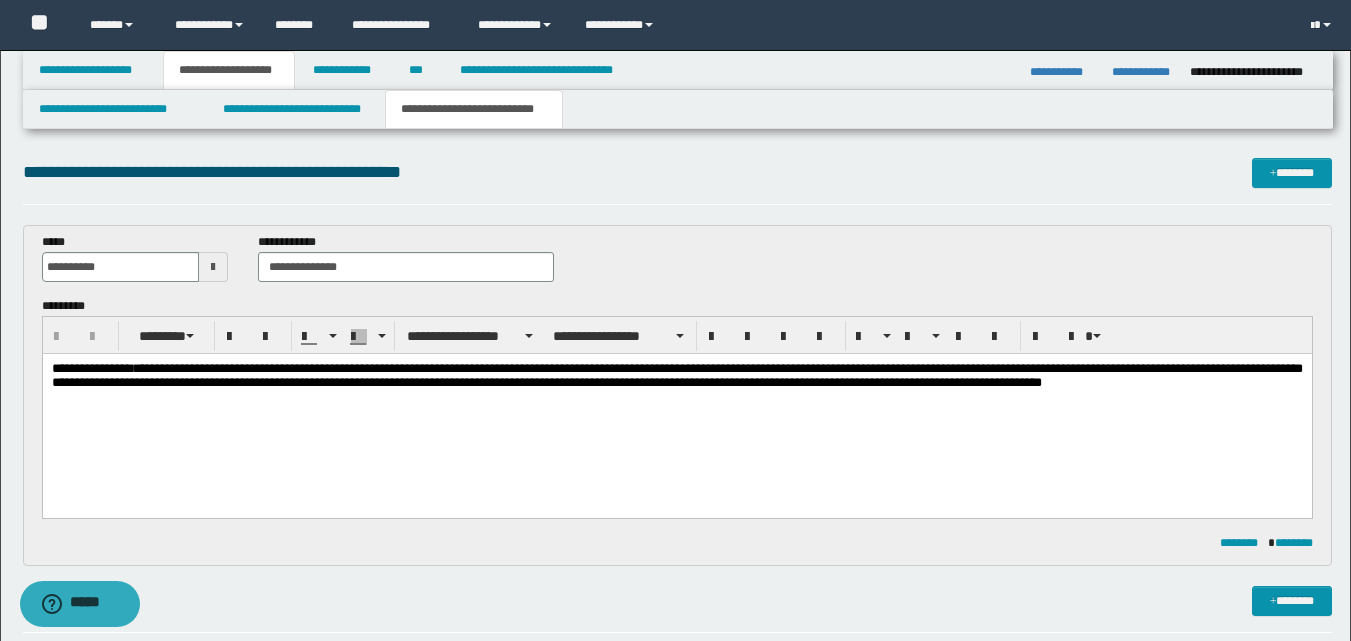 scroll, scrollTop: 0, scrollLeft: 0, axis: both 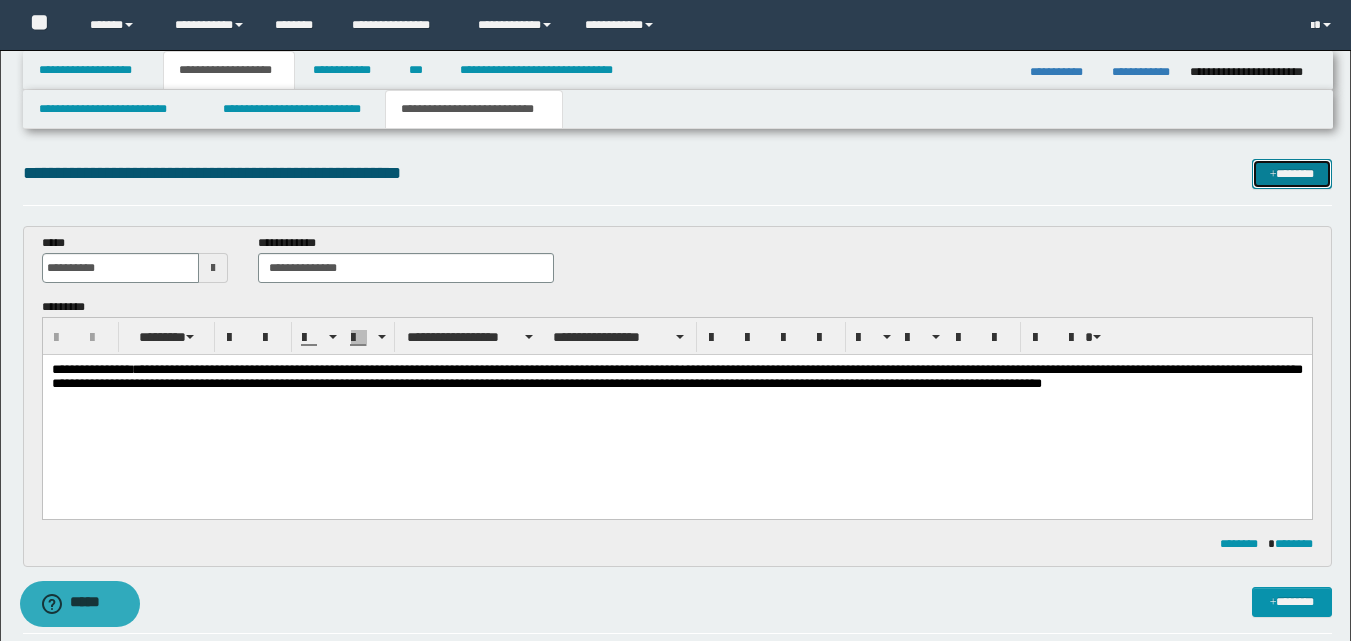 click on "*******" at bounding box center (1292, 174) 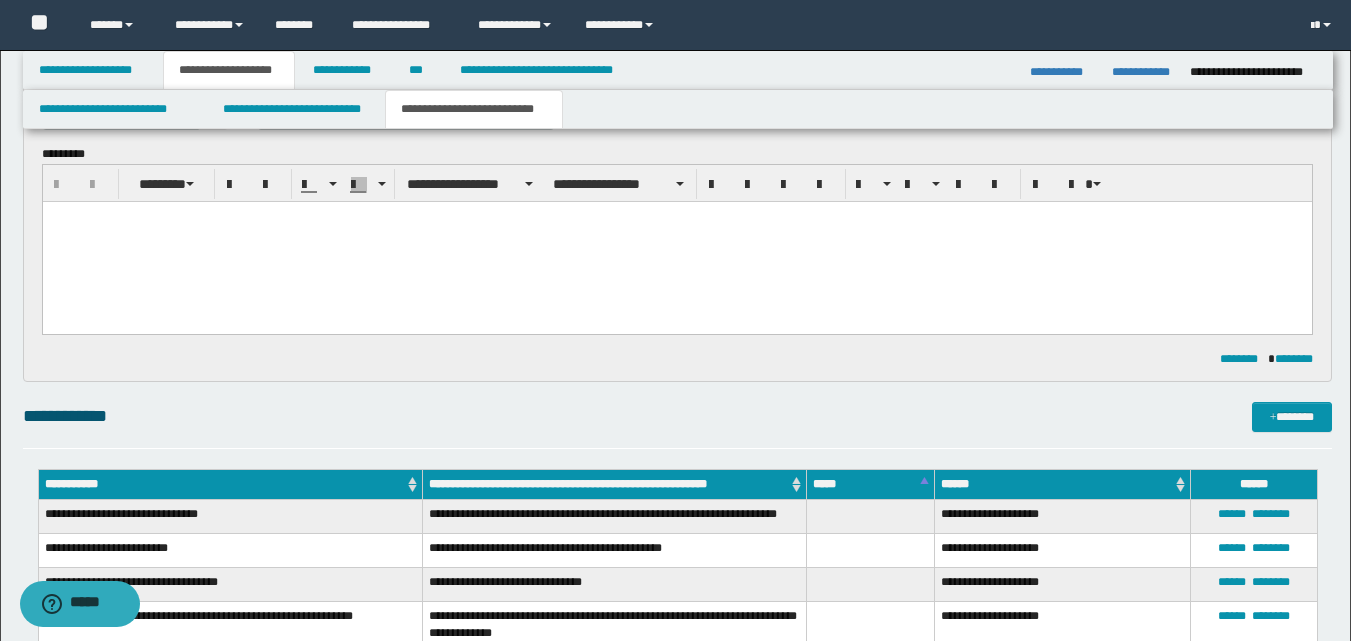 scroll, scrollTop: 0, scrollLeft: 0, axis: both 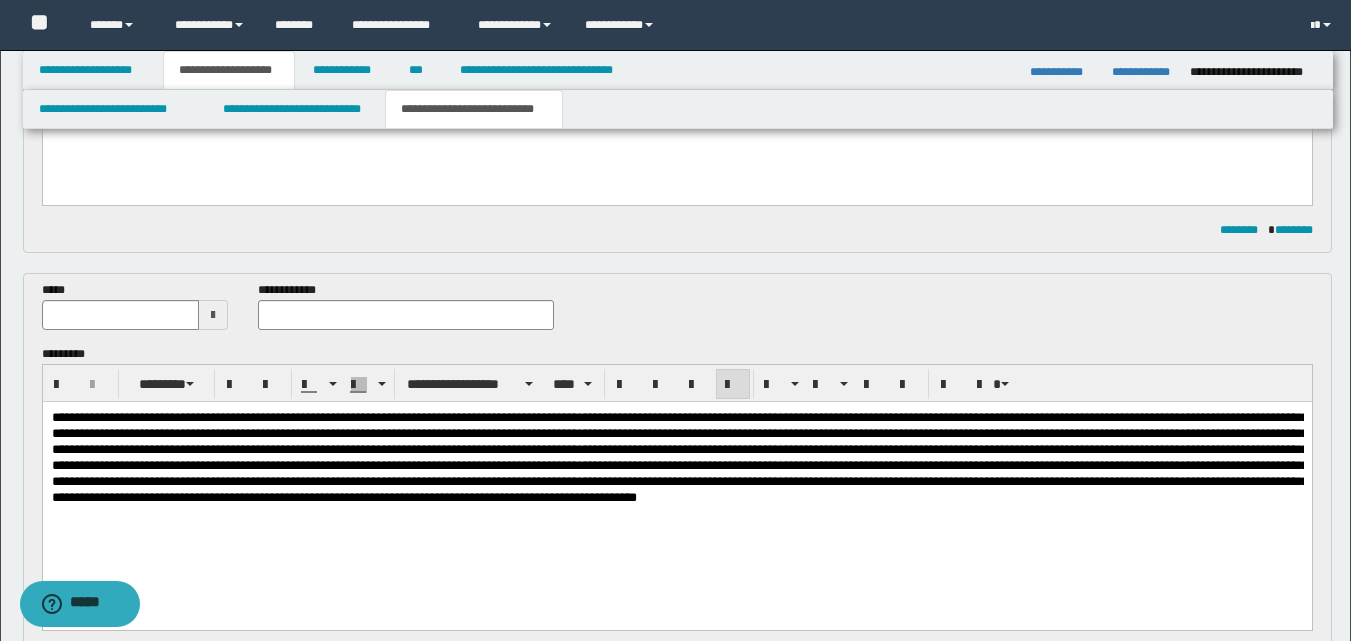 click at bounding box center [213, 315] 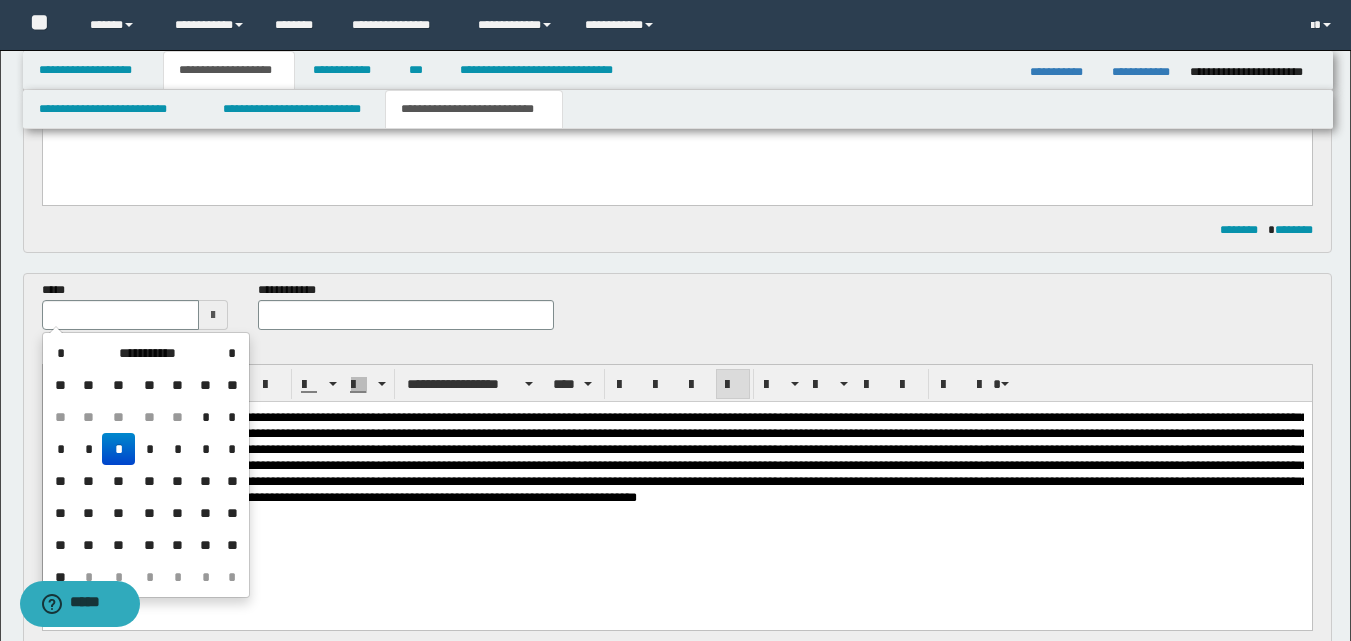 click on "*" at bounding box center [61, 353] 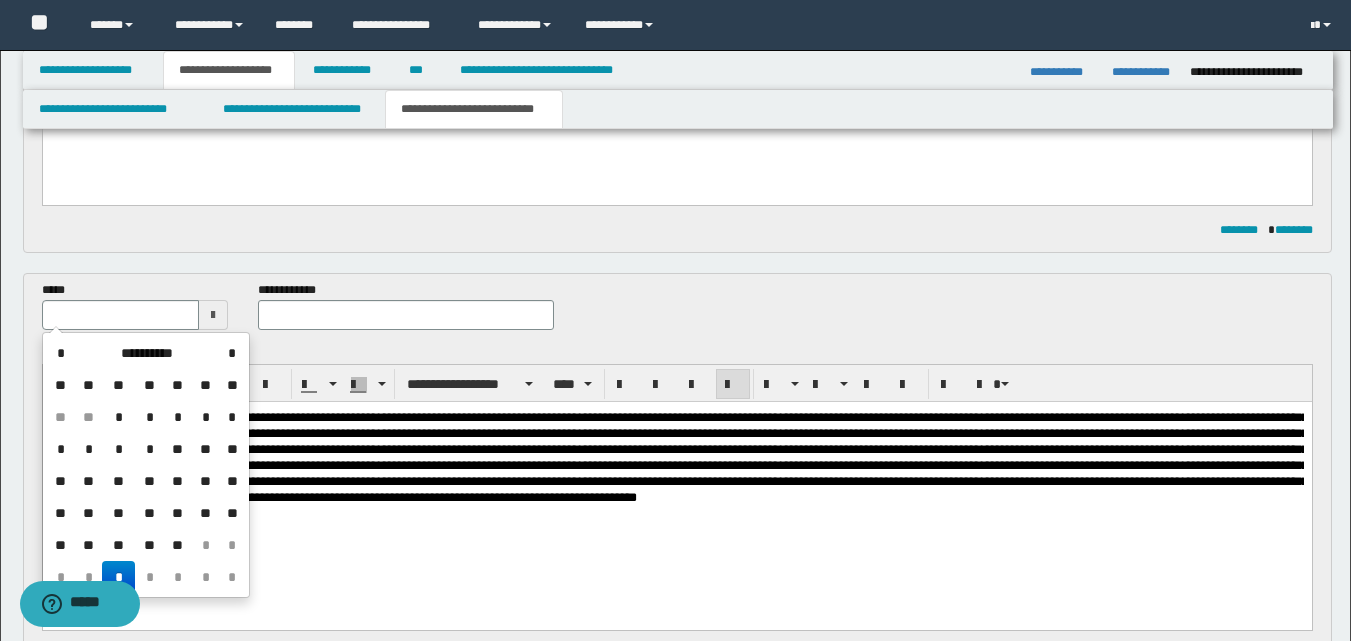 click on "**" at bounding box center [178, 545] 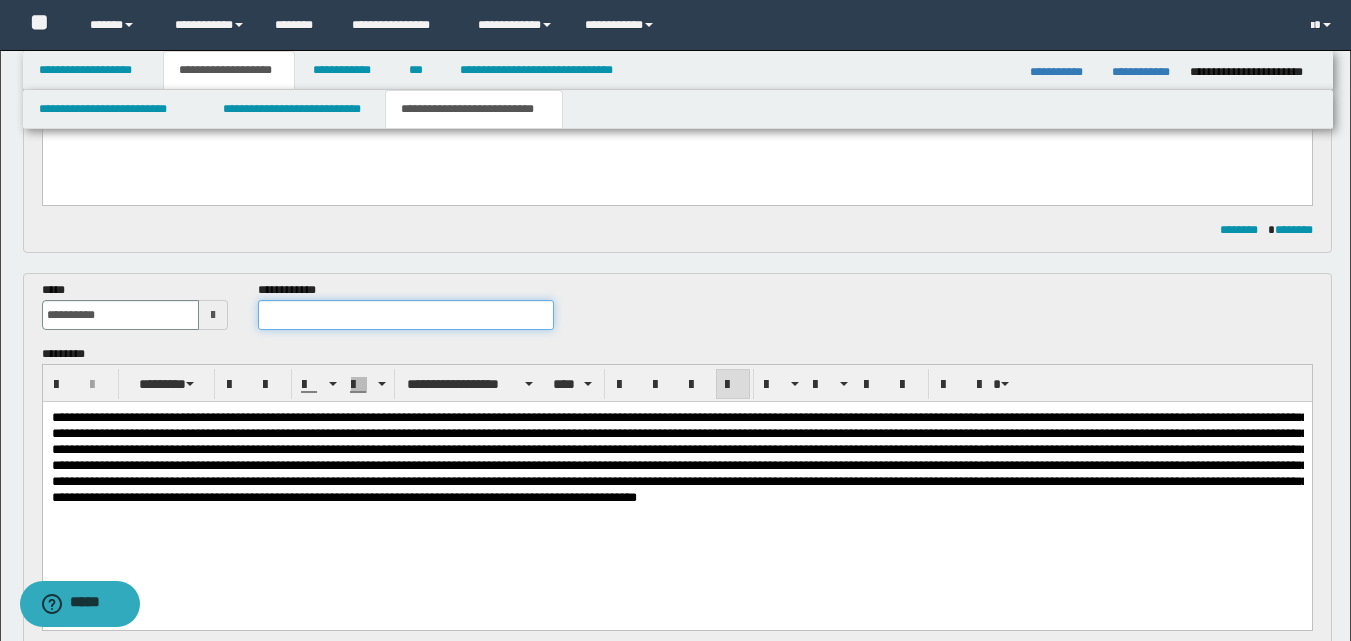click at bounding box center (405, 315) 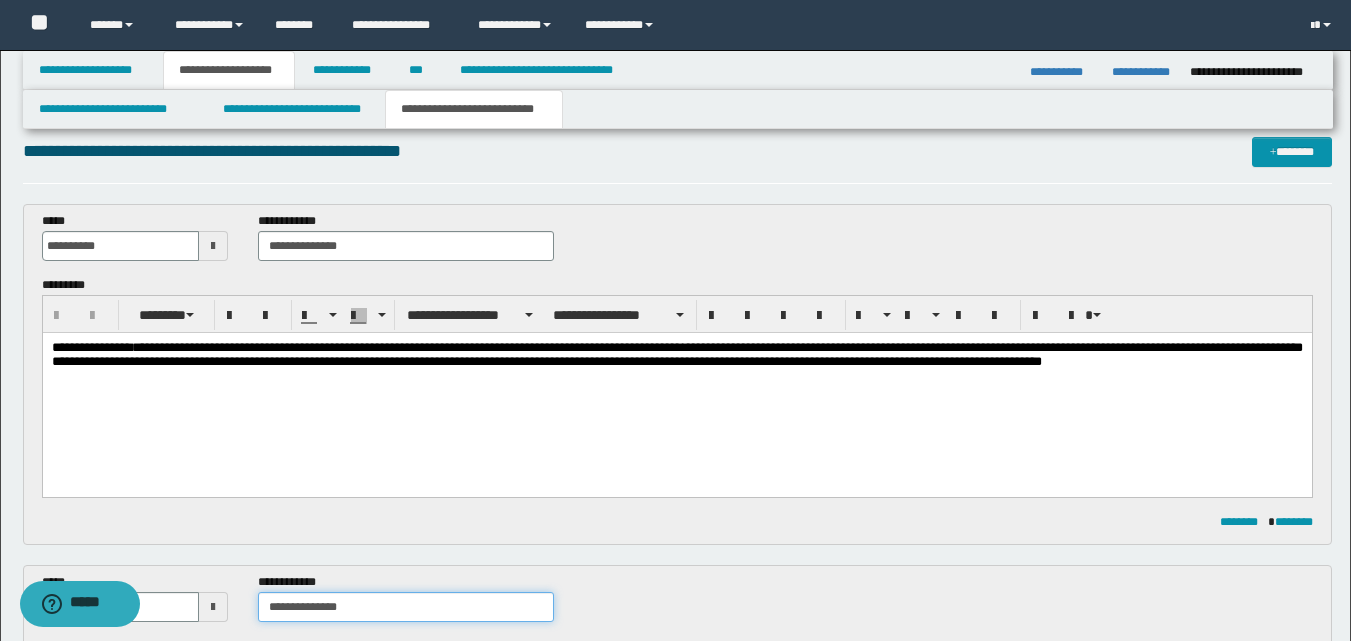 scroll, scrollTop: 14, scrollLeft: 0, axis: vertical 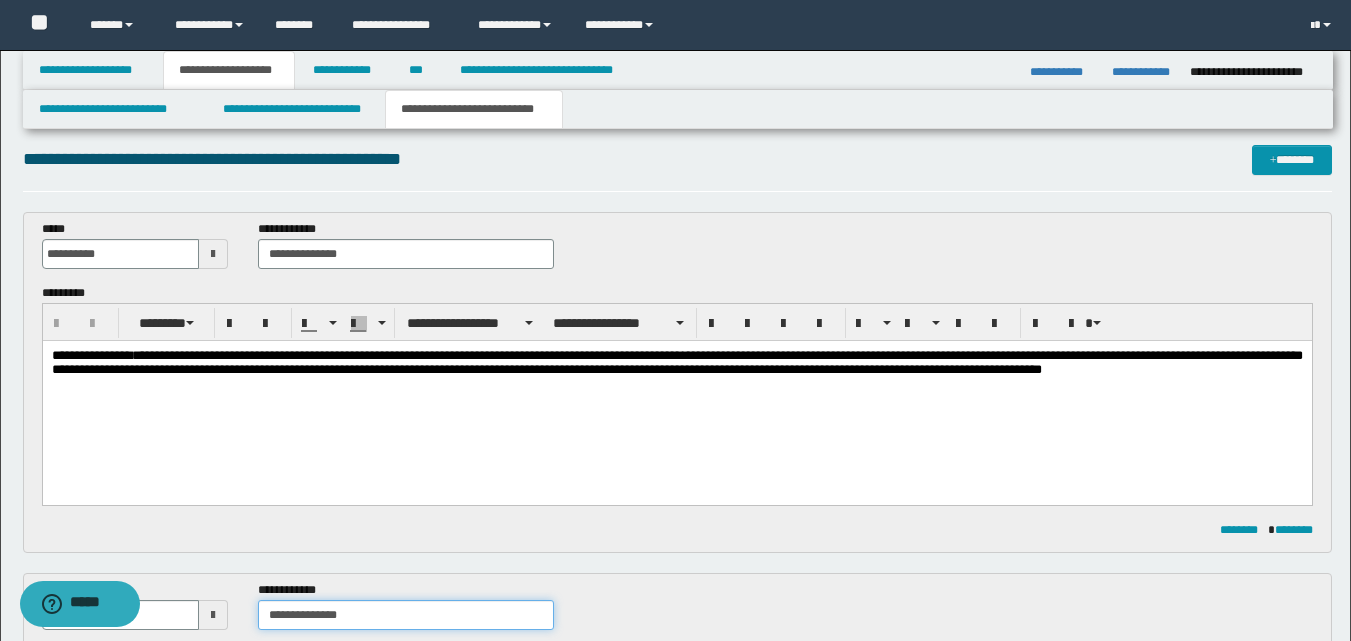 type on "**********" 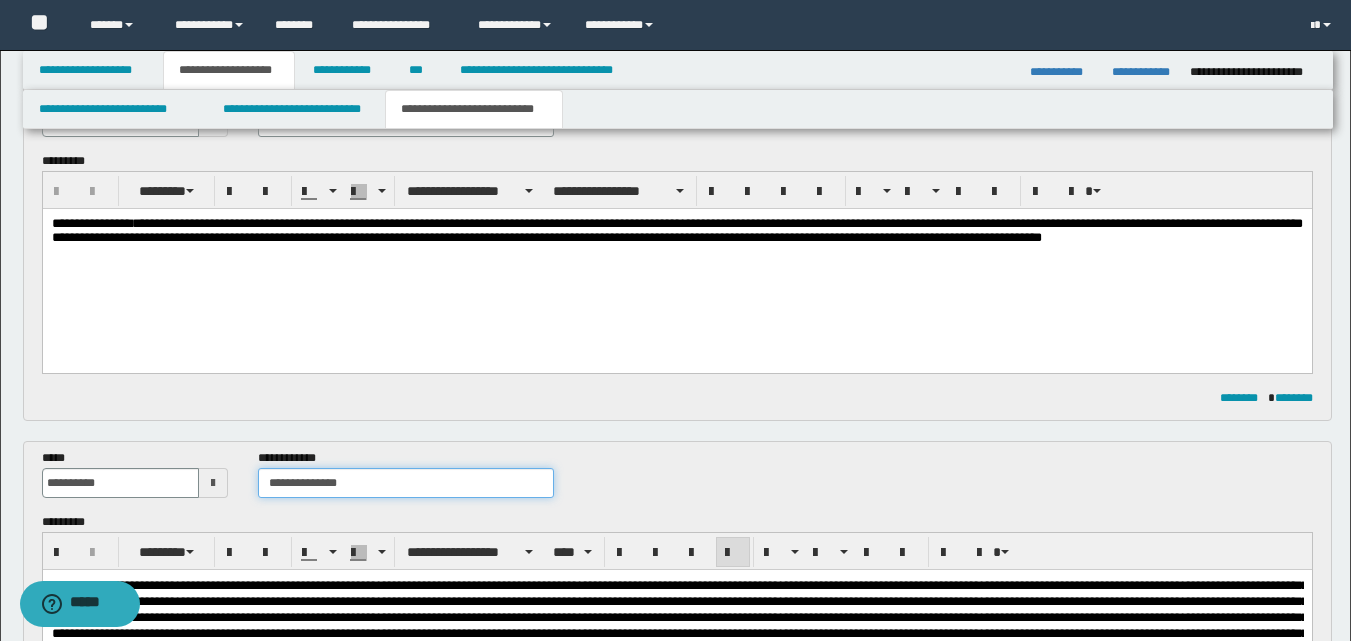 scroll, scrollTop: 314, scrollLeft: 0, axis: vertical 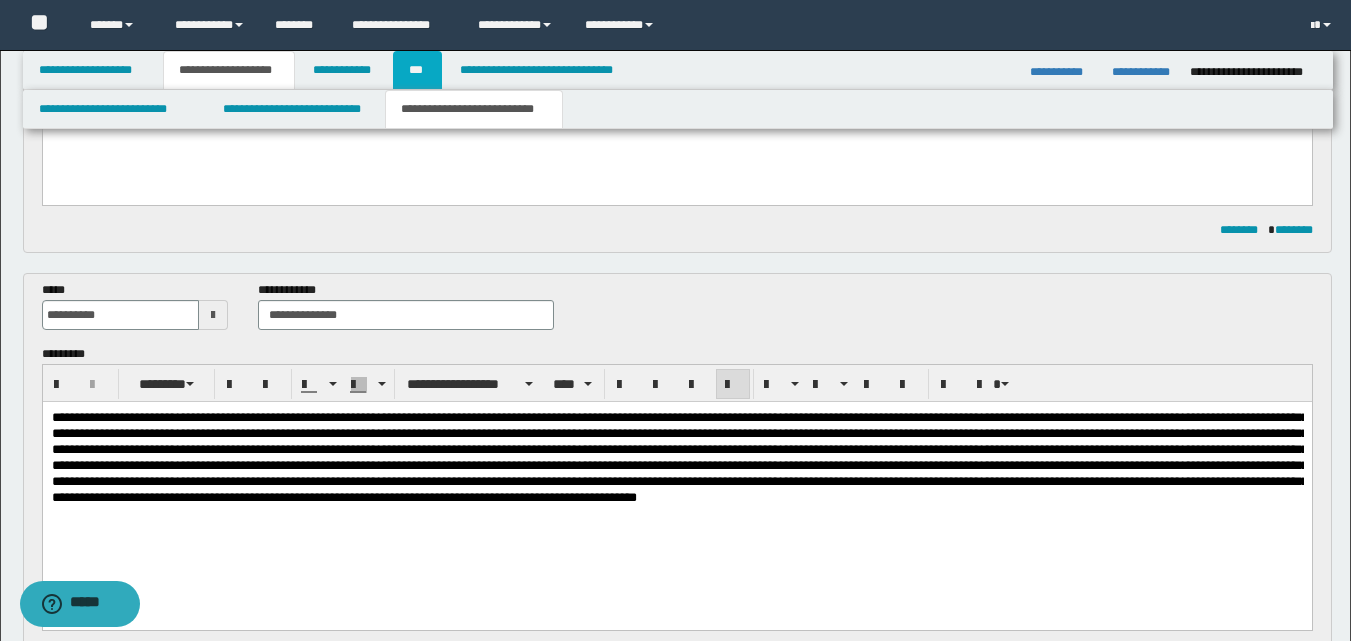 click on "***" at bounding box center [417, 70] 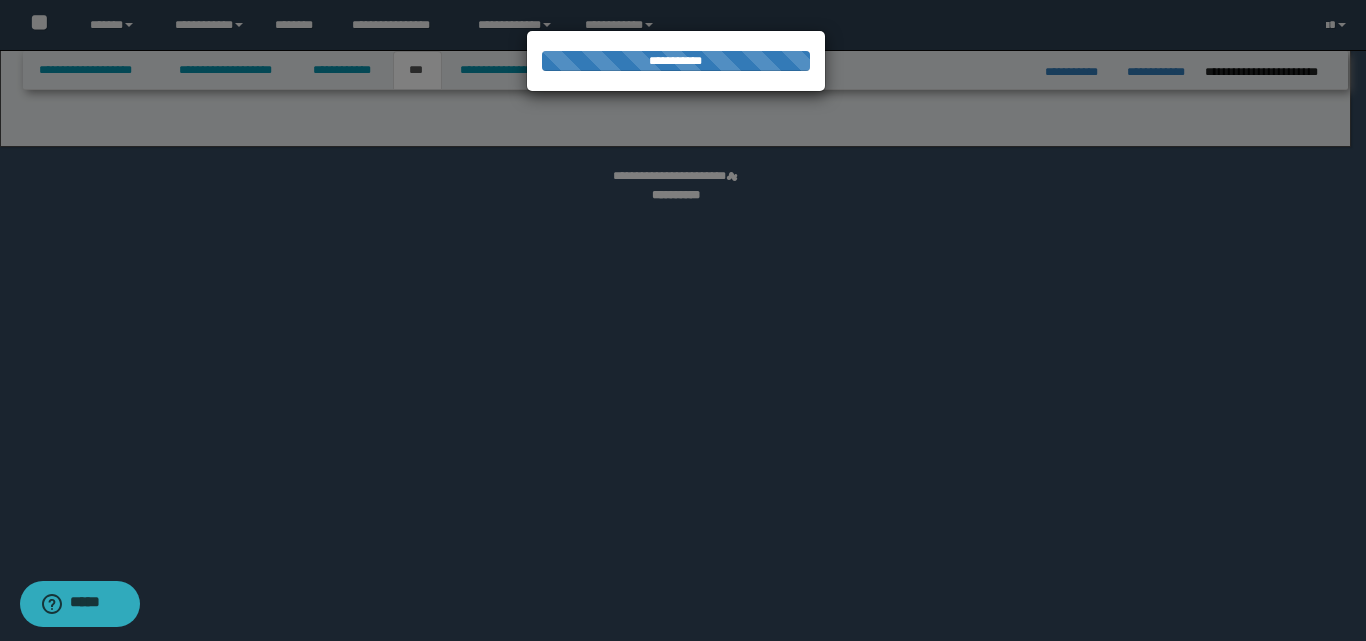 select on "***" 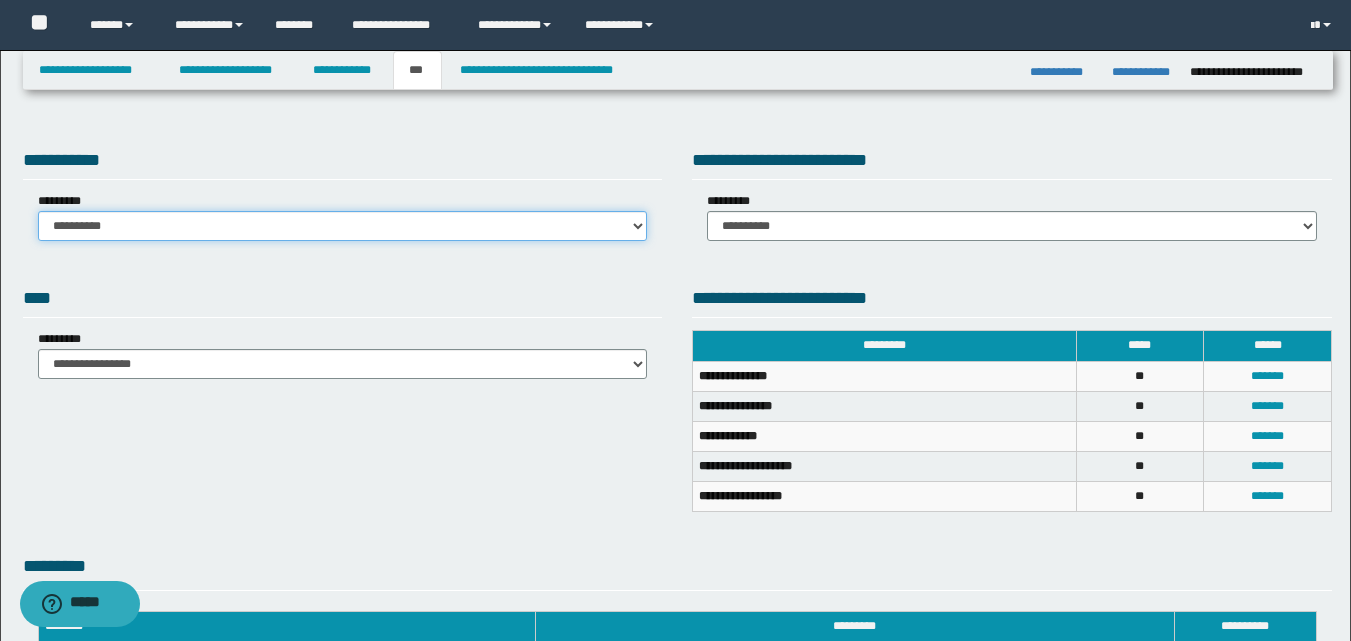 click on "**********" at bounding box center (343, 226) 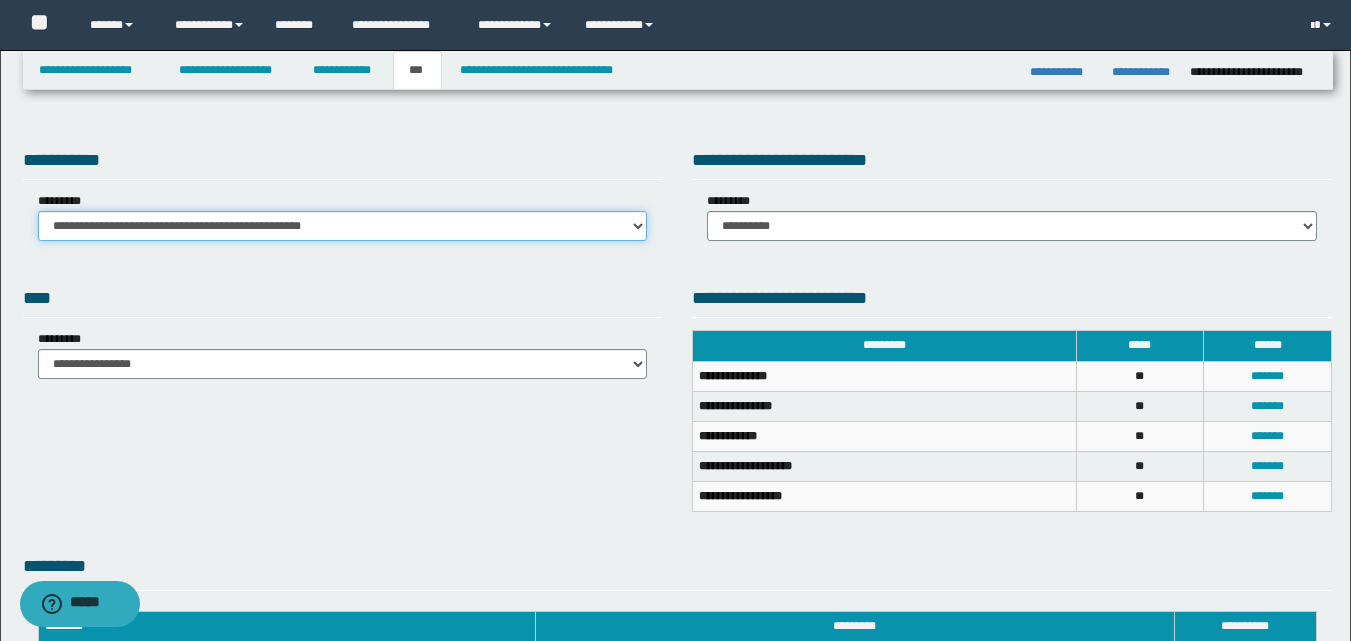 click on "**********" at bounding box center (343, 226) 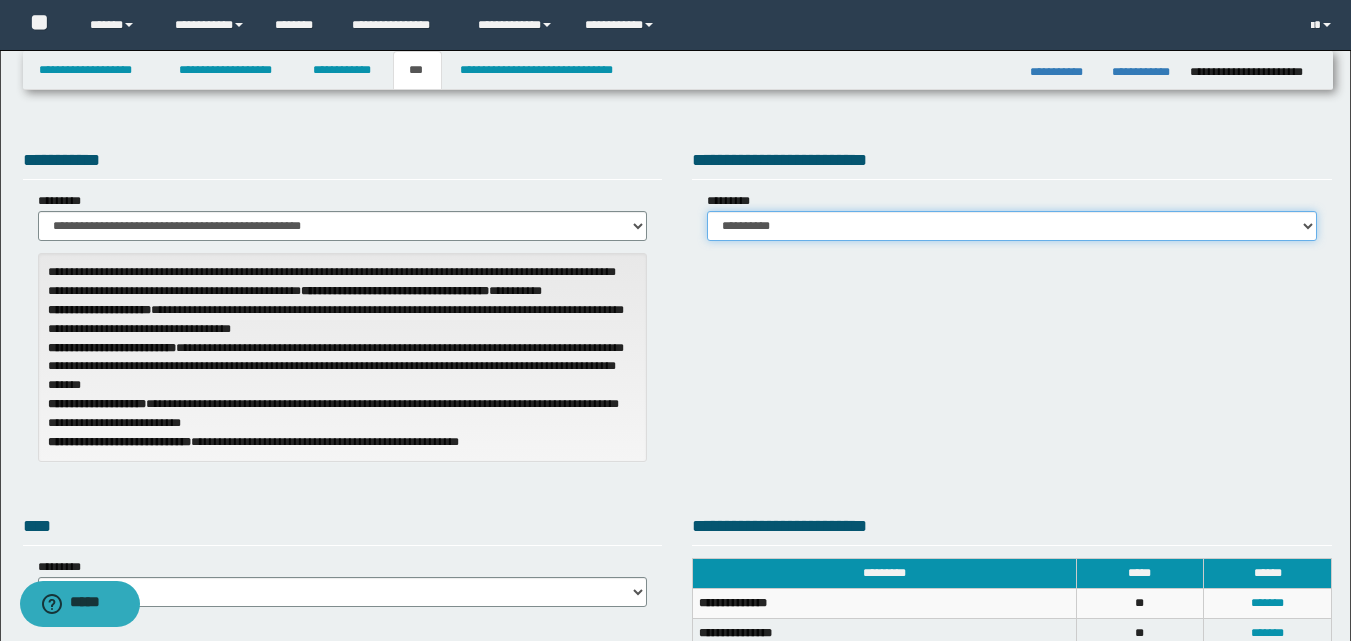 click on "**********" at bounding box center (1012, 226) 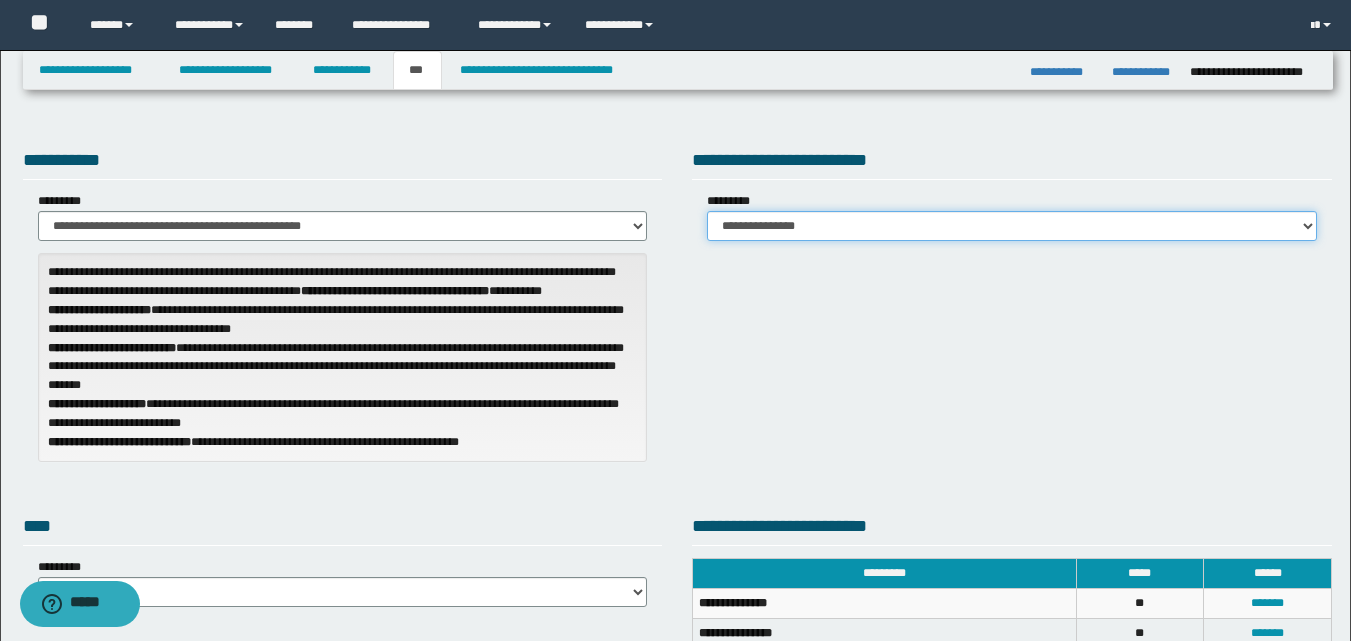 click on "**********" at bounding box center [1012, 226] 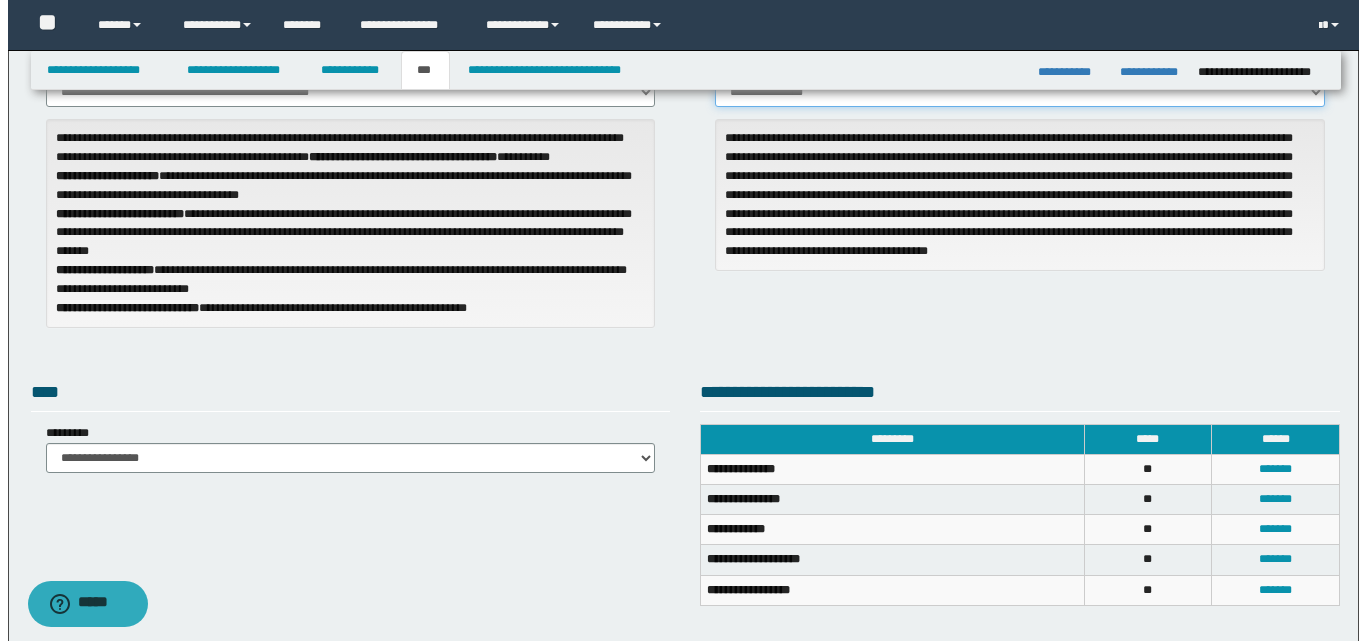 scroll, scrollTop: 400, scrollLeft: 0, axis: vertical 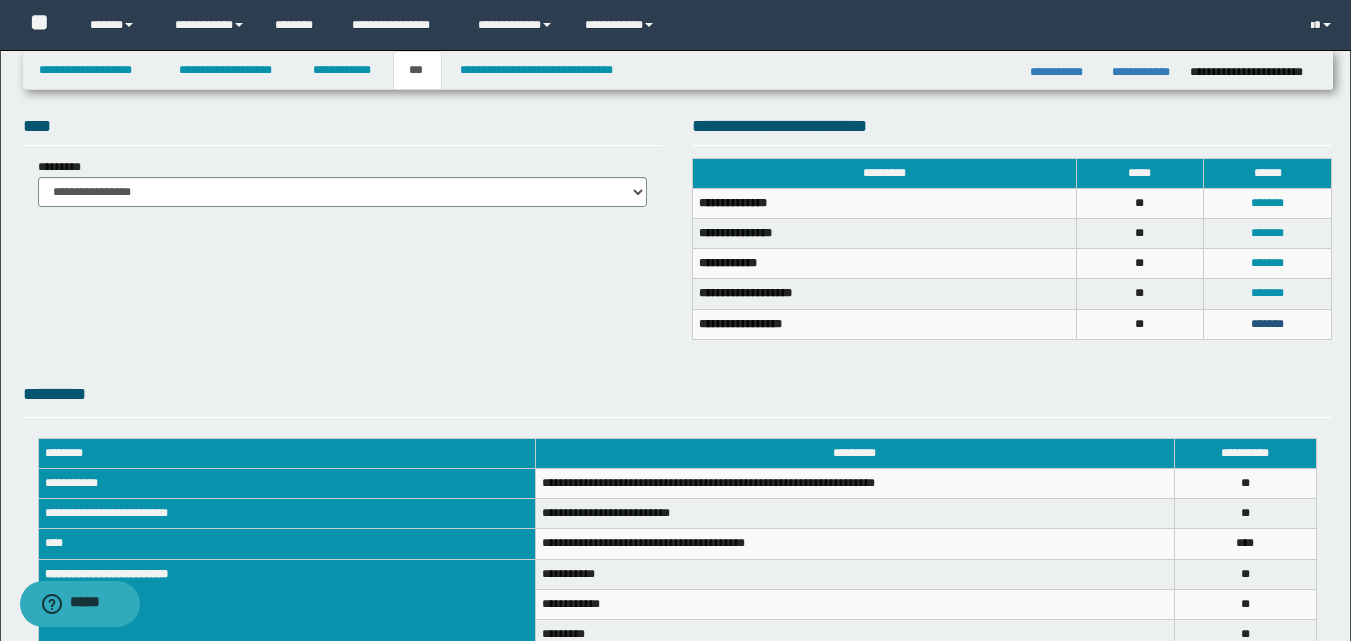 click on "*******" at bounding box center [1267, 324] 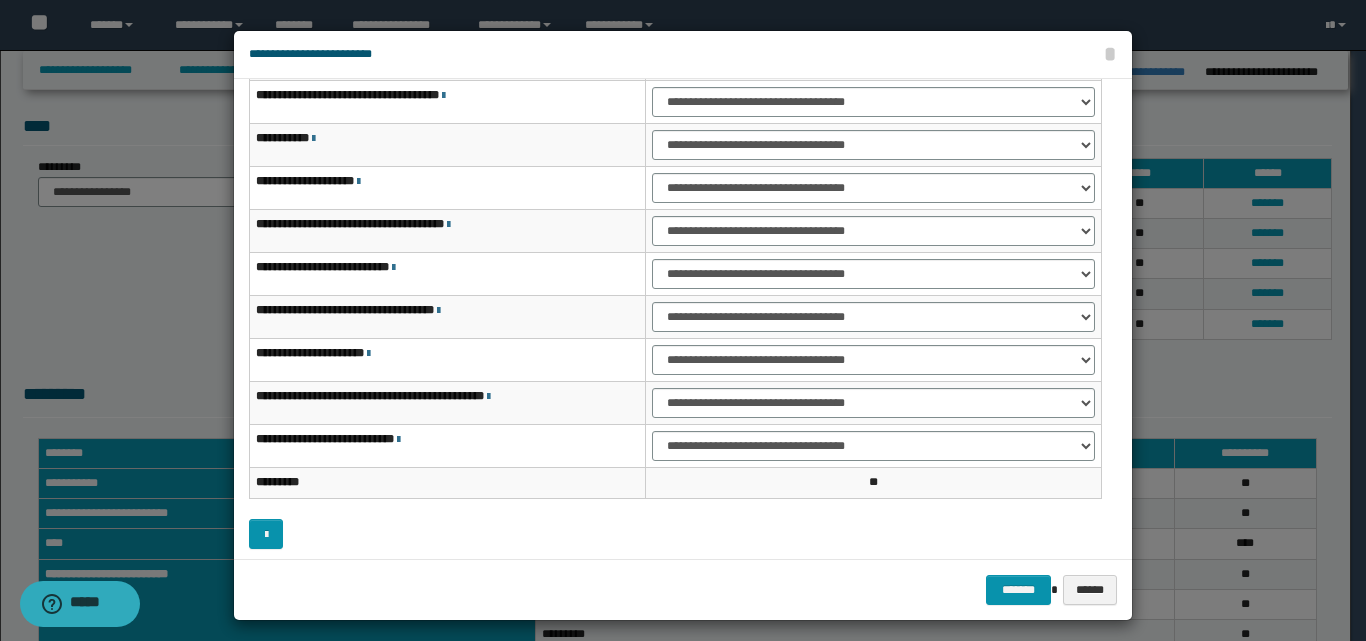 scroll, scrollTop: 121, scrollLeft: 0, axis: vertical 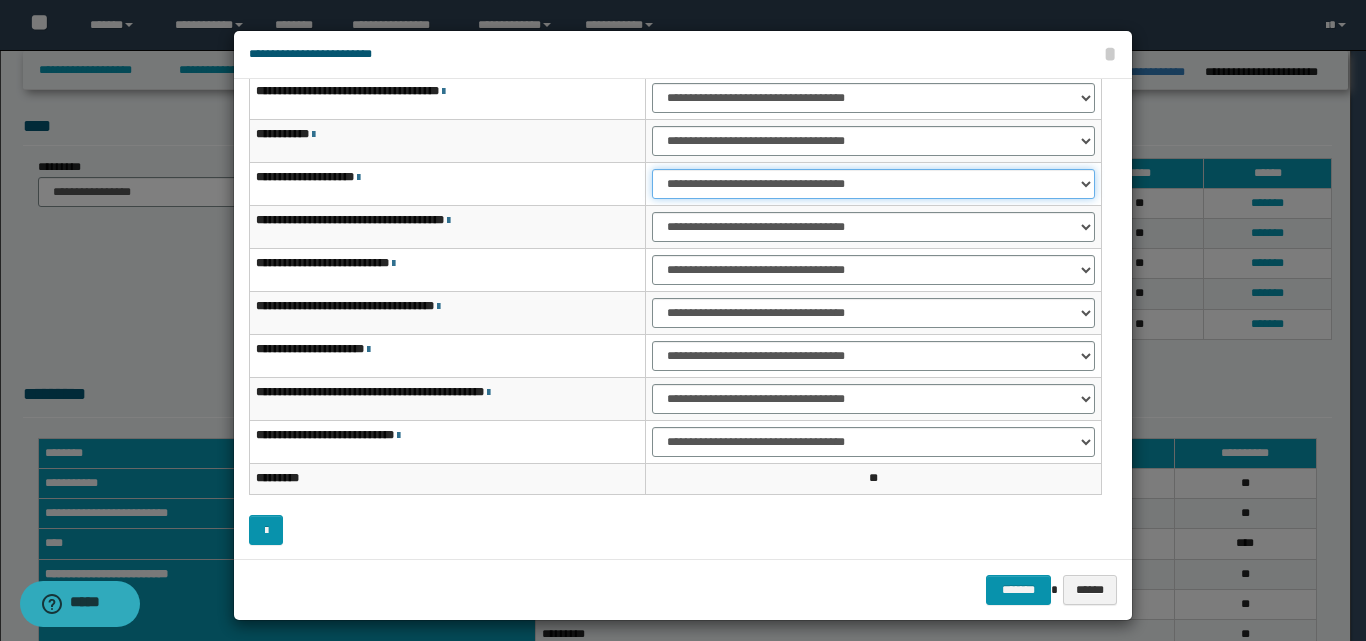 click on "**********" at bounding box center (873, 184) 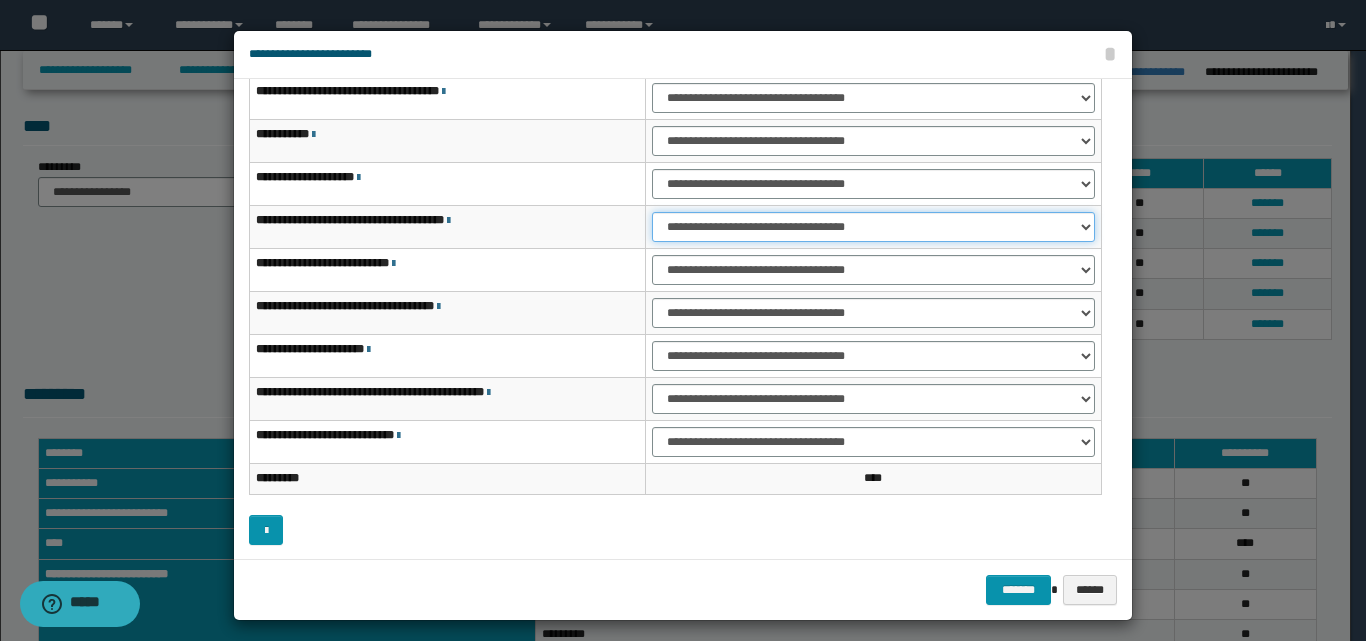 drag, startPoint x: 731, startPoint y: 223, endPoint x: 736, endPoint y: 238, distance: 15.811388 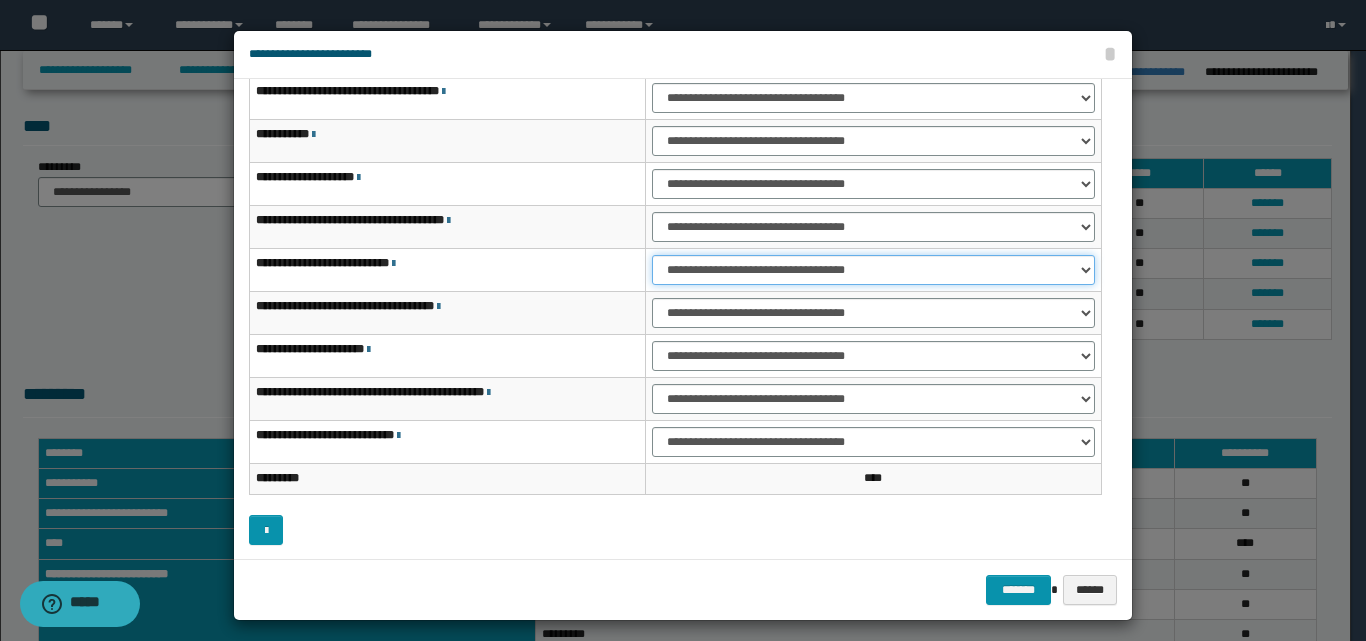 click on "**********" at bounding box center [873, 270] 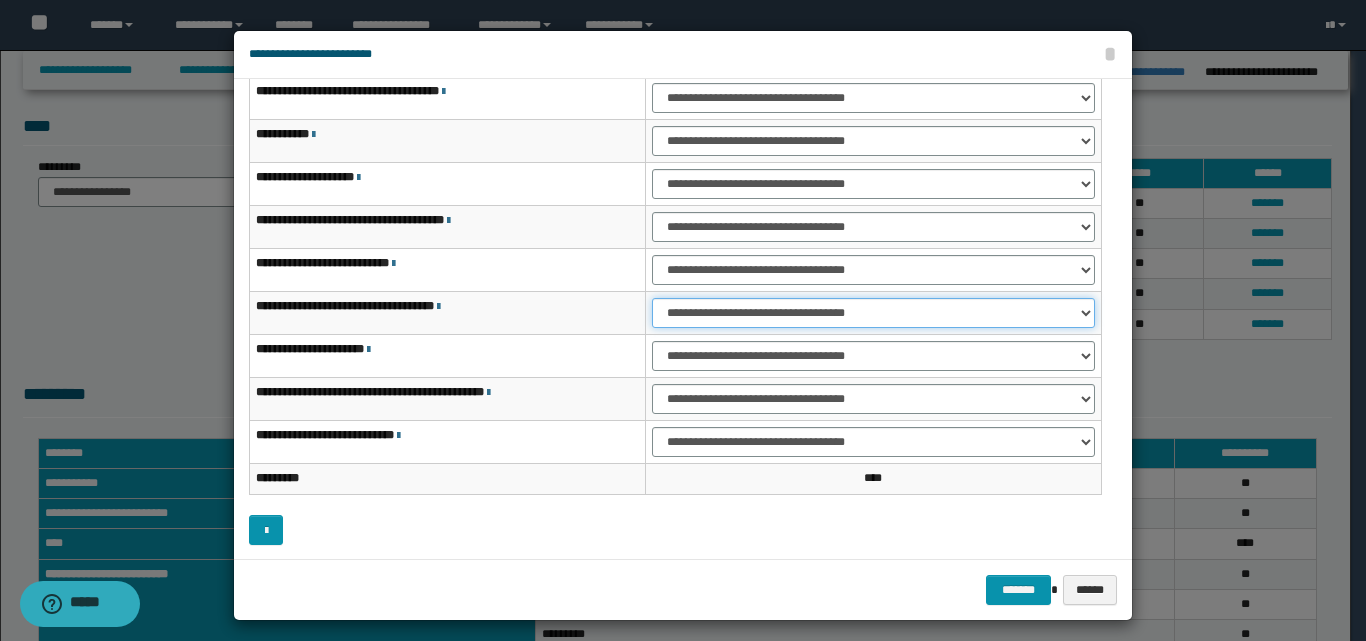 click on "**********" at bounding box center (873, 313) 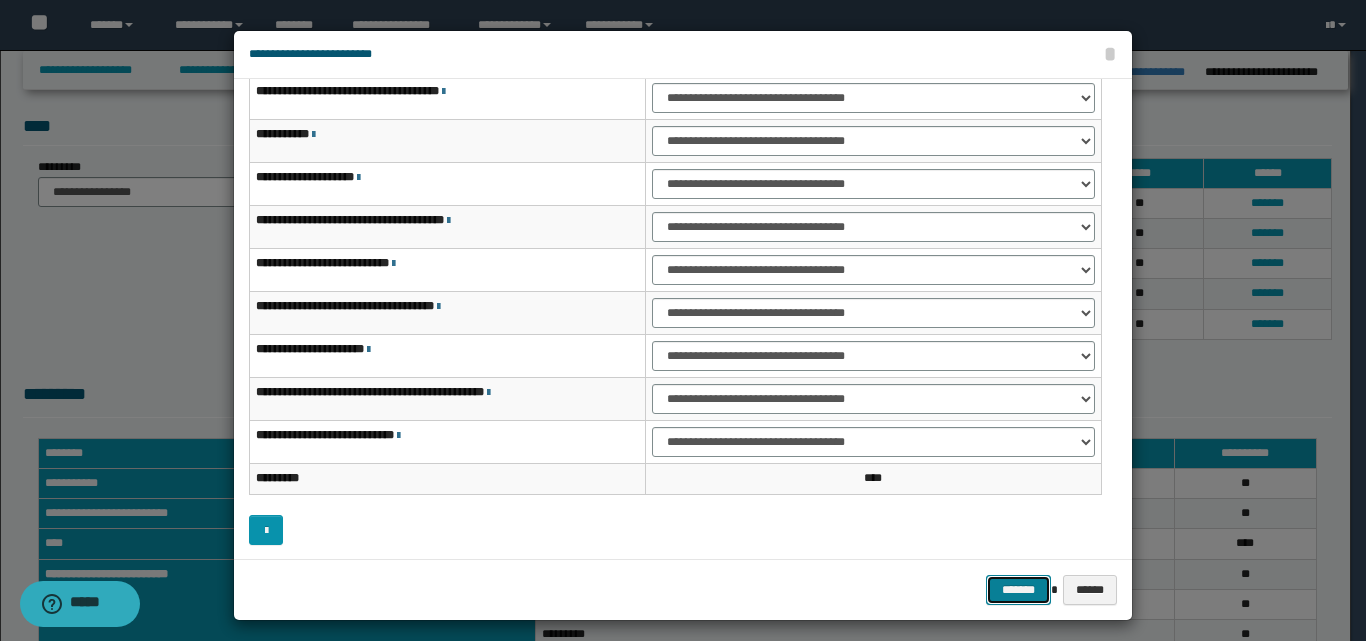 click on "*******" at bounding box center (1018, 590) 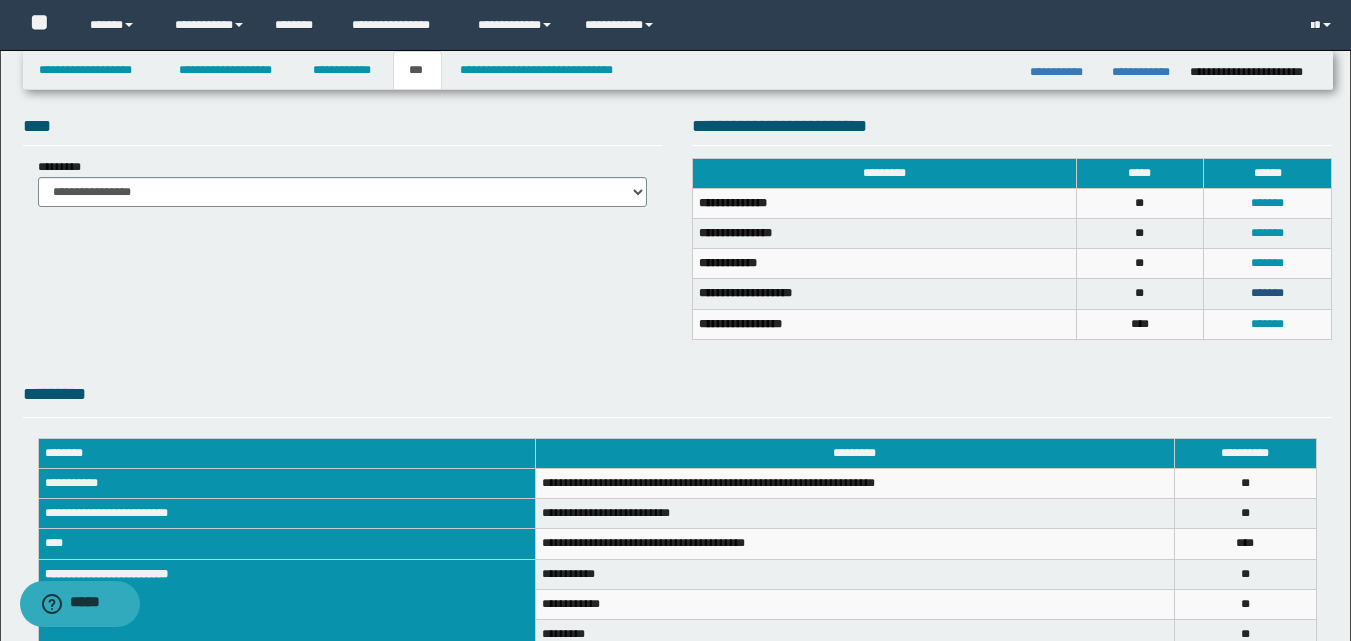 click on "*******" at bounding box center [1267, 293] 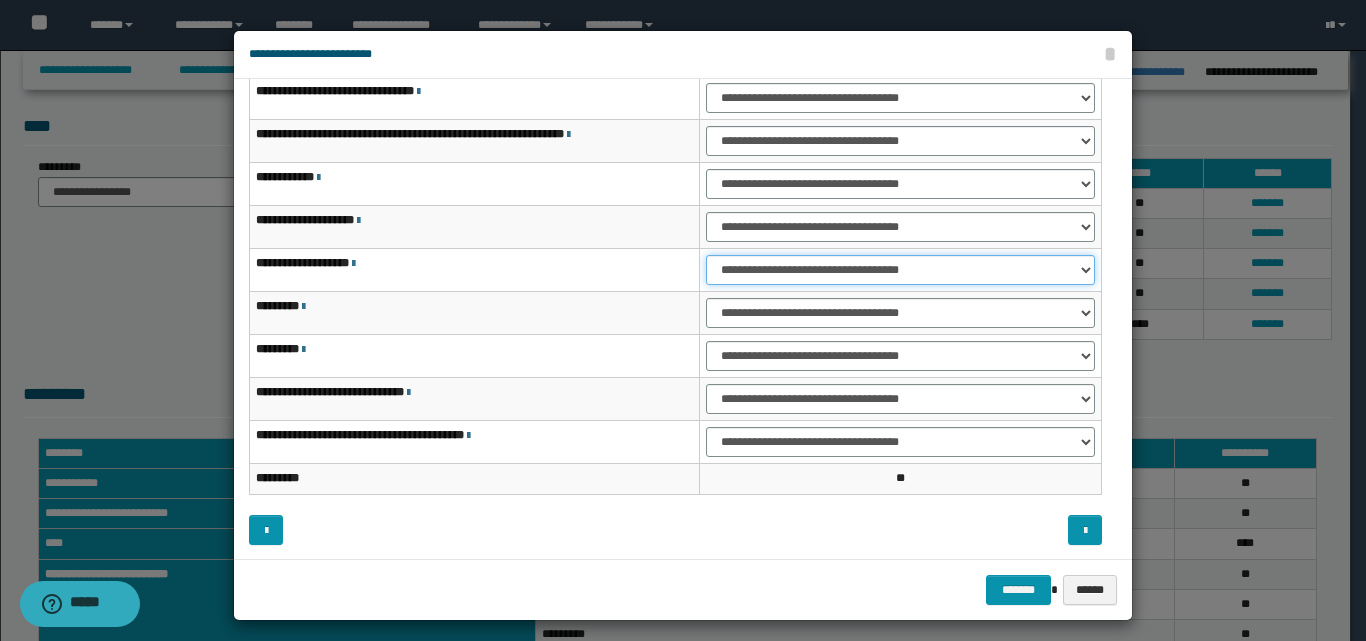 click on "**********" at bounding box center [900, 270] 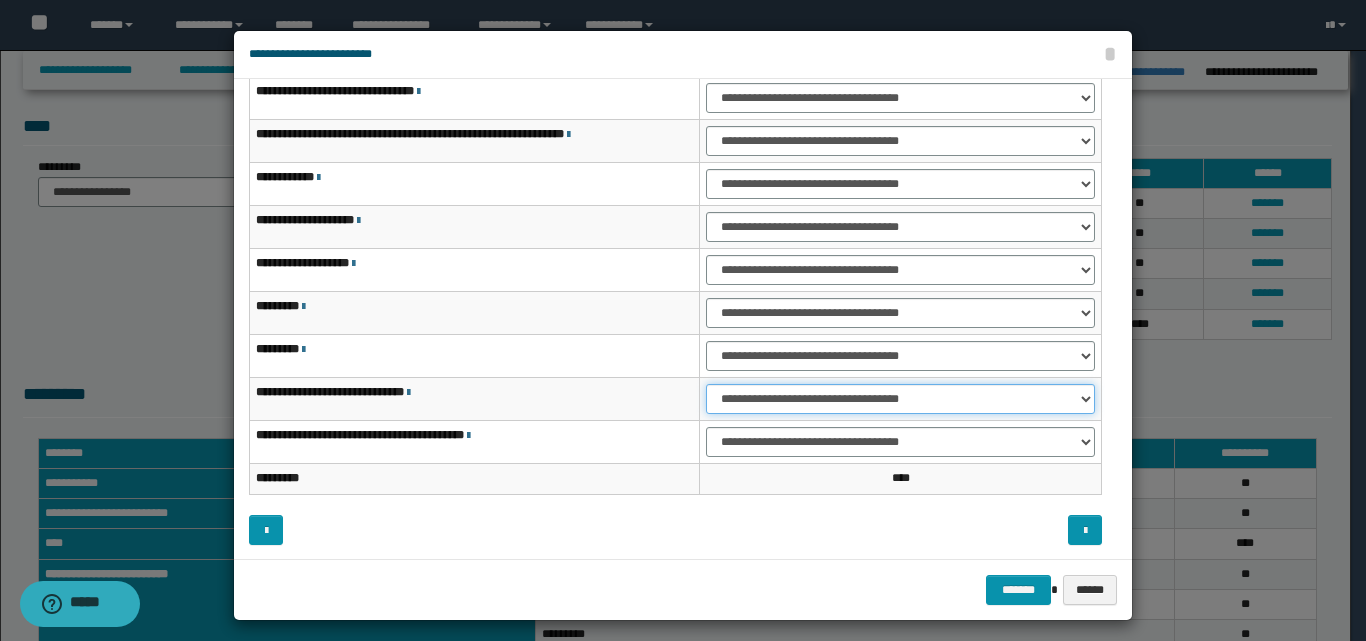 click on "**********" at bounding box center [900, 399] 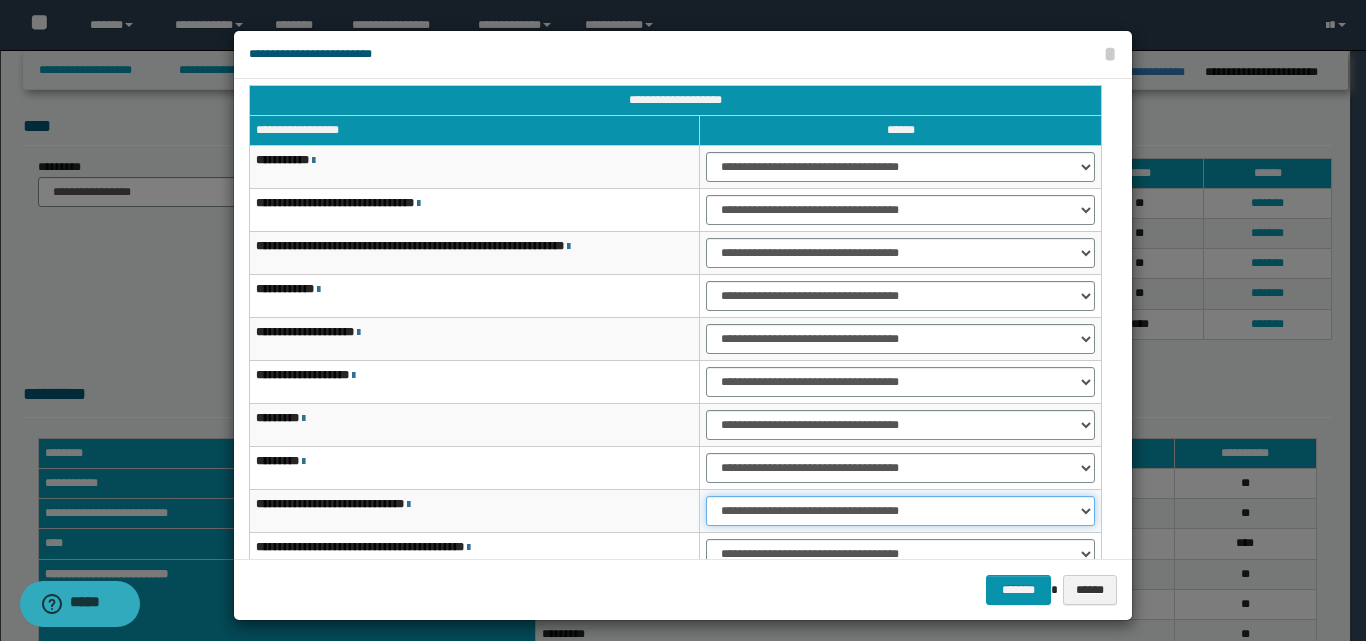 scroll, scrollTop: 0, scrollLeft: 0, axis: both 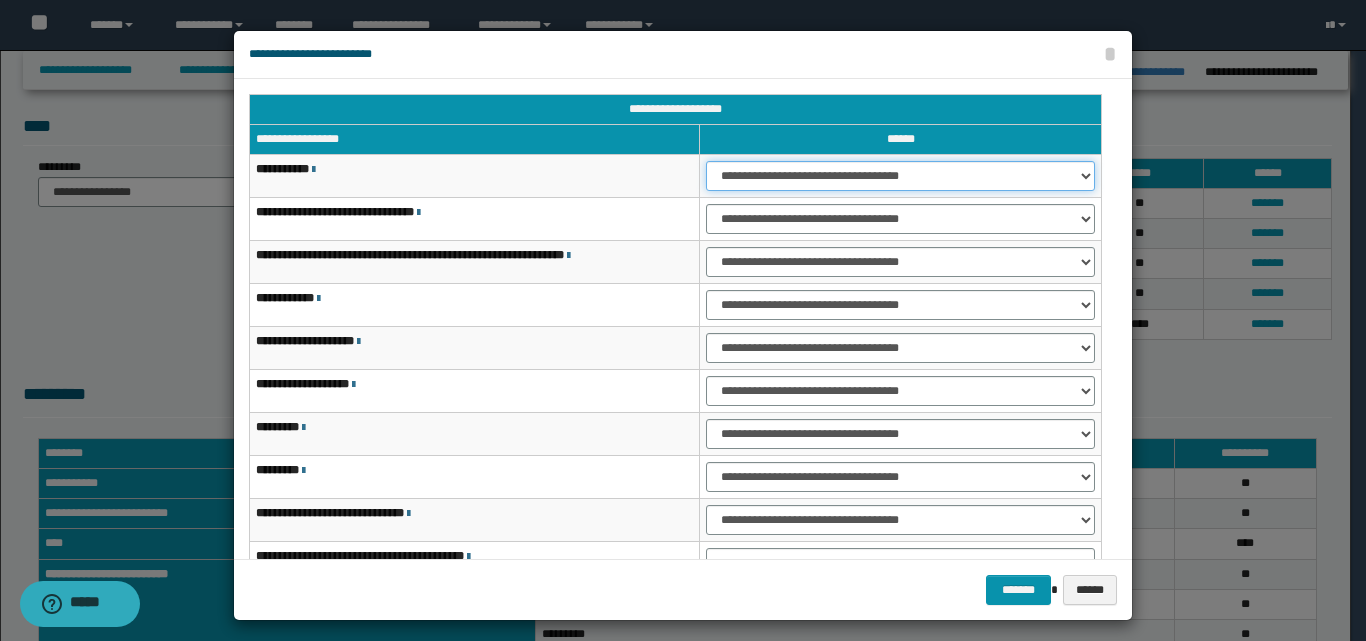 click on "**********" at bounding box center (900, 176) 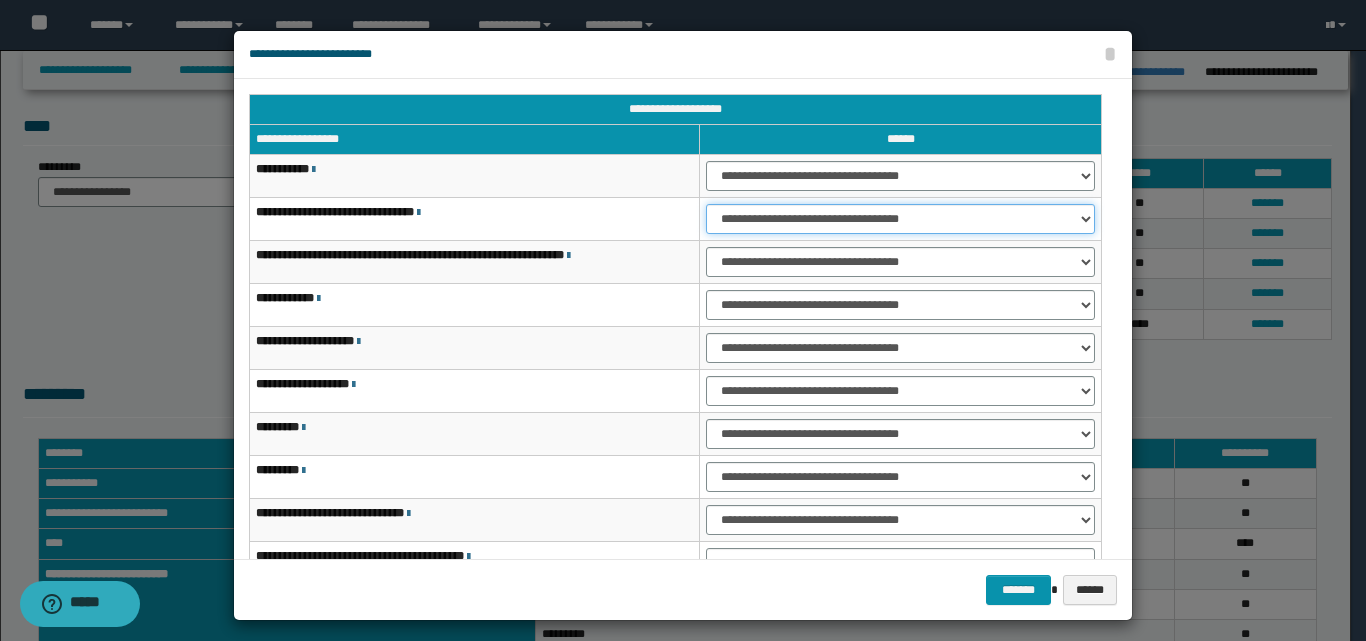 click on "**********" at bounding box center [900, 219] 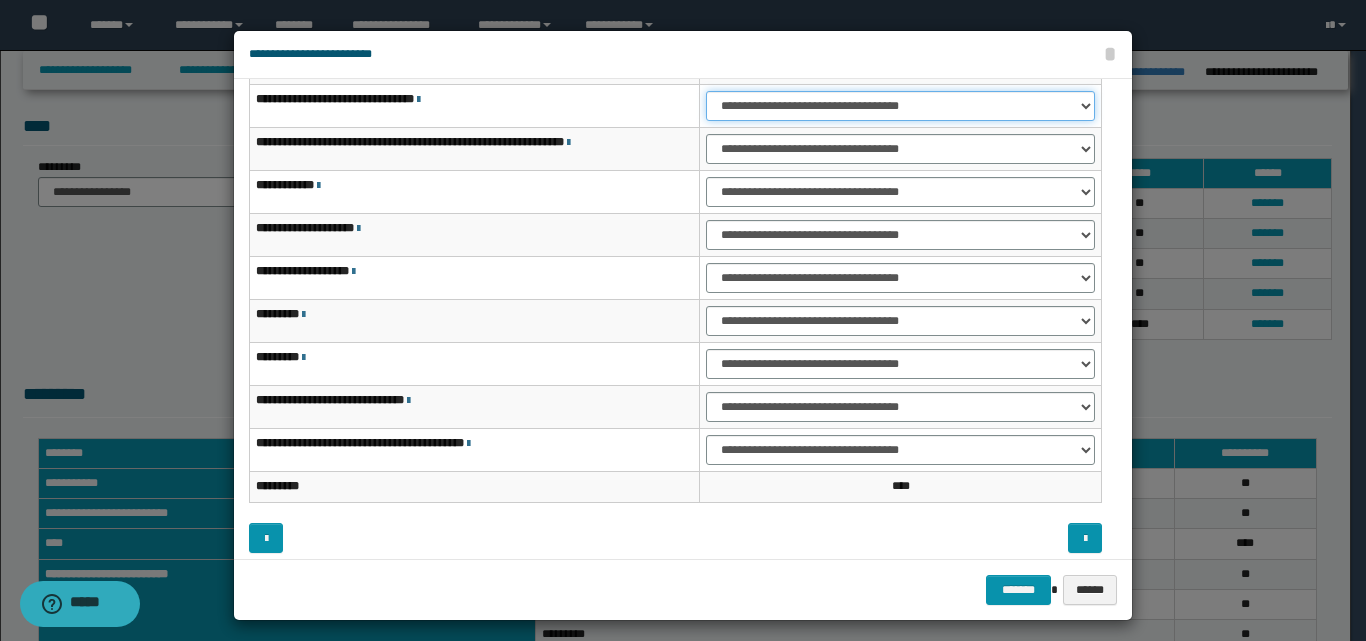 scroll, scrollTop: 121, scrollLeft: 0, axis: vertical 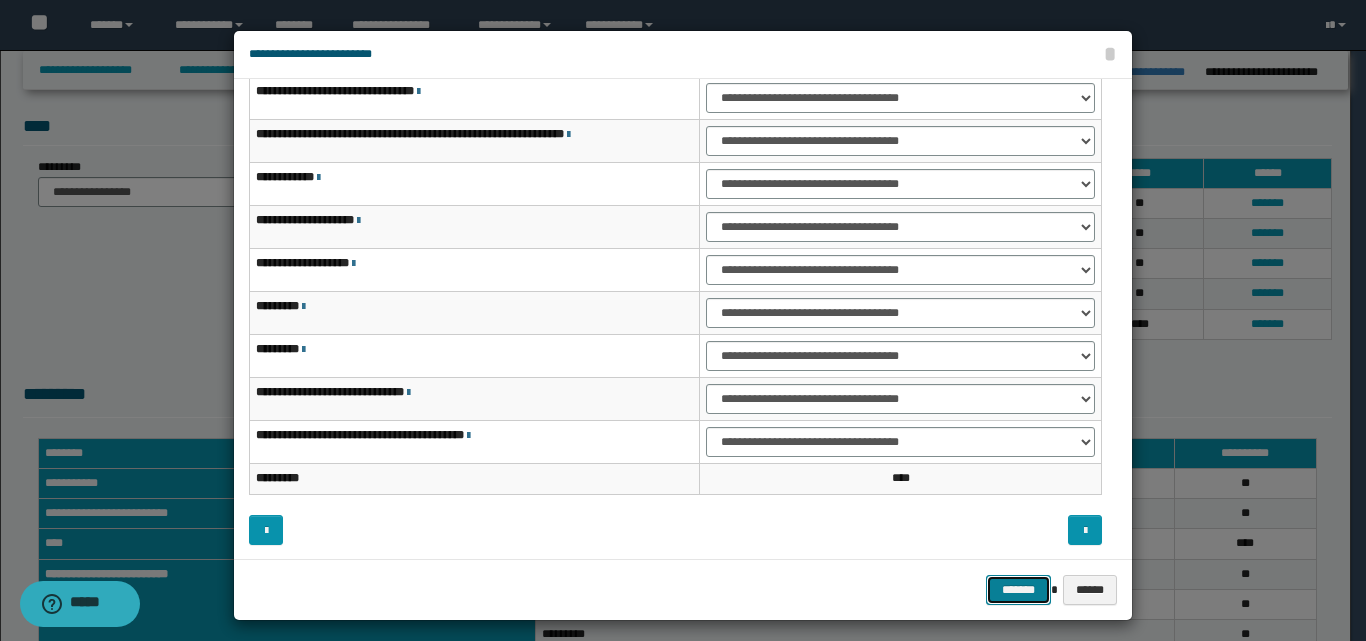 drag, startPoint x: 1012, startPoint y: 588, endPoint x: 1004, endPoint y: 576, distance: 14.422205 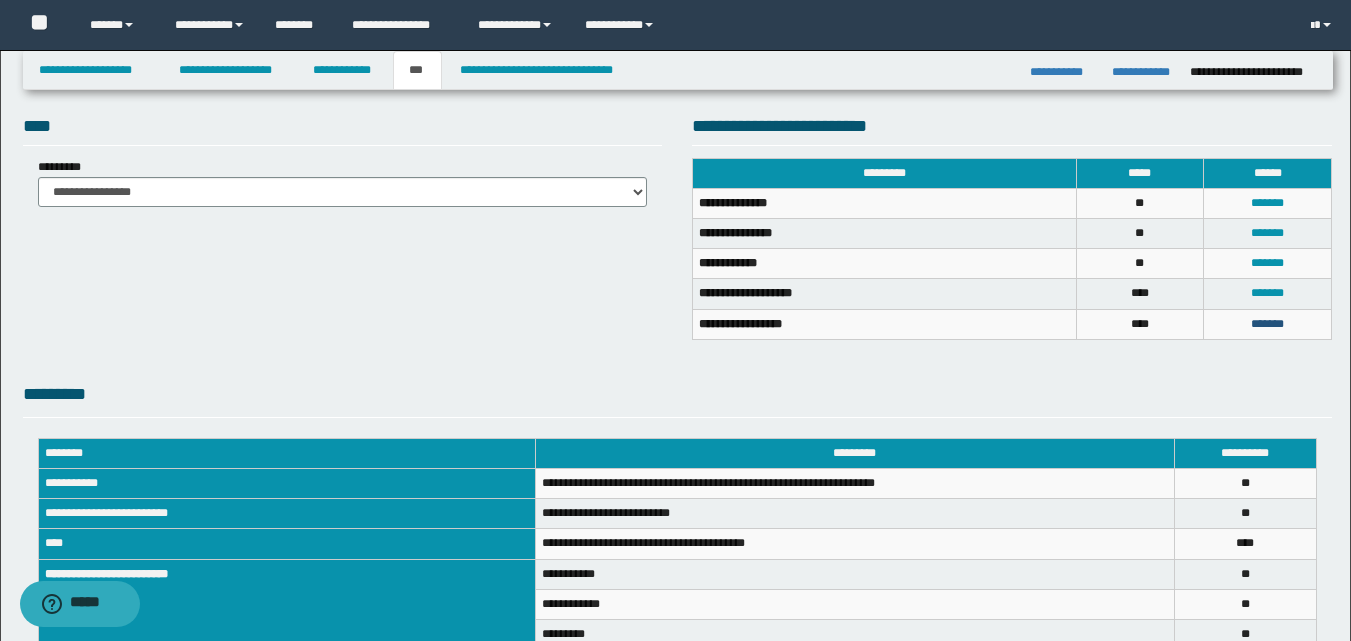 drag, startPoint x: 1260, startPoint y: 324, endPoint x: 1006, endPoint y: 369, distance: 257.9554 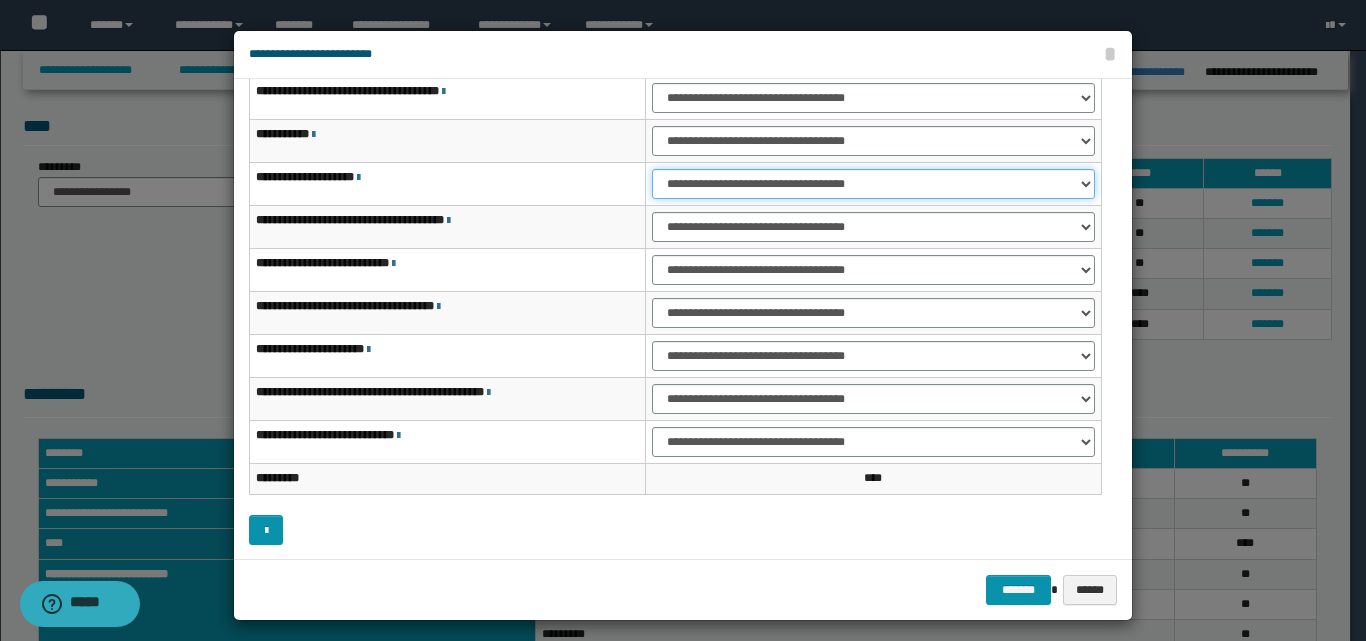 click on "**********" at bounding box center [873, 184] 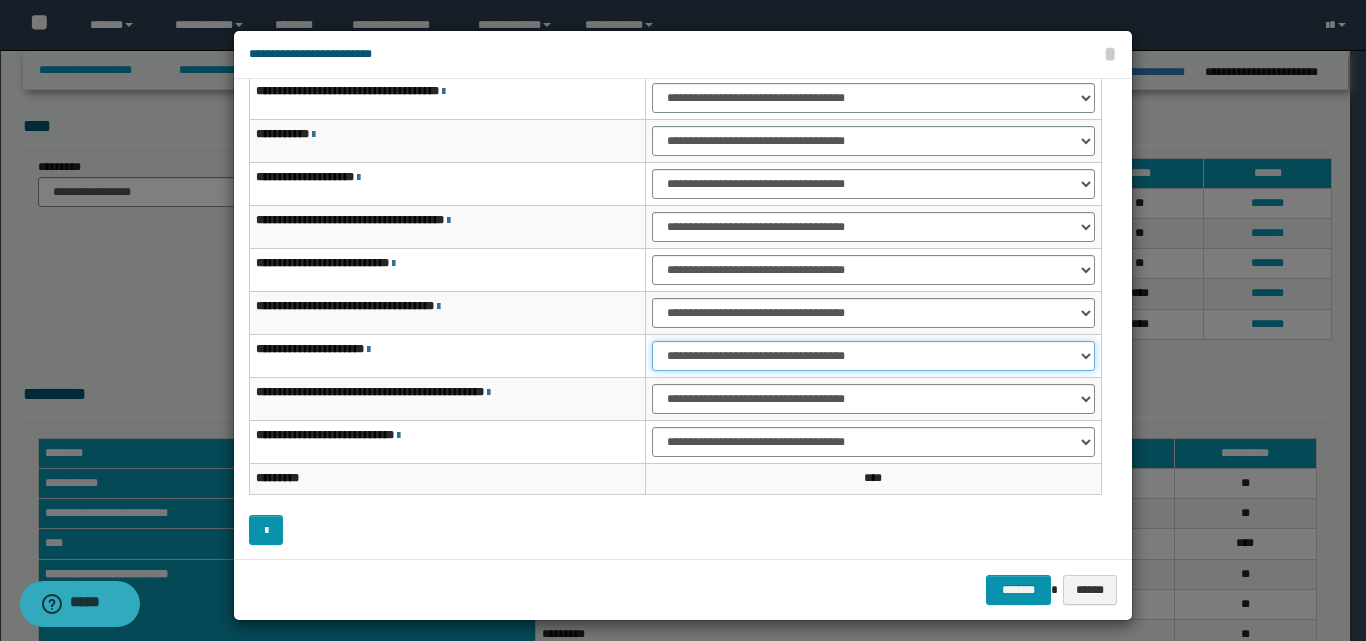 click on "**********" at bounding box center [873, 356] 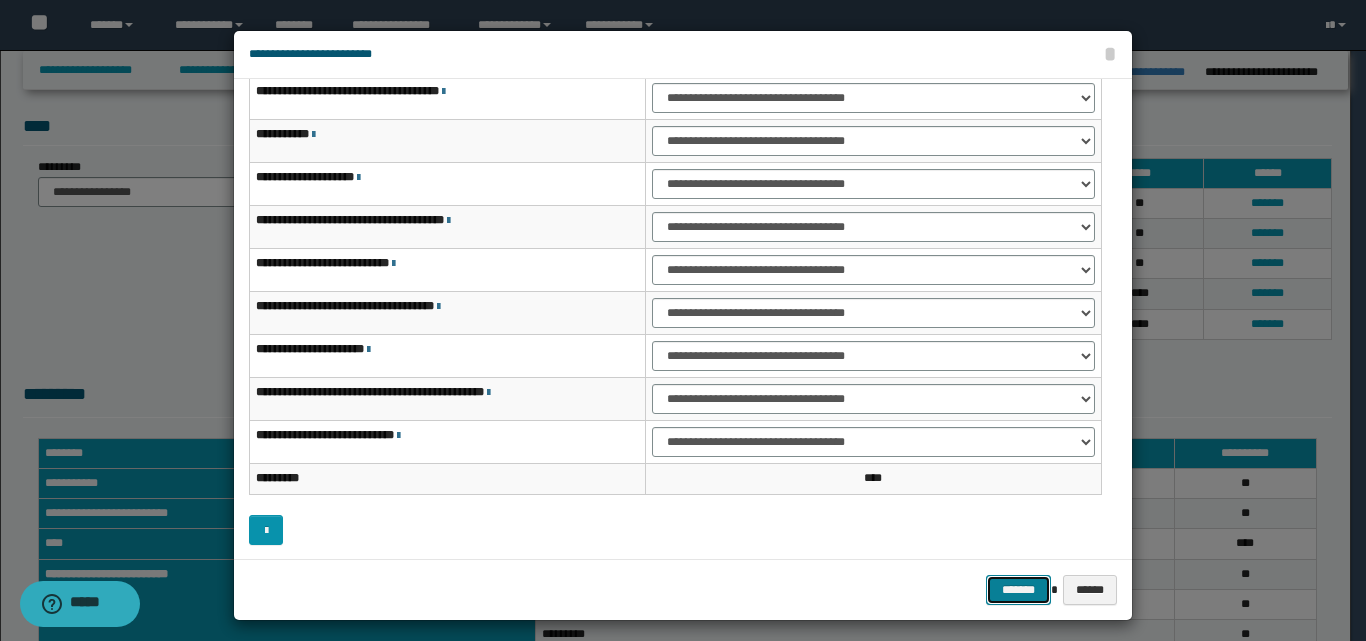 click on "*******" at bounding box center (1018, 590) 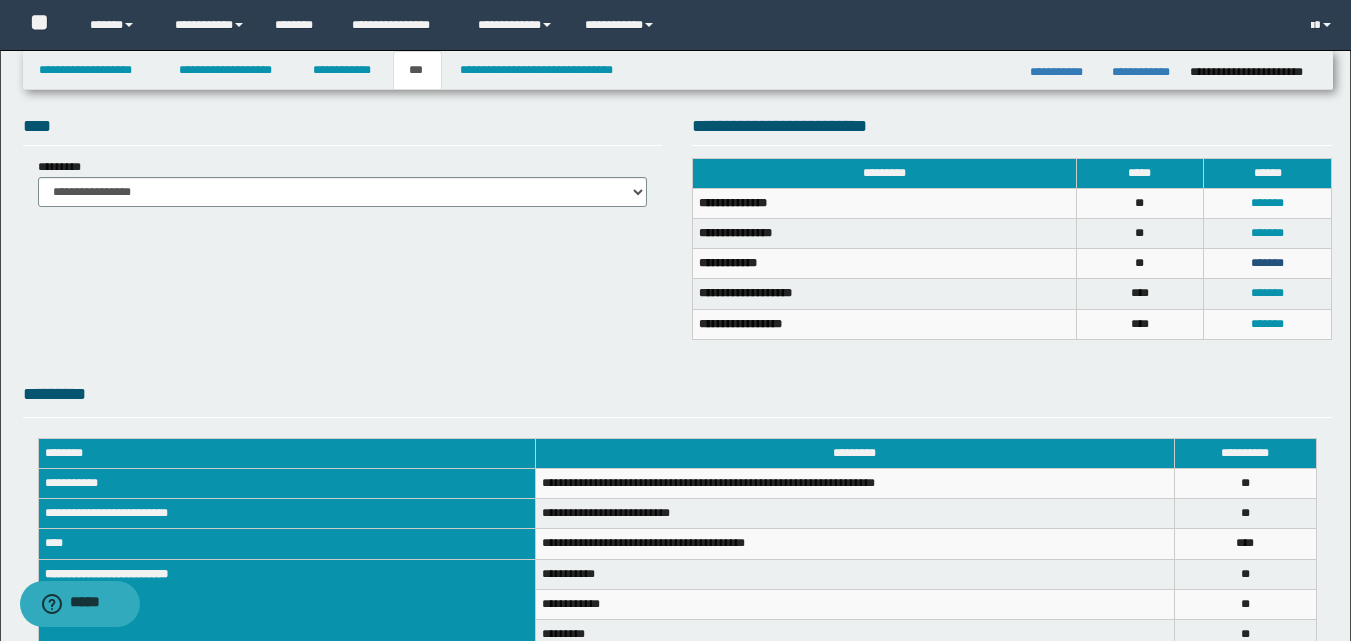 click on "*******" at bounding box center (1267, 263) 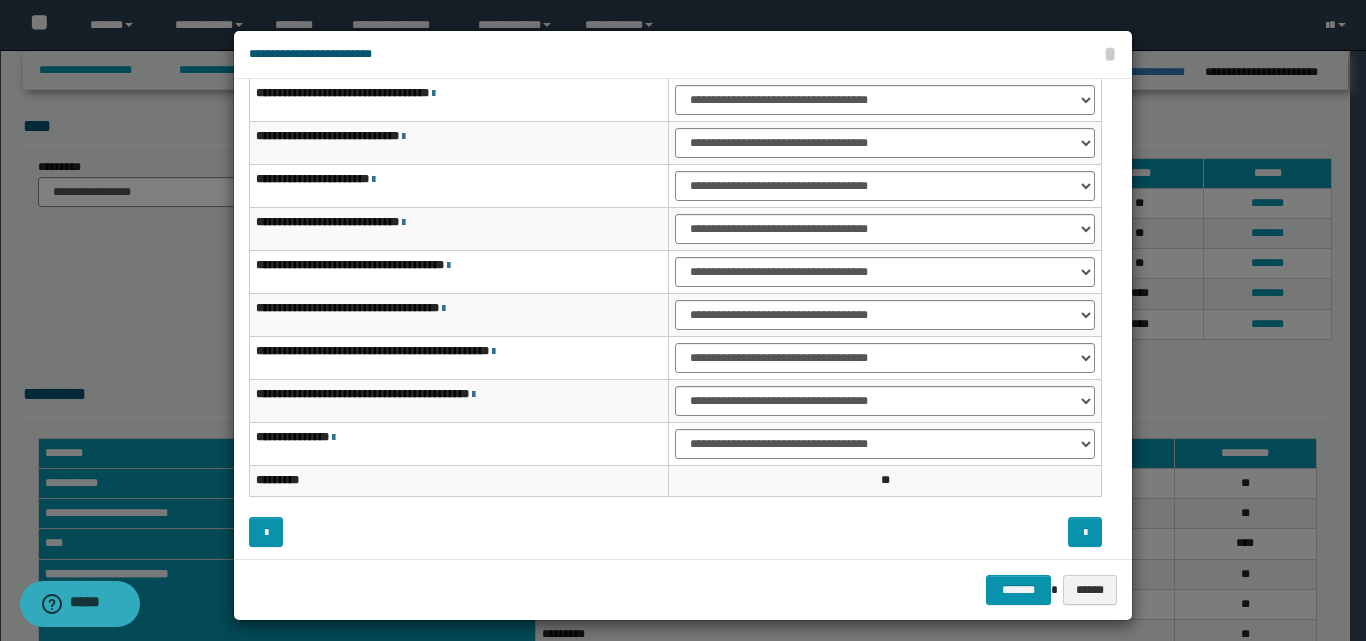 scroll, scrollTop: 121, scrollLeft: 0, axis: vertical 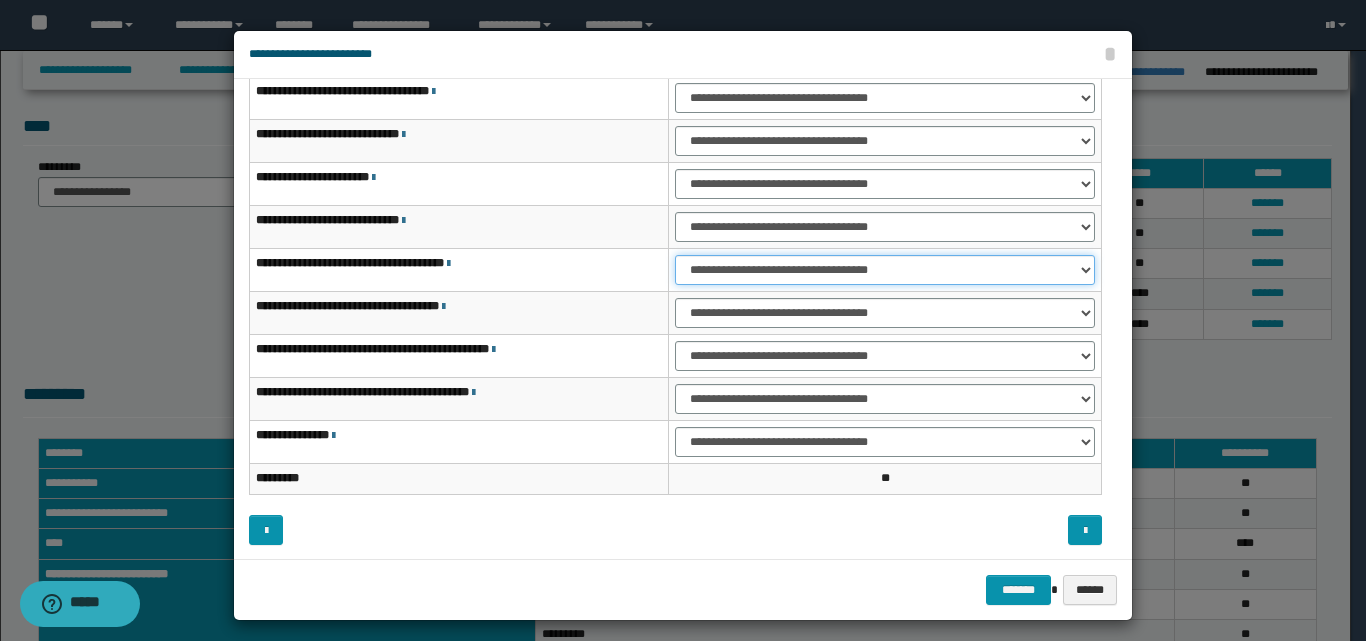 click on "**********" at bounding box center [885, 270] 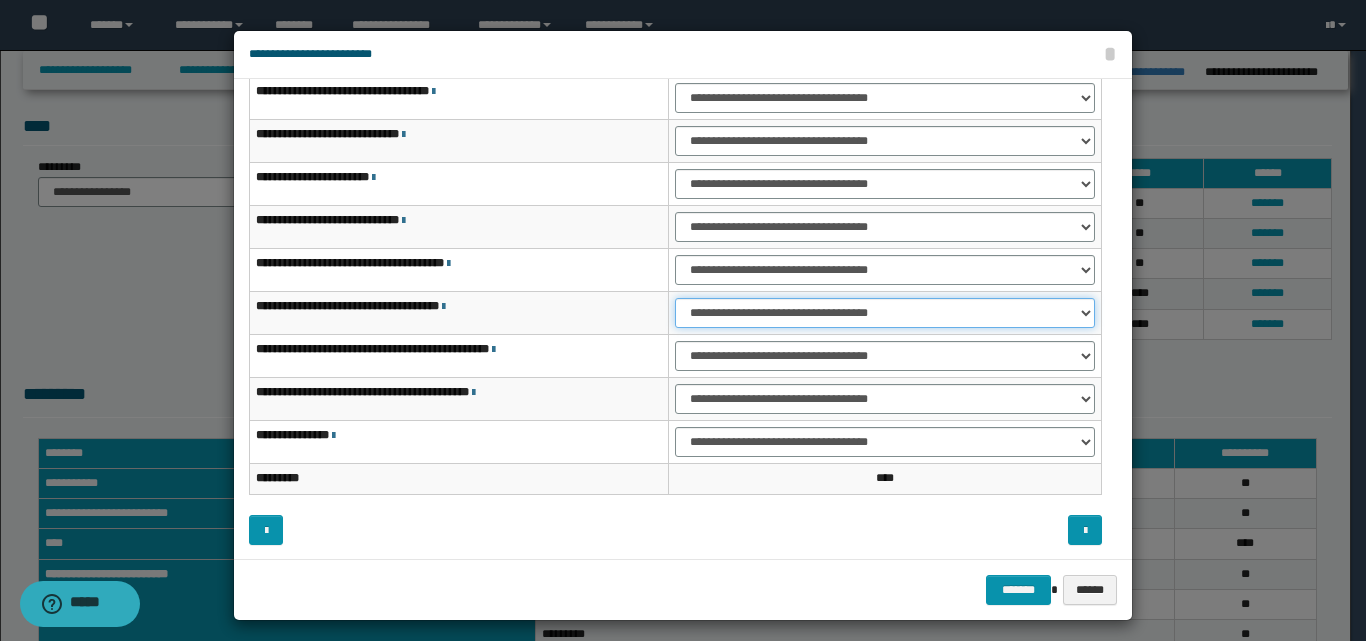 click on "**********" at bounding box center (885, 313) 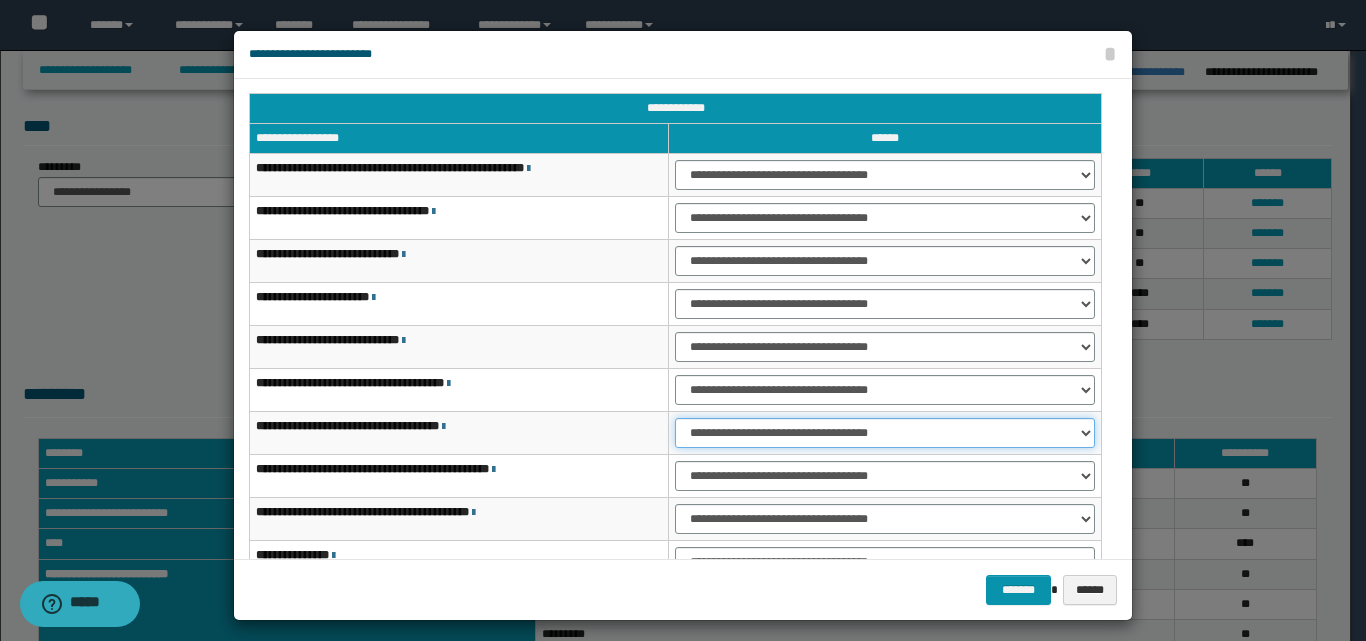 scroll, scrollTop: 0, scrollLeft: 0, axis: both 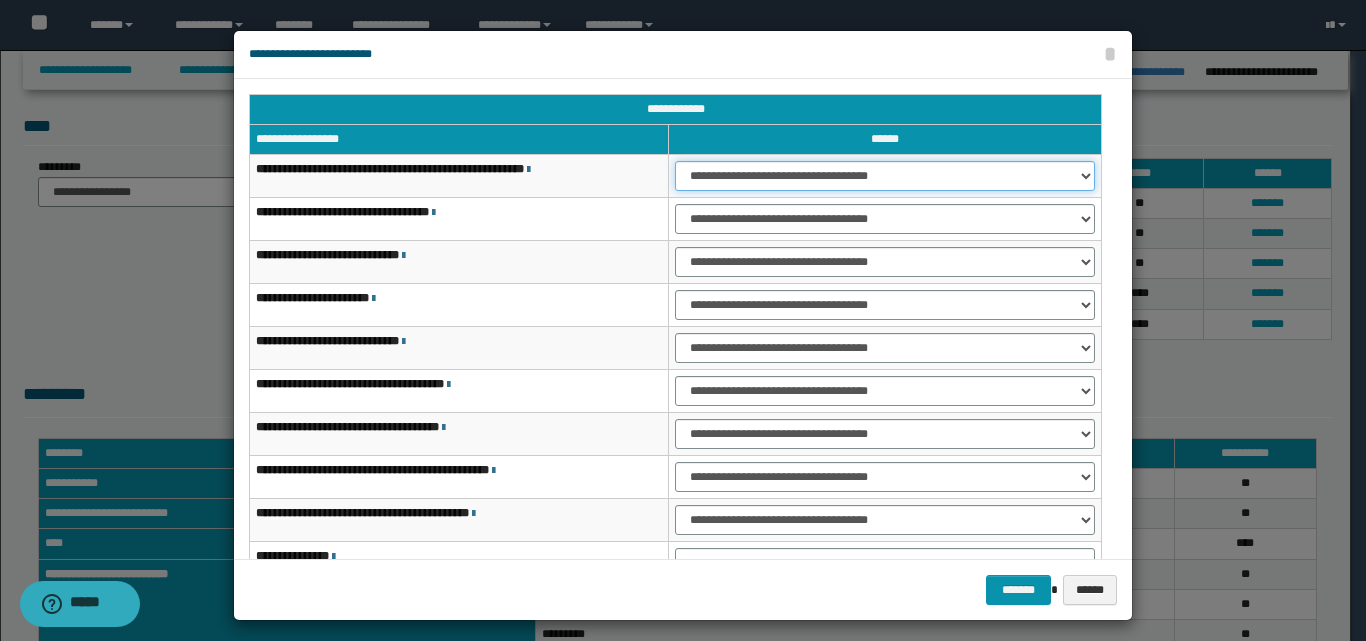 click on "**********" at bounding box center (885, 176) 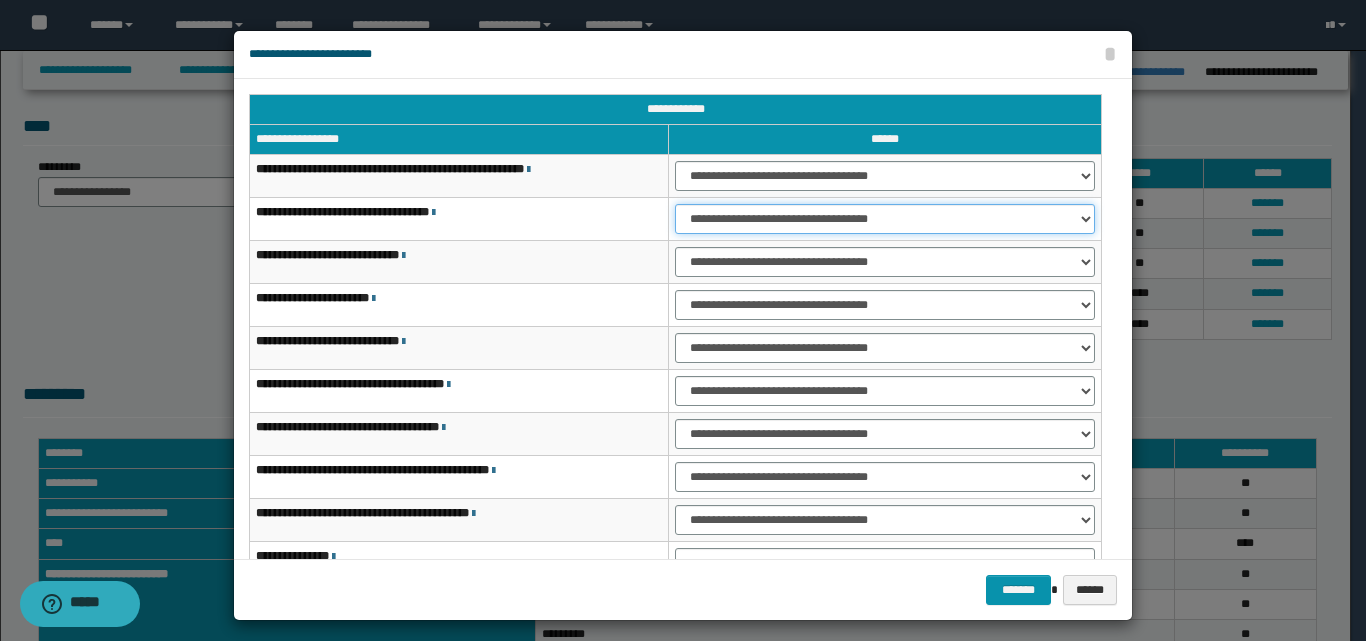 drag, startPoint x: 739, startPoint y: 220, endPoint x: 744, endPoint y: 231, distance: 12.083046 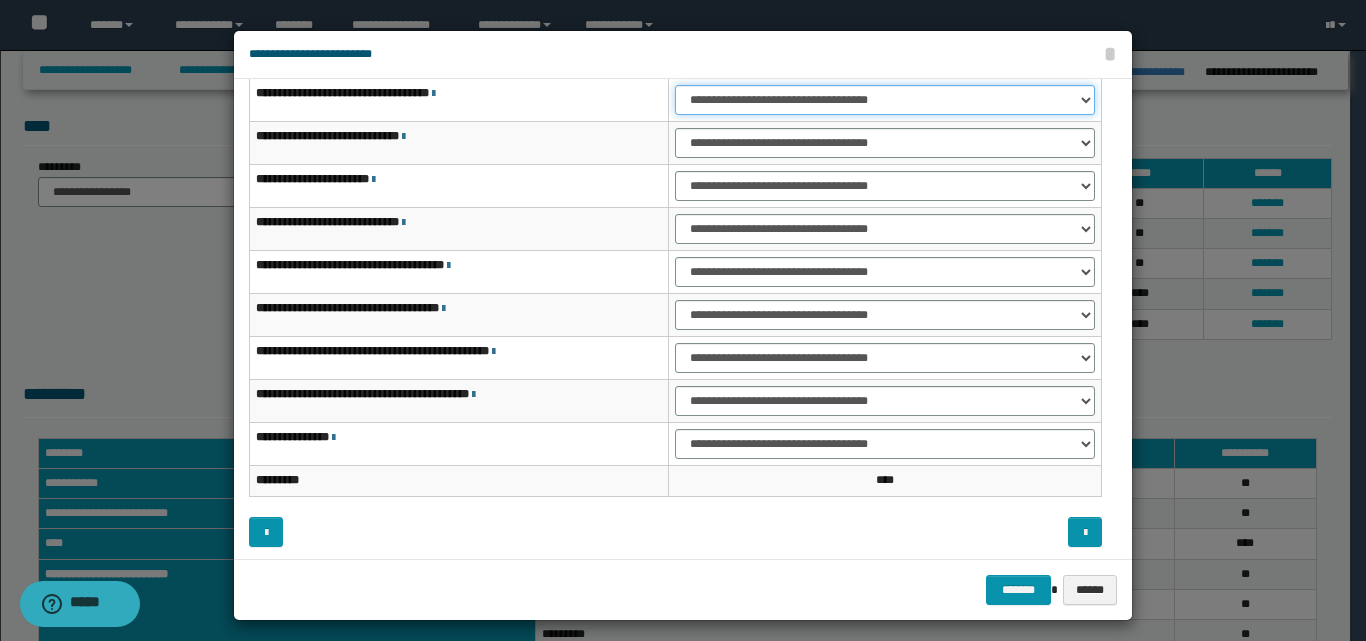 scroll, scrollTop: 121, scrollLeft: 0, axis: vertical 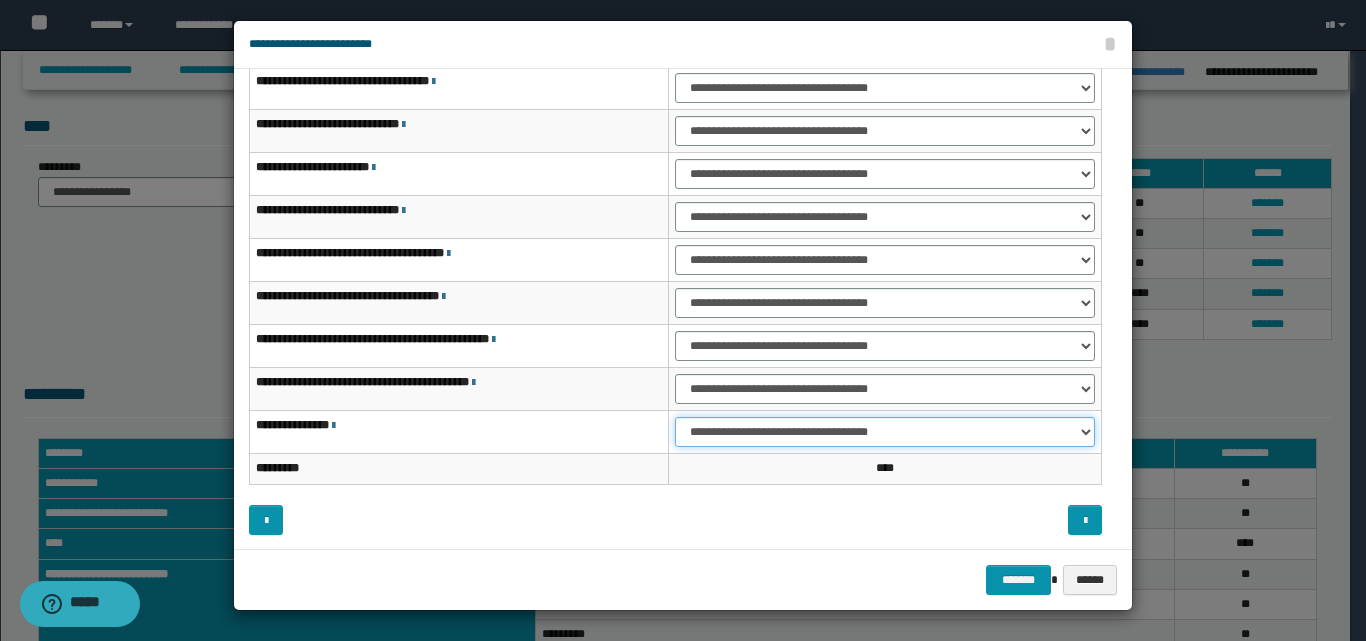click on "**********" at bounding box center (885, 432) 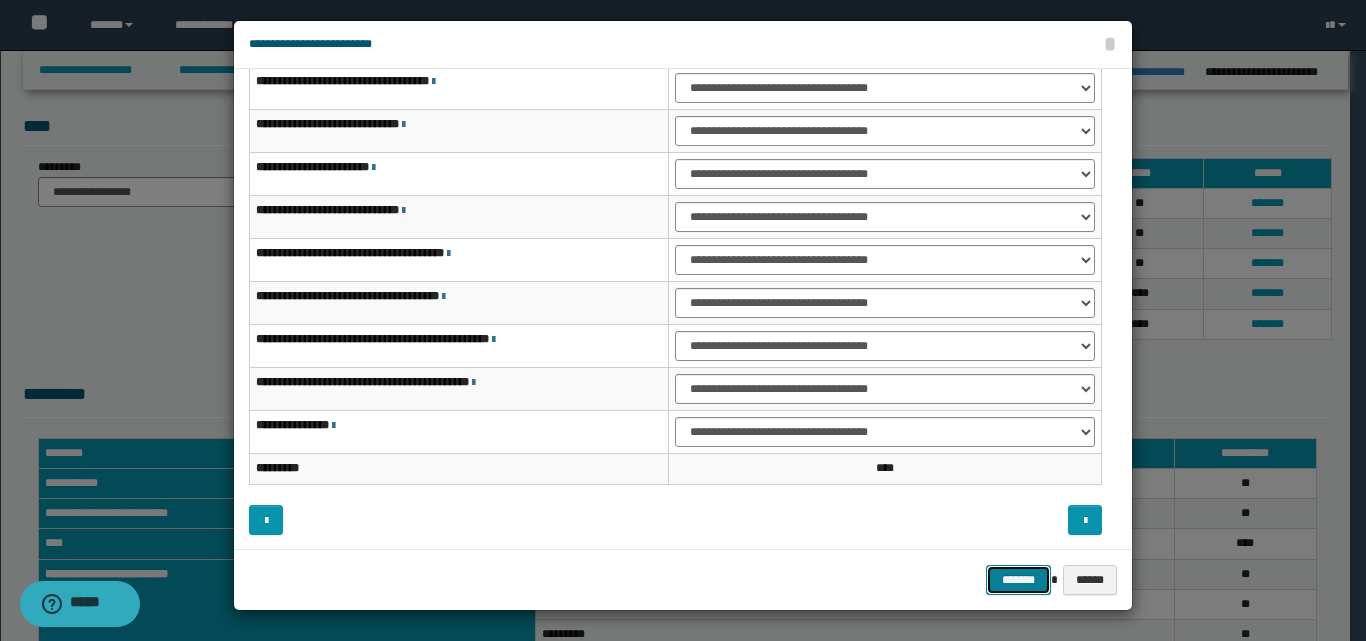 click on "*******" at bounding box center [1018, 580] 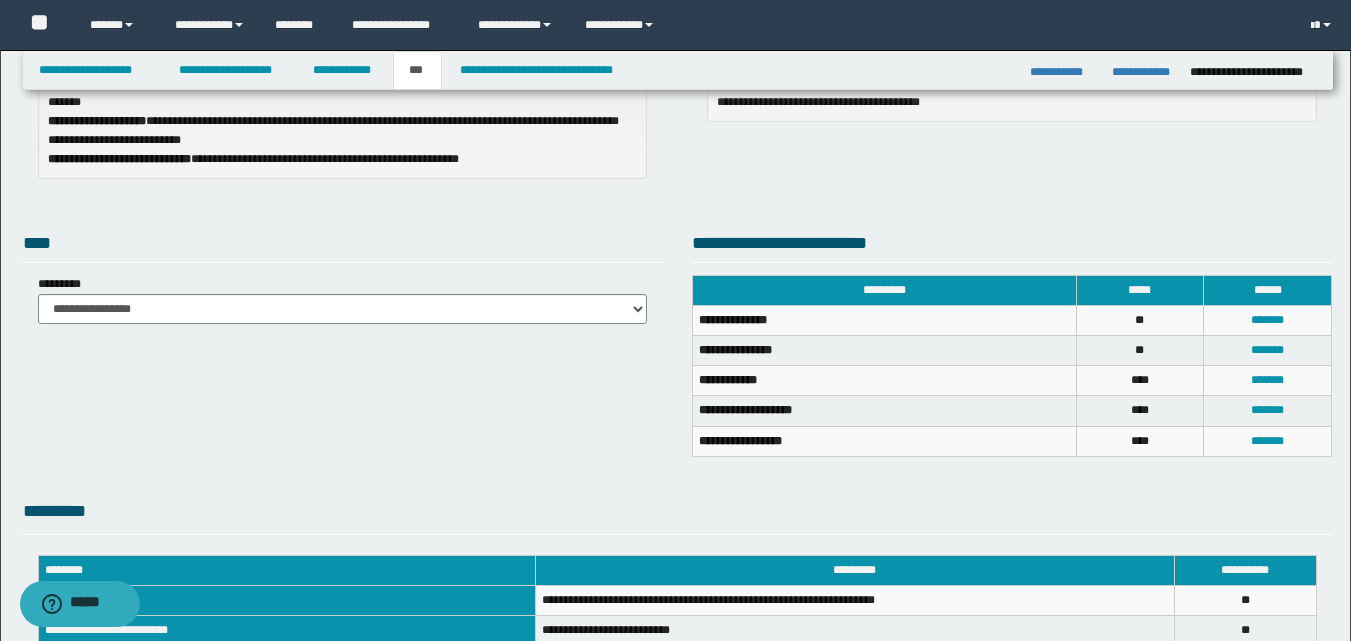 scroll, scrollTop: 228, scrollLeft: 0, axis: vertical 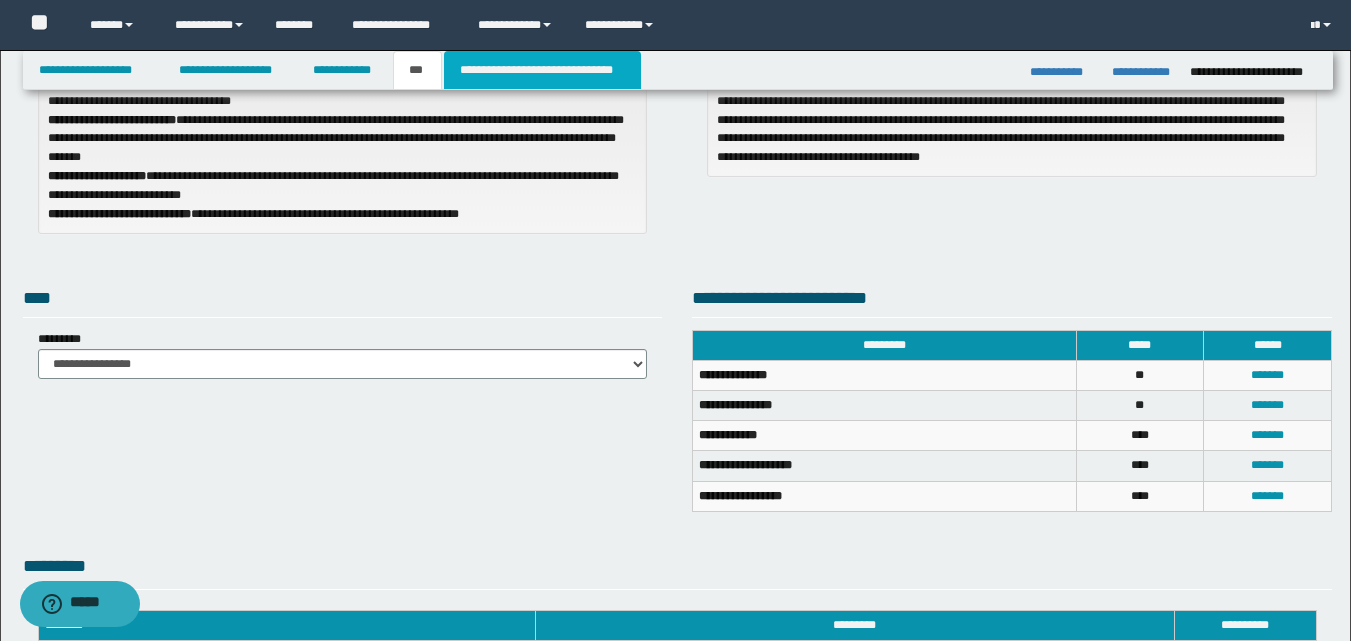 click on "**********" at bounding box center (542, 70) 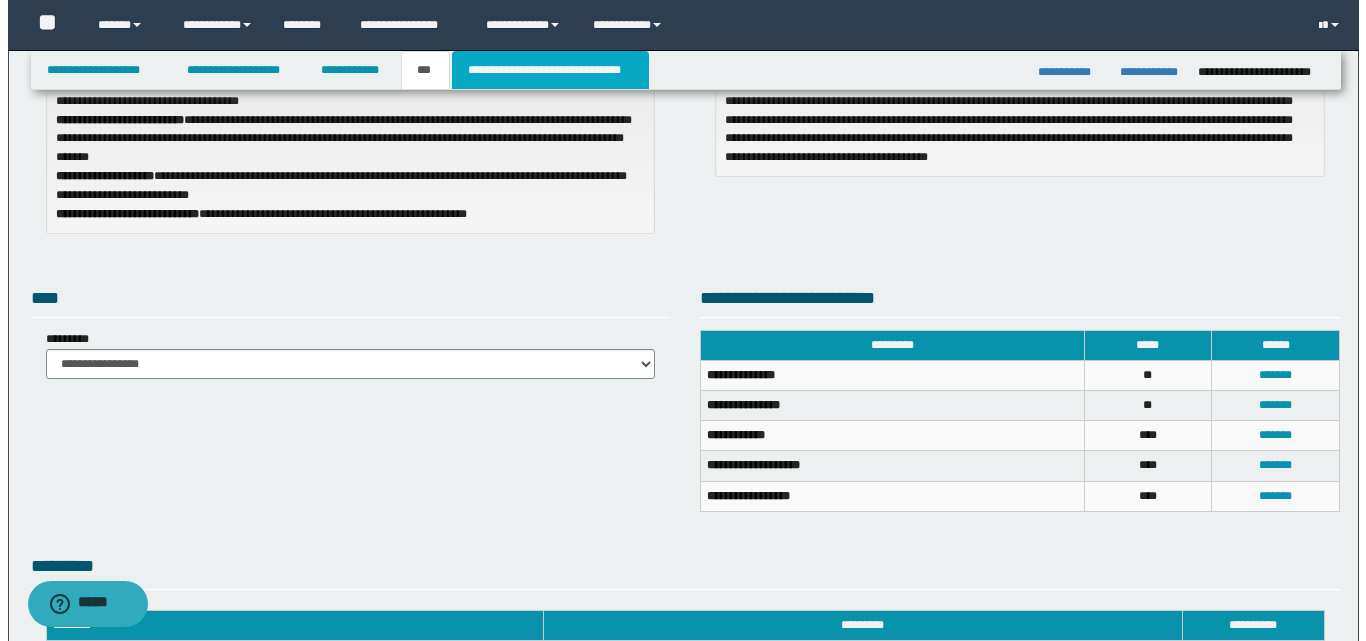 scroll, scrollTop: 0, scrollLeft: 0, axis: both 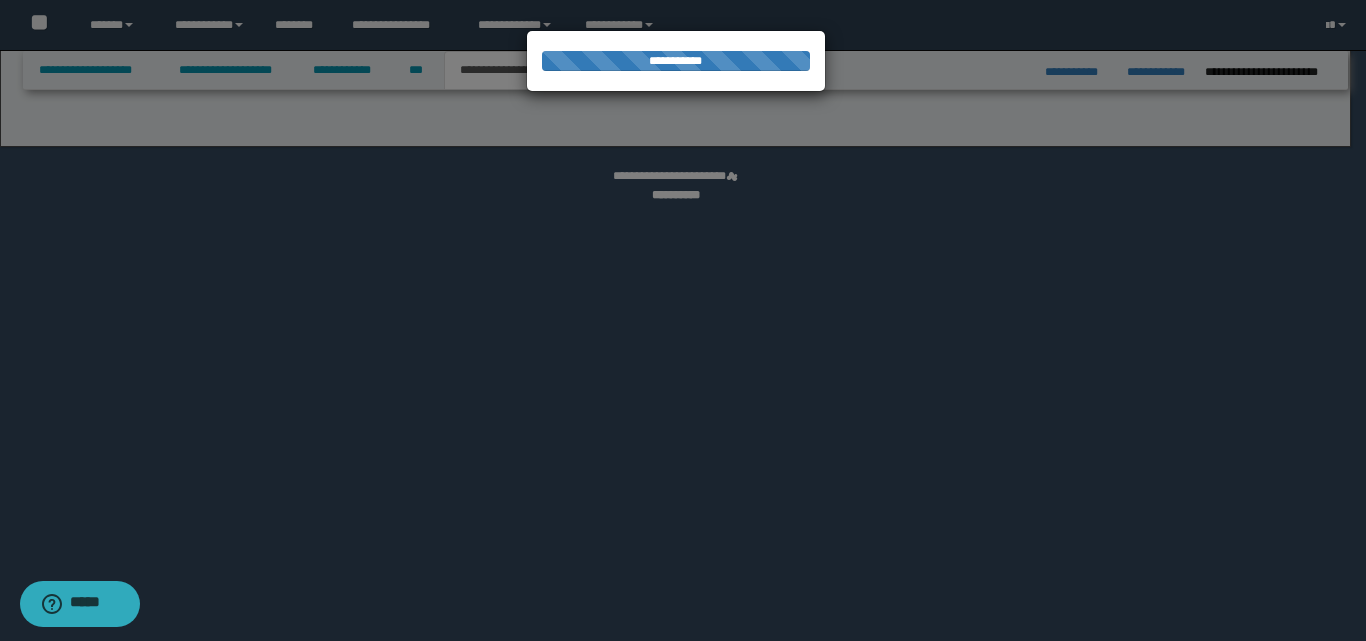 select on "*" 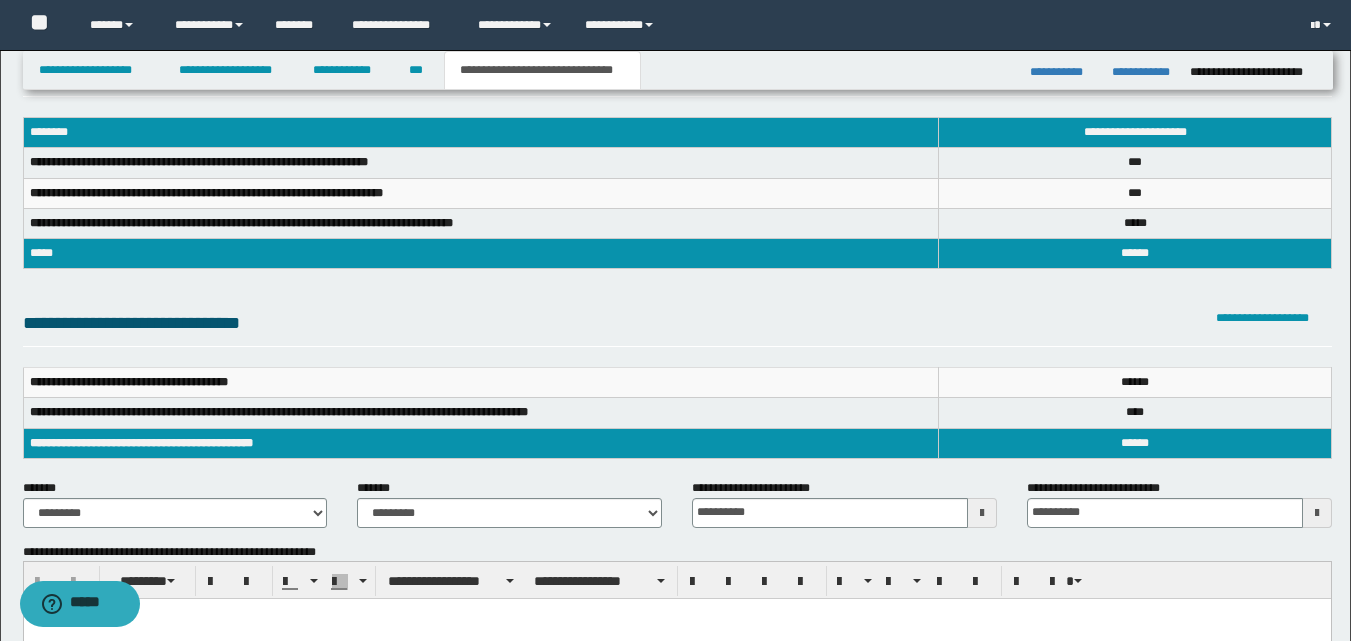 scroll, scrollTop: 100, scrollLeft: 0, axis: vertical 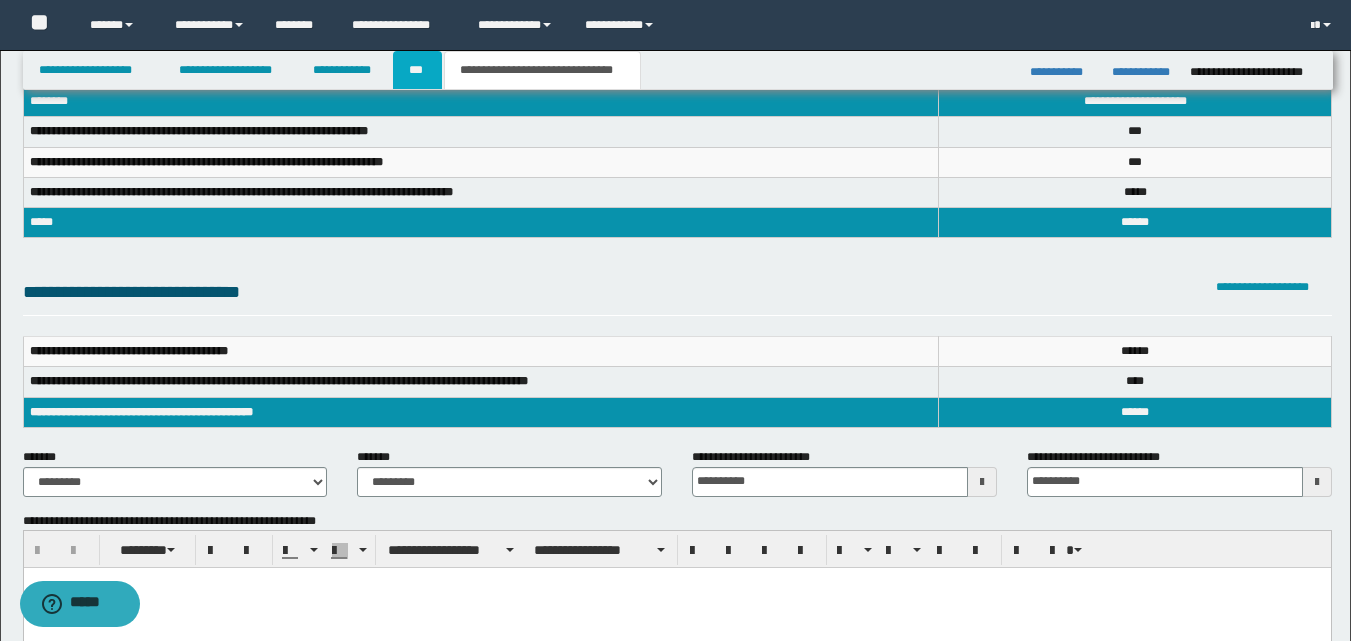 drag, startPoint x: 424, startPoint y: 73, endPoint x: 434, endPoint y: 85, distance: 15.6205 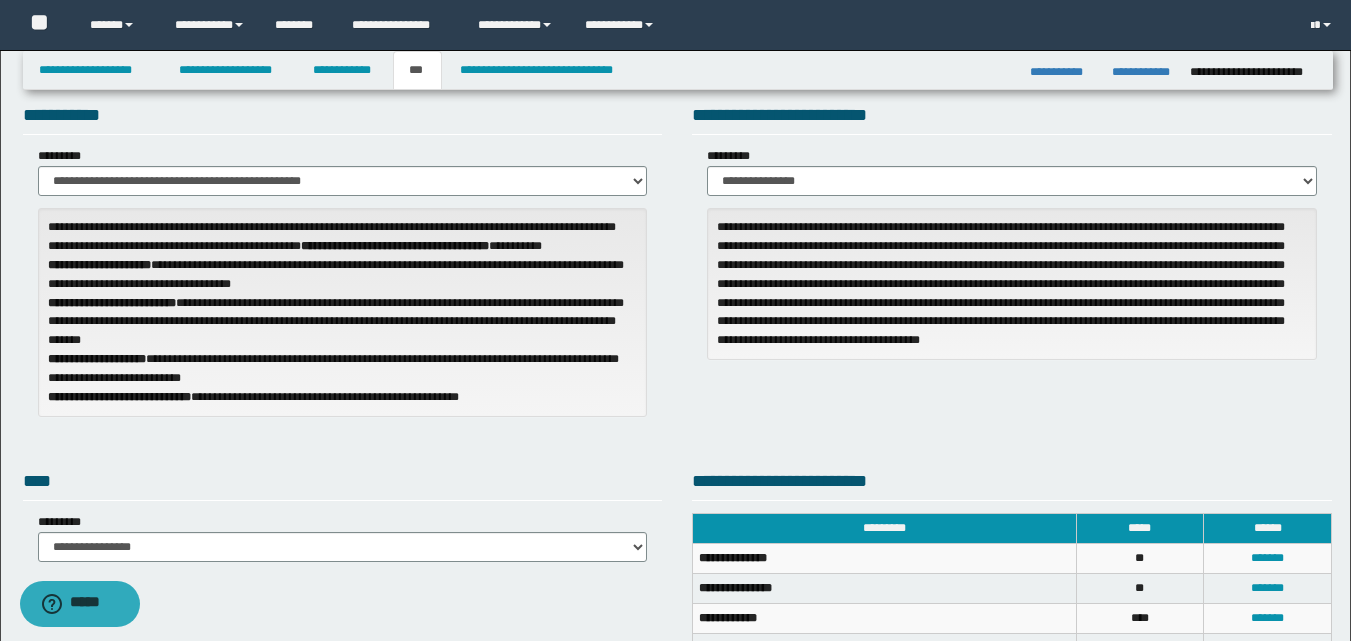 scroll, scrollTop: 0, scrollLeft: 0, axis: both 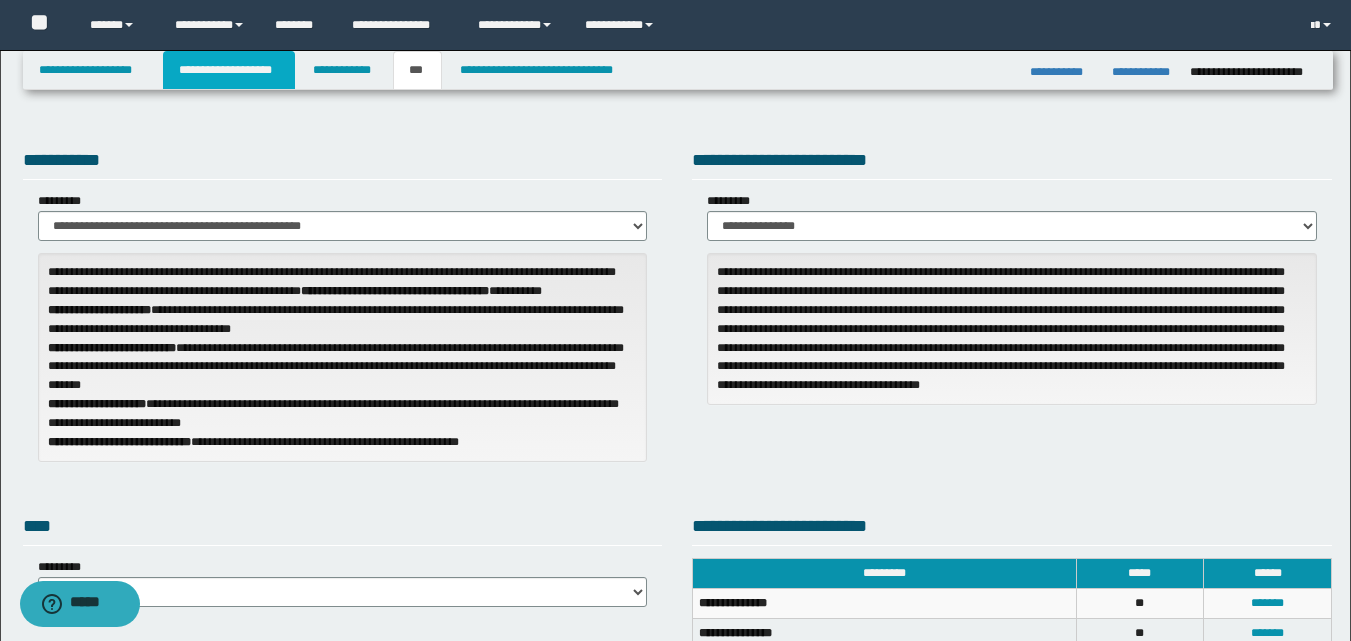 click on "**********" at bounding box center (229, 70) 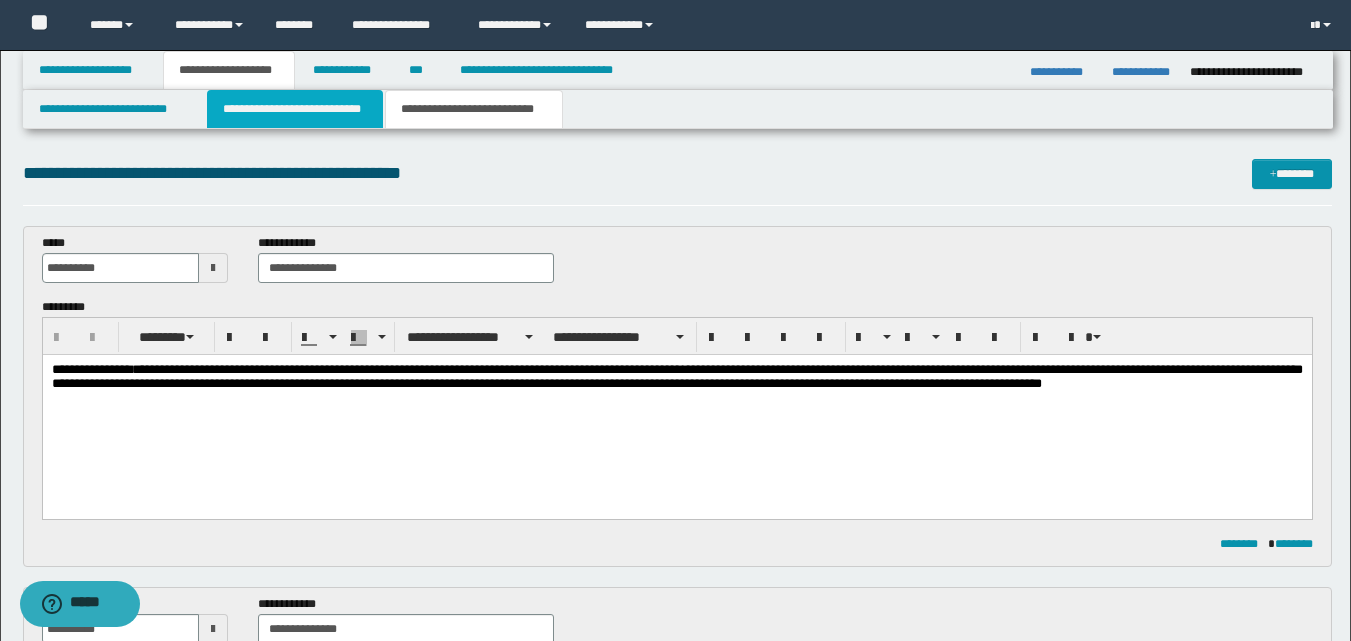 drag, startPoint x: 306, startPoint y: 116, endPoint x: 314, endPoint y: 124, distance: 11.313708 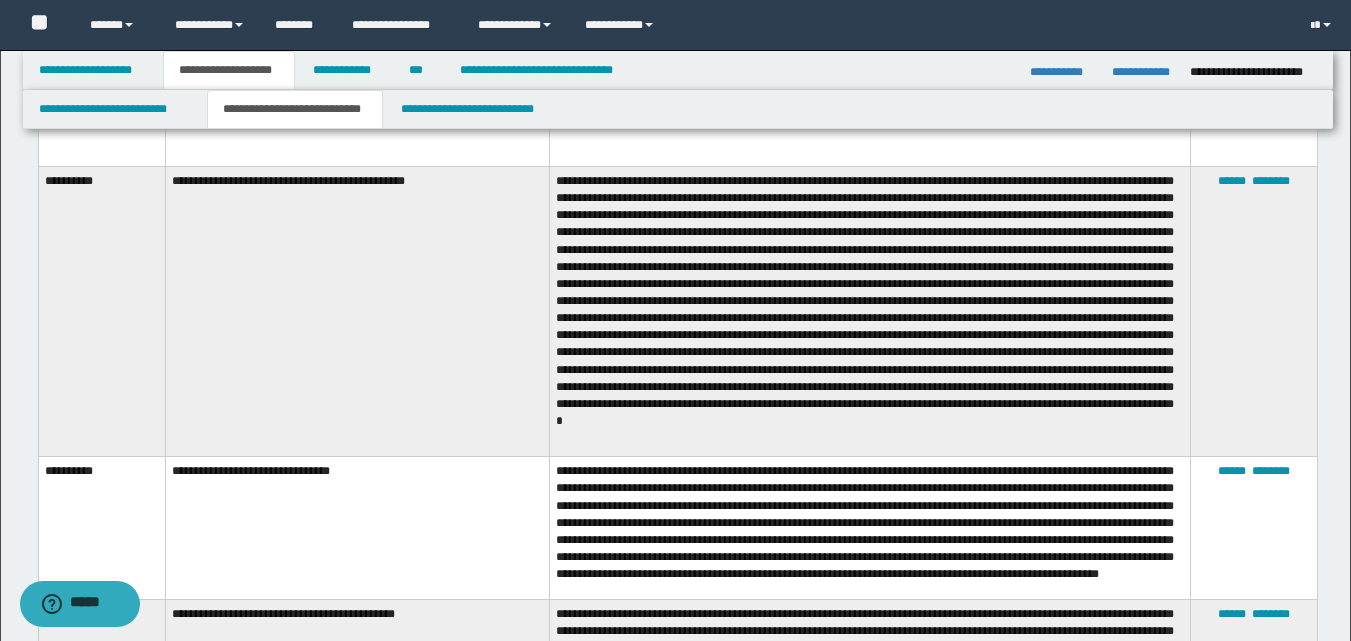 scroll, scrollTop: 6700, scrollLeft: 0, axis: vertical 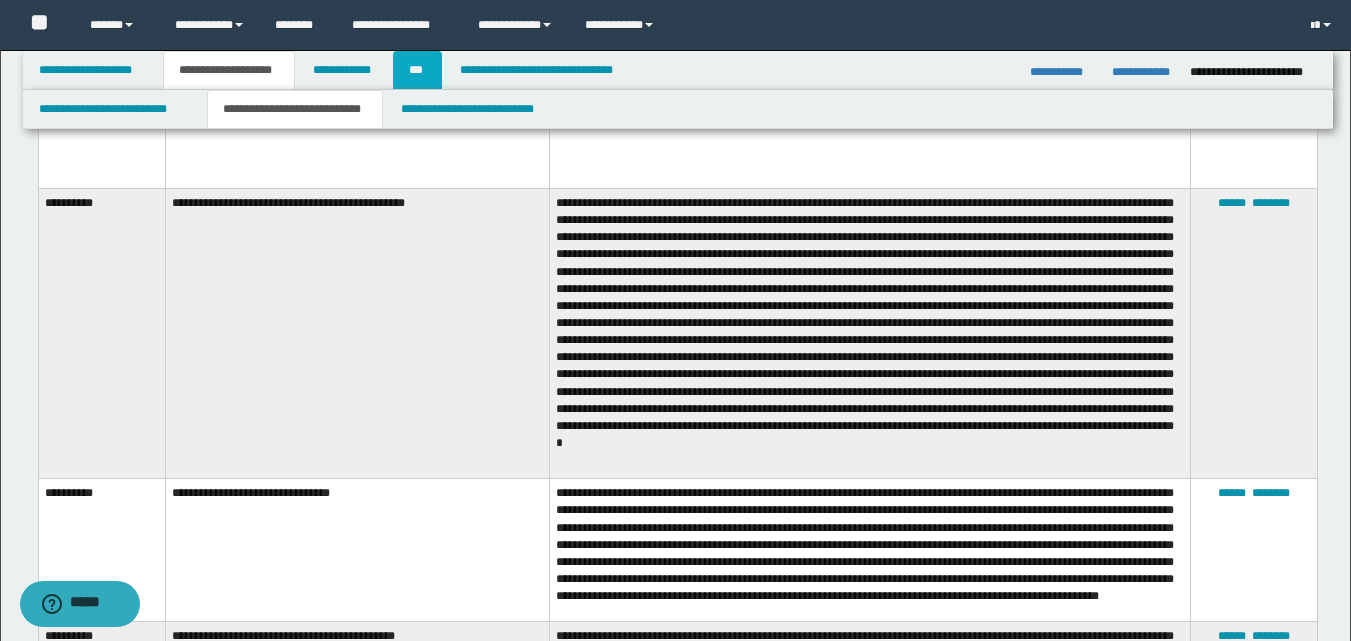 drag, startPoint x: 419, startPoint y: 76, endPoint x: 444, endPoint y: 87, distance: 27.313 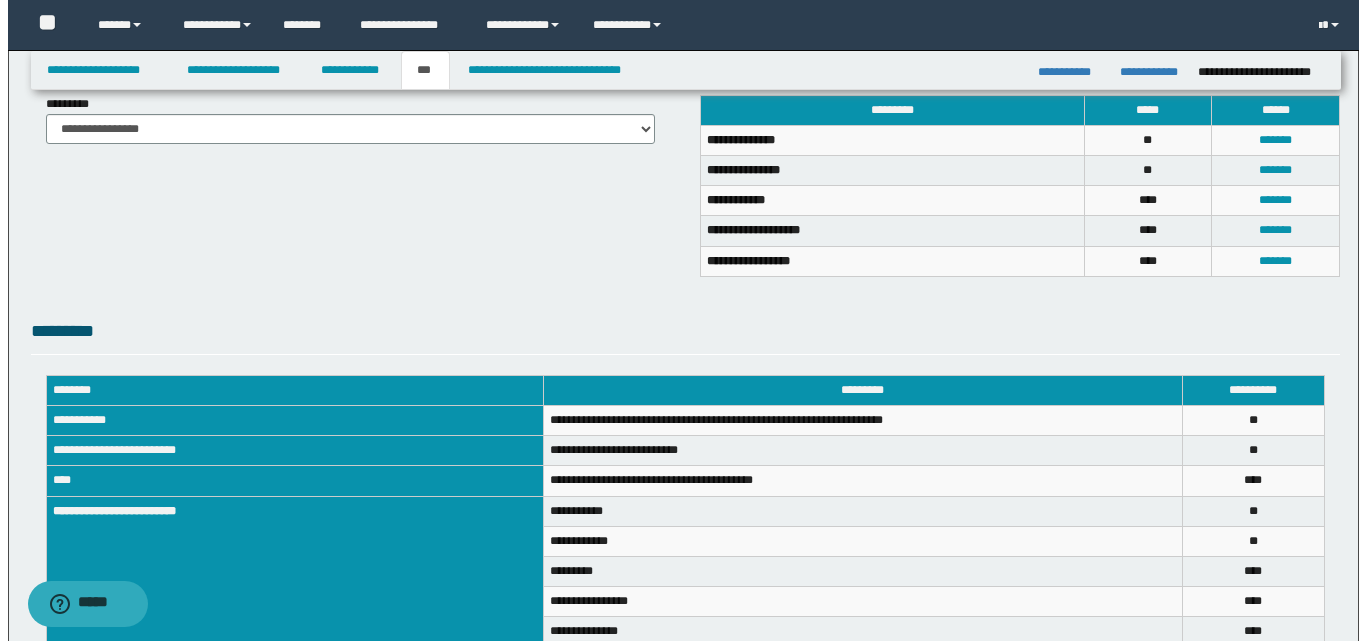 scroll, scrollTop: 428, scrollLeft: 0, axis: vertical 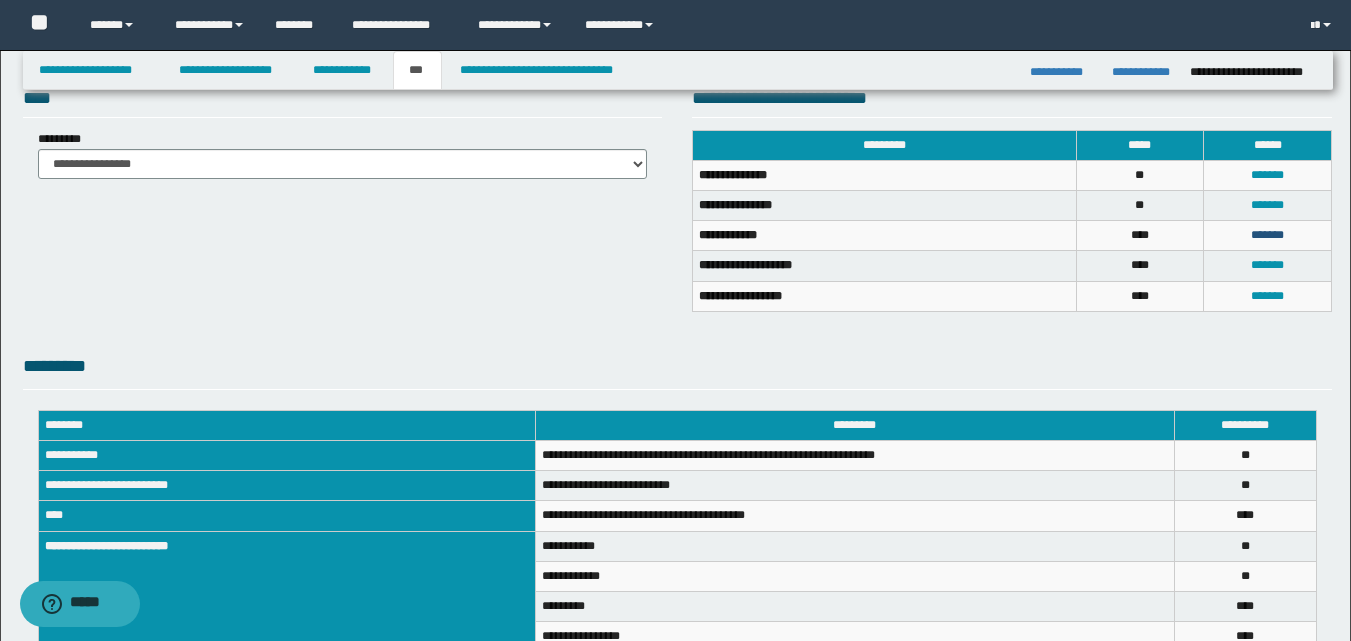 drag, startPoint x: 1255, startPoint y: 234, endPoint x: 1114, endPoint y: 258, distance: 143.02797 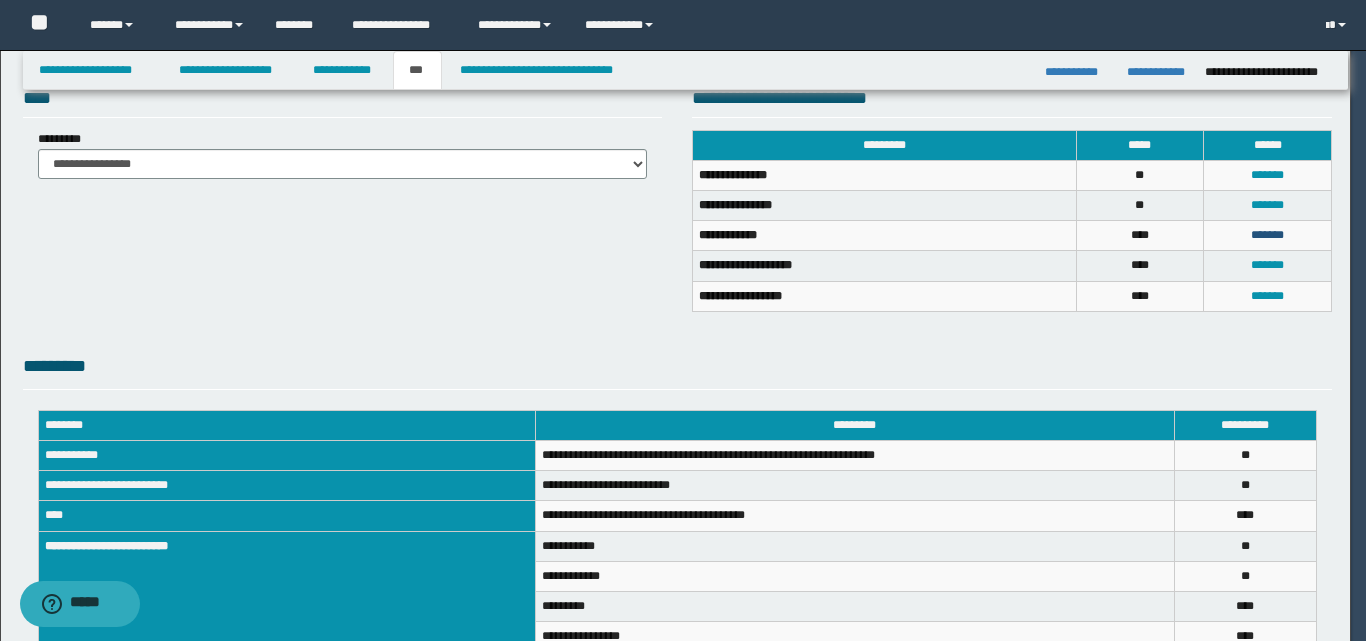 scroll, scrollTop: 0, scrollLeft: 0, axis: both 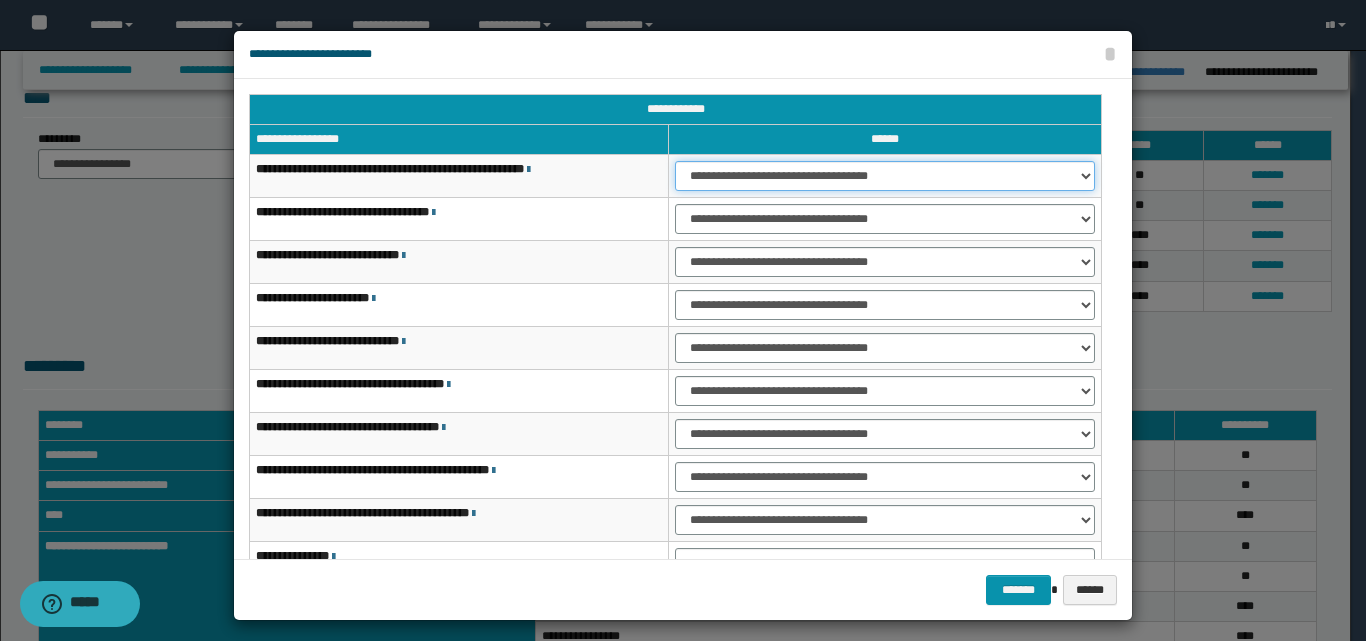 click on "**********" at bounding box center [885, 176] 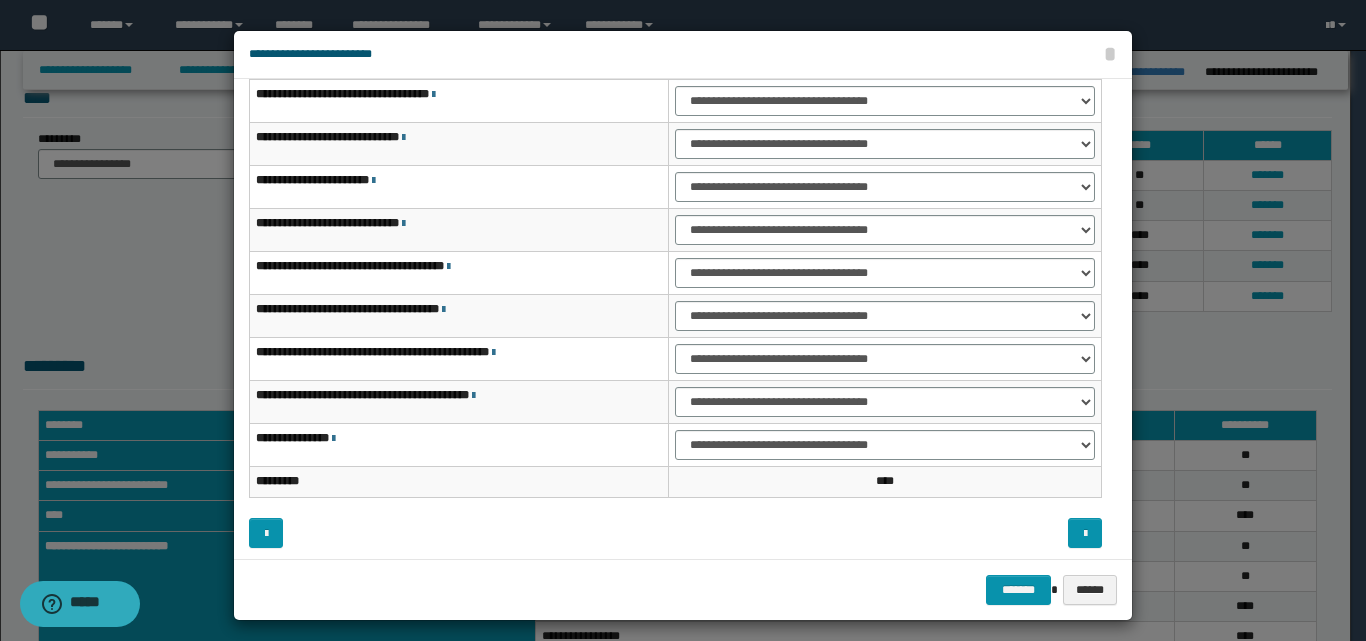 scroll, scrollTop: 121, scrollLeft: 0, axis: vertical 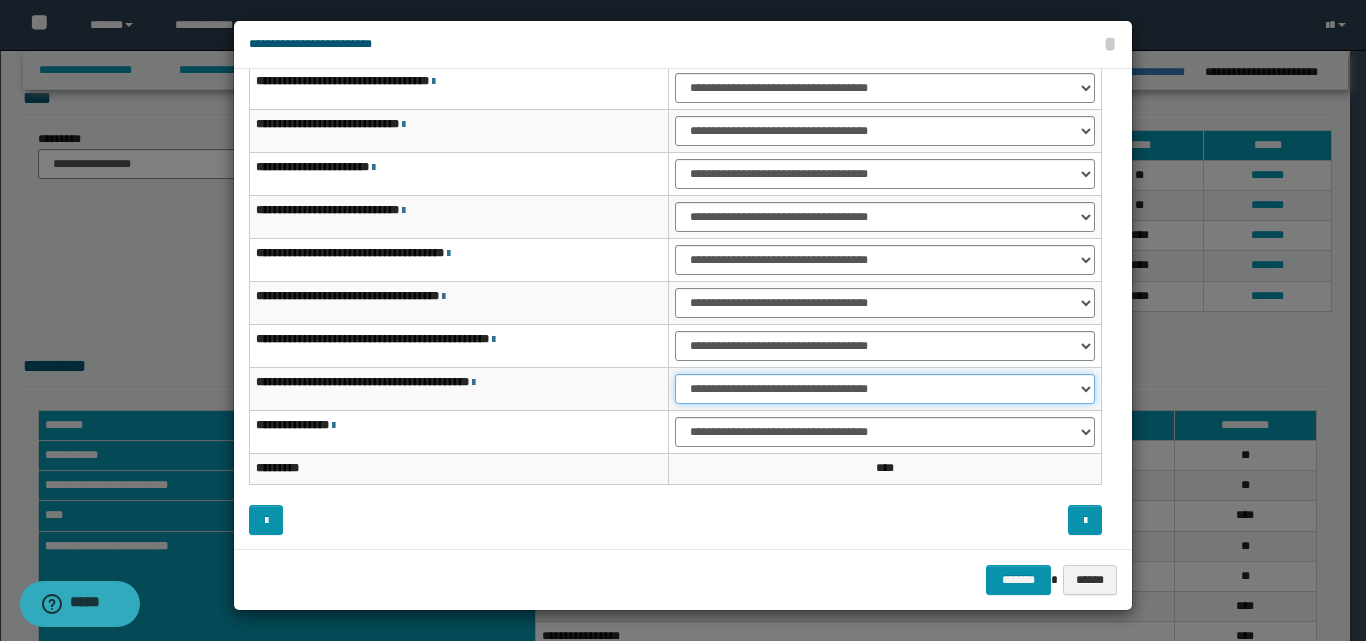 click on "**********" at bounding box center (885, 389) 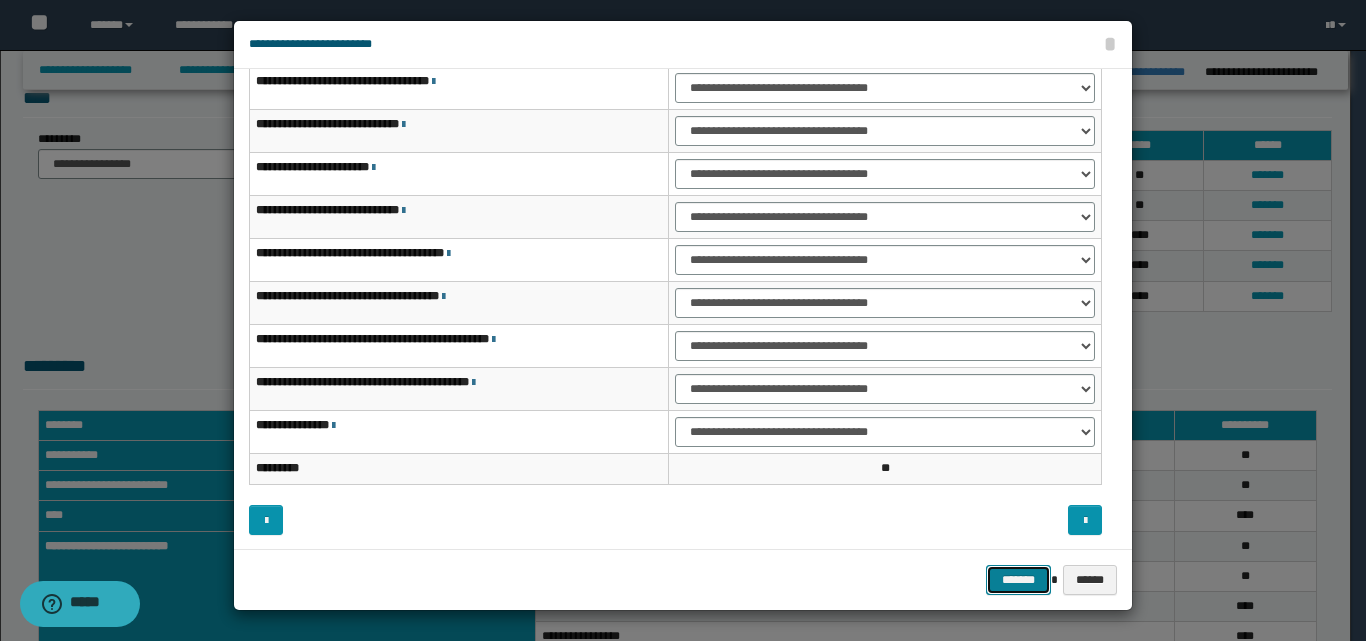 click on "*******" at bounding box center (1018, 580) 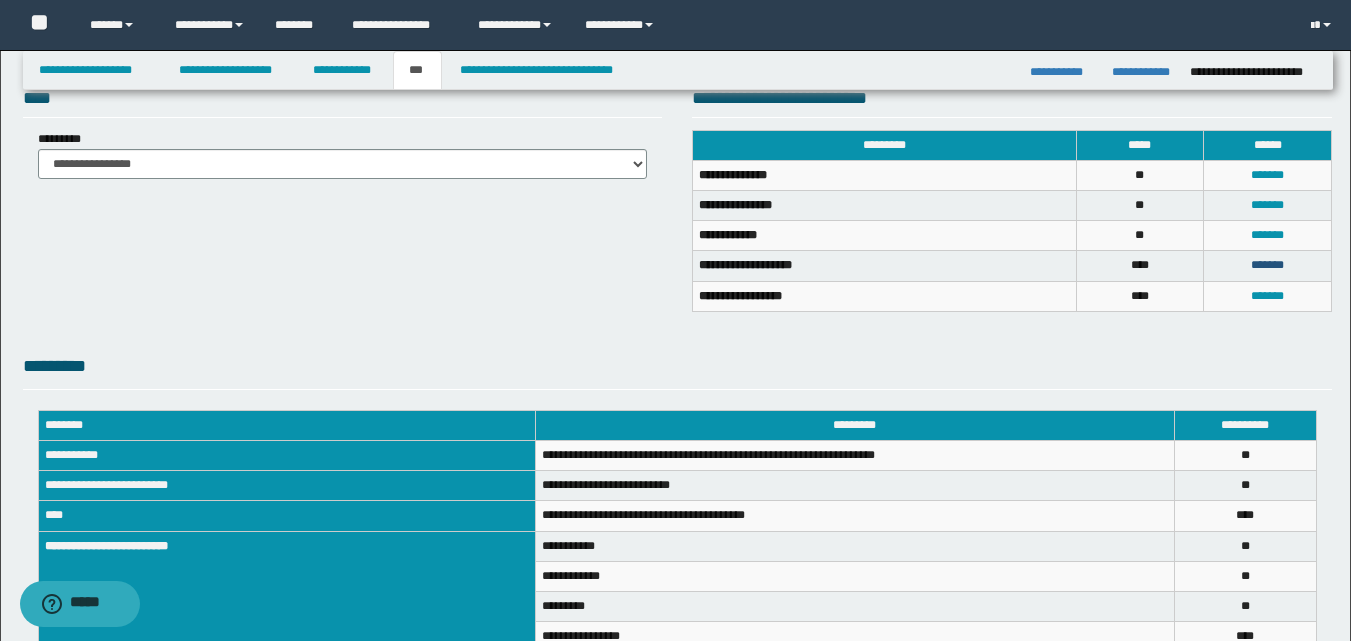 click on "*******" at bounding box center [1267, 265] 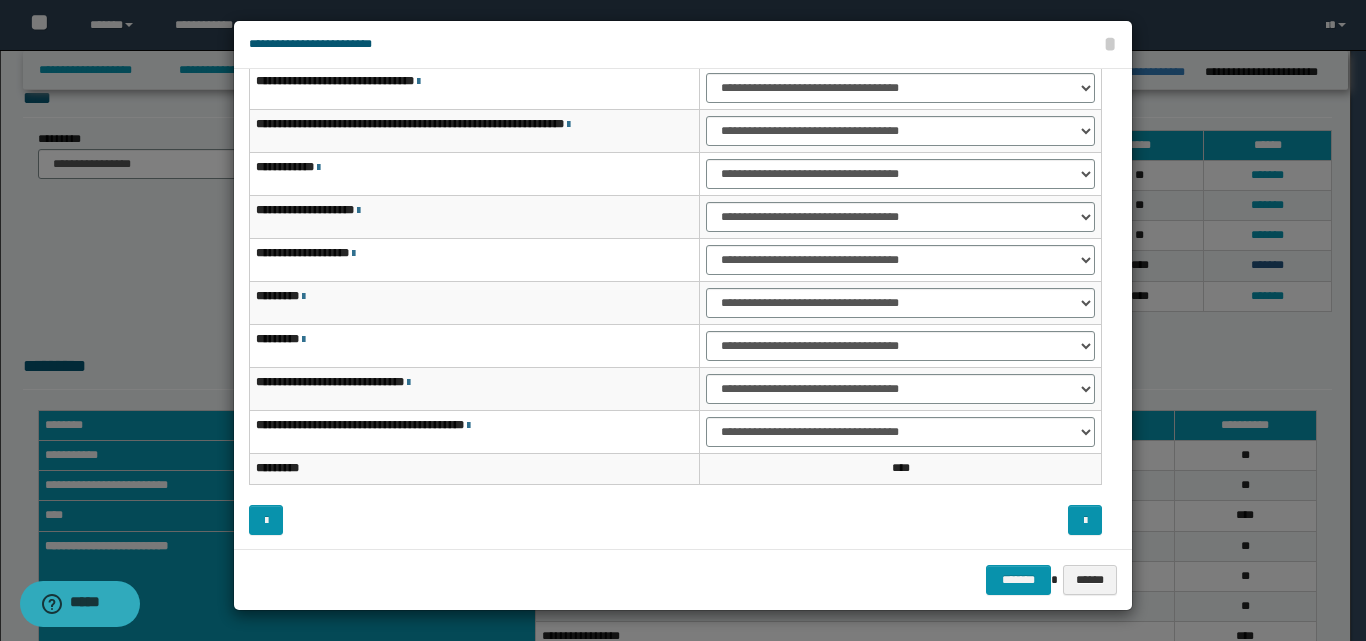 scroll, scrollTop: 0, scrollLeft: 0, axis: both 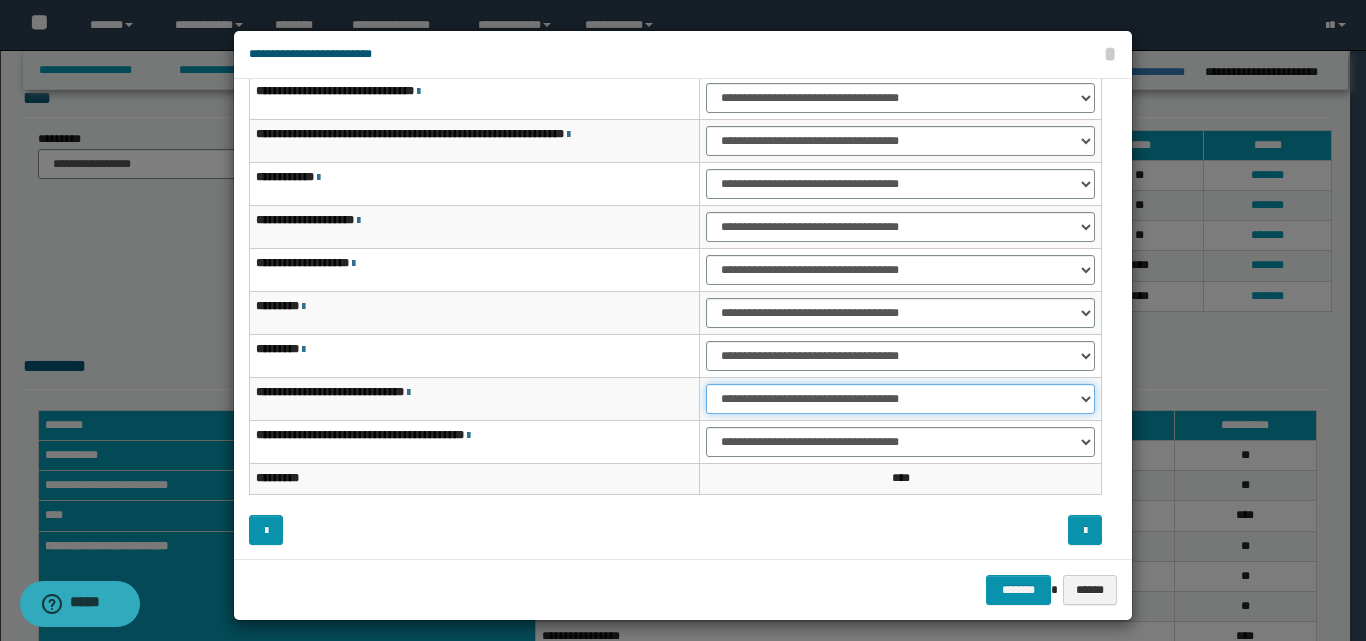 click on "**********" at bounding box center [900, 399] 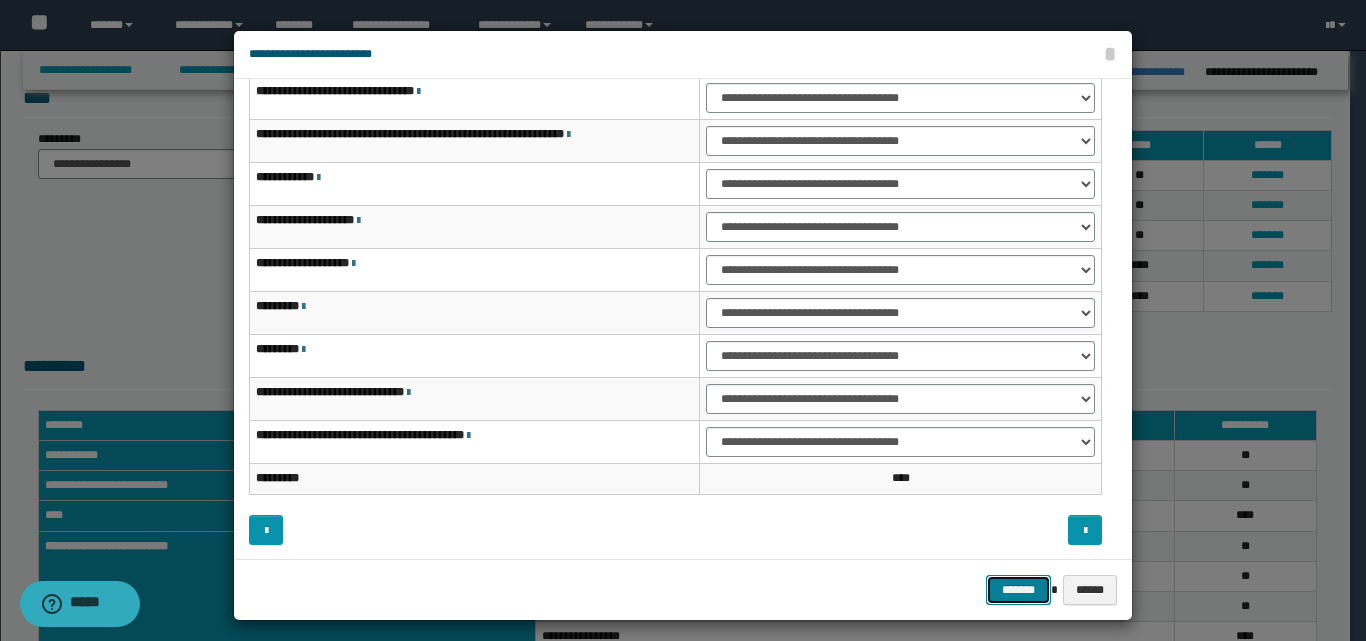 click on "*******" at bounding box center [1018, 590] 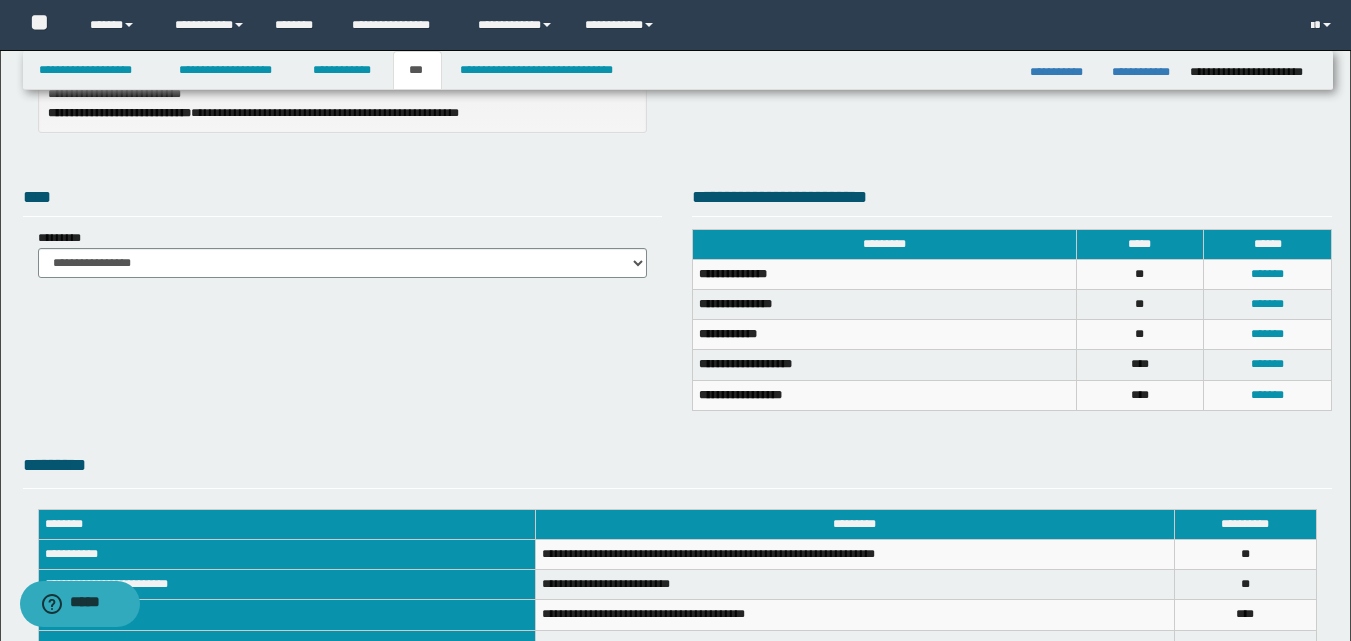 scroll, scrollTop: 328, scrollLeft: 0, axis: vertical 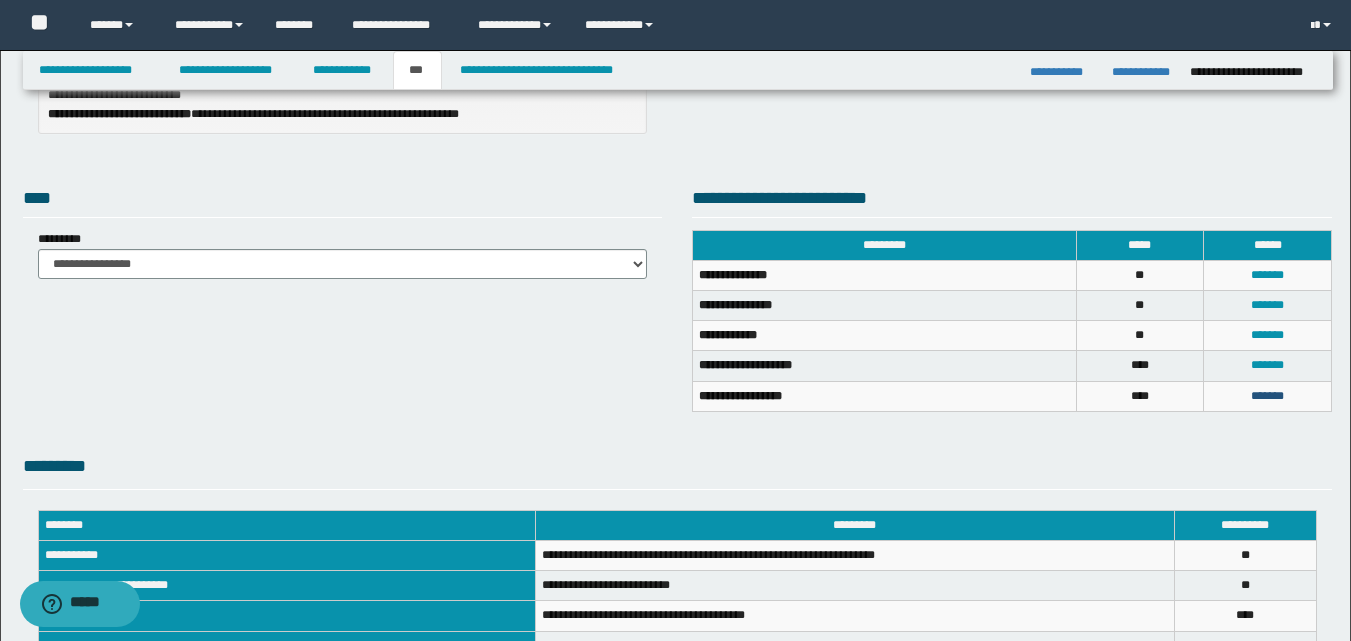 drag, startPoint x: 1278, startPoint y: 393, endPoint x: 1148, endPoint y: 404, distance: 130.46455 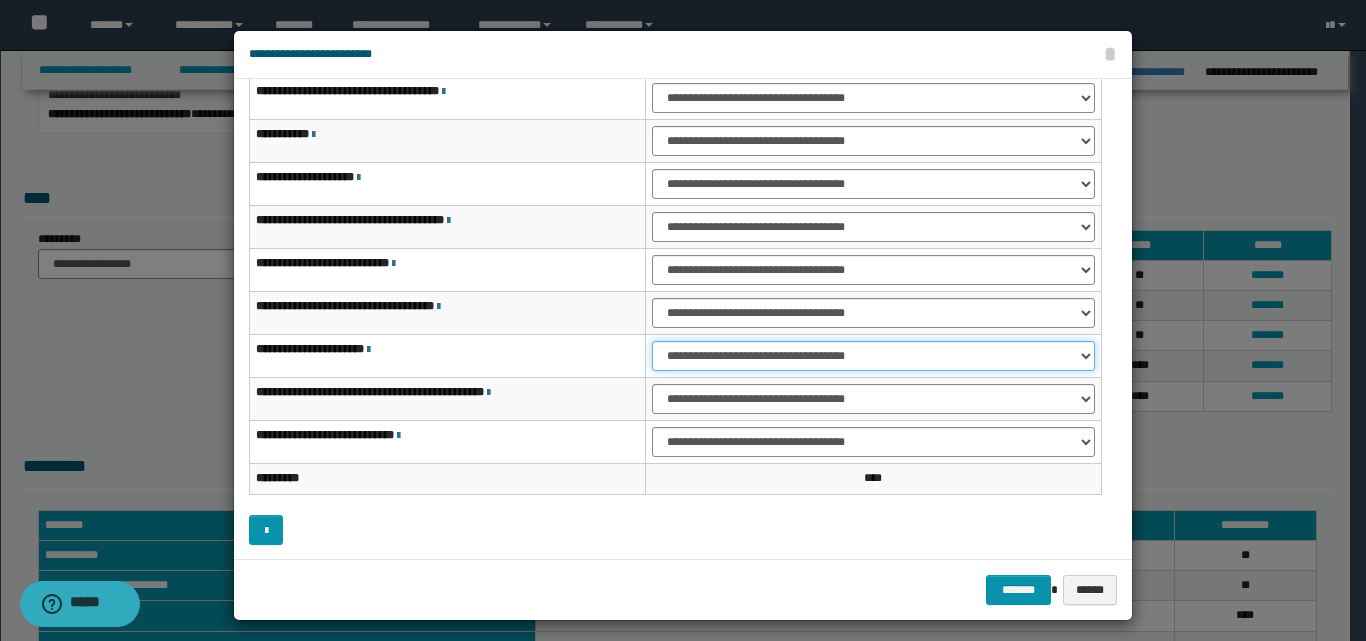 click on "**********" at bounding box center [873, 356] 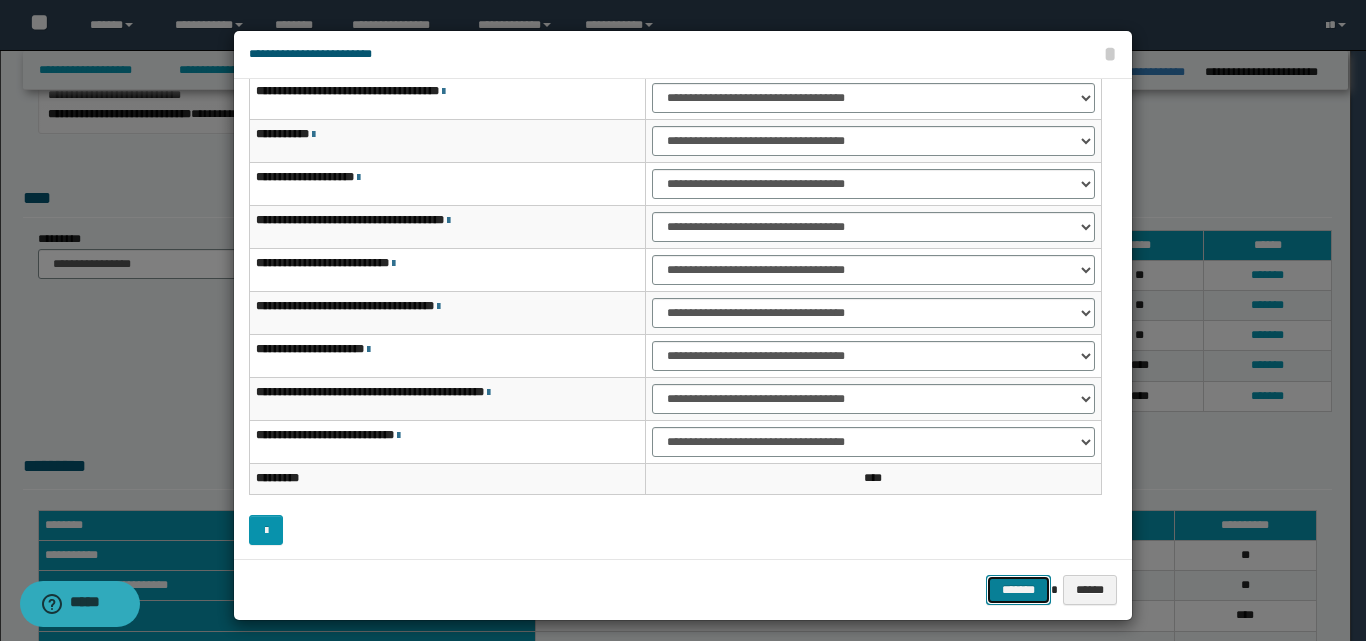 click on "*******" at bounding box center (1018, 590) 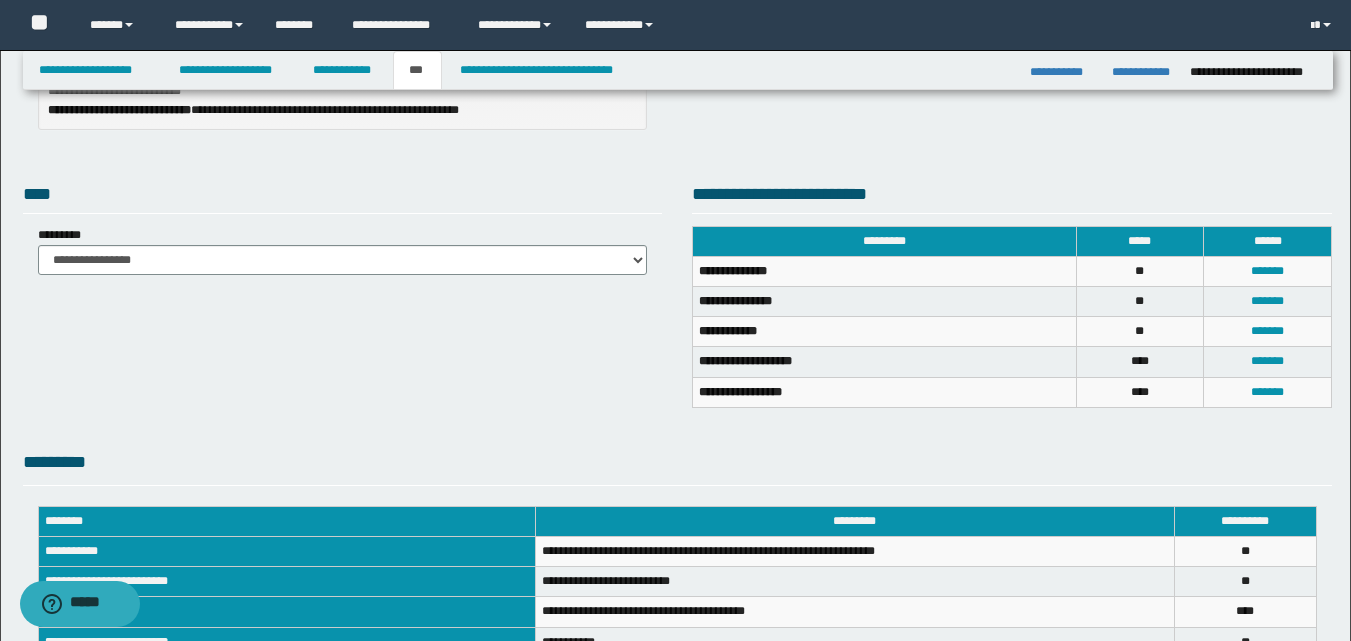 scroll, scrollTop: 328, scrollLeft: 0, axis: vertical 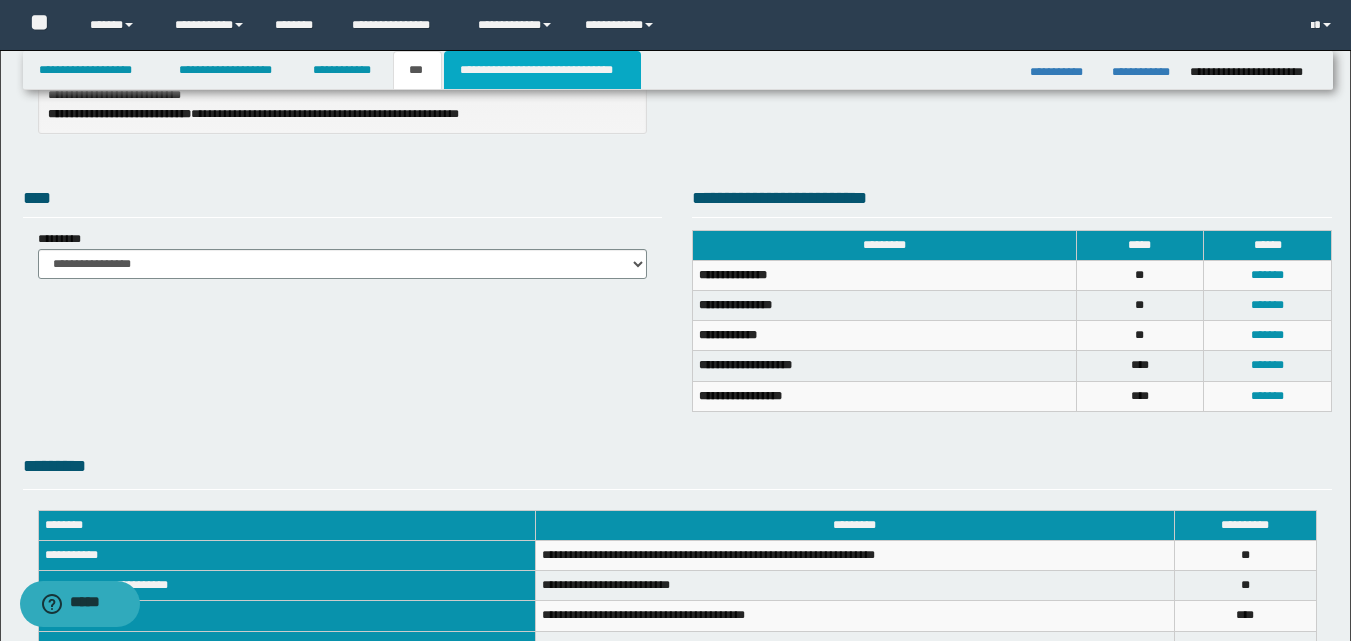 drag, startPoint x: 536, startPoint y: 76, endPoint x: 565, endPoint y: 95, distance: 34.669872 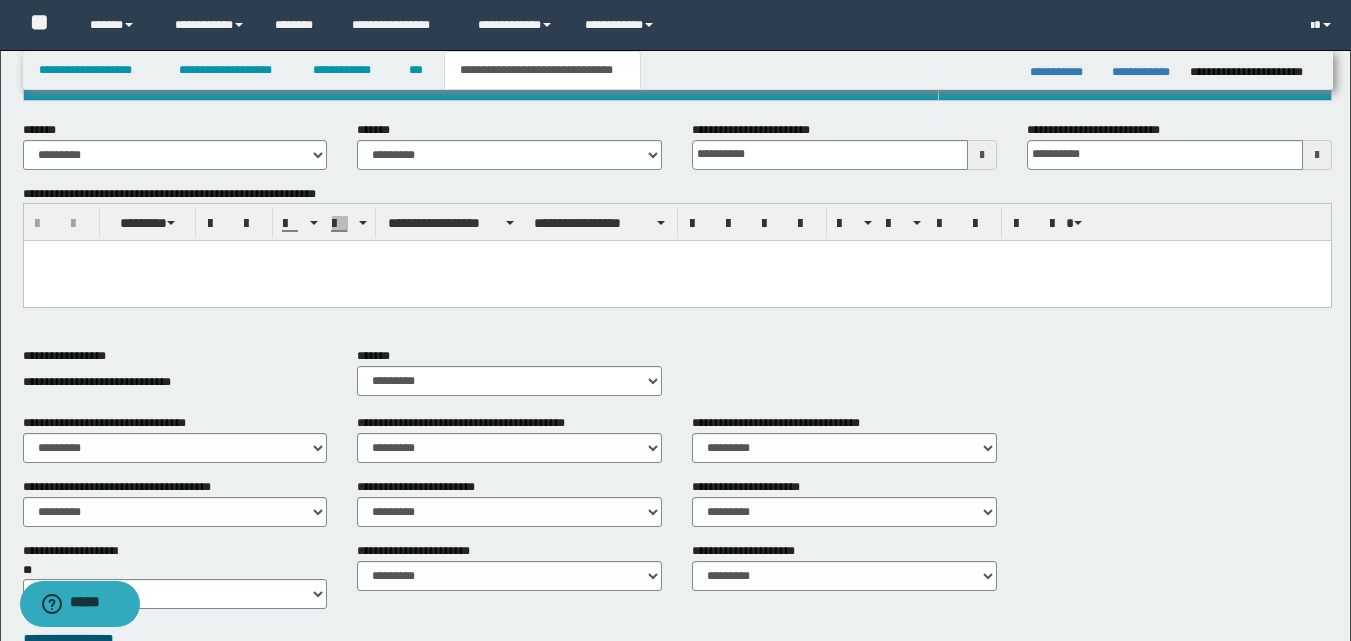 scroll, scrollTop: 528, scrollLeft: 0, axis: vertical 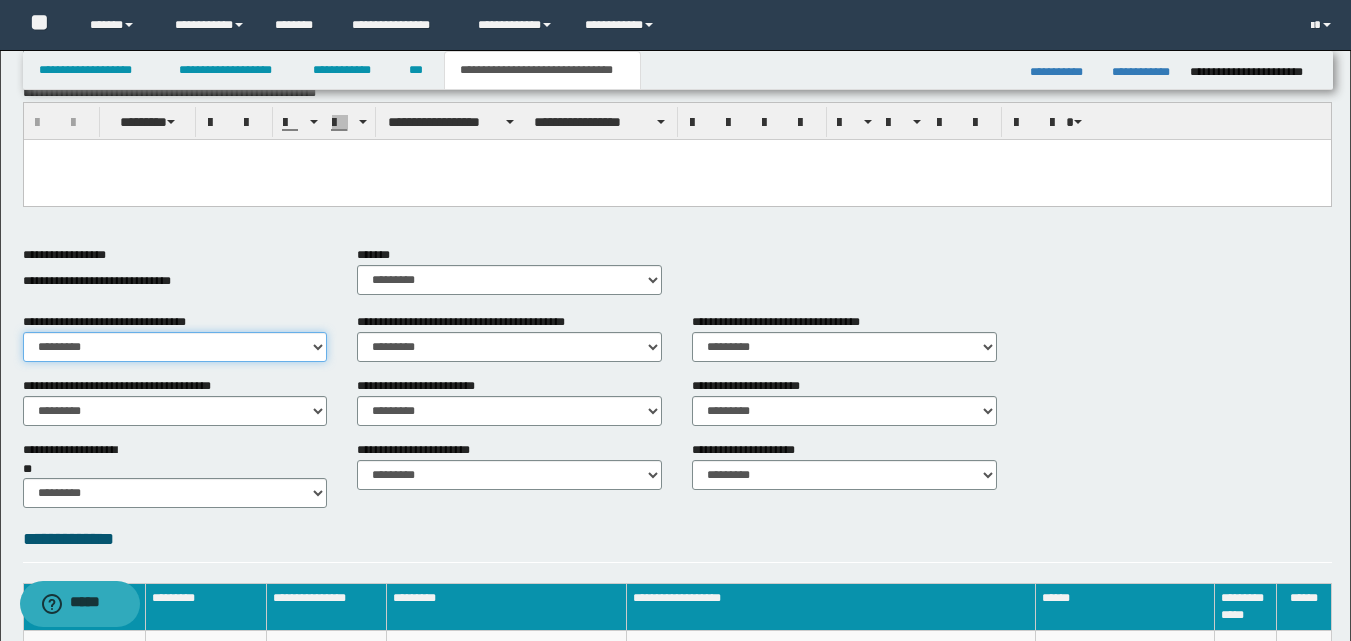 drag, startPoint x: 289, startPoint y: 342, endPoint x: 290, endPoint y: 359, distance: 17.029387 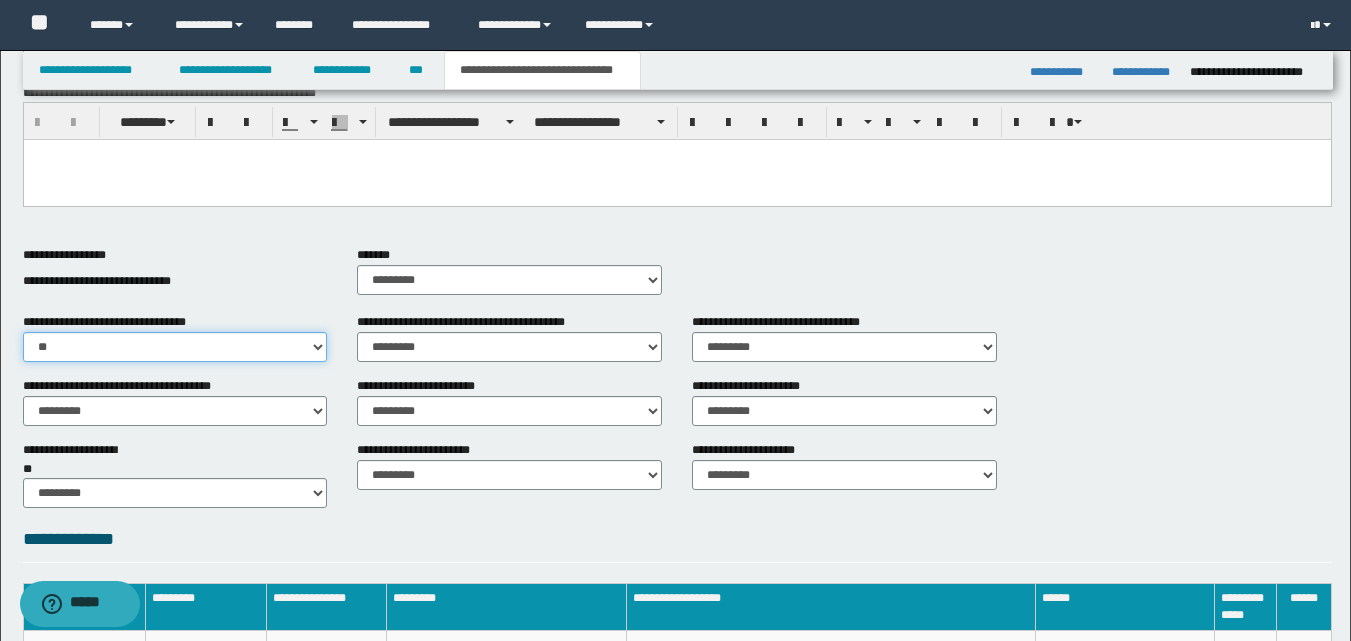 click on "*********
**
**" at bounding box center [175, 347] 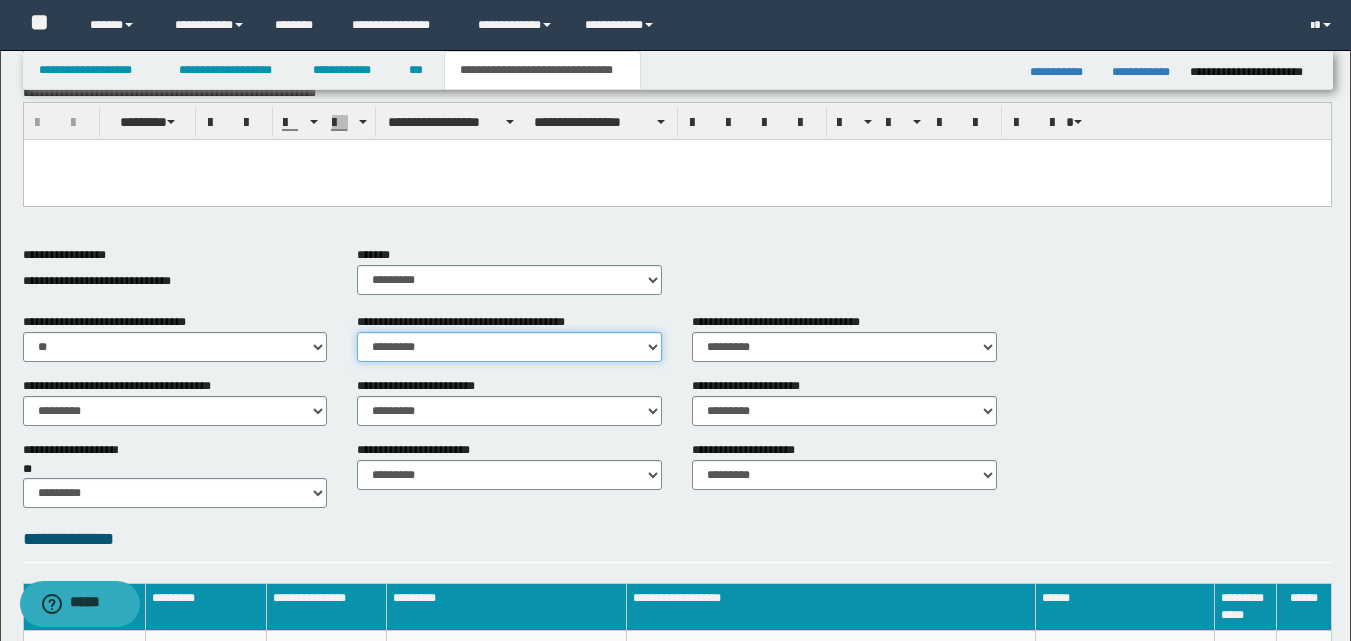 click on "*********
**
**" at bounding box center [509, 347] 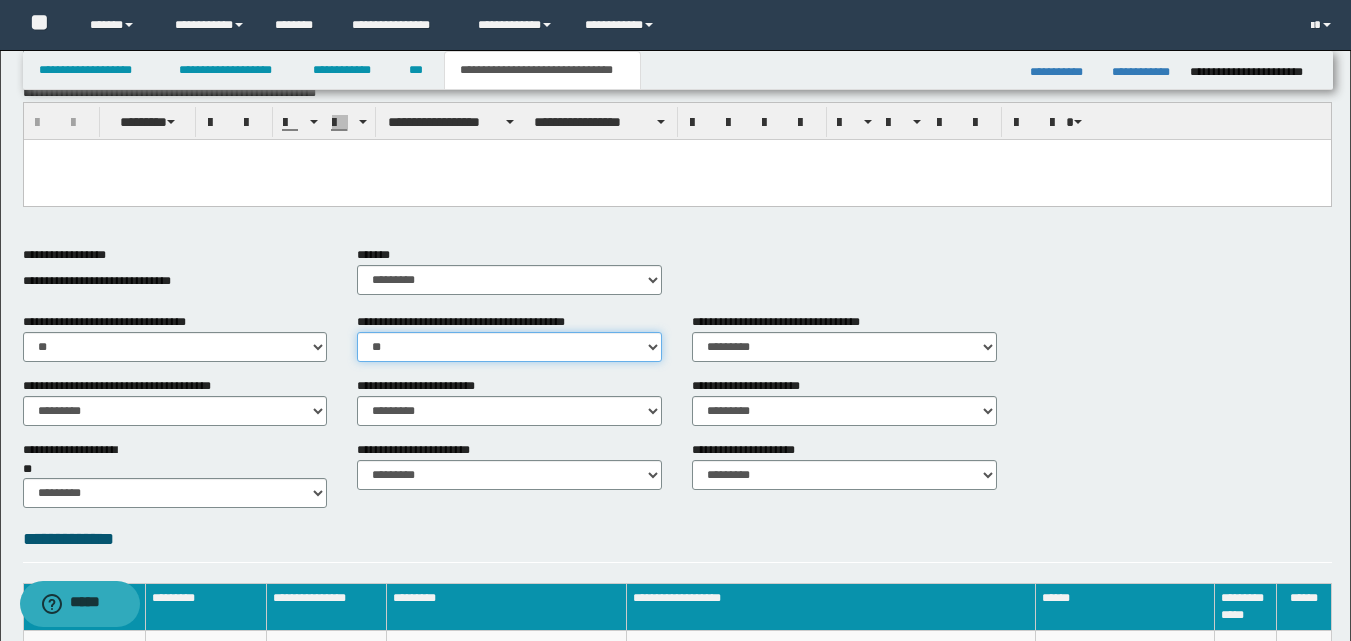 click on "*********
**
**" at bounding box center [509, 347] 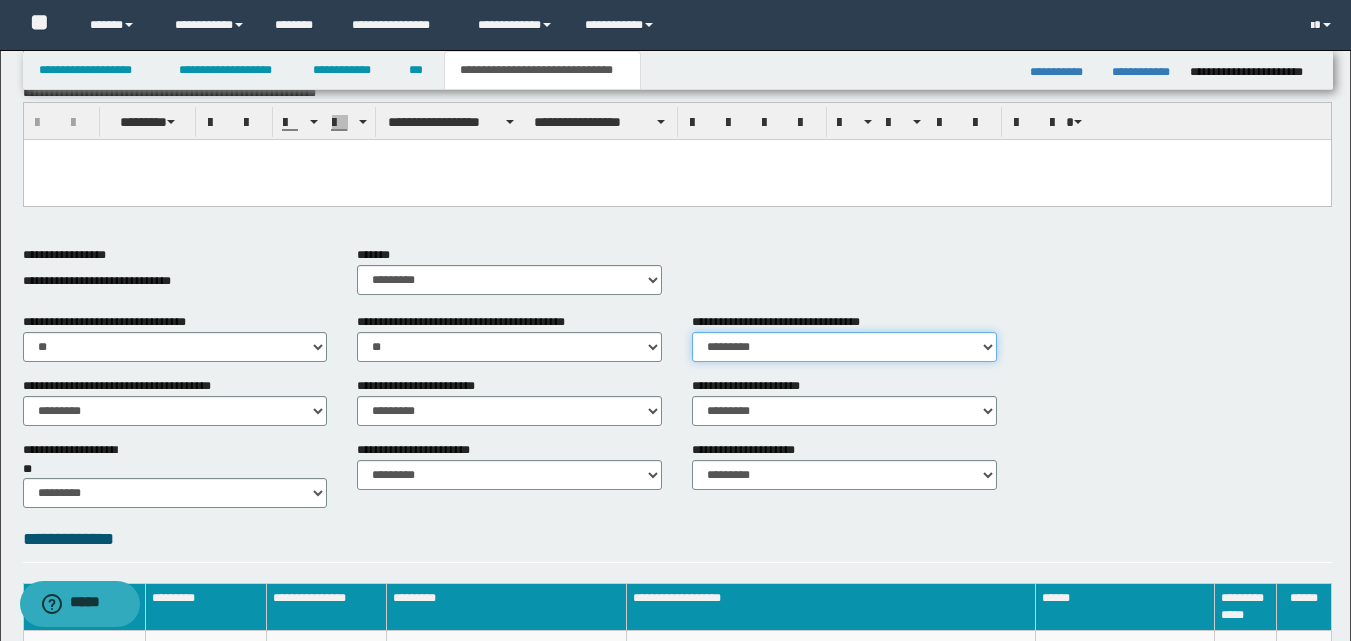 click on "*********
**
**" at bounding box center (844, 347) 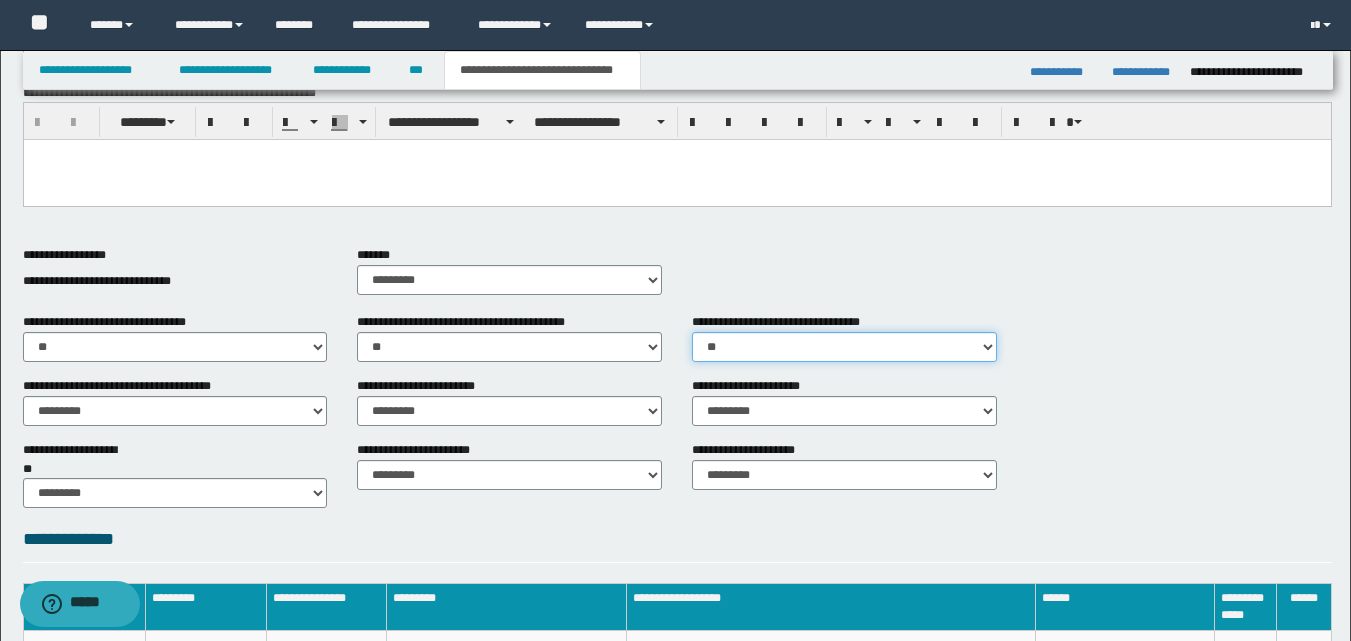 click on "*********
**
**" at bounding box center [844, 347] 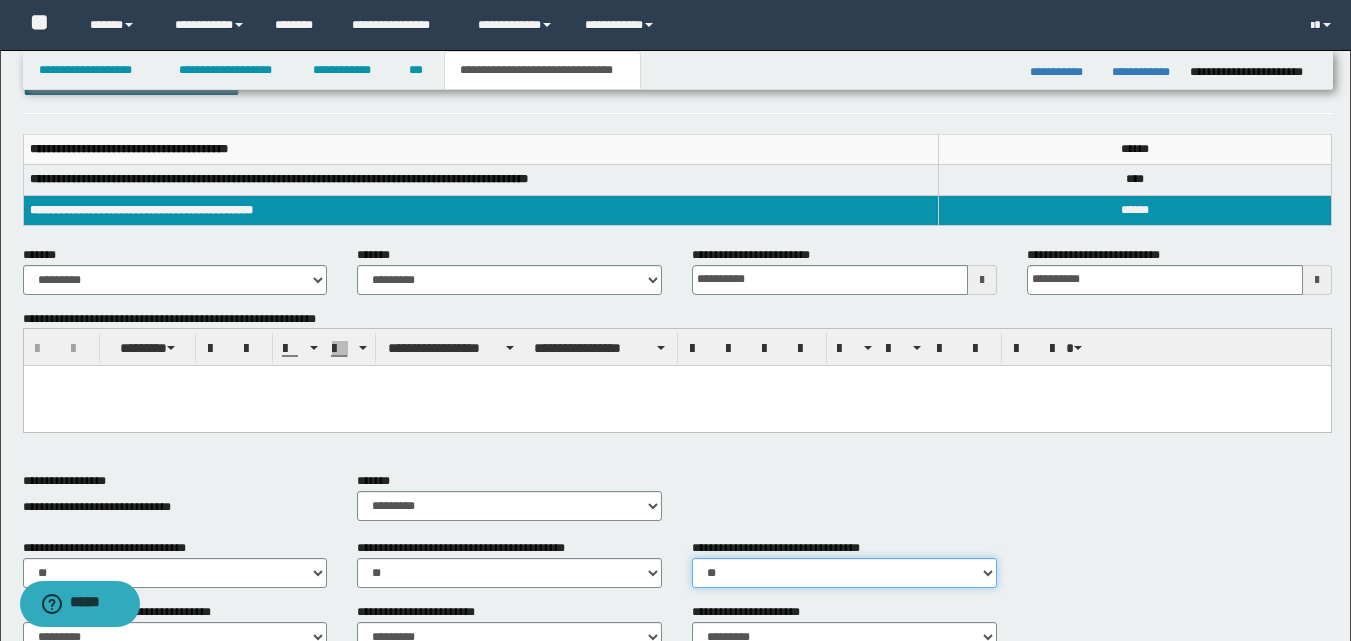scroll, scrollTop: 228, scrollLeft: 0, axis: vertical 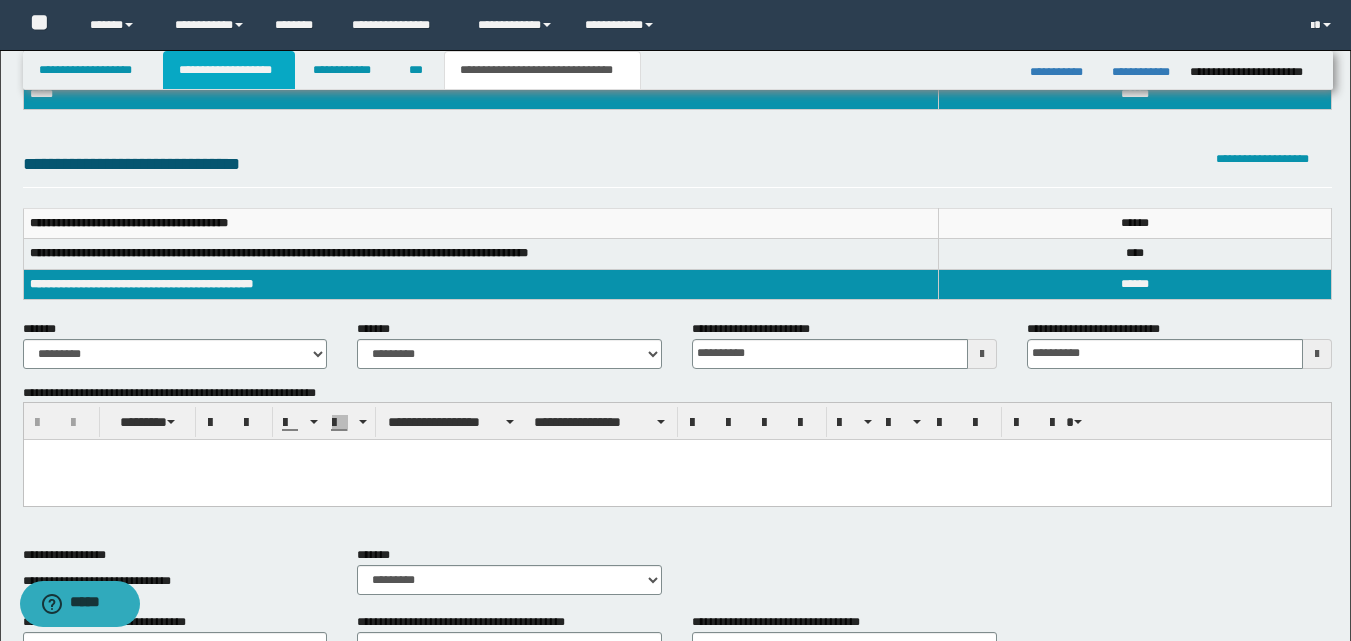 click on "**********" at bounding box center [229, 70] 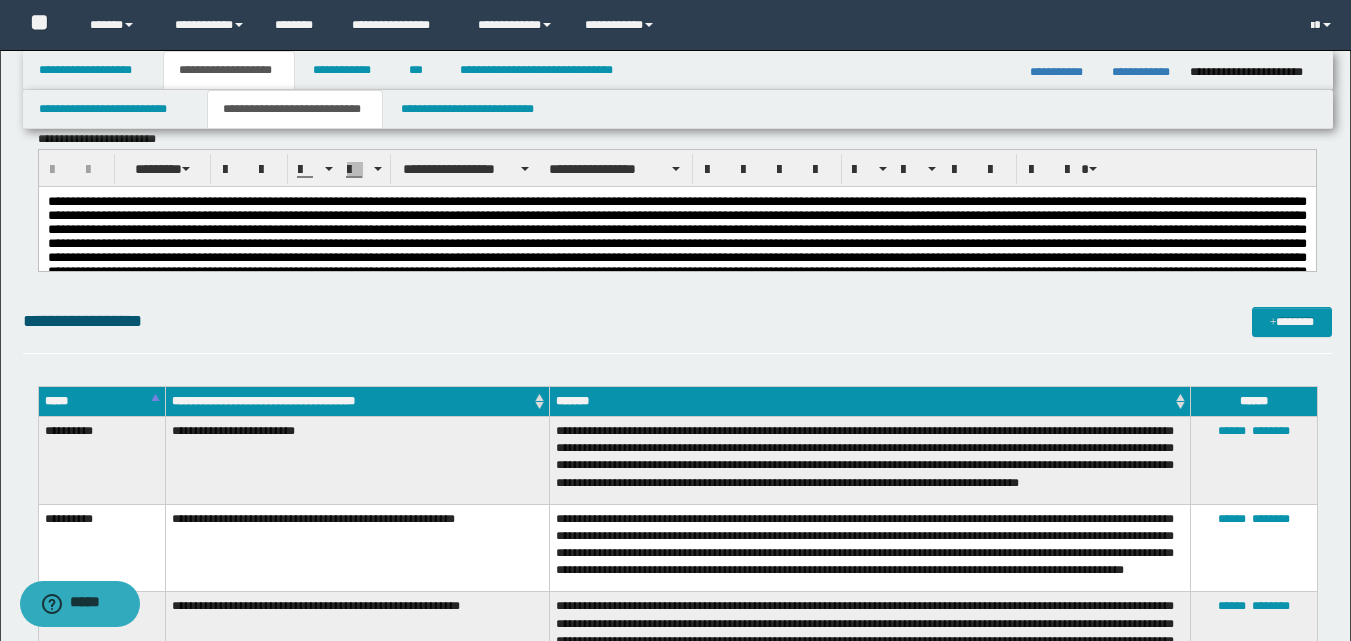 scroll, scrollTop: 0, scrollLeft: 0, axis: both 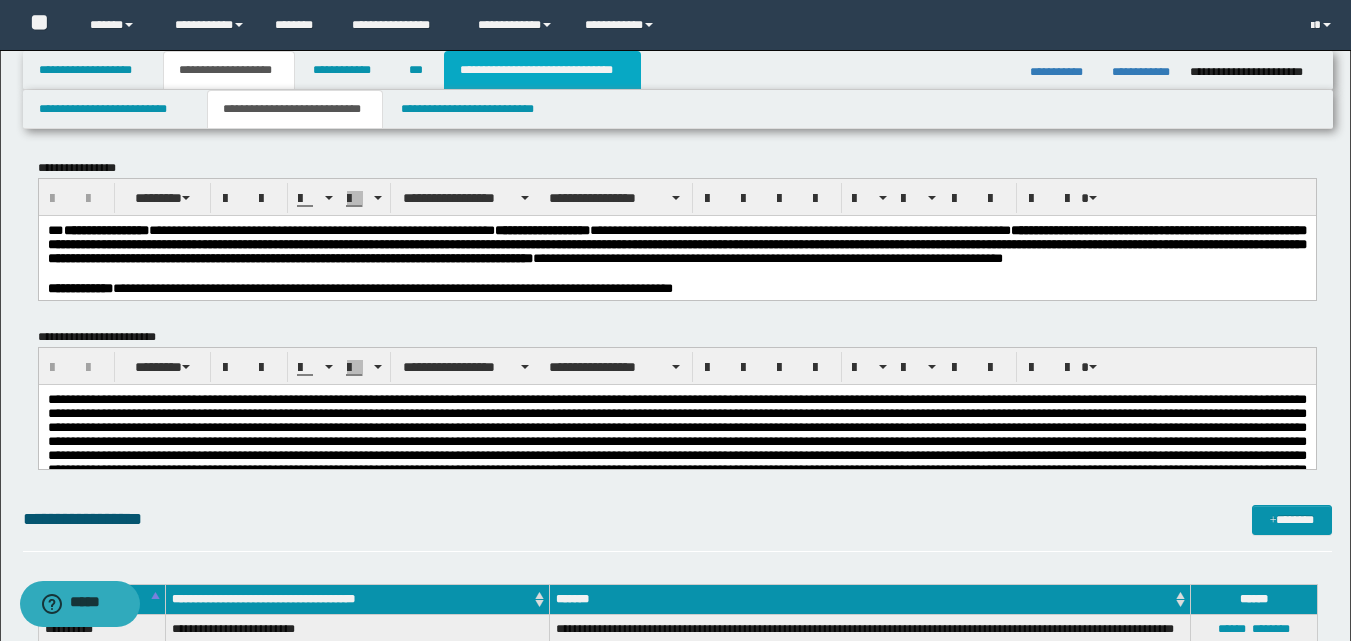 drag, startPoint x: 566, startPoint y: 68, endPoint x: 592, endPoint y: 94, distance: 36.769554 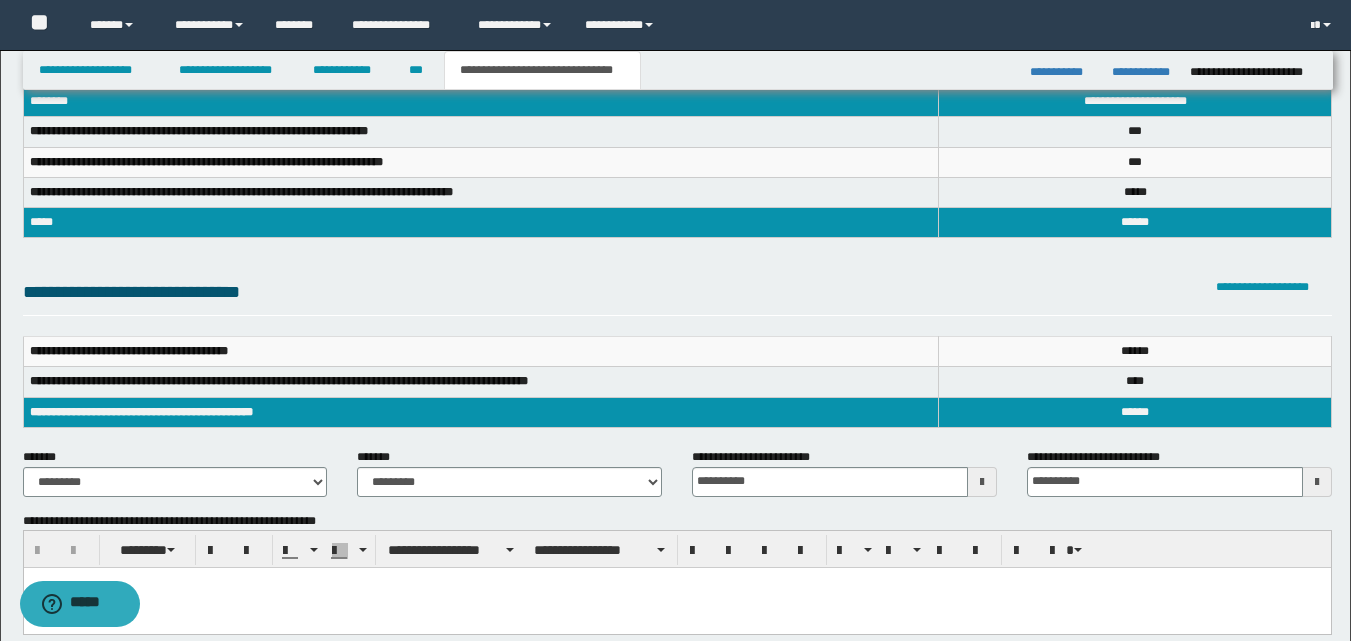 scroll, scrollTop: 0, scrollLeft: 0, axis: both 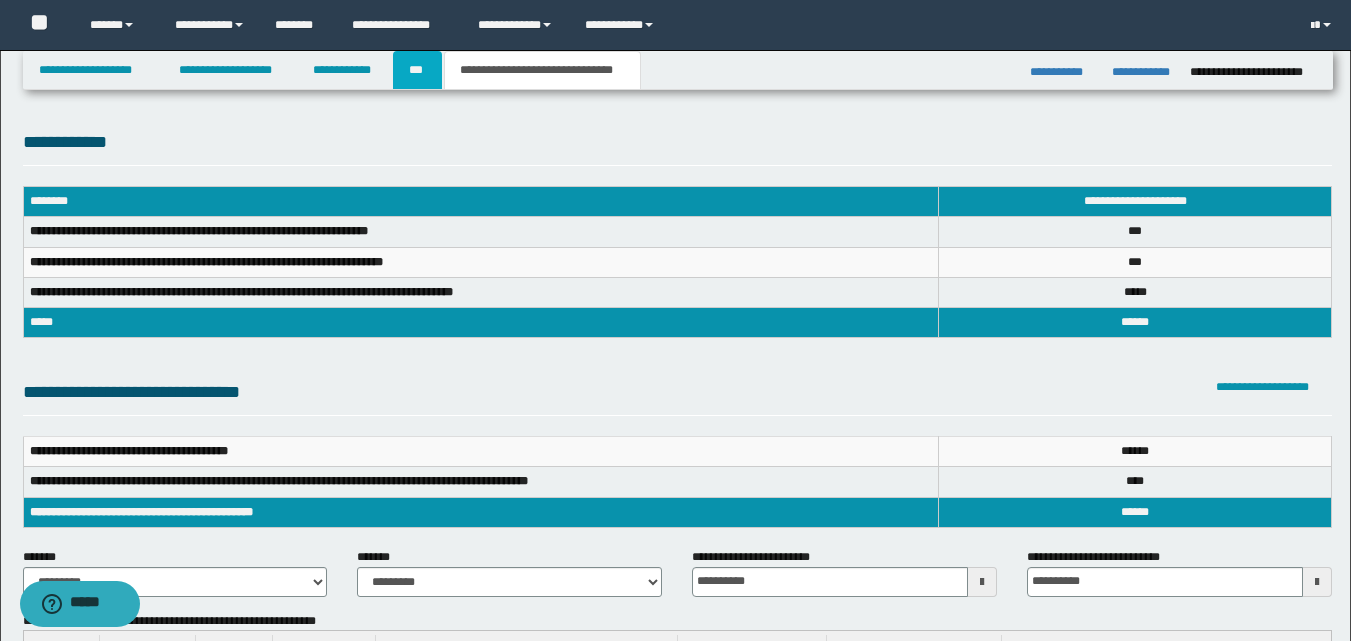 click on "***" at bounding box center (417, 70) 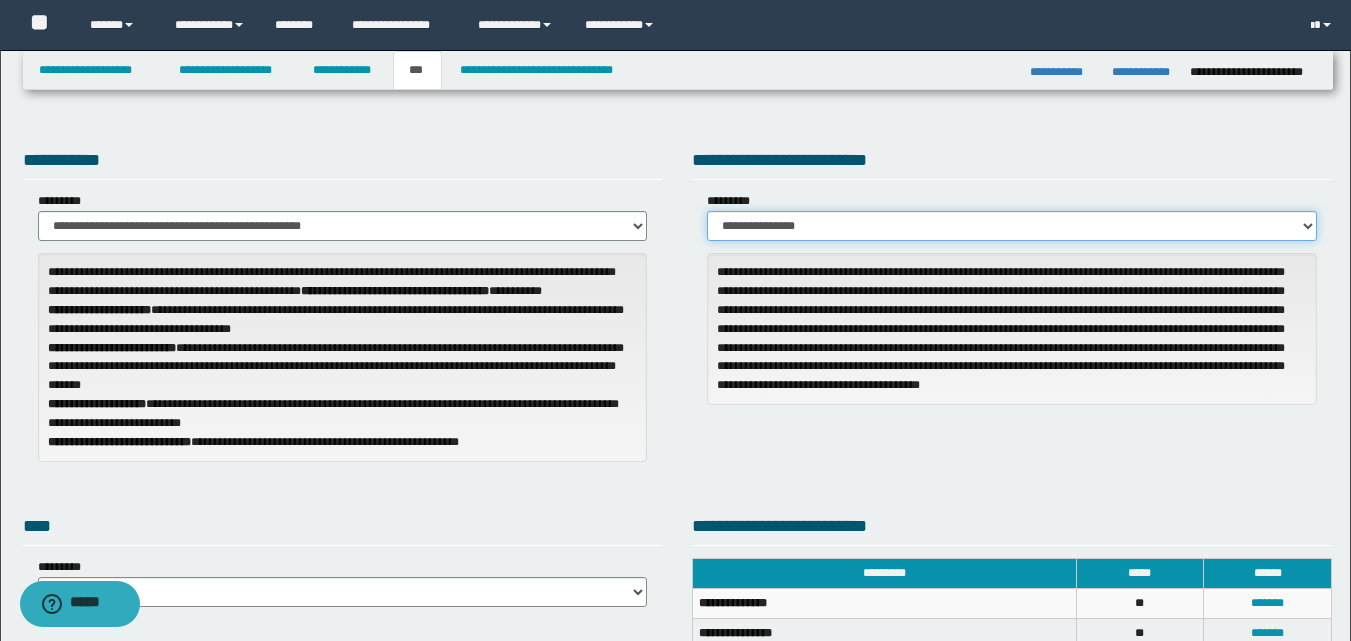 click on "**********" at bounding box center [1012, 226] 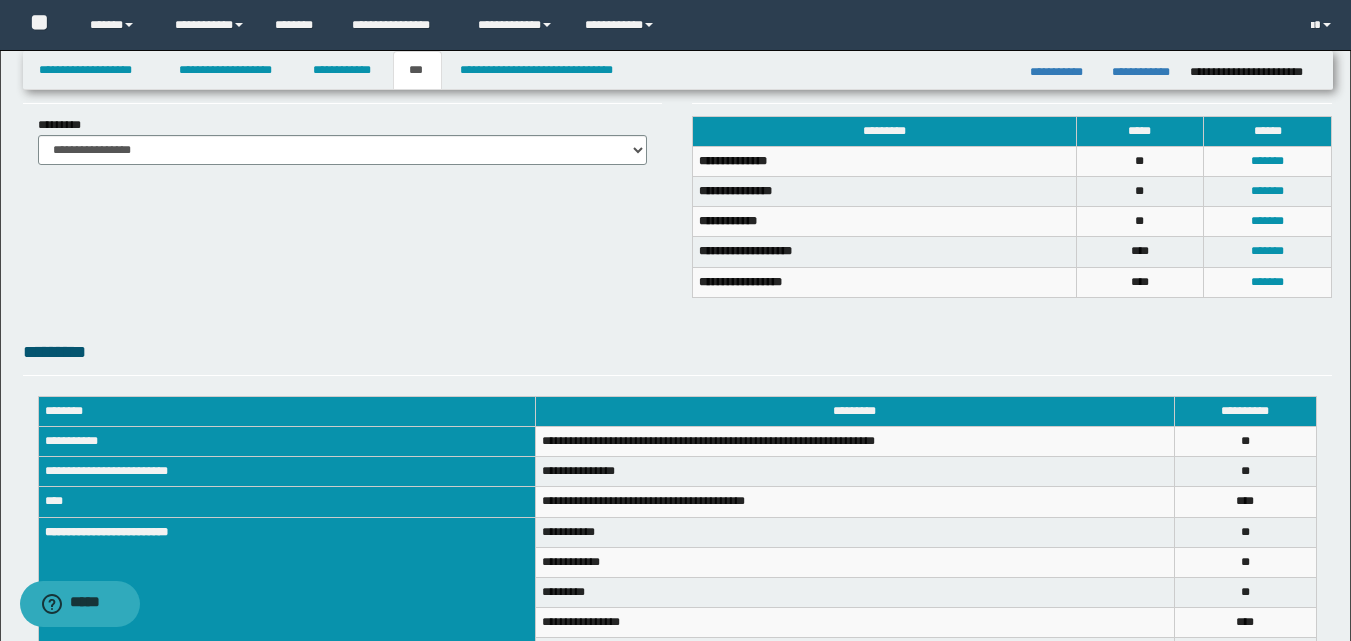 scroll, scrollTop: 428, scrollLeft: 0, axis: vertical 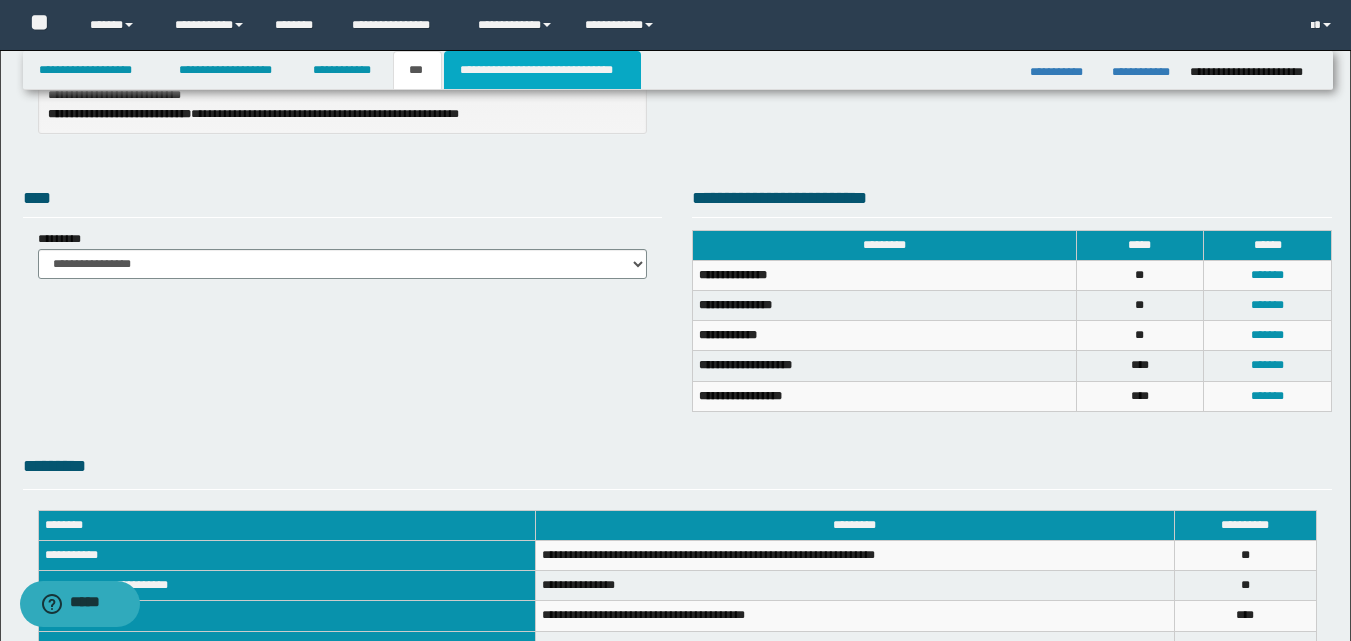 click on "**********" at bounding box center (542, 70) 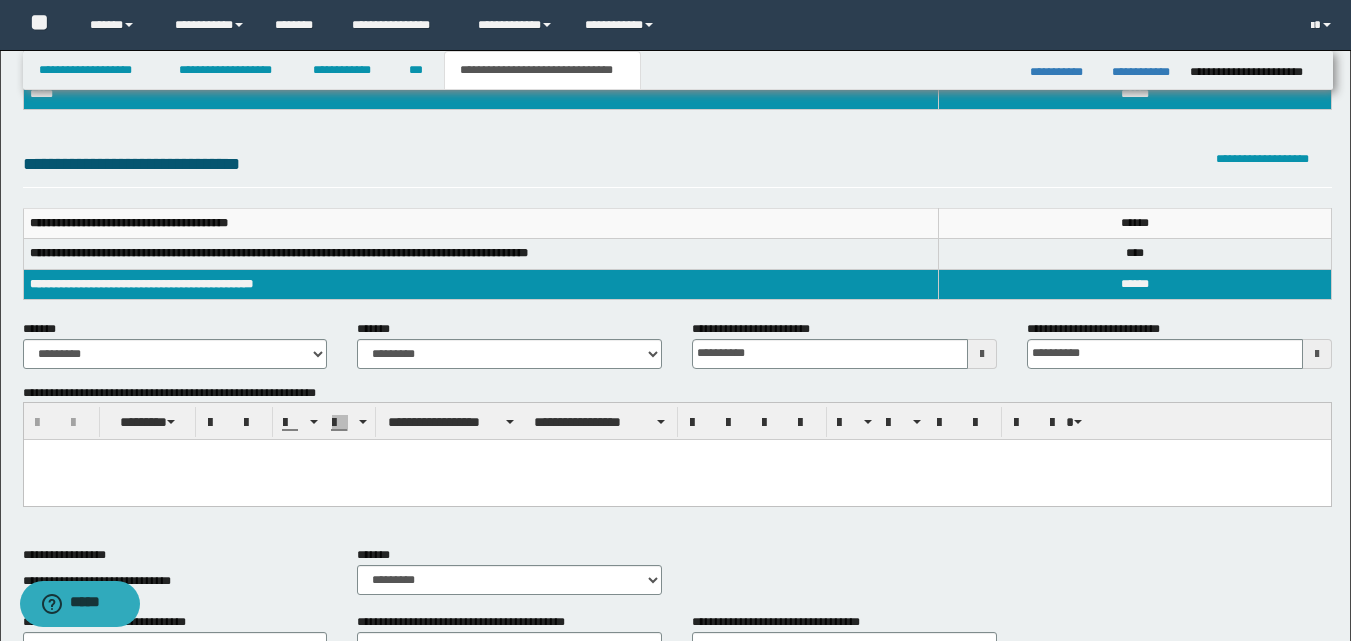 scroll, scrollTop: 128, scrollLeft: 0, axis: vertical 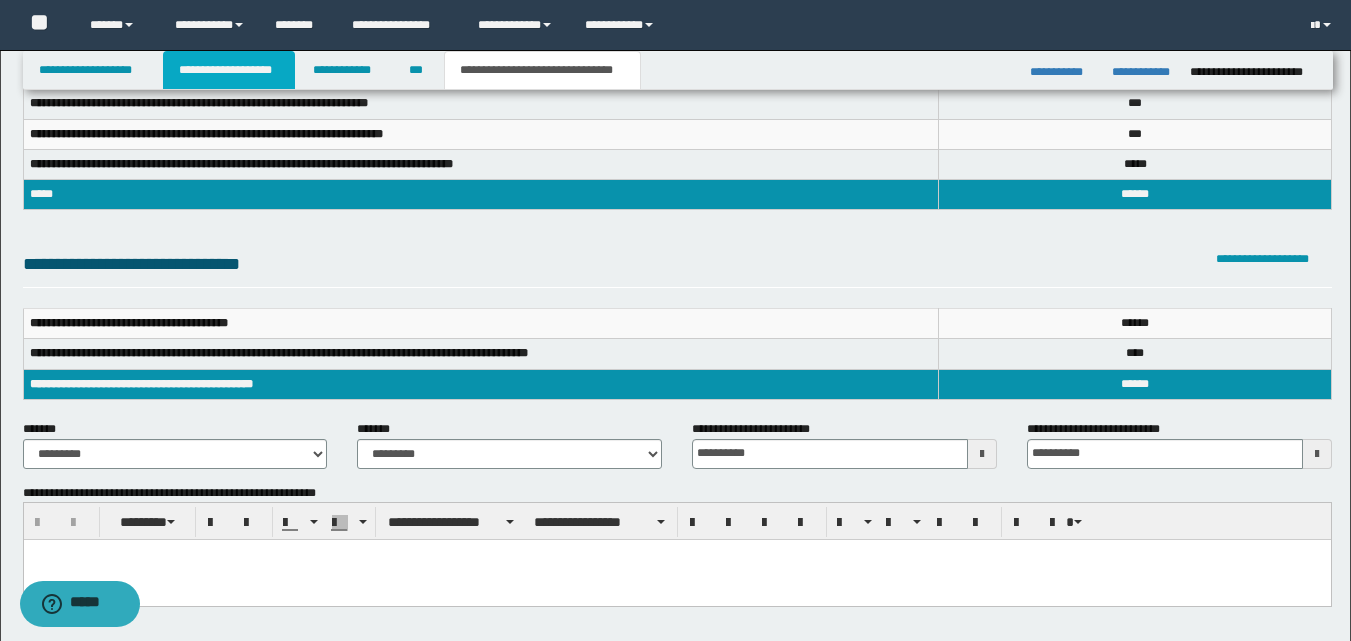 drag, startPoint x: 228, startPoint y: 69, endPoint x: 255, endPoint y: 79, distance: 28.79236 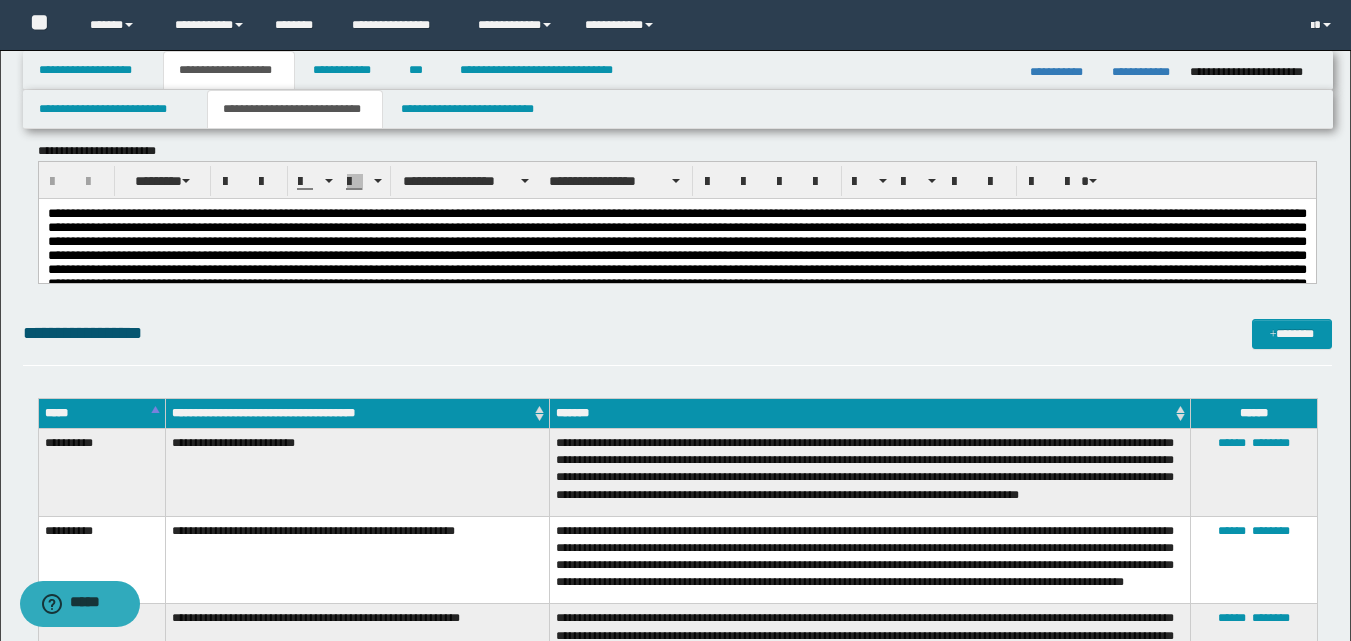 scroll, scrollTop: 0, scrollLeft: 0, axis: both 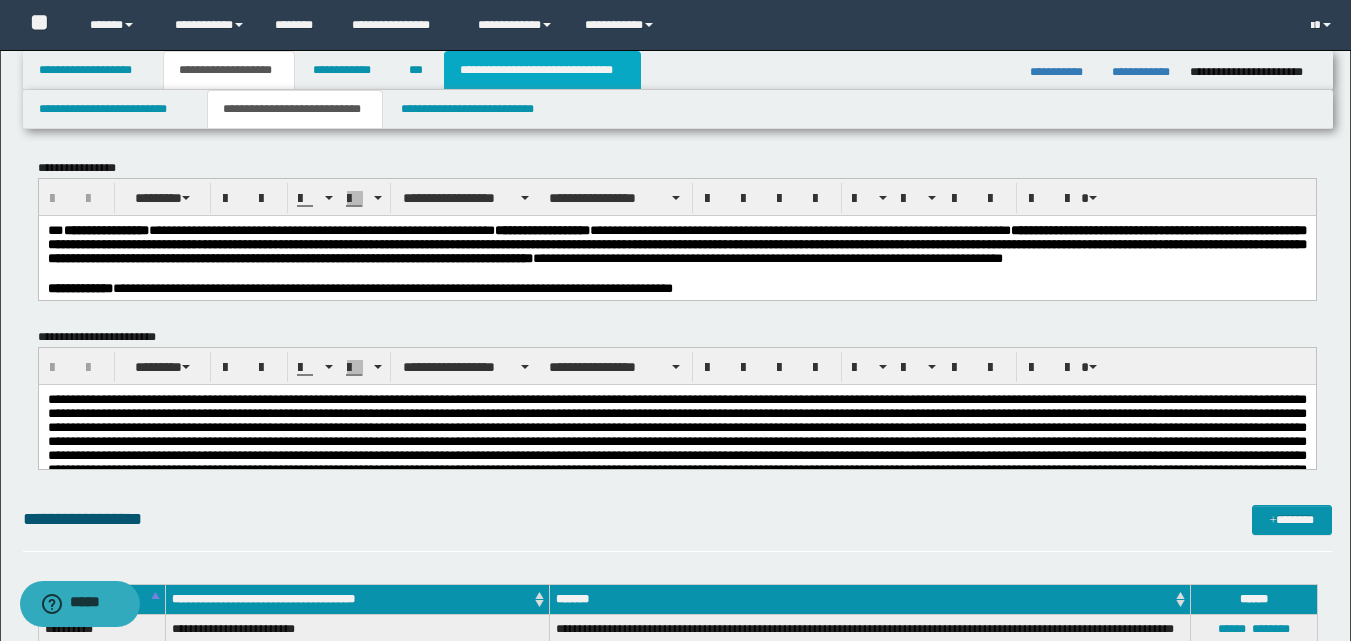 click on "**********" at bounding box center [542, 70] 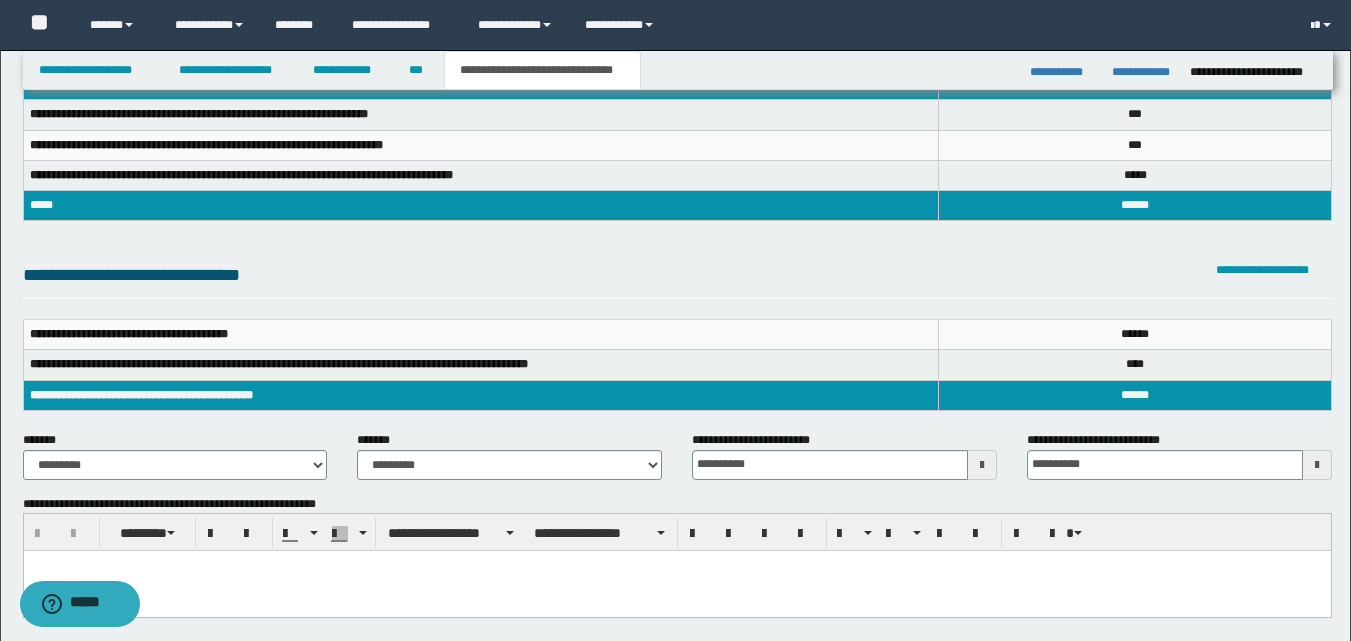 scroll, scrollTop: 0, scrollLeft: 0, axis: both 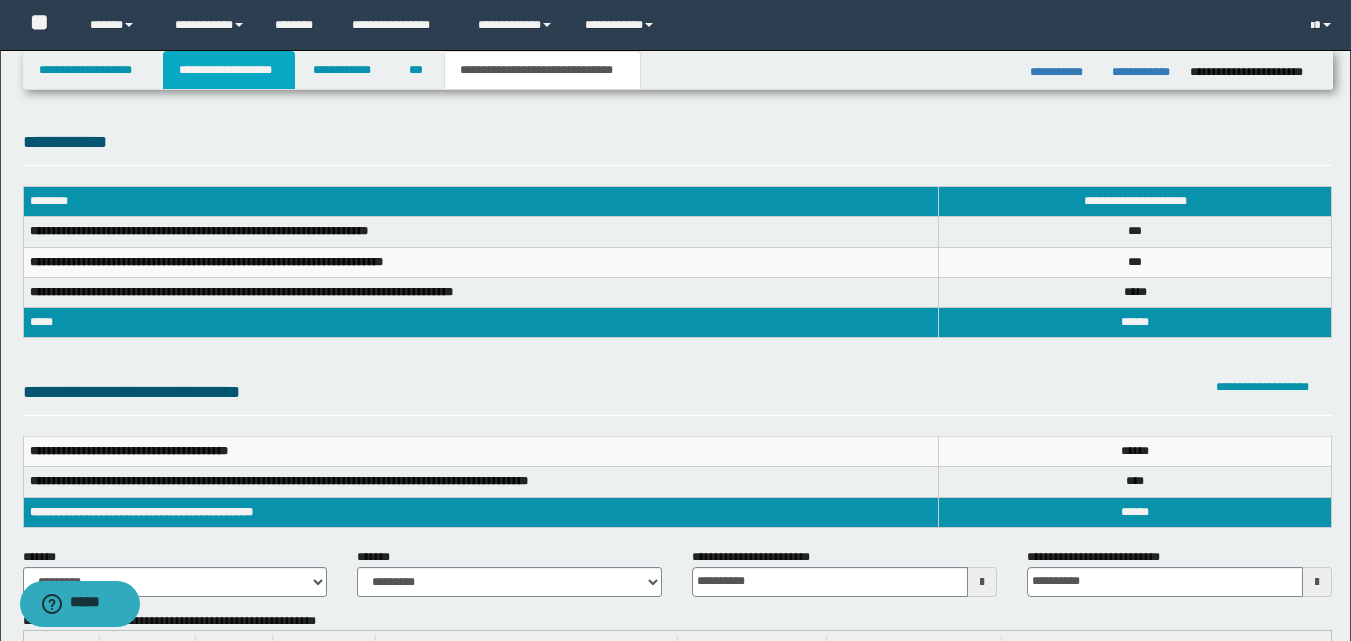 click on "**********" at bounding box center (229, 70) 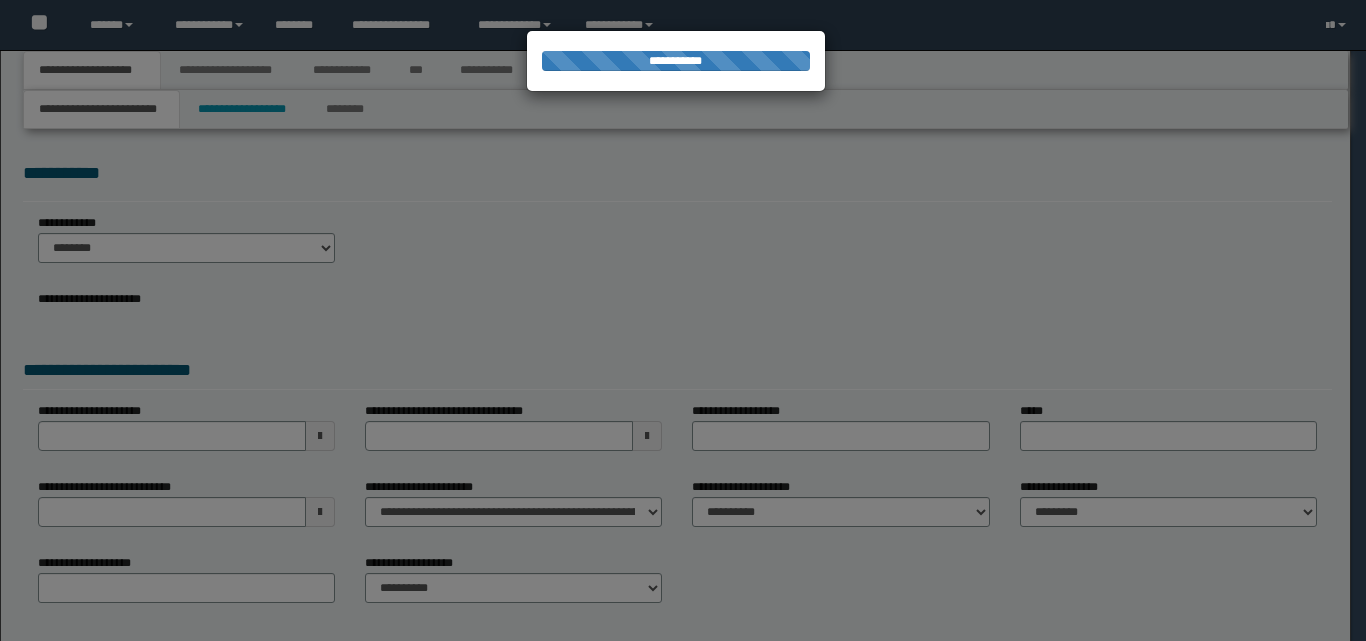 scroll, scrollTop: 0, scrollLeft: 0, axis: both 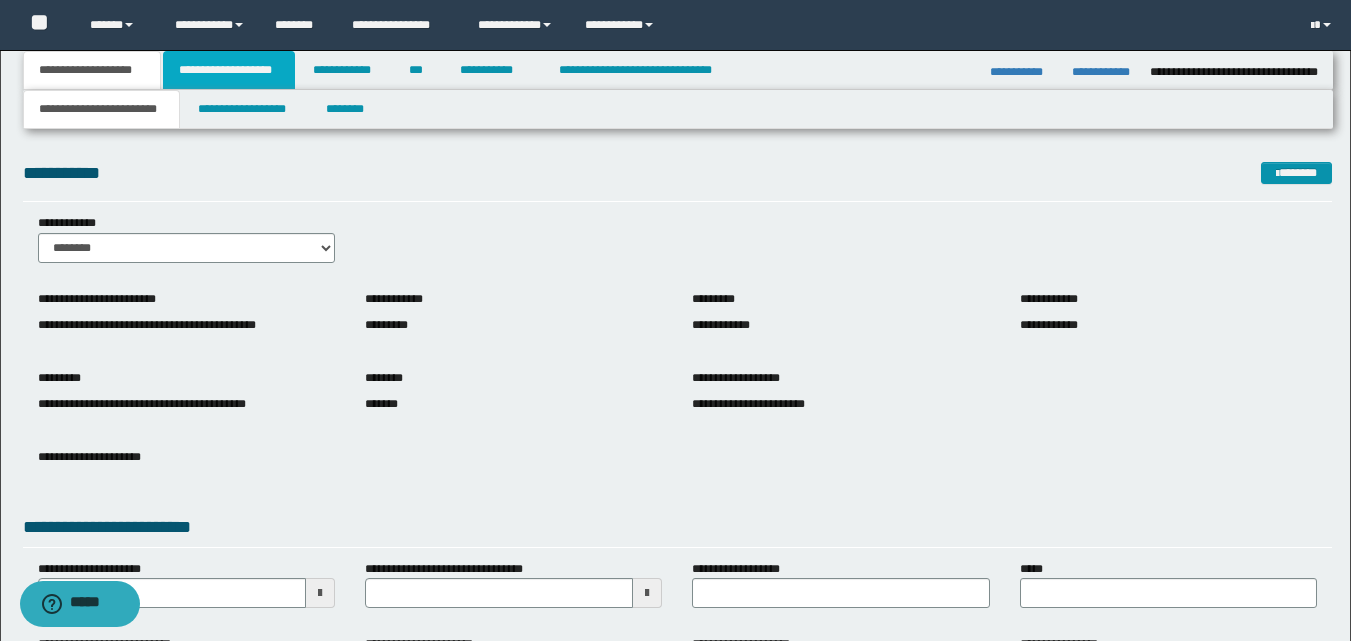 click on "**********" at bounding box center (229, 70) 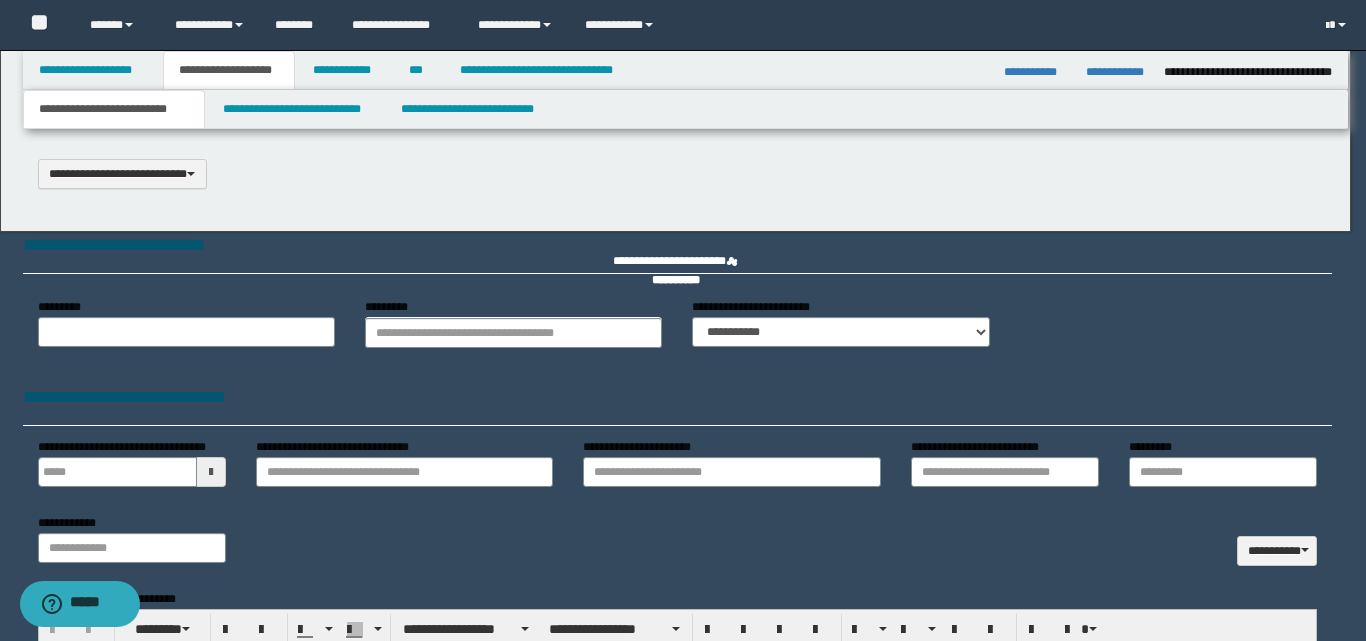 type on "**********" 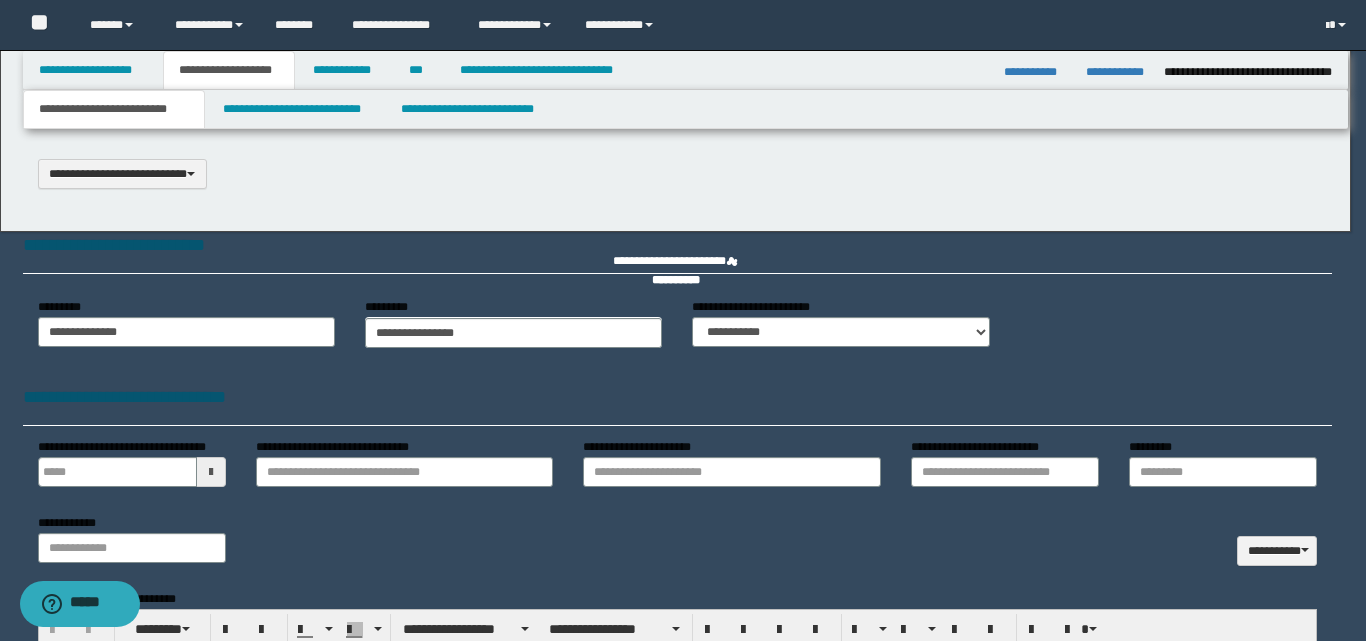 scroll, scrollTop: 0, scrollLeft: 0, axis: both 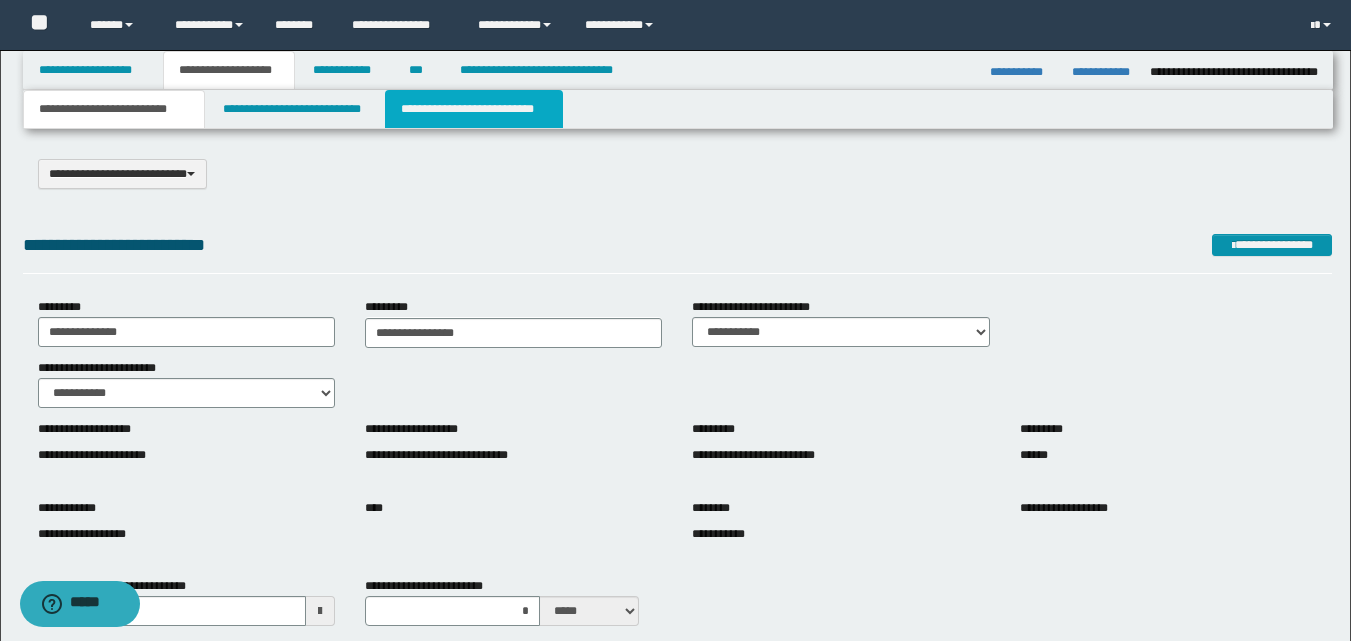 click on "**********" at bounding box center (474, 109) 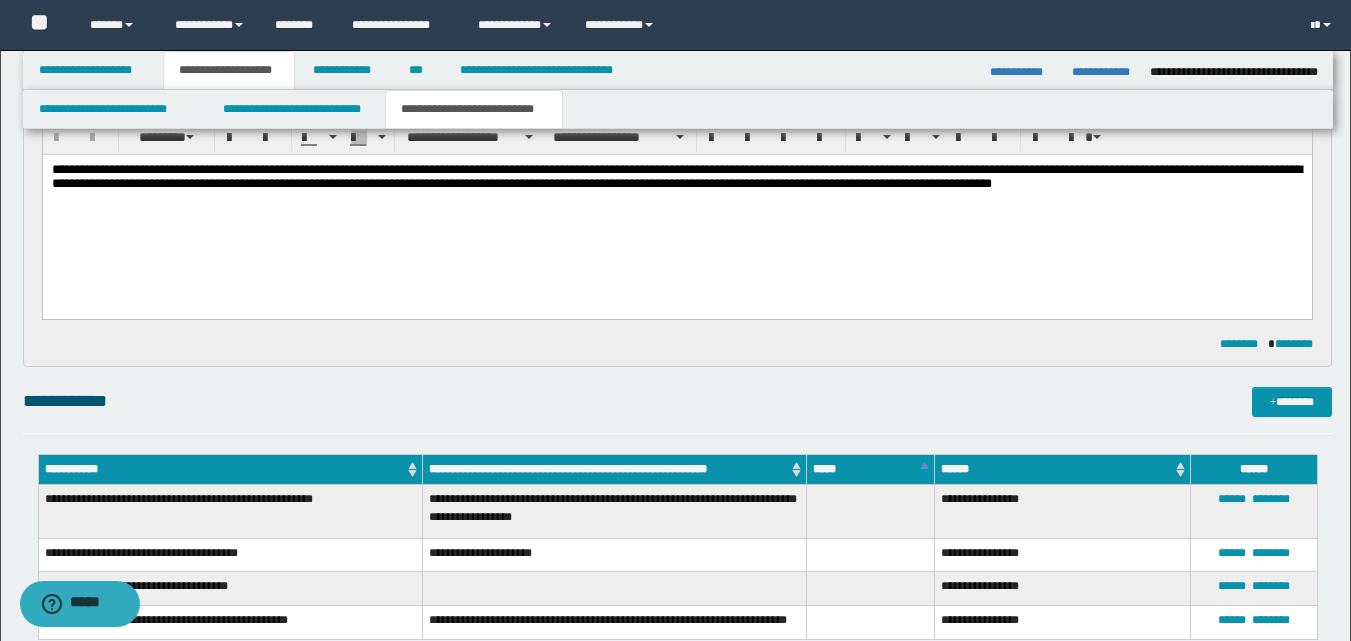 scroll, scrollTop: 0, scrollLeft: 0, axis: both 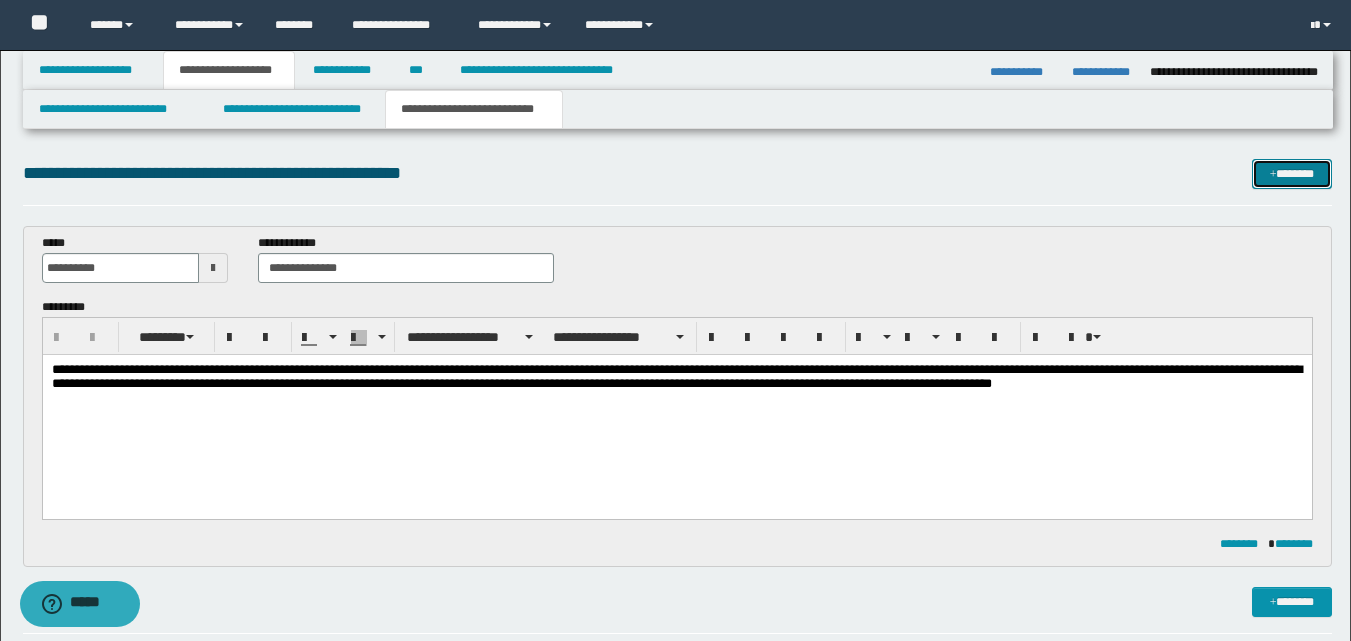 click on "*******" at bounding box center [1292, 174] 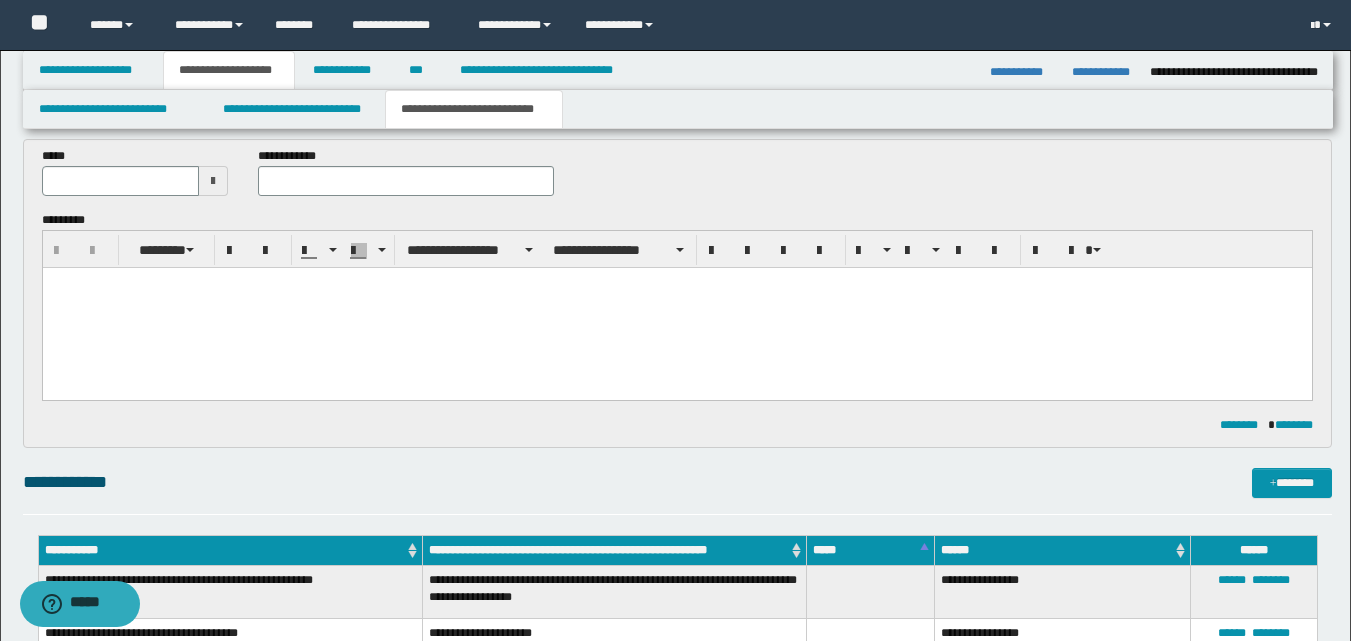 scroll, scrollTop: 314, scrollLeft: 0, axis: vertical 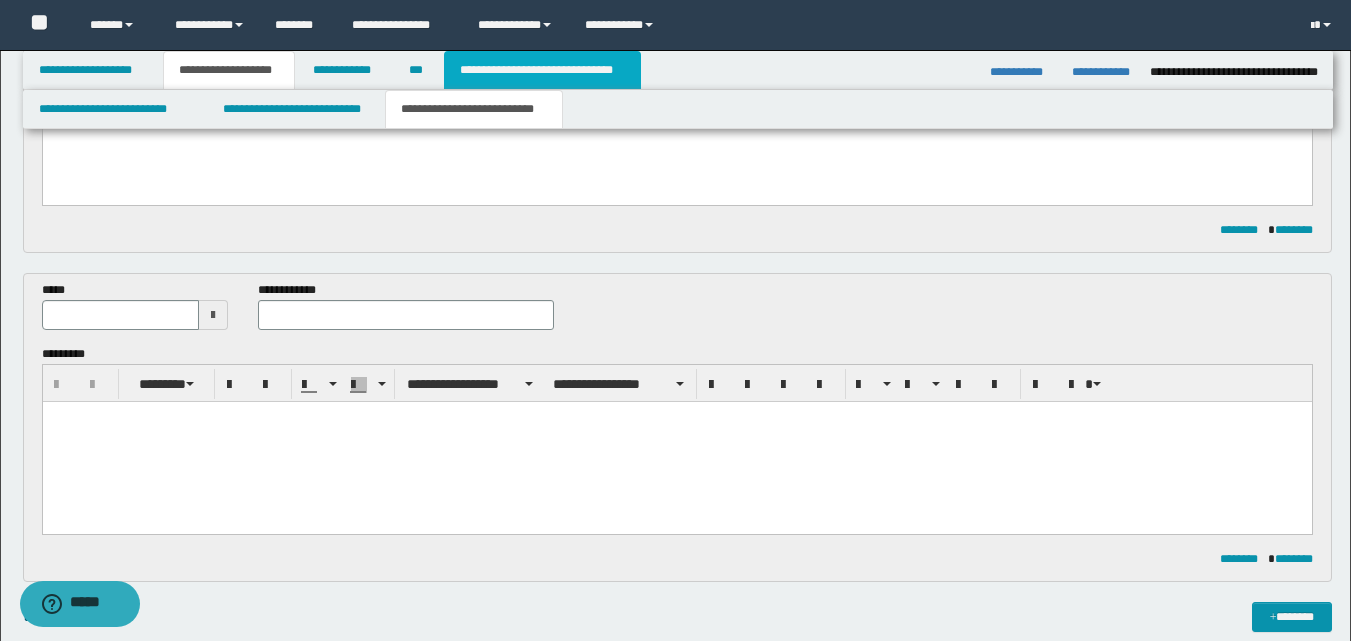 click on "**********" at bounding box center [542, 70] 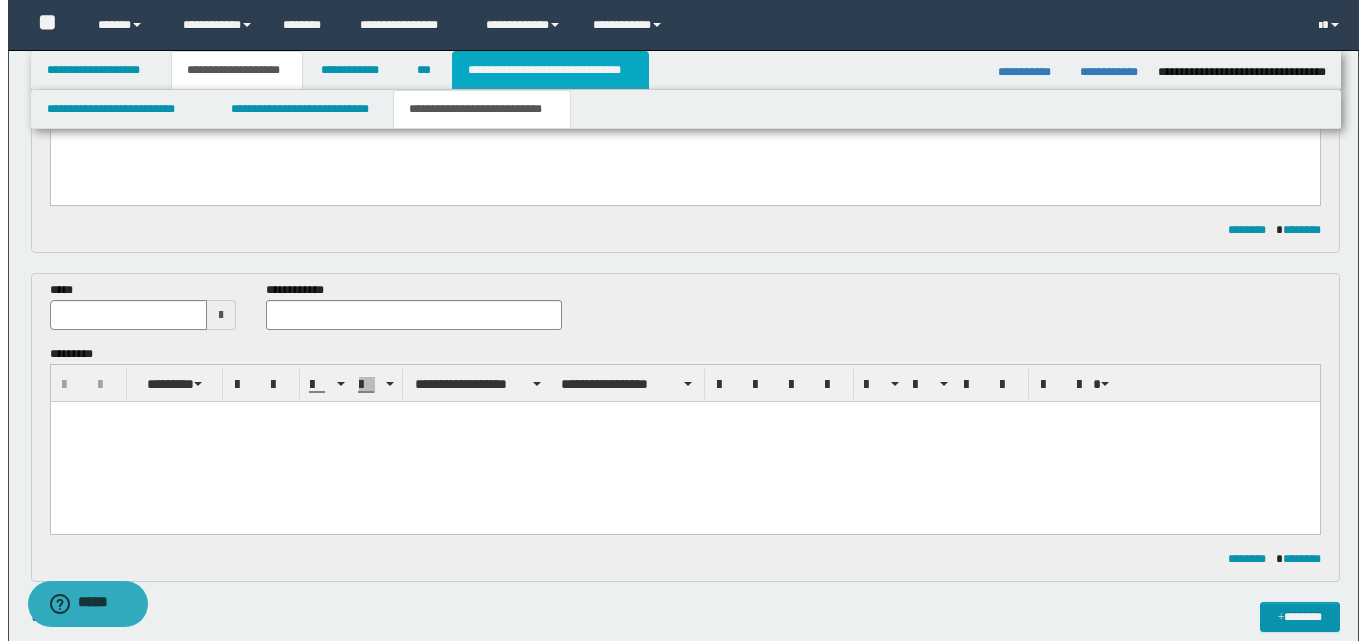 scroll, scrollTop: 0, scrollLeft: 0, axis: both 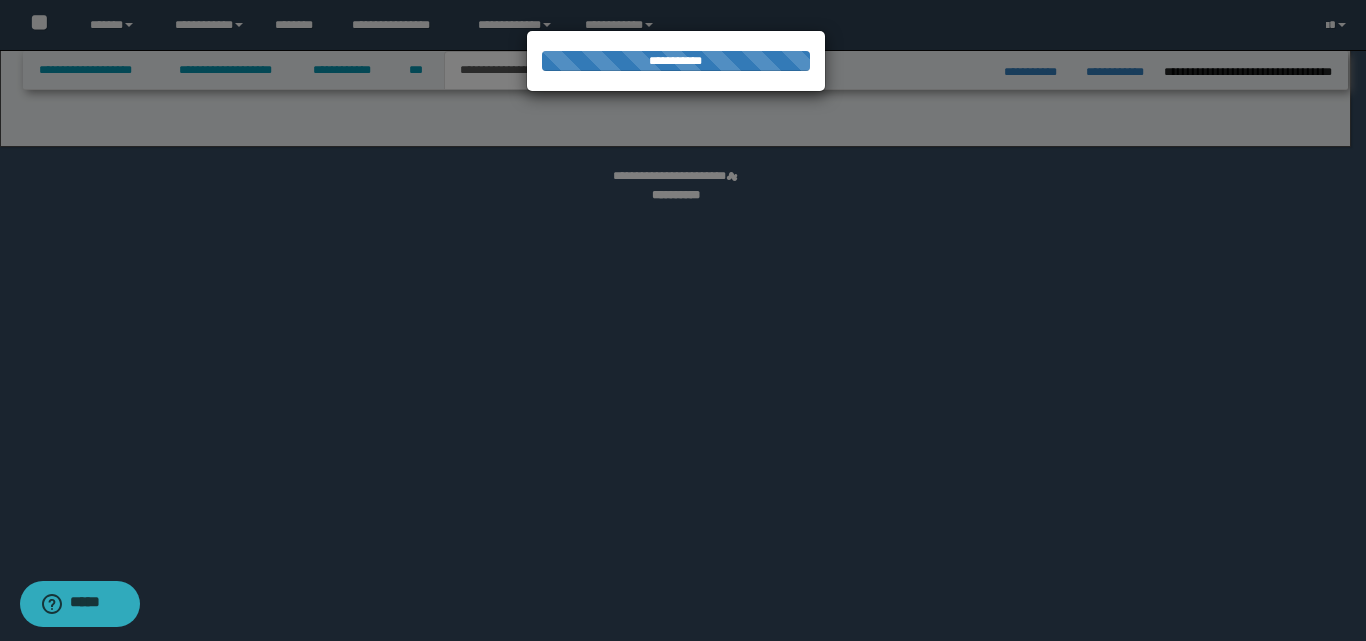 select on "*" 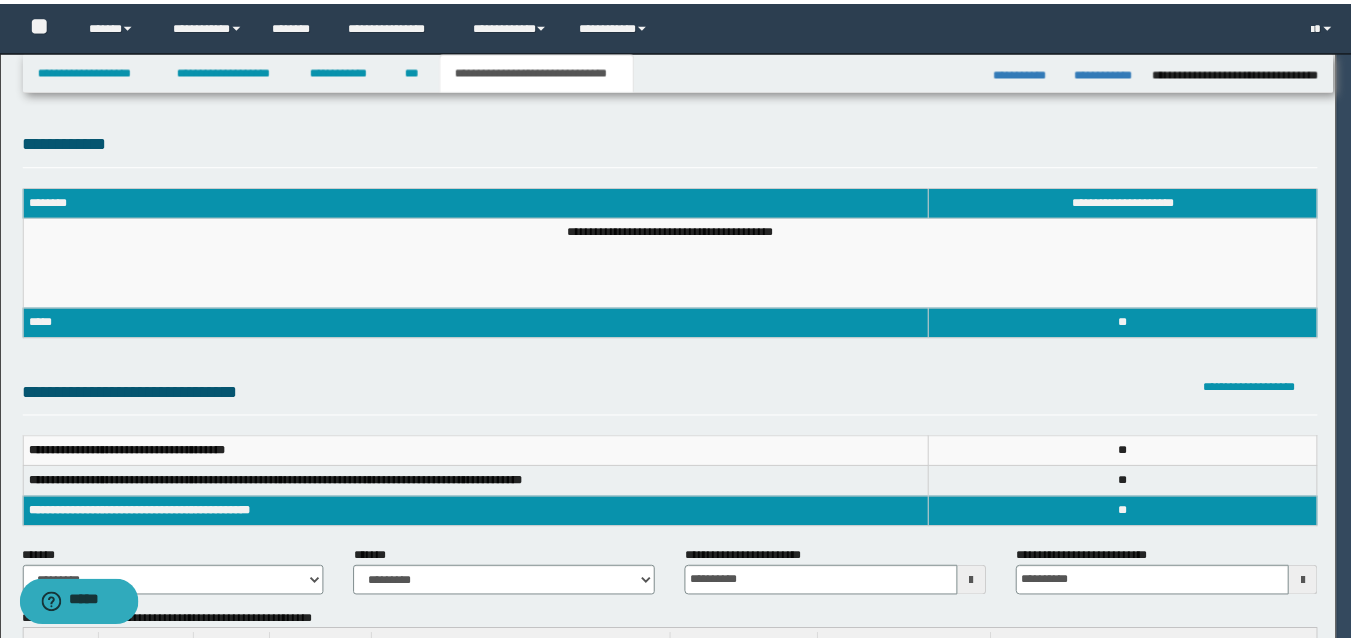 scroll, scrollTop: 0, scrollLeft: 0, axis: both 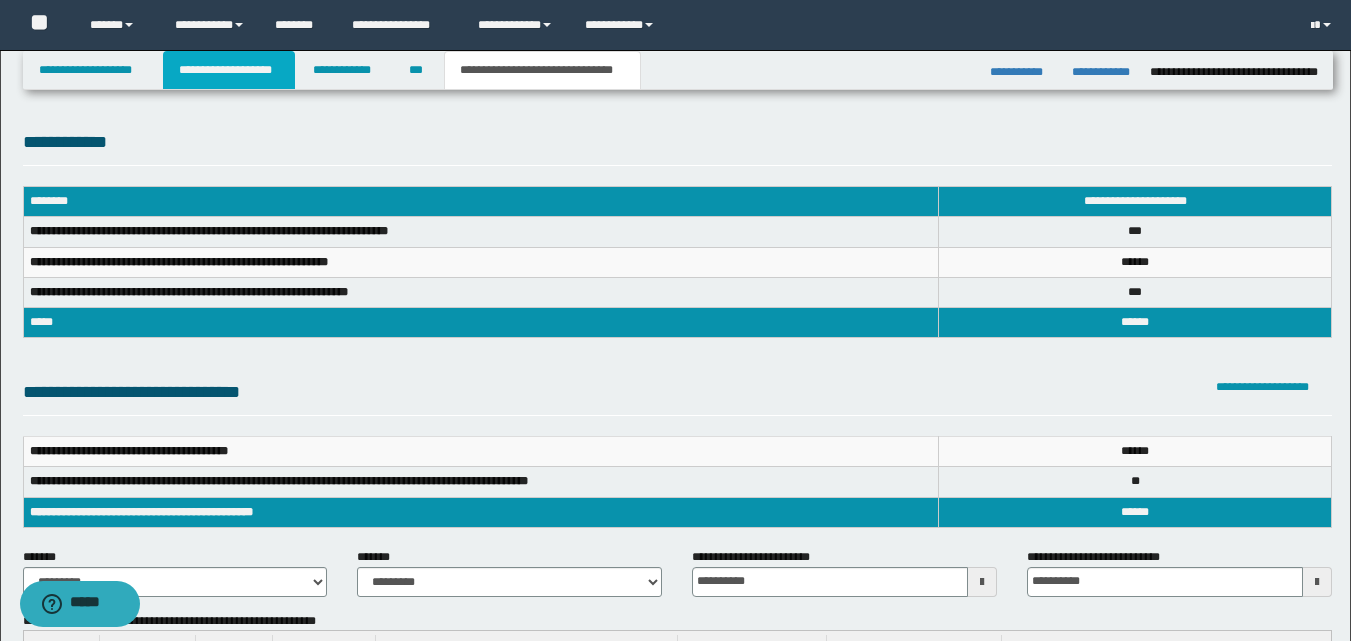 click on "**********" at bounding box center (229, 70) 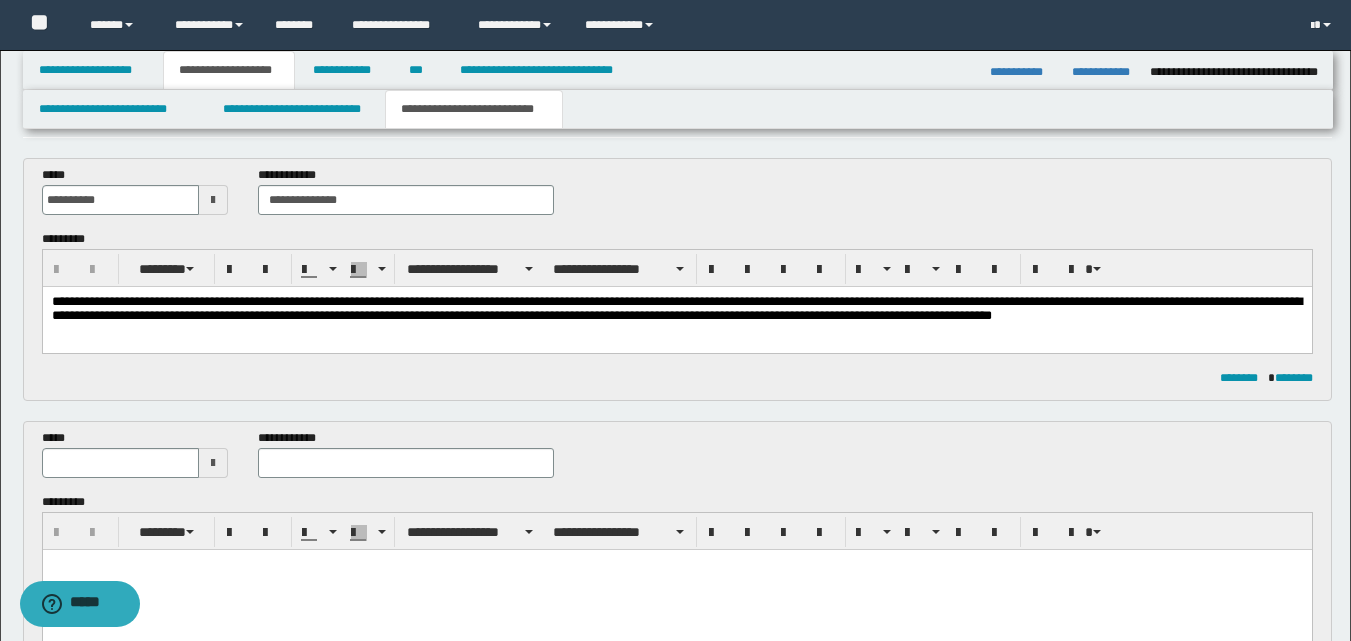 scroll, scrollTop: 100, scrollLeft: 0, axis: vertical 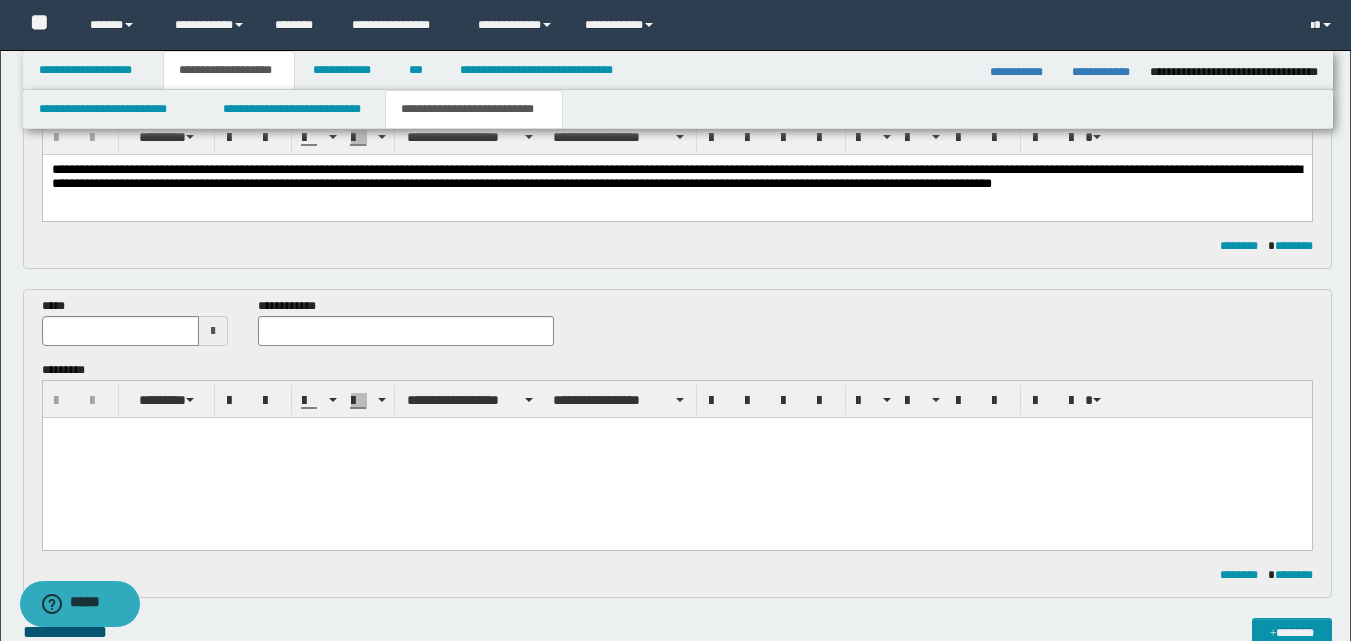 click at bounding box center (676, 457) 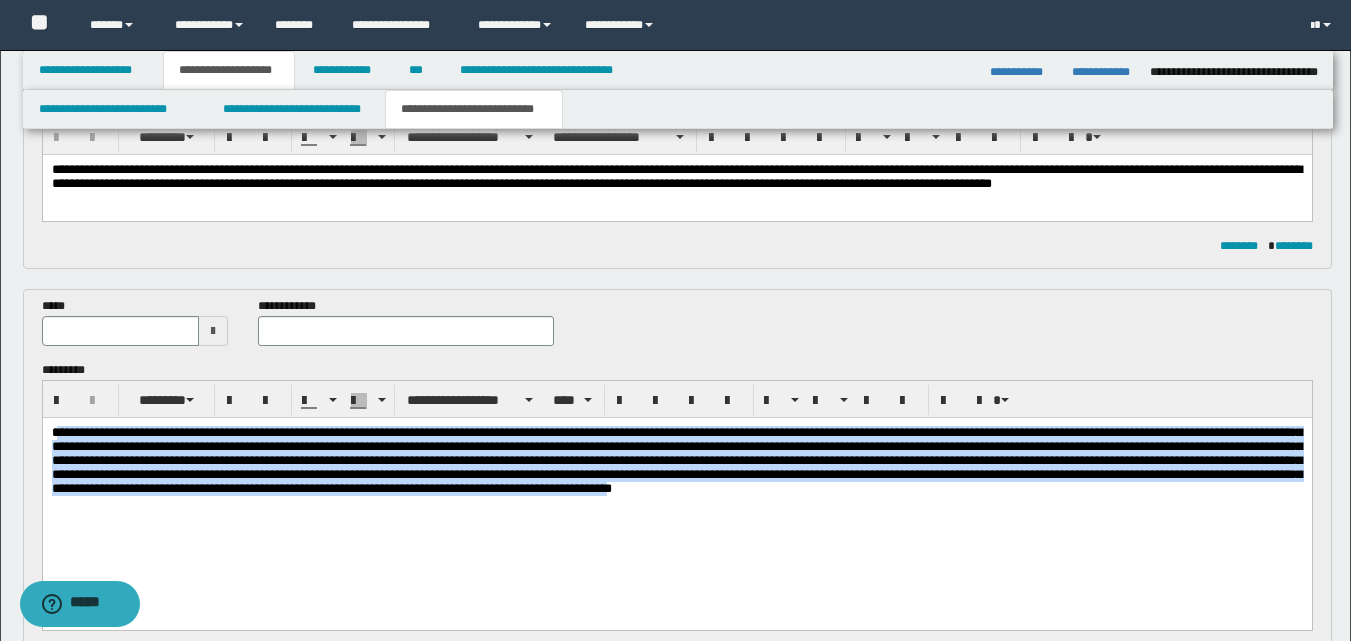 drag, startPoint x: 56, startPoint y: 433, endPoint x: 525, endPoint y: 534, distance: 479.752 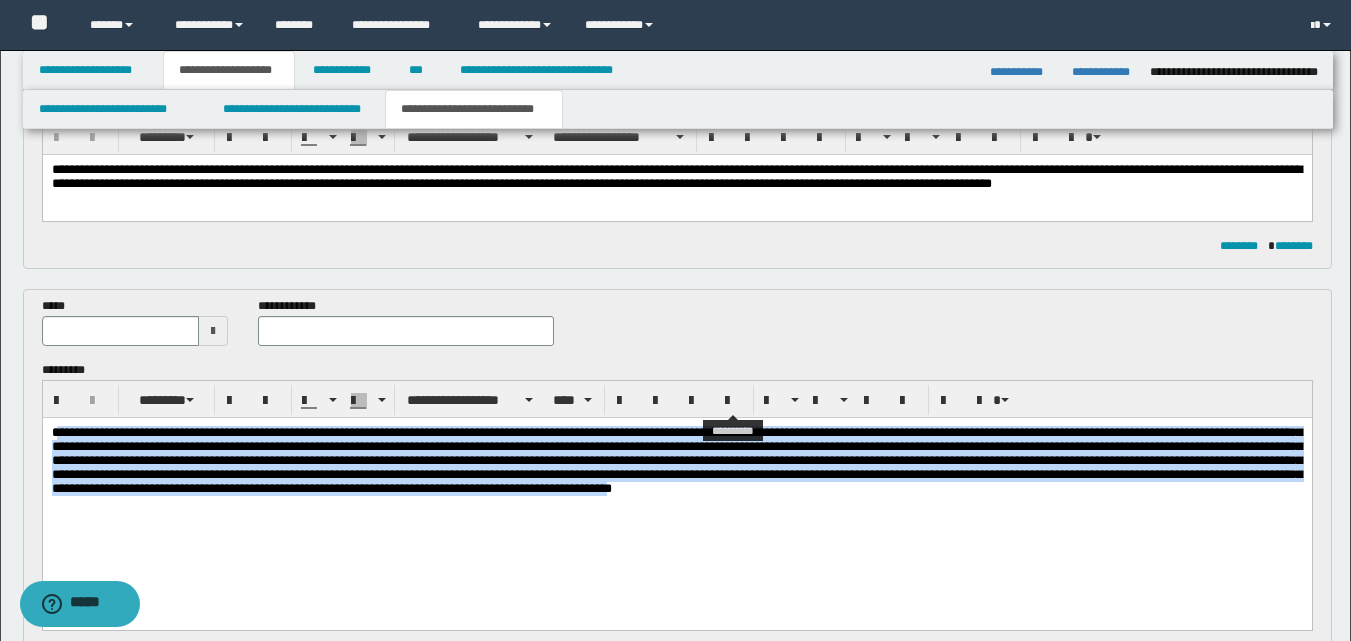 click at bounding box center (733, 401) 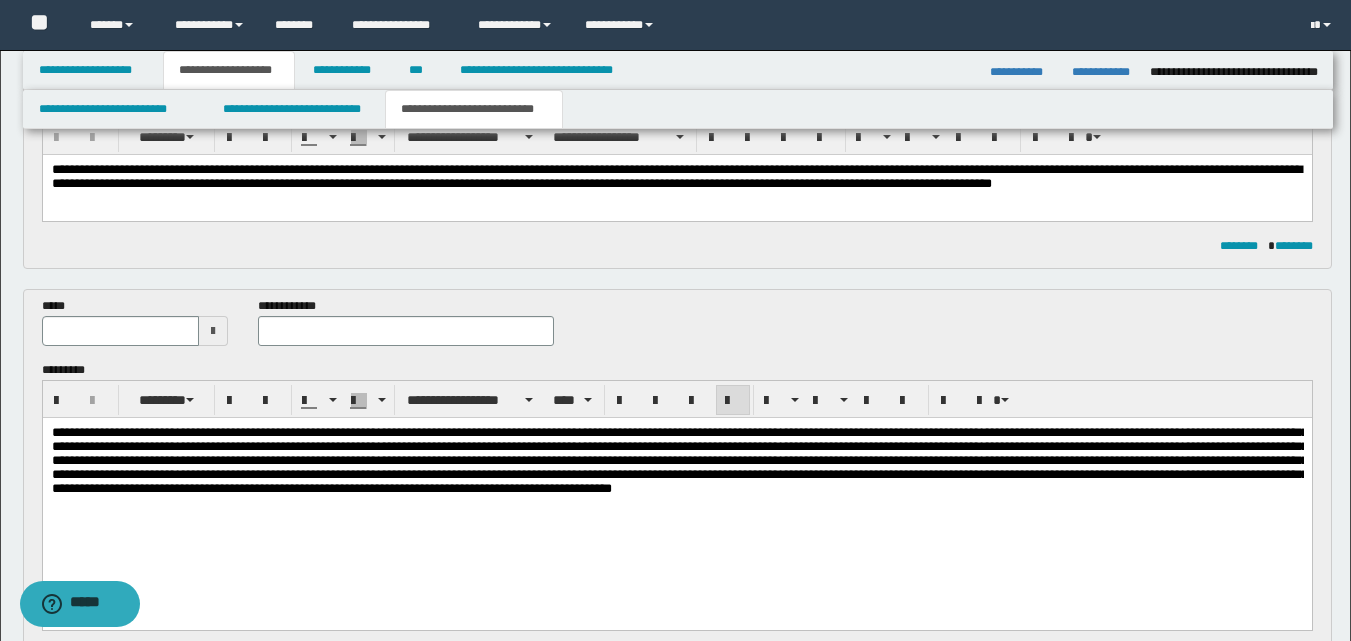click at bounding box center (676, 460) 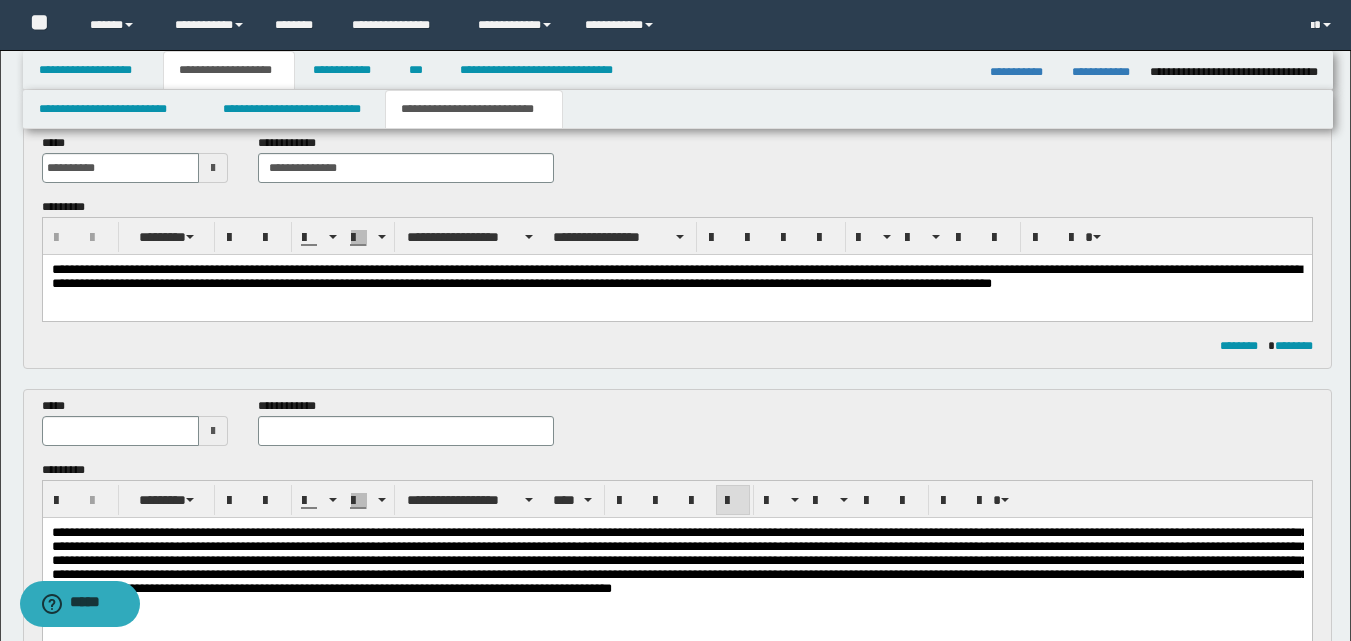 click at bounding box center [213, 431] 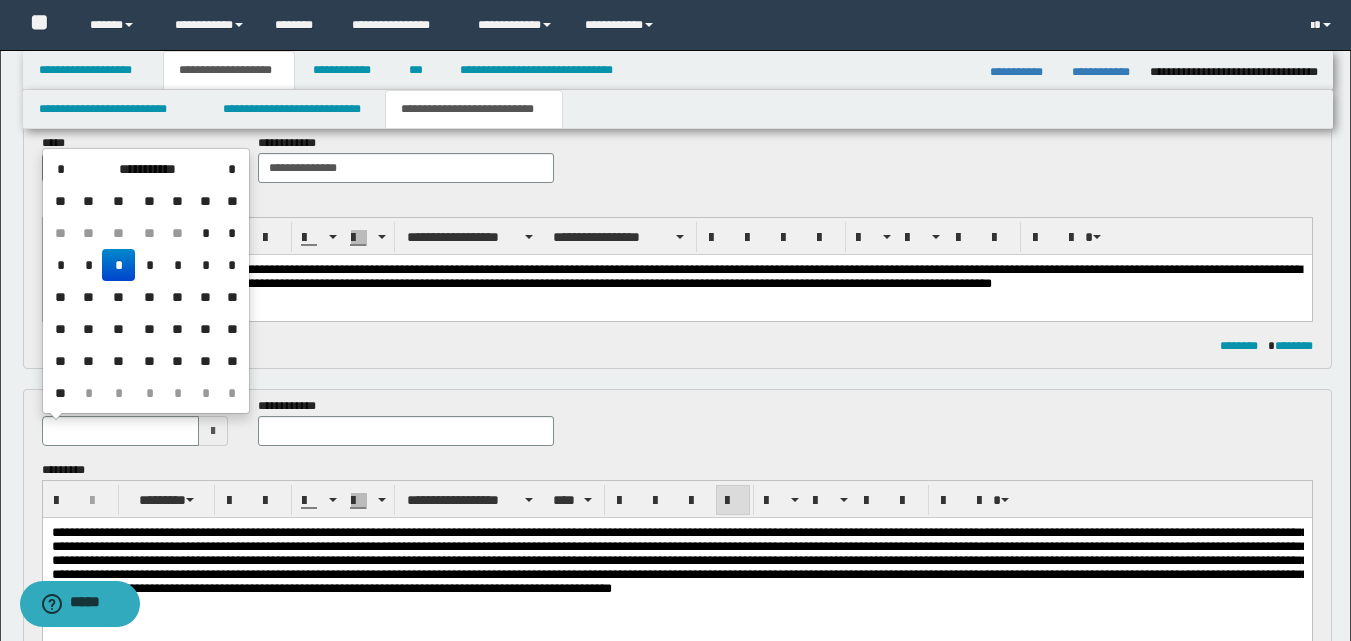 drag, startPoint x: 61, startPoint y: 166, endPoint x: 79, endPoint y: 213, distance: 50.32892 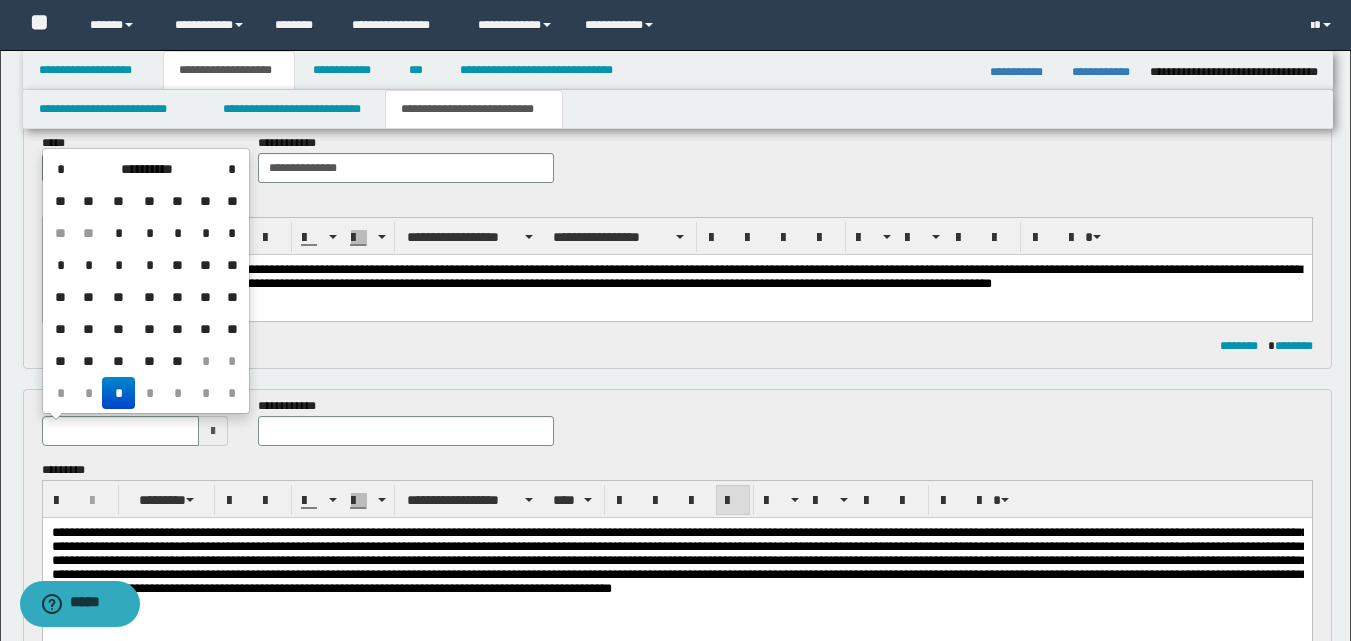 drag, startPoint x: 170, startPoint y: 366, endPoint x: 208, endPoint y: 392, distance: 46.043457 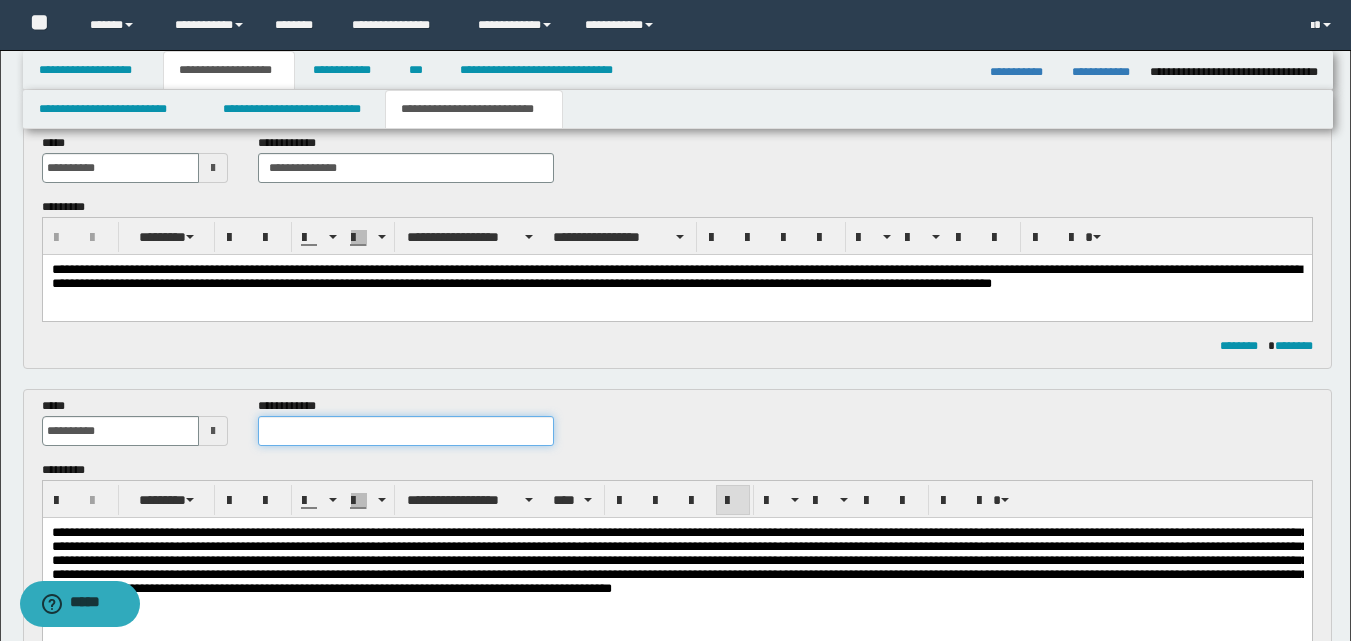 click at bounding box center [405, 431] 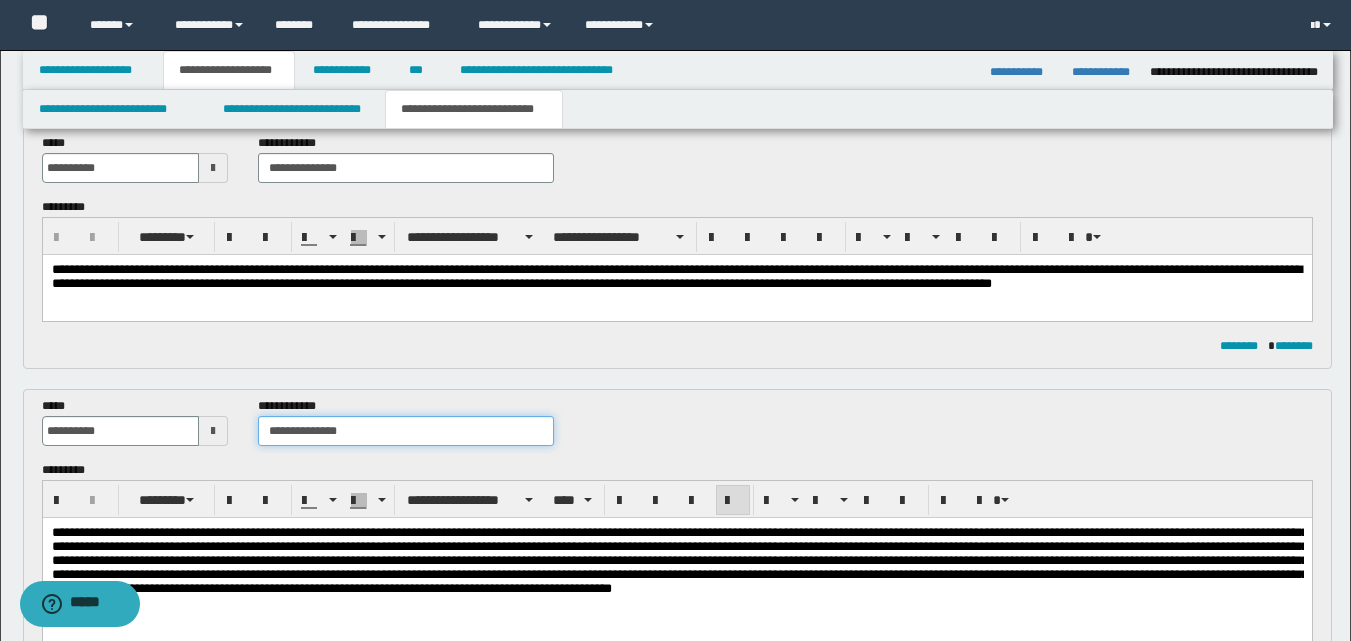 type on "**********" 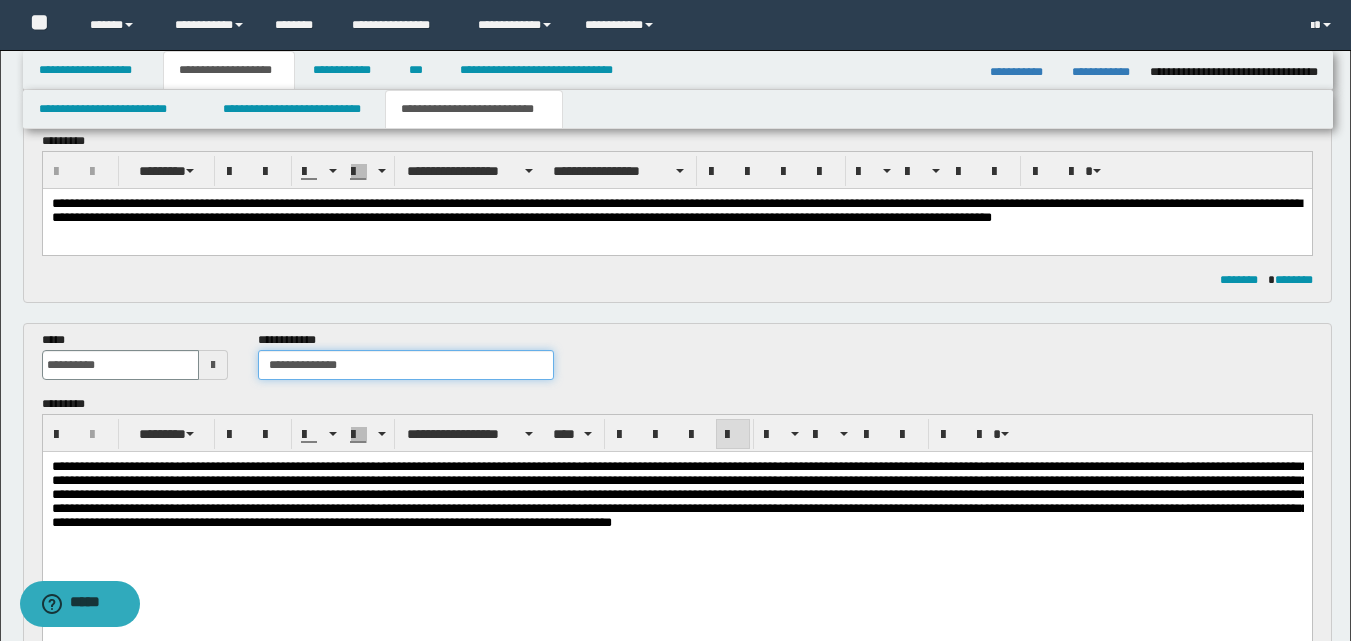 scroll, scrollTop: 200, scrollLeft: 0, axis: vertical 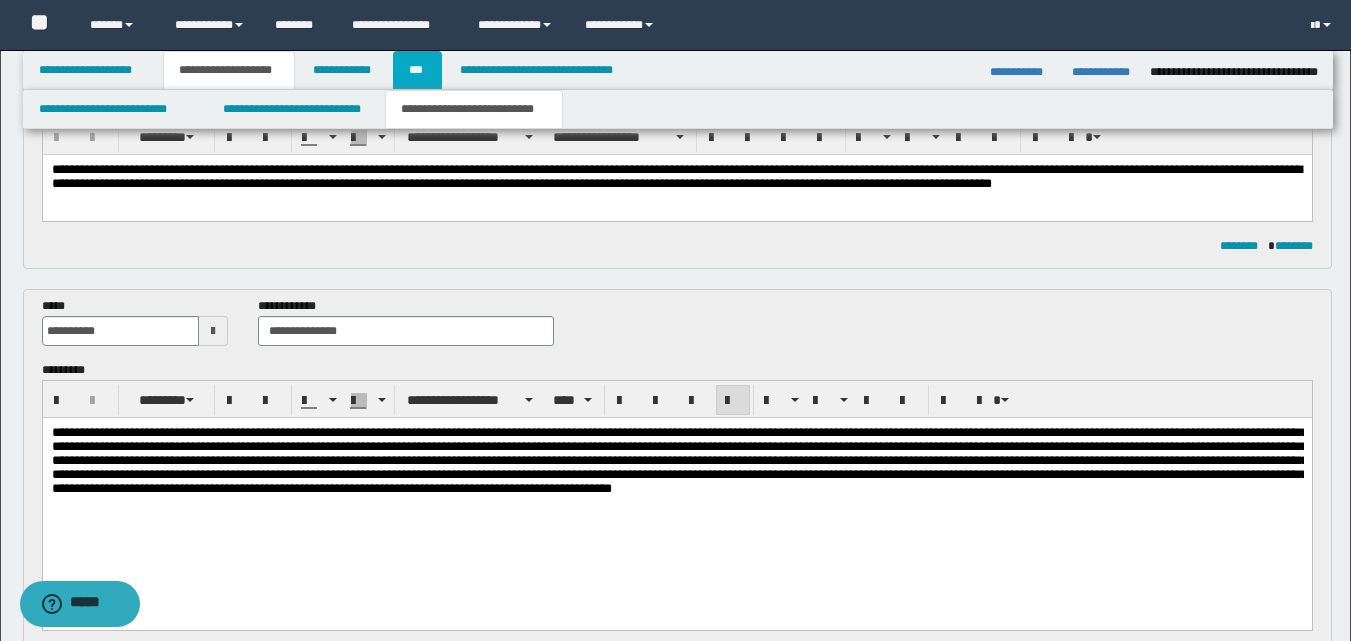 click on "***" at bounding box center [417, 70] 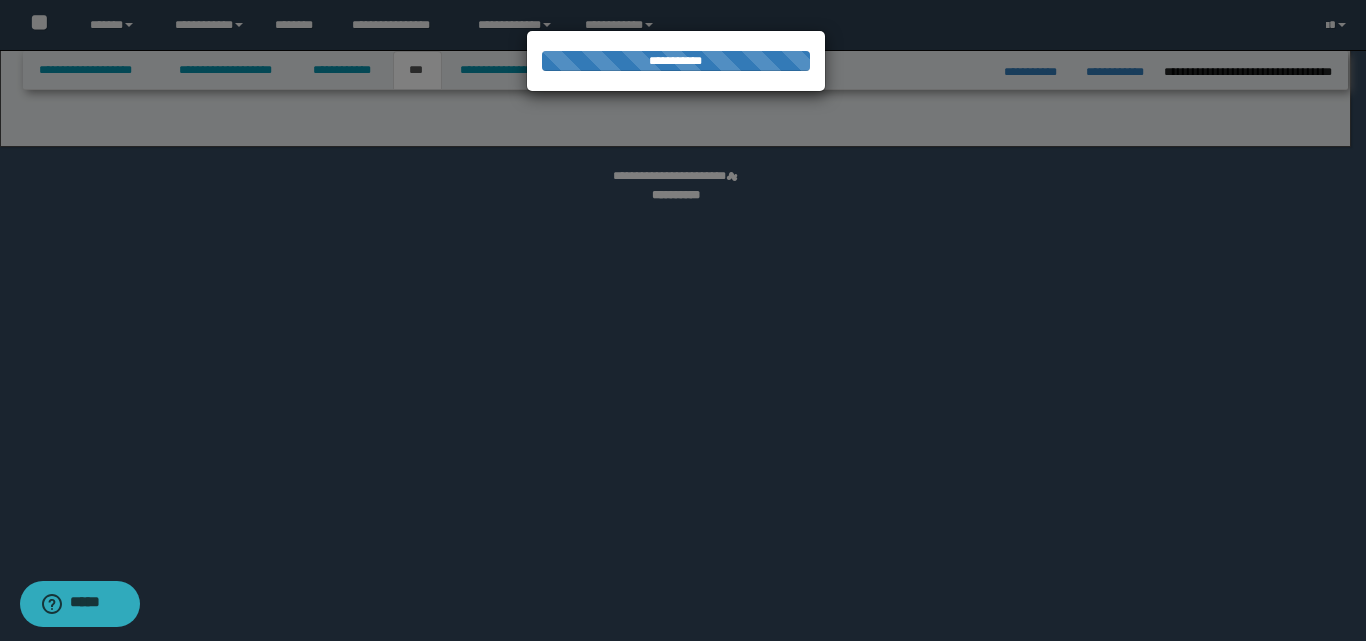 select on "***" 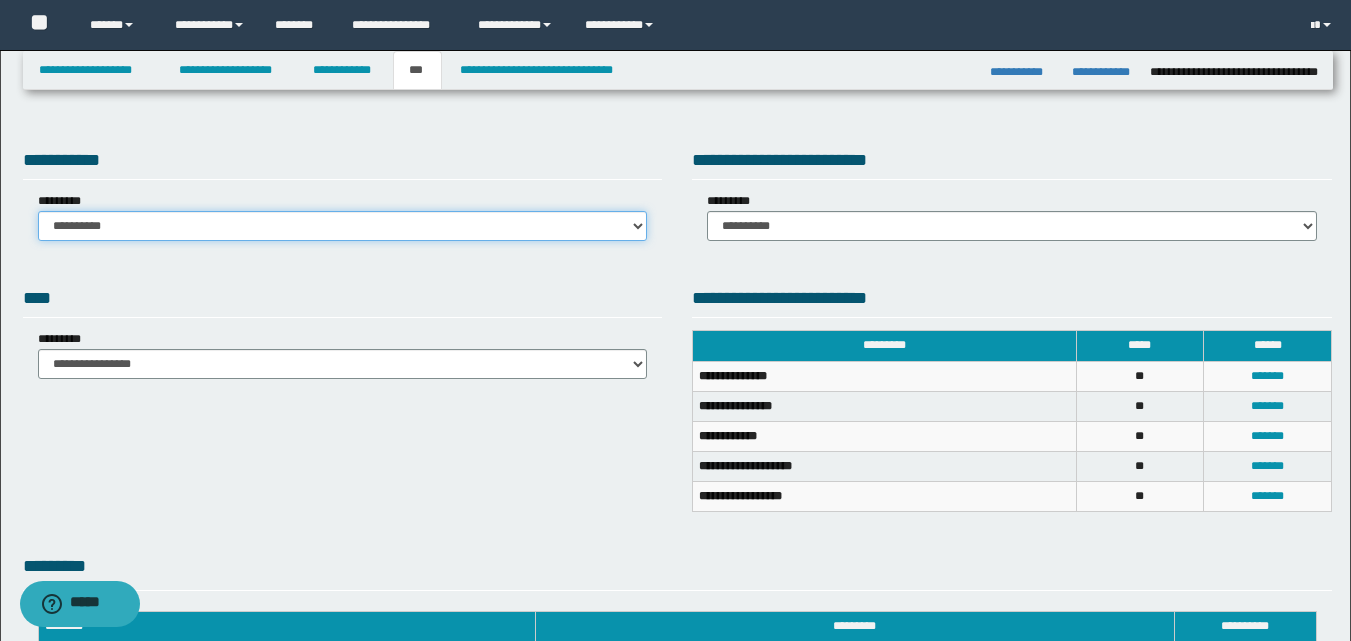 click on "**********" at bounding box center (343, 226) 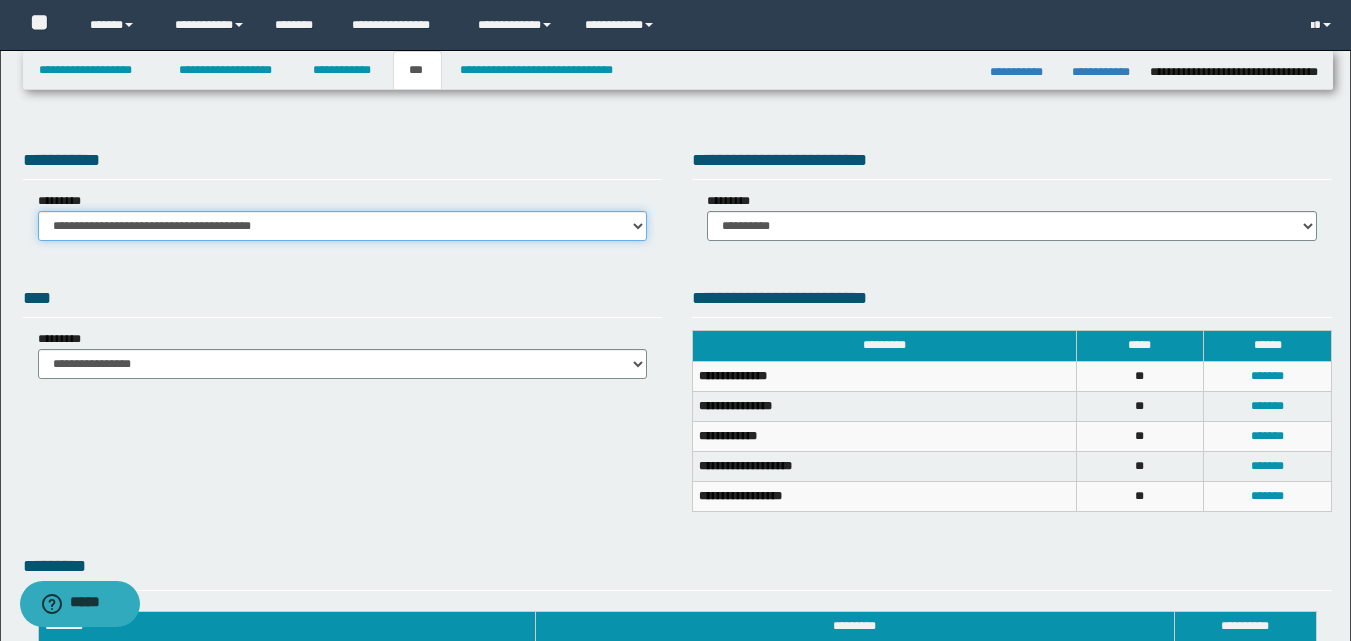 click on "**********" at bounding box center (343, 226) 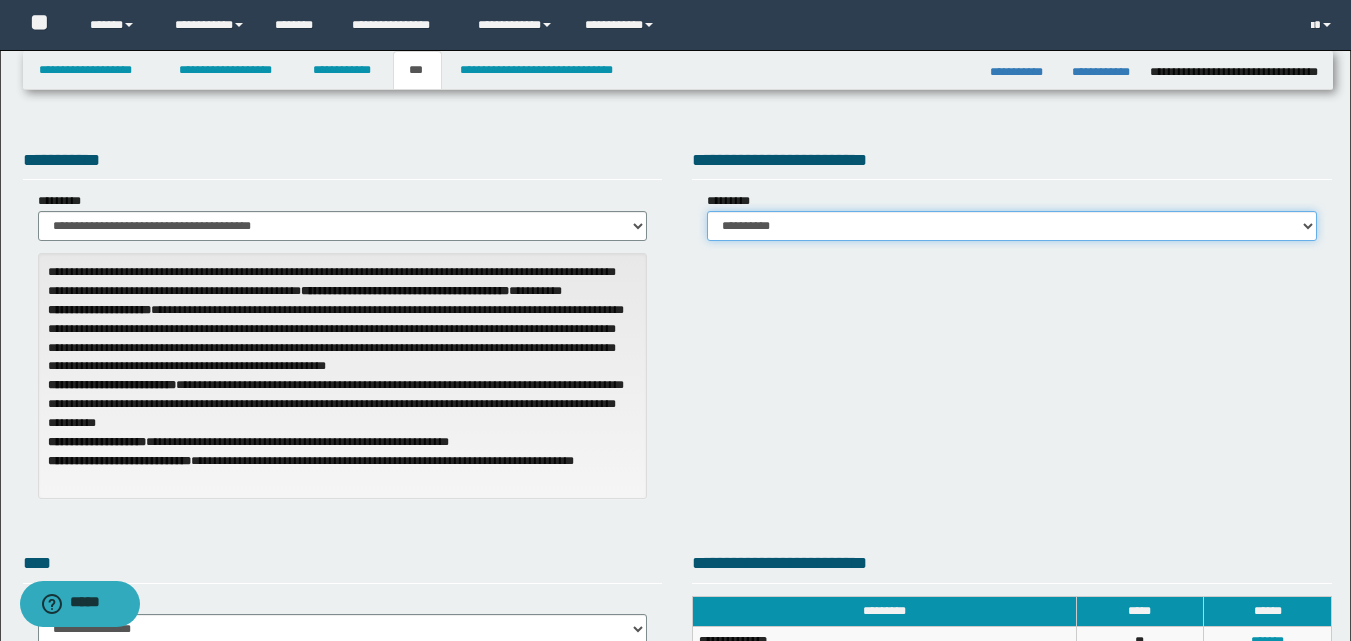 click on "**********" at bounding box center (1012, 226) 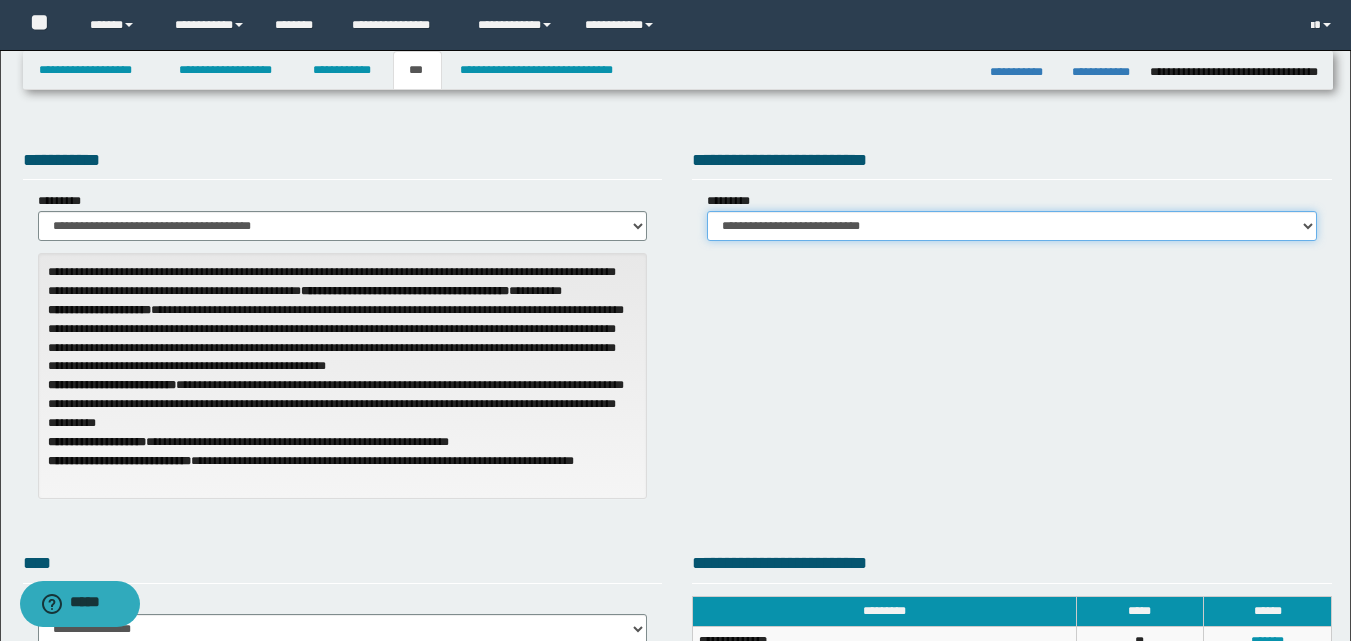 click on "**********" at bounding box center [1012, 226] 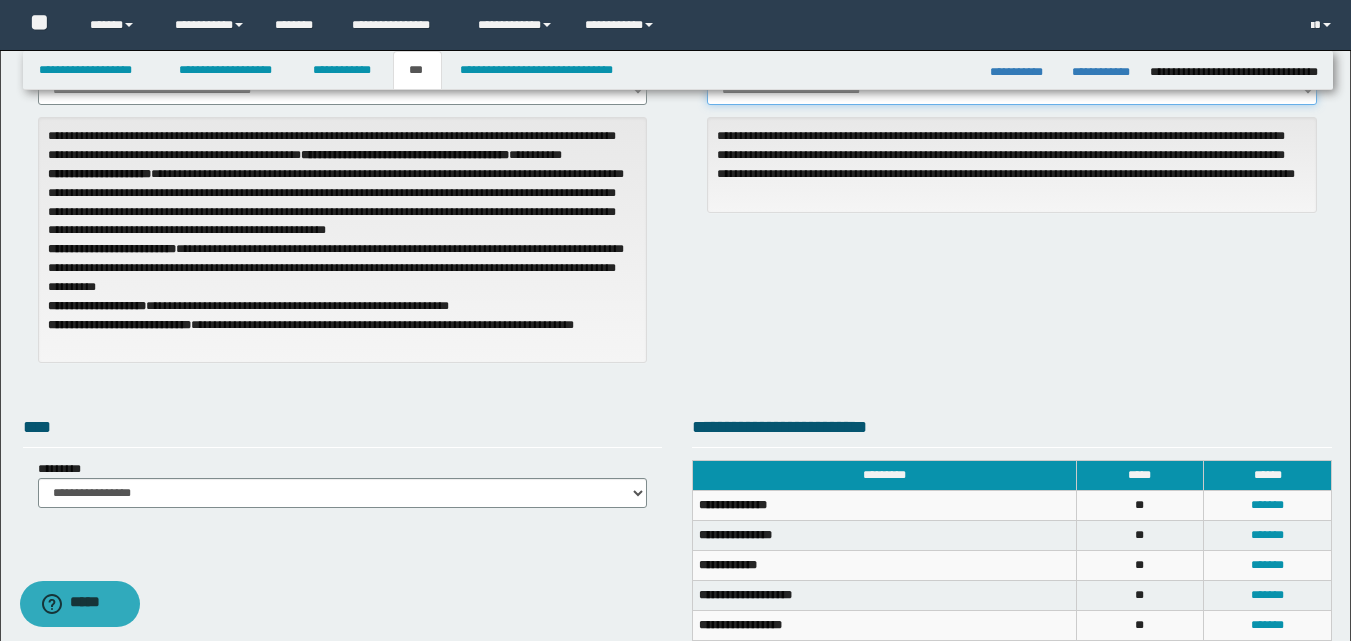 scroll, scrollTop: 100, scrollLeft: 0, axis: vertical 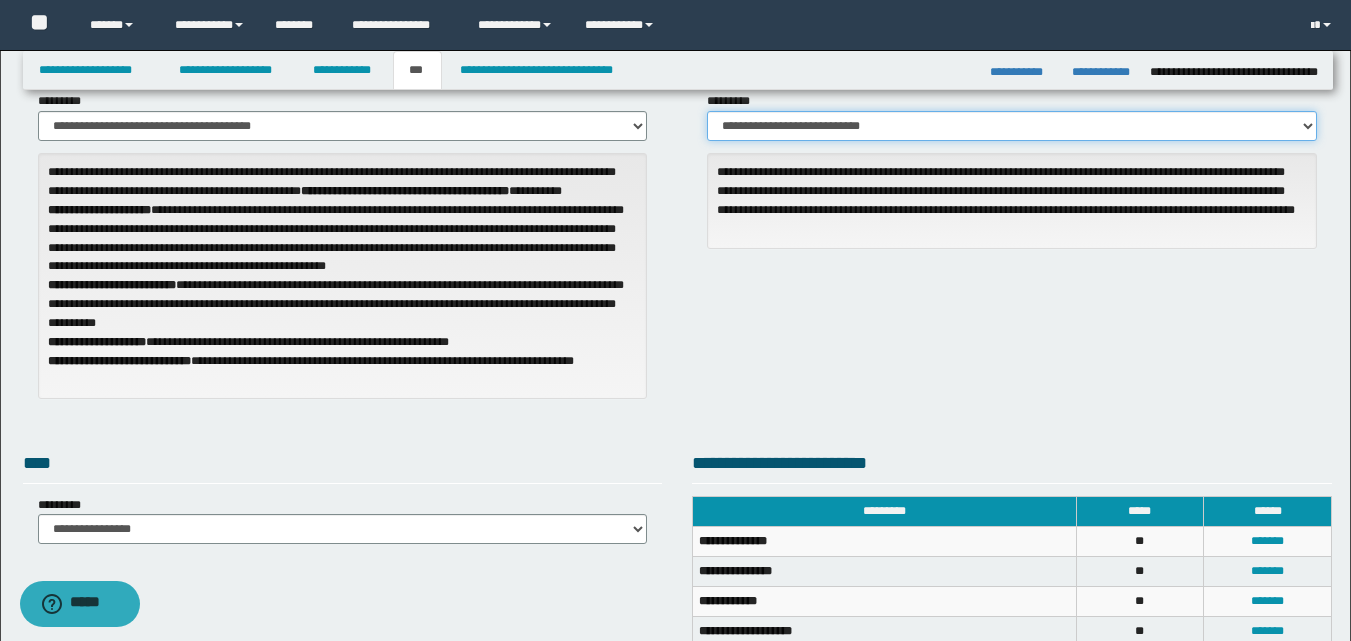 click on "**********" at bounding box center (1012, 126) 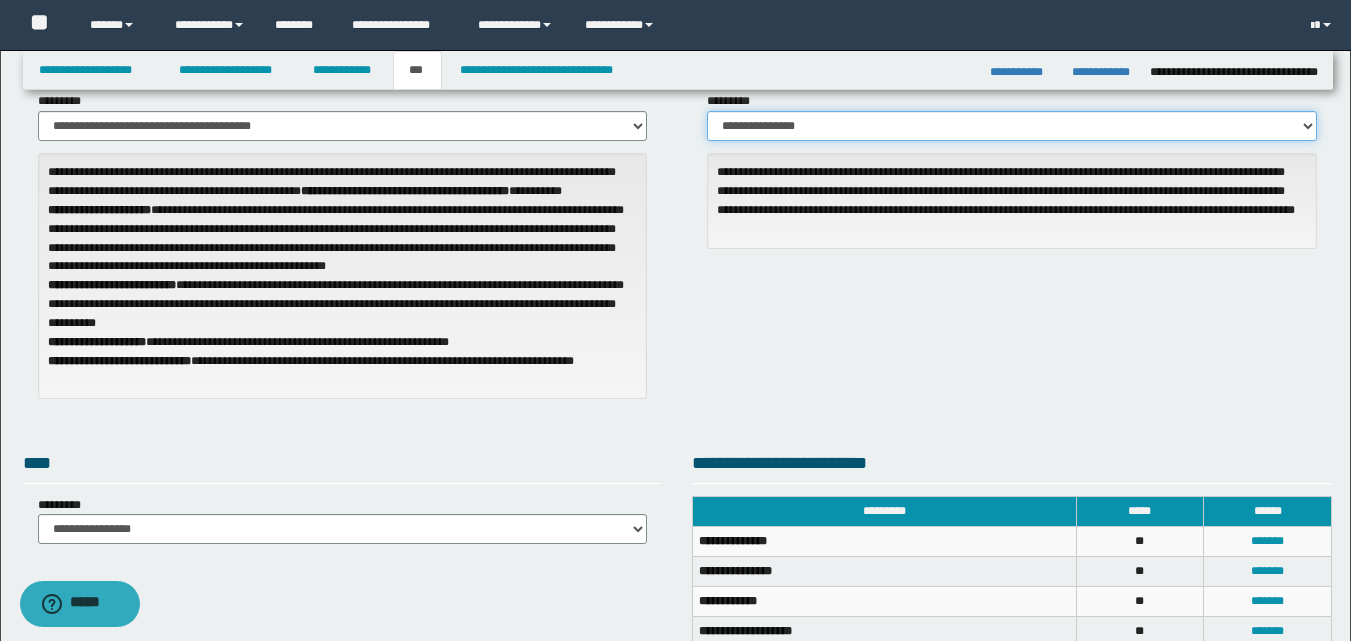 click on "**********" at bounding box center (1012, 126) 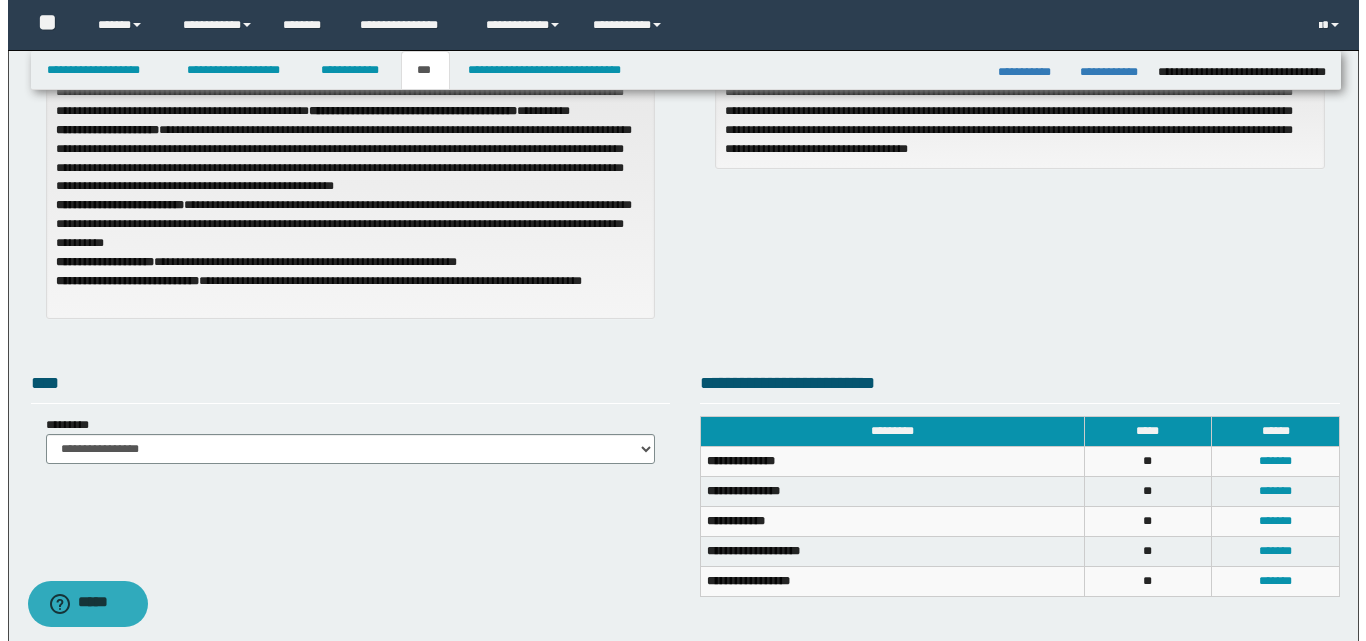 scroll, scrollTop: 400, scrollLeft: 0, axis: vertical 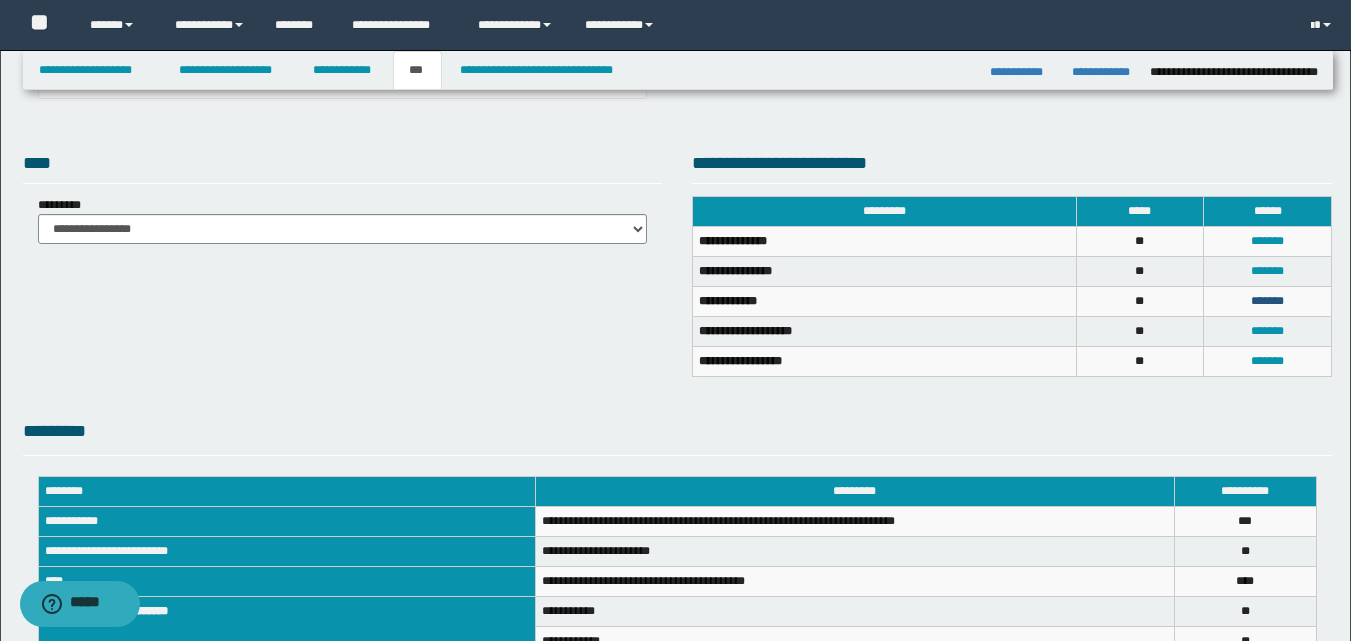 click on "*******" at bounding box center [1267, 301] 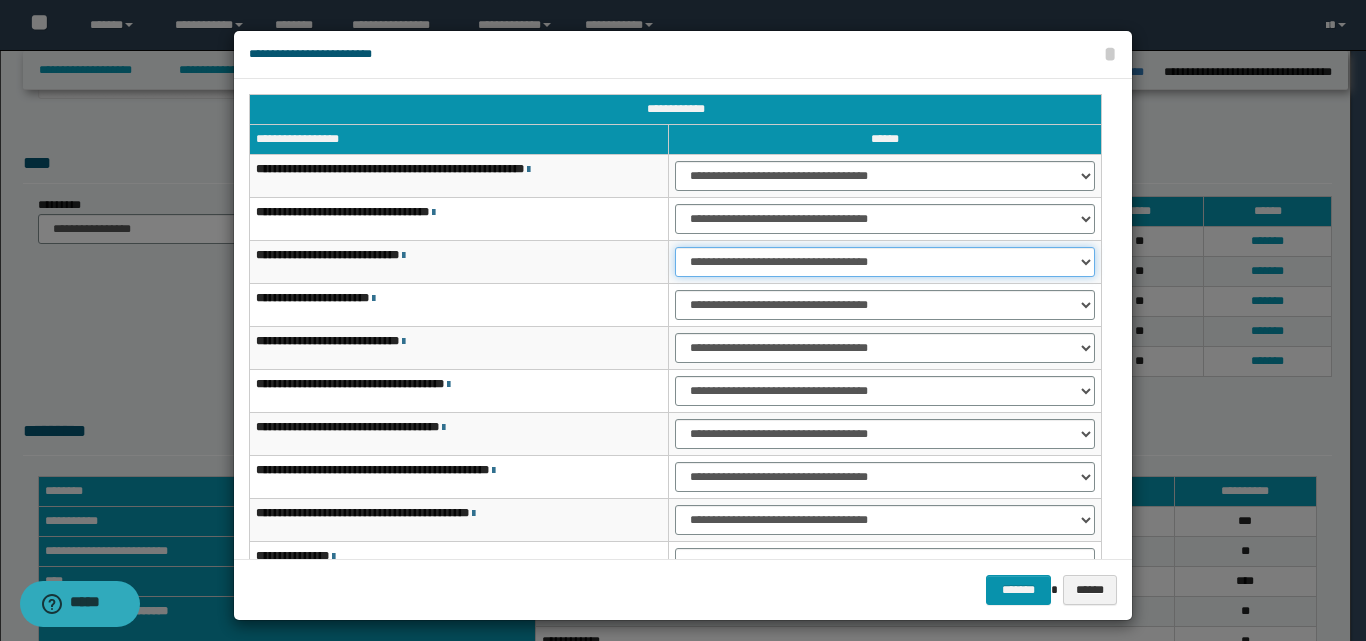click on "**********" at bounding box center [885, 262] 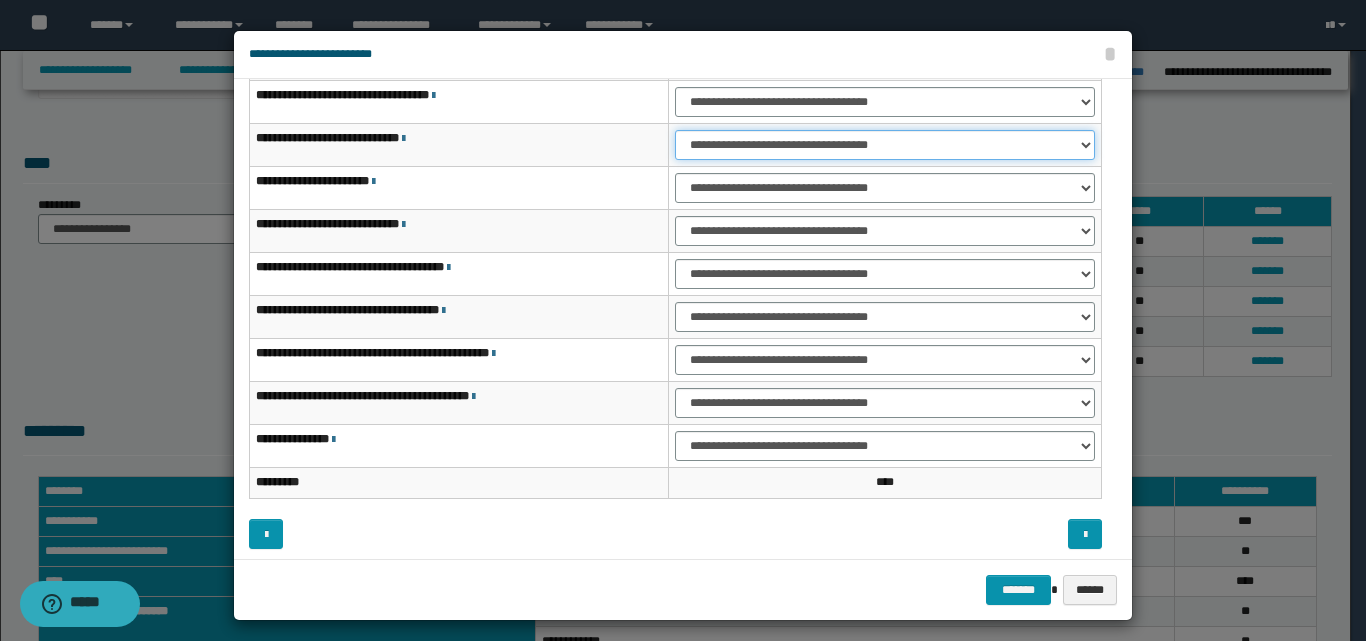 scroll, scrollTop: 121, scrollLeft: 0, axis: vertical 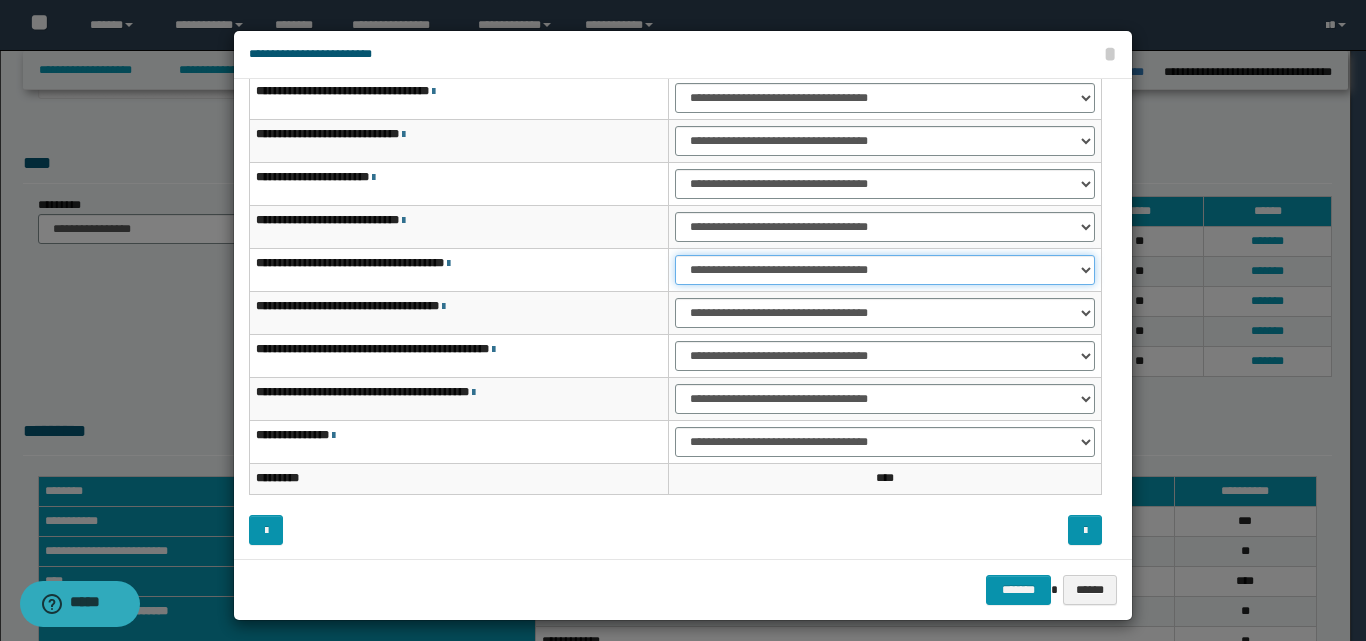 click on "**********" at bounding box center (885, 270) 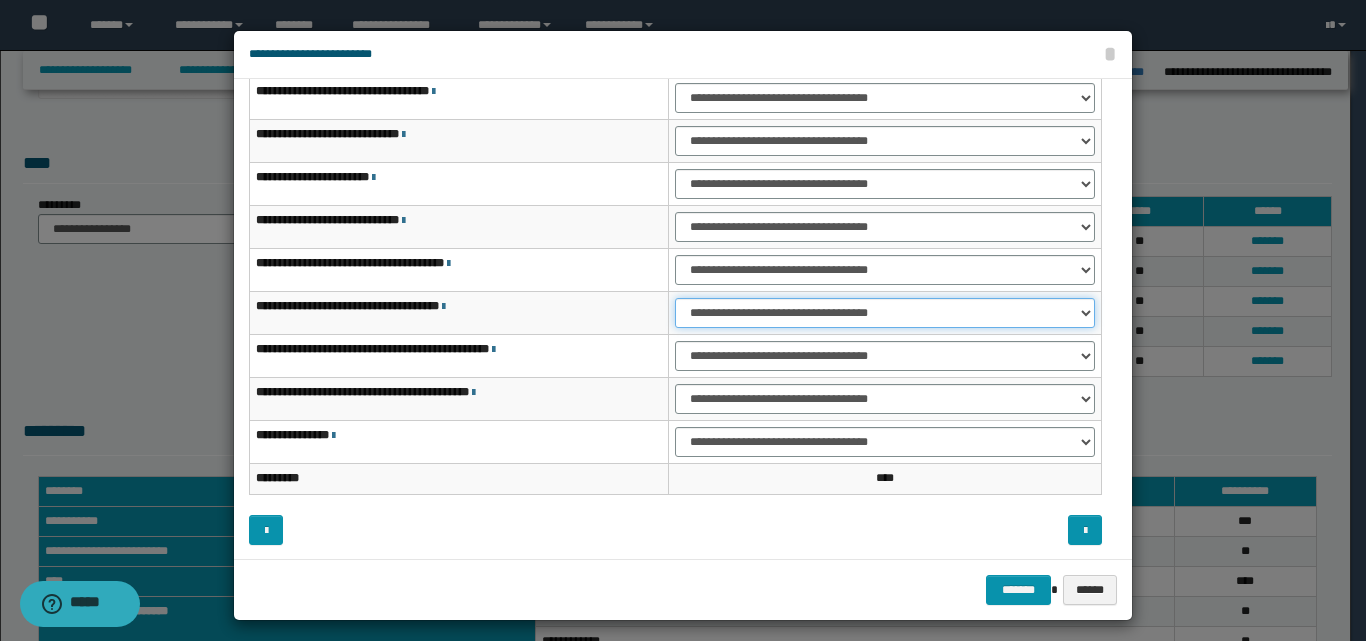 click on "**********" at bounding box center (885, 313) 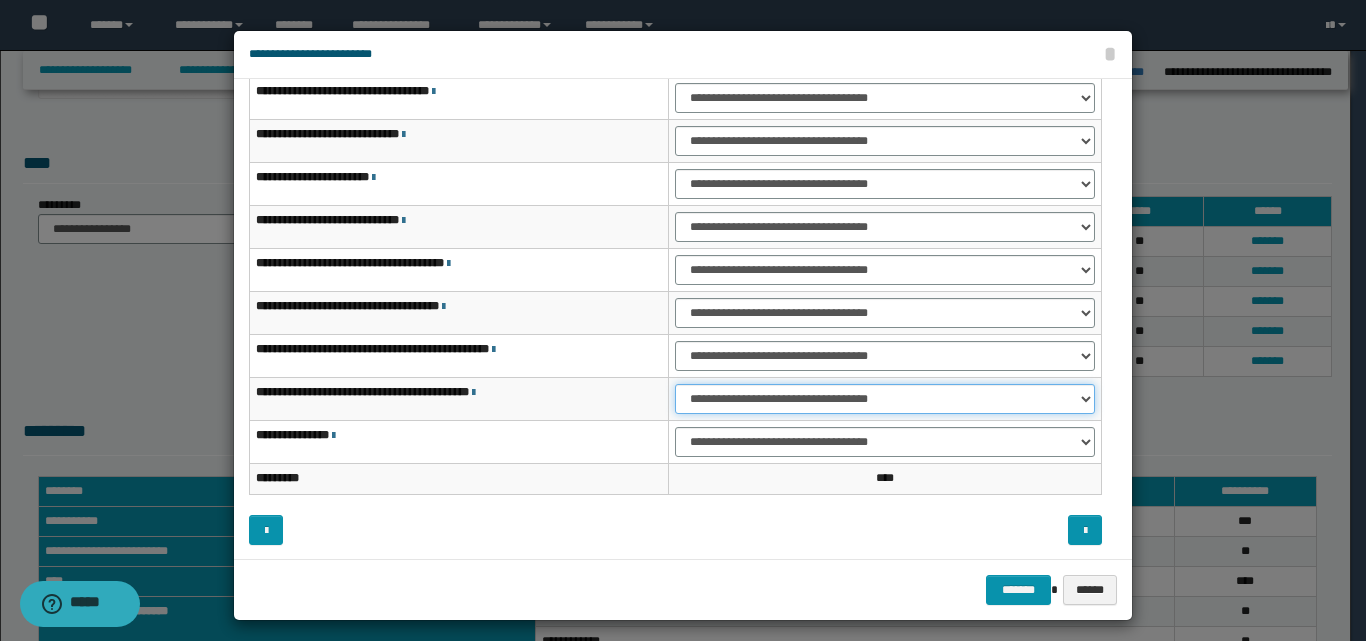 click on "**********" at bounding box center (885, 399) 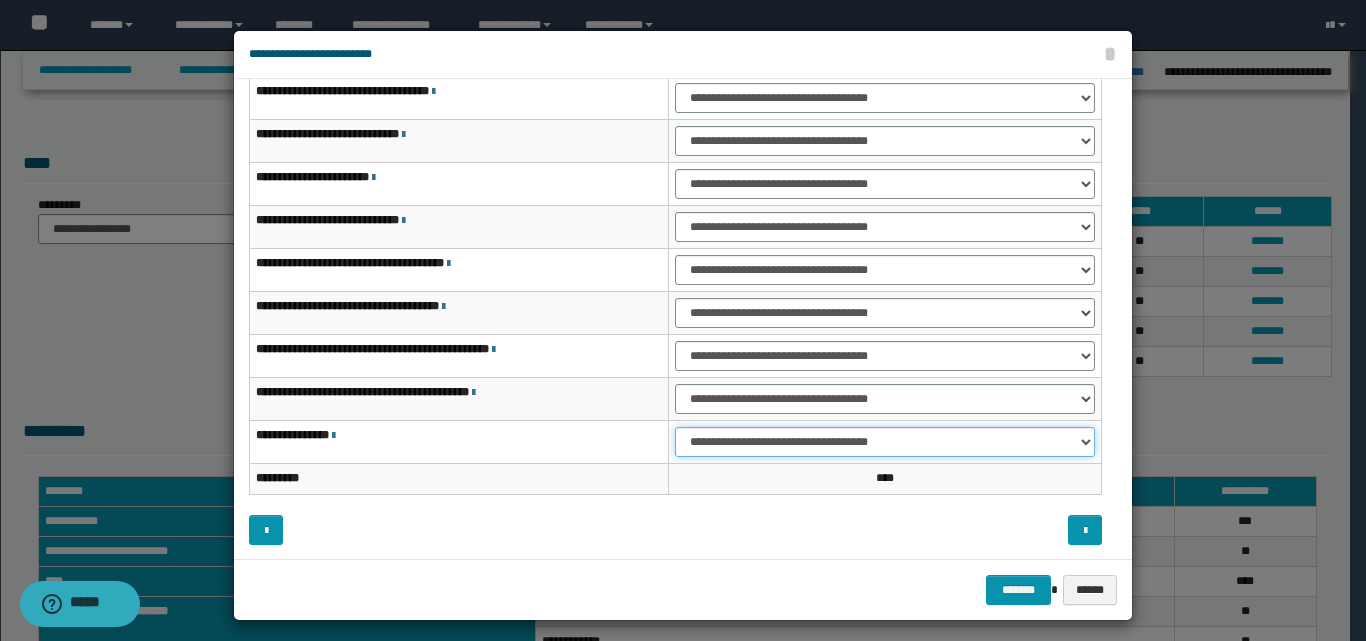 click on "**********" at bounding box center [885, 442] 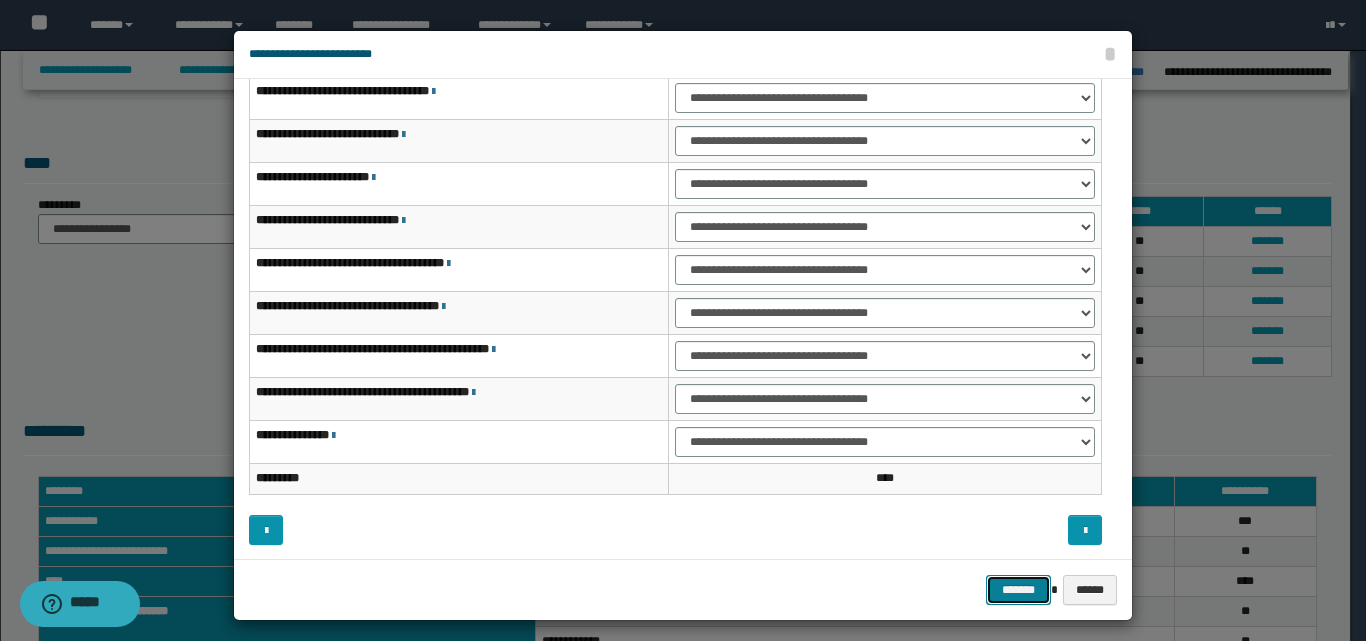 drag, startPoint x: 1004, startPoint y: 588, endPoint x: 1005, endPoint y: 568, distance: 20.024984 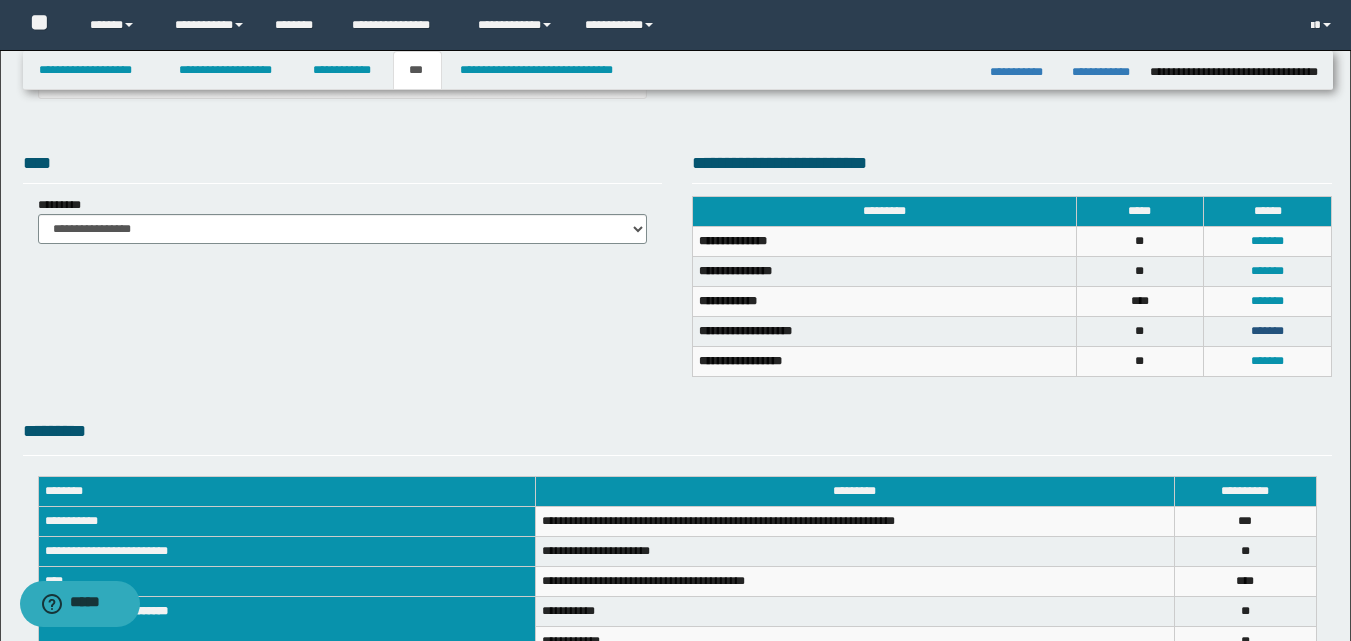 click on "*******" at bounding box center (1267, 331) 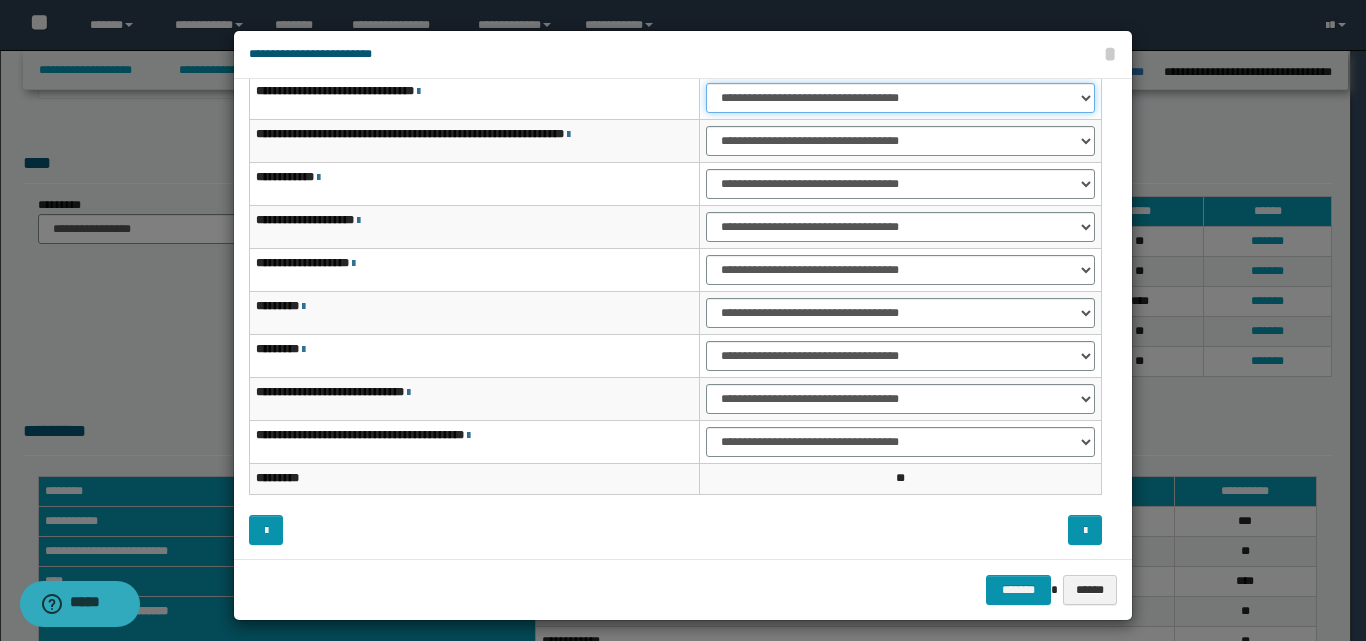 click on "**********" at bounding box center [900, 98] 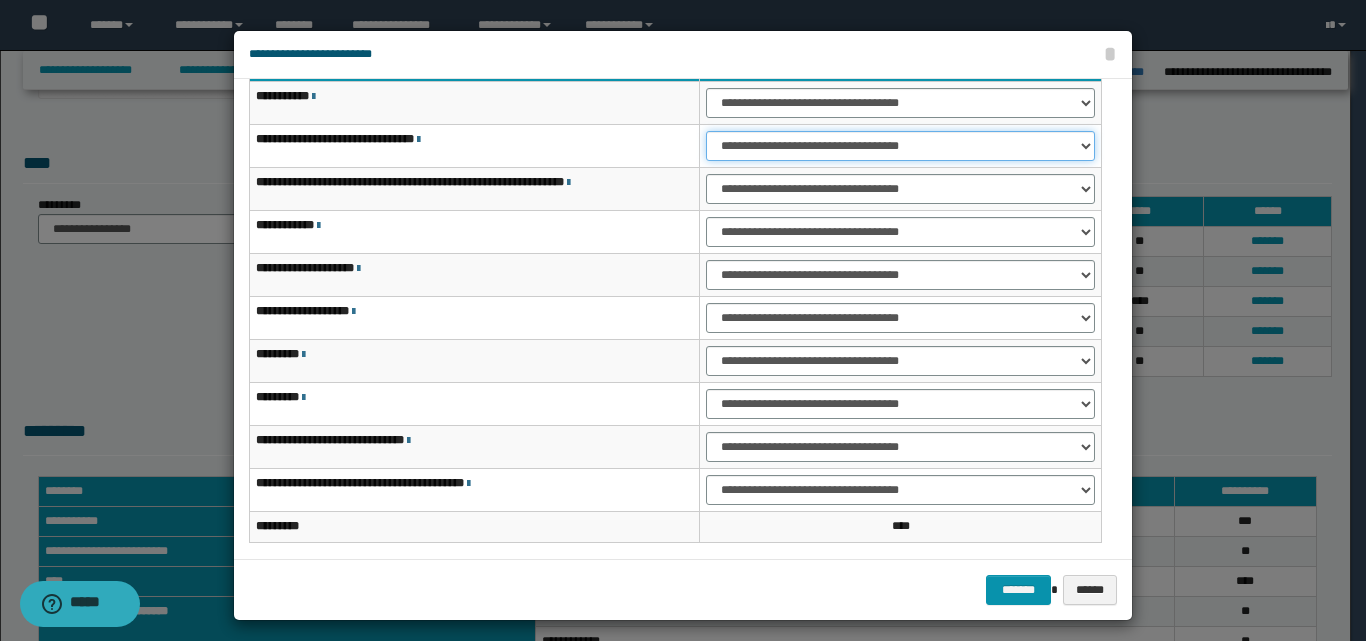 scroll, scrollTop: 121, scrollLeft: 0, axis: vertical 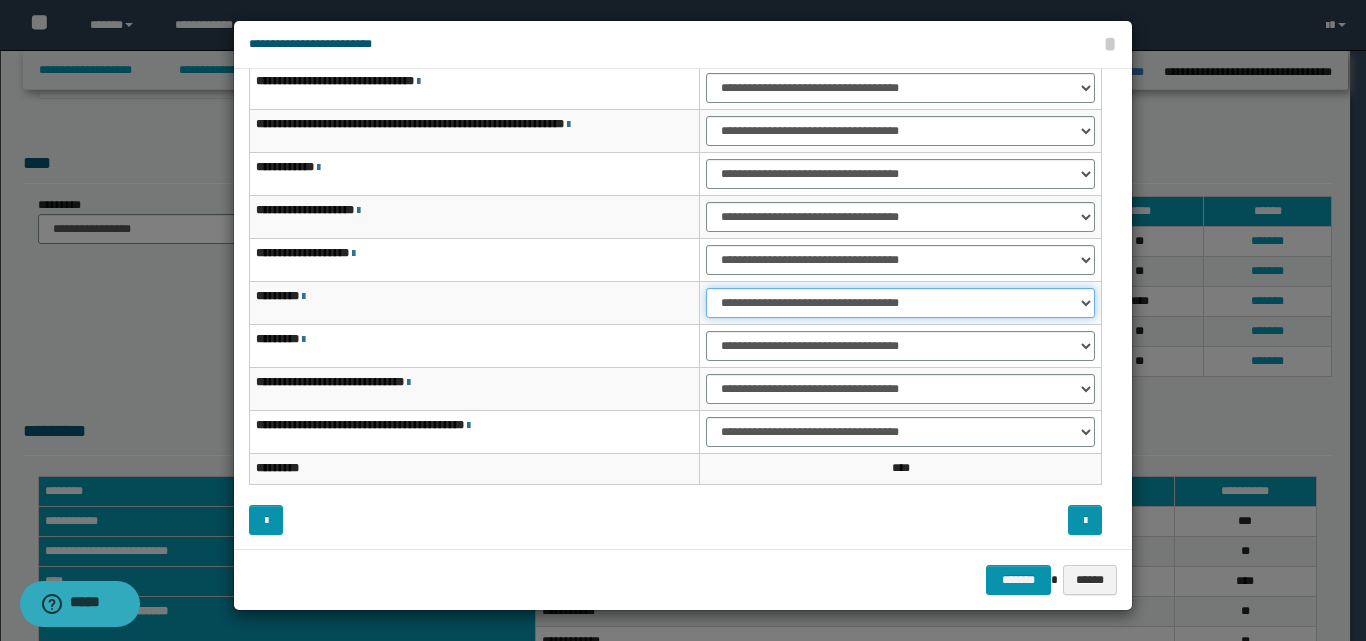 click on "**********" at bounding box center [900, 303] 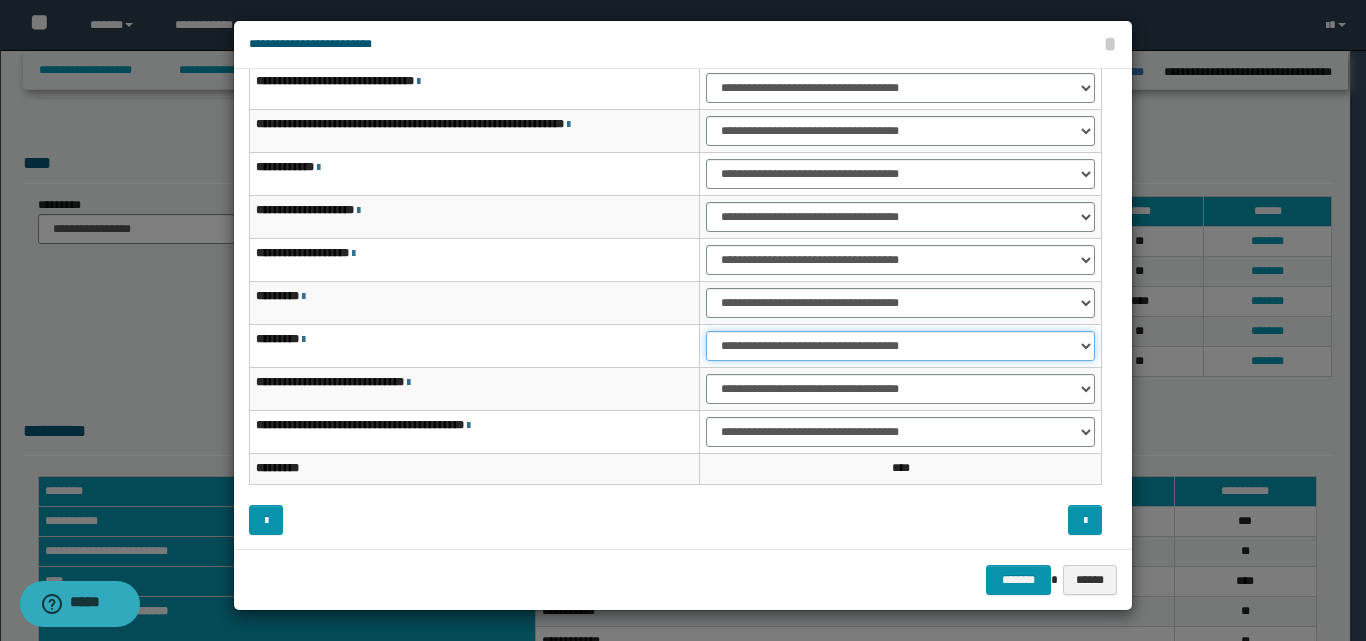 click on "**********" at bounding box center [900, 346] 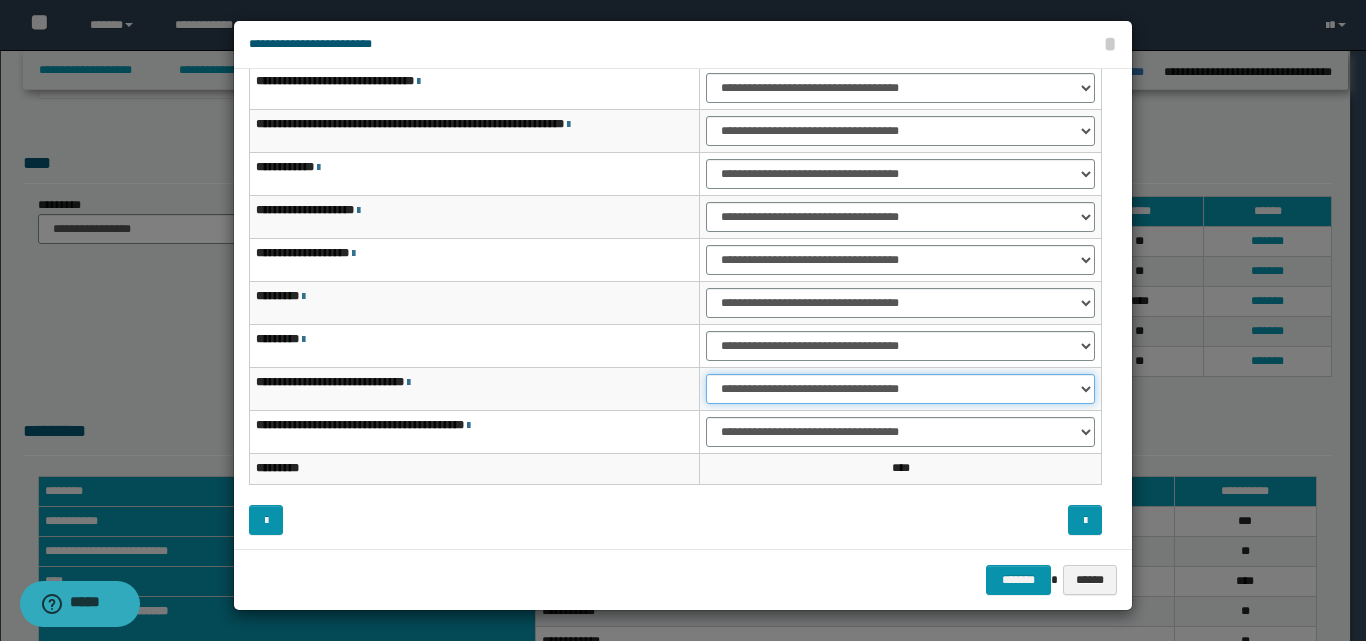 click on "**********" at bounding box center [900, 389] 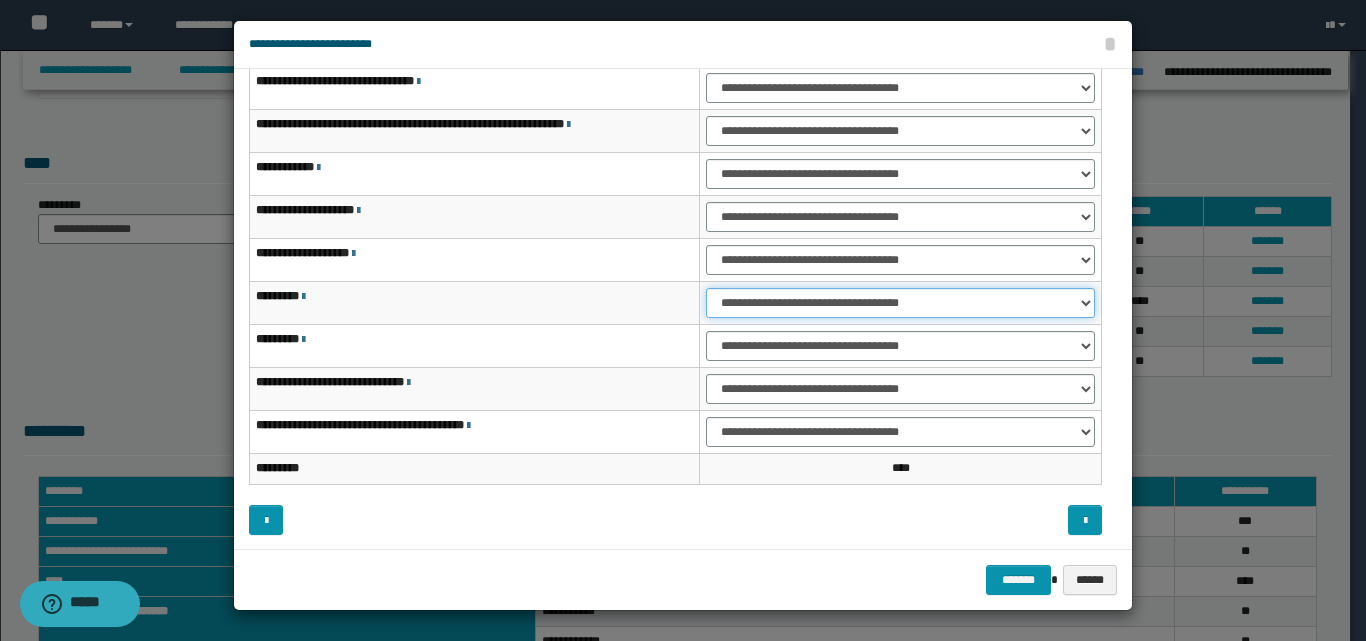 click on "**********" at bounding box center (900, 303) 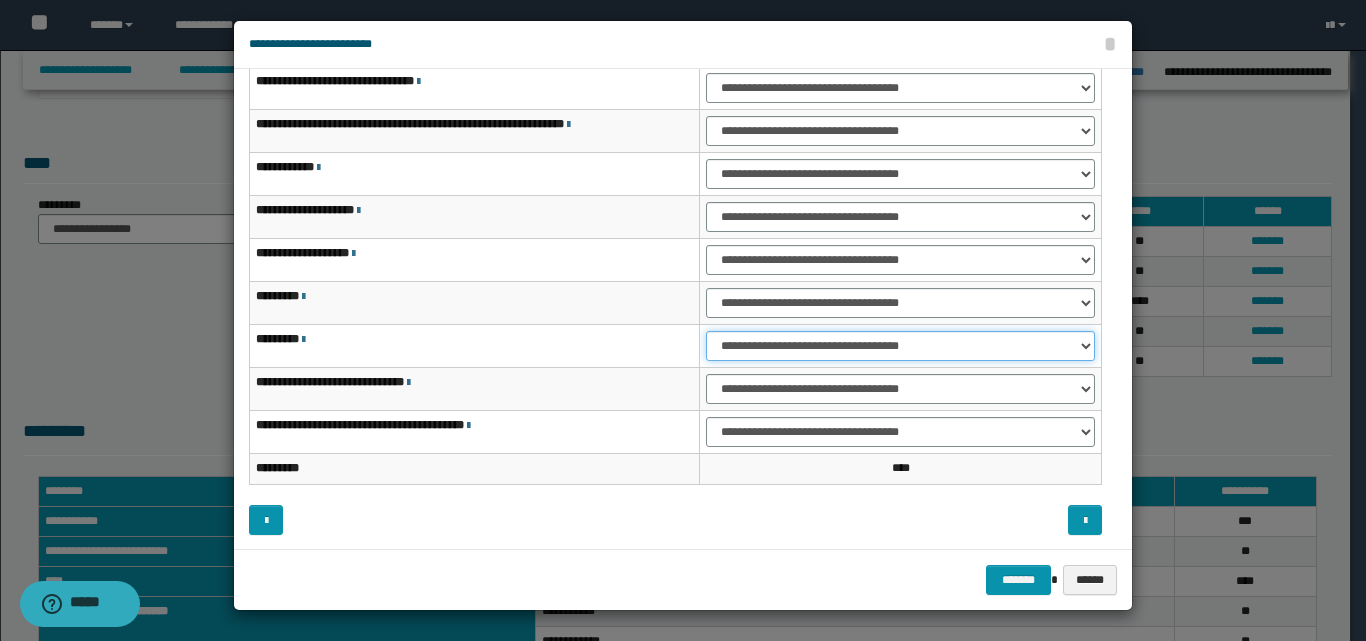 click on "**********" at bounding box center [900, 346] 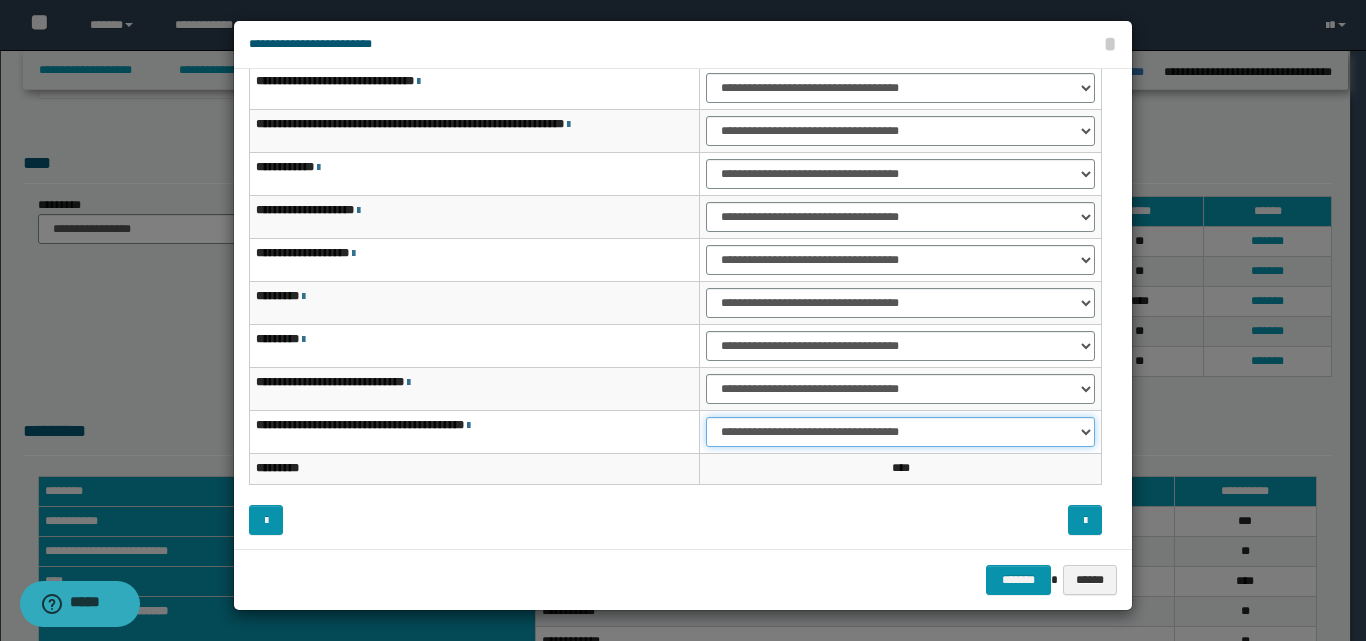 click on "**********" at bounding box center [900, 432] 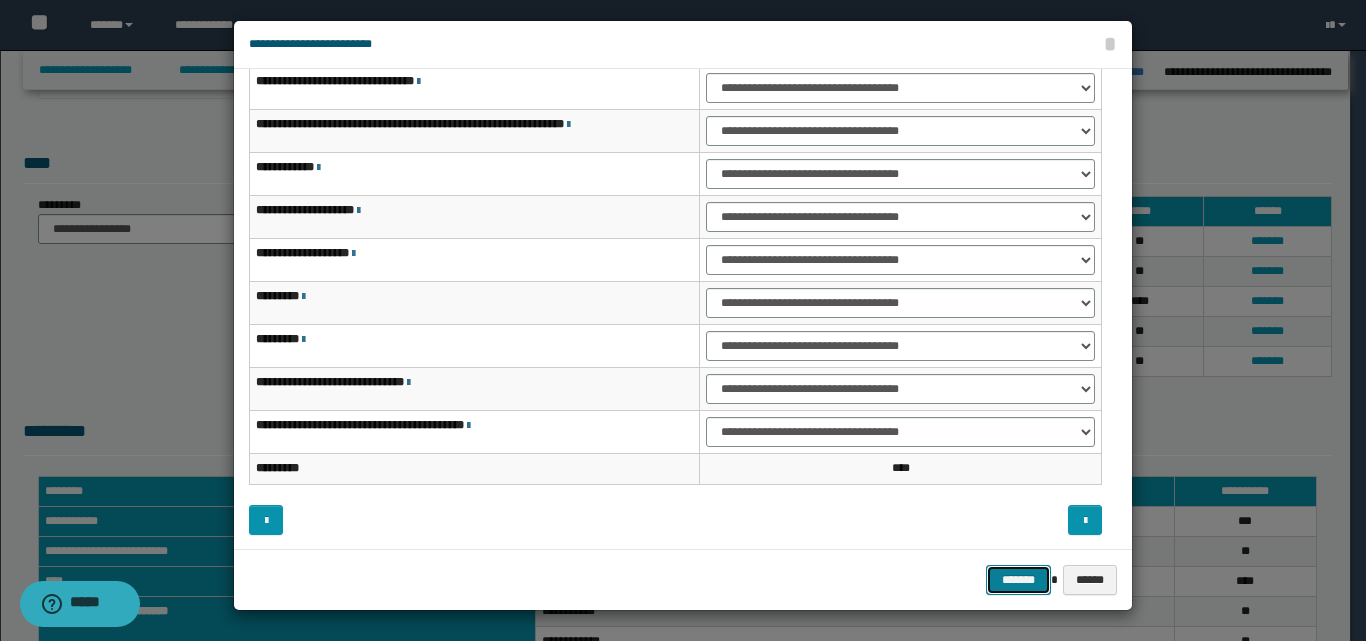 click on "*******" at bounding box center [1018, 580] 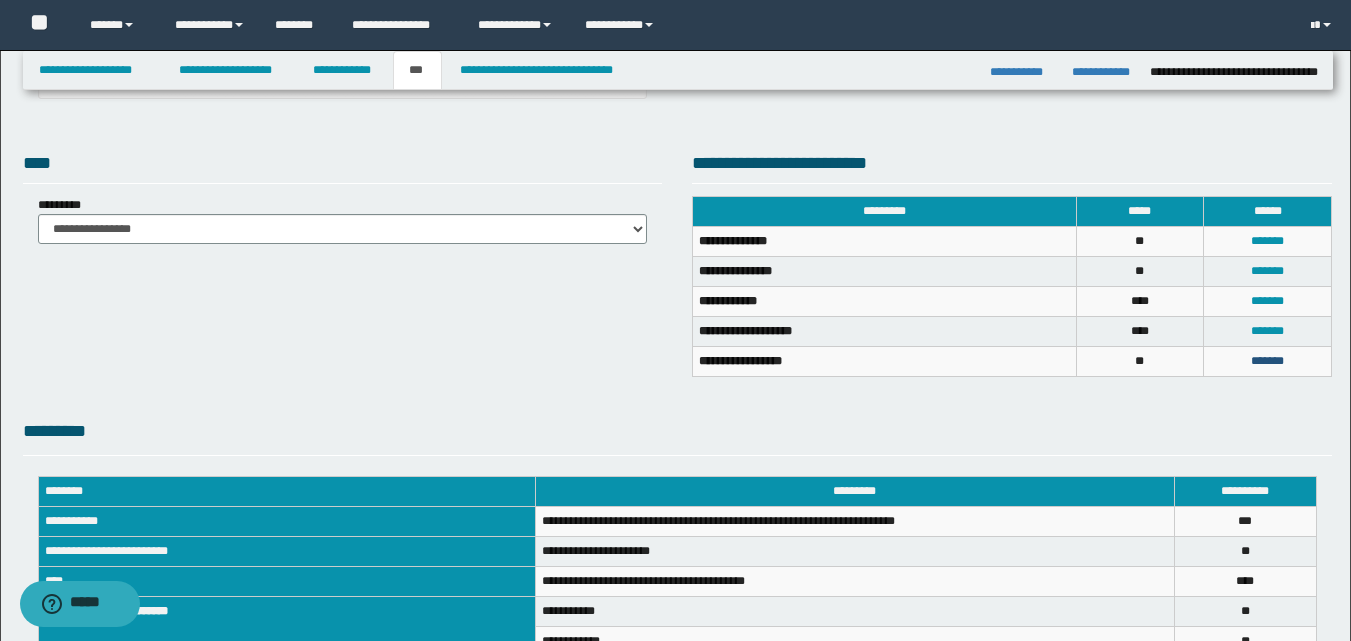 click on "*******" at bounding box center [1267, 361] 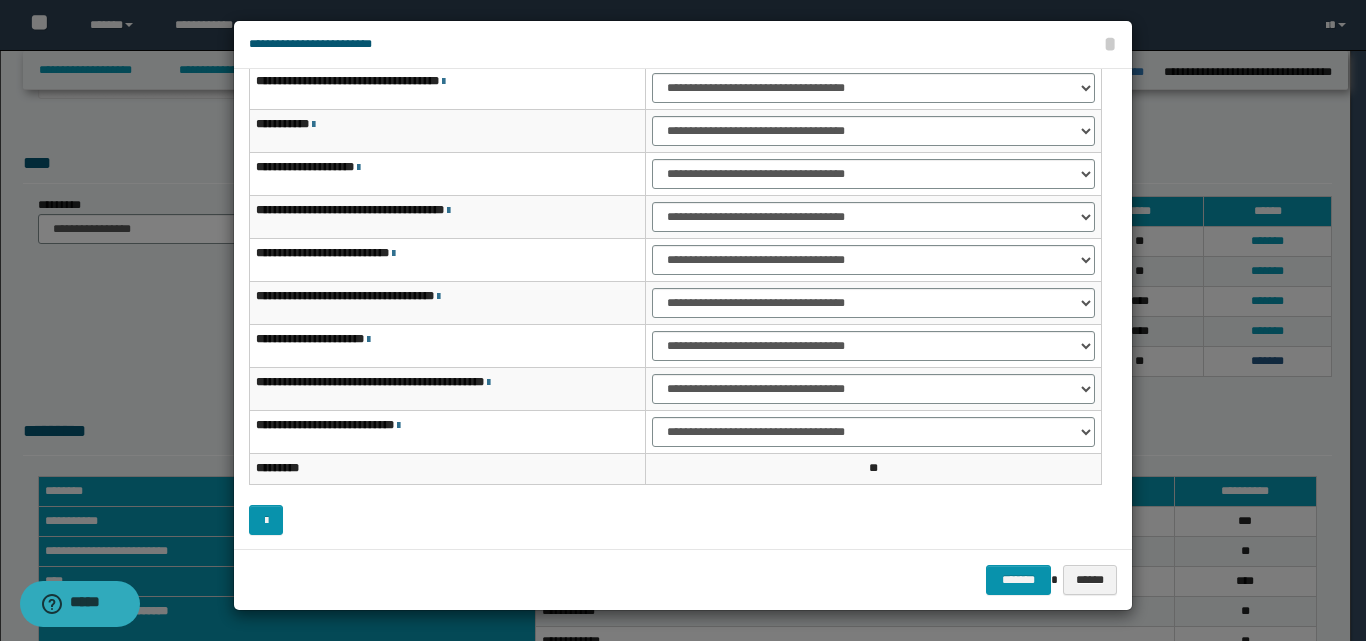 scroll, scrollTop: 0, scrollLeft: 0, axis: both 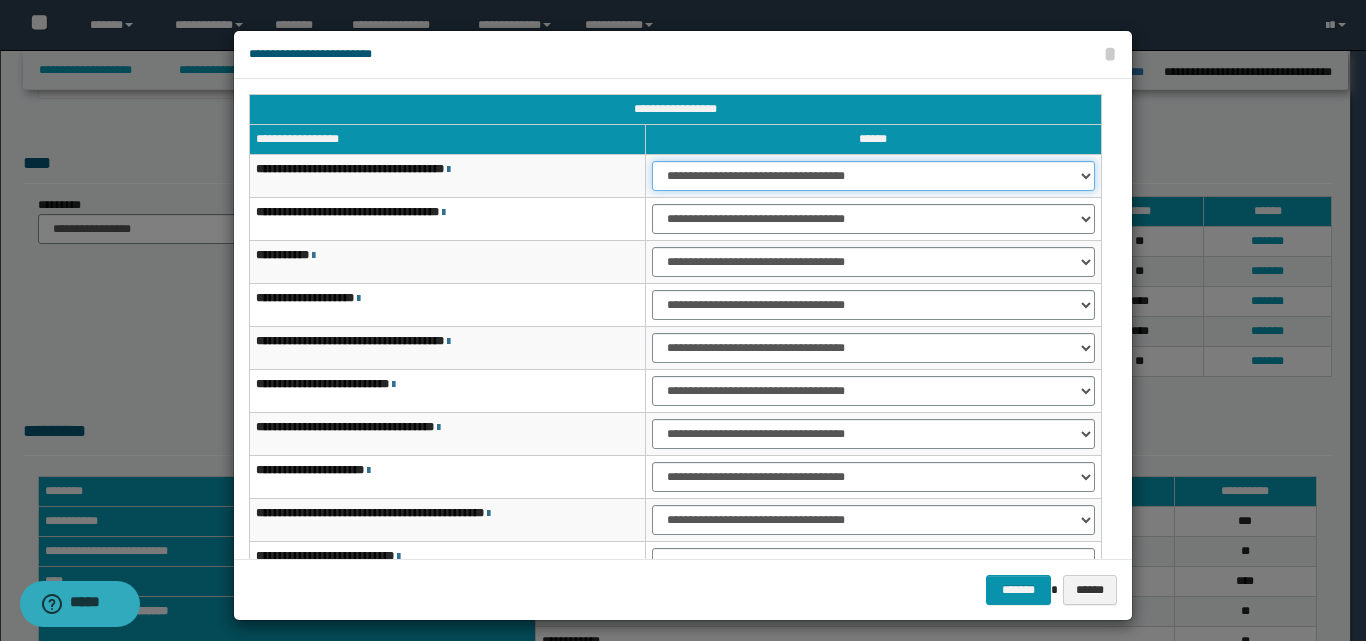 click on "**********" at bounding box center [873, 176] 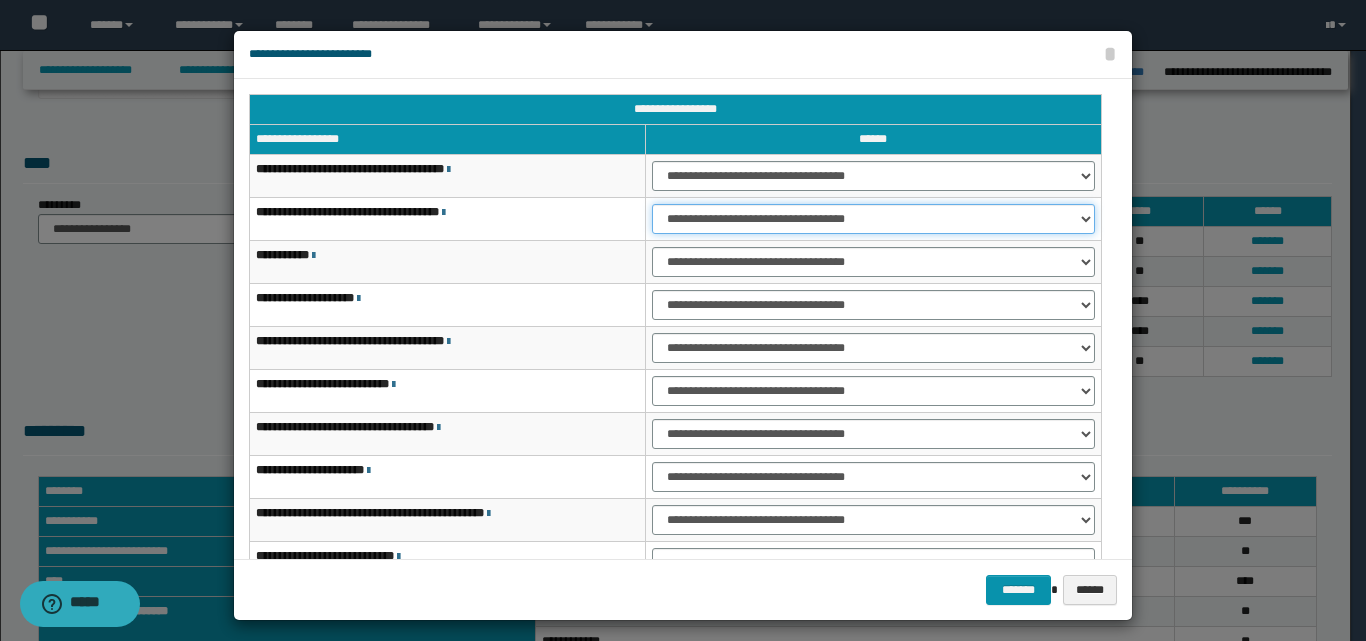 click on "**********" at bounding box center (873, 219) 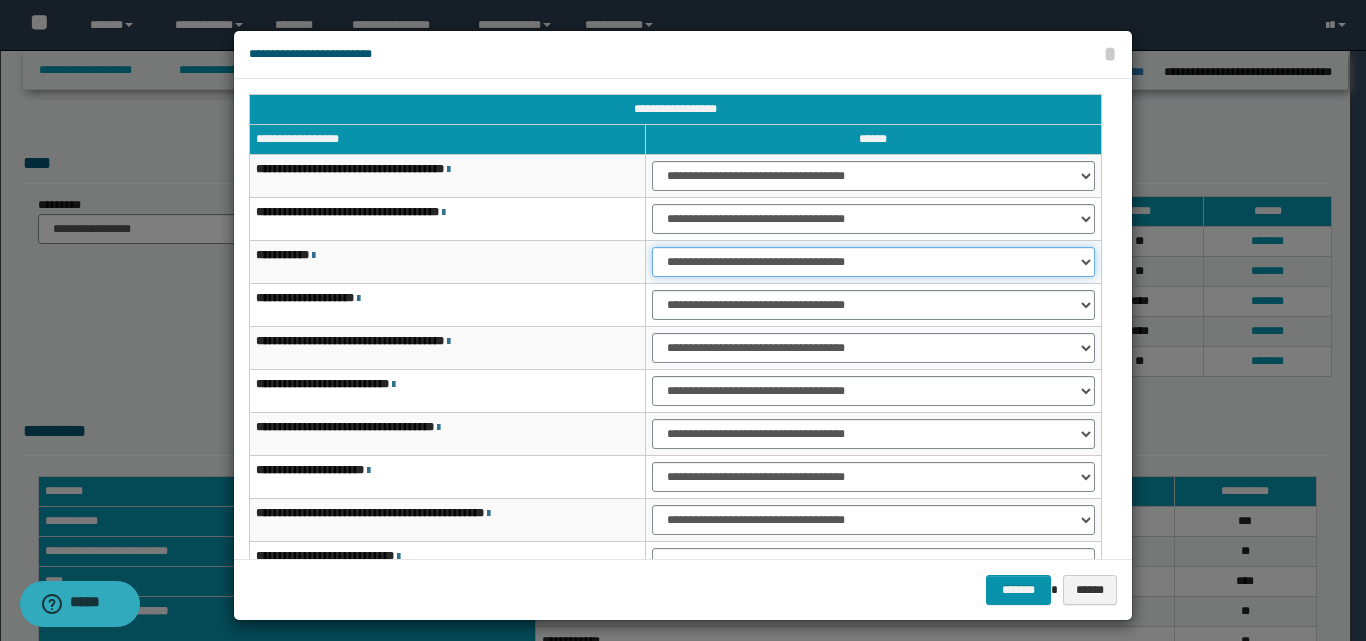 click on "**********" at bounding box center (873, 262) 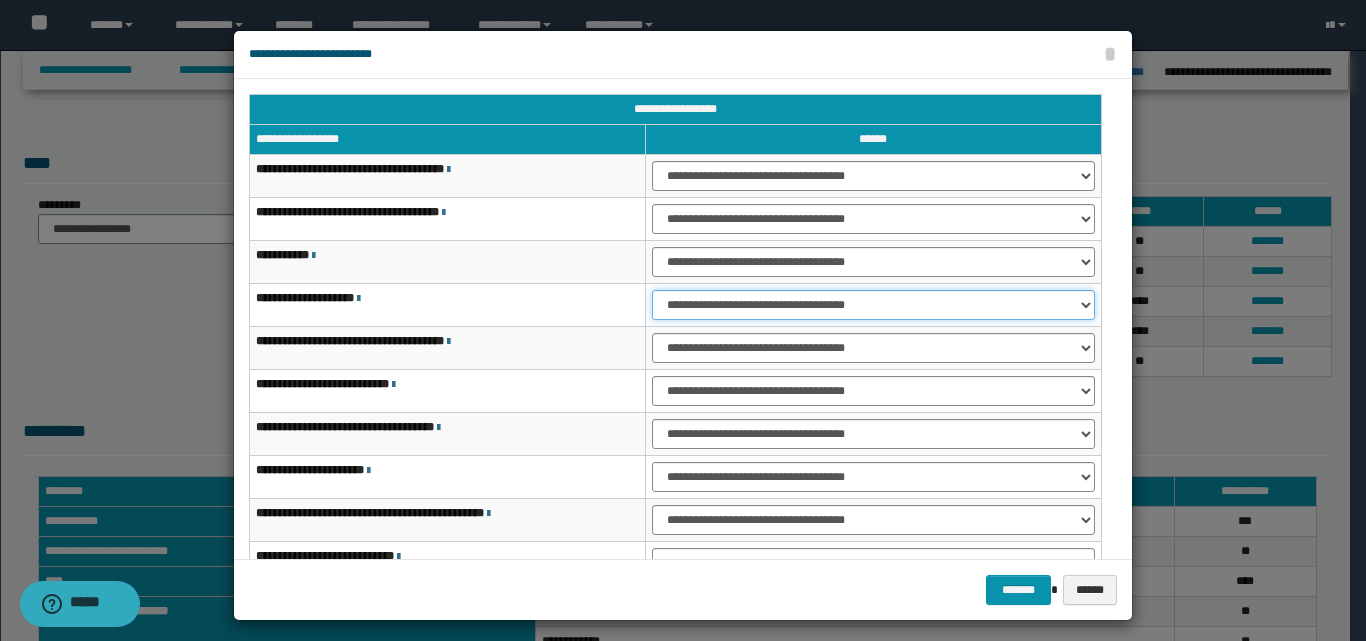 click on "**********" at bounding box center (873, 305) 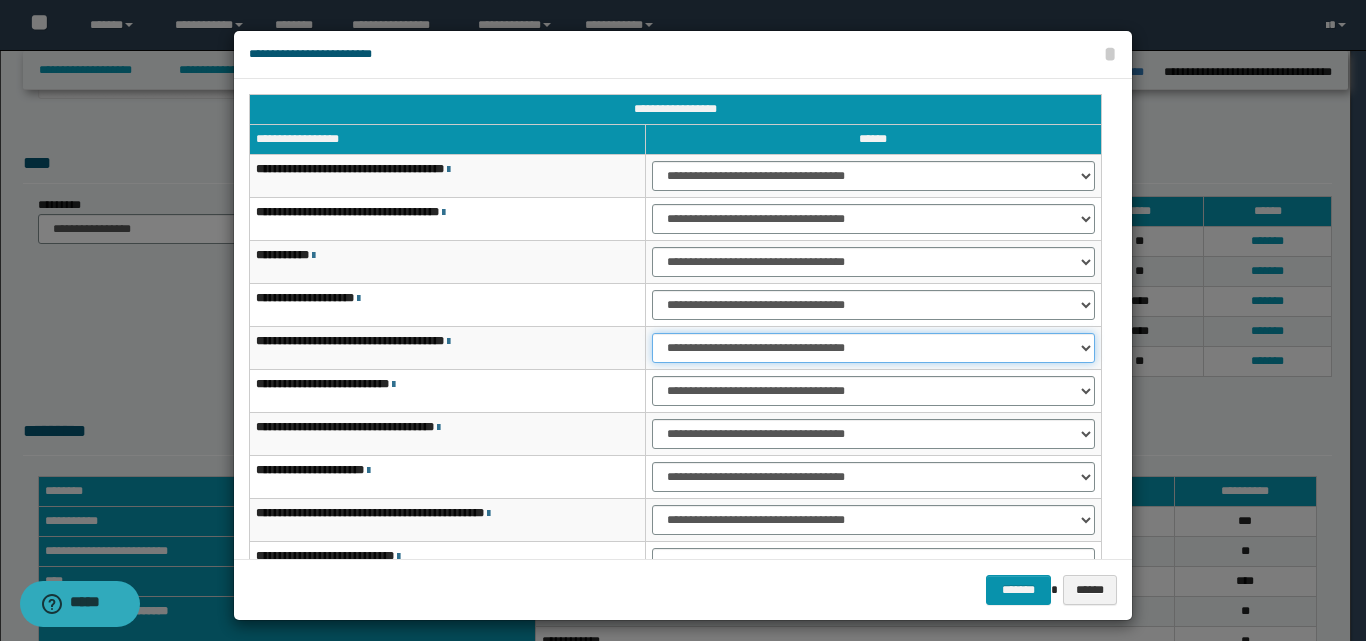drag, startPoint x: 789, startPoint y: 340, endPoint x: 788, endPoint y: 360, distance: 20.024984 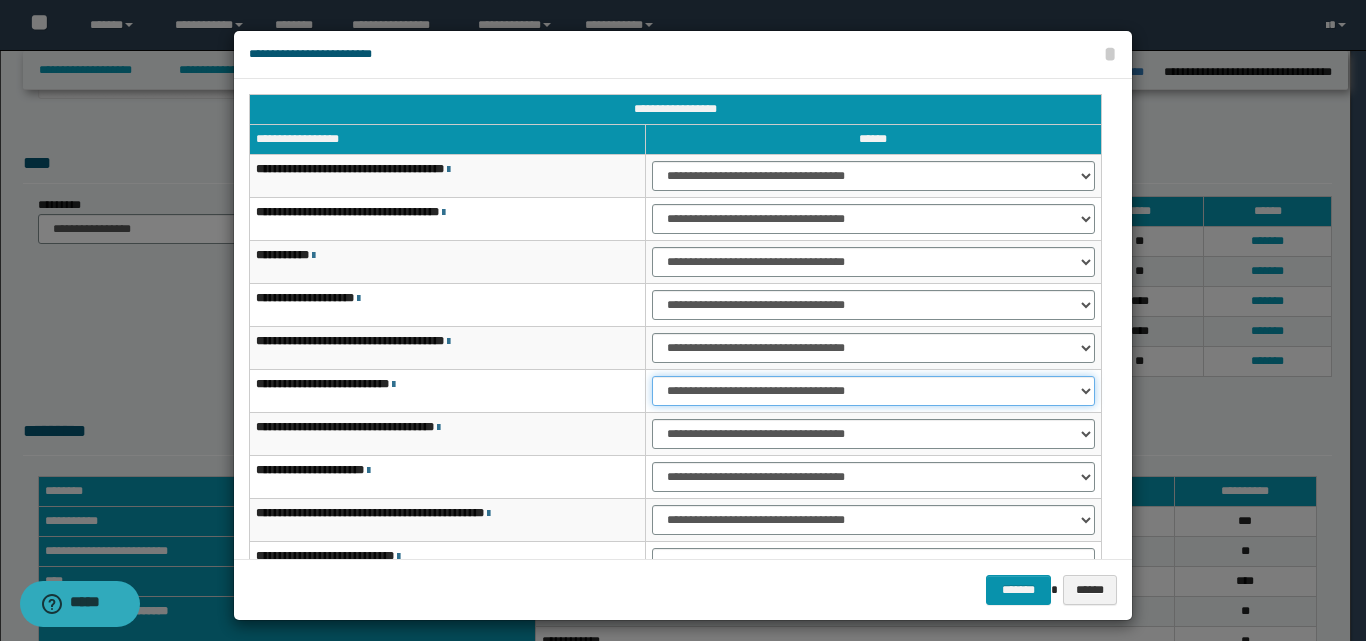 drag, startPoint x: 798, startPoint y: 385, endPoint x: 792, endPoint y: 404, distance: 19.924858 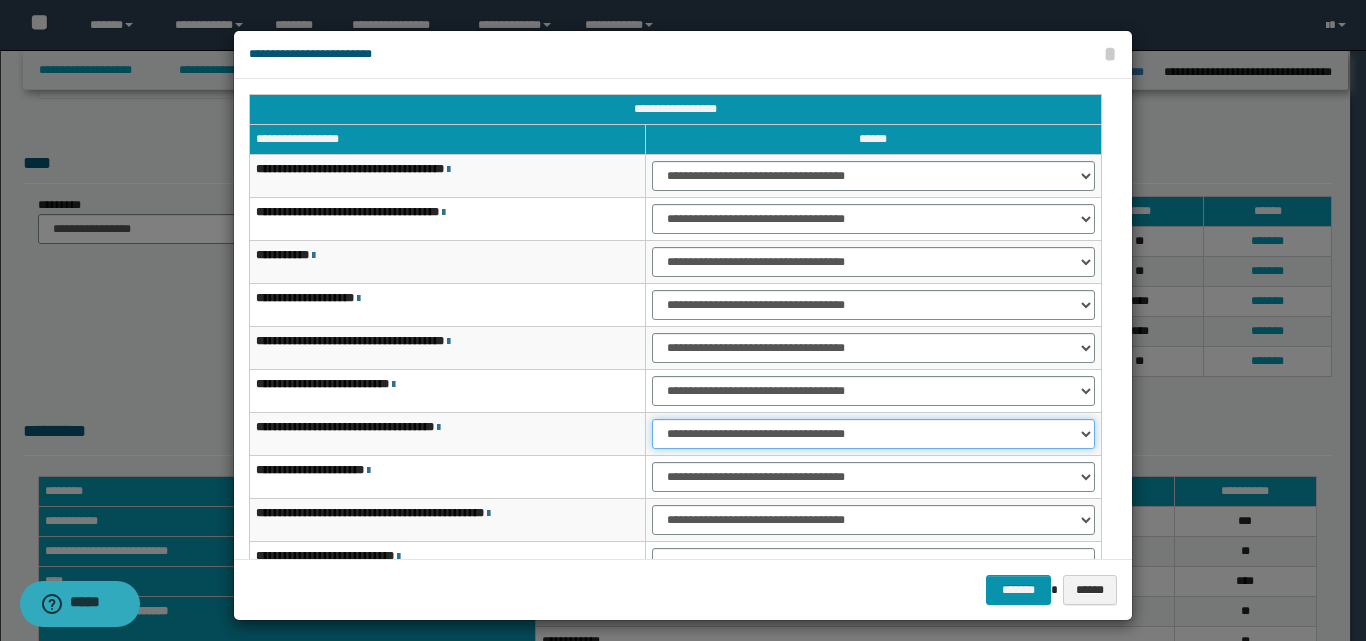 click on "**********" at bounding box center (873, 434) 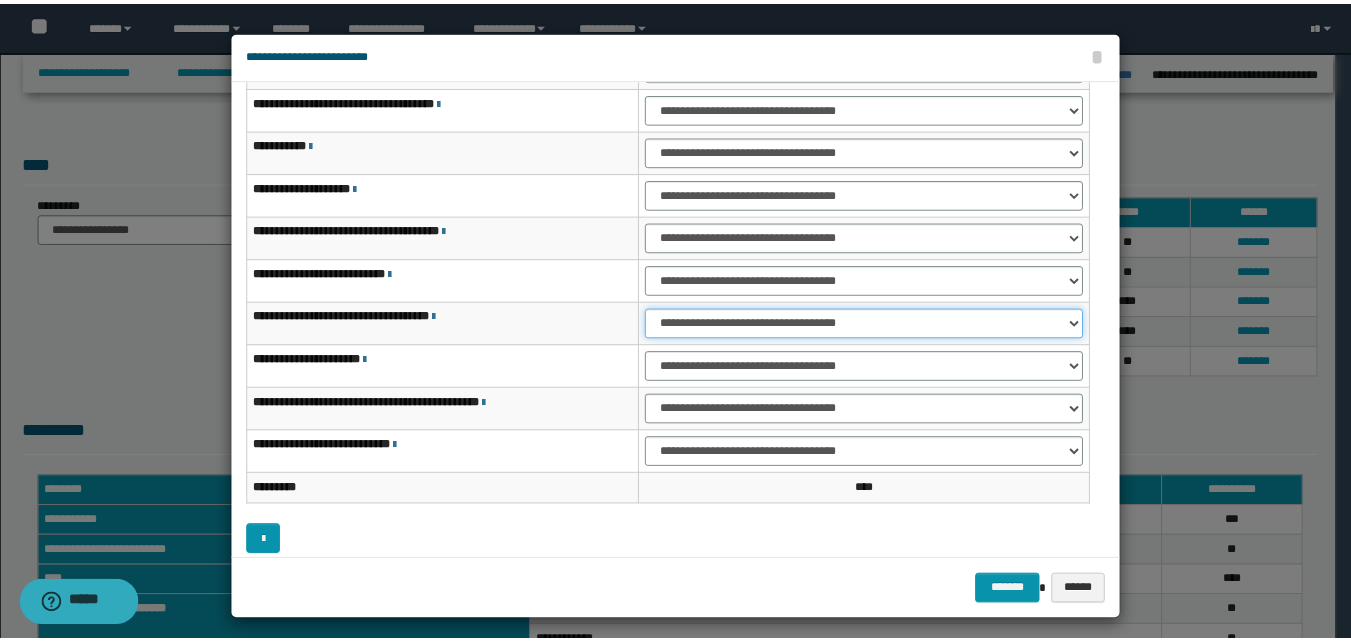 scroll, scrollTop: 121, scrollLeft: 0, axis: vertical 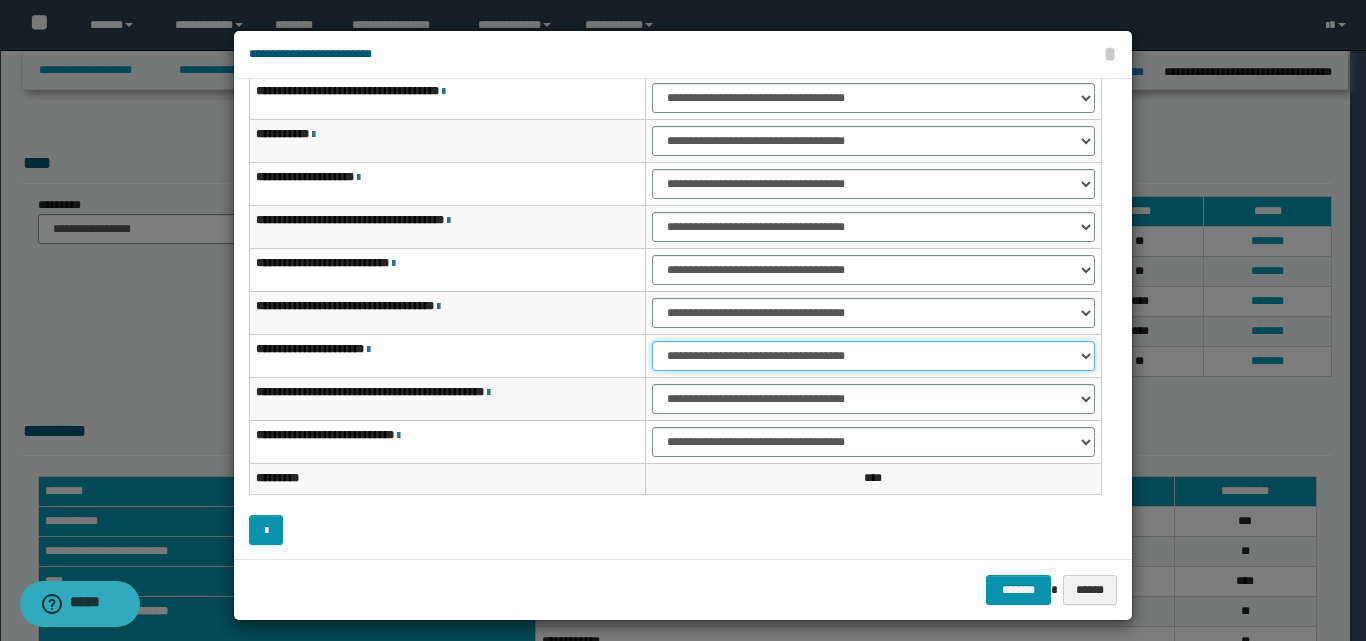 click on "**********" at bounding box center [873, 356] 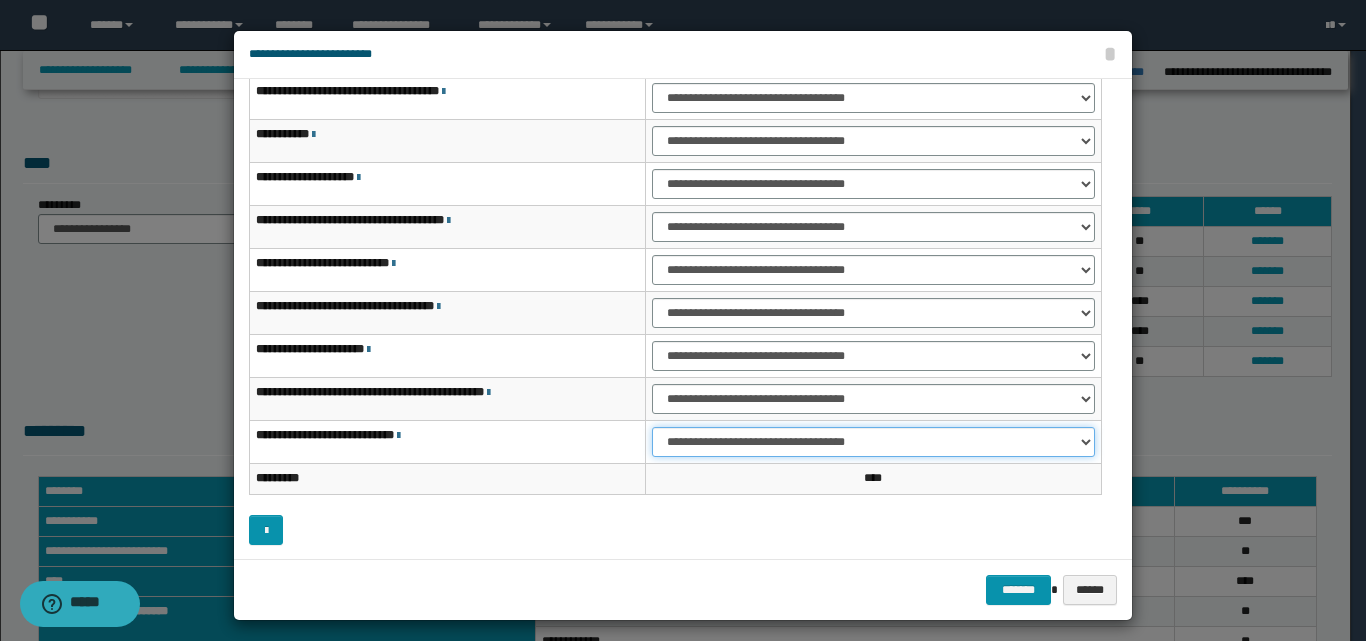 click on "**********" at bounding box center [873, 442] 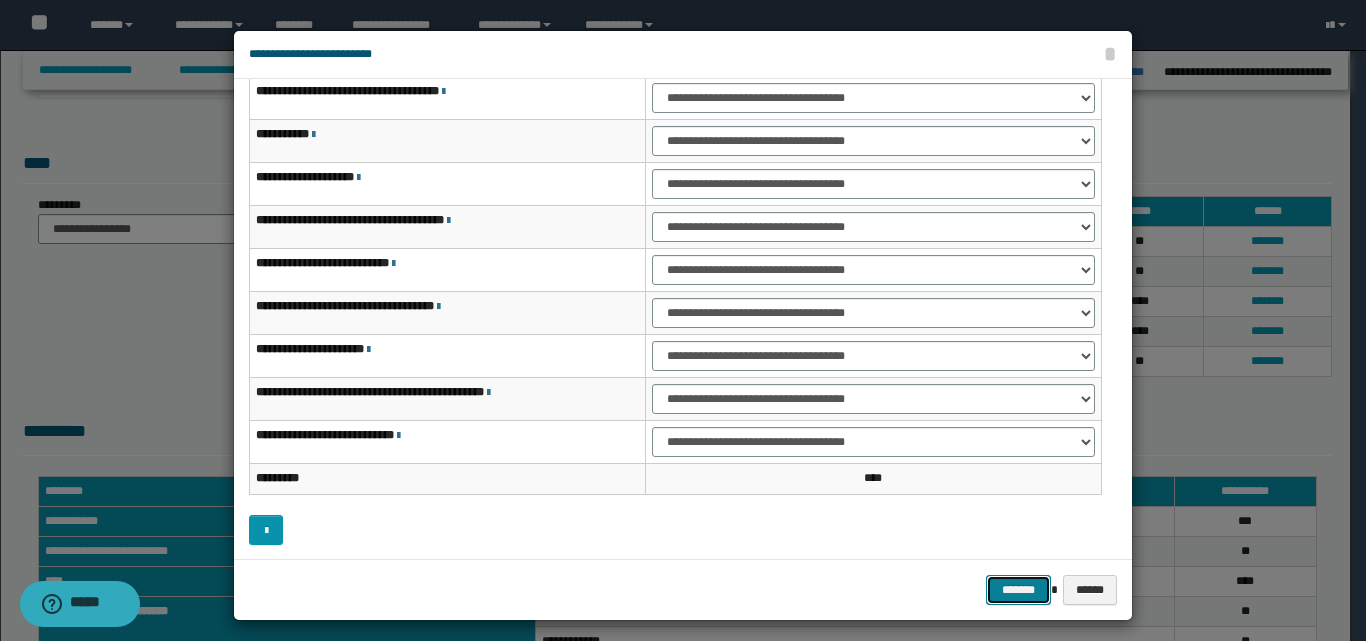 click on "*******" at bounding box center [1018, 590] 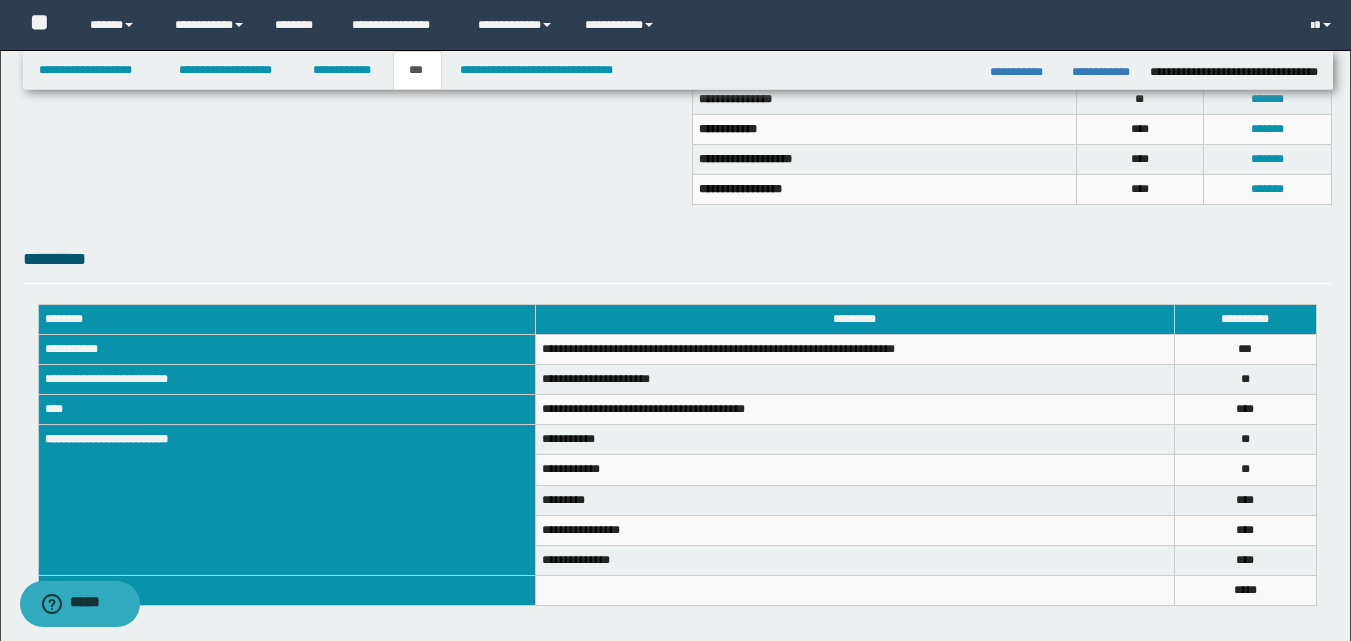 scroll, scrollTop: 366, scrollLeft: 0, axis: vertical 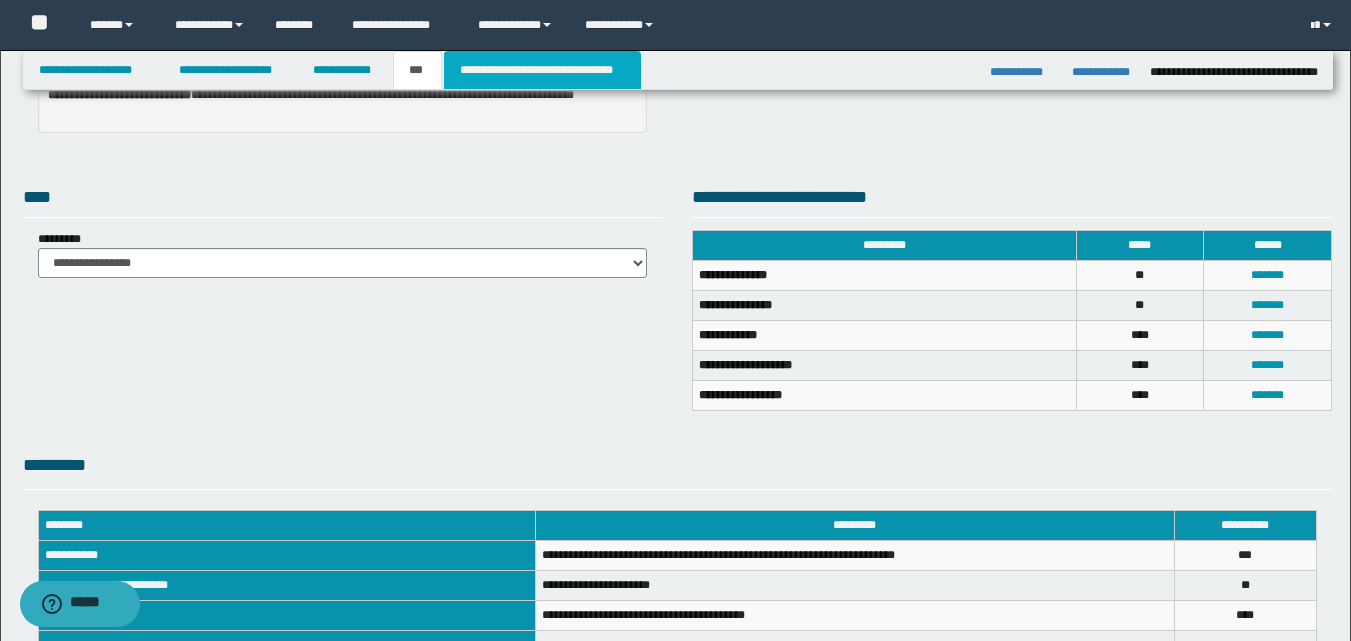 click on "**********" at bounding box center (542, 70) 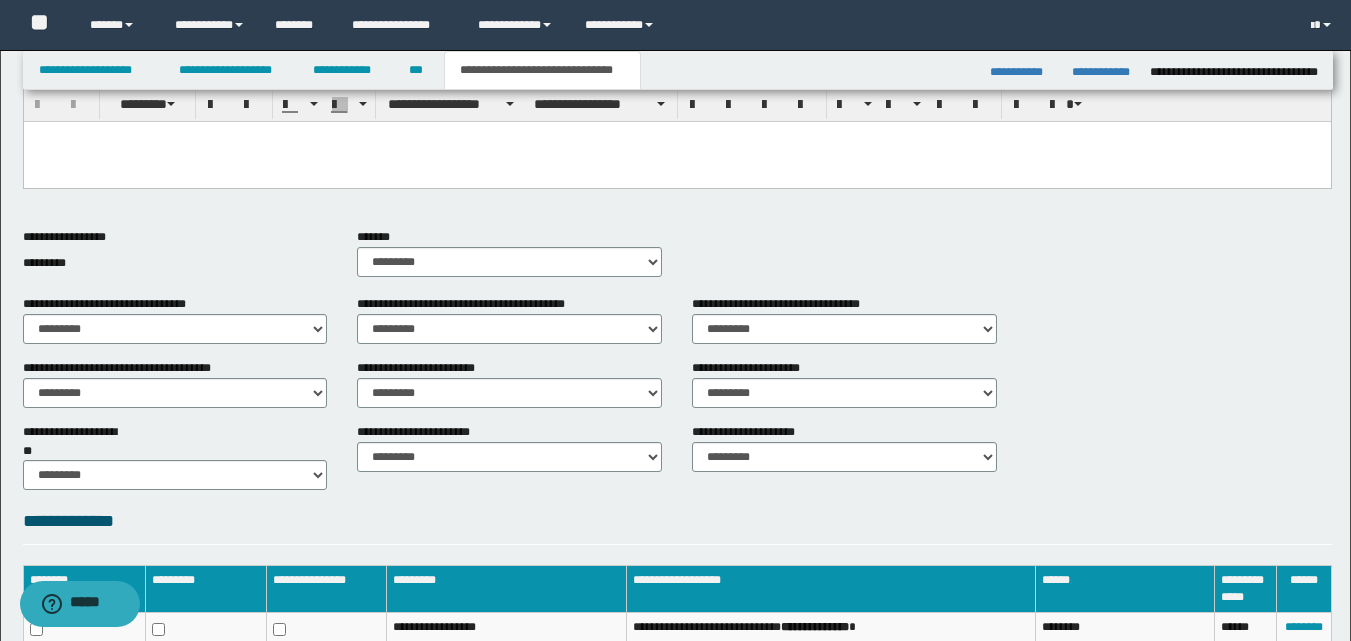 scroll, scrollTop: 566, scrollLeft: 0, axis: vertical 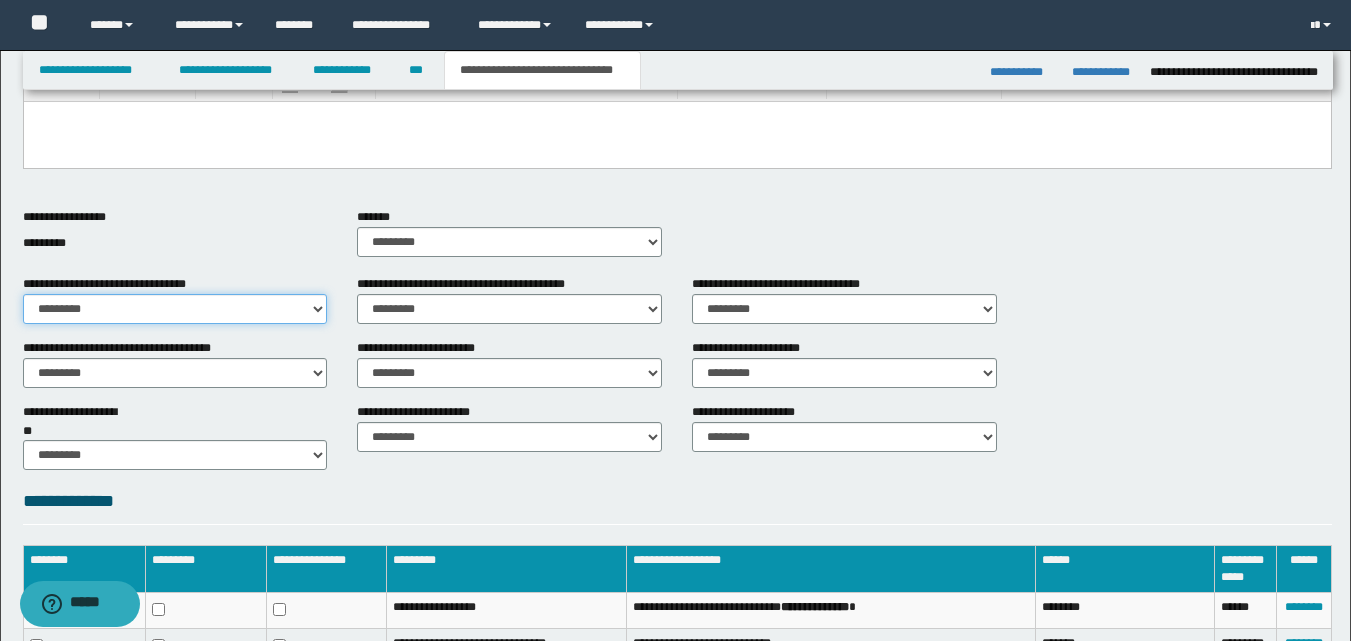 drag, startPoint x: 277, startPoint y: 309, endPoint x: 272, endPoint y: 323, distance: 14.866069 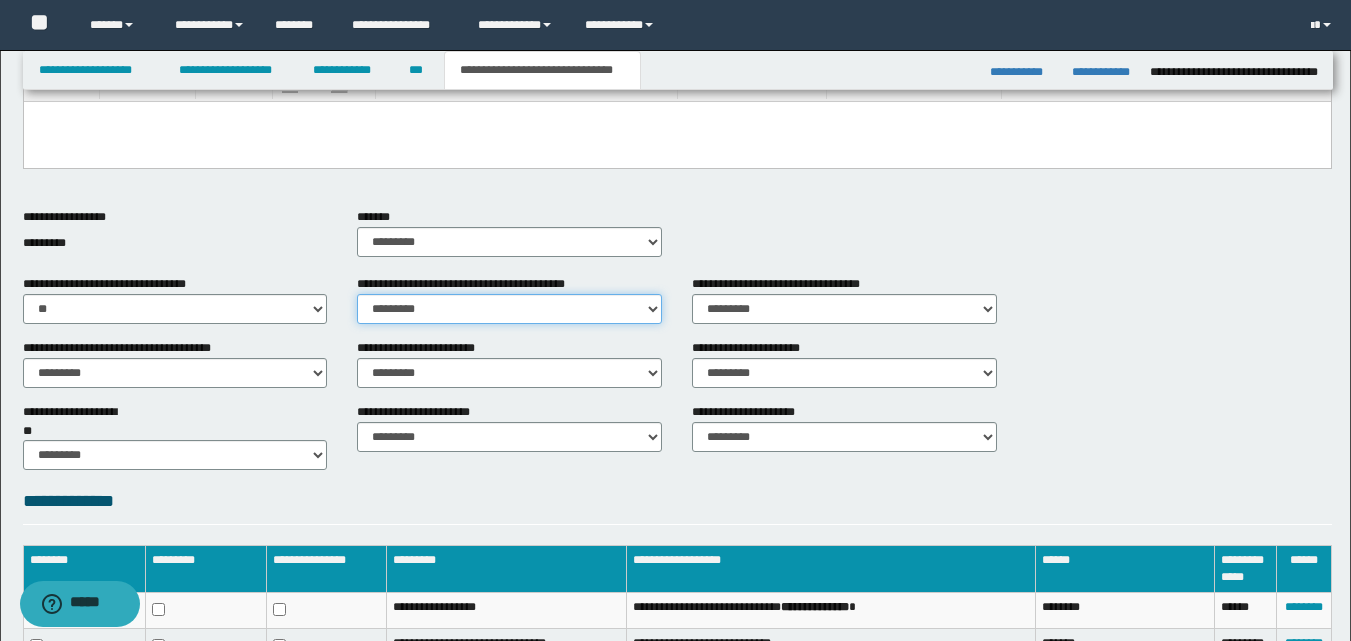 click on "*********
**
**" at bounding box center (509, 309) 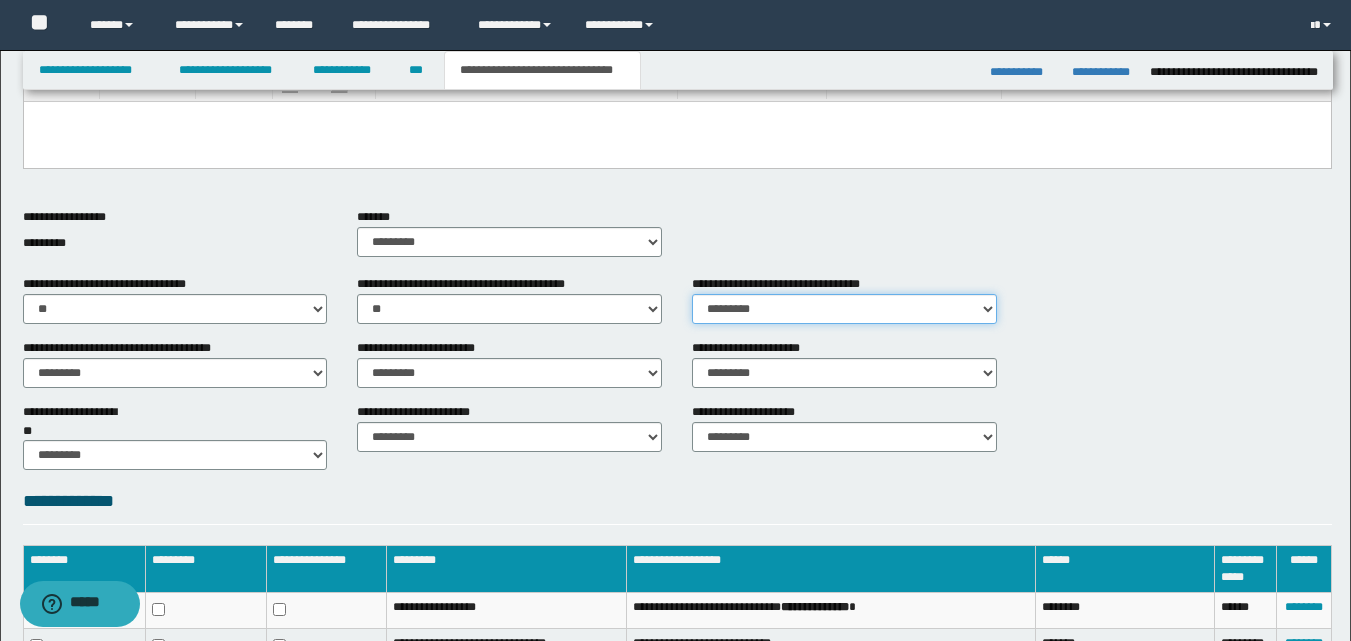 click on "*********
**
**" at bounding box center (844, 309) 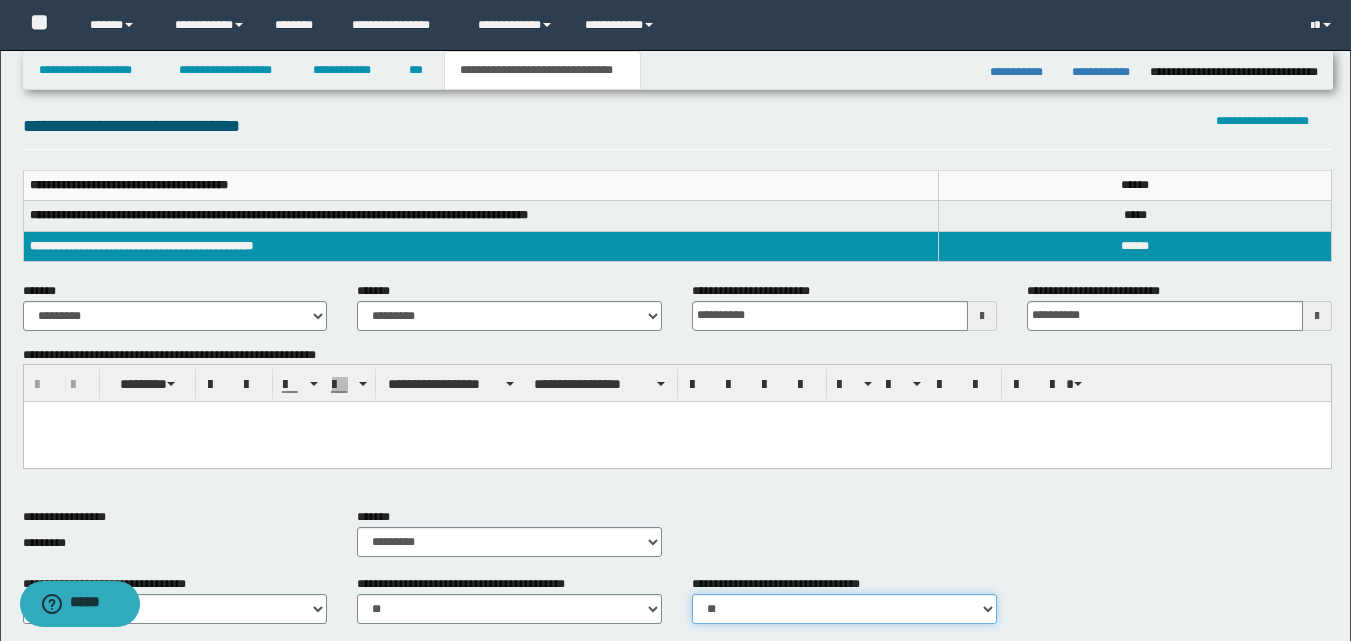 scroll, scrollTop: 0, scrollLeft: 0, axis: both 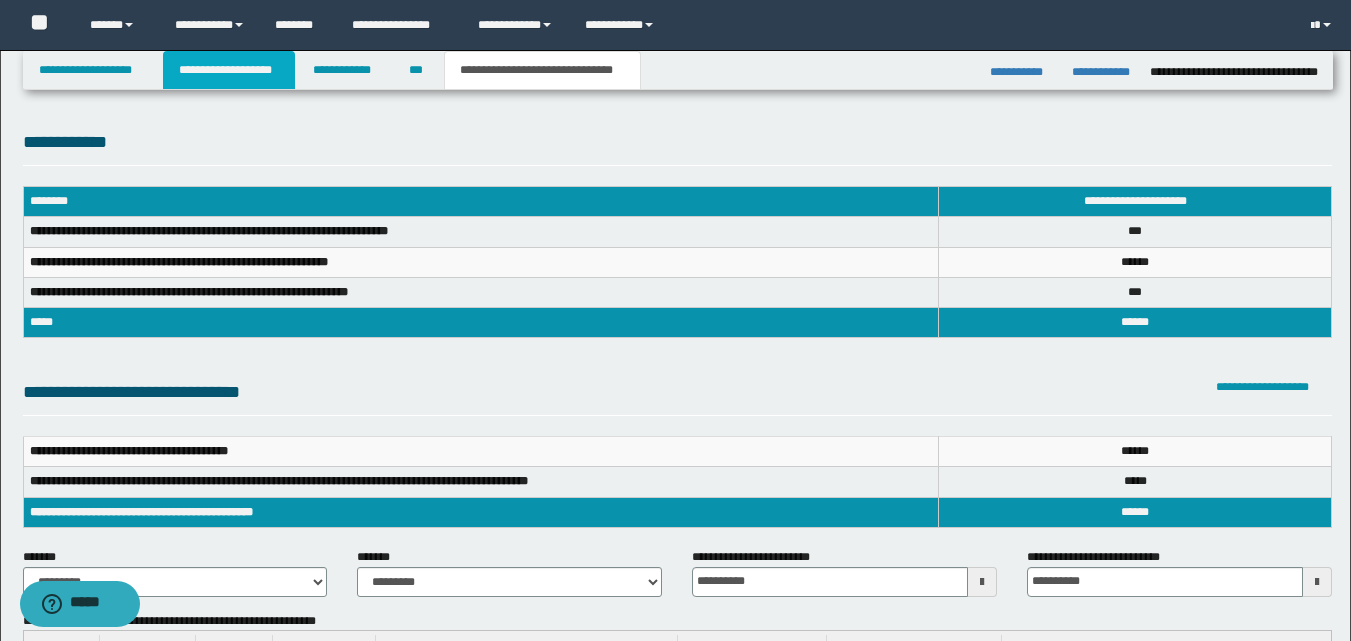 click on "**********" at bounding box center [229, 70] 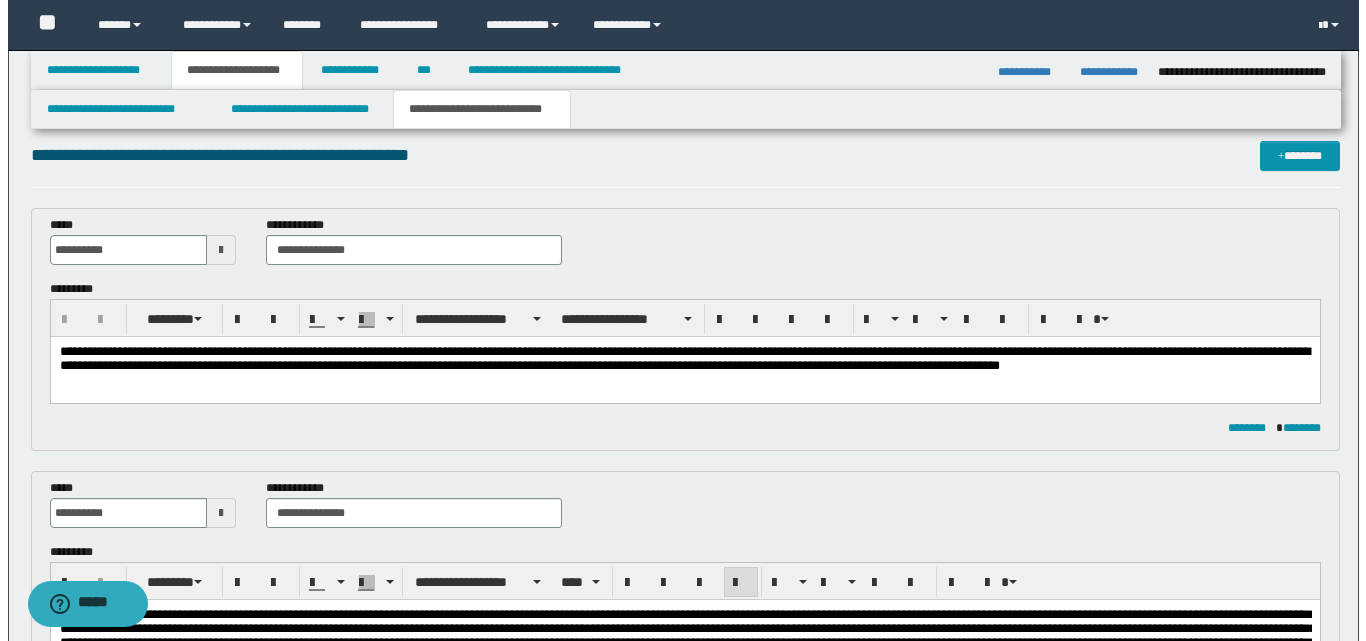 scroll, scrollTop: 0, scrollLeft: 0, axis: both 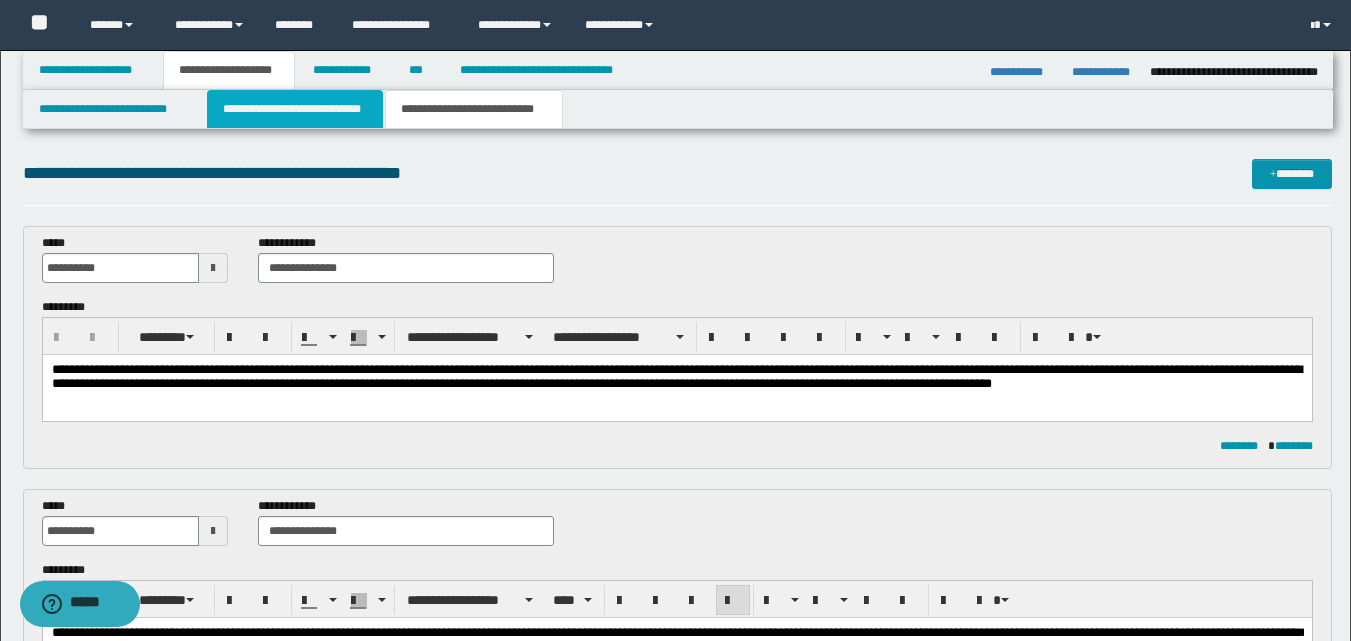 drag, startPoint x: 319, startPoint y: 117, endPoint x: 344, endPoint y: 140, distance: 33.970577 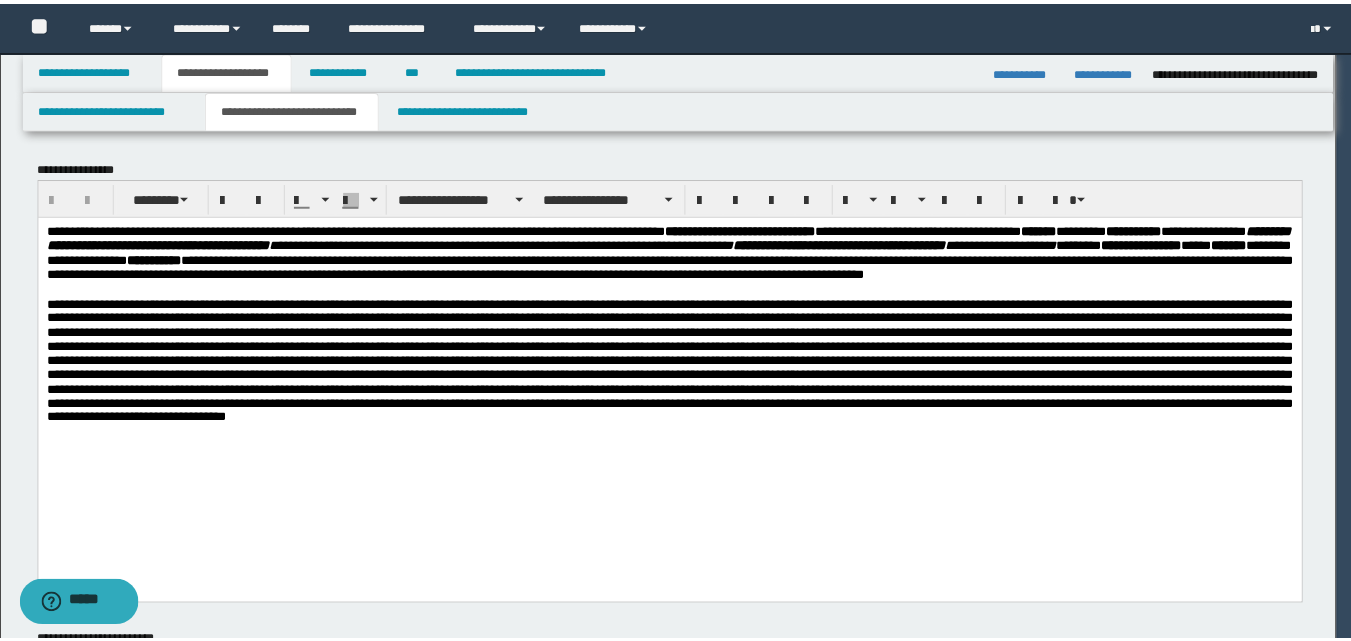 scroll, scrollTop: 0, scrollLeft: 0, axis: both 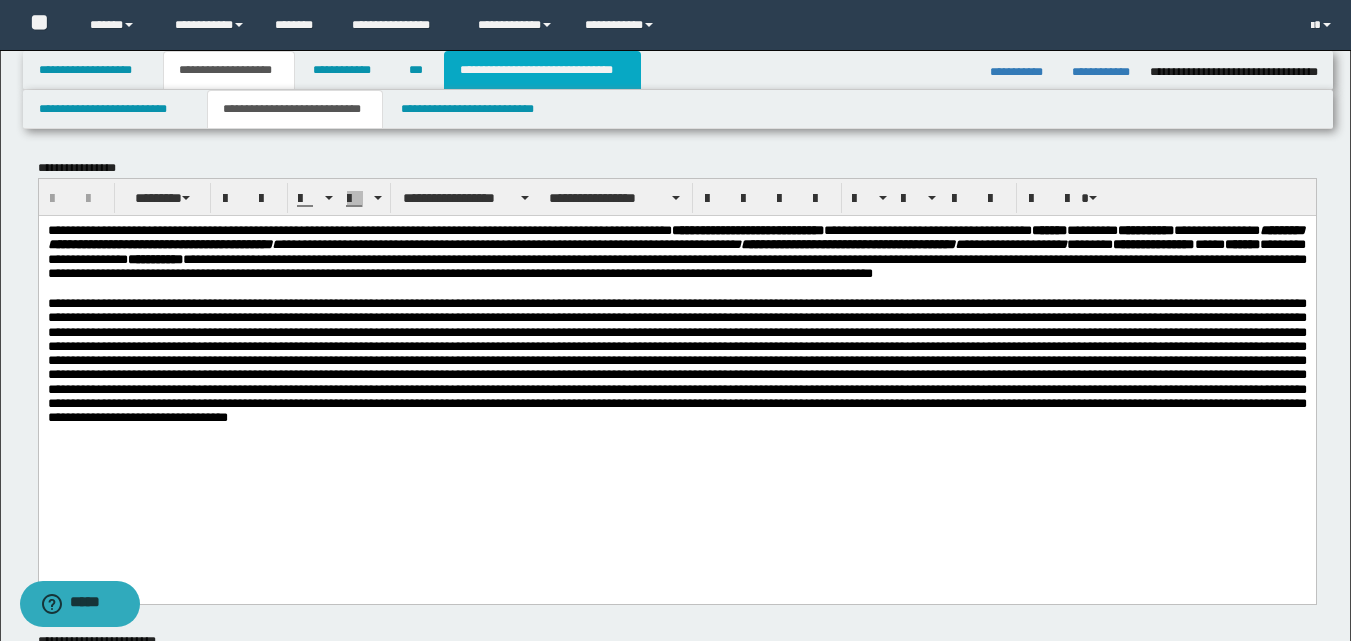 click on "**********" at bounding box center [542, 70] 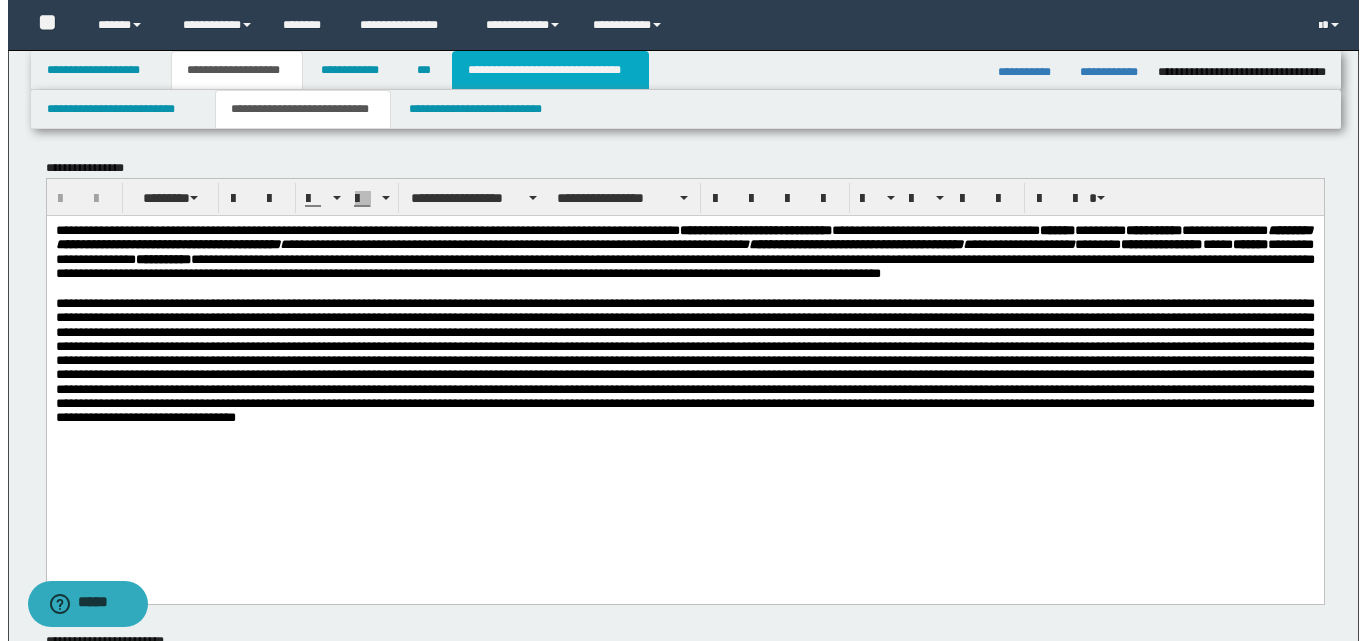 type on "**********" 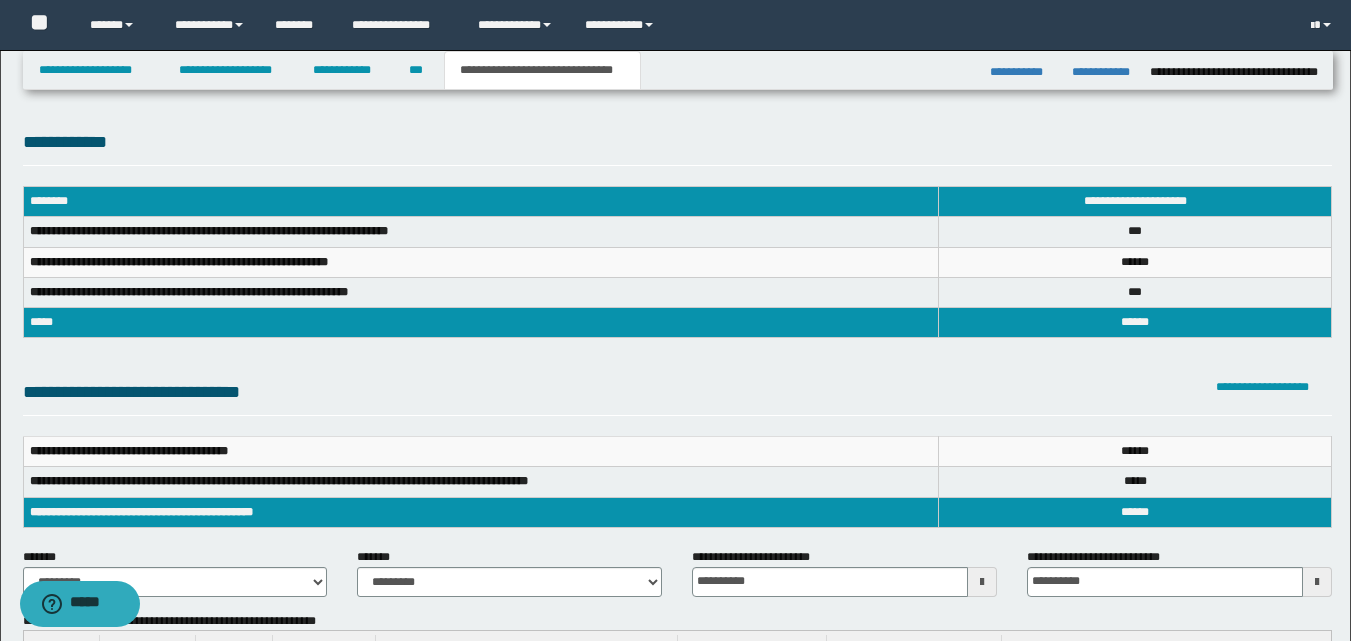scroll, scrollTop: 100, scrollLeft: 0, axis: vertical 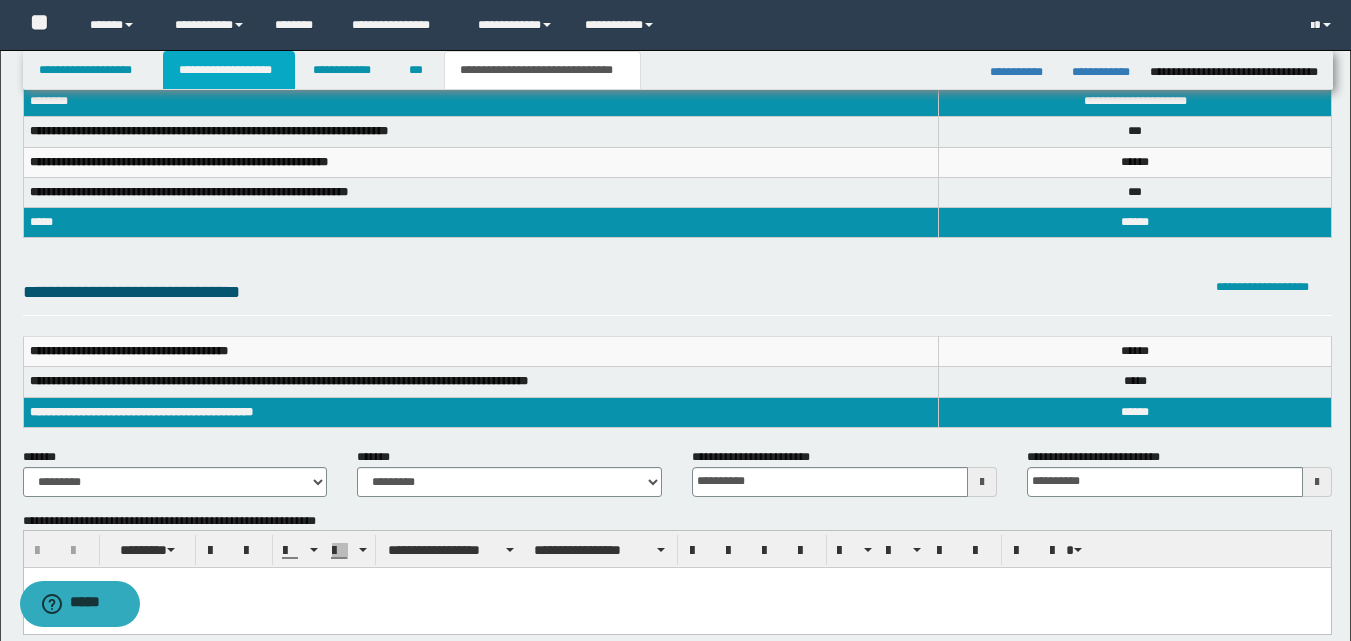 click on "**********" at bounding box center [229, 70] 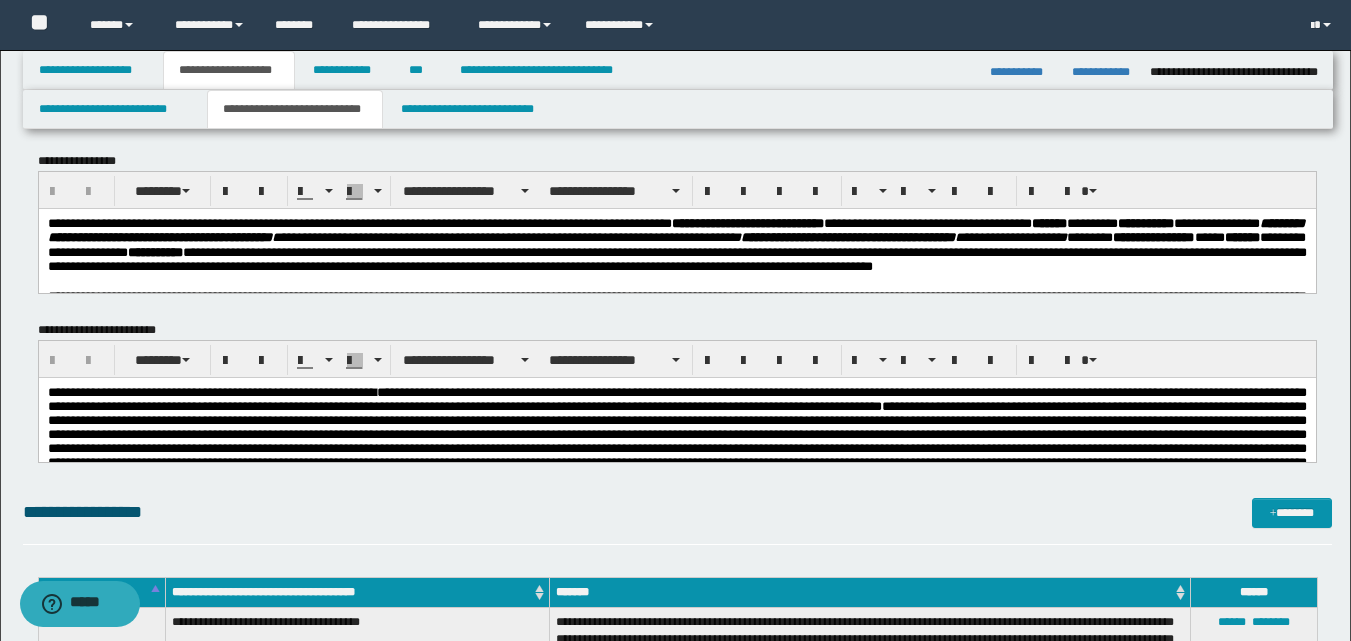 scroll, scrollTop: 0, scrollLeft: 0, axis: both 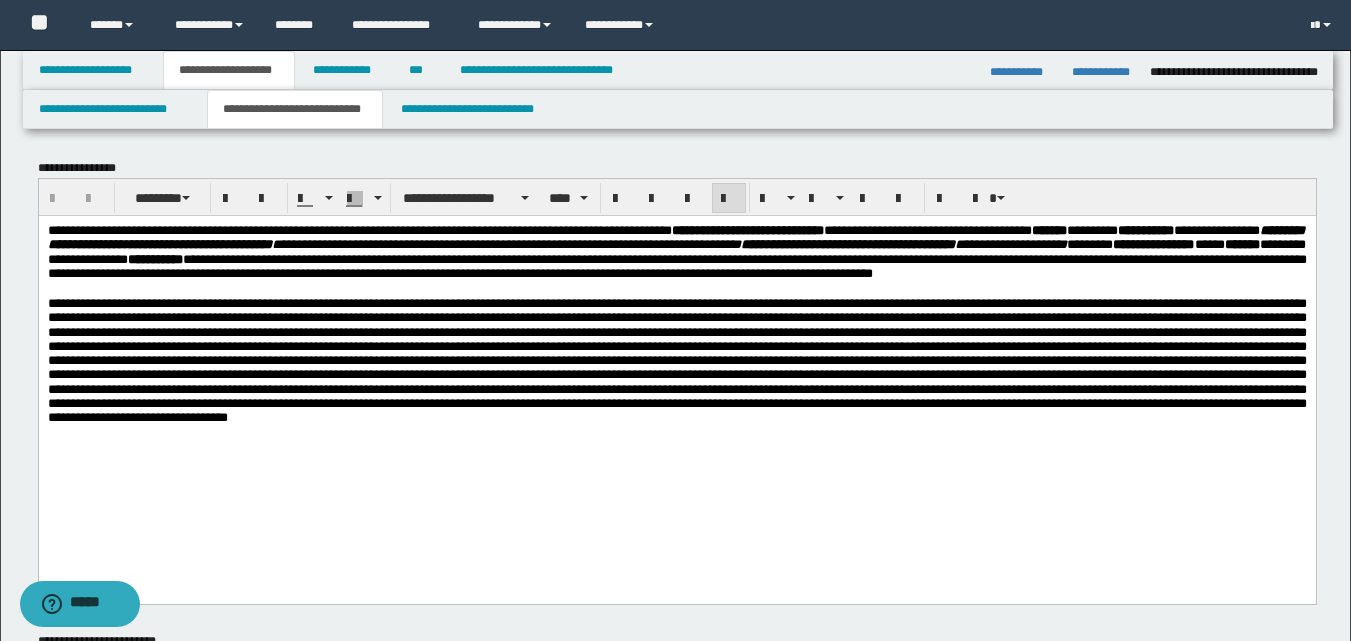 click on "**********" at bounding box center (676, 251) 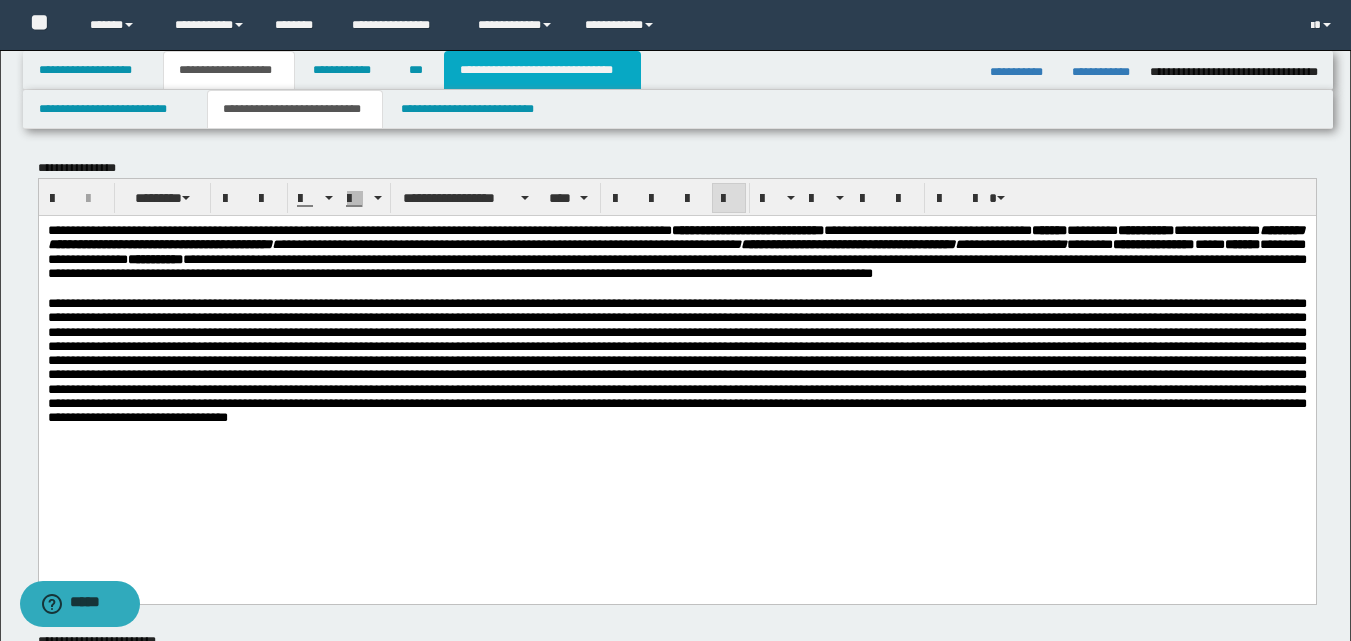 click on "**********" at bounding box center [542, 70] 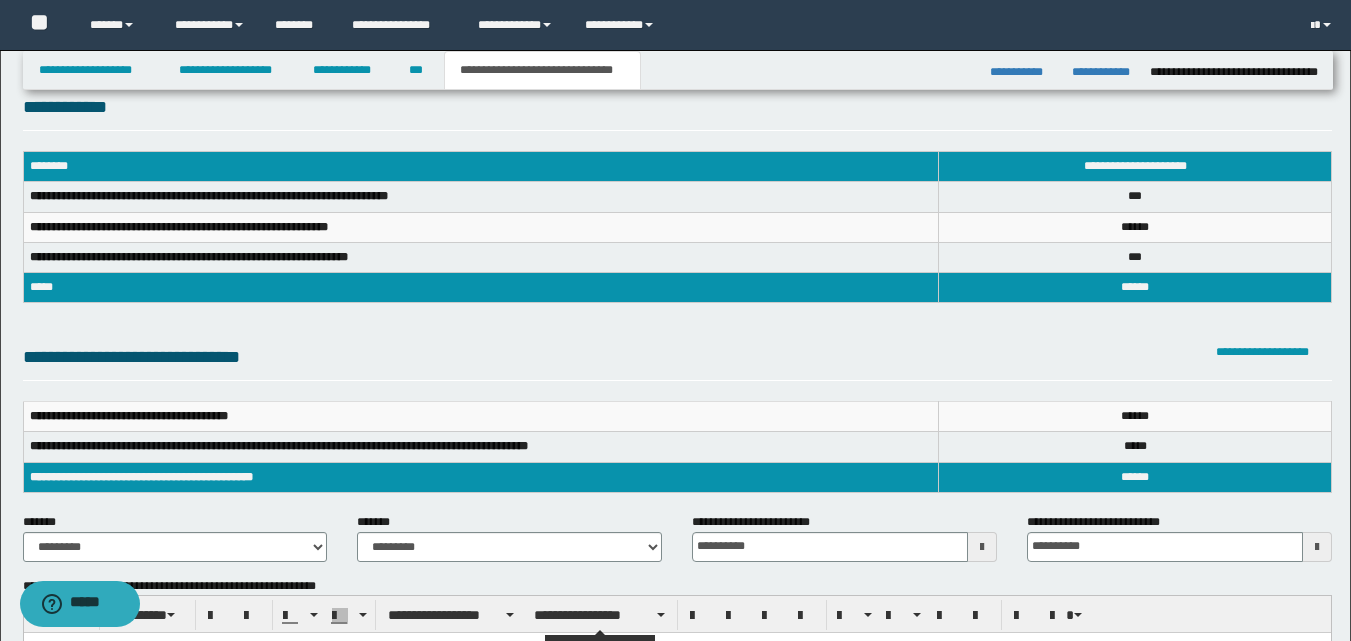 scroll, scrollTop: 0, scrollLeft: 0, axis: both 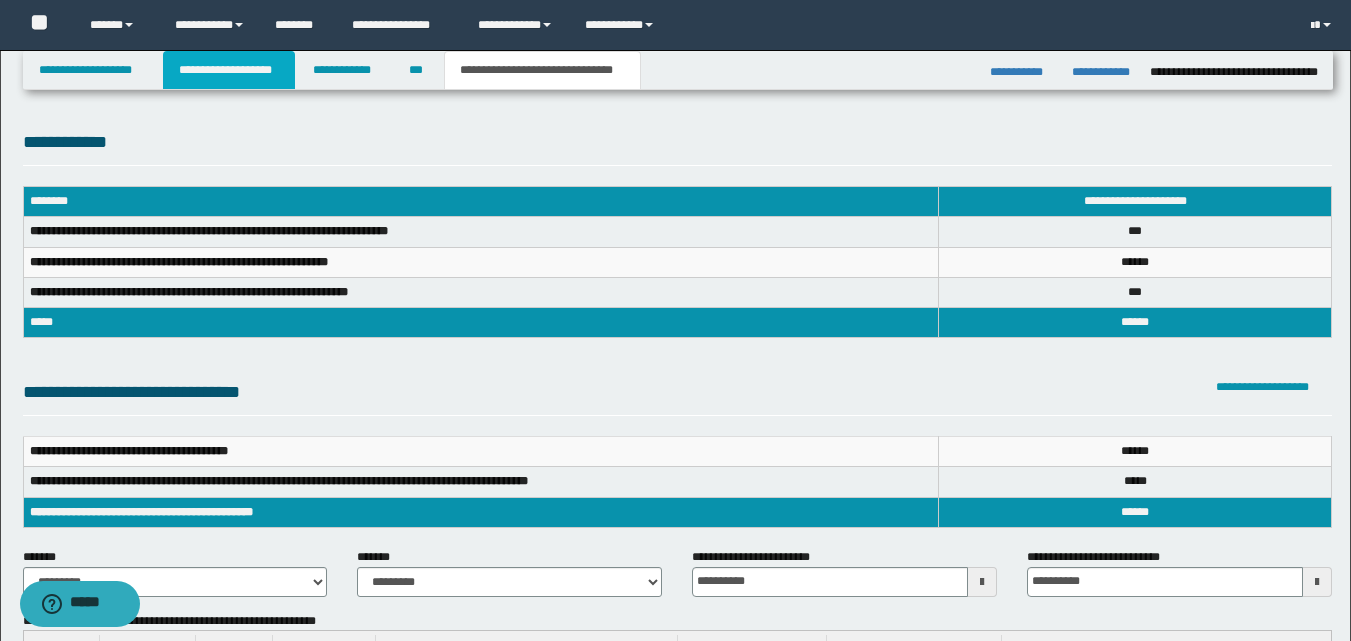 click on "**********" at bounding box center [229, 70] 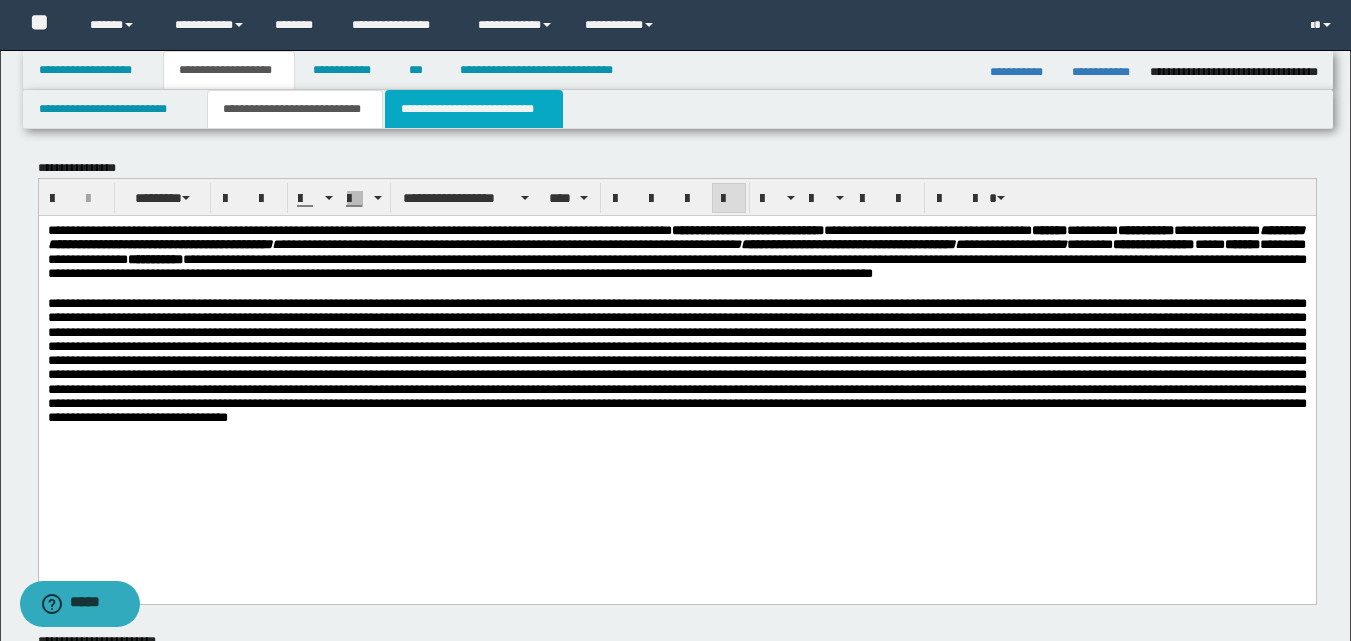 click on "**********" at bounding box center (474, 109) 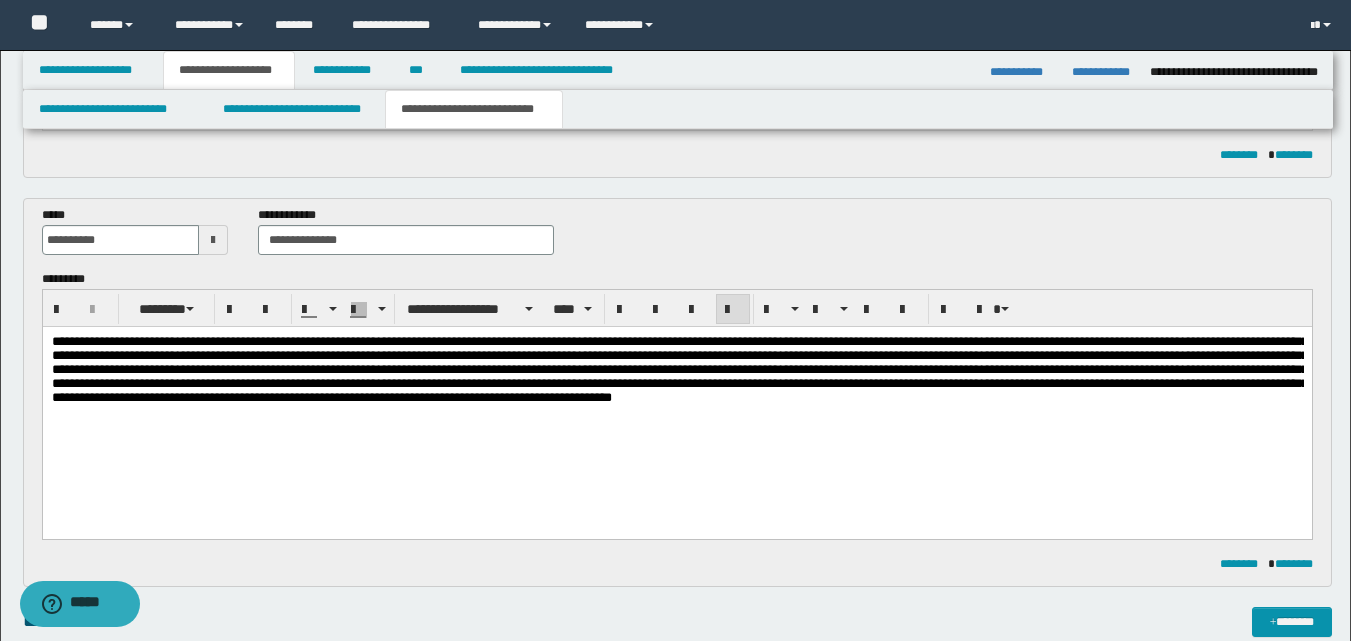 scroll, scrollTop: 300, scrollLeft: 0, axis: vertical 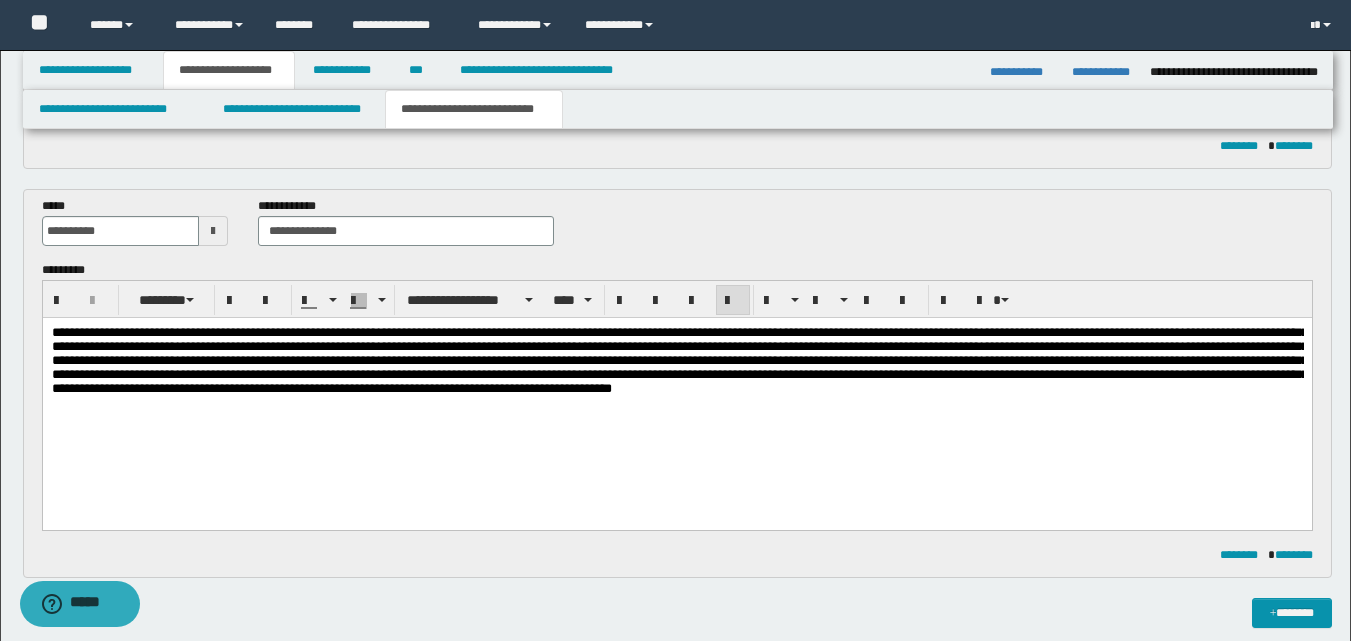 click at bounding box center (676, 360) 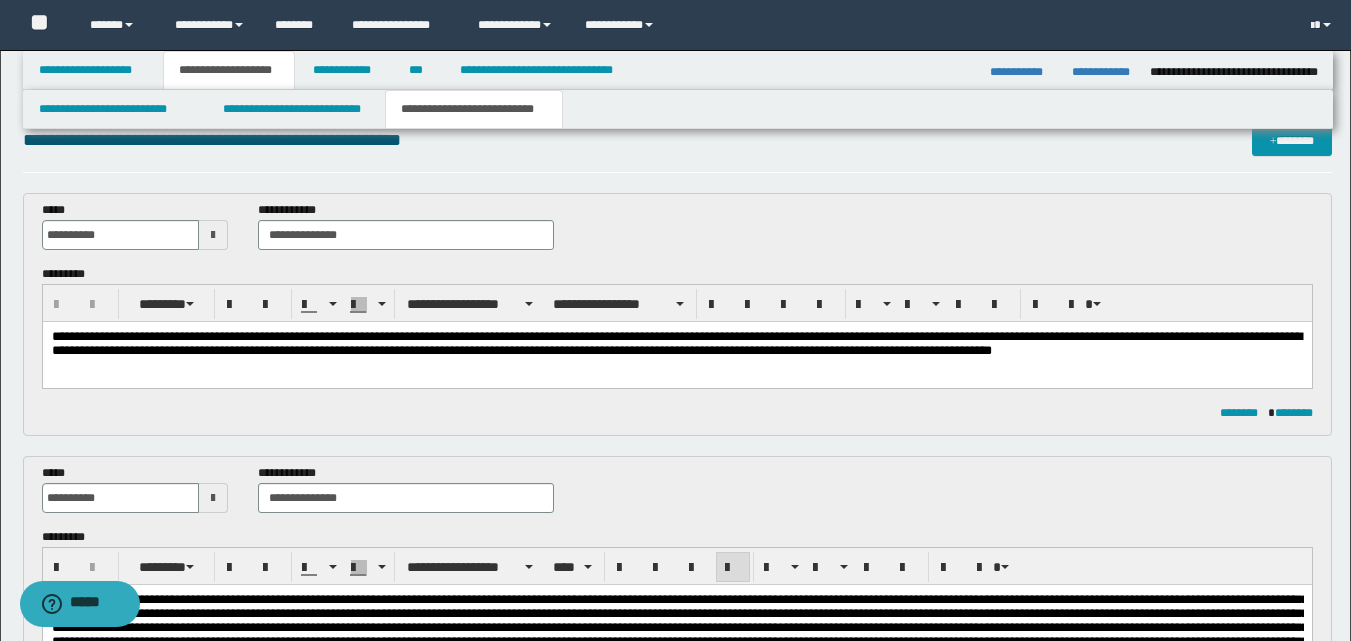 scroll, scrollTop: 0, scrollLeft: 0, axis: both 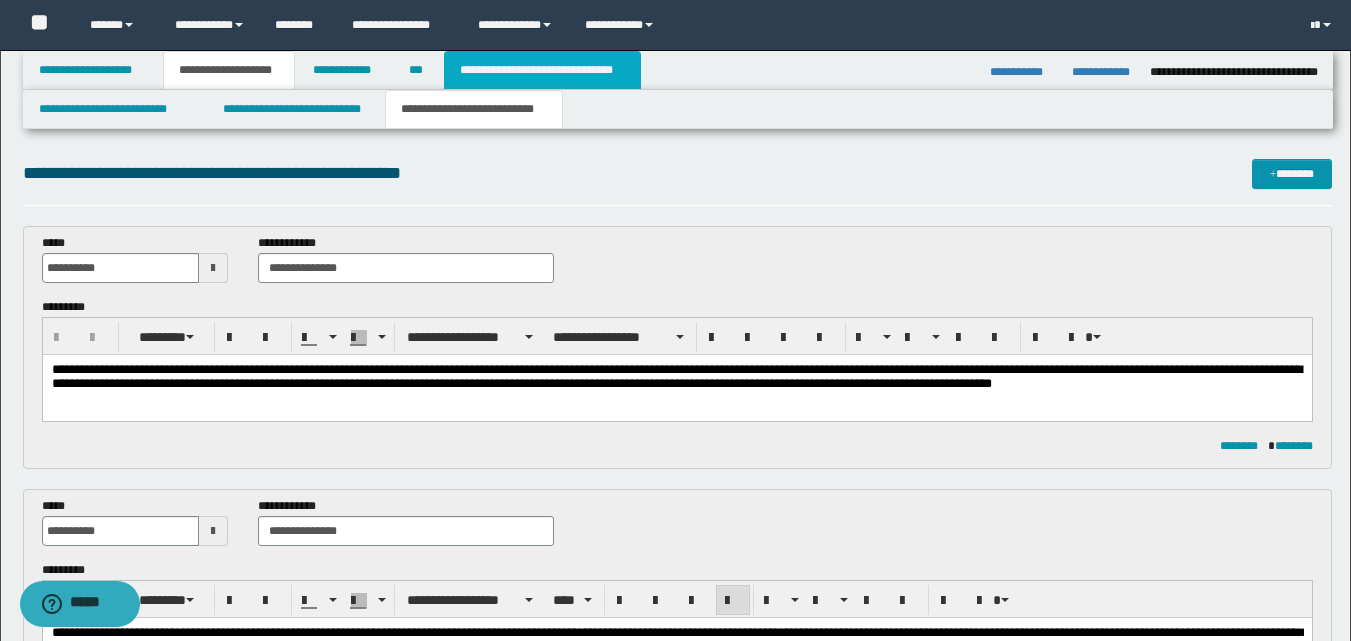 click on "**********" at bounding box center (542, 70) 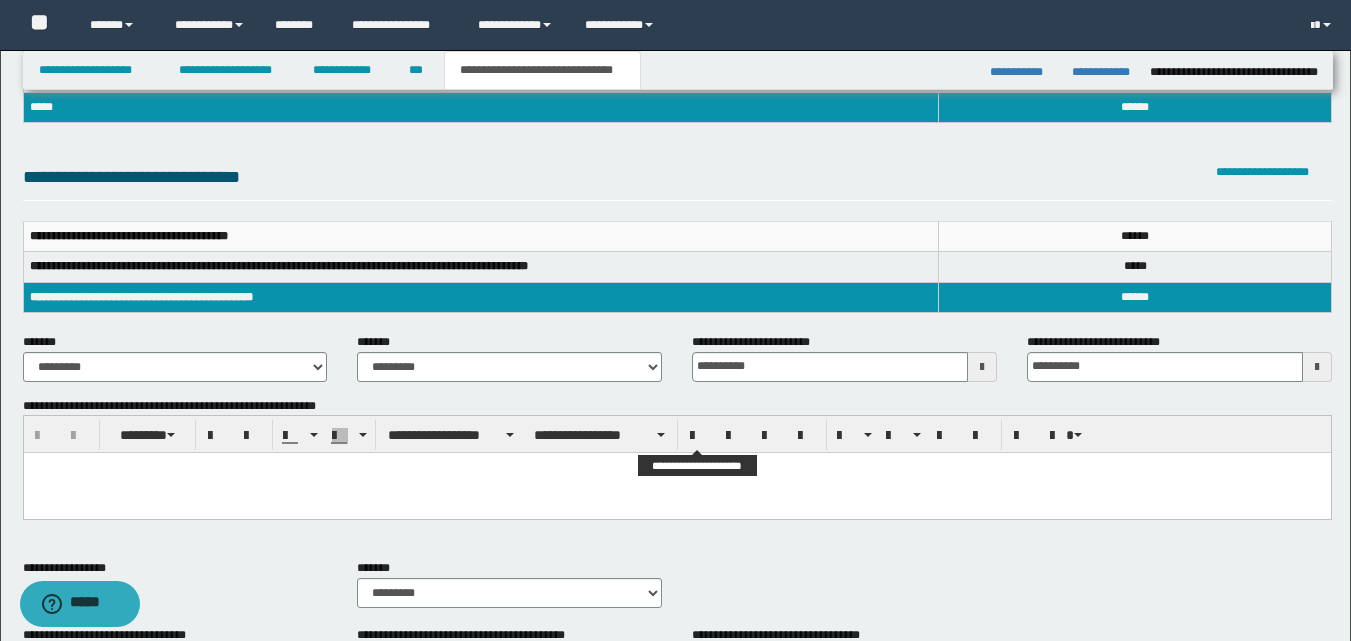 scroll, scrollTop: 100, scrollLeft: 0, axis: vertical 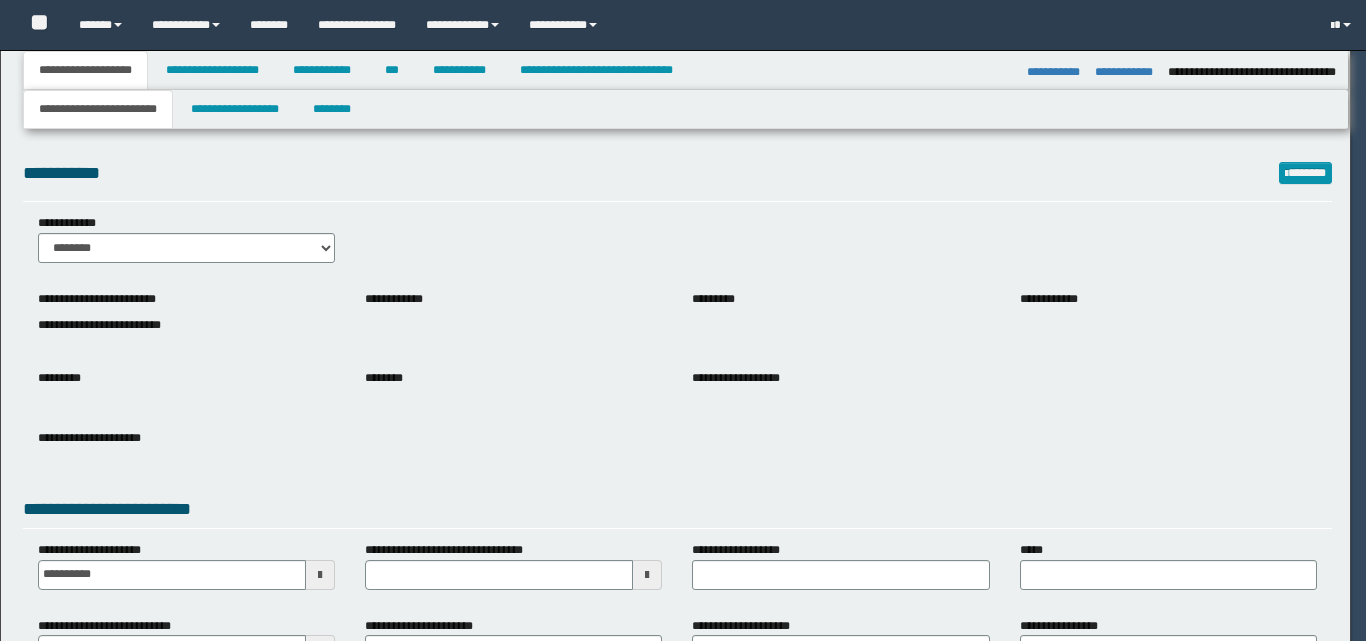 select on "*" 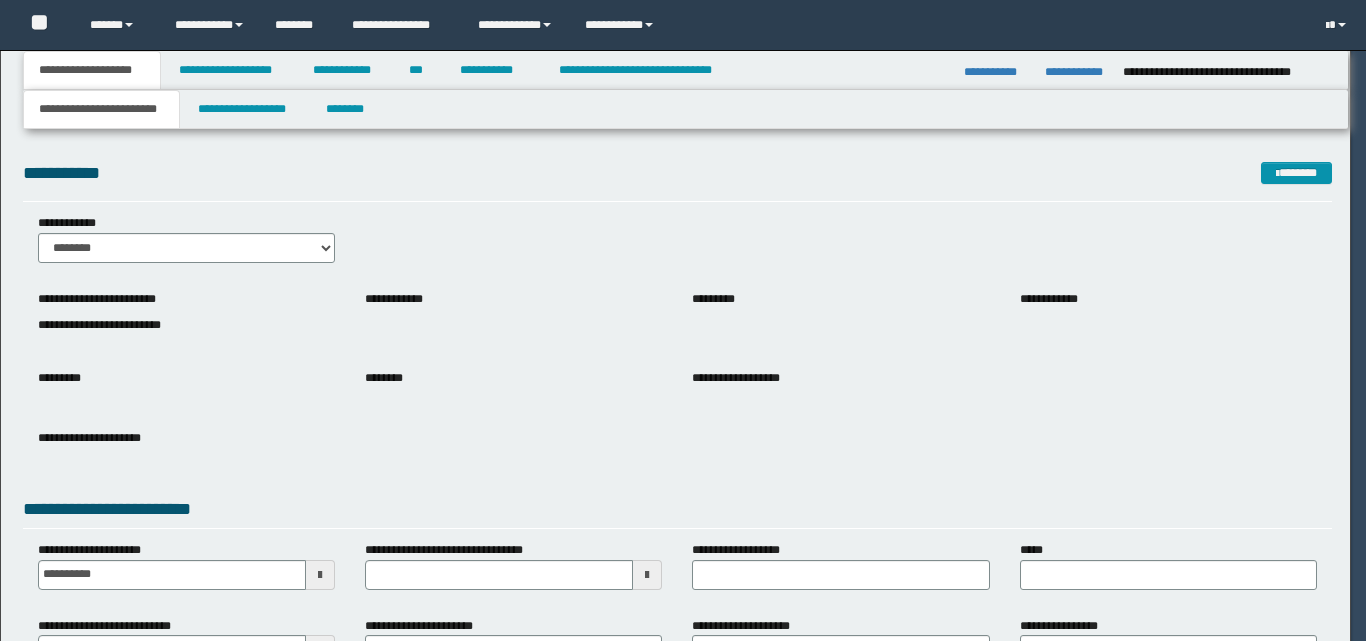 scroll, scrollTop: 0, scrollLeft: 0, axis: both 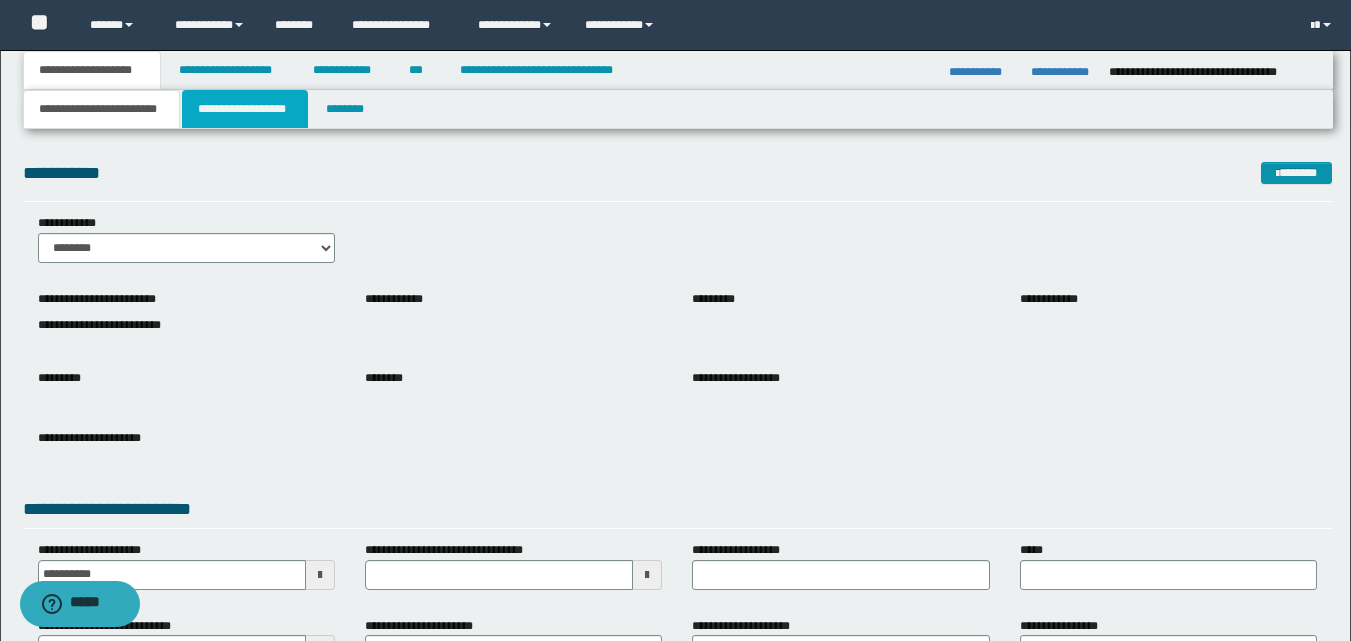 click on "**********" at bounding box center [245, 109] 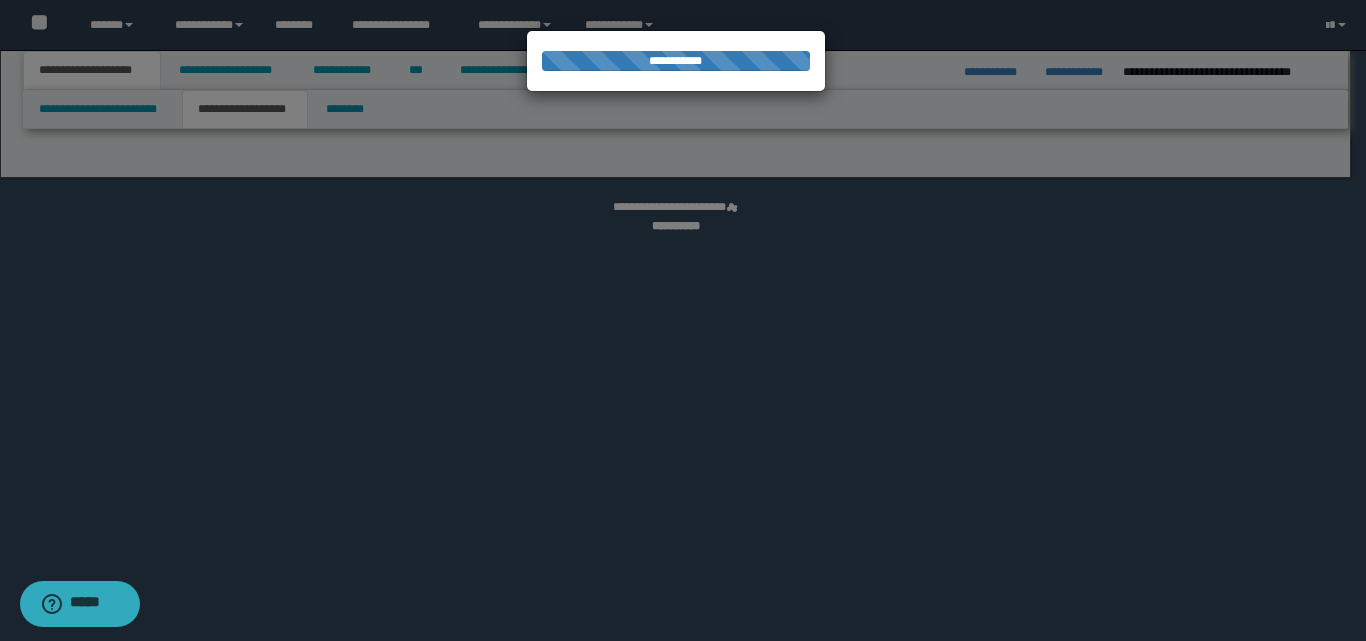 select on "*" 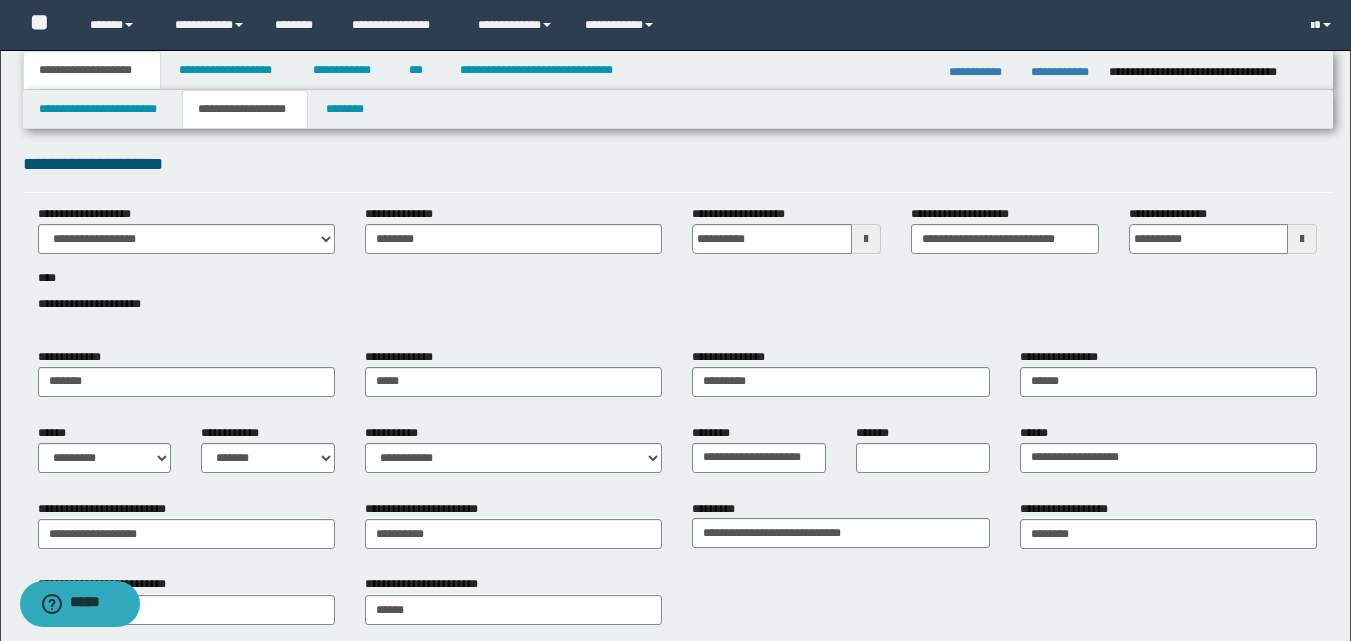 scroll, scrollTop: 0, scrollLeft: 0, axis: both 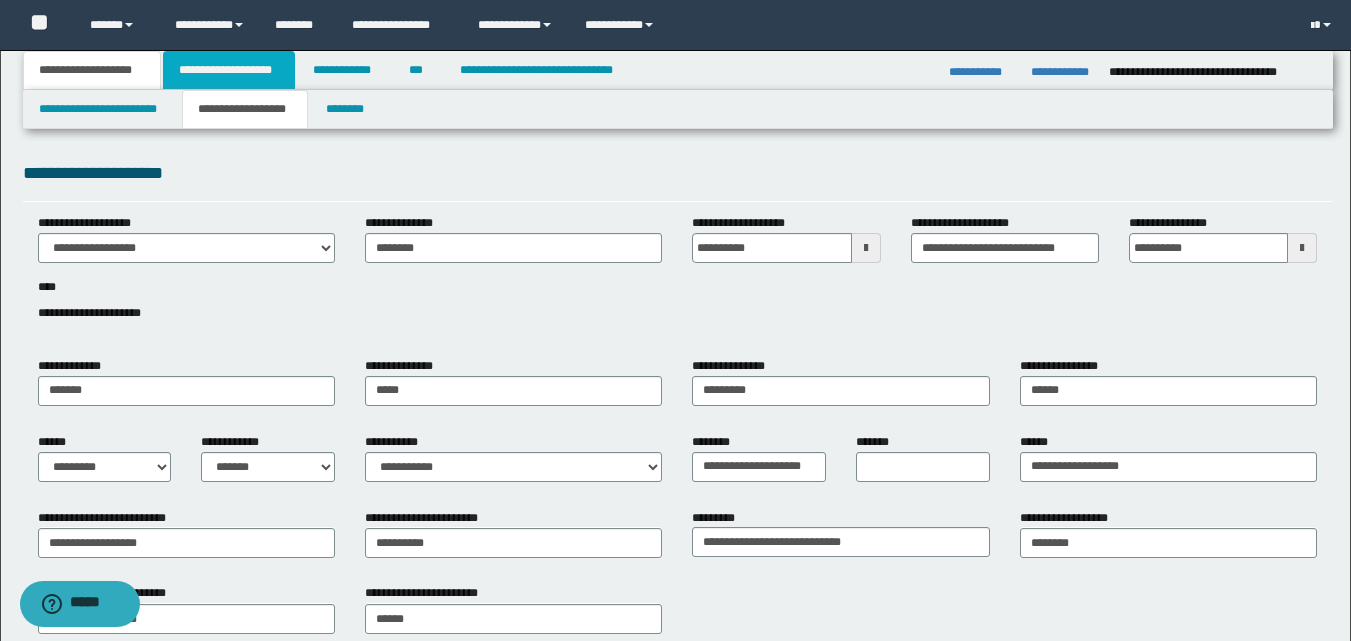 click on "**********" at bounding box center (229, 70) 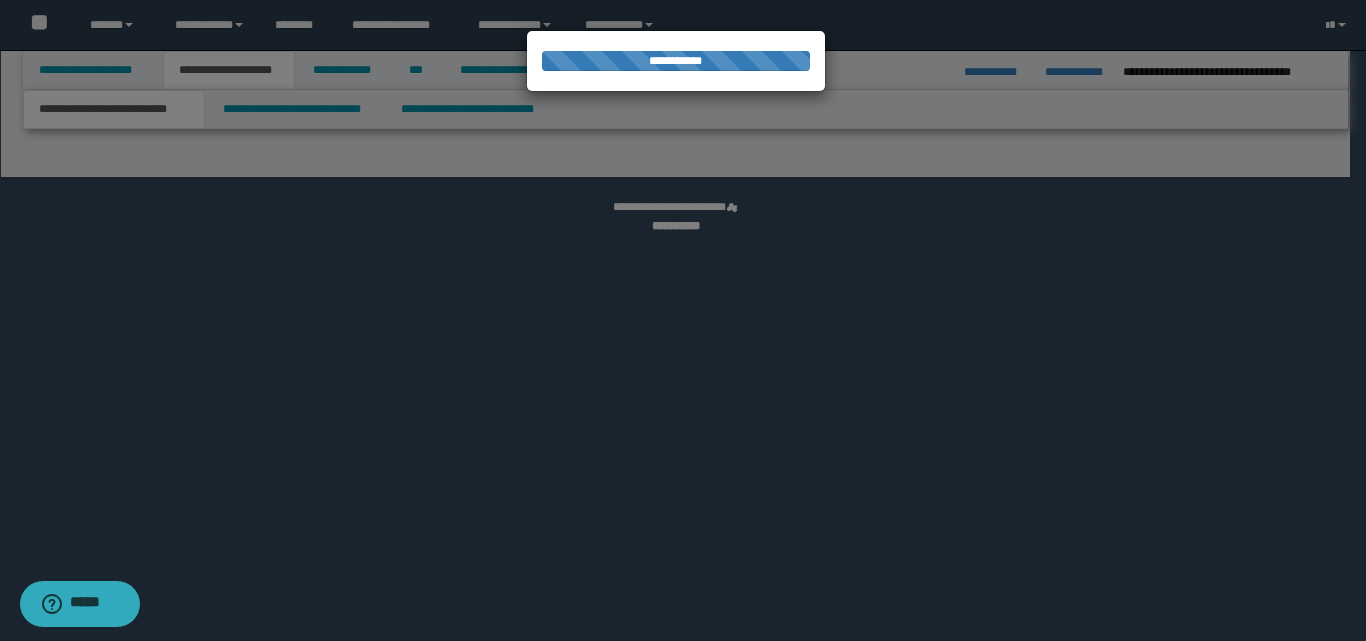 select on "*" 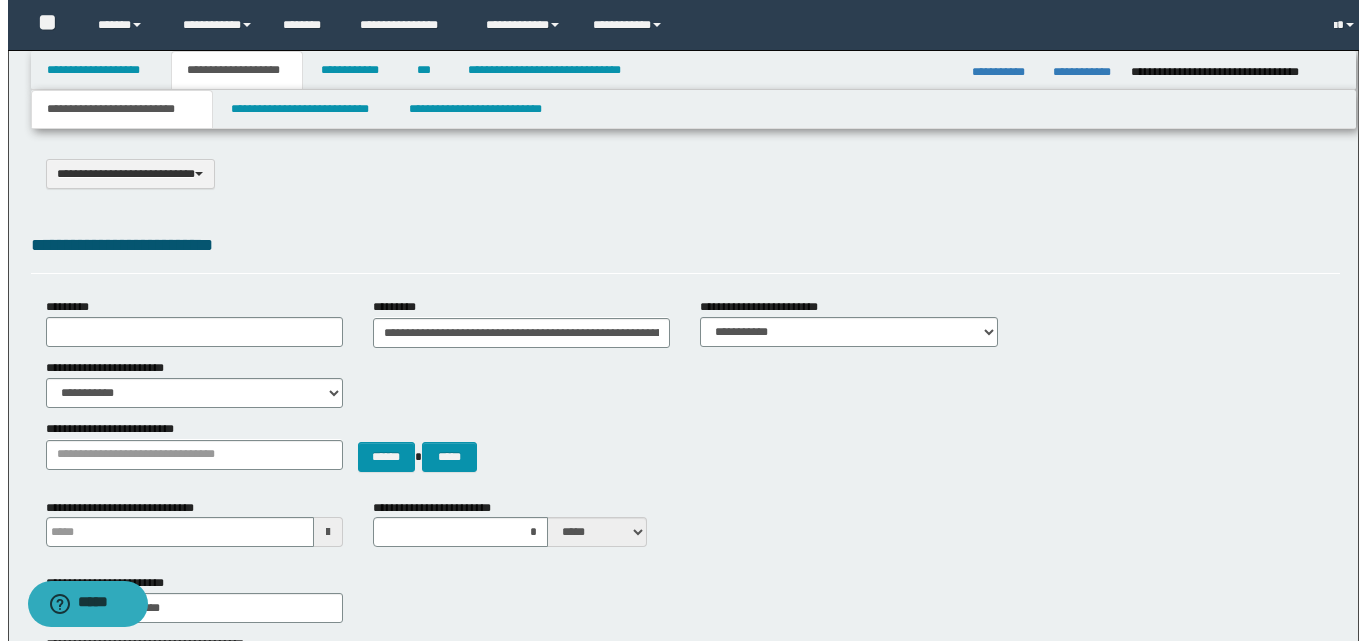 scroll, scrollTop: 0, scrollLeft: 0, axis: both 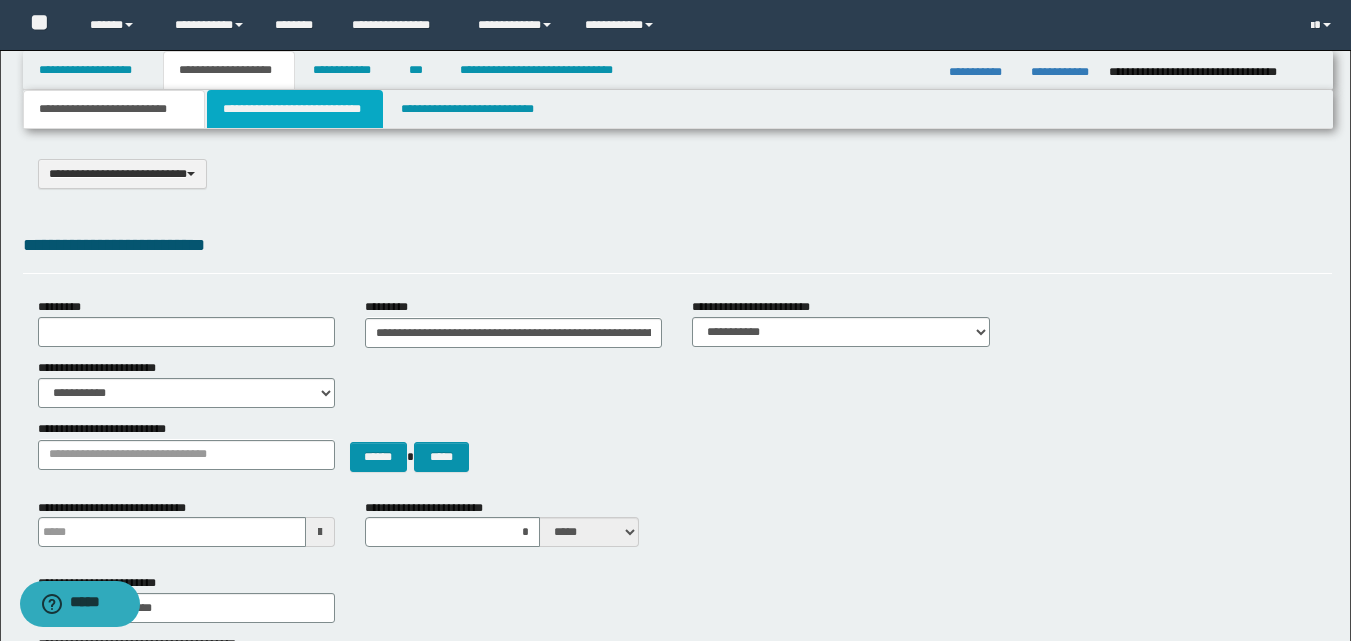 click on "**********" at bounding box center [295, 109] 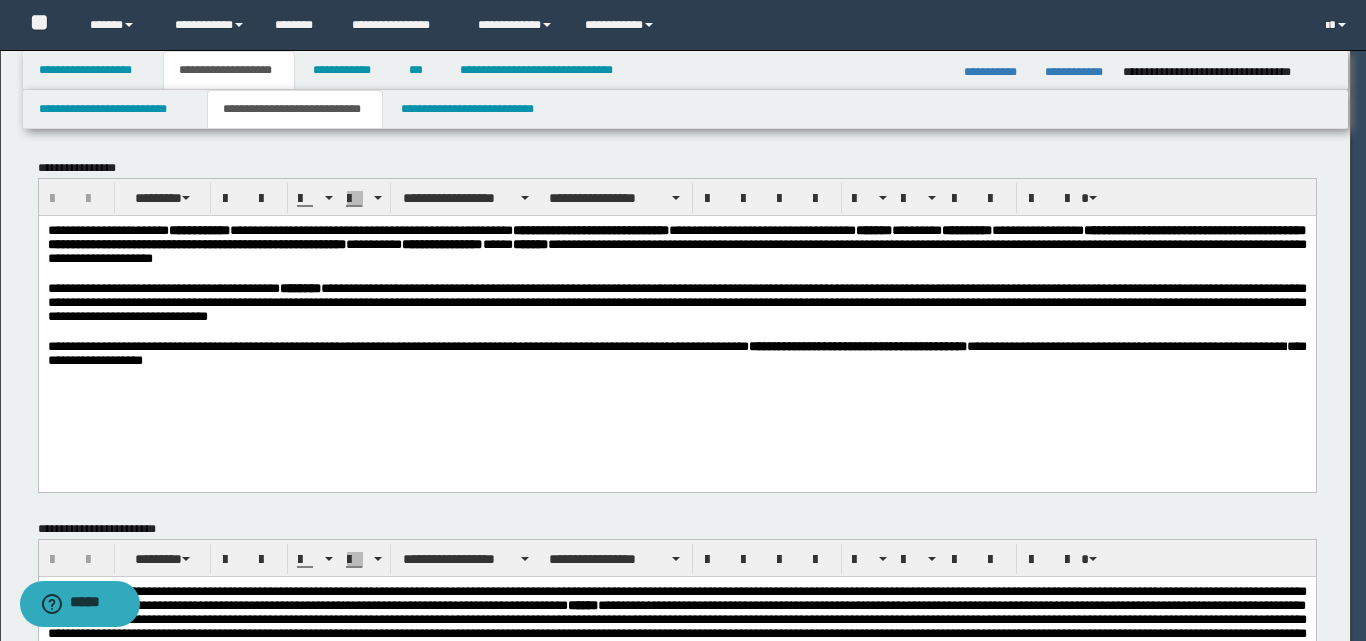 scroll, scrollTop: 0, scrollLeft: 0, axis: both 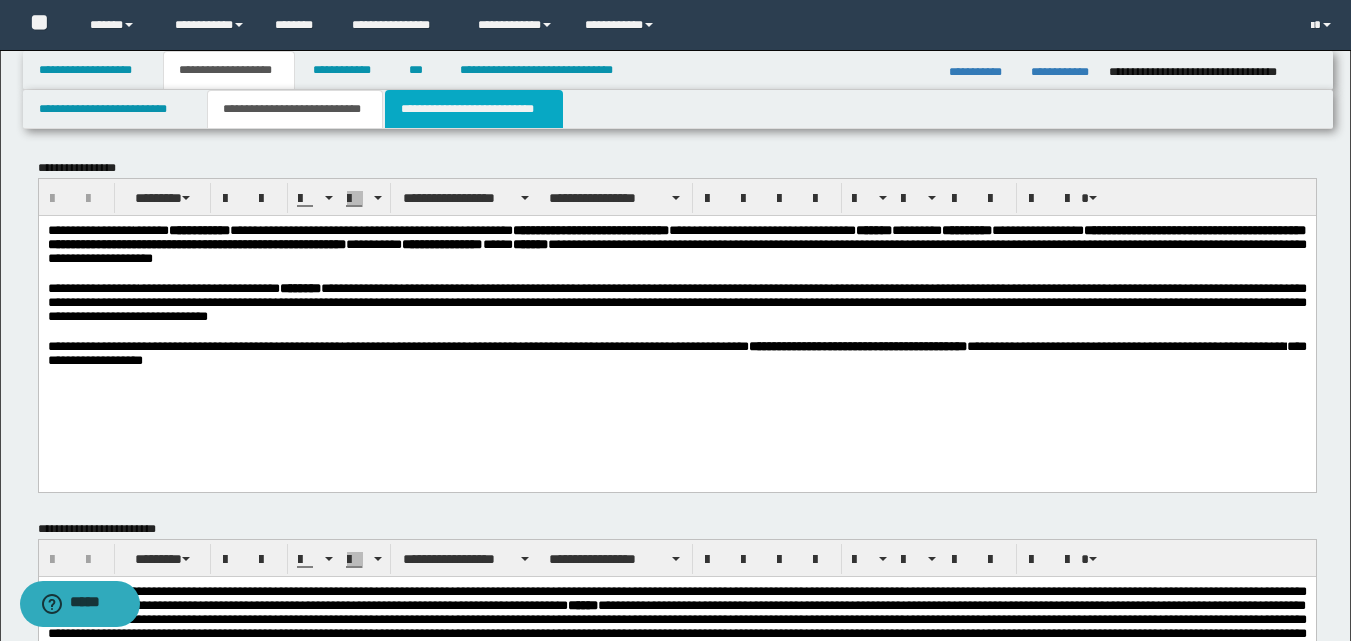 click on "**********" at bounding box center (474, 109) 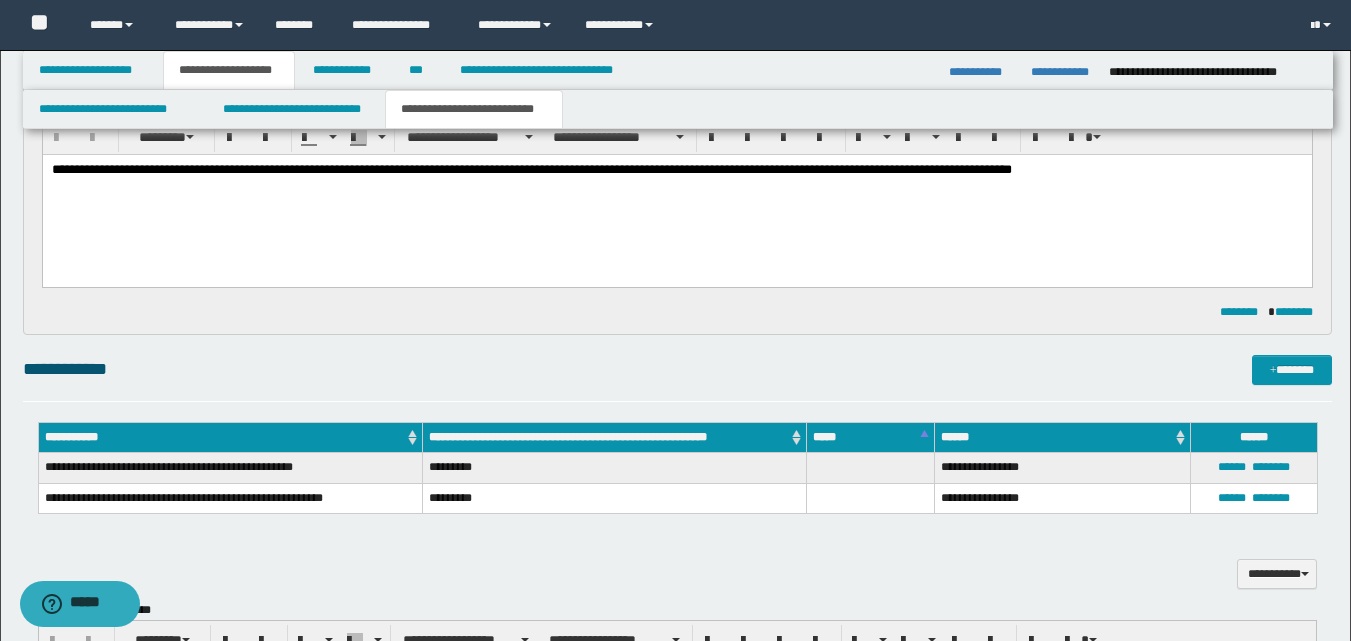 scroll, scrollTop: 0, scrollLeft: 0, axis: both 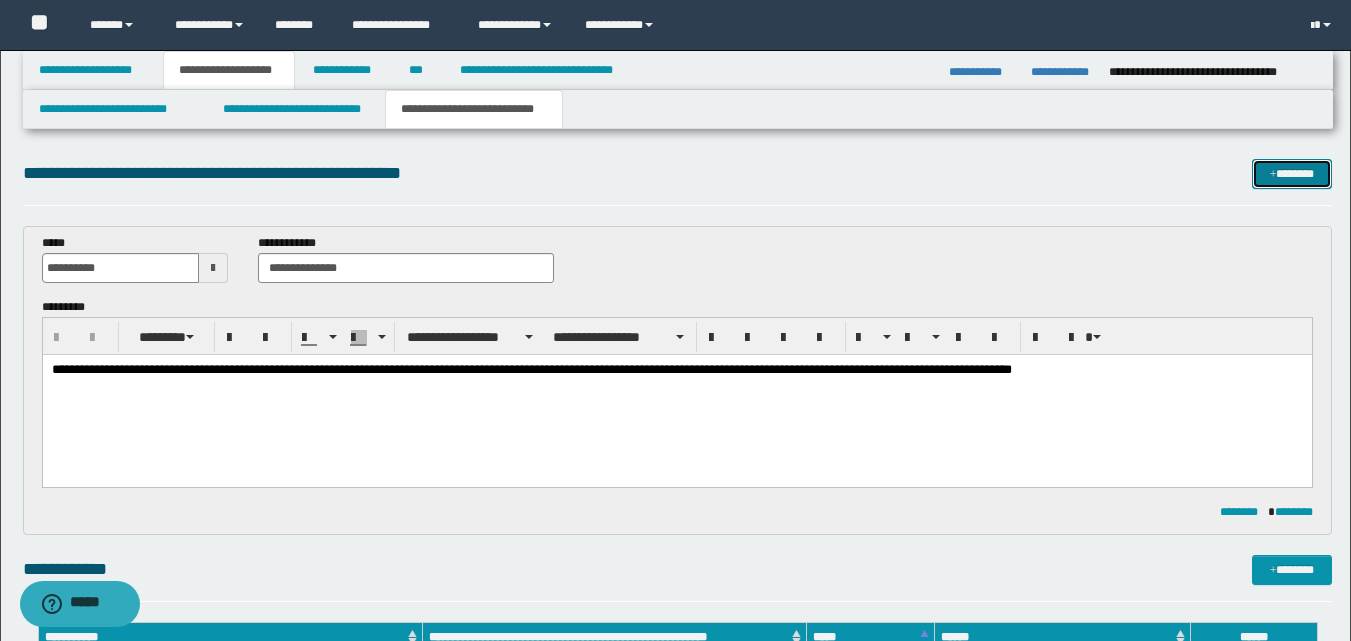 click on "*******" at bounding box center [1292, 174] 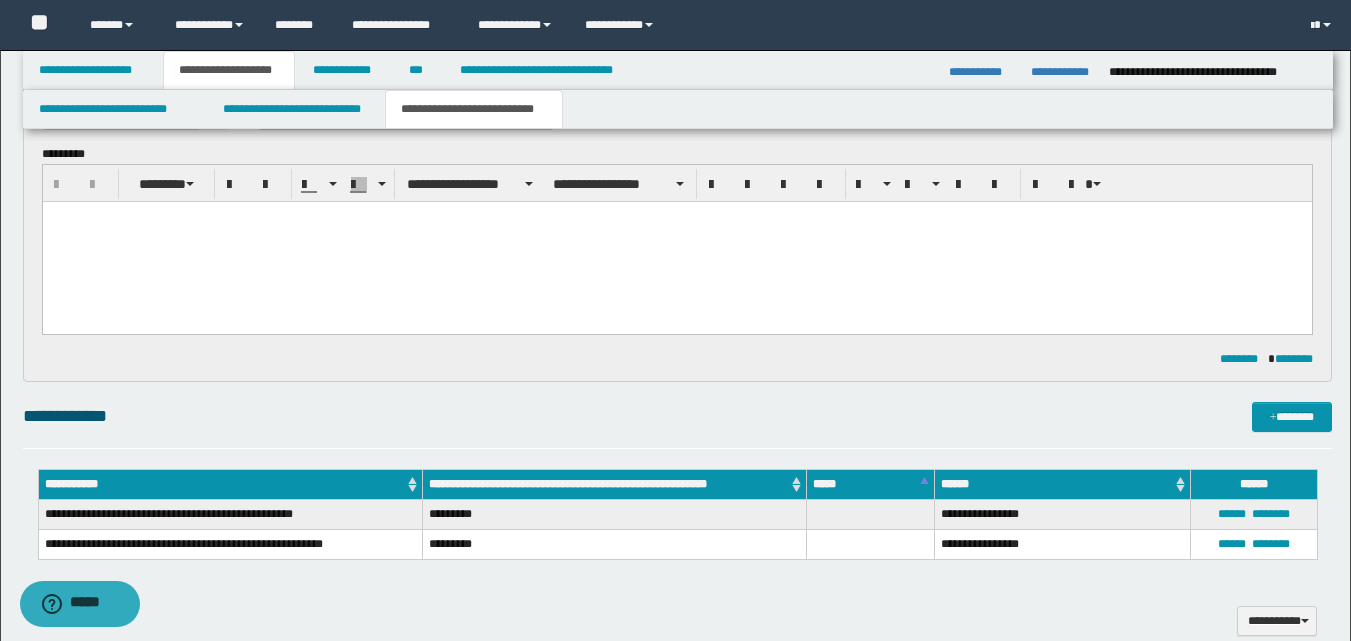 scroll, scrollTop: 0, scrollLeft: 0, axis: both 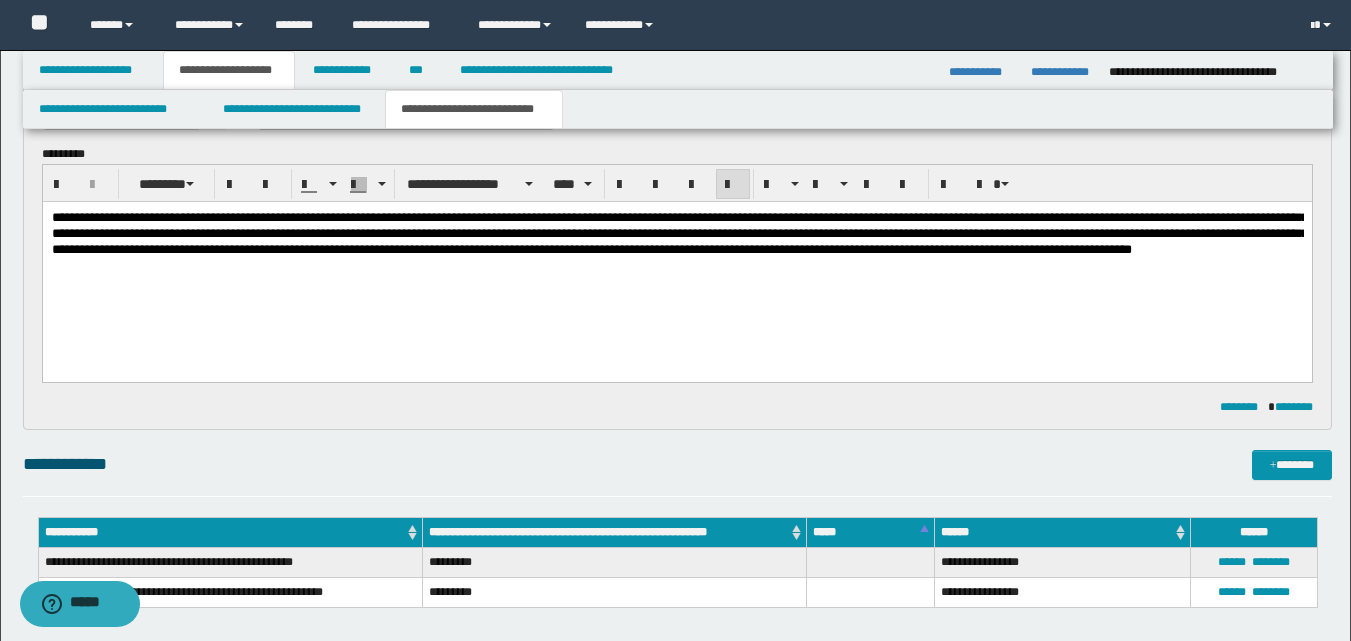 click on "**********" at bounding box center [679, 232] 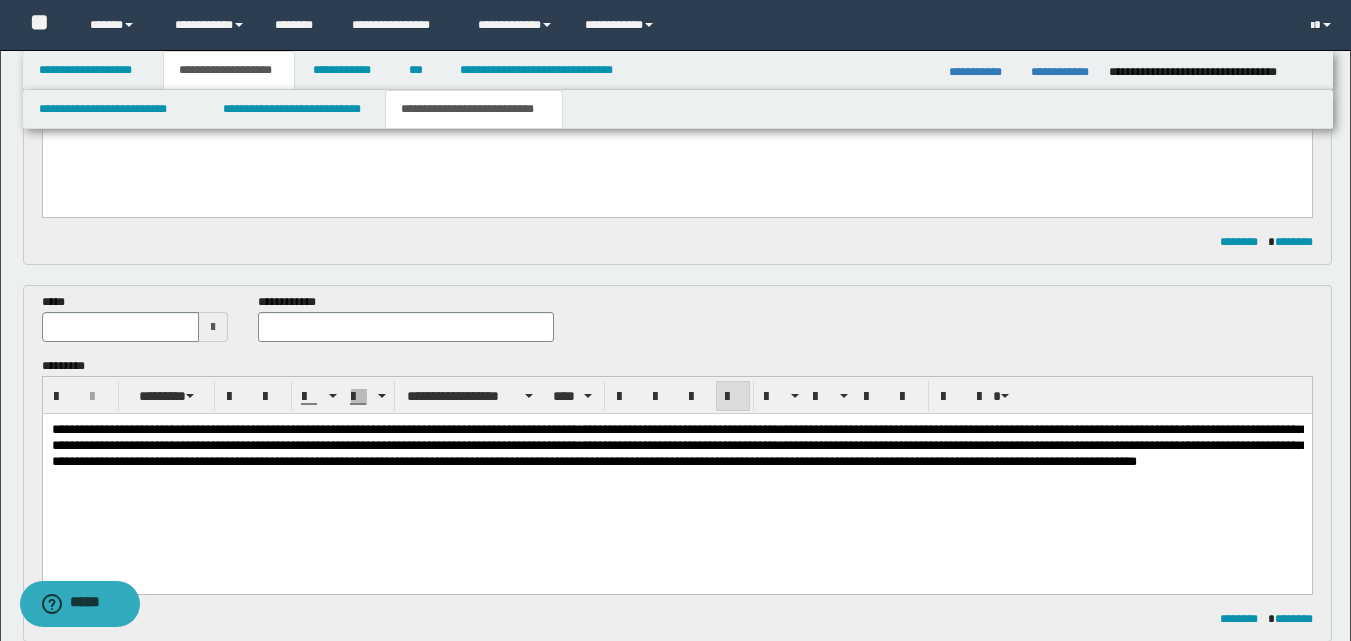 scroll, scrollTop: 282, scrollLeft: 0, axis: vertical 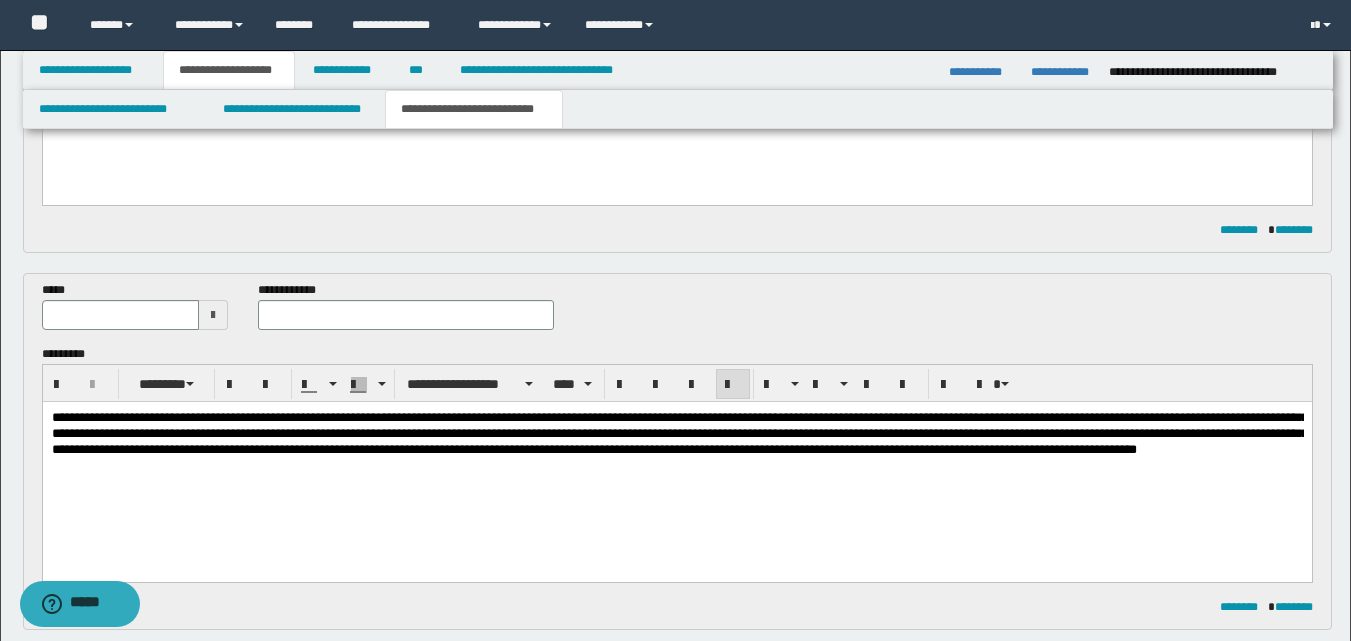 click at bounding box center (213, 315) 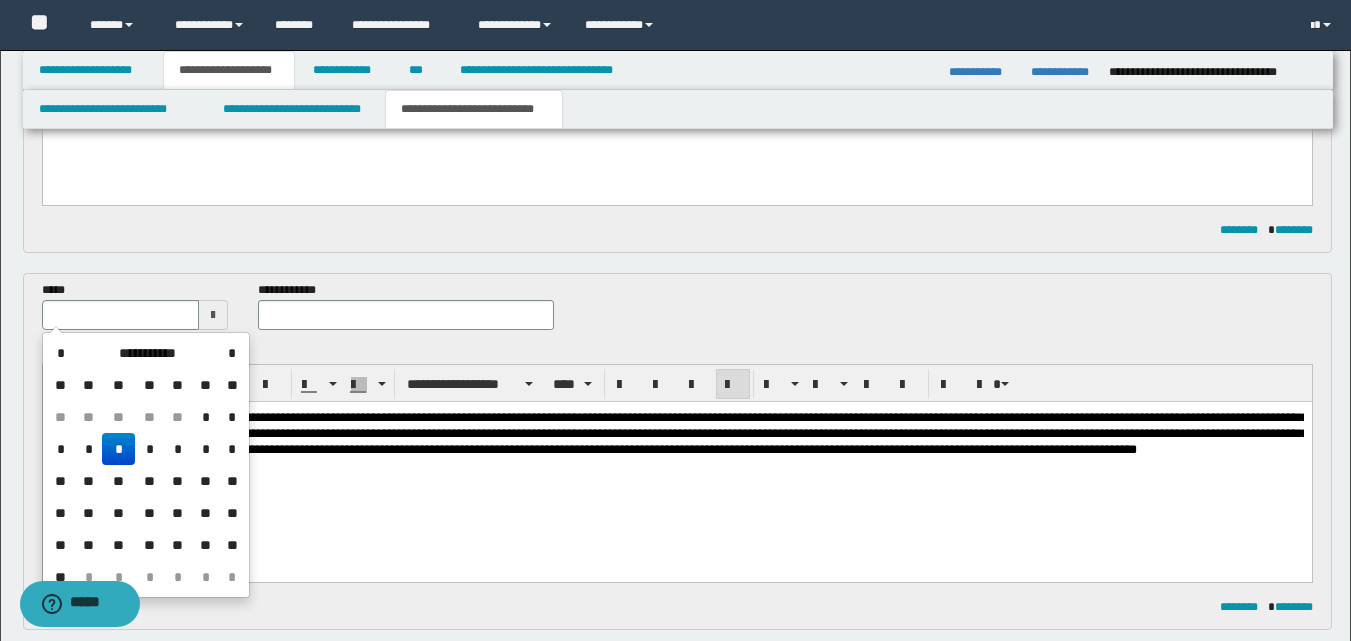 click on "*" at bounding box center [61, 353] 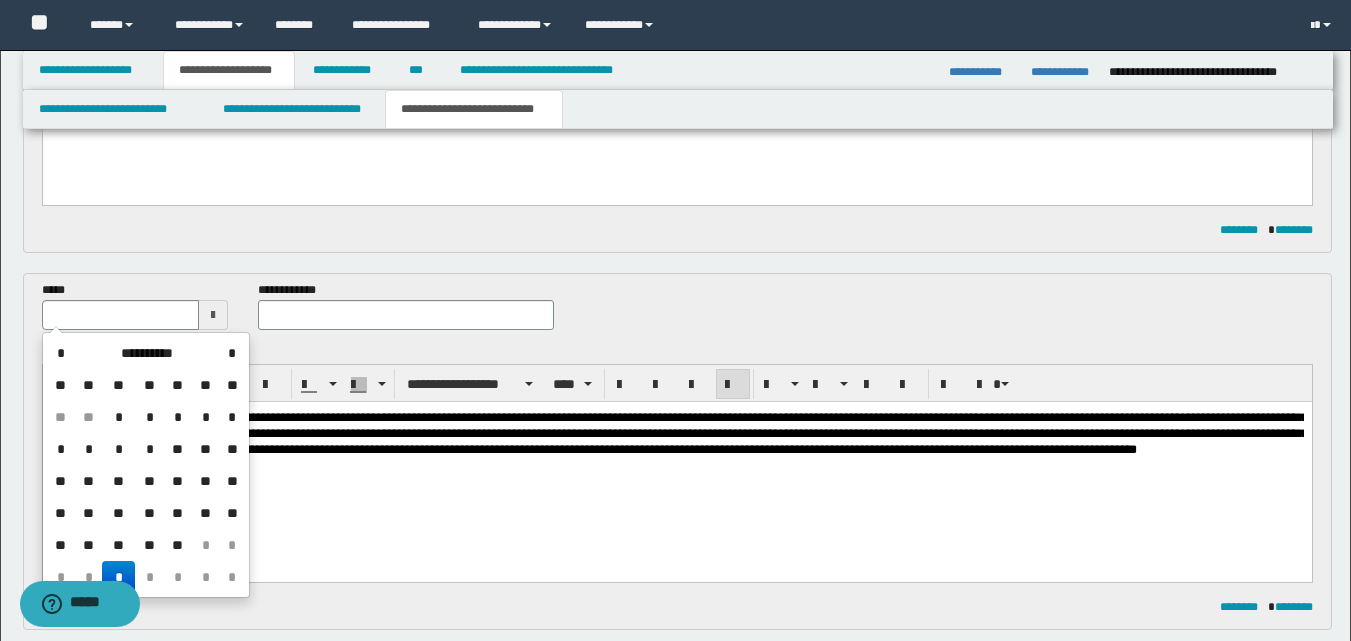 click on "**" at bounding box center [178, 545] 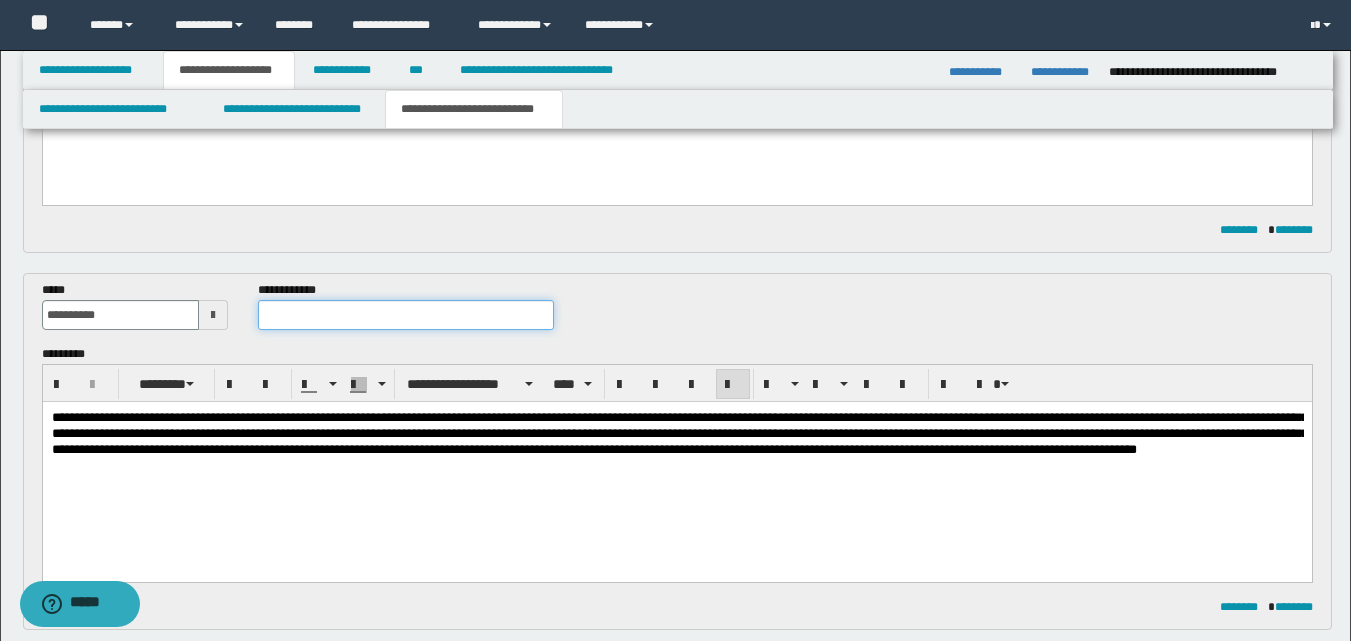 click at bounding box center (405, 315) 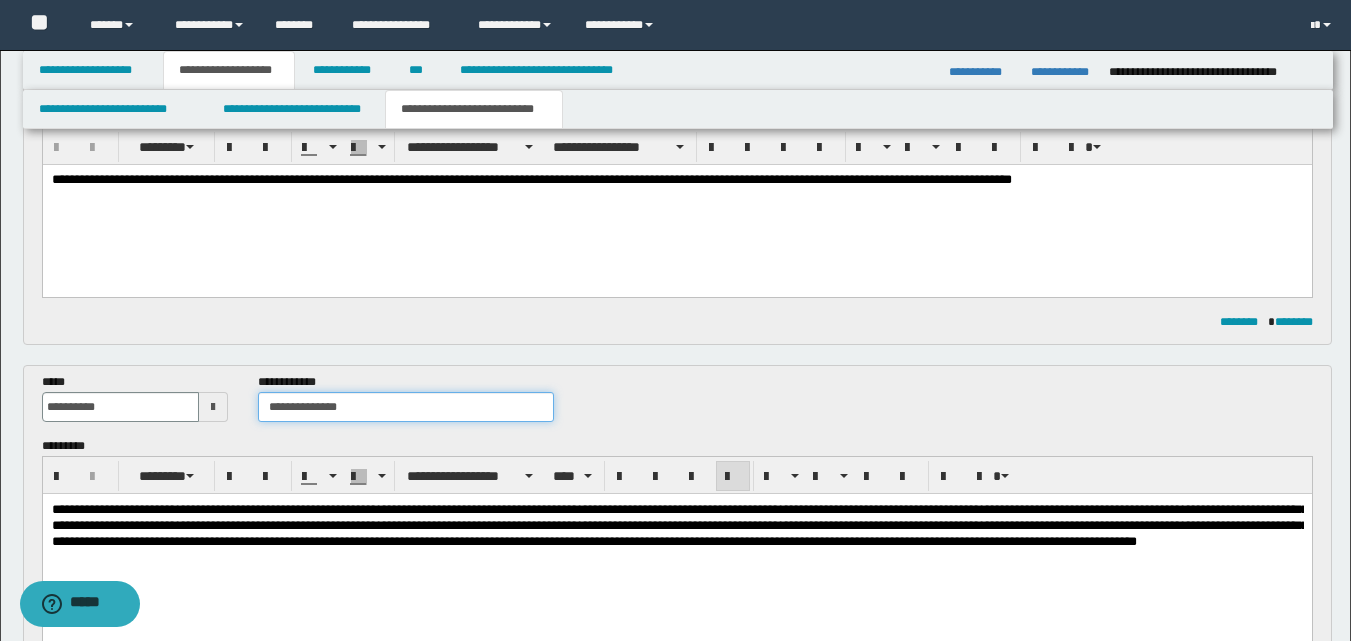 scroll, scrollTop: 0, scrollLeft: 0, axis: both 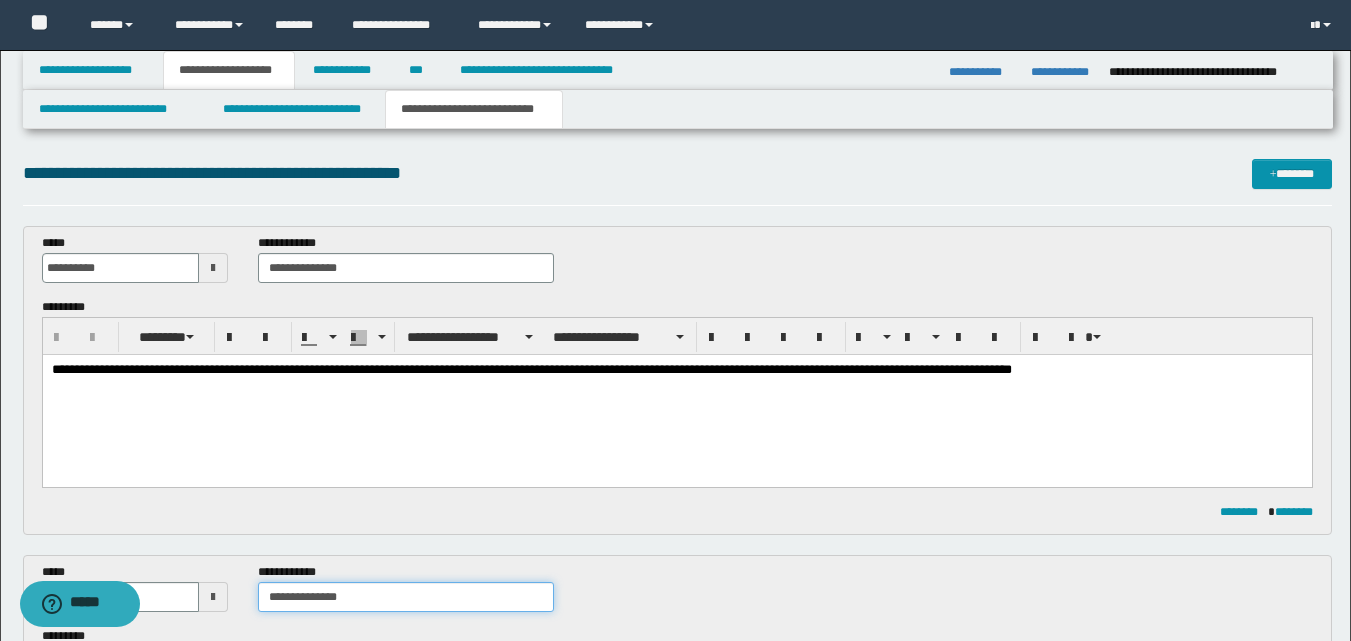 type on "**********" 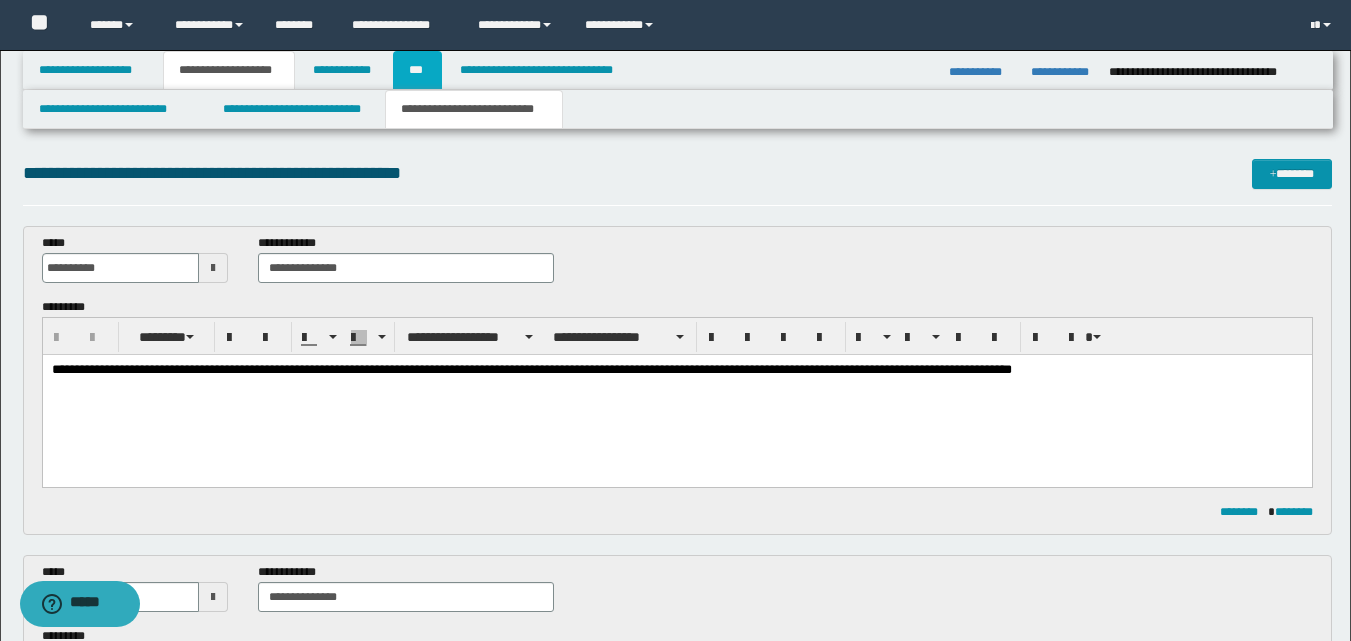 click on "***" at bounding box center [417, 70] 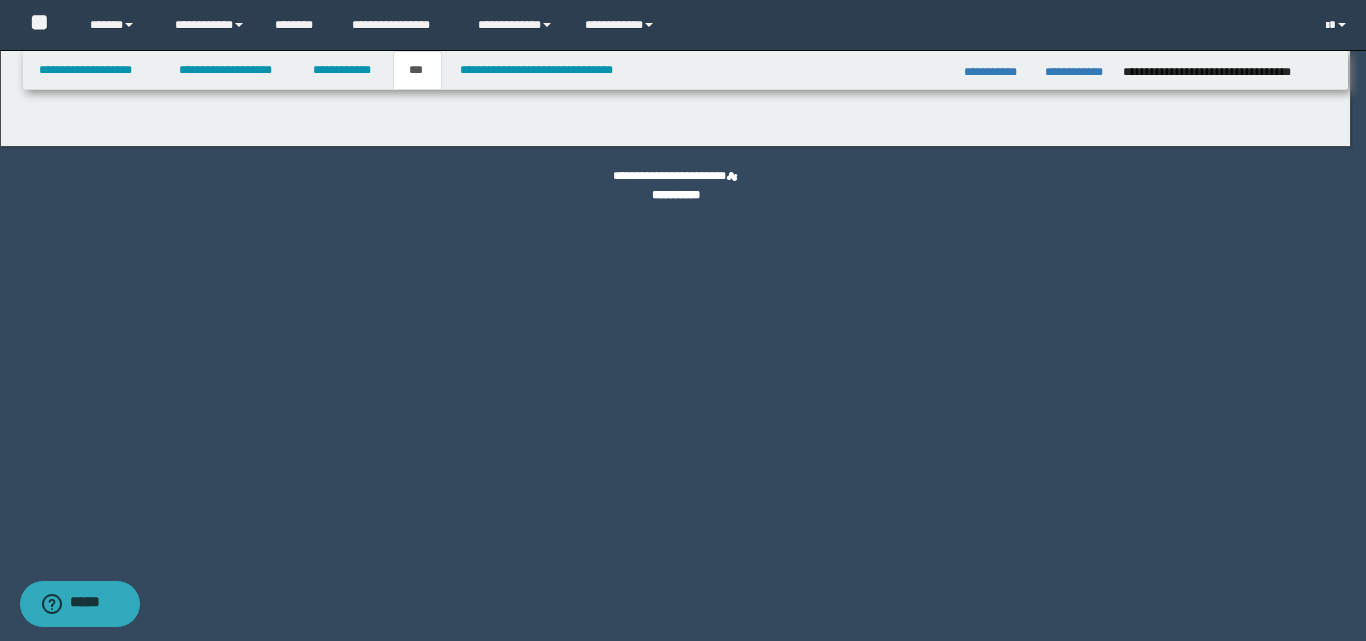 select on "***" 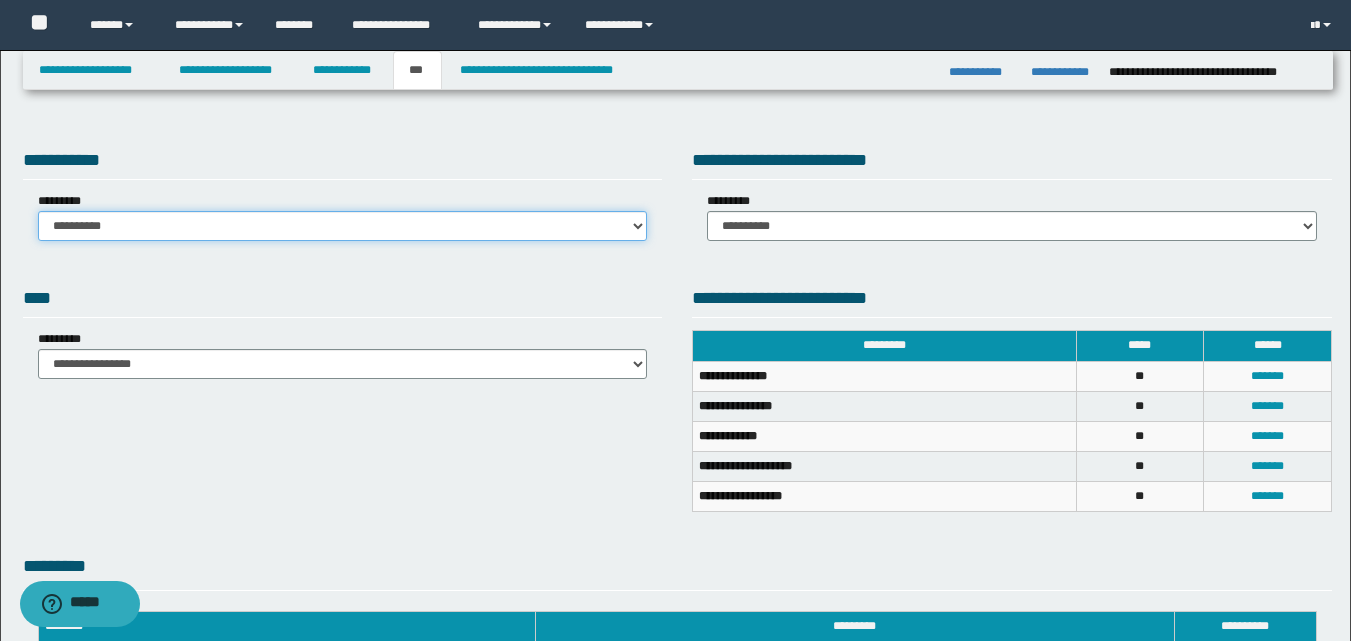 click on "**********" at bounding box center [343, 226] 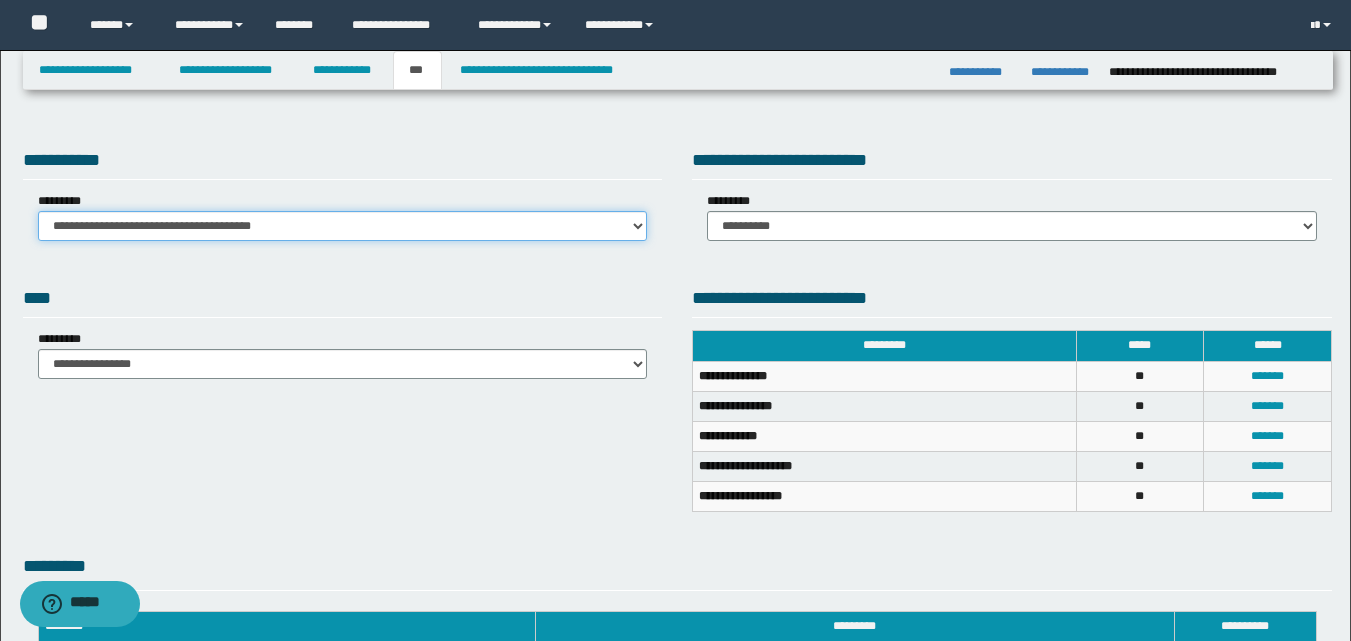 click on "**********" at bounding box center (343, 226) 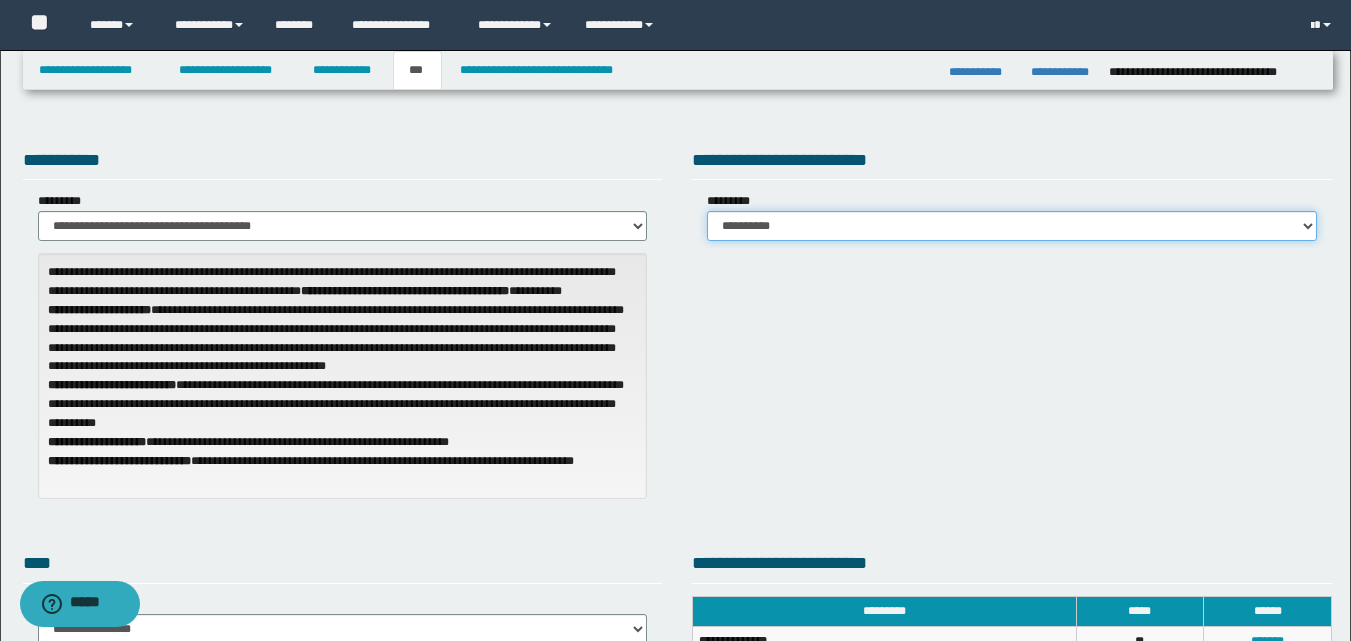 click on "**********" at bounding box center (1012, 226) 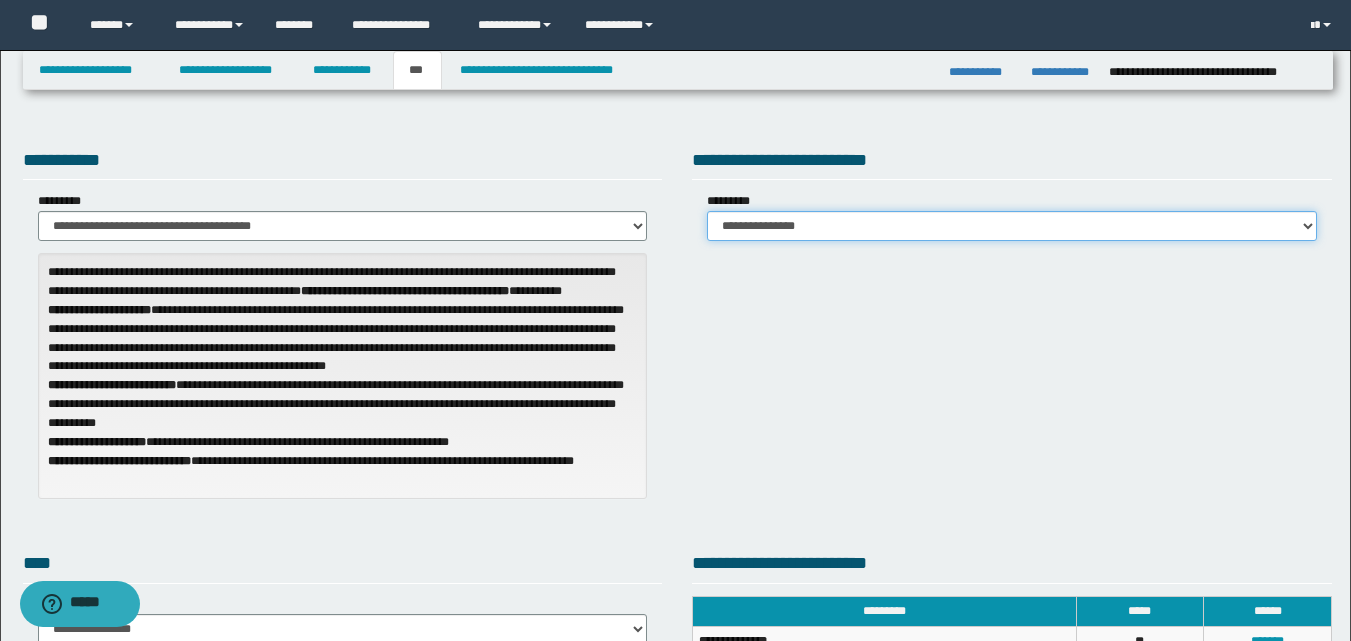 click on "**********" at bounding box center (1012, 226) 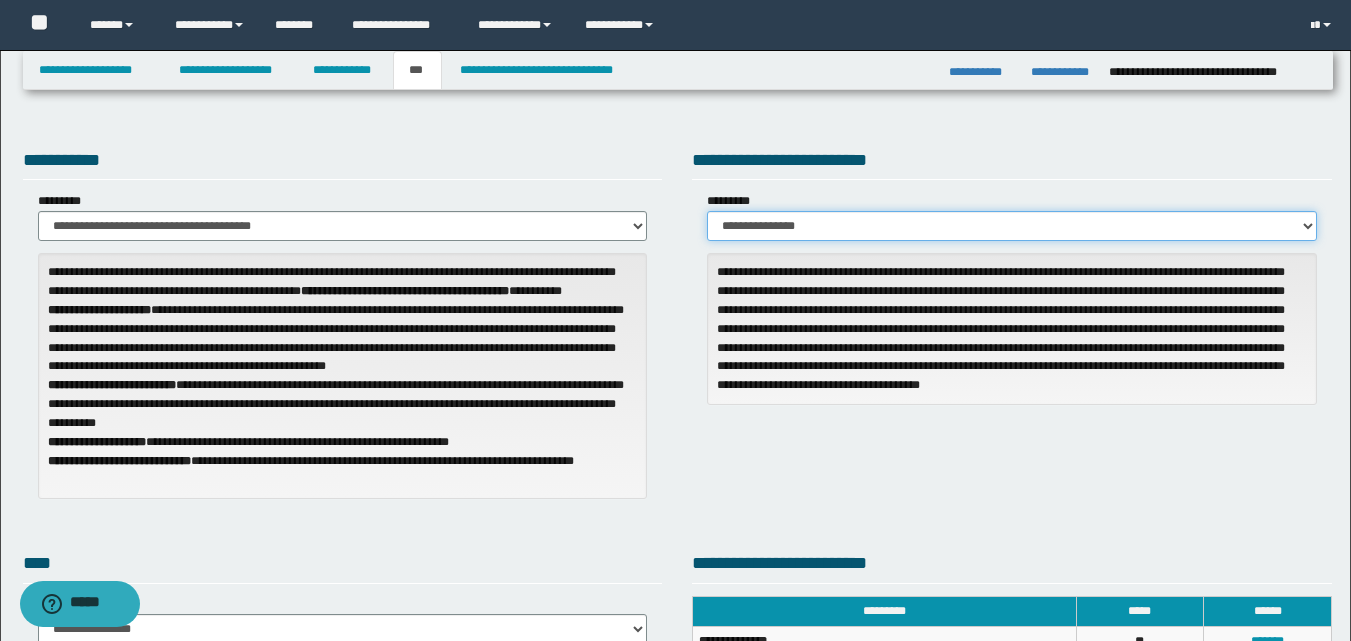 click on "**********" at bounding box center (1012, 226) 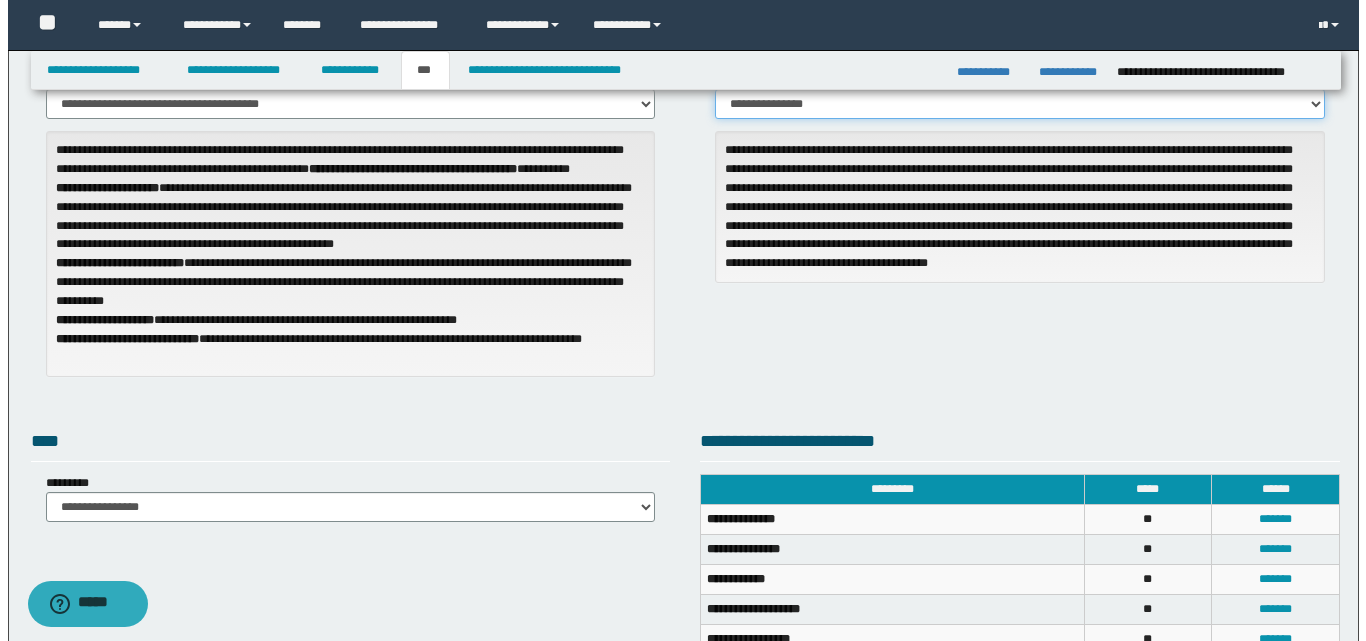 scroll, scrollTop: 300, scrollLeft: 0, axis: vertical 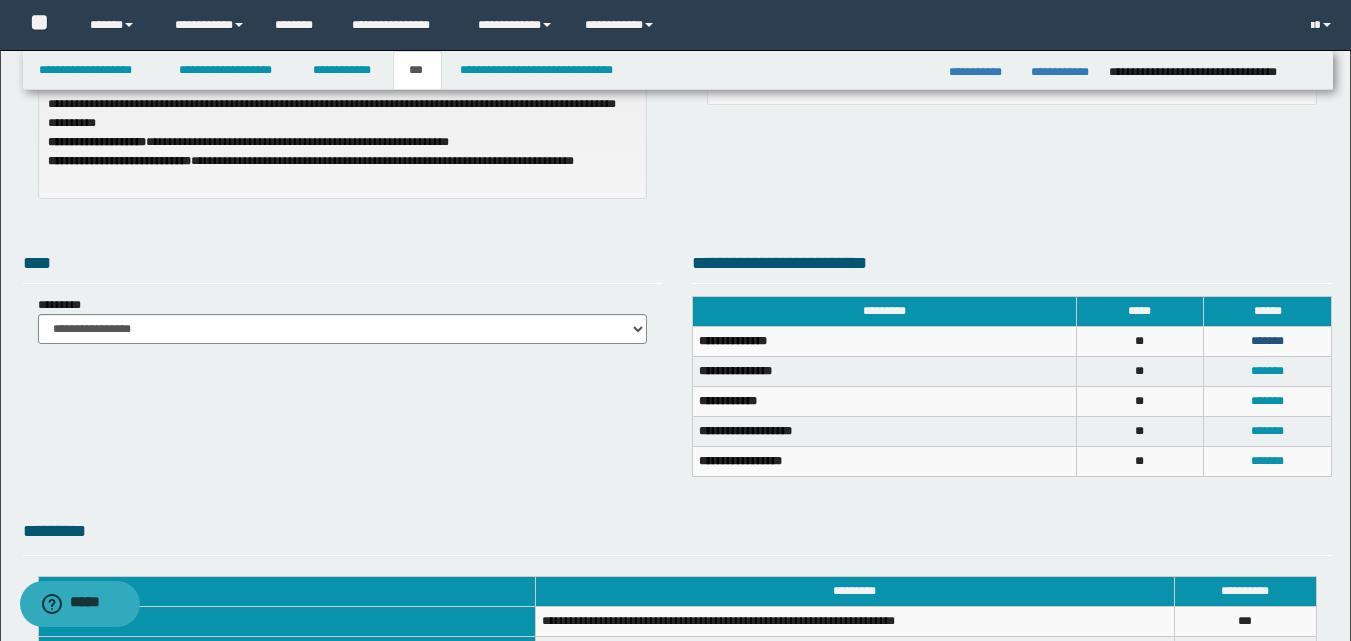 click on "*******" at bounding box center (1267, 341) 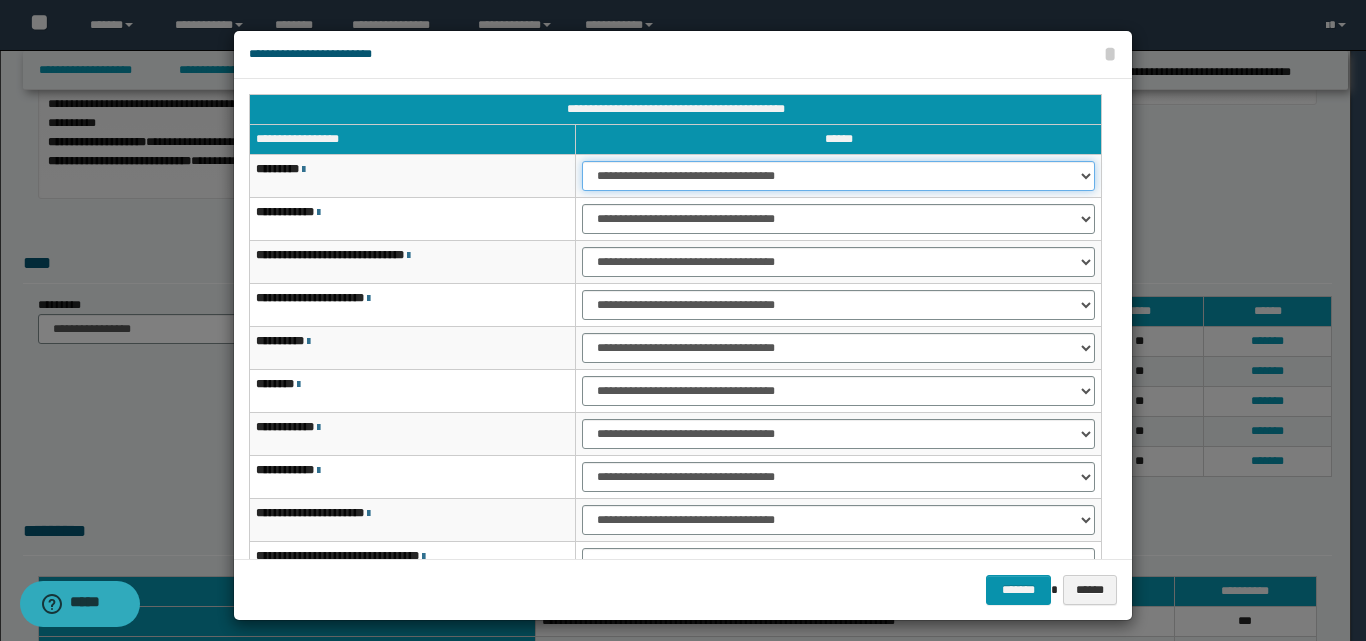 click on "**********" at bounding box center [838, 176] 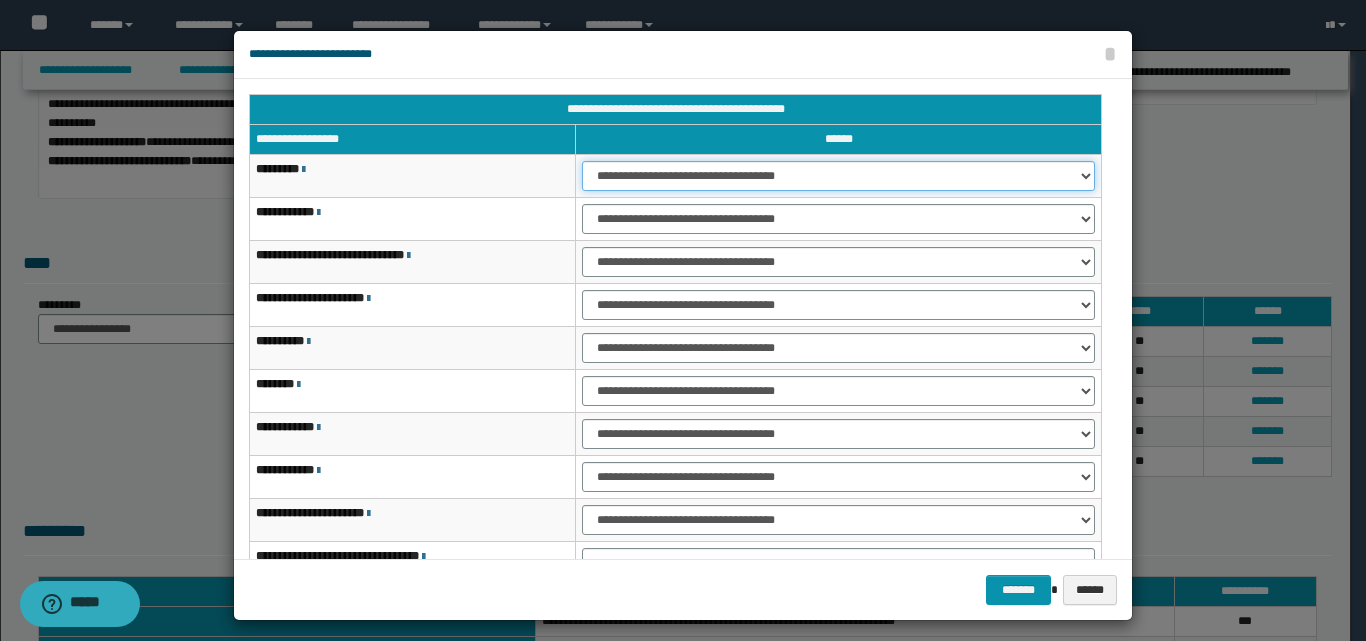 select on "***" 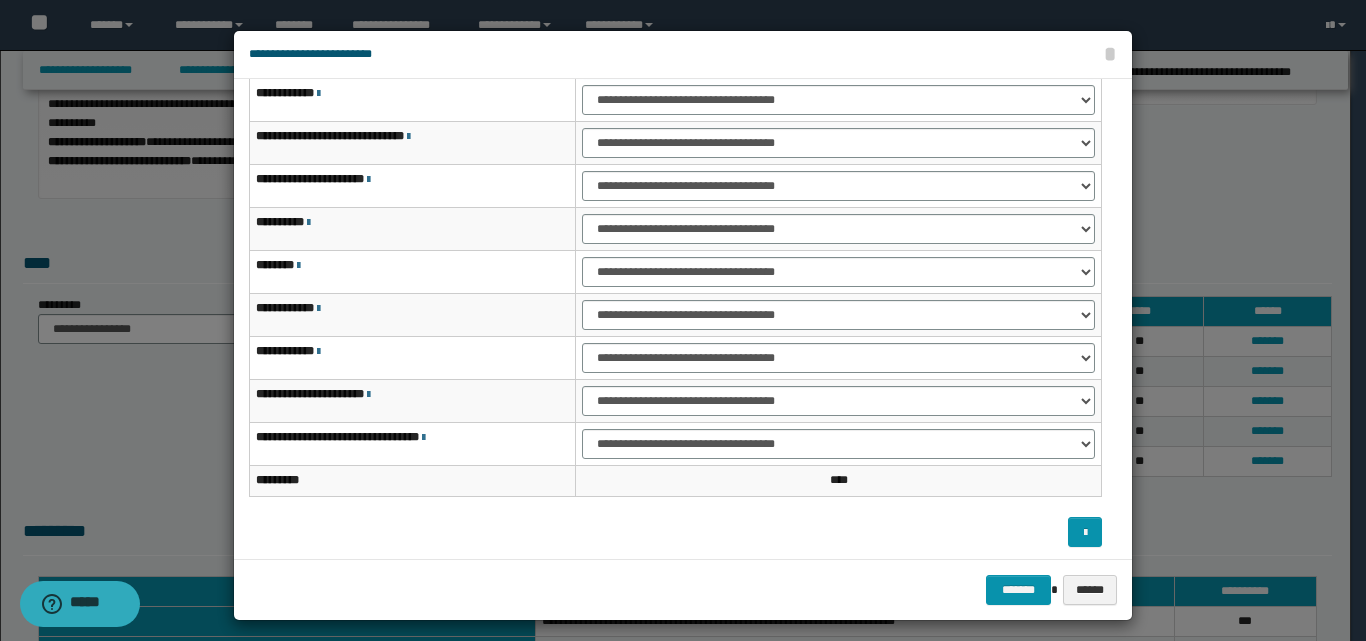 scroll, scrollTop: 121, scrollLeft: 0, axis: vertical 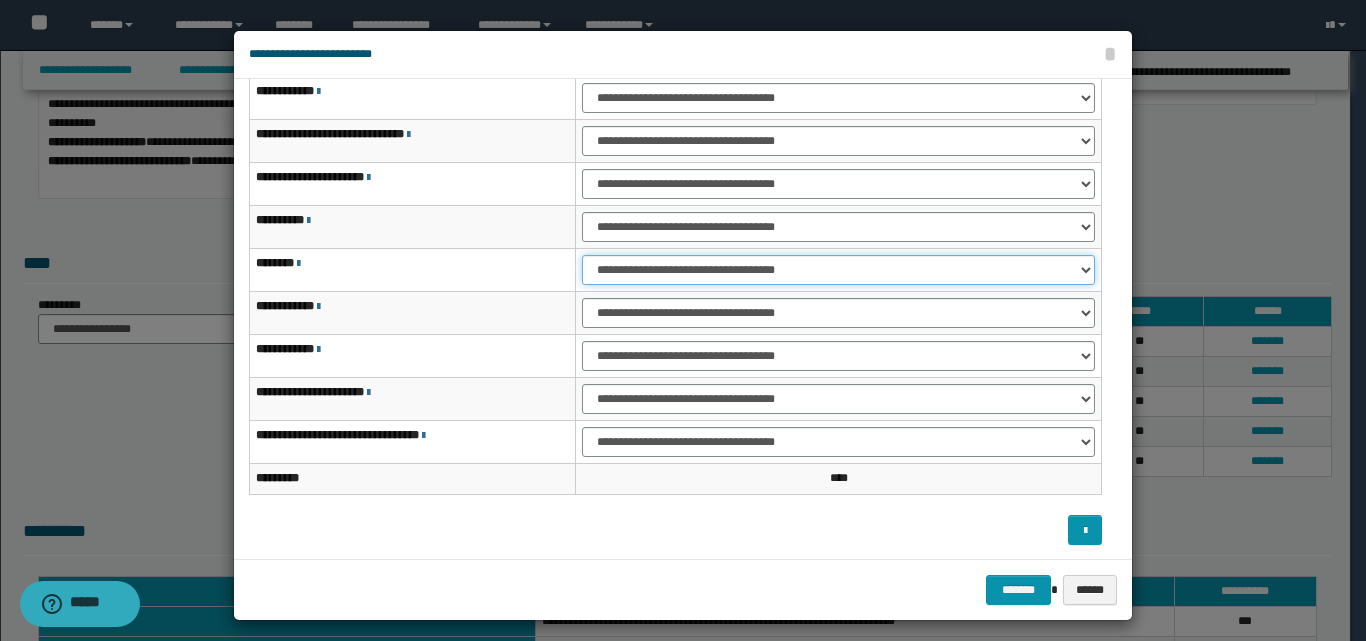 click on "**********" at bounding box center [838, 270] 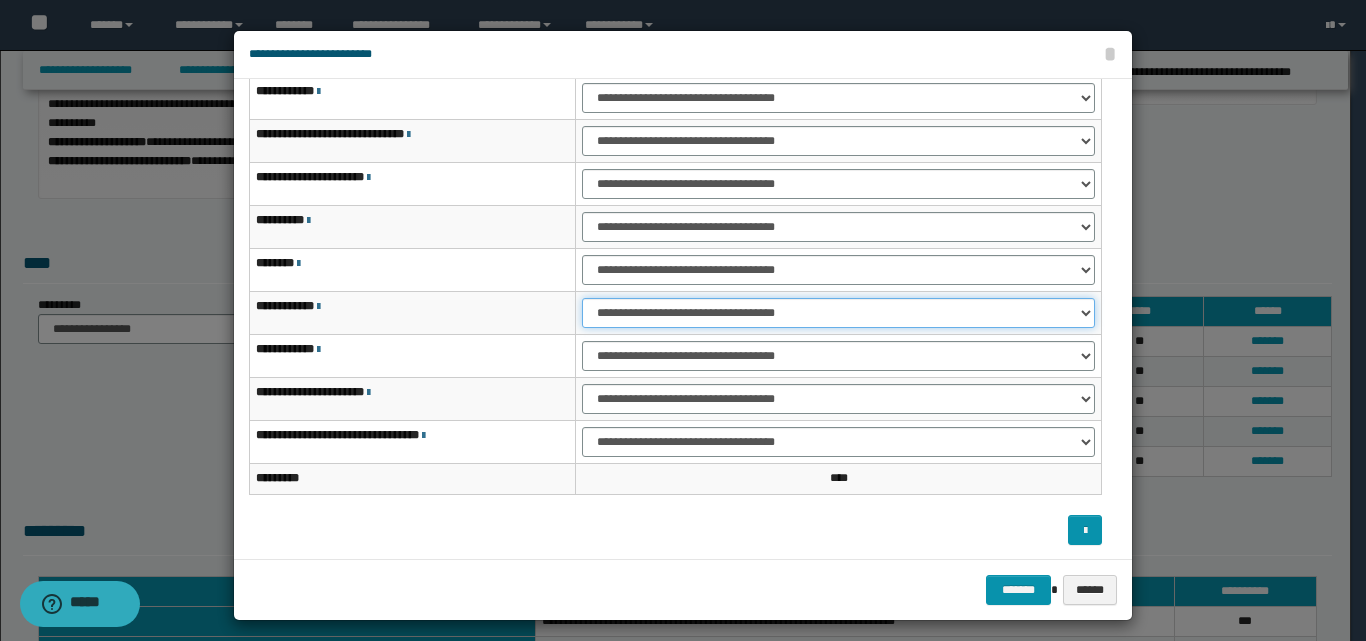 click on "**********" at bounding box center [838, 313] 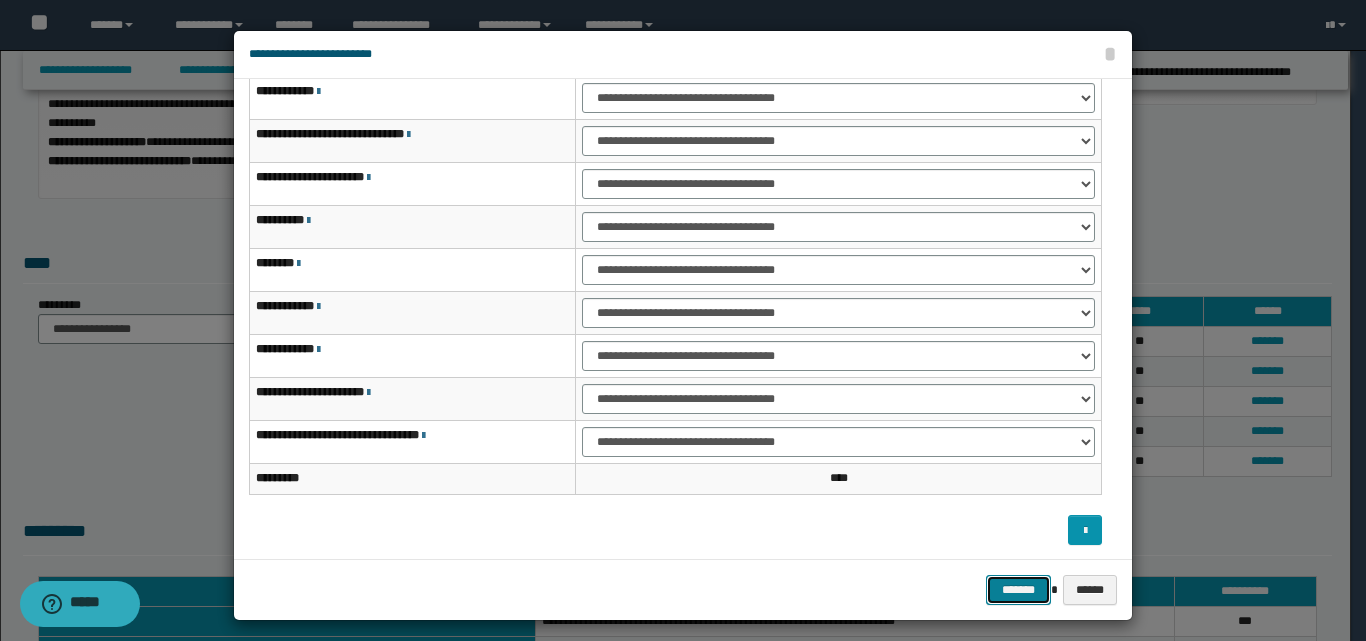 click on "*******" at bounding box center [1018, 590] 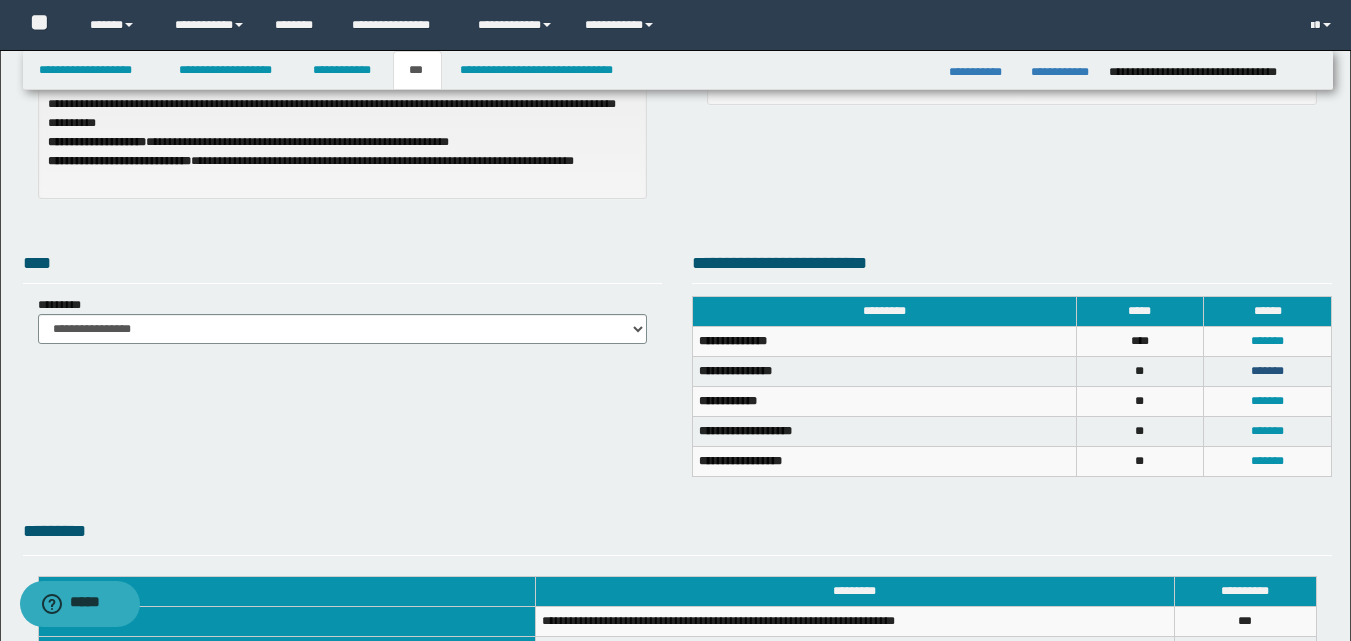 drag, startPoint x: 1263, startPoint y: 368, endPoint x: 1247, endPoint y: 365, distance: 16.27882 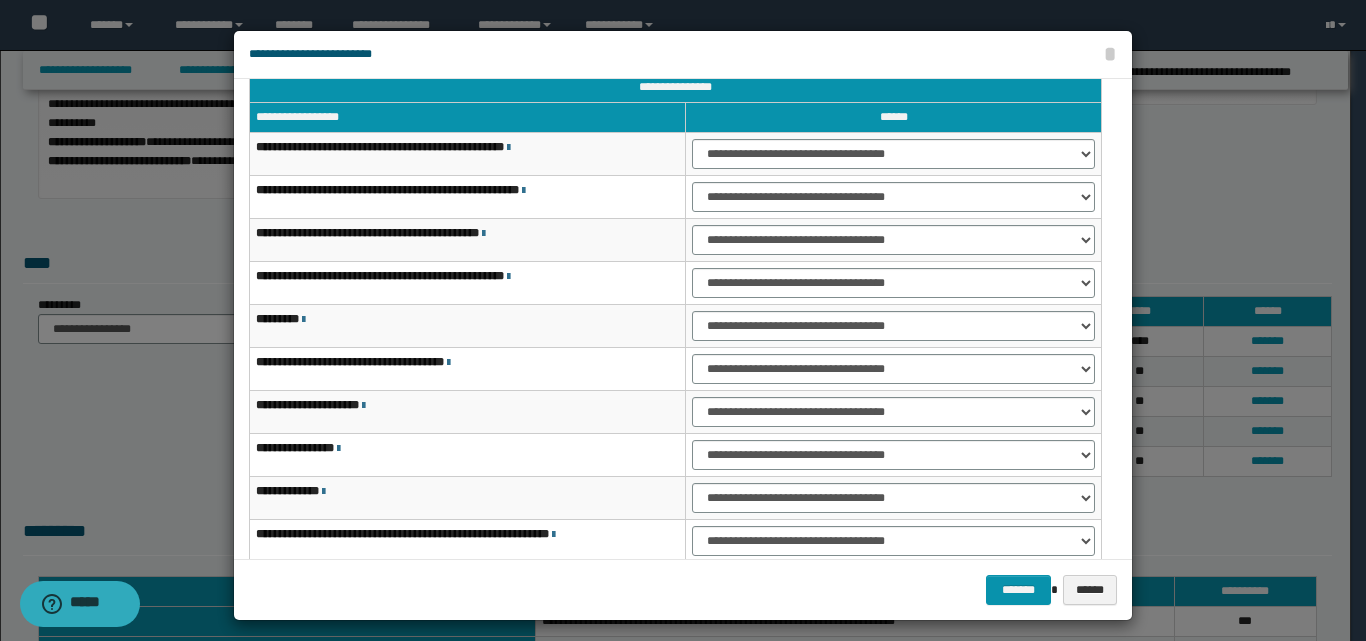 scroll, scrollTop: 21, scrollLeft: 0, axis: vertical 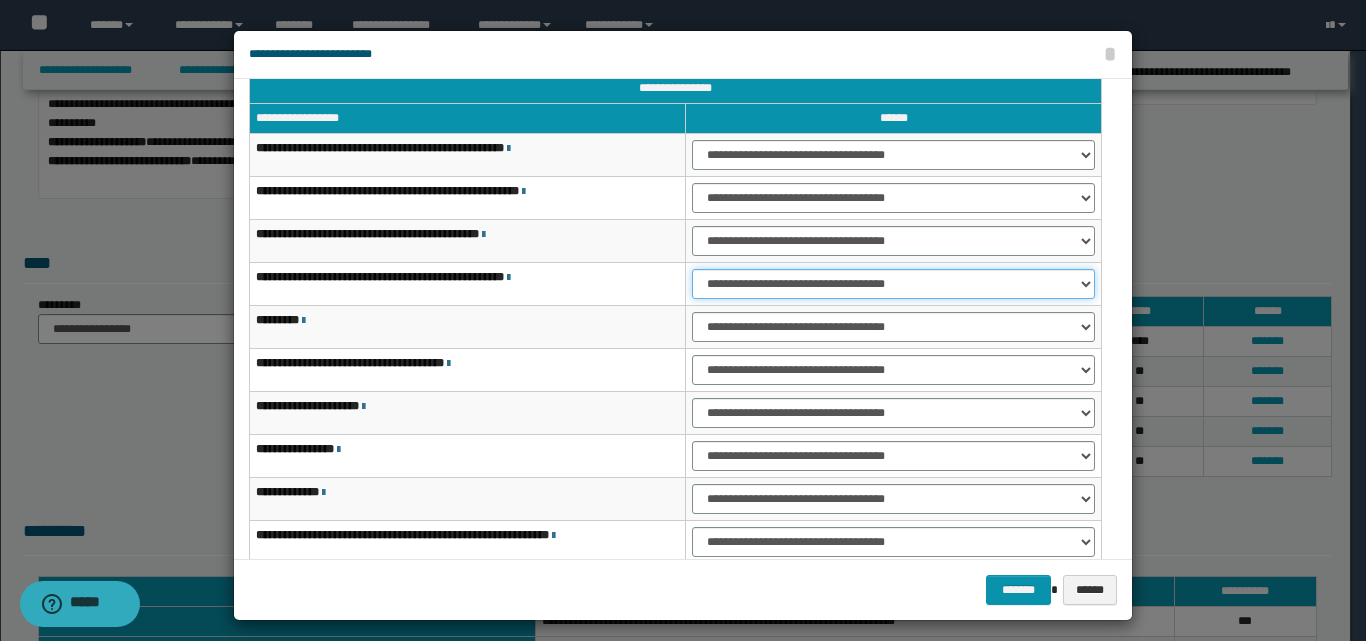 click on "**********" at bounding box center [893, 284] 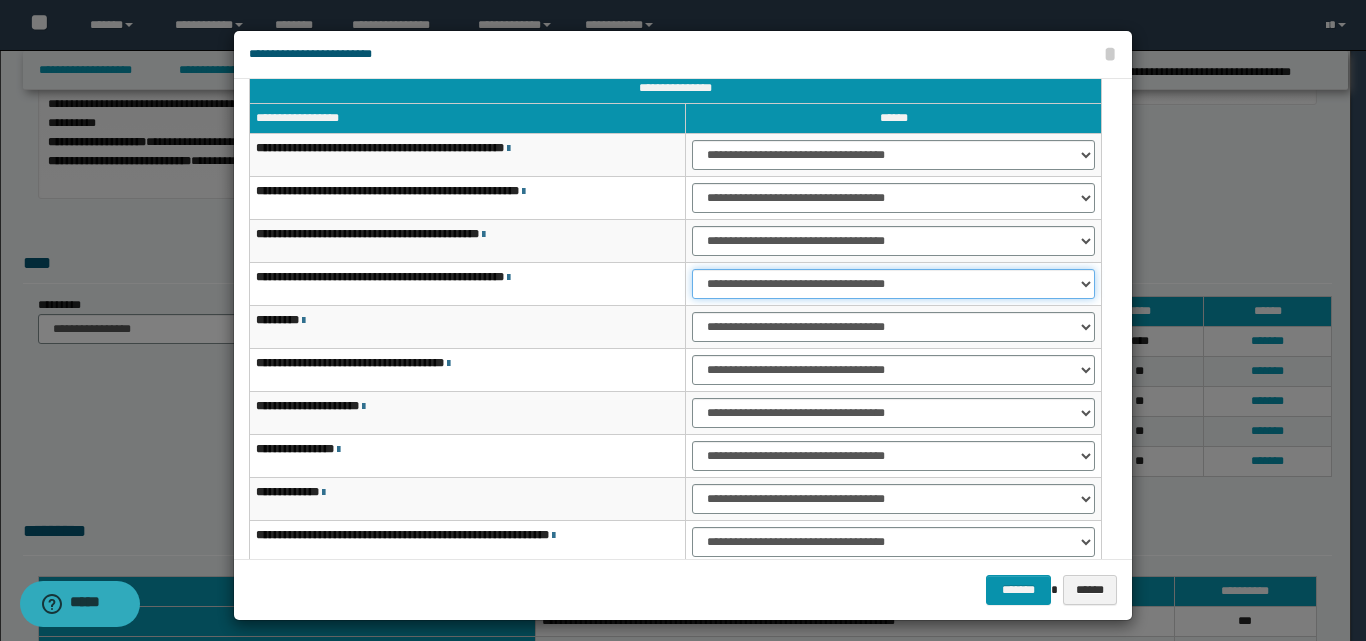 select on "***" 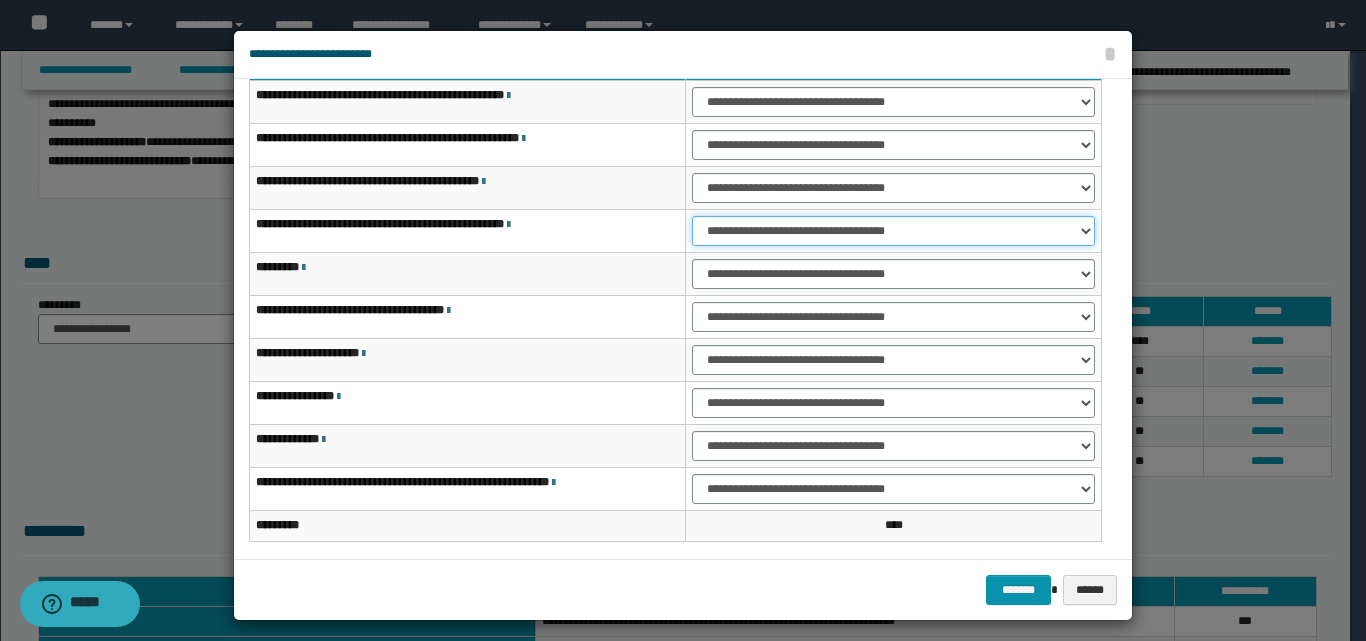 scroll, scrollTop: 121, scrollLeft: 0, axis: vertical 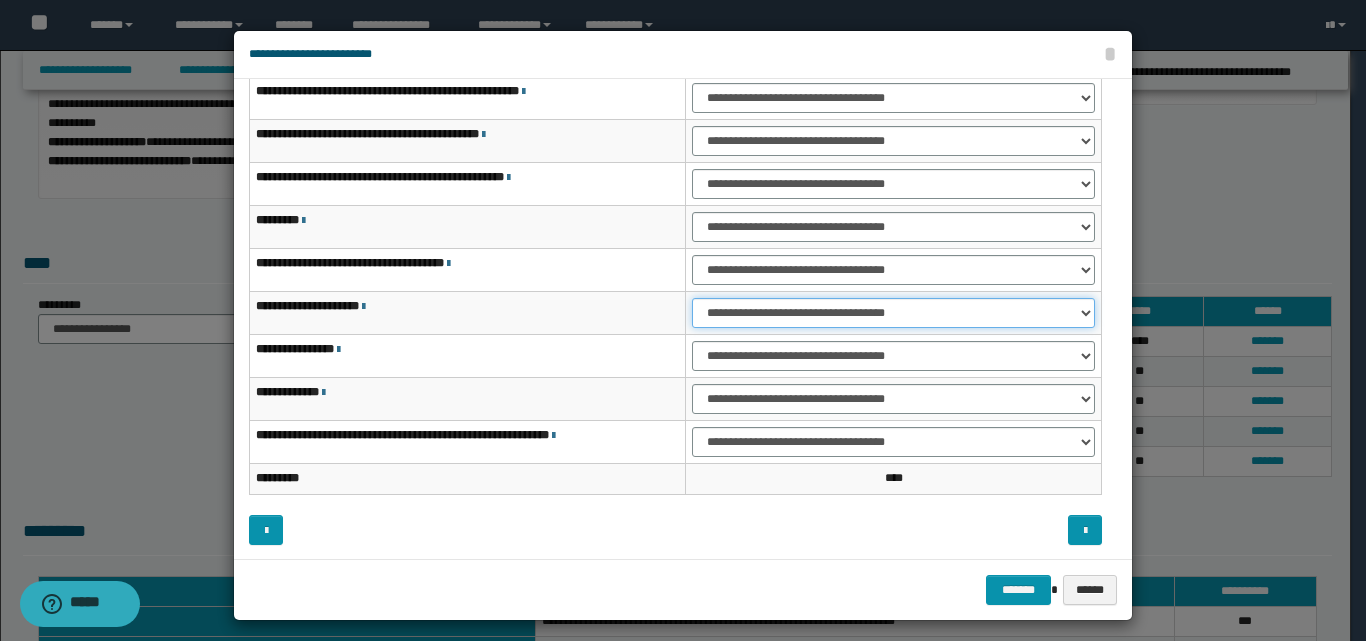 click on "**********" at bounding box center [893, 313] 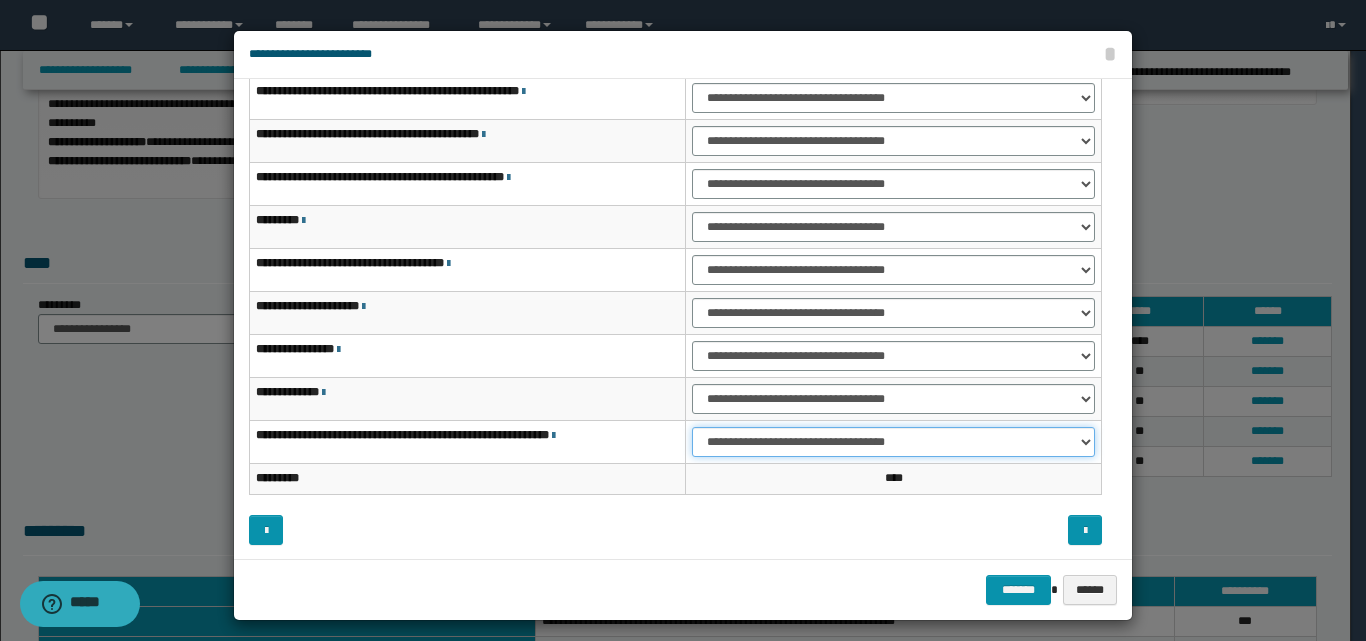 click on "**********" at bounding box center [893, 442] 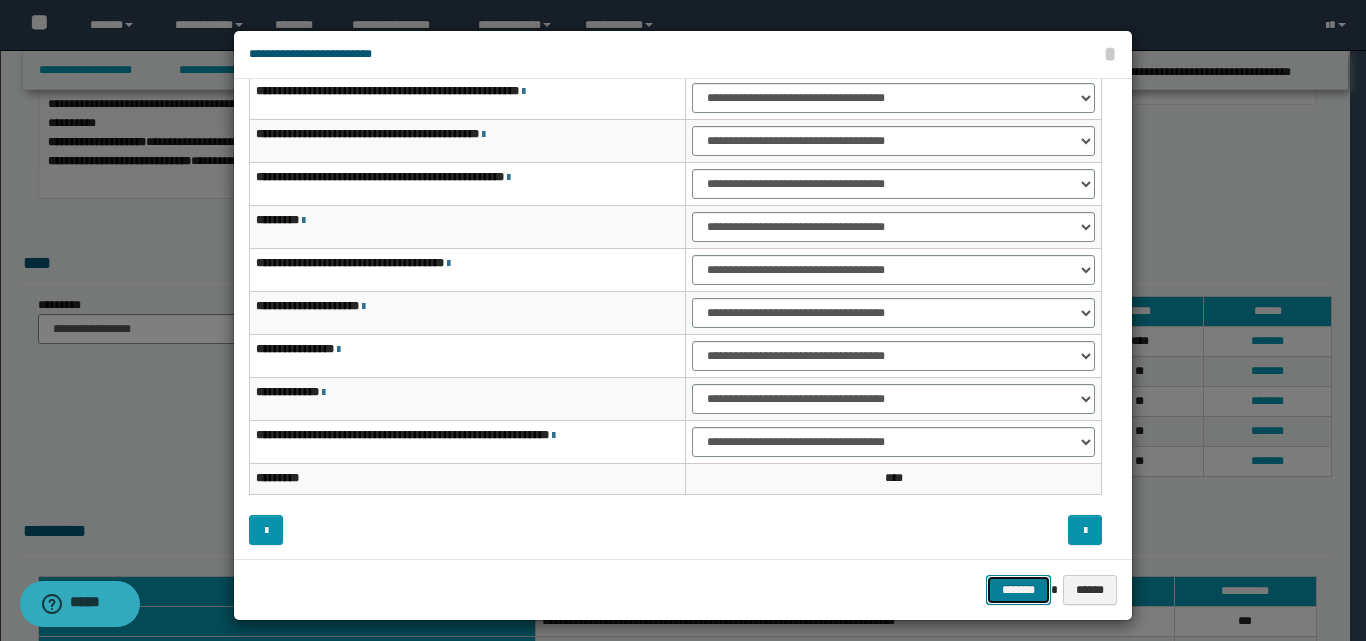 click on "*******" at bounding box center [1018, 590] 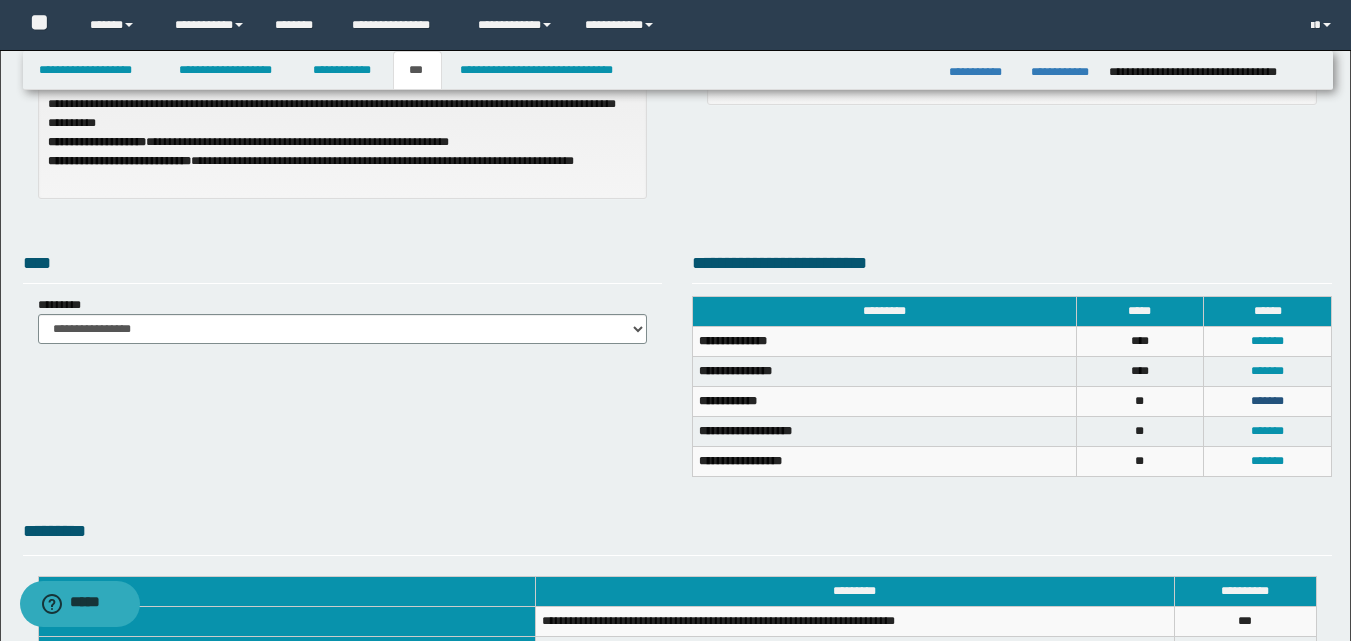 click on "*******" at bounding box center (1267, 401) 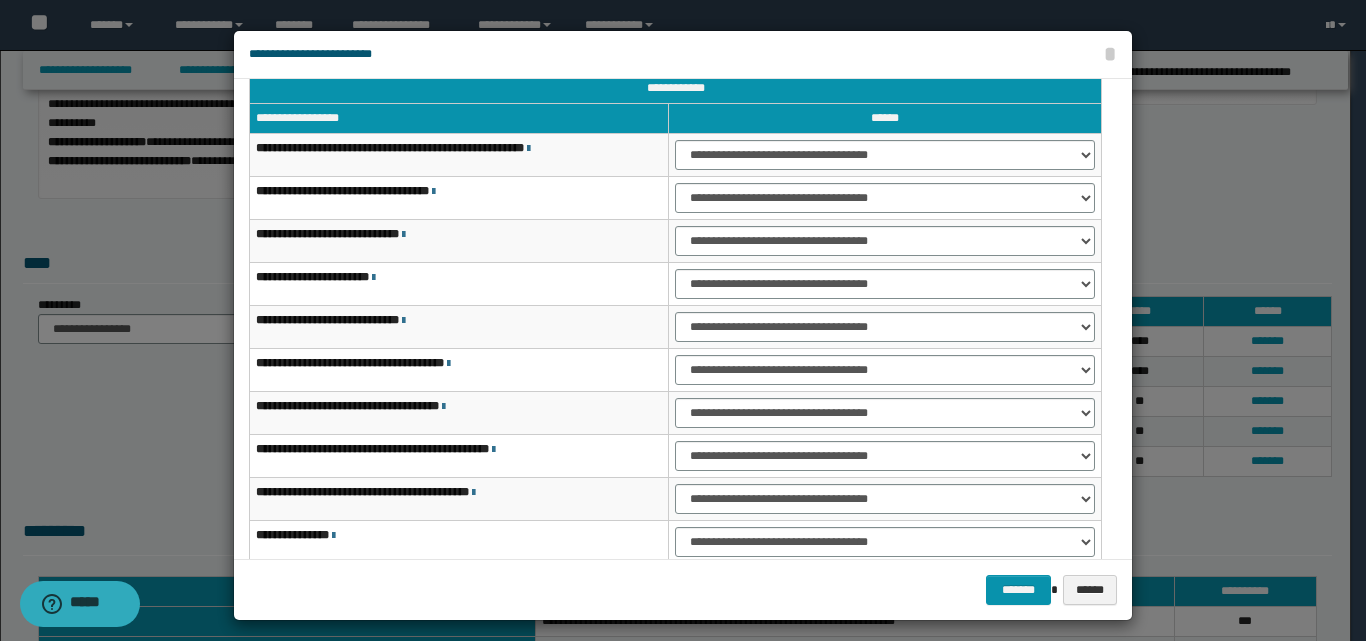 scroll, scrollTop: 121, scrollLeft: 0, axis: vertical 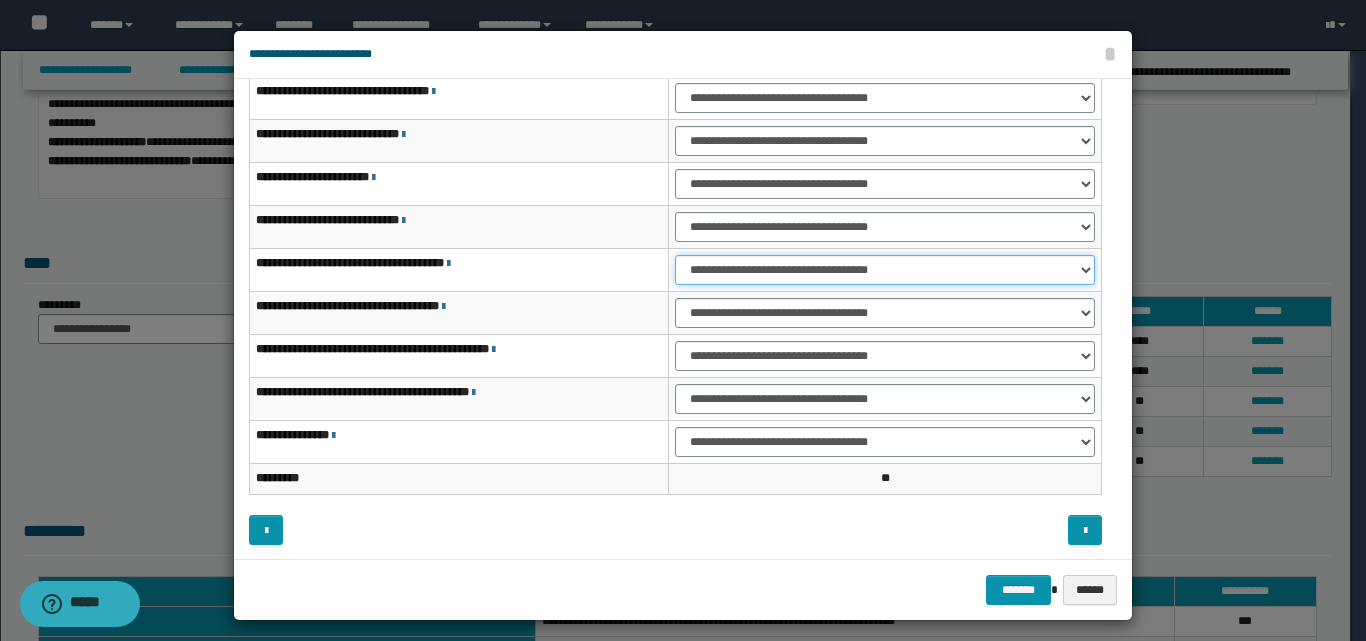 click on "**********" at bounding box center (885, 270) 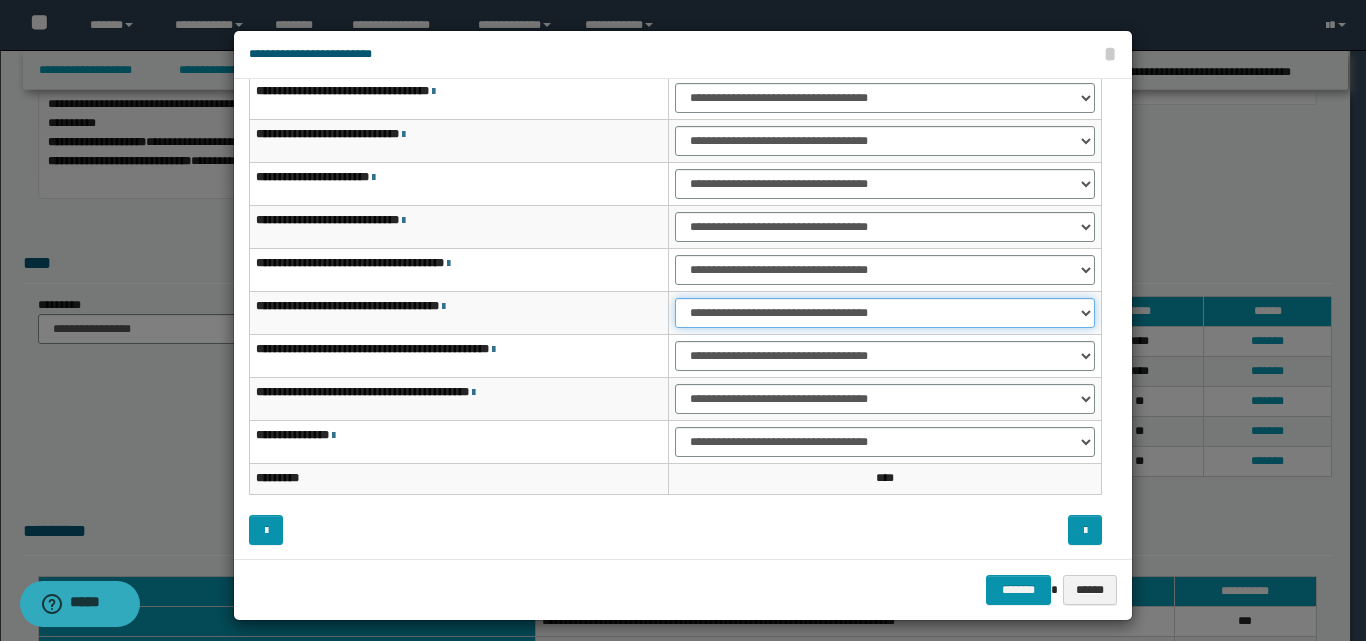 click on "**********" at bounding box center (885, 313) 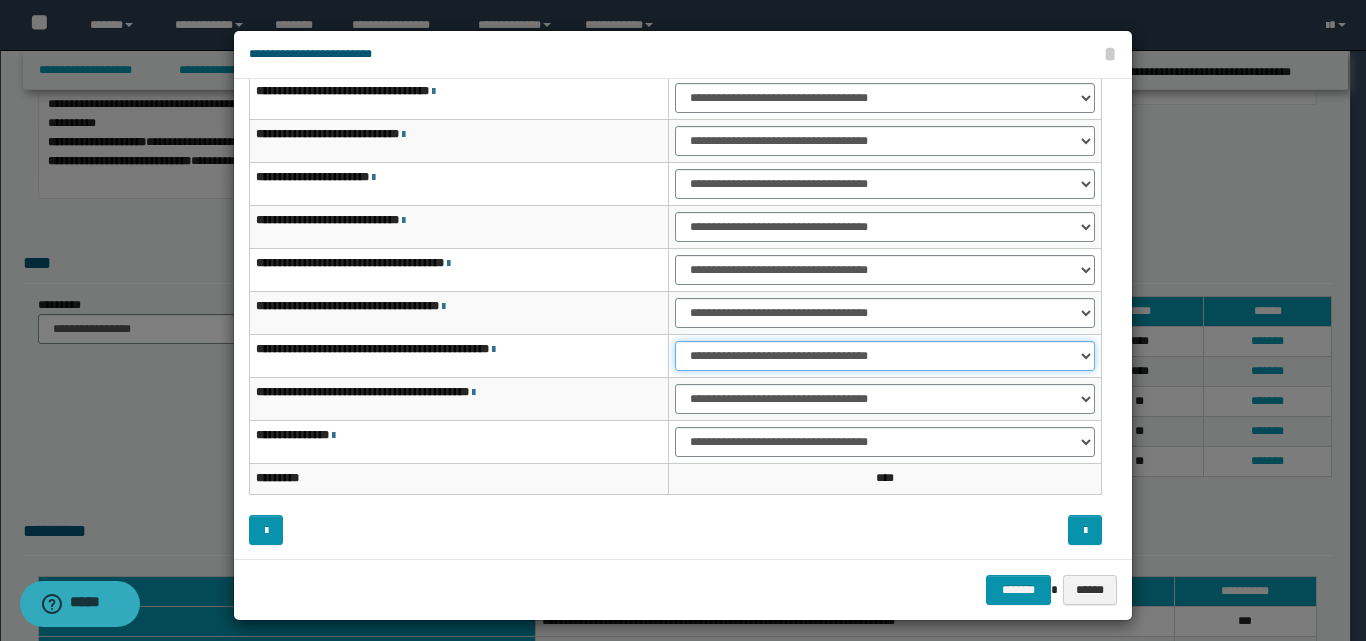 click on "**********" at bounding box center [885, 356] 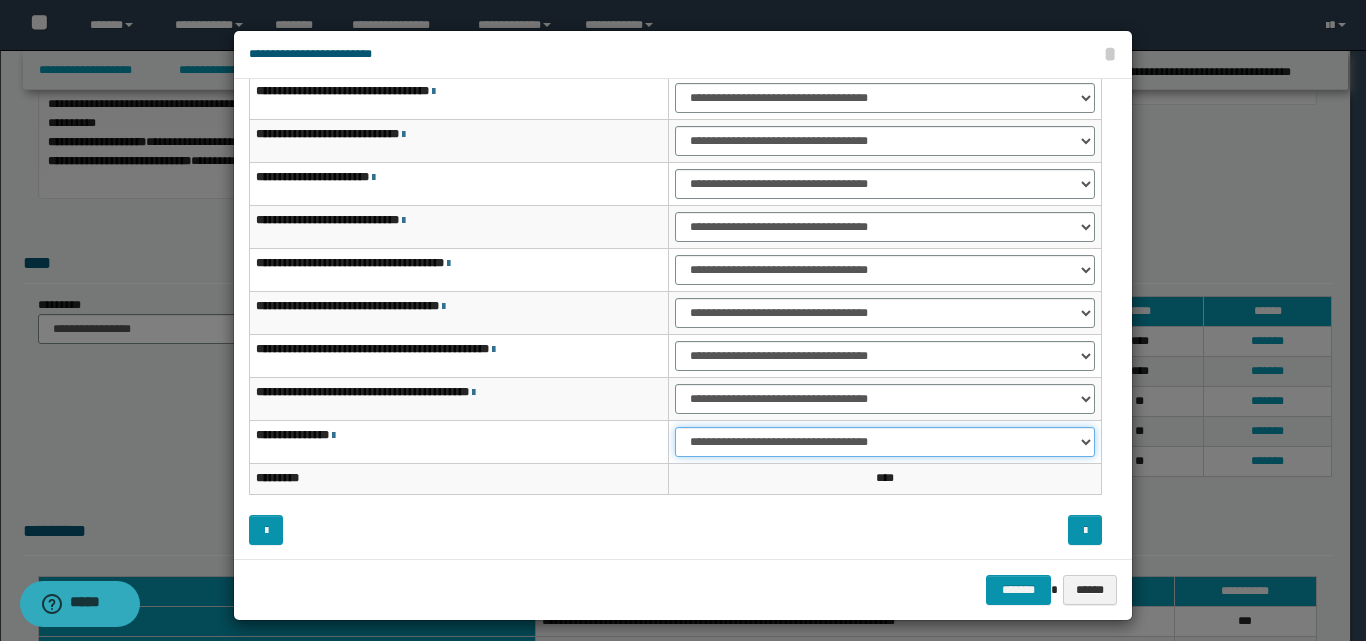 click on "**********" at bounding box center (885, 442) 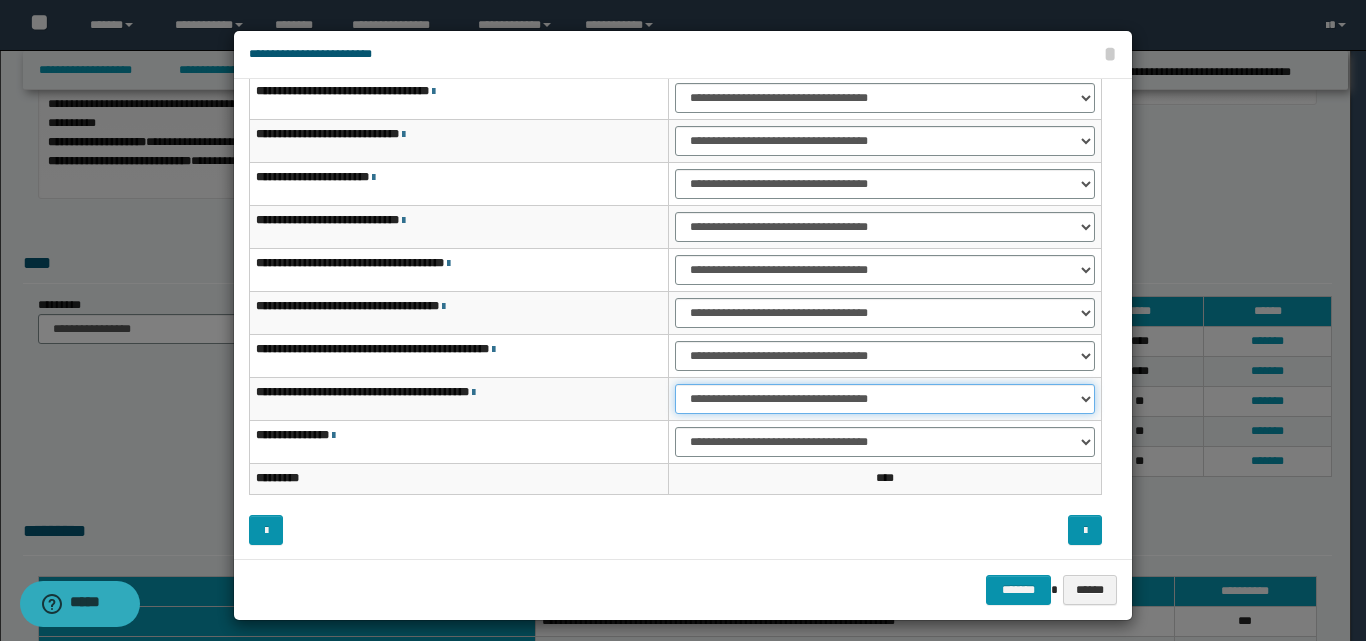 click on "**********" at bounding box center [885, 399] 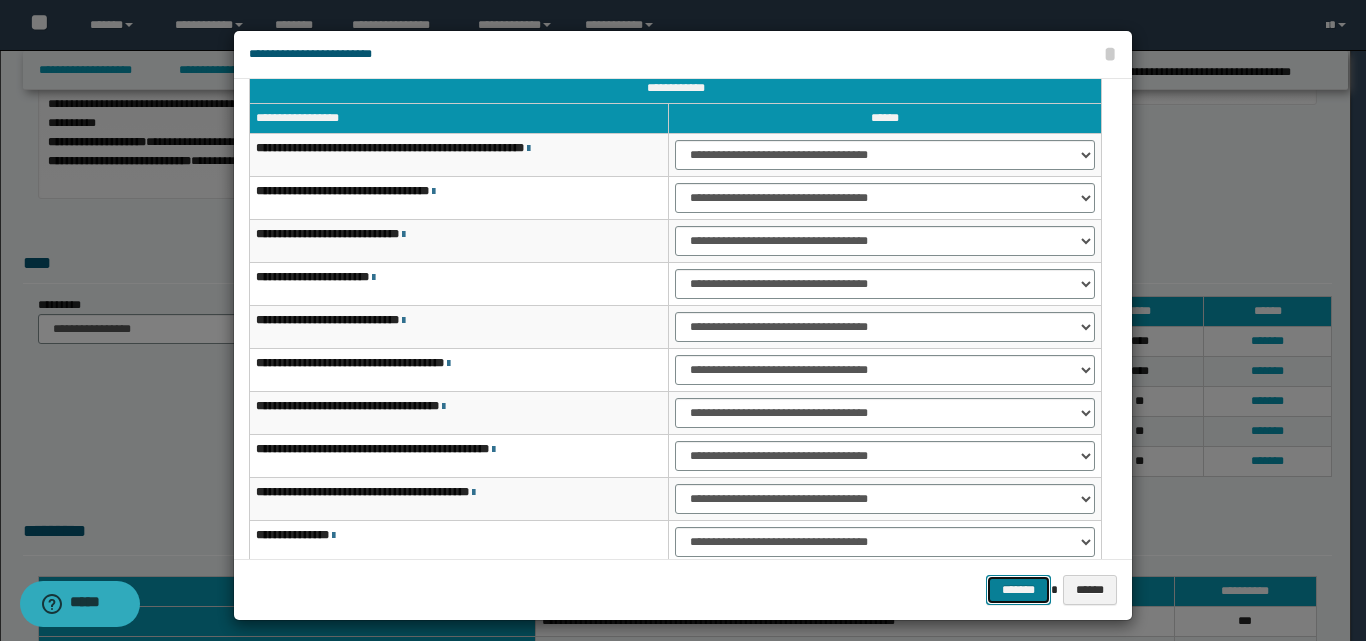 click on "*******" at bounding box center (1018, 590) 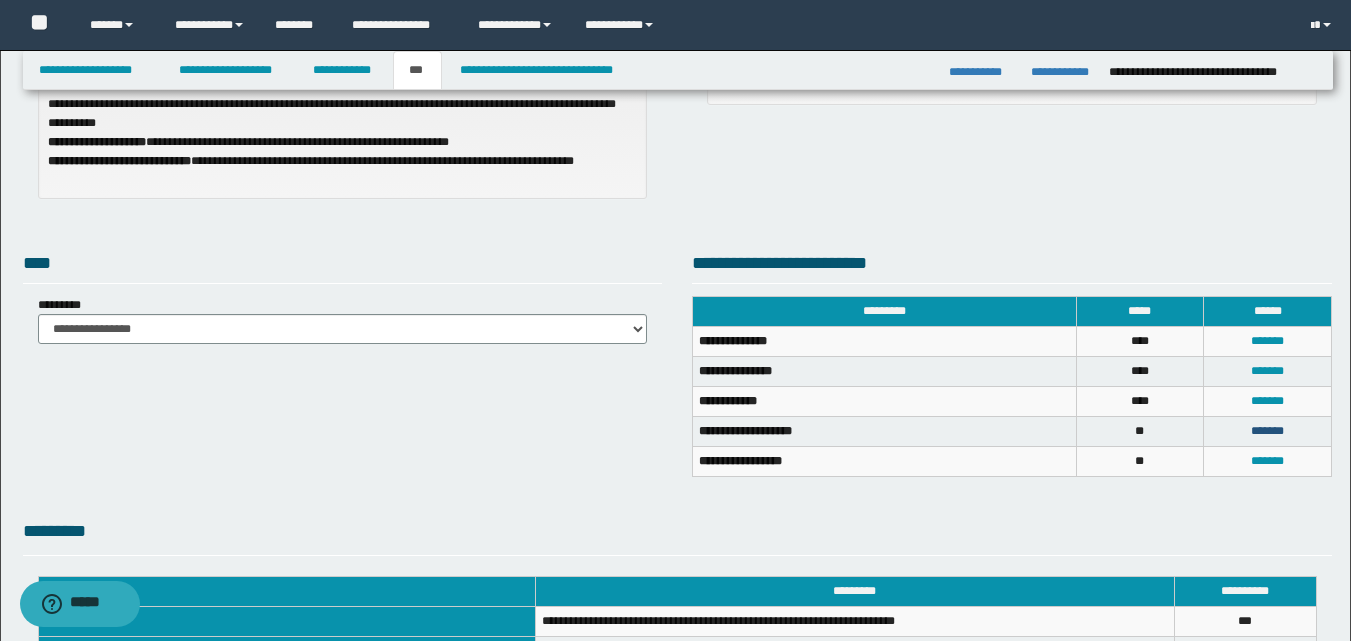 click on "*******" at bounding box center (1267, 431) 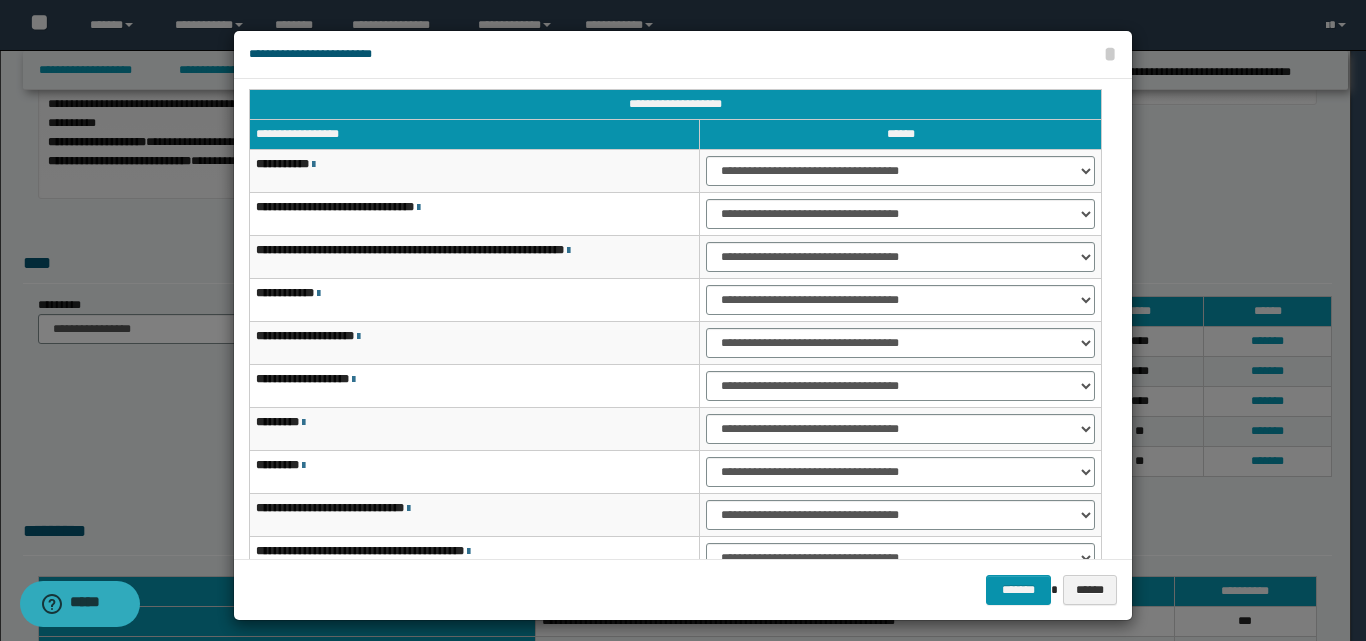 scroll, scrollTop: 0, scrollLeft: 0, axis: both 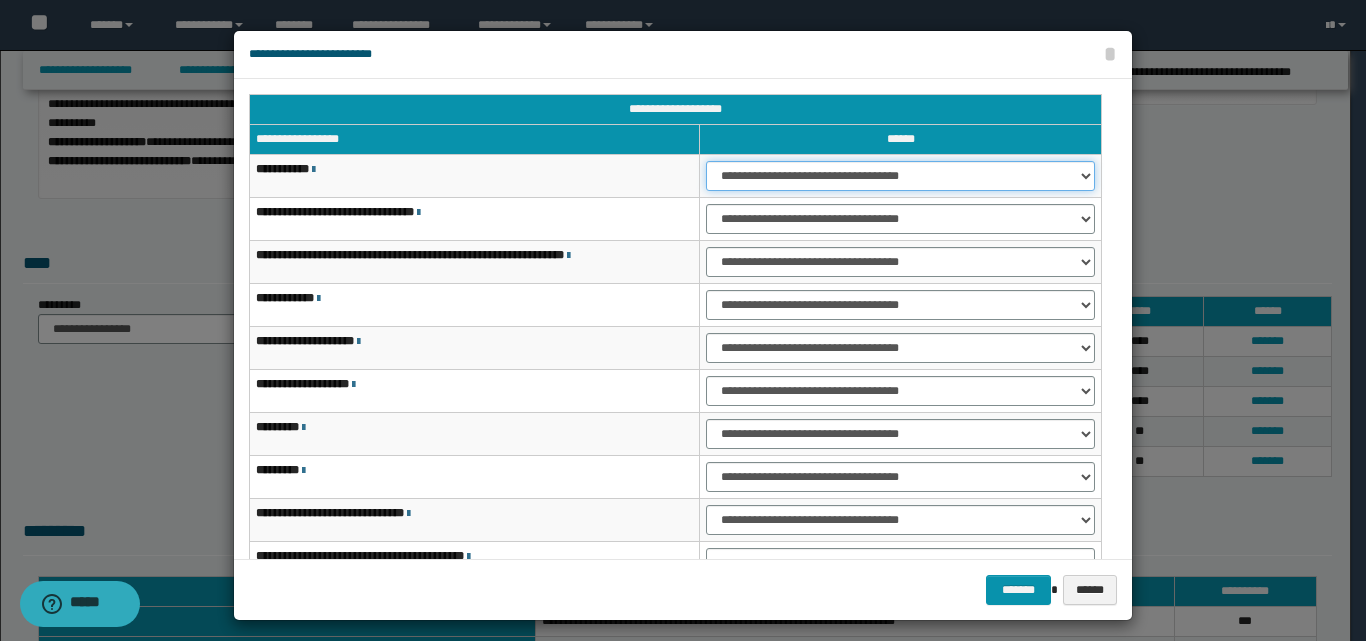 drag, startPoint x: 819, startPoint y: 177, endPoint x: 824, endPoint y: 186, distance: 10.29563 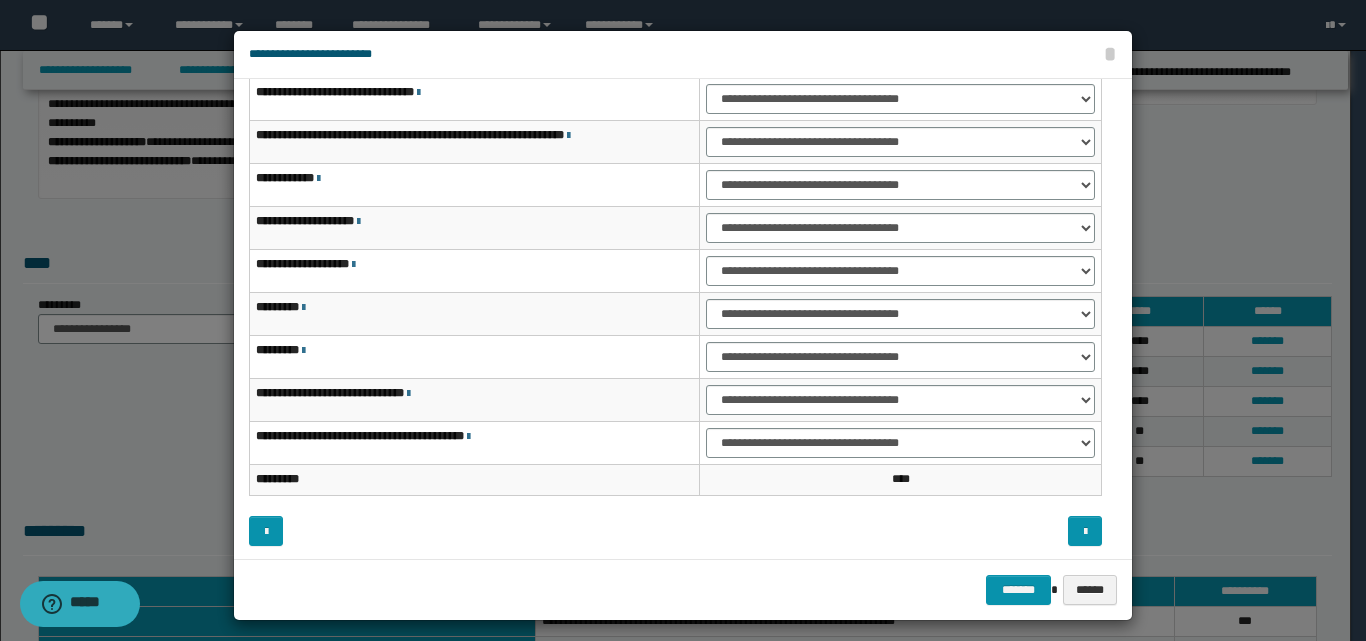 scroll, scrollTop: 121, scrollLeft: 0, axis: vertical 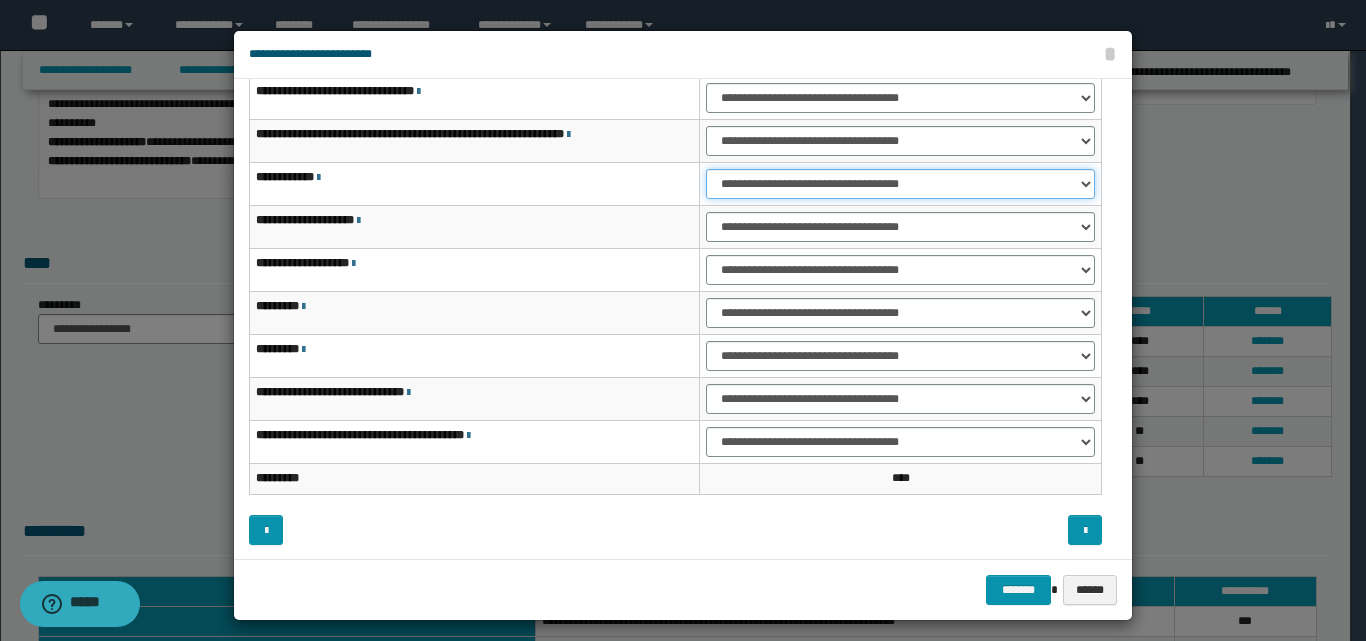 click on "**********" at bounding box center (900, 184) 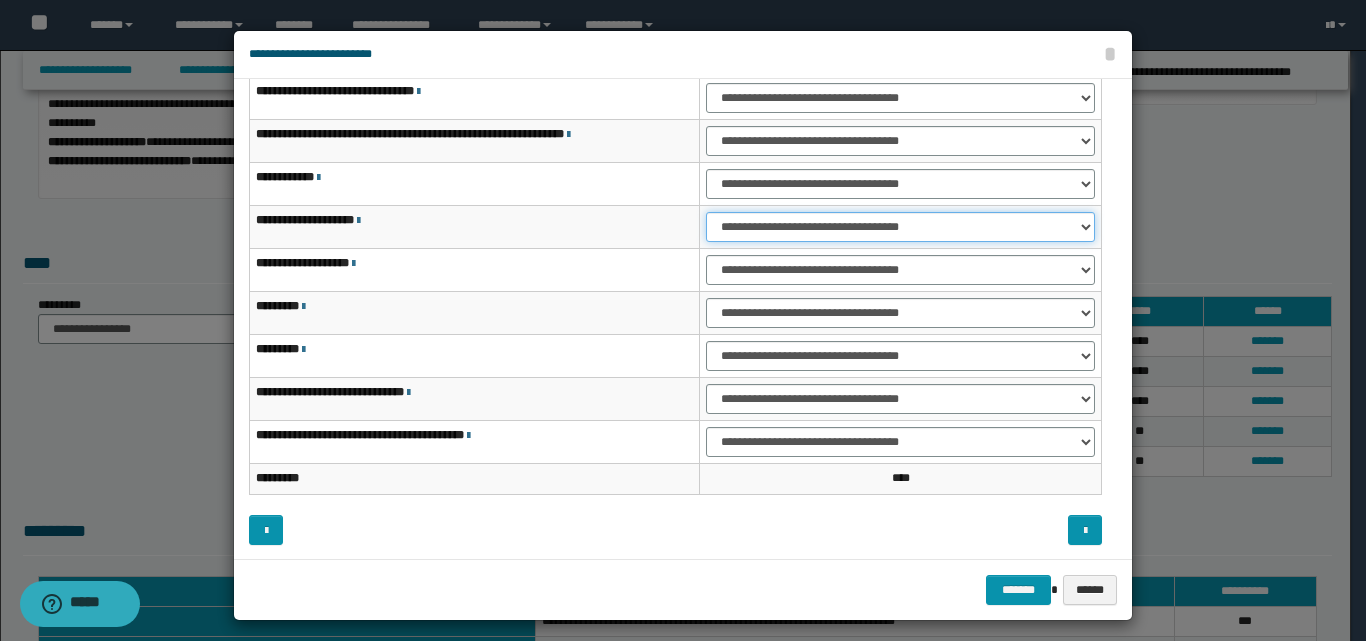 click on "**********" at bounding box center (900, 227) 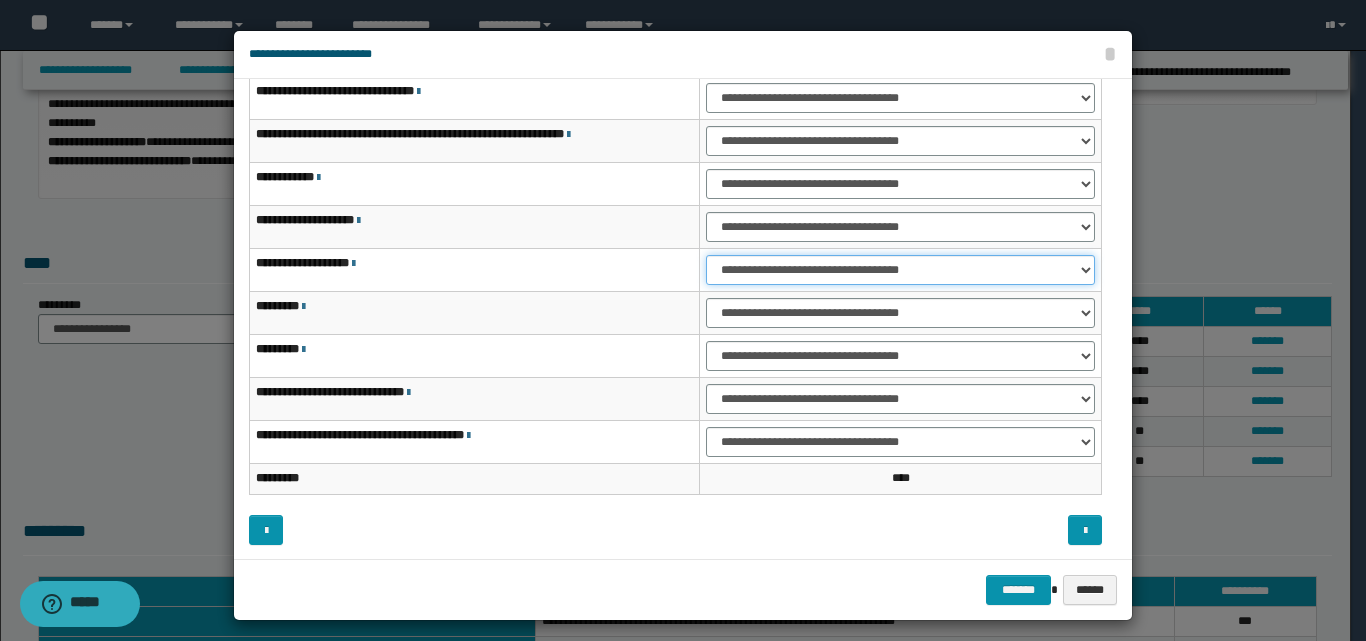 click on "**********" at bounding box center (900, 270) 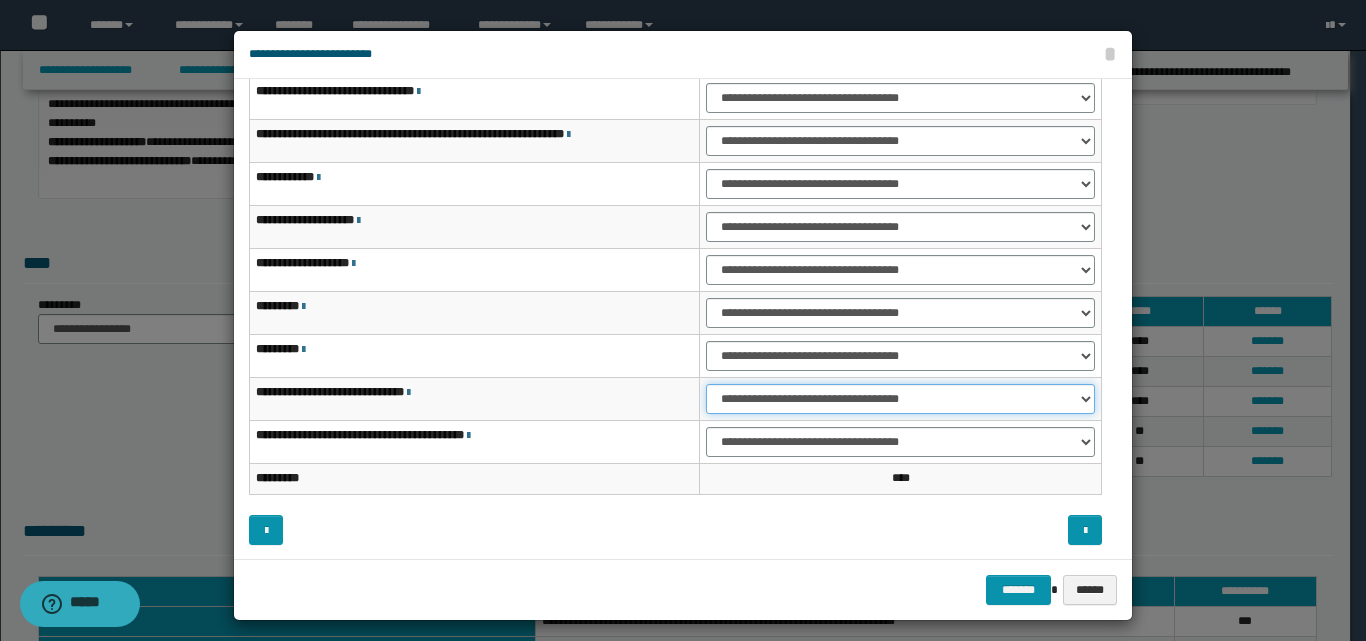 click on "**********" at bounding box center [900, 399] 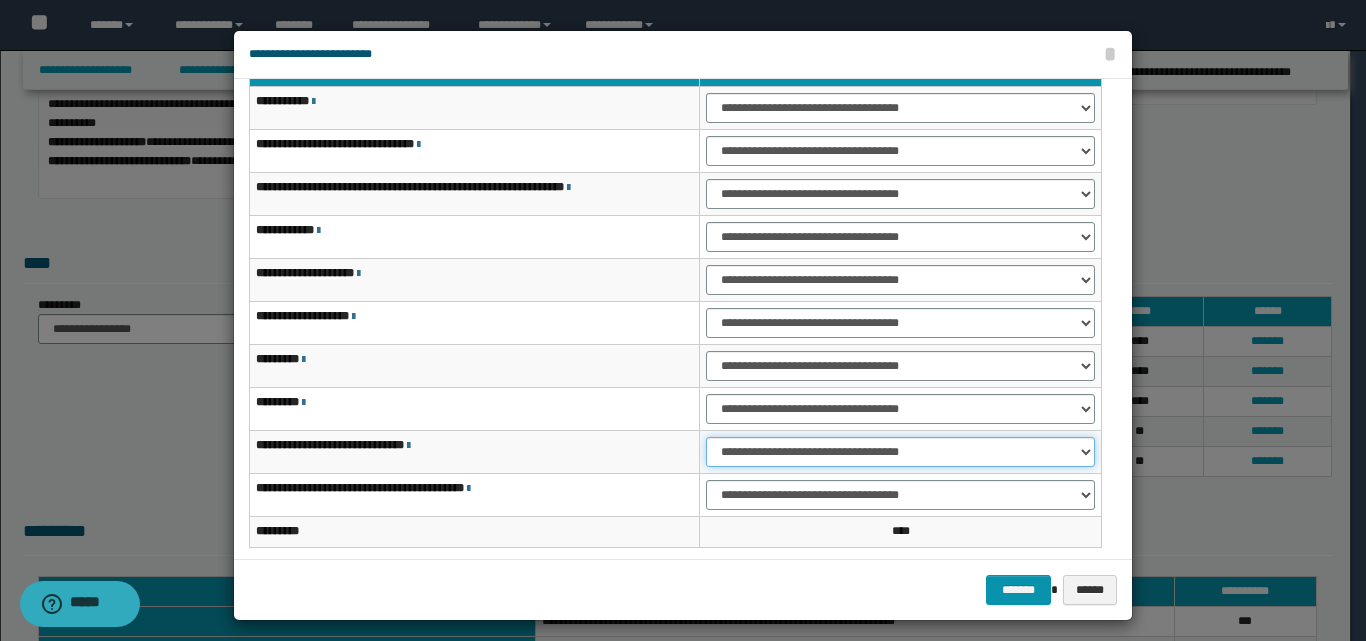 scroll, scrollTop: 21, scrollLeft: 0, axis: vertical 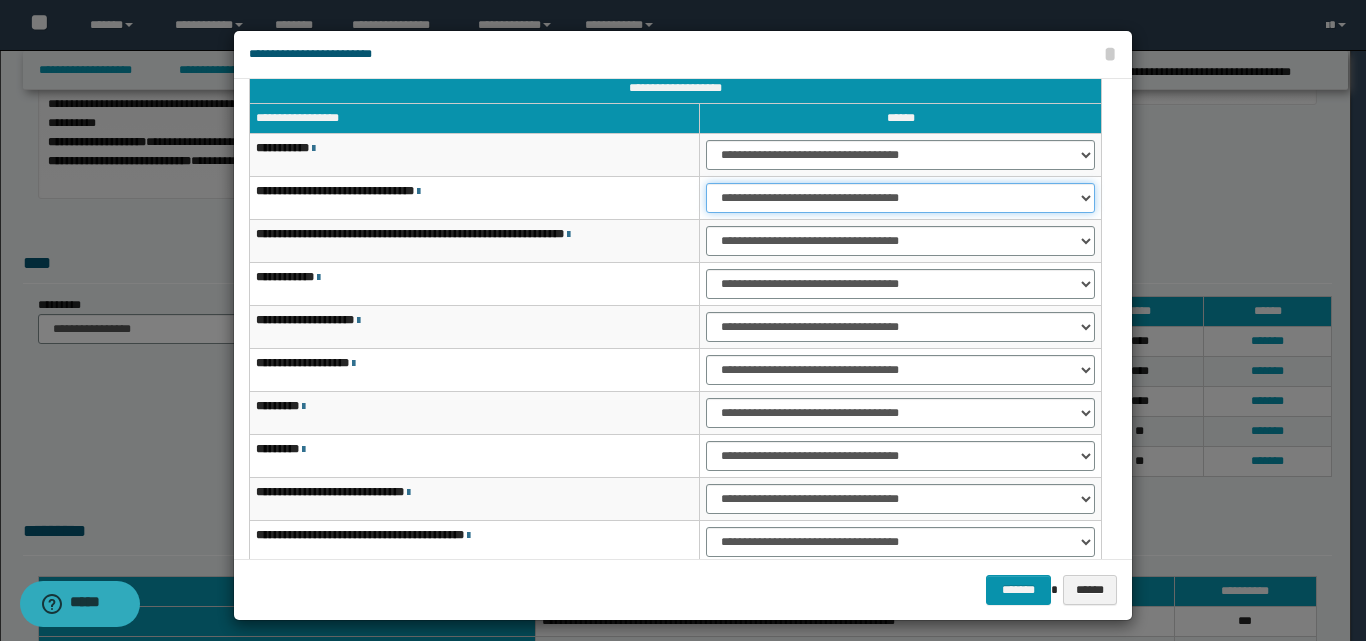 drag, startPoint x: 814, startPoint y: 191, endPoint x: 815, endPoint y: 208, distance: 17.029387 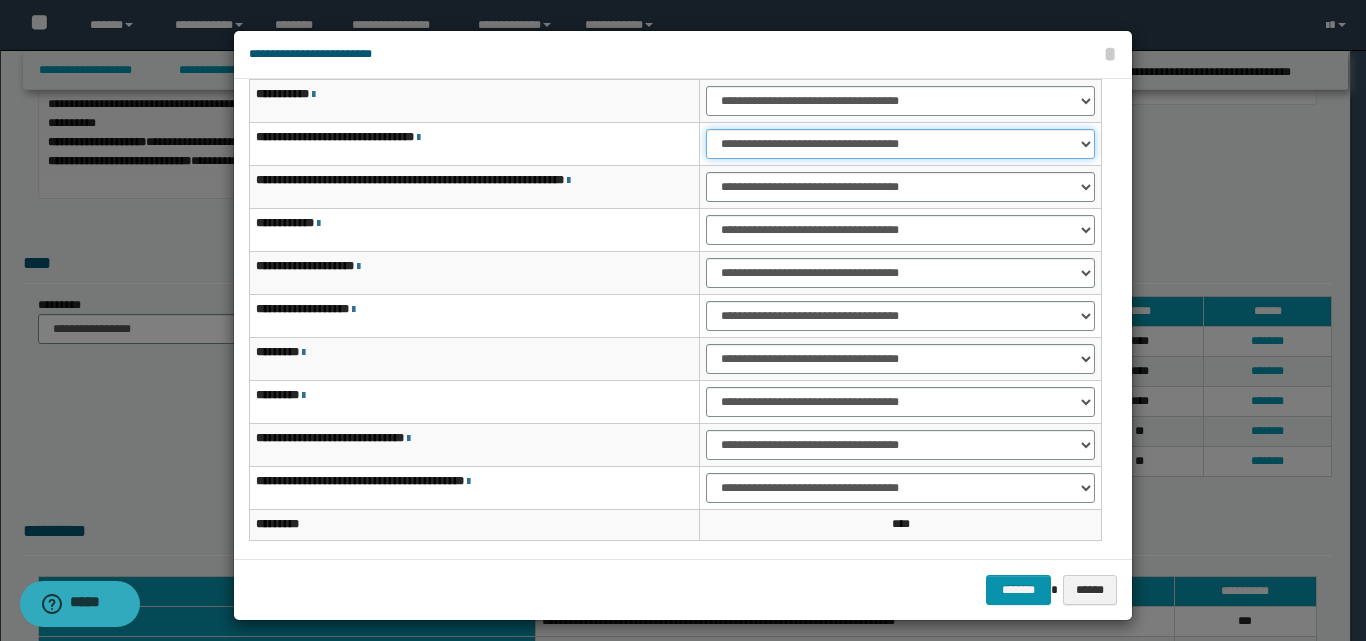 scroll, scrollTop: 121, scrollLeft: 0, axis: vertical 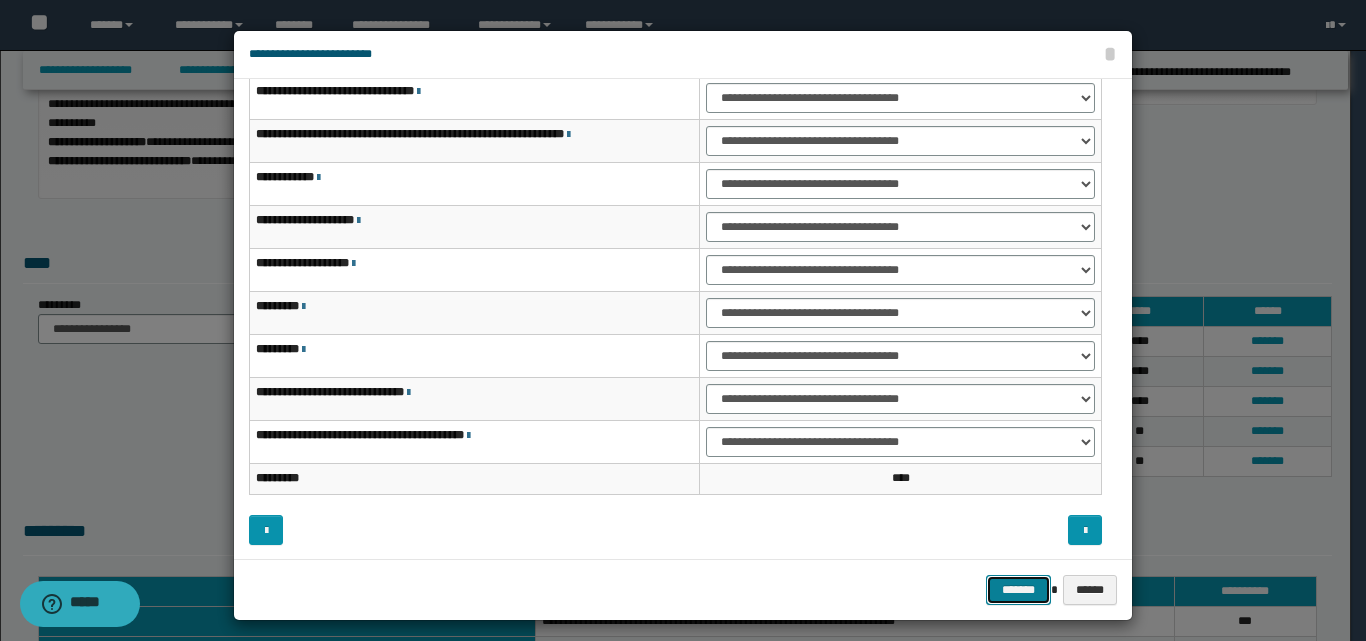 click on "*******" at bounding box center [1018, 590] 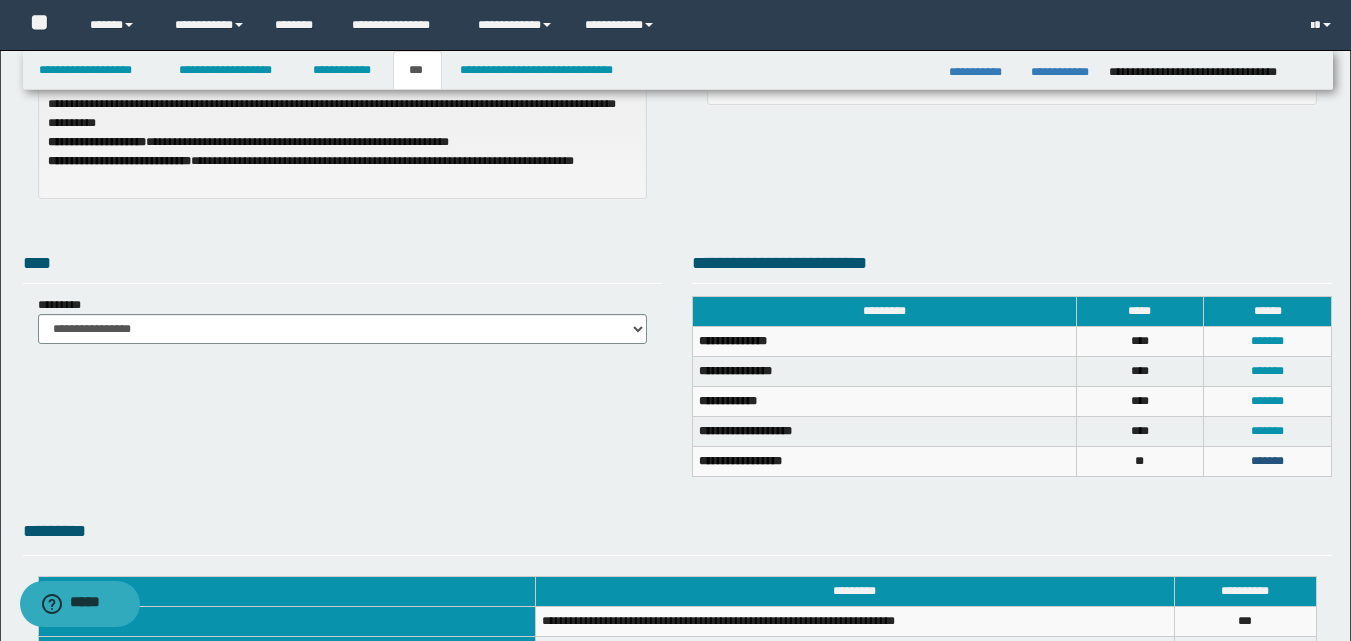 click on "*******" at bounding box center (1267, 461) 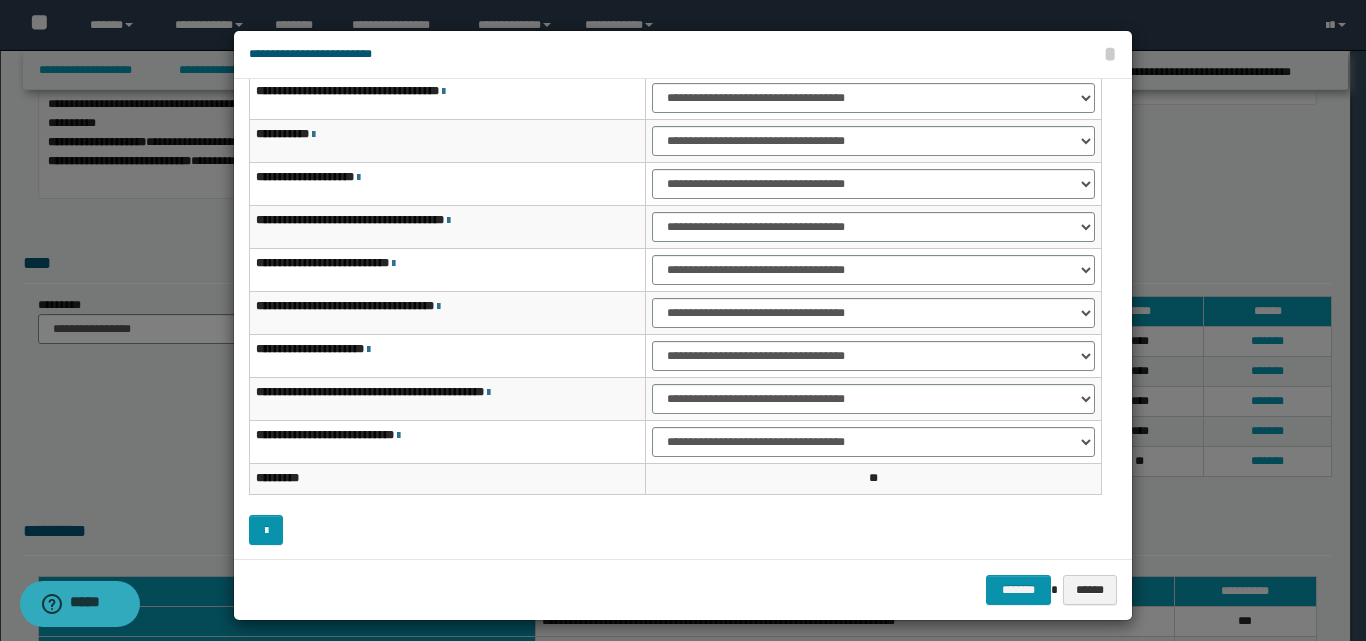 scroll, scrollTop: 21, scrollLeft: 0, axis: vertical 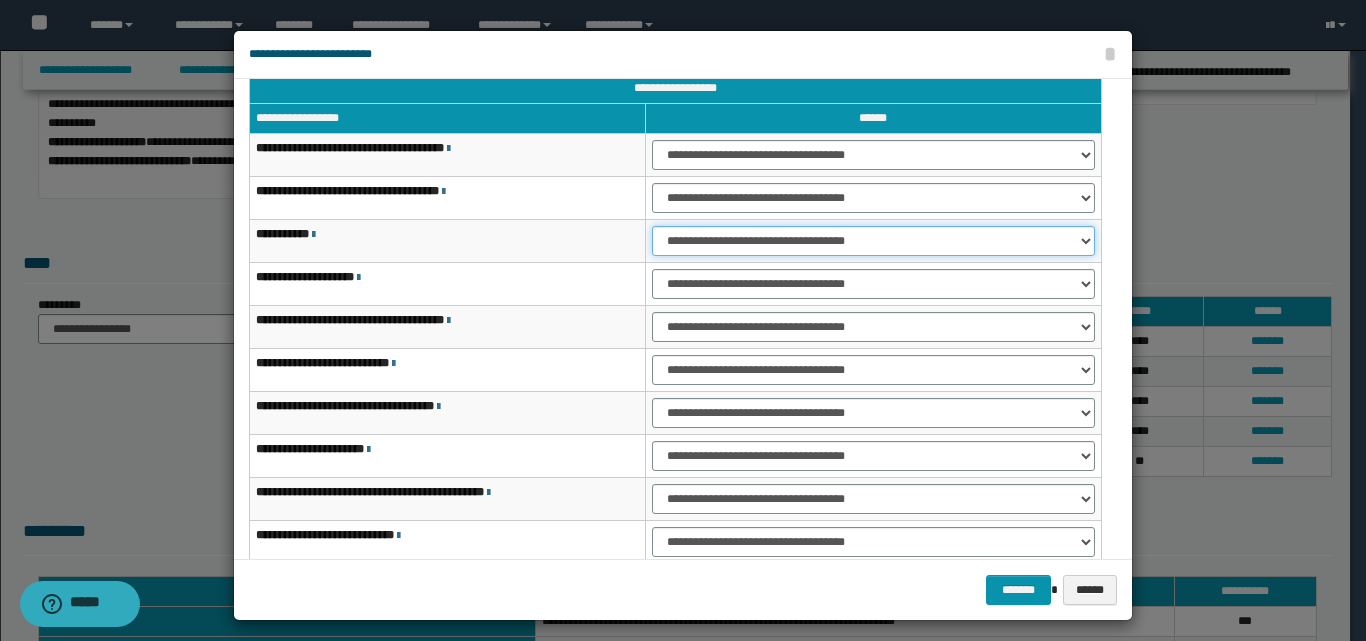 click on "**********" at bounding box center (873, 241) 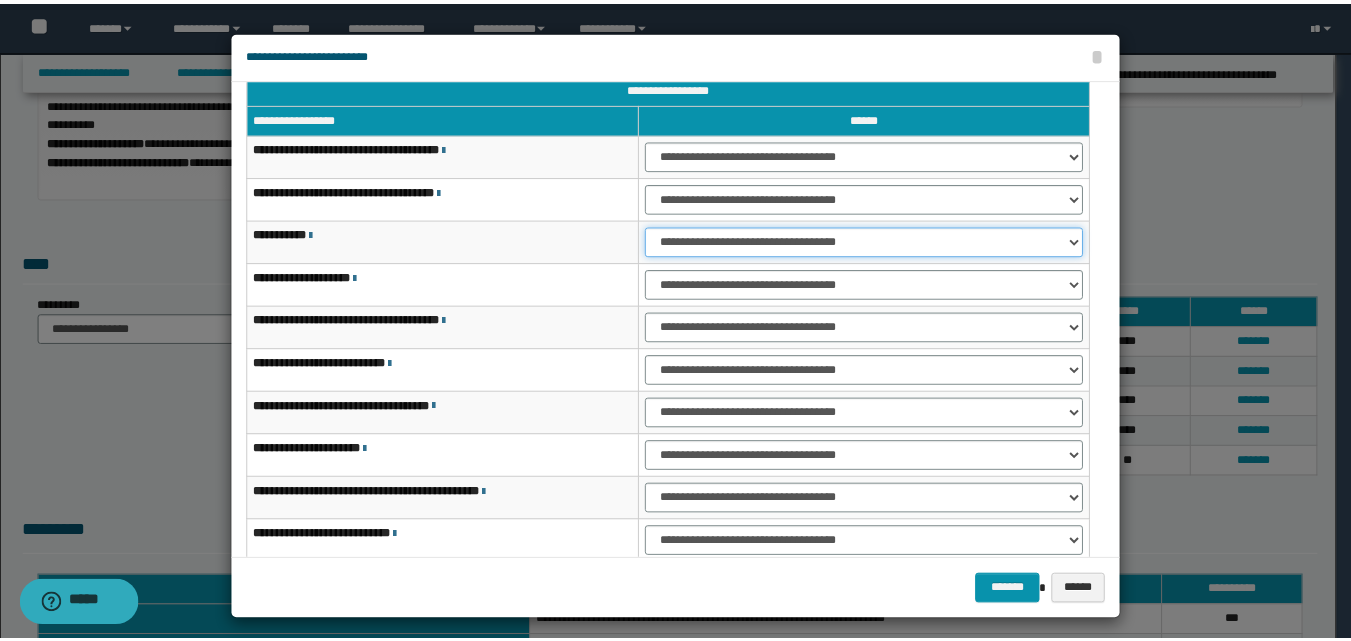 scroll, scrollTop: 121, scrollLeft: 0, axis: vertical 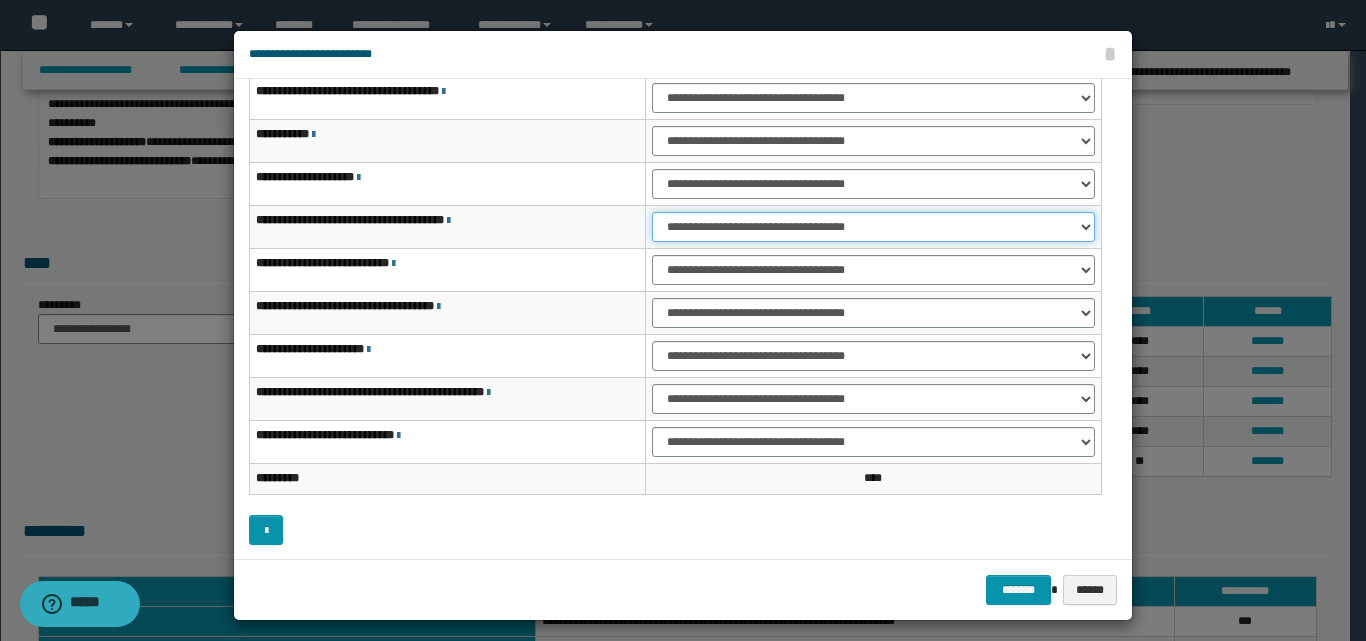 click on "**********" at bounding box center [873, 227] 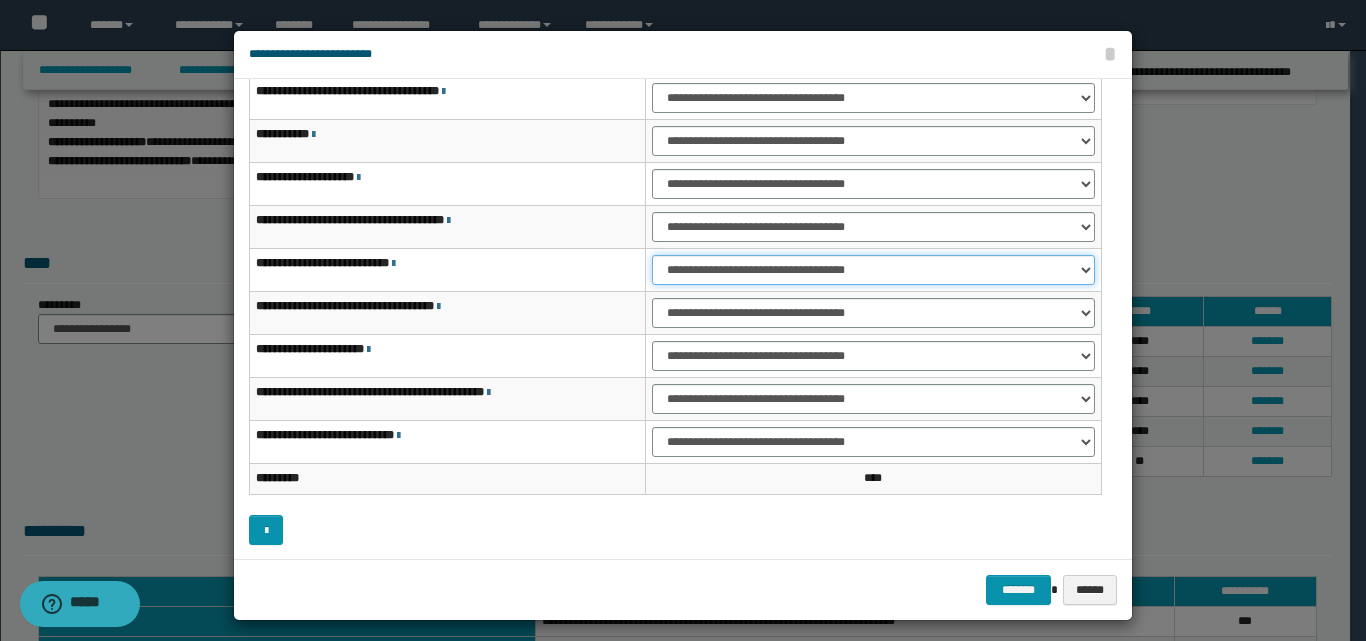 drag, startPoint x: 736, startPoint y: 270, endPoint x: 744, endPoint y: 280, distance: 12.806249 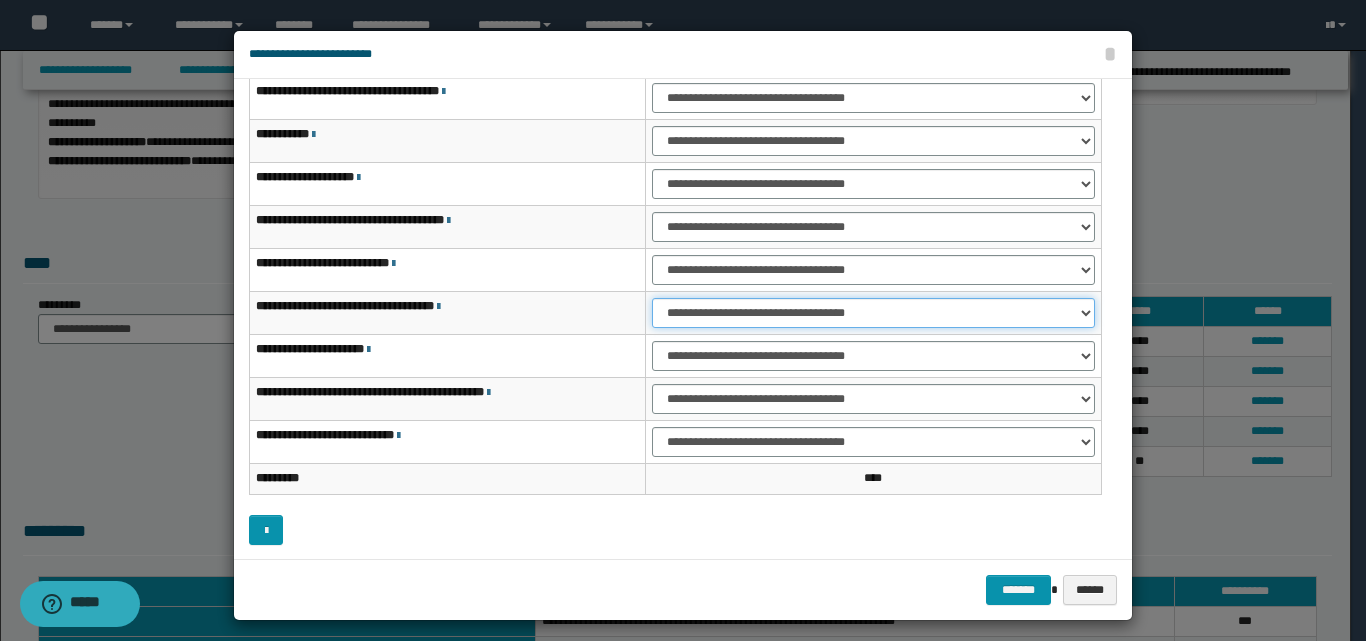 drag, startPoint x: 747, startPoint y: 310, endPoint x: 748, endPoint y: 325, distance: 15.033297 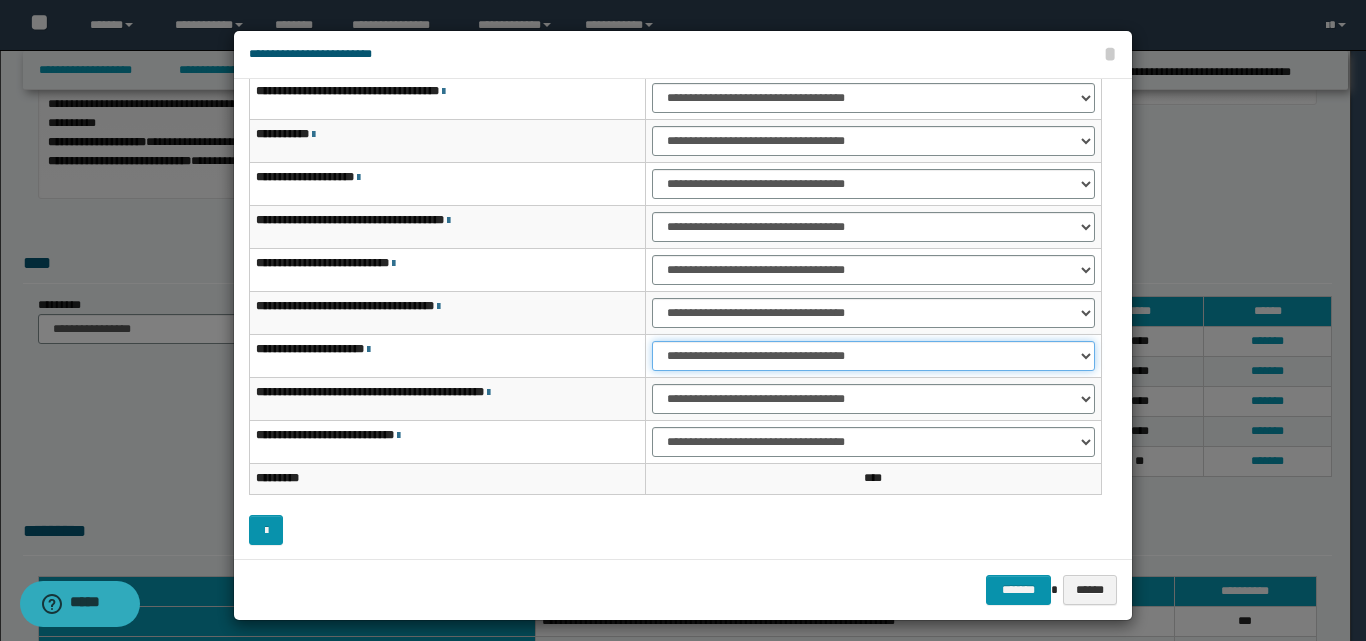 click on "**********" at bounding box center (873, 356) 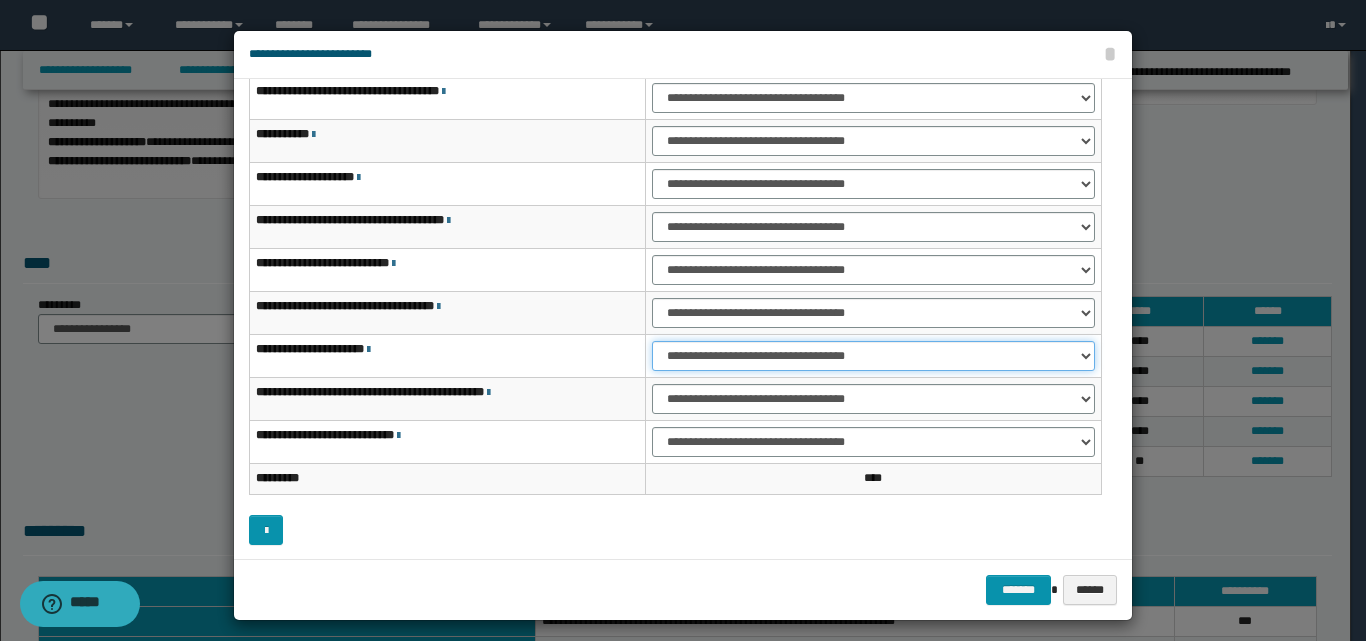select on "***" 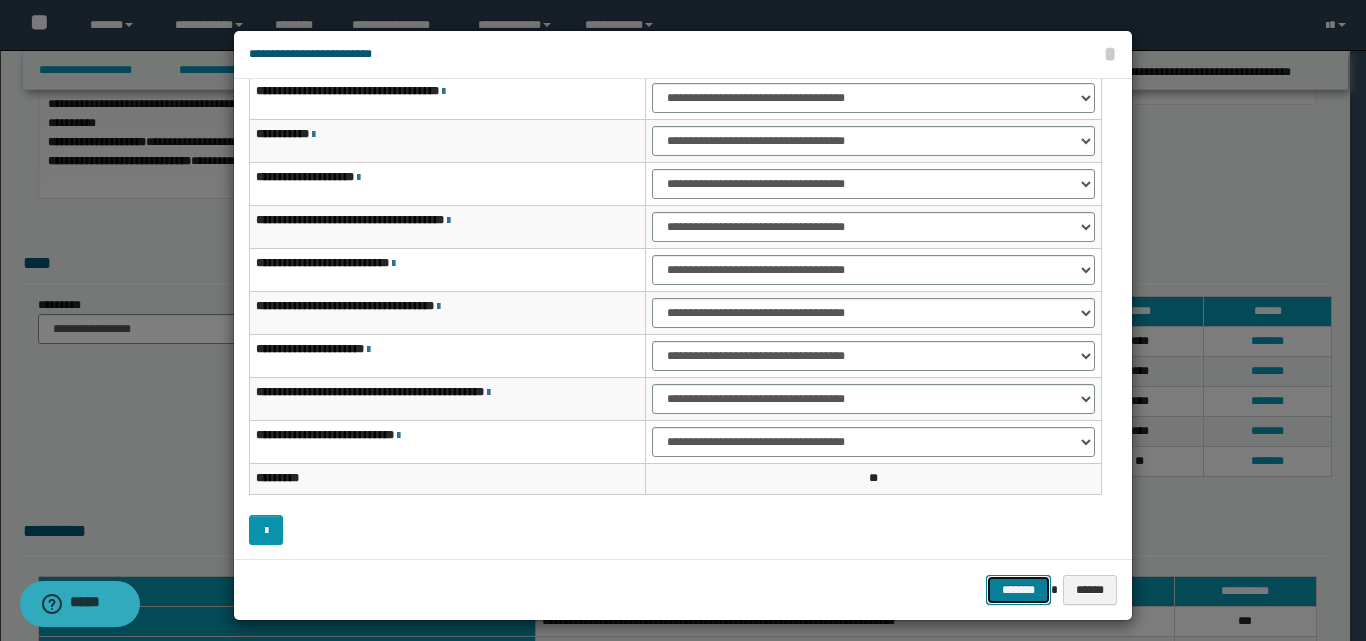 click on "*******" at bounding box center [1018, 590] 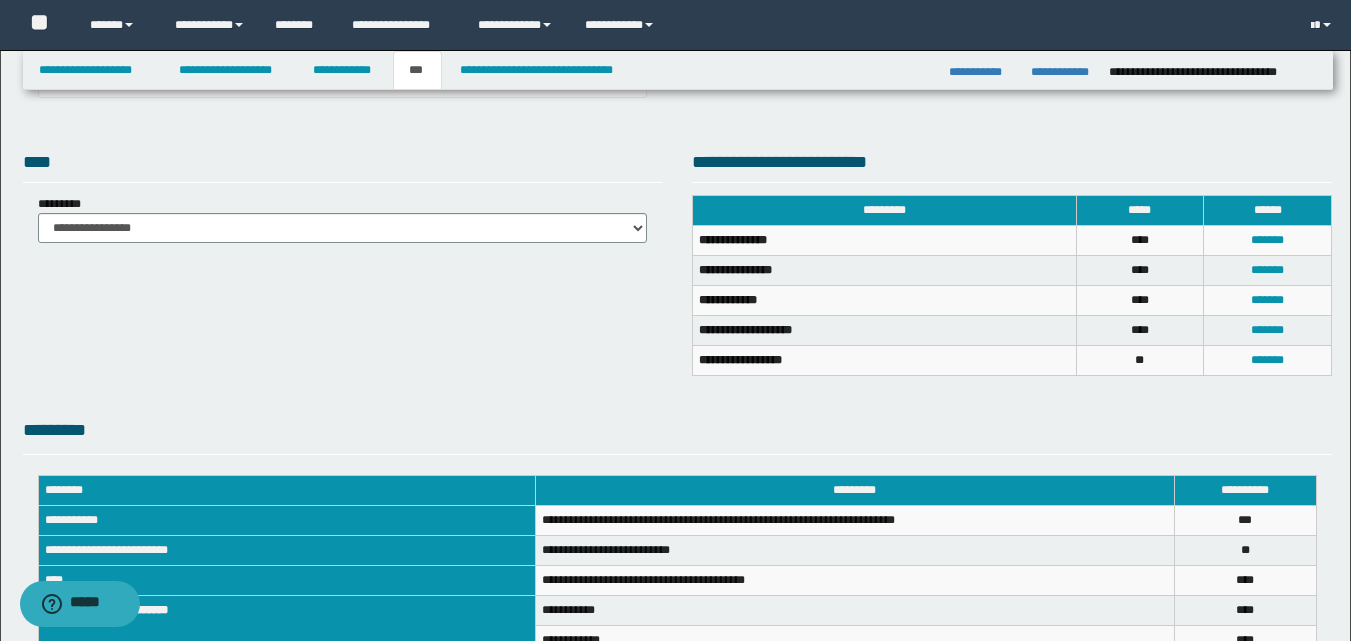 scroll, scrollTop: 400, scrollLeft: 0, axis: vertical 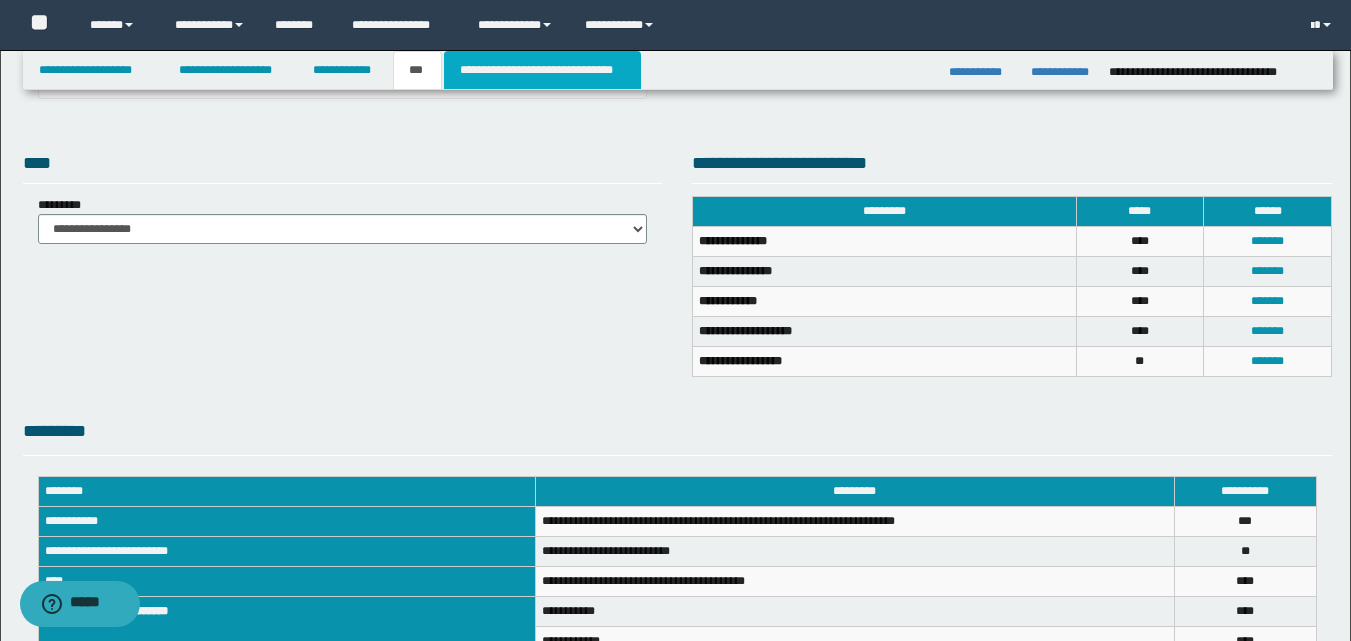 click on "**********" at bounding box center [542, 70] 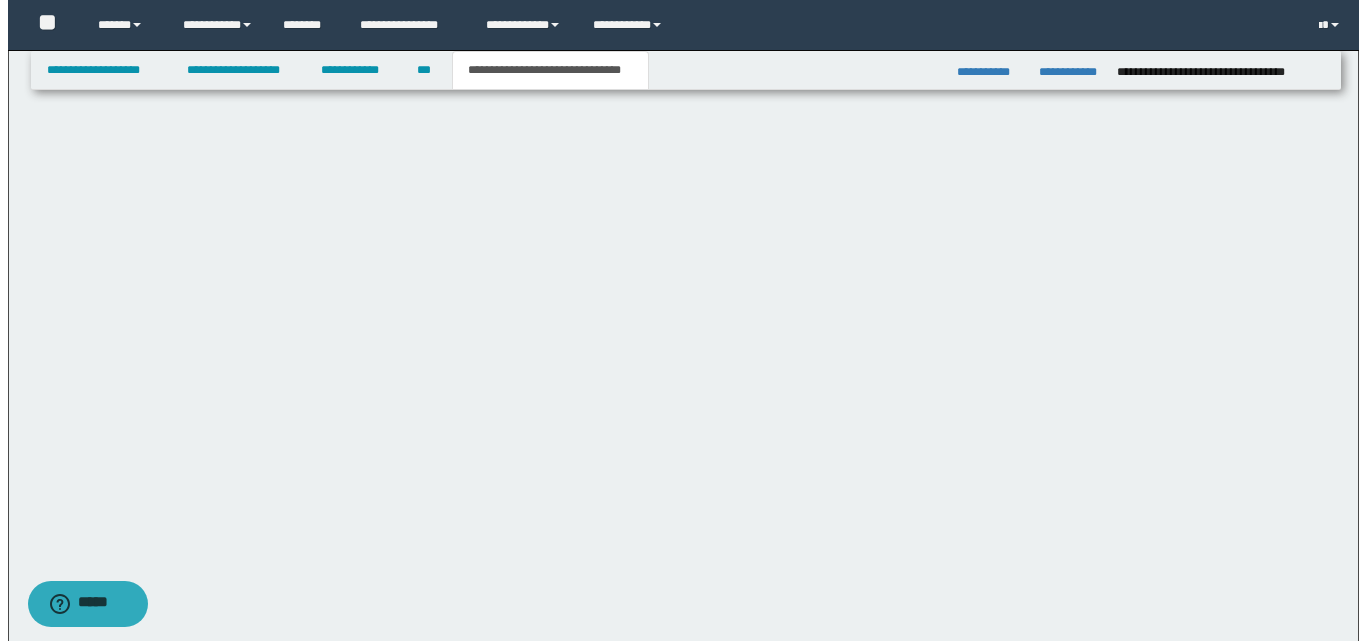 scroll, scrollTop: 0, scrollLeft: 0, axis: both 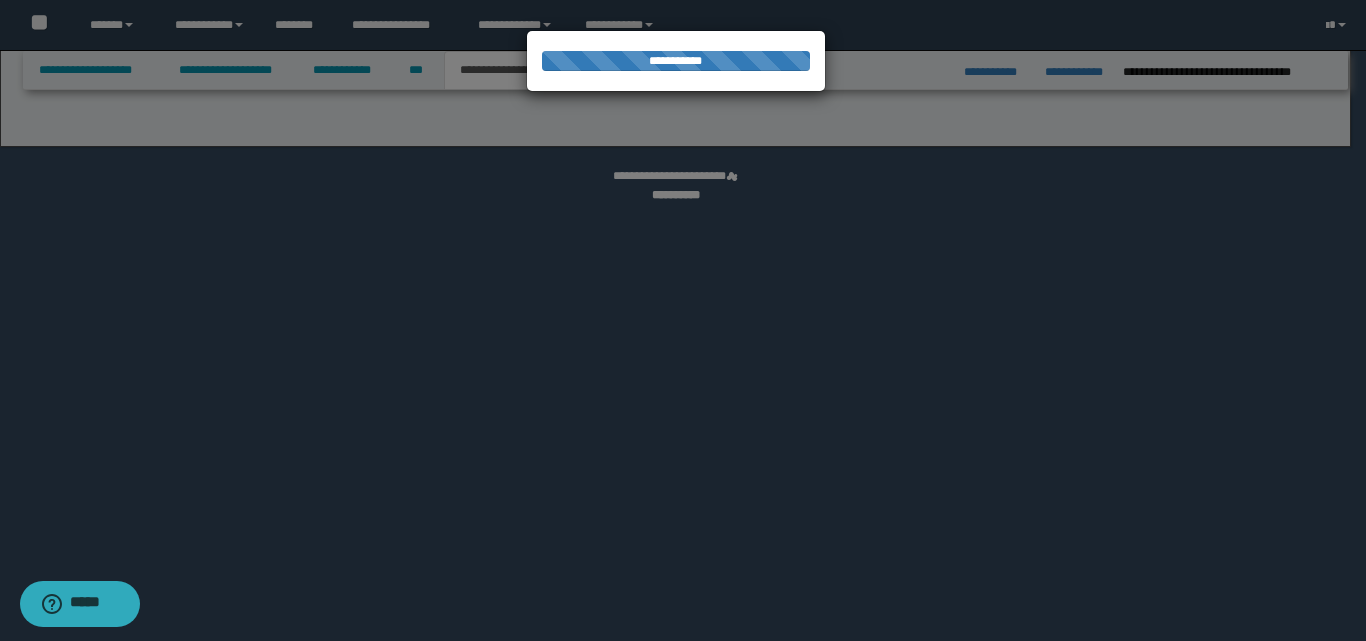 select on "*" 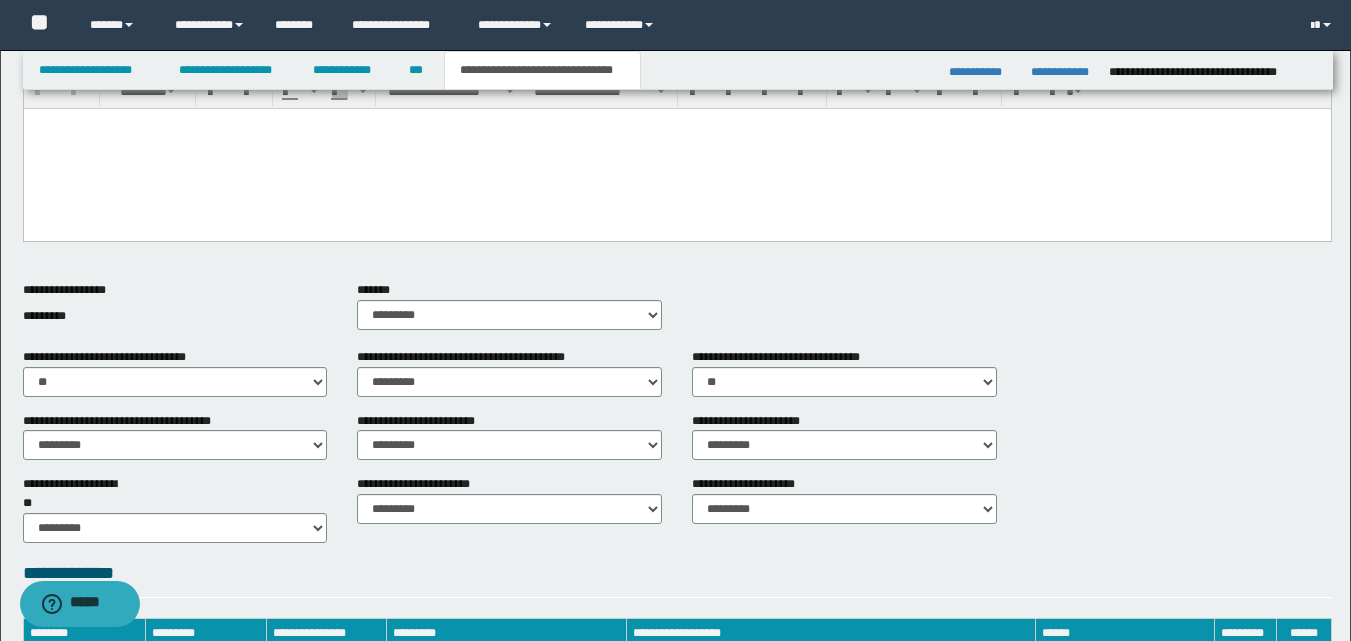 scroll, scrollTop: 500, scrollLeft: 0, axis: vertical 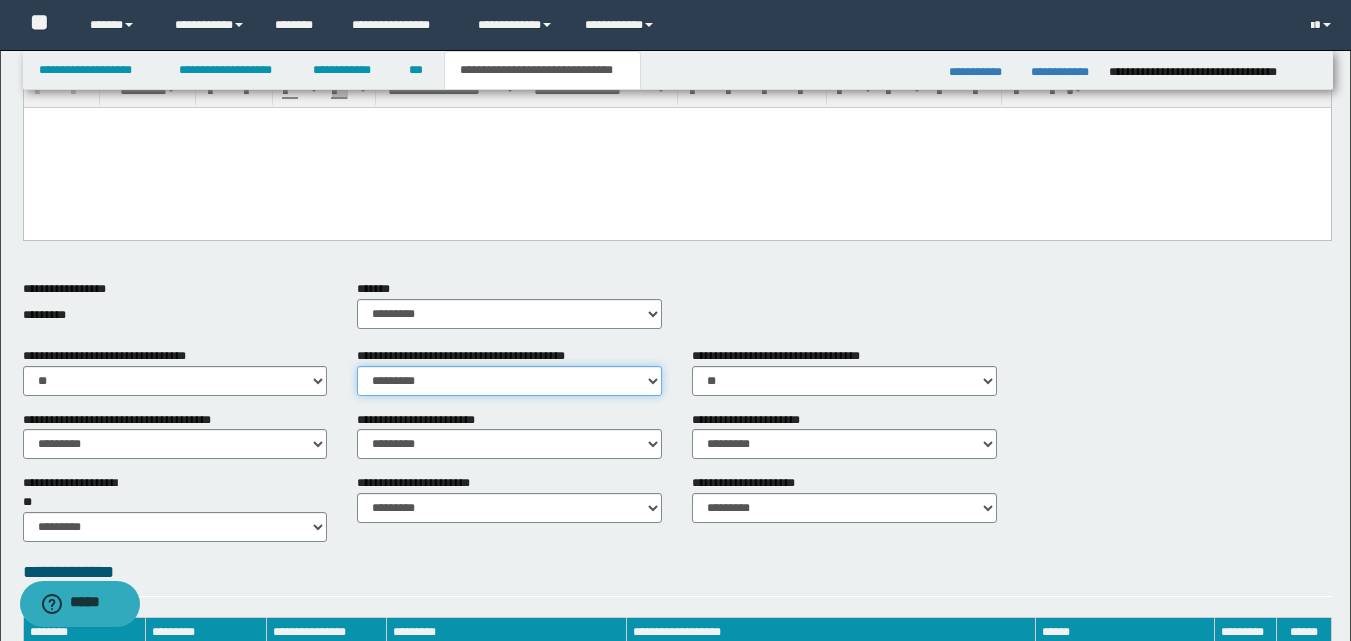 click on "*********
**
**" at bounding box center [509, 381] 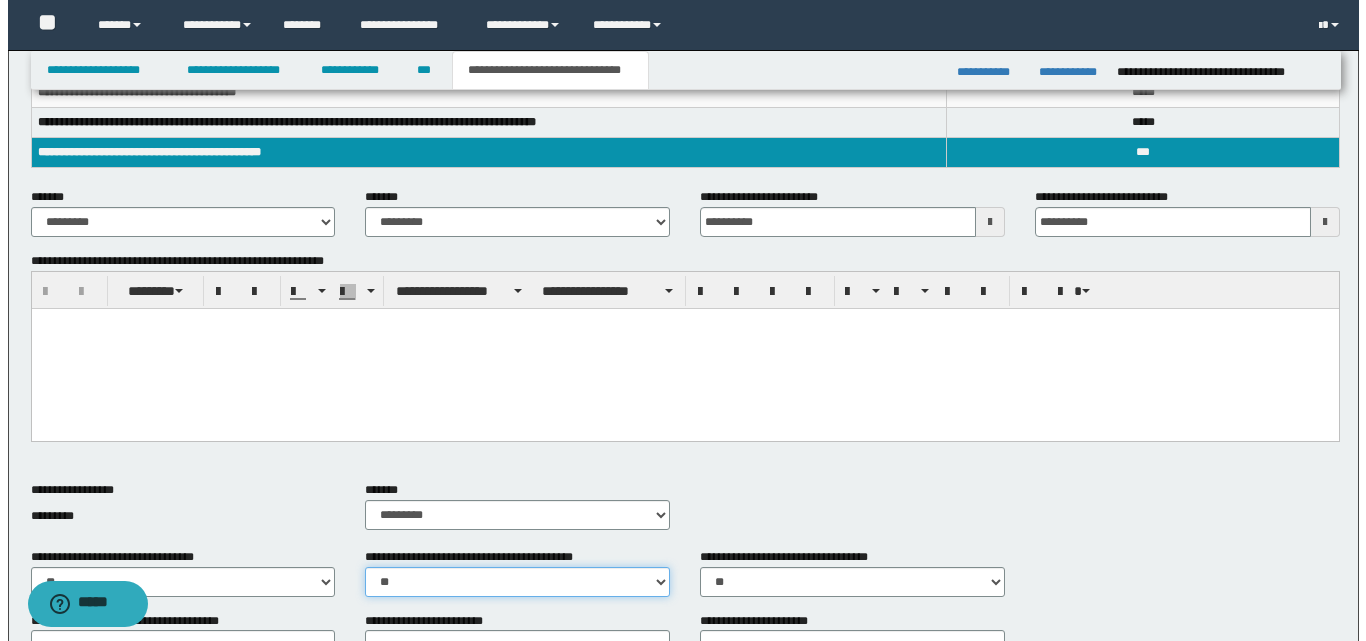 scroll, scrollTop: 200, scrollLeft: 0, axis: vertical 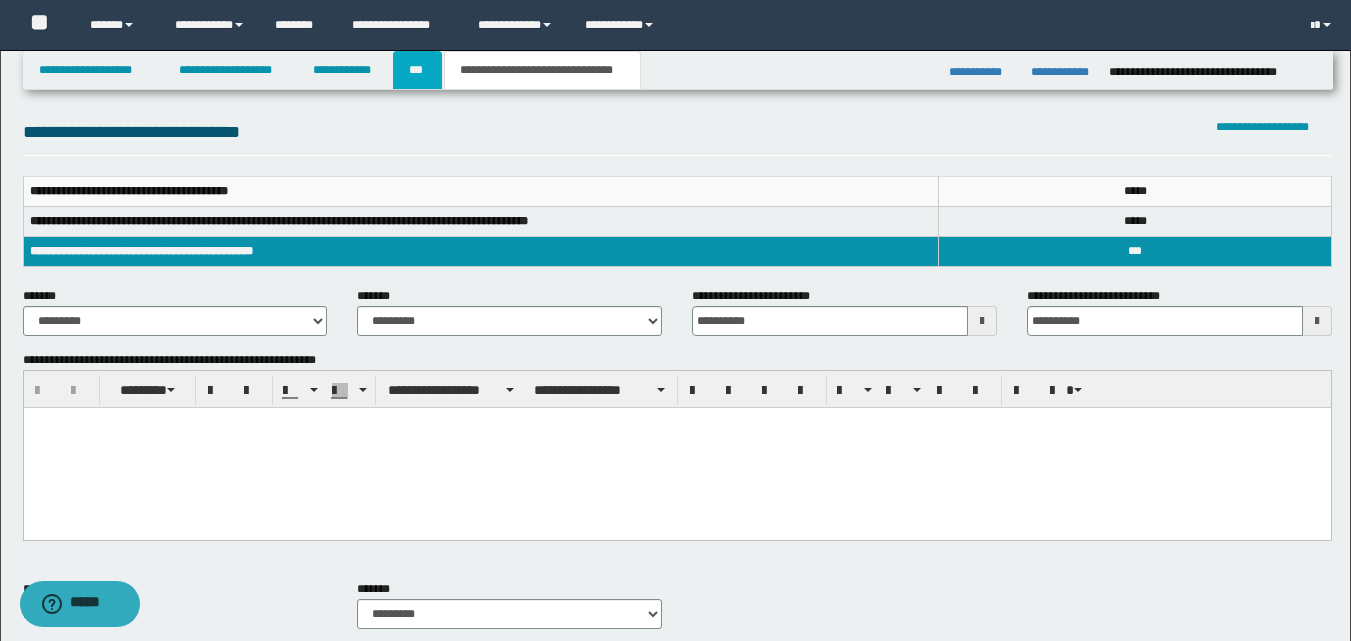 click on "***" at bounding box center (417, 70) 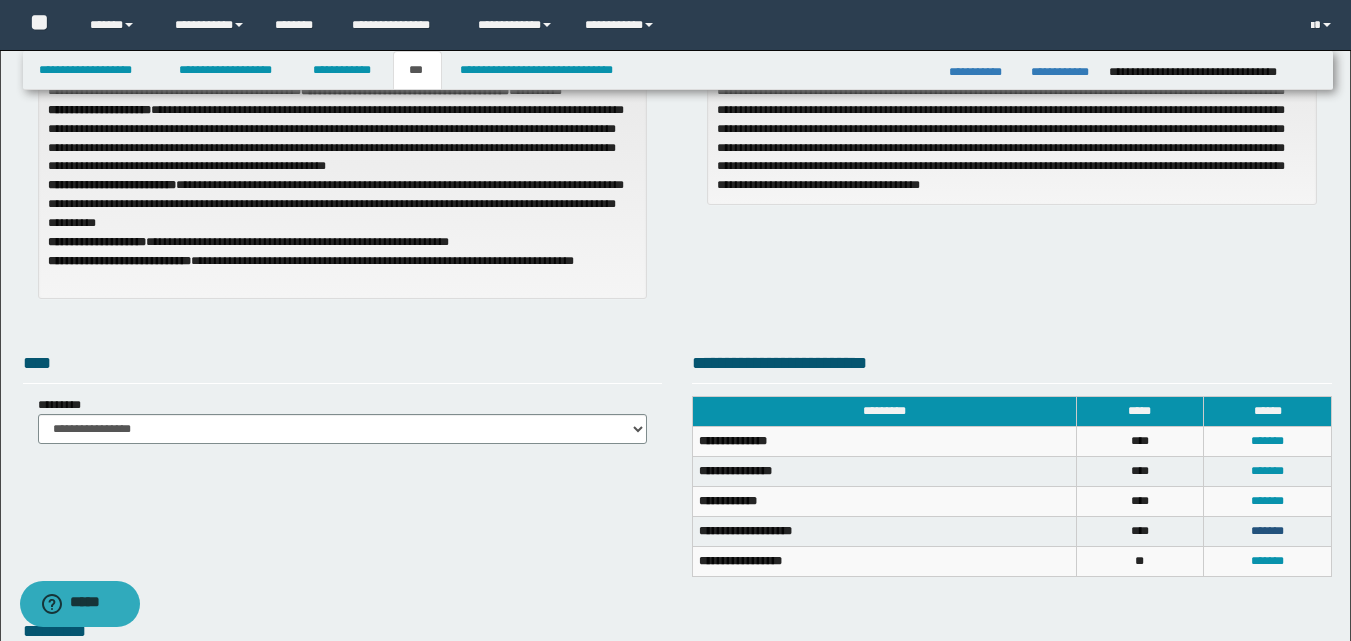 click on "*******" at bounding box center [1267, 531] 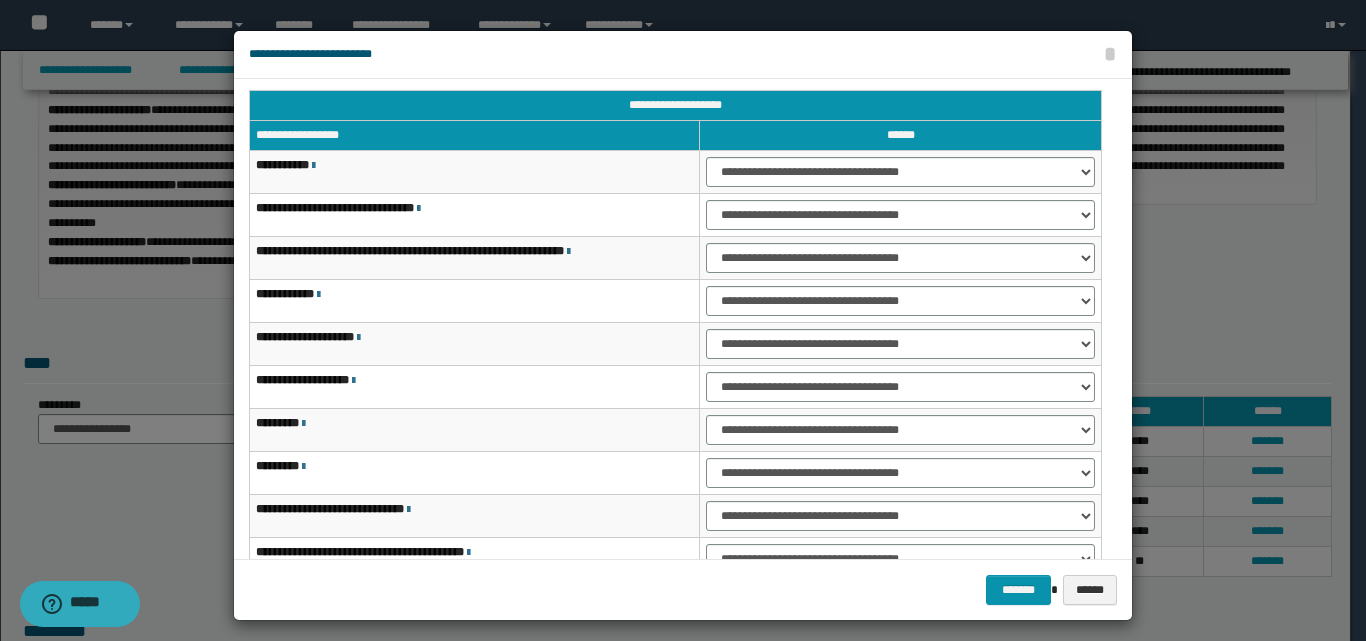 scroll, scrollTop: 0, scrollLeft: 0, axis: both 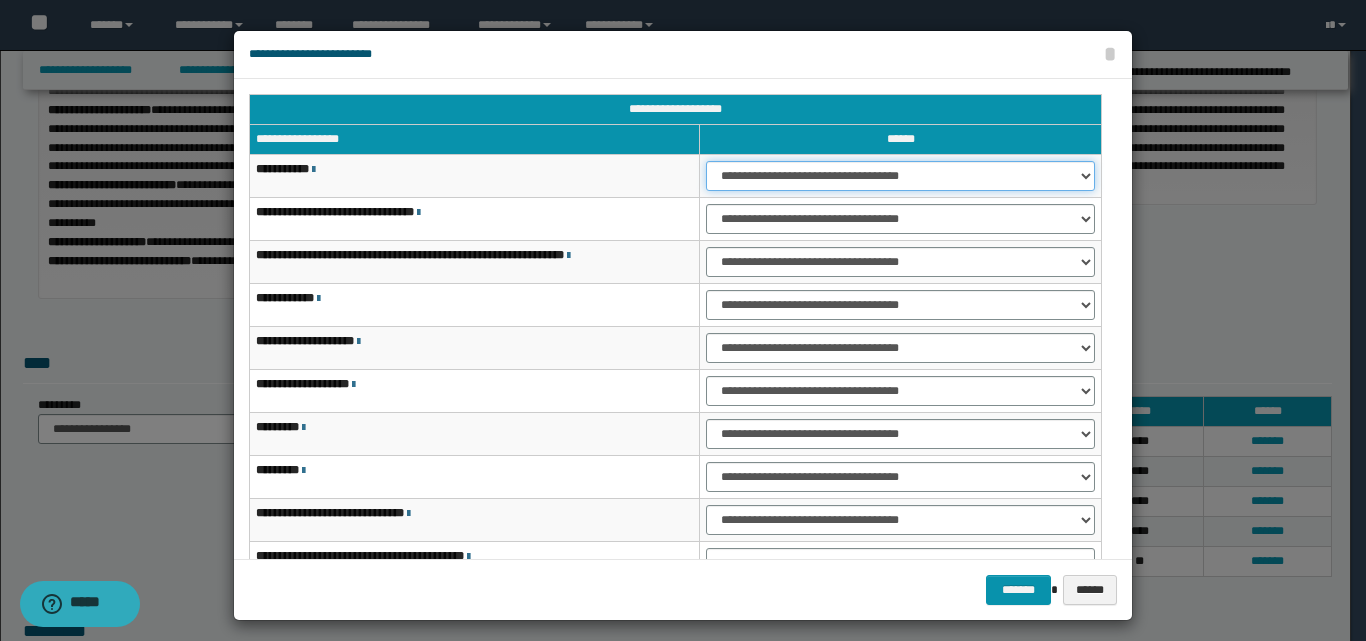 click on "**********" at bounding box center [900, 176] 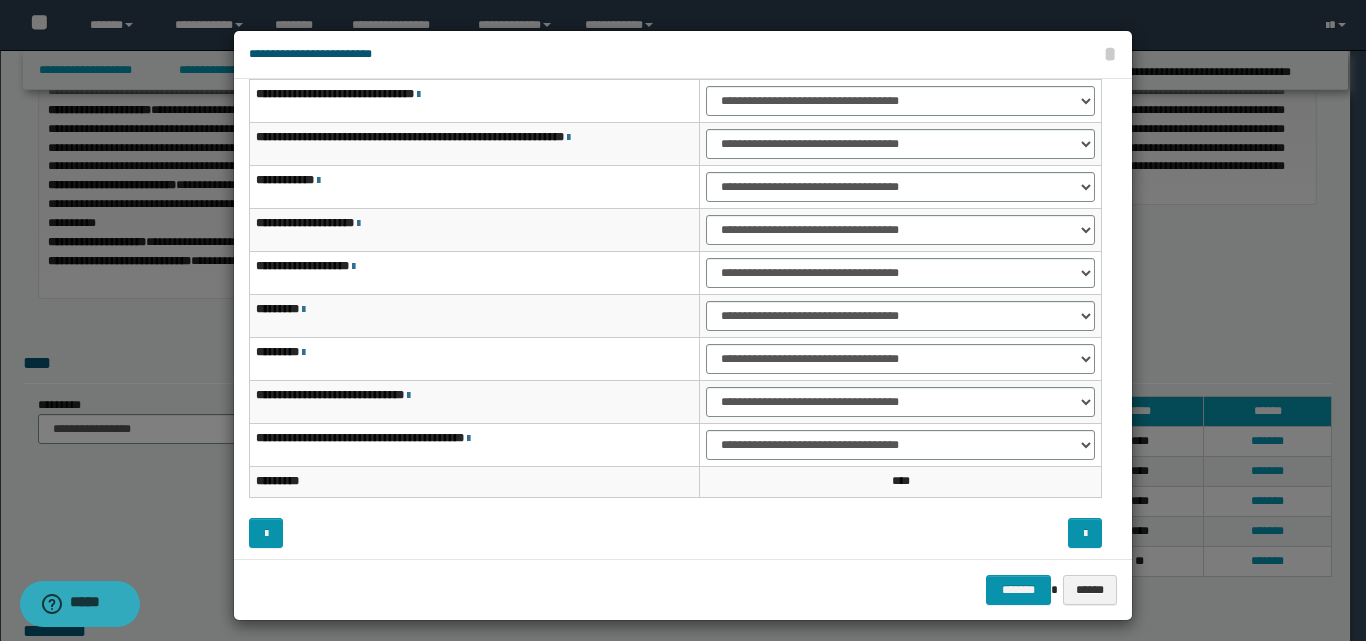 scroll, scrollTop: 121, scrollLeft: 0, axis: vertical 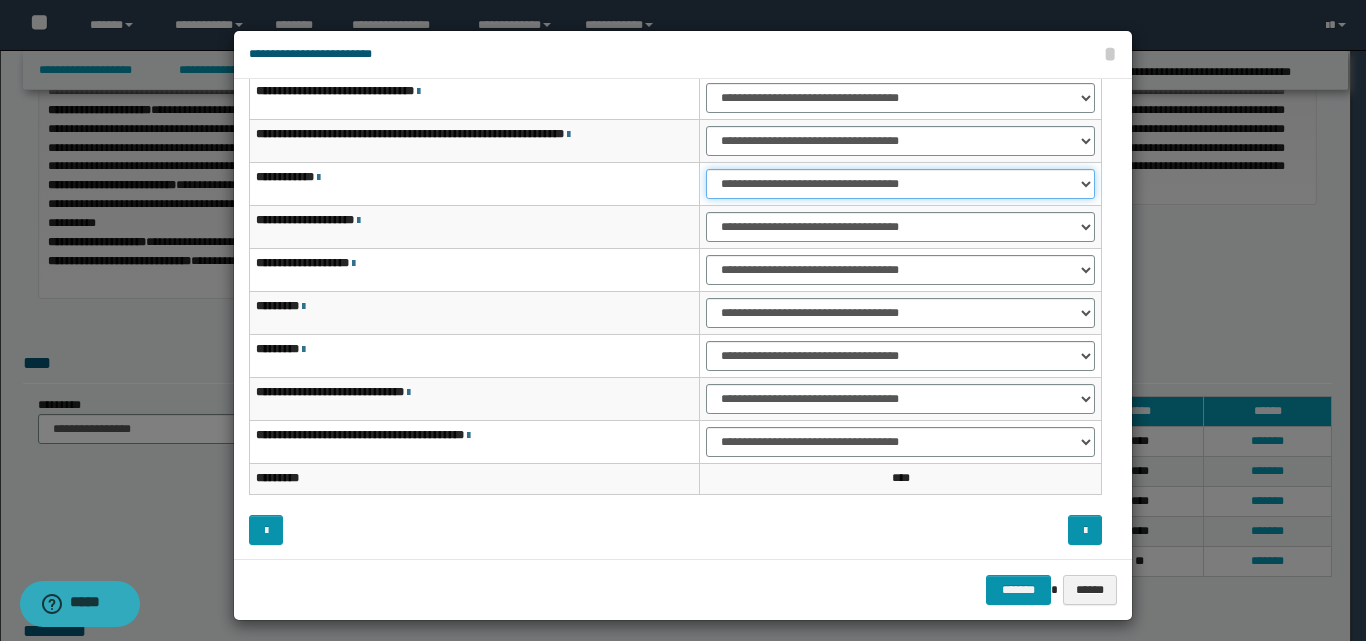 click on "**********" at bounding box center [900, 184] 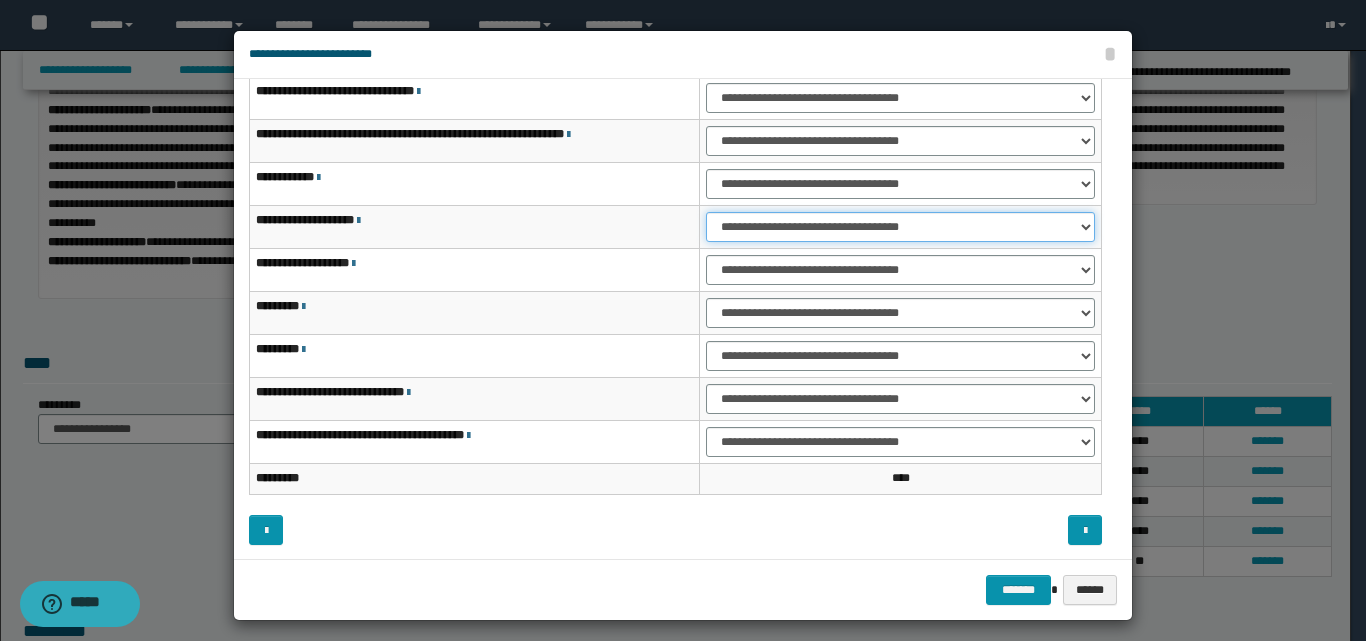 click on "**********" at bounding box center [900, 227] 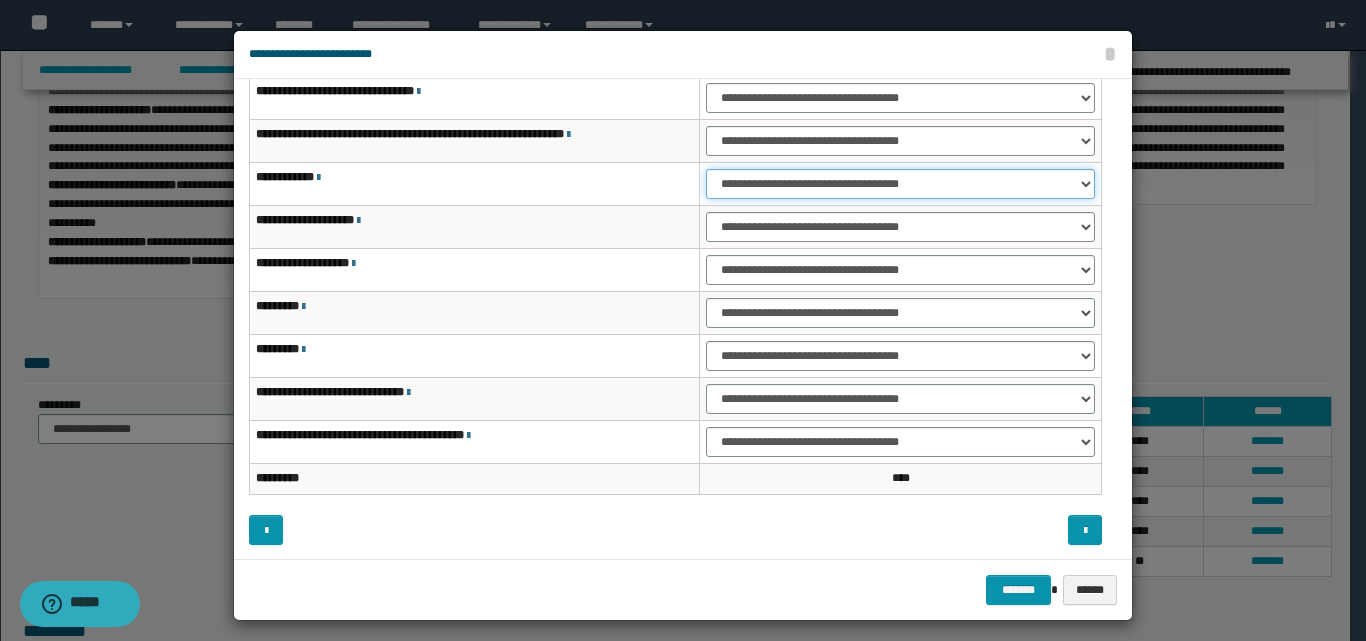 click on "**********" at bounding box center [900, 184] 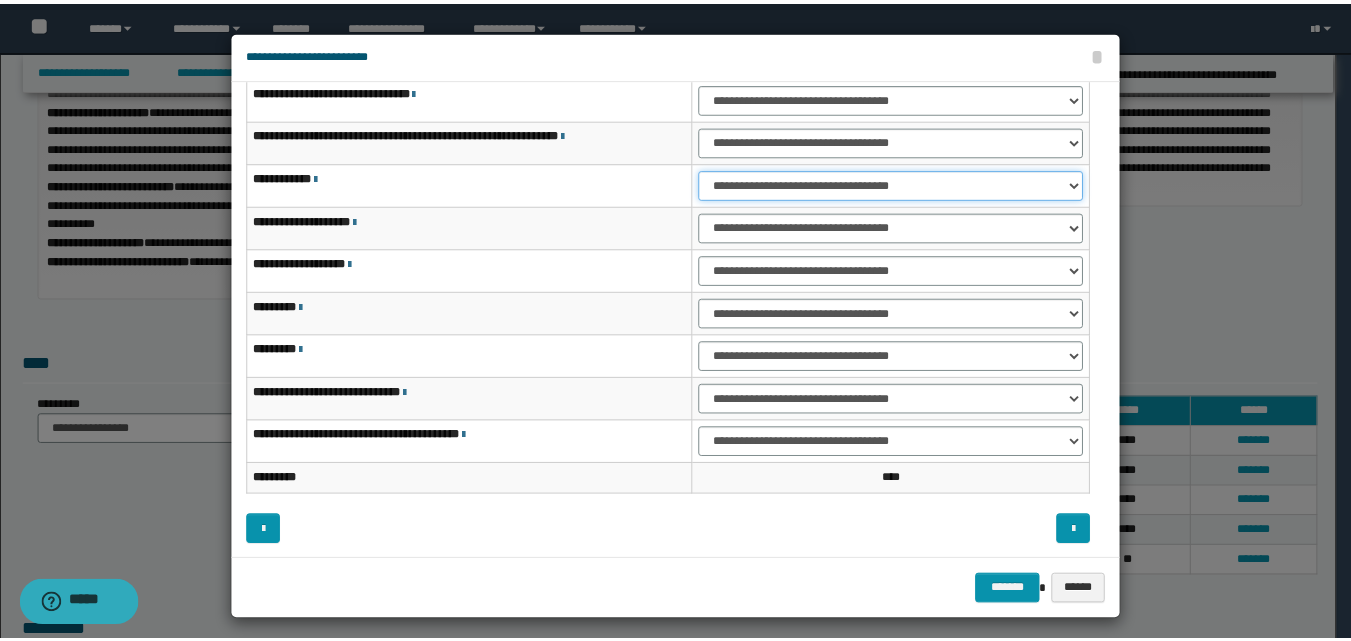 scroll, scrollTop: 22, scrollLeft: 0, axis: vertical 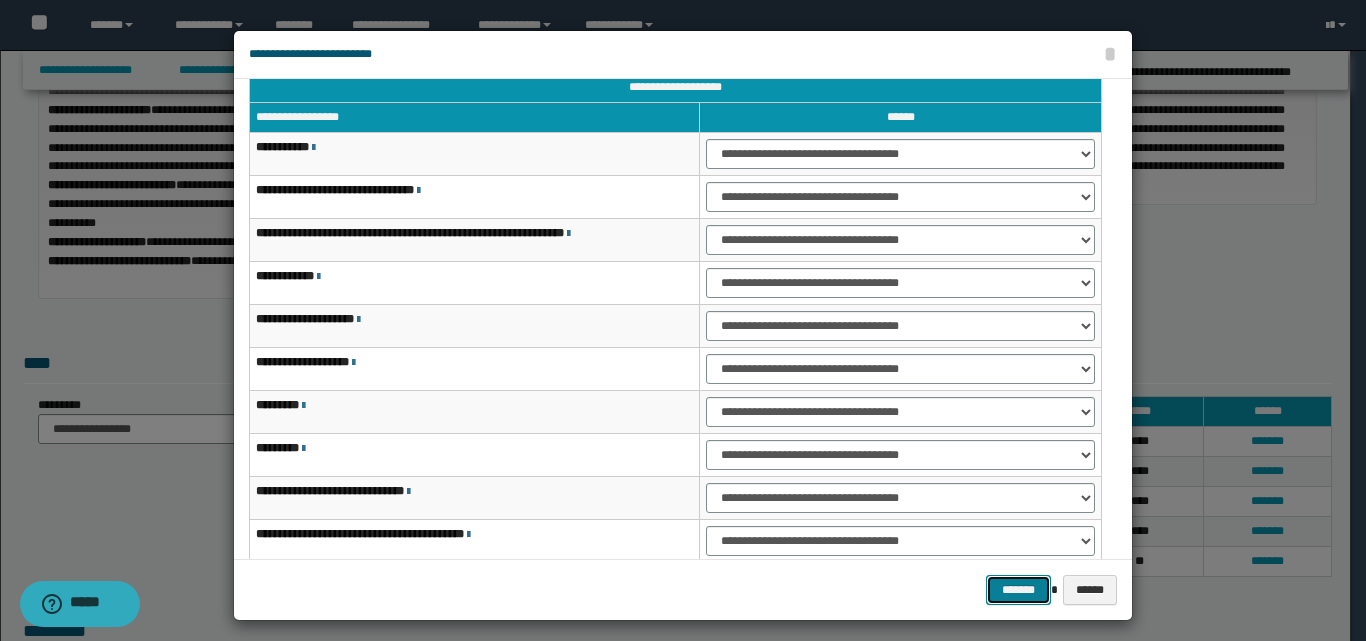 click on "*******" at bounding box center [1018, 590] 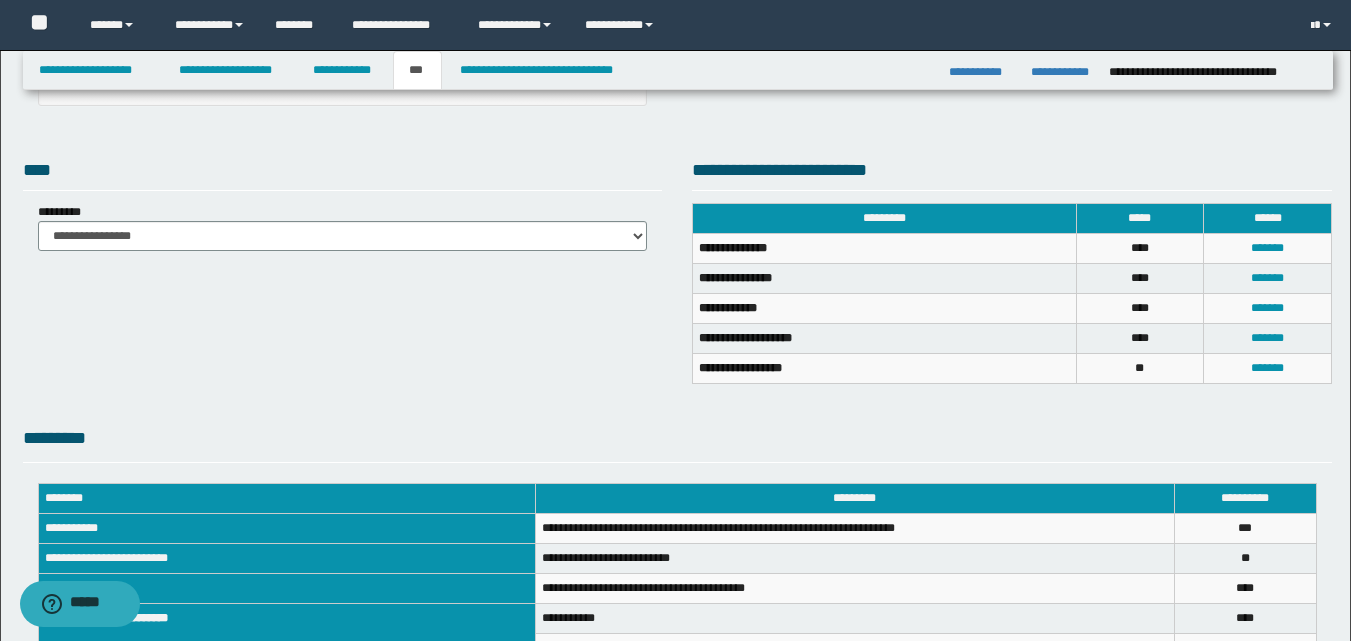 scroll, scrollTop: 400, scrollLeft: 0, axis: vertical 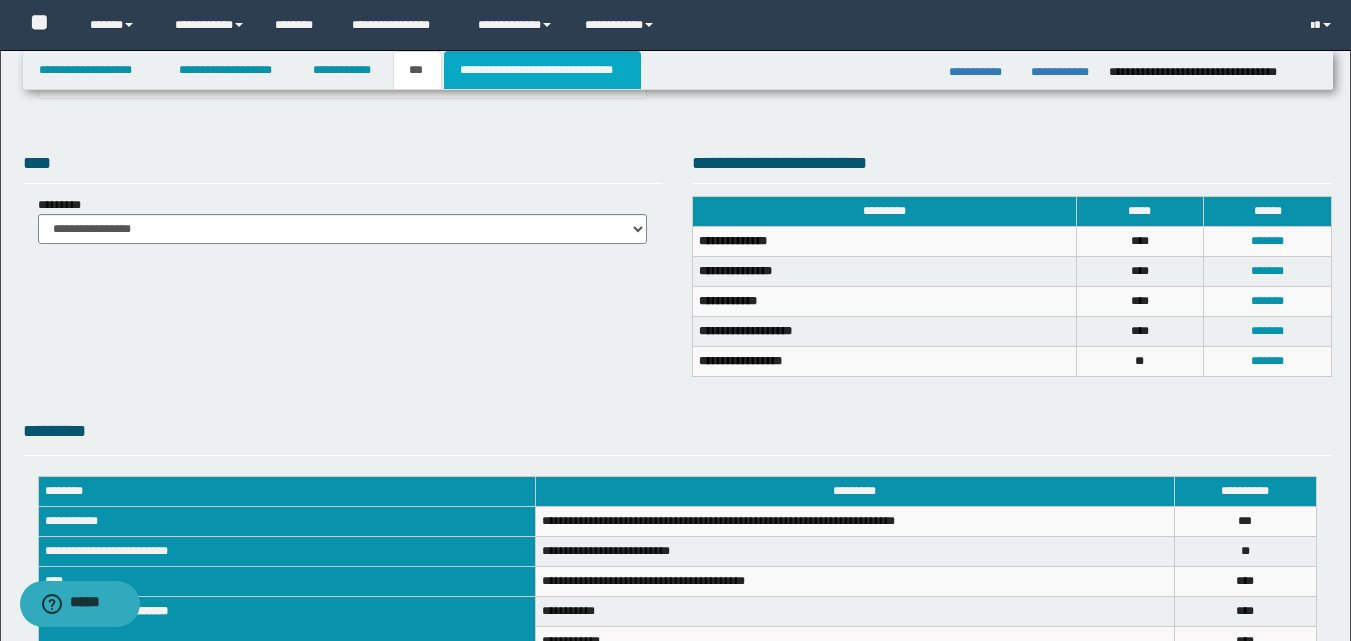 click on "**********" at bounding box center (542, 70) 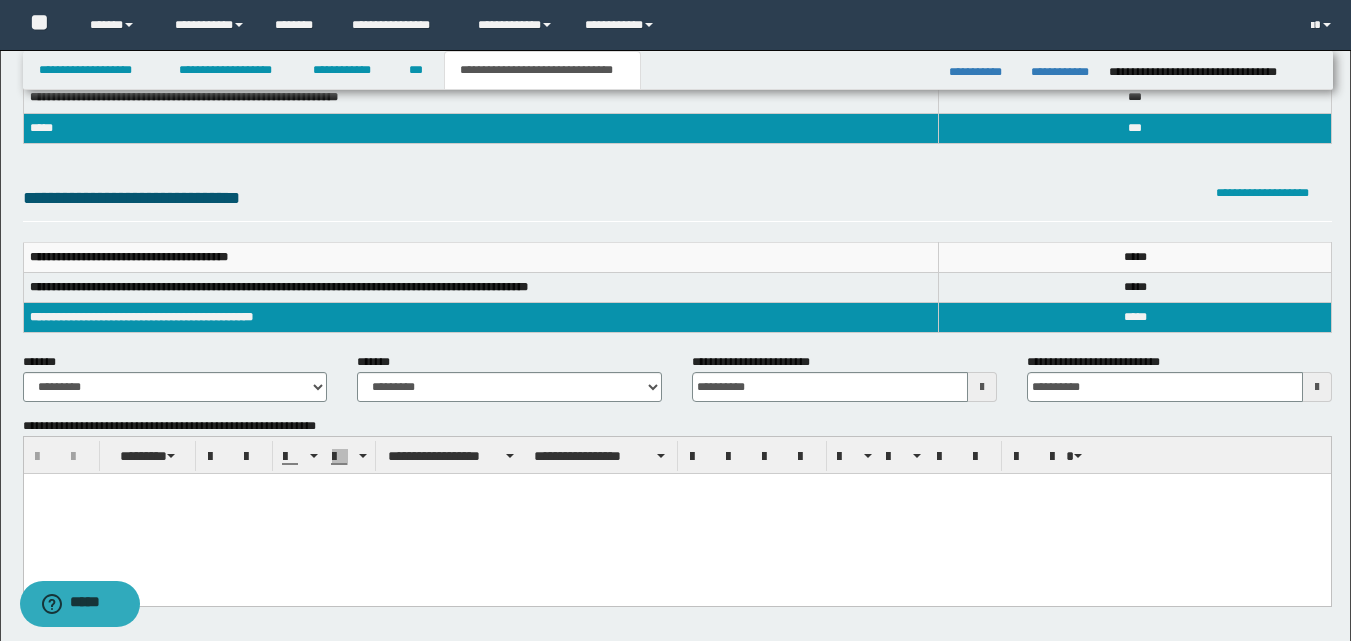 scroll, scrollTop: 100, scrollLeft: 0, axis: vertical 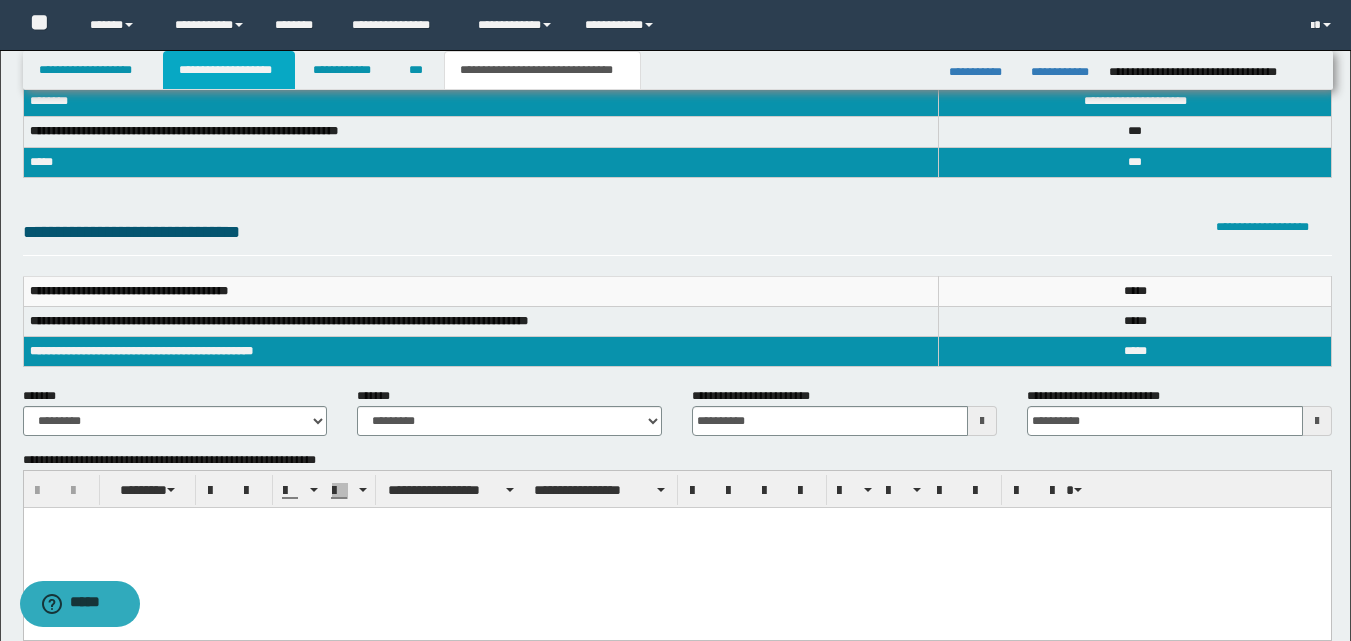 click on "**********" at bounding box center [229, 70] 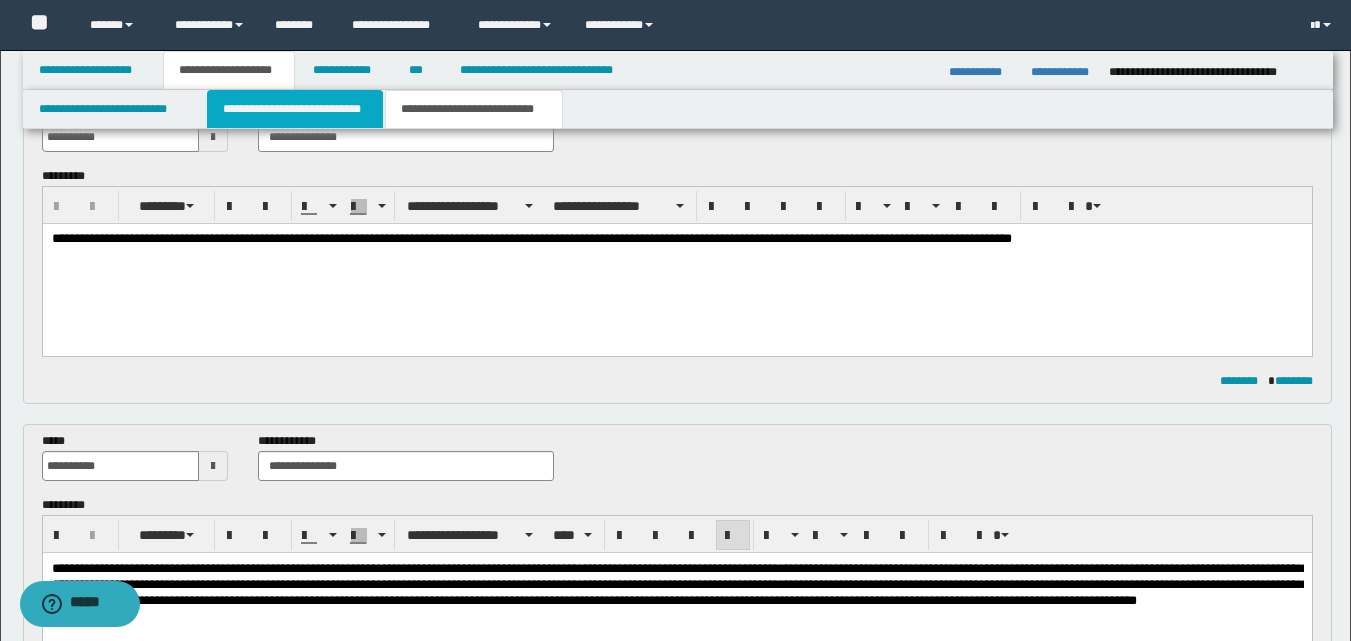 click on "**********" at bounding box center (295, 109) 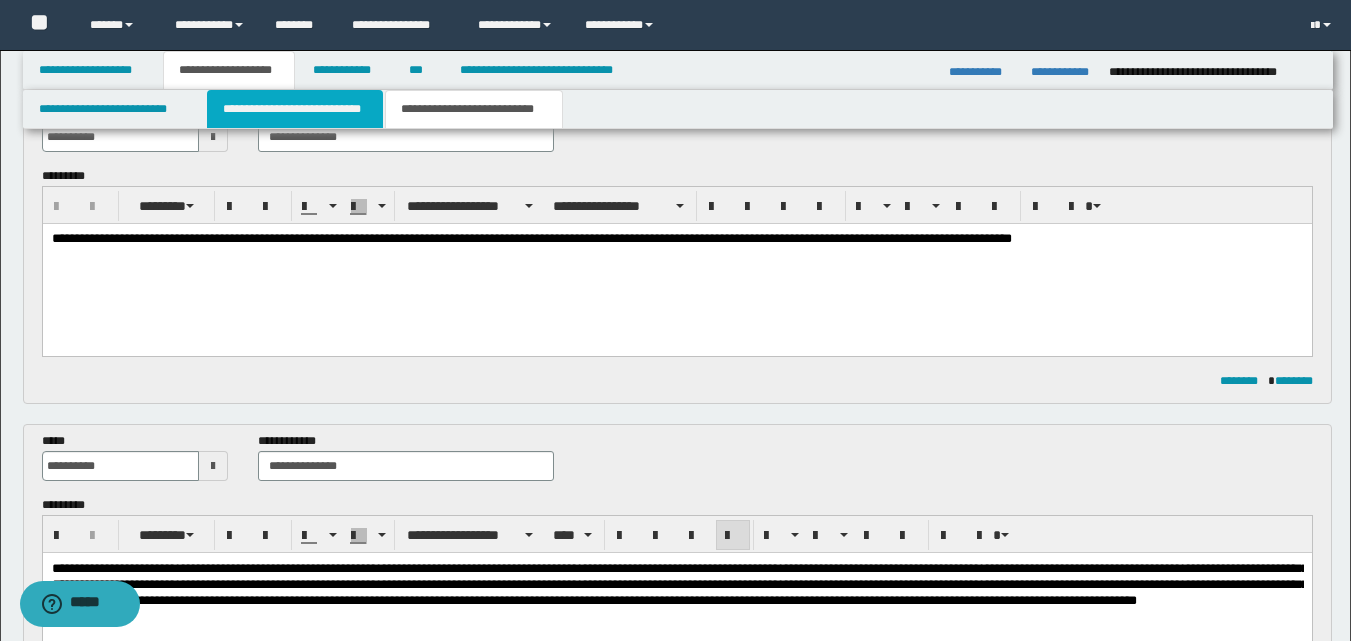 type 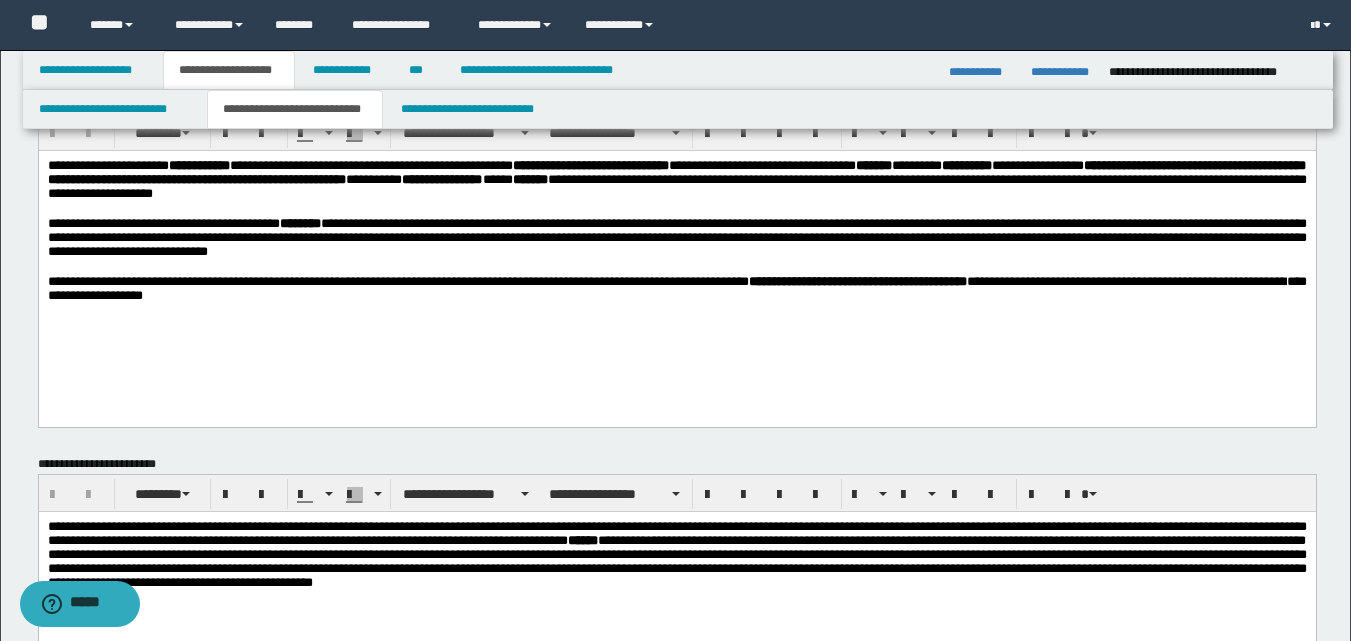 scroll, scrollTop: 31, scrollLeft: 0, axis: vertical 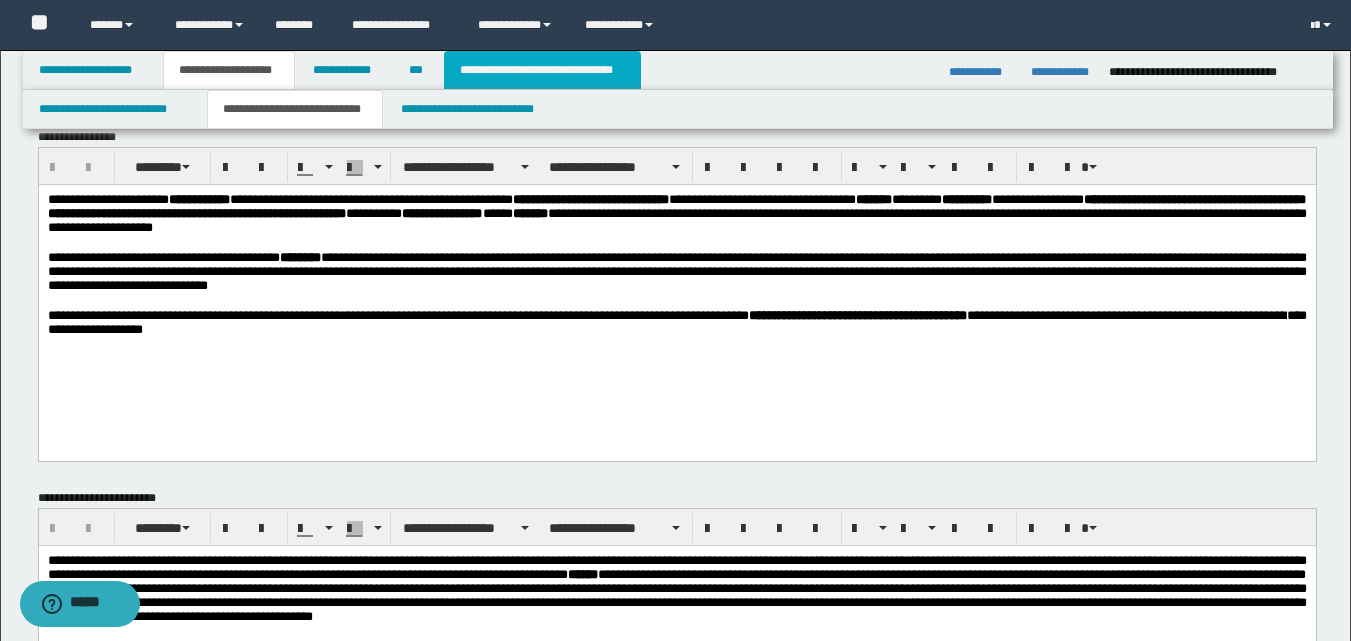 drag, startPoint x: 525, startPoint y: 79, endPoint x: 525, endPoint y: 90, distance: 11 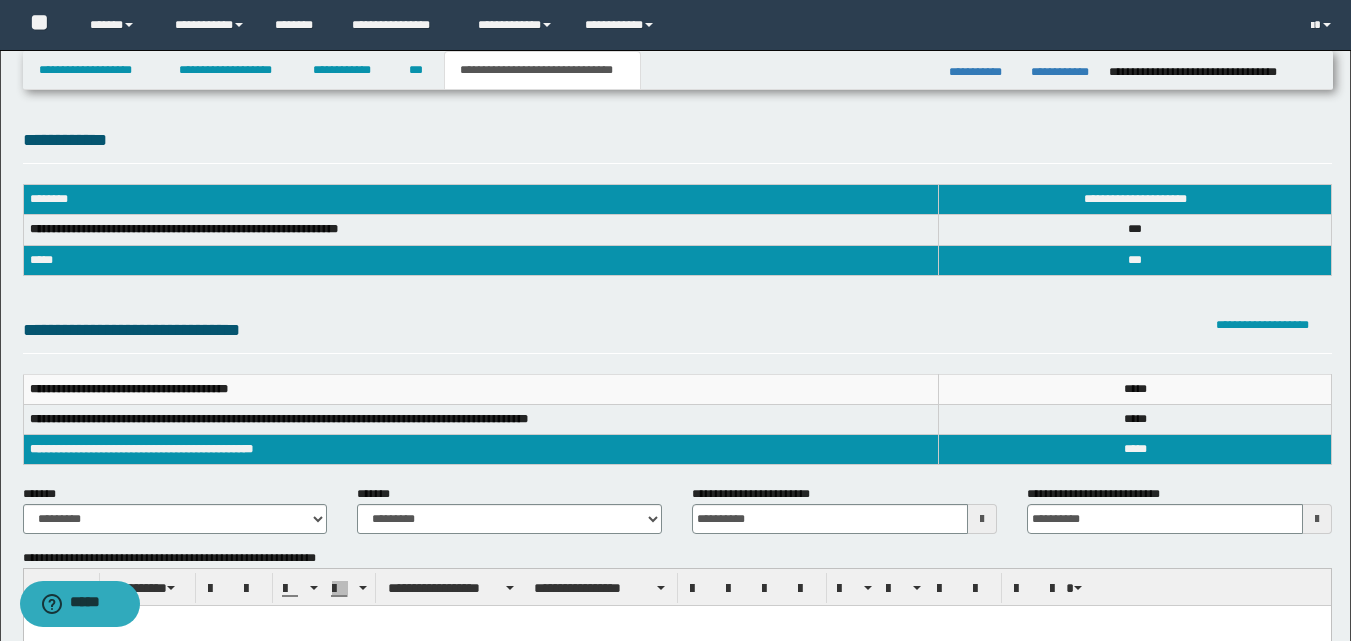 scroll, scrollTop: 0, scrollLeft: 0, axis: both 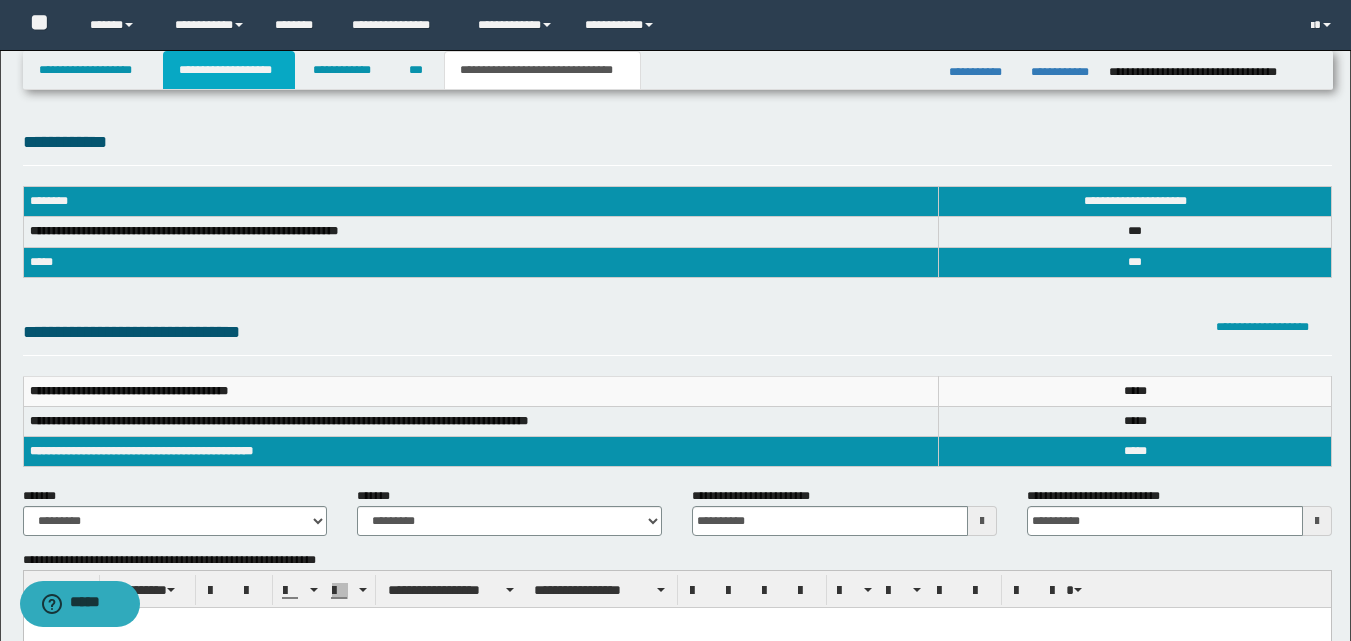 click on "**********" at bounding box center (229, 70) 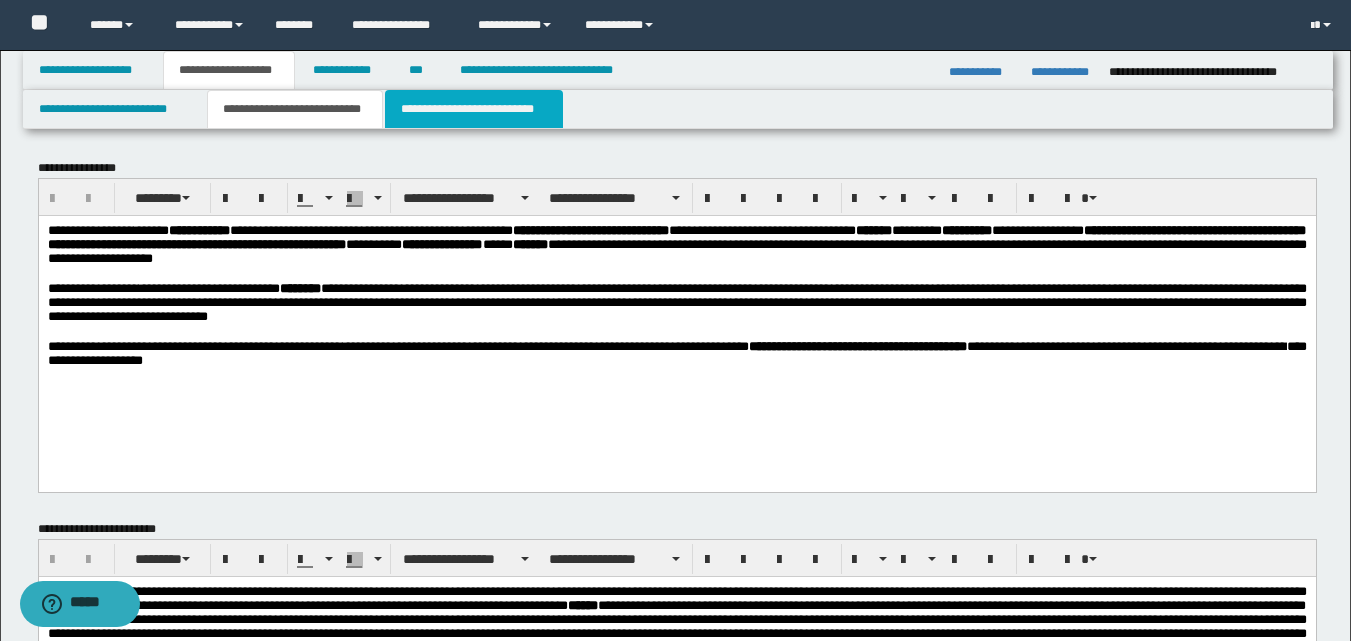 click on "**********" at bounding box center [474, 109] 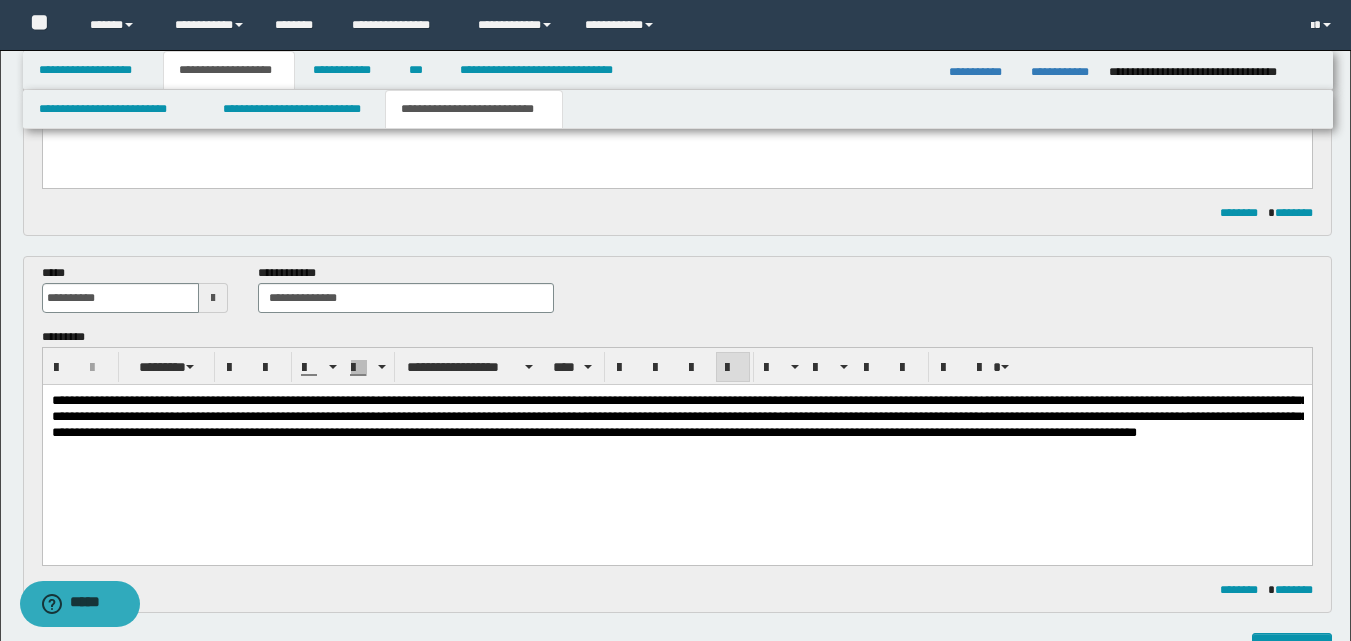 scroll, scrollTop: 300, scrollLeft: 0, axis: vertical 